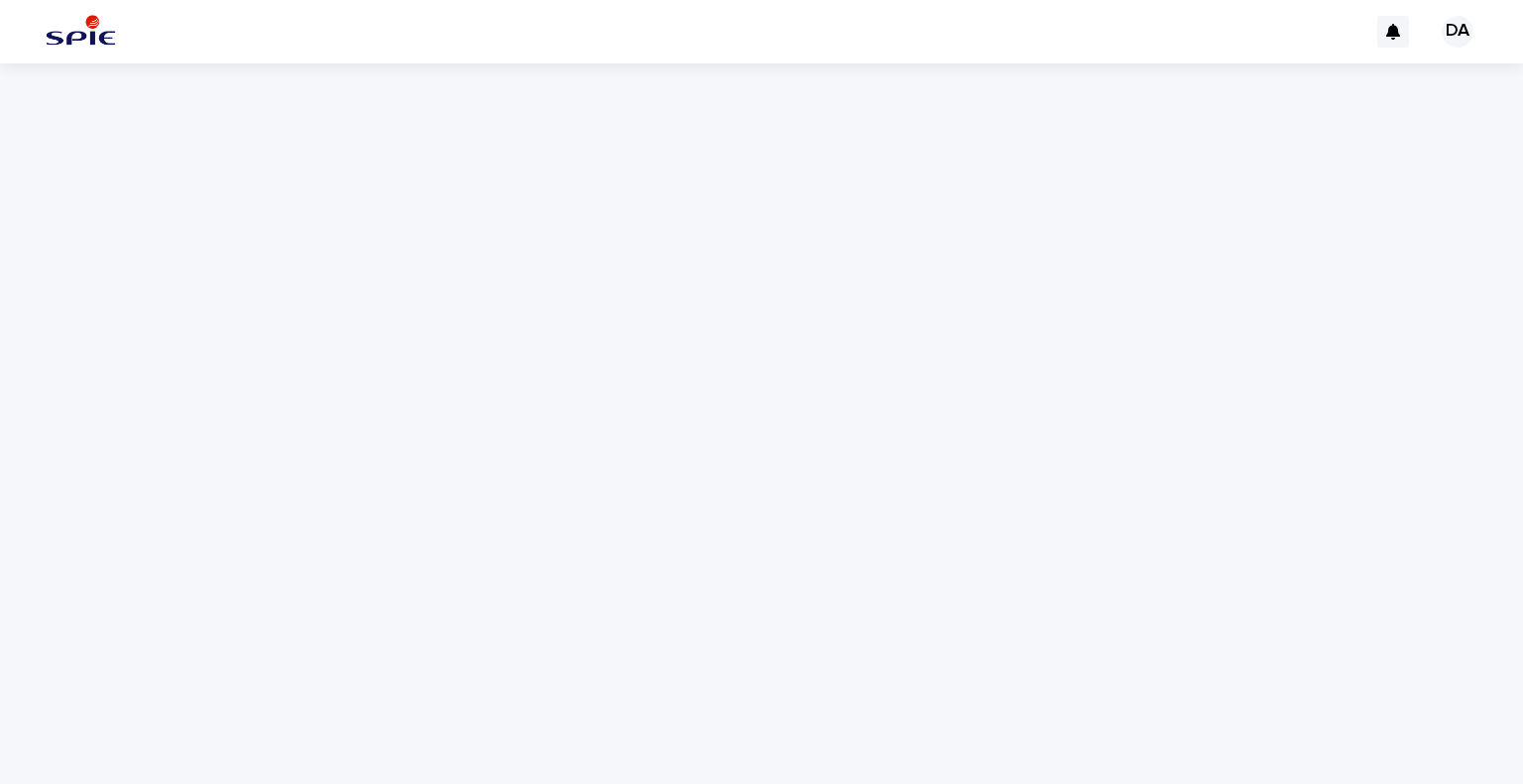 scroll, scrollTop: 0, scrollLeft: 0, axis: both 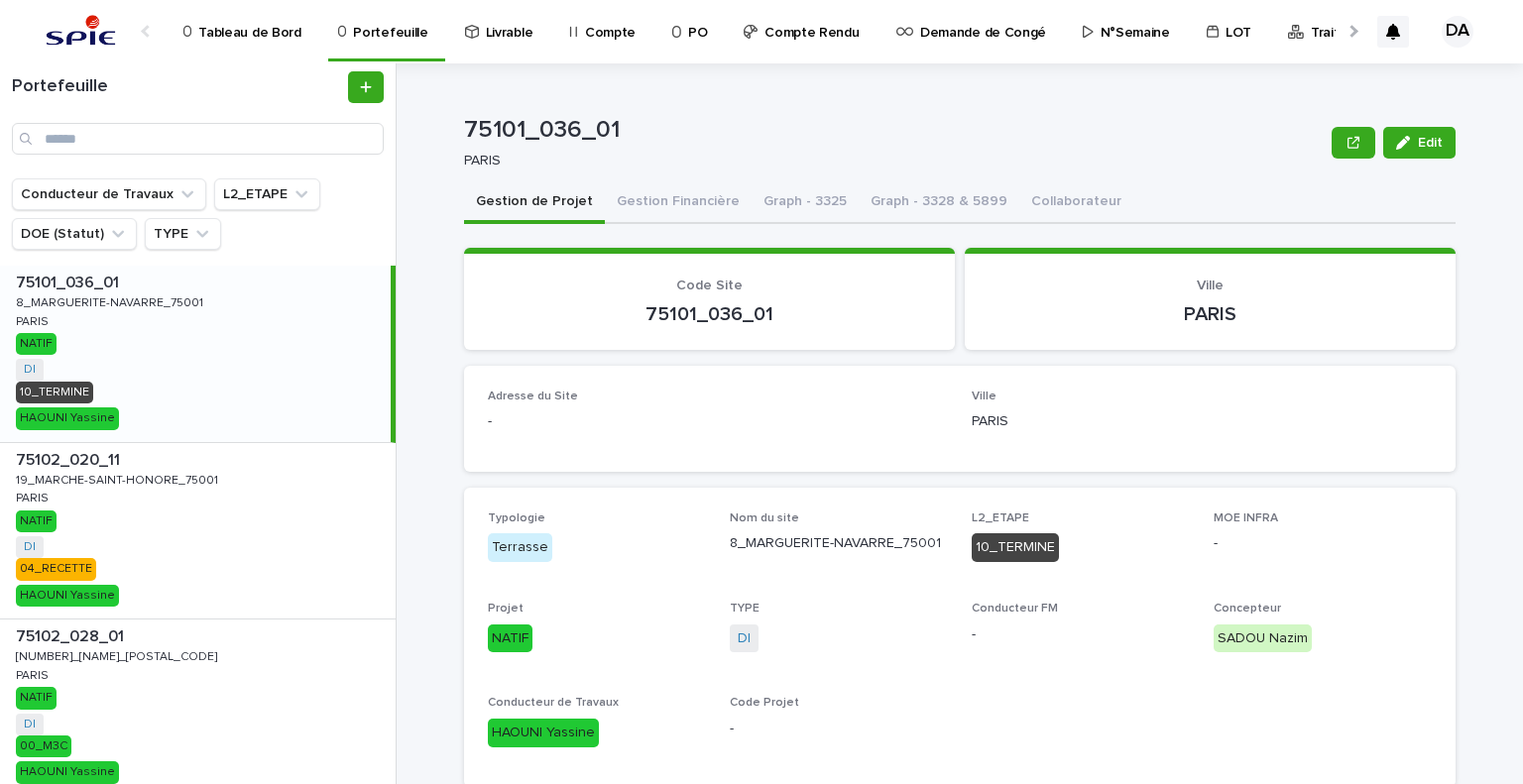 click on "75101_036_01" at bounding box center [893, 130] 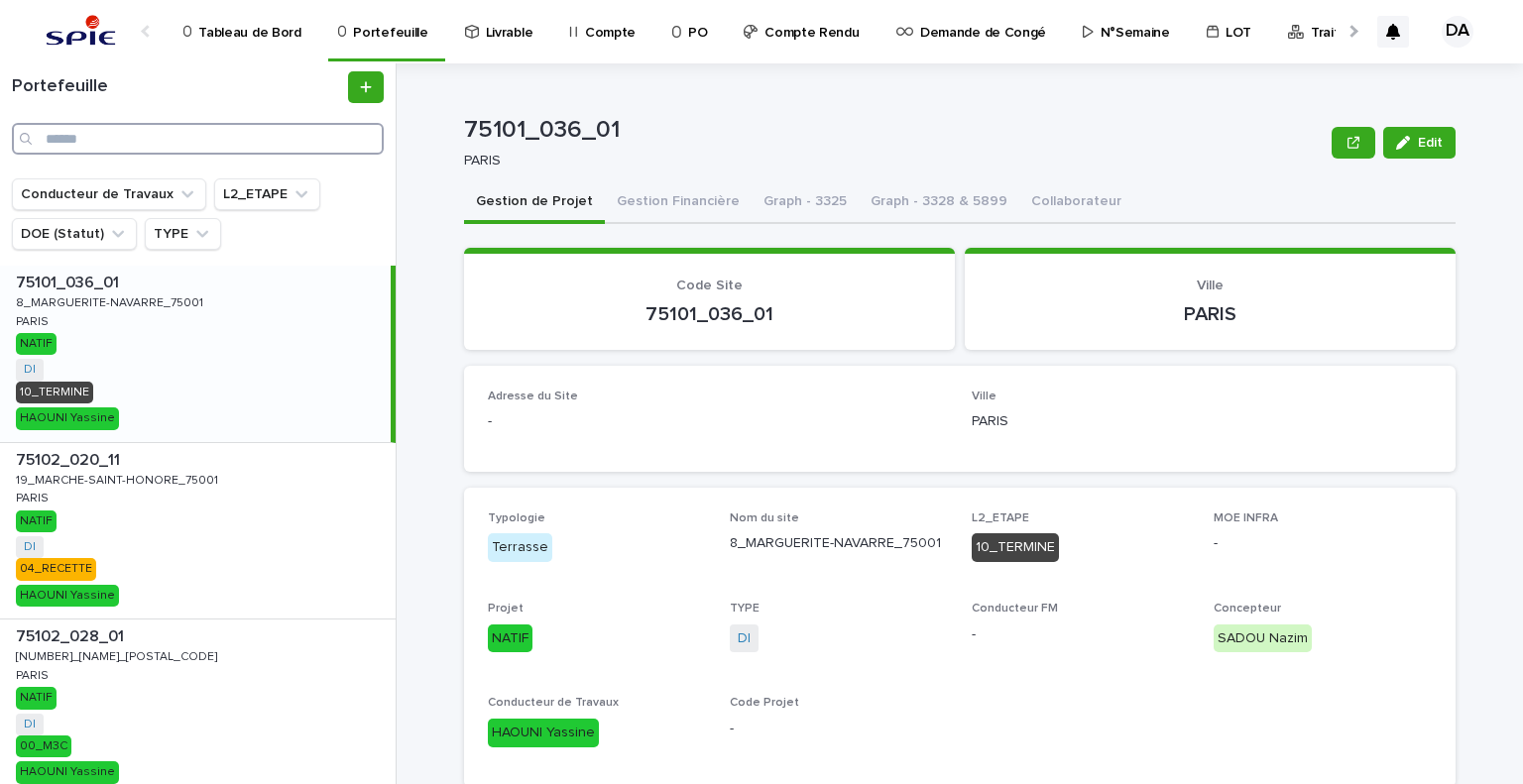 click at bounding box center [197, 139] 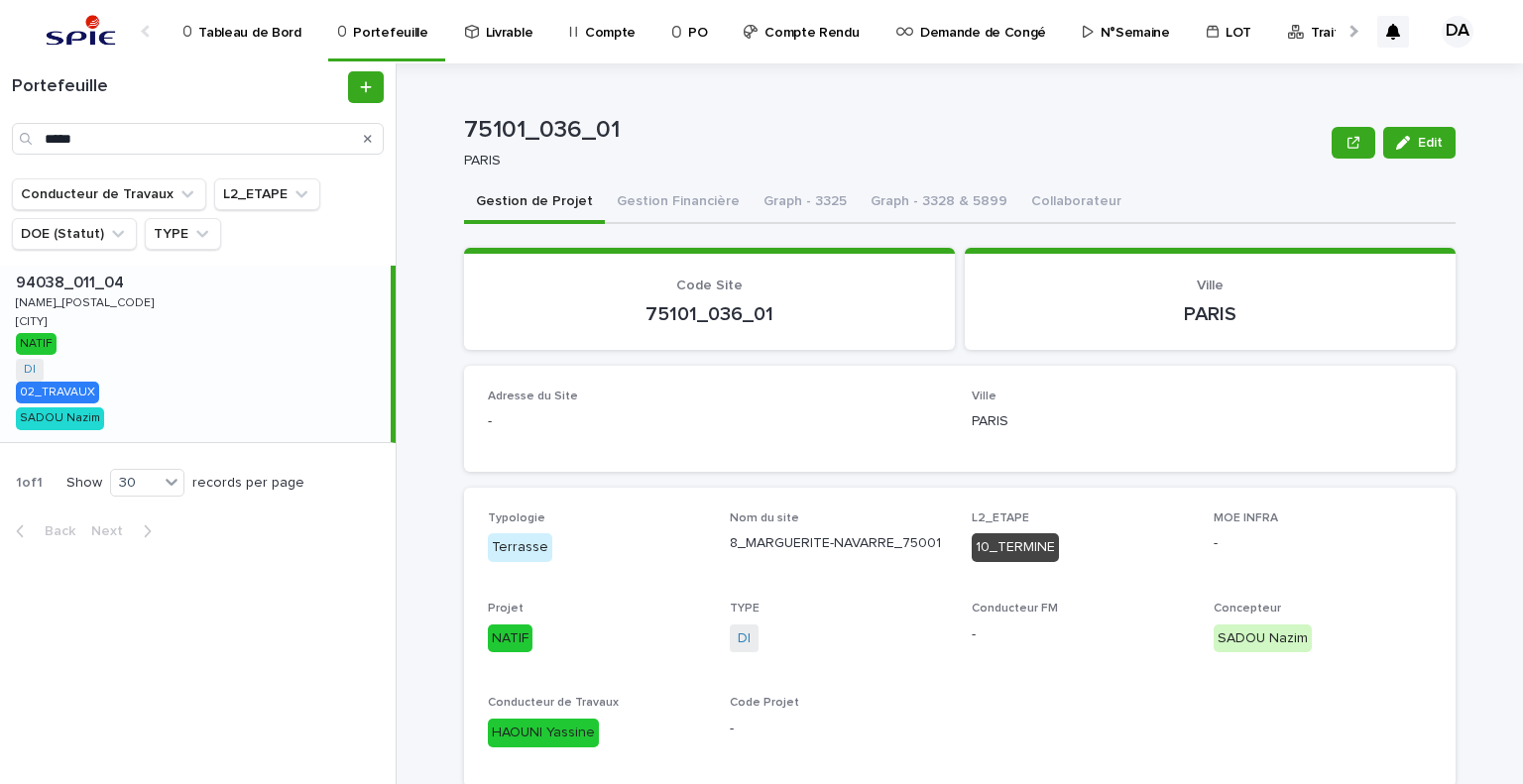 click on "[POSTAL_CODE]_[CODE]_[CODE] [POSTAL_CODE]_[CODE]_[CODE]   [NAME]_[POSTAL_CODE] [NAME]_[POSTAL_CODE]   [CITY] [CITY]   NATIF DI   + 0 02_TRAVAUX [LAST] [LAST]" at bounding box center (195, 354) 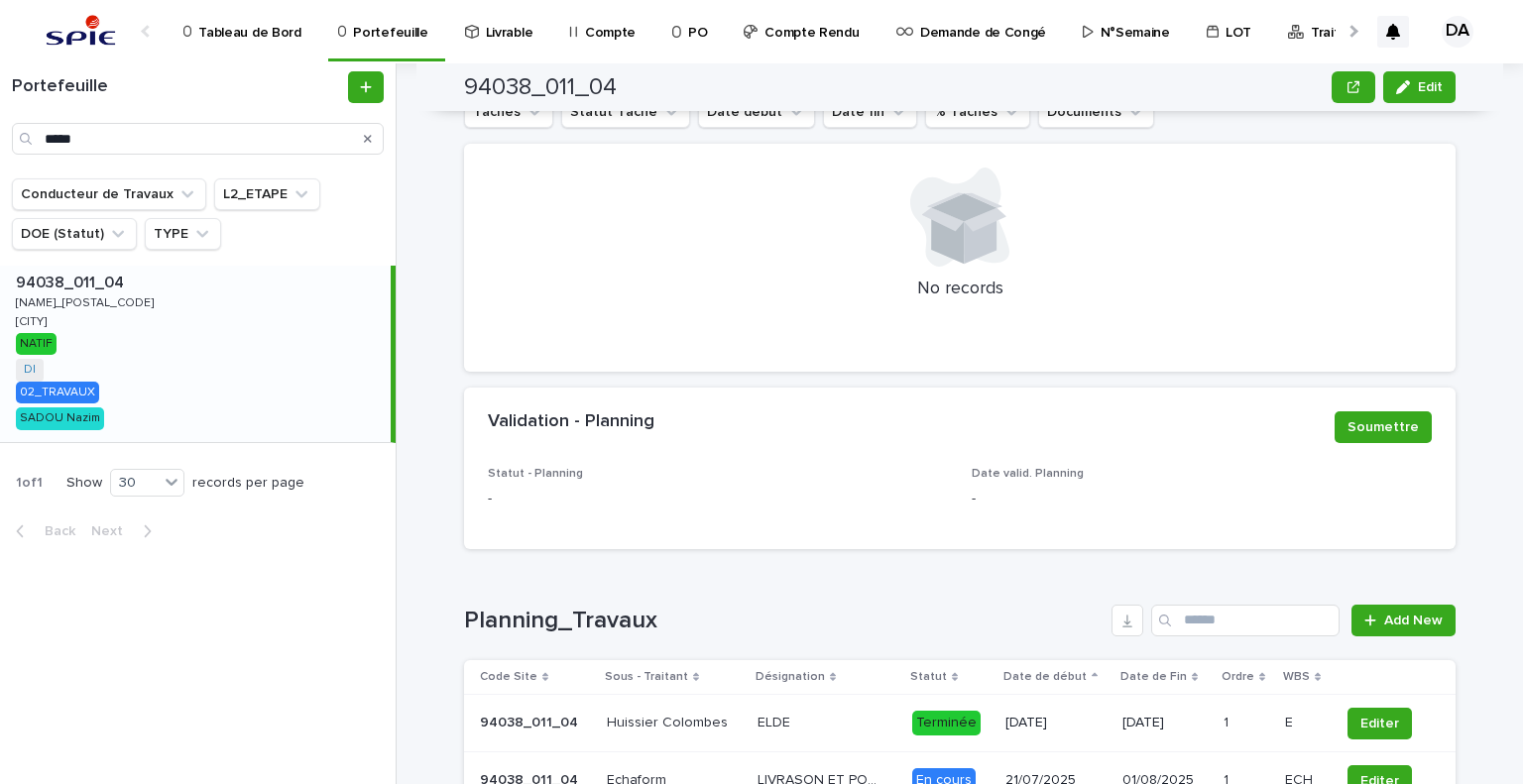 scroll, scrollTop: 1288, scrollLeft: 0, axis: vertical 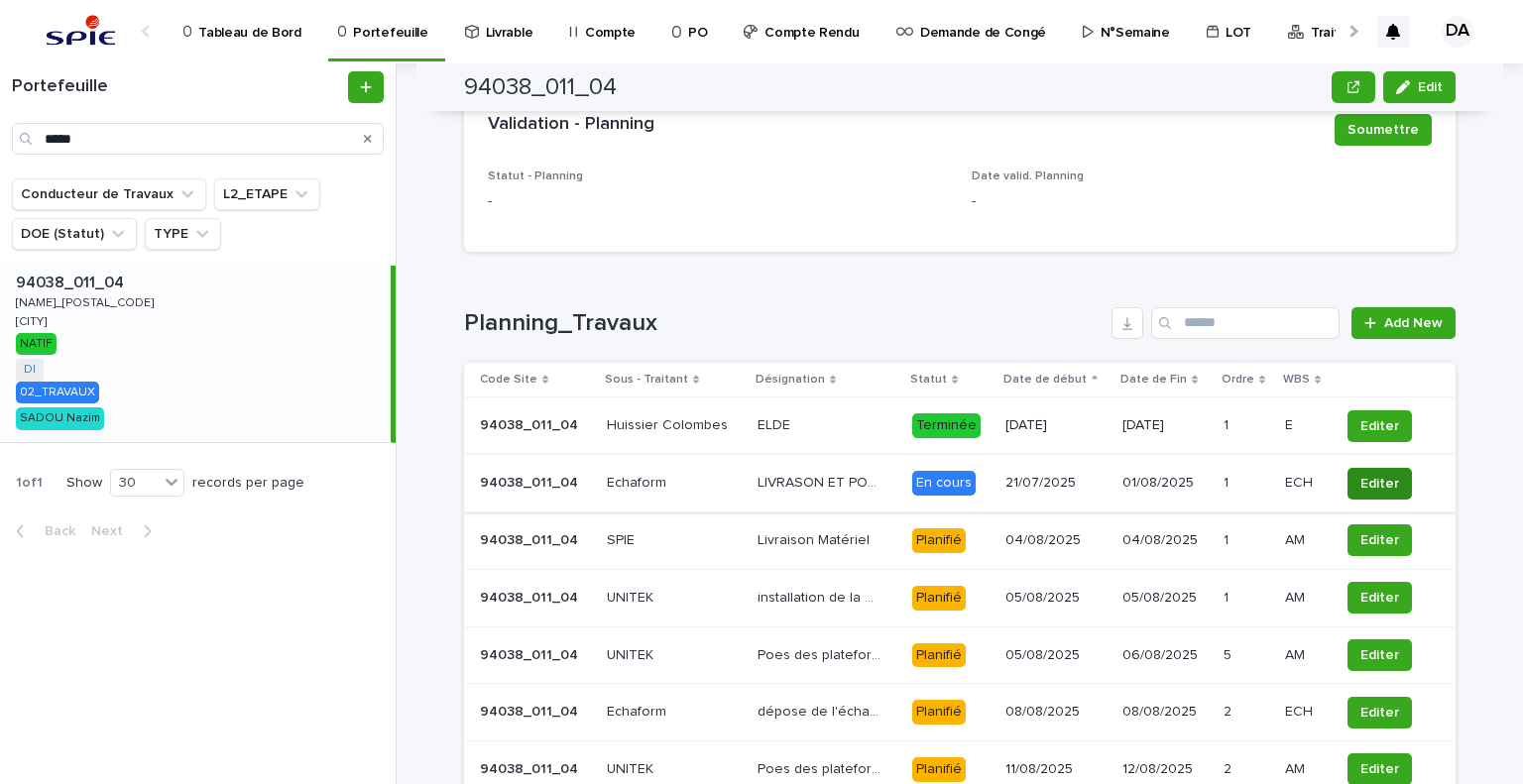 click on "Editer" at bounding box center [1379, 484] 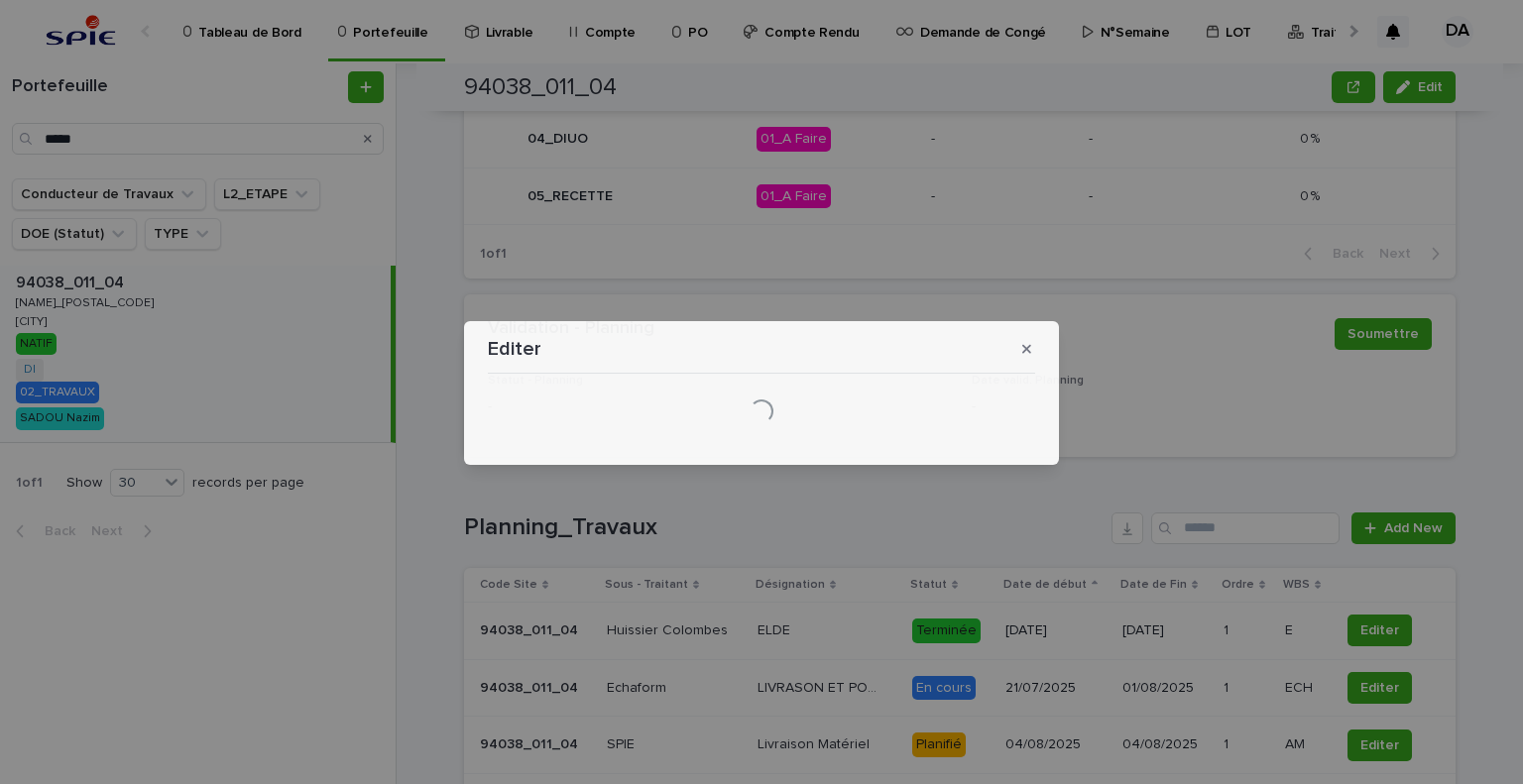 scroll, scrollTop: 1390, scrollLeft: 0, axis: vertical 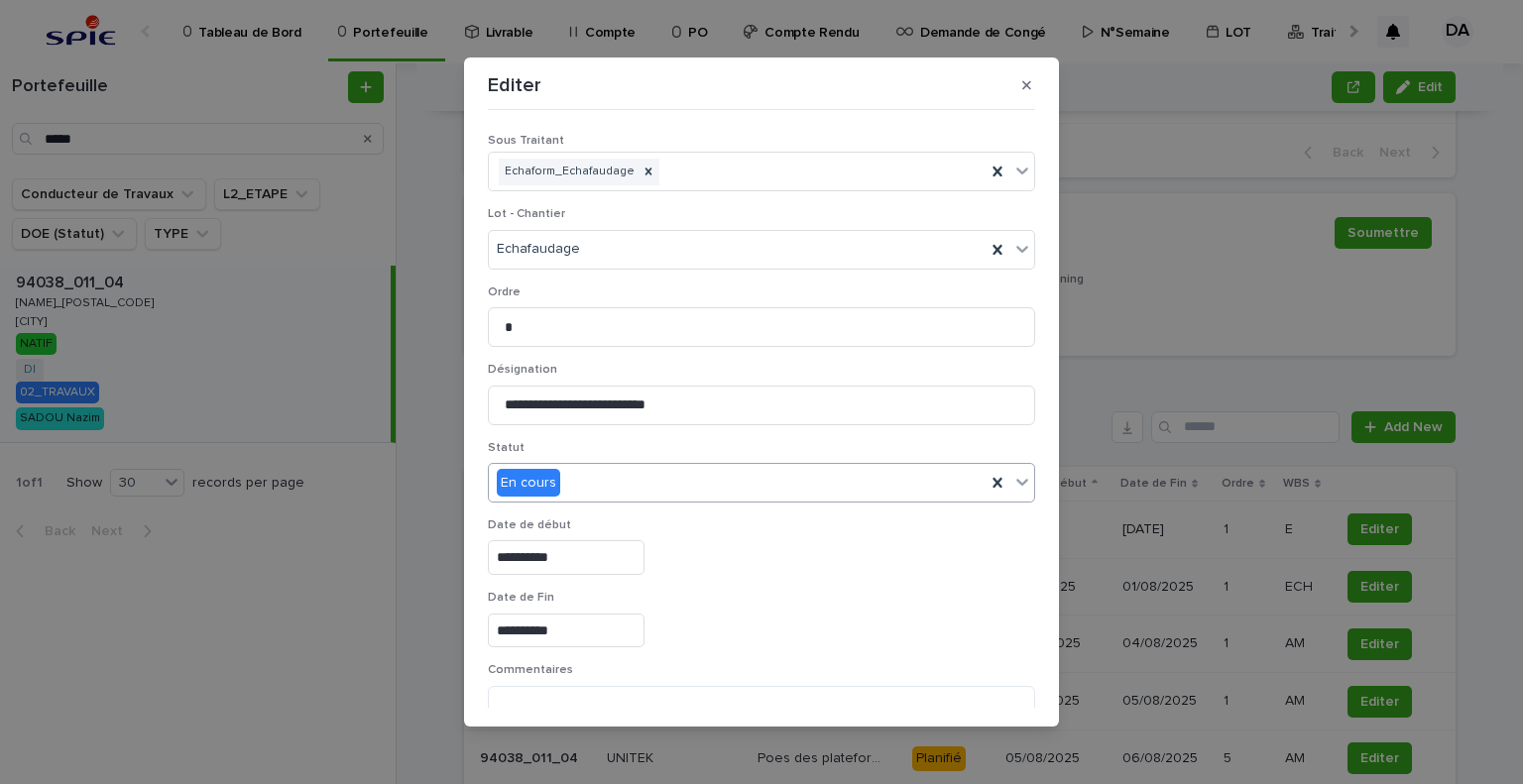 click on "En cours" at bounding box center [737, 483] 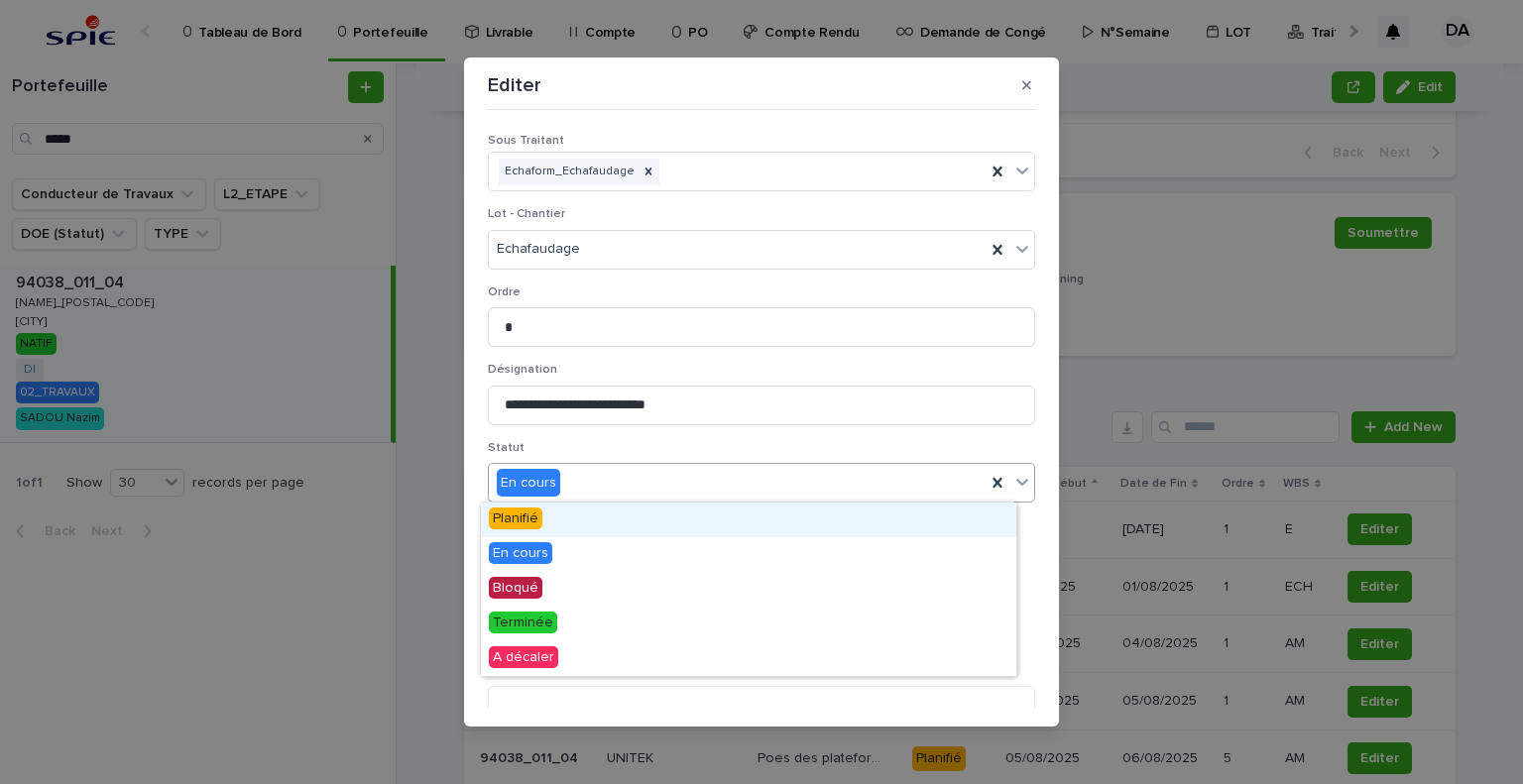click on "Planifié" at bounding box center (749, 519) 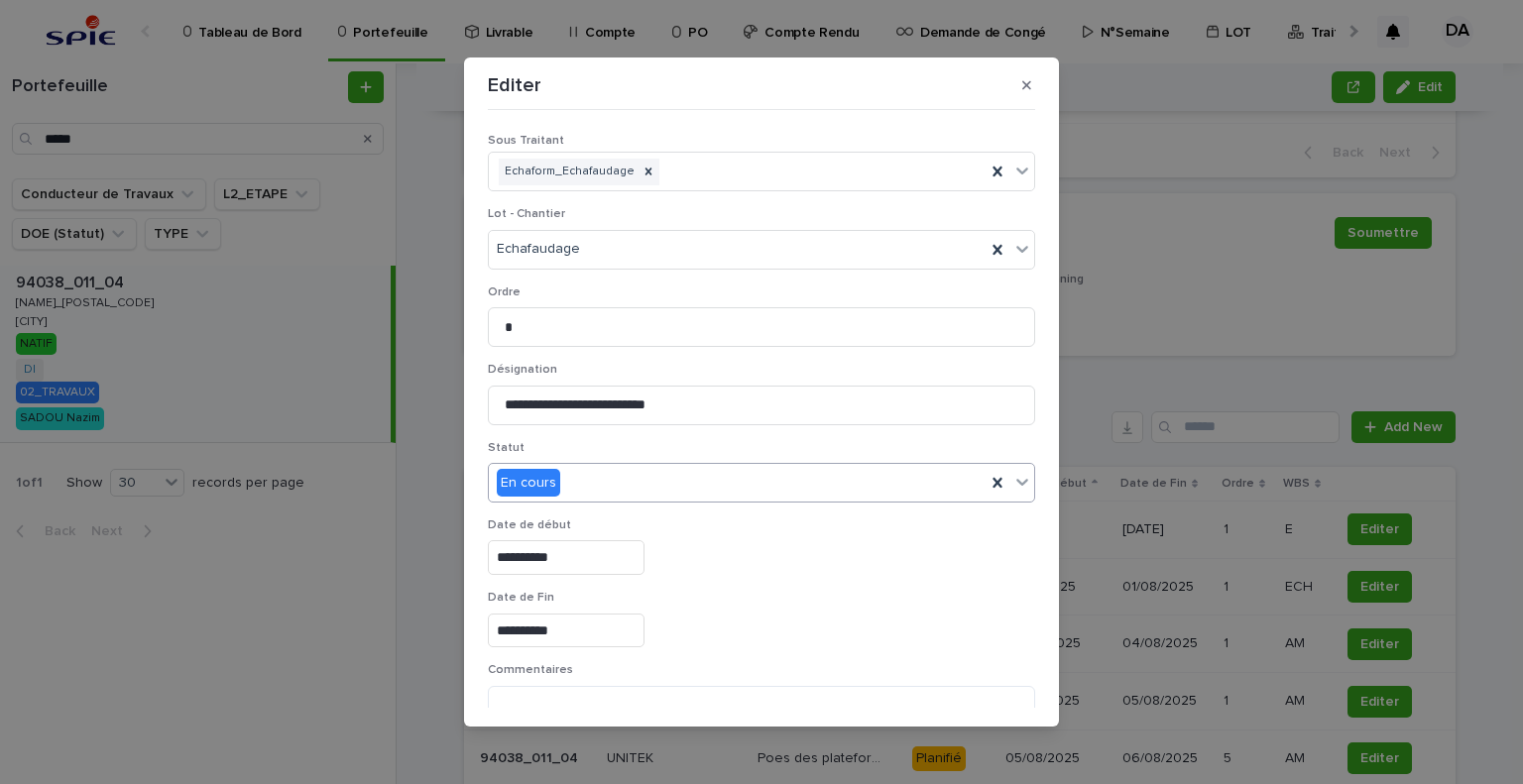 scroll, scrollTop: 98, scrollLeft: 0, axis: vertical 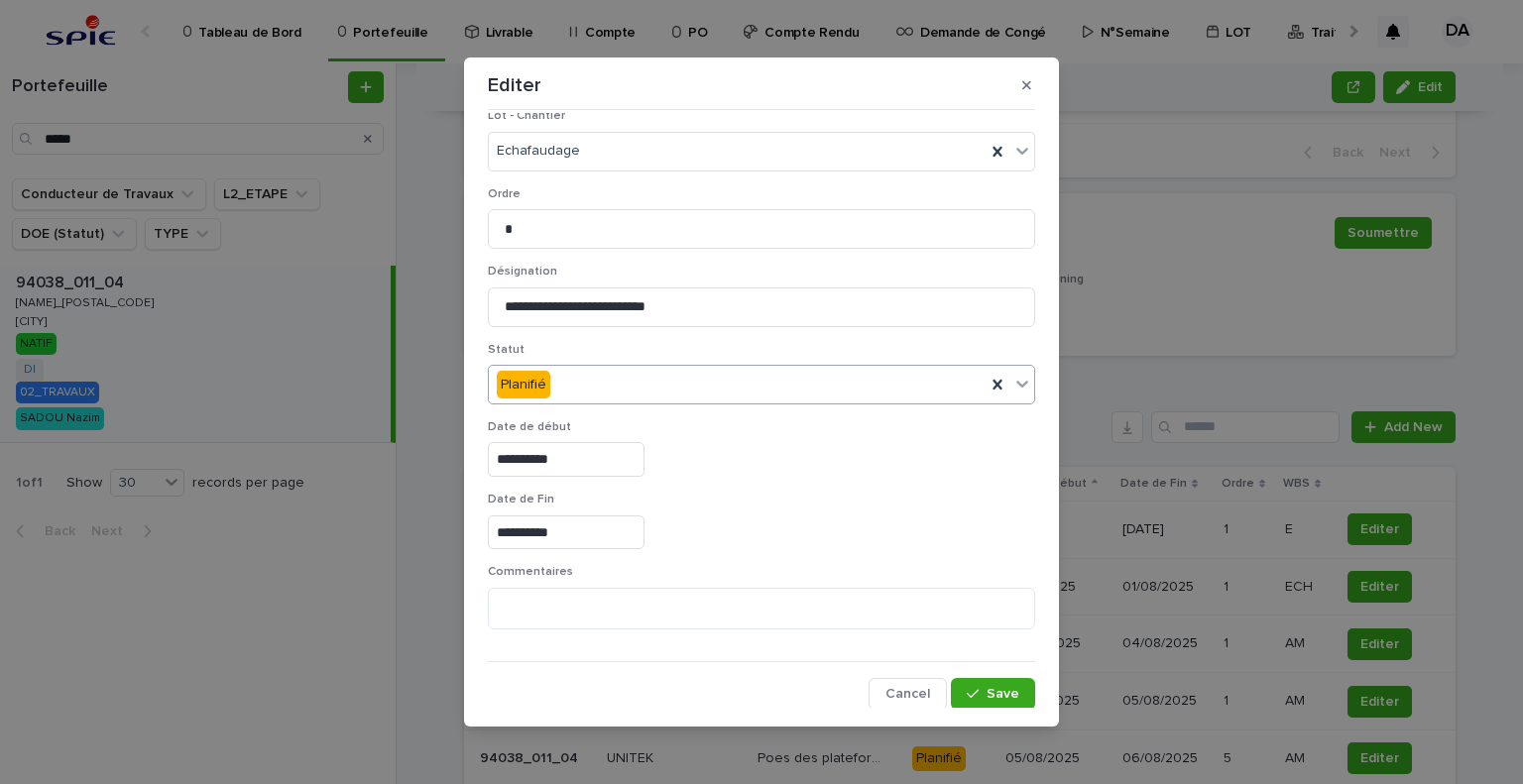 click on "Planifié" at bounding box center [737, 385] 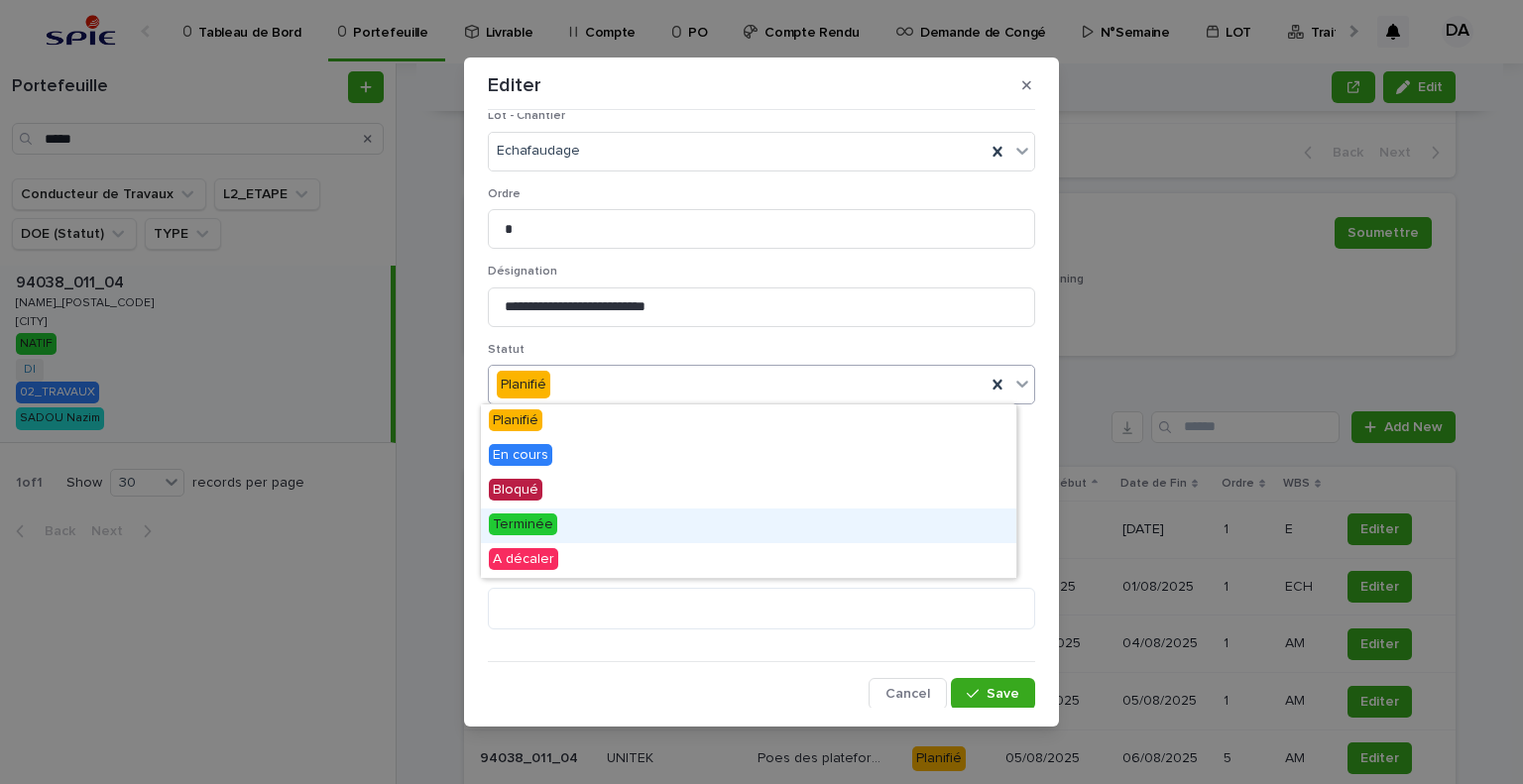 click on "Terminée" at bounding box center (749, 525) 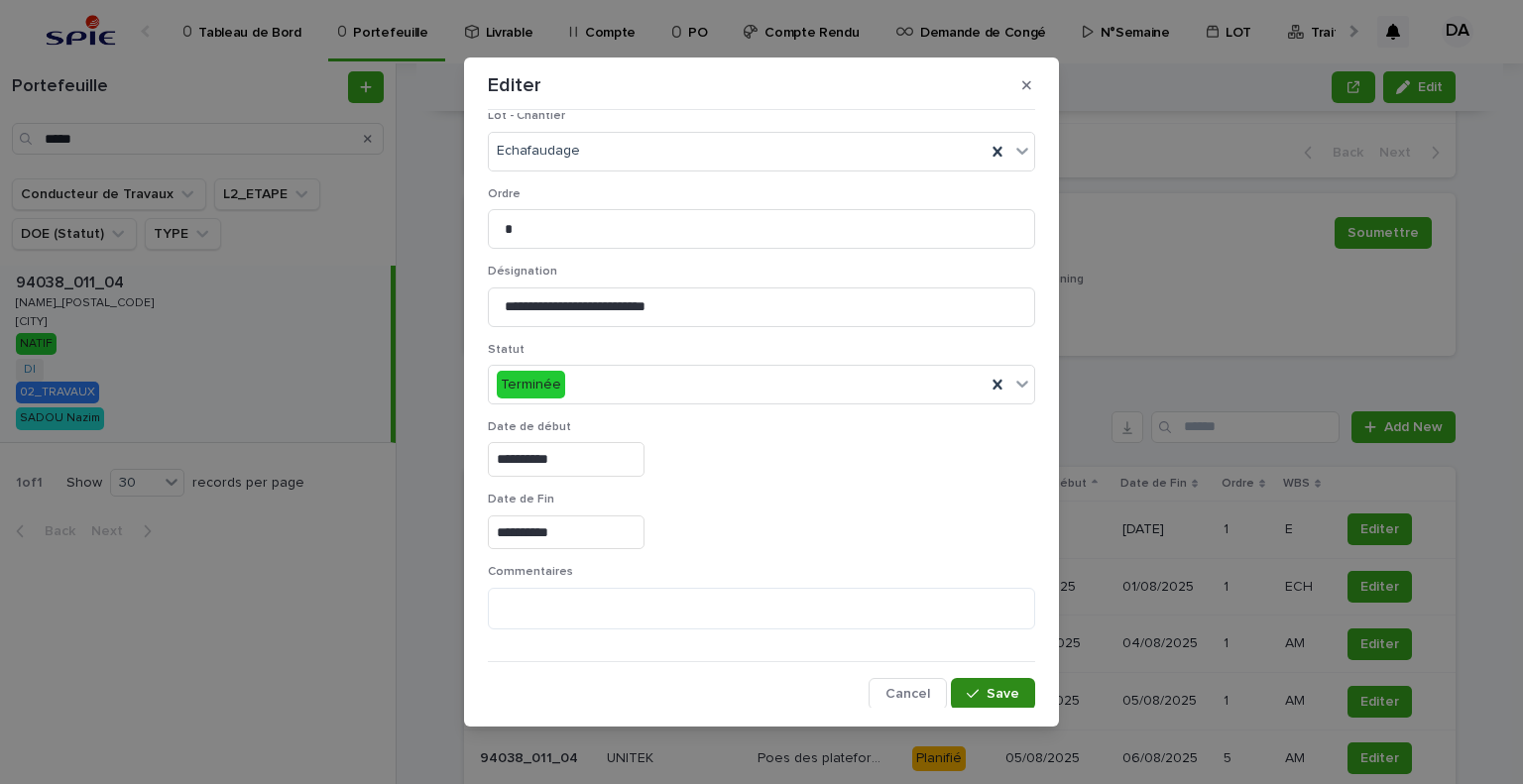 click on "Save" at bounding box center [993, 694] 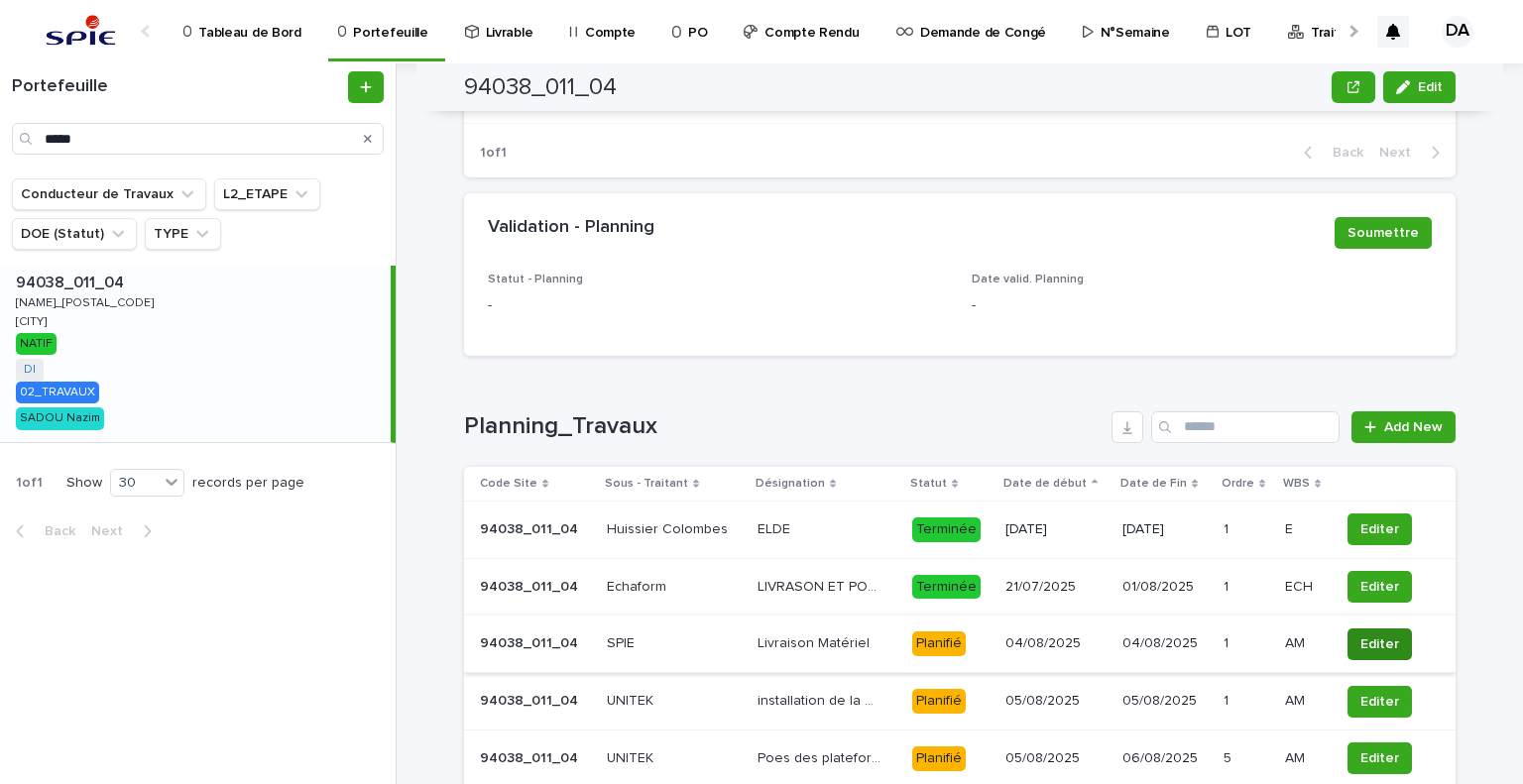 click on "Editer" at bounding box center (1379, 644) 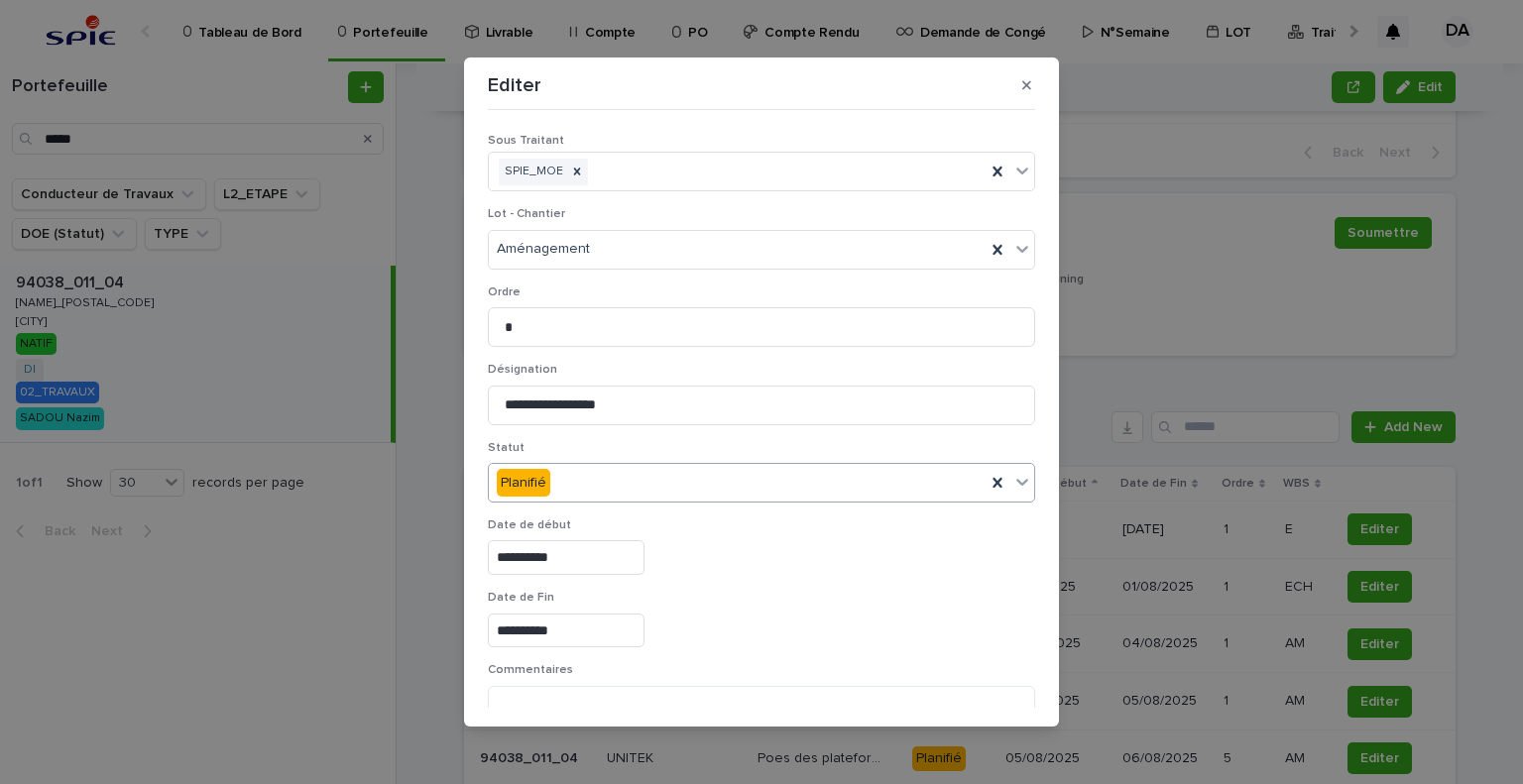 click on "Planifié" at bounding box center [737, 483] 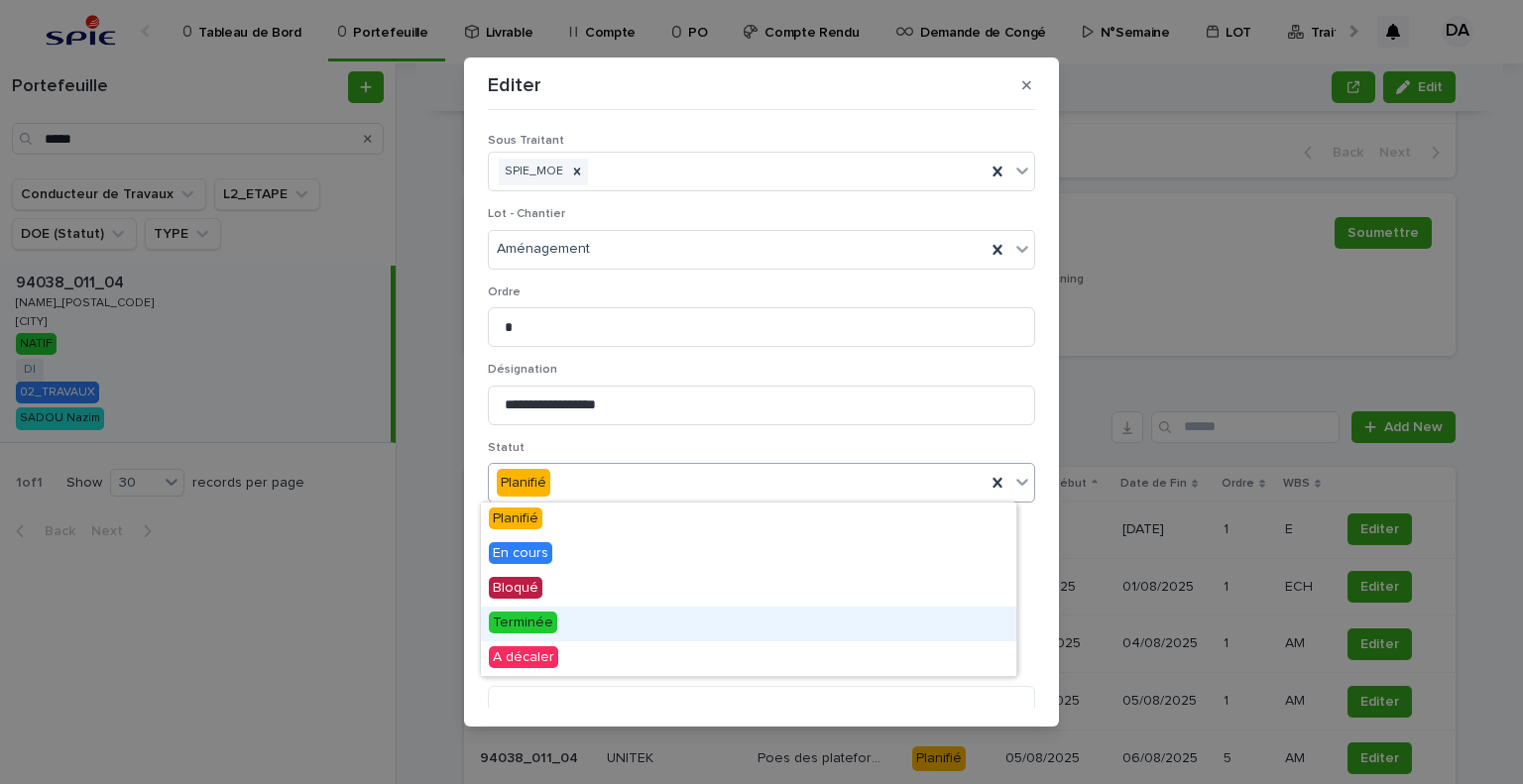 click on "Terminée" at bounding box center (523, 622) 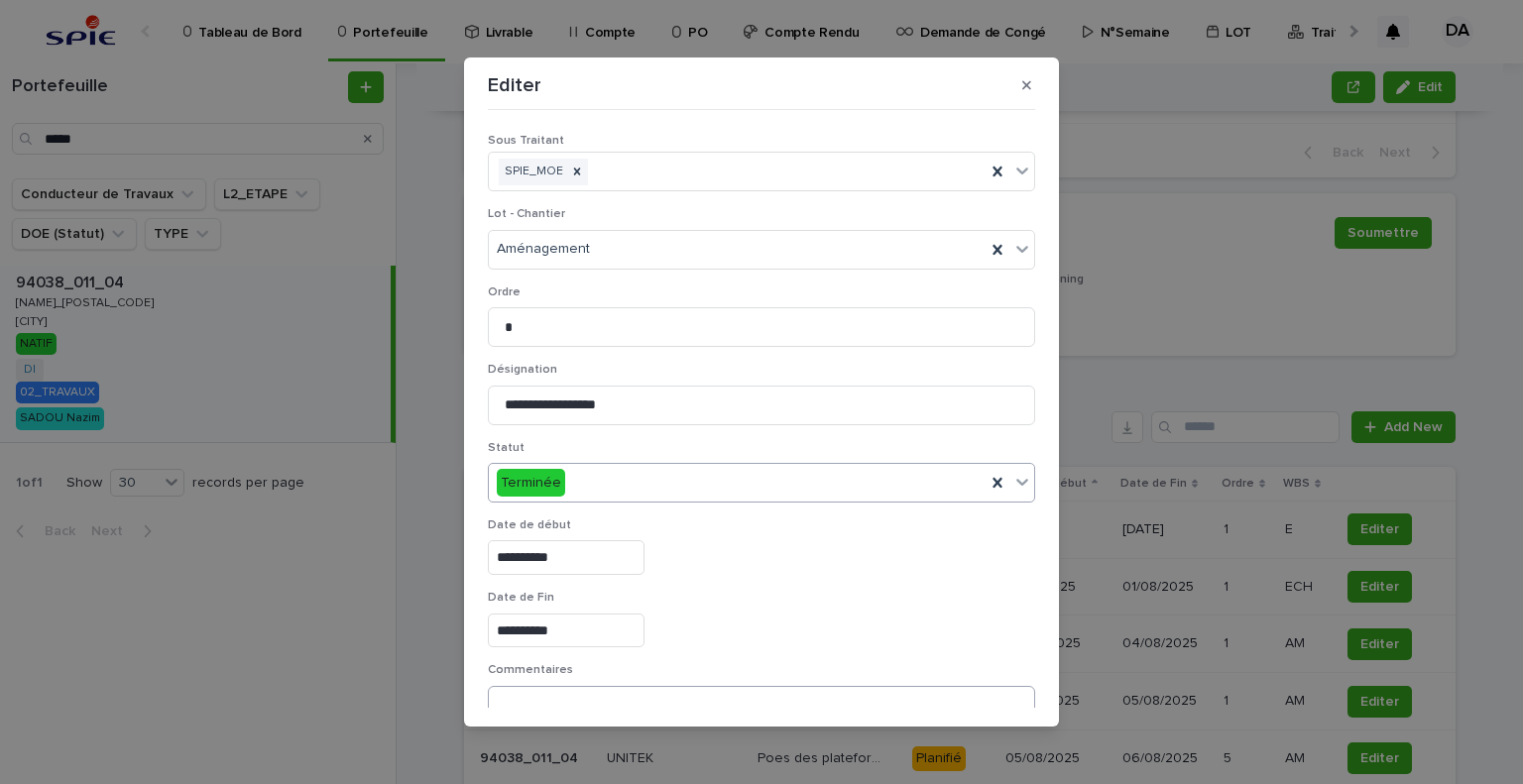 scroll, scrollTop: 98, scrollLeft: 0, axis: vertical 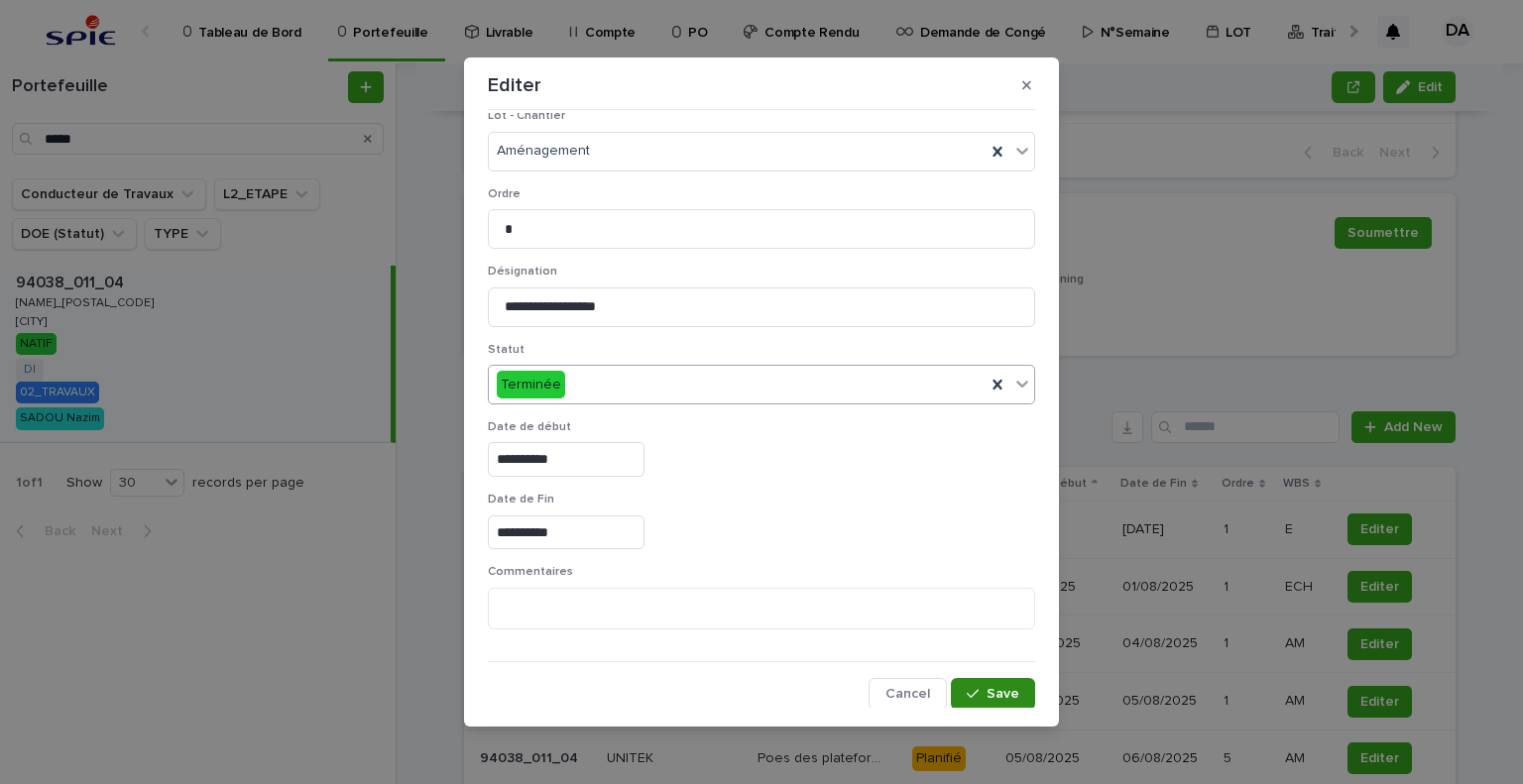 click on "Save" at bounding box center [1002, 694] 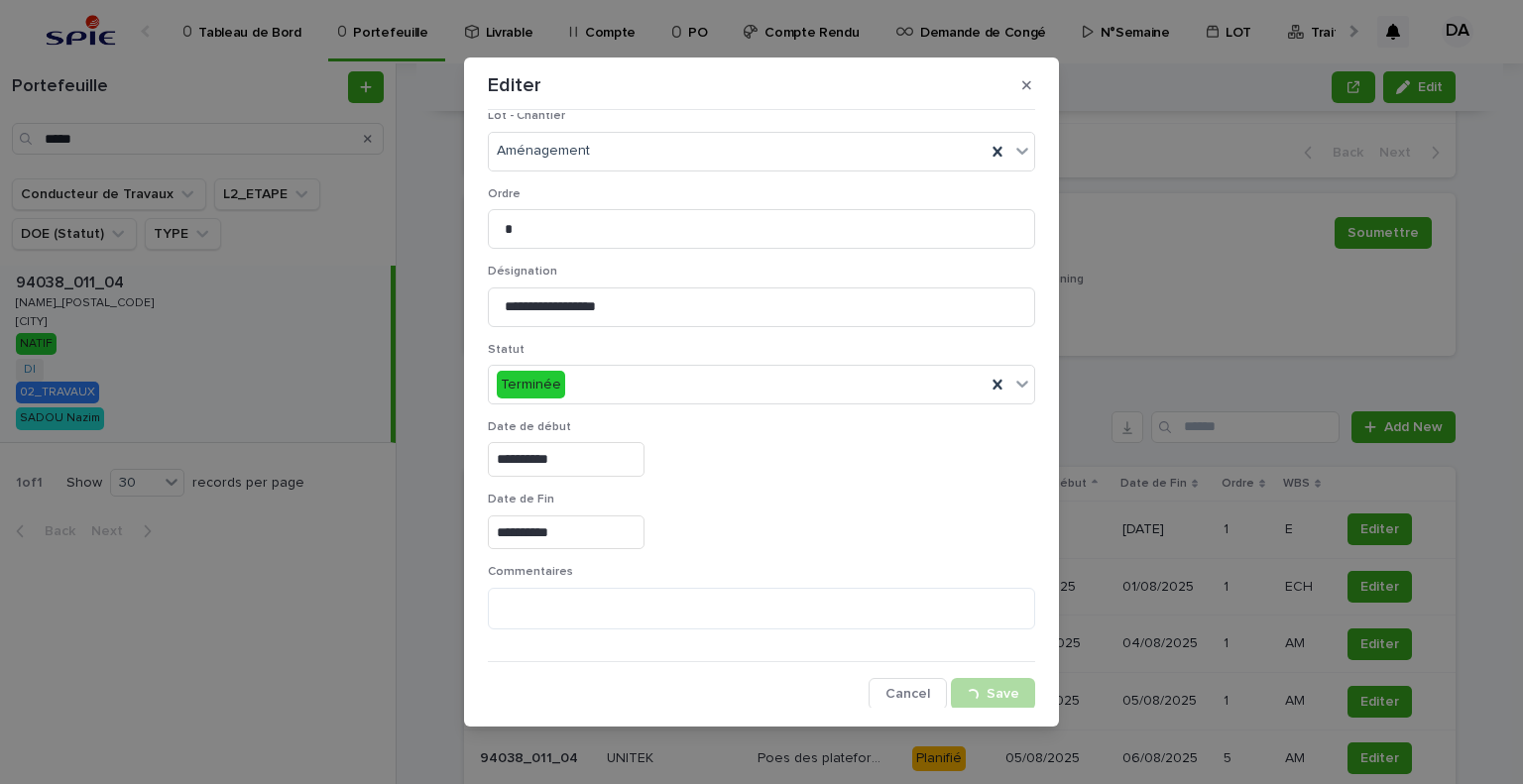 click on "**********" at bounding box center [762, 392] 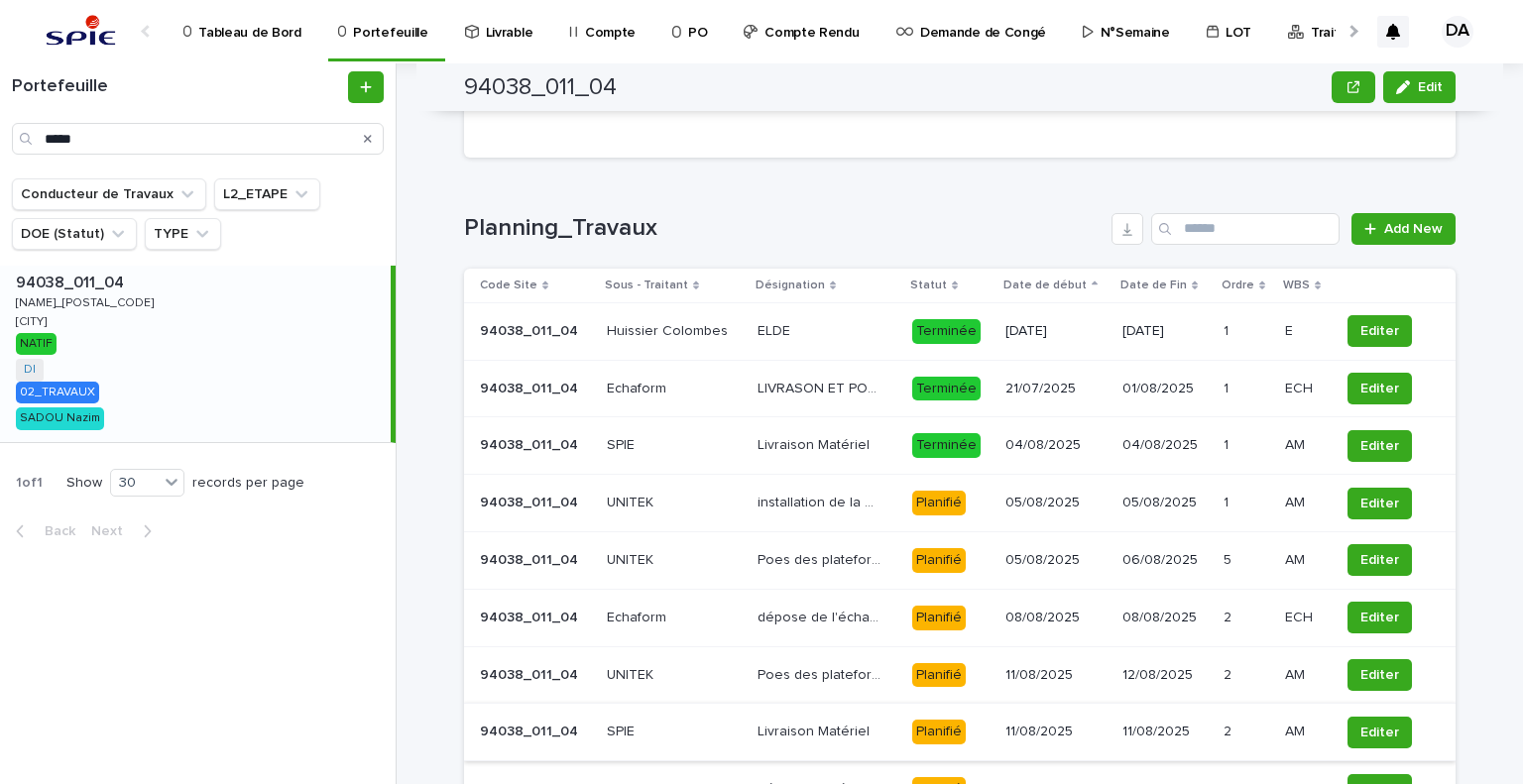 scroll, scrollTop: 1687, scrollLeft: 0, axis: vertical 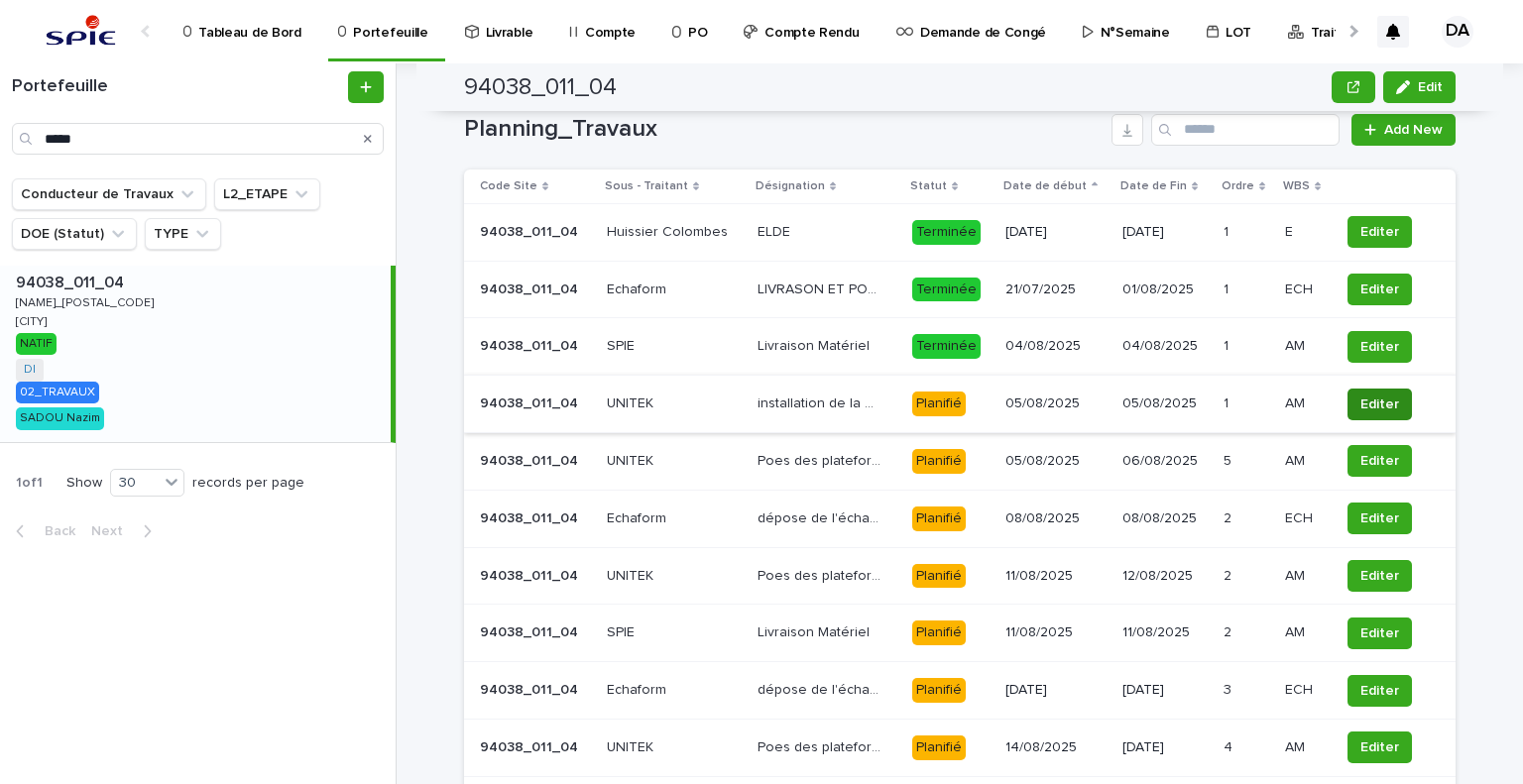 click on "Editer" at bounding box center [1379, 404] 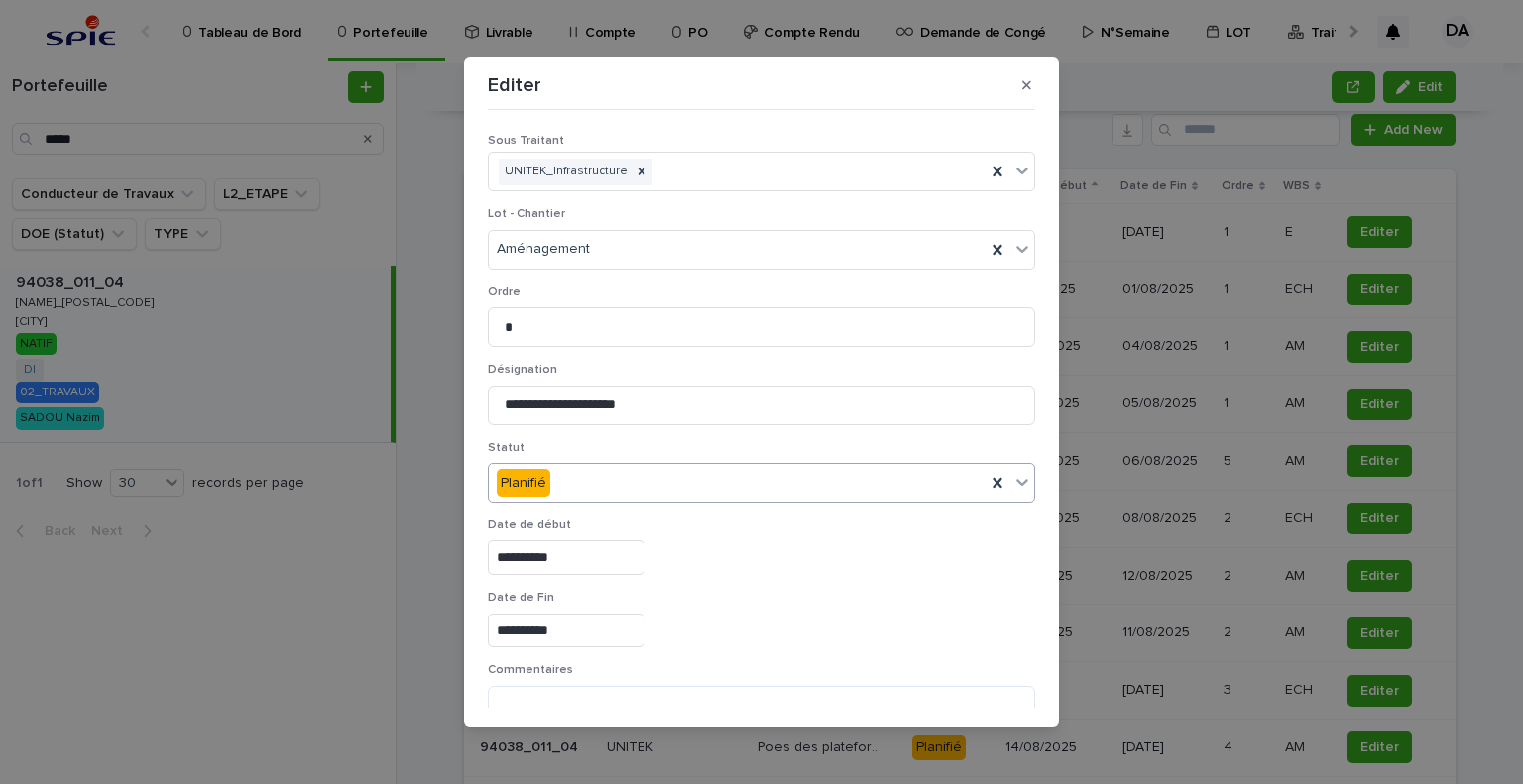 click on "Planifié" at bounding box center [737, 483] 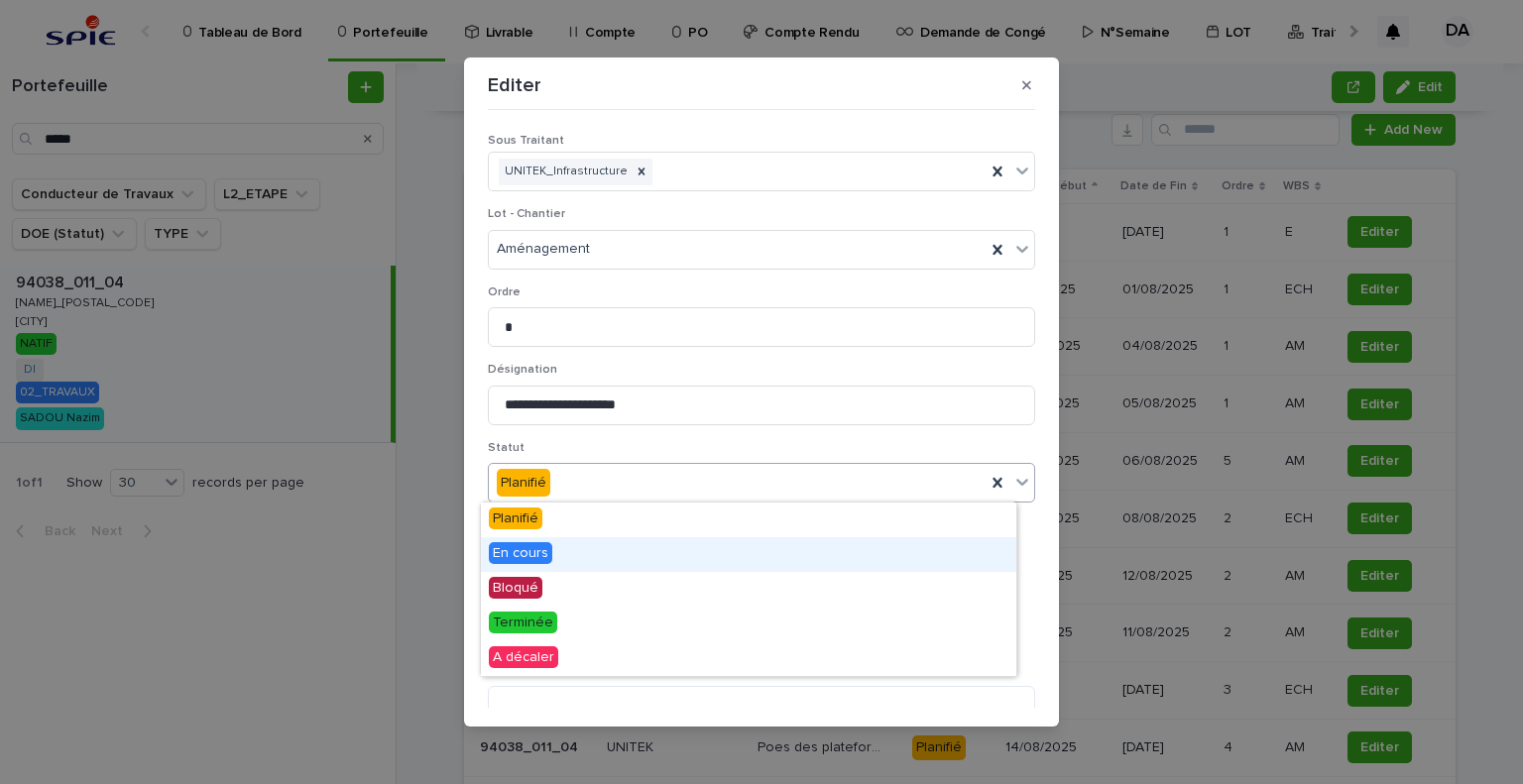 click on "En cours" at bounding box center [749, 554] 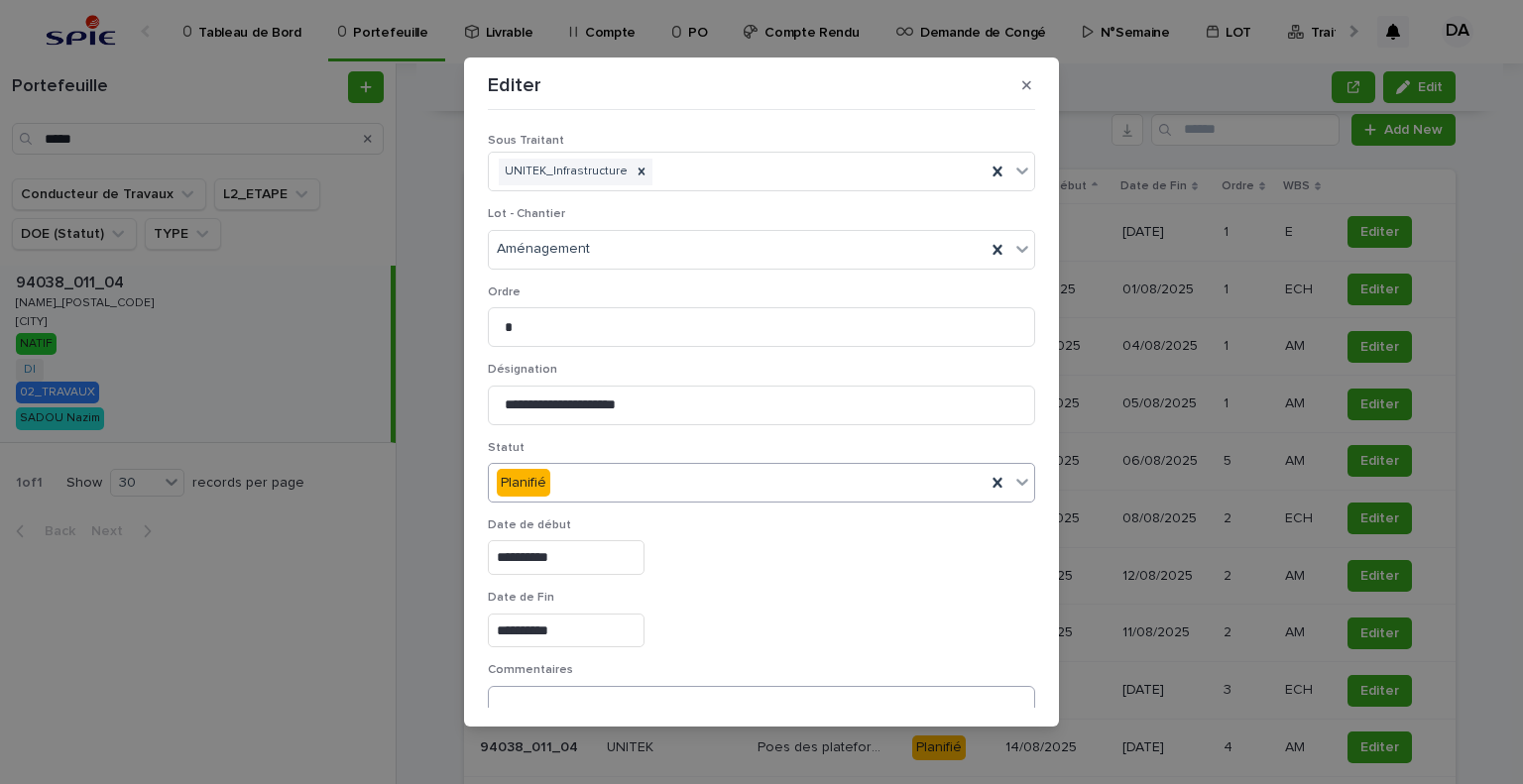 scroll, scrollTop: 98, scrollLeft: 0, axis: vertical 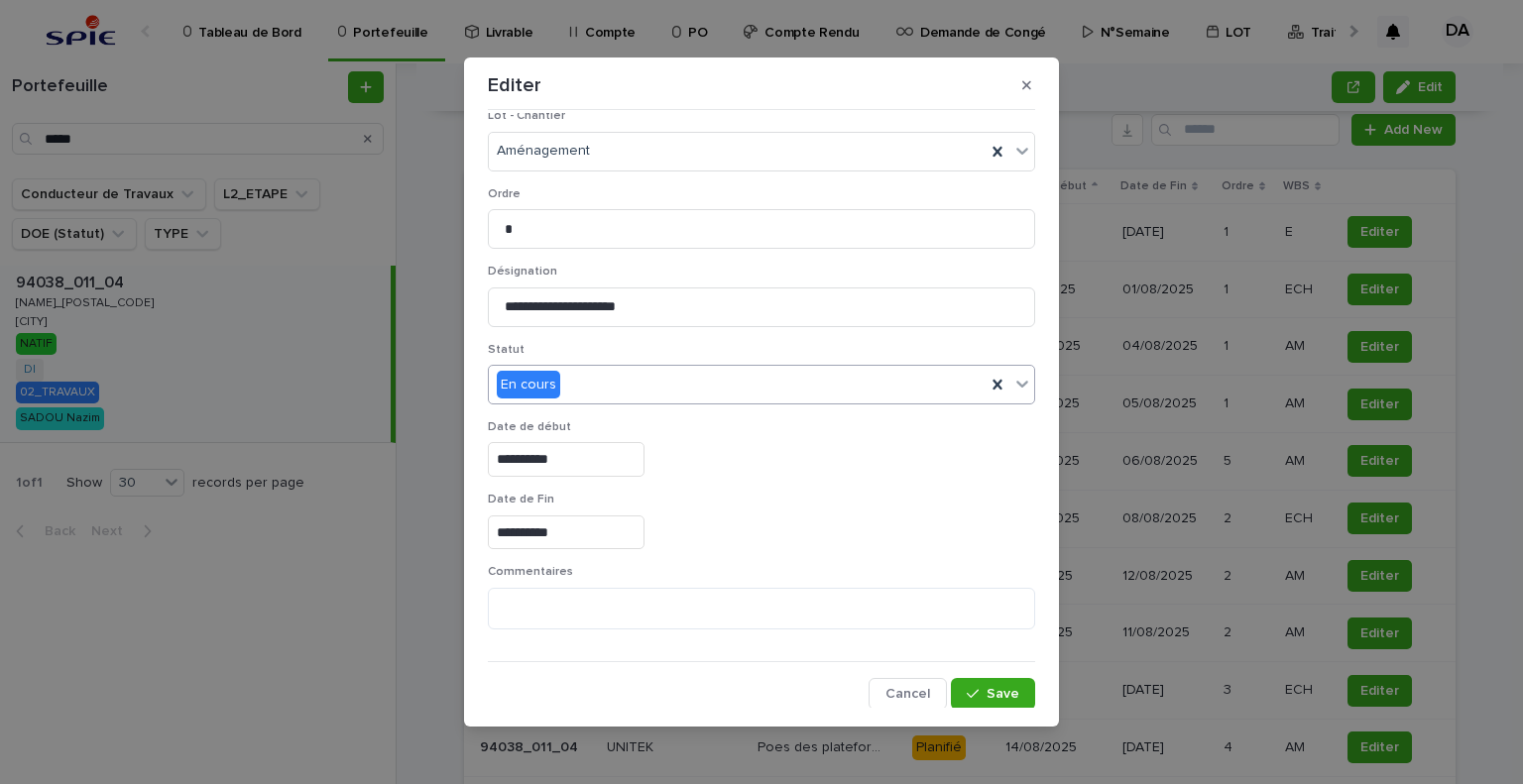 click on "Save" at bounding box center [993, 694] 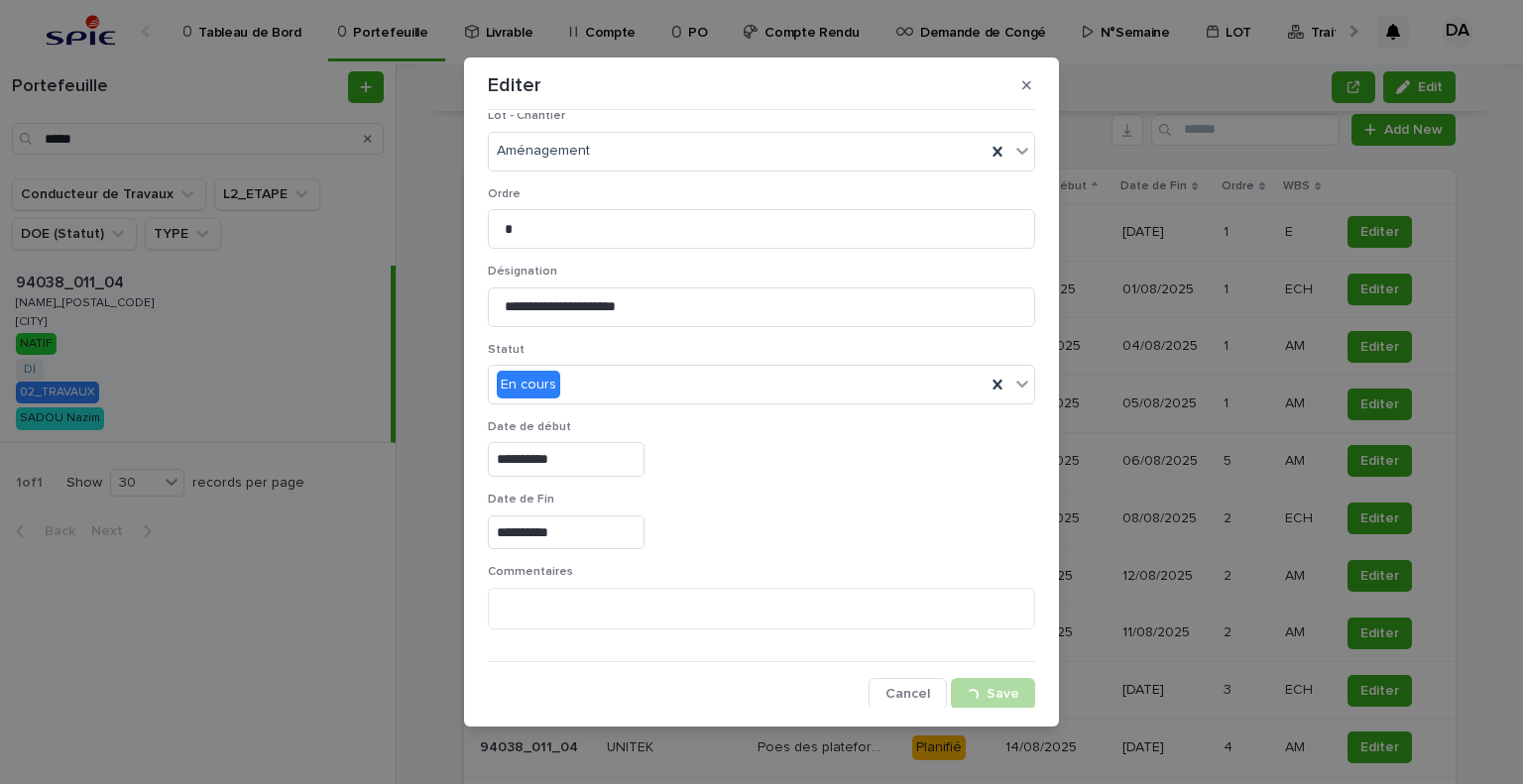 click on "**********" at bounding box center [762, 392] 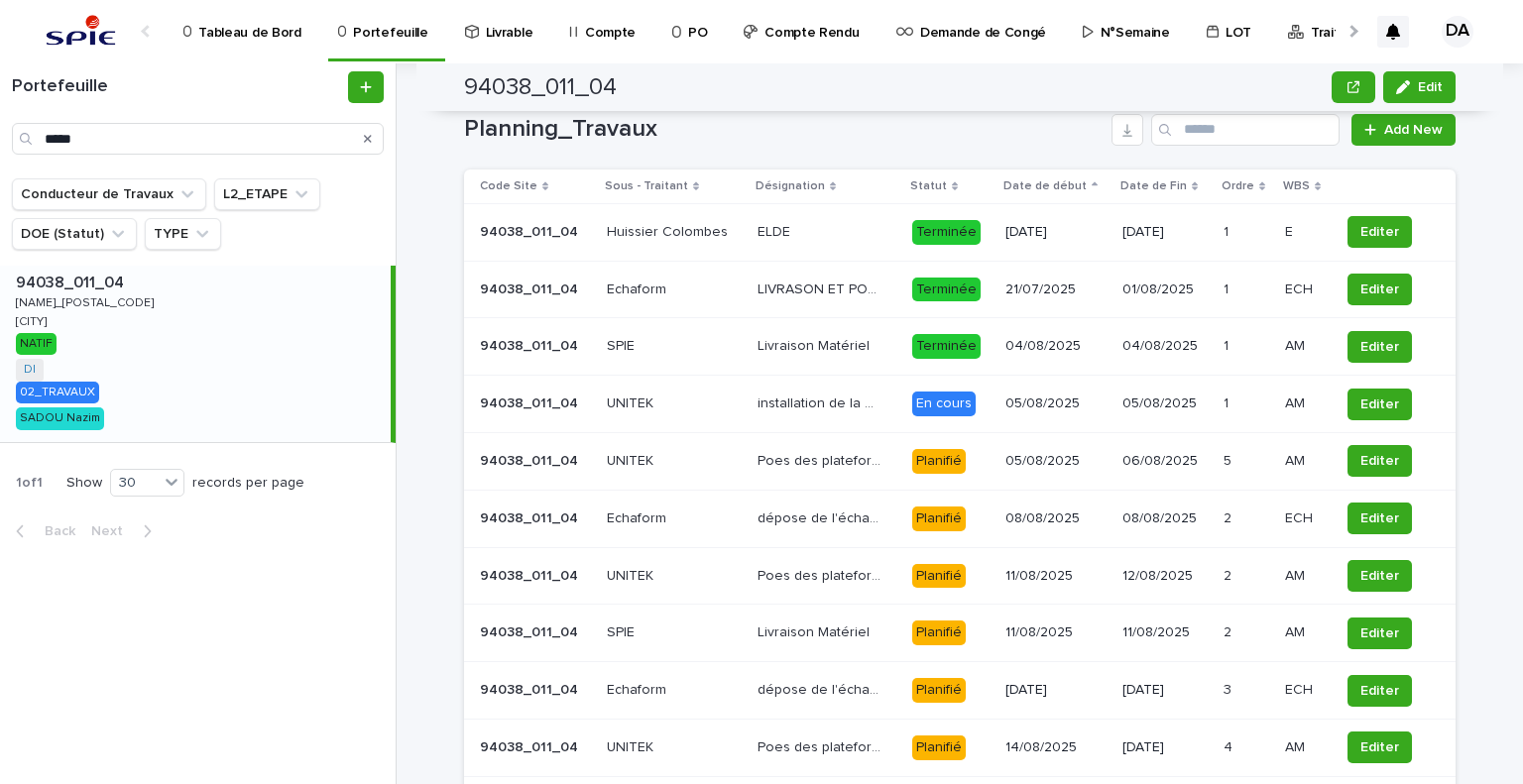 scroll, scrollTop: 1786, scrollLeft: 0, axis: vertical 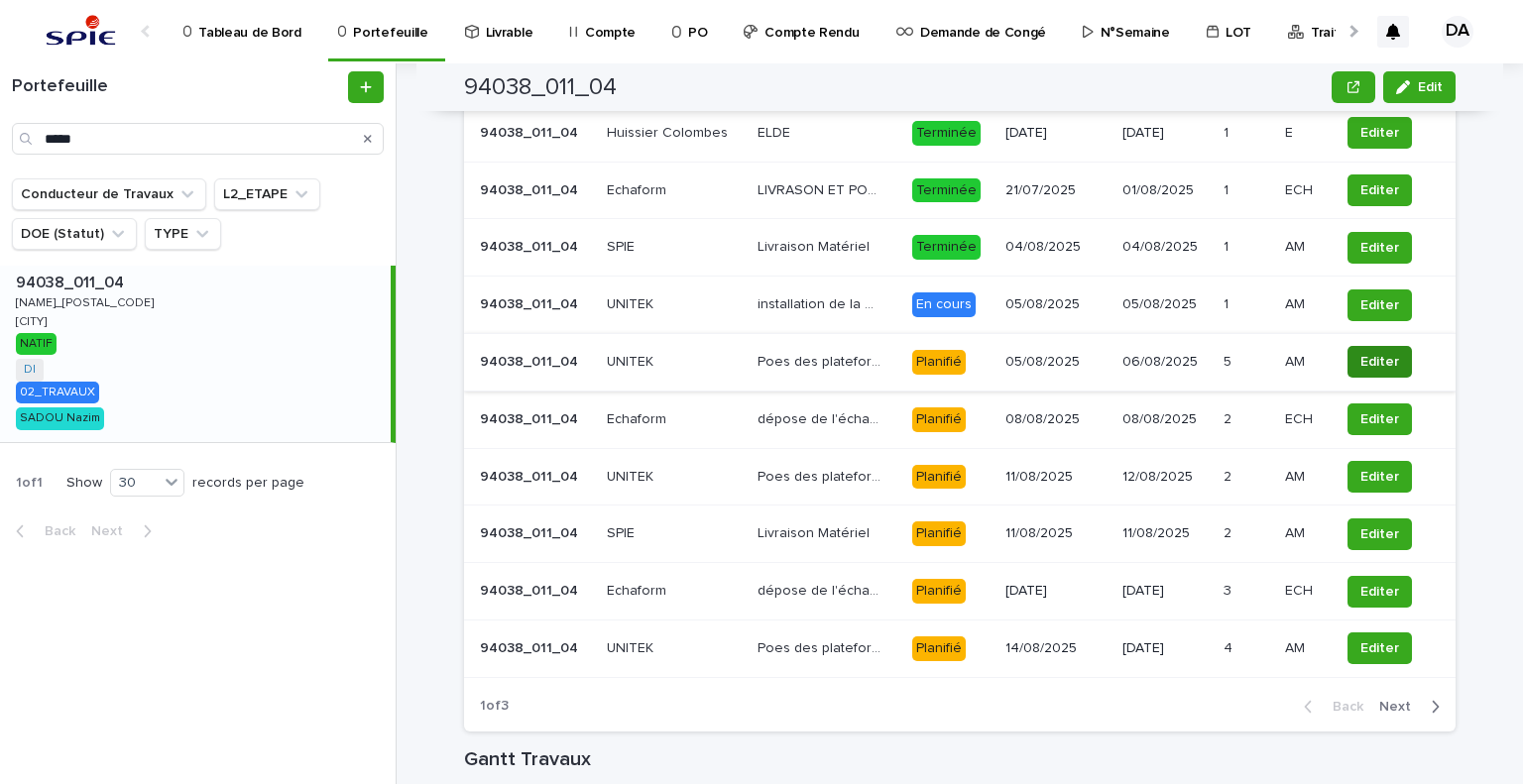 click on "Editer" at bounding box center (1379, 362) 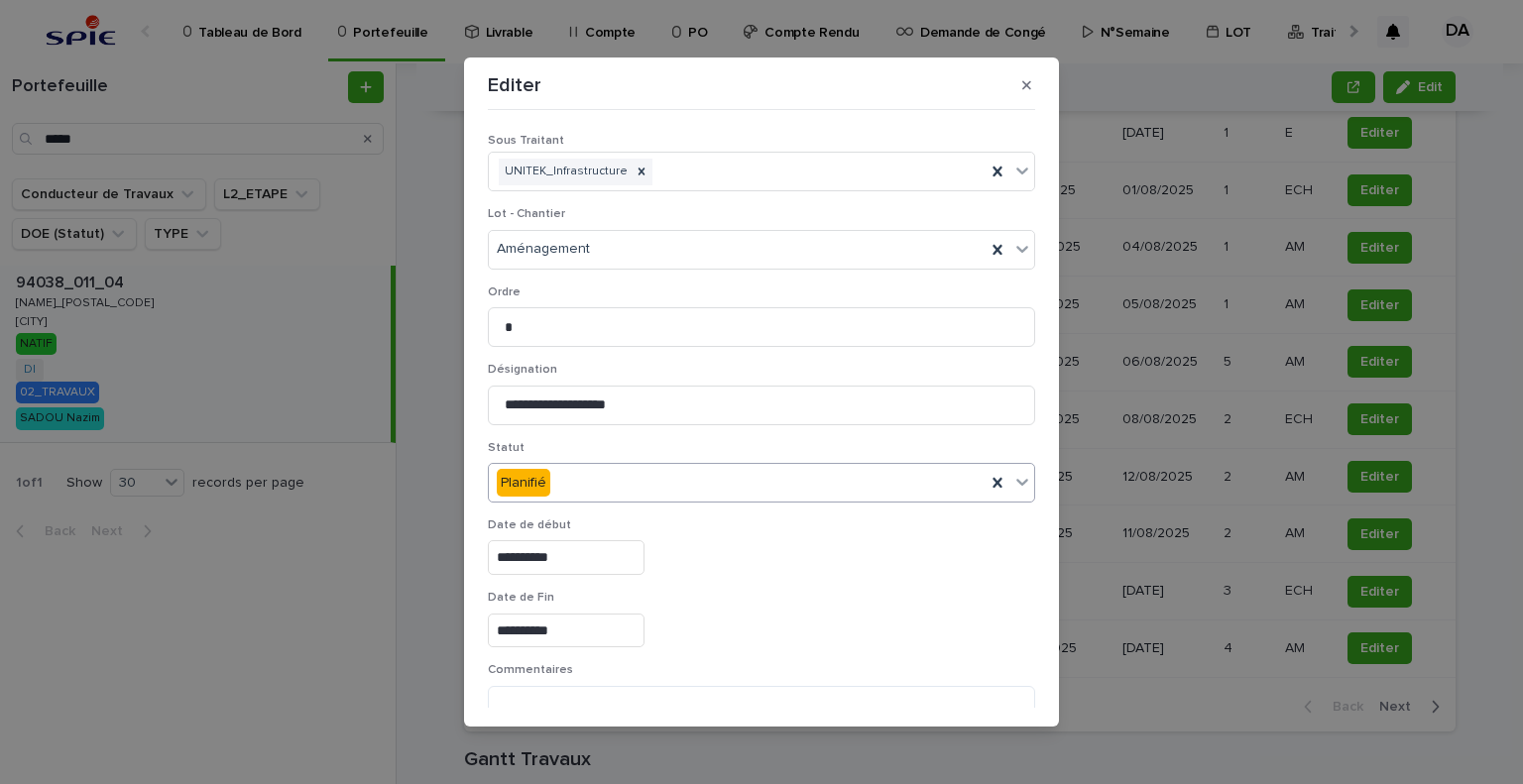 click on "Planifié" at bounding box center [737, 483] 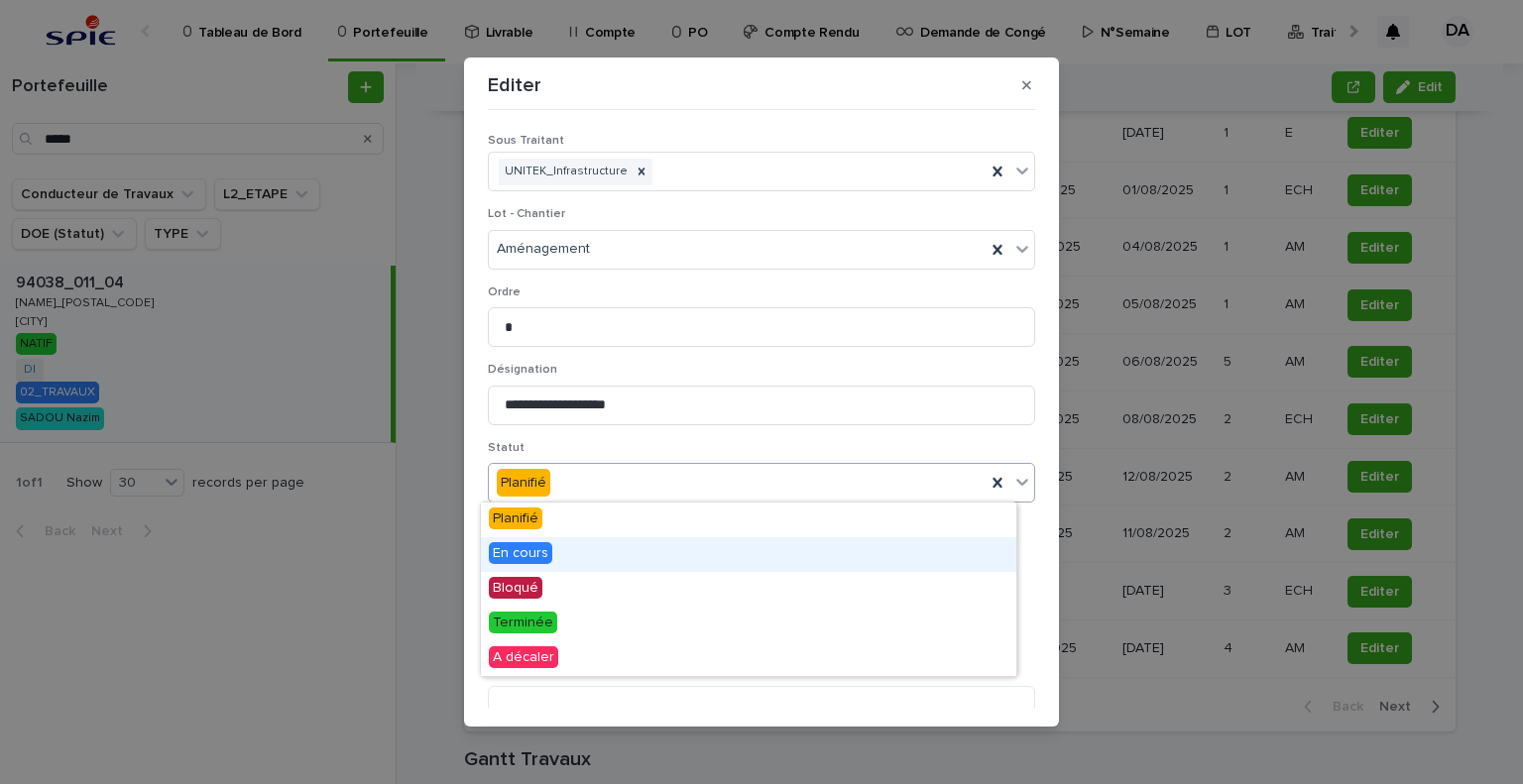 click on "En cours" at bounding box center (749, 554) 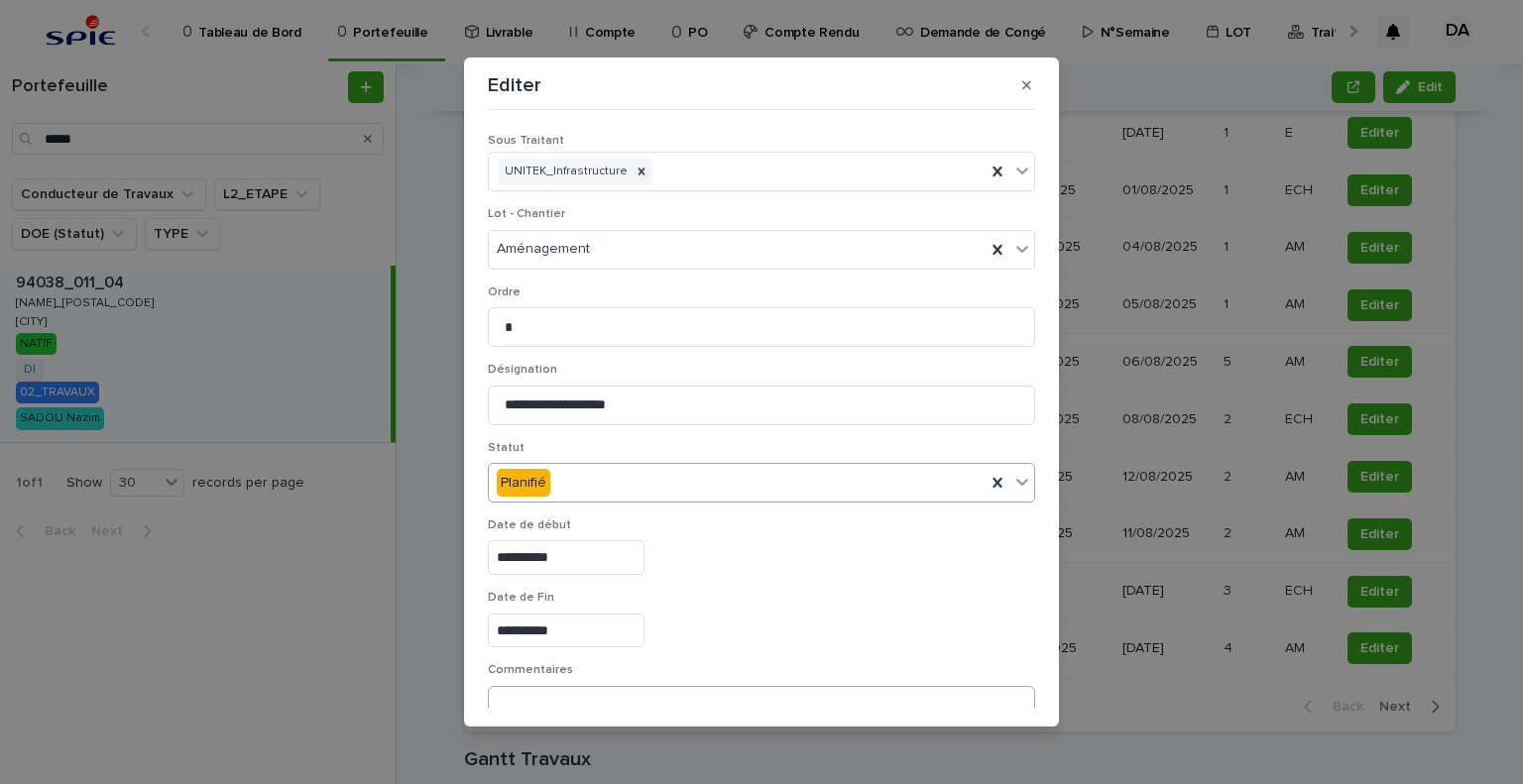 scroll, scrollTop: 98, scrollLeft: 0, axis: vertical 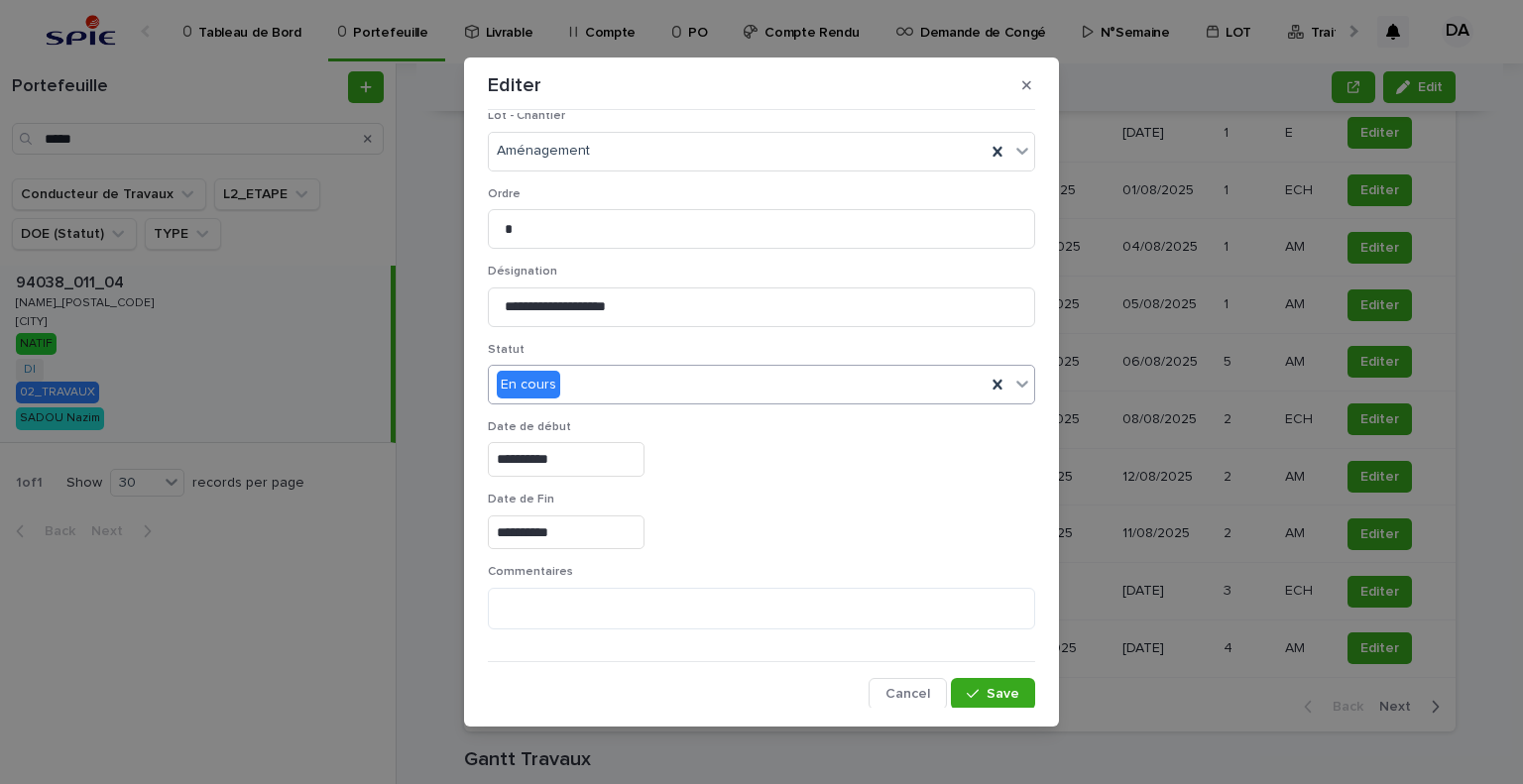 drag, startPoint x: 984, startPoint y: 691, endPoint x: 1129, endPoint y: 691, distance: 145 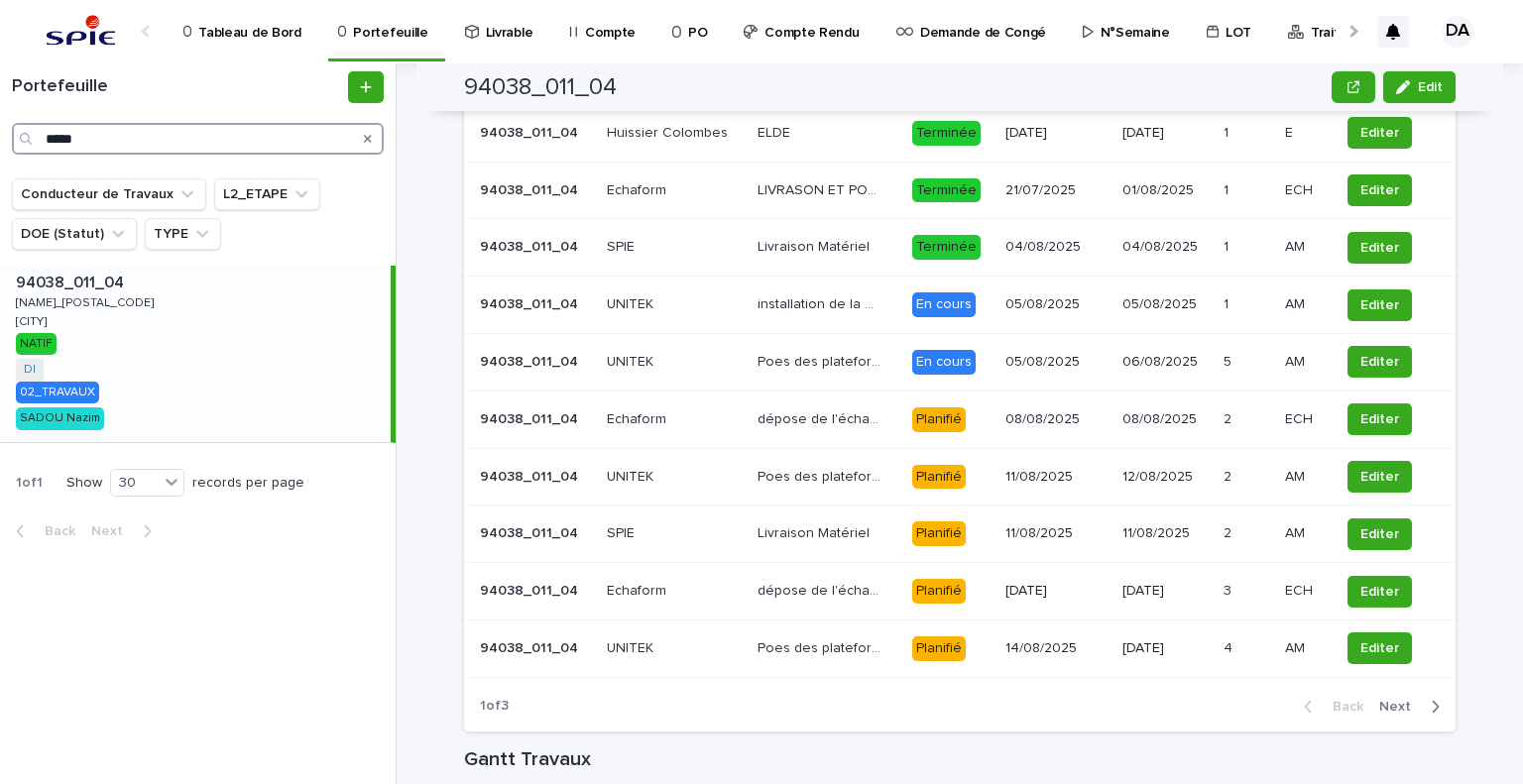click on "*****" at bounding box center [197, 139] 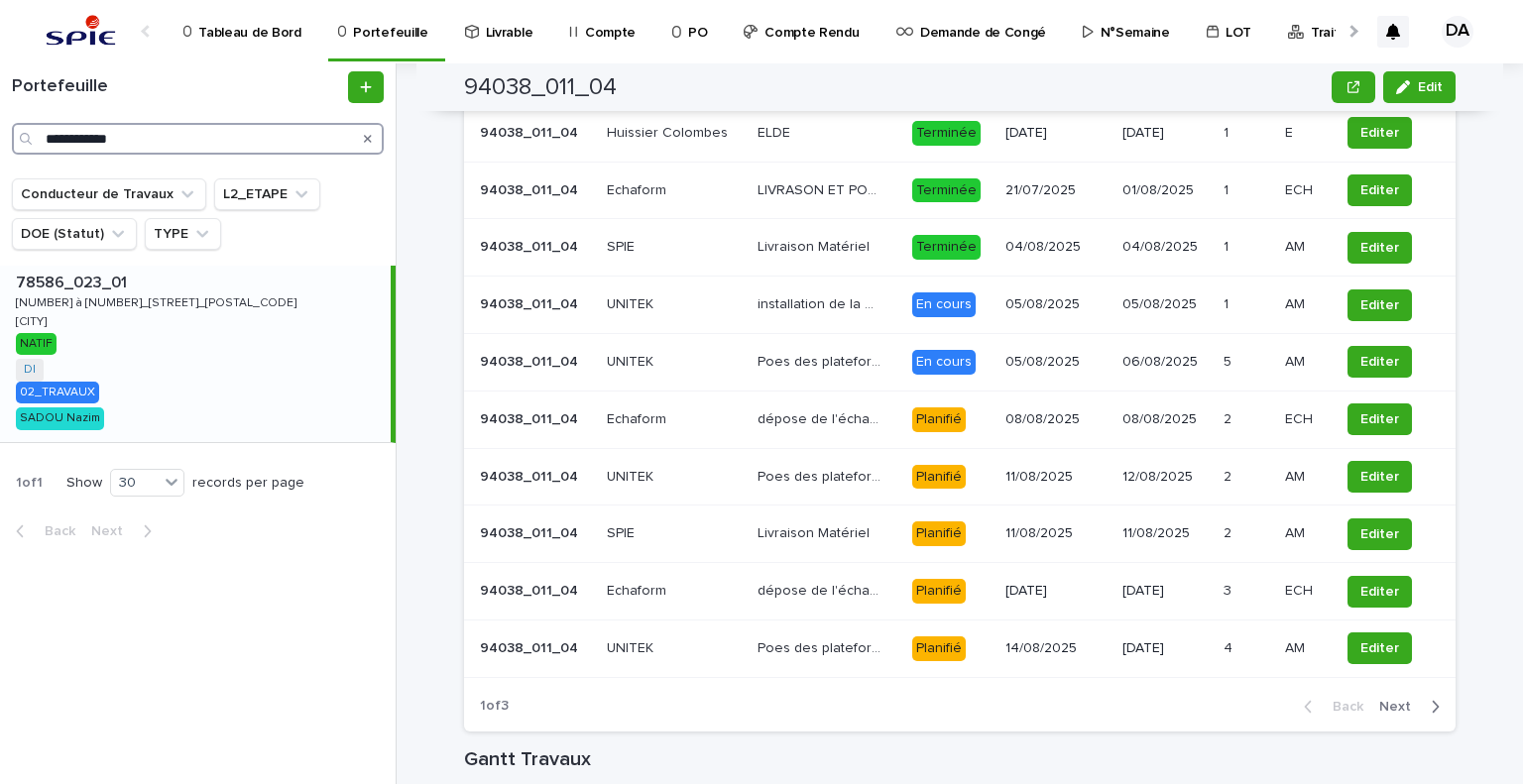 type on "**********" 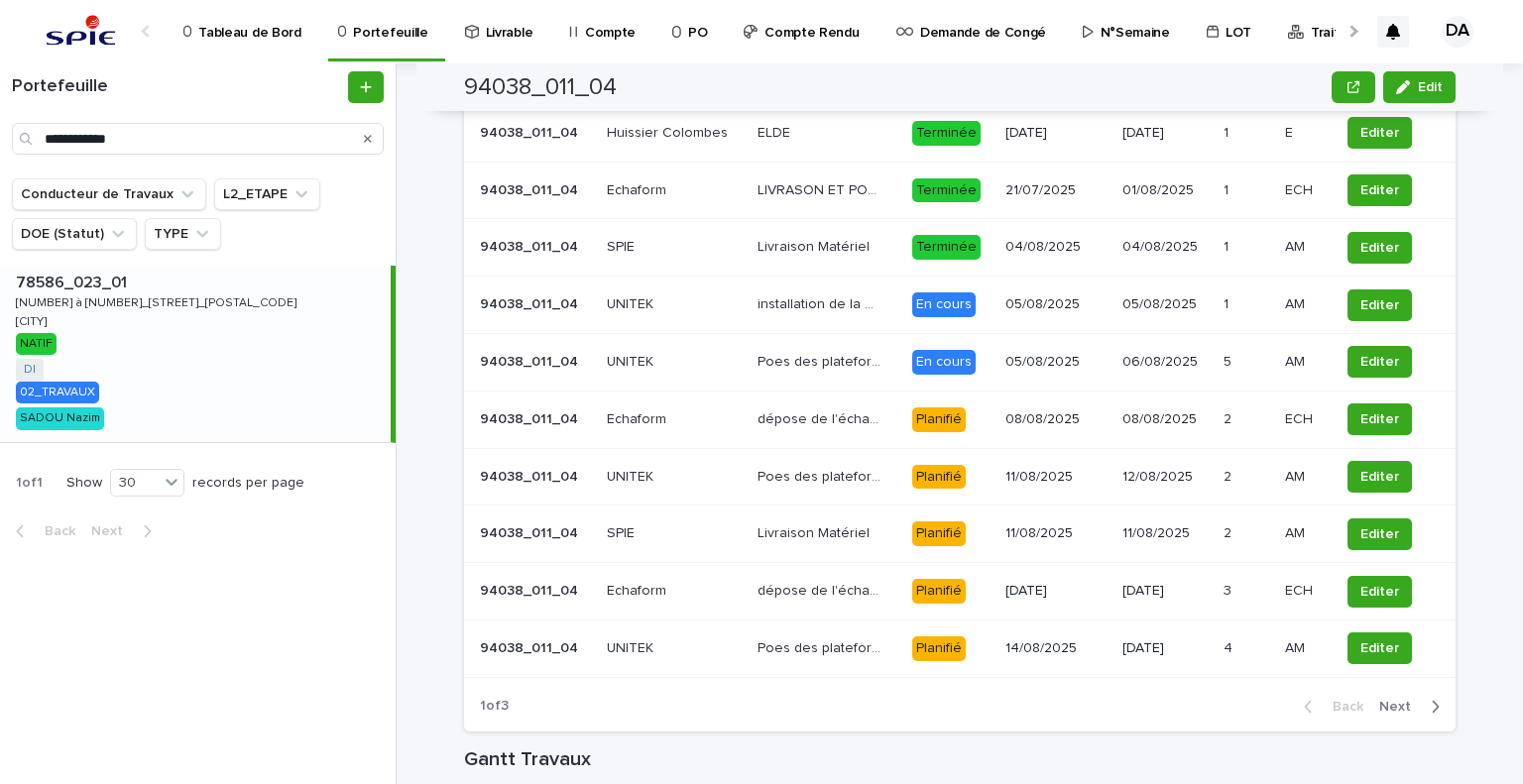 click on "Edit [POSTAL_CODE]_[CODE]_[CODE] [CITY] Edit Sorry, there was an error saving your record. Please try again. Please fill out the required fields below. Gestion de Projet Gestion Financière Graph - 3325 Graph - 3328 & 5899 Collaborateur Loading... Saving… Loading... Saving… Loading... Saving… Code Site [POSTAL_CODE]_[CODE]_[CODE] Ville [CITY] Loading... Saving… Adresse du Site - Ville [CITY] Loading... Saving… Typologie Église Nom du site [NAME]_[POSTAL_CODE] L2_ETAPE 02_TRAVAUX MOE INFRA - Projet NATIF TYPE DI   Conducteur FM - Concepteur [LAST] [LAST] Conducteur de Travaux [LAST] [LAST] Code Projet - Loading... Saving…                                         •••                                                                     00_M3C 01_GO TRAVAUX 02_TRAVAUX 03_DOE 04_RECETTE 10_TERMINE Loading... Saving… Montant - Heure Budgétisé 10175.01 Budget MOE Restant 911.12 Loading... Saving… Jalon Add New Tâches Statut Tâche Date début Date fin % Tâches Documents Tâches 00_M3C" at bounding box center [972, 423] 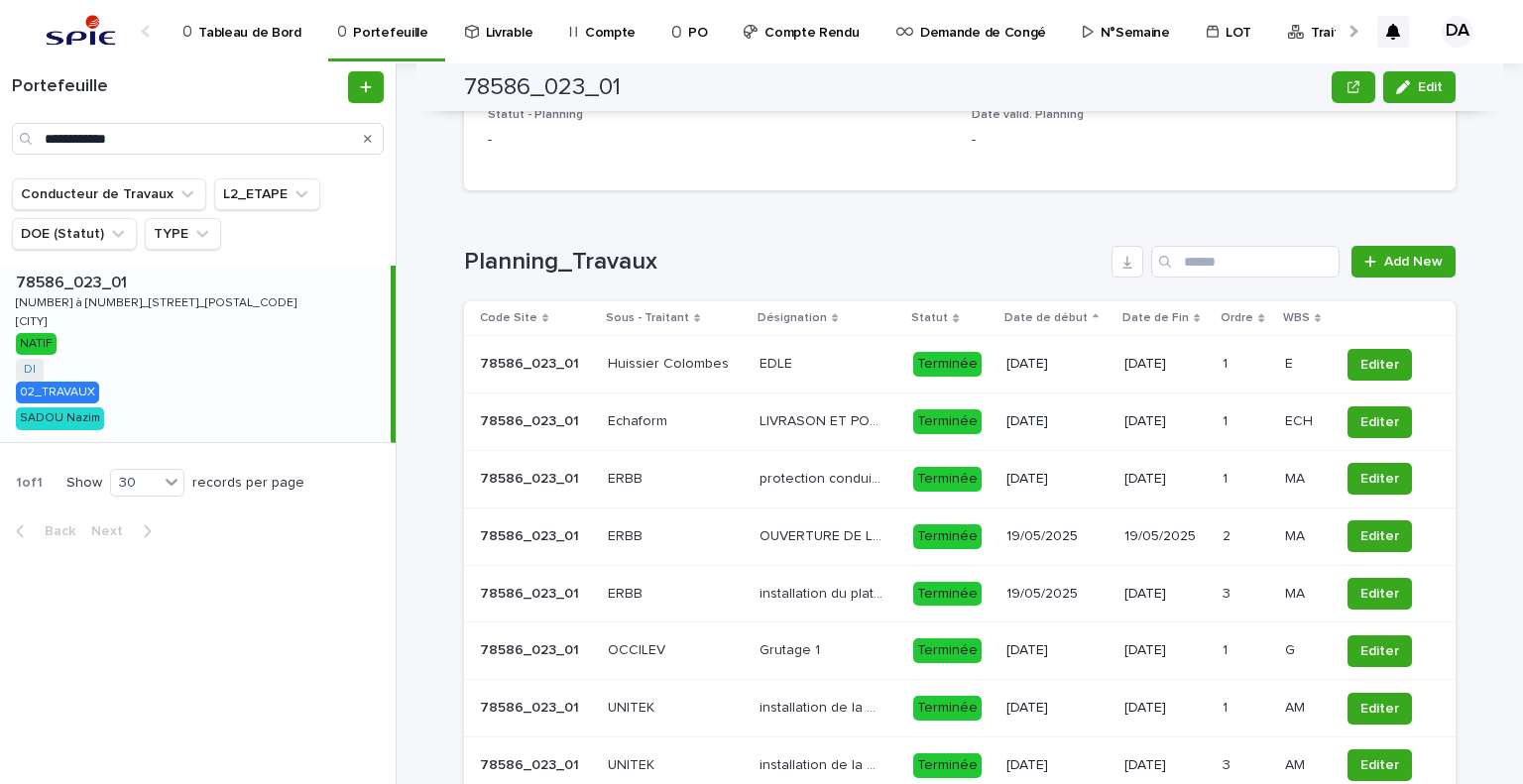 scroll, scrollTop: 2083, scrollLeft: 0, axis: vertical 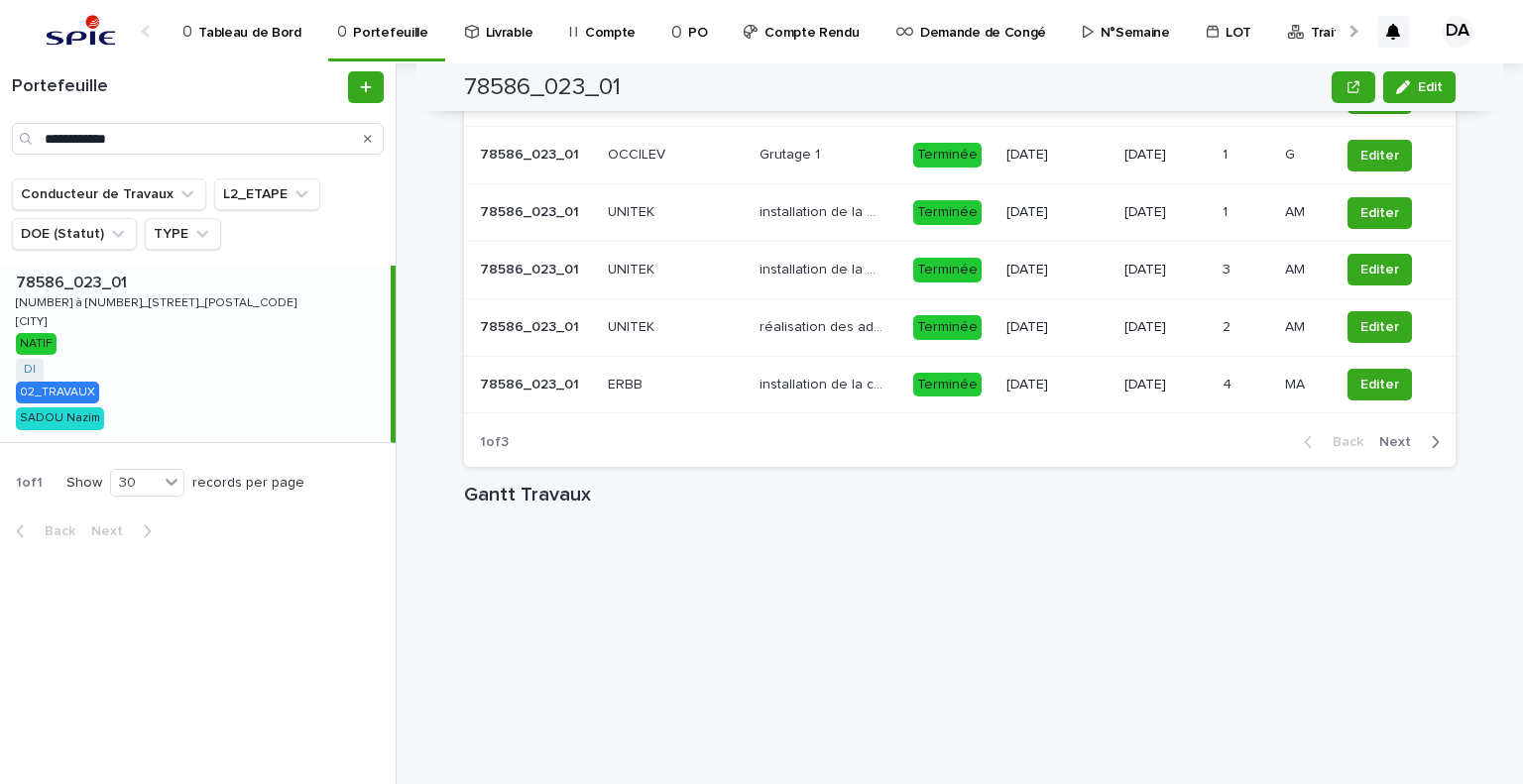 click on "Next" at bounding box center (1401, 442) 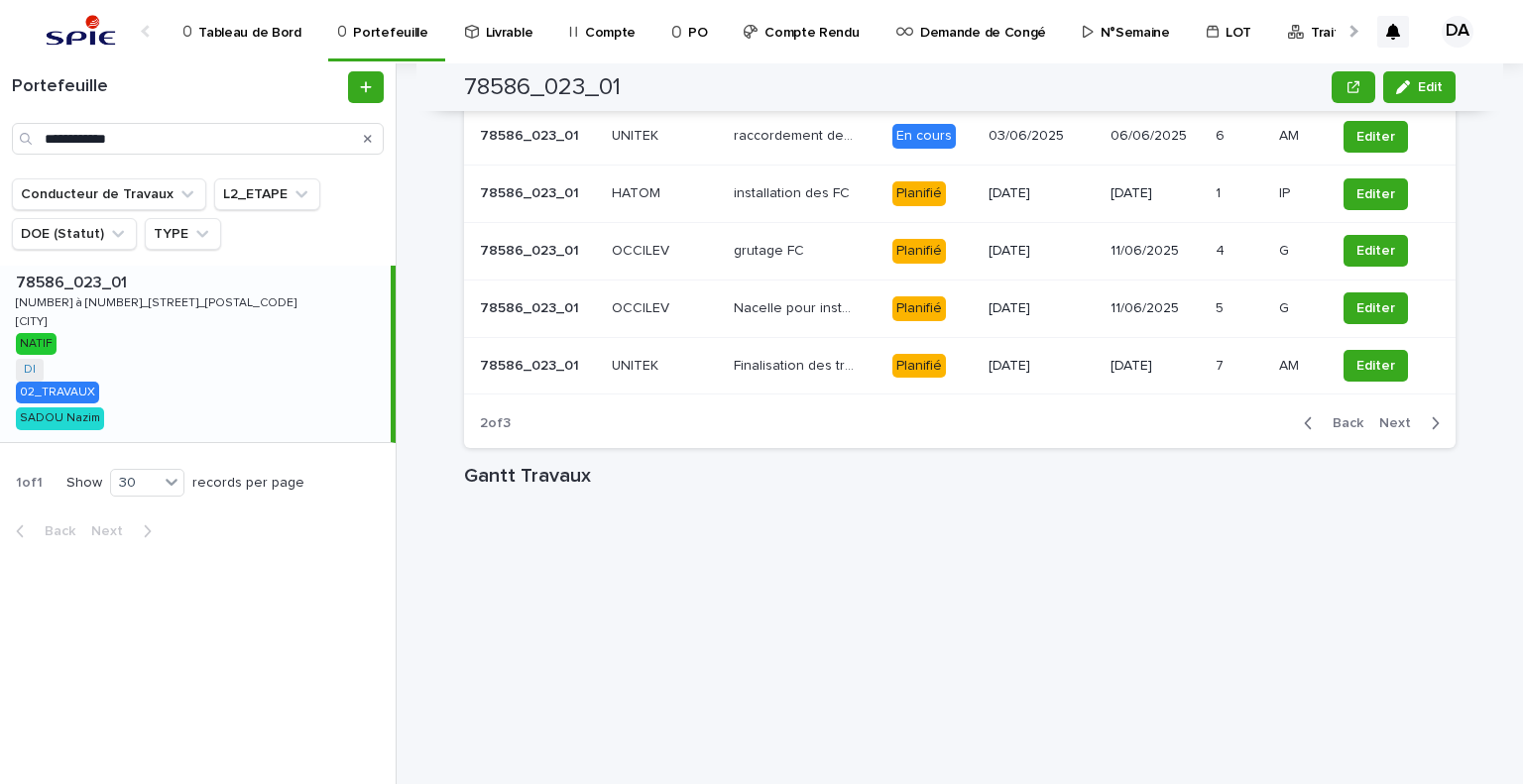 scroll, scrollTop: 1904, scrollLeft: 0, axis: vertical 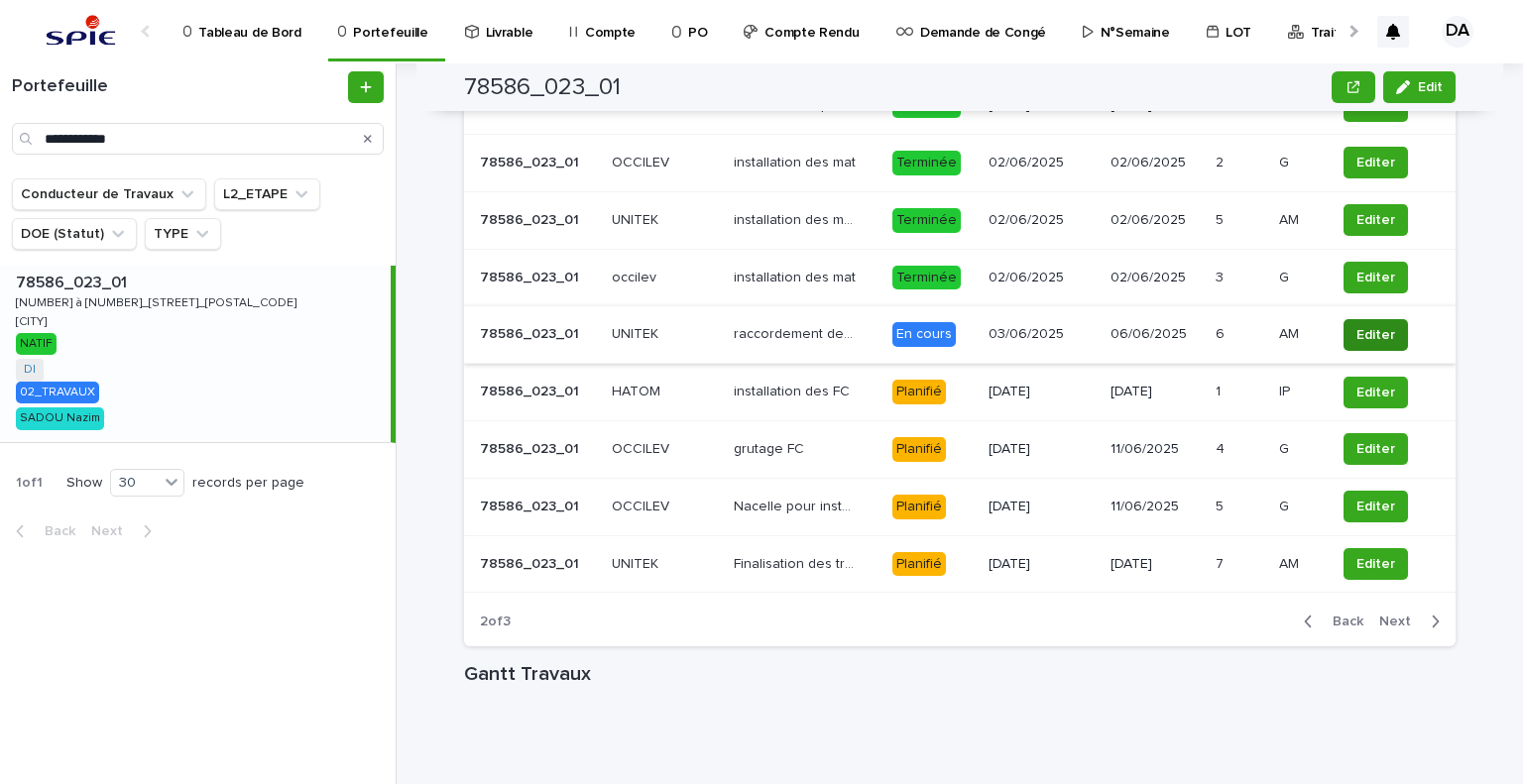click on "Editer" at bounding box center [1375, 335] 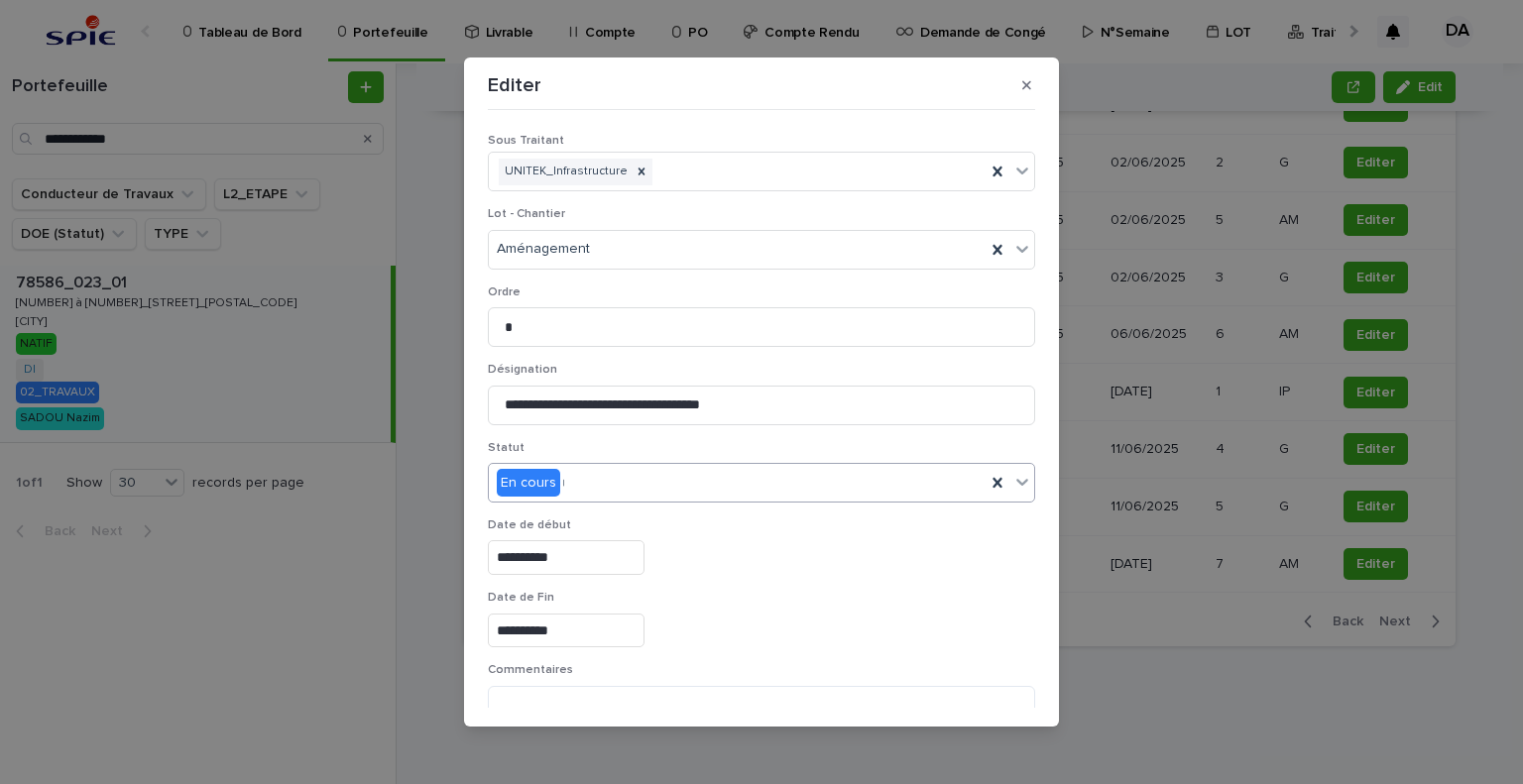click on "En cours *" at bounding box center [737, 483] 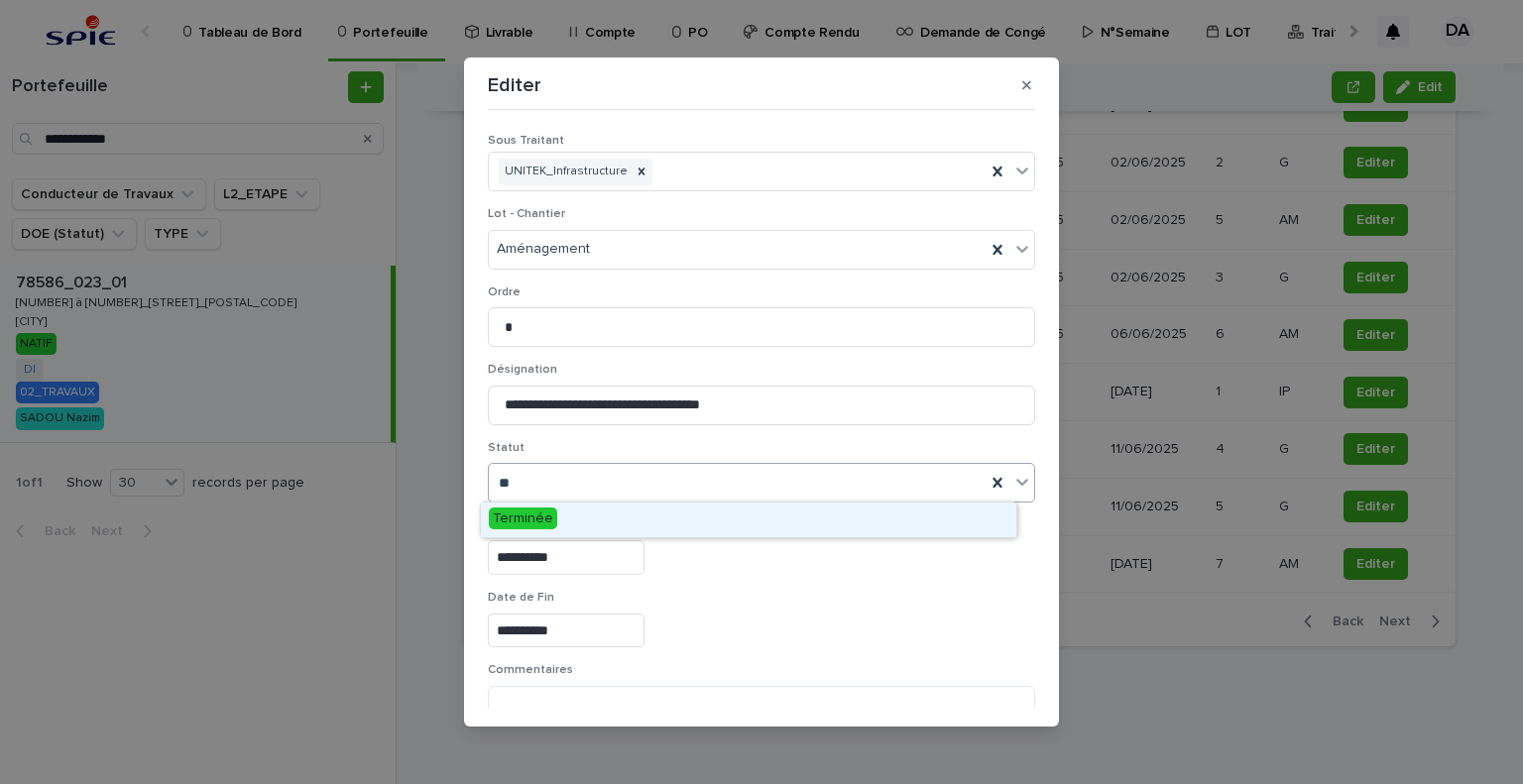 click on "Terminée" at bounding box center (749, 519) 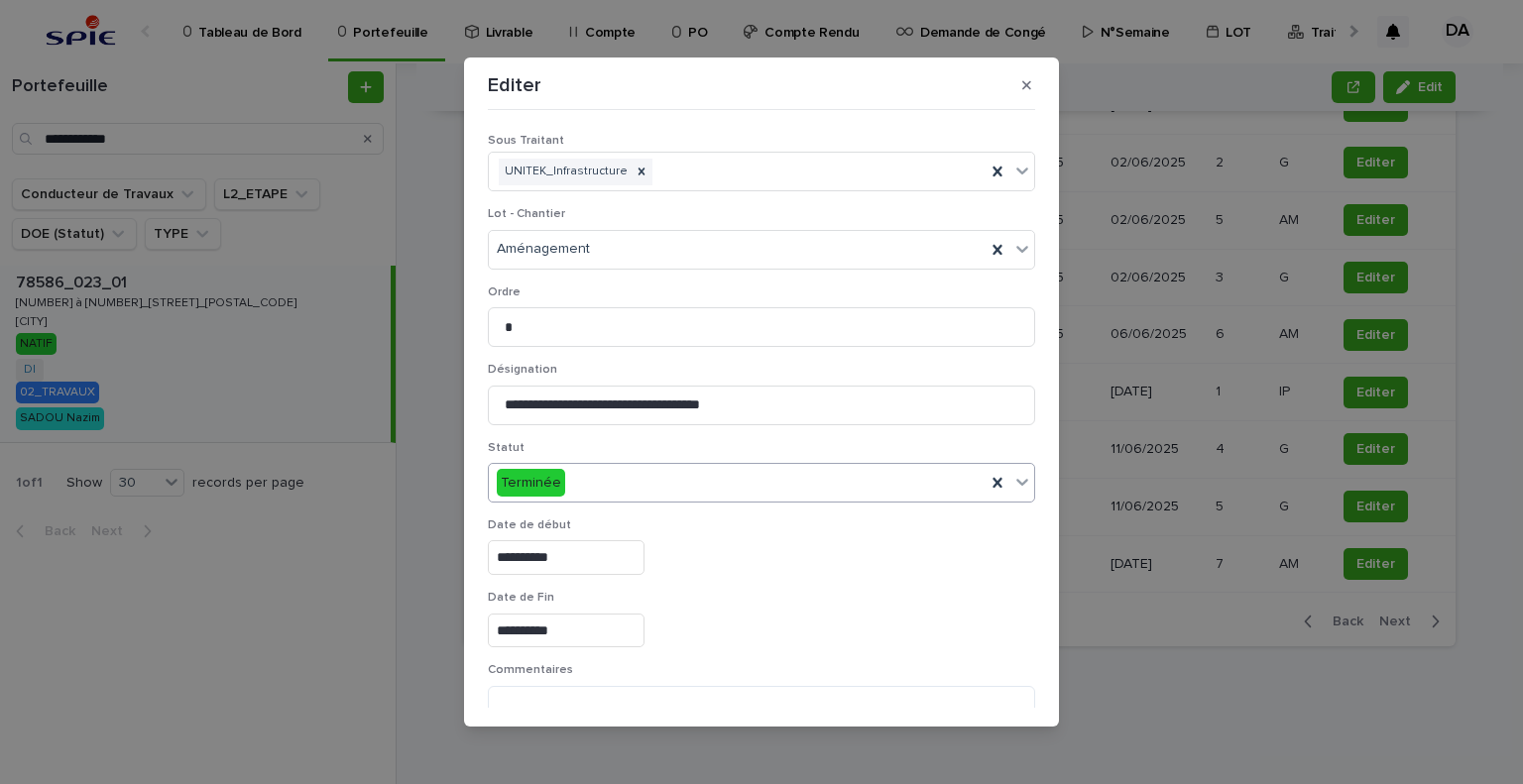scroll, scrollTop: 98, scrollLeft: 0, axis: vertical 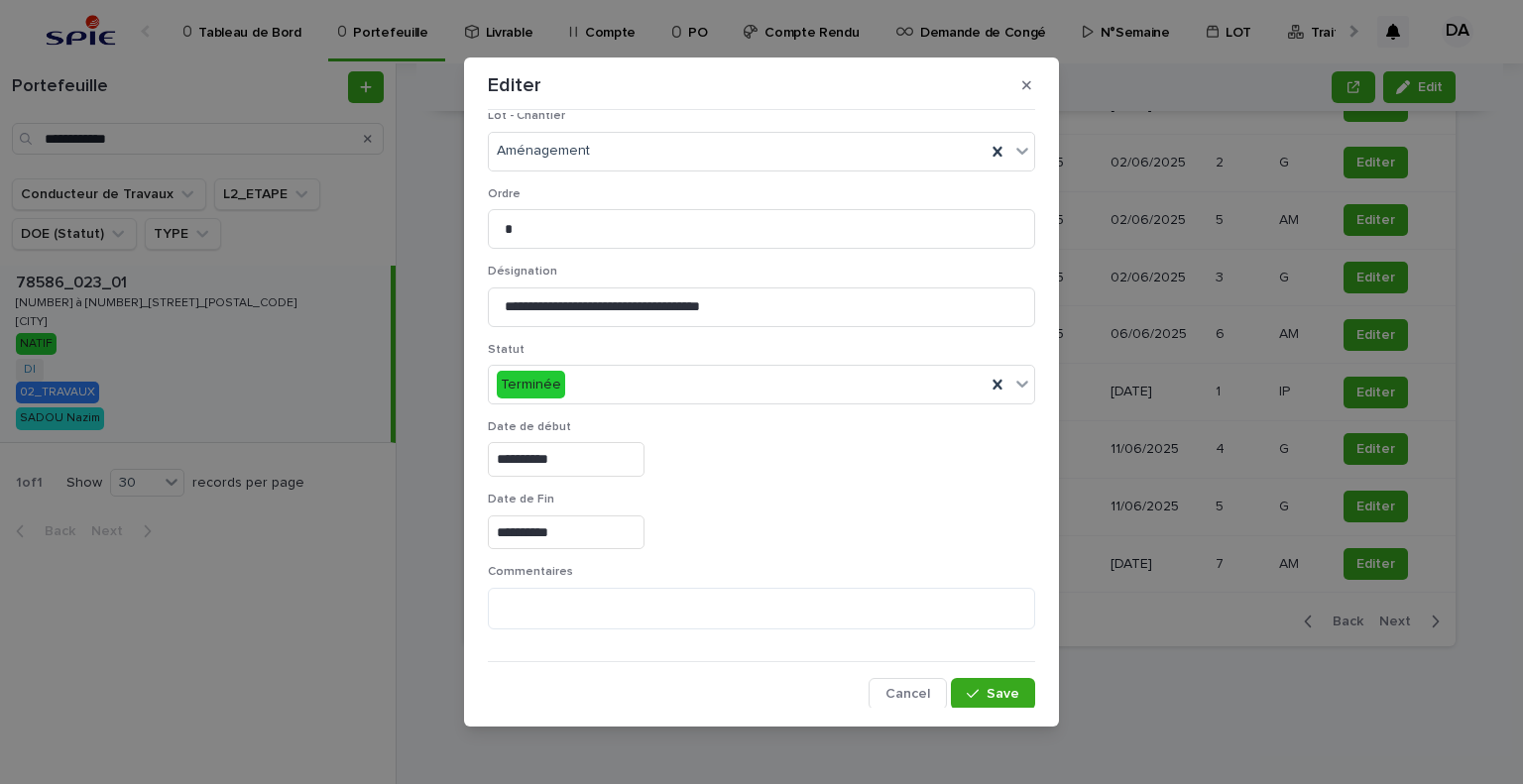 drag, startPoint x: 968, startPoint y: 697, endPoint x: 1309, endPoint y: 330, distance: 500.96906 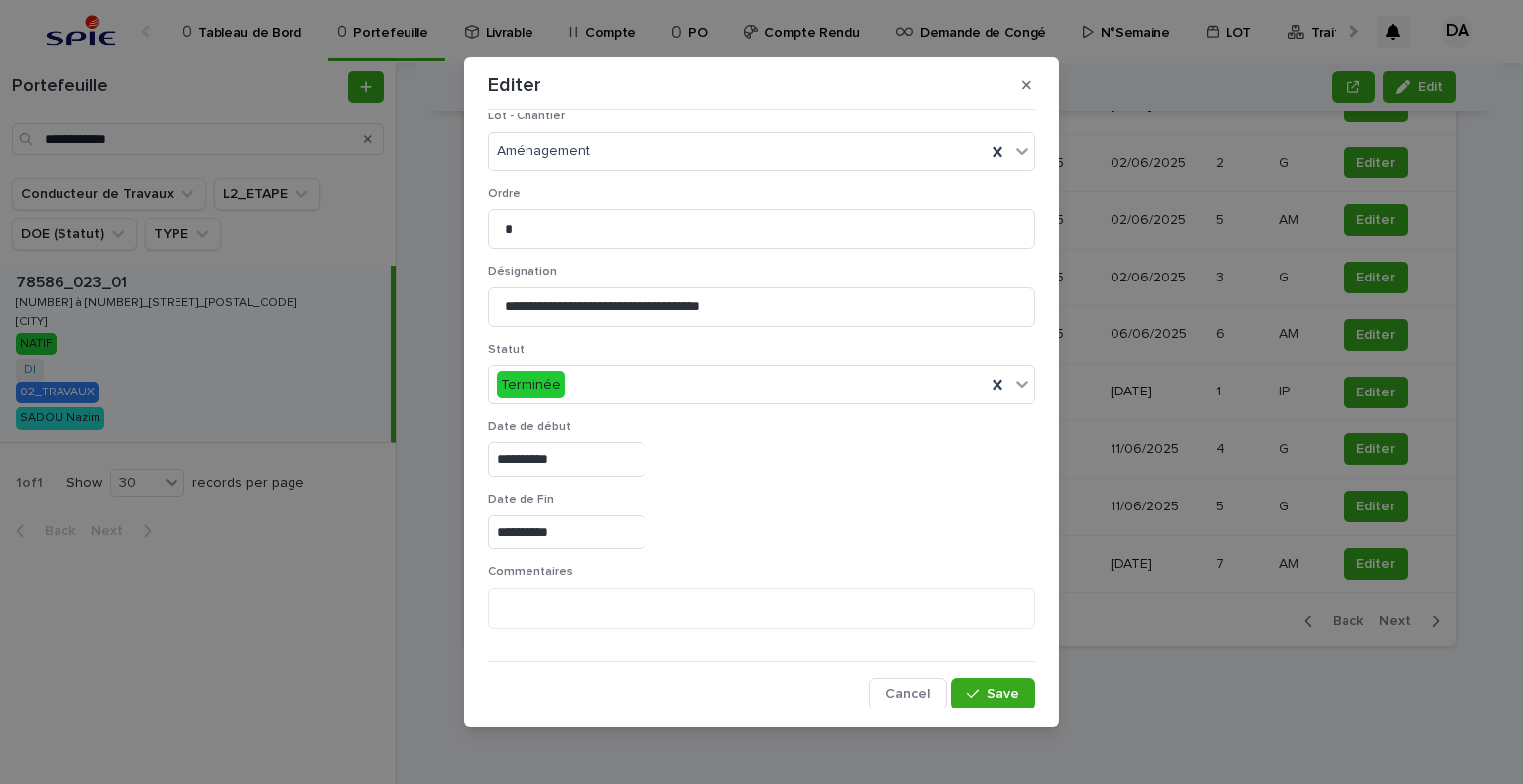 click on "Save" at bounding box center [993, 694] 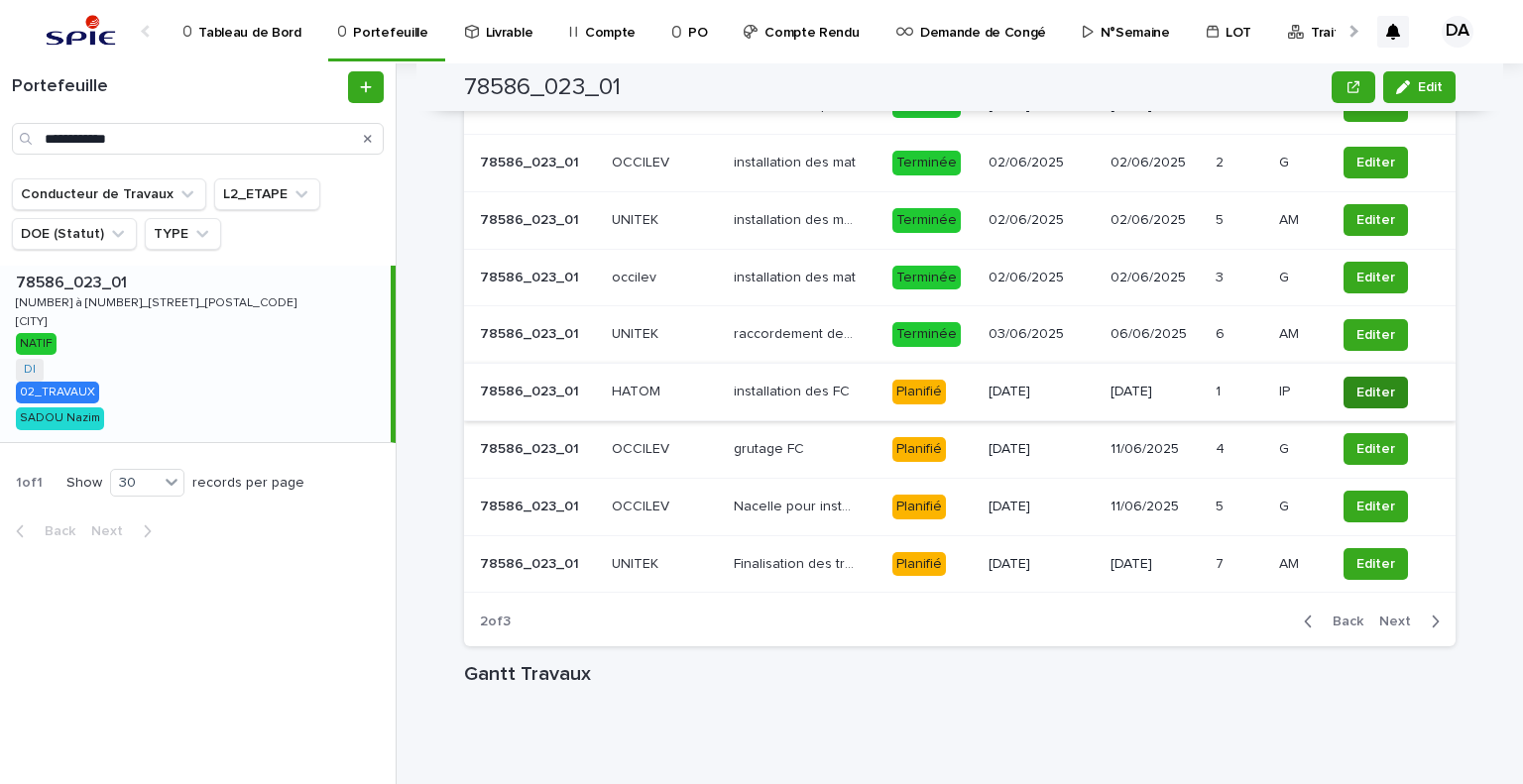 click on "Editer" at bounding box center (1375, 392) 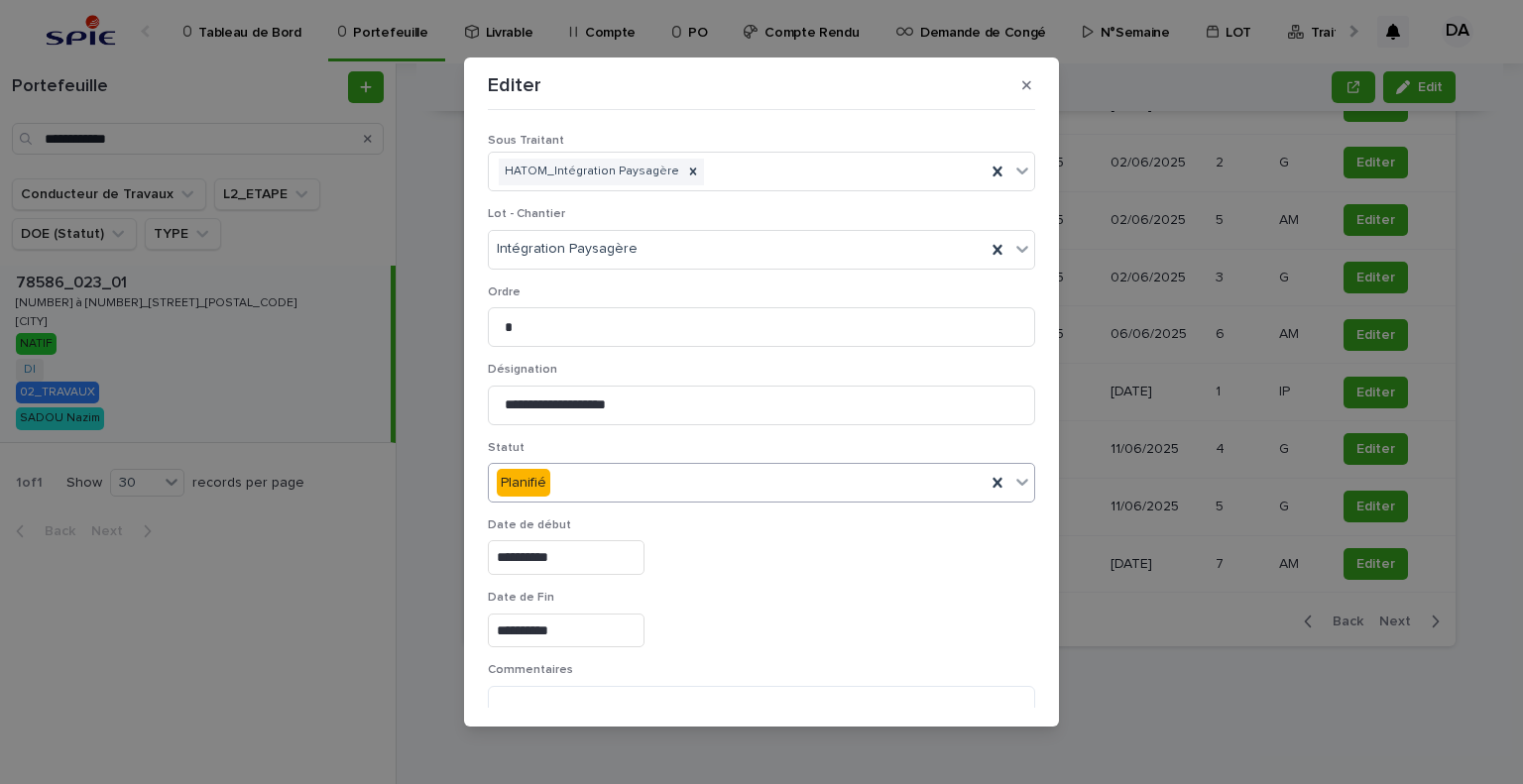 type on "*" 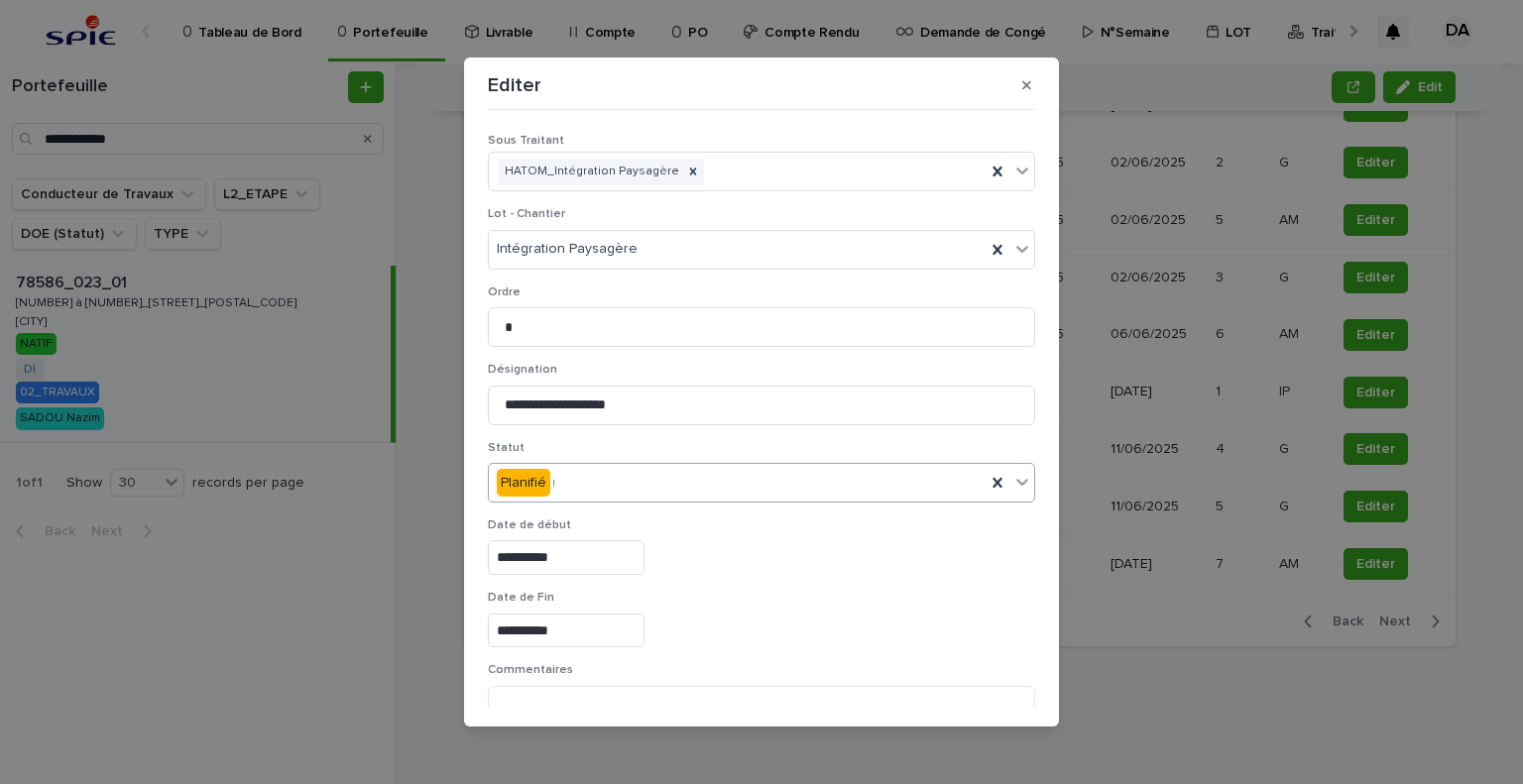 click on "Planifié *" at bounding box center (762, 483) 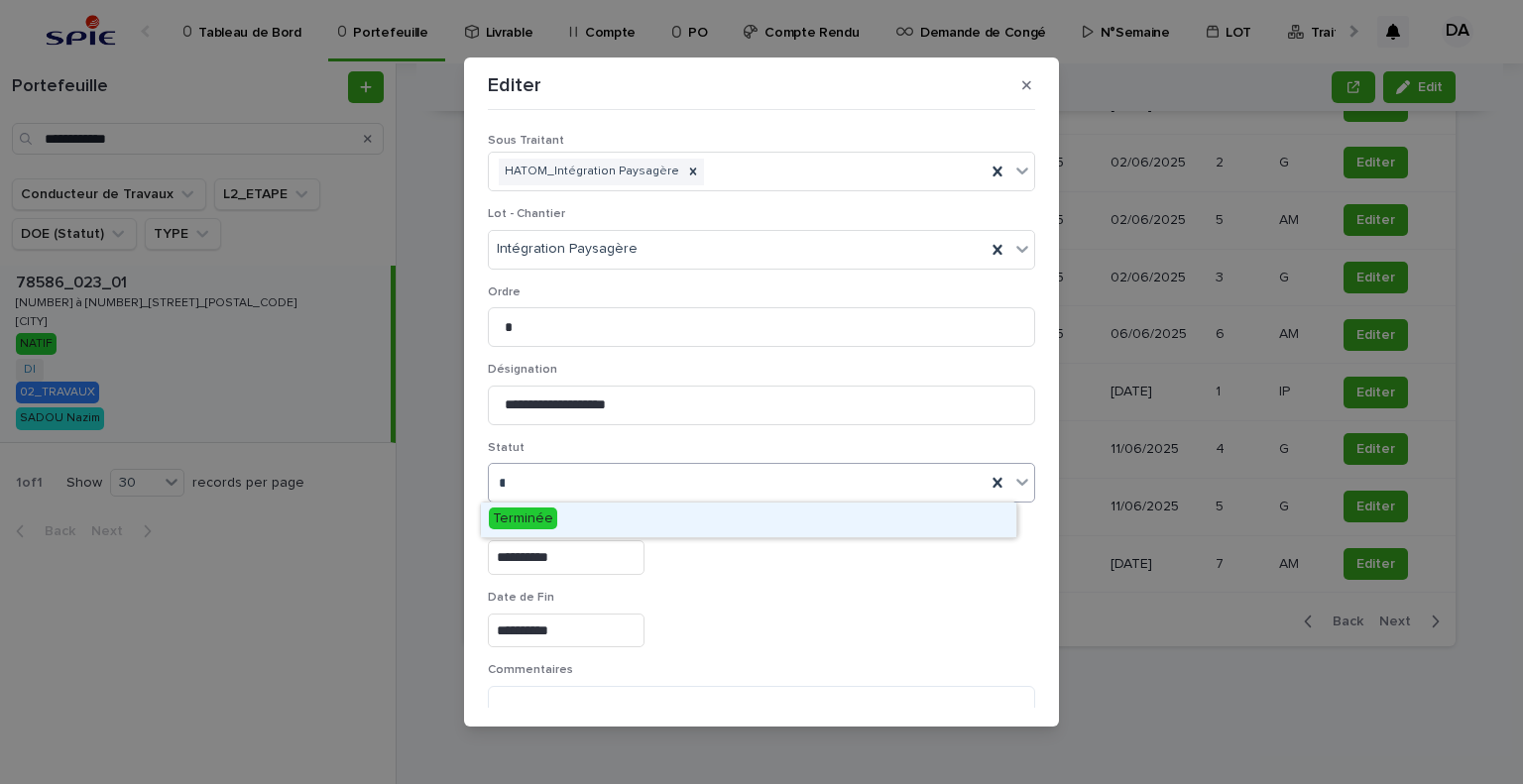 click on "Terminée" at bounding box center (749, 519) 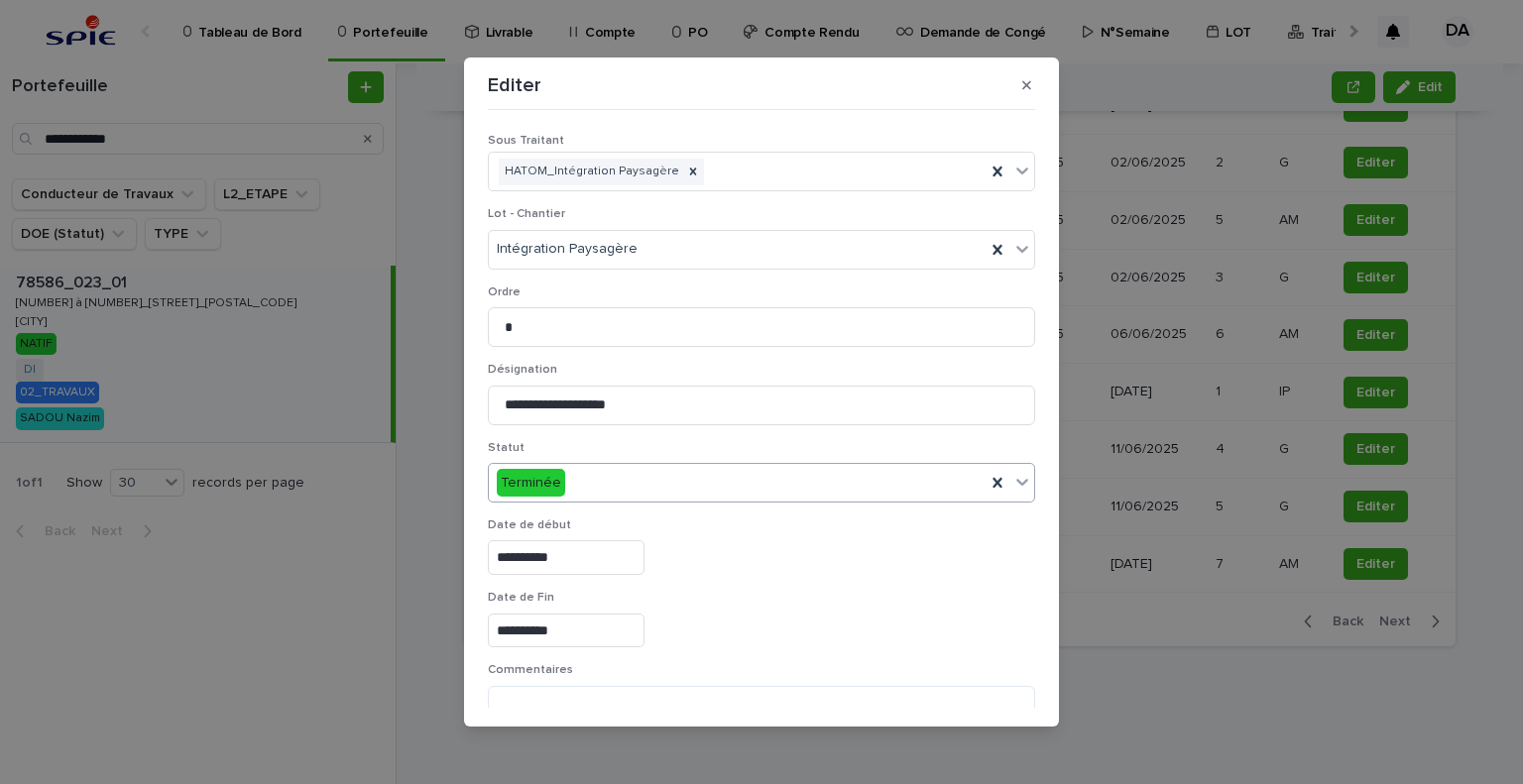 scroll, scrollTop: 98, scrollLeft: 0, axis: vertical 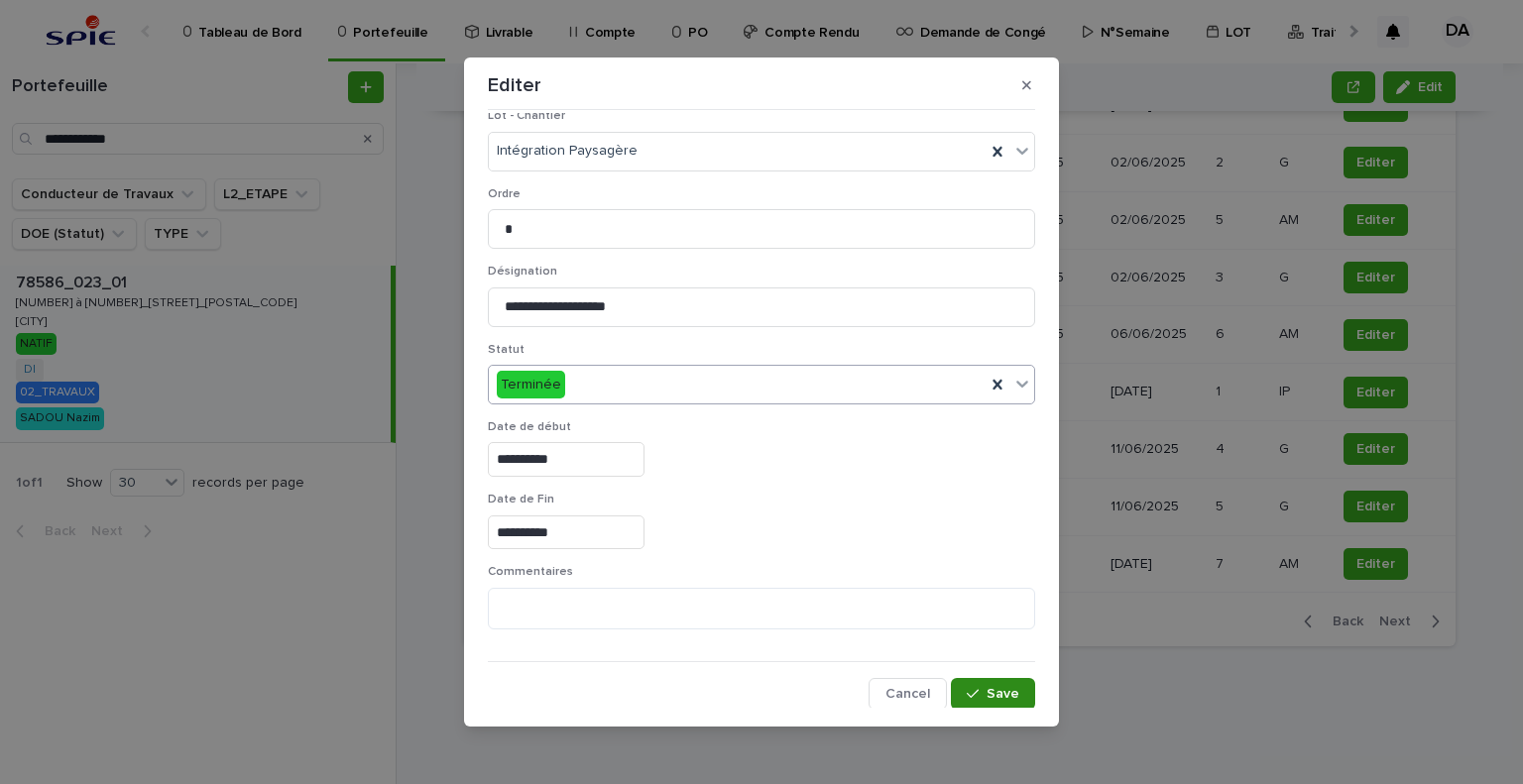drag, startPoint x: 955, startPoint y: 691, endPoint x: 1043, endPoint y: 665, distance: 91.76056 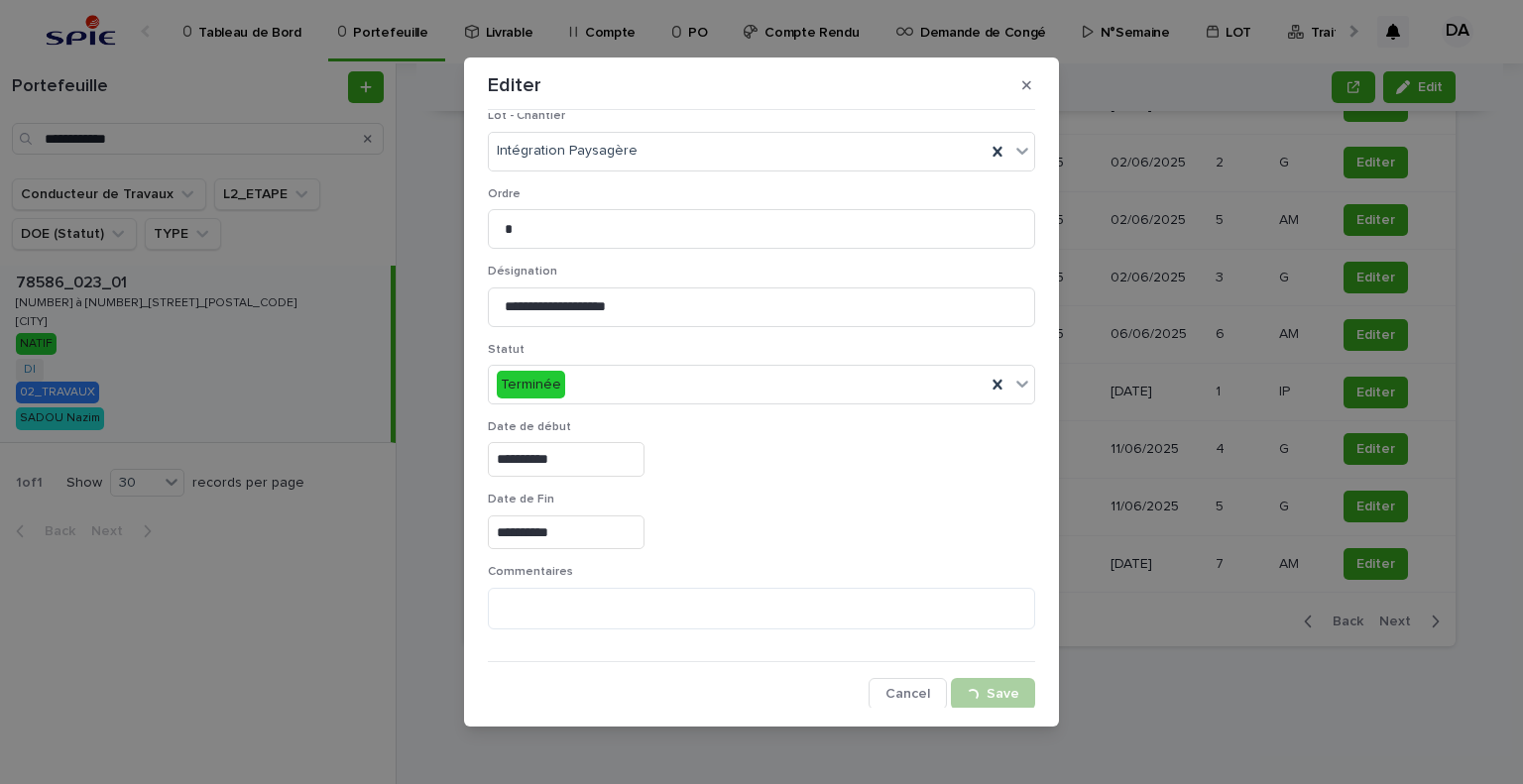 click on "**********" at bounding box center (762, 392) 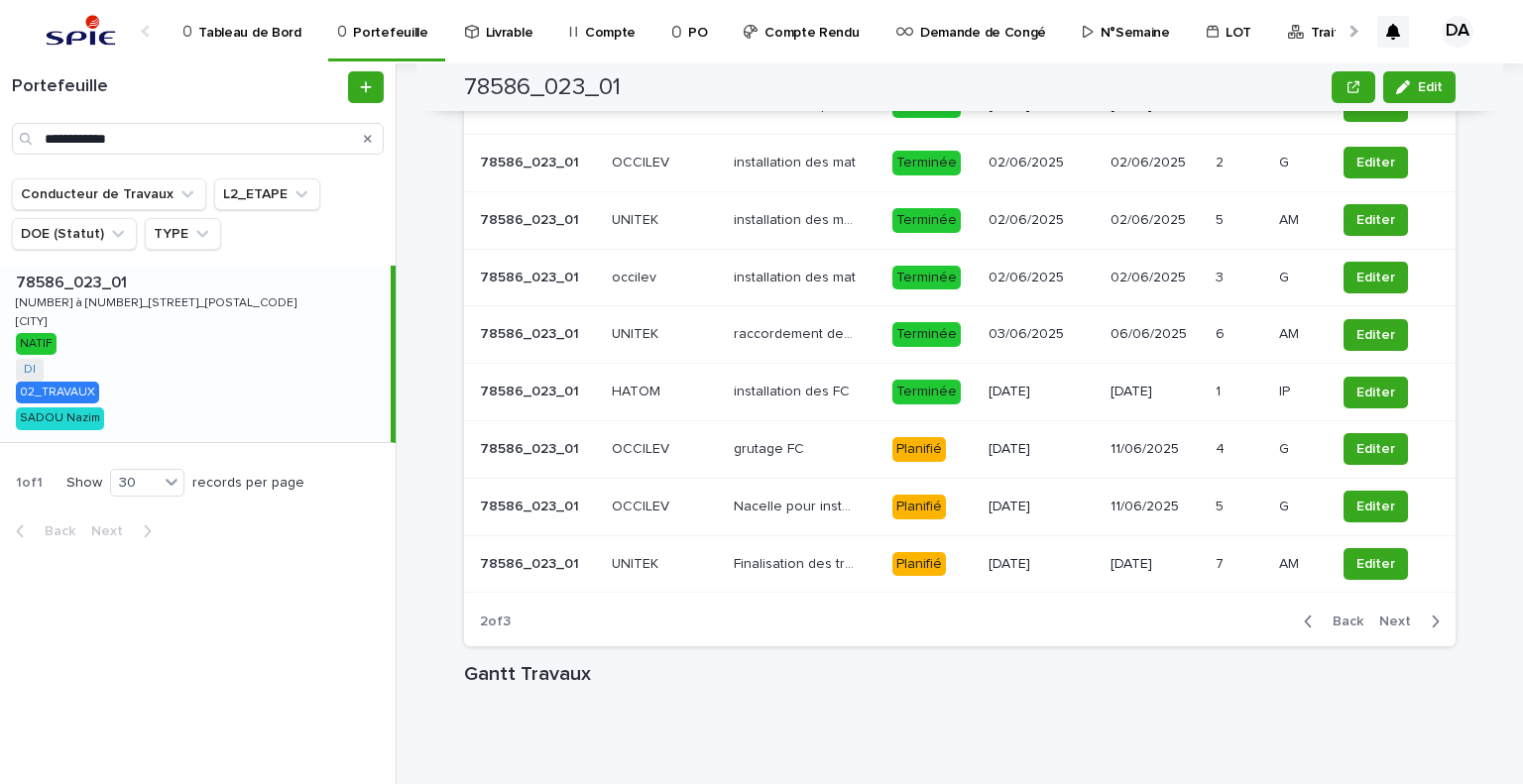 scroll, scrollTop: 2003, scrollLeft: 0, axis: vertical 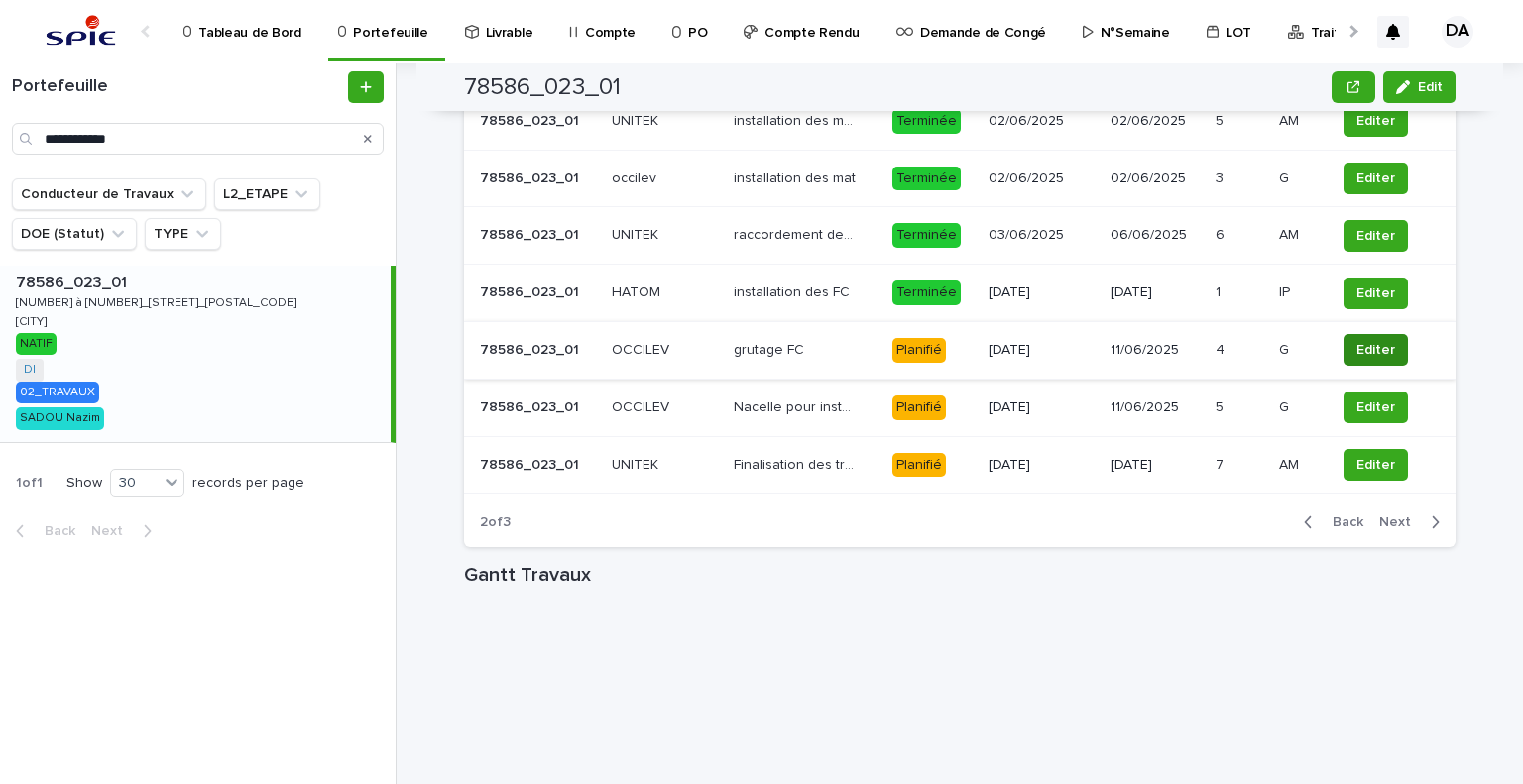 click on "Editer" at bounding box center (1375, 350) 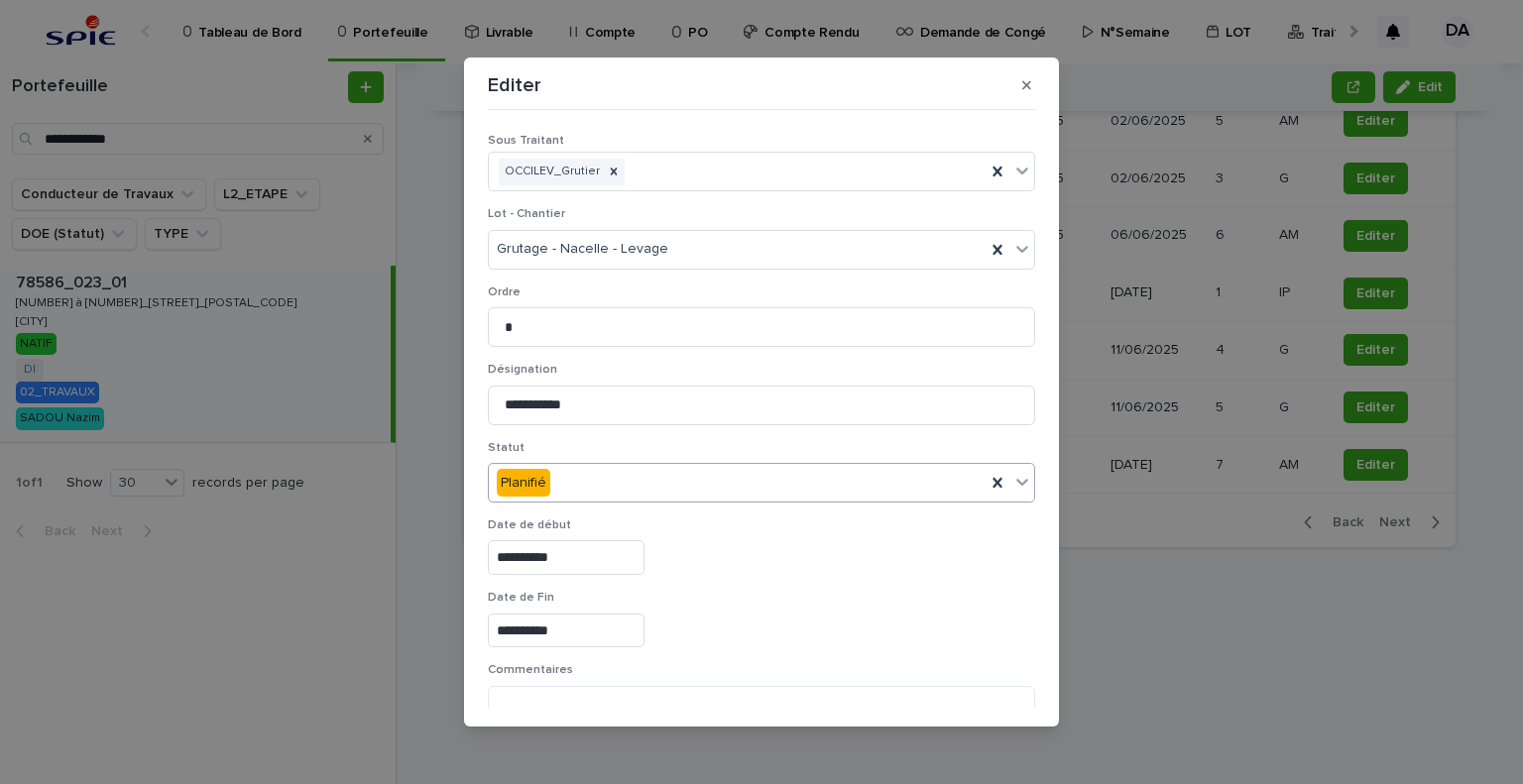 type on "*" 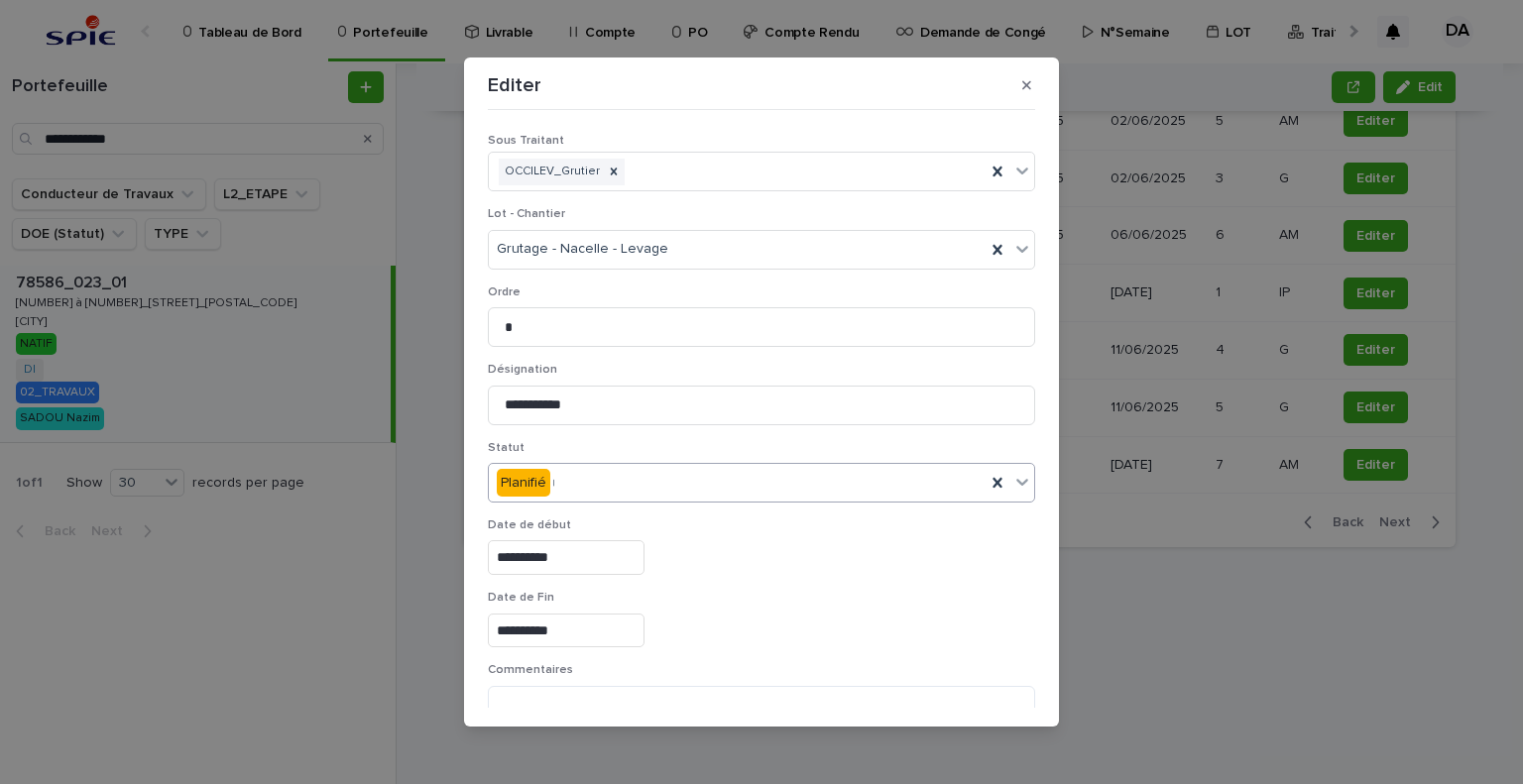 click on "Planifié *" at bounding box center (737, 483) 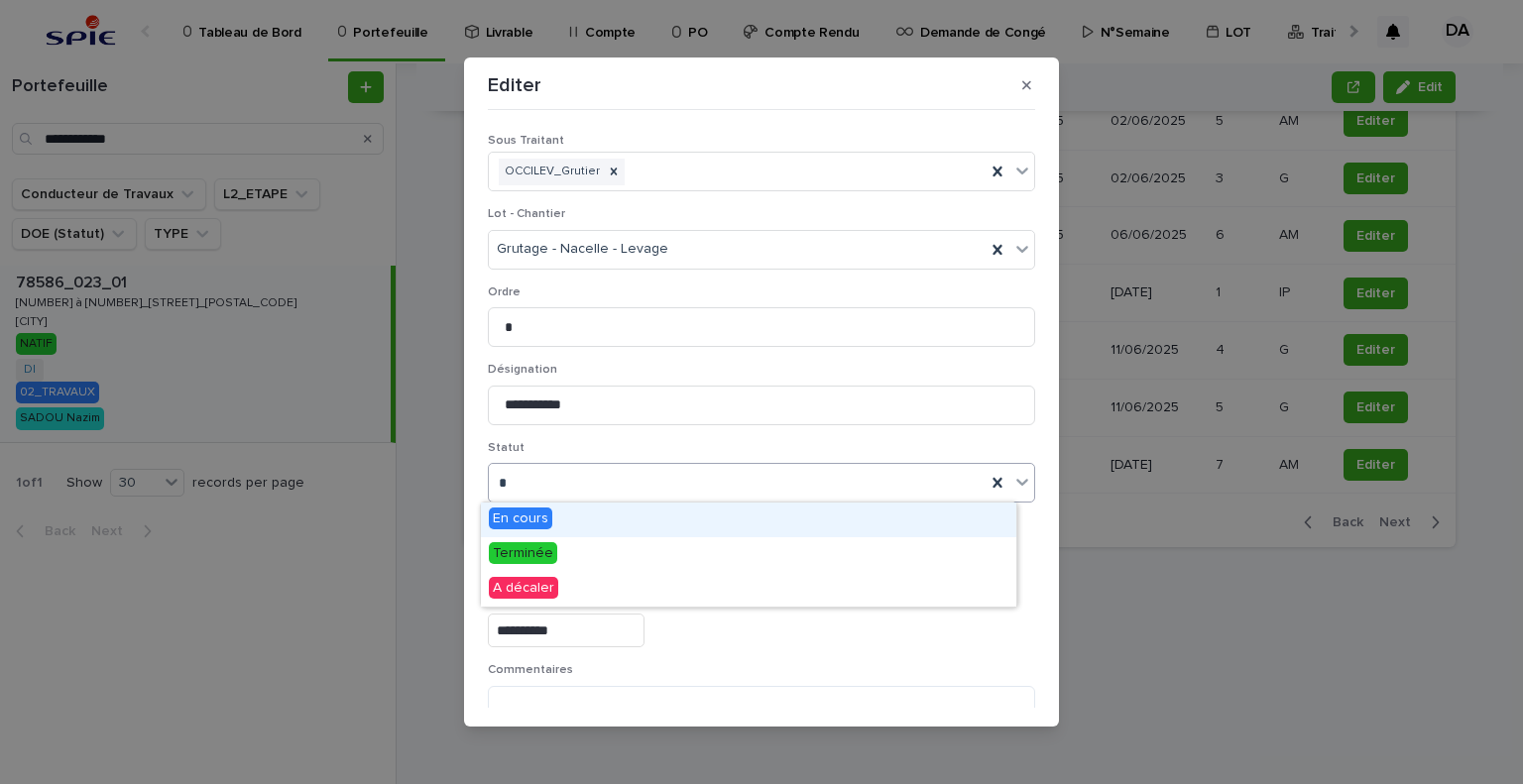click on "En cours" at bounding box center (521, 518) 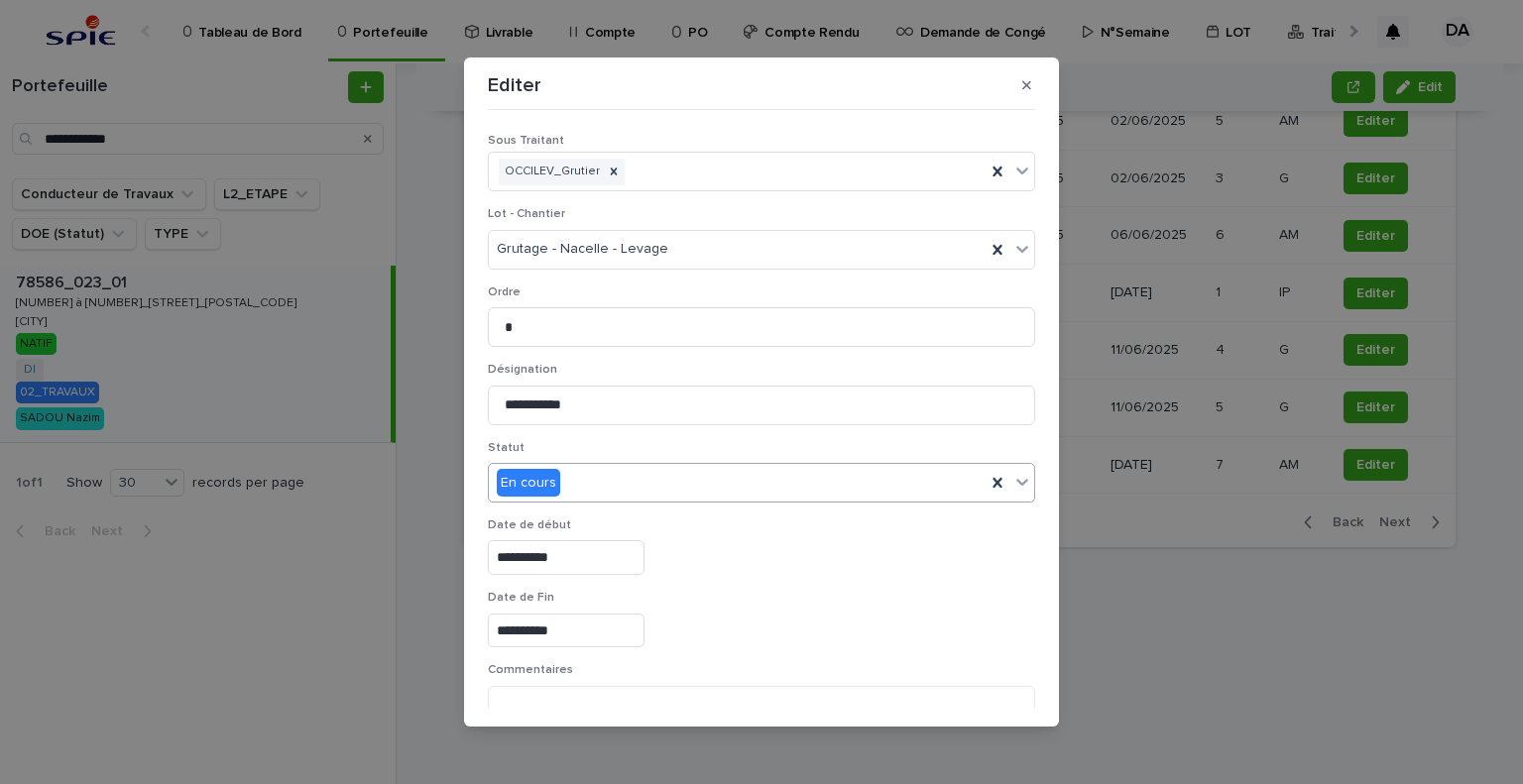 click on "En cours" at bounding box center [737, 483] 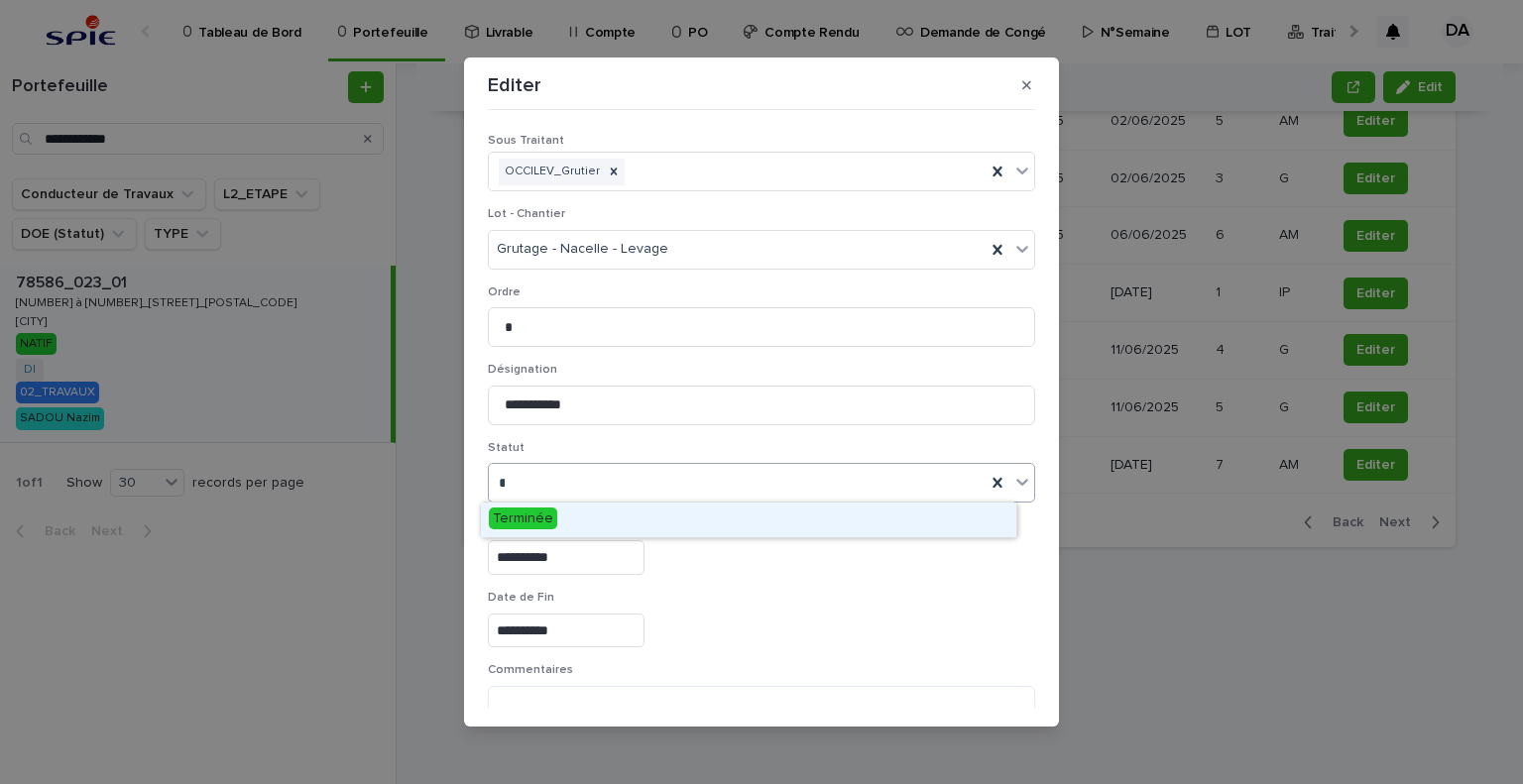 type on "***" 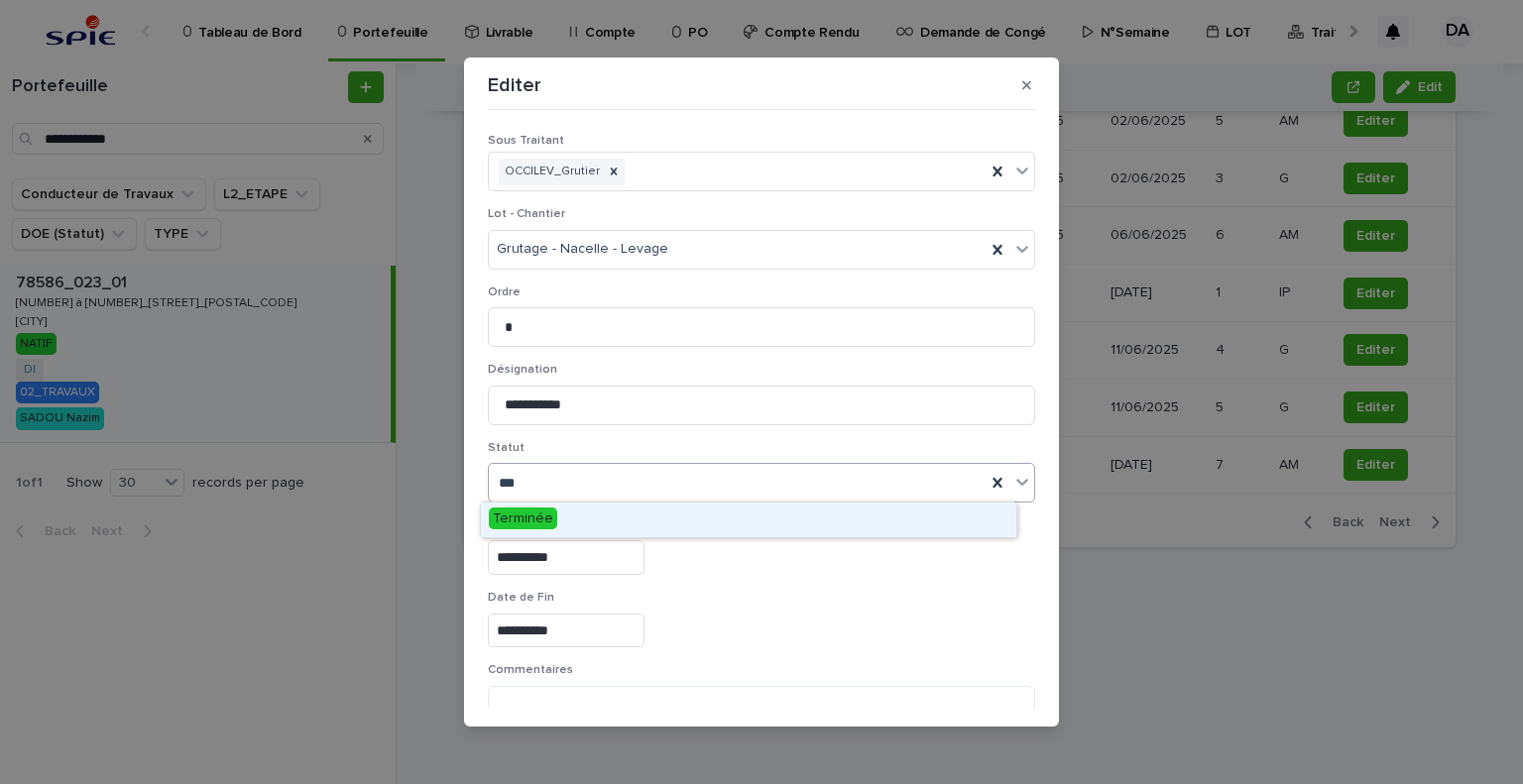 click on "Terminée" at bounding box center (749, 519) 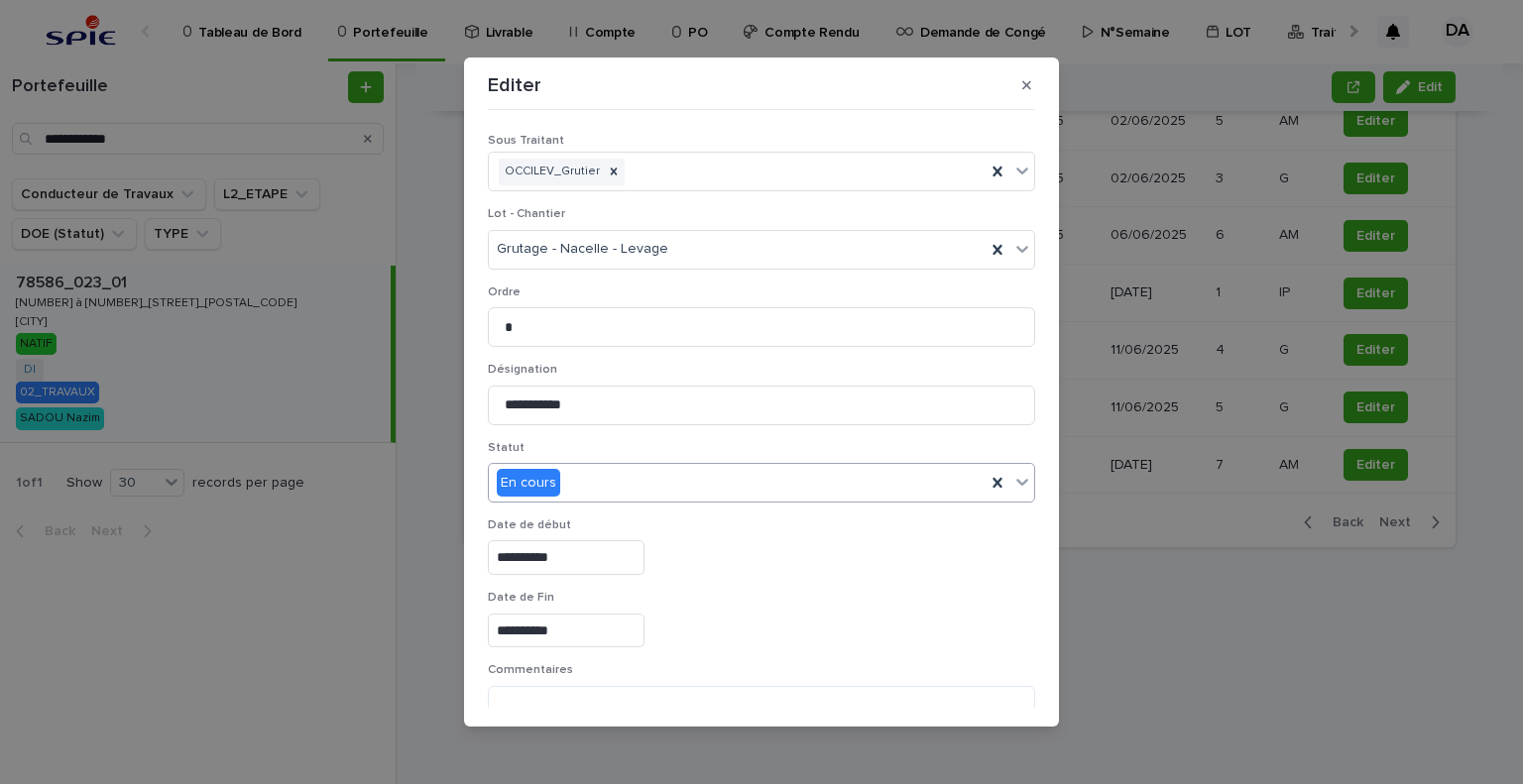 scroll, scrollTop: 98, scrollLeft: 0, axis: vertical 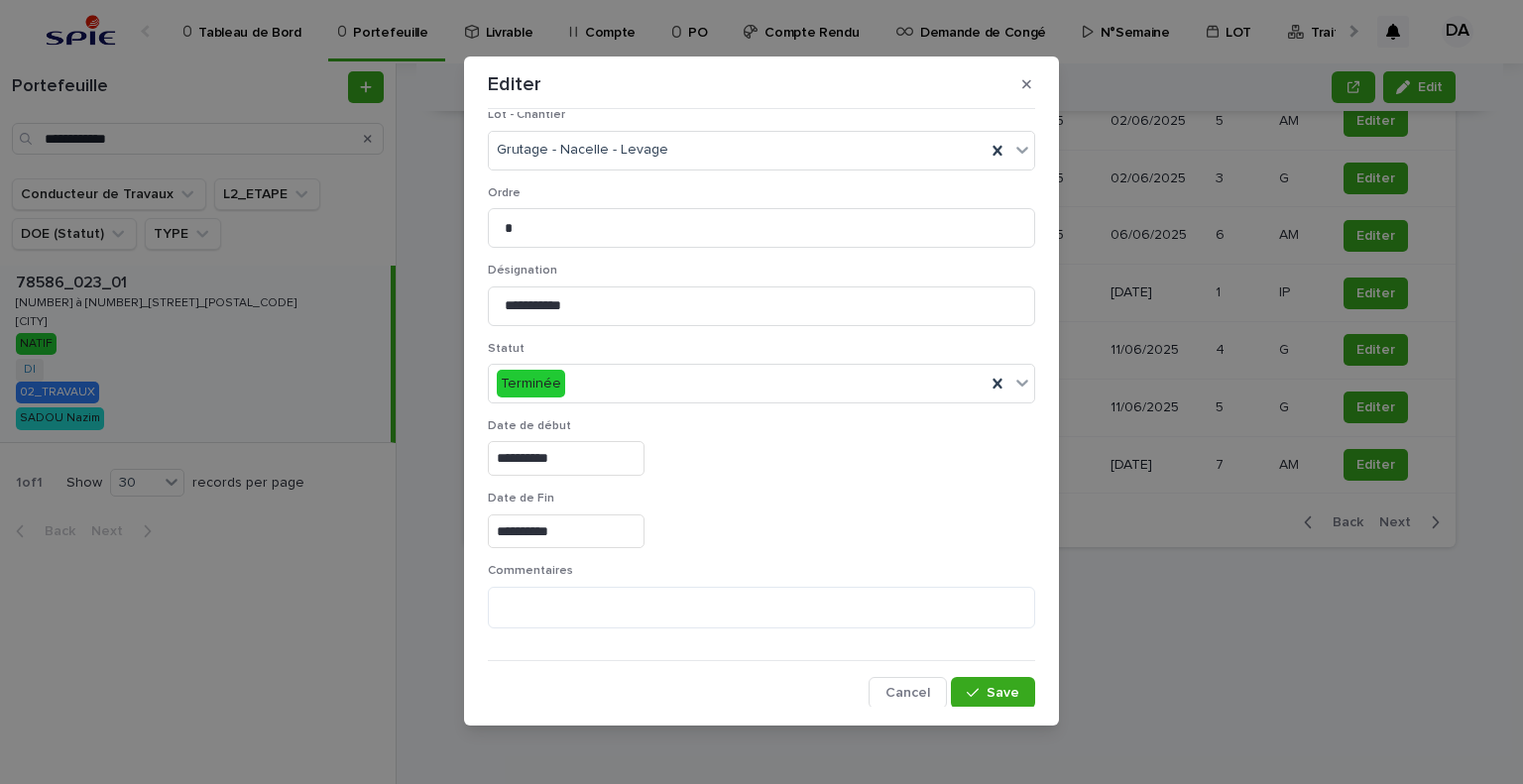 drag, startPoint x: 981, startPoint y: 681, endPoint x: 1103, endPoint y: 665, distance: 123.044707 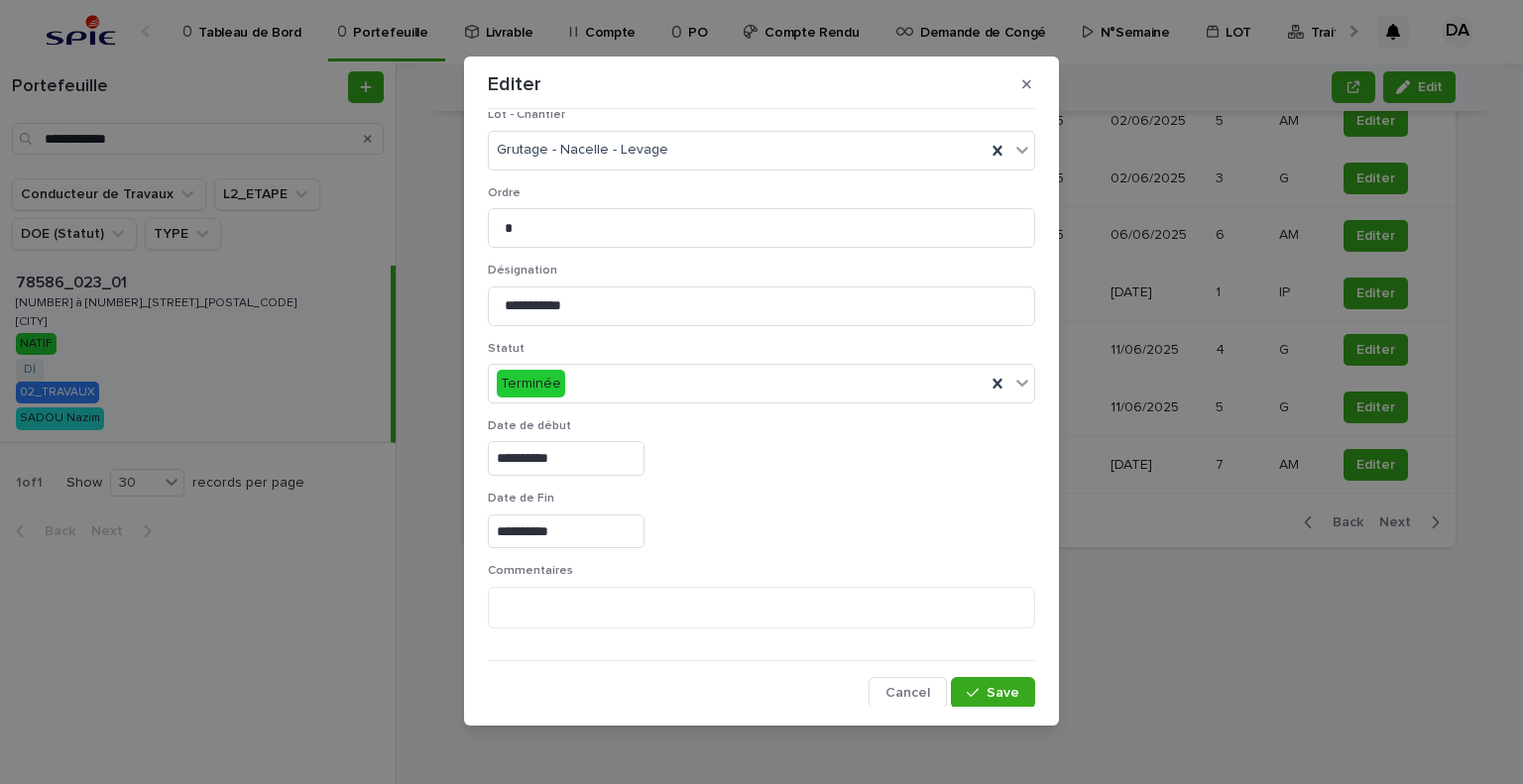 click on "Save" at bounding box center [993, 693] 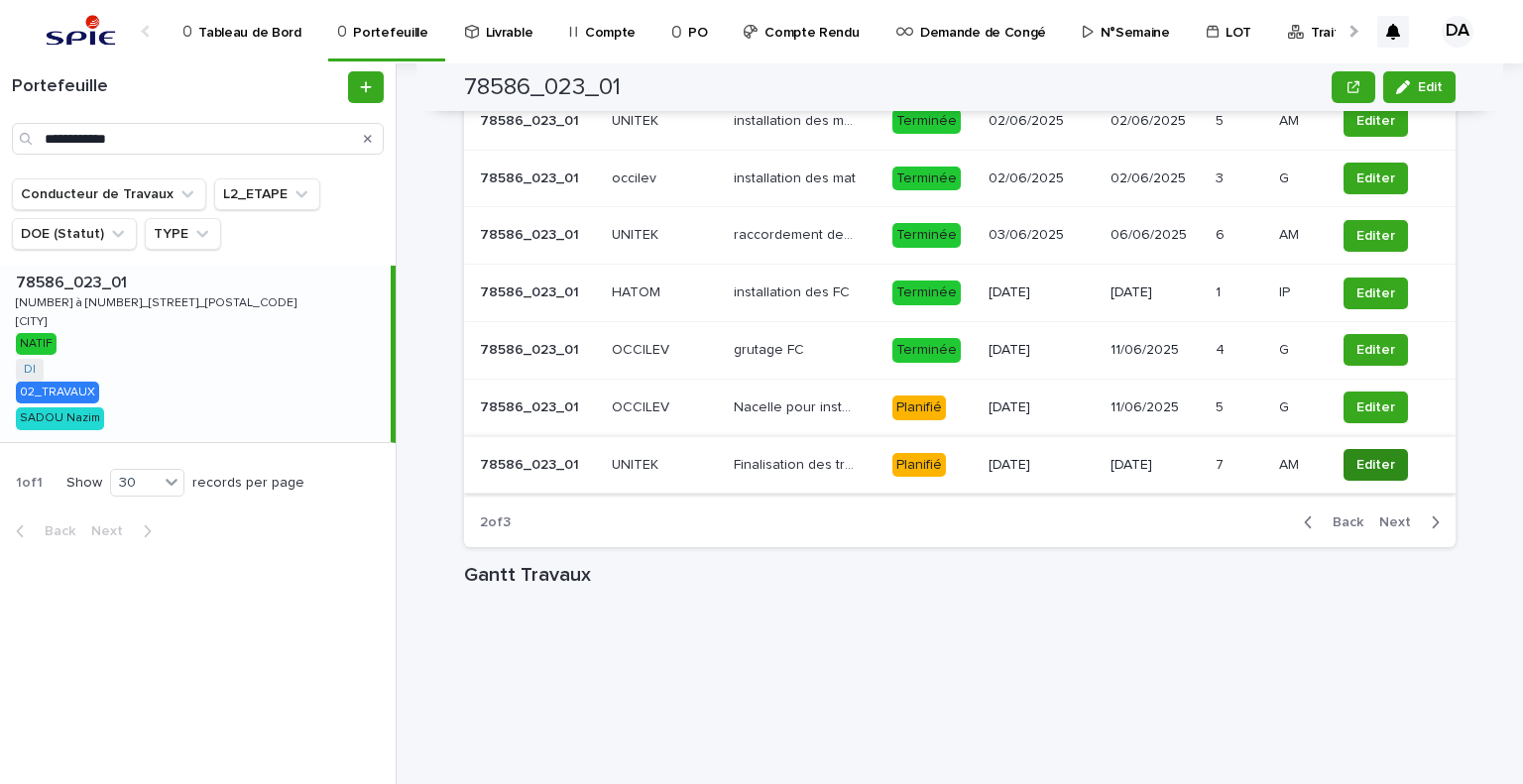 click on "Editer" at bounding box center [1375, 465] 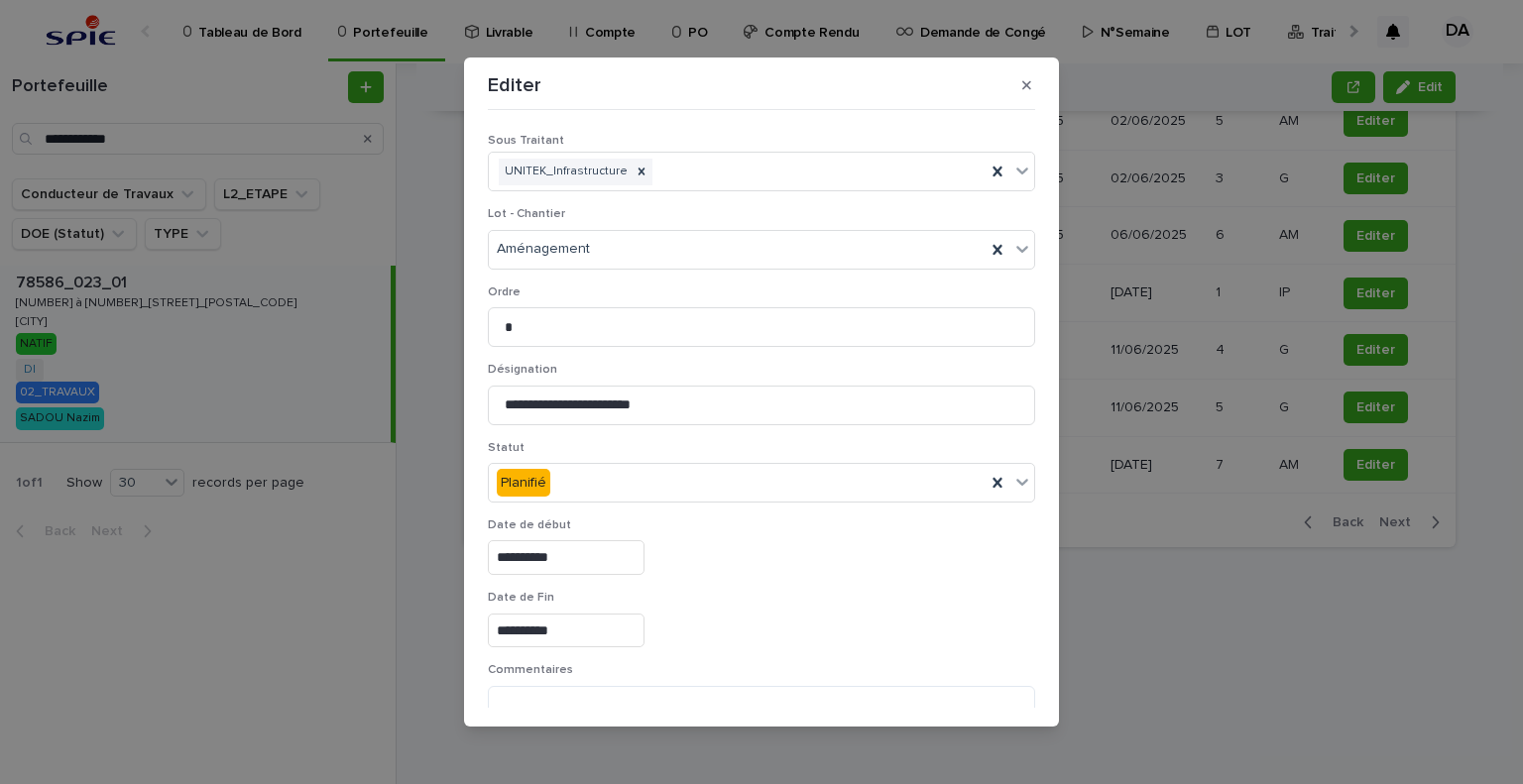 click on "**********" at bounding box center (566, 630) 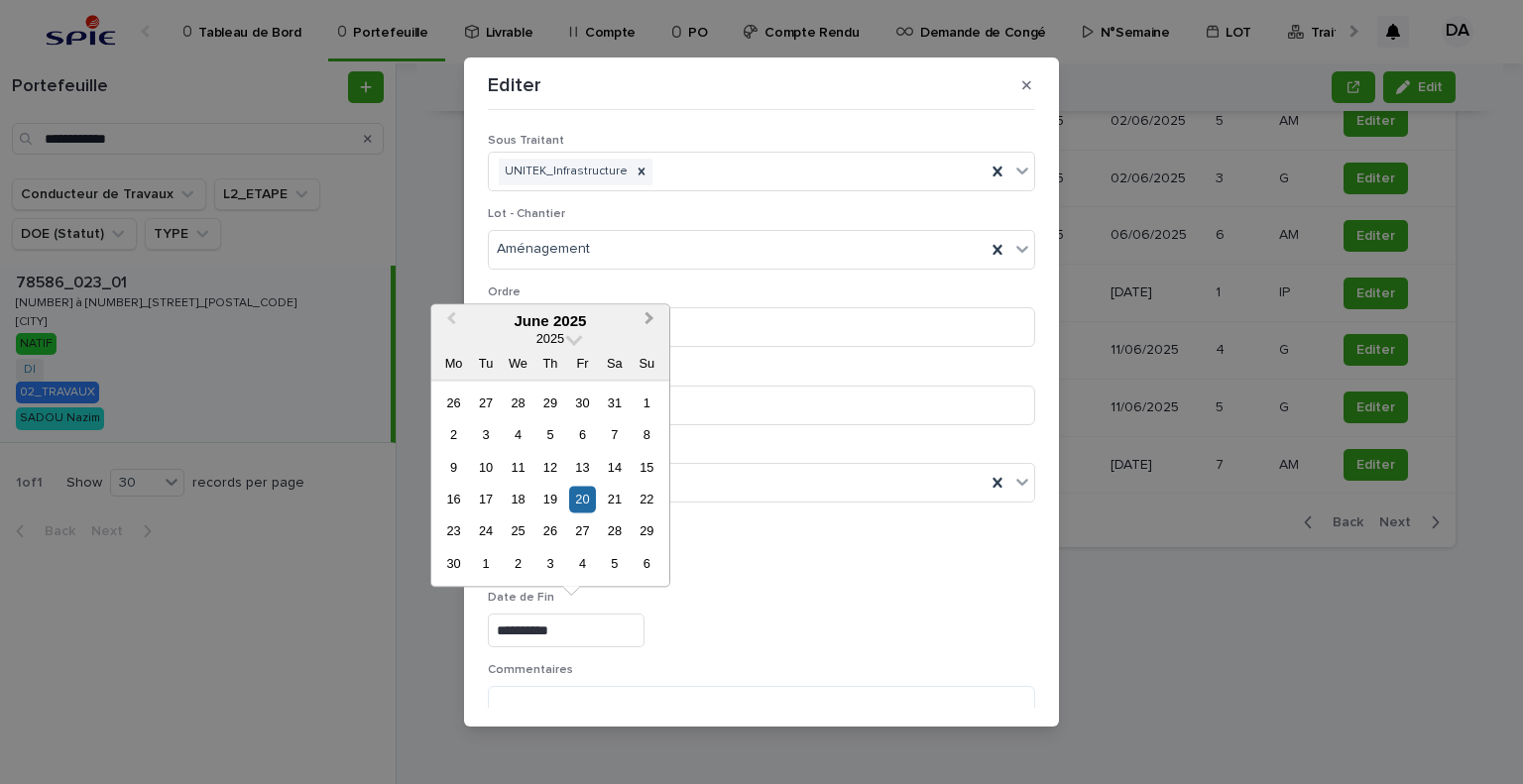click on "Next Month" at bounding box center [649, 320] 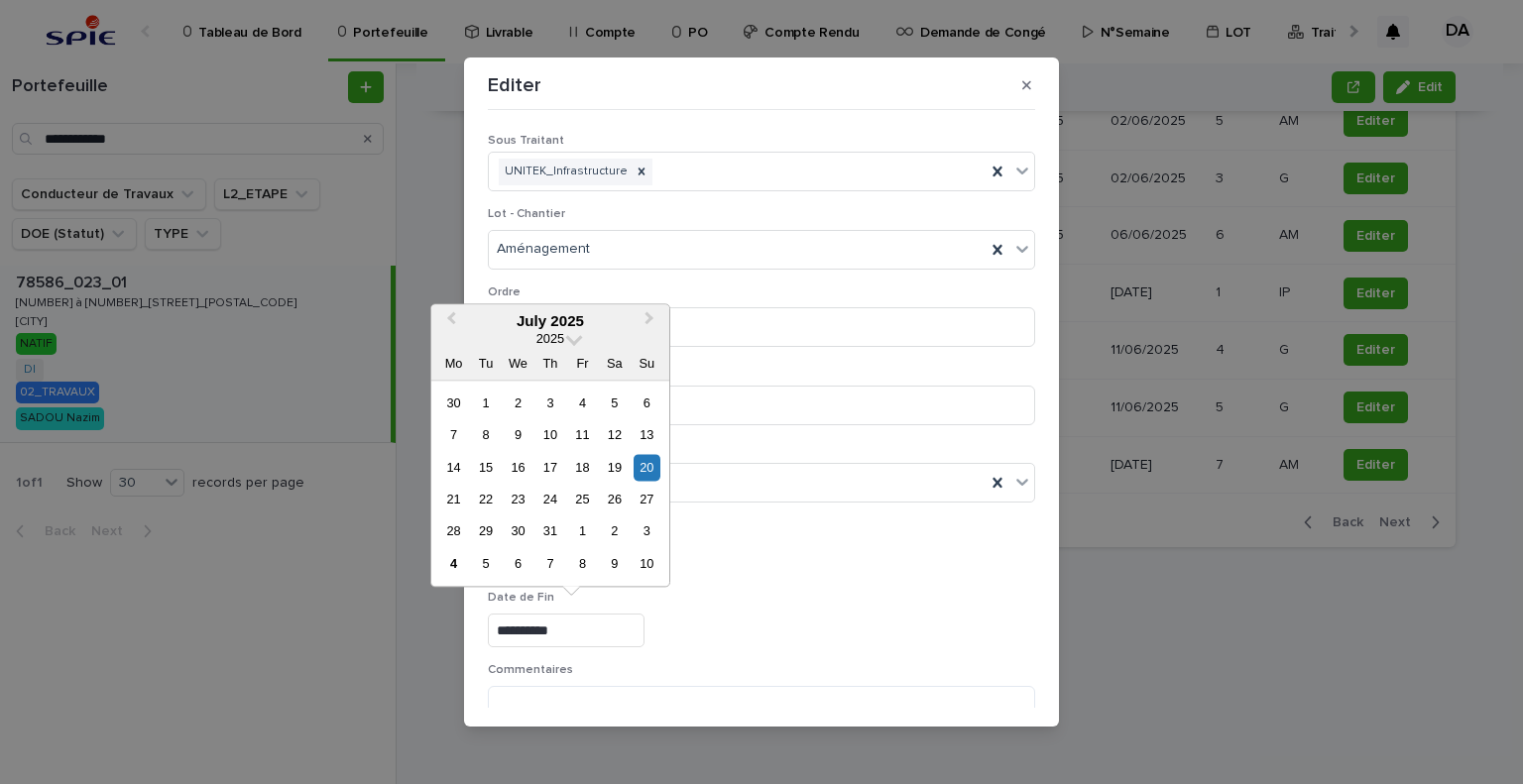 click on "1" at bounding box center (582, 531) 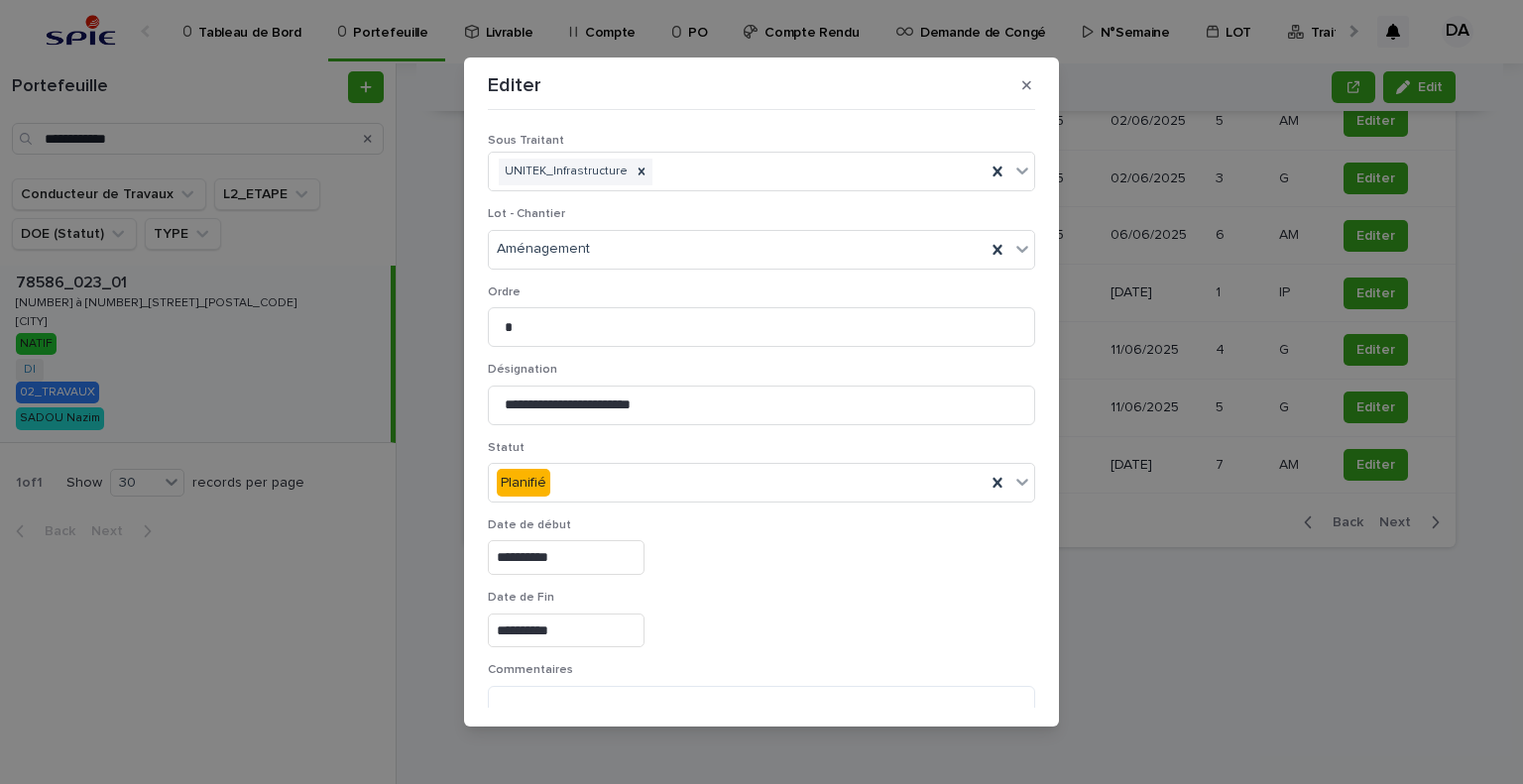 type on "**********" 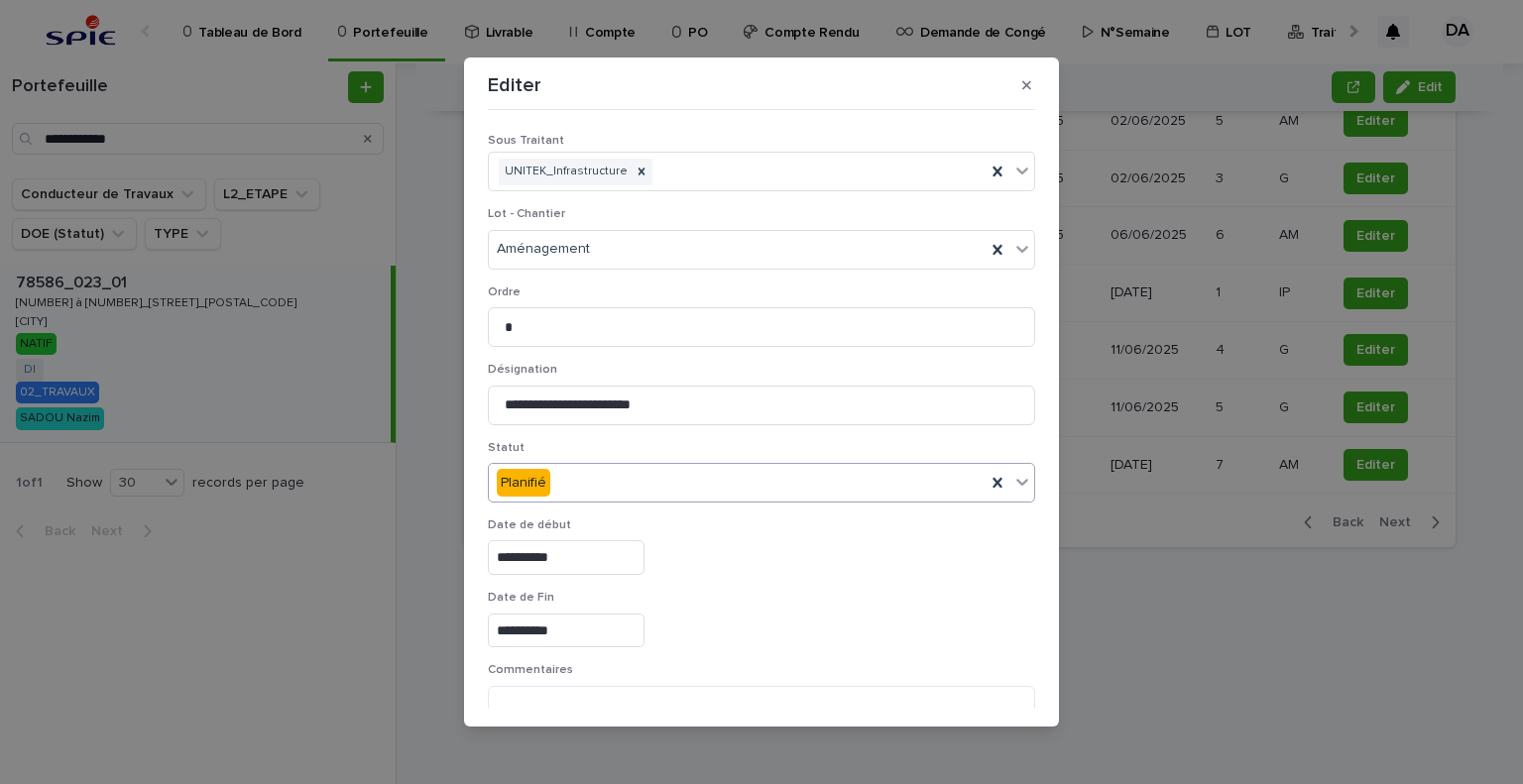 click on "Planifié" at bounding box center (737, 483) 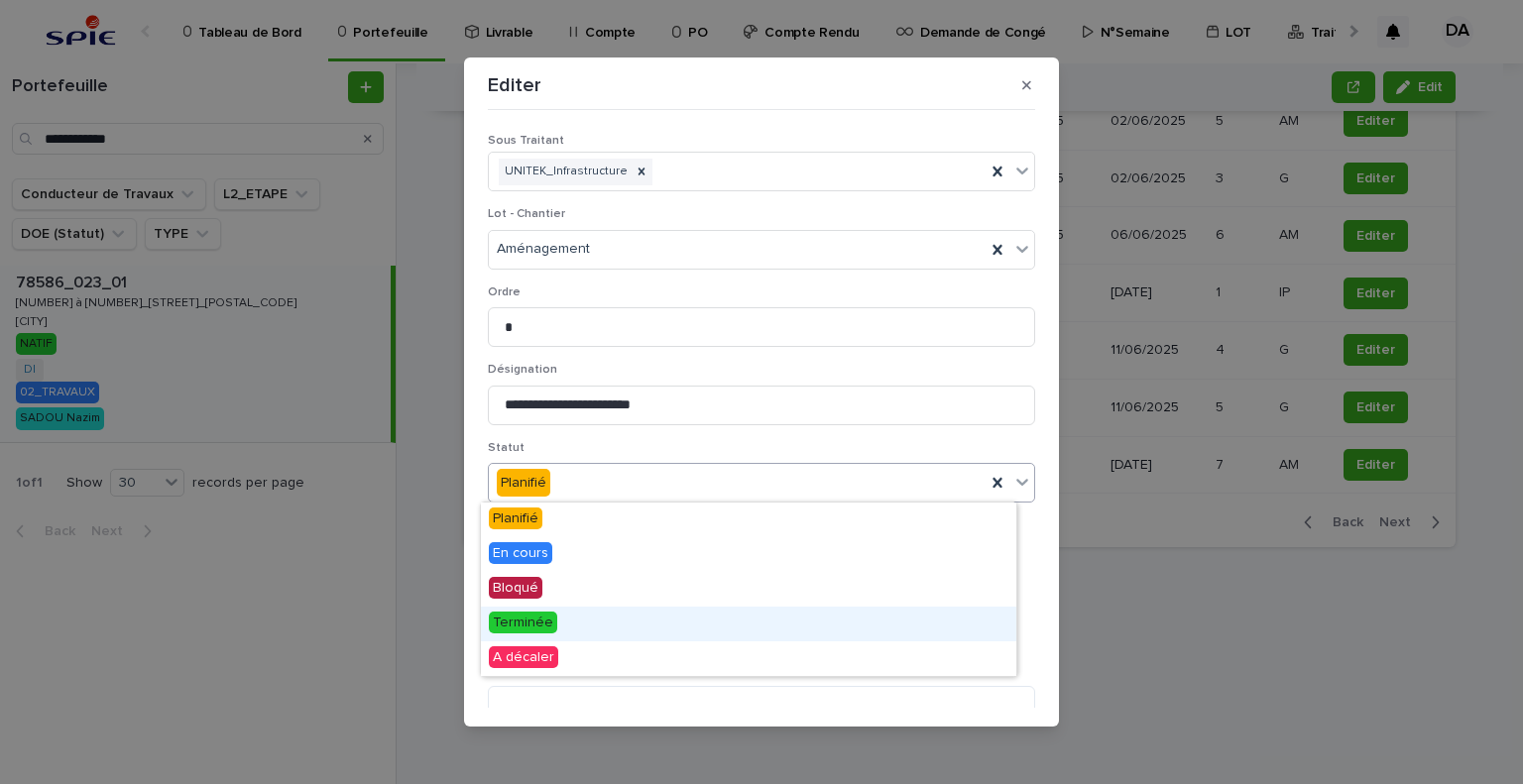 click on "Terminée" at bounding box center (749, 623) 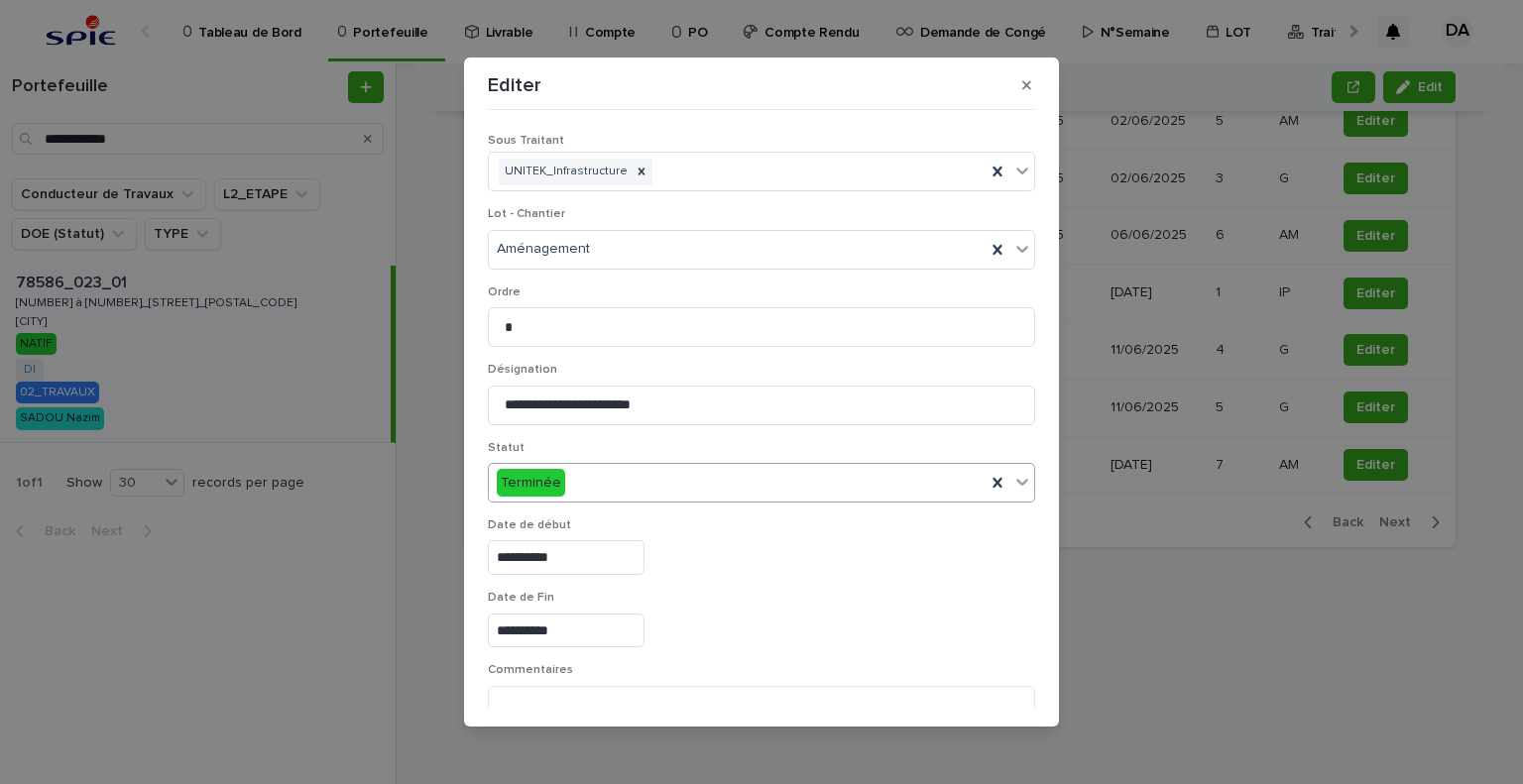 scroll, scrollTop: 98, scrollLeft: 0, axis: vertical 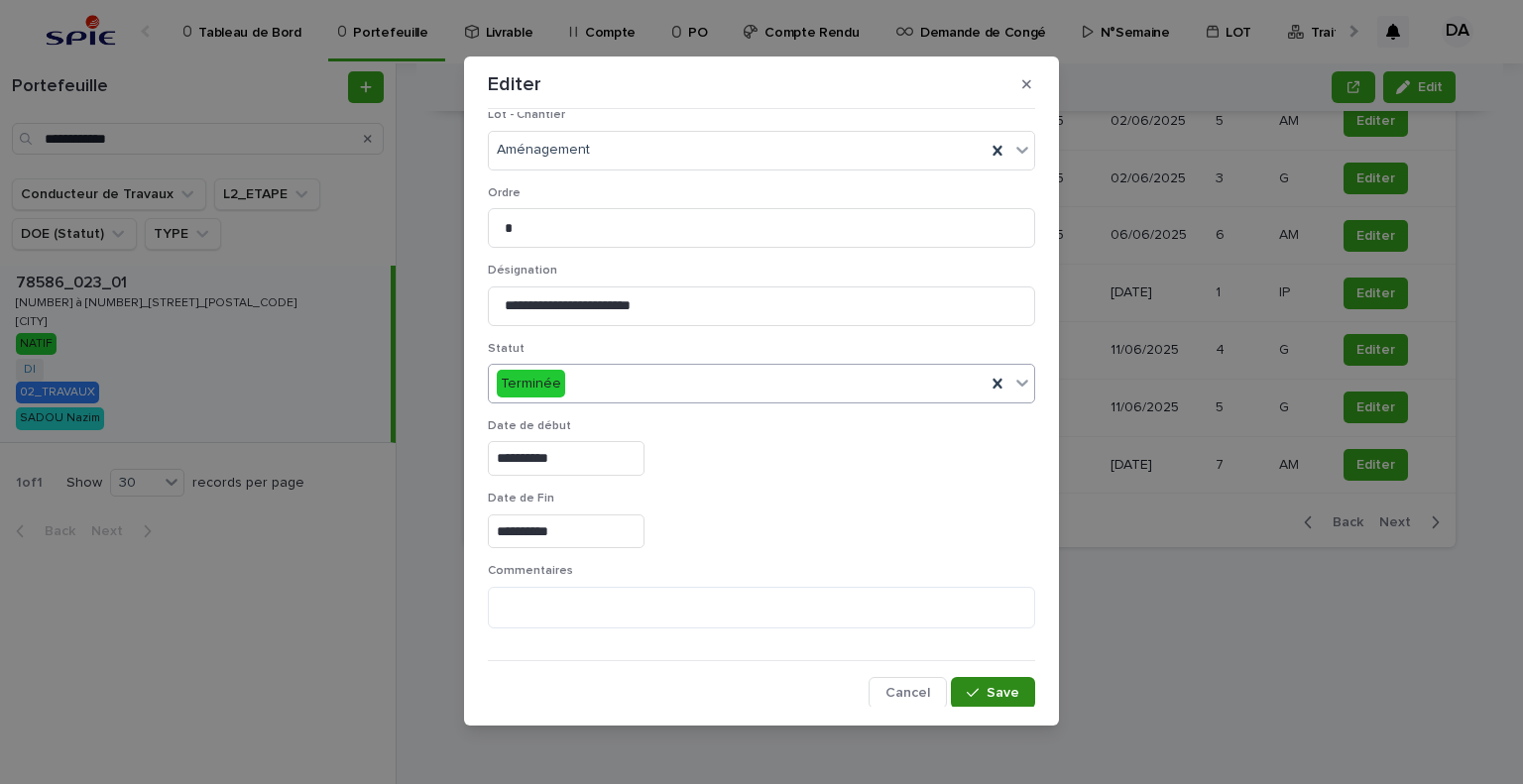 click on "Save" at bounding box center [1002, 693] 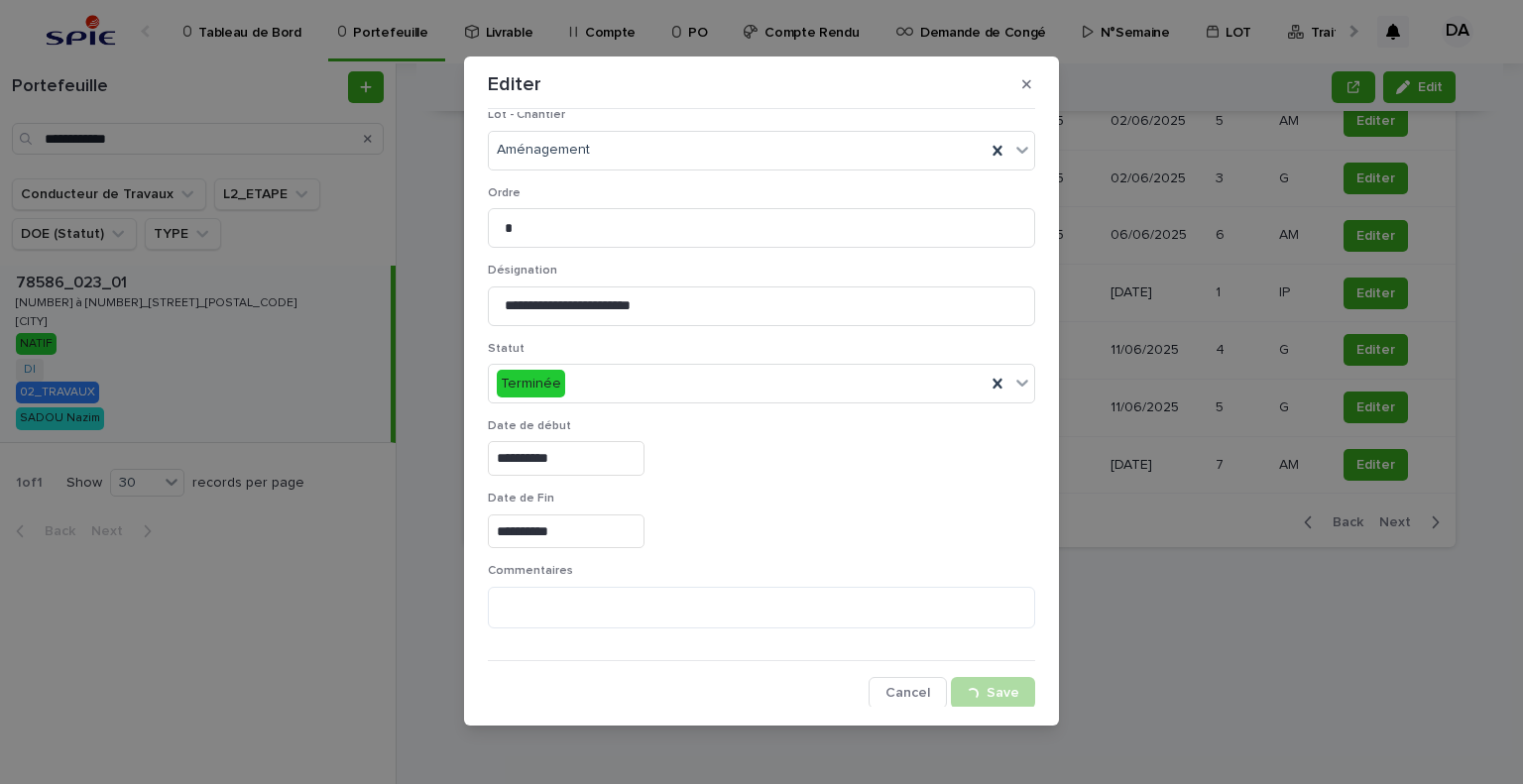 click on "**********" at bounding box center [762, 392] 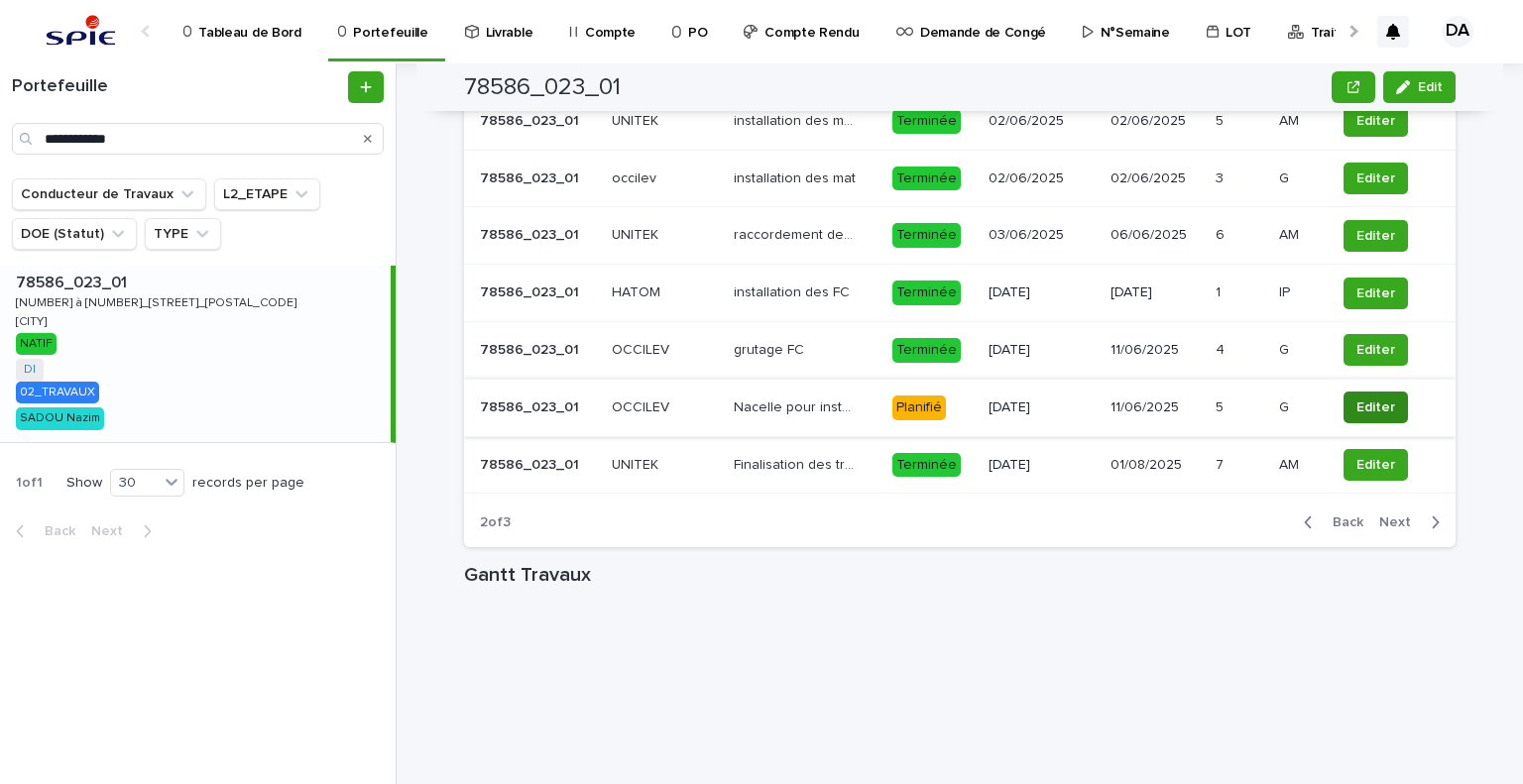 click on "Editer" at bounding box center (1375, 407) 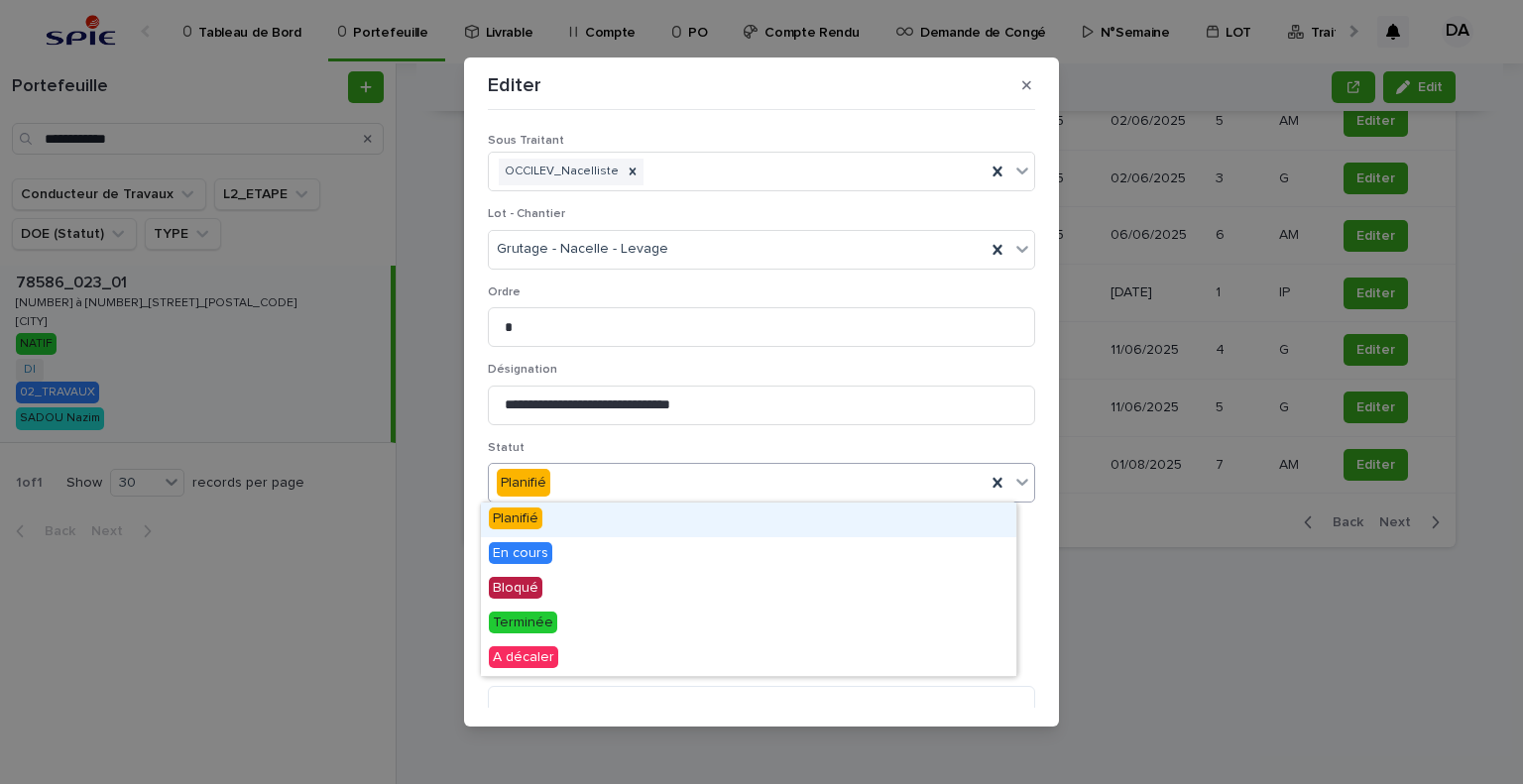 click on "Planifié" at bounding box center [737, 483] 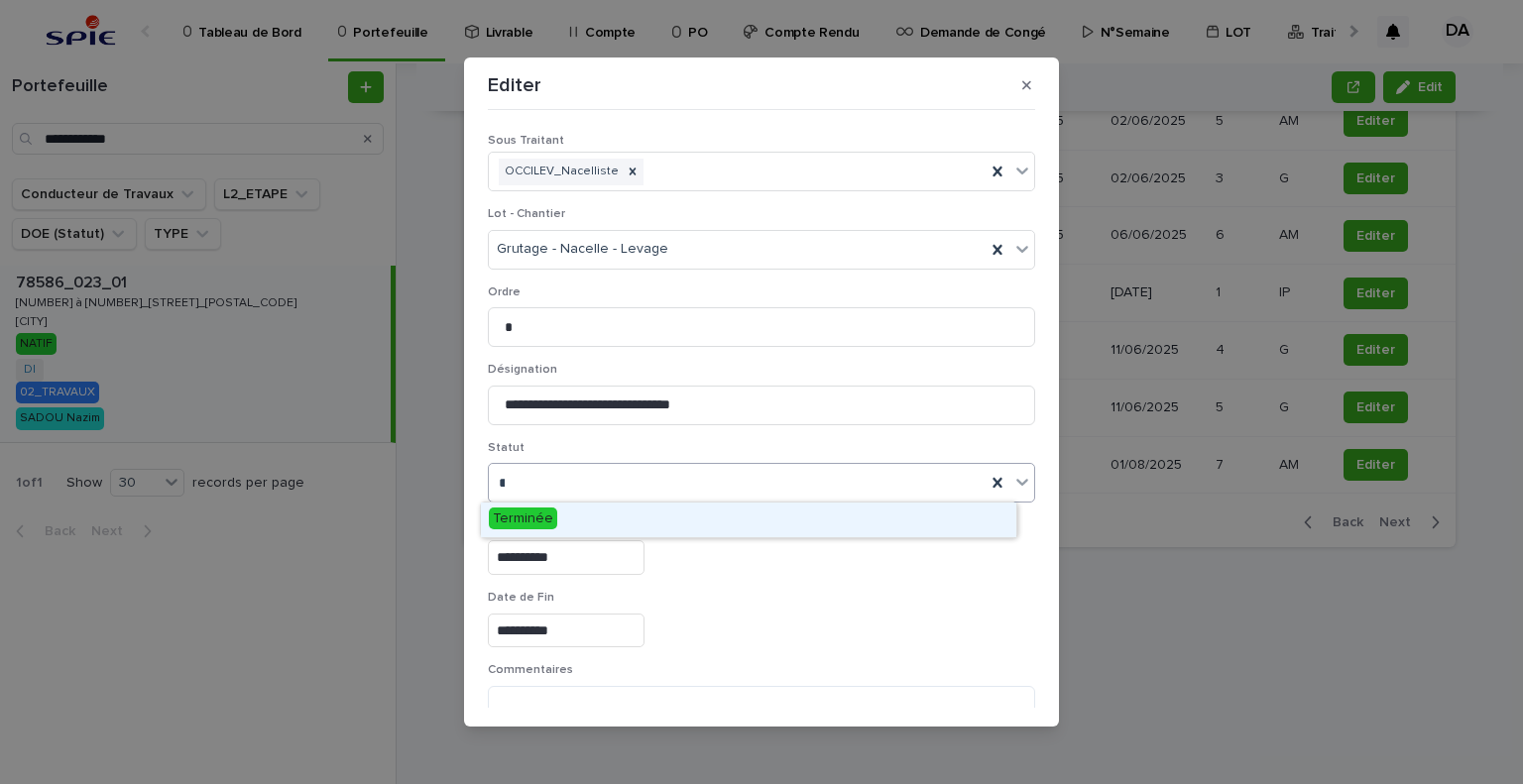 type on "***" 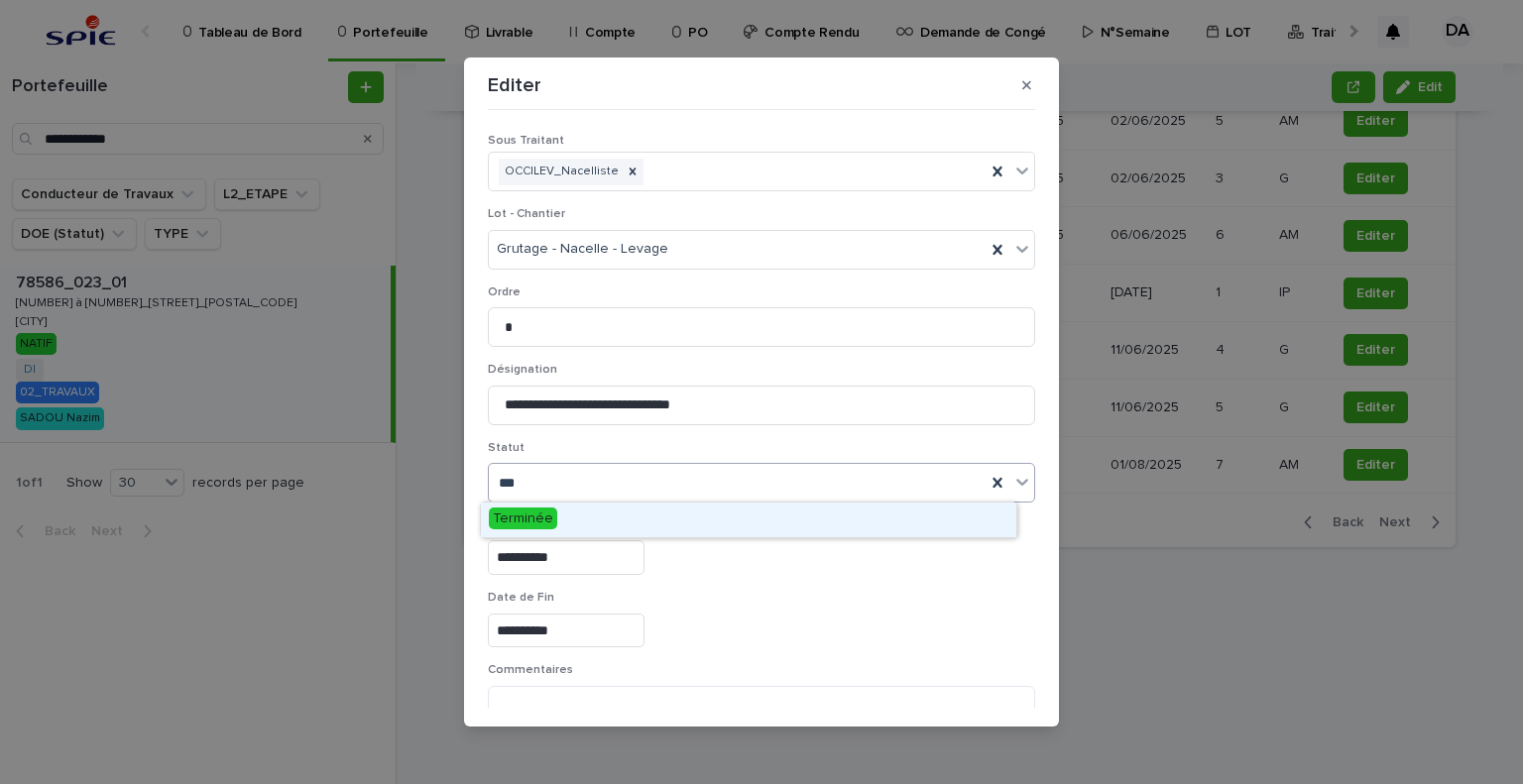 click on "Terminée" at bounding box center (749, 519) 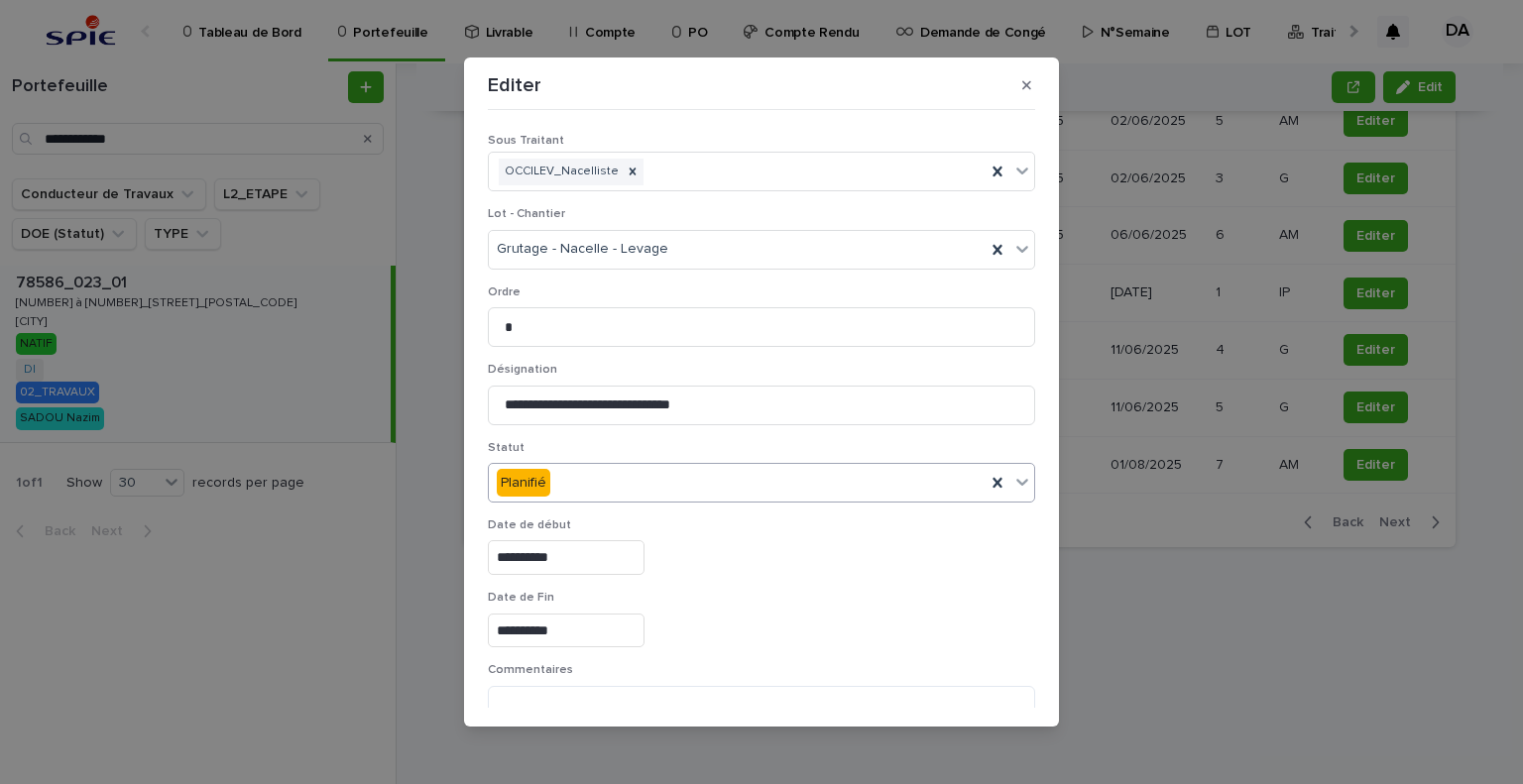 scroll, scrollTop: 98, scrollLeft: 0, axis: vertical 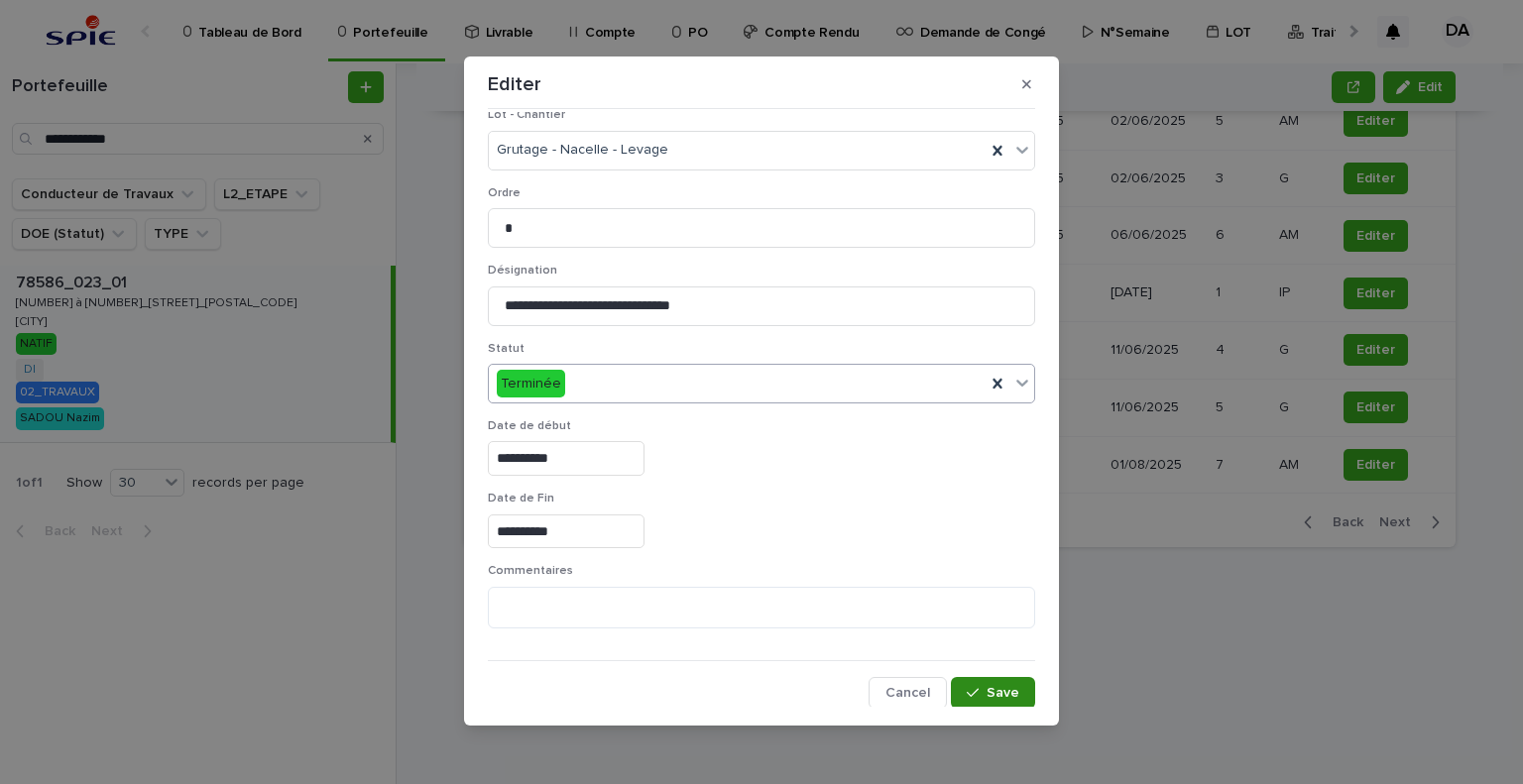 click 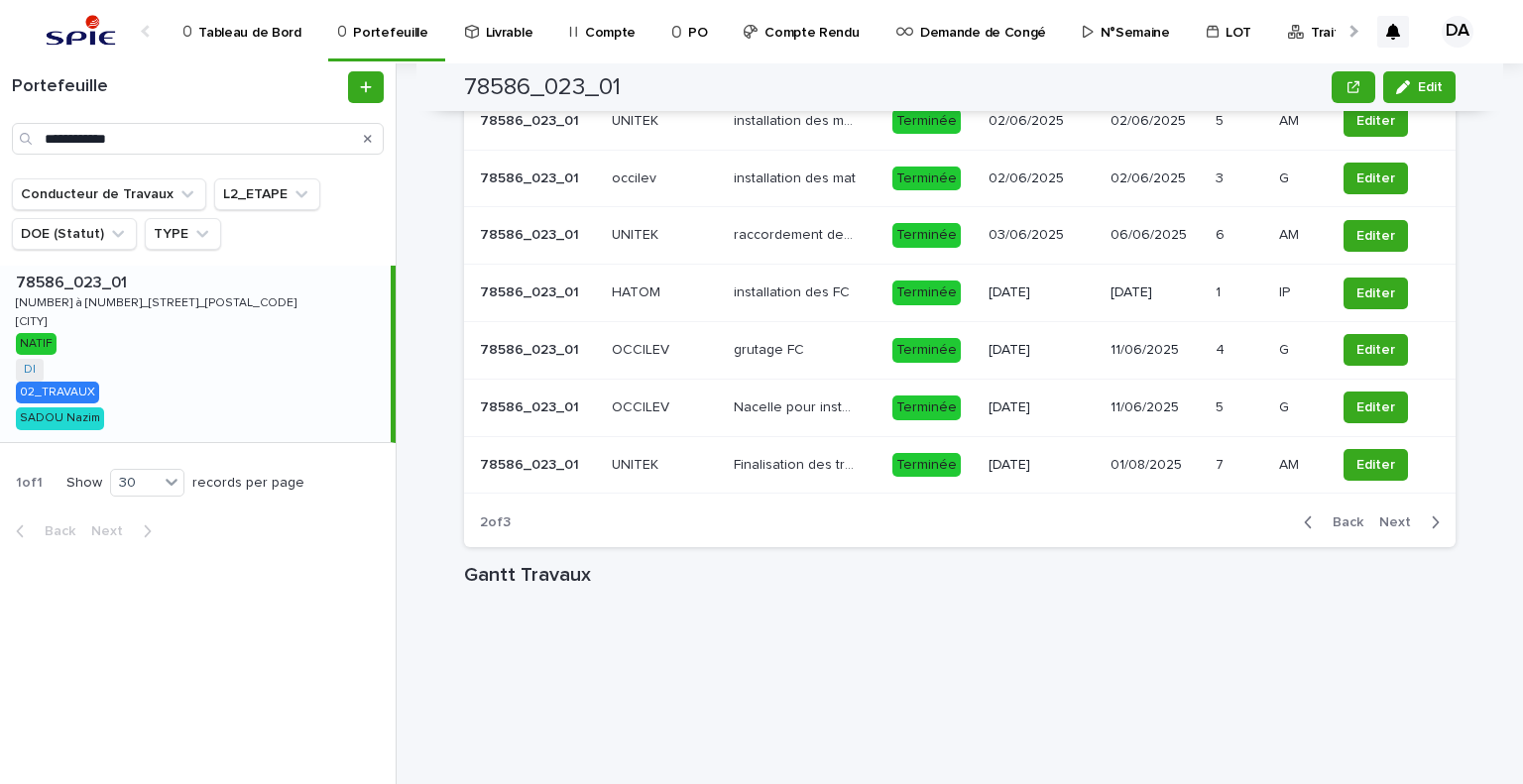 click on "Next" at bounding box center (1401, 522) 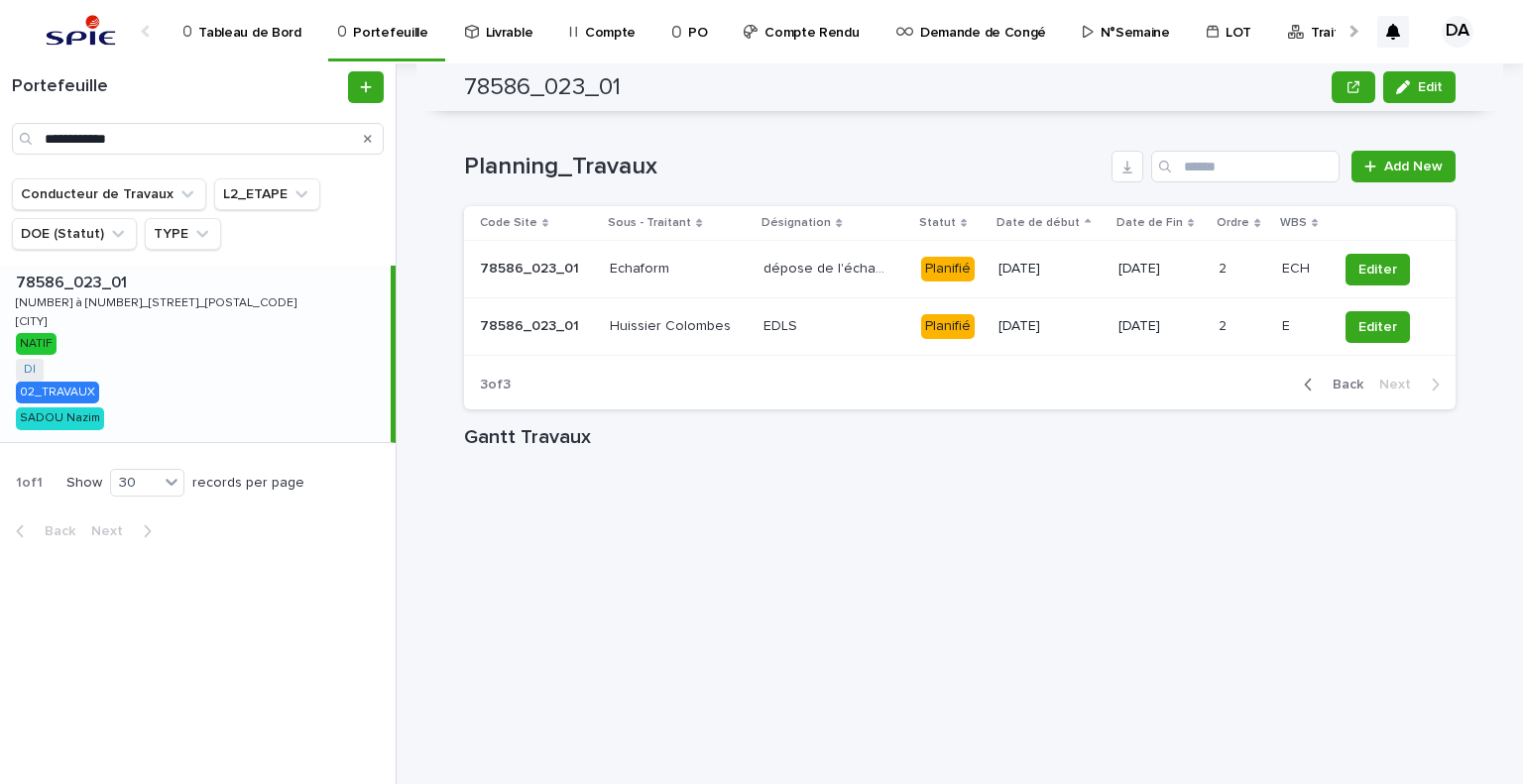 scroll, scrollTop: 1645, scrollLeft: 0, axis: vertical 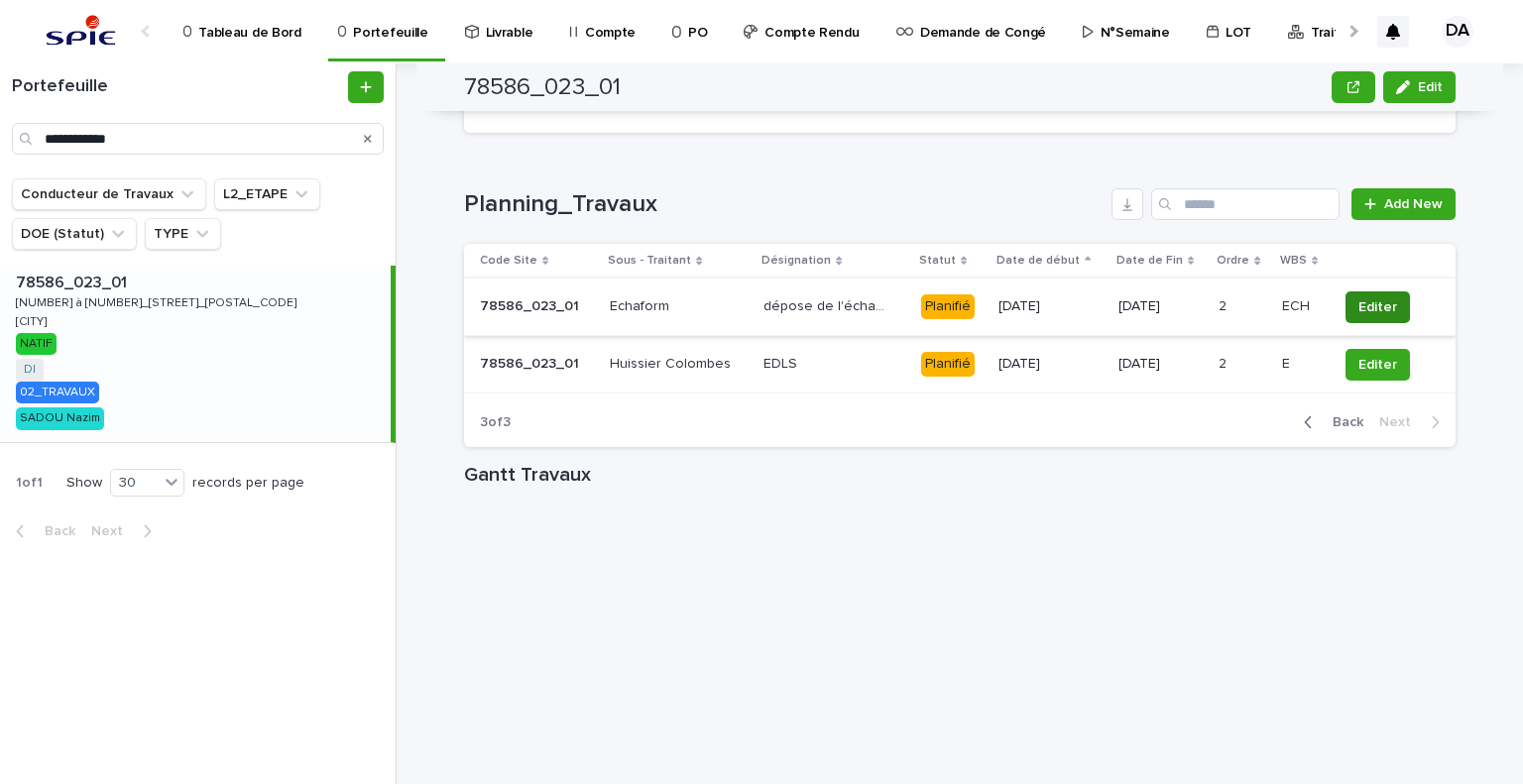 click on "Editer" at bounding box center [1377, 307] 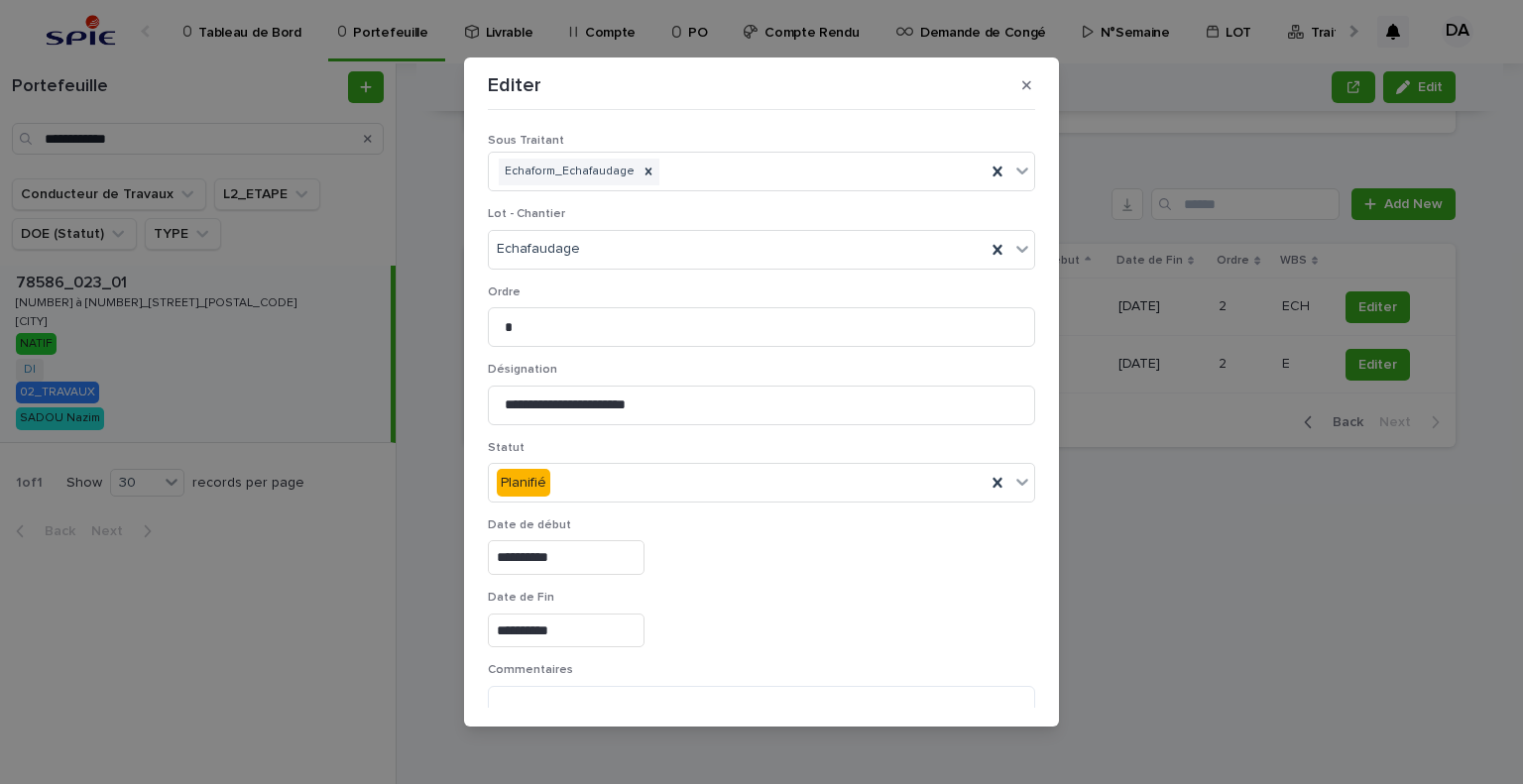 click on "**********" at bounding box center [566, 557] 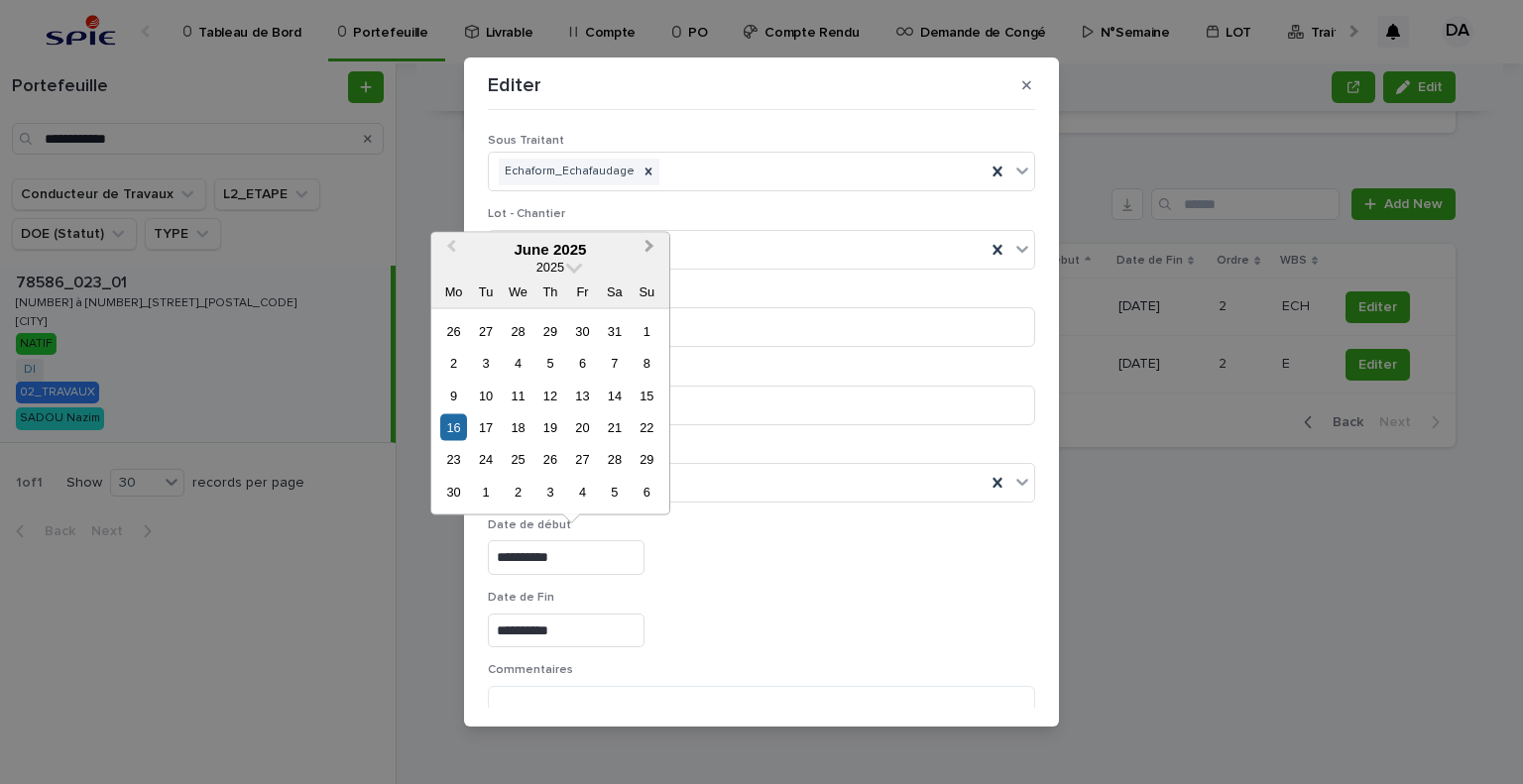 click on "Next Month" at bounding box center [649, 249] 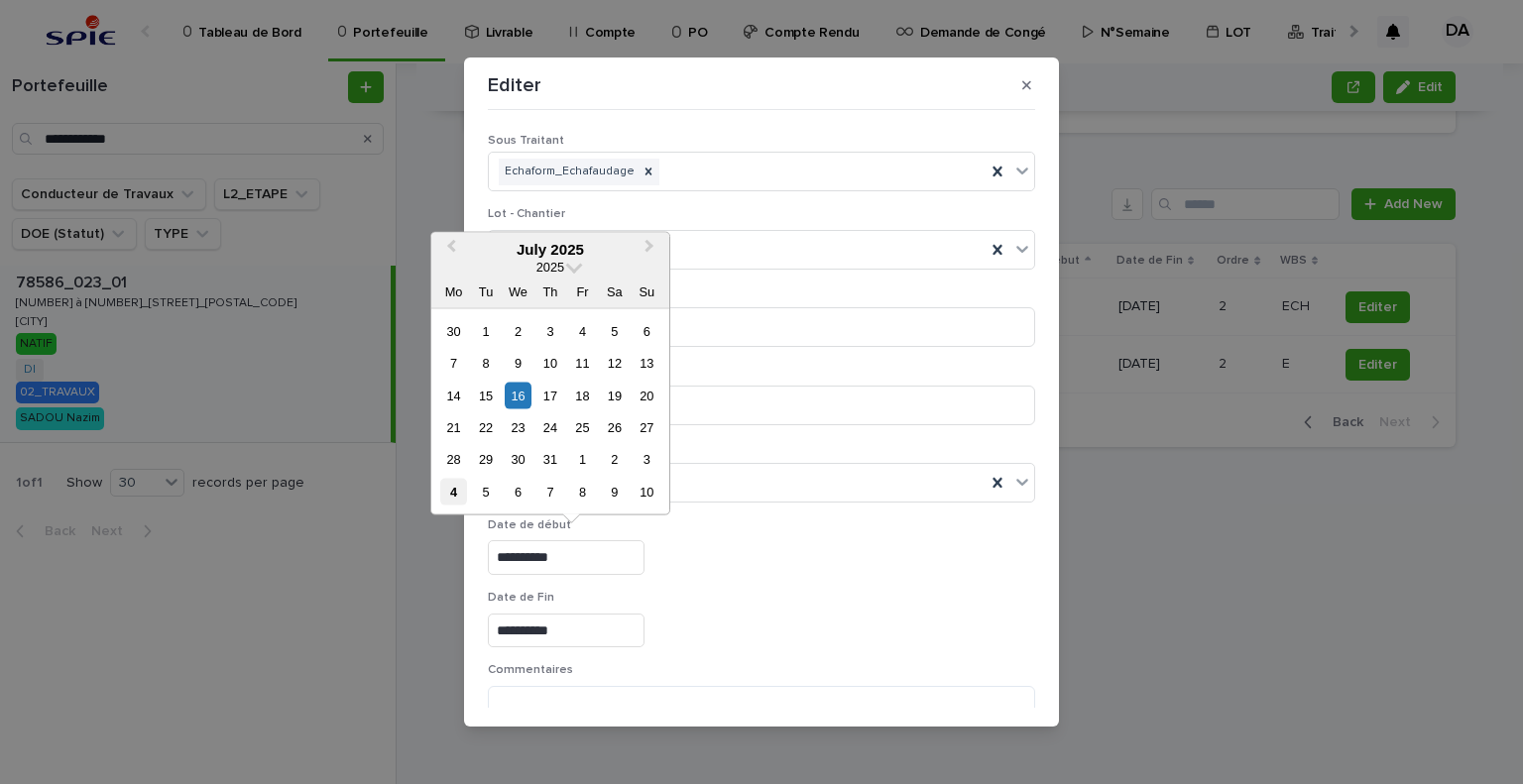 click on "4" at bounding box center [453, 492] 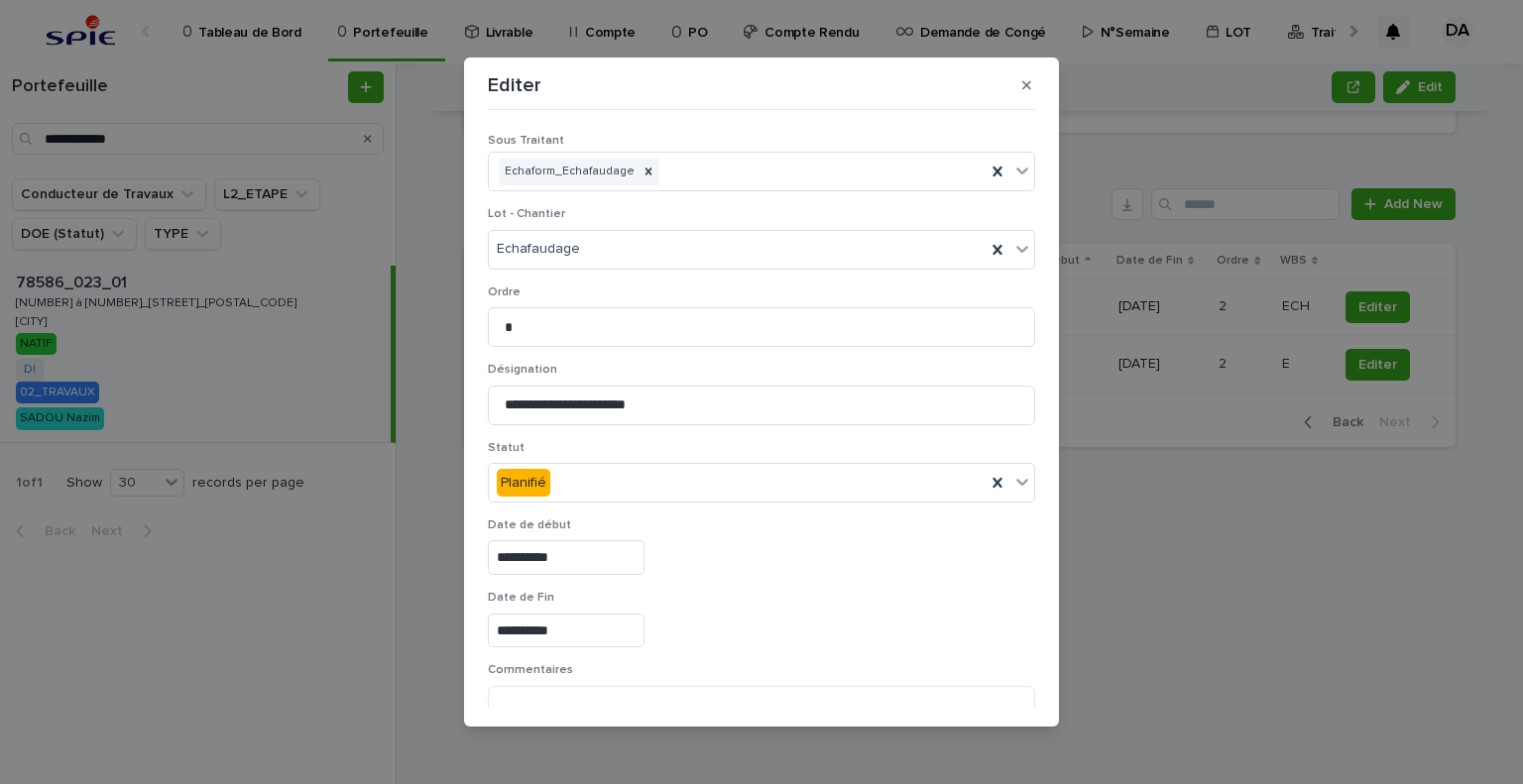 type on "**********" 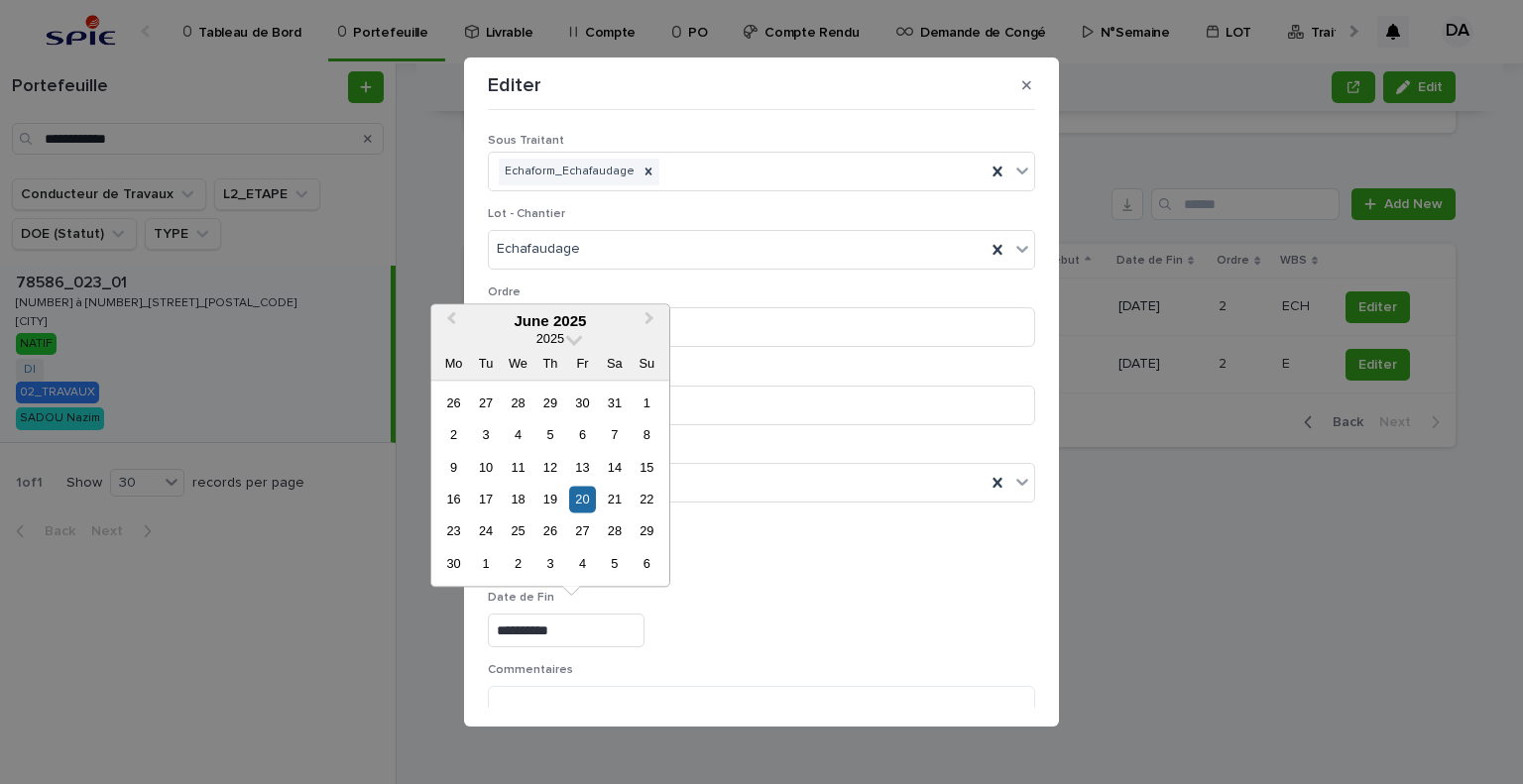 click on "Ordre *" at bounding box center (762, 324) 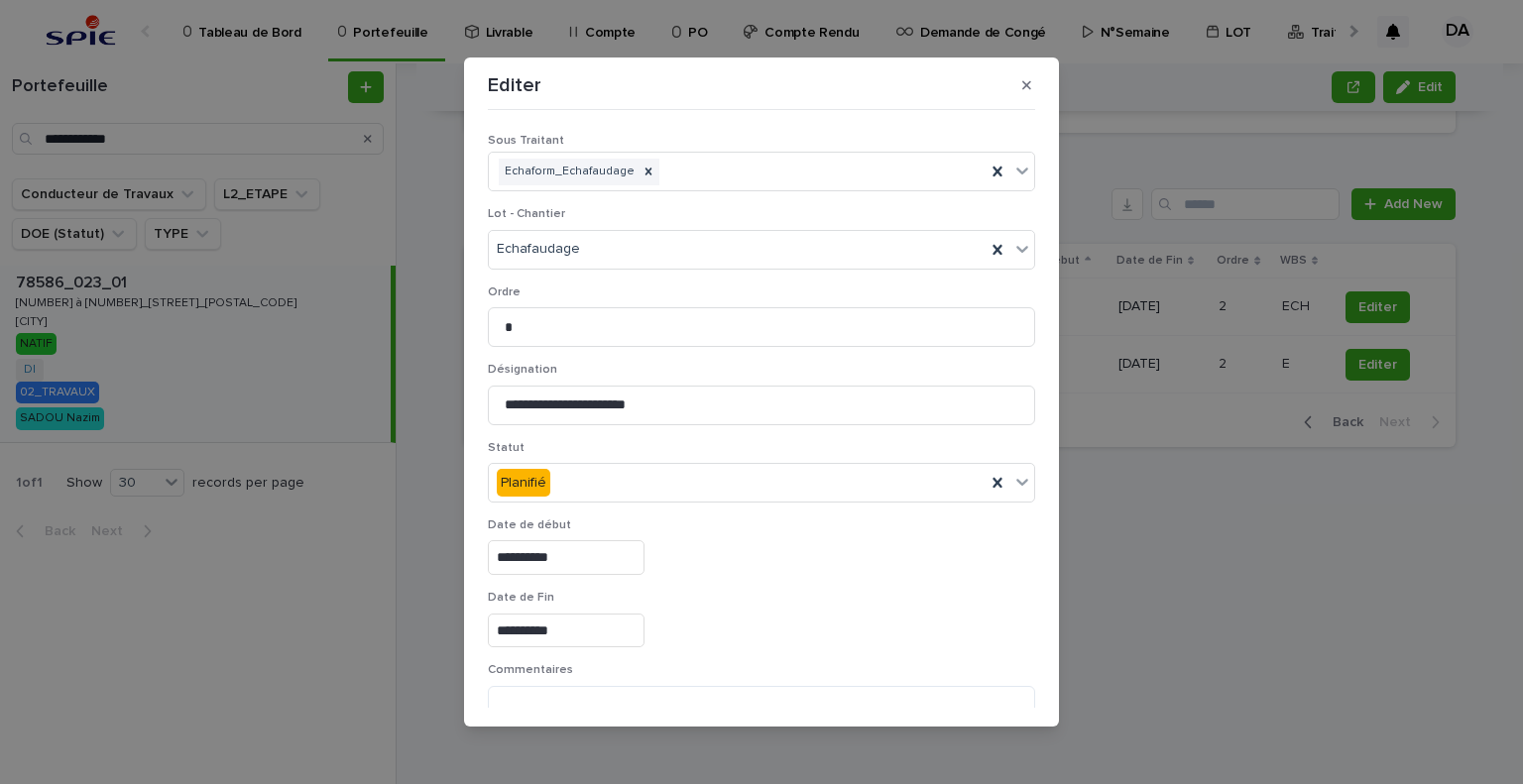 click on "**********" at bounding box center [566, 630] 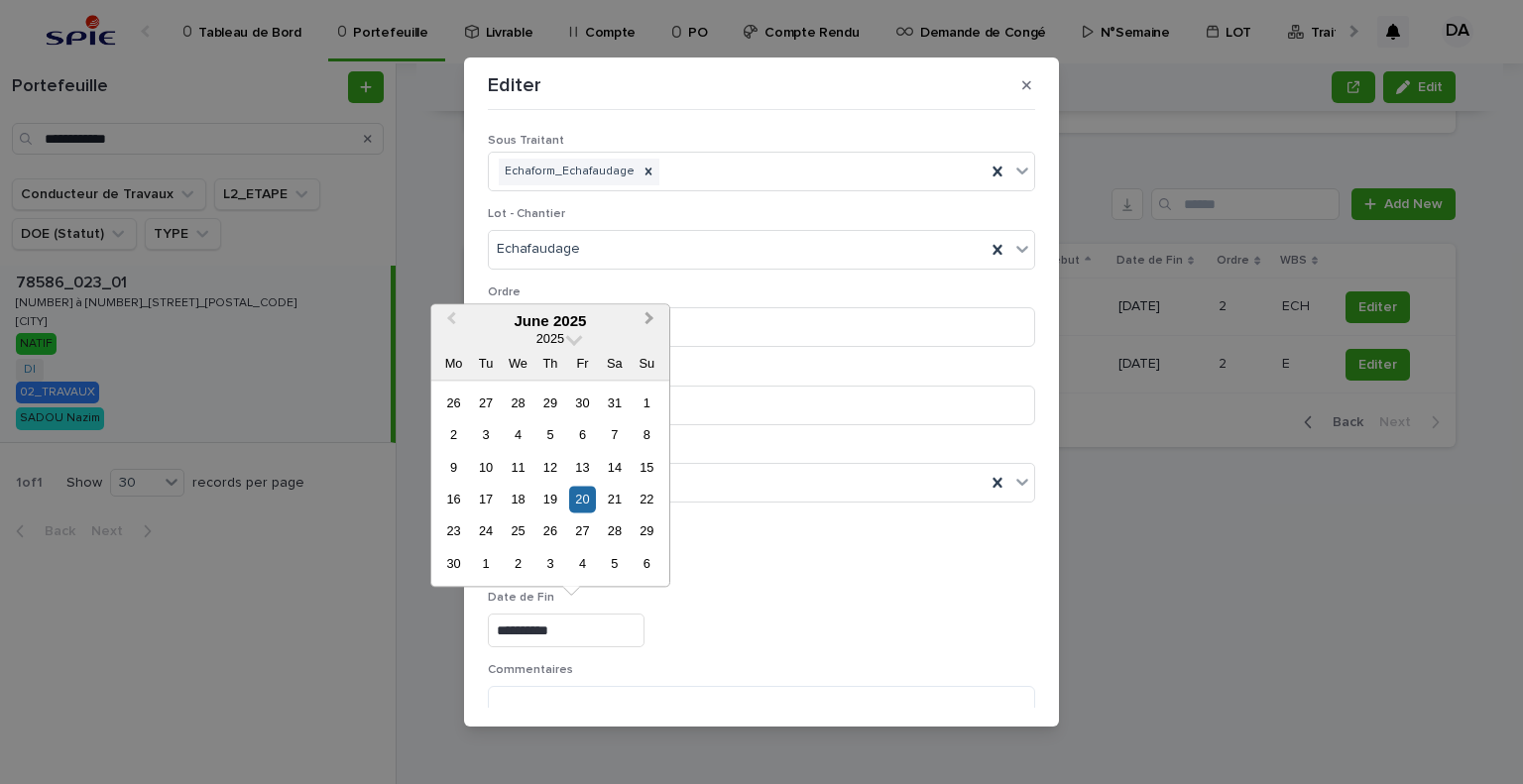 click on "Next Month" at bounding box center [649, 320] 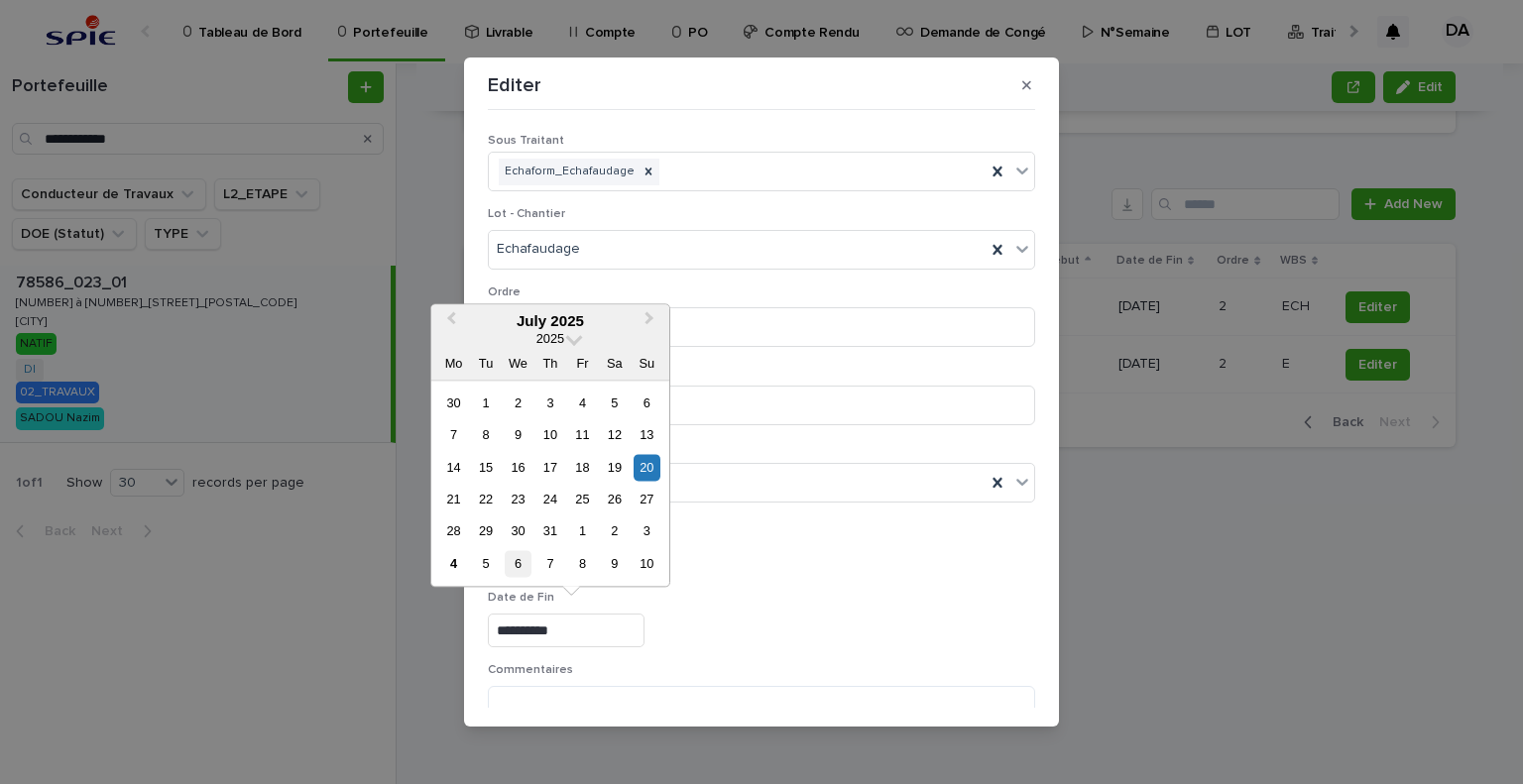 click on "6" at bounding box center [518, 563] 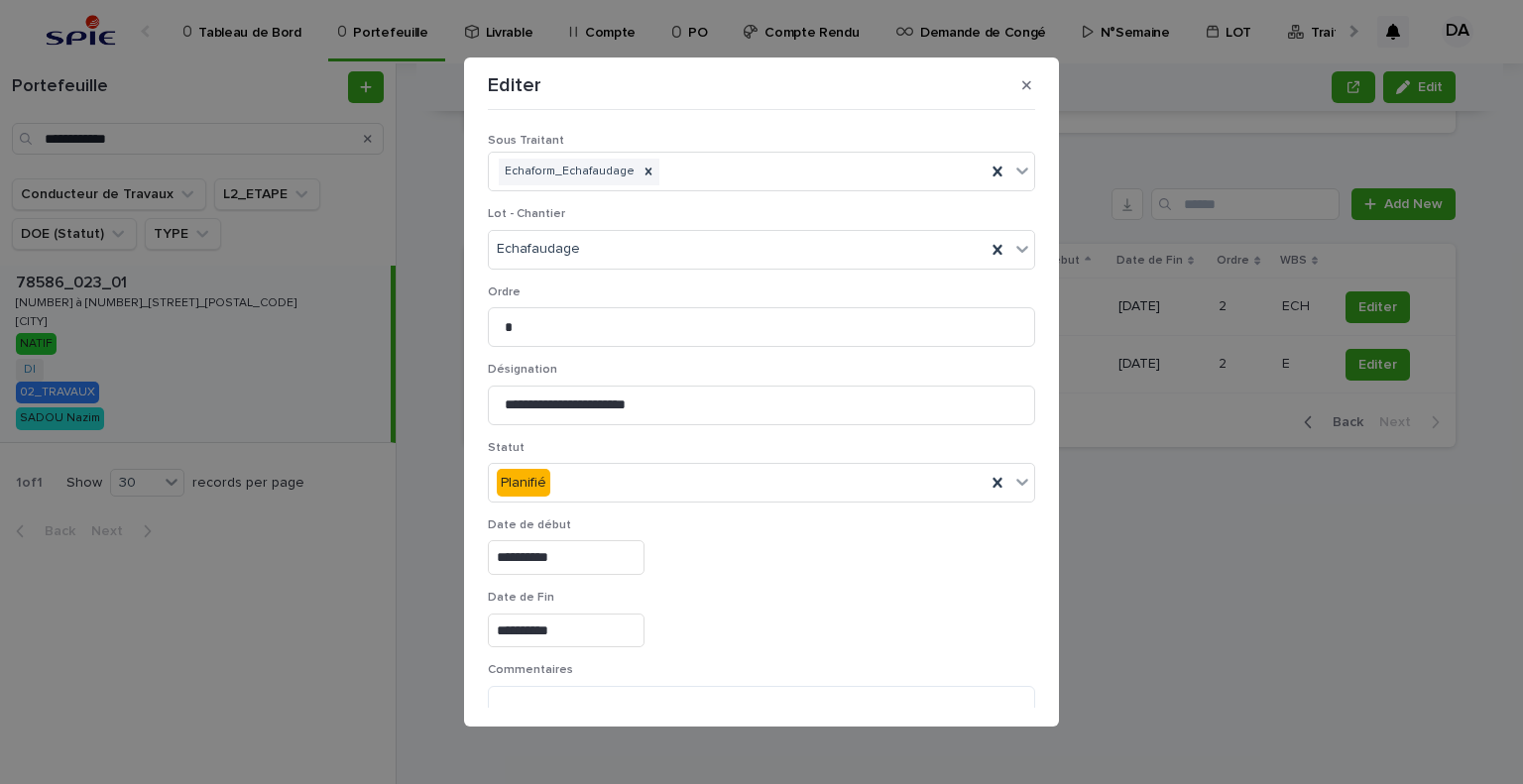 type on "**********" 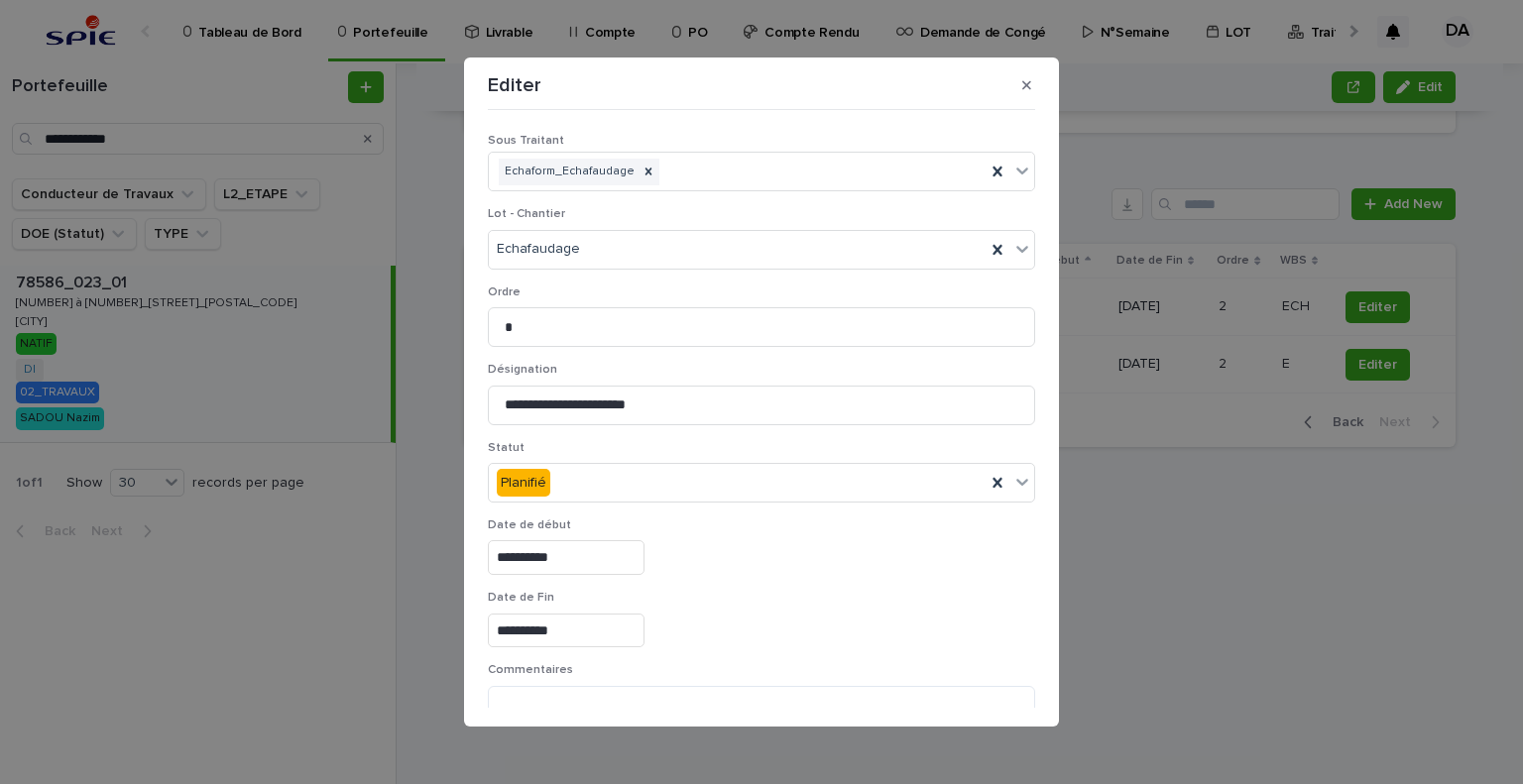 click on "Statut Planifié" at bounding box center (762, 480) 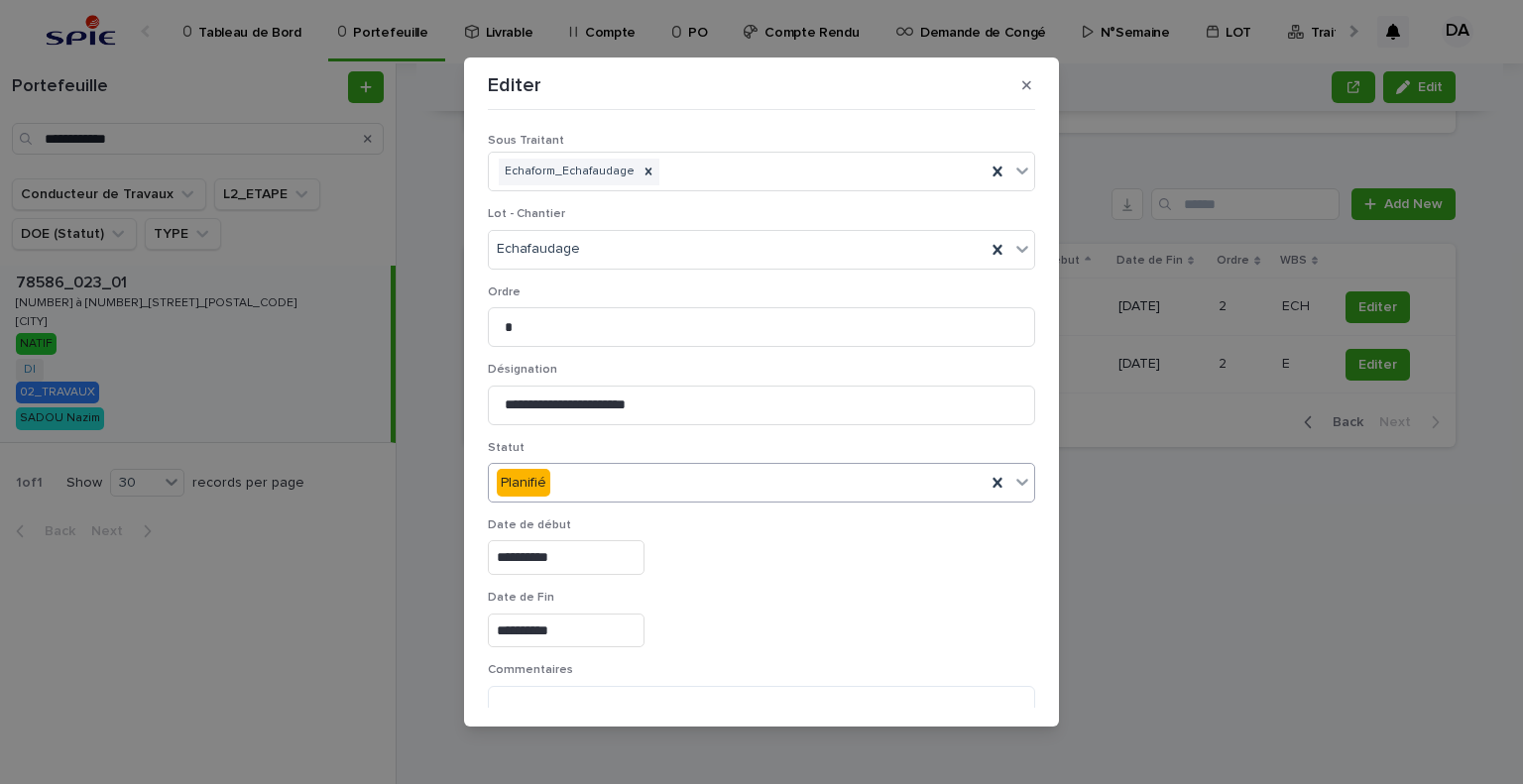 click on "Planifié" at bounding box center [737, 483] 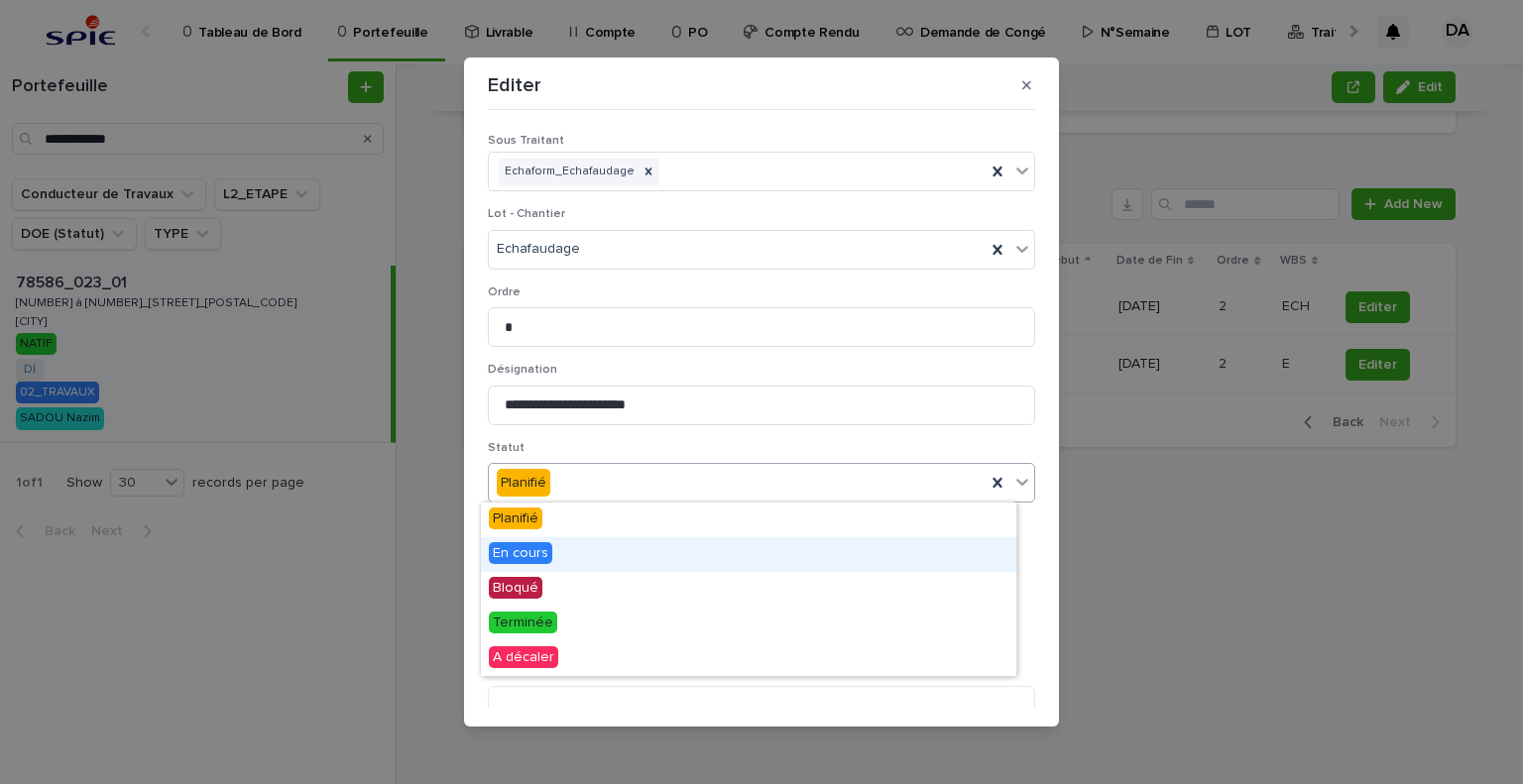 click on "En cours" at bounding box center [749, 554] 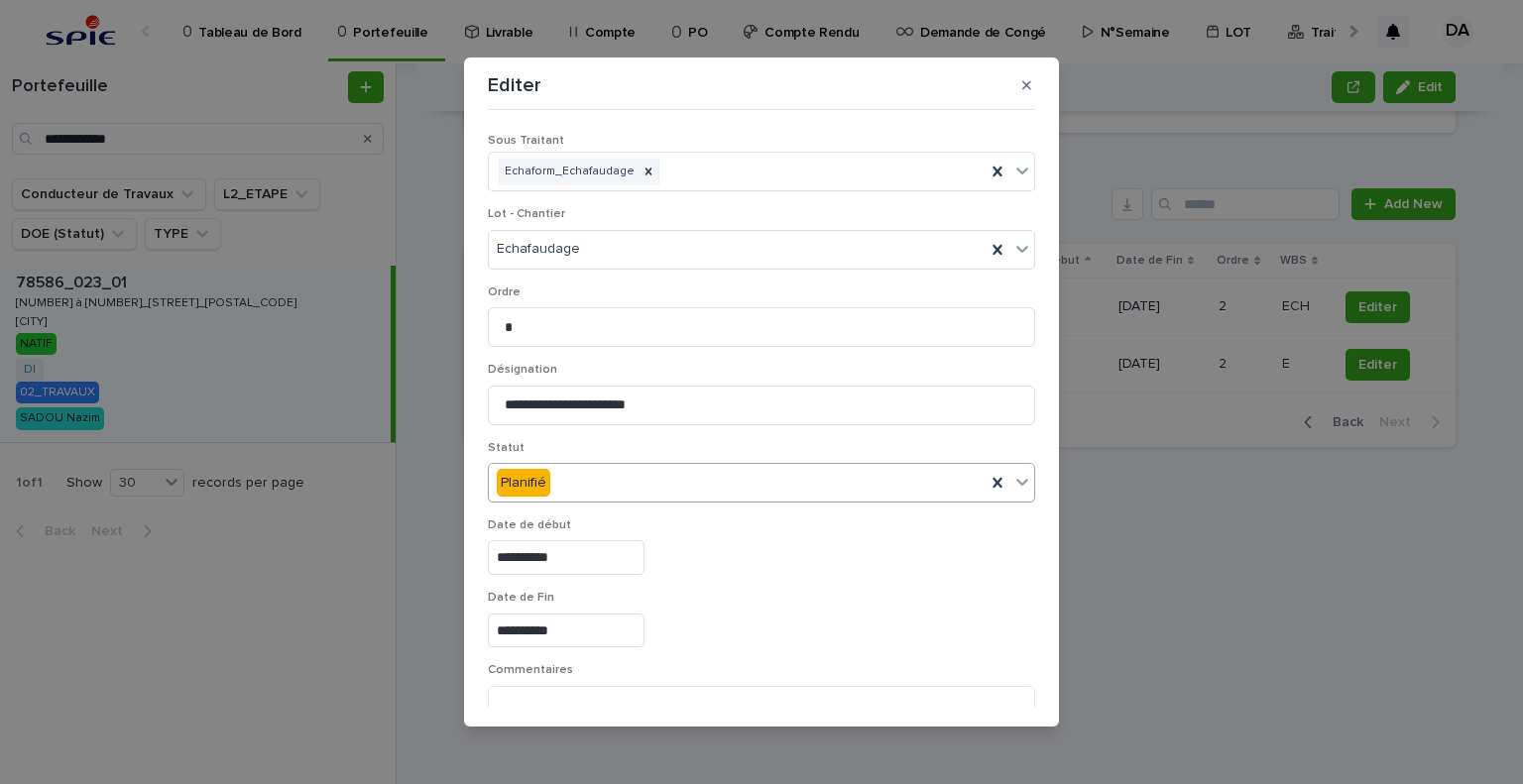 scroll, scrollTop: 98, scrollLeft: 0, axis: vertical 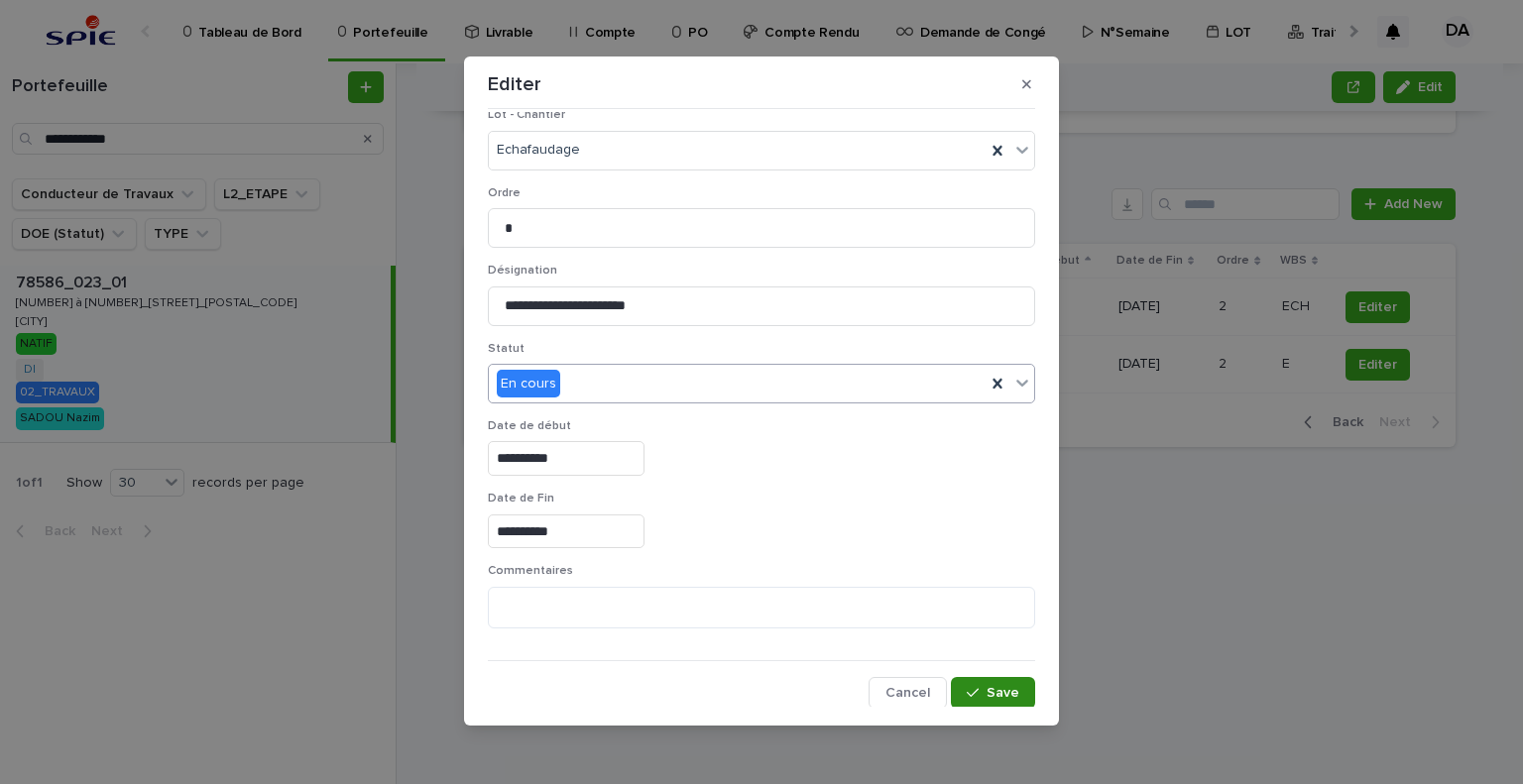 click on "Save" at bounding box center (1002, 693) 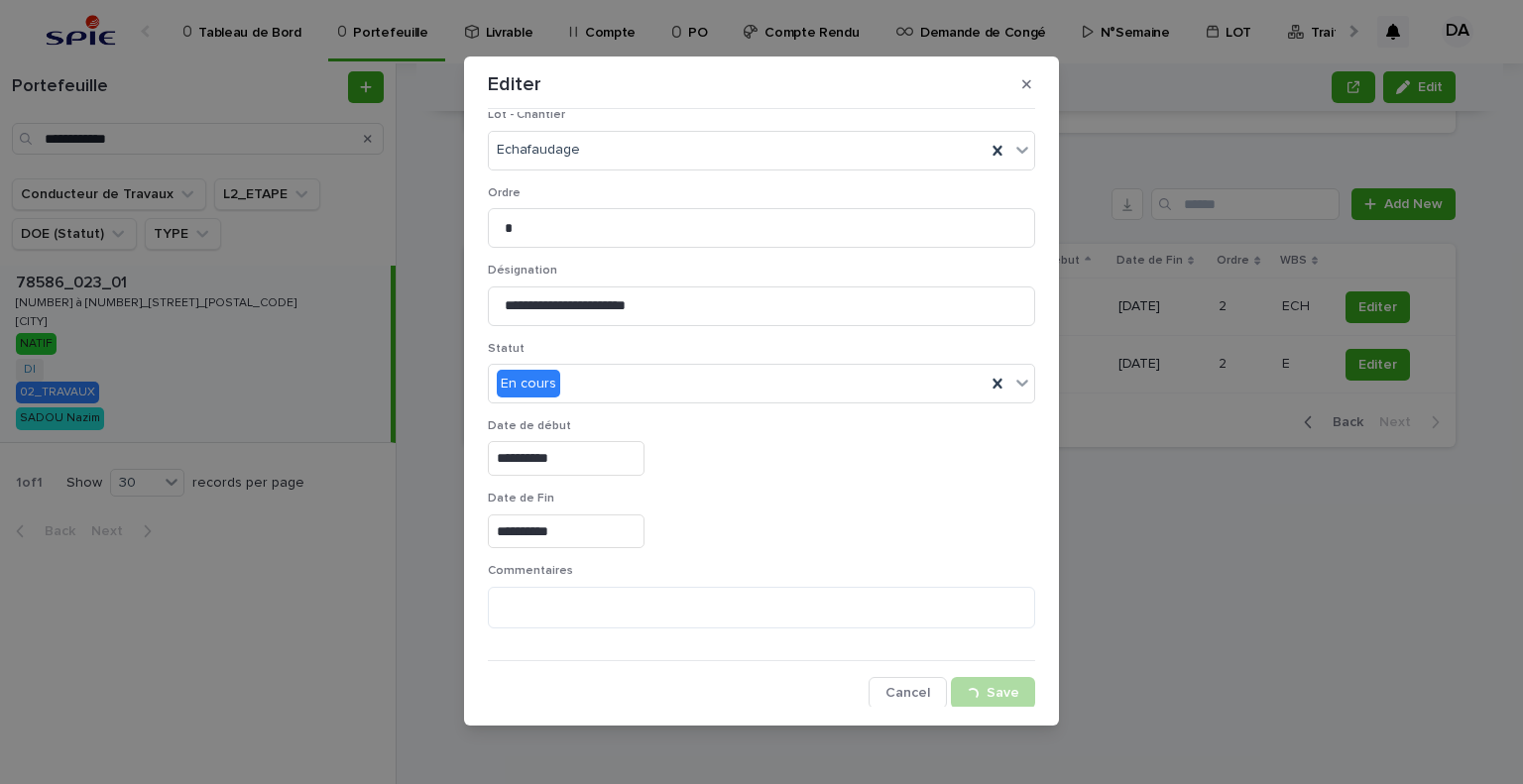click on "**********" at bounding box center [762, 392] 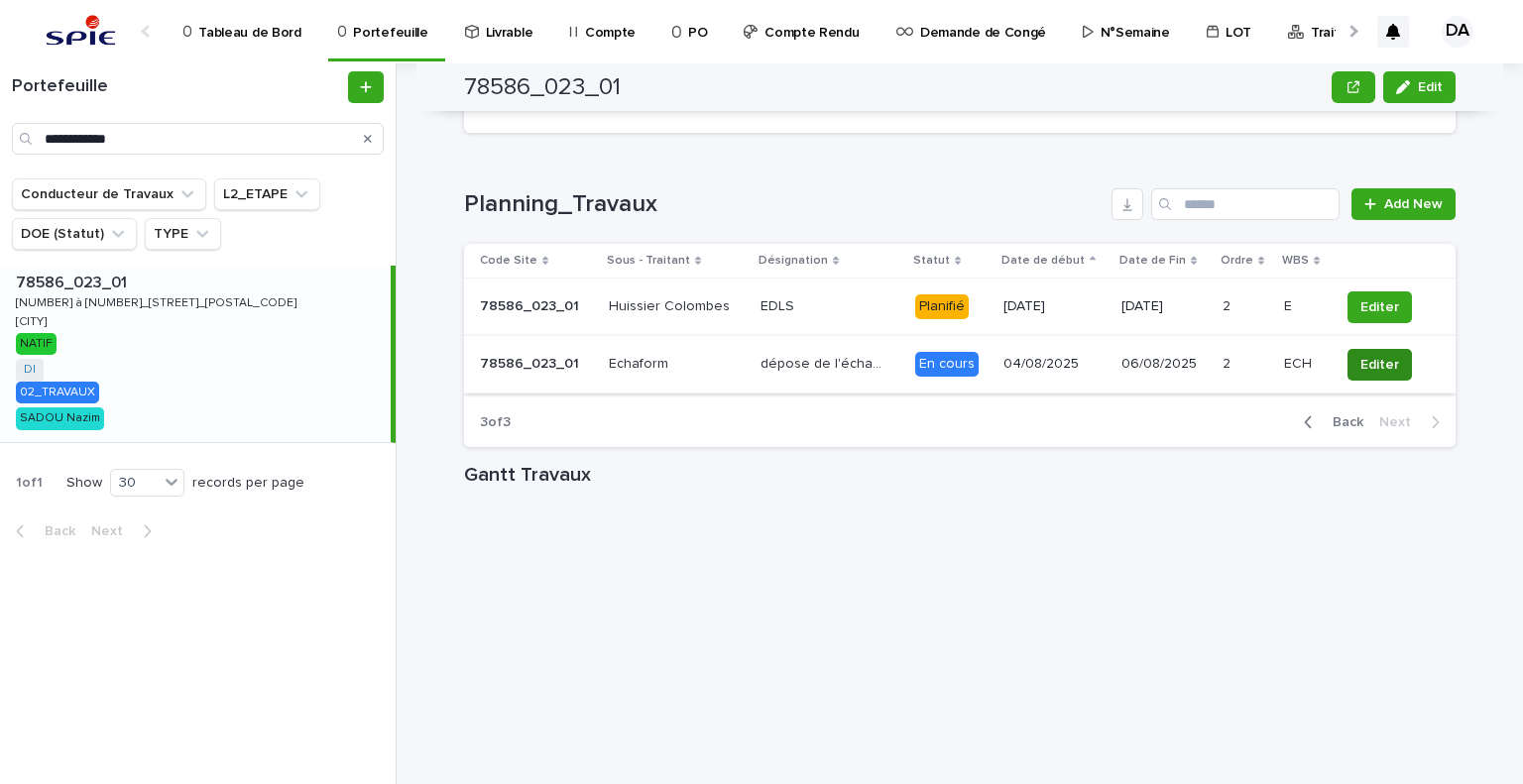 click on "Editer" at bounding box center (1379, 365) 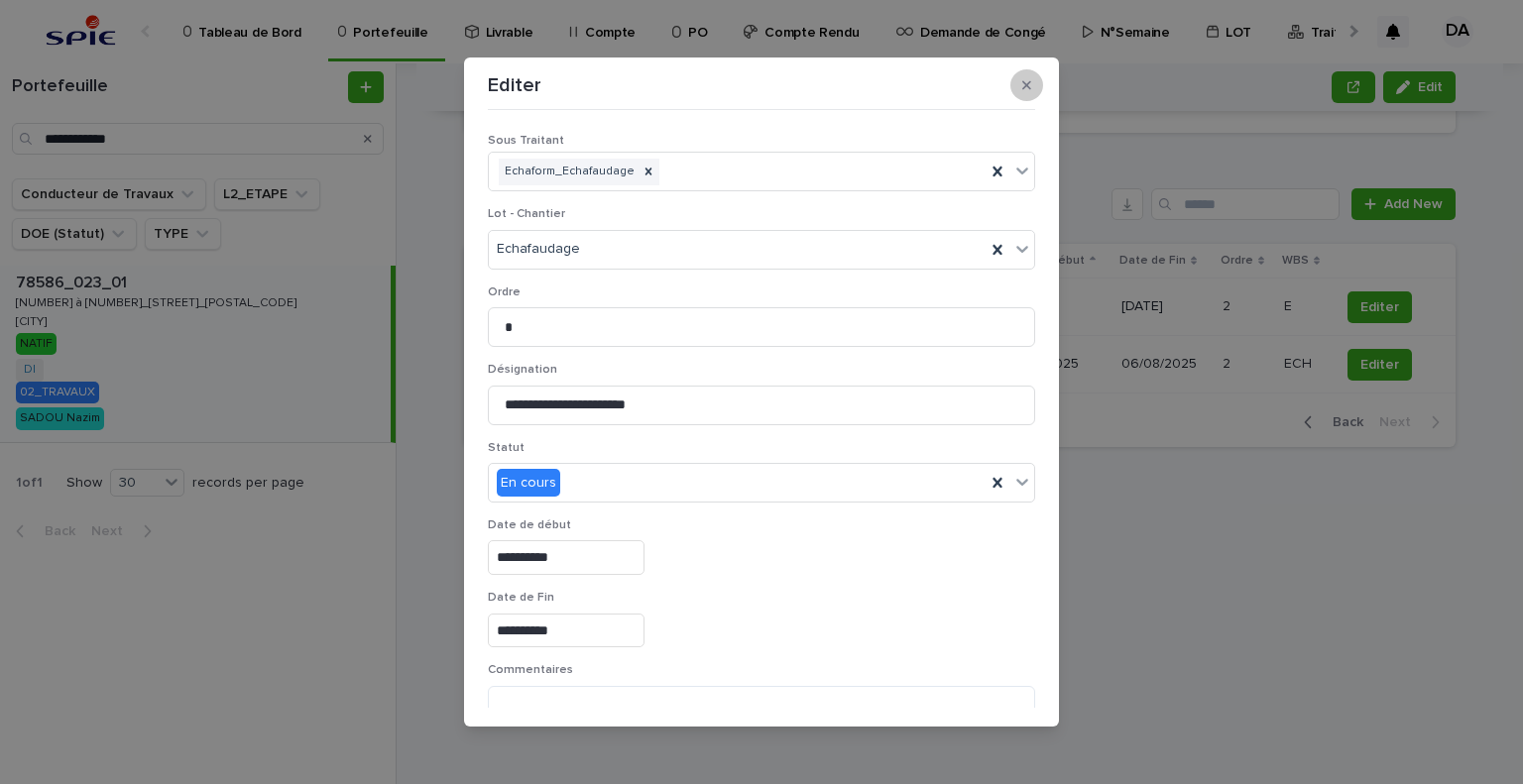 click 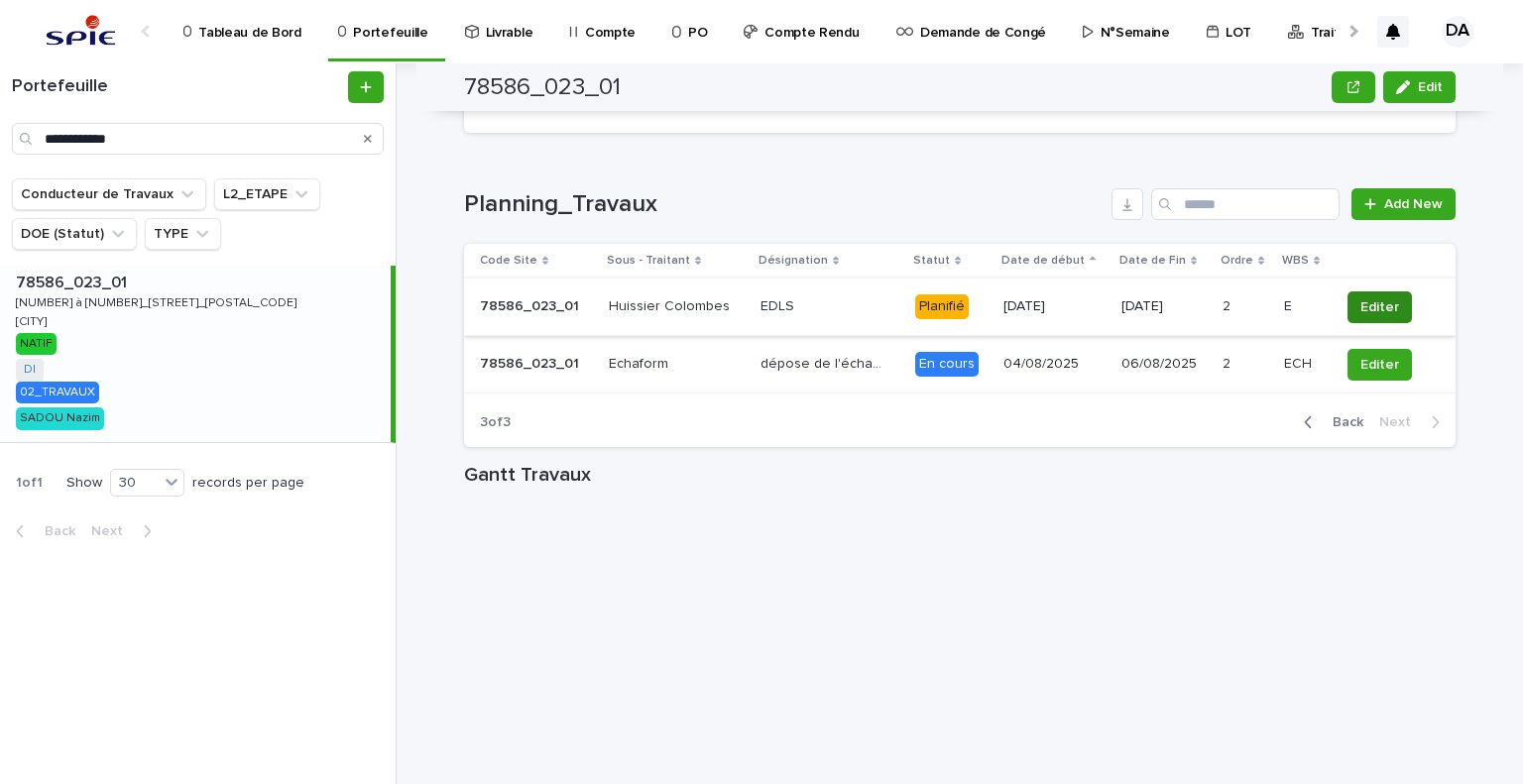click on "Editer" at bounding box center (1379, 307) 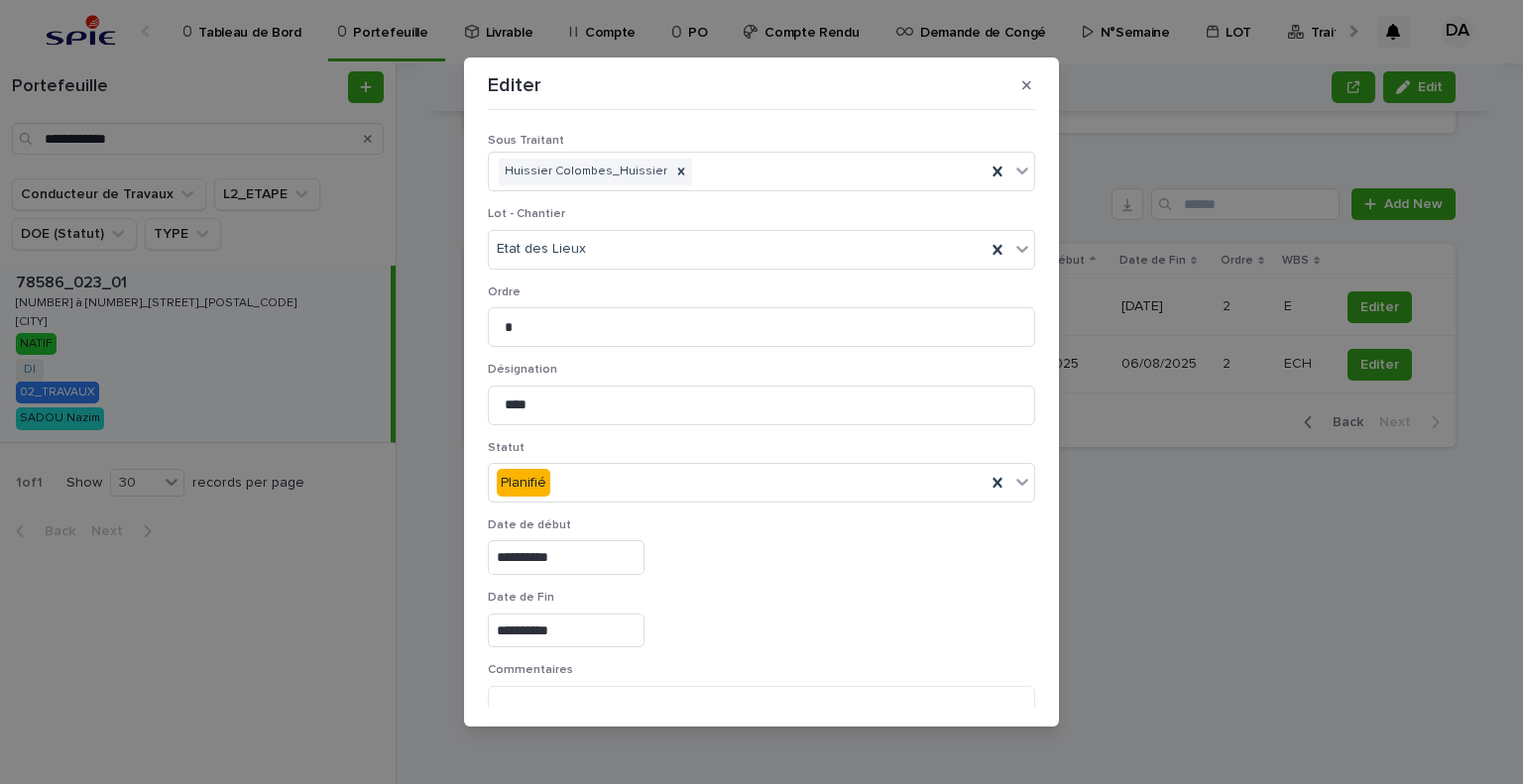 click on "**********" at bounding box center [566, 557] 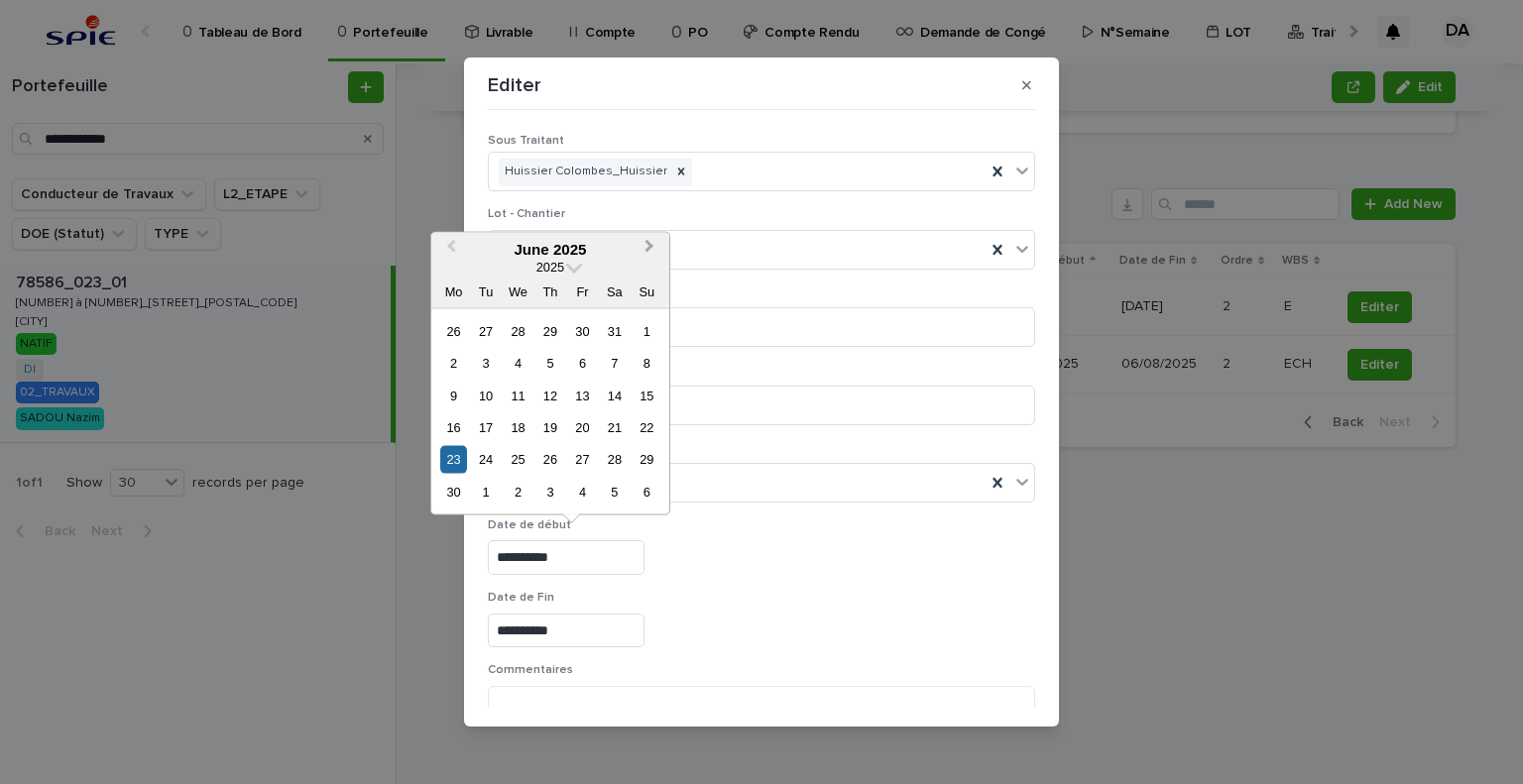 click on "Next Month" at bounding box center (651, 250) 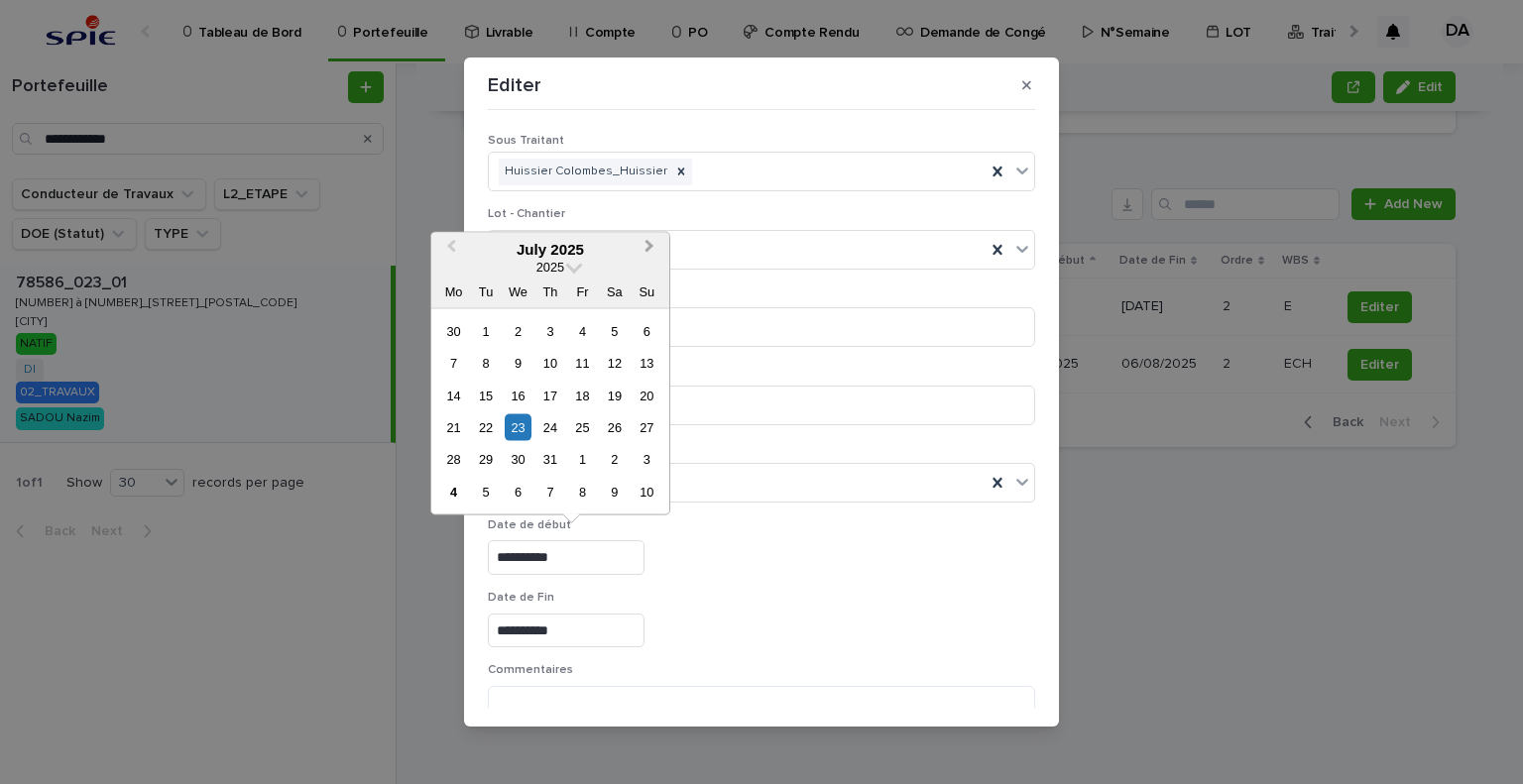 click on "Next Month" at bounding box center (651, 250) 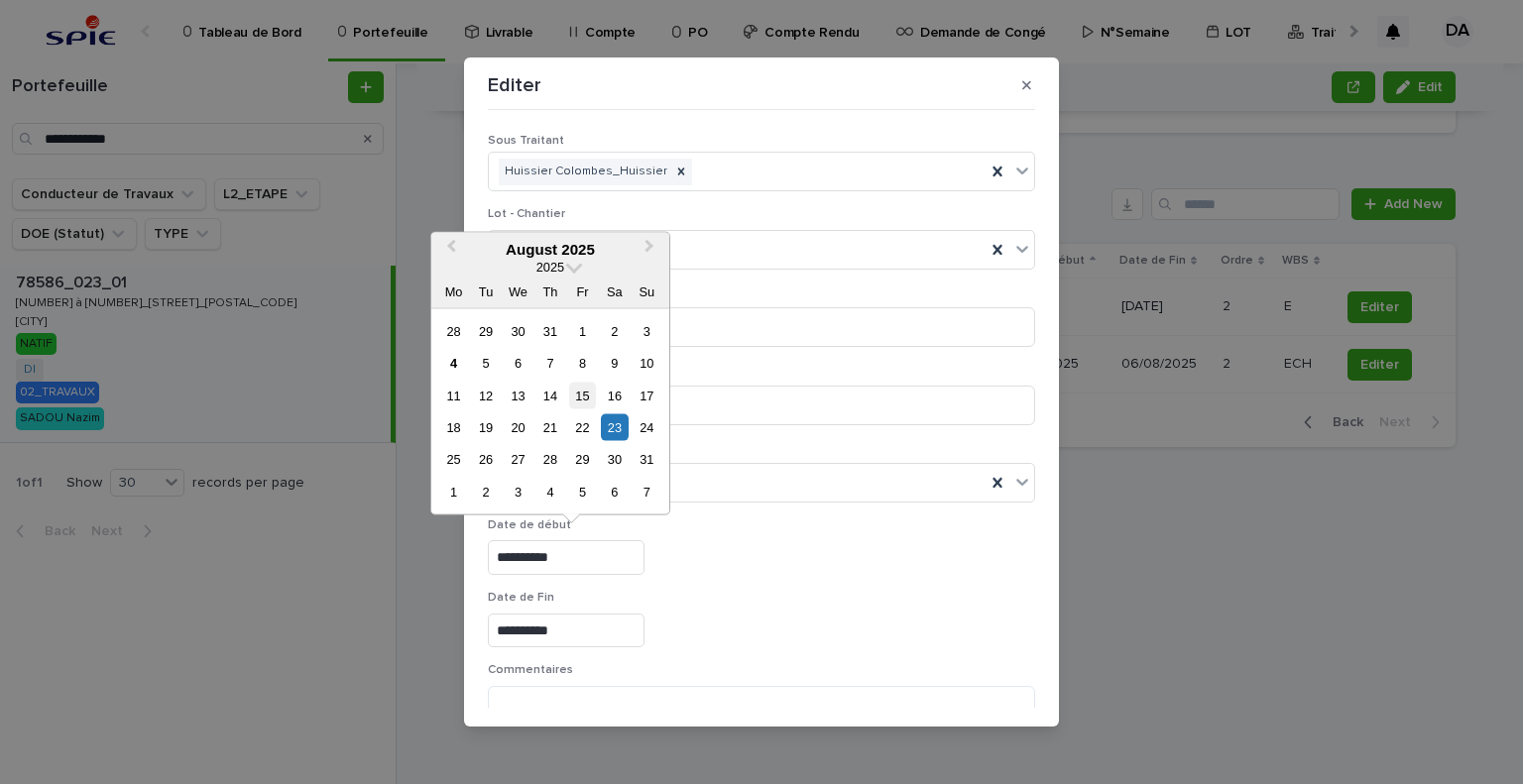drag, startPoint x: 584, startPoint y: 395, endPoint x: 623, endPoint y: 583, distance: 192.0026 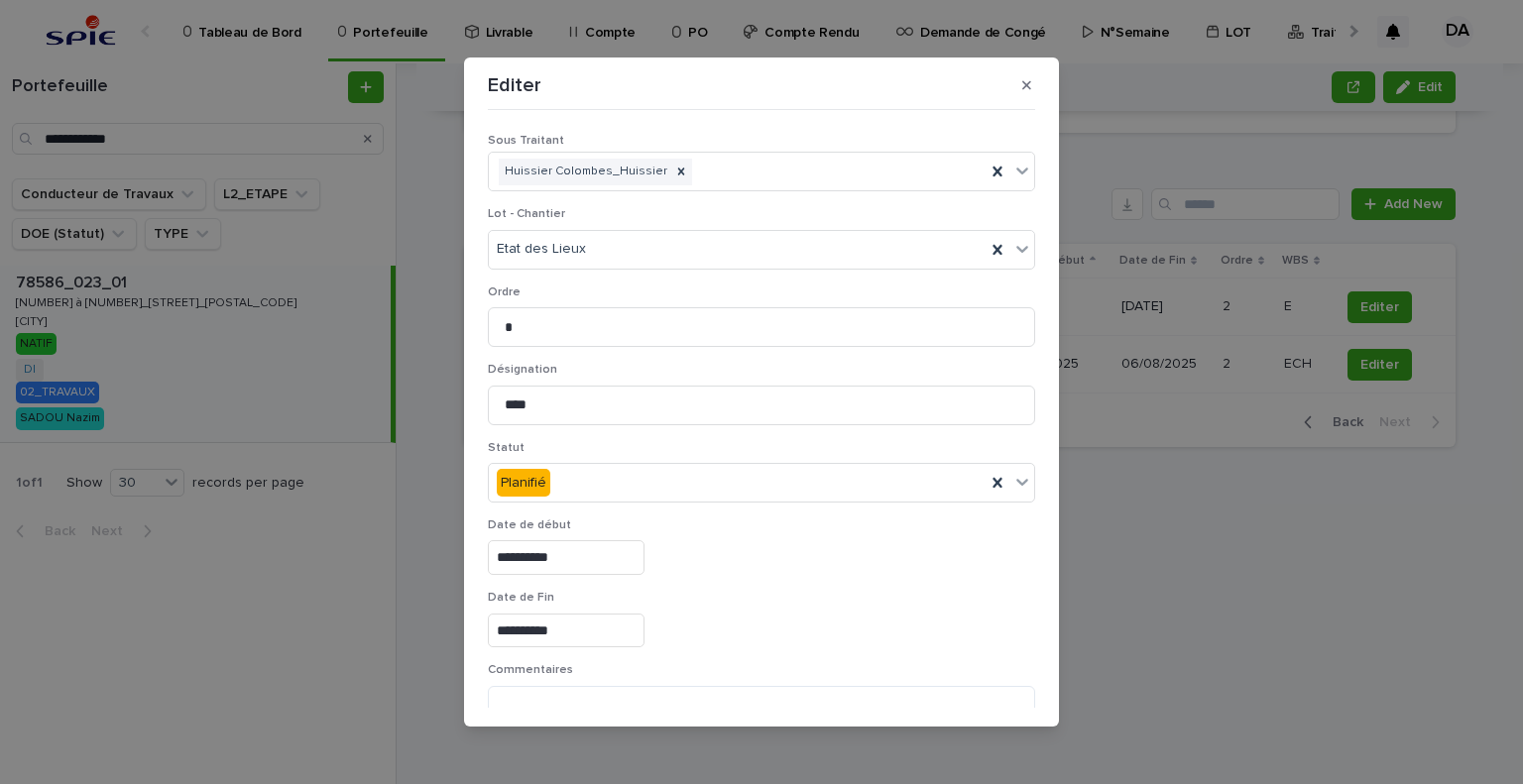 type on "**********" 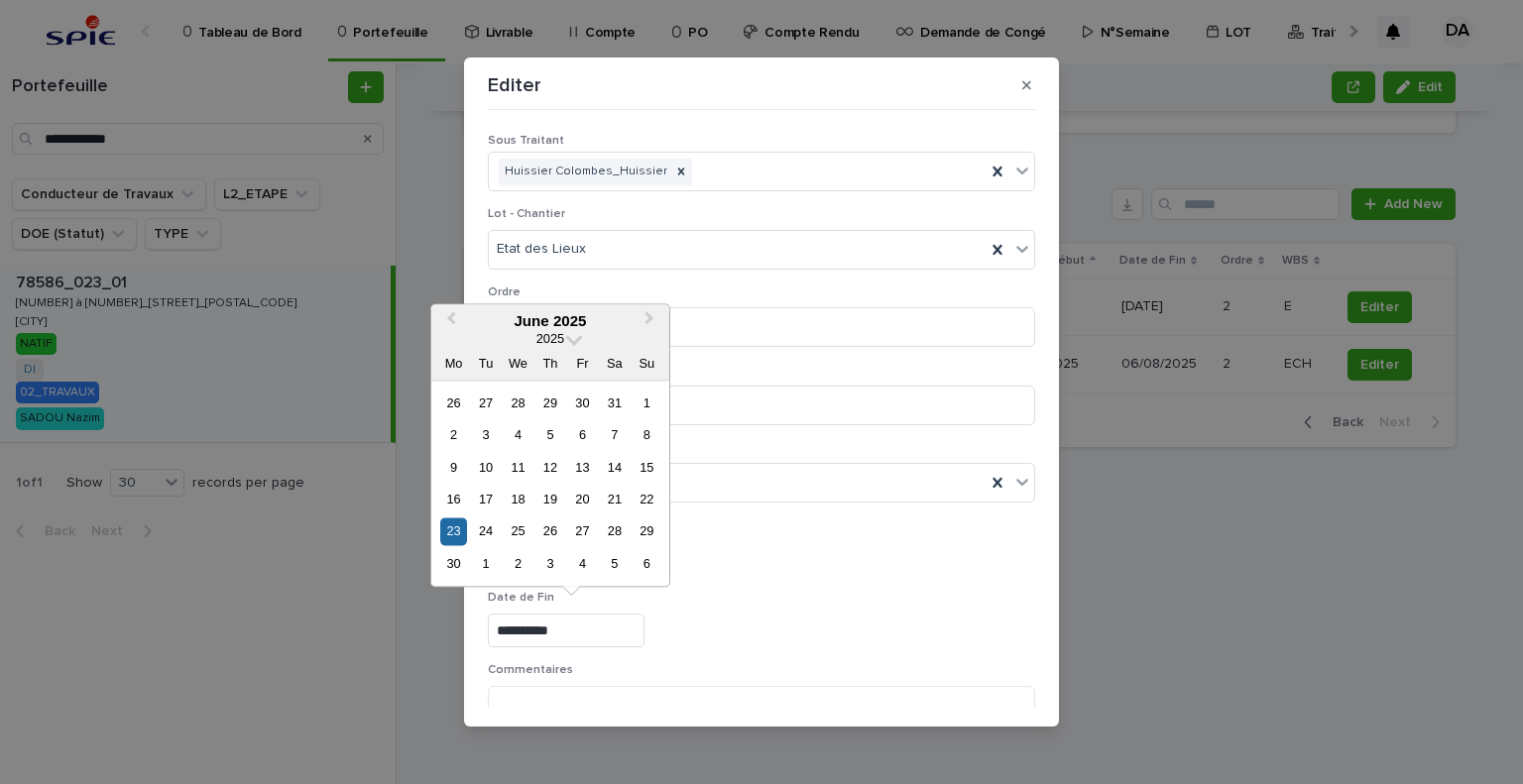 click on "**********" at bounding box center [566, 630] 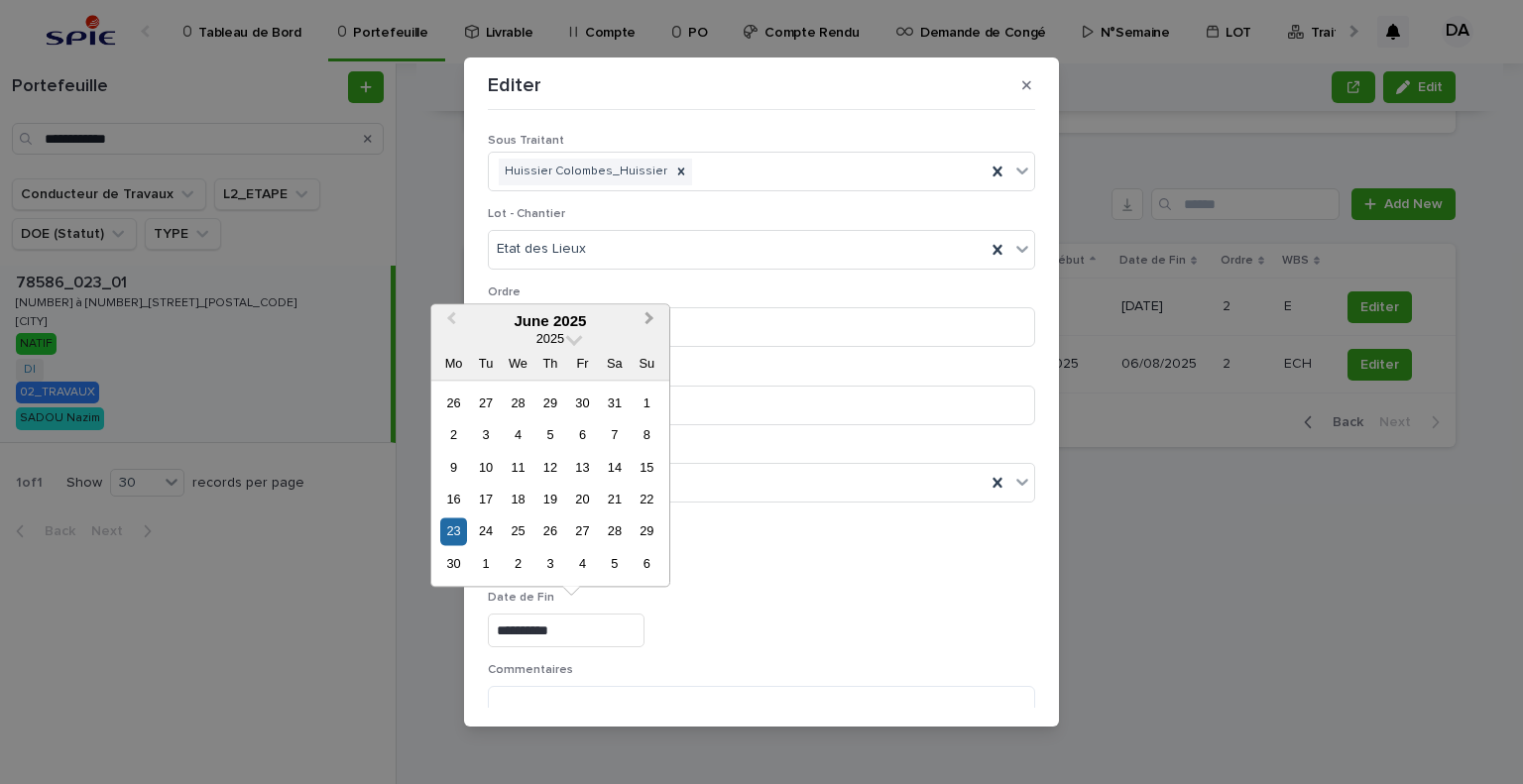 click on "Next Month" at bounding box center [651, 322] 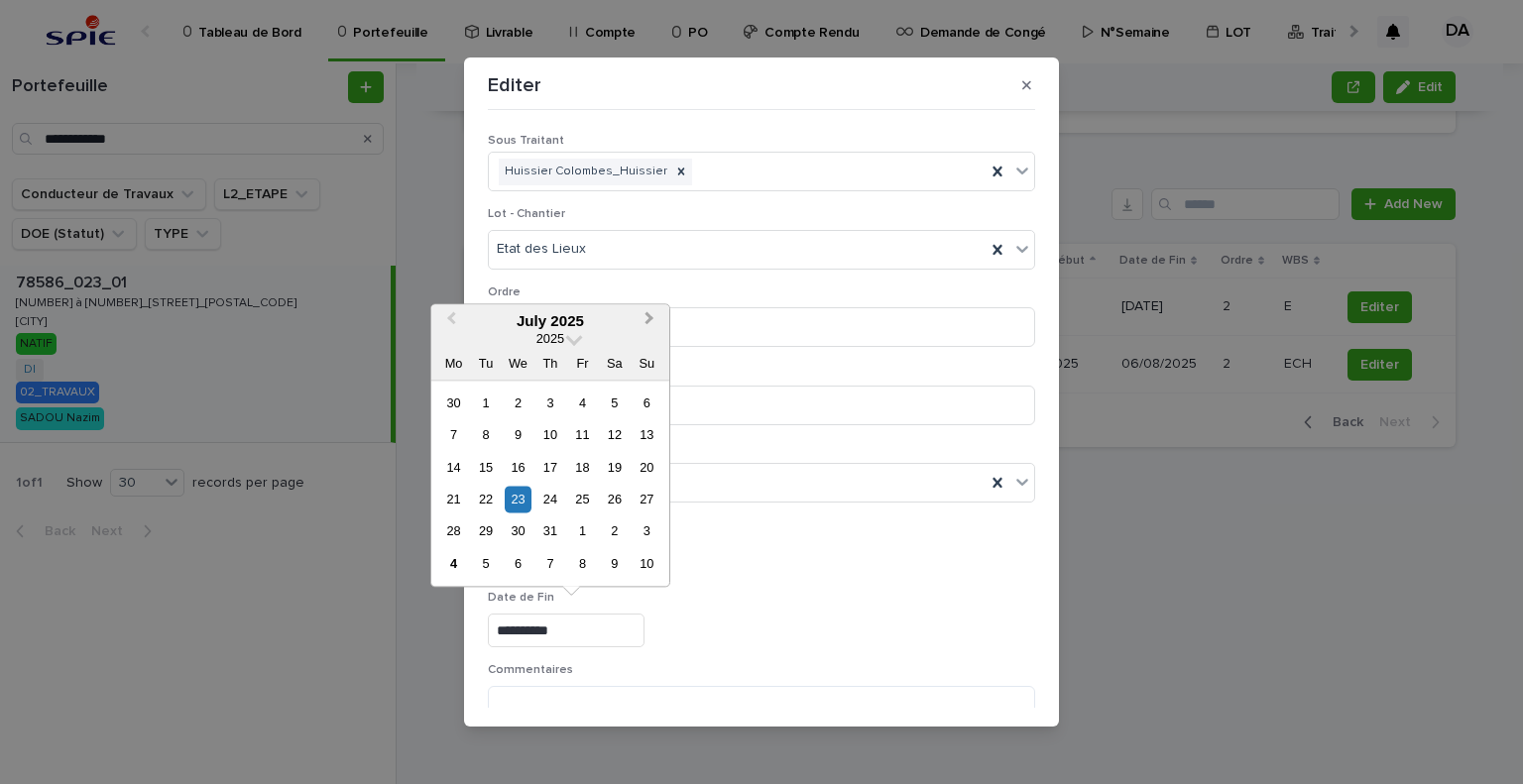 click on "Next Month" at bounding box center [651, 322] 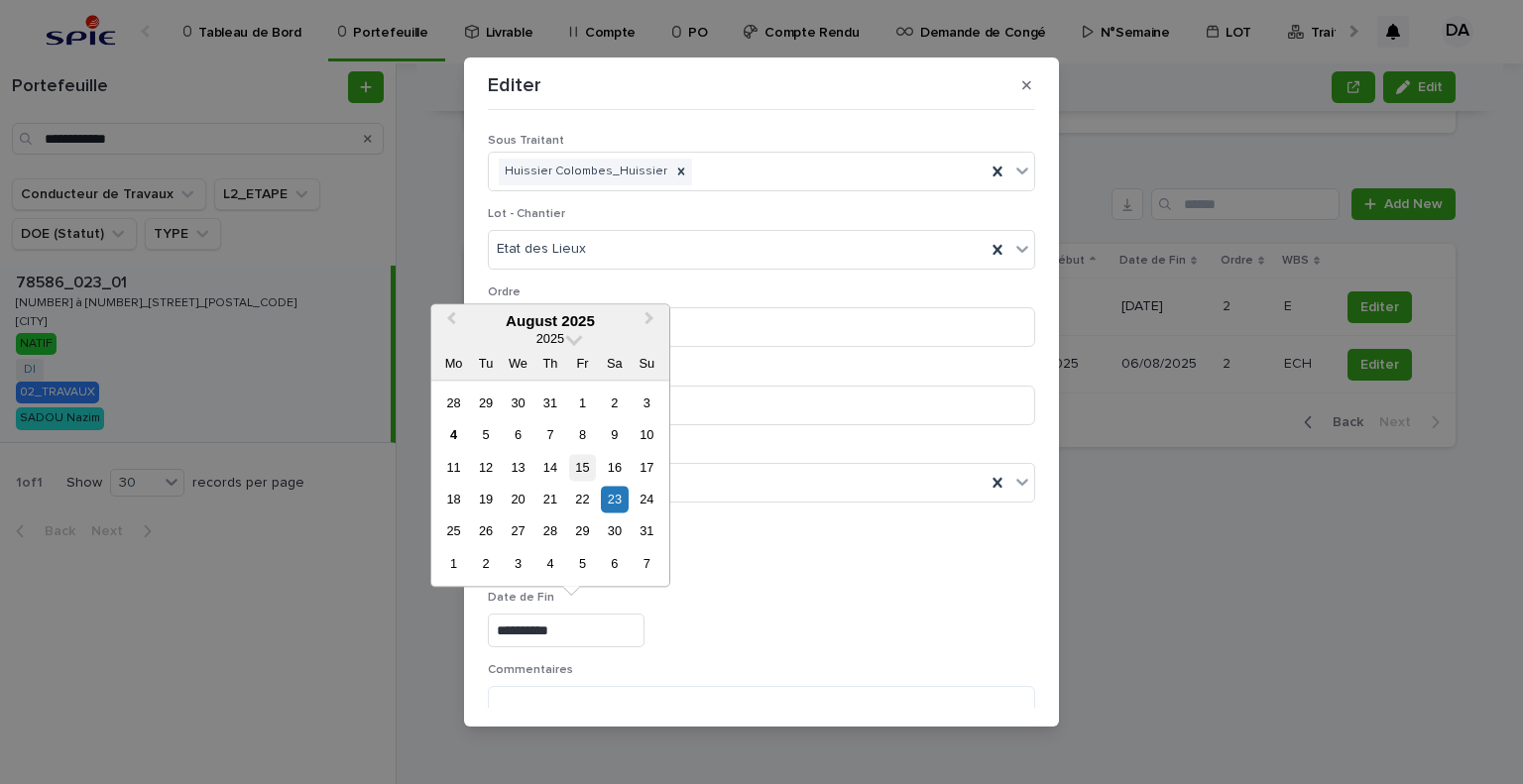 click on "15" at bounding box center (582, 467) 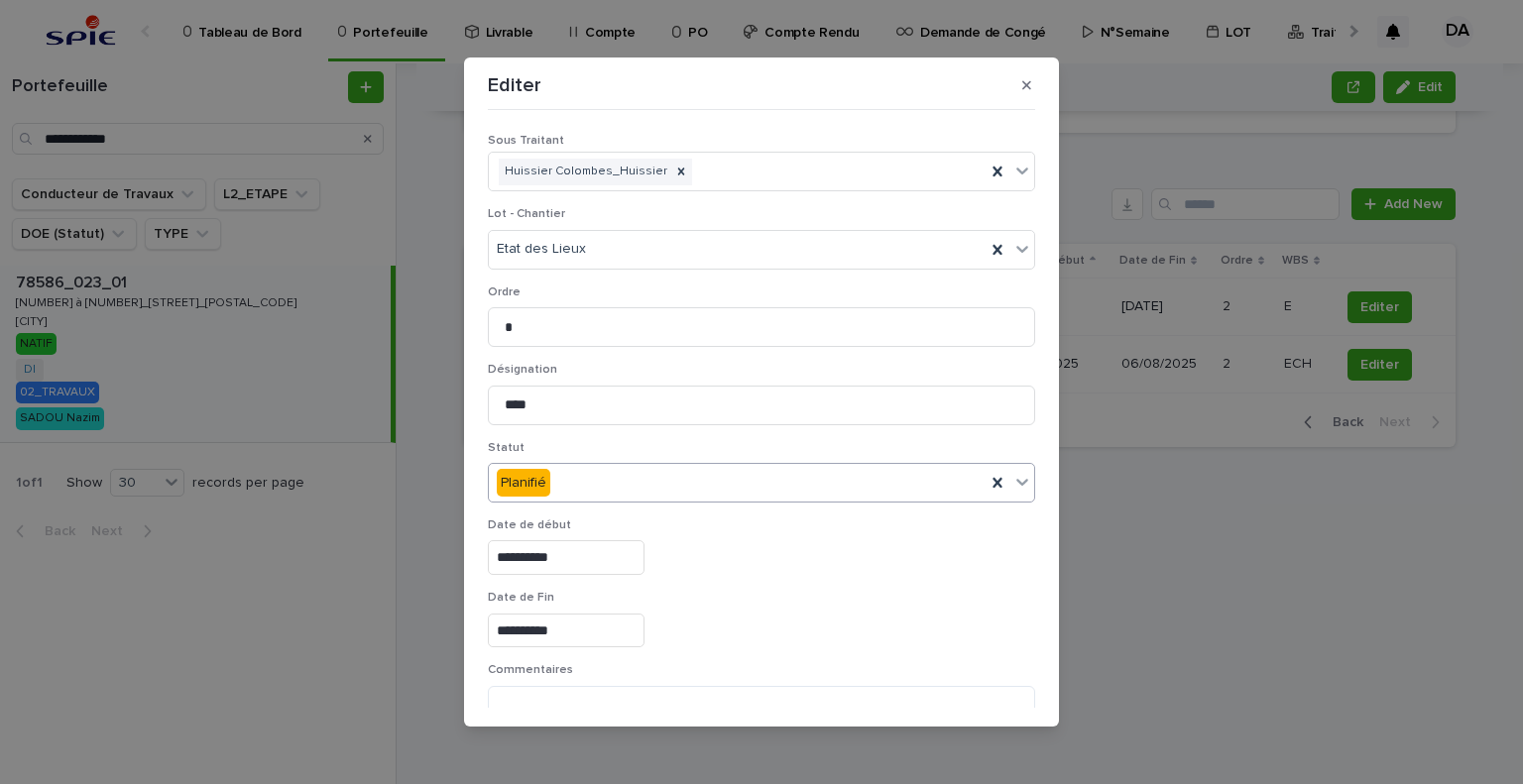type on "**********" 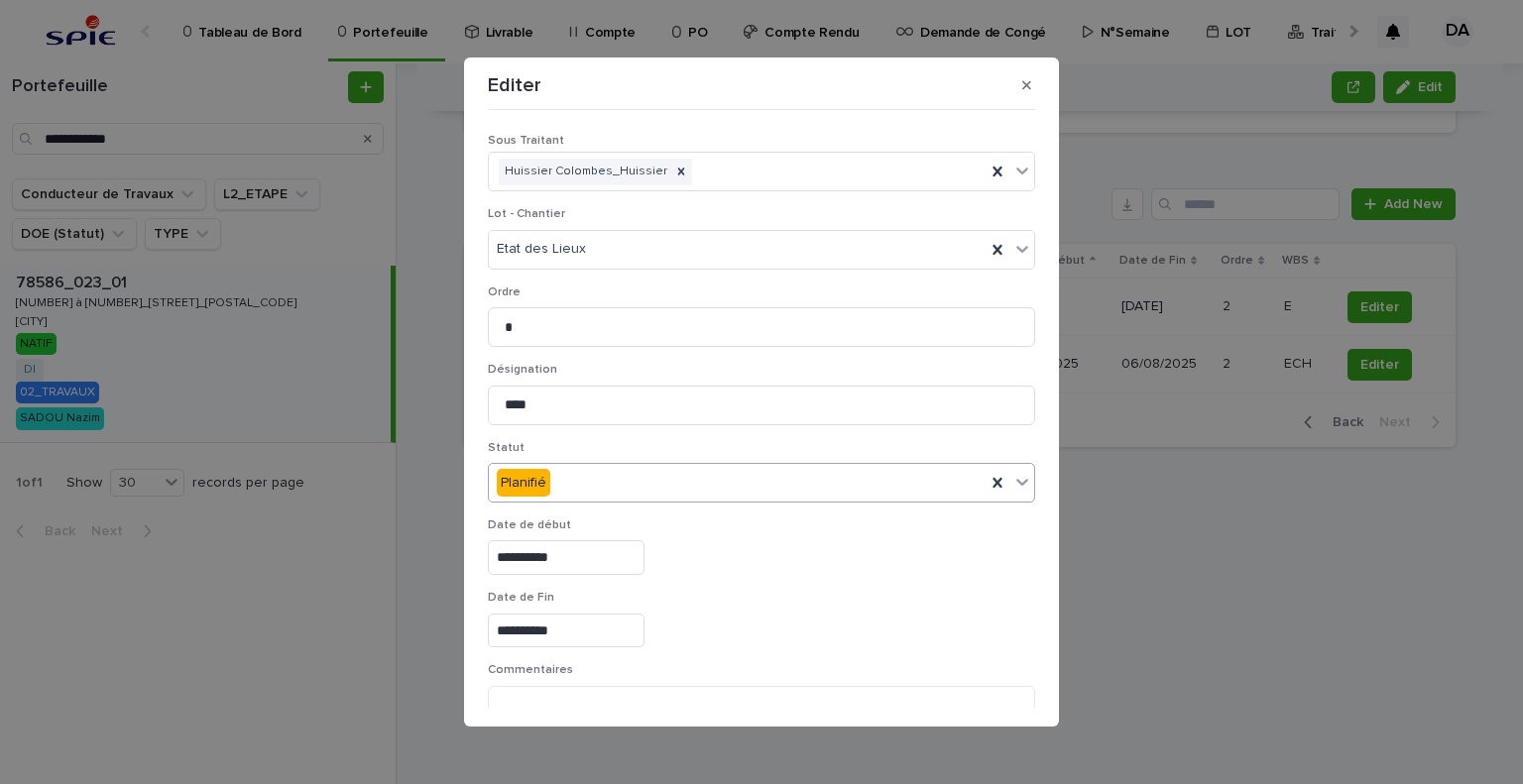 click on "**********" at bounding box center (762, 557) 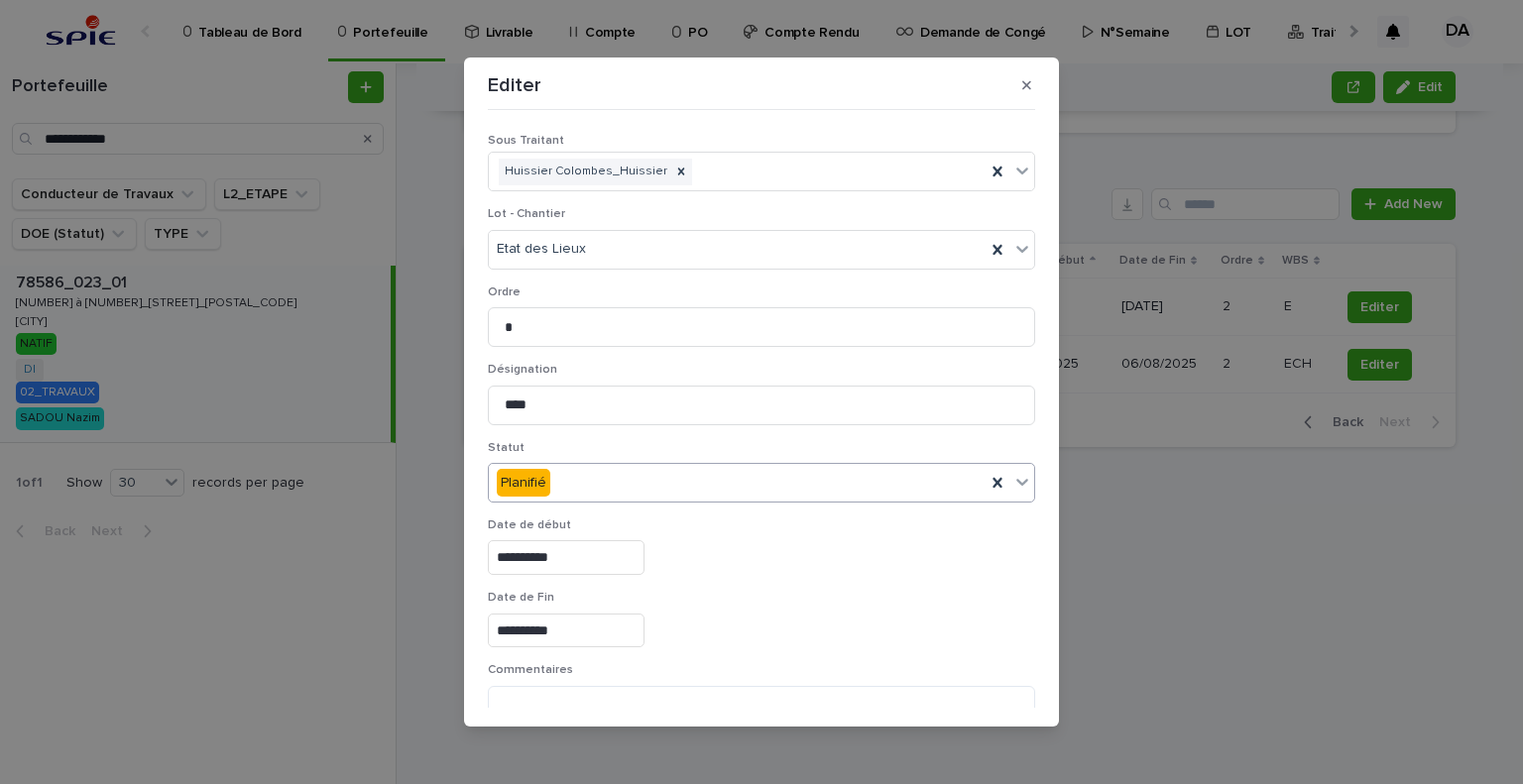 click on "Planifié" at bounding box center [737, 483] 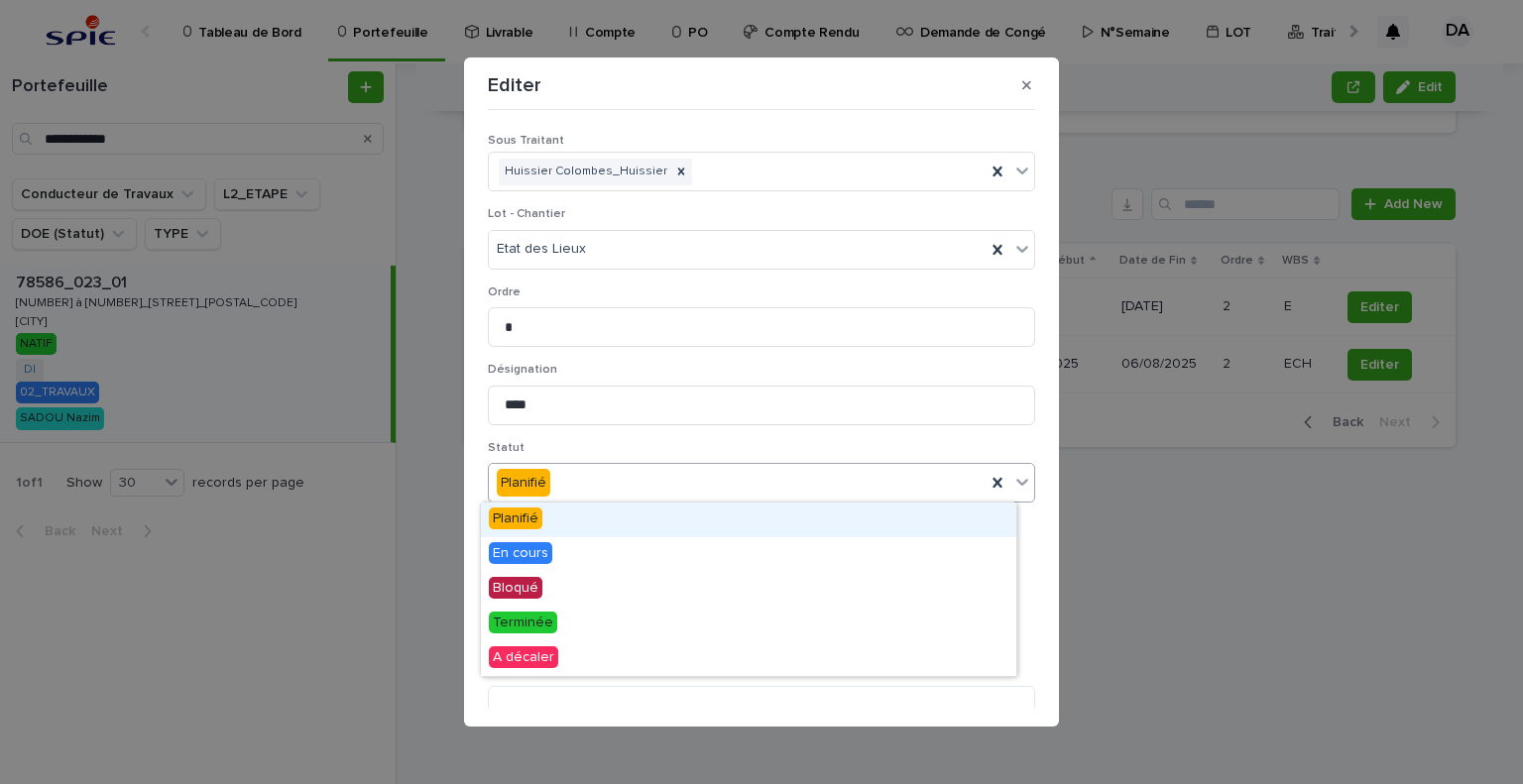 click on "Statut" at bounding box center (762, 448) 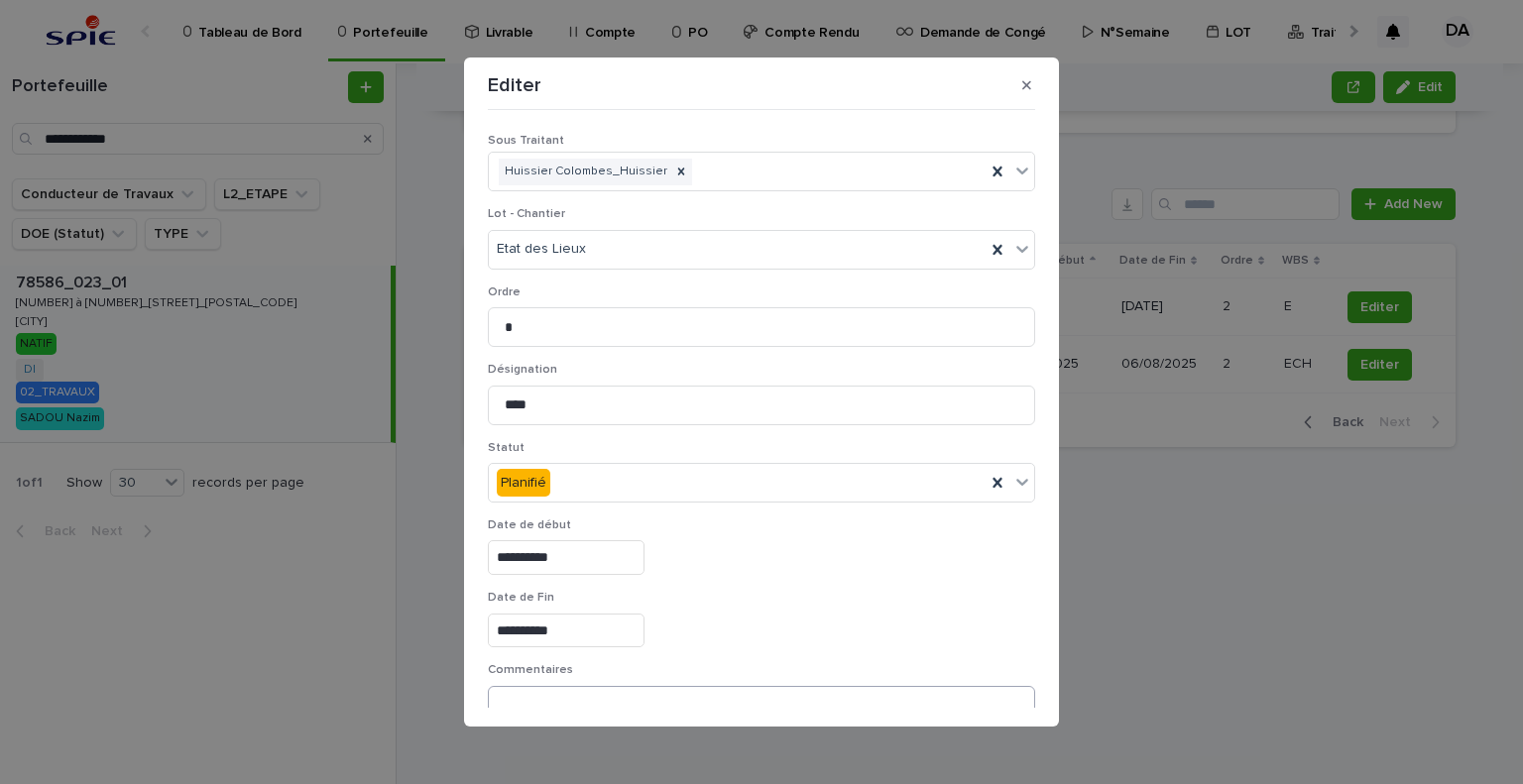 scroll, scrollTop: 98, scrollLeft: 0, axis: vertical 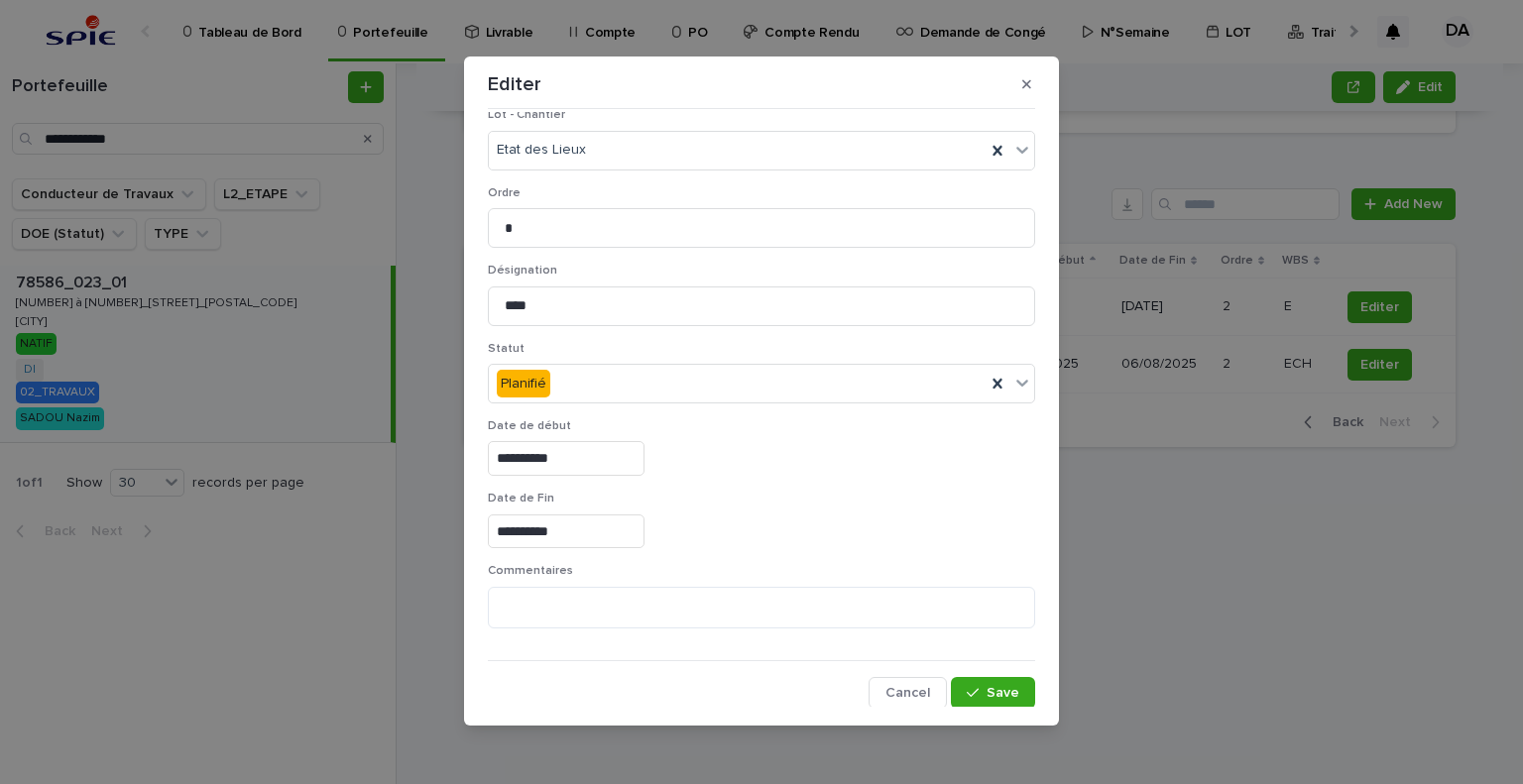 drag, startPoint x: 984, startPoint y: 701, endPoint x: 1167, endPoint y: 585, distance: 216.66795 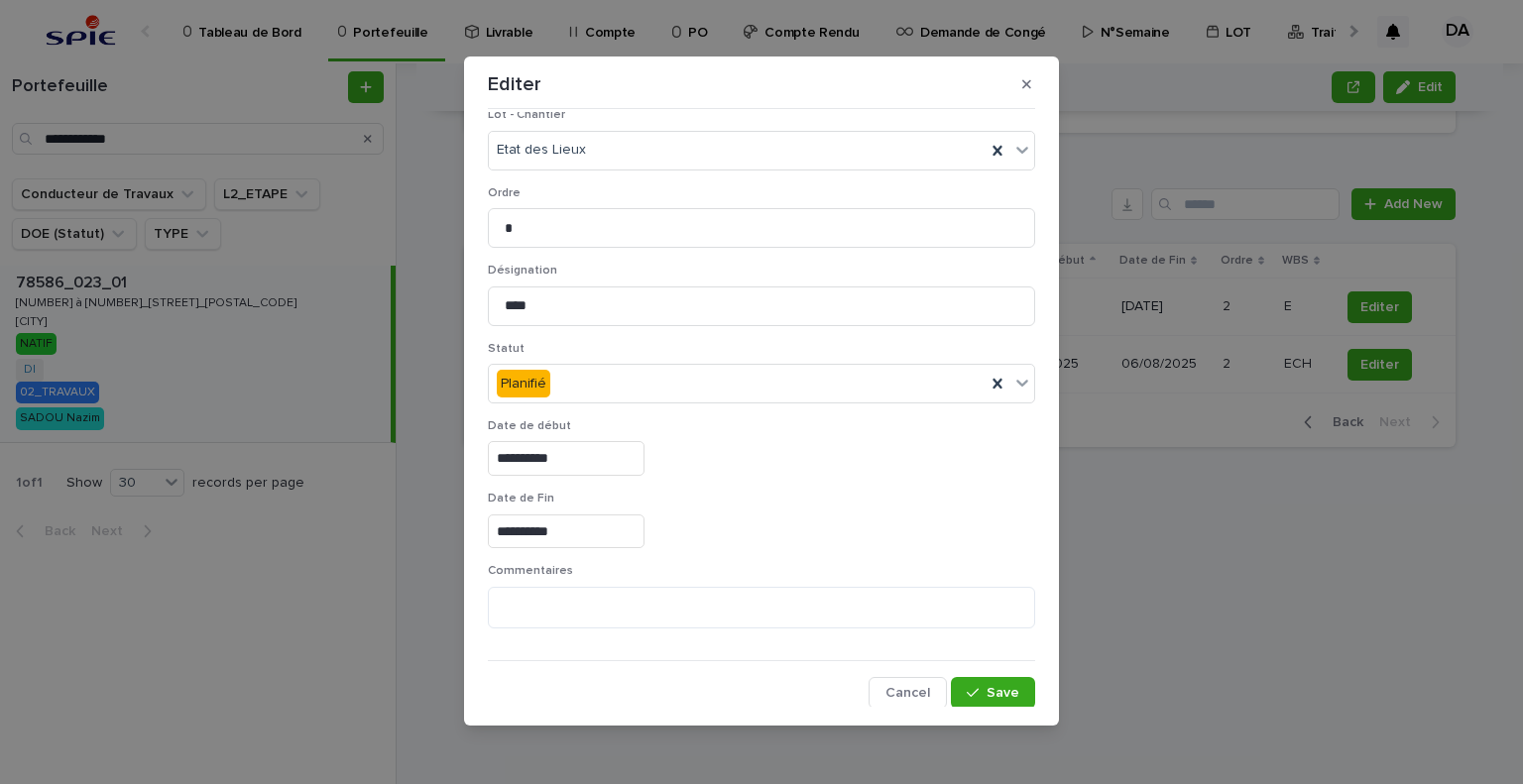 click on "Save" at bounding box center [993, 693] 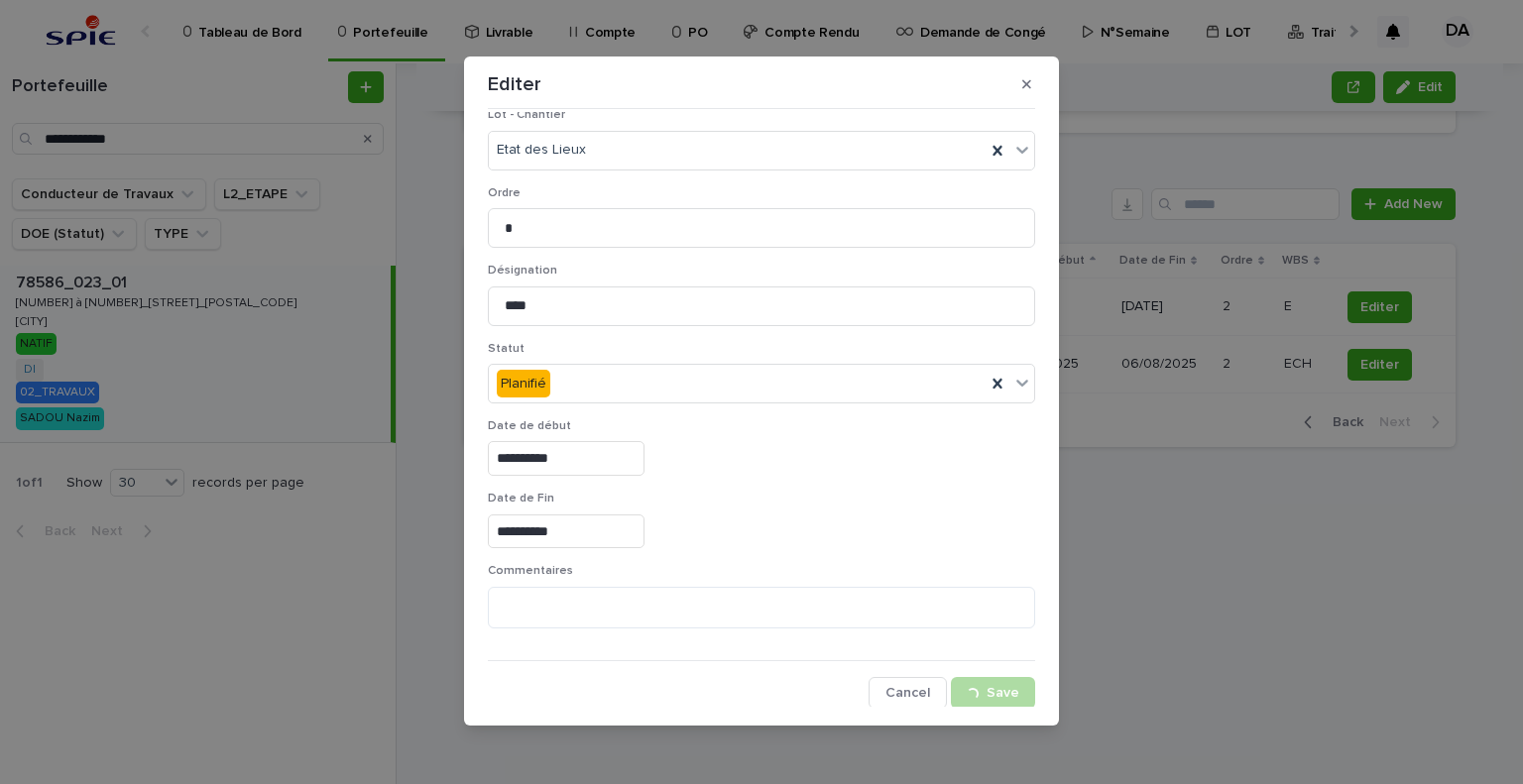 click on "**********" at bounding box center [762, 392] 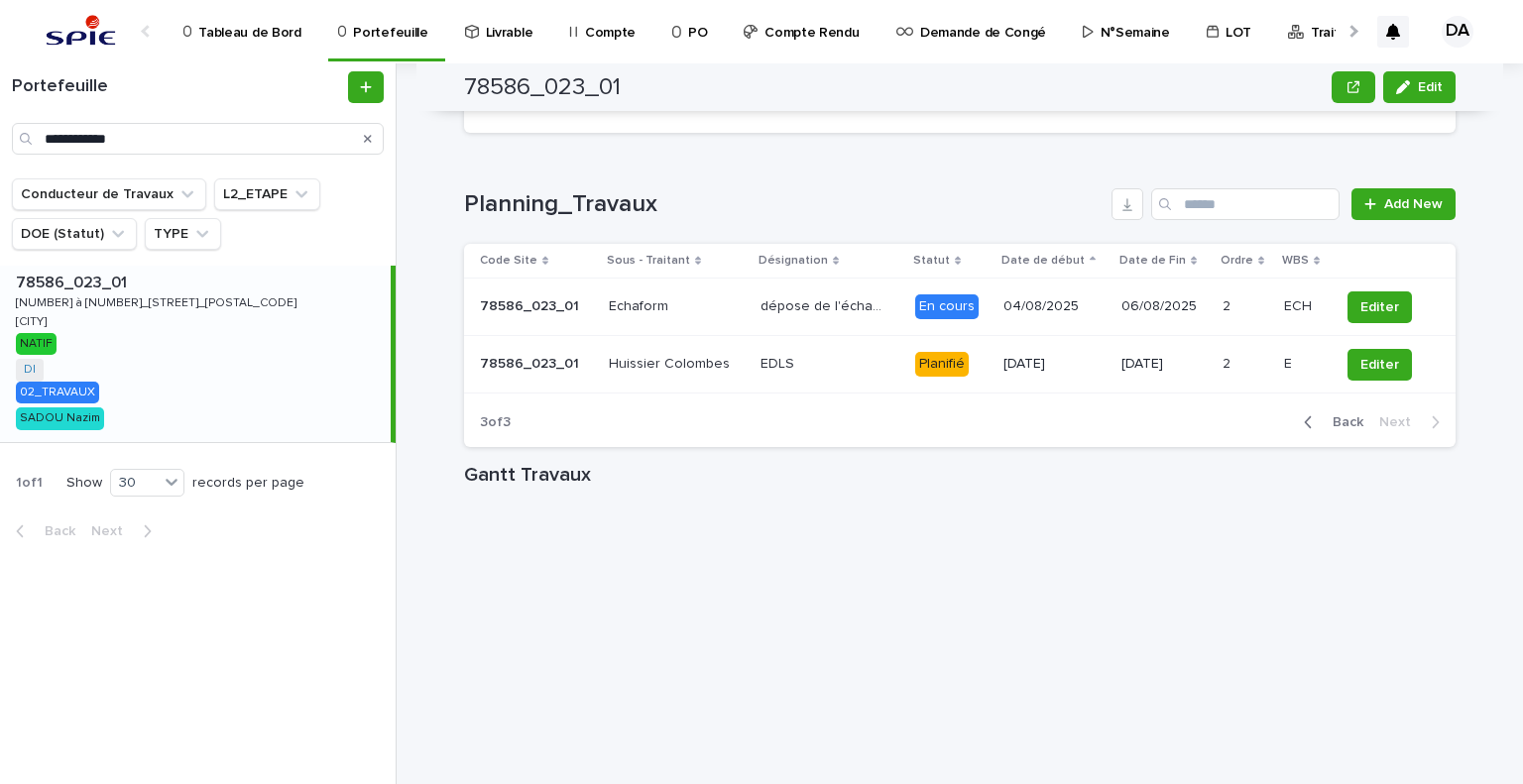 click on "[NUMBER]_[NUMBER]_[NUMBER] Edit [NUMBER]_[NUMBER]_[NUMBER] [CITY] Edit Sorry, there was an error saving your record. Please try again. Please fill out the required fields below. Gestion de Projet Gestion Financière Graph - [NUMBER] Graph - [NUMBER] & [NUMBER] Collaborateur Loading... Saving… Loading... Saving… Loading... Saving… Code Site [NUMBER]_[NUMBER]_[NUMBER] Ville [CITY] Loading... Saving… Adresse du Site [NUMBER] à [NUMBER] rue de la Liberté Ville [CITY] Loading... Saving… Typologie Toiture Nom du site [NUMBER]_[NUMBER]_[NUMBER] L2_ETAPE [NUMBER]_[NUMBER] [COMPANY] [COMPANY] Projet NATIF TYPE DI Conducteur FM - Concepteur [LAST] [LAST] Conducteur de Travaux [LAST] [LAST] Code Projet - Loading... Saving… ••• [NUMBER]_[COMPANY] [COMPANY] [COMPANY] [COMPANY] [COMPANY] Loading... Saving… Montant - Heure Budgétisé [NUMBER] Budget MOE Restant [NUMBER] Loading... Saving… Jalon Add New Tâches Statut Tâche Date début Date fin % Tâches Tâches" at bounding box center [972, 423] 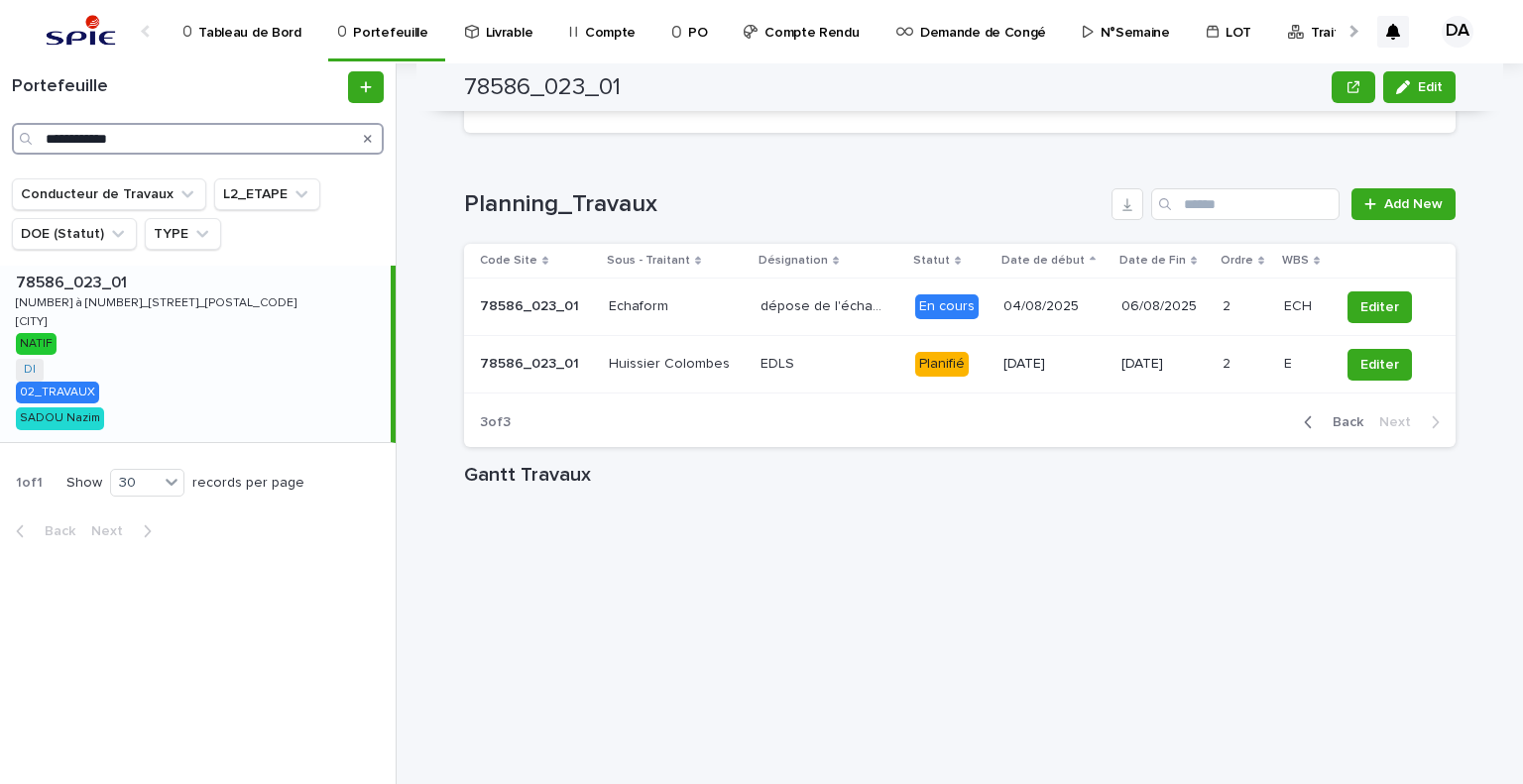 click on "**********" at bounding box center [197, 139] 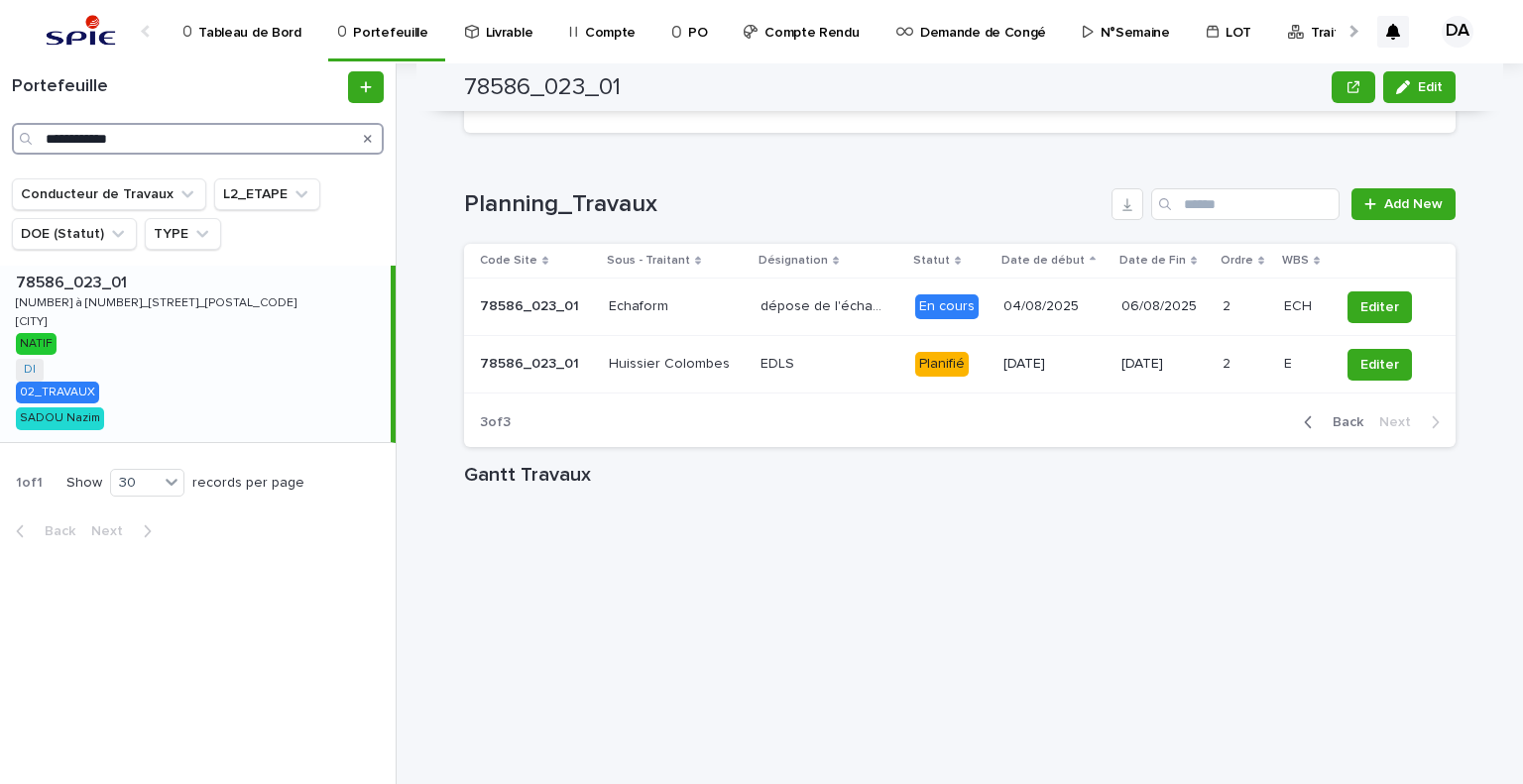 click on "**********" at bounding box center [197, 139] 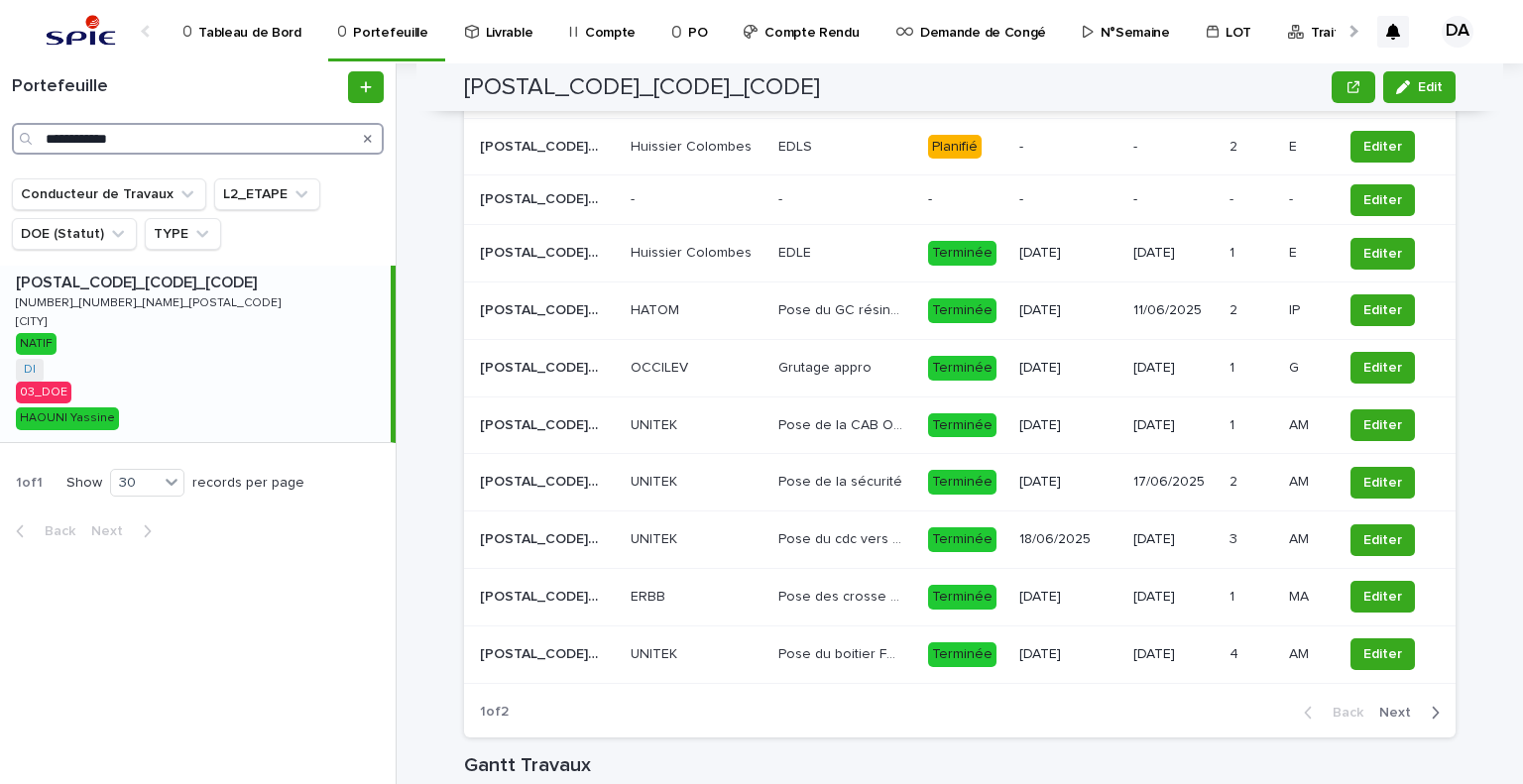 scroll, scrollTop: 2094, scrollLeft: 0, axis: vertical 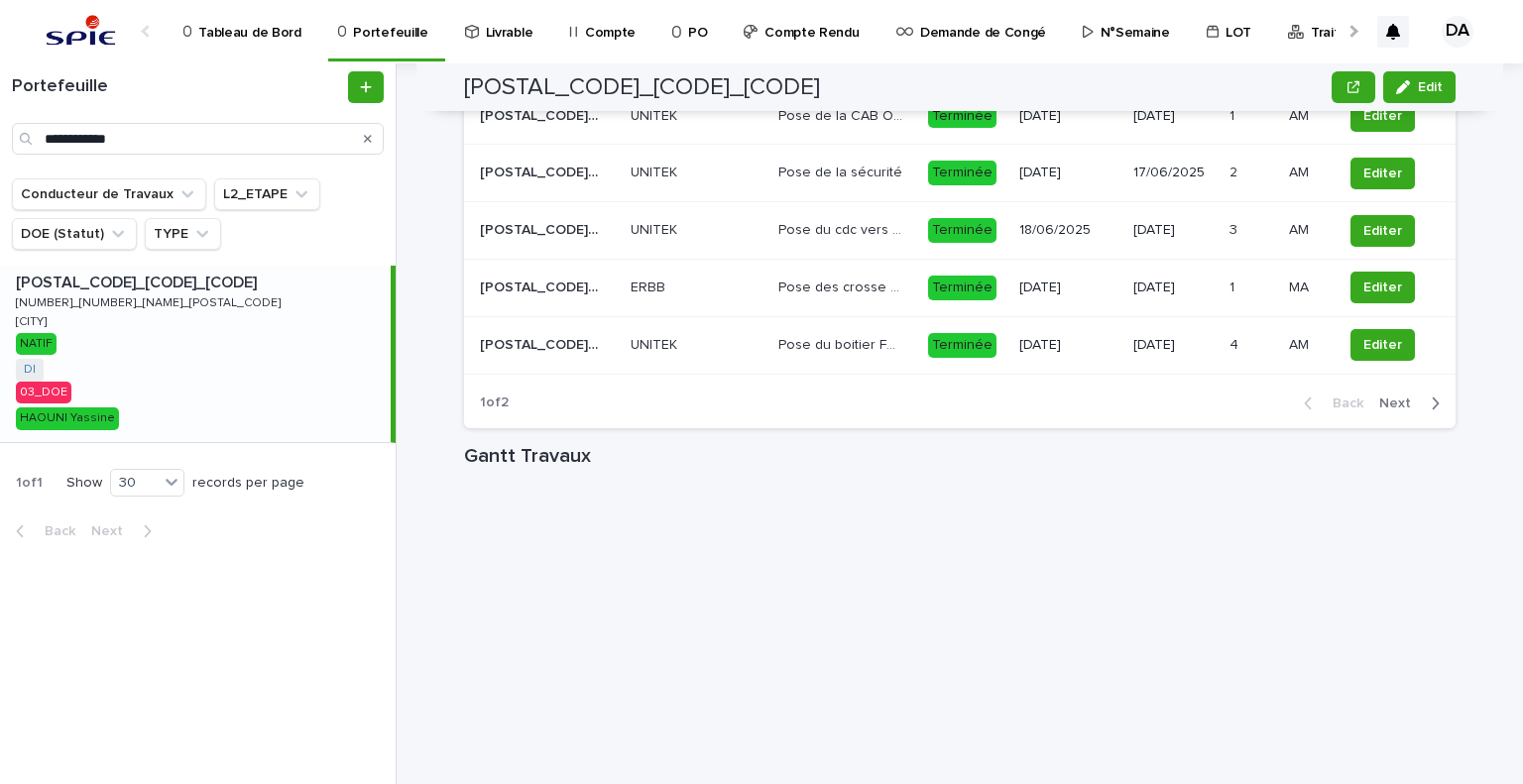click on "Back Next" at bounding box center [1371, 403] 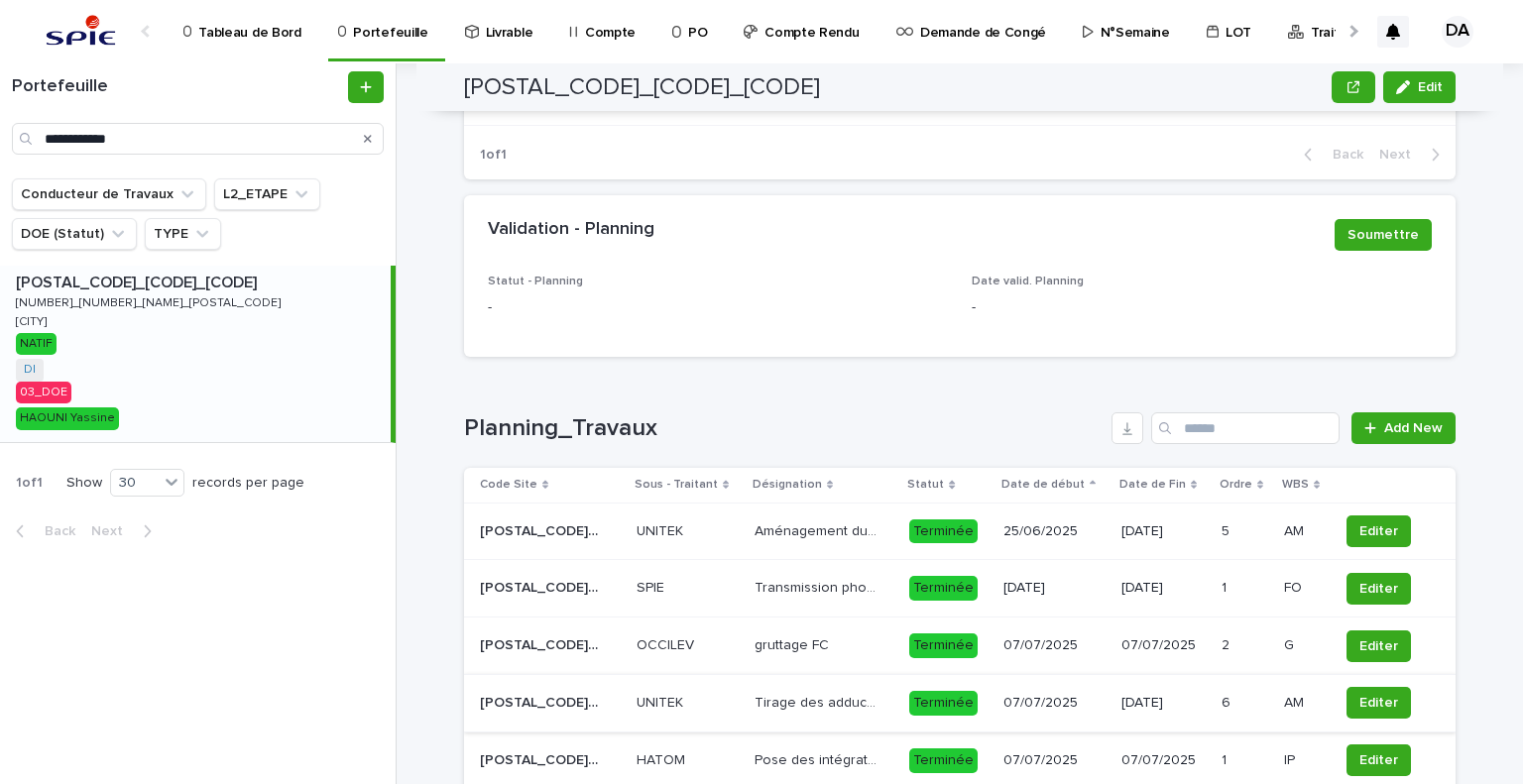 scroll, scrollTop: 1500, scrollLeft: 0, axis: vertical 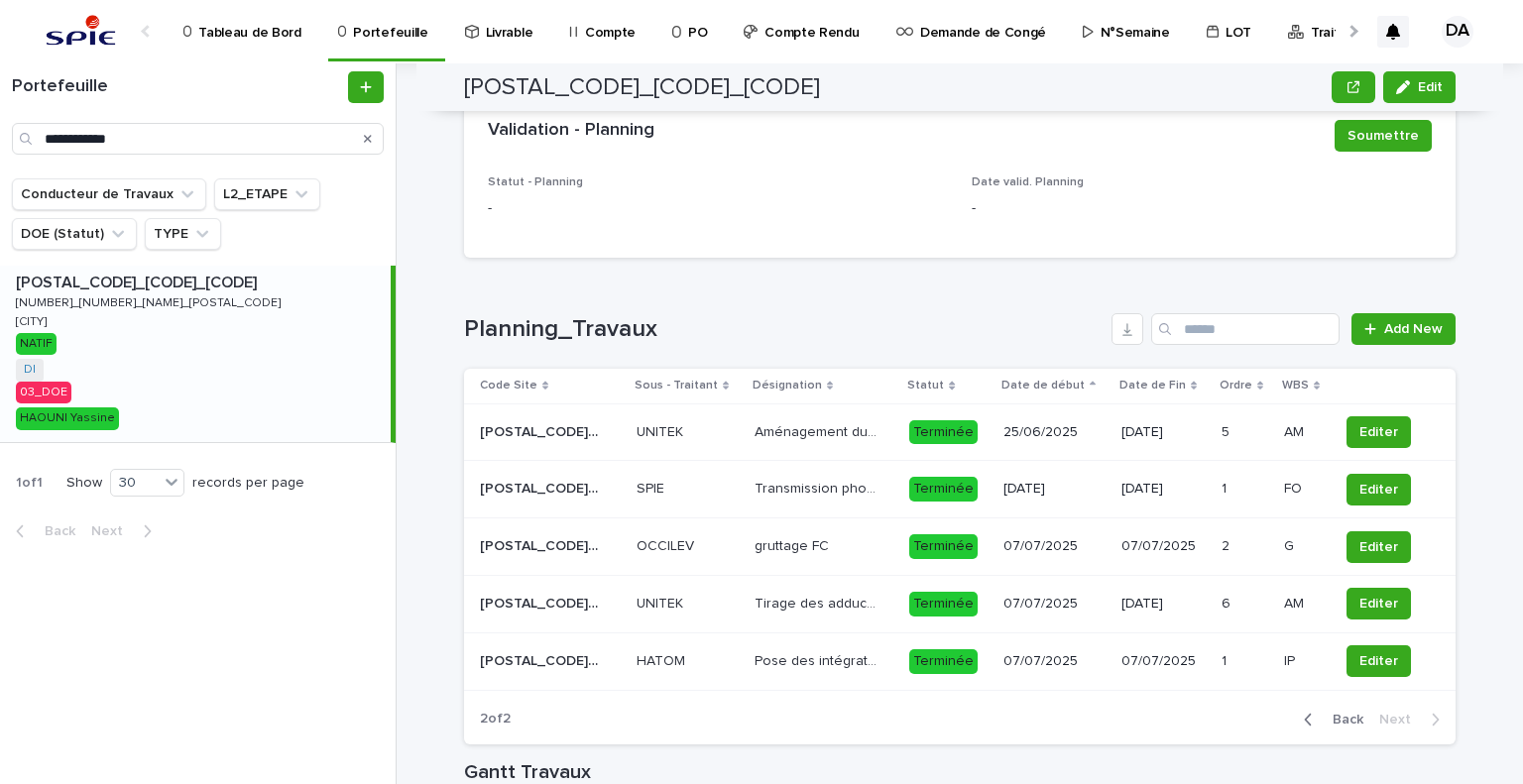 click on "**********" at bounding box center [197, 121] 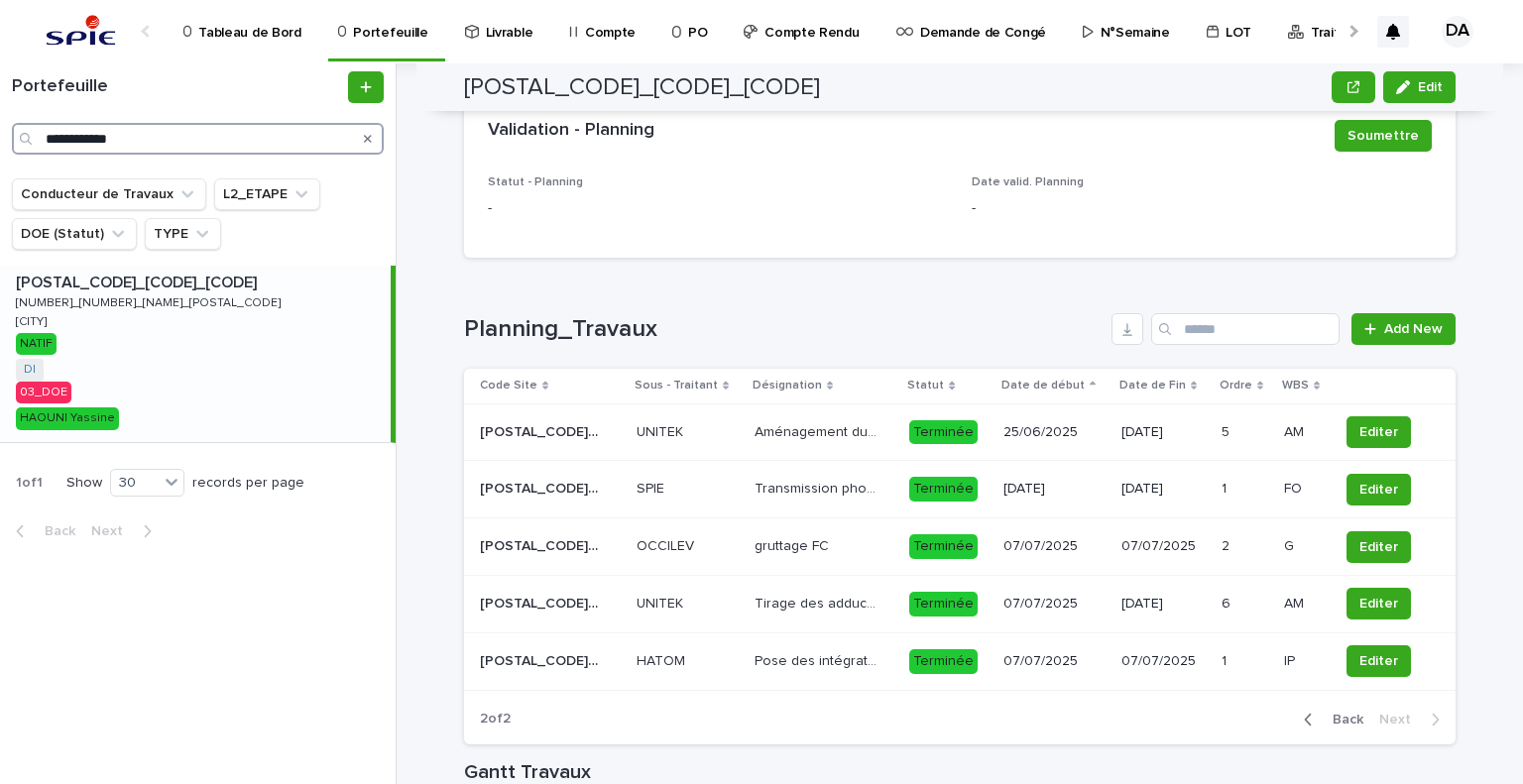 click on "**********" at bounding box center [197, 139] 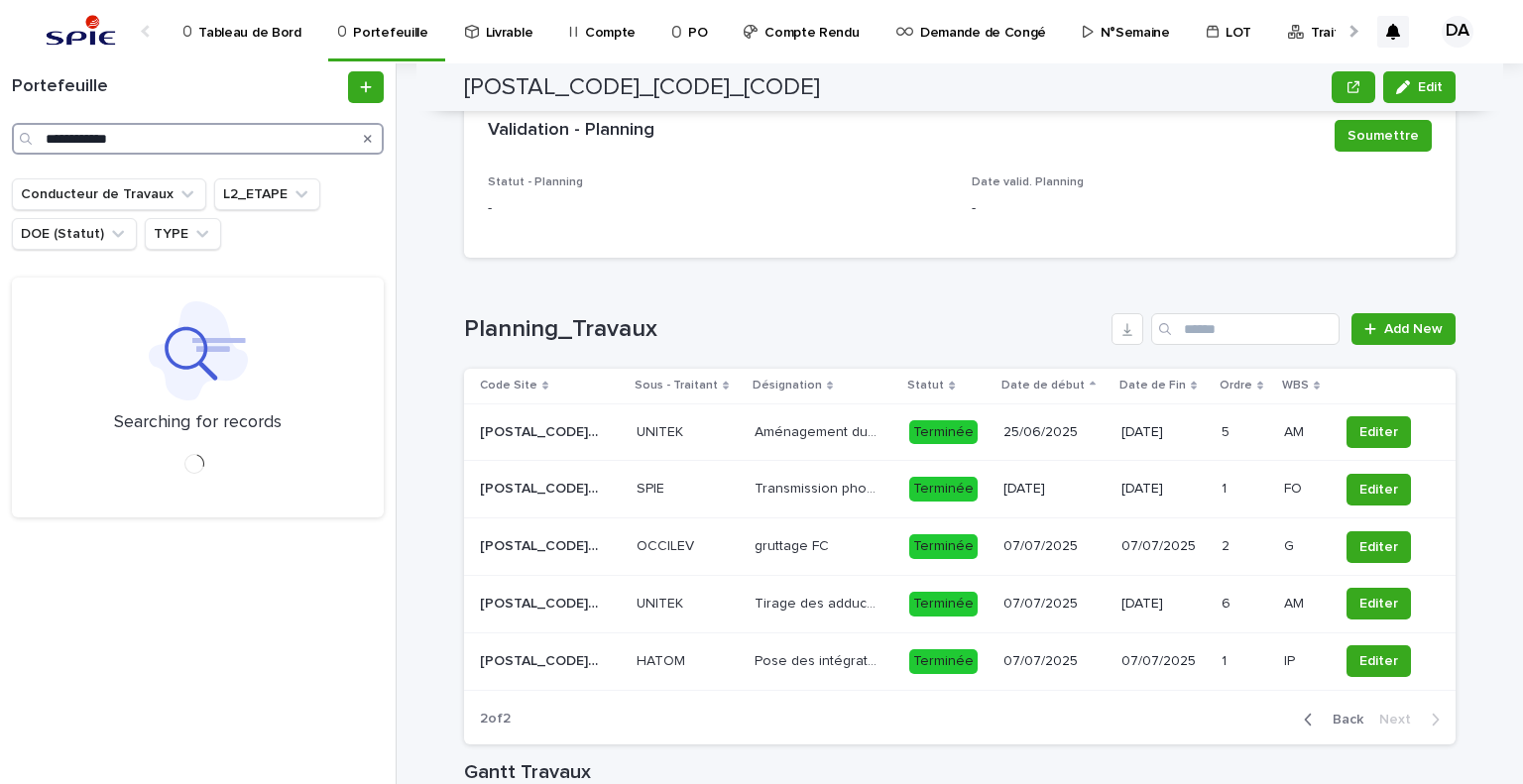 type on "**********" 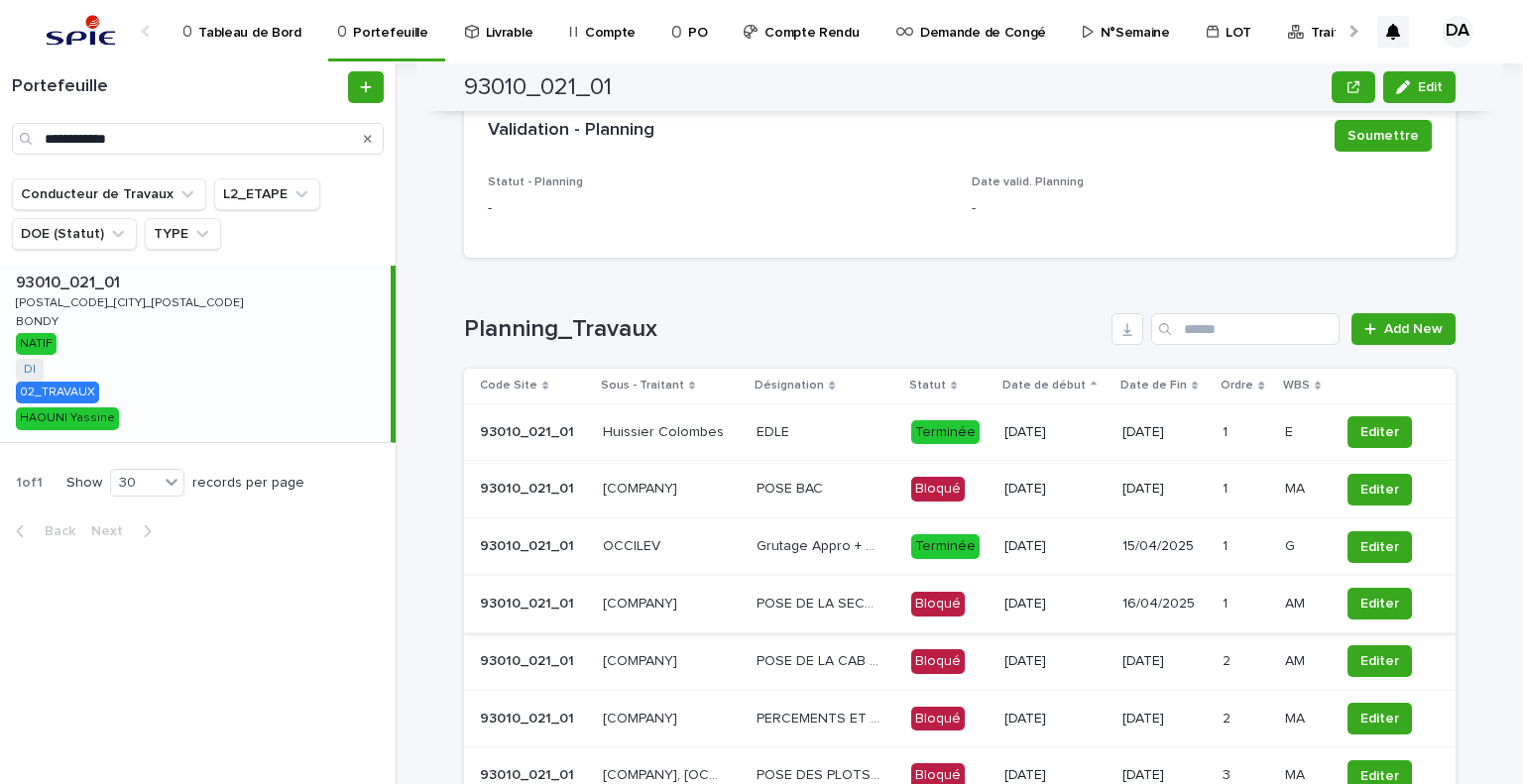 scroll, scrollTop: 1599, scrollLeft: 0, axis: vertical 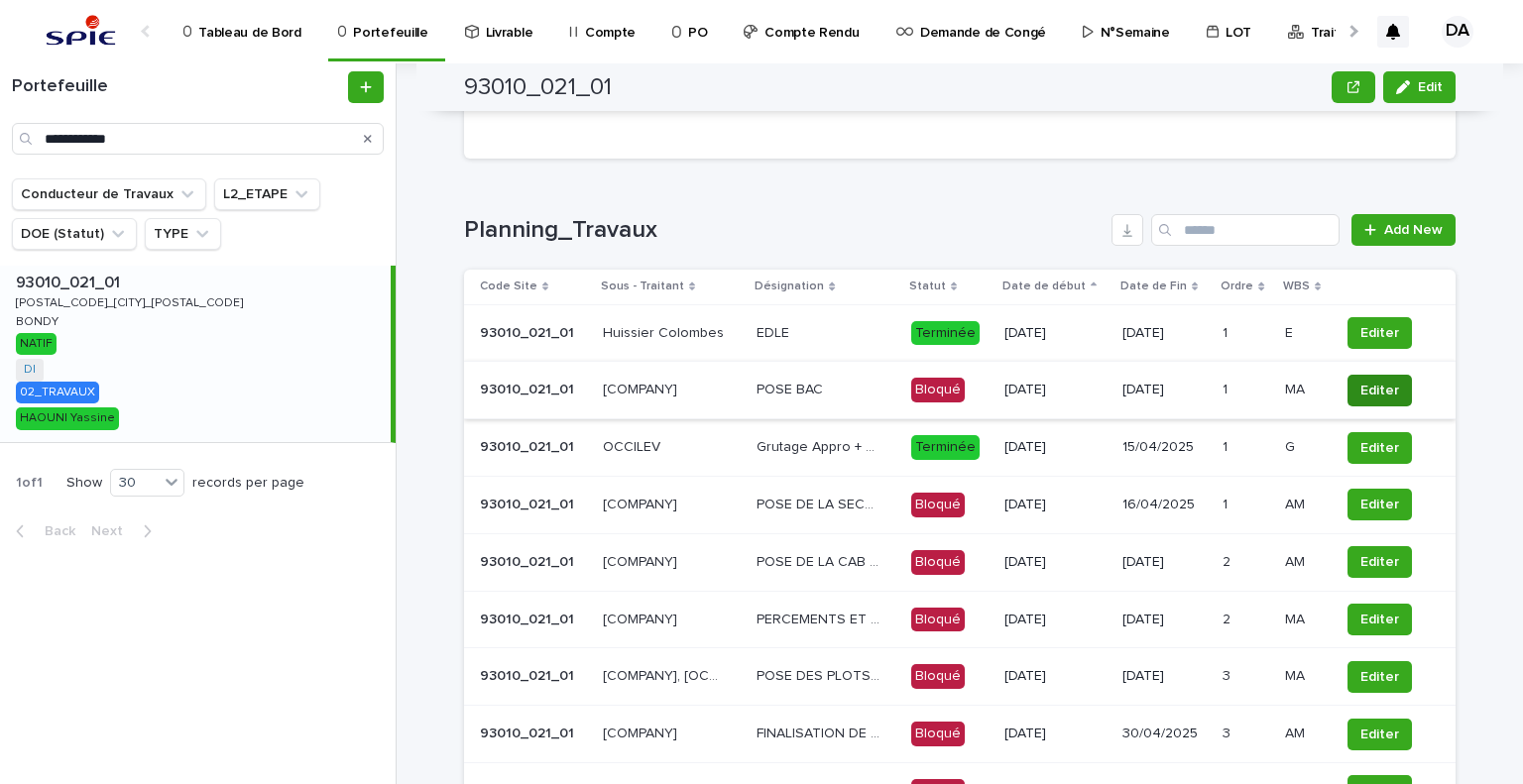 click on "Editer" at bounding box center (1379, 391) 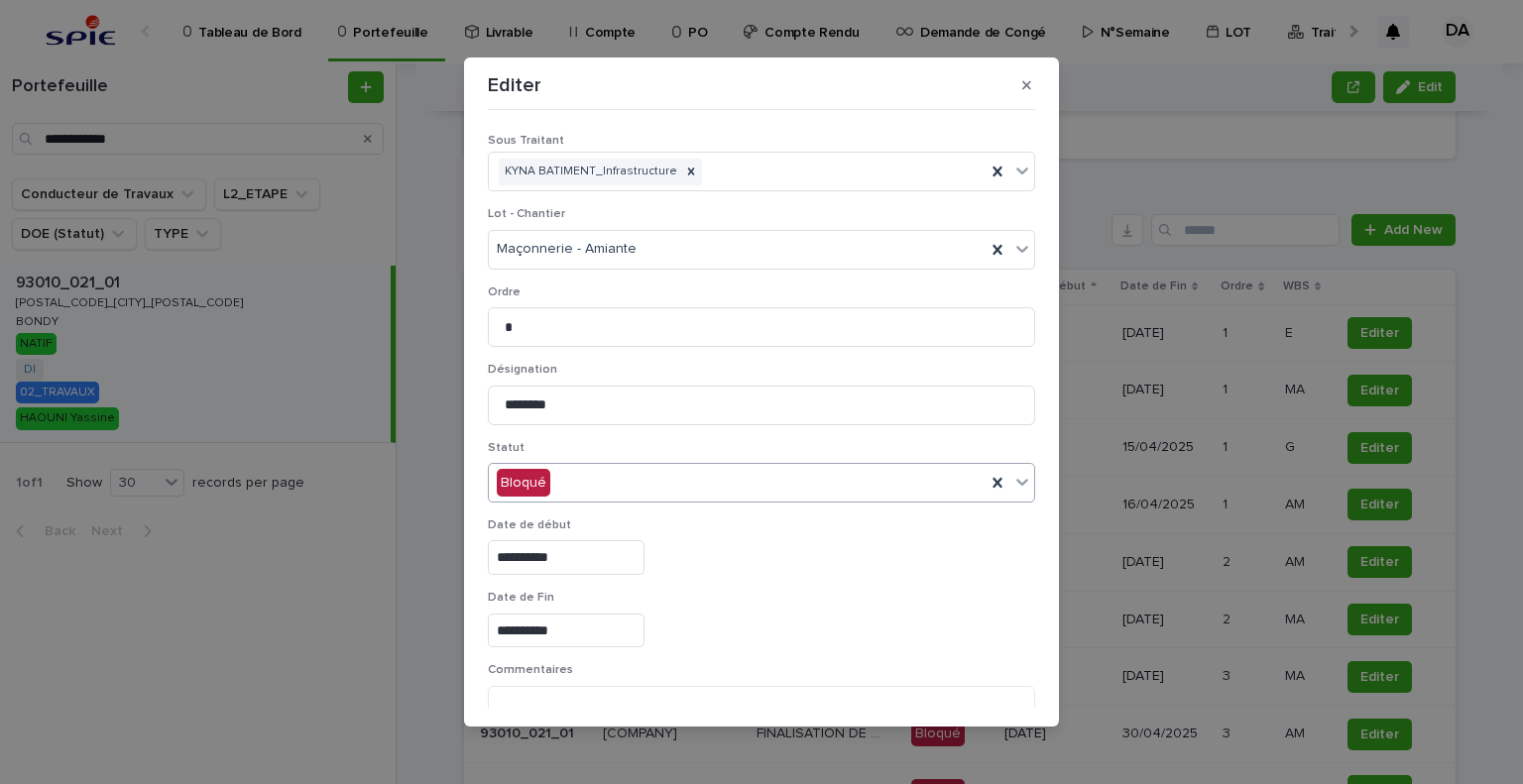click on "Bloqué" at bounding box center [737, 483] 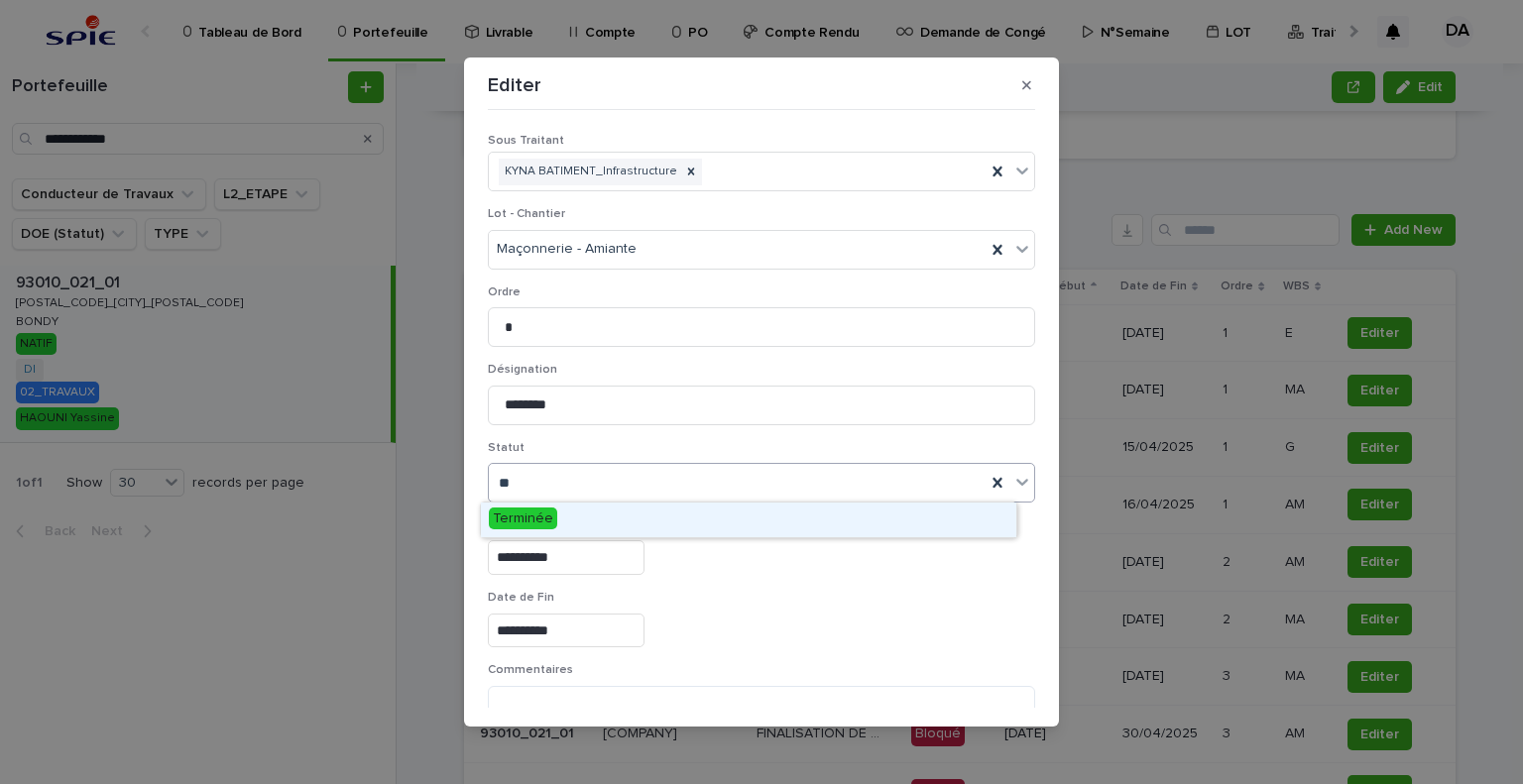type on "***" 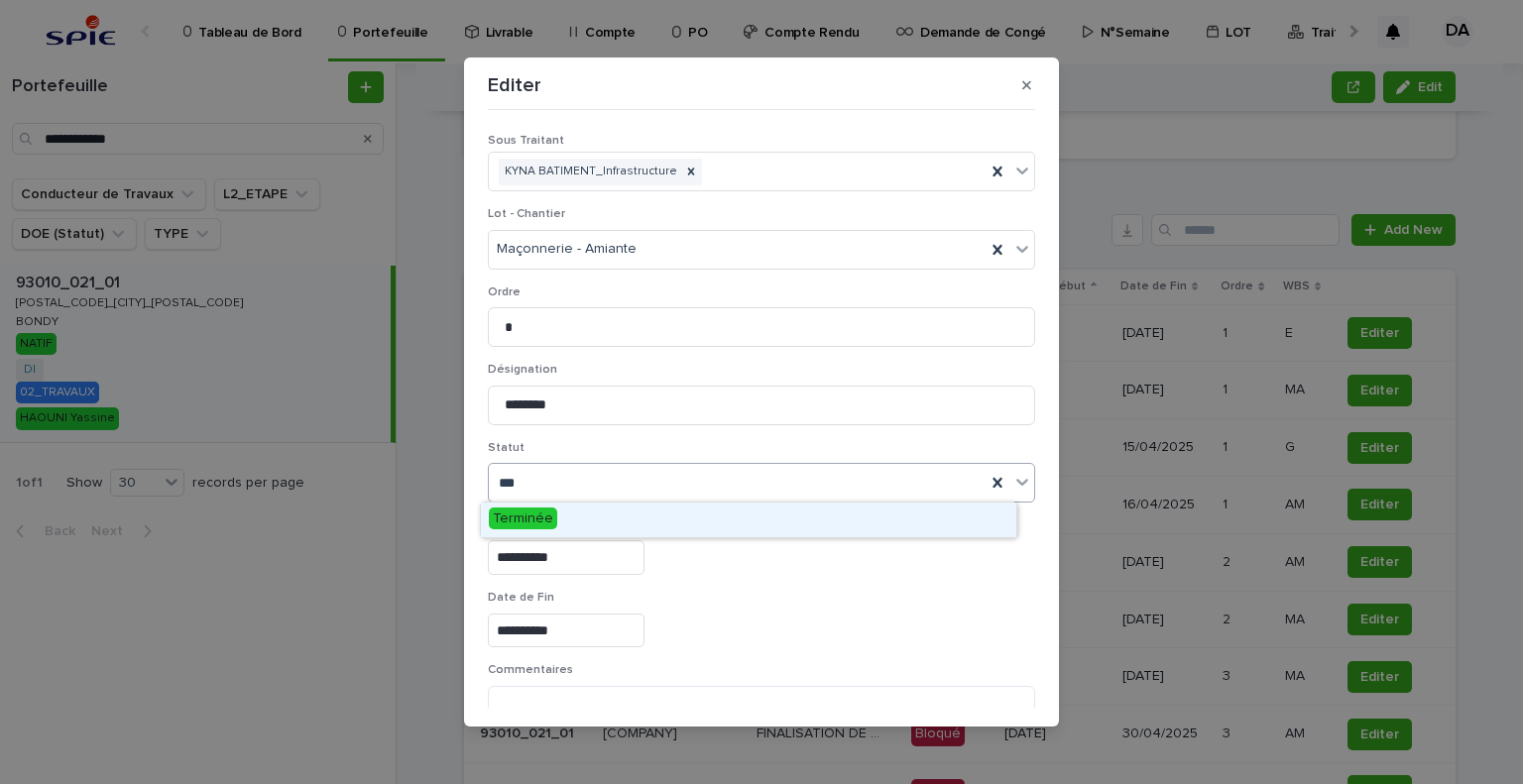 drag, startPoint x: 560, startPoint y: 515, endPoint x: 662, endPoint y: 527, distance: 102.70346 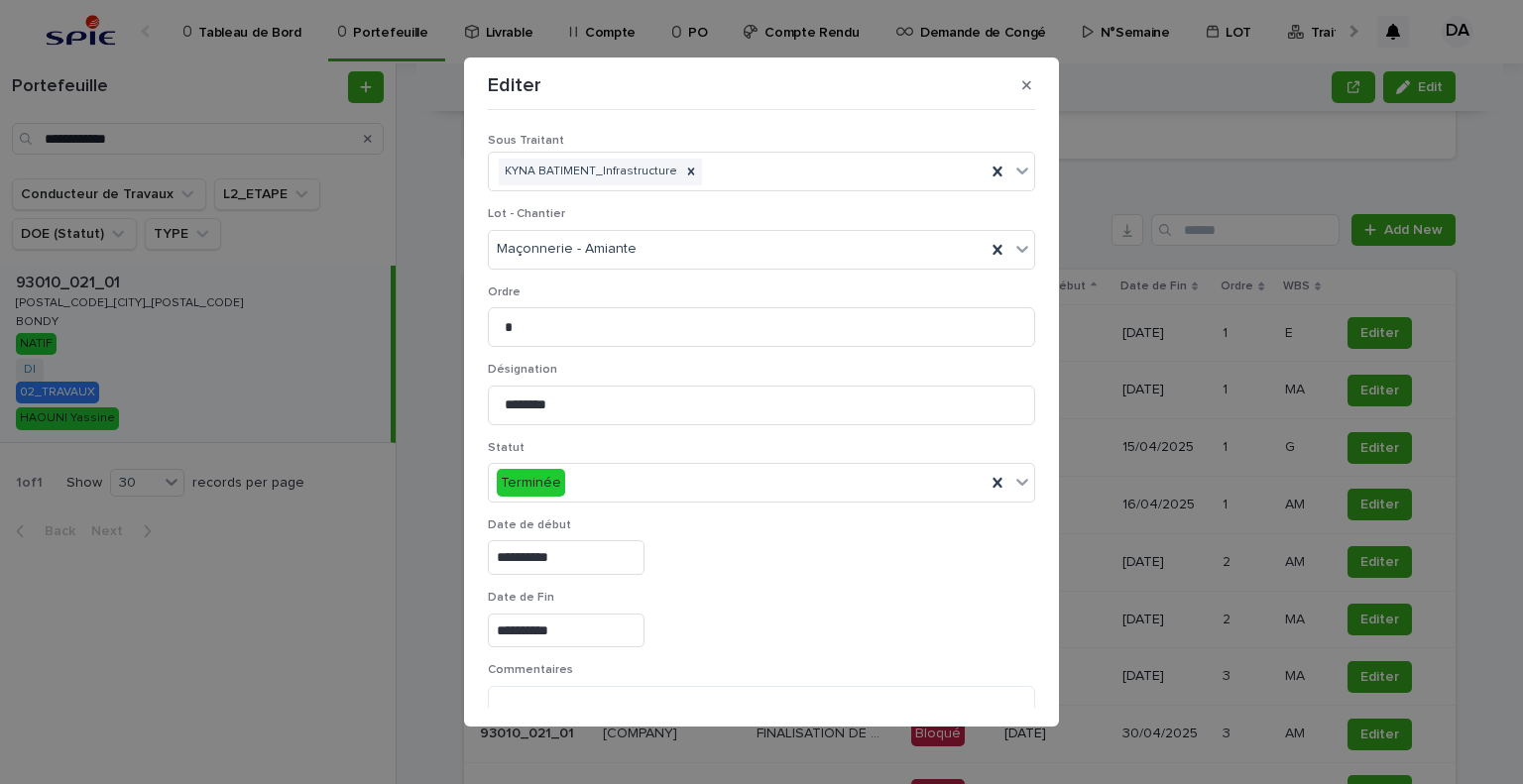 drag, startPoint x: 797, startPoint y: 584, endPoint x: 809, endPoint y: 588, distance: 12.649111 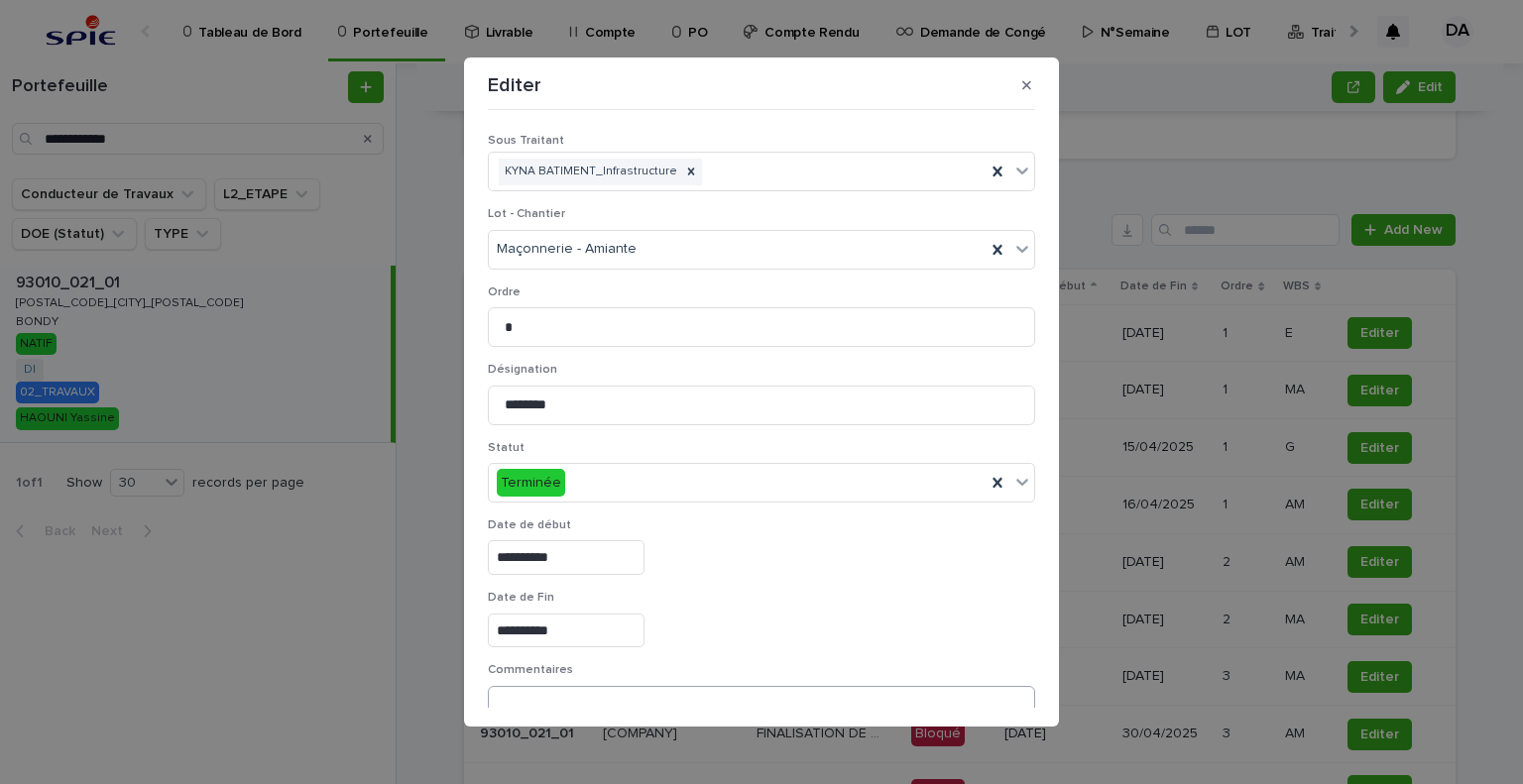 scroll, scrollTop: 98, scrollLeft: 0, axis: vertical 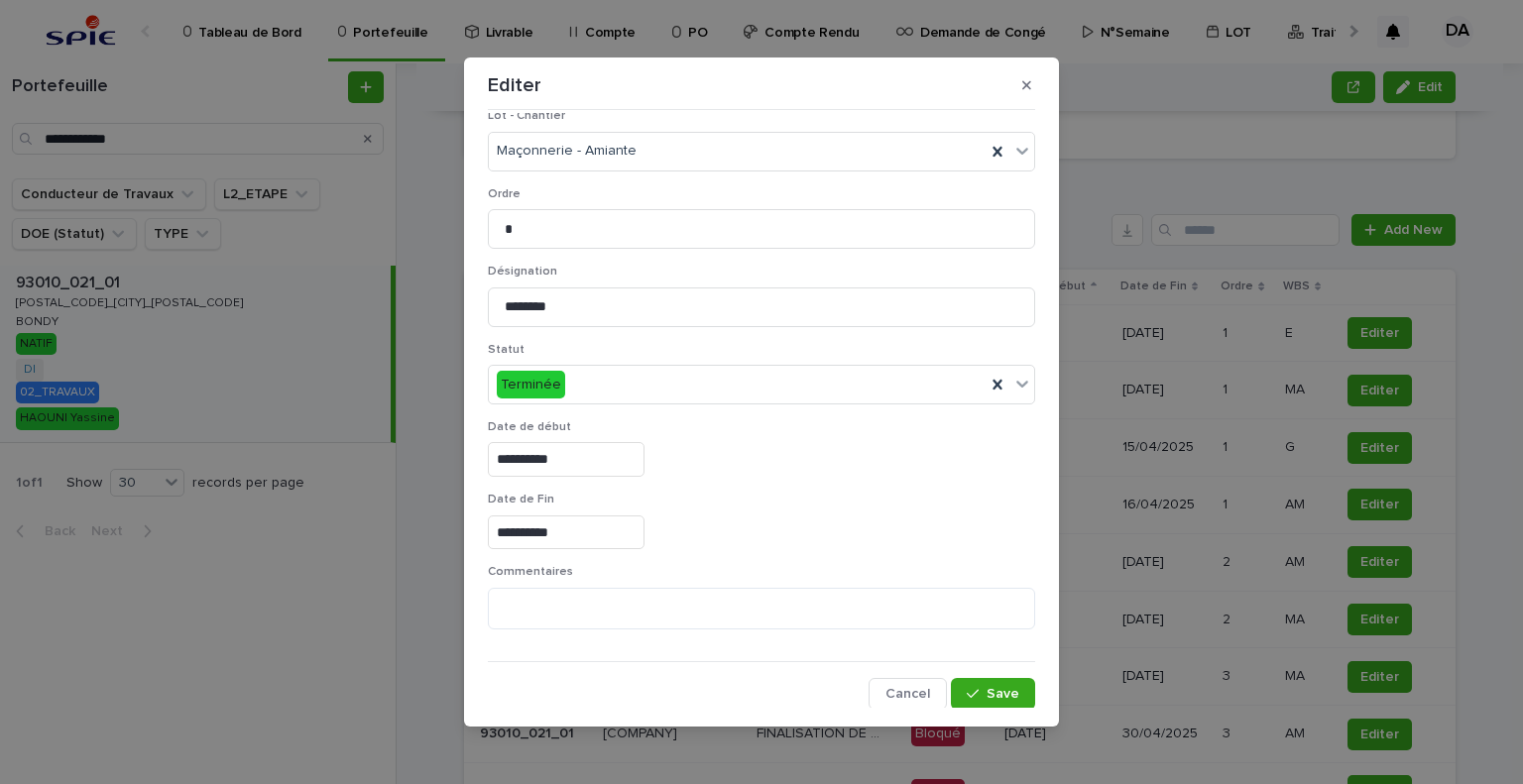 drag, startPoint x: 984, startPoint y: 701, endPoint x: 1002, endPoint y: 675, distance: 31.622777 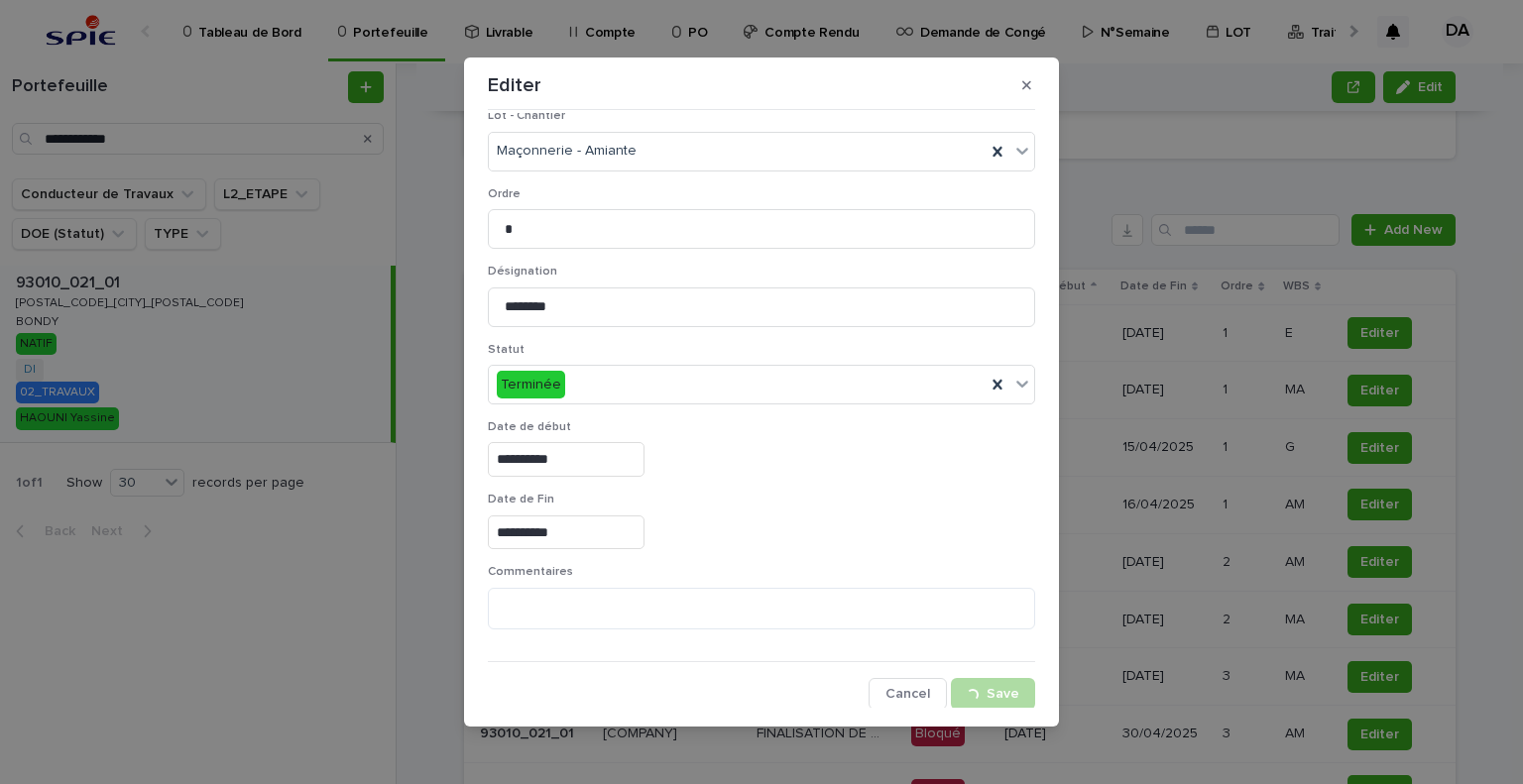 click on "**********" at bounding box center [762, 392] 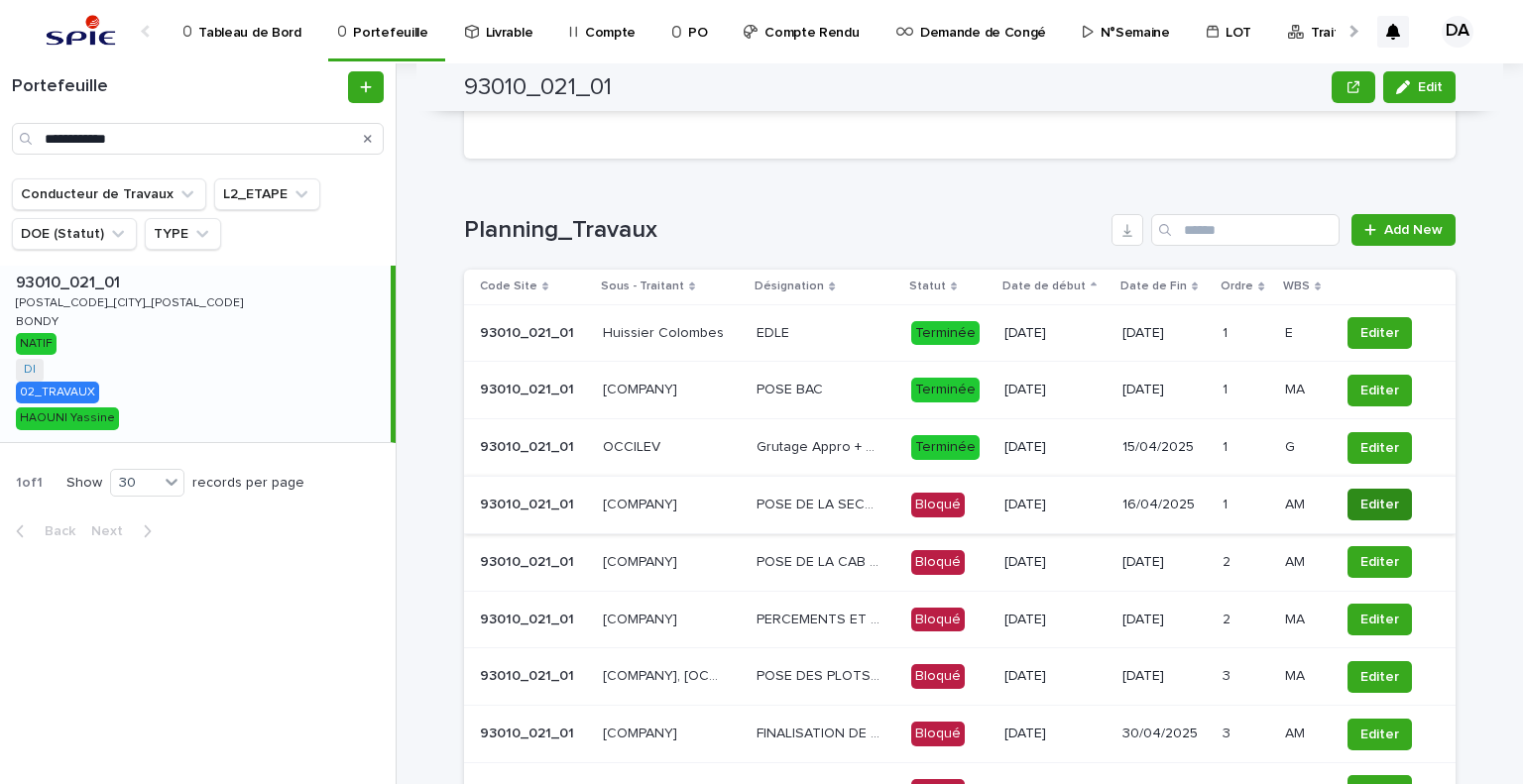 click on "Editer" at bounding box center [1379, 504] 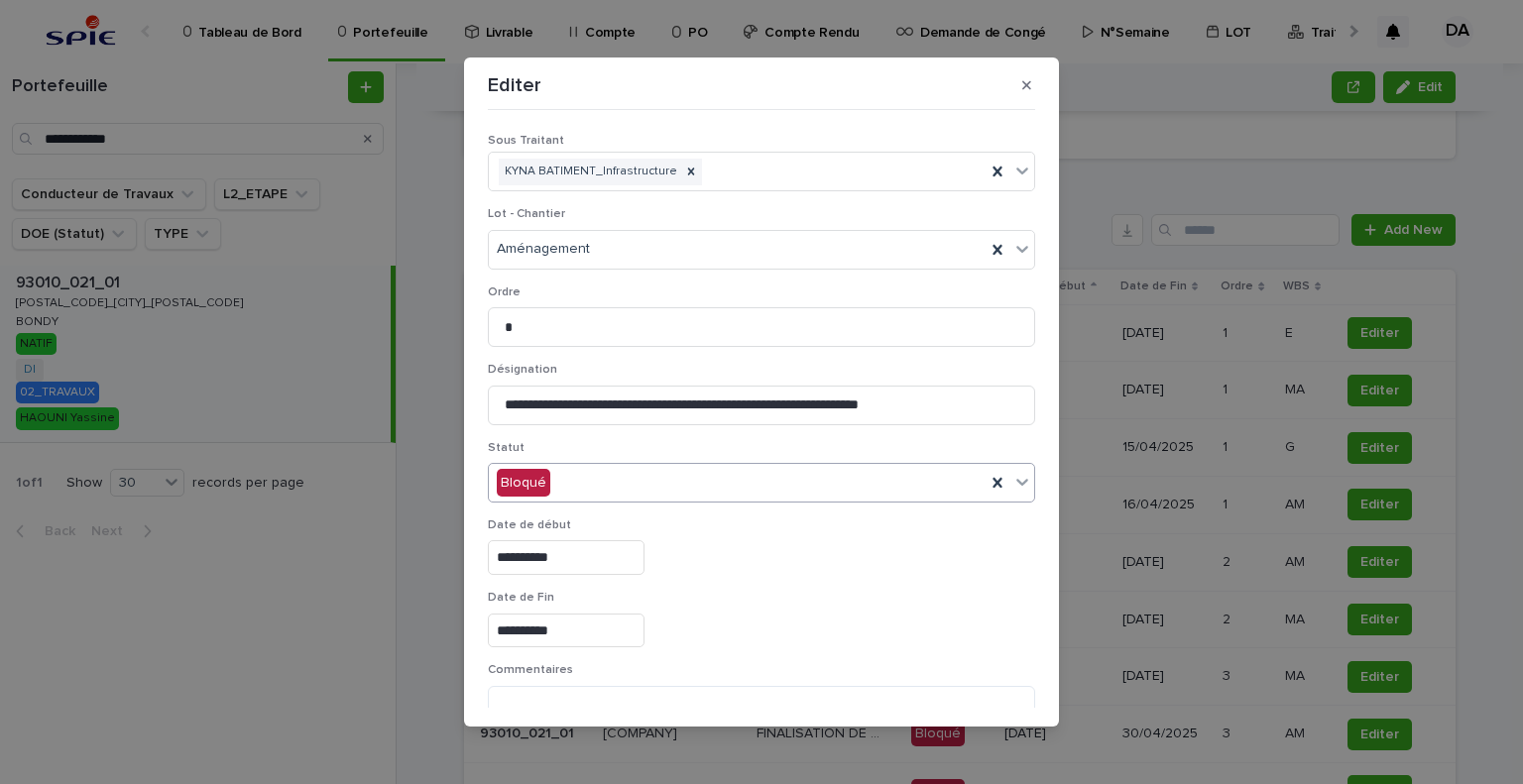 click on "Bloqué" at bounding box center (762, 483) 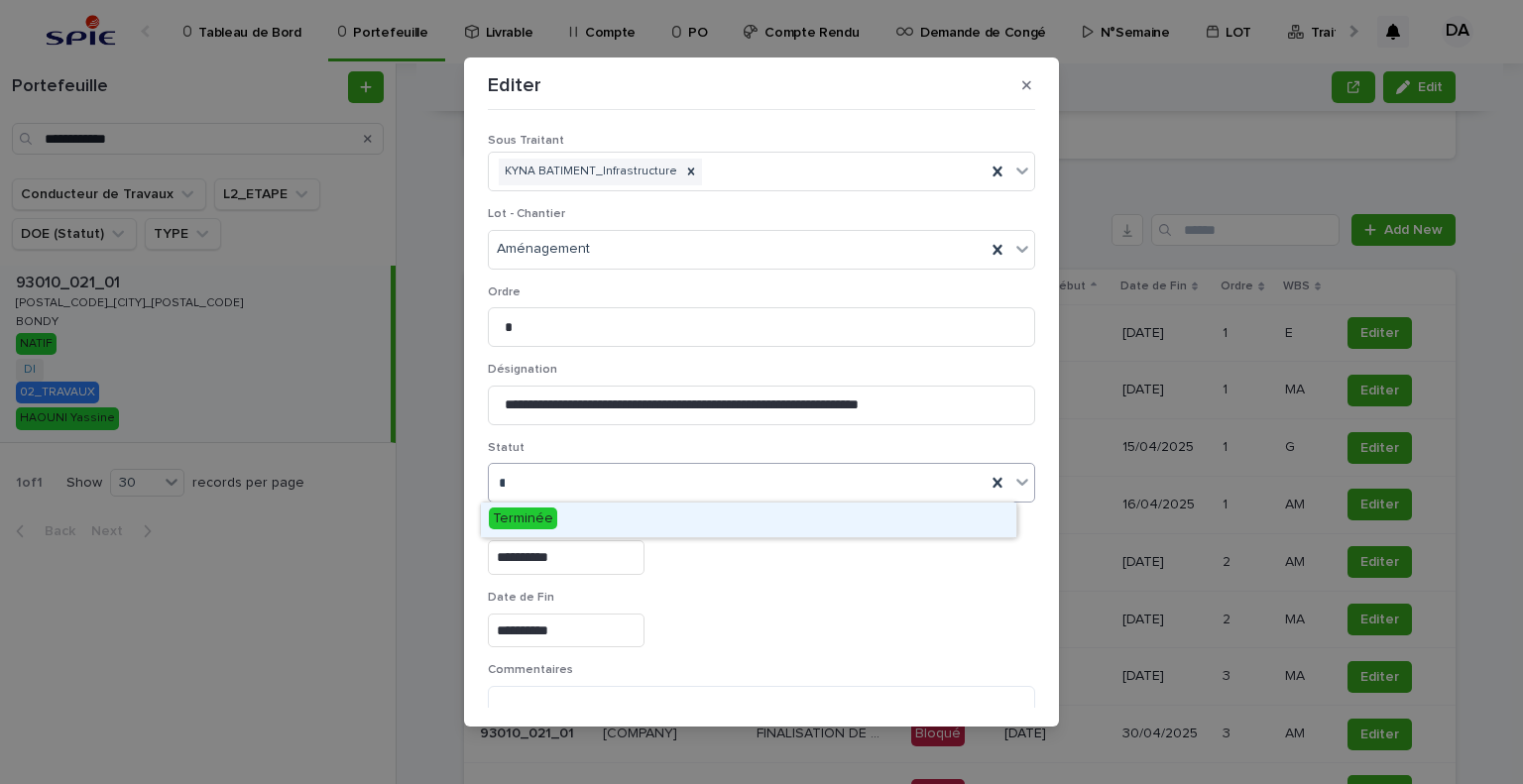 type on "**" 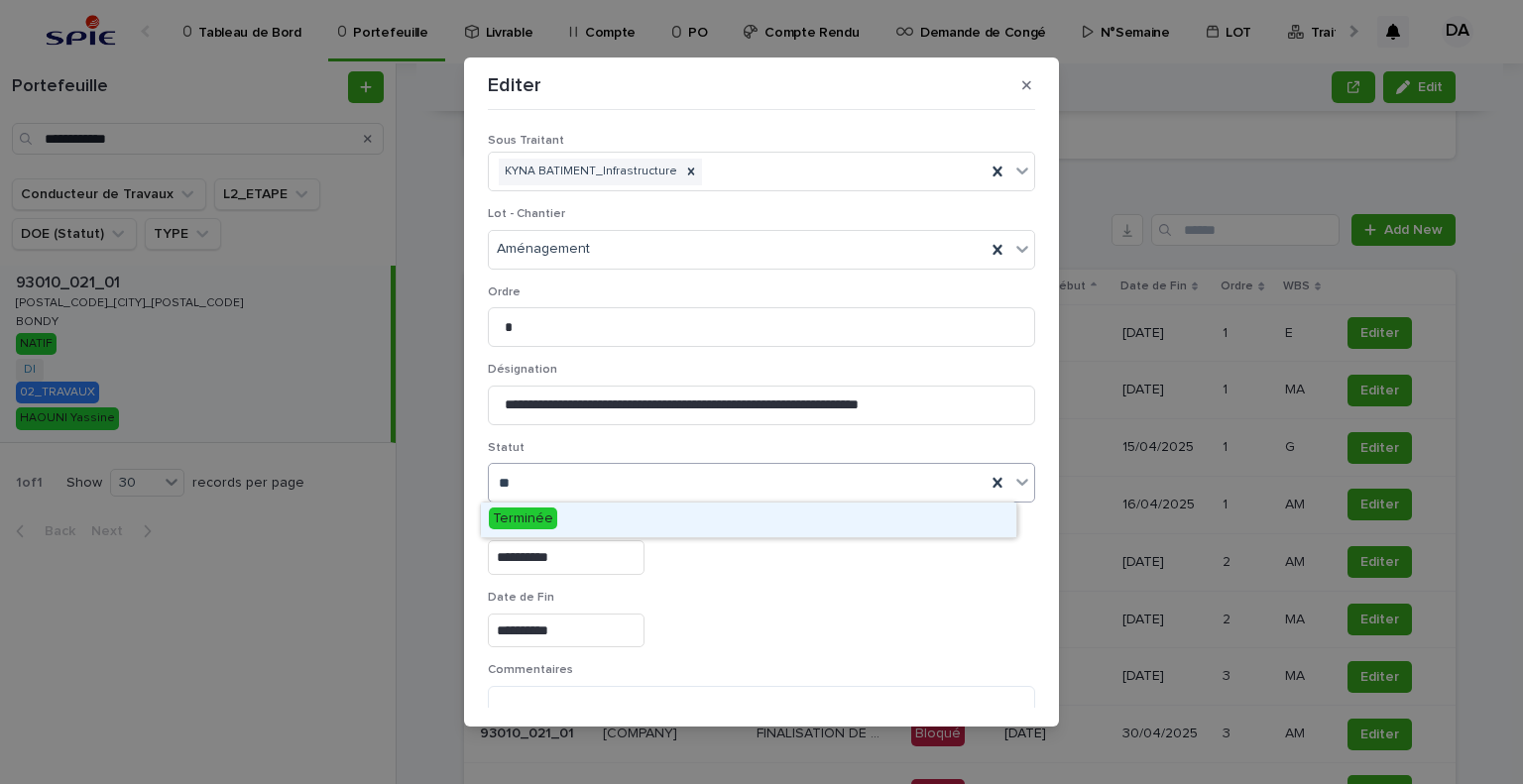 drag, startPoint x: 553, startPoint y: 522, endPoint x: 596, endPoint y: 526, distance: 43.185646 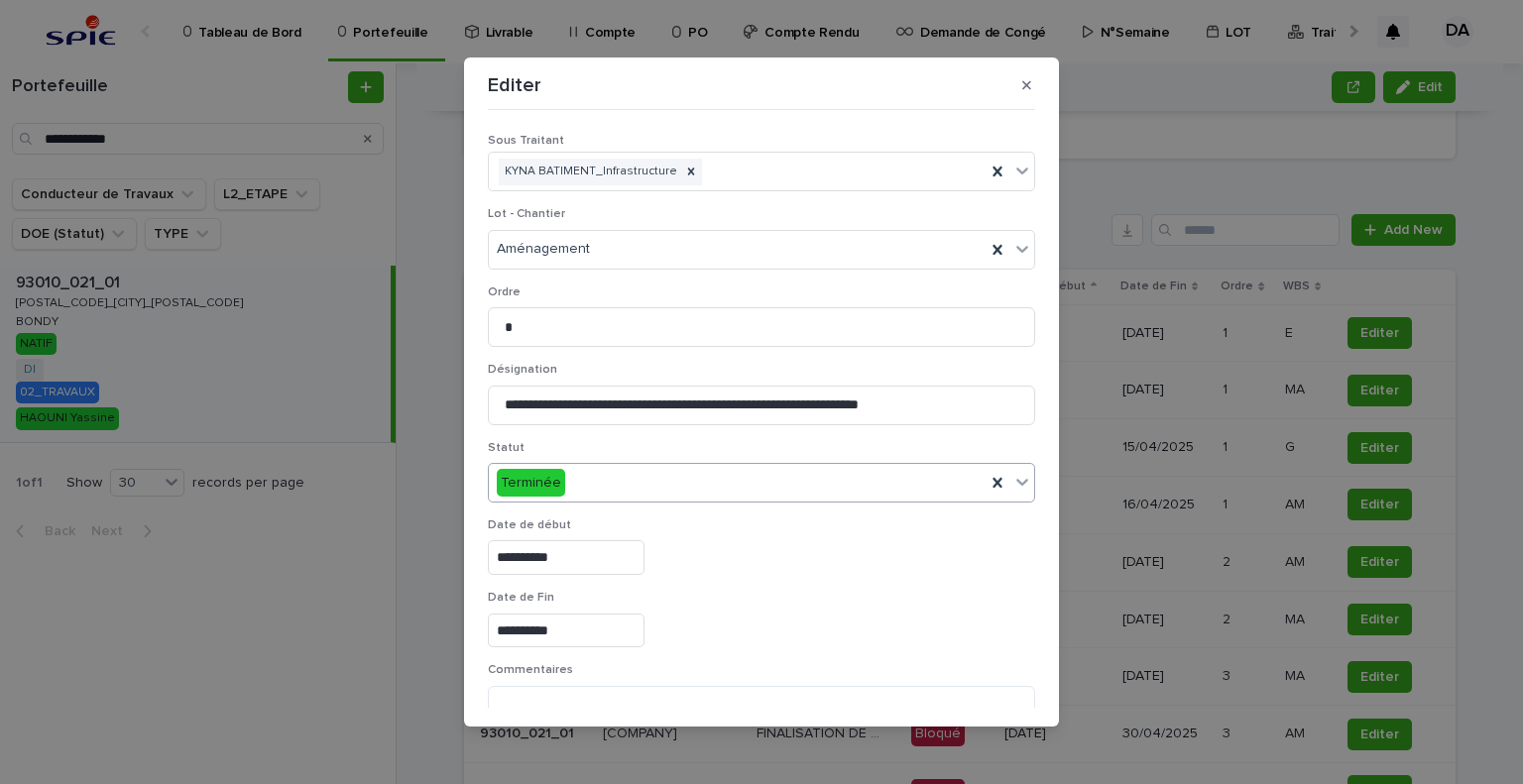 scroll, scrollTop: 98, scrollLeft: 0, axis: vertical 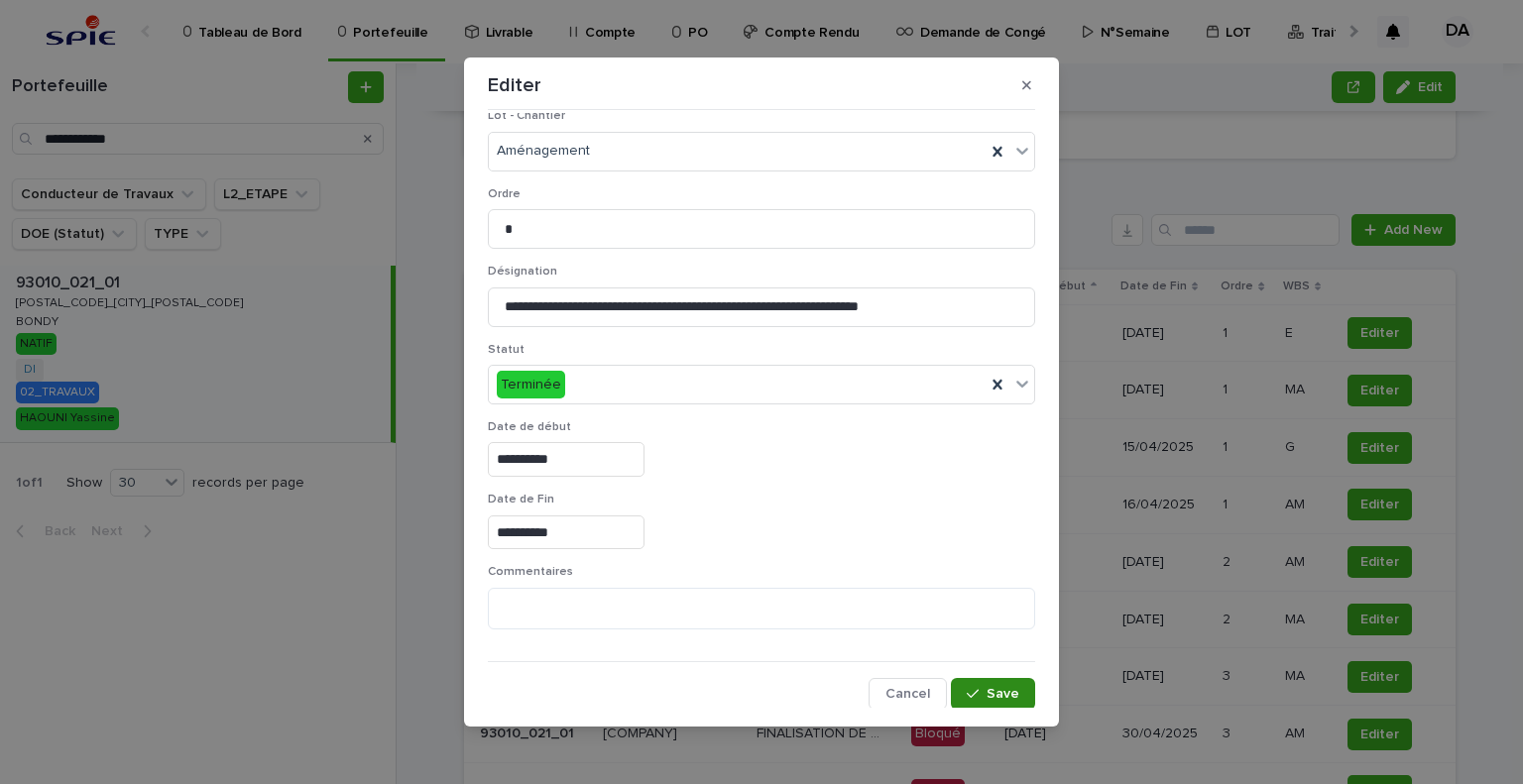 drag, startPoint x: 979, startPoint y: 697, endPoint x: 1500, endPoint y: 479, distance: 564.76986 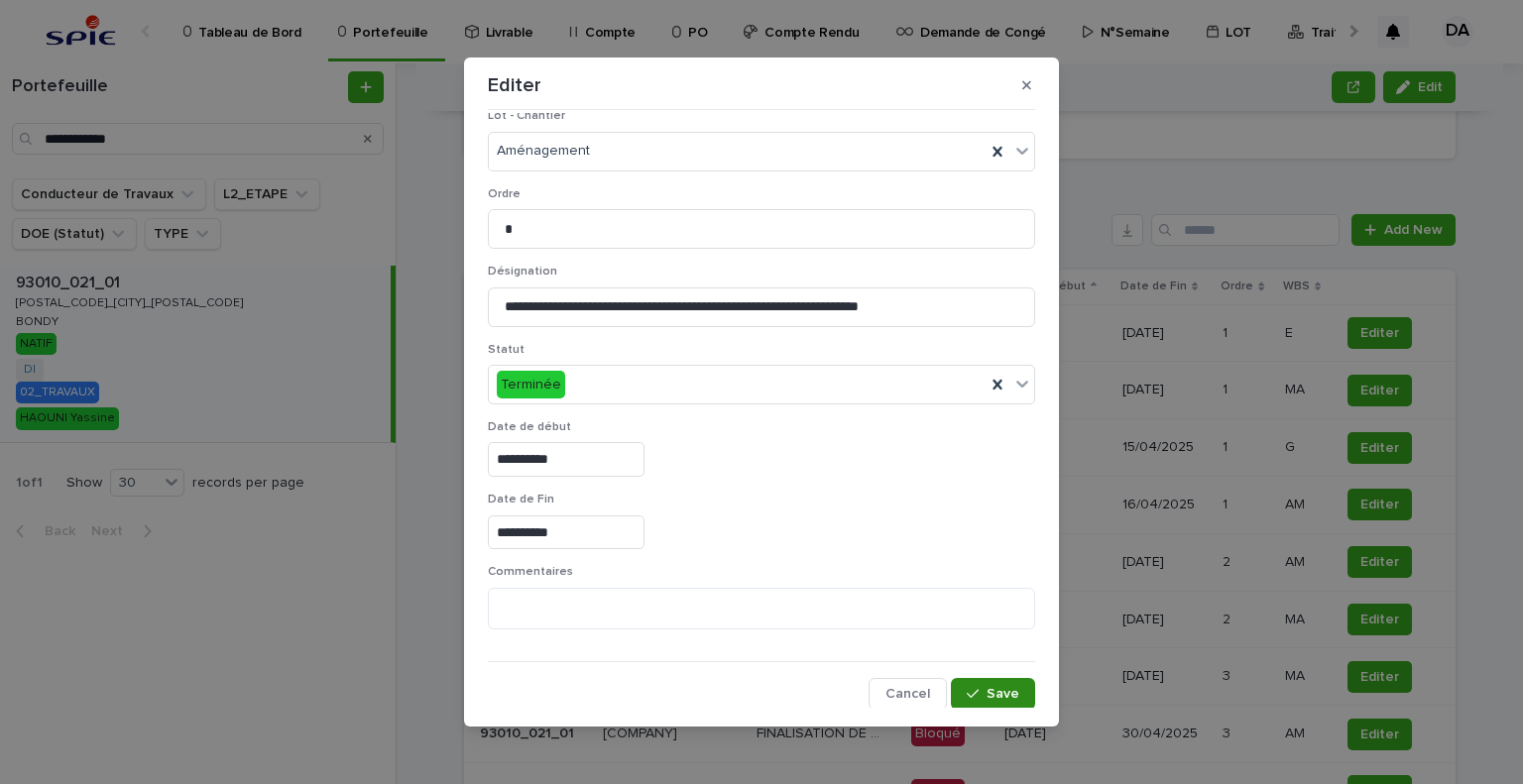 click on "Save" at bounding box center (1002, 694) 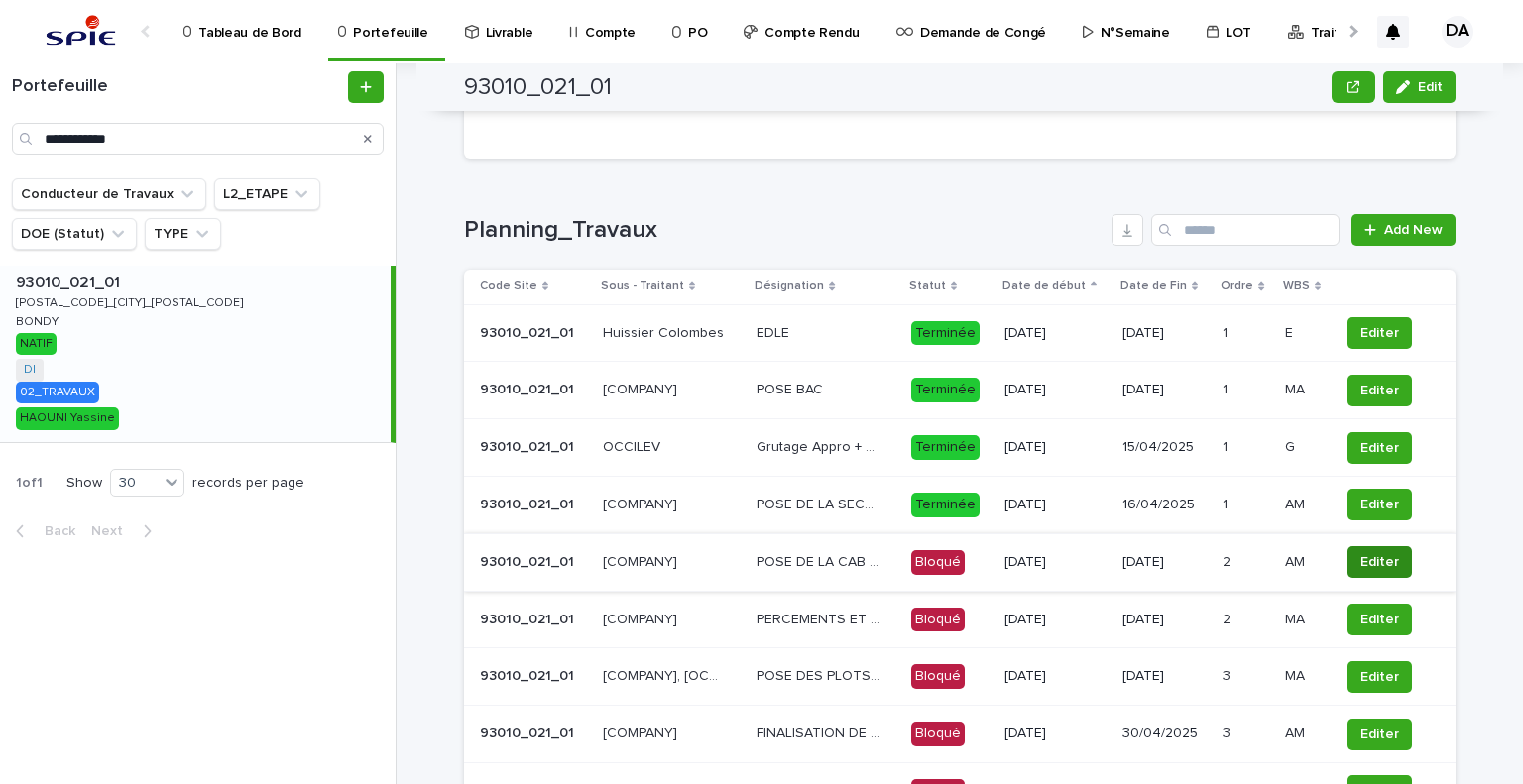 click on "Editer" at bounding box center (1379, 562) 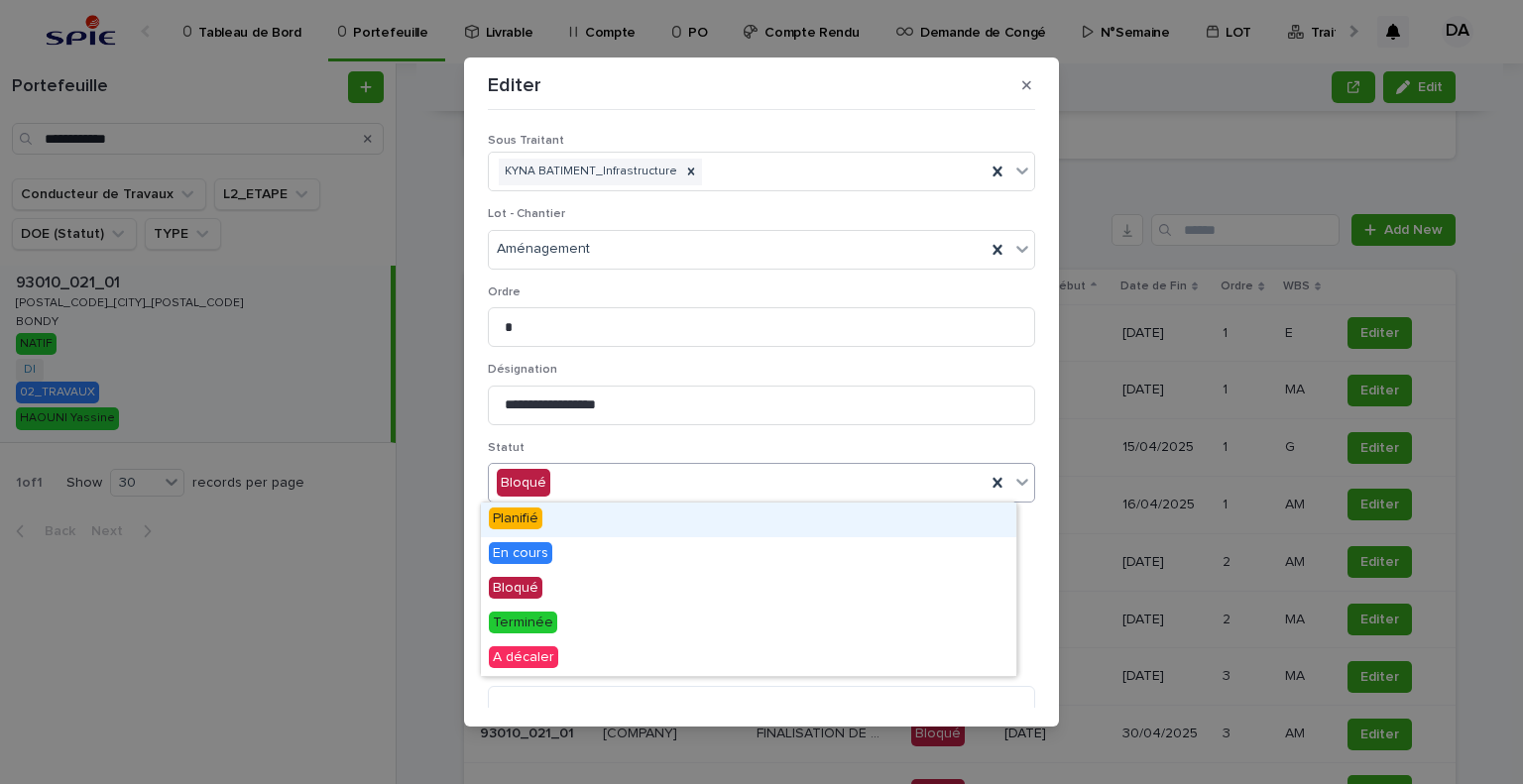 click on "Bloqué" at bounding box center (737, 483) 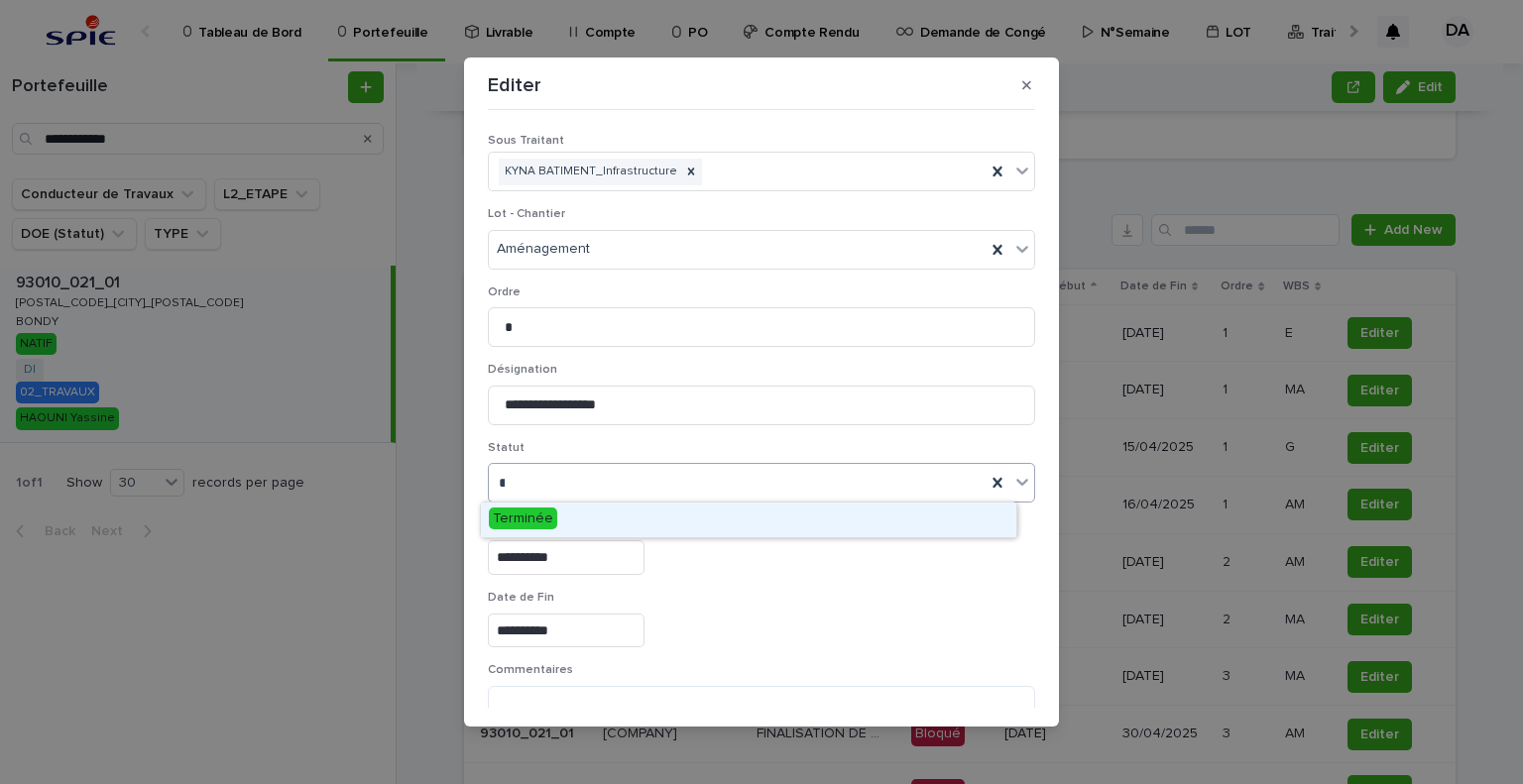 type on "***" 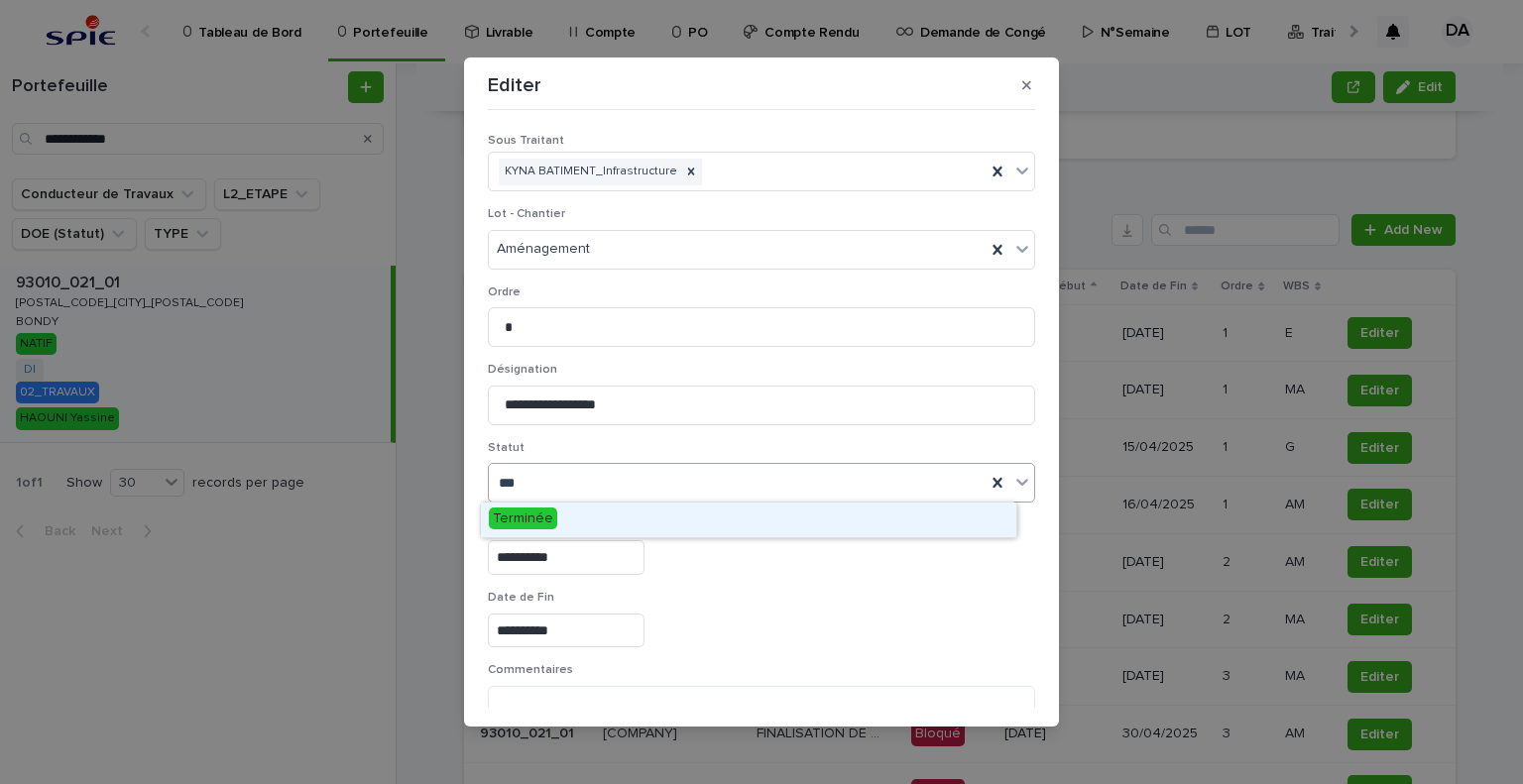 click on "Terminée" at bounding box center (749, 519) 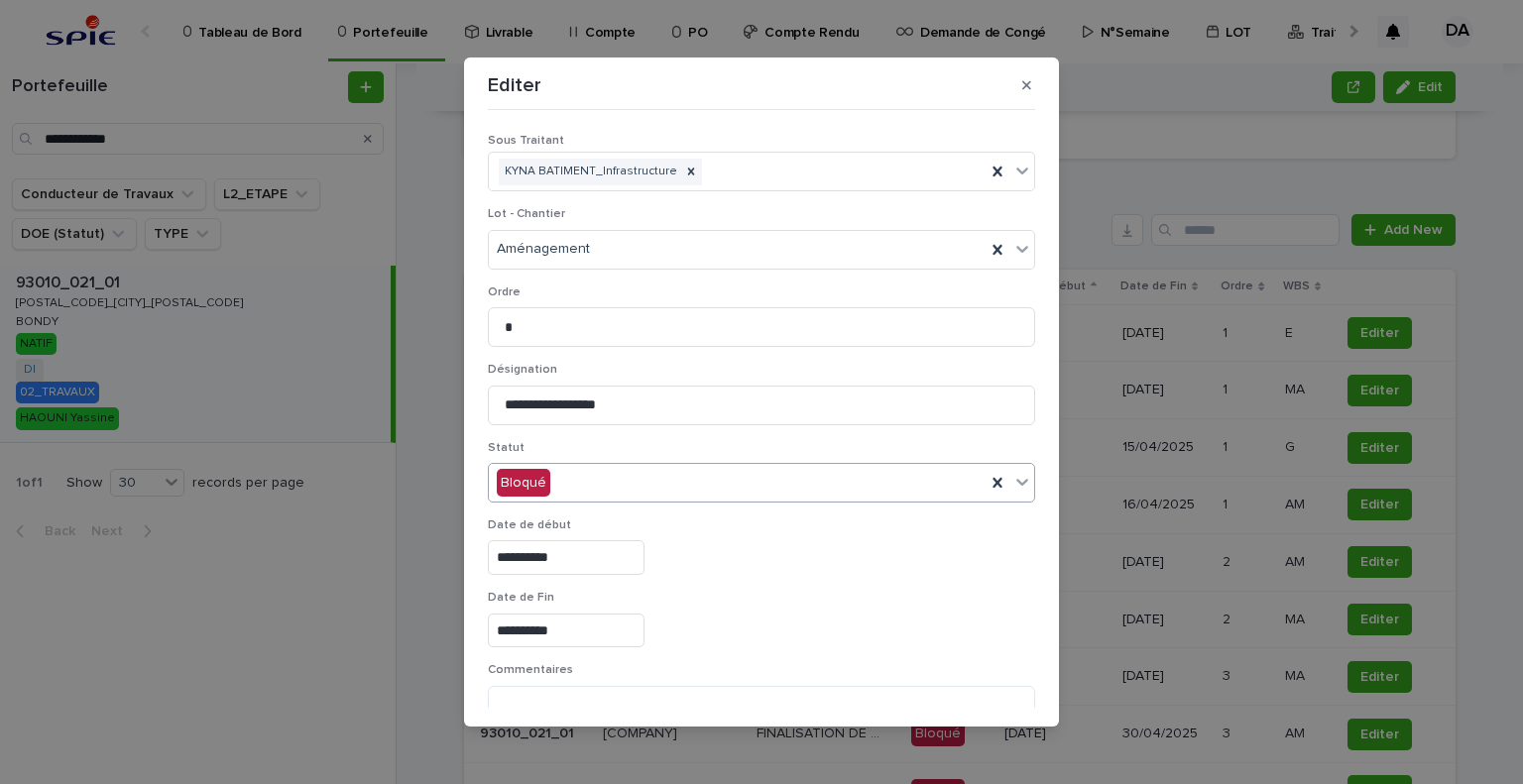 scroll, scrollTop: 98, scrollLeft: 0, axis: vertical 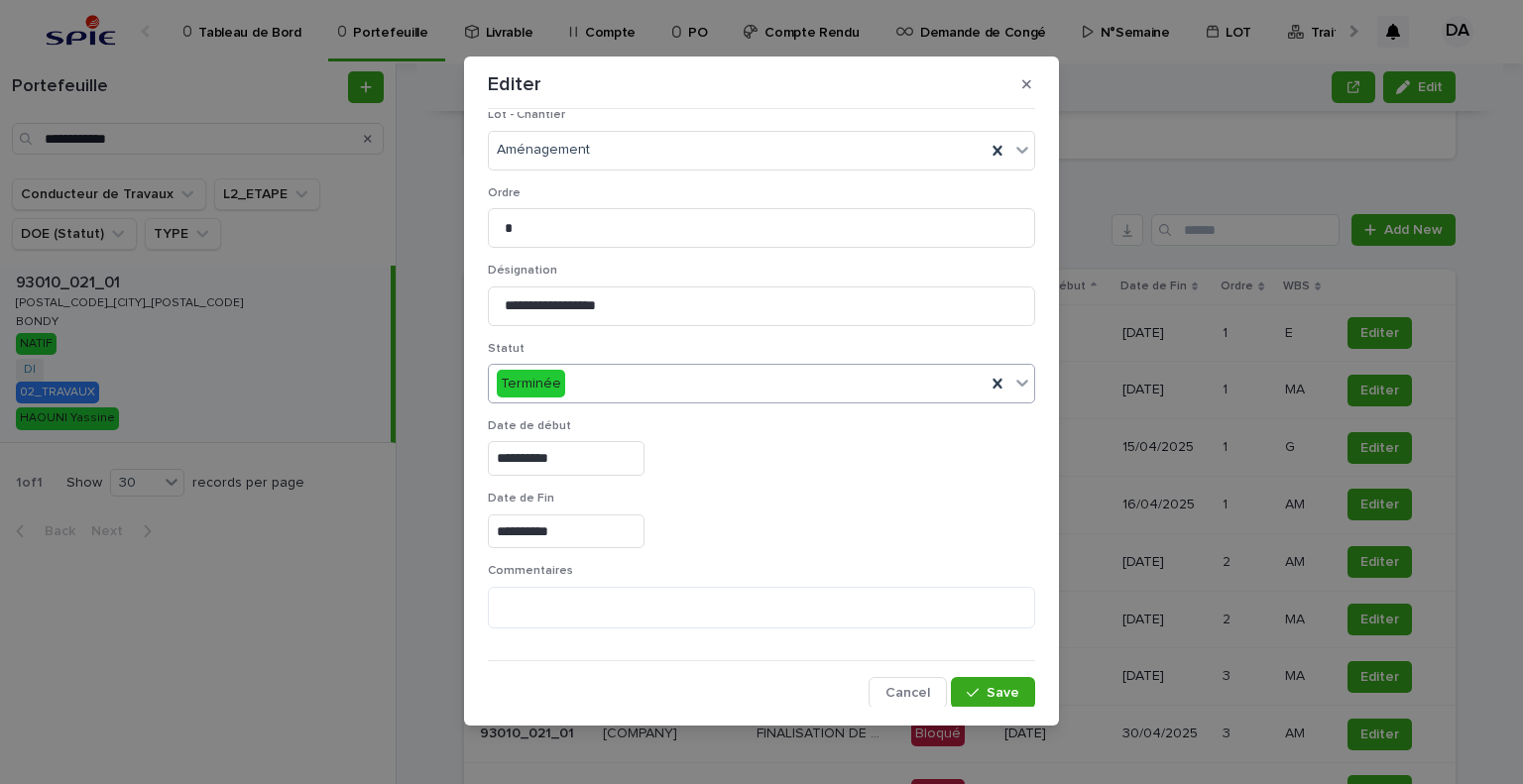 drag, startPoint x: 961, startPoint y: 692, endPoint x: 1448, endPoint y: 503, distance: 522.38874 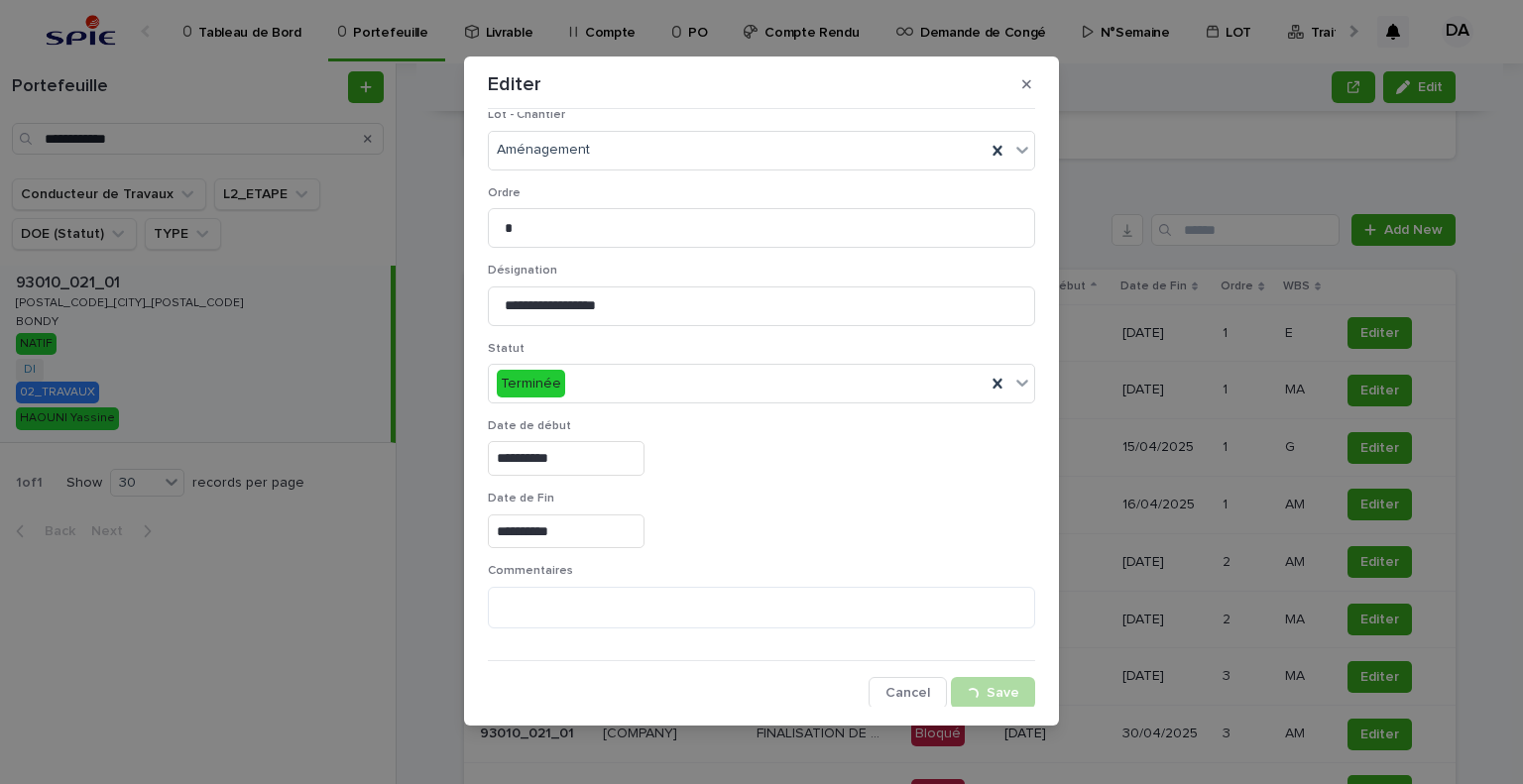 click on "**********" at bounding box center [762, 392] 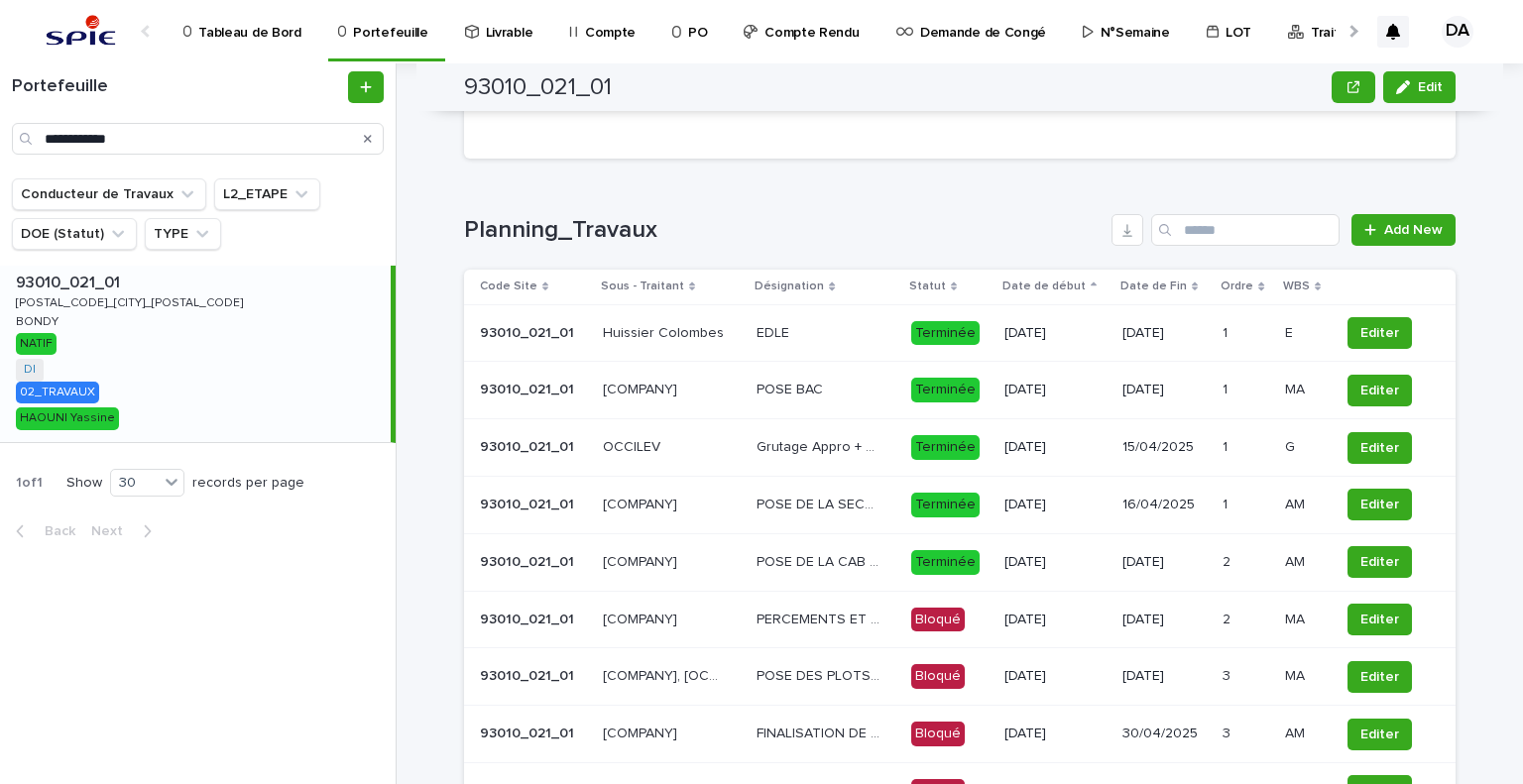 scroll, scrollTop: 1797, scrollLeft: 0, axis: vertical 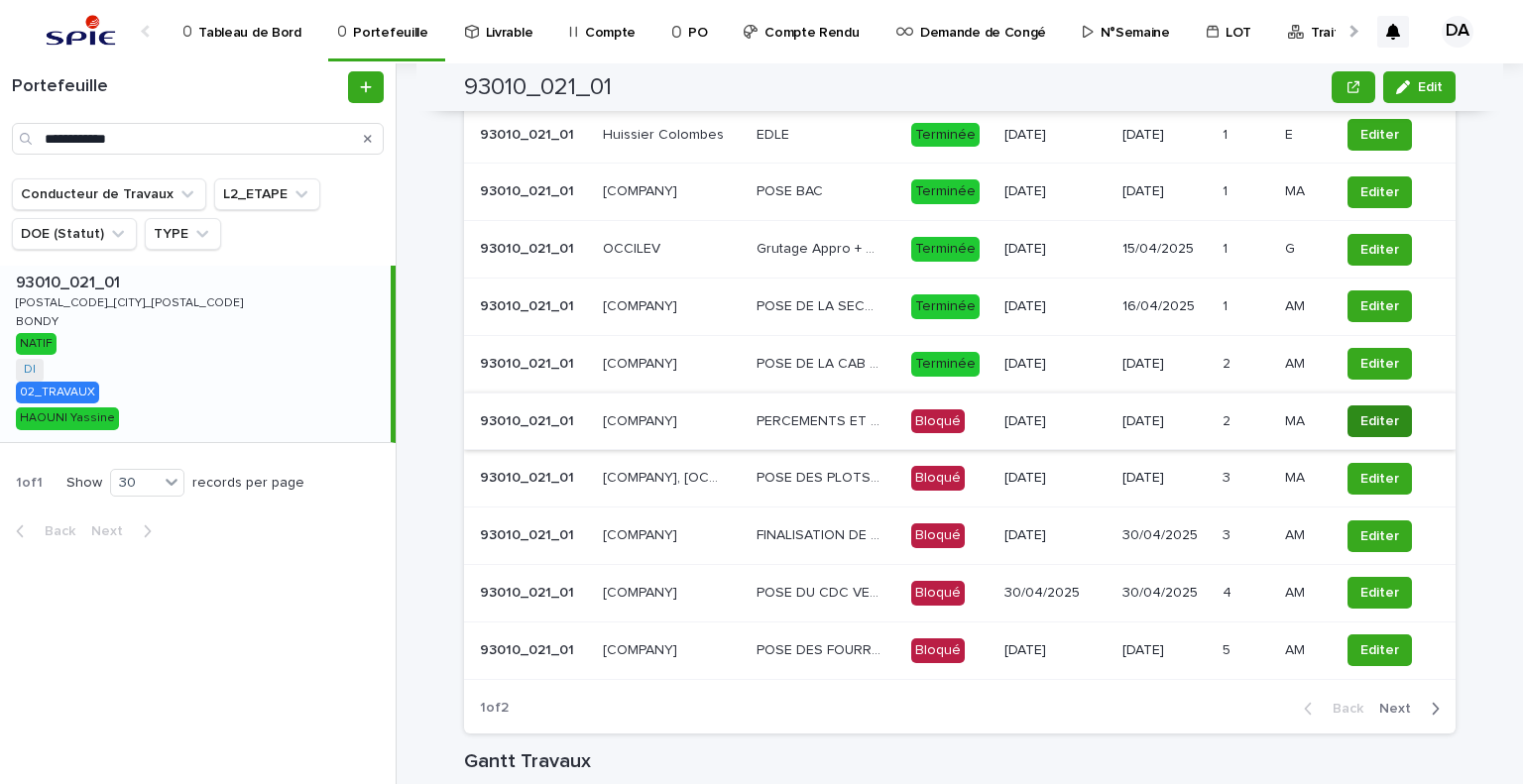 click on "Editer" at bounding box center (1379, 421) 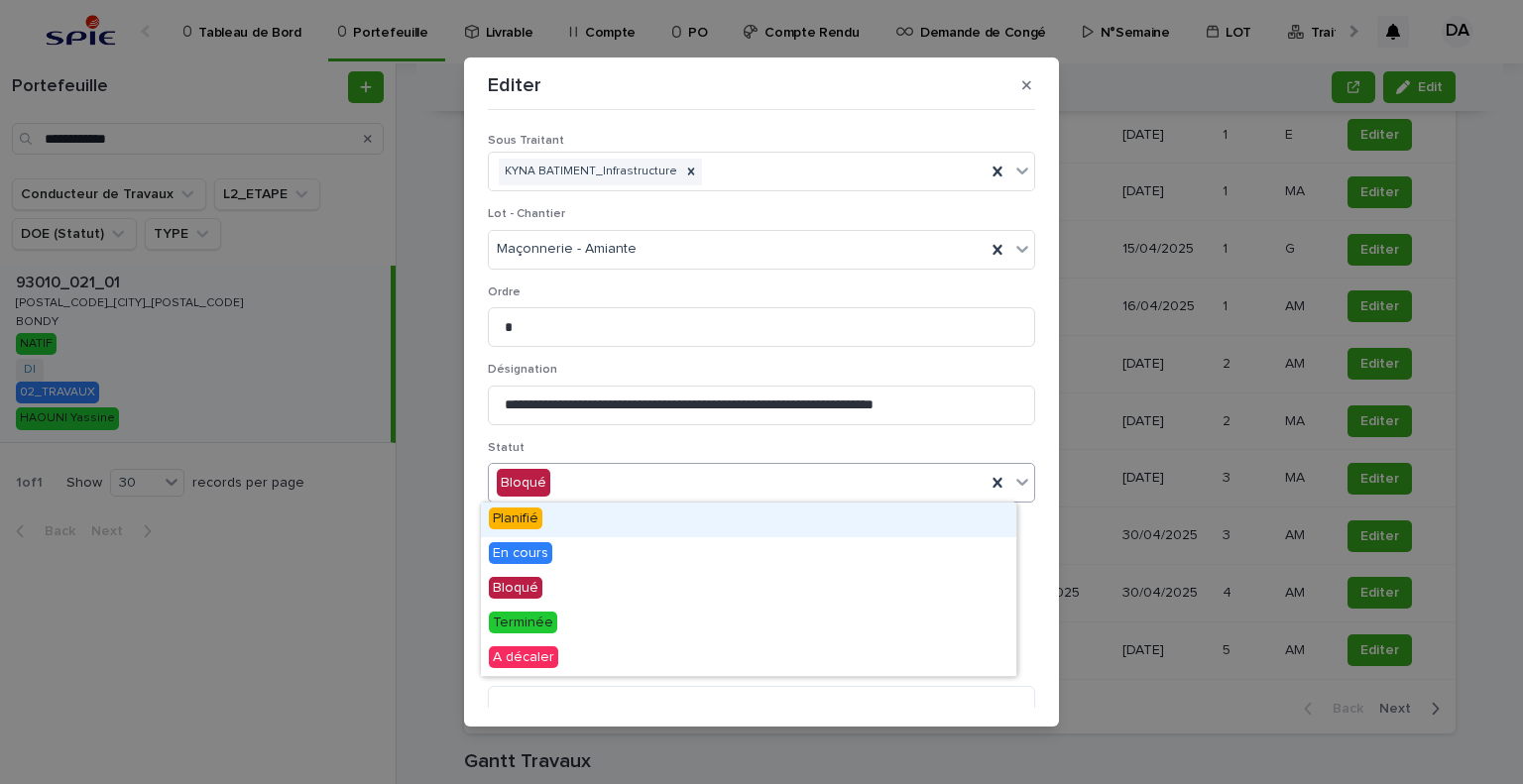 click on "Bloqué" at bounding box center [737, 483] 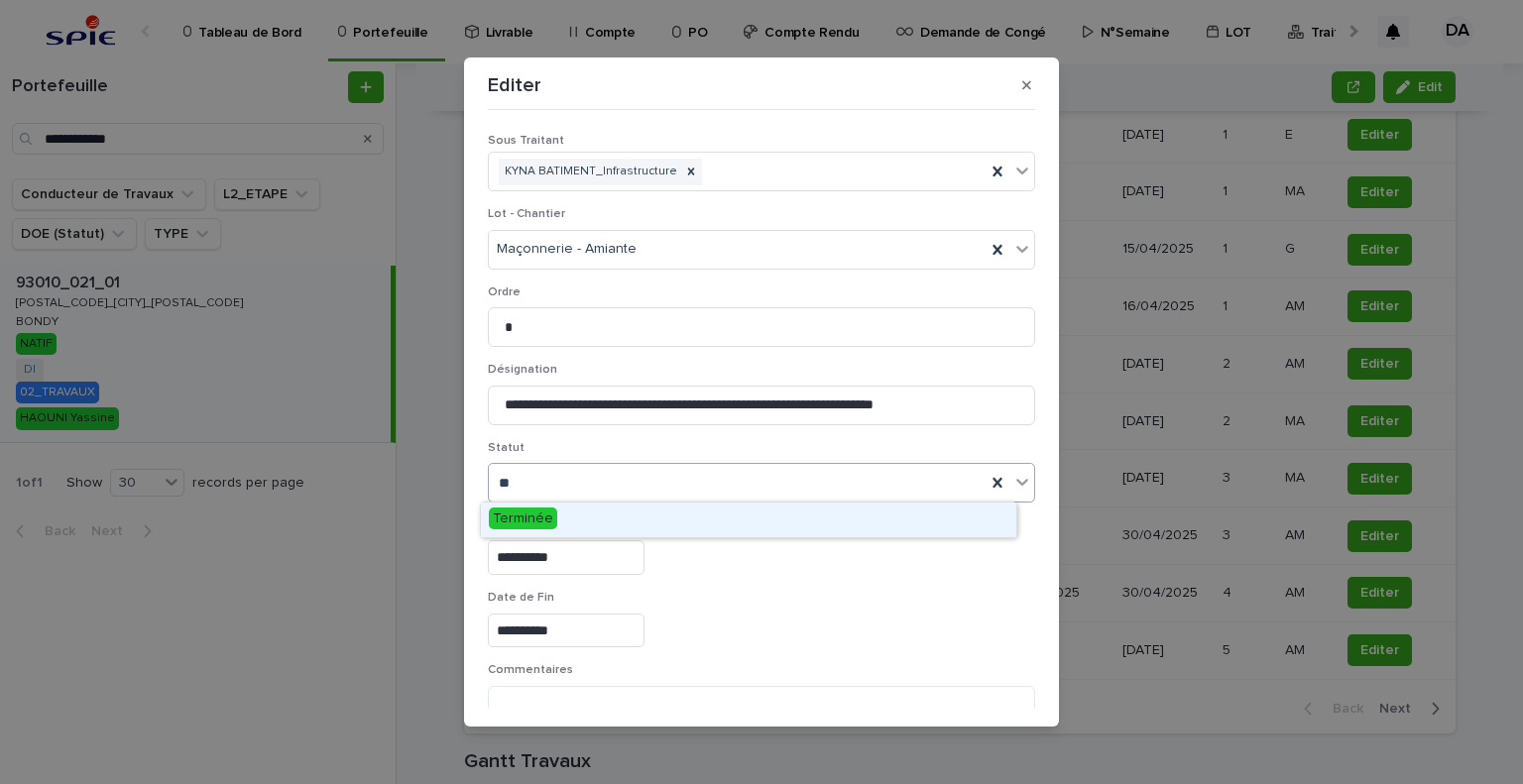 type on "***" 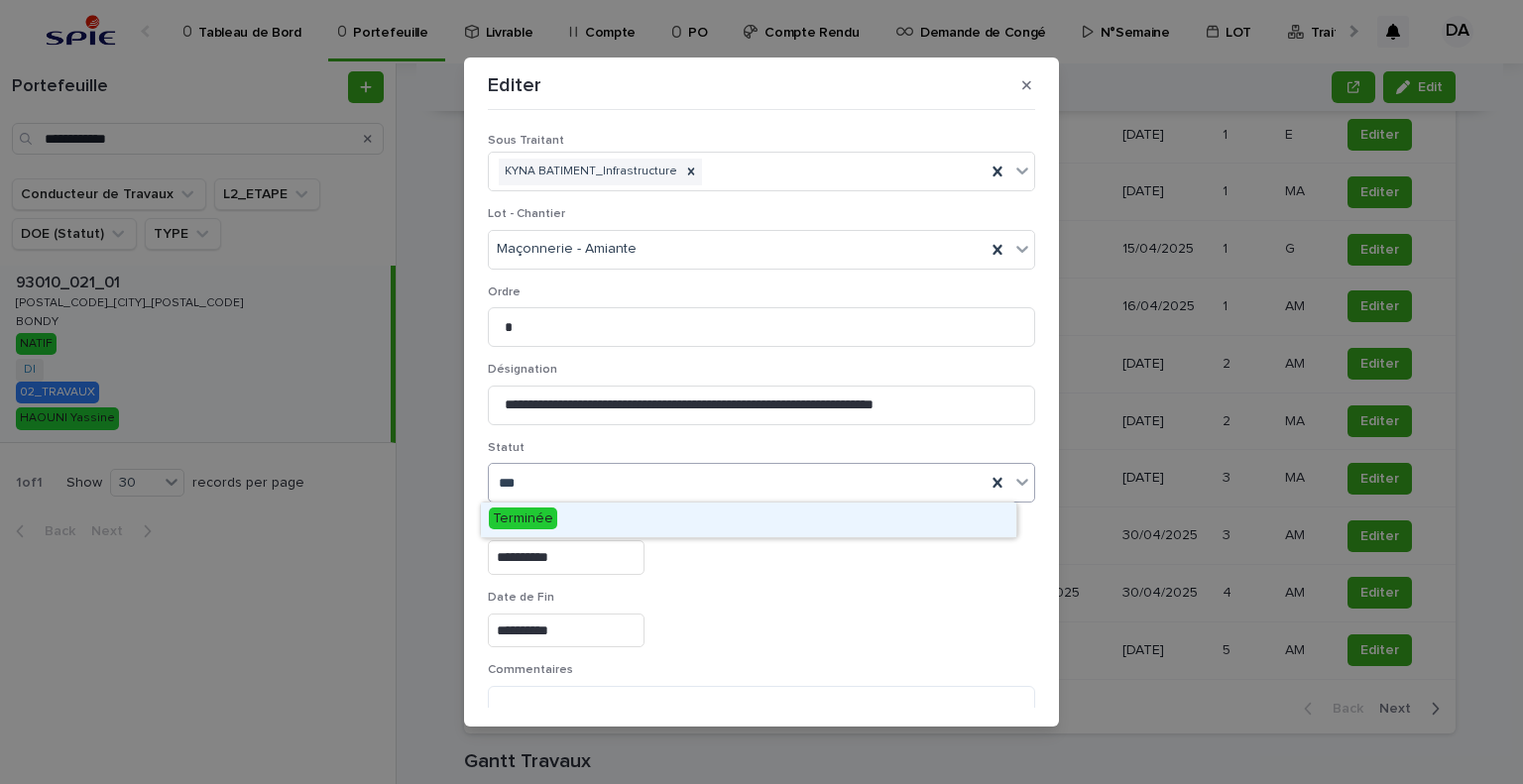 click on "Terminée" at bounding box center (749, 519) 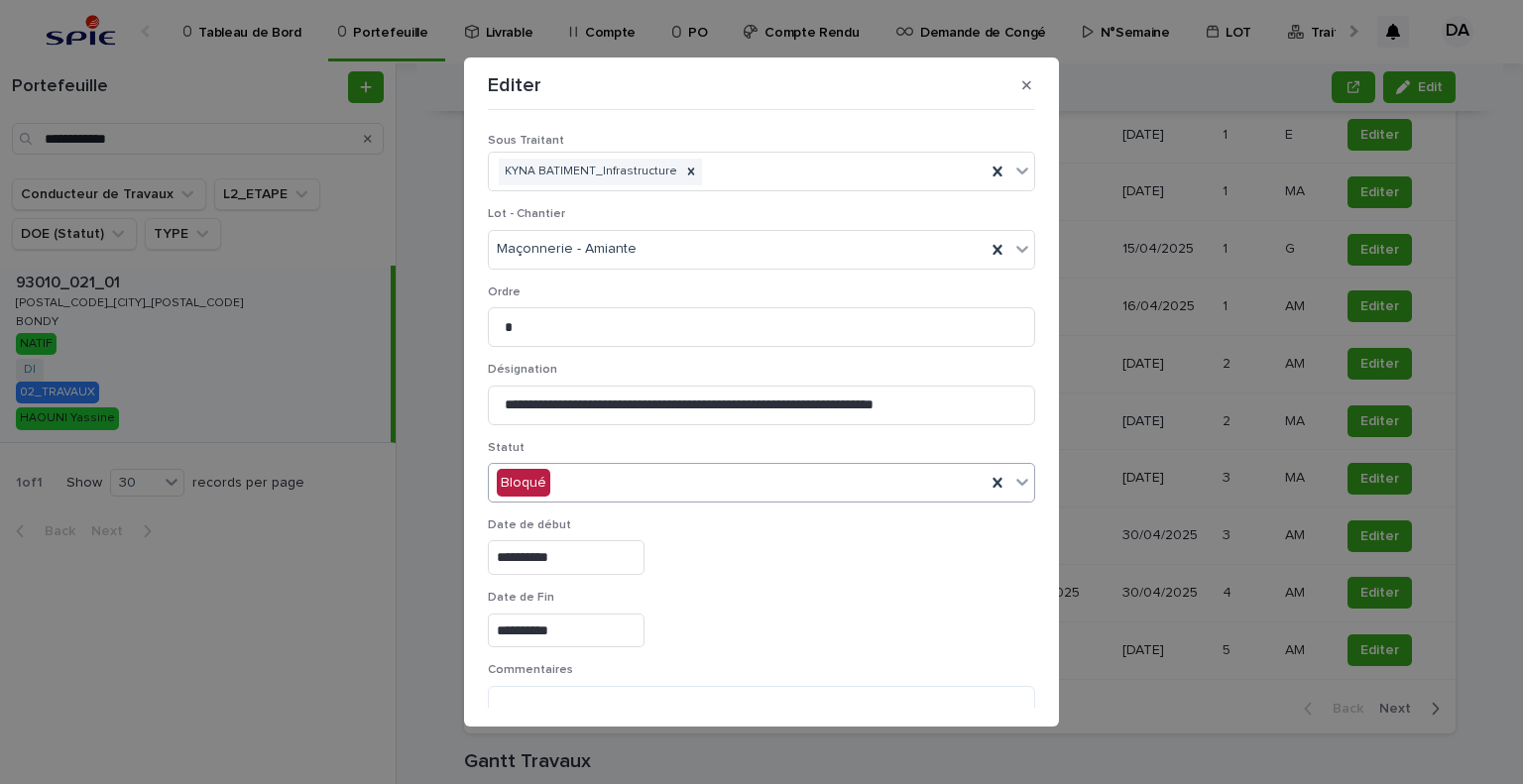drag, startPoint x: 847, startPoint y: 593, endPoint x: 869, endPoint y: 614, distance: 30.413813 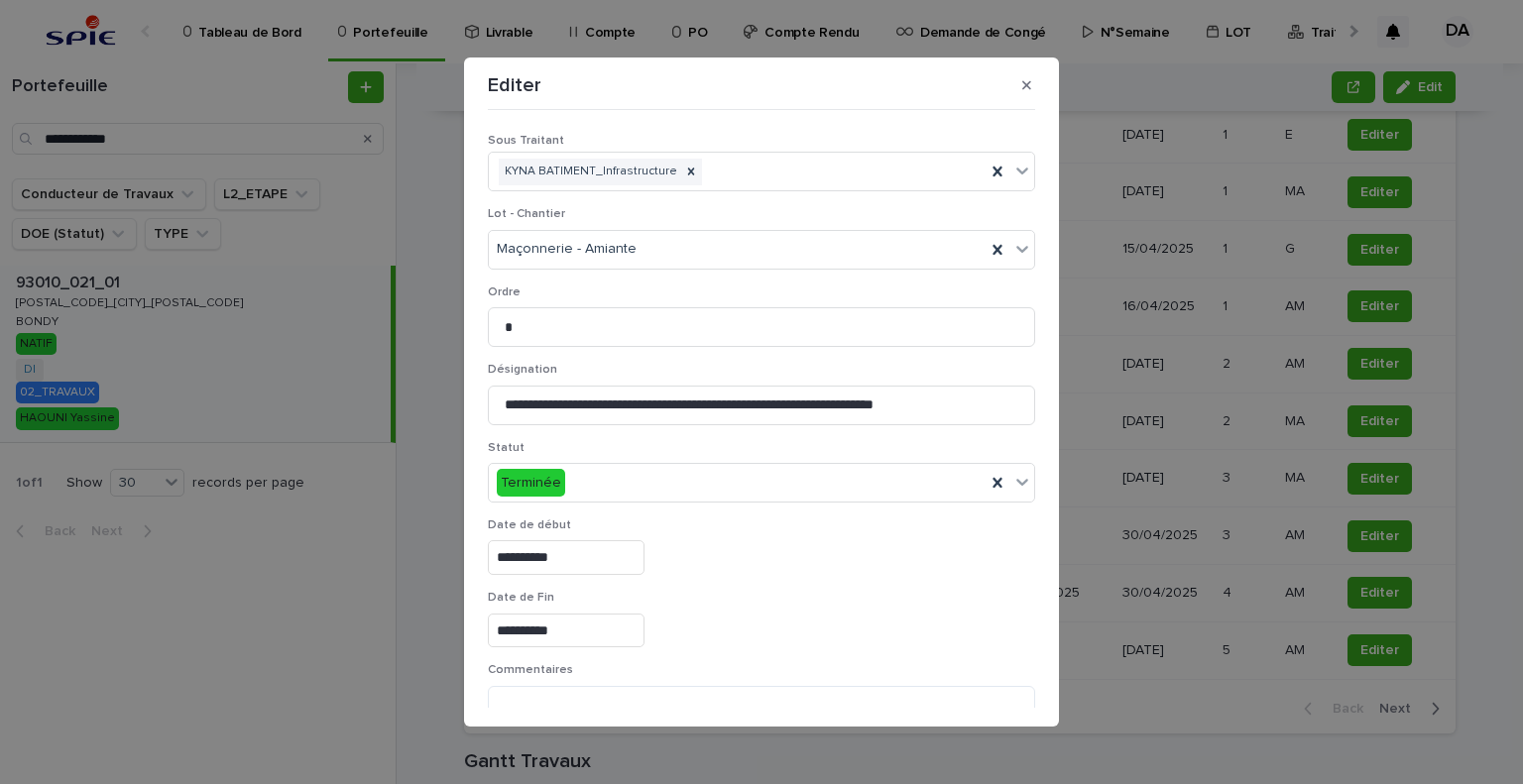 scroll, scrollTop: 98, scrollLeft: 0, axis: vertical 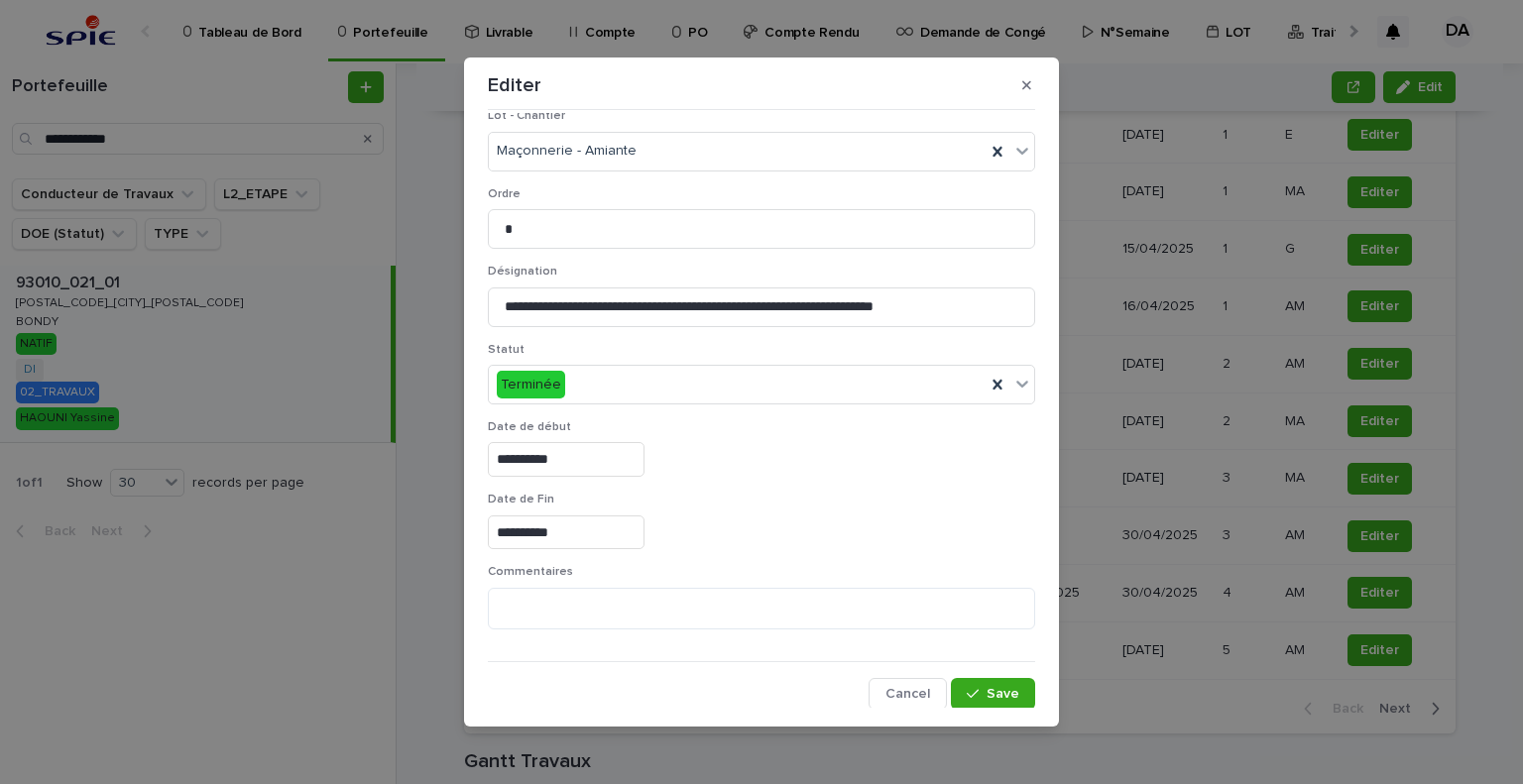 drag, startPoint x: 1003, startPoint y: 697, endPoint x: 12, endPoint y: 339, distance: 1053.6816 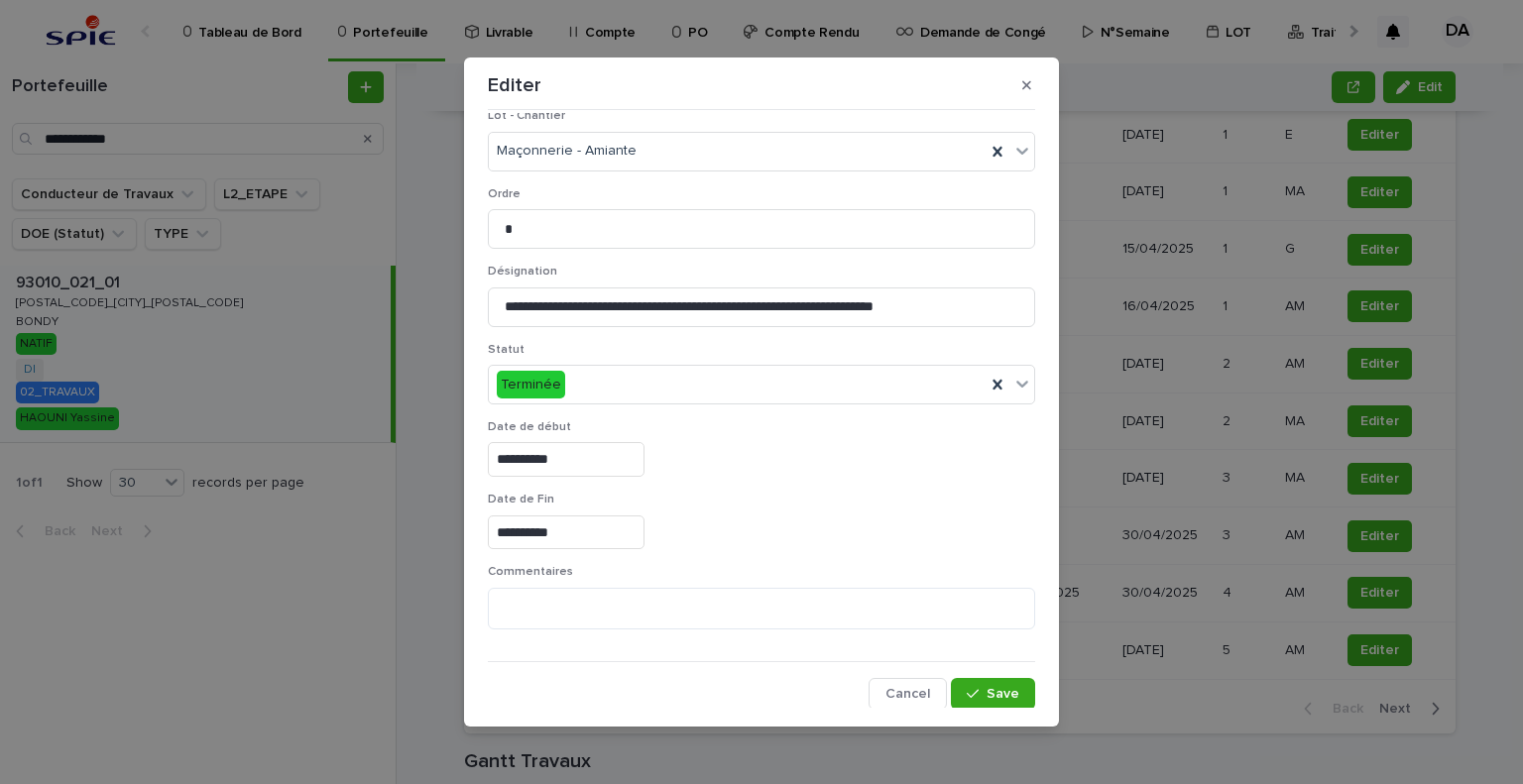 click on "Save" at bounding box center [993, 694] 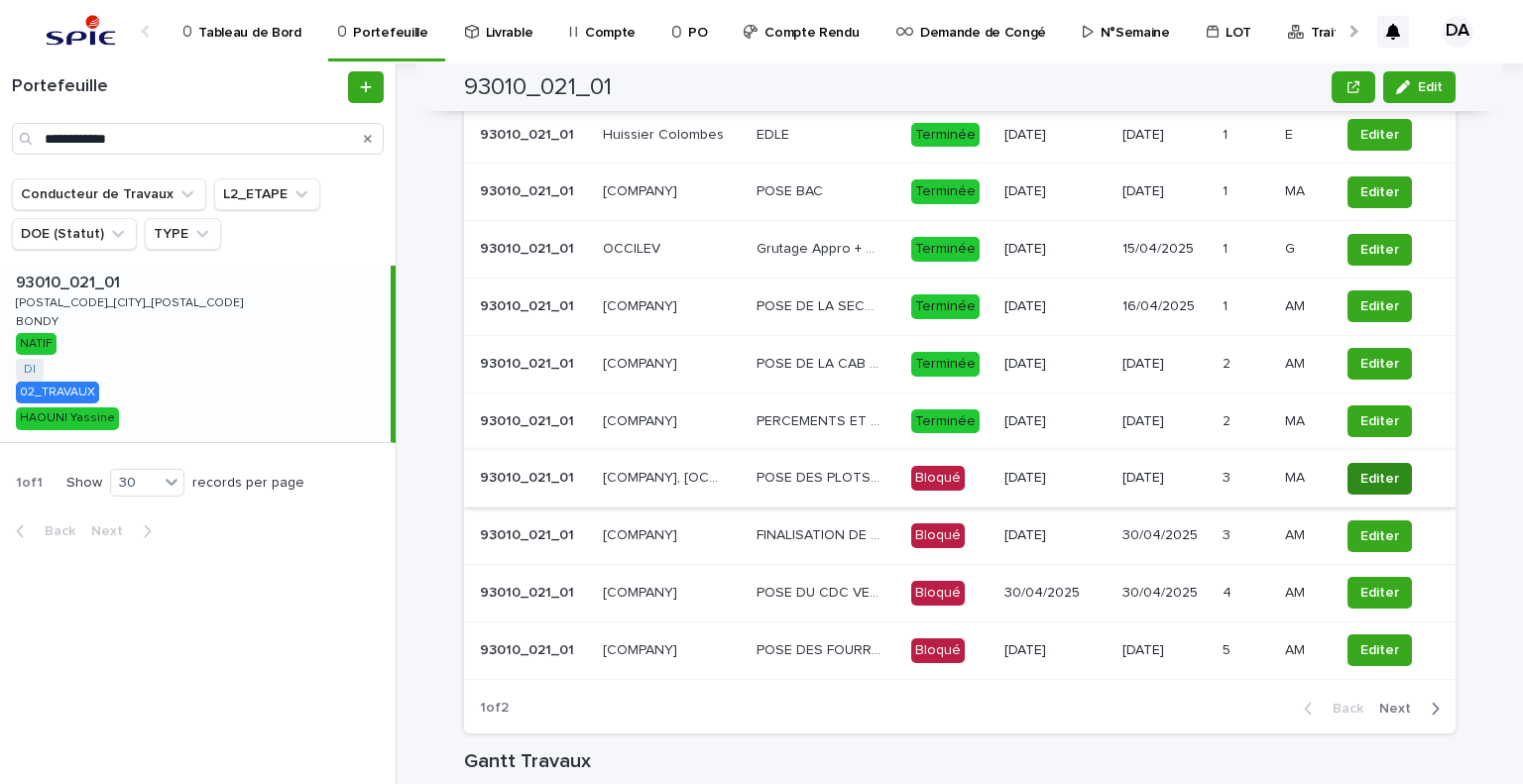 click on "Editer" at bounding box center [1379, 479] 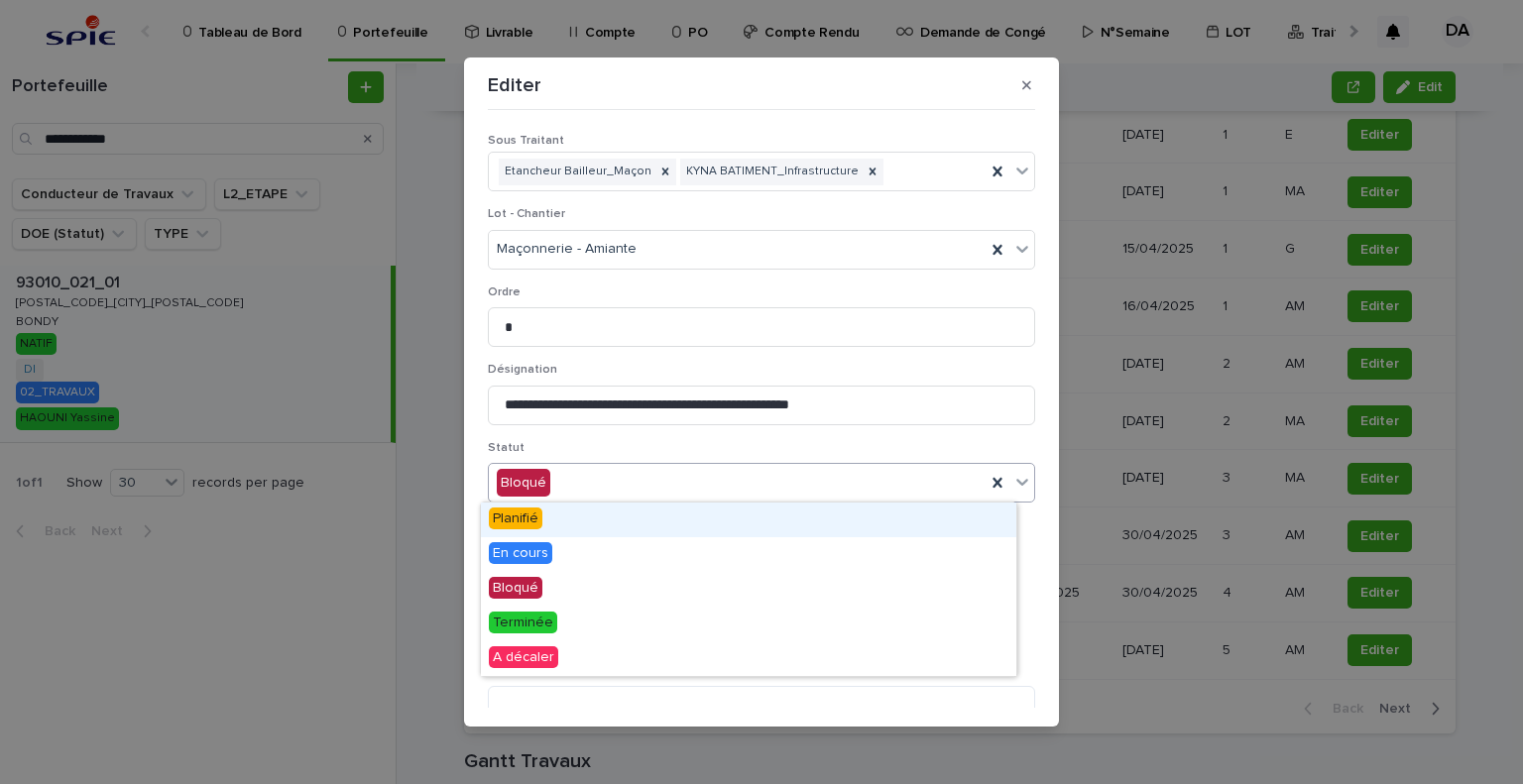 click on "Bloqué" at bounding box center (737, 483) 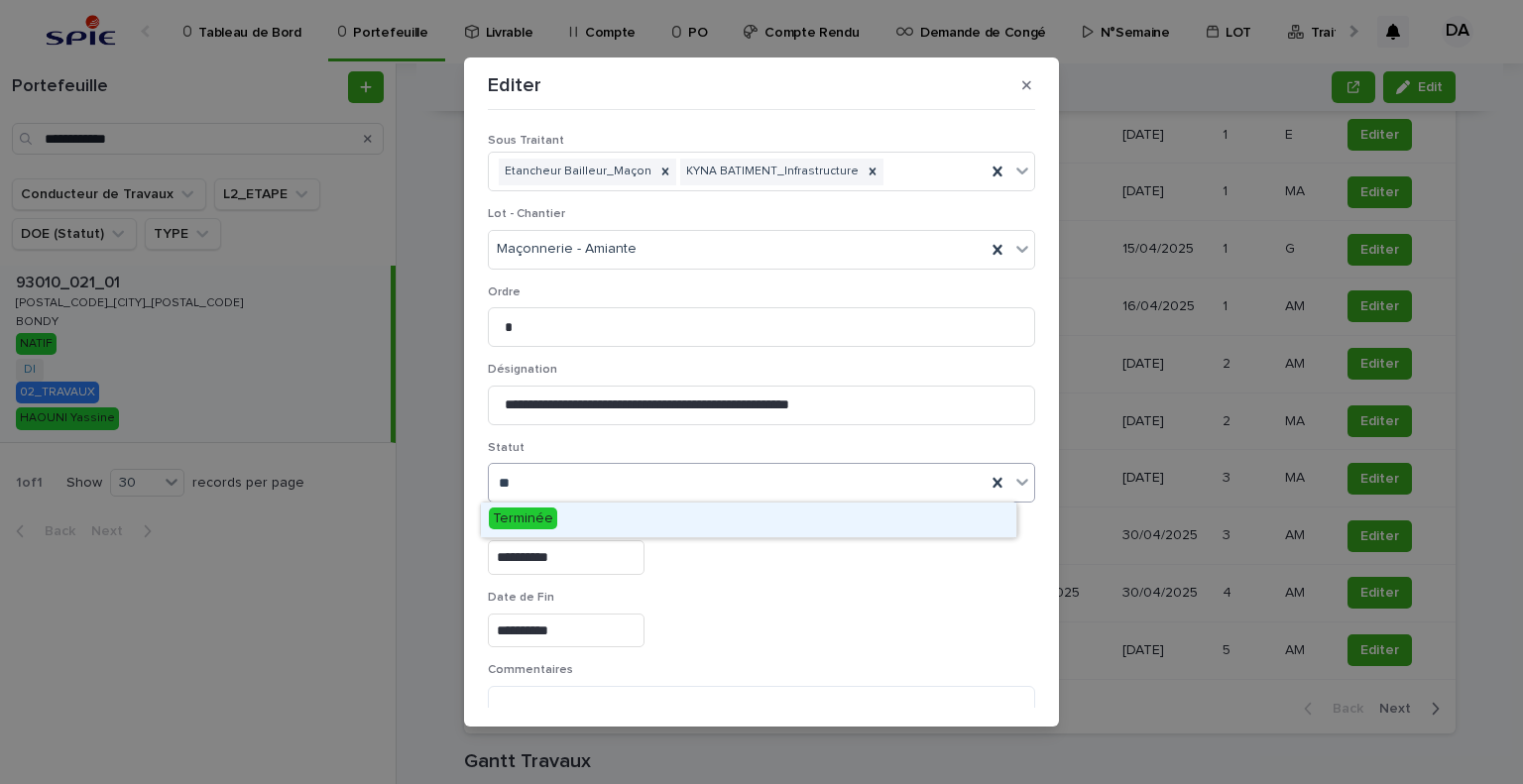 type on "***" 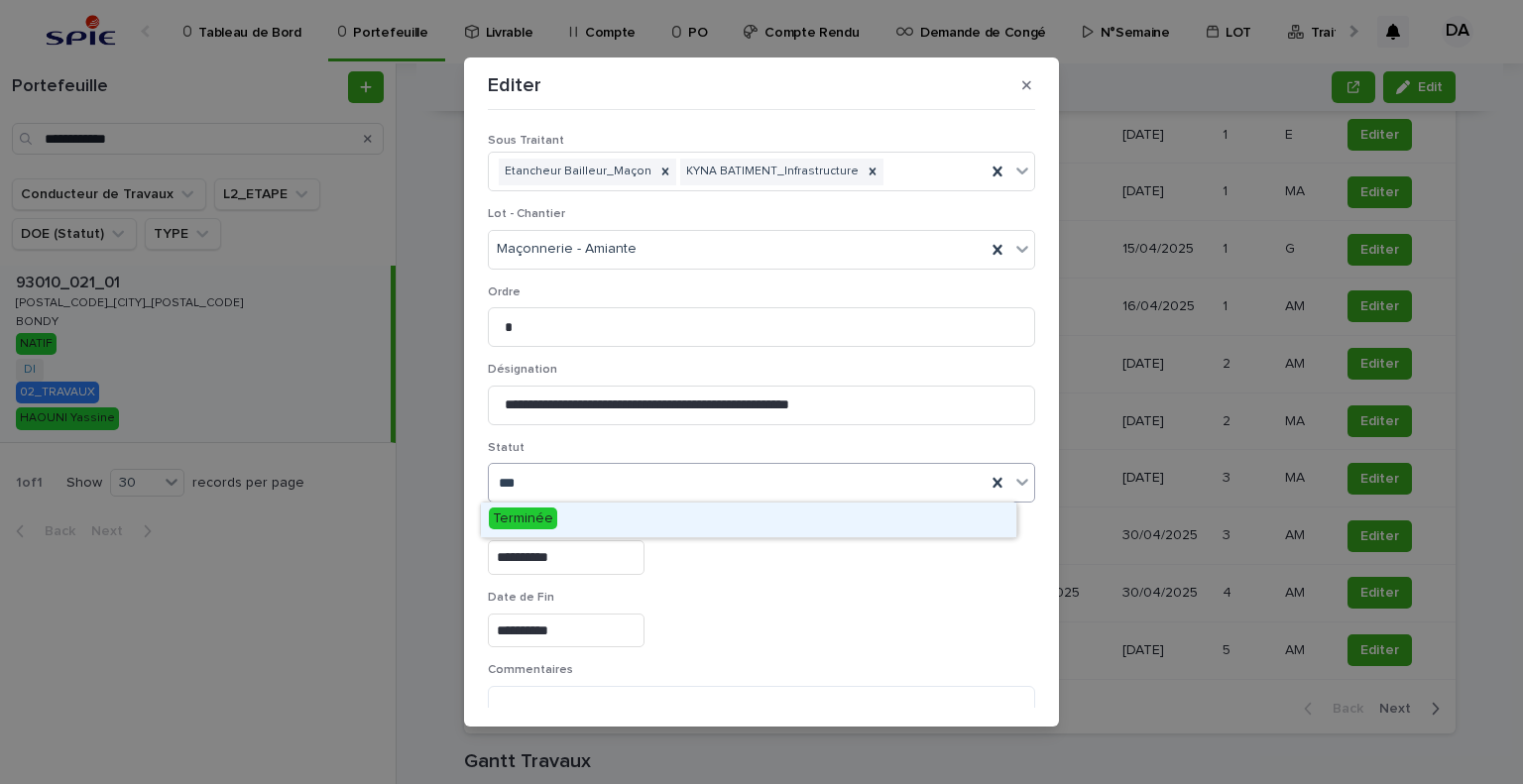 click on "Terminée" at bounding box center (523, 518) 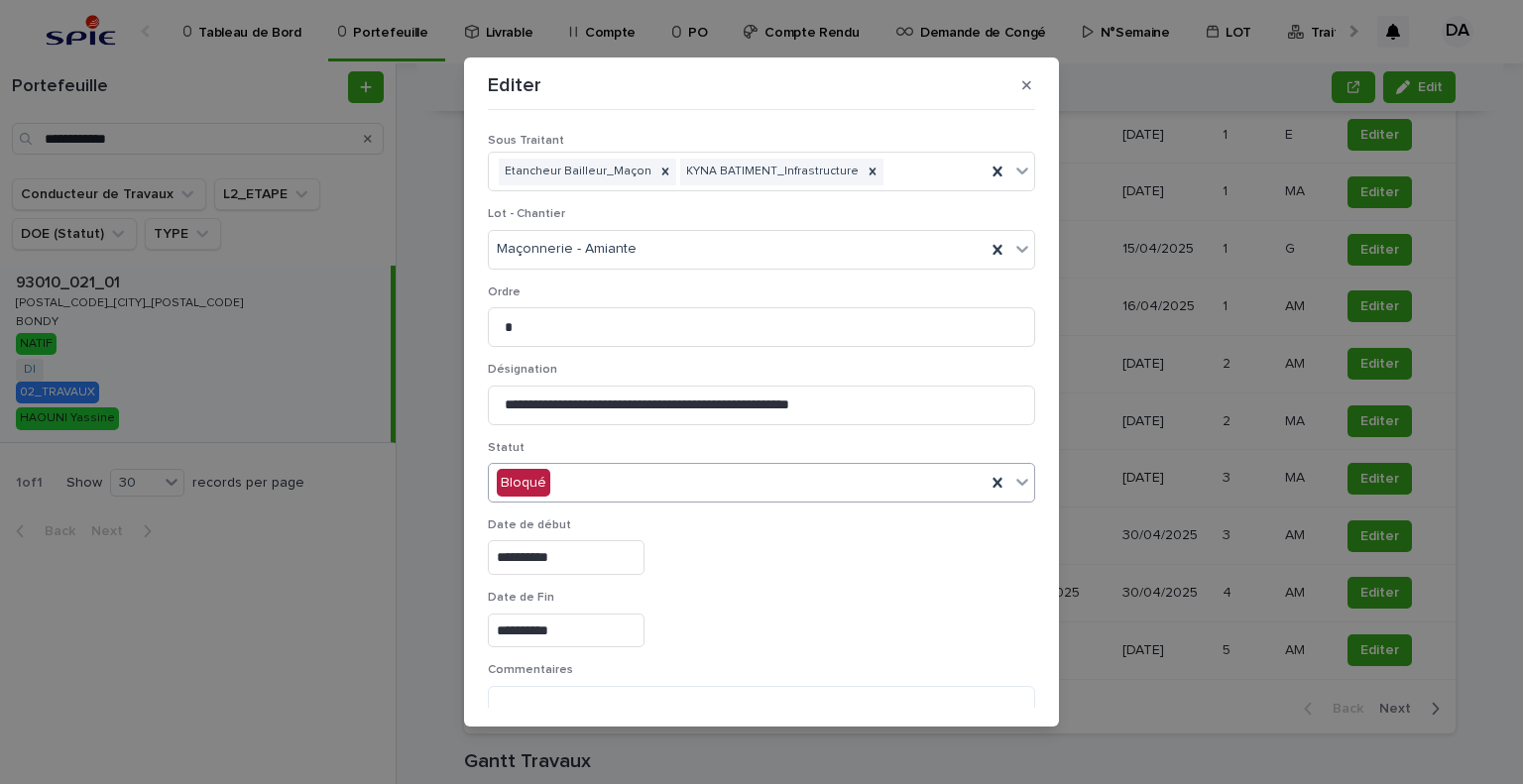 scroll, scrollTop: 98, scrollLeft: 0, axis: vertical 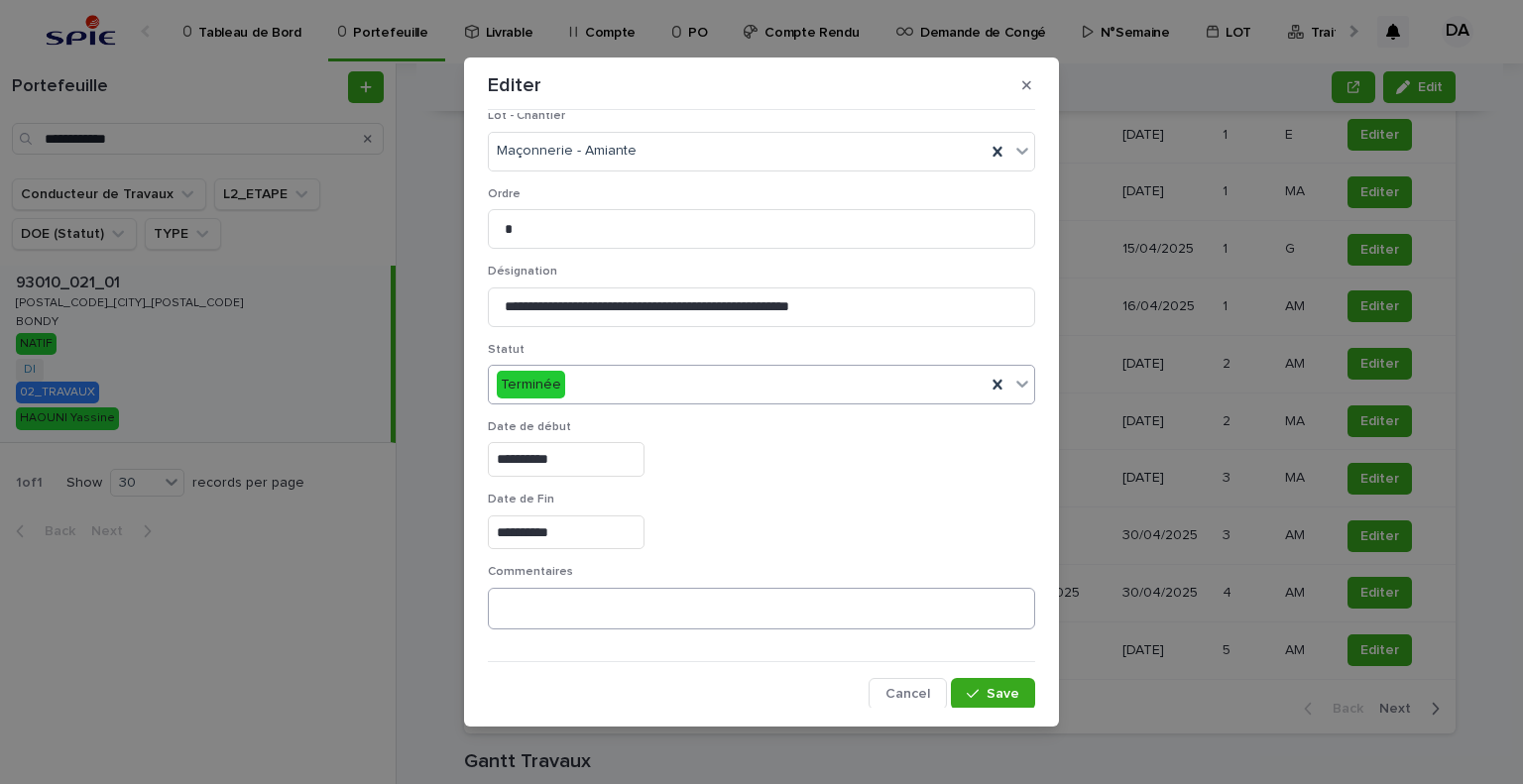 drag, startPoint x: 956, startPoint y: 700, endPoint x: 983, endPoint y: 603, distance: 100.68764 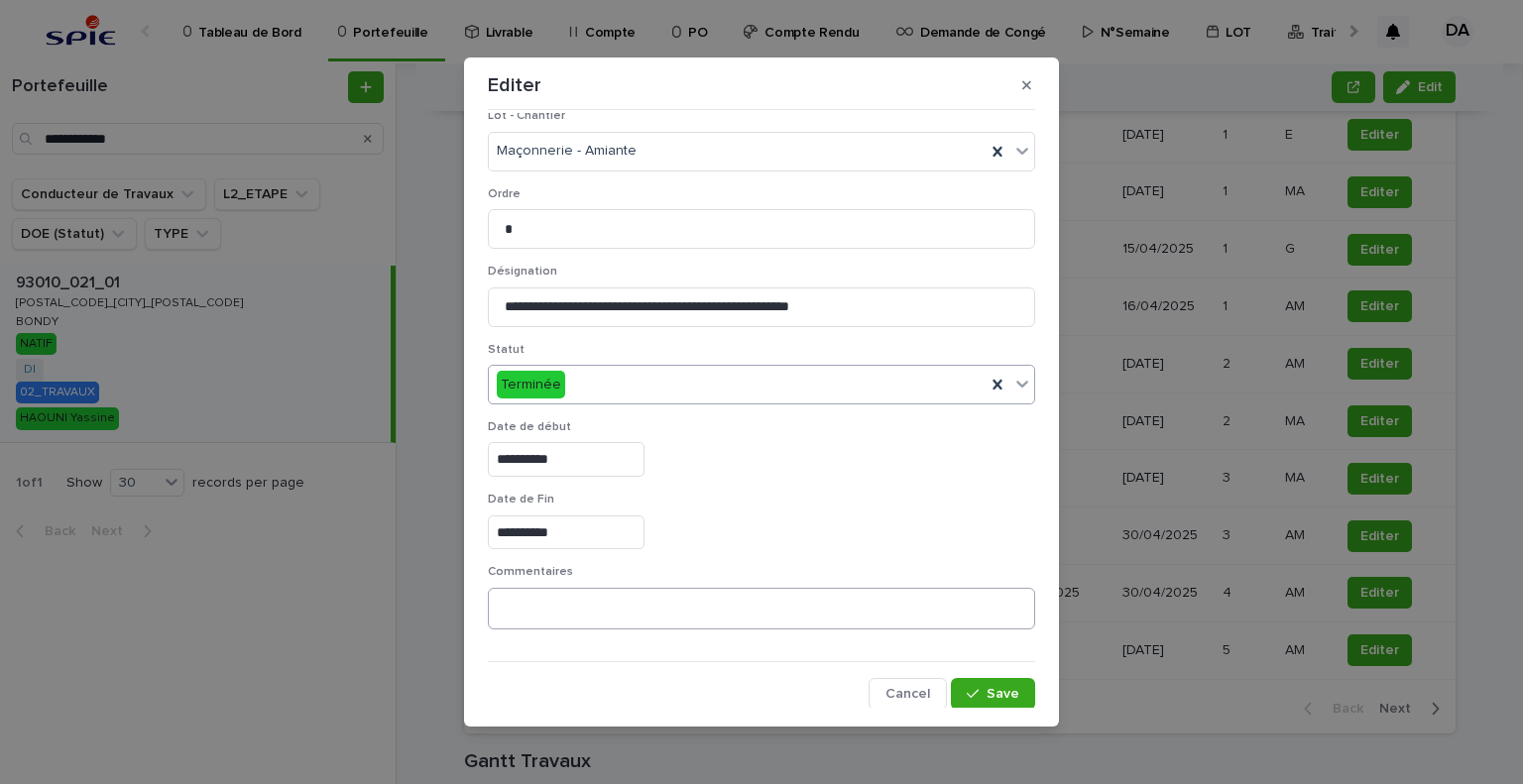 click on "Save" at bounding box center [993, 694] 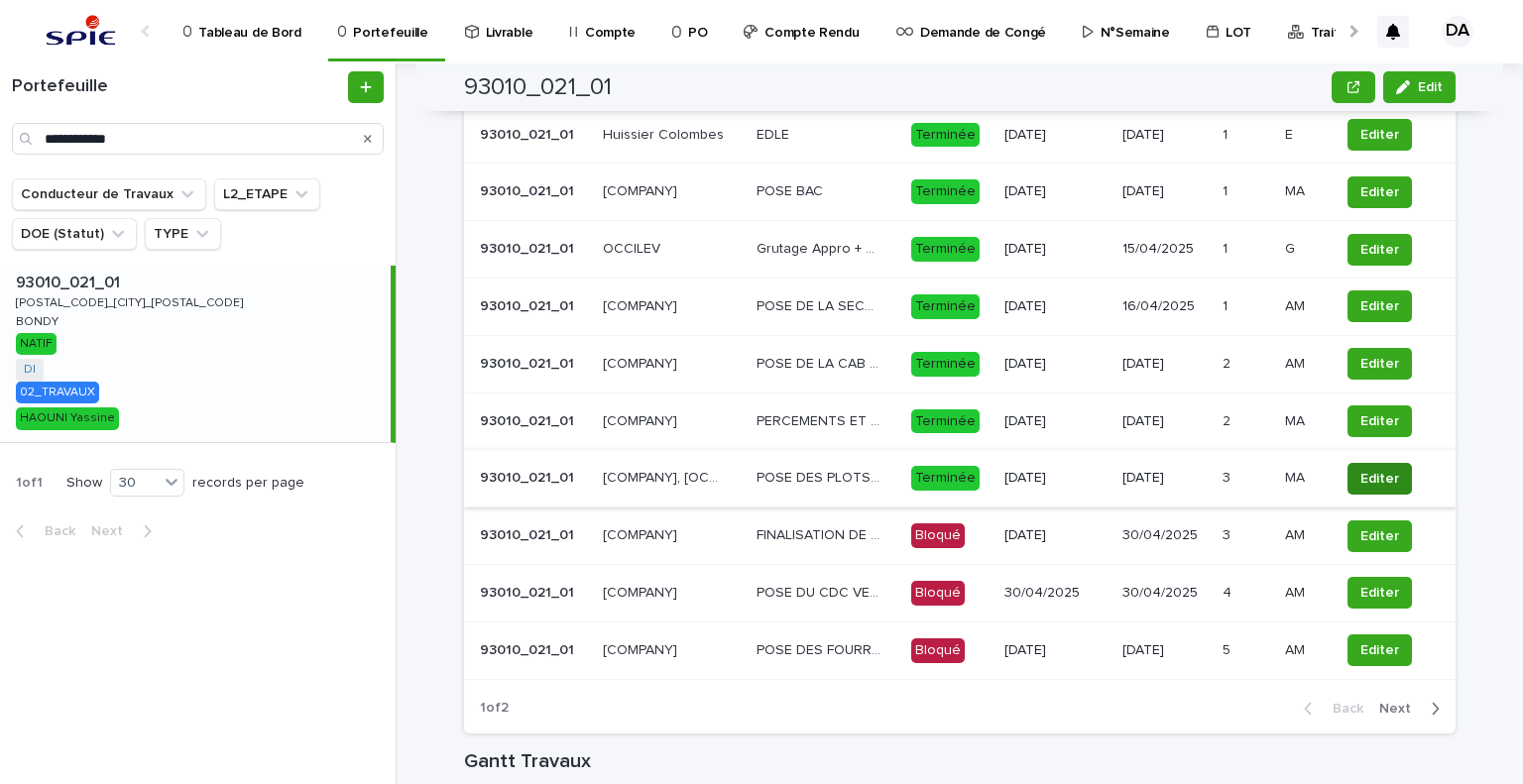 click on "Editer" at bounding box center (1379, 479) 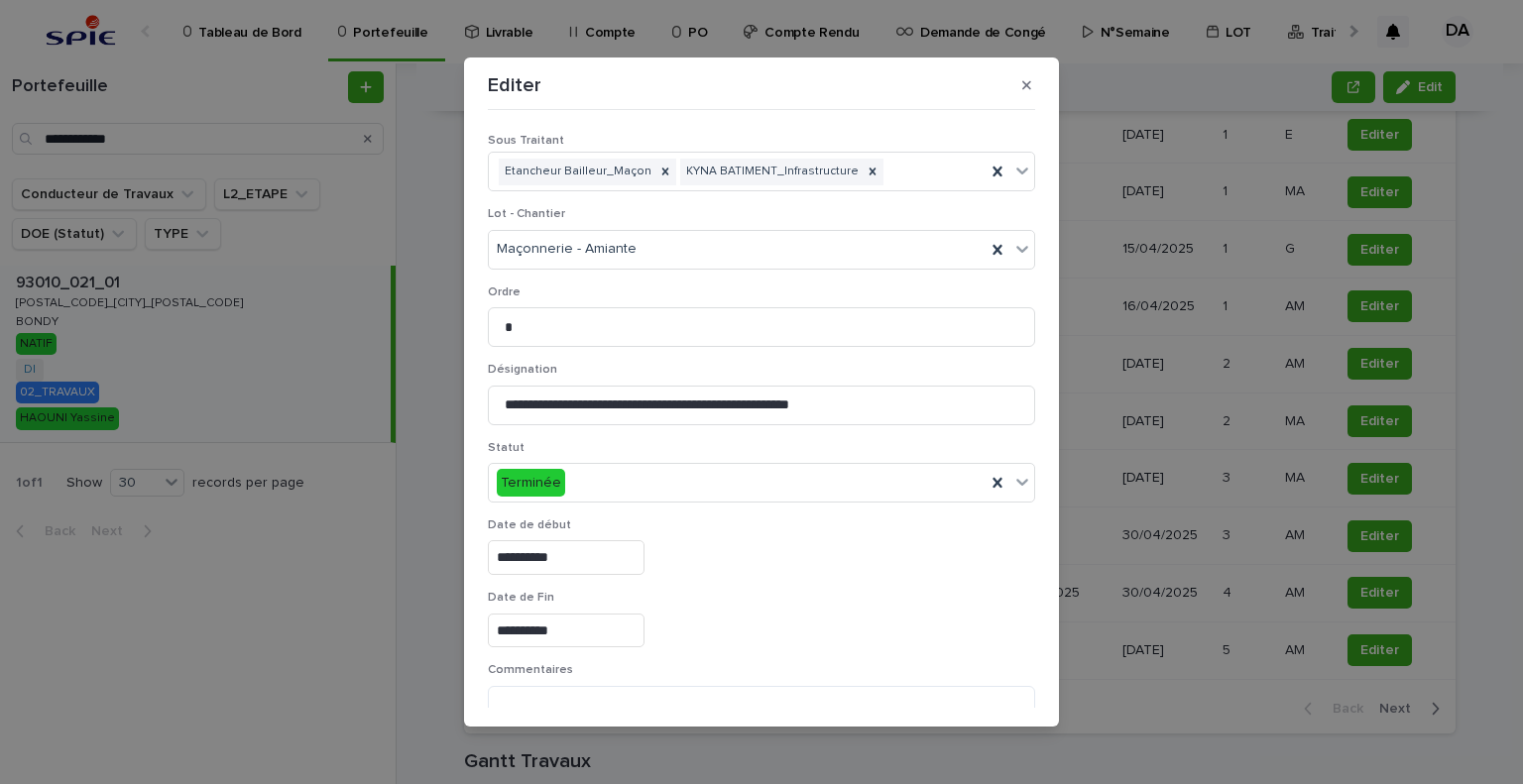 click on "**********" at bounding box center [566, 557] 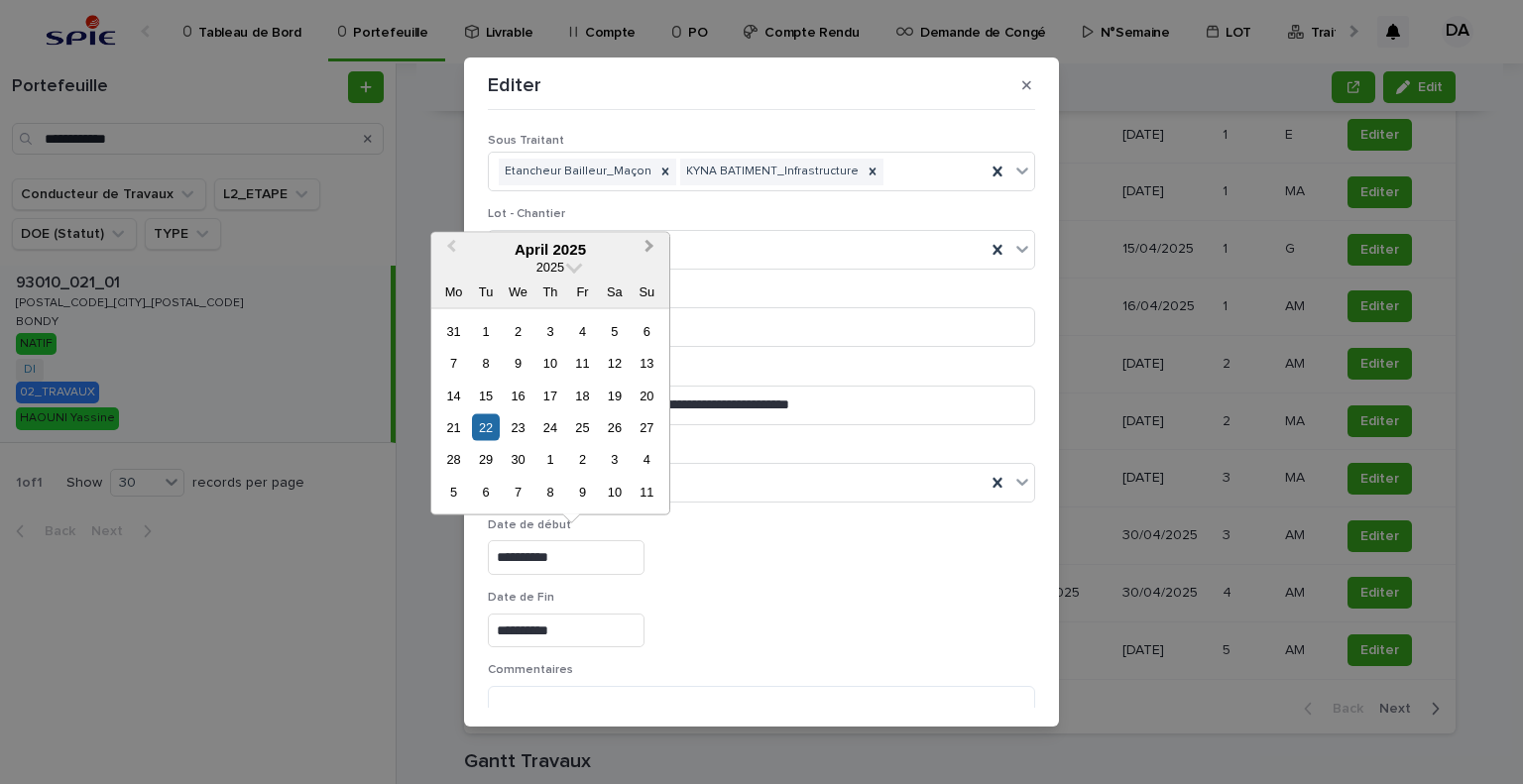 click on "Next Month" at bounding box center [651, 250] 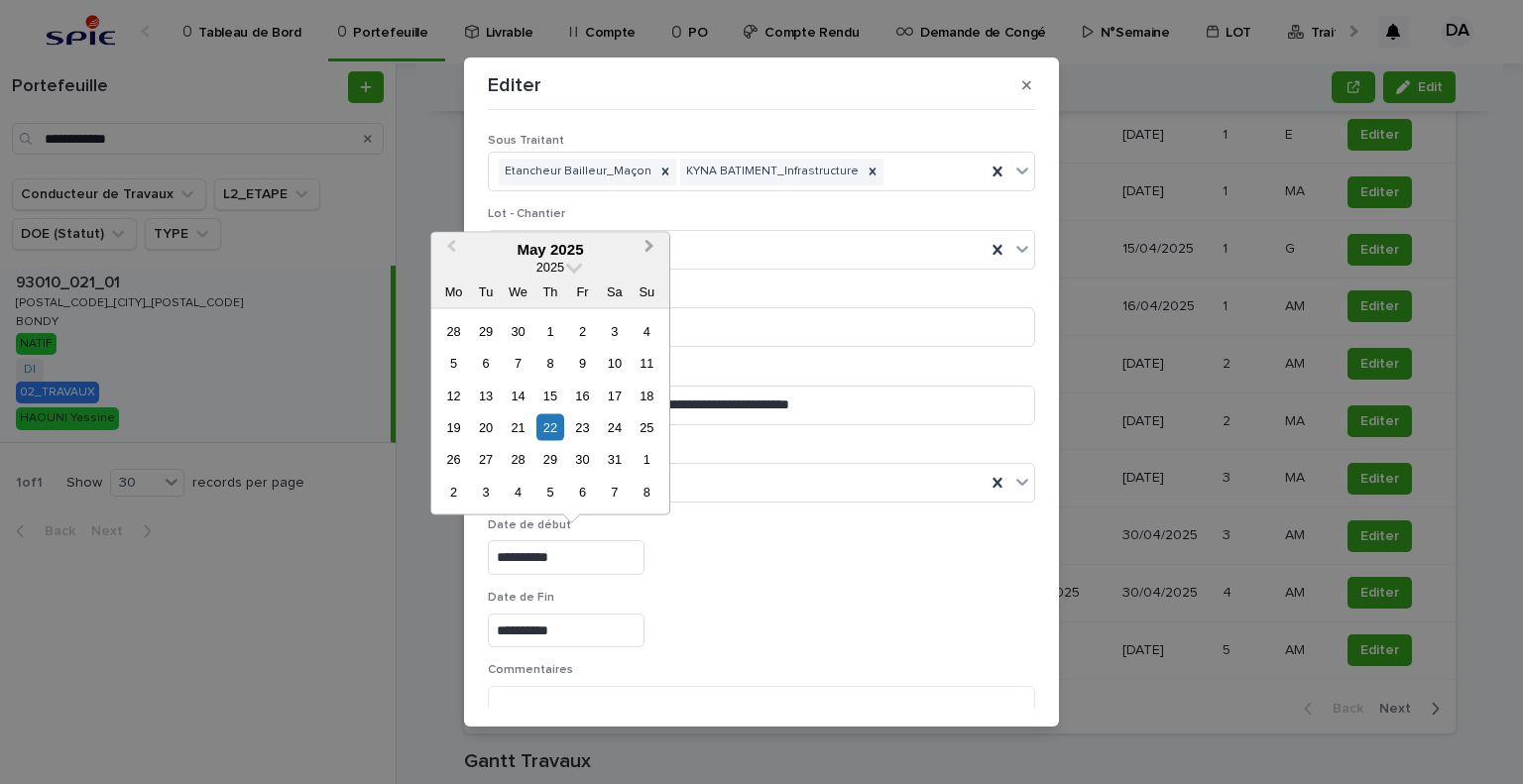 click on "Next Month" at bounding box center (649, 249) 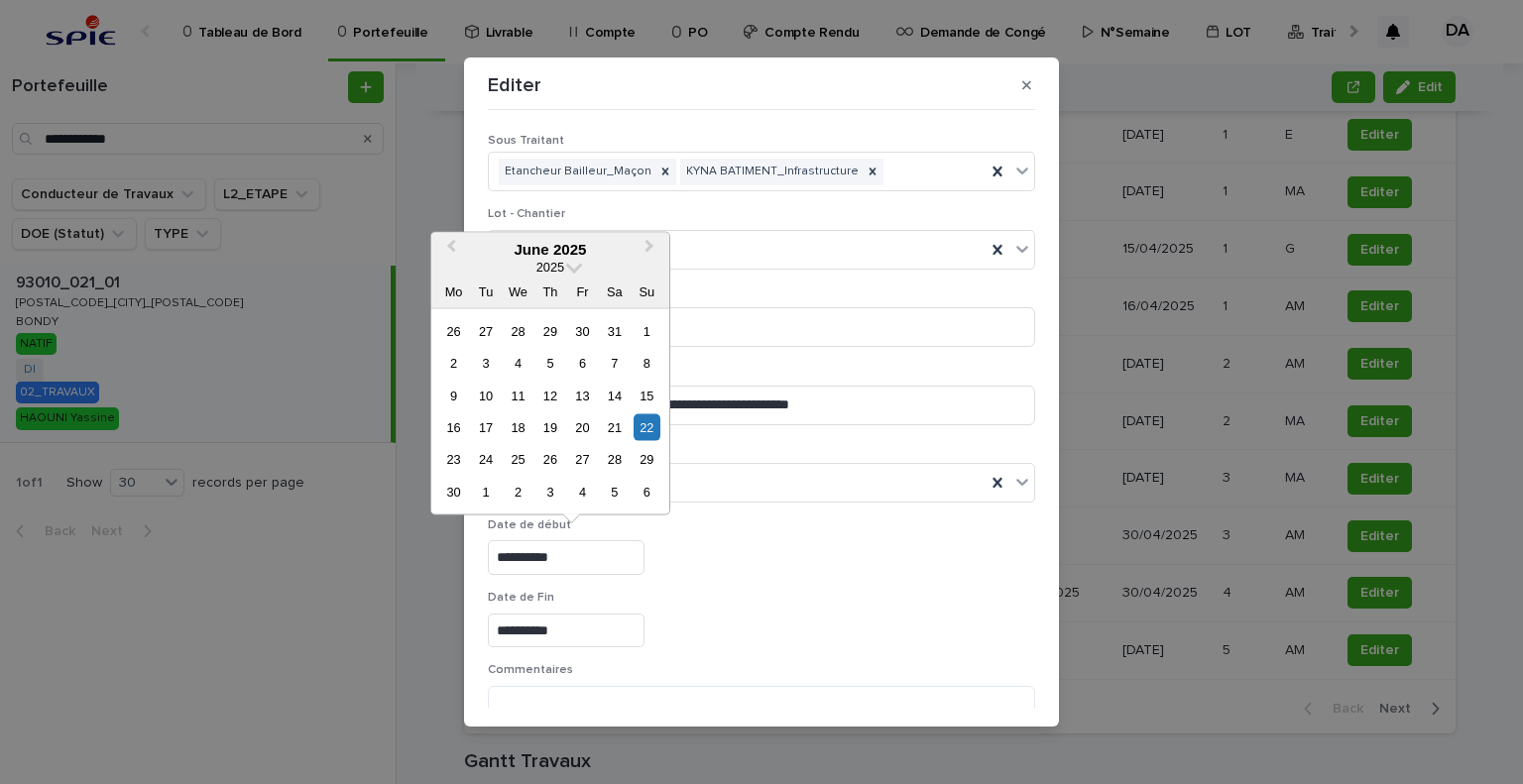 click on "Next Month" at bounding box center (651, 250) 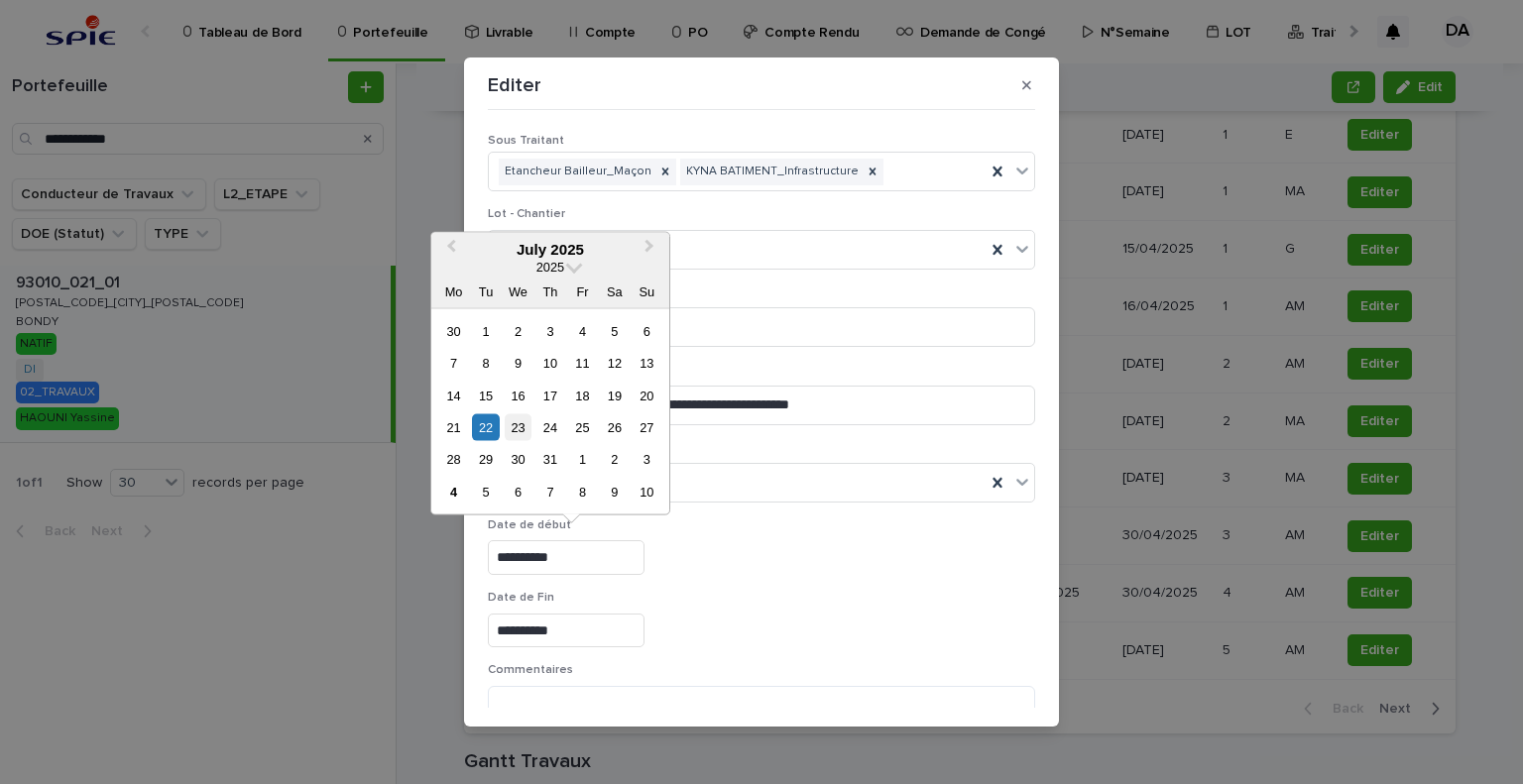 click on "23" at bounding box center (518, 427) 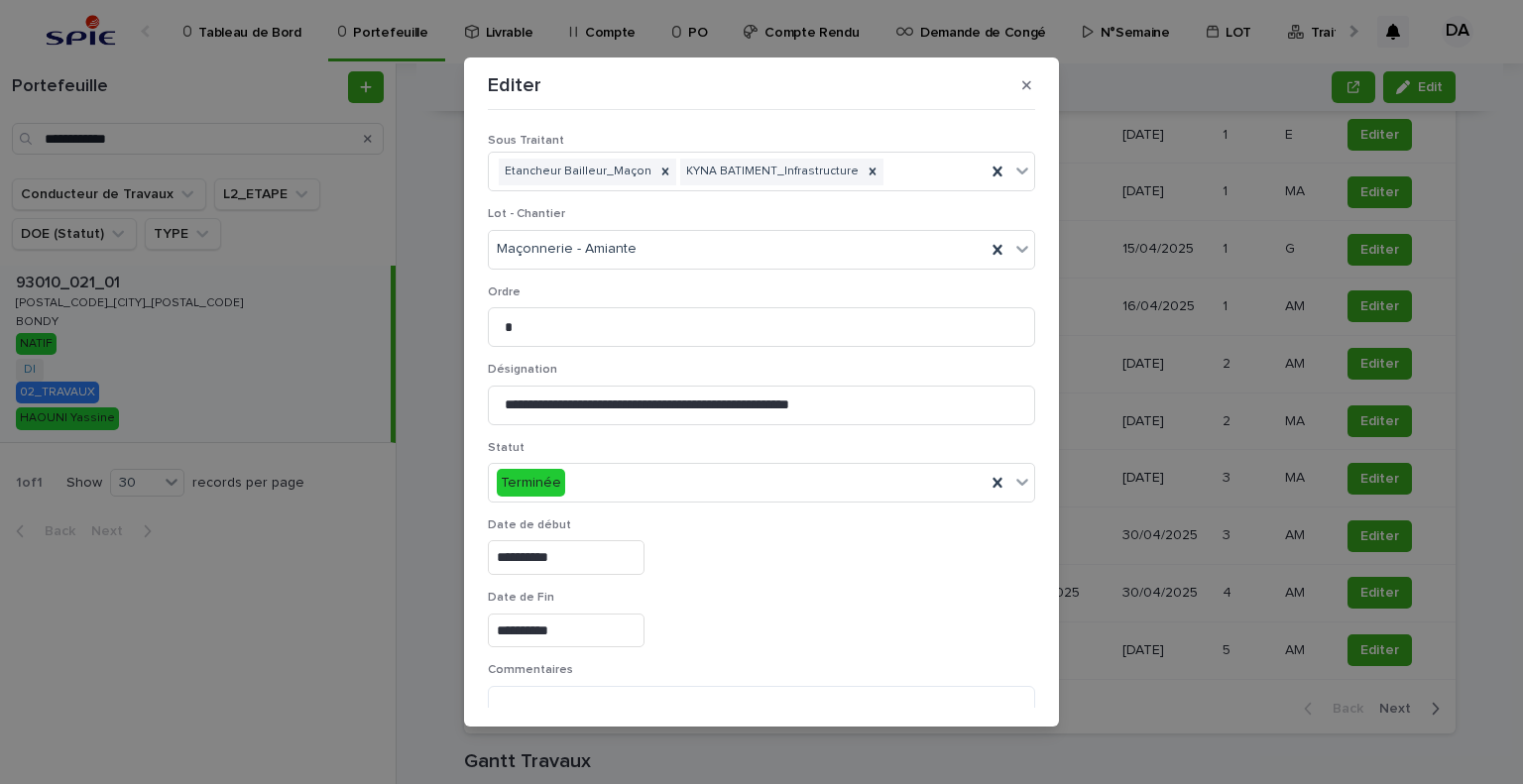 type on "**********" 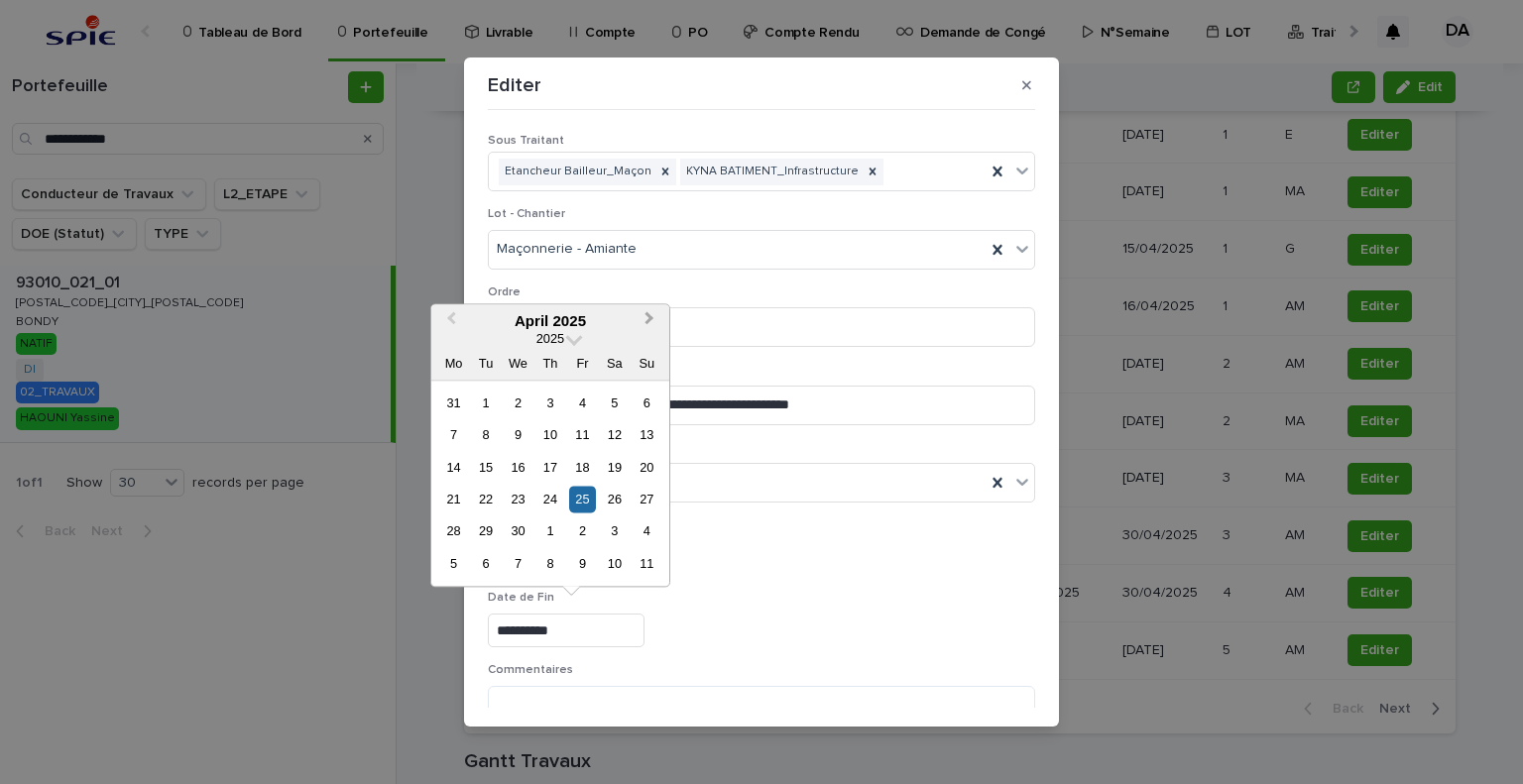click on "Next Month" at bounding box center [649, 320] 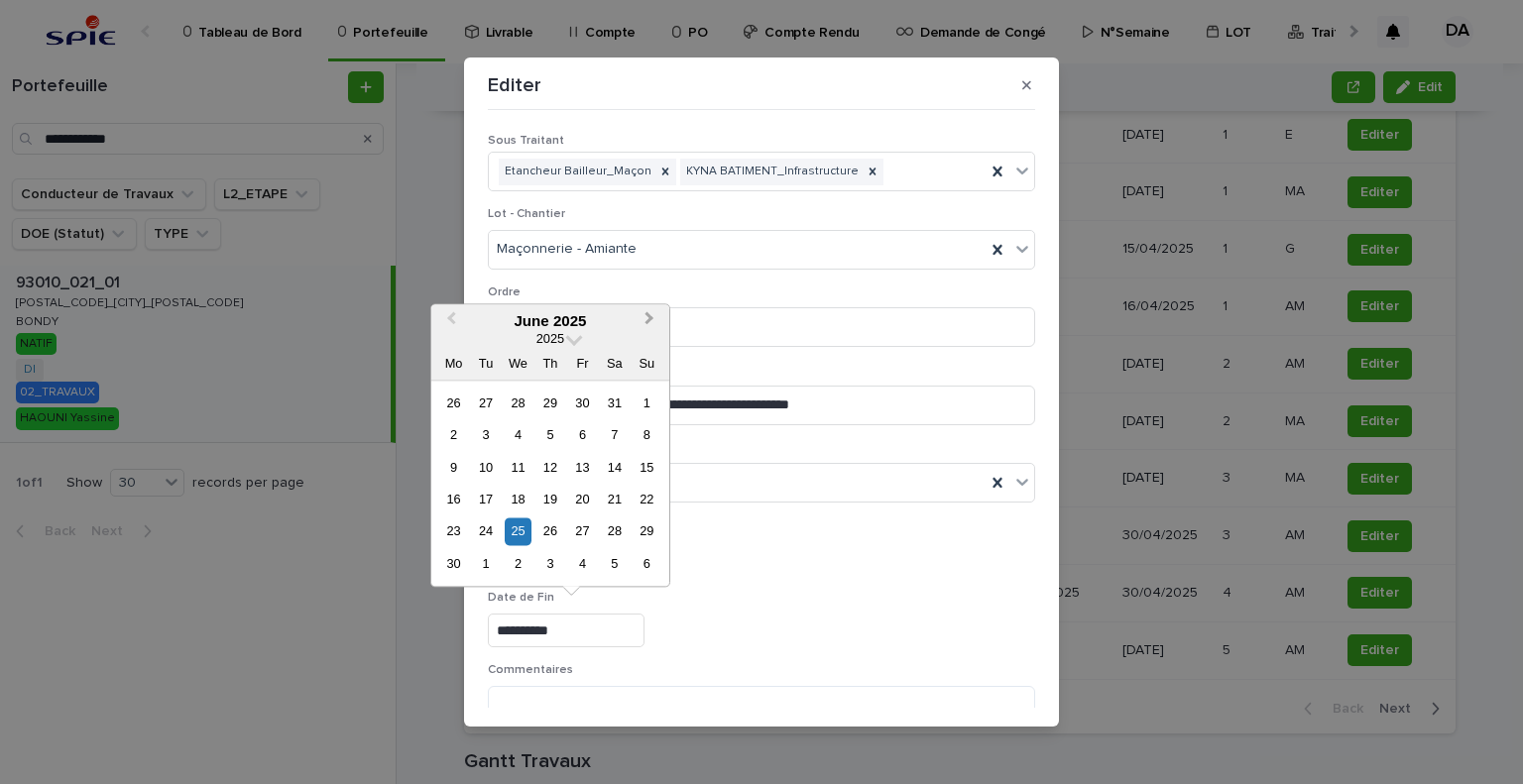 click on "Next Month" at bounding box center (649, 320) 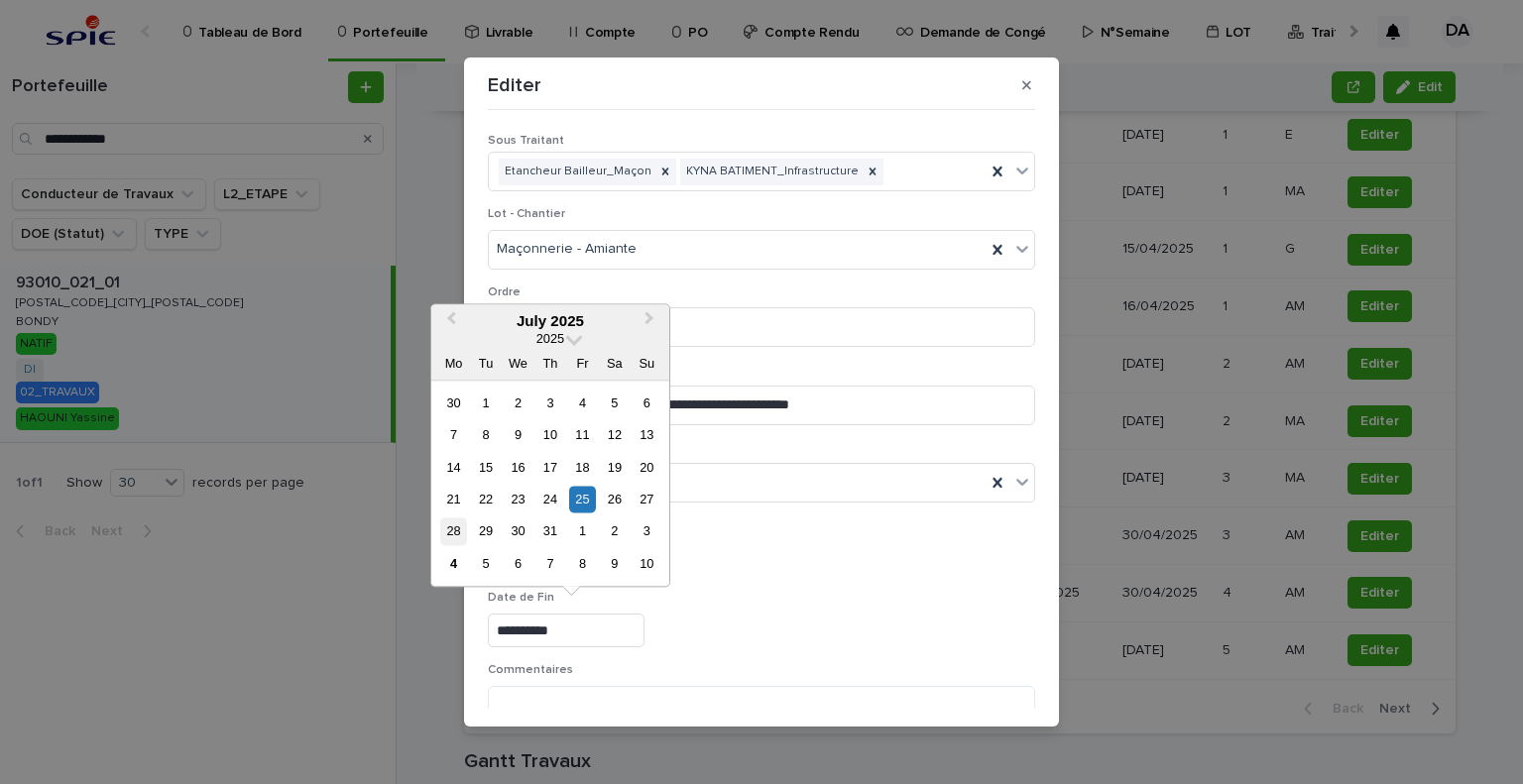 click on "28" at bounding box center (453, 531) 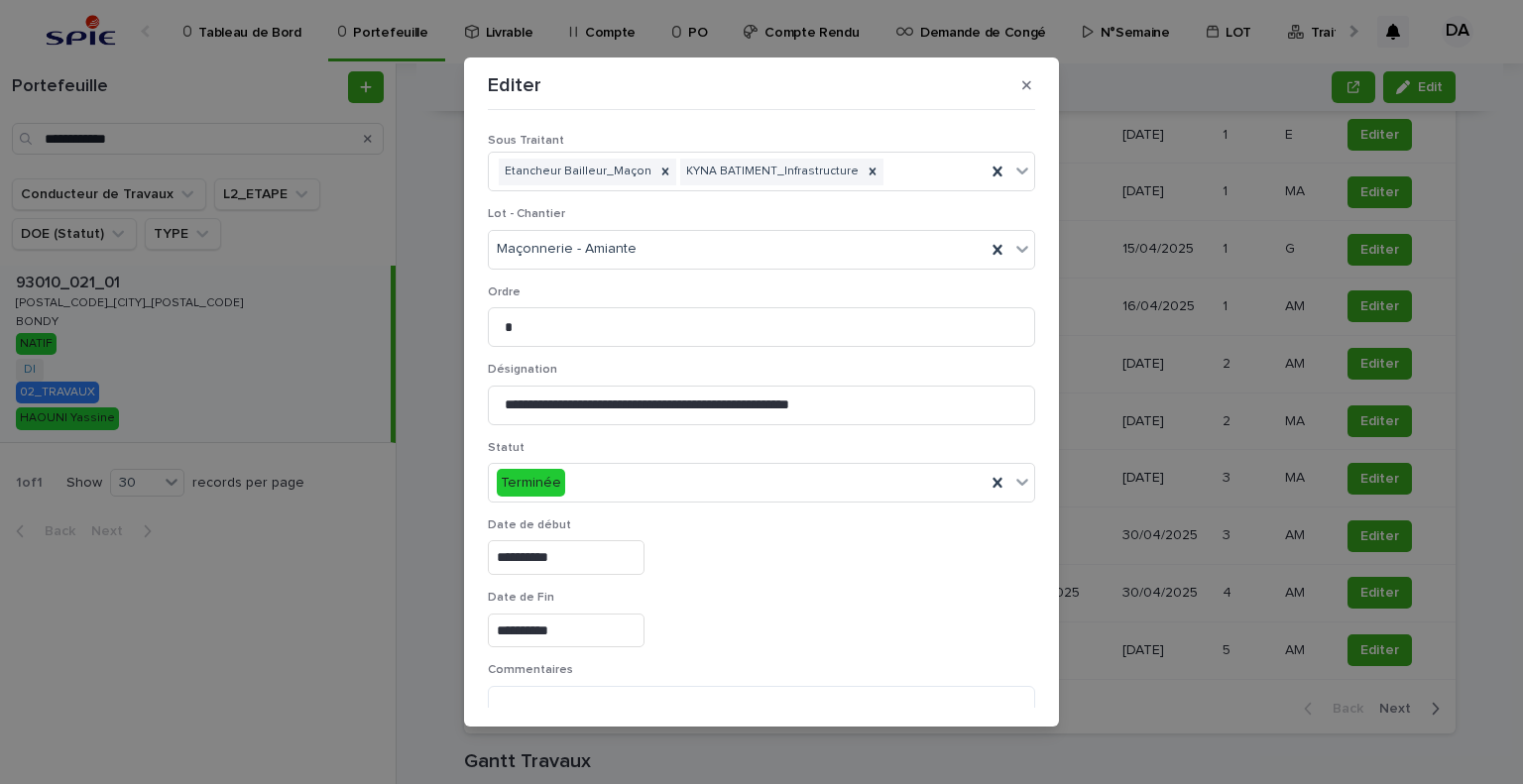 type on "**********" 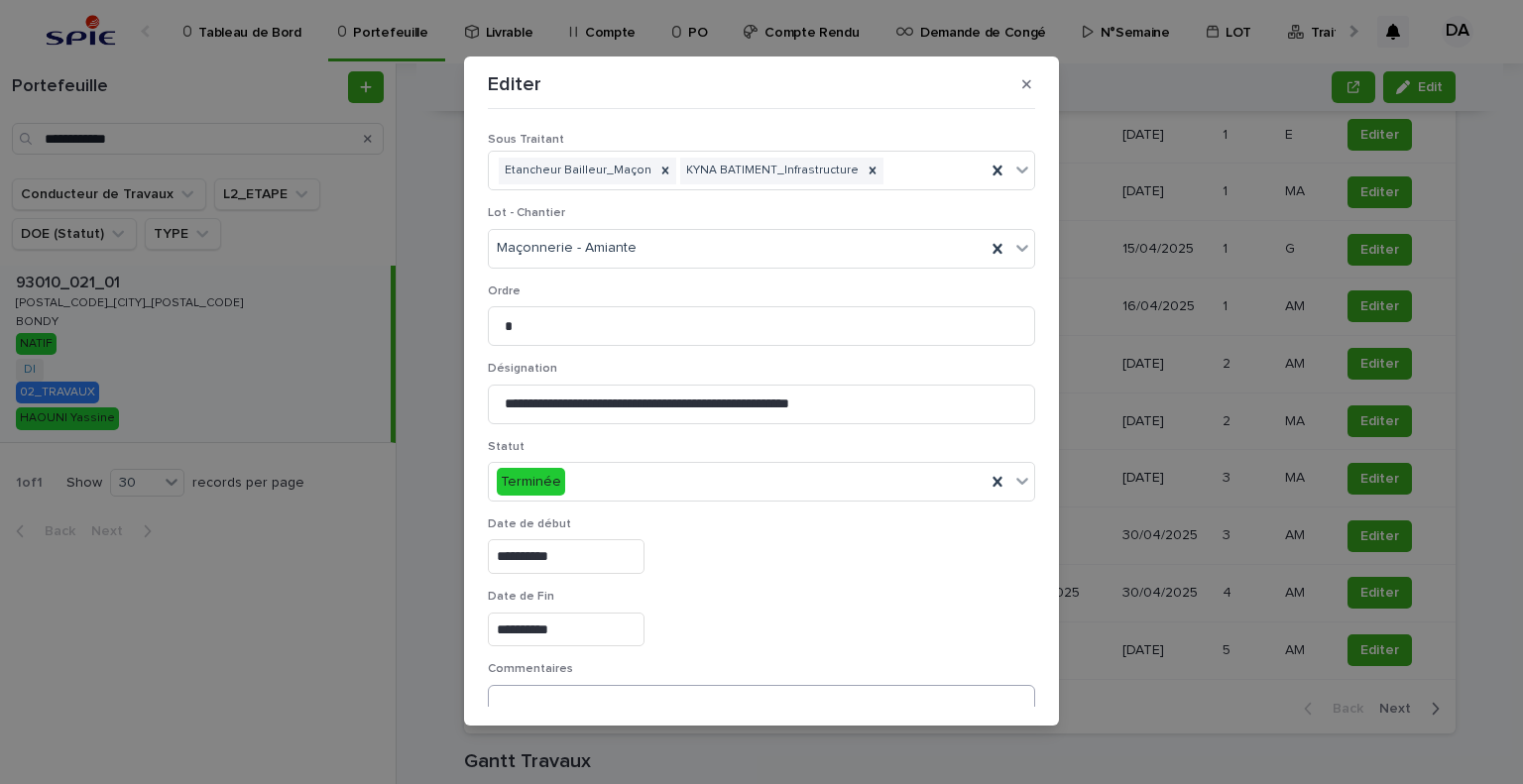 scroll, scrollTop: 98, scrollLeft: 0, axis: vertical 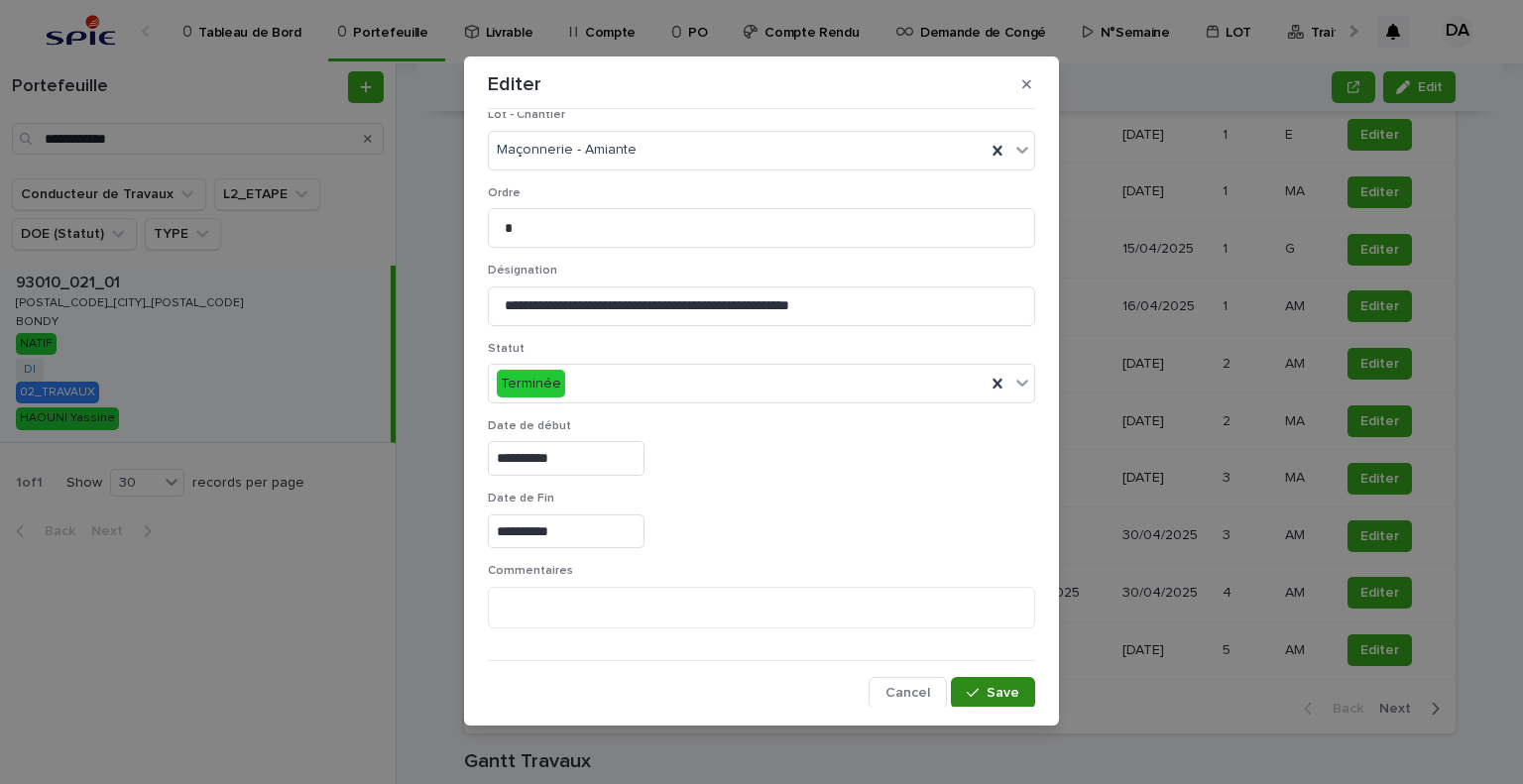 drag, startPoint x: 972, startPoint y: 698, endPoint x: 1047, endPoint y: 681, distance: 76.90254 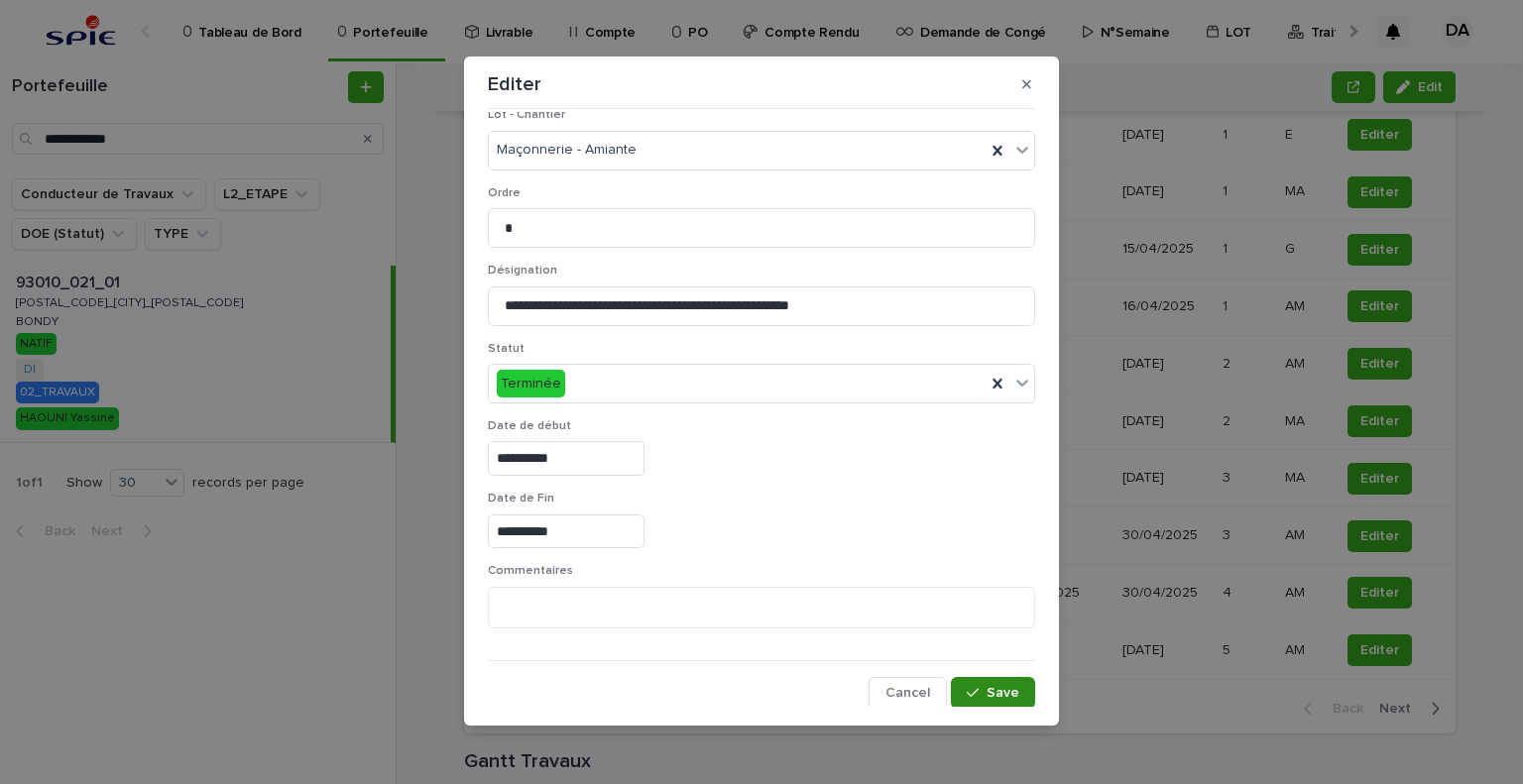 click on "Save" at bounding box center (993, 693) 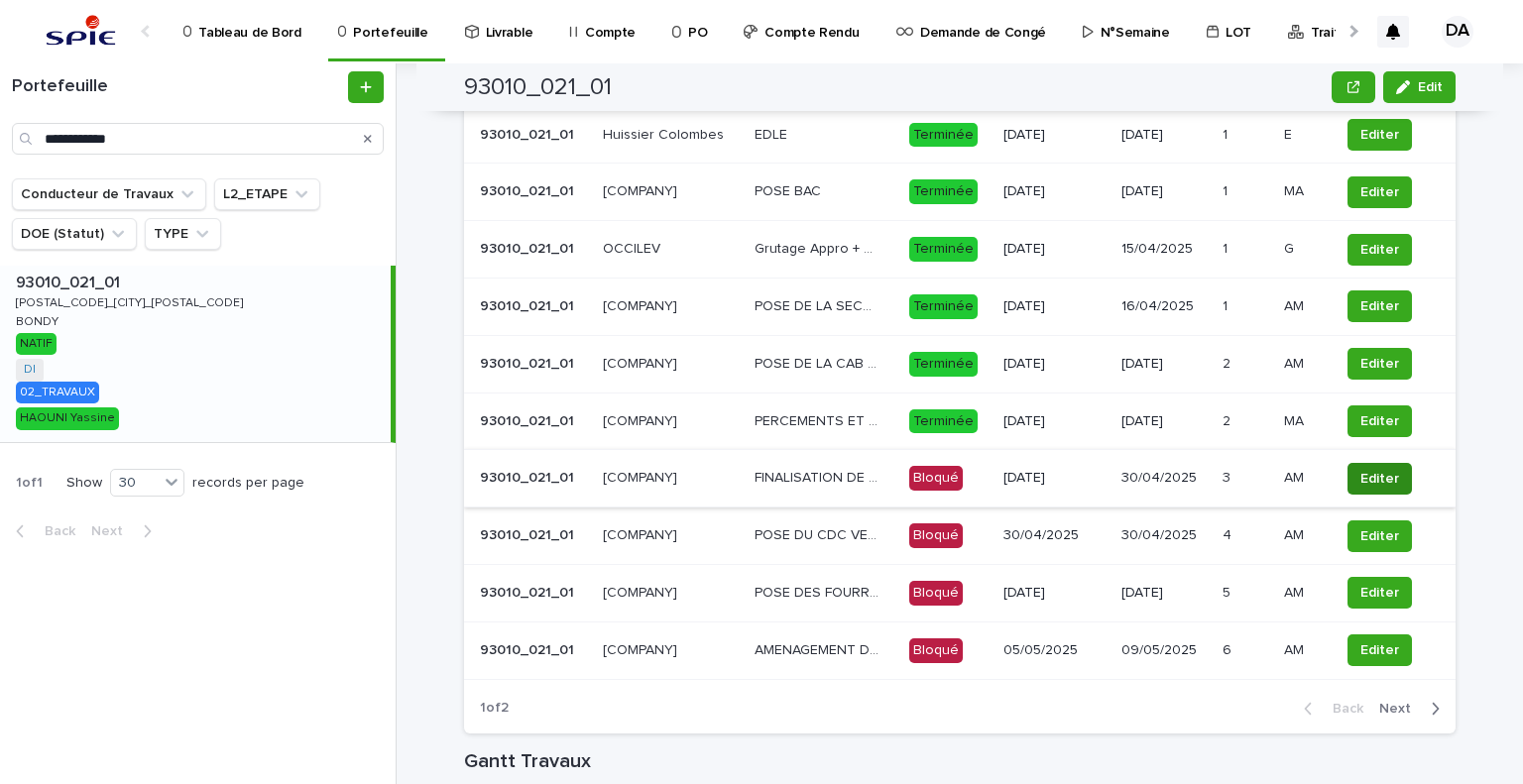 click on "Editer" at bounding box center [1379, 479] 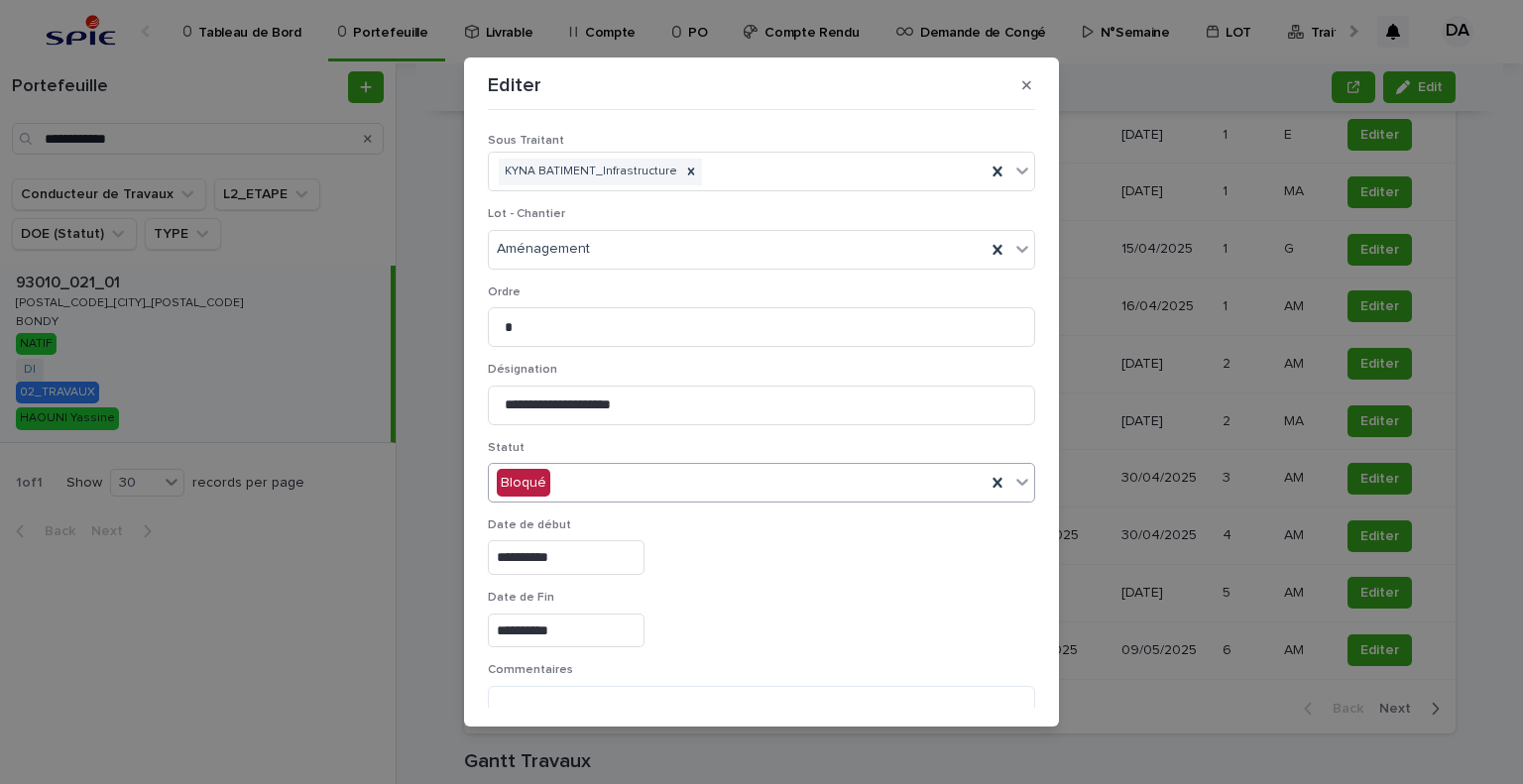 click on "Bloqué" at bounding box center (737, 483) 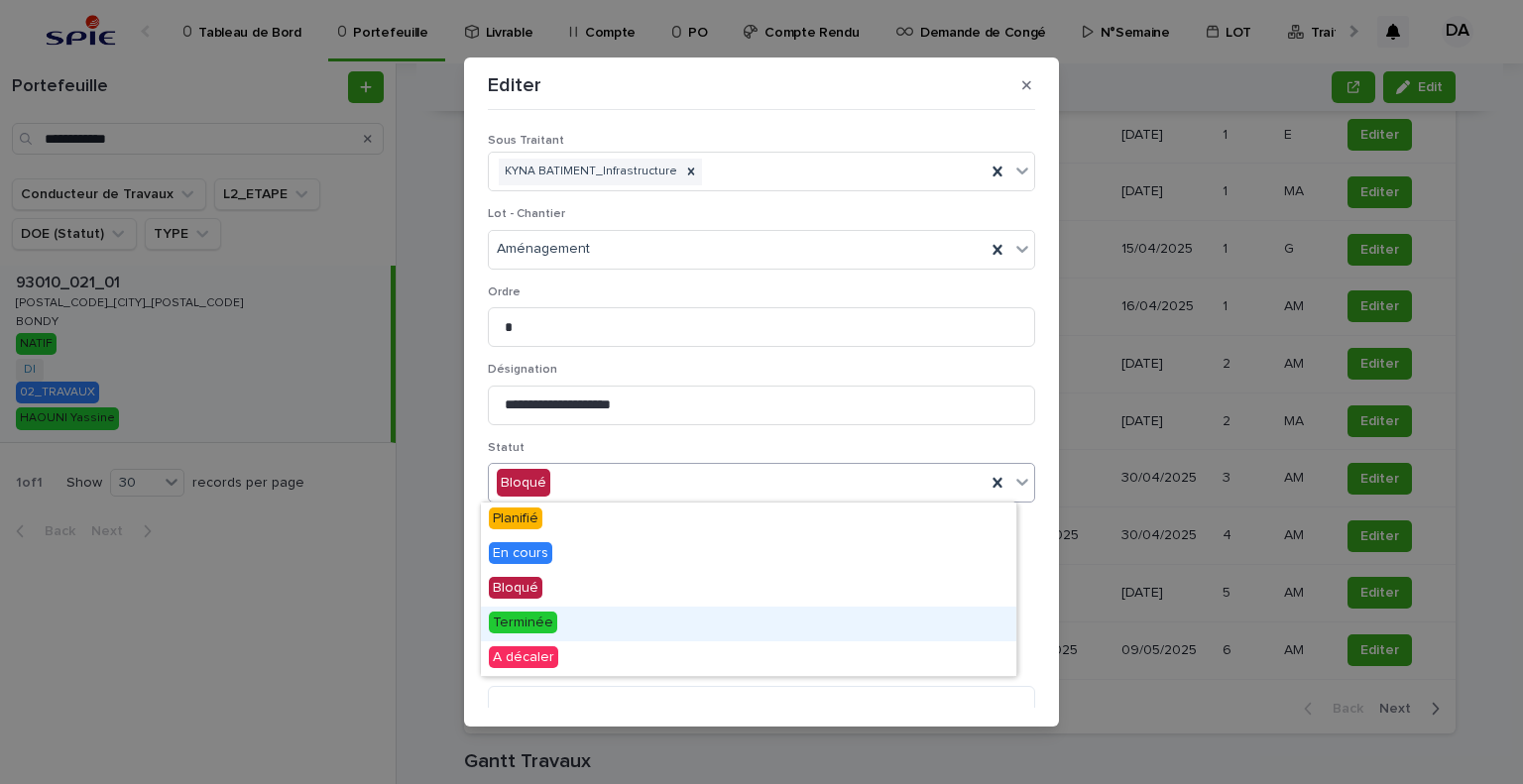 click on "Terminée" at bounding box center [523, 622] 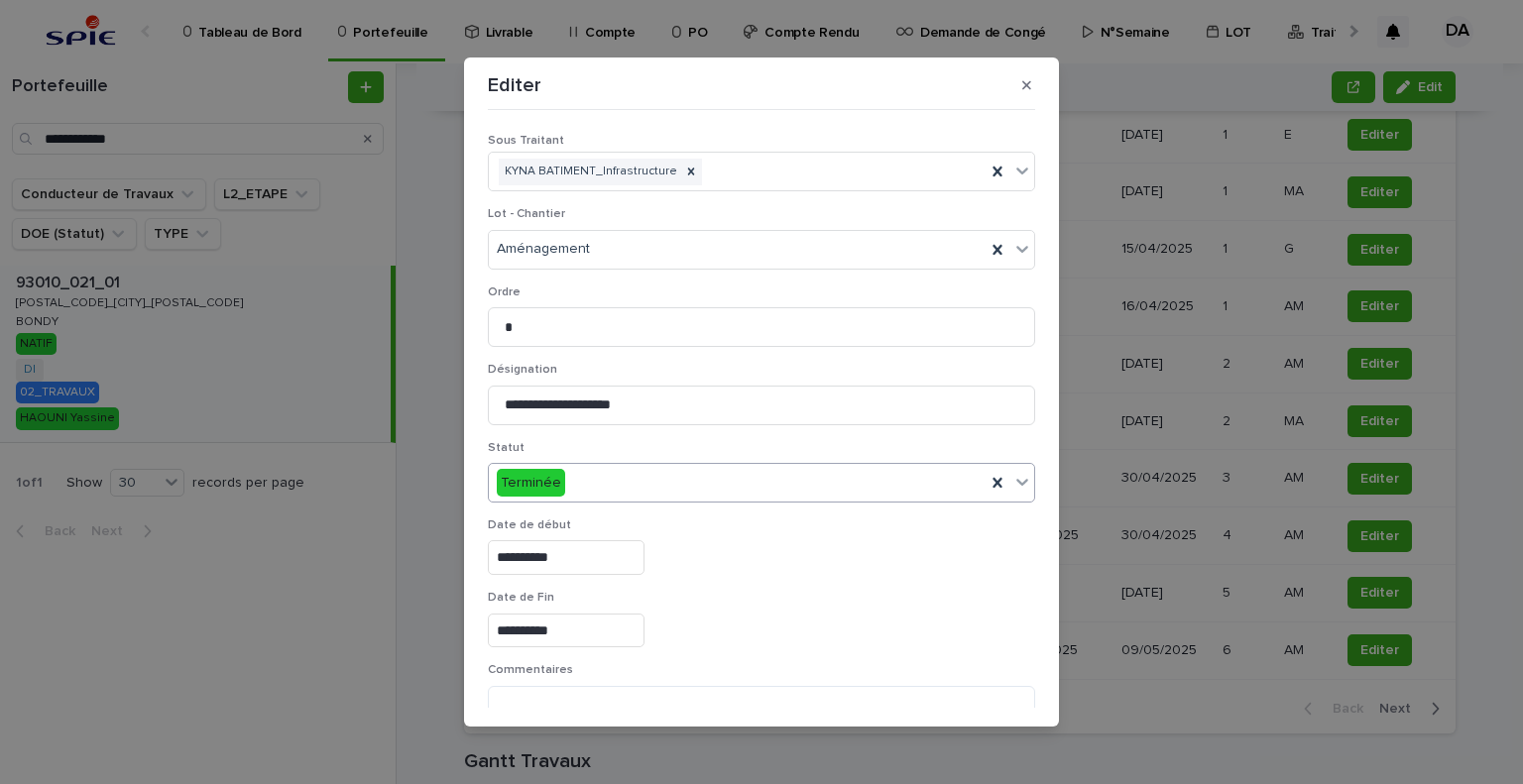scroll, scrollTop: 98, scrollLeft: 0, axis: vertical 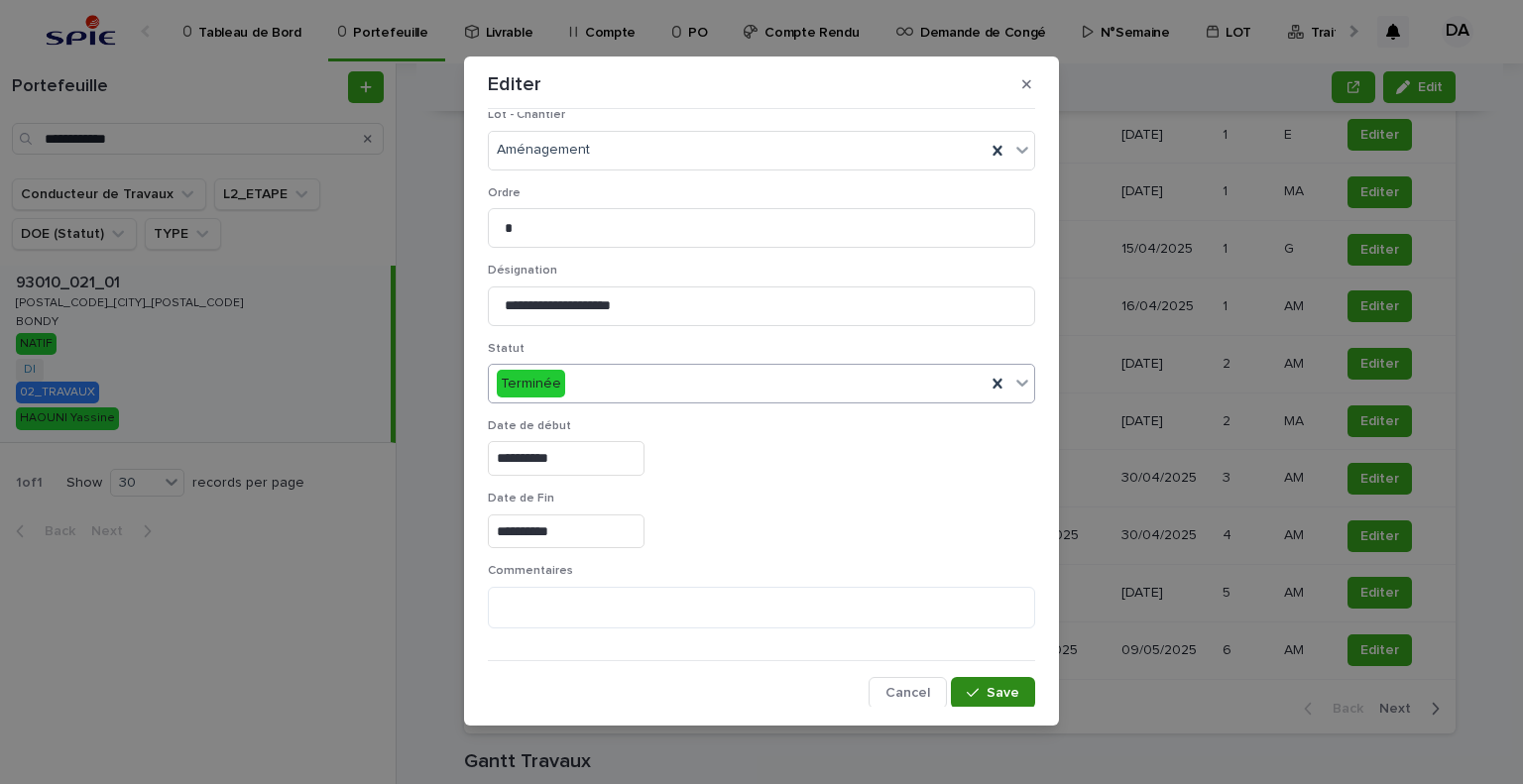 click at bounding box center [977, 693] 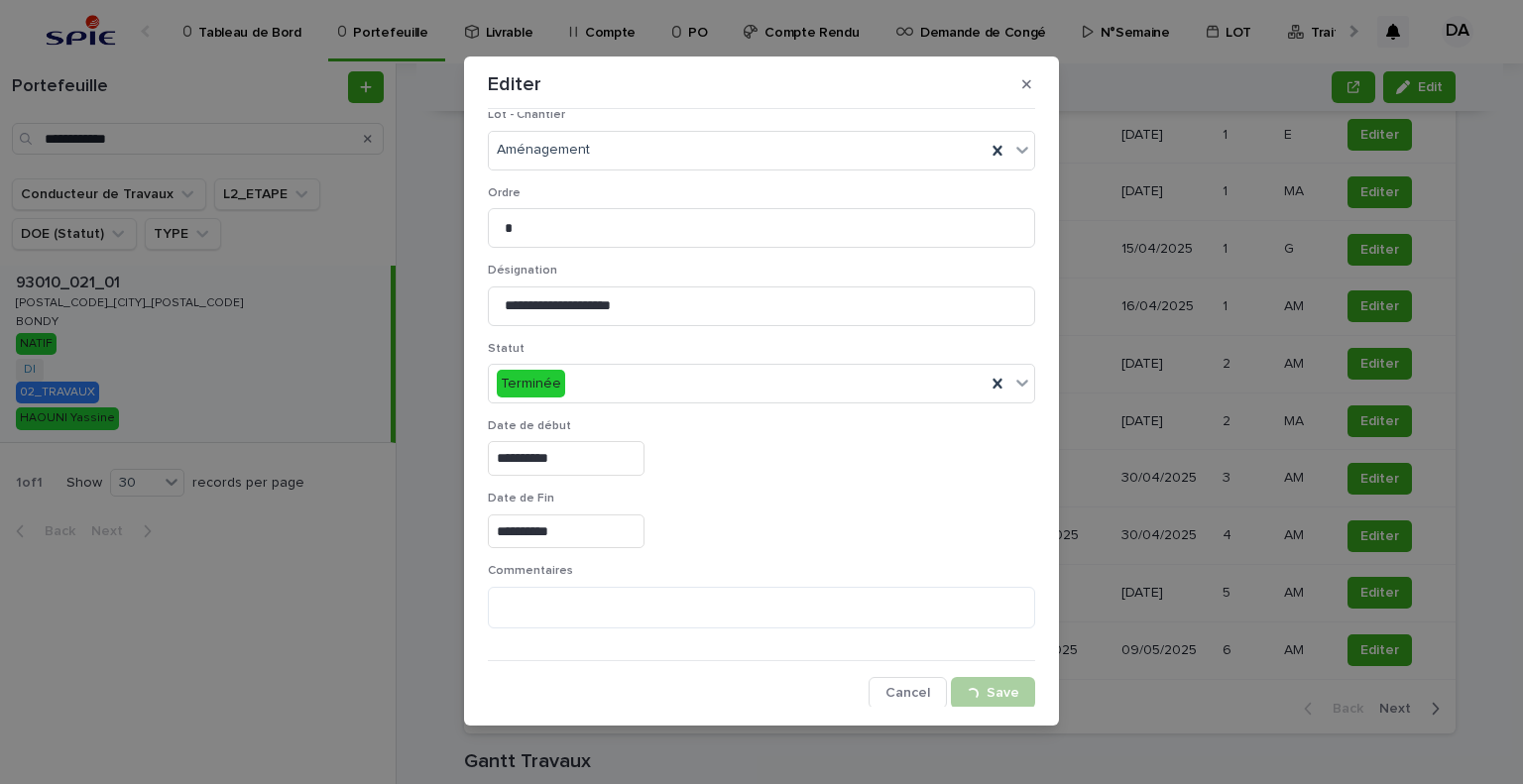drag, startPoint x: 1468, startPoint y: 415, endPoint x: 1452, endPoint y: 440, distance: 29.681644 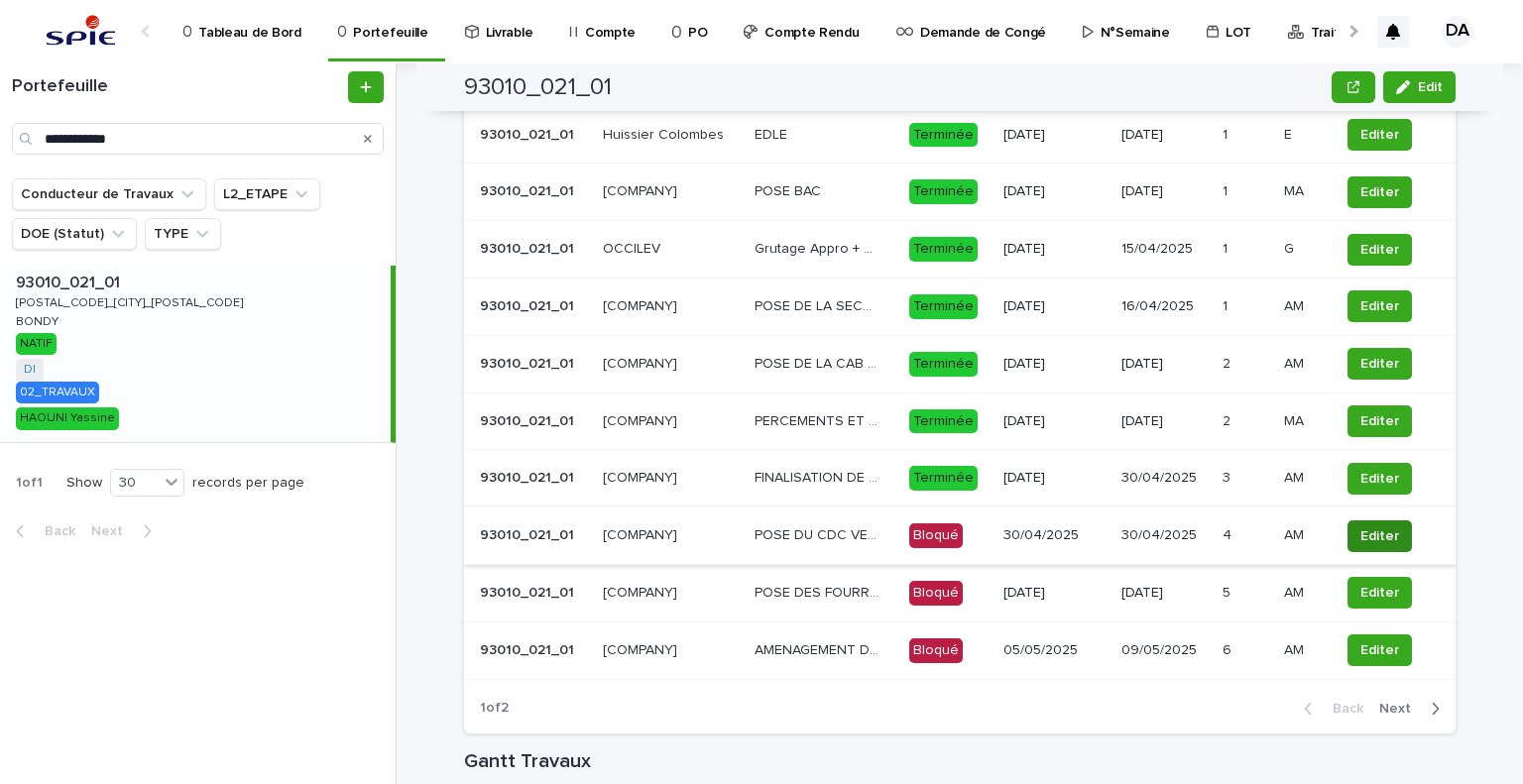 click on "Editer" at bounding box center (1379, 536) 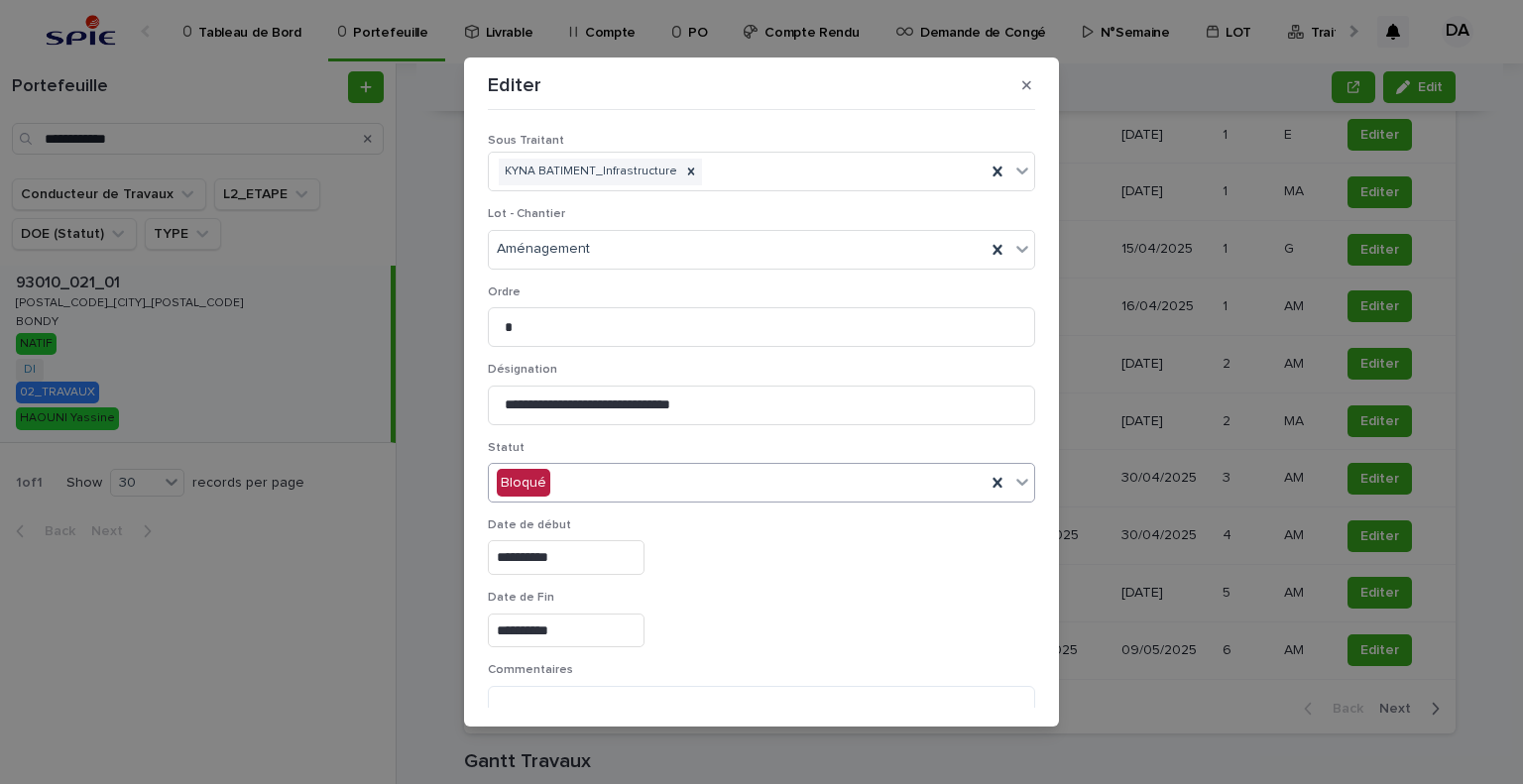 type on "*" 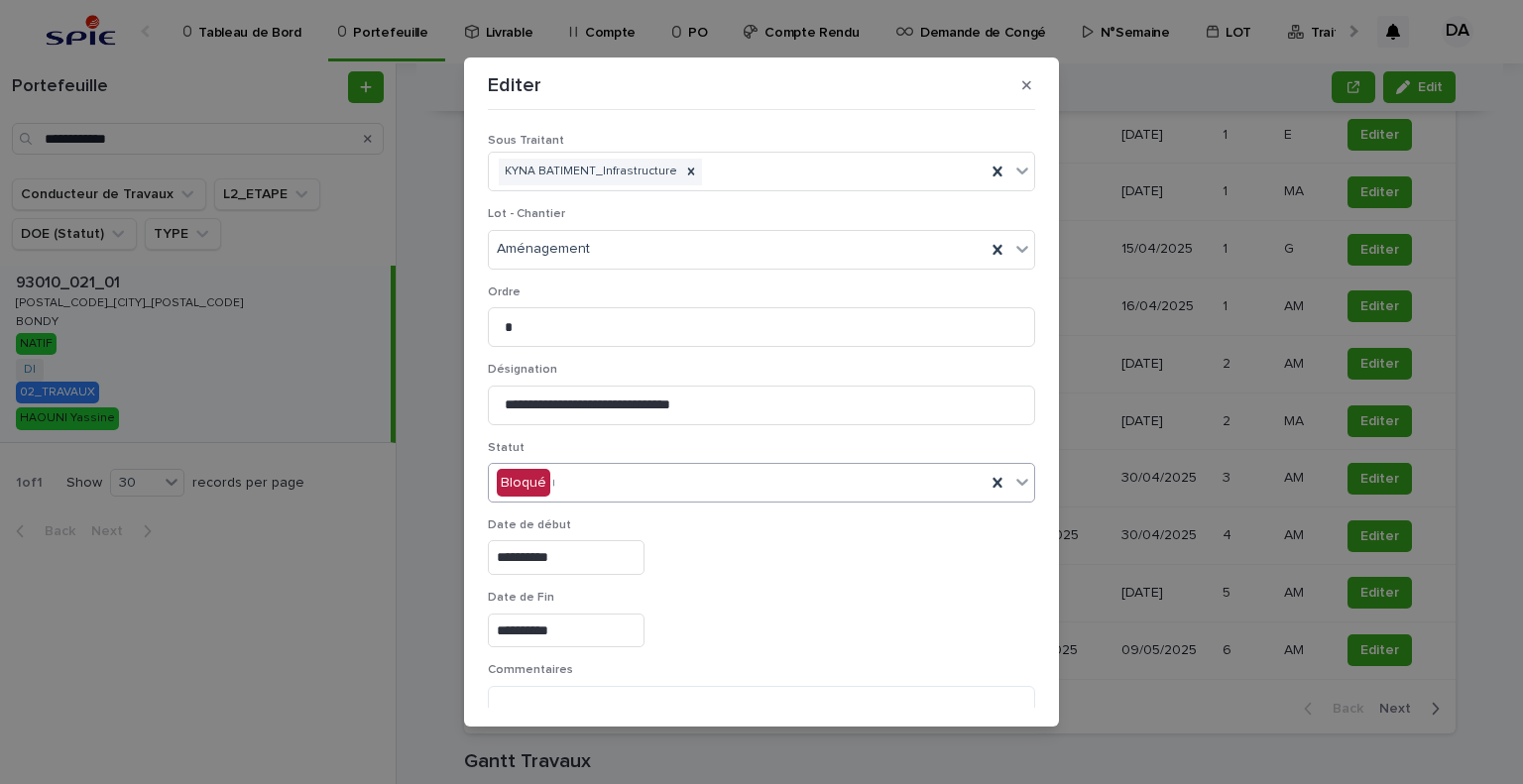 click on "Bloqué *" at bounding box center (737, 483) 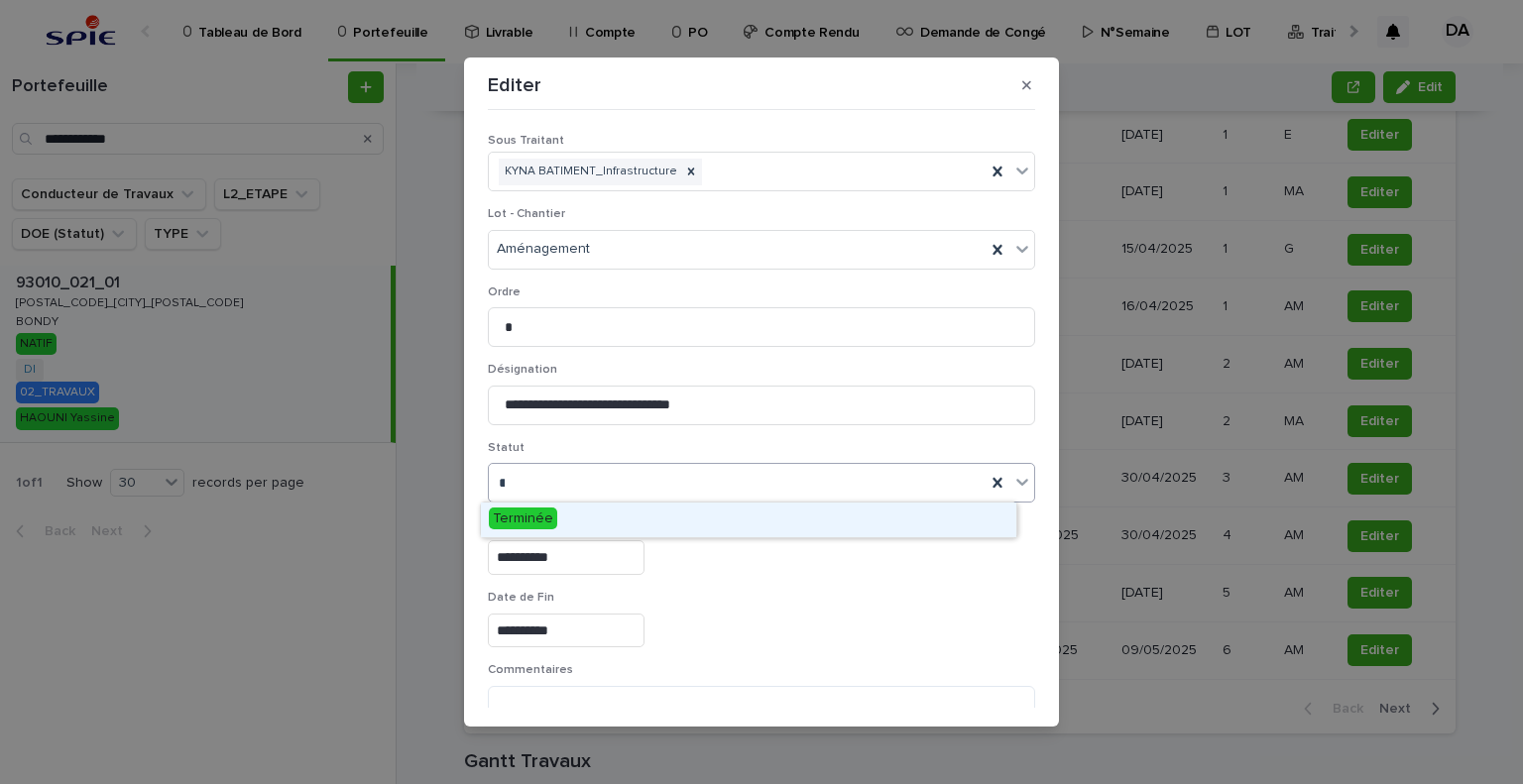 drag, startPoint x: 578, startPoint y: 509, endPoint x: 808, endPoint y: 586, distance: 242.5469 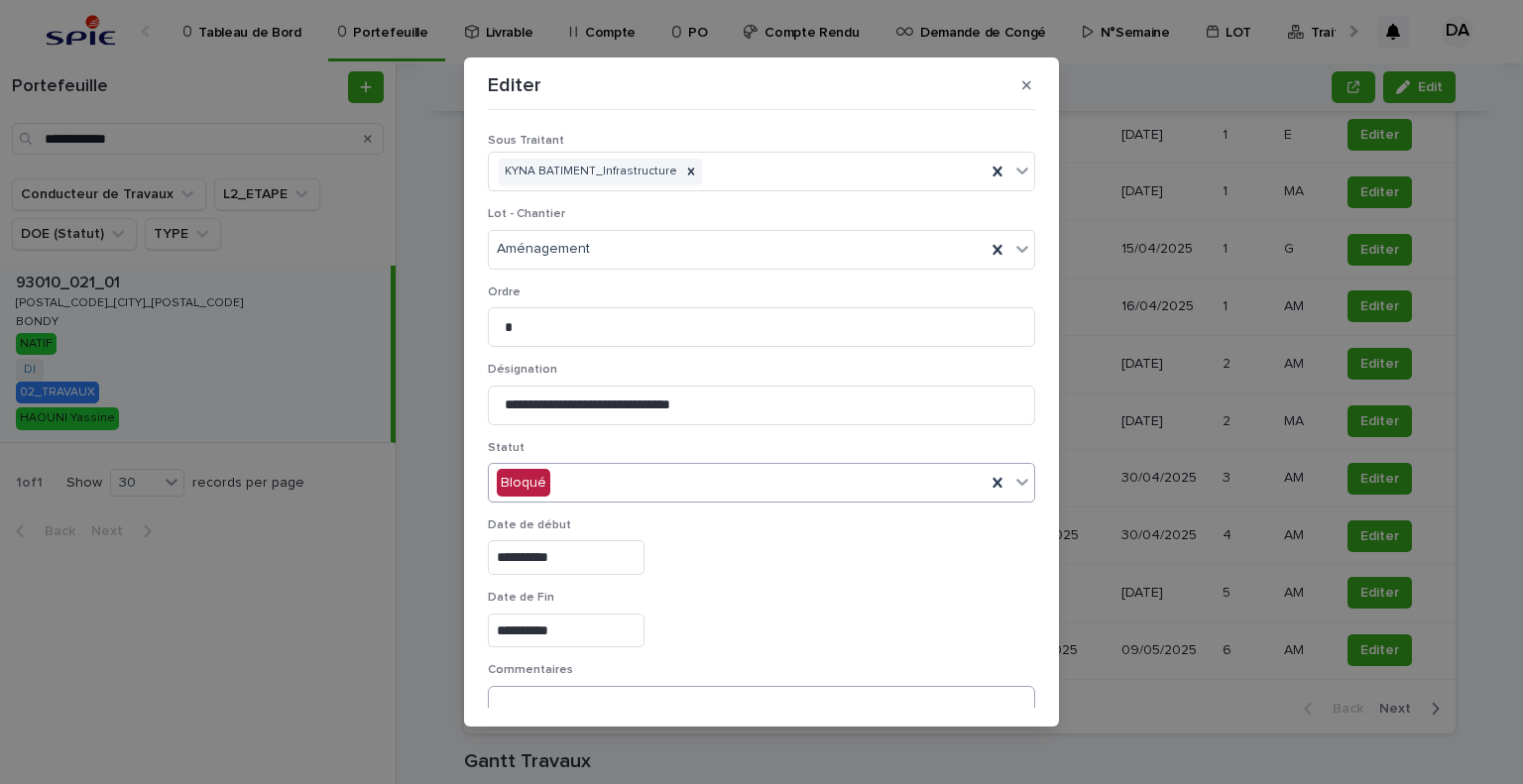 scroll, scrollTop: 98, scrollLeft: 0, axis: vertical 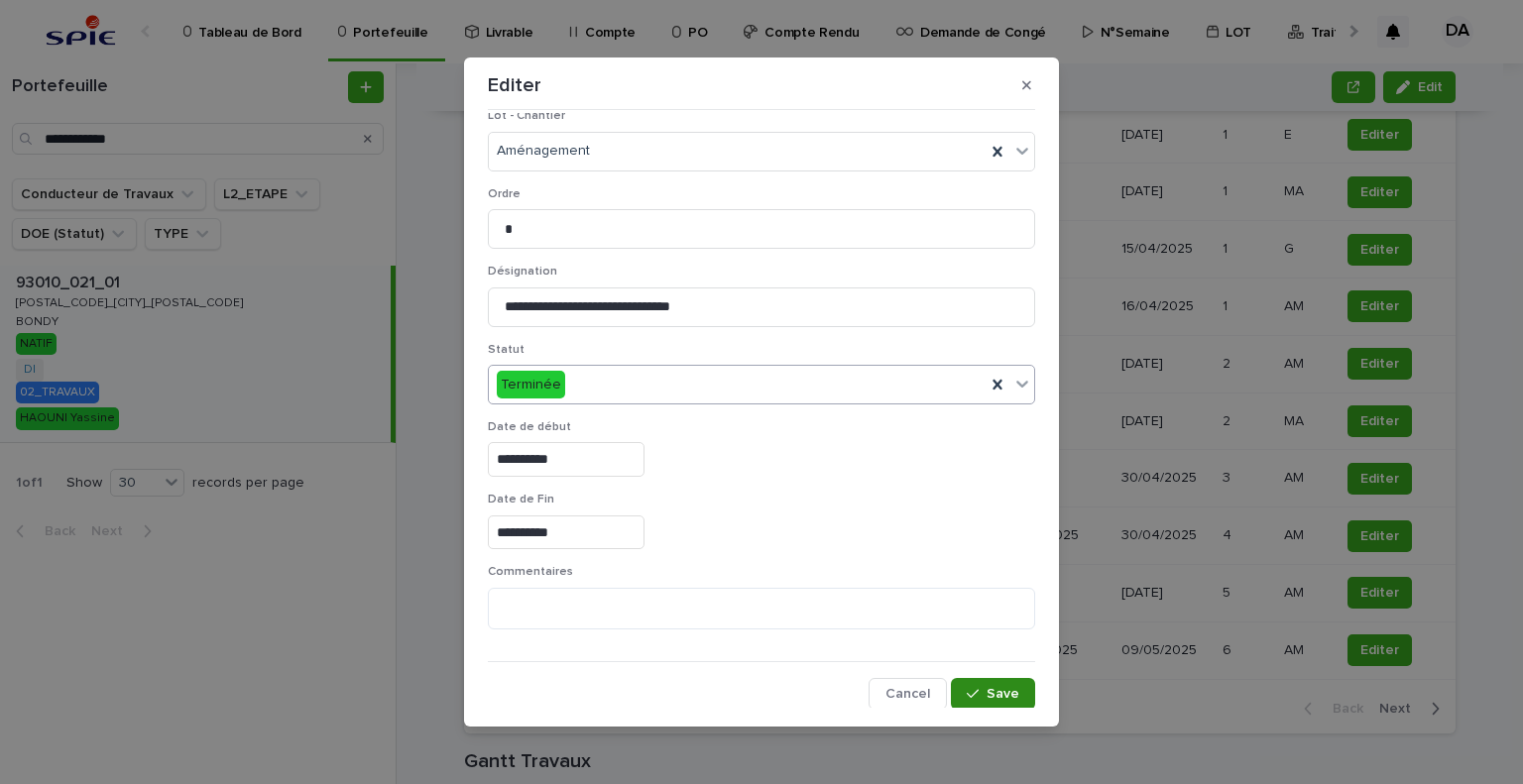 drag, startPoint x: 976, startPoint y: 701, endPoint x: 1284, endPoint y: 558, distance: 339.58 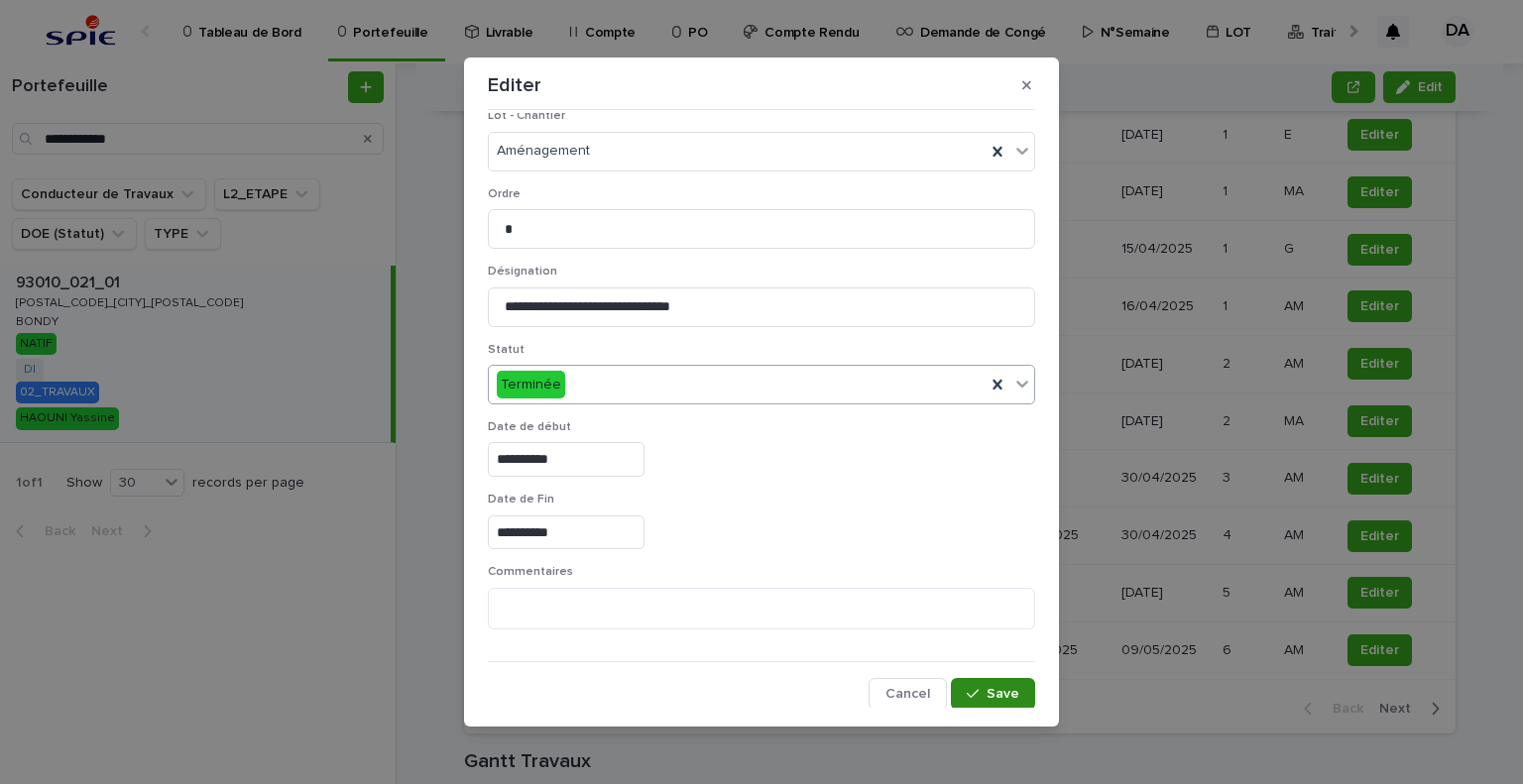 click on "Save" at bounding box center [993, 694] 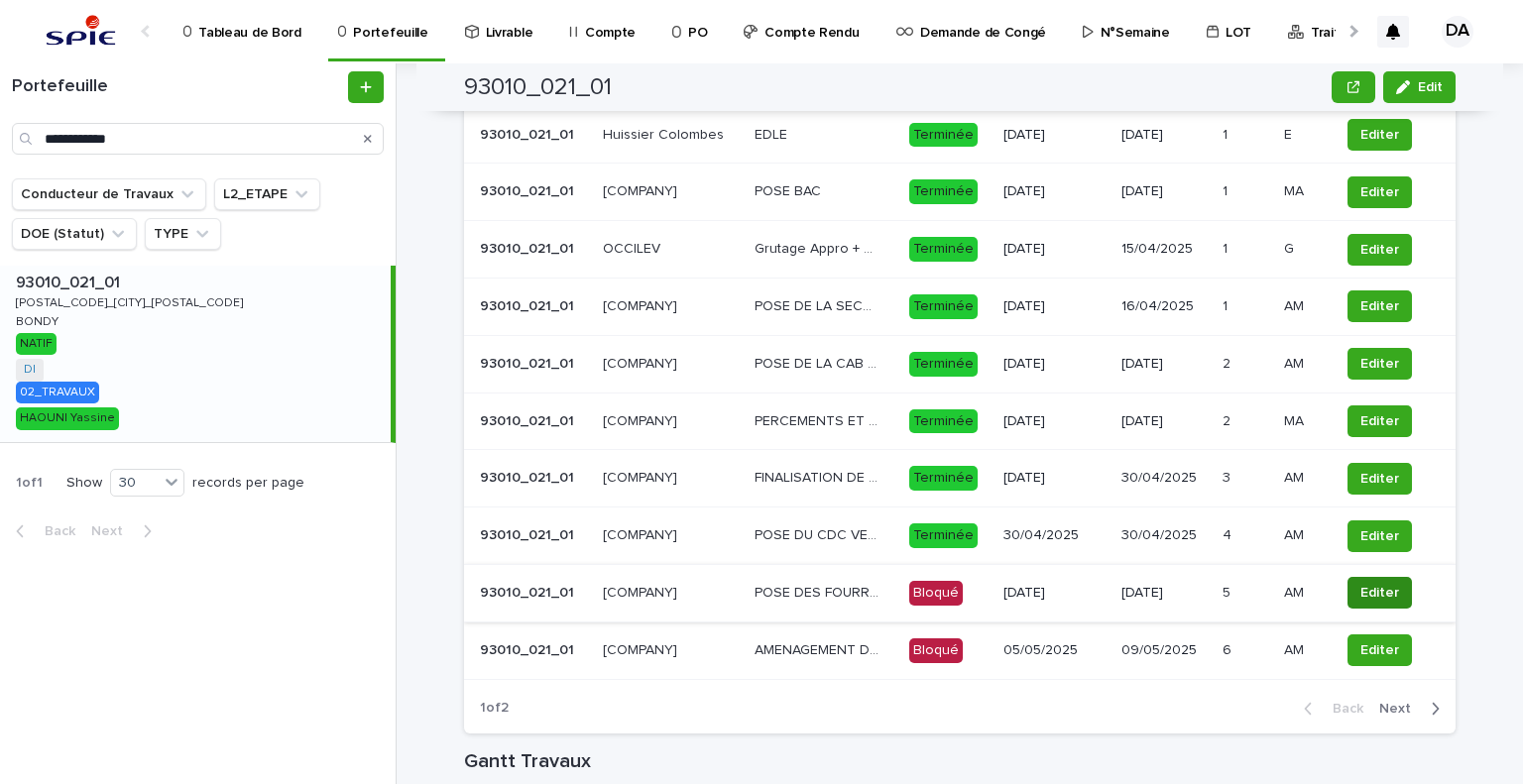 click on "Editer" at bounding box center [1379, 593] 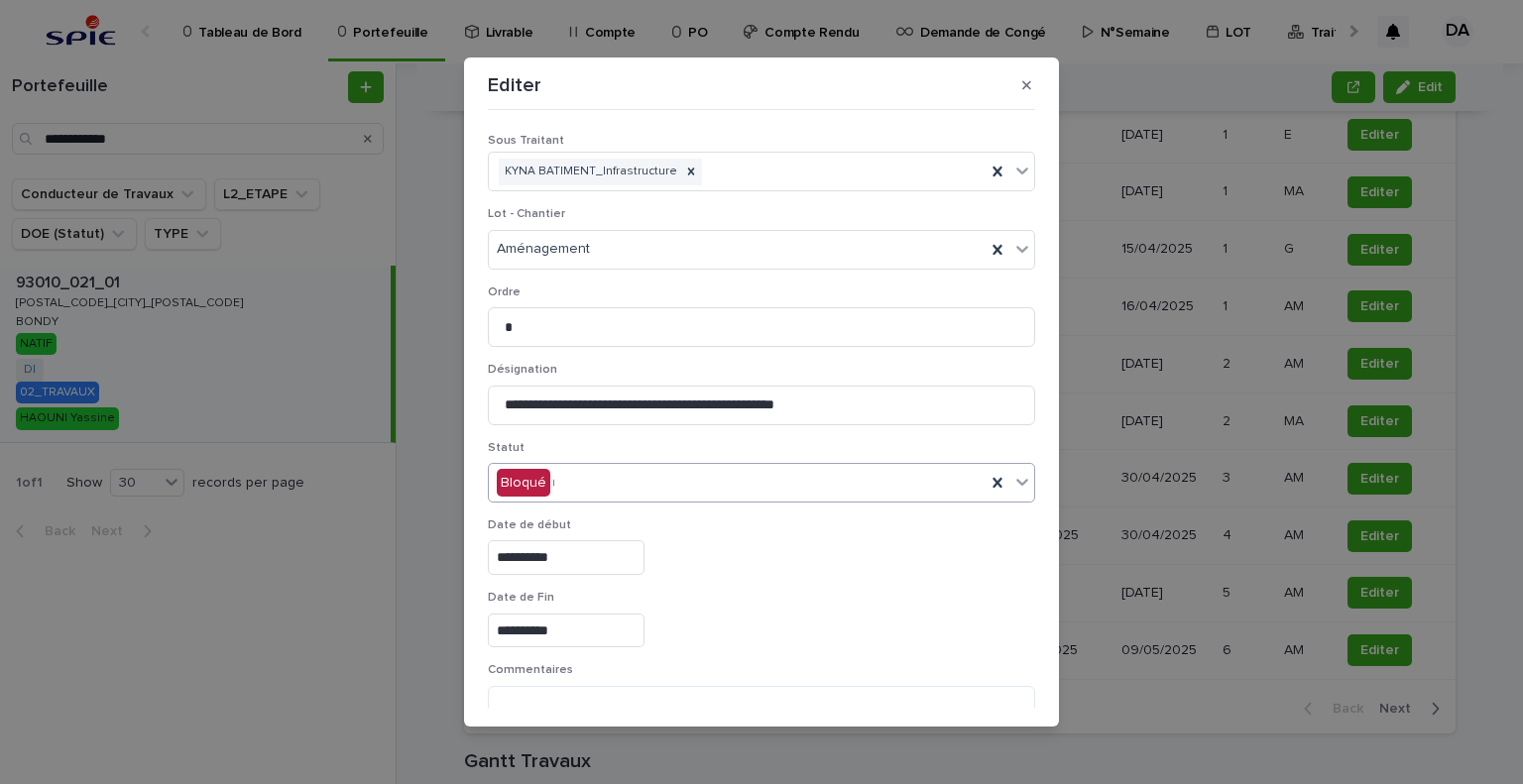click on "Bloqué *" at bounding box center [737, 483] 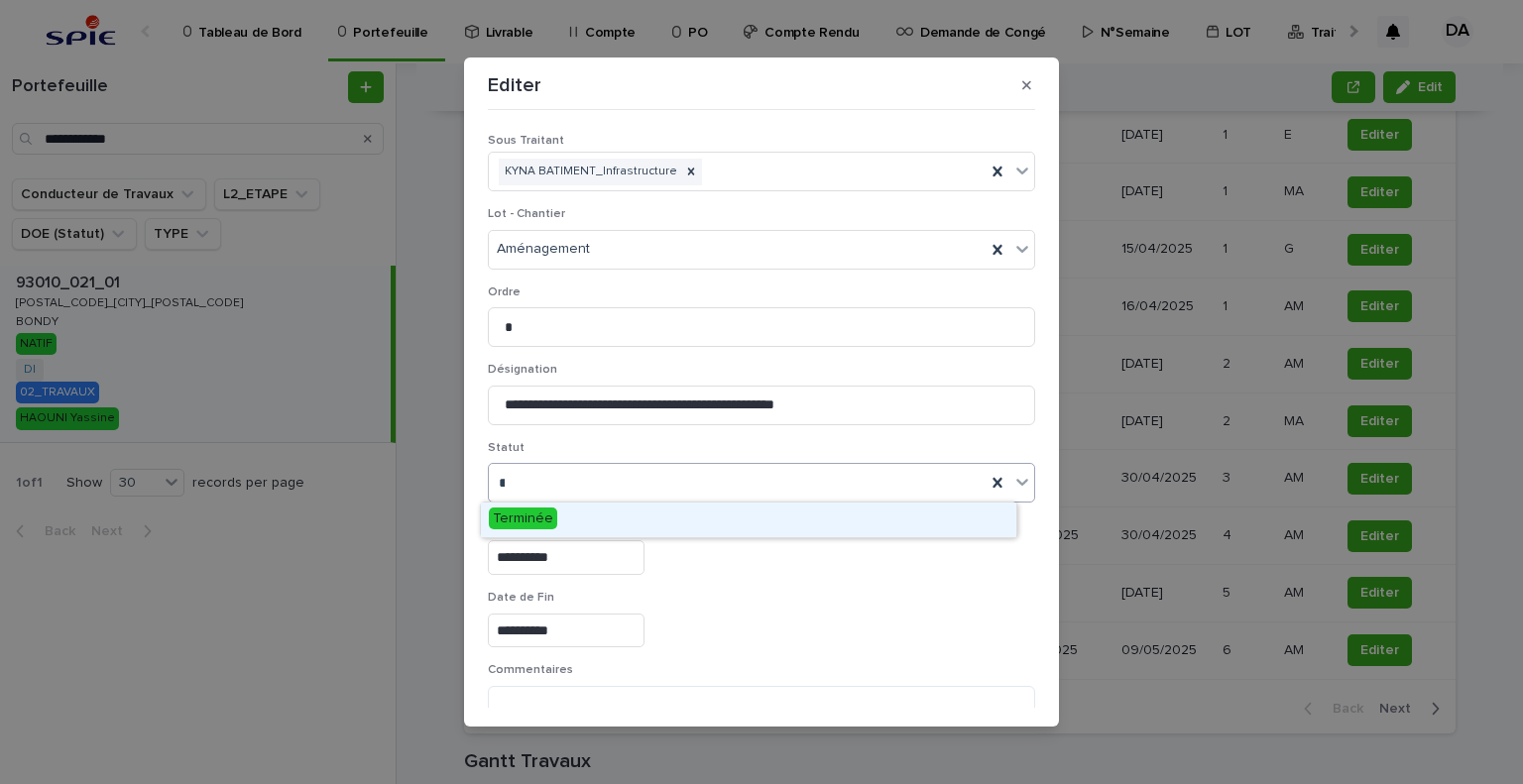 type on "*" 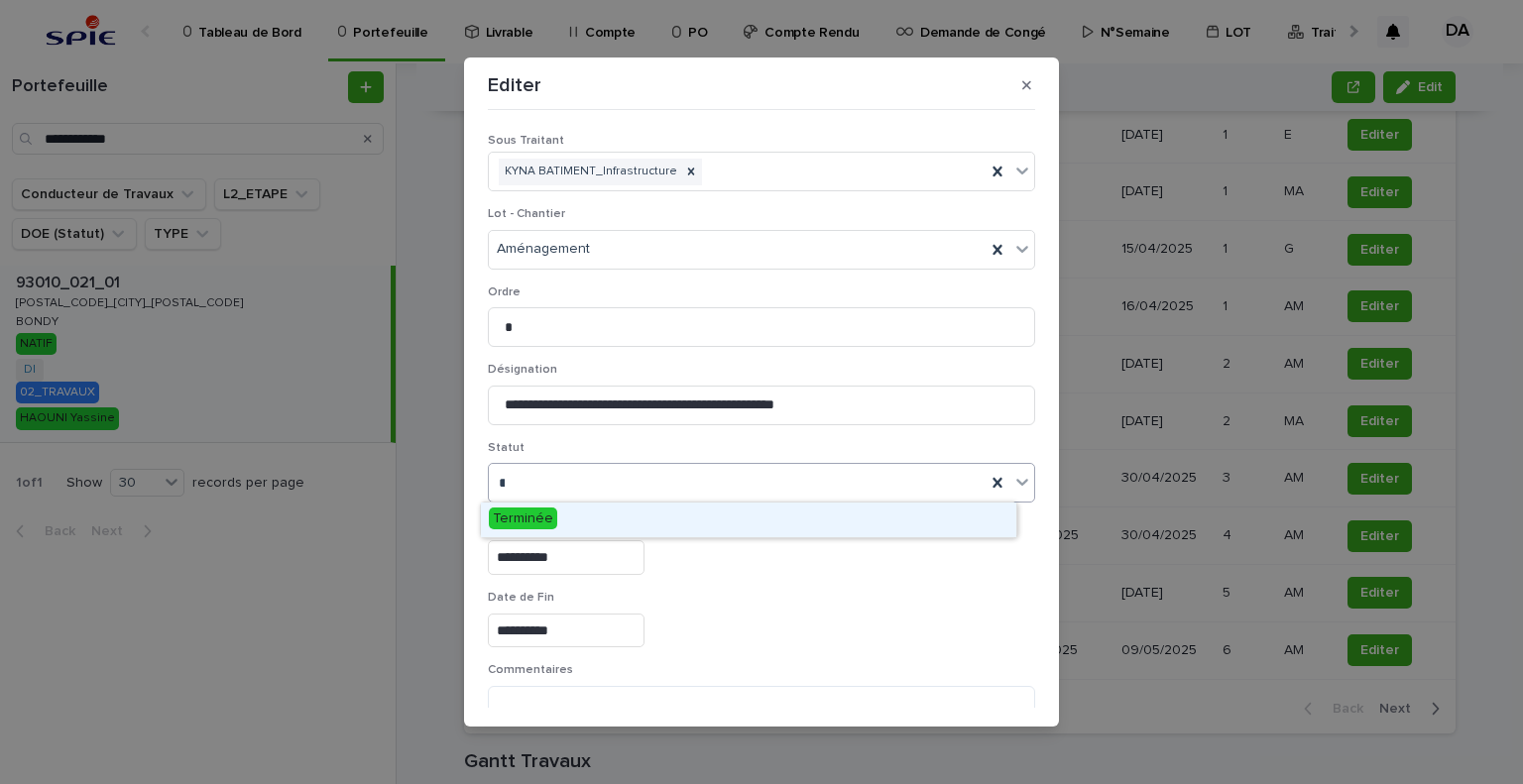 click on "Terminée" at bounding box center (749, 519) 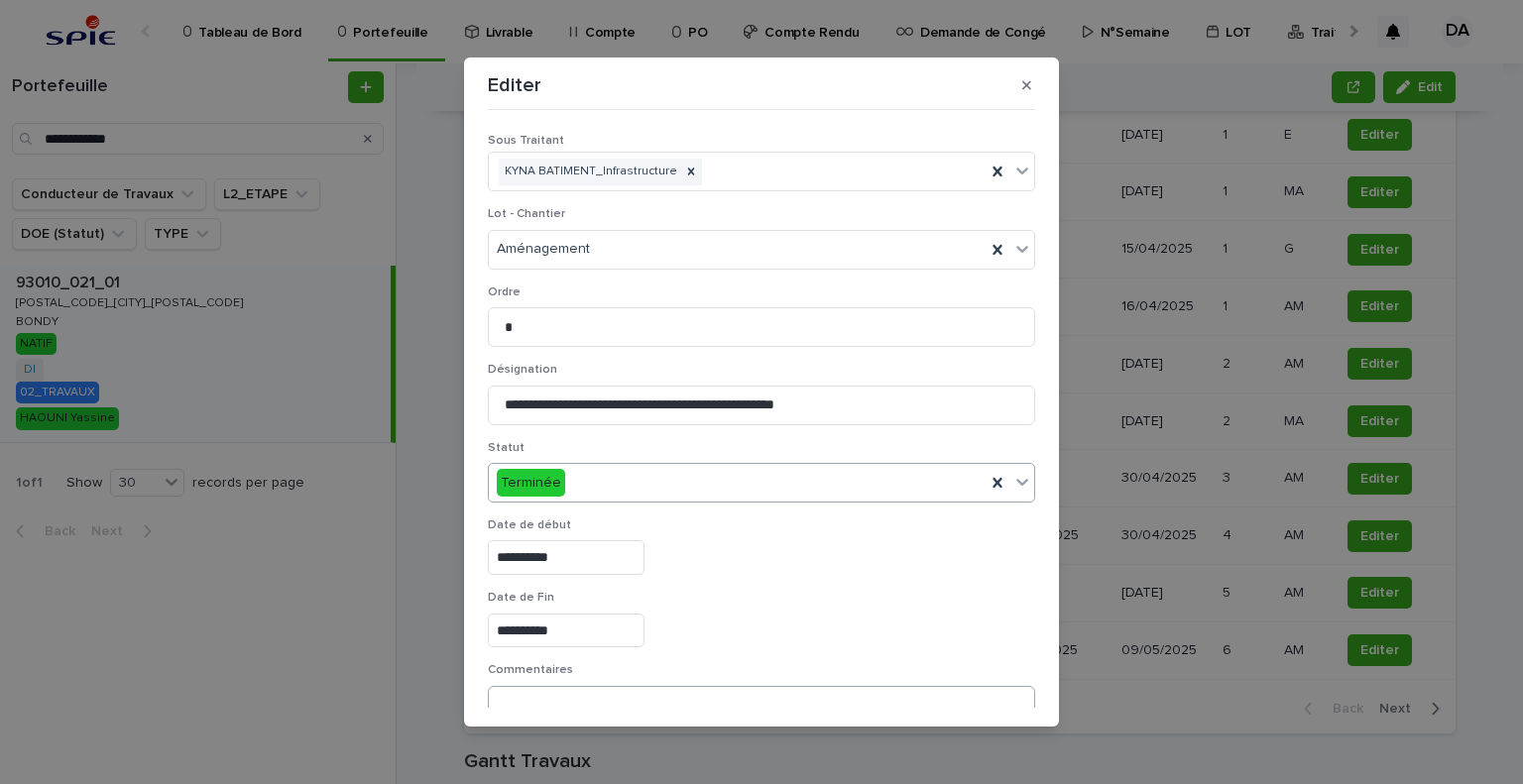 scroll, scrollTop: 98, scrollLeft: 0, axis: vertical 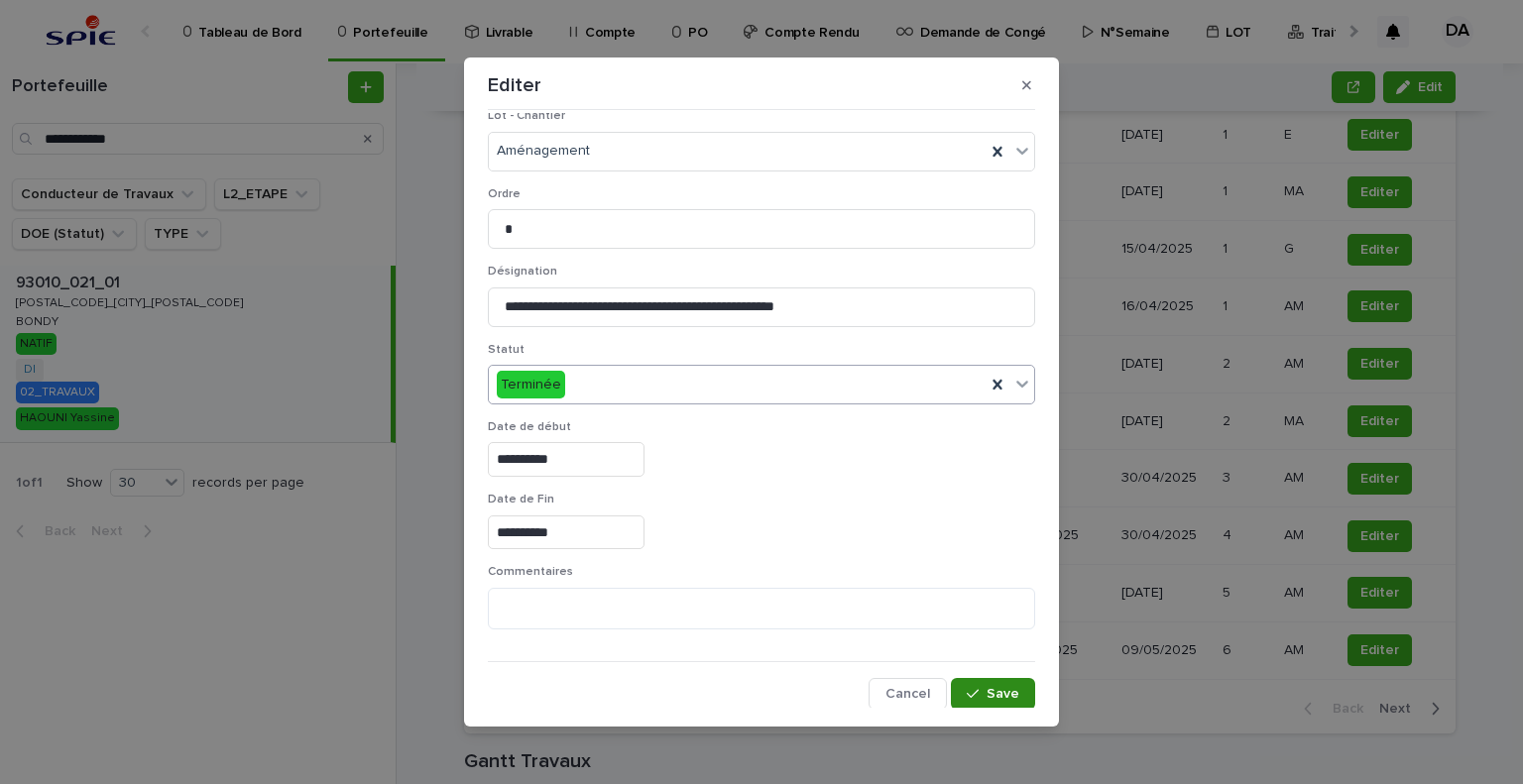 drag, startPoint x: 964, startPoint y: 691, endPoint x: 1217, endPoint y: 618, distance: 263.3211 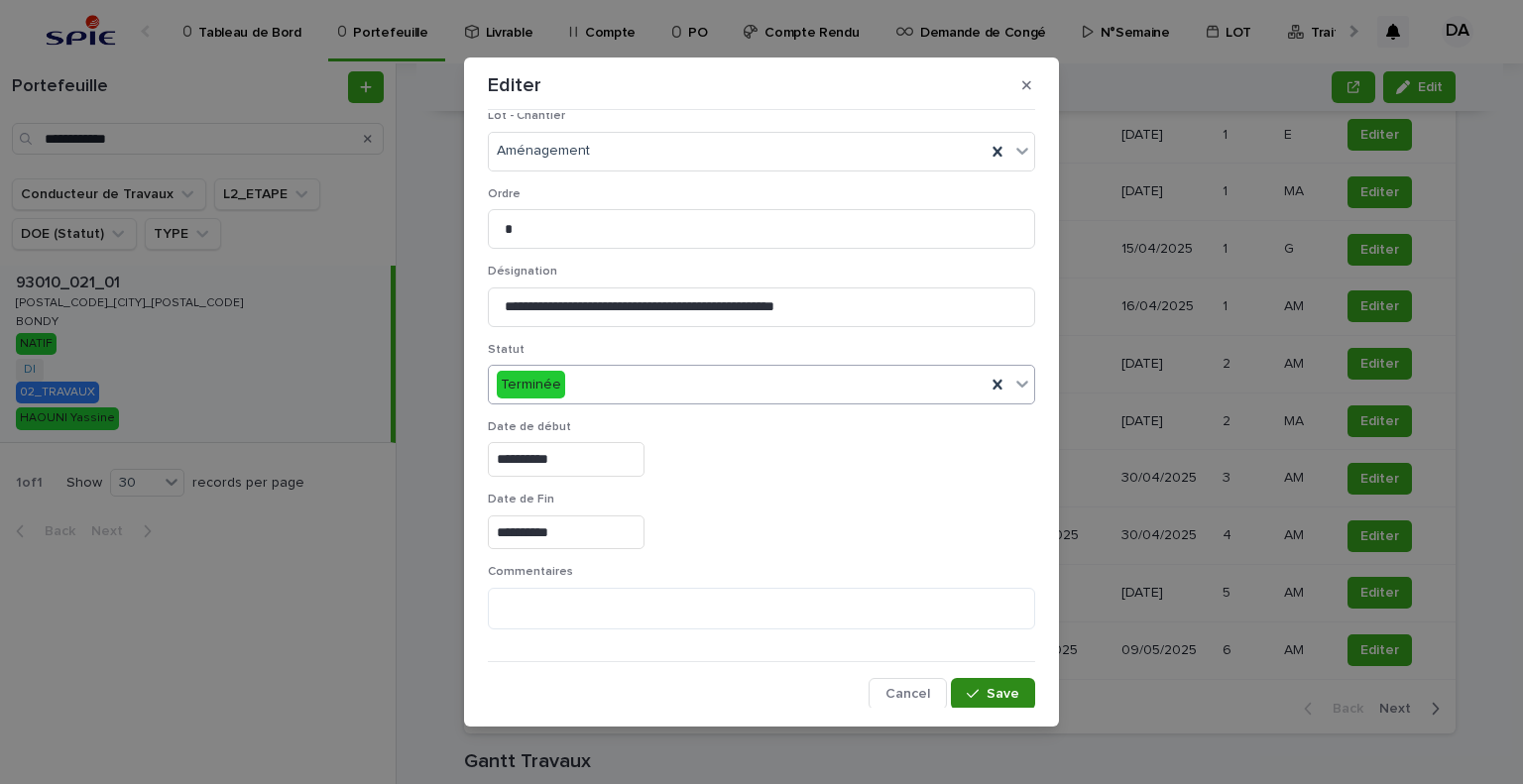 click at bounding box center (977, 694) 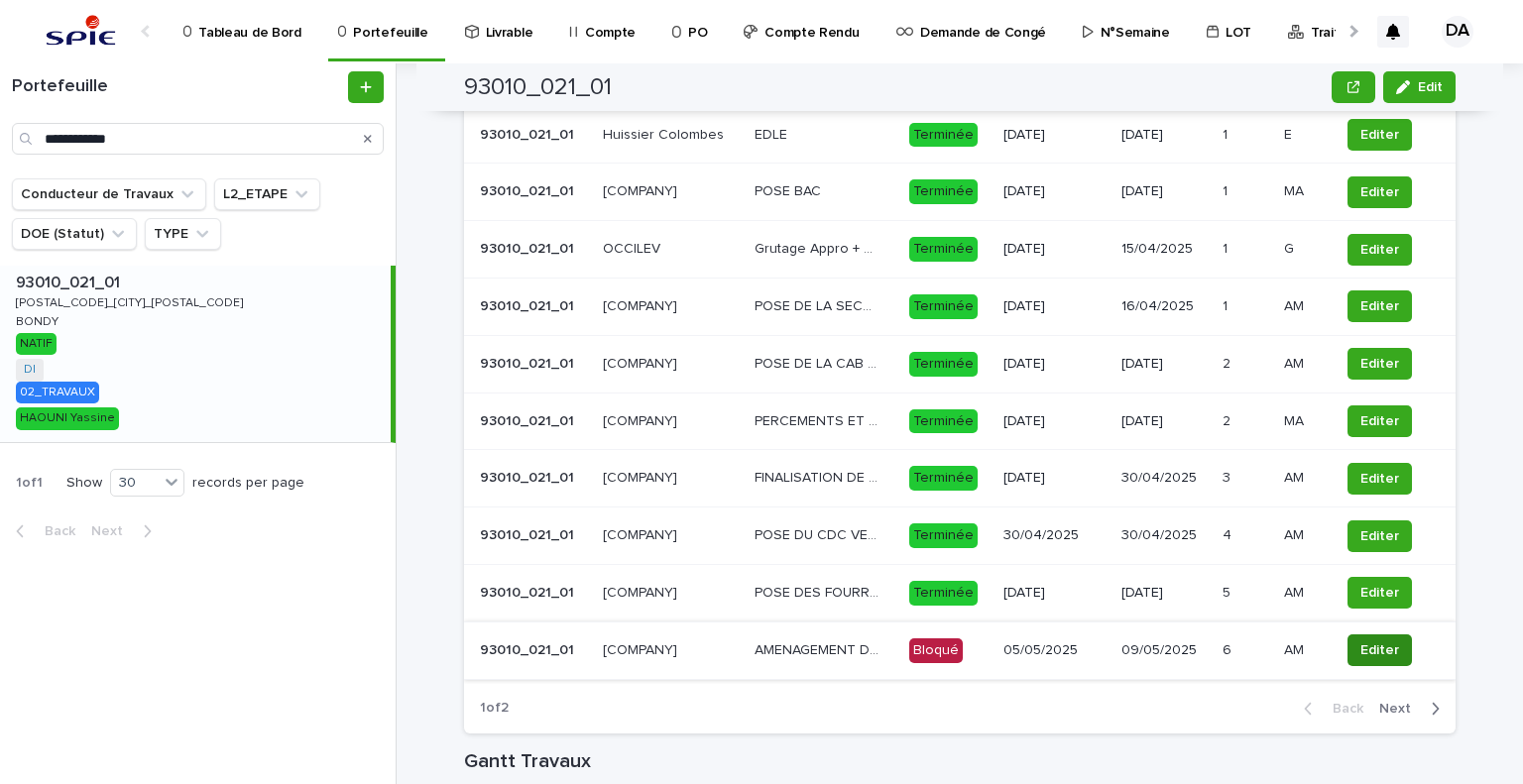 click on "Editer" at bounding box center [1379, 650] 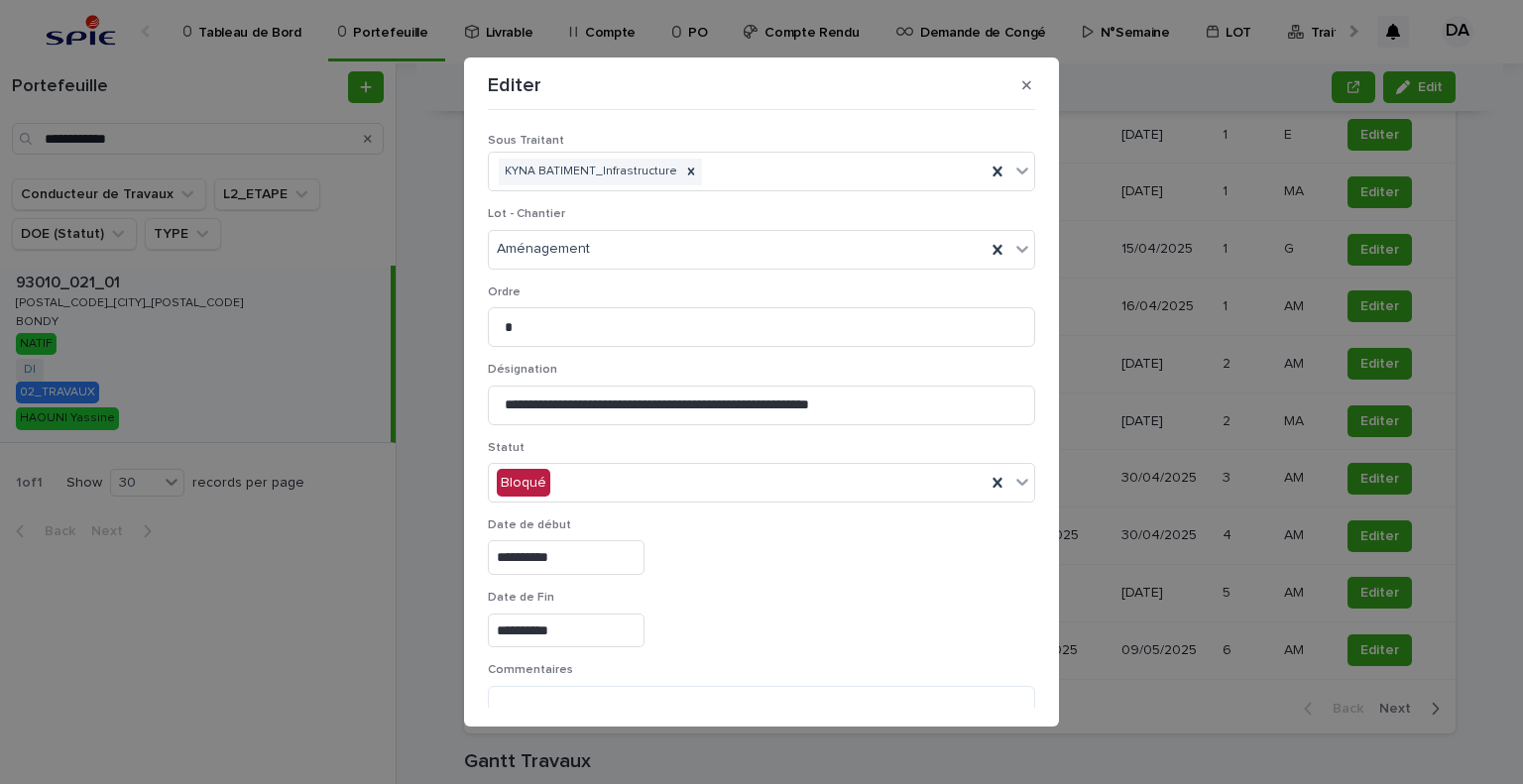 click on "**********" at bounding box center (762, 554) 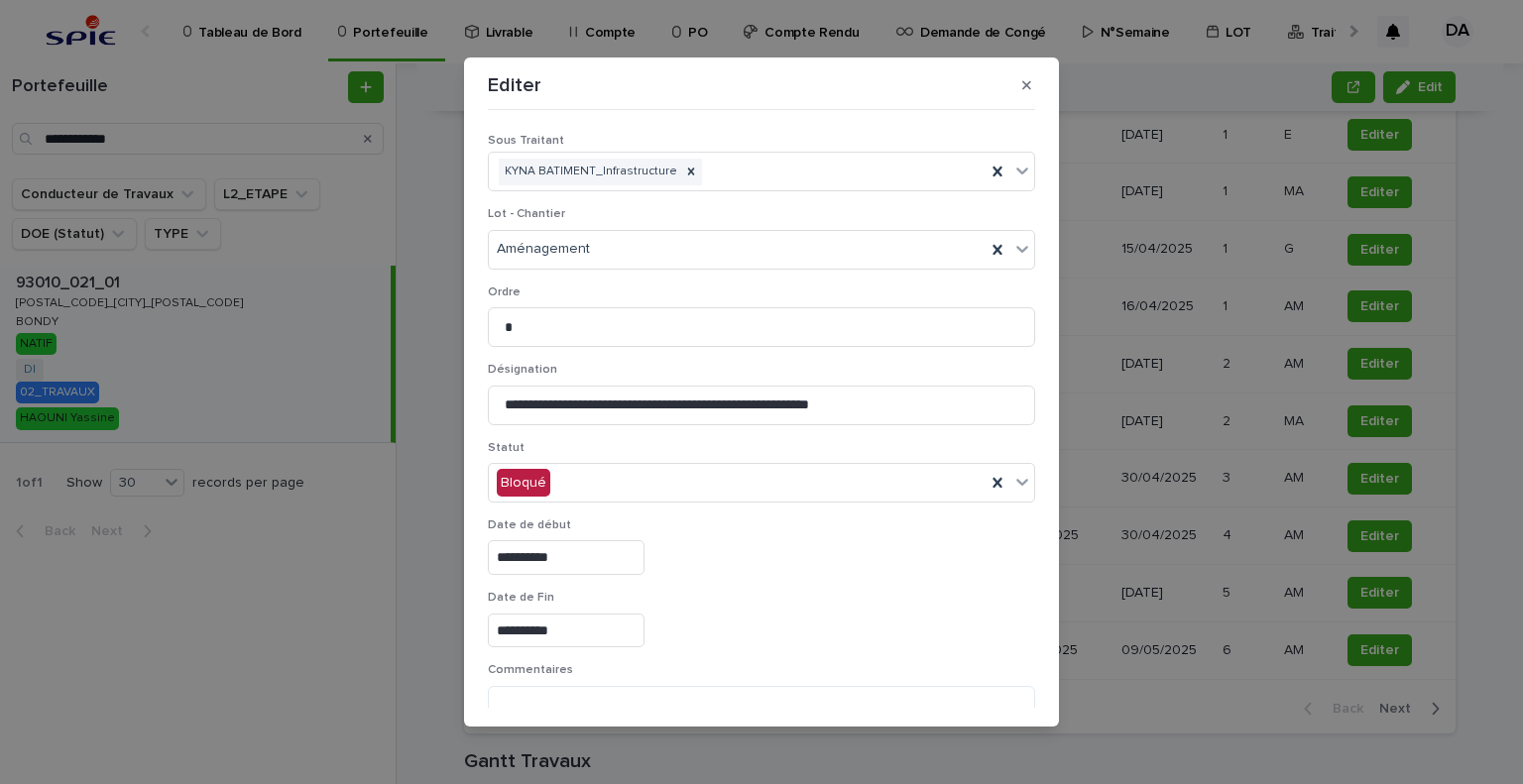 click on "**********" at bounding box center [566, 557] 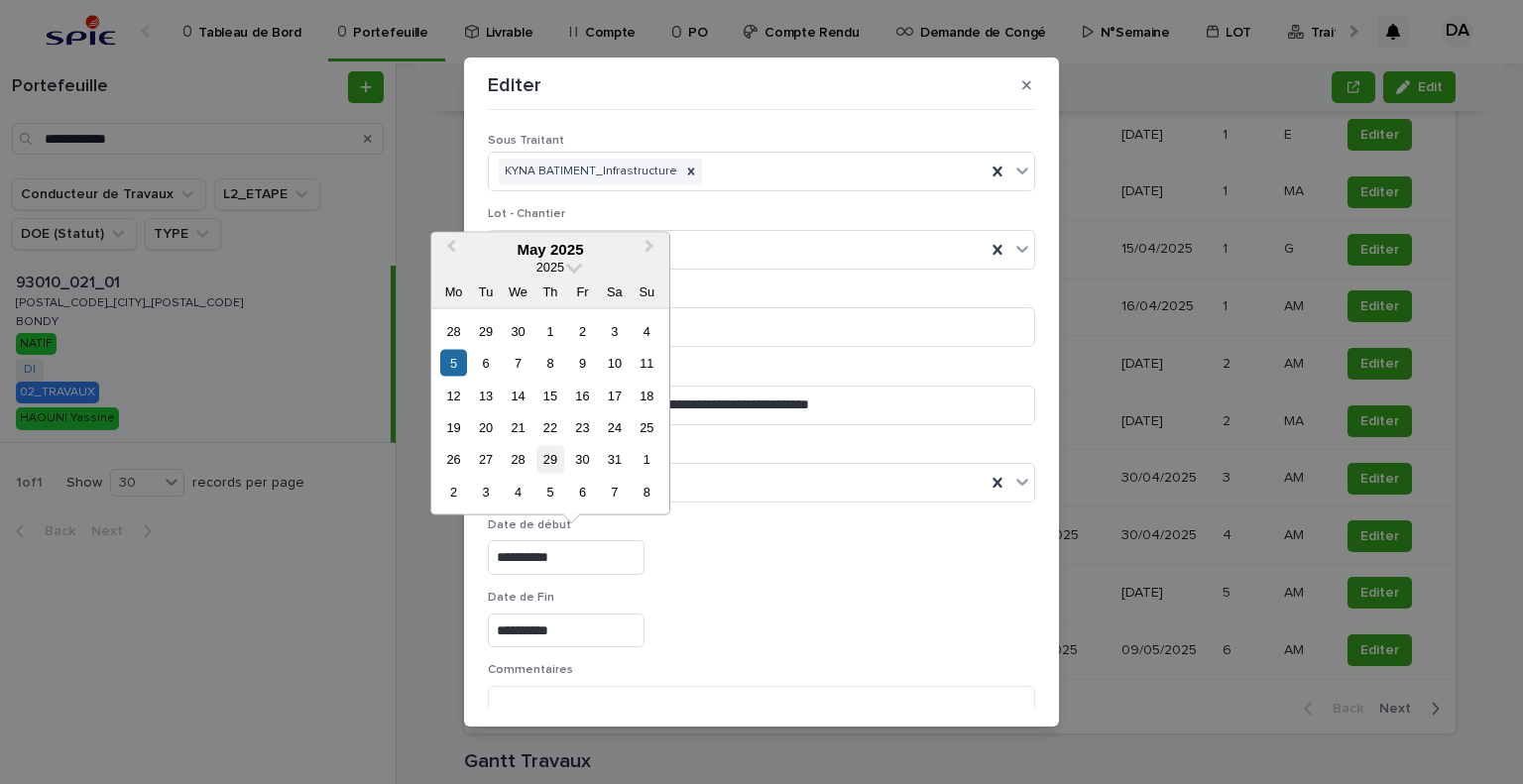 click on "29" at bounding box center (549, 459) 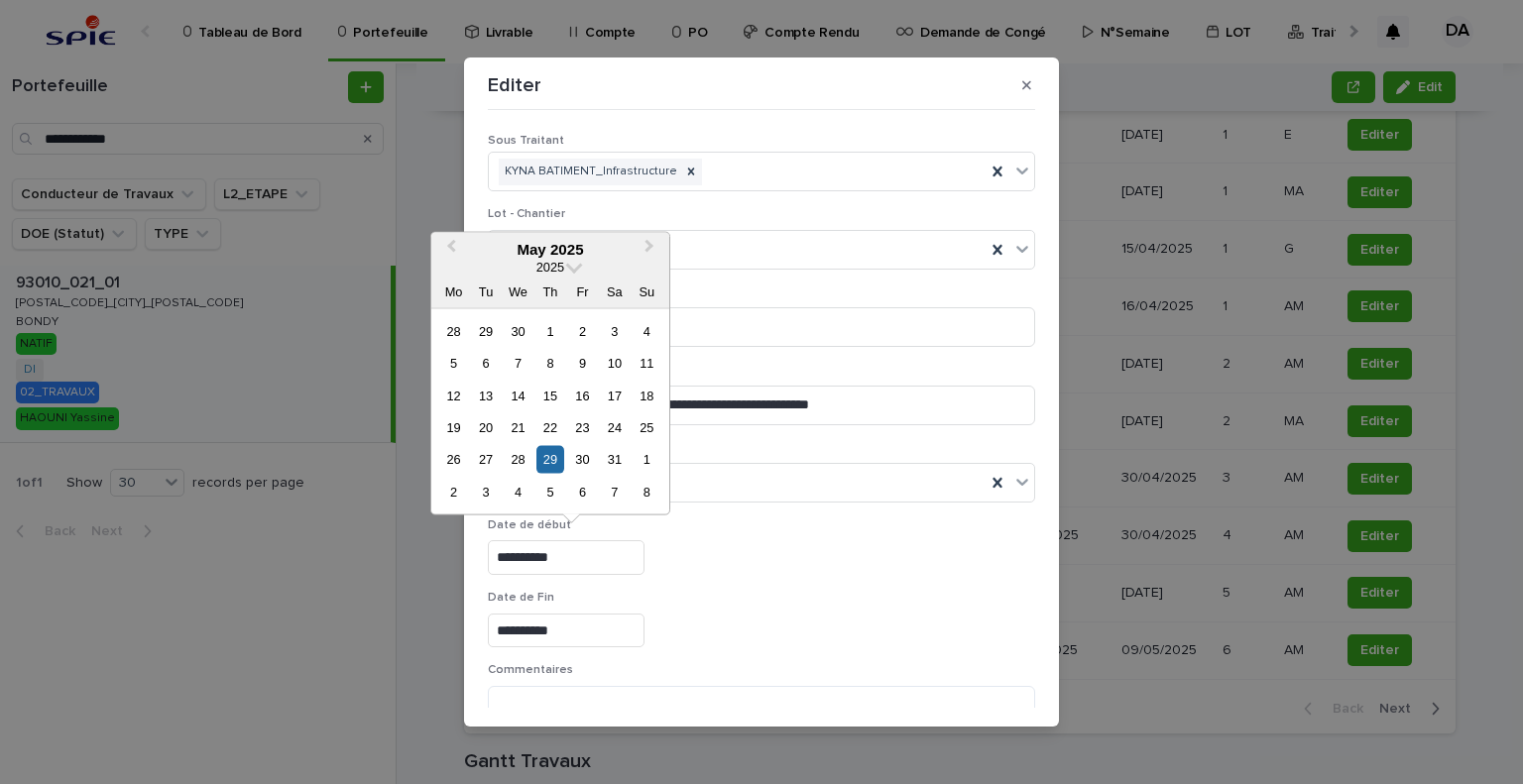 click on "**********" at bounding box center [566, 557] 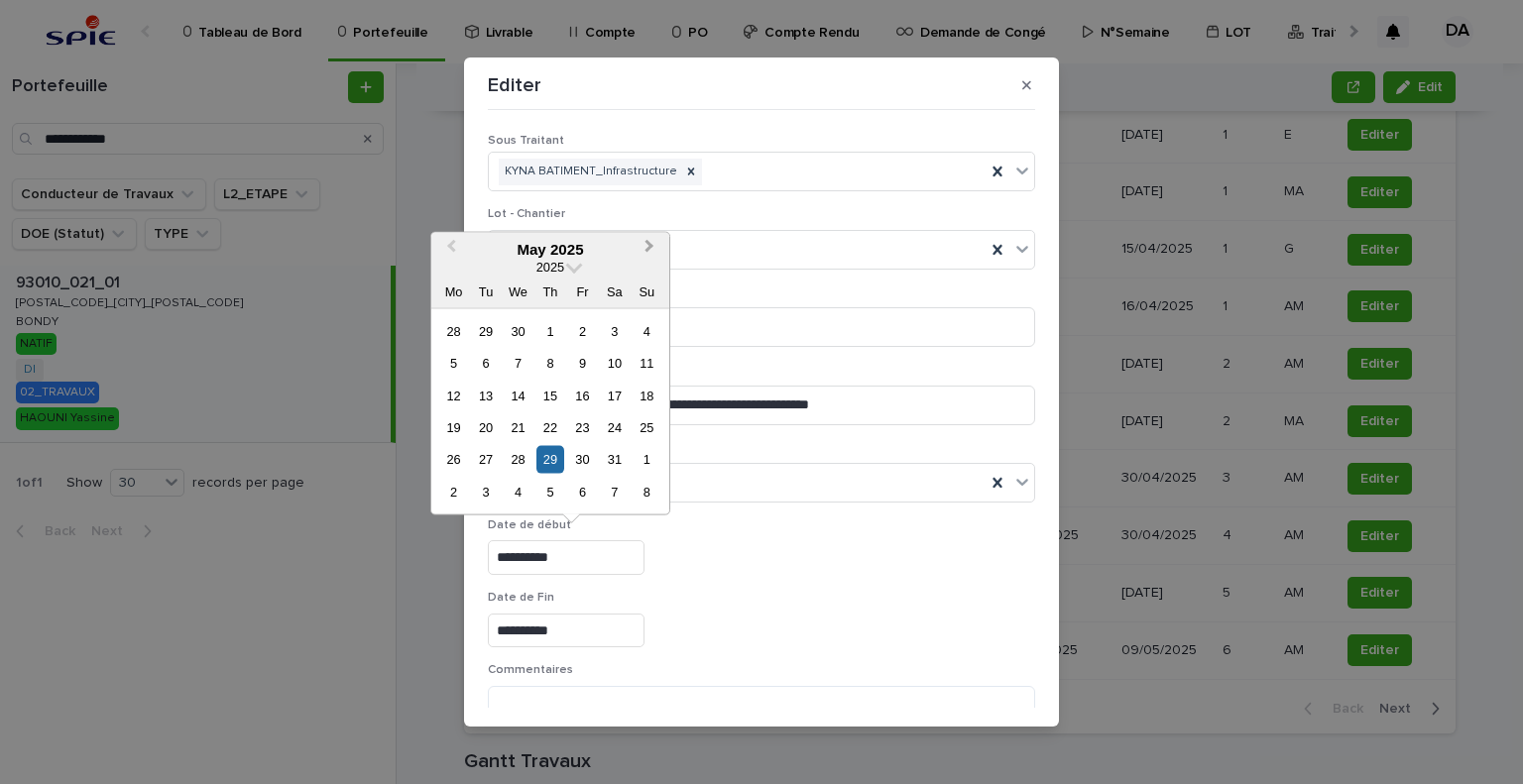click on "Next Month" at bounding box center [651, 250] 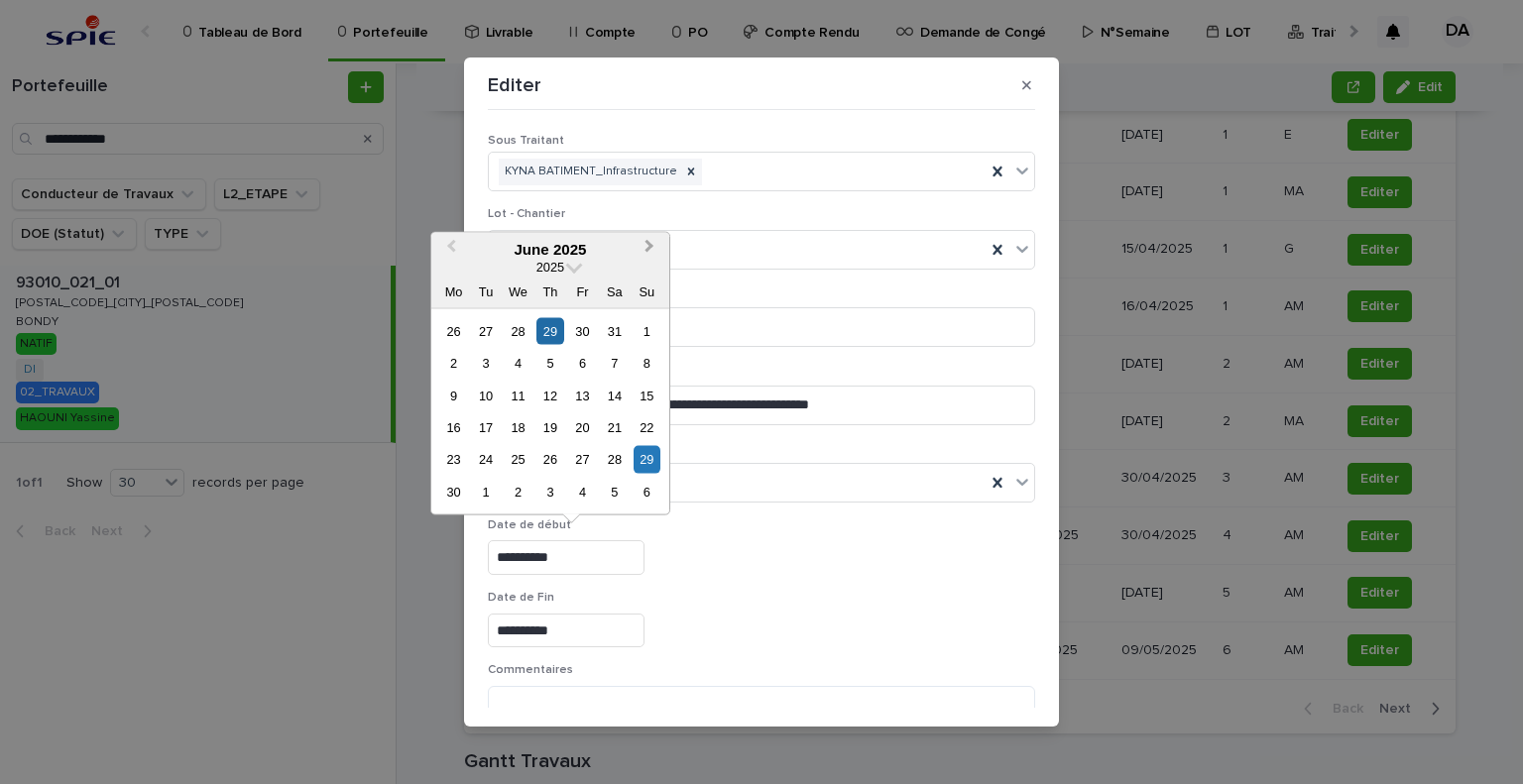 click on "Next Month" at bounding box center [649, 249] 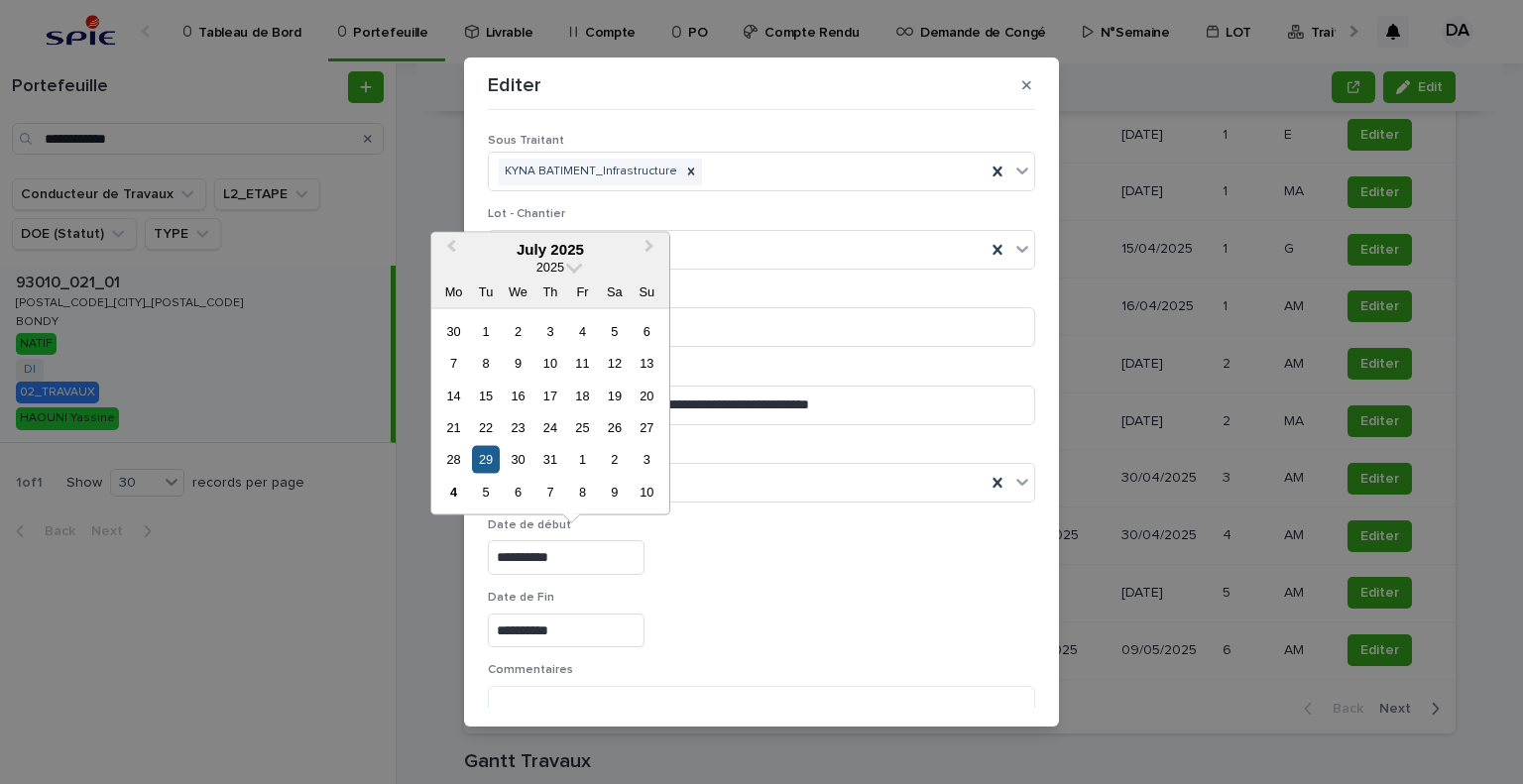 click on "29" at bounding box center (485, 459) 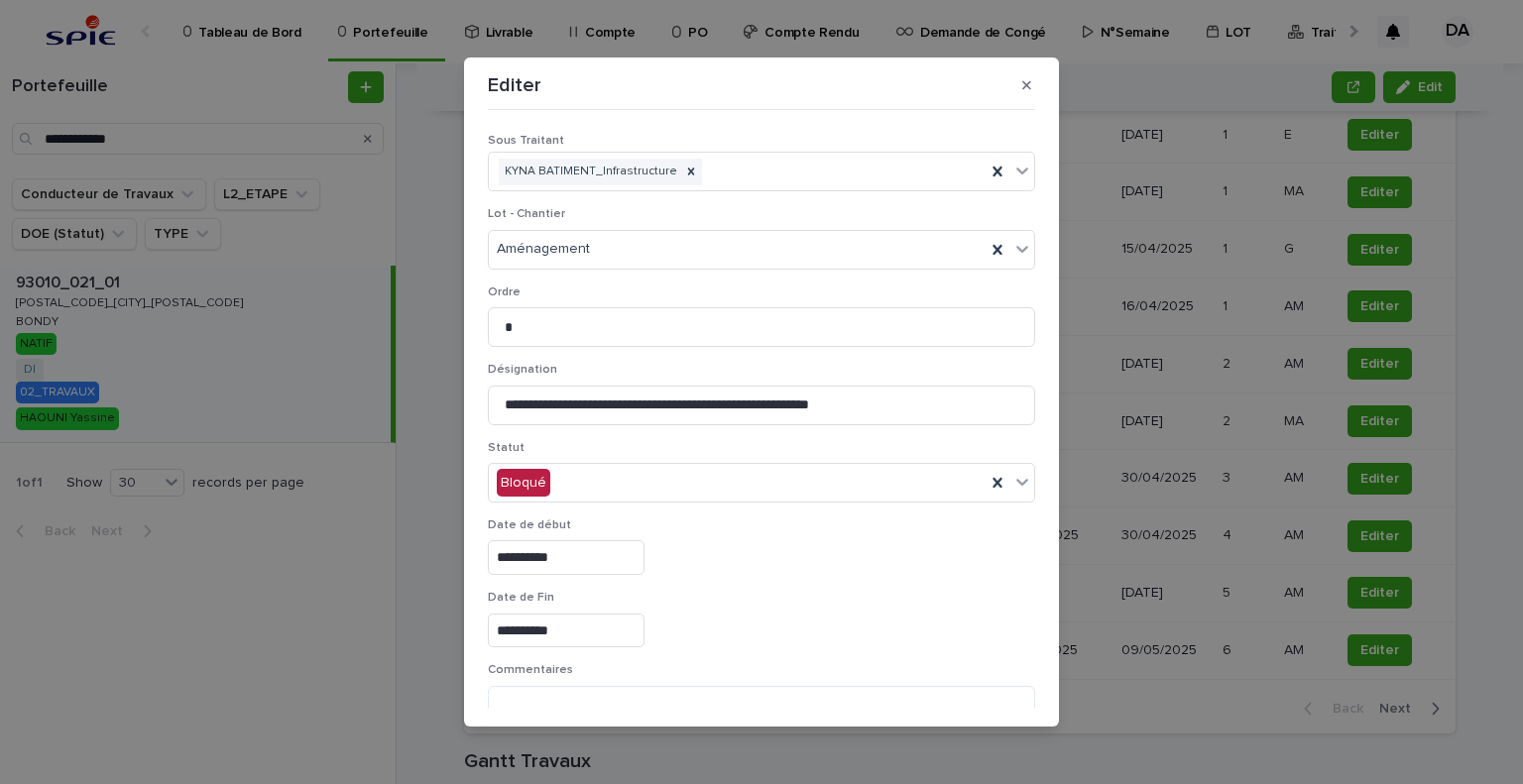 type on "**********" 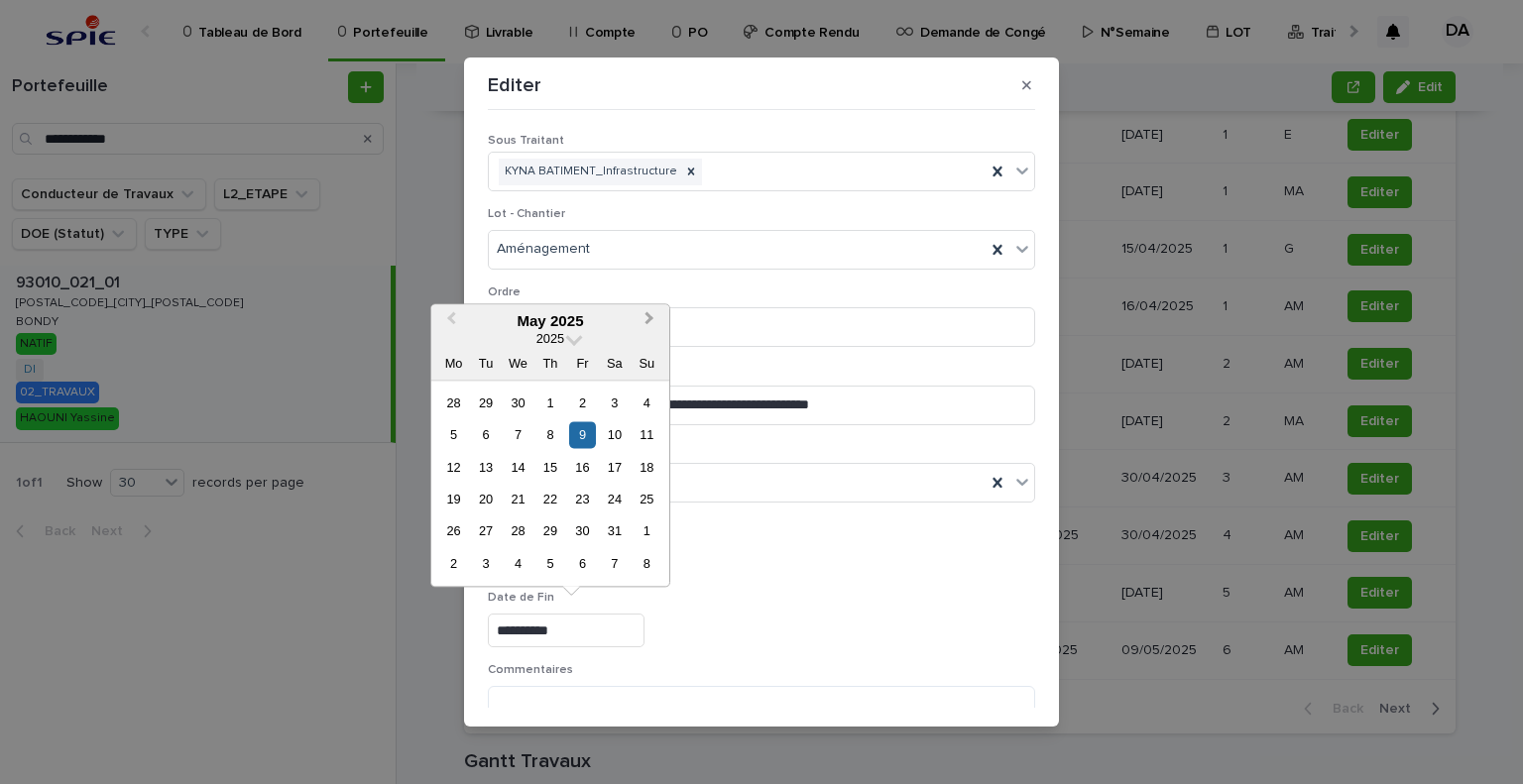 click on "Next Month" at bounding box center [651, 322] 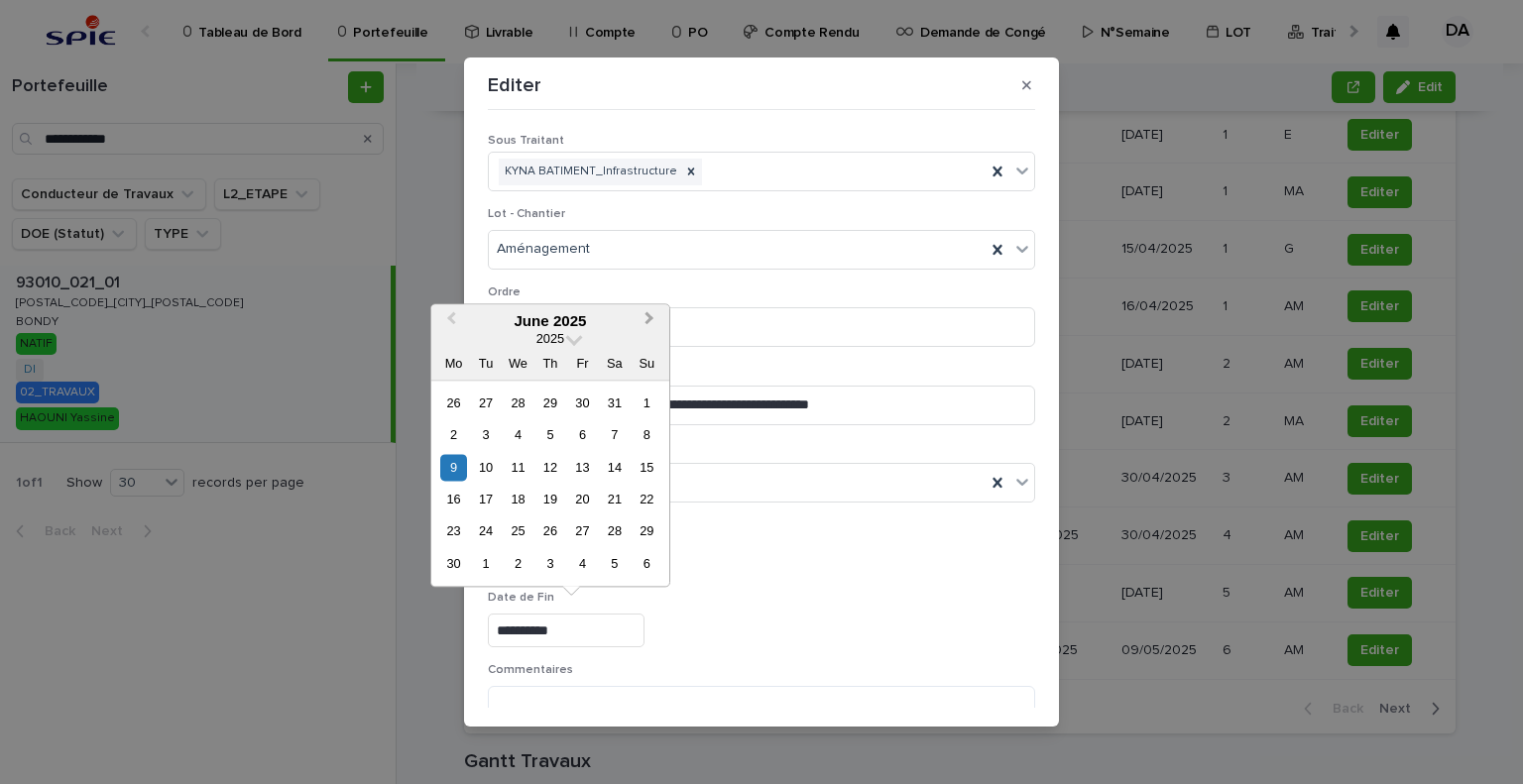 click on "Next Month" at bounding box center (651, 322) 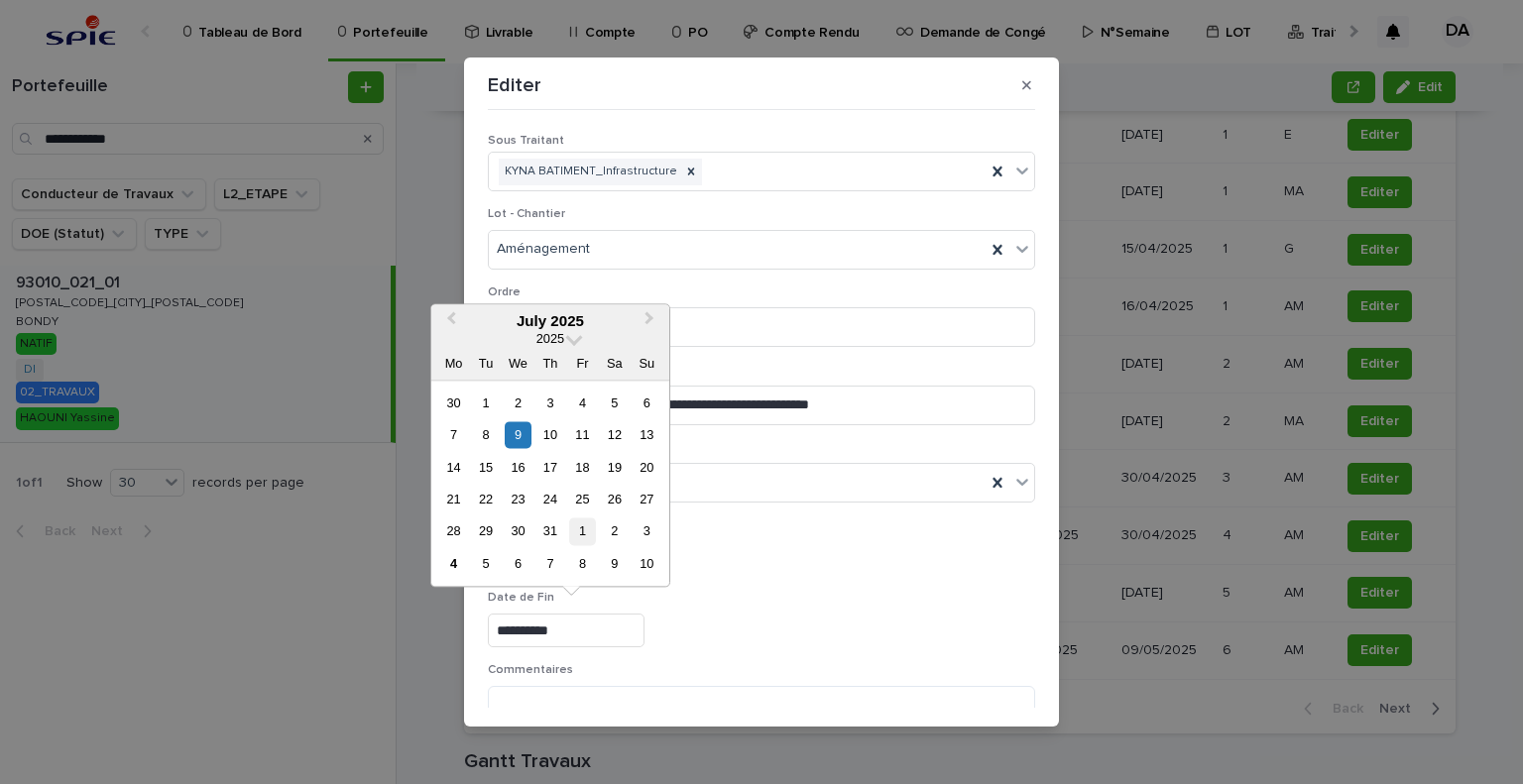 click on "1" at bounding box center [582, 531] 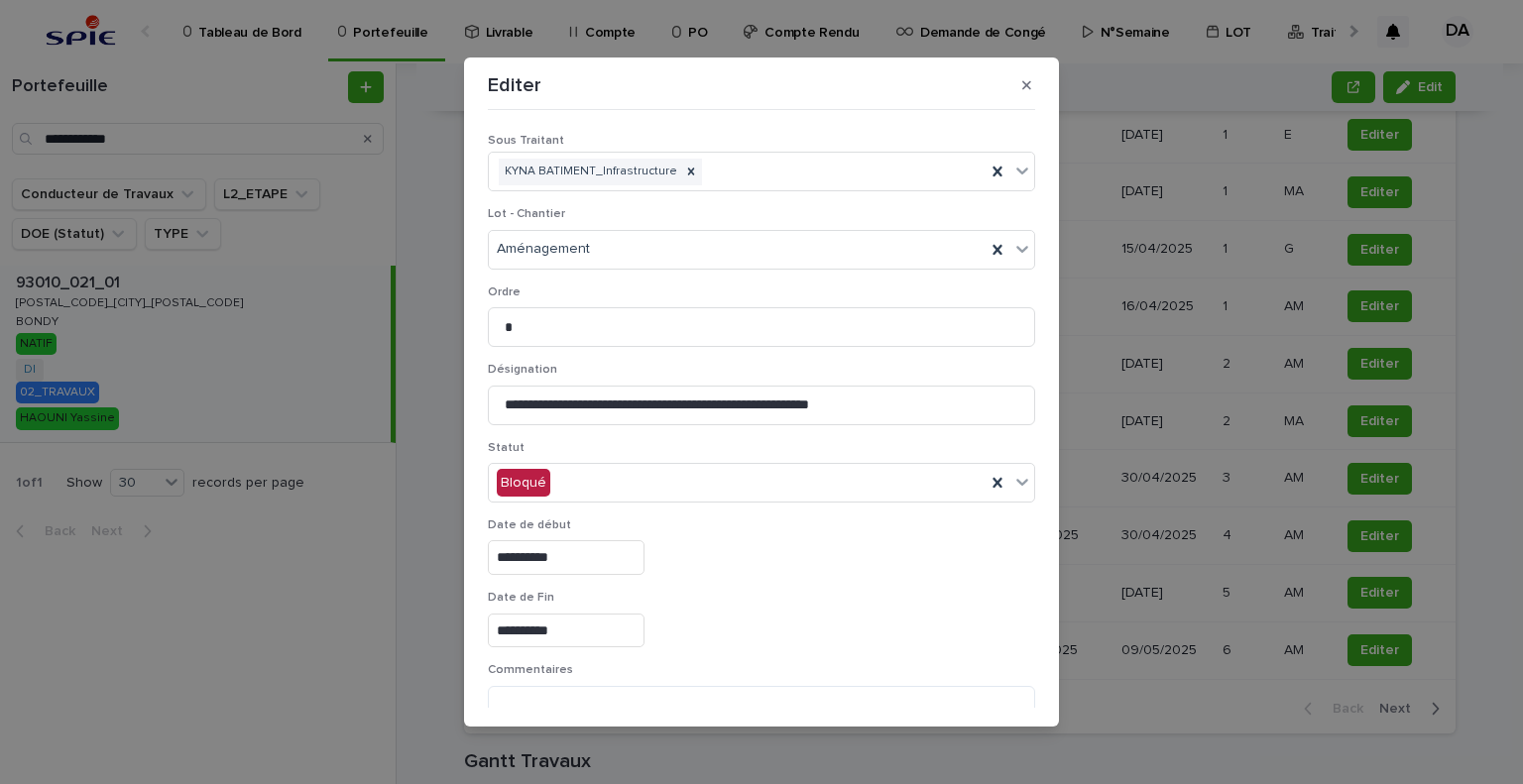 type on "**********" 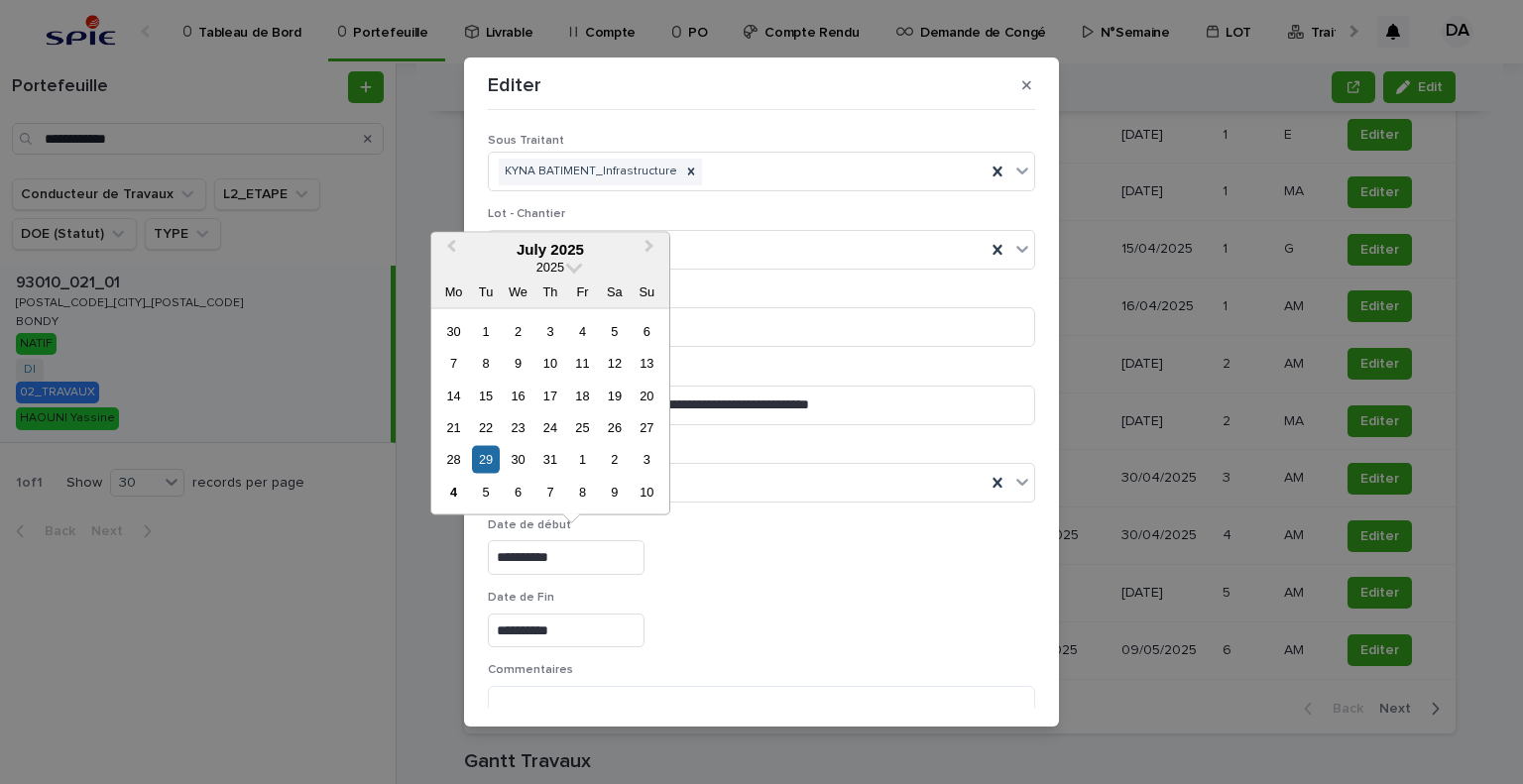 click on "**********" at bounding box center (566, 557) 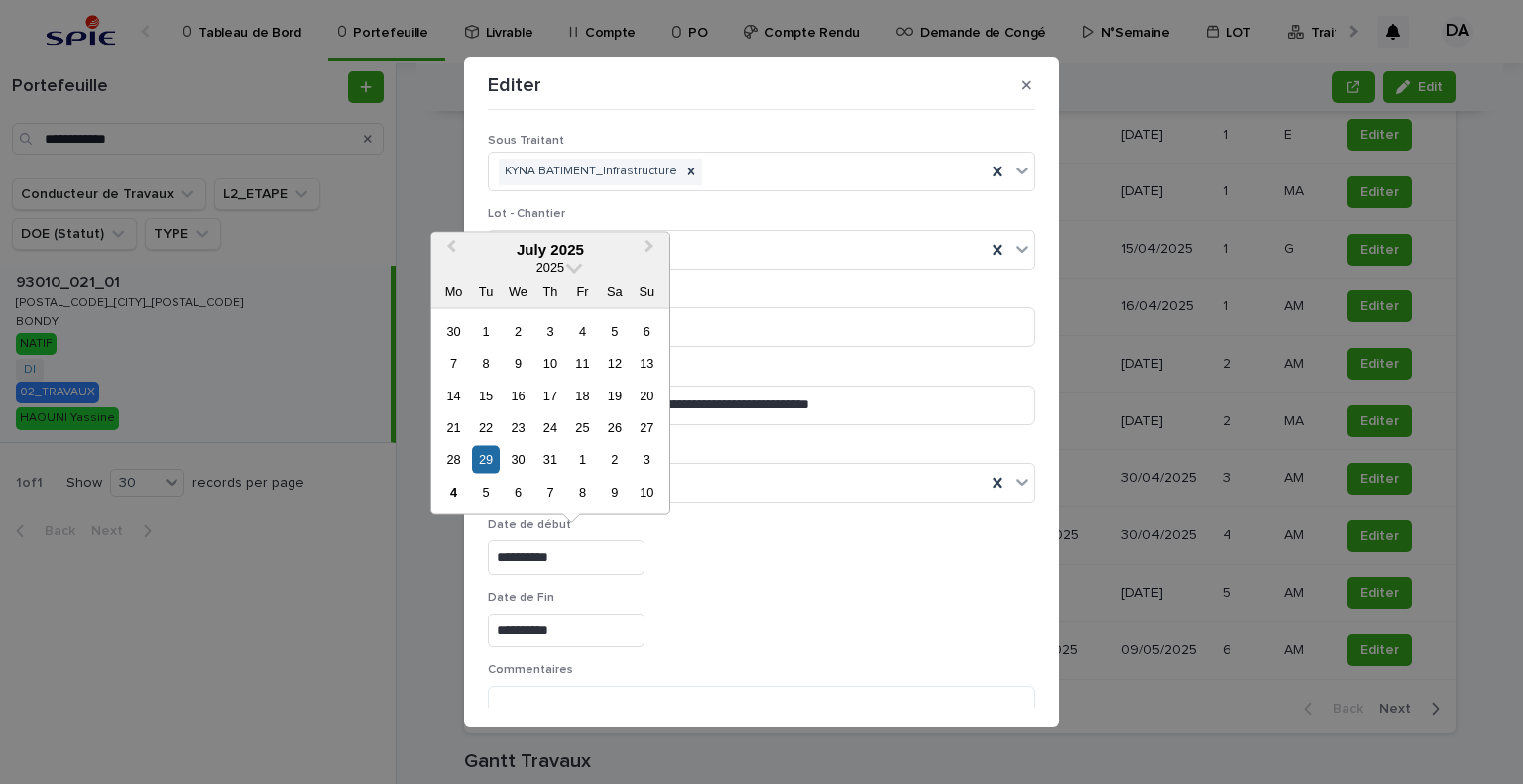 drag, startPoint x: 829, startPoint y: 504, endPoint x: 780, endPoint y: 489, distance: 51.244512 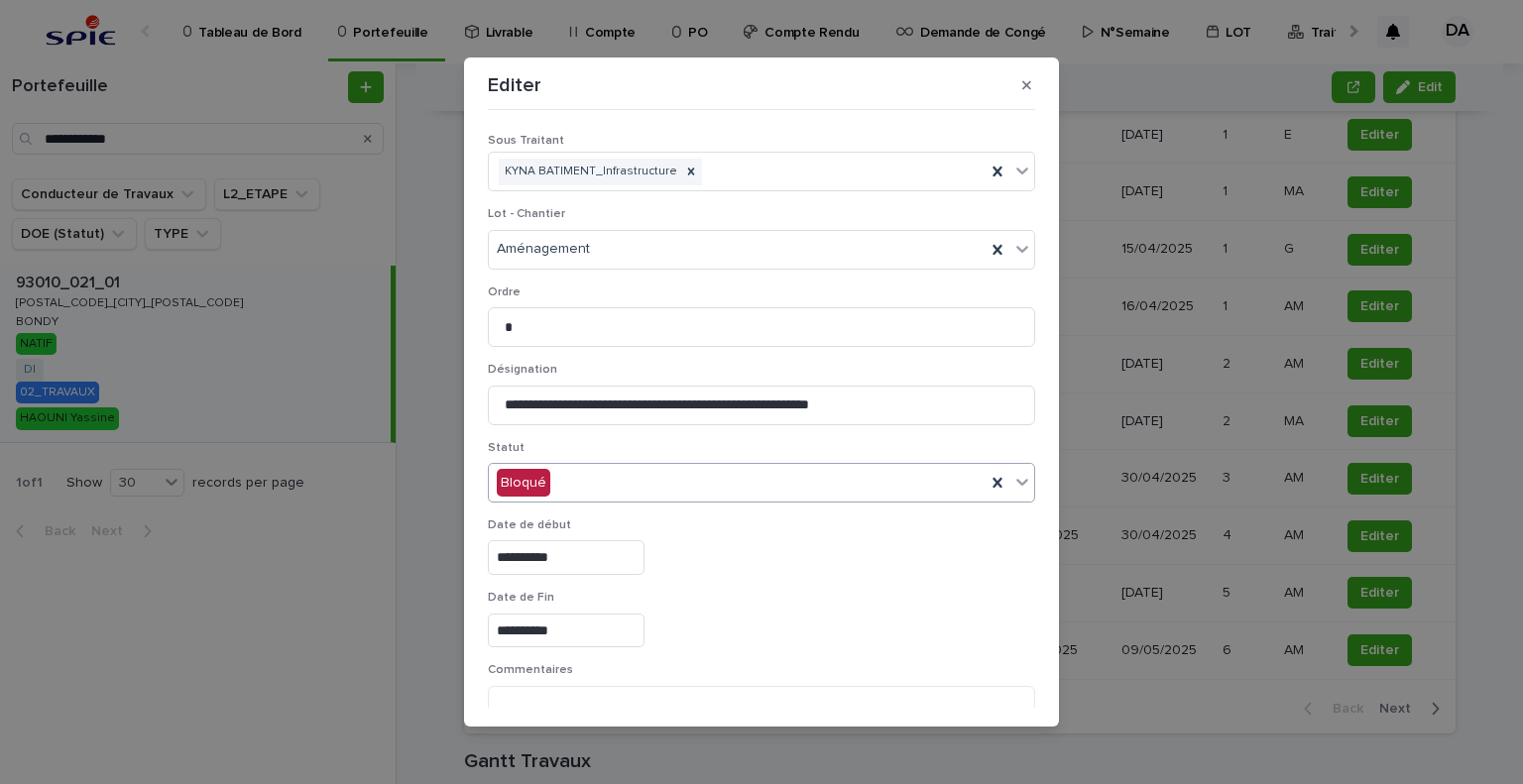 click on "Bloqué" at bounding box center (737, 483) 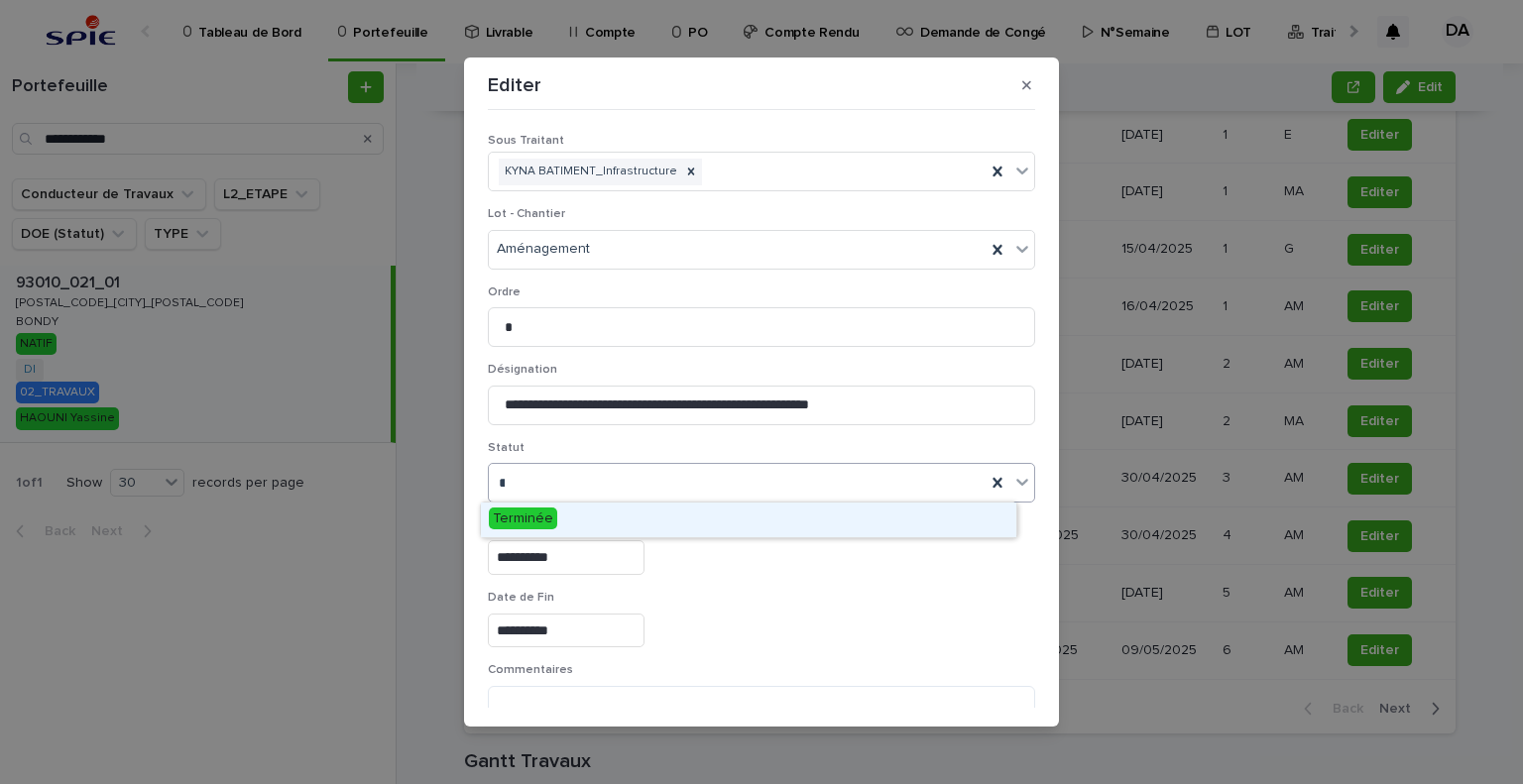 type on "***" 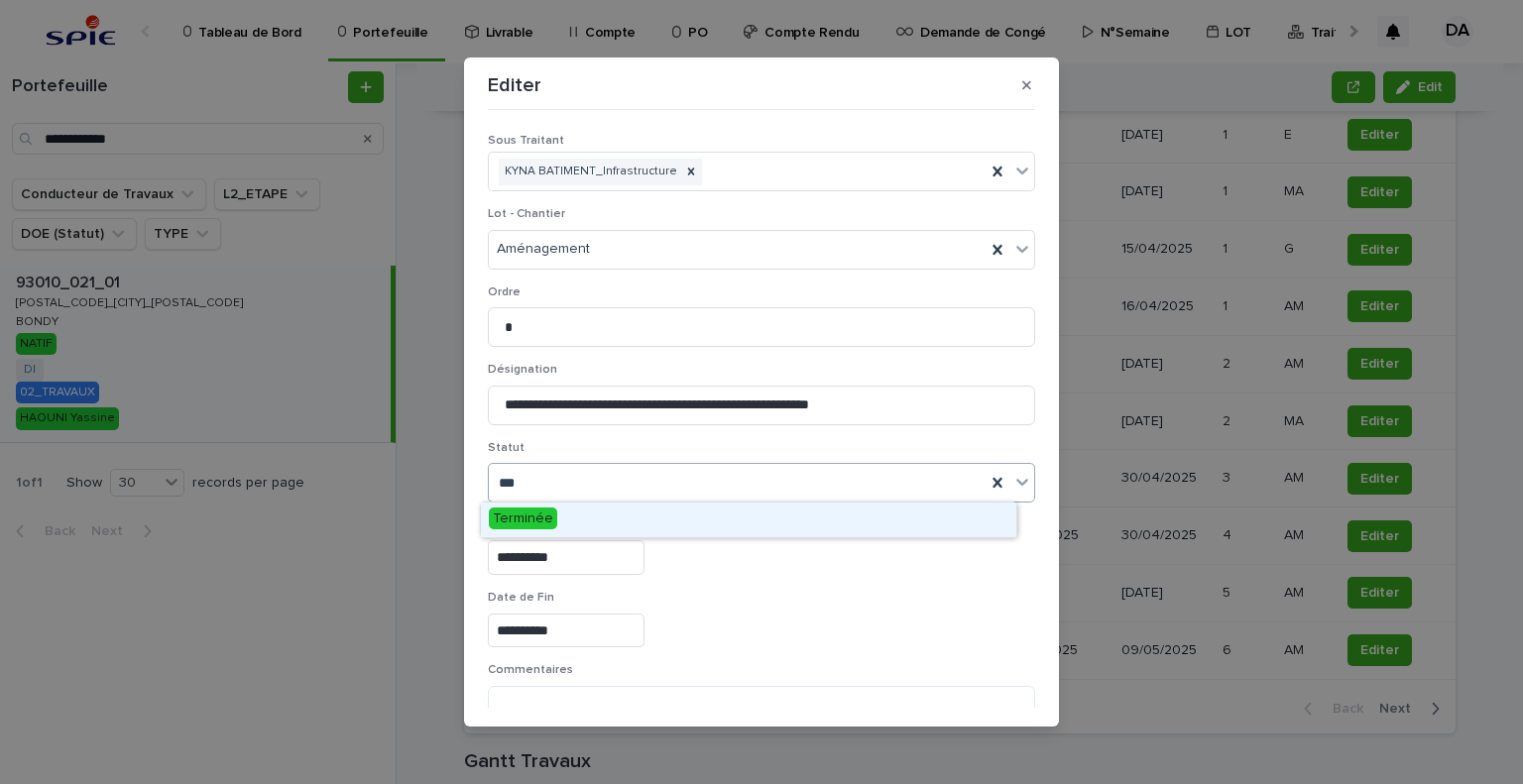 drag, startPoint x: 658, startPoint y: 527, endPoint x: 724, endPoint y: 571, distance: 79.32213 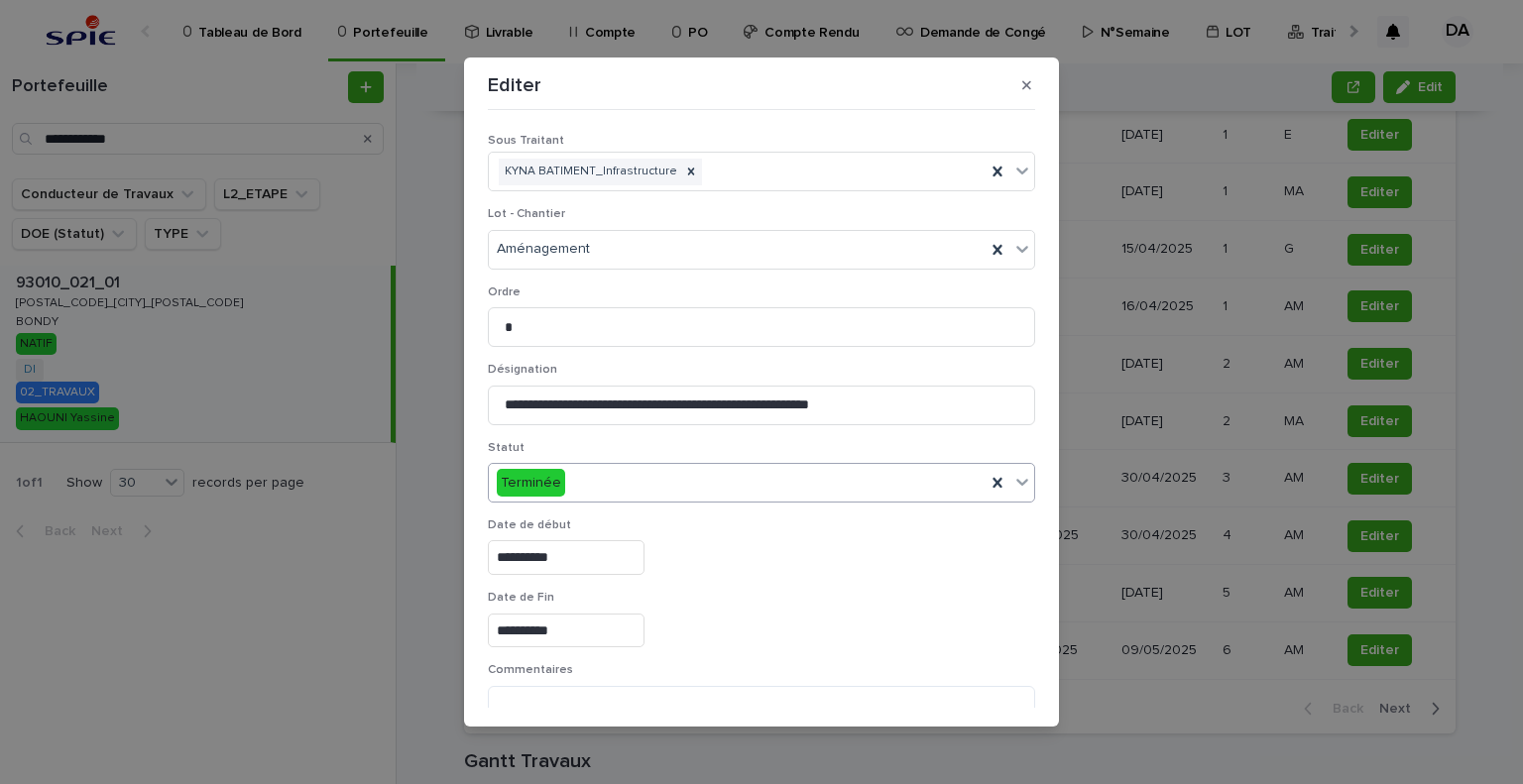 scroll, scrollTop: 98, scrollLeft: 0, axis: vertical 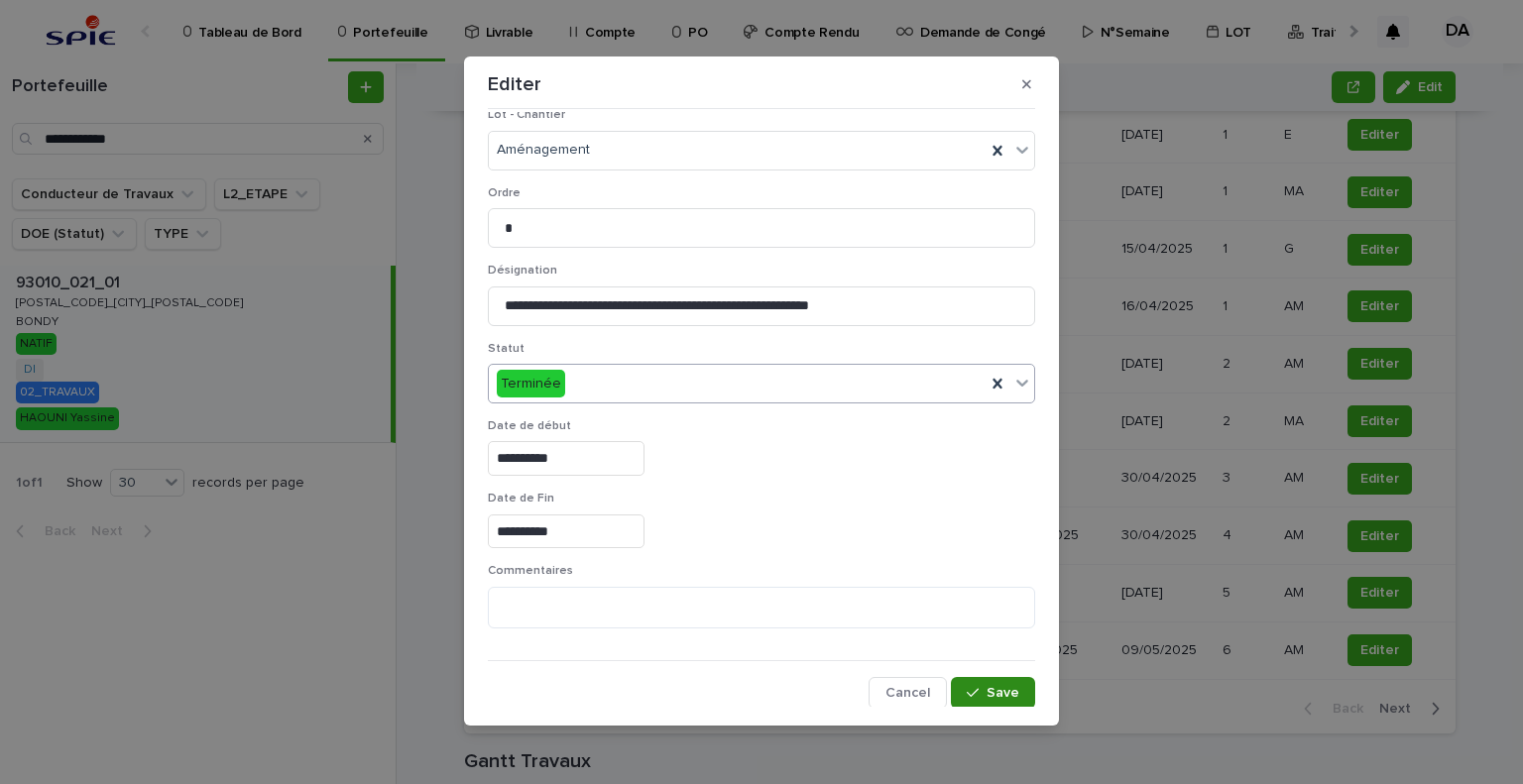 click on "Save" at bounding box center [1002, 693] 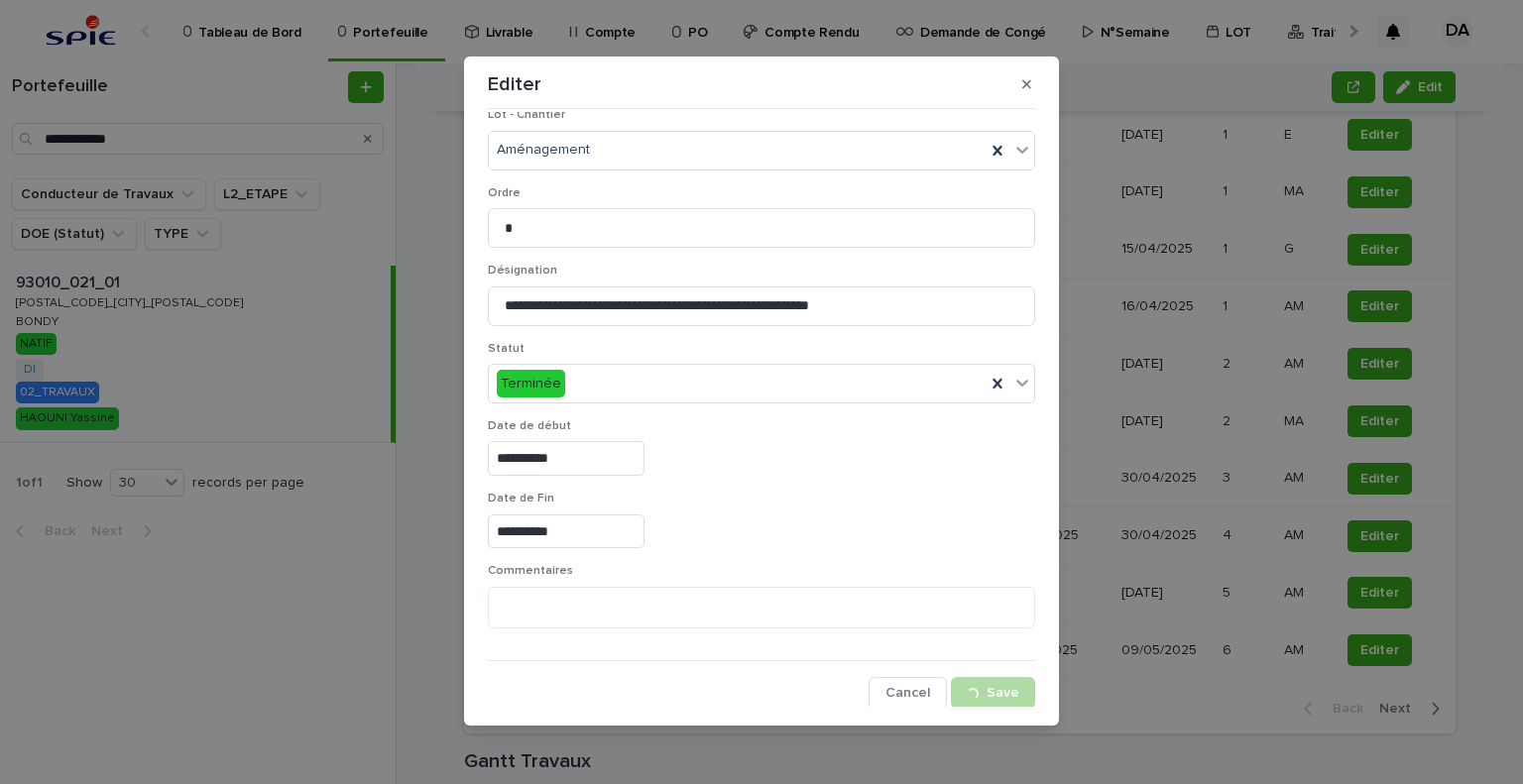 click on "**********" at bounding box center (762, 392) 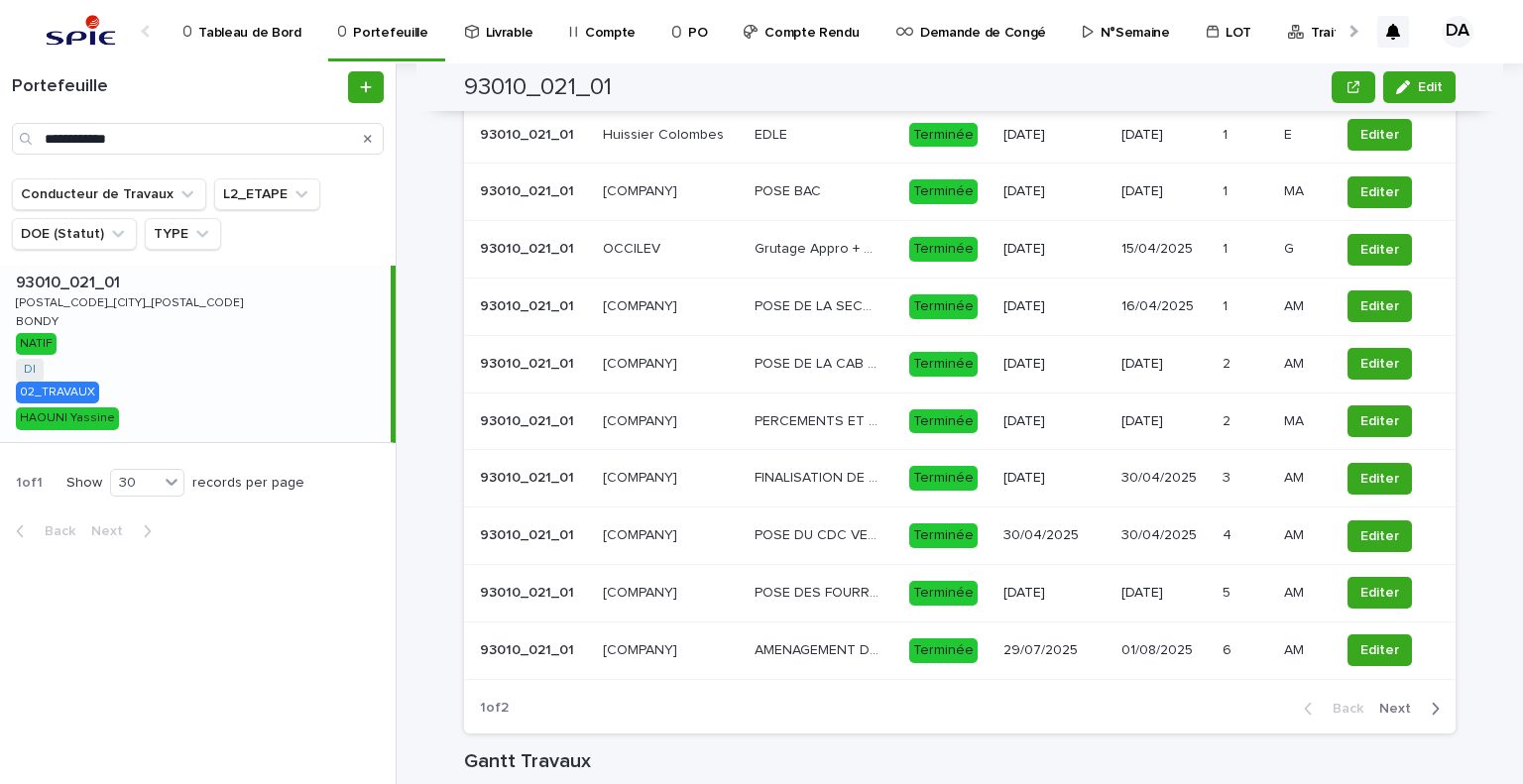 click on "Next" at bounding box center [1401, 709] 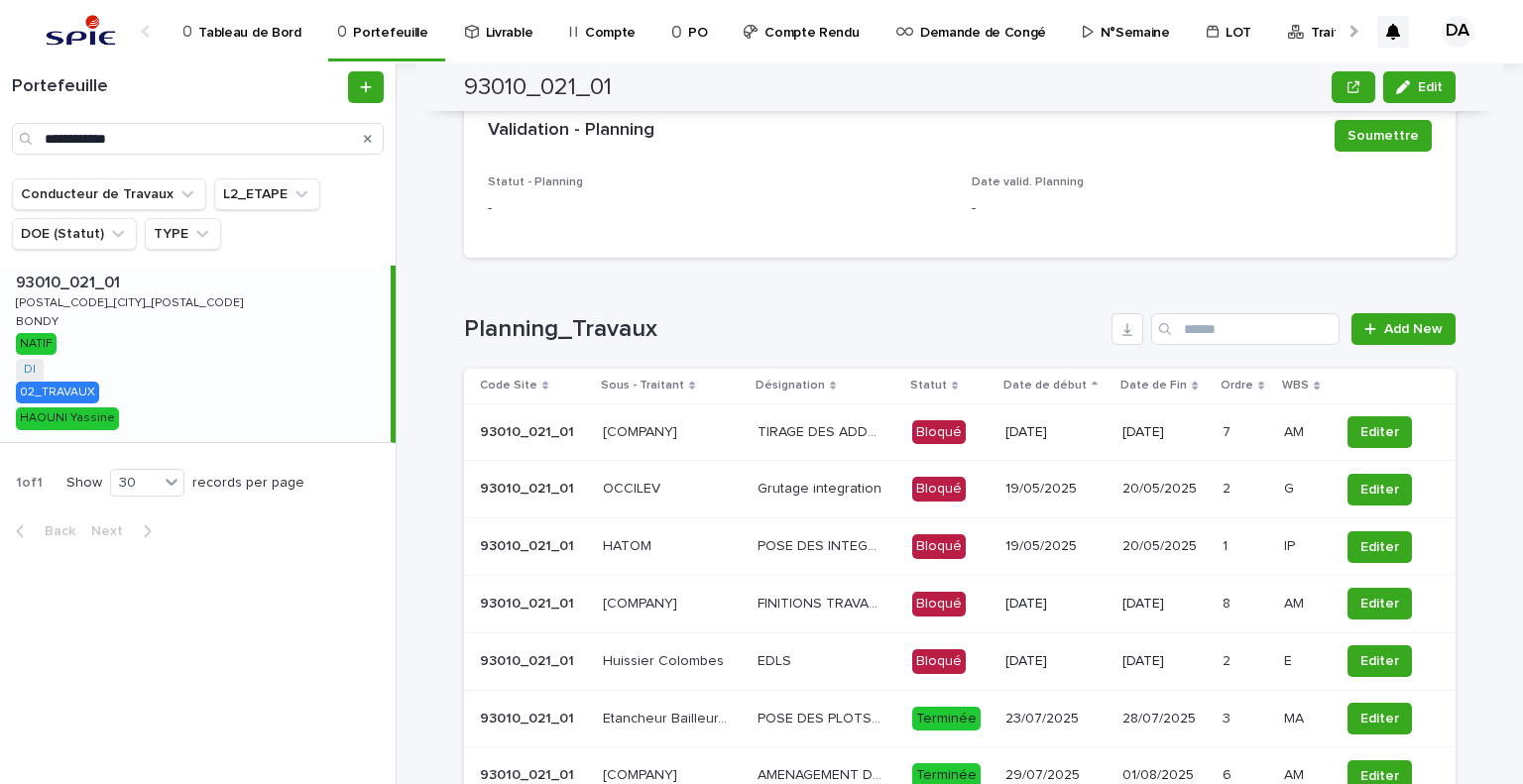 scroll, scrollTop: 1896, scrollLeft: 0, axis: vertical 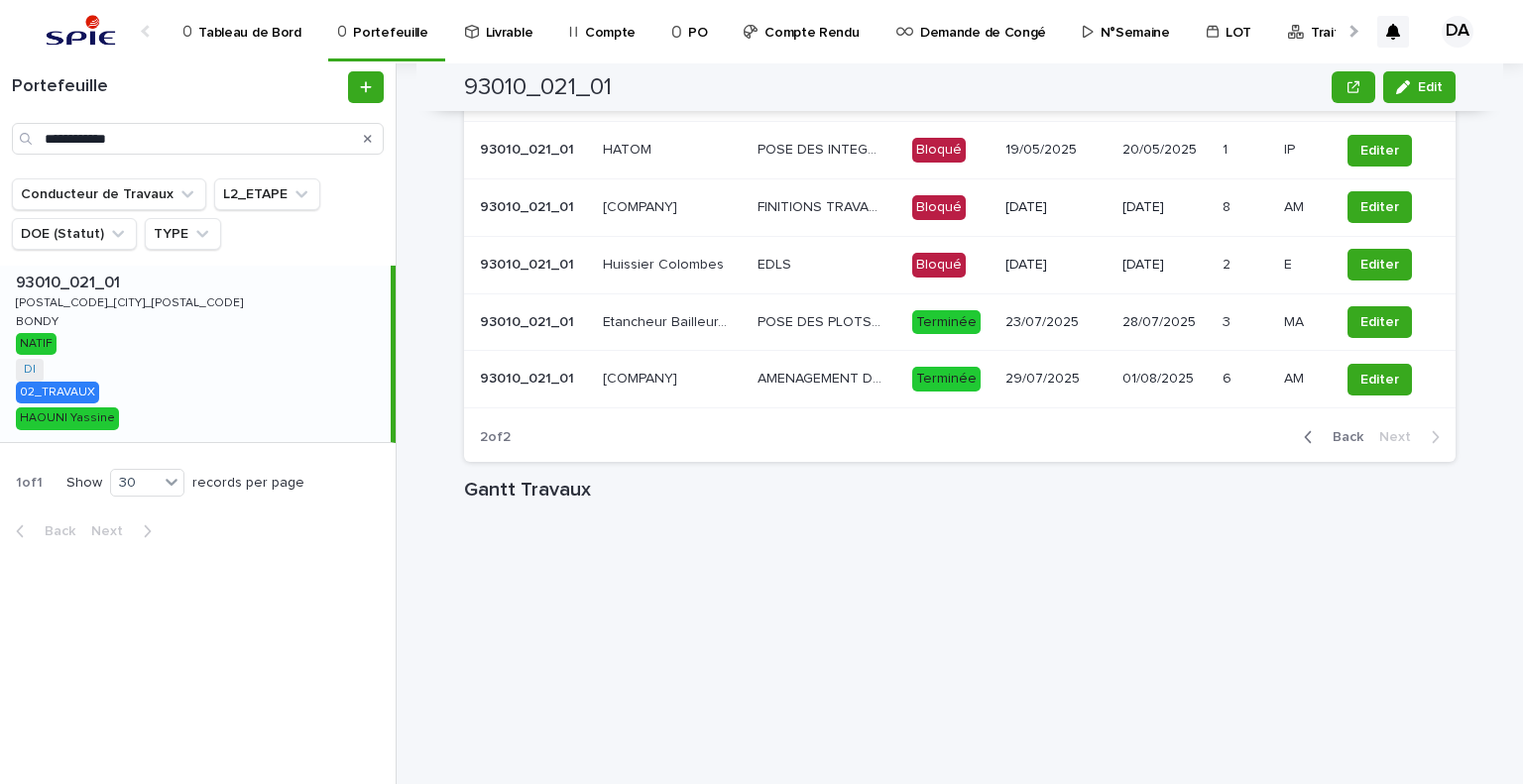 click on "Back" at bounding box center [1342, 437] 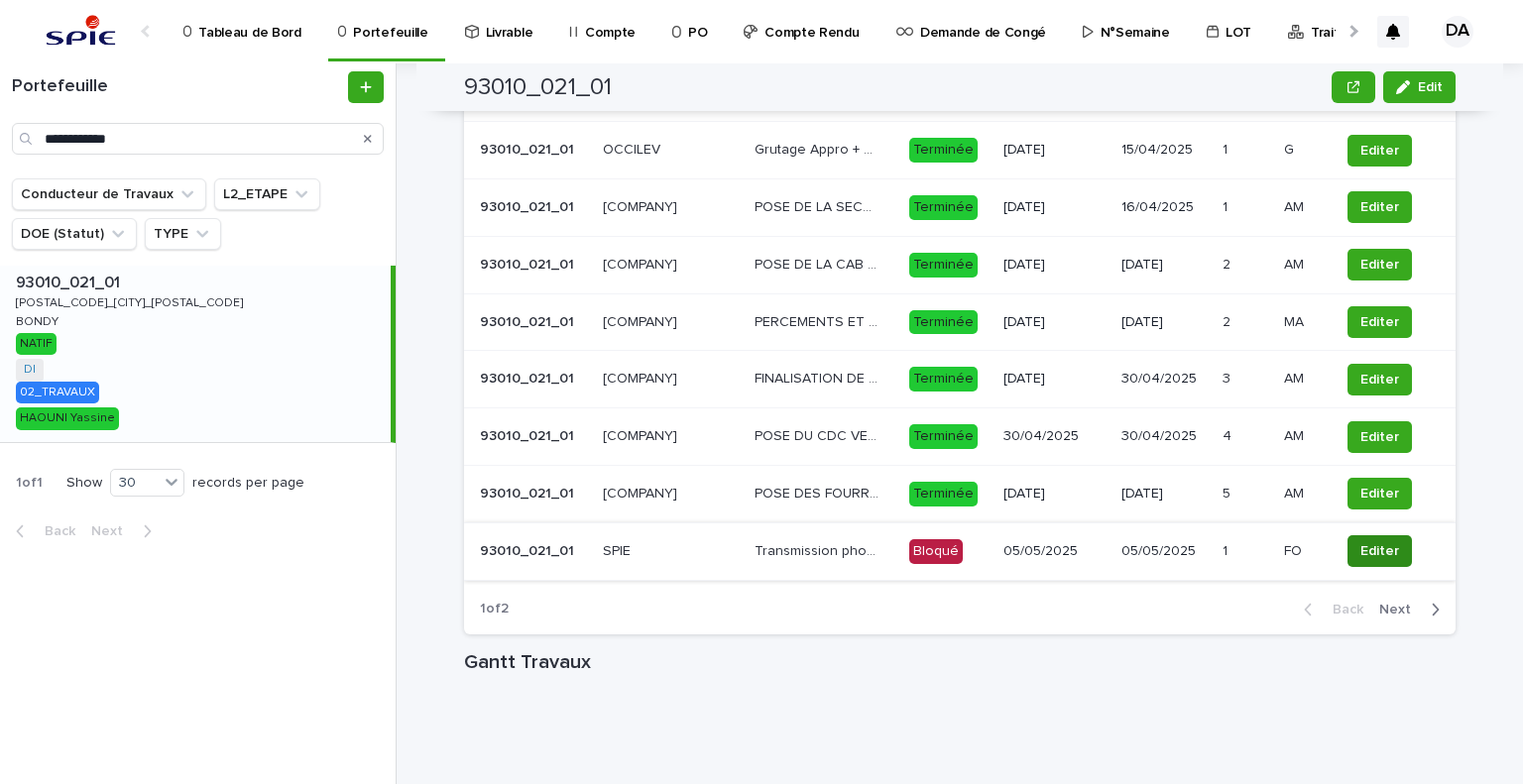 click on "Editer" at bounding box center (1379, 551) 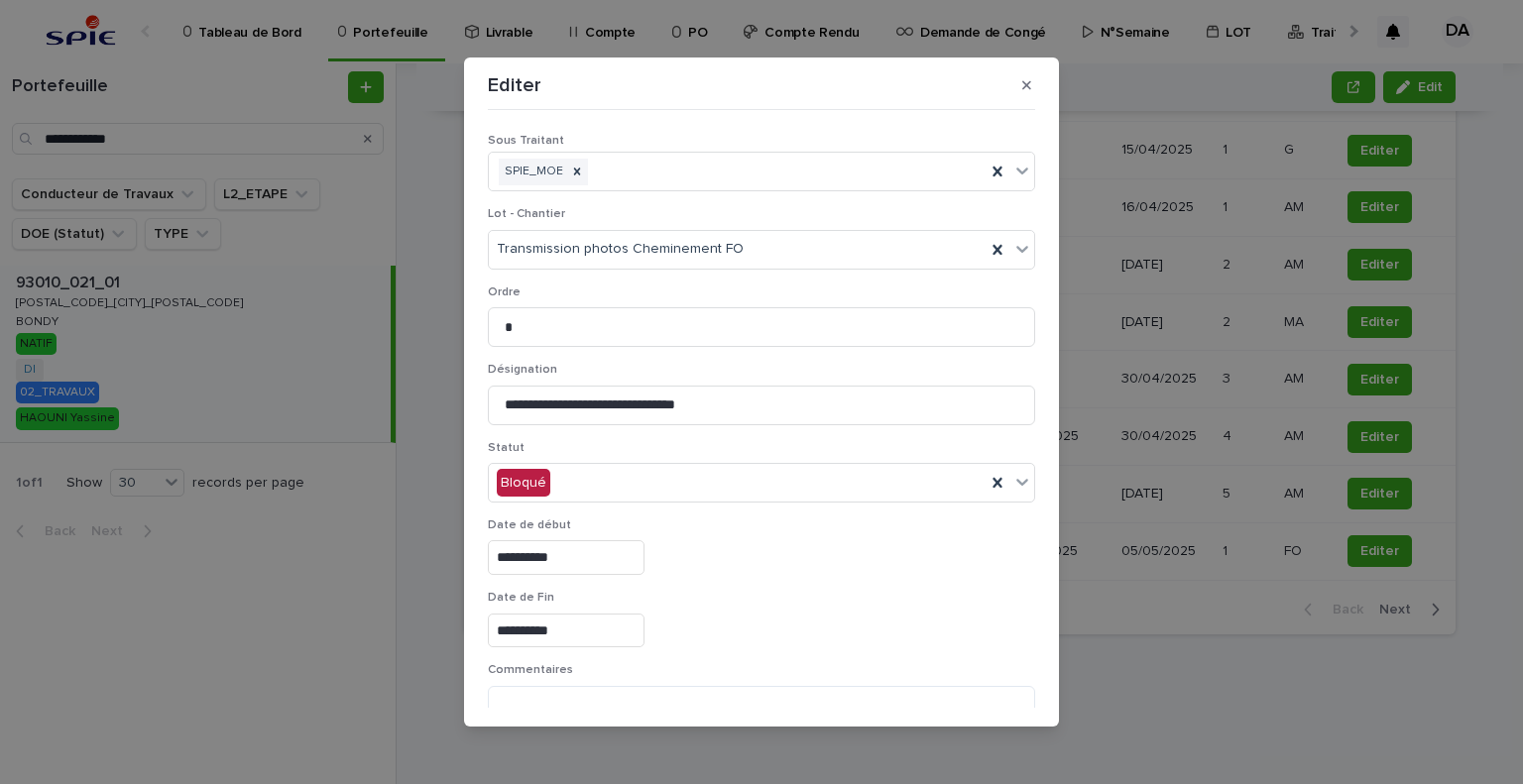 click on "**********" at bounding box center [566, 557] 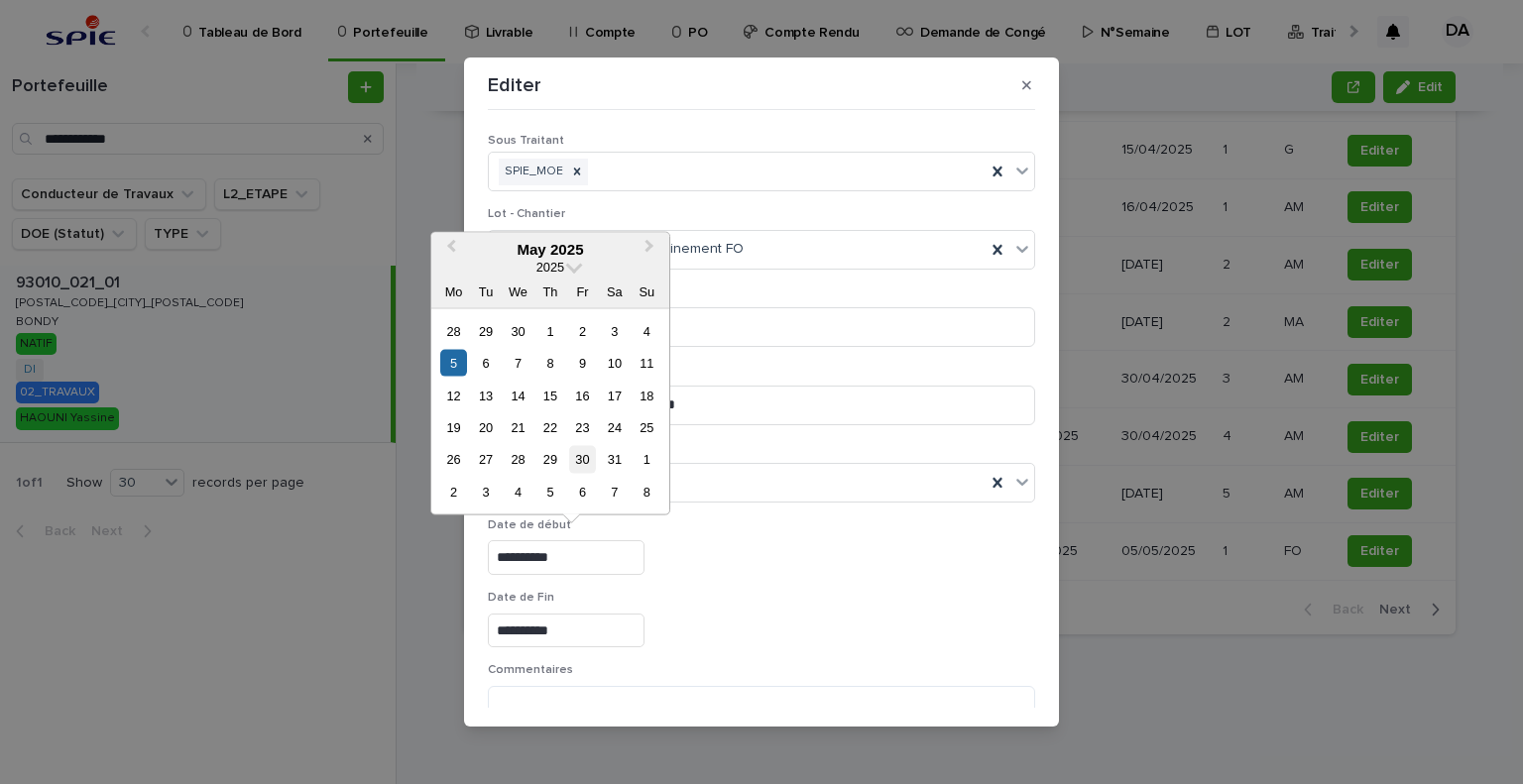 click on "30" at bounding box center (582, 459) 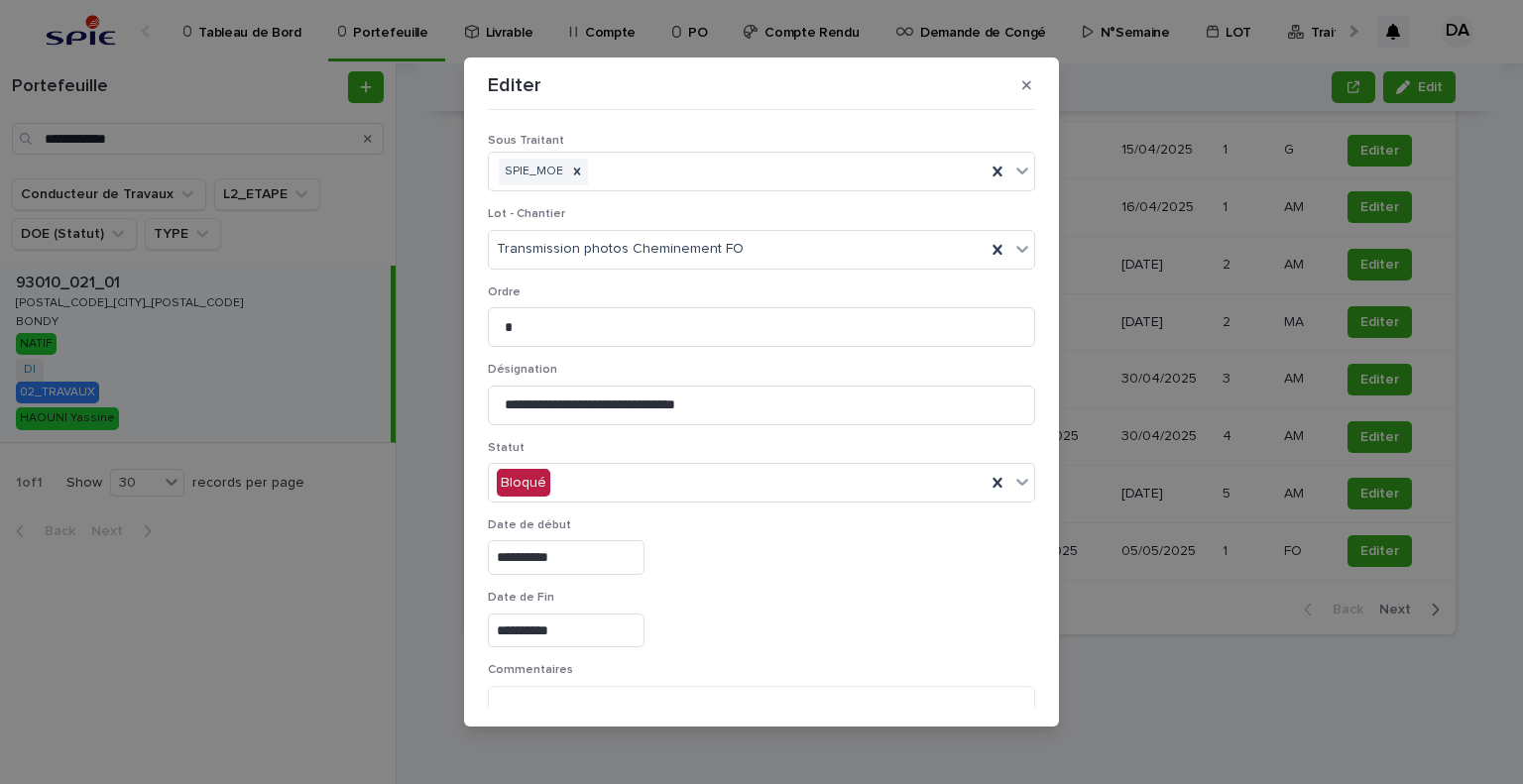 click on "**********" at bounding box center [566, 557] 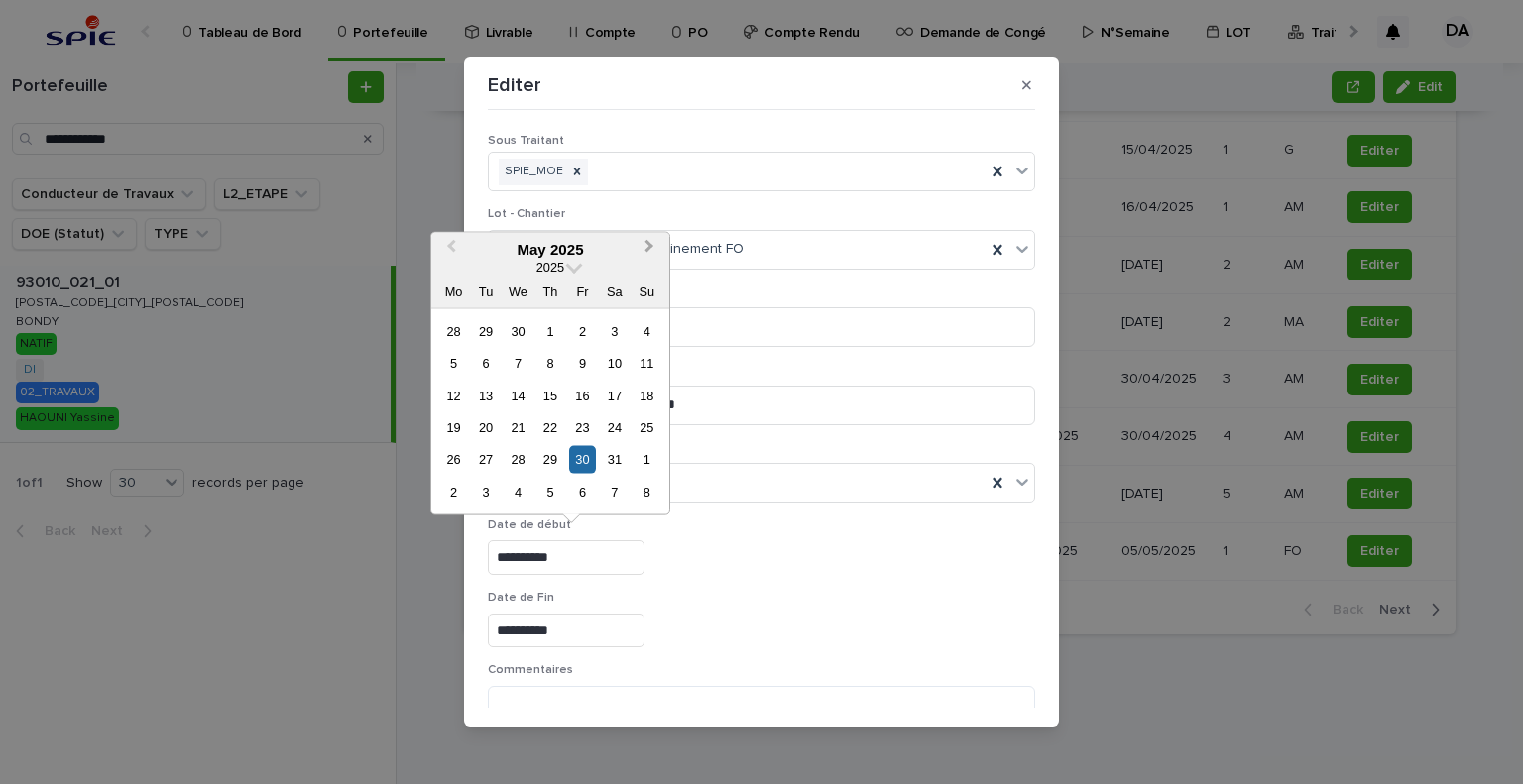click on "Next Month" at bounding box center [651, 250] 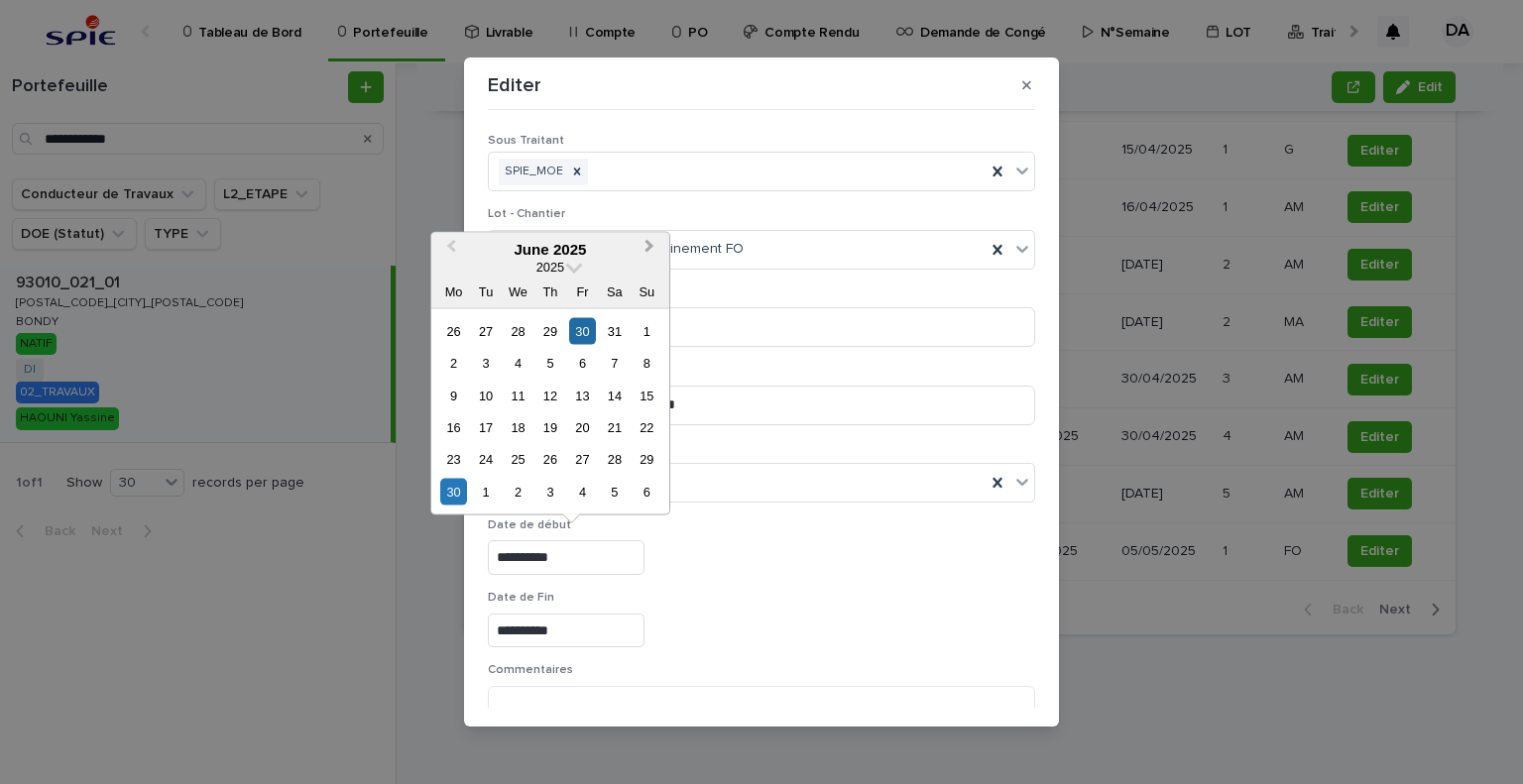click on "Next Month" at bounding box center [649, 249] 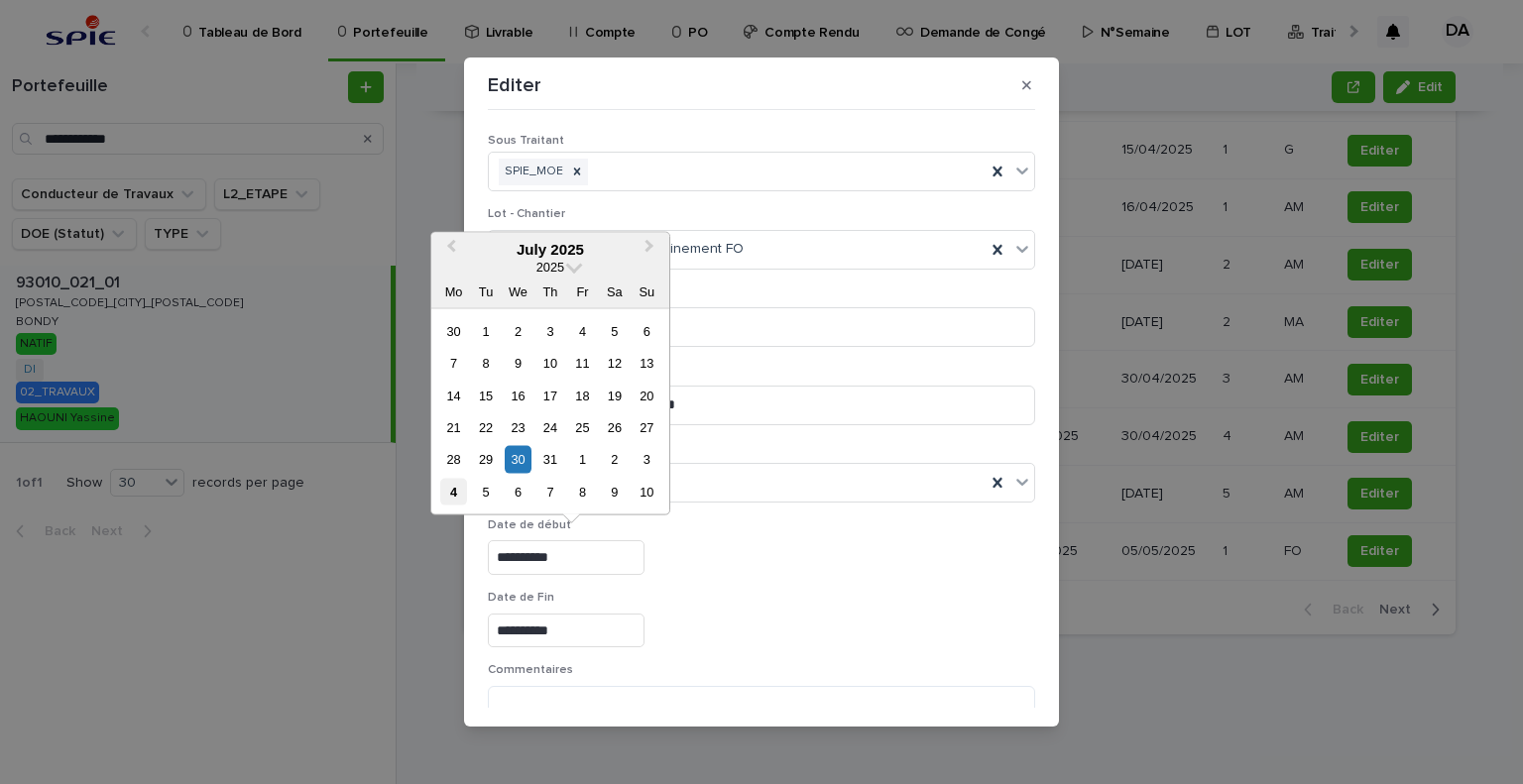 click on "4" at bounding box center [453, 492] 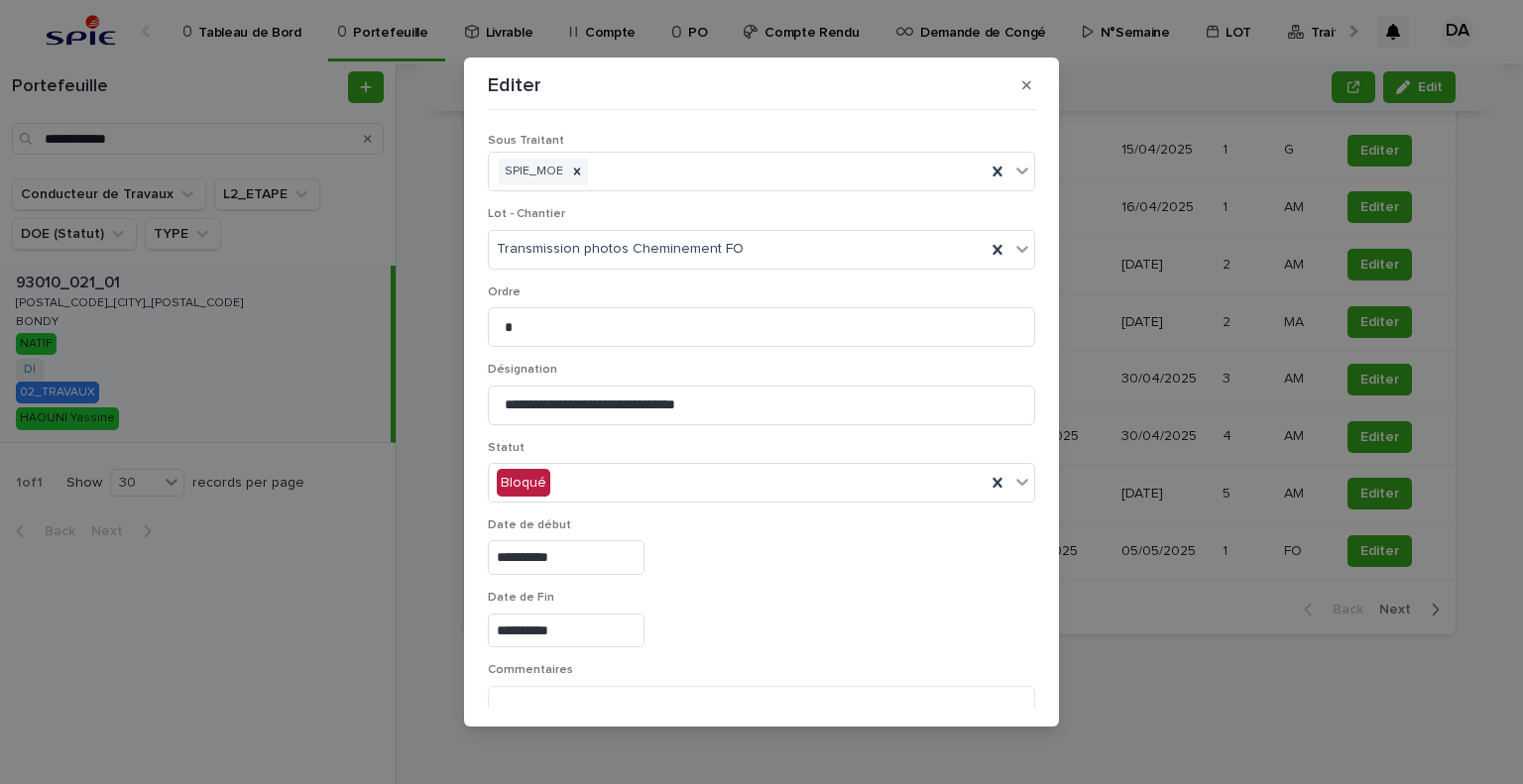 type on "**********" 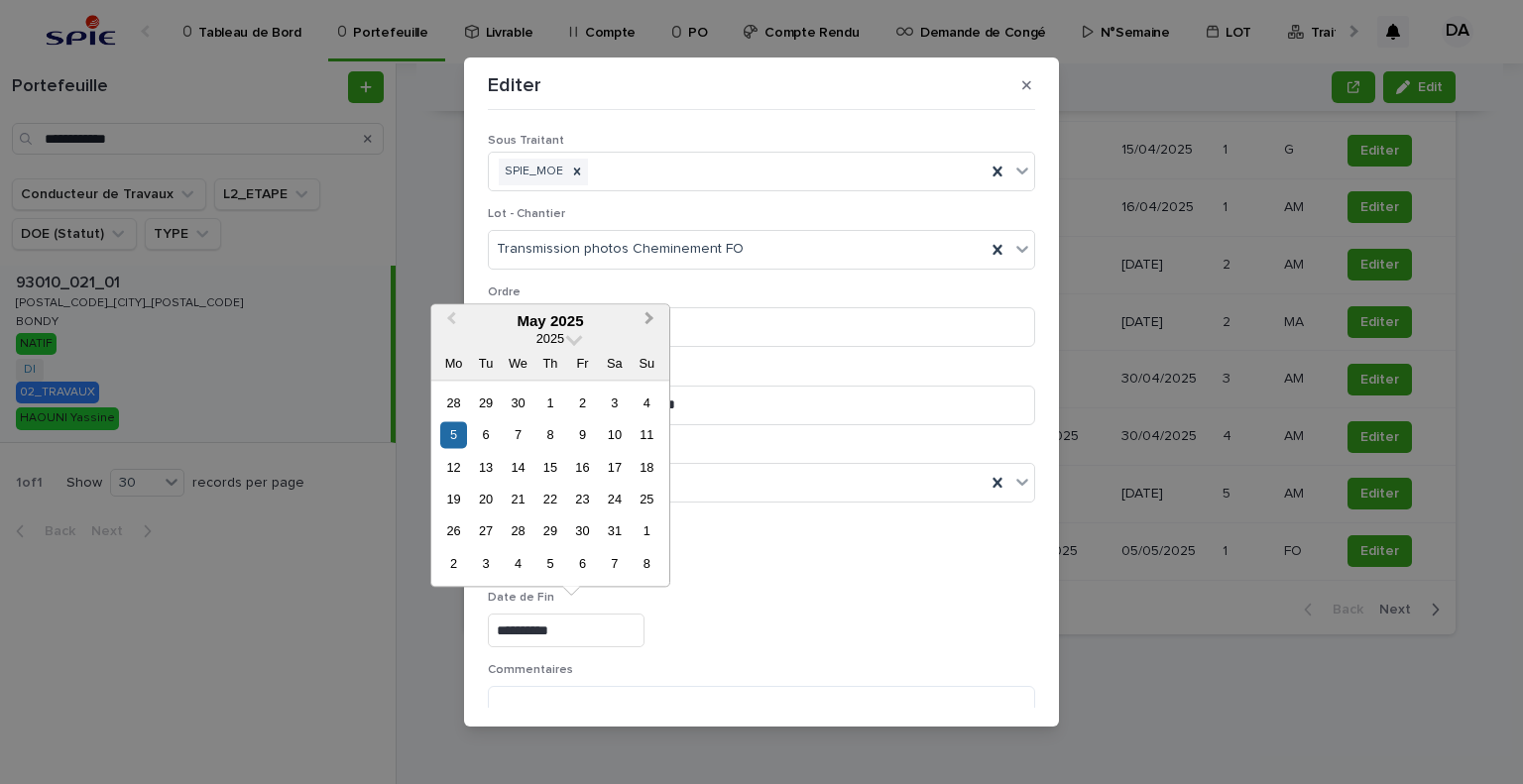 click on "Next Month" at bounding box center [649, 320] 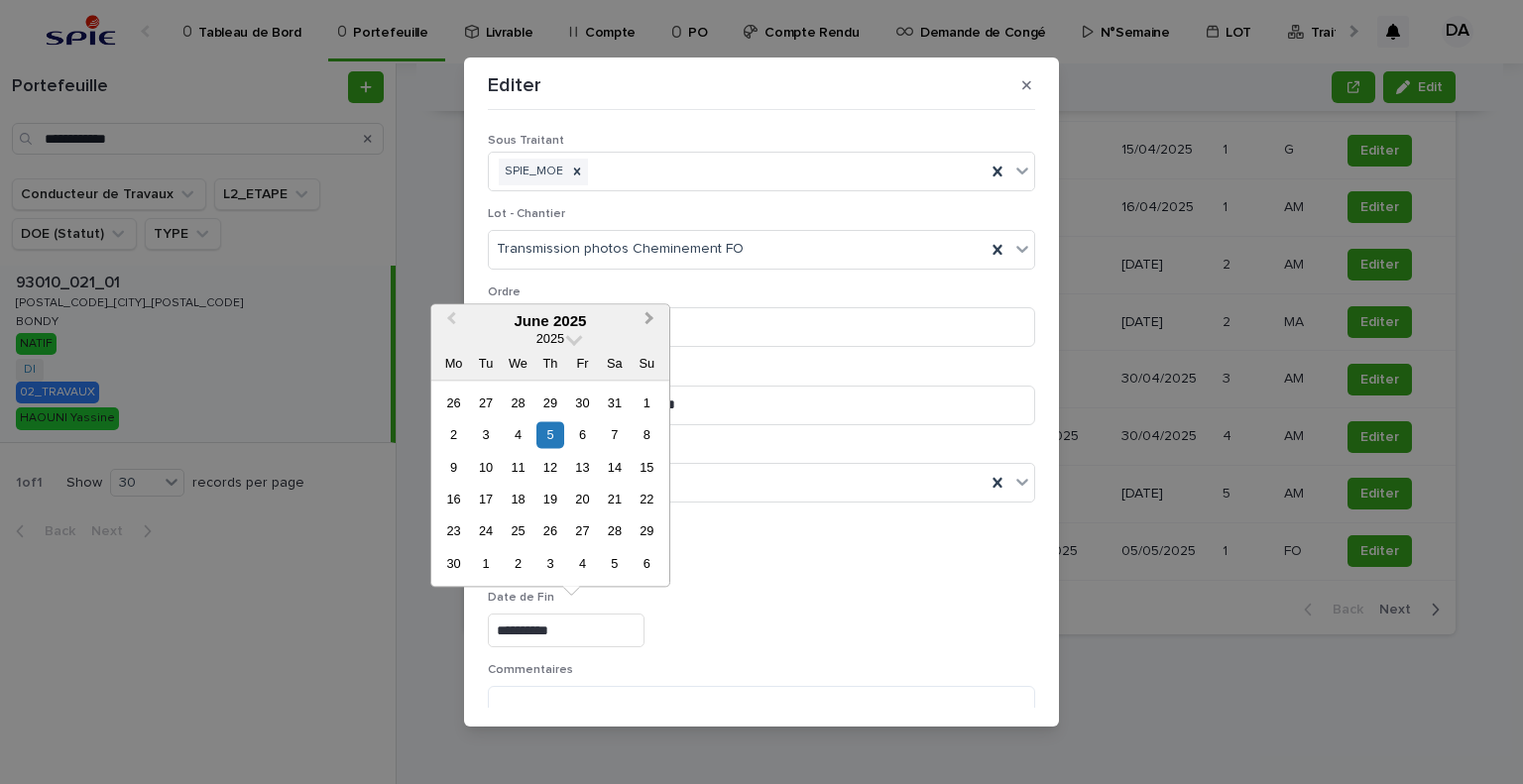 click on "Next Month" at bounding box center [649, 320] 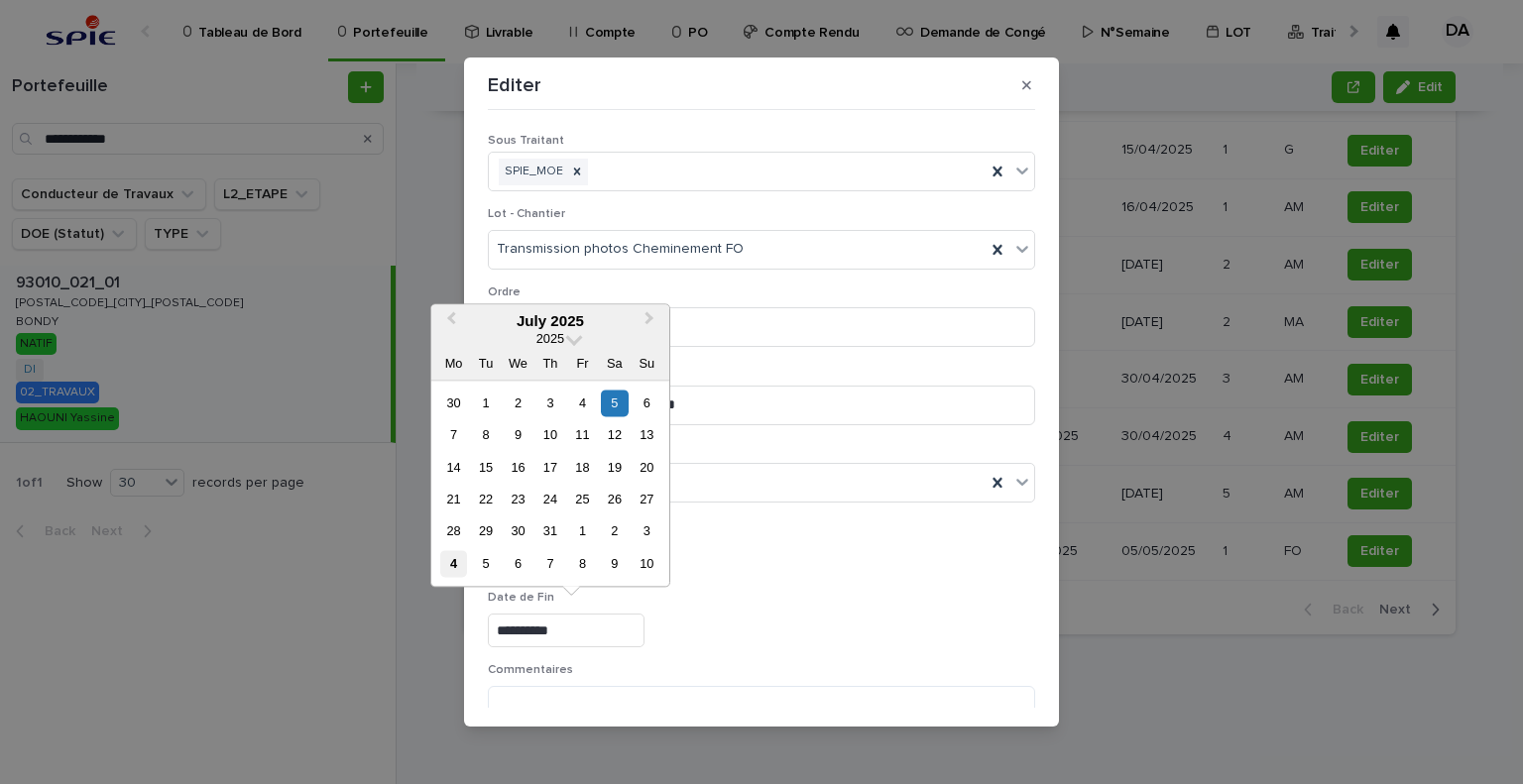 click on "4" at bounding box center [453, 563] 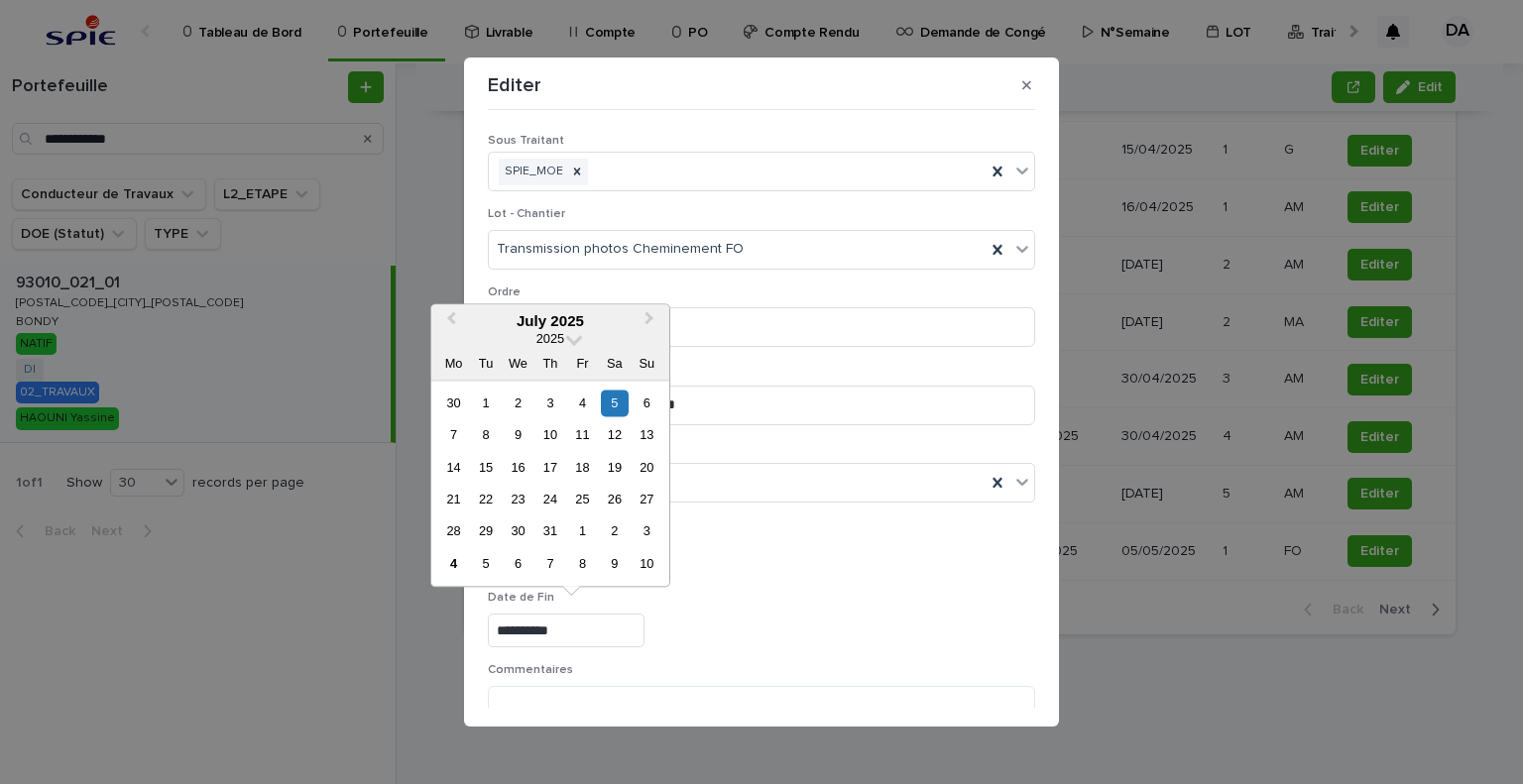 type on "**********" 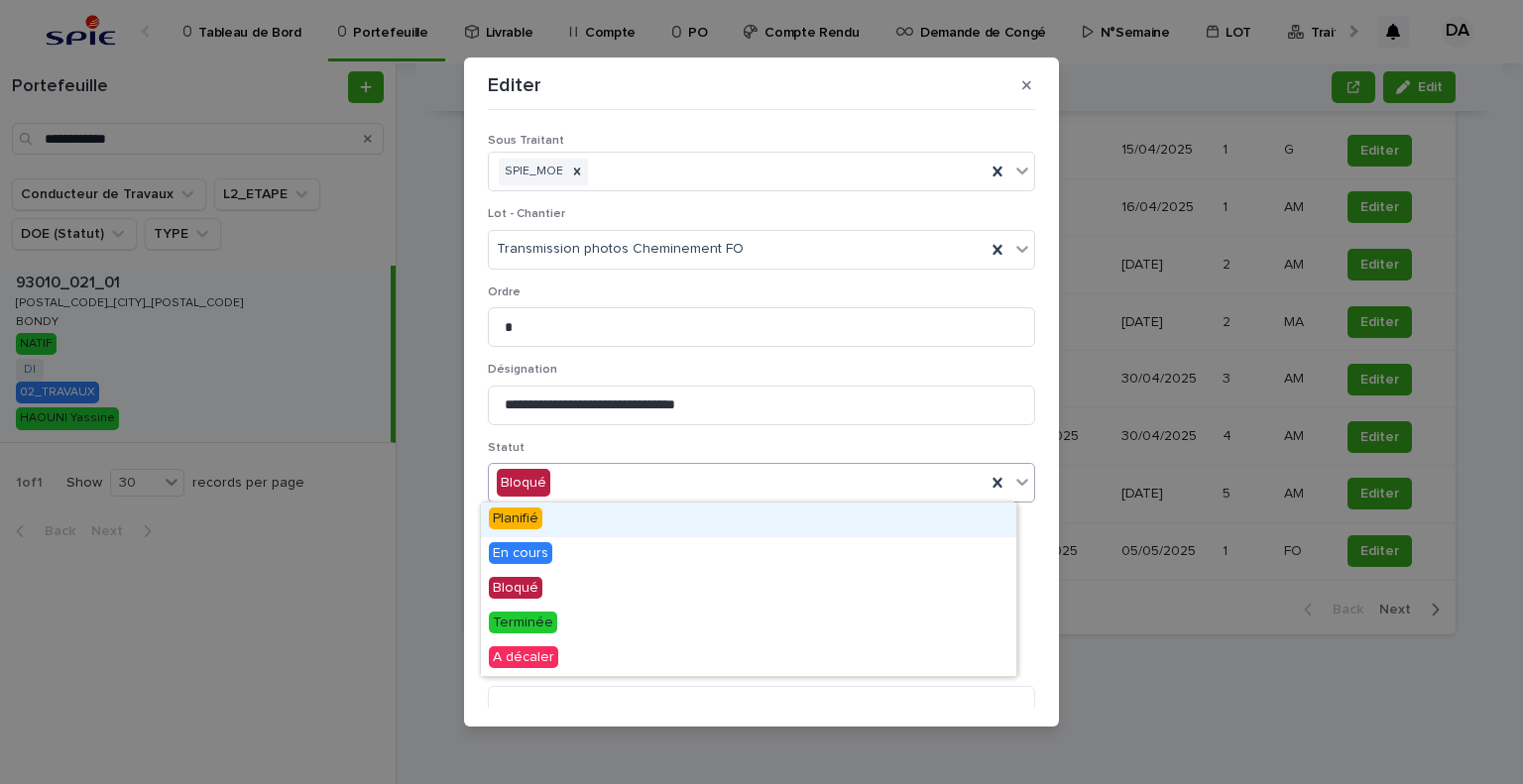click on "Bloqué" at bounding box center [737, 483] 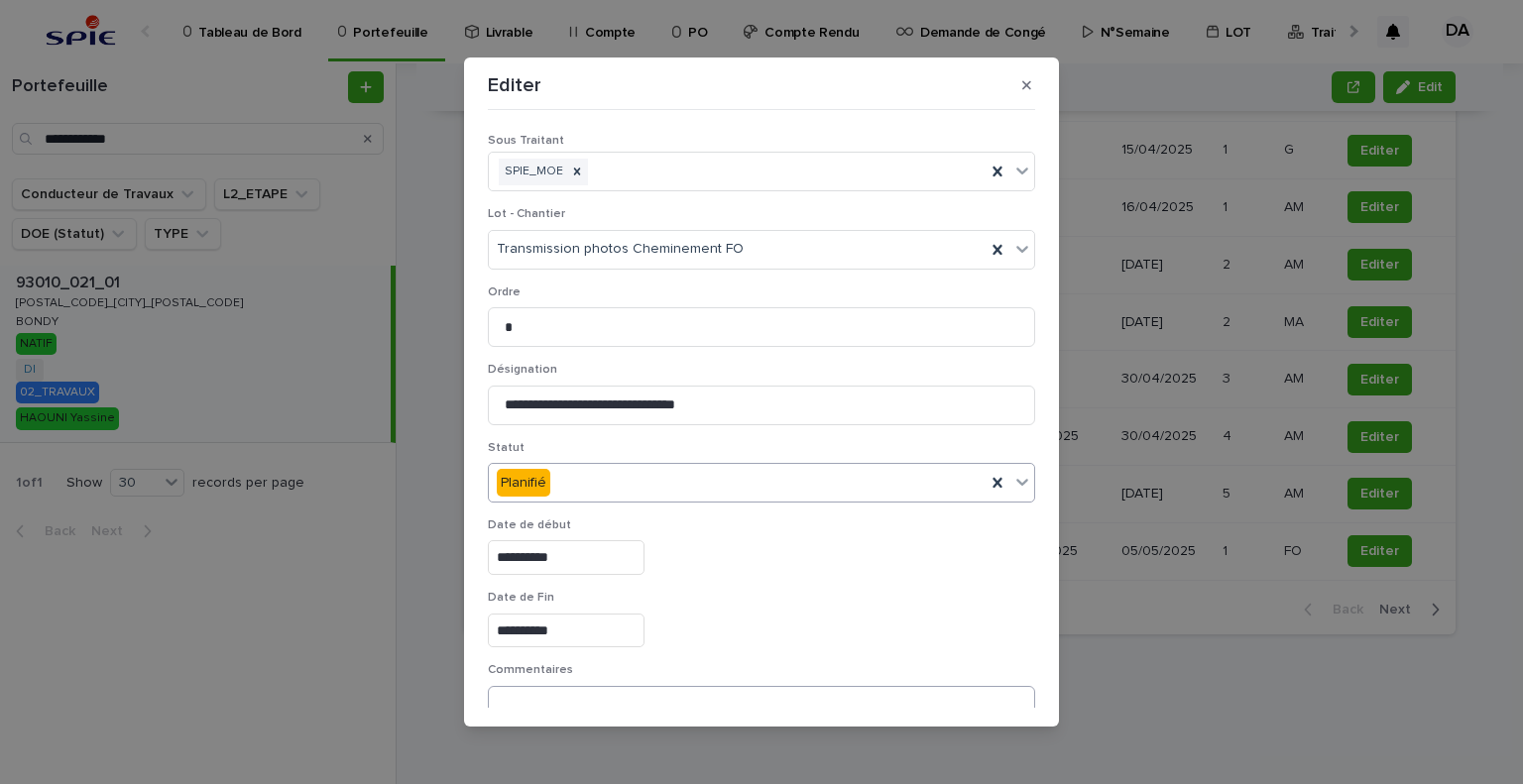 scroll, scrollTop: 98, scrollLeft: 0, axis: vertical 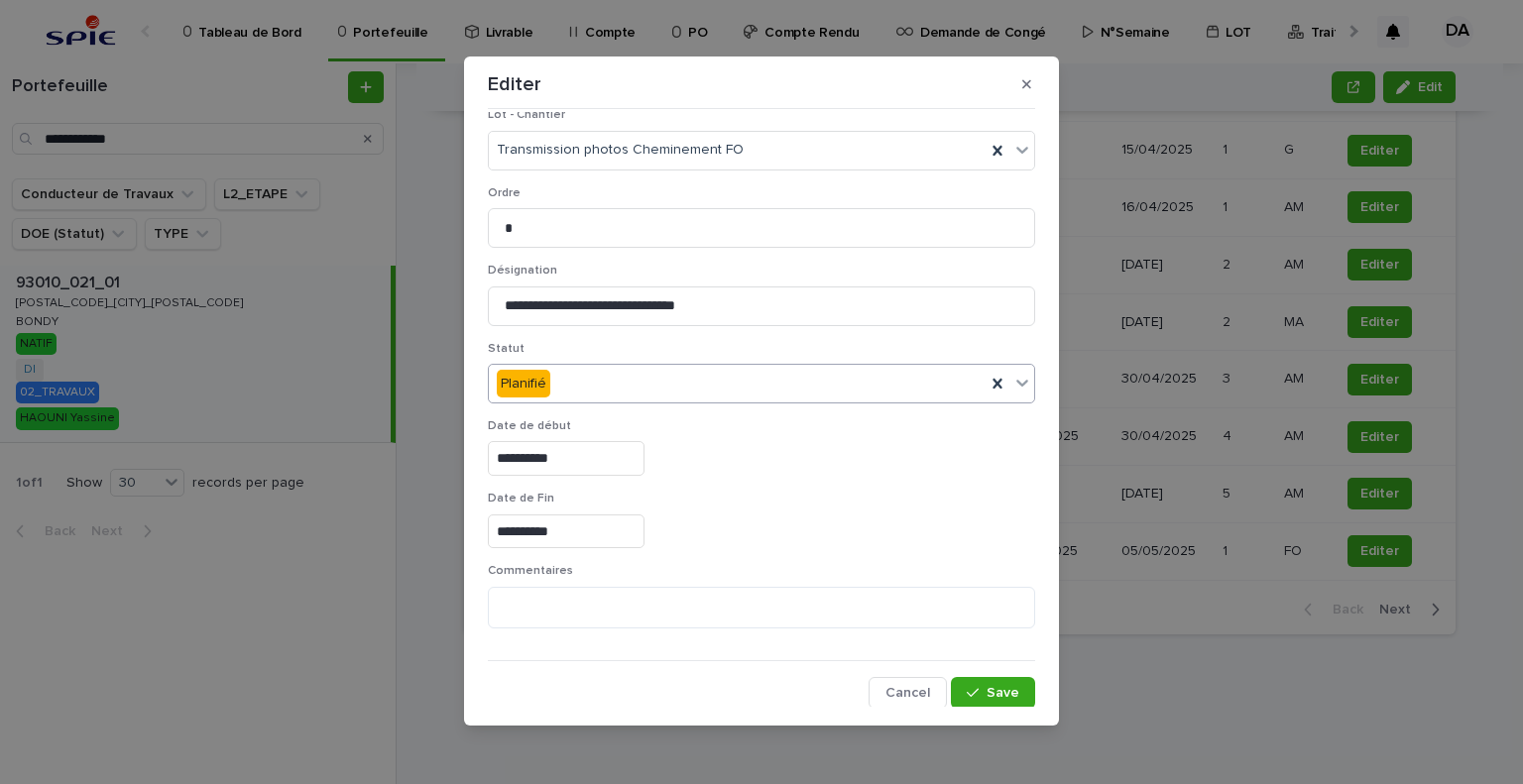 click on "Save" at bounding box center (1002, 693) 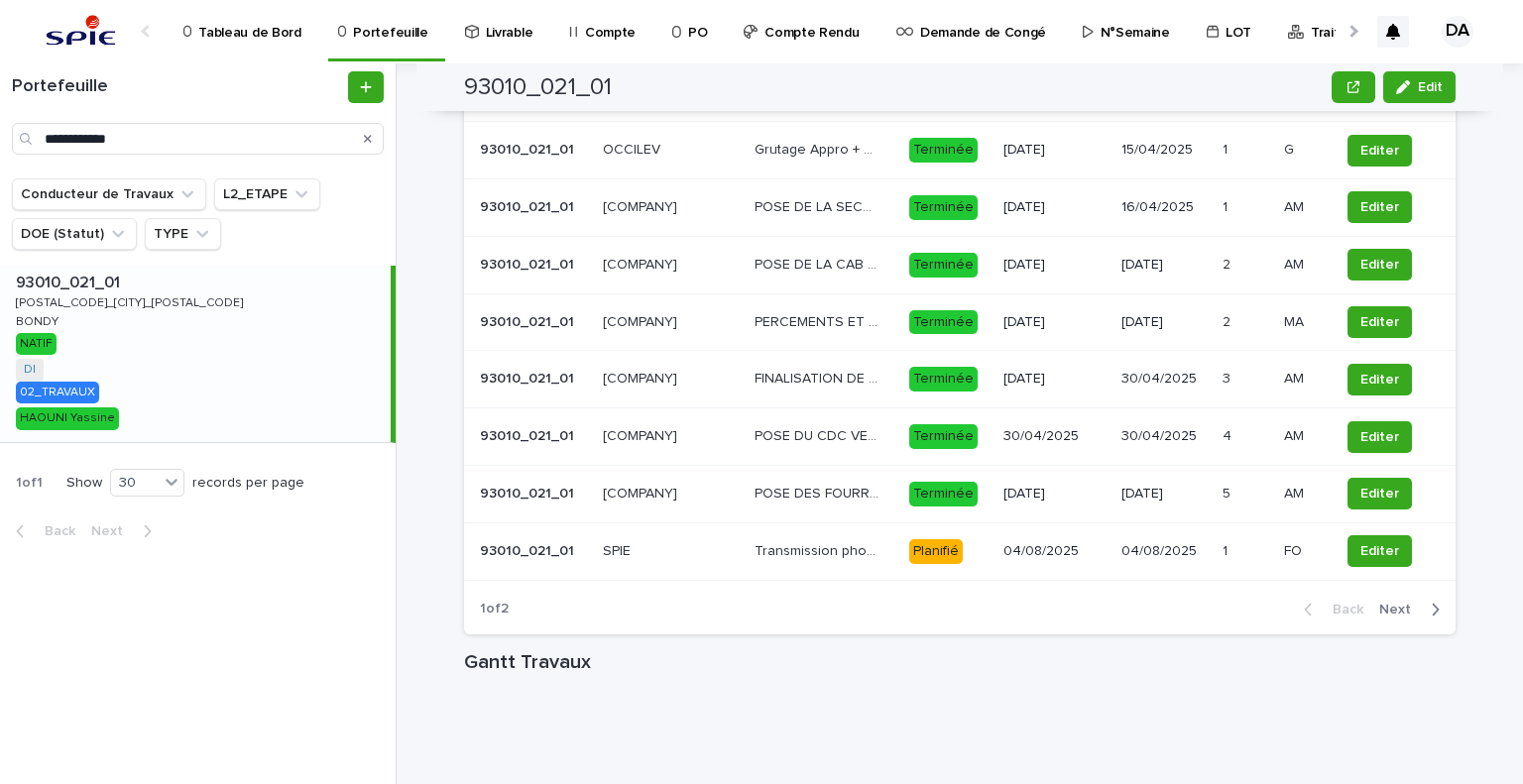 click on "Next" at bounding box center (1401, 610) 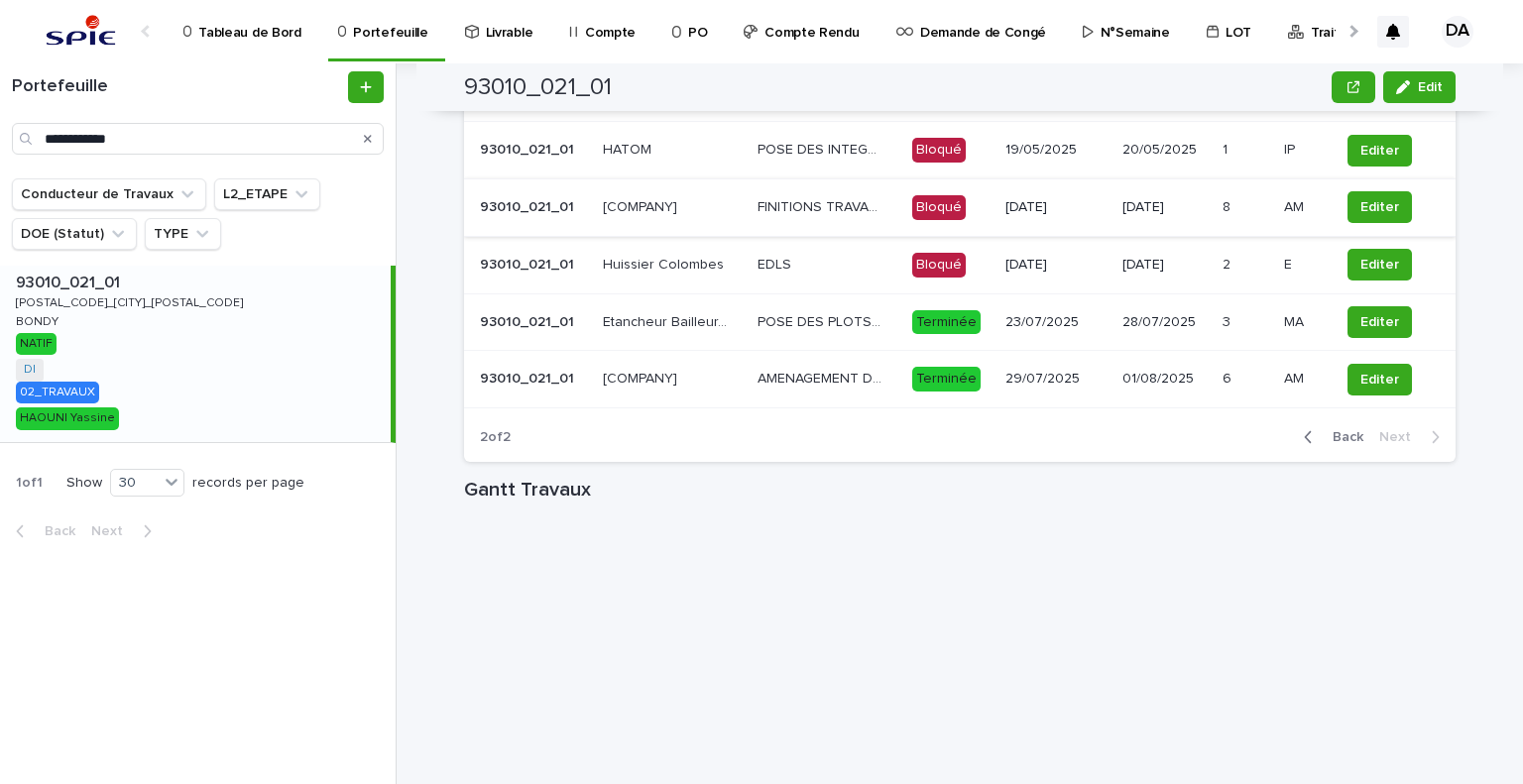 scroll, scrollTop: 1599, scrollLeft: 0, axis: vertical 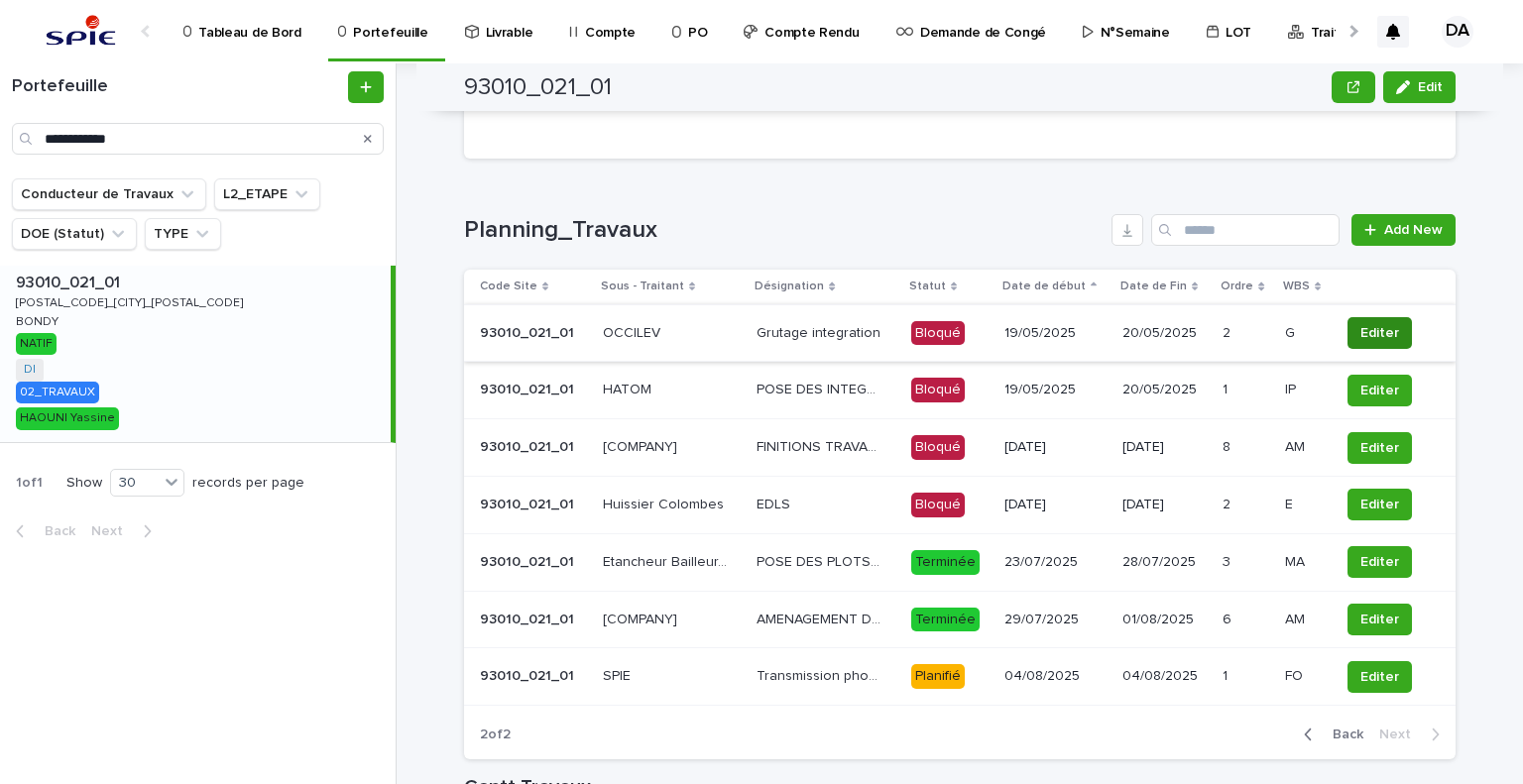 click on "Editer" at bounding box center [1379, 333] 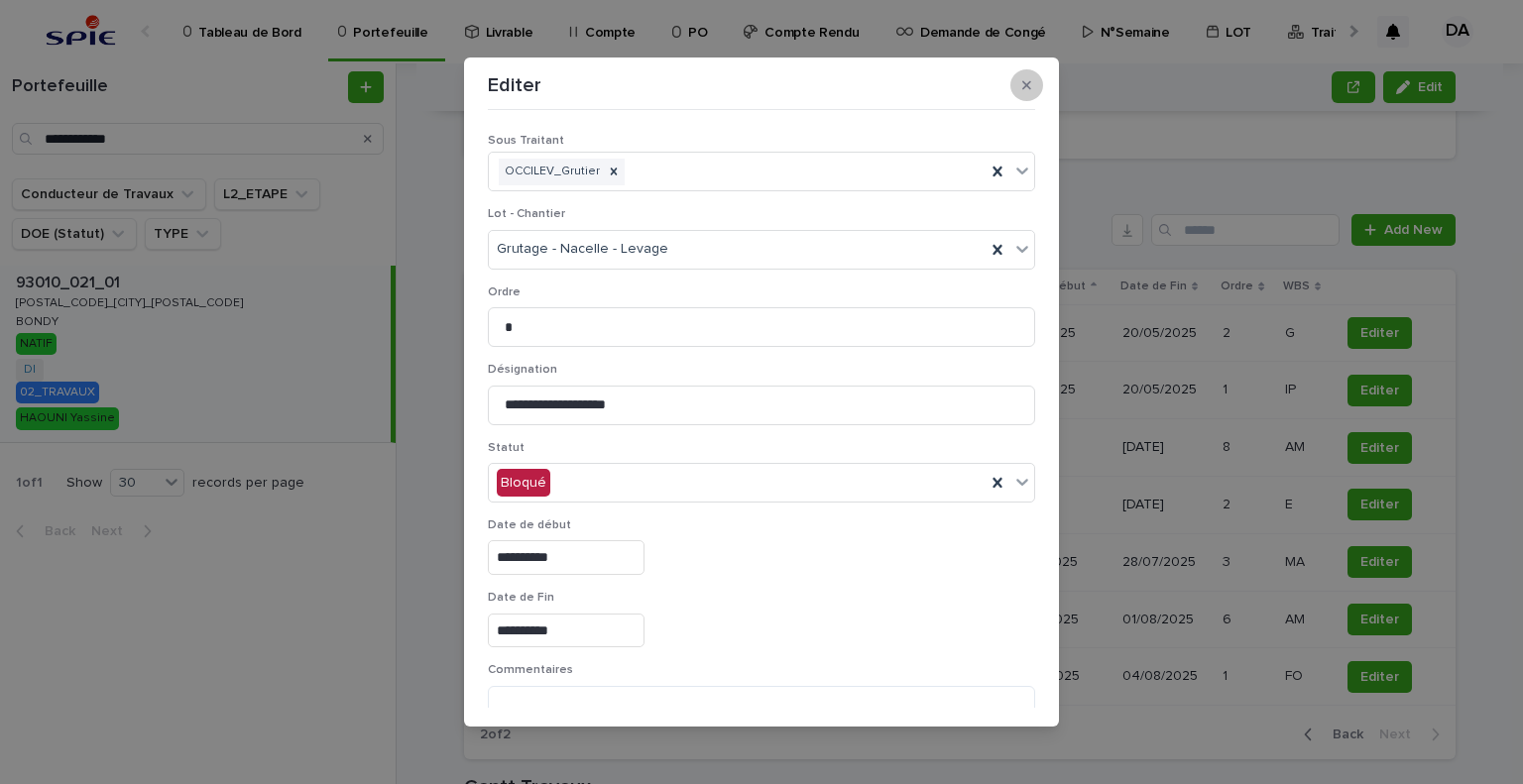 click at bounding box center (1026, 85) 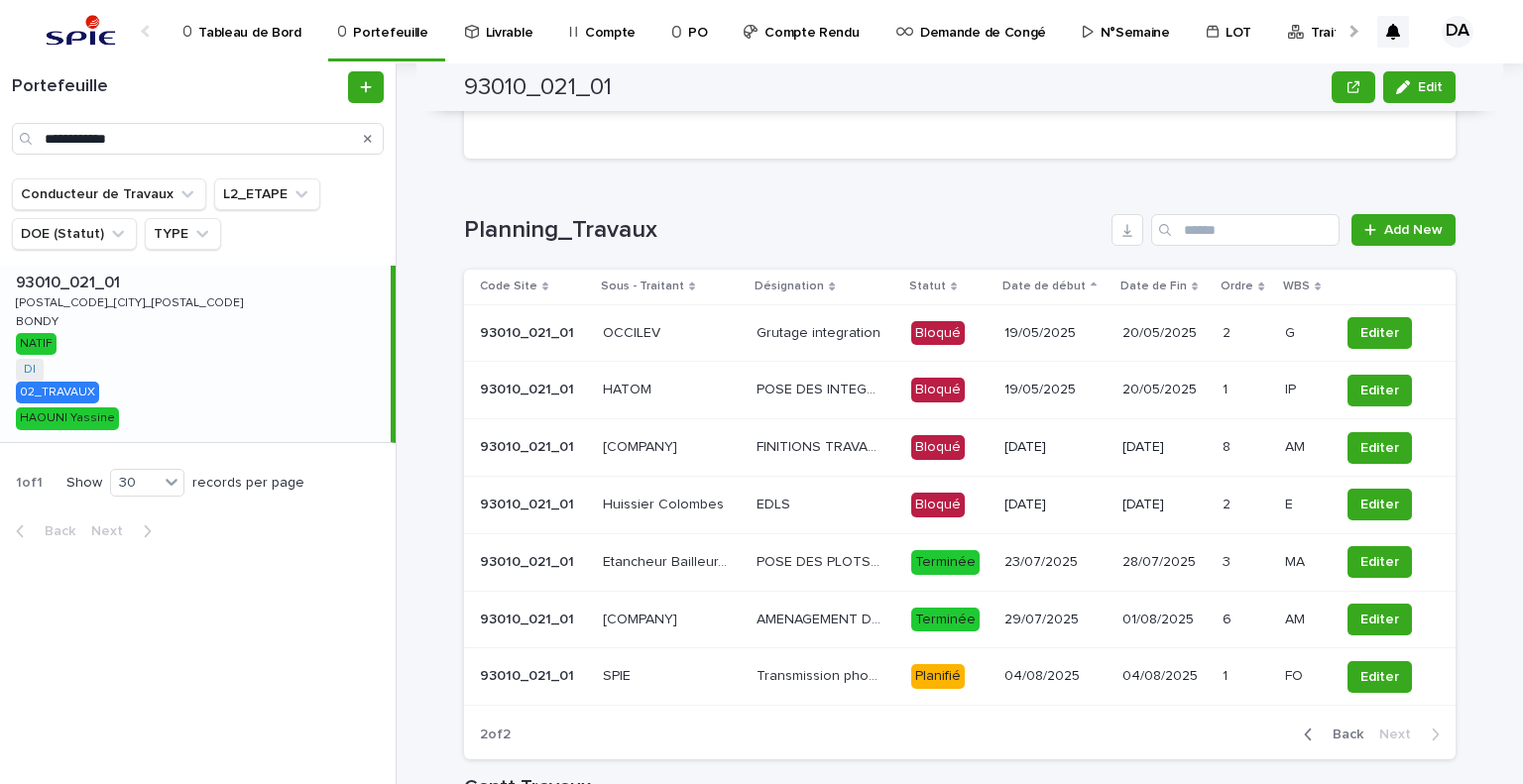 scroll, scrollTop: 1698, scrollLeft: 0, axis: vertical 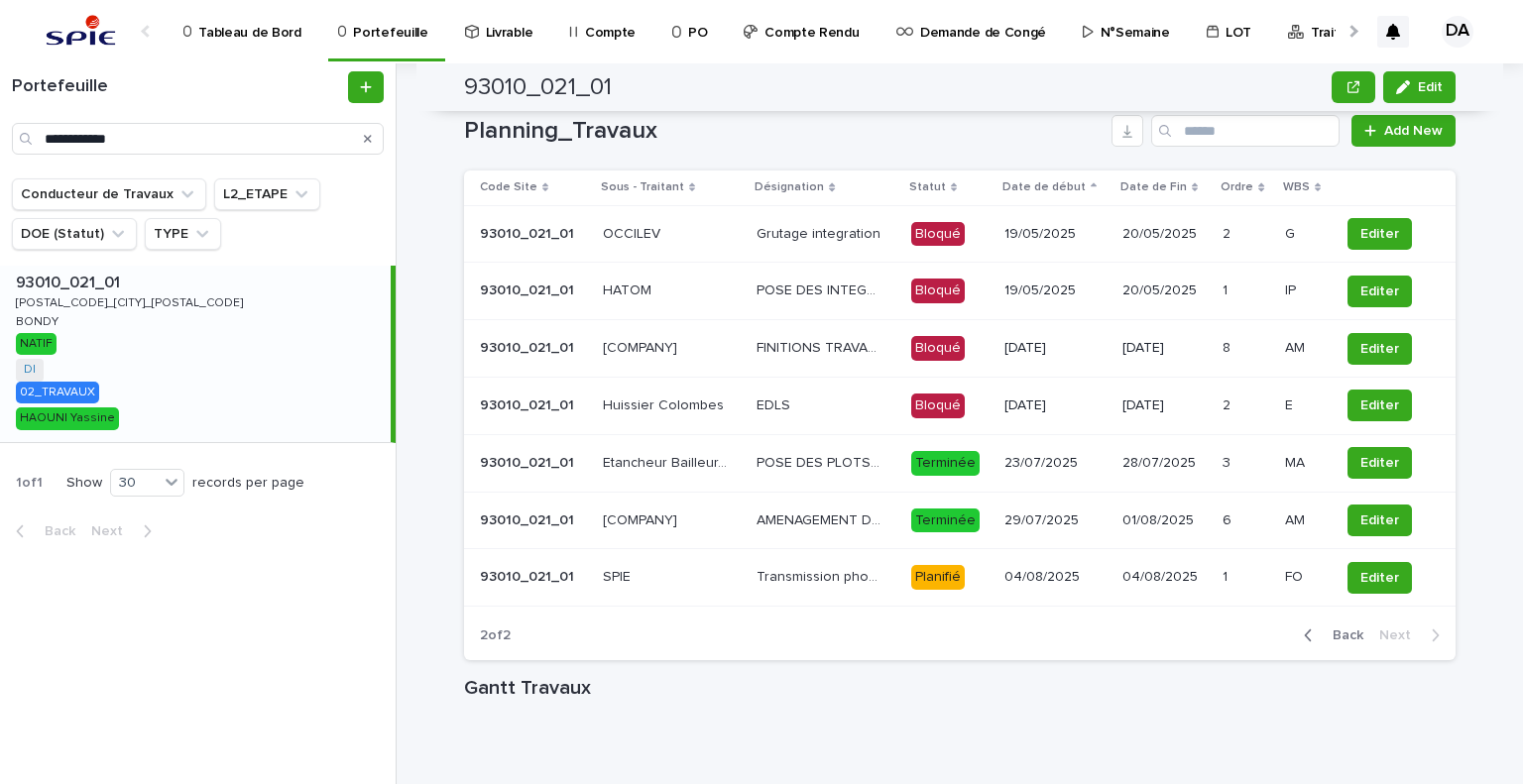click on "Back" at bounding box center (1342, 635) 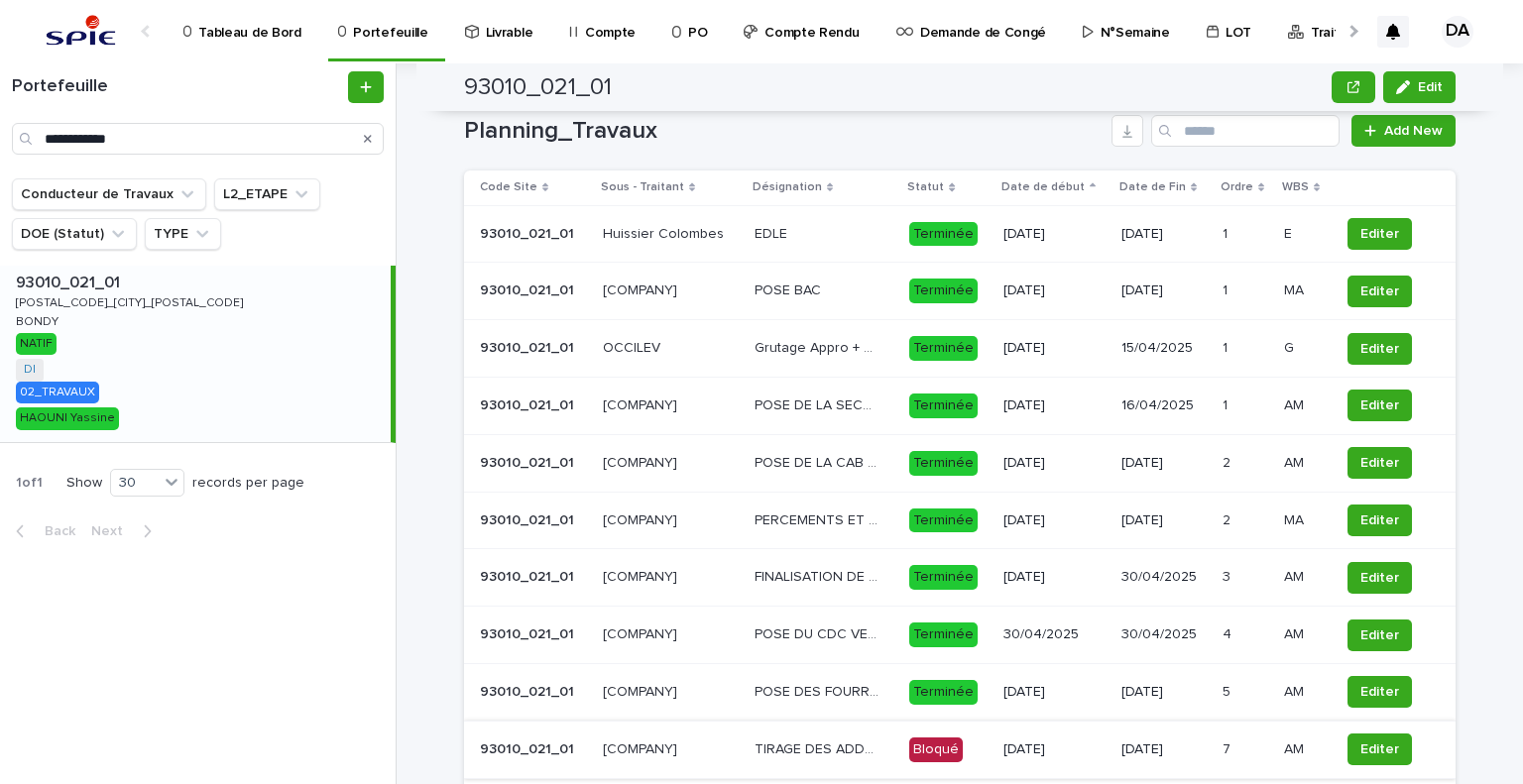scroll, scrollTop: 1896, scrollLeft: 0, axis: vertical 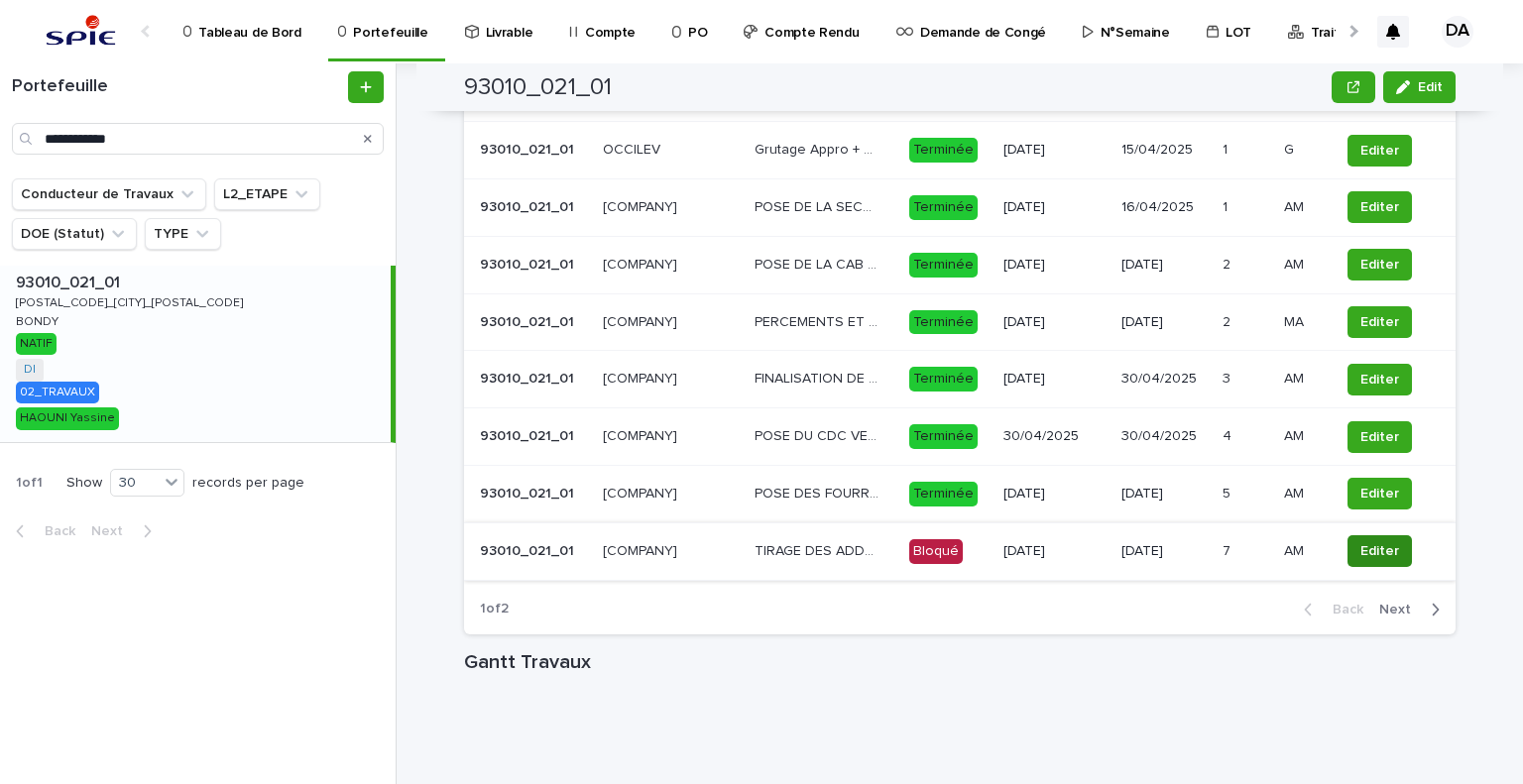click on "Editer" at bounding box center (1379, 551) 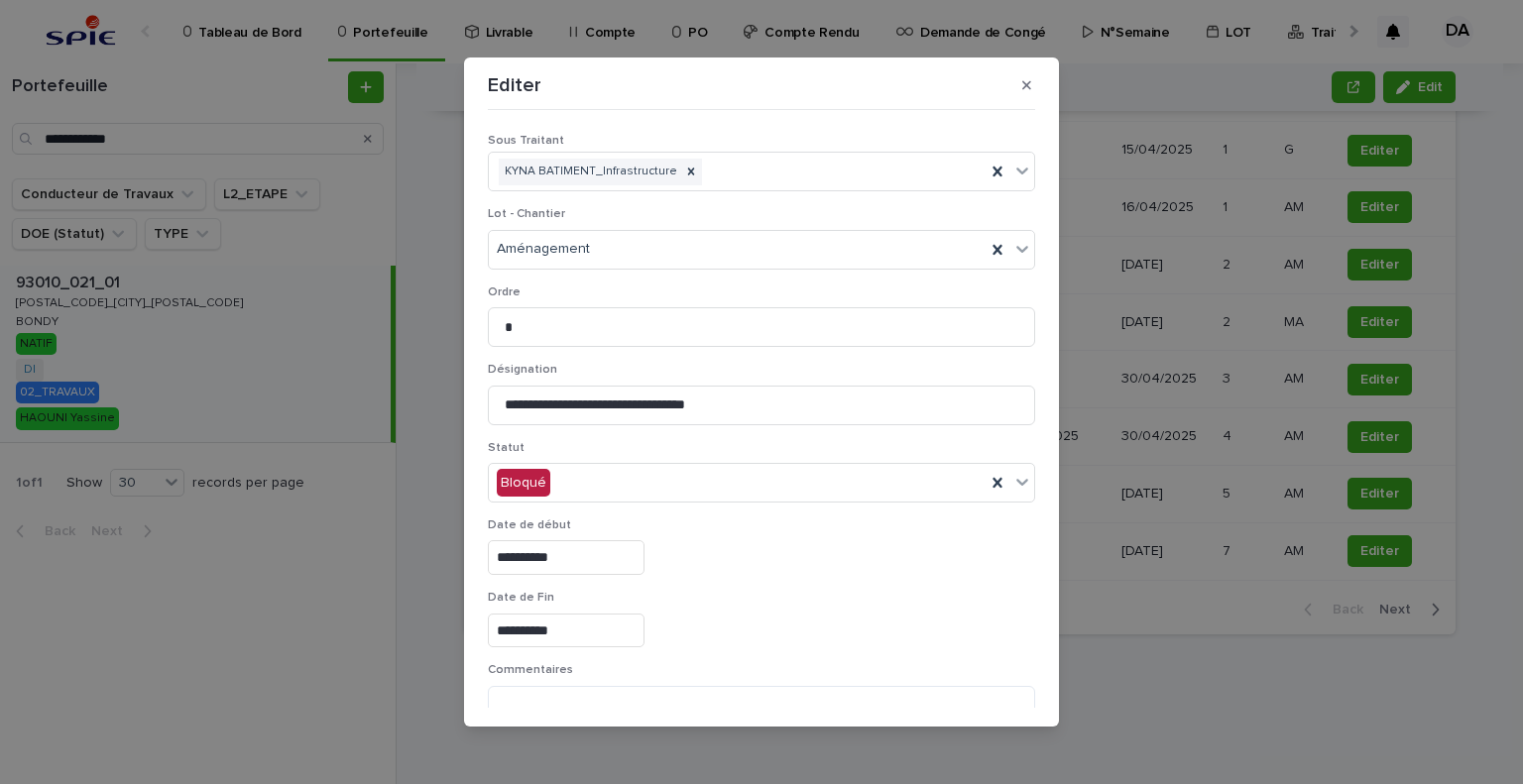 drag, startPoint x: 610, startPoint y: 554, endPoint x: 611, endPoint y: 541, distance: 13.038405 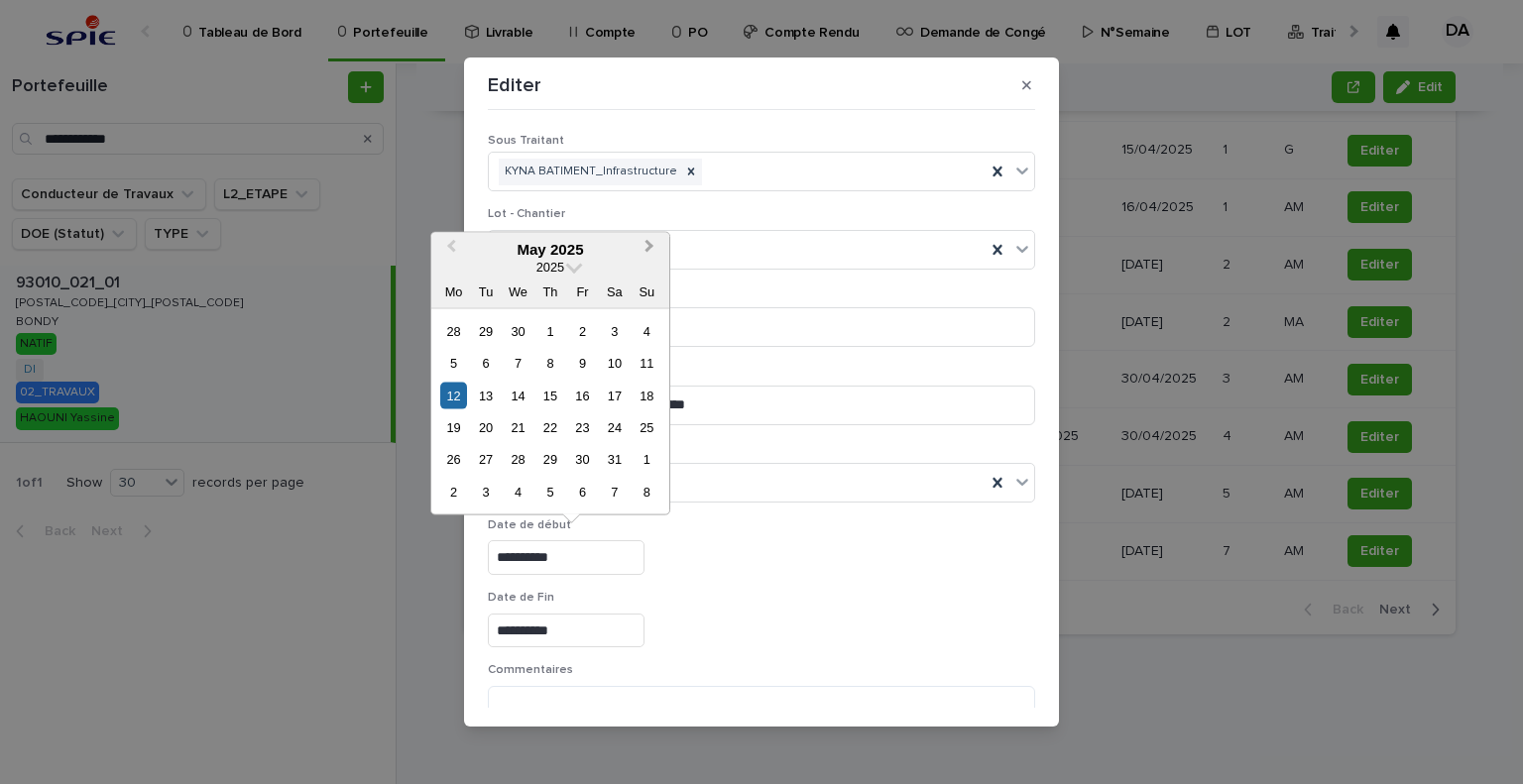 click on "Next Month" at bounding box center (651, 250) 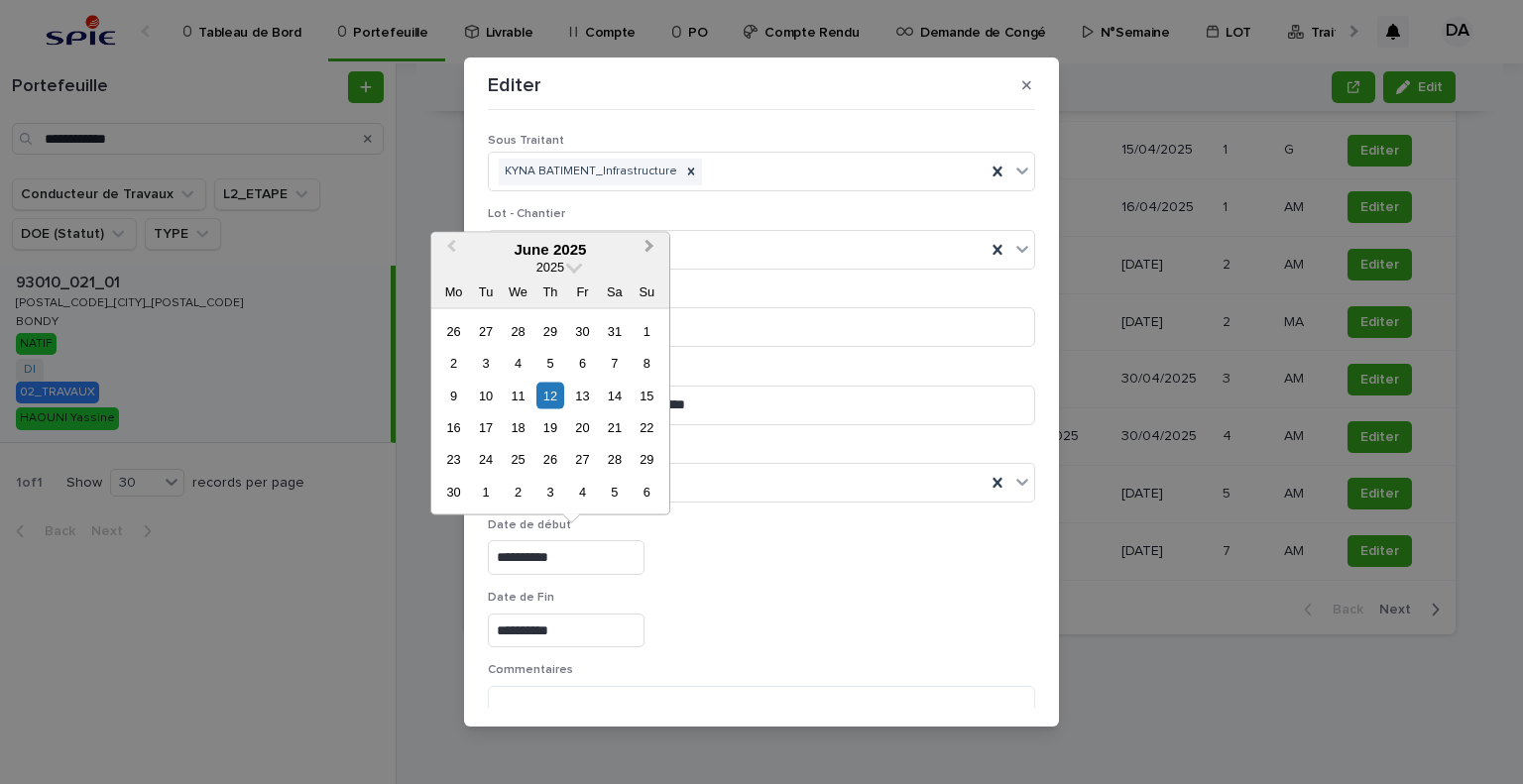 click on "Next Month" at bounding box center (651, 250) 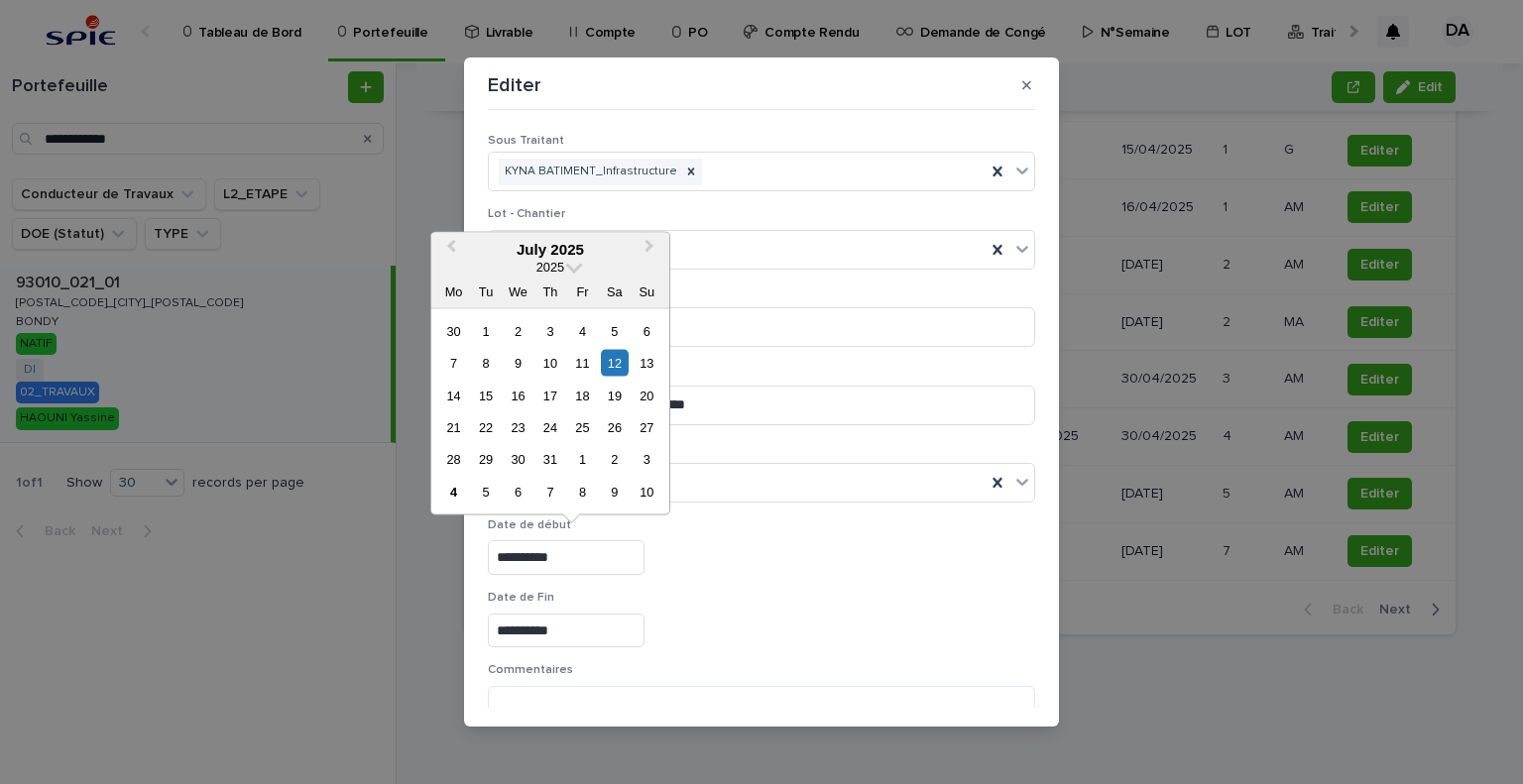 click on "4" at bounding box center [453, 492] 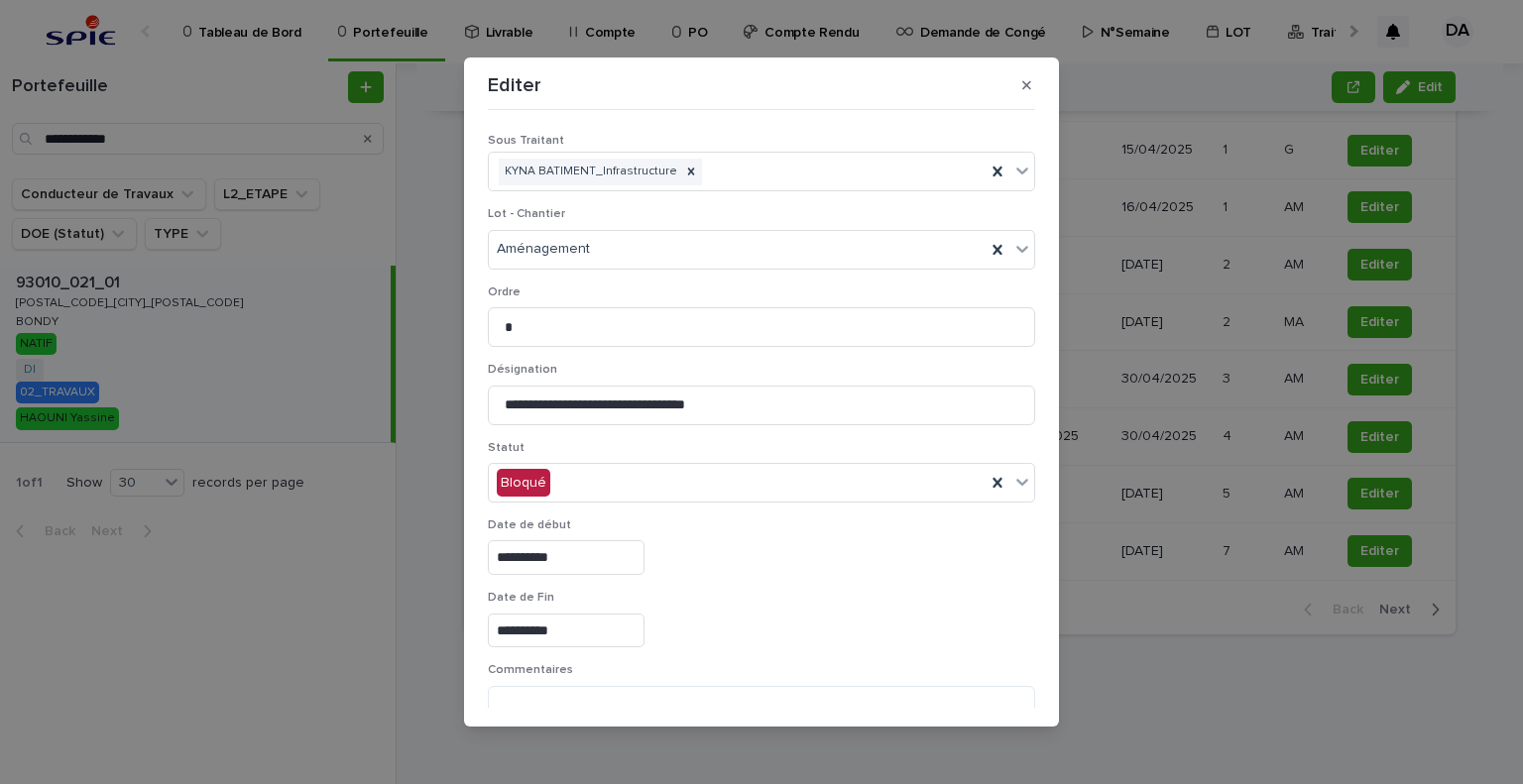 type on "**********" 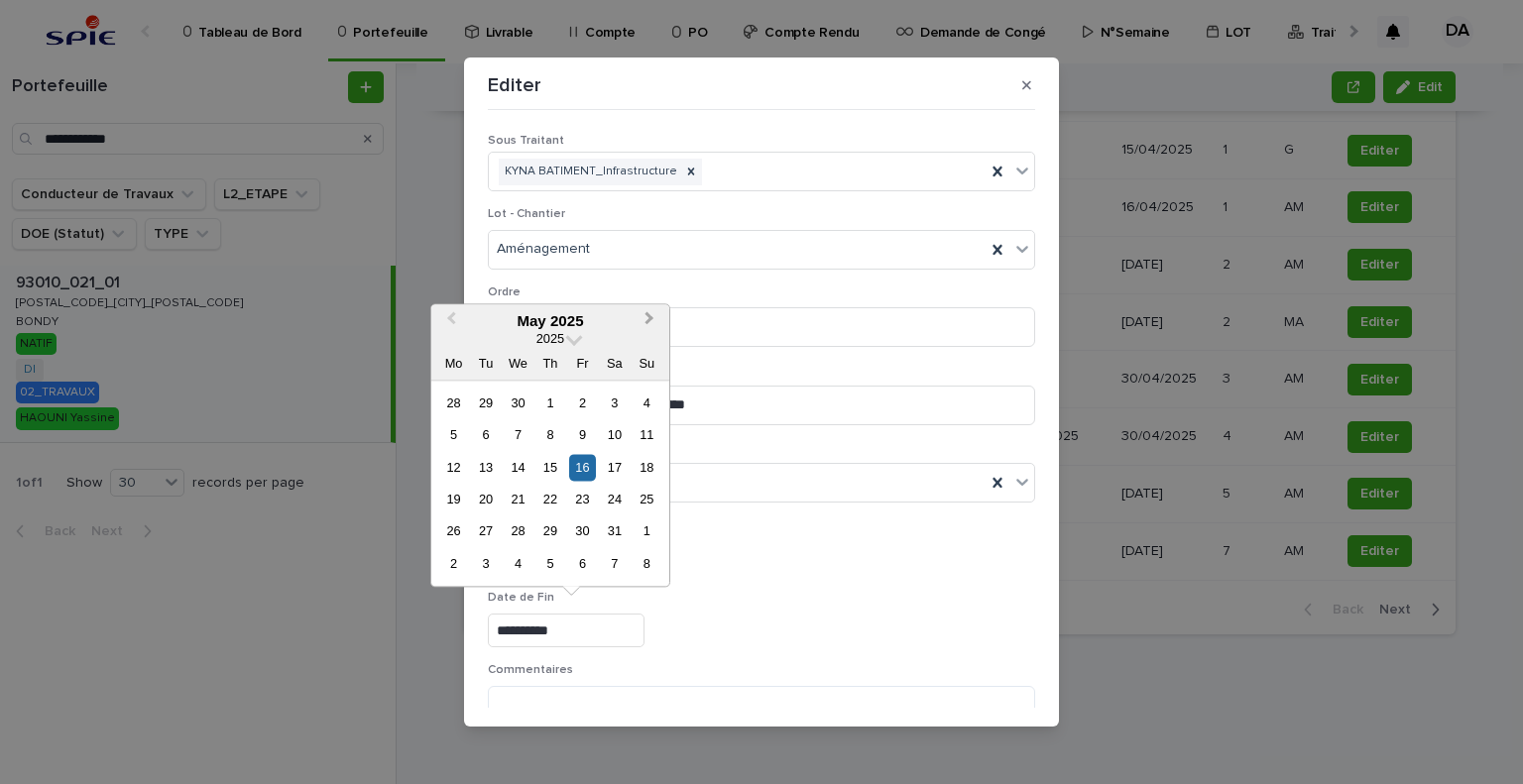 click on "Next Month" at bounding box center [649, 320] 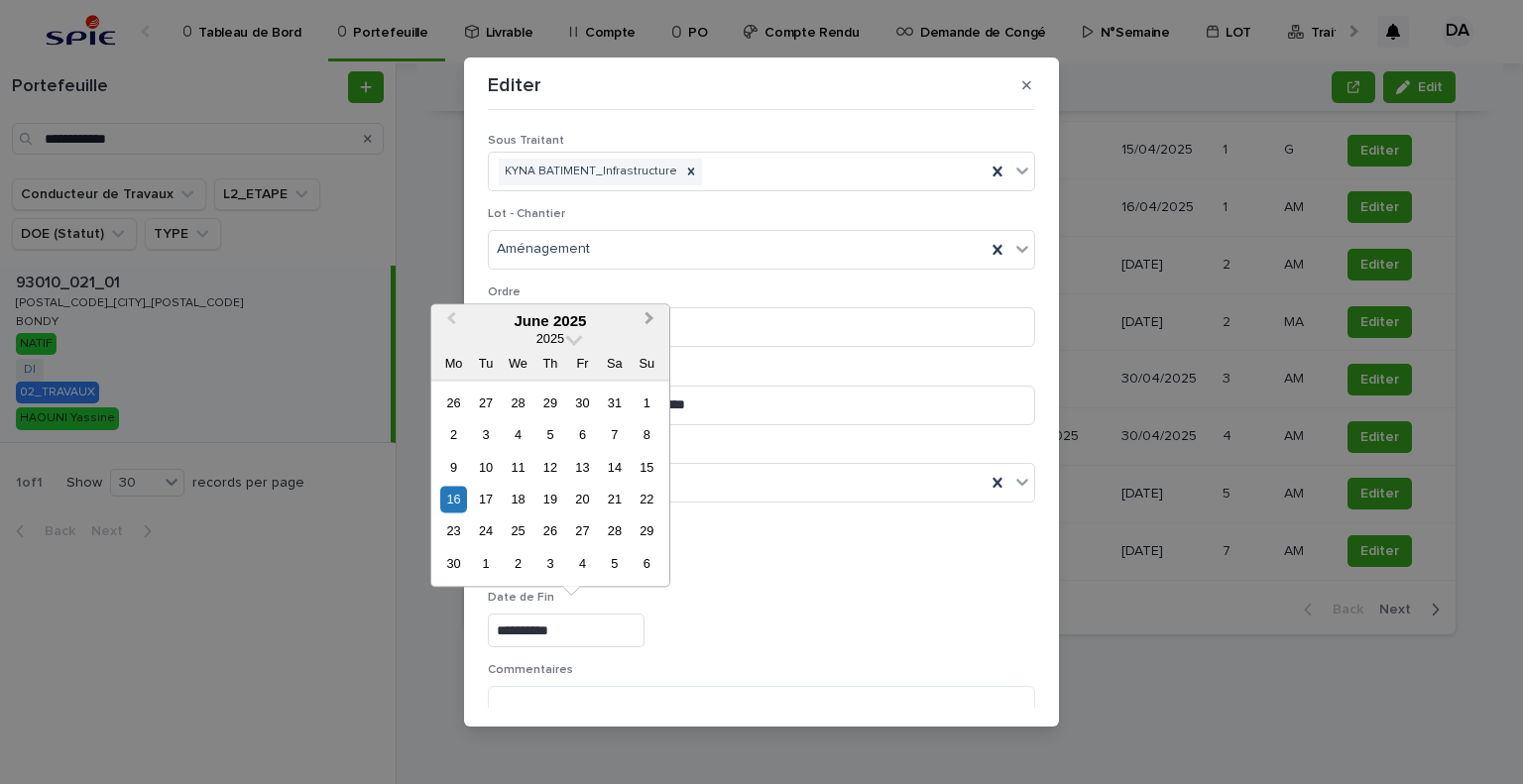 click on "Next Month" at bounding box center (649, 320) 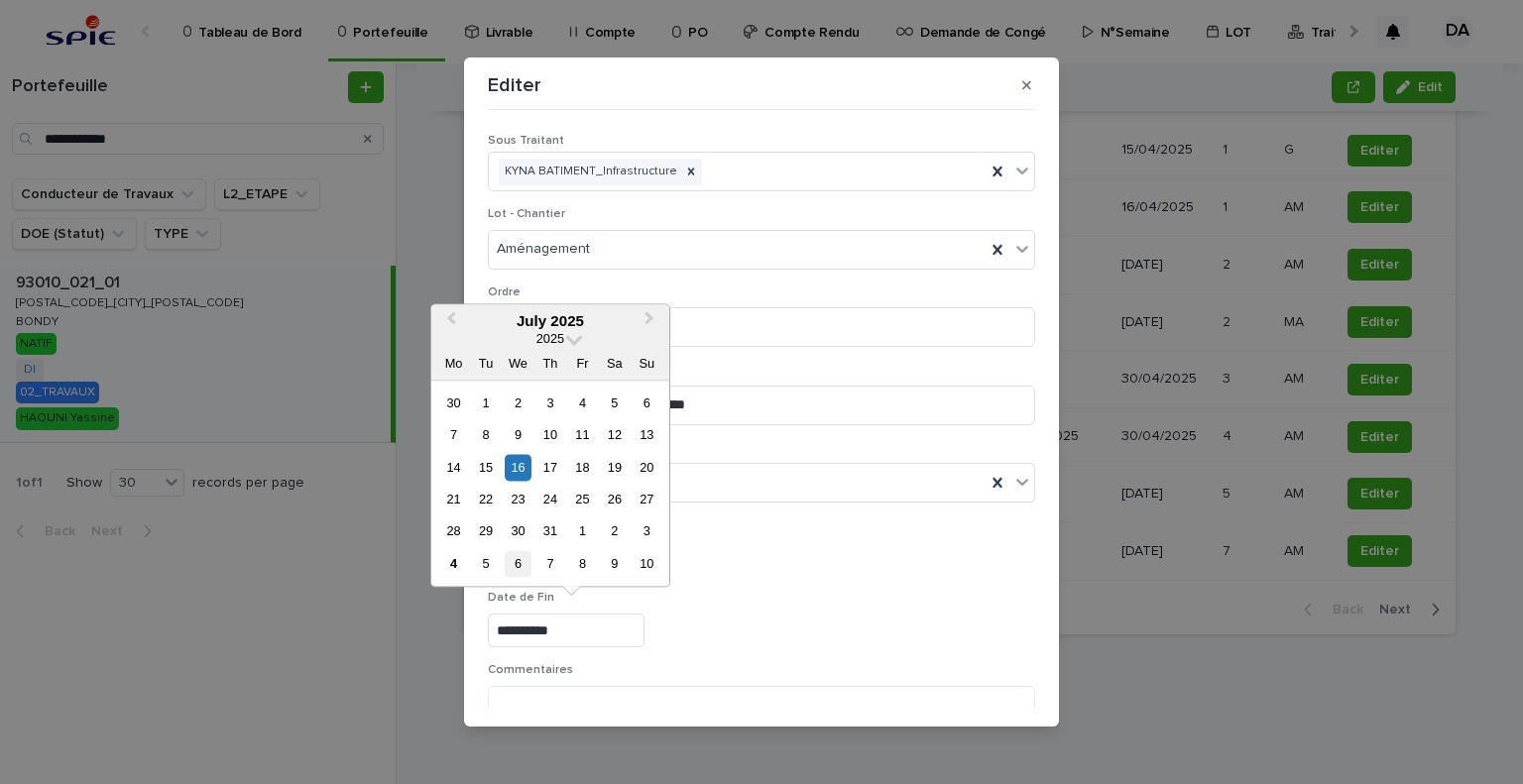click on "6" at bounding box center [518, 563] 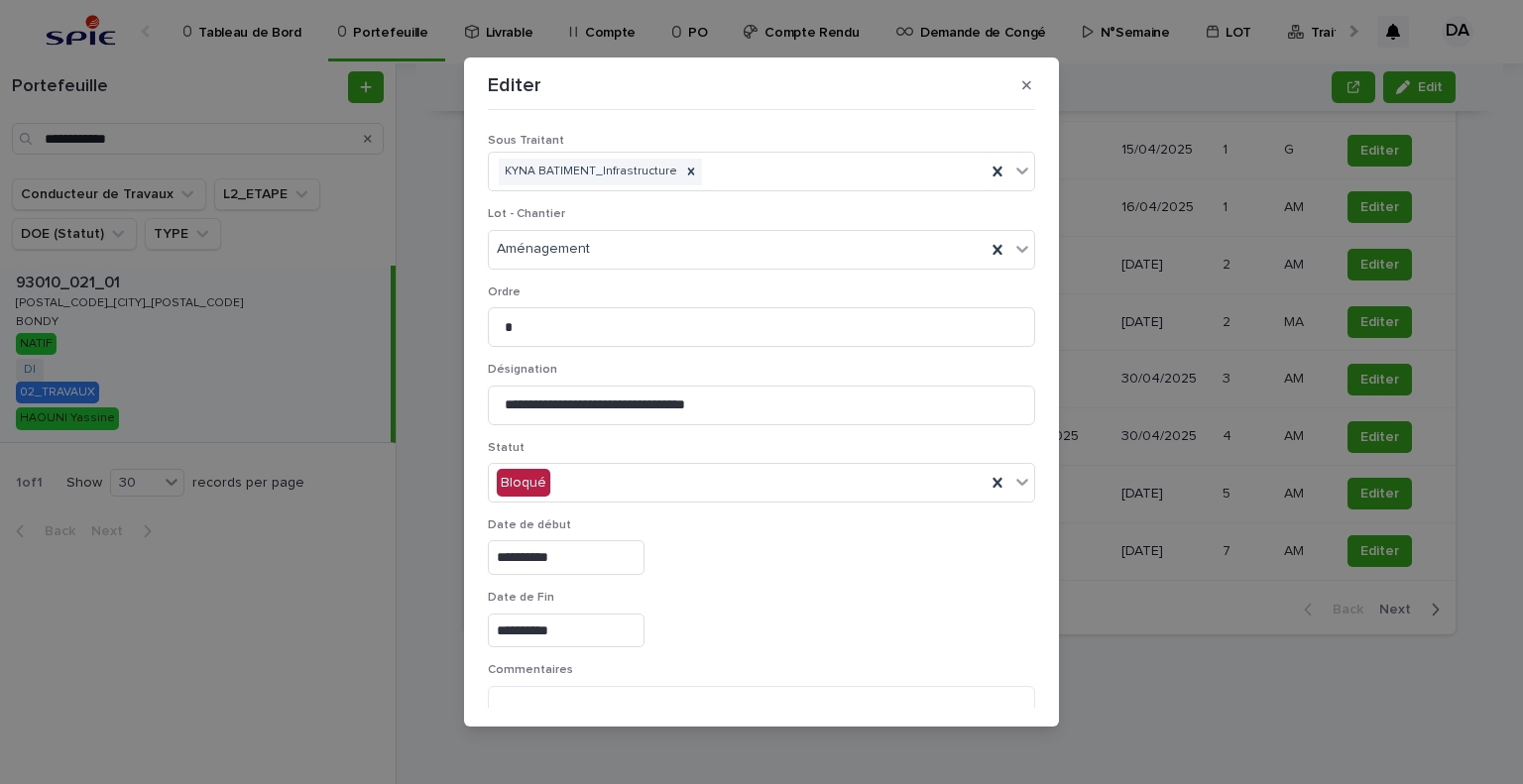 type on "**********" 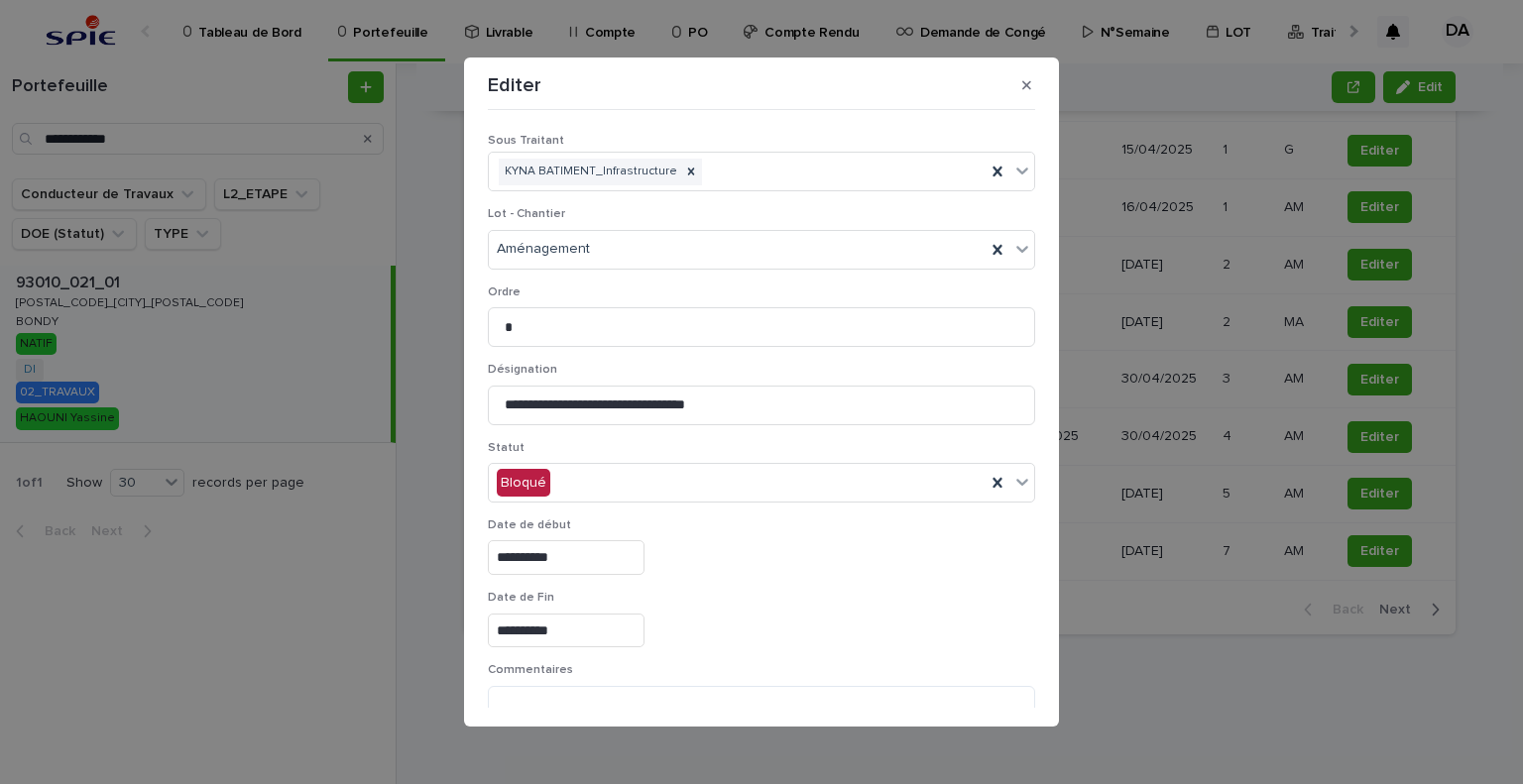 click on "**********" at bounding box center (762, 554) 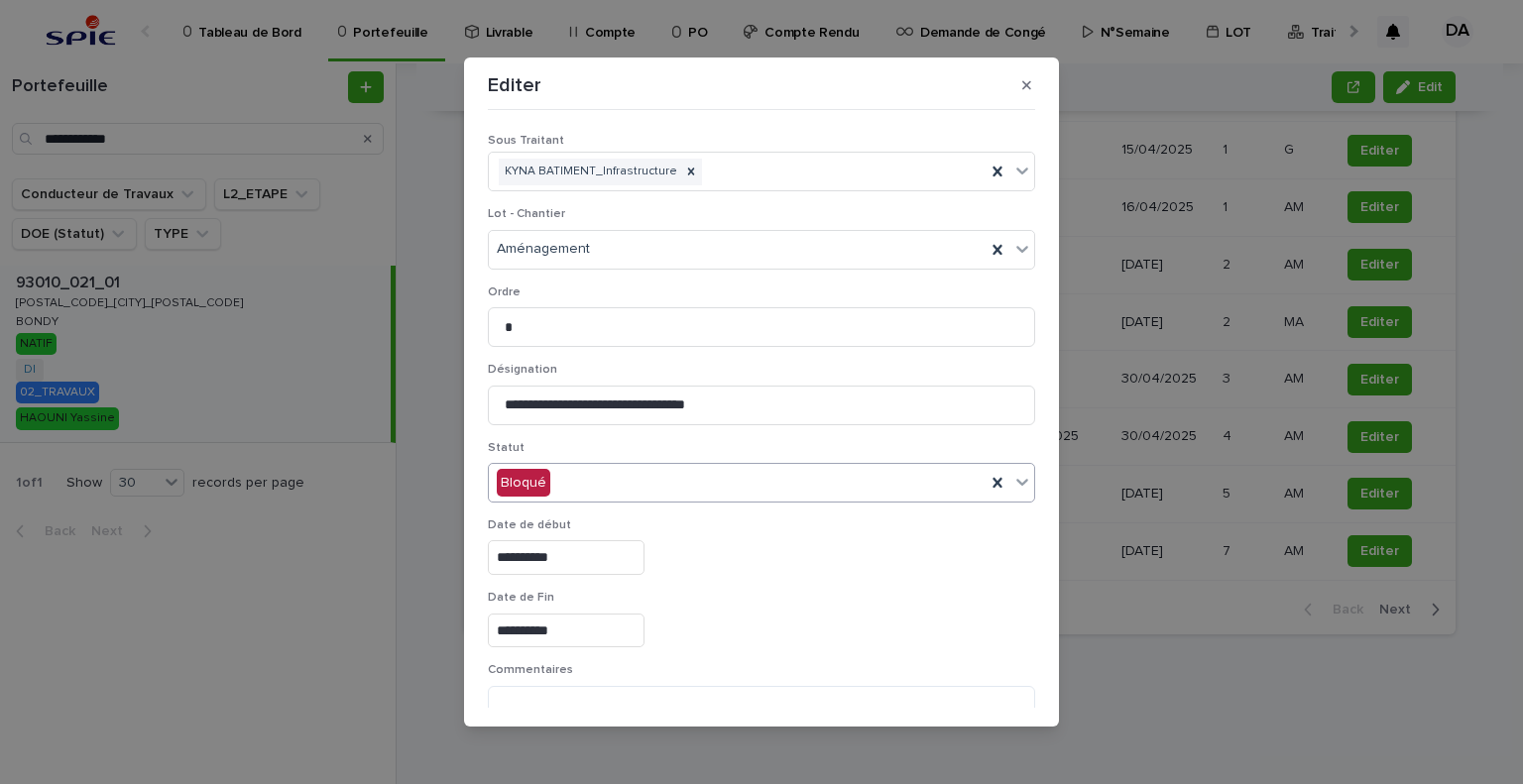 click on "Bloqué" at bounding box center [737, 483] 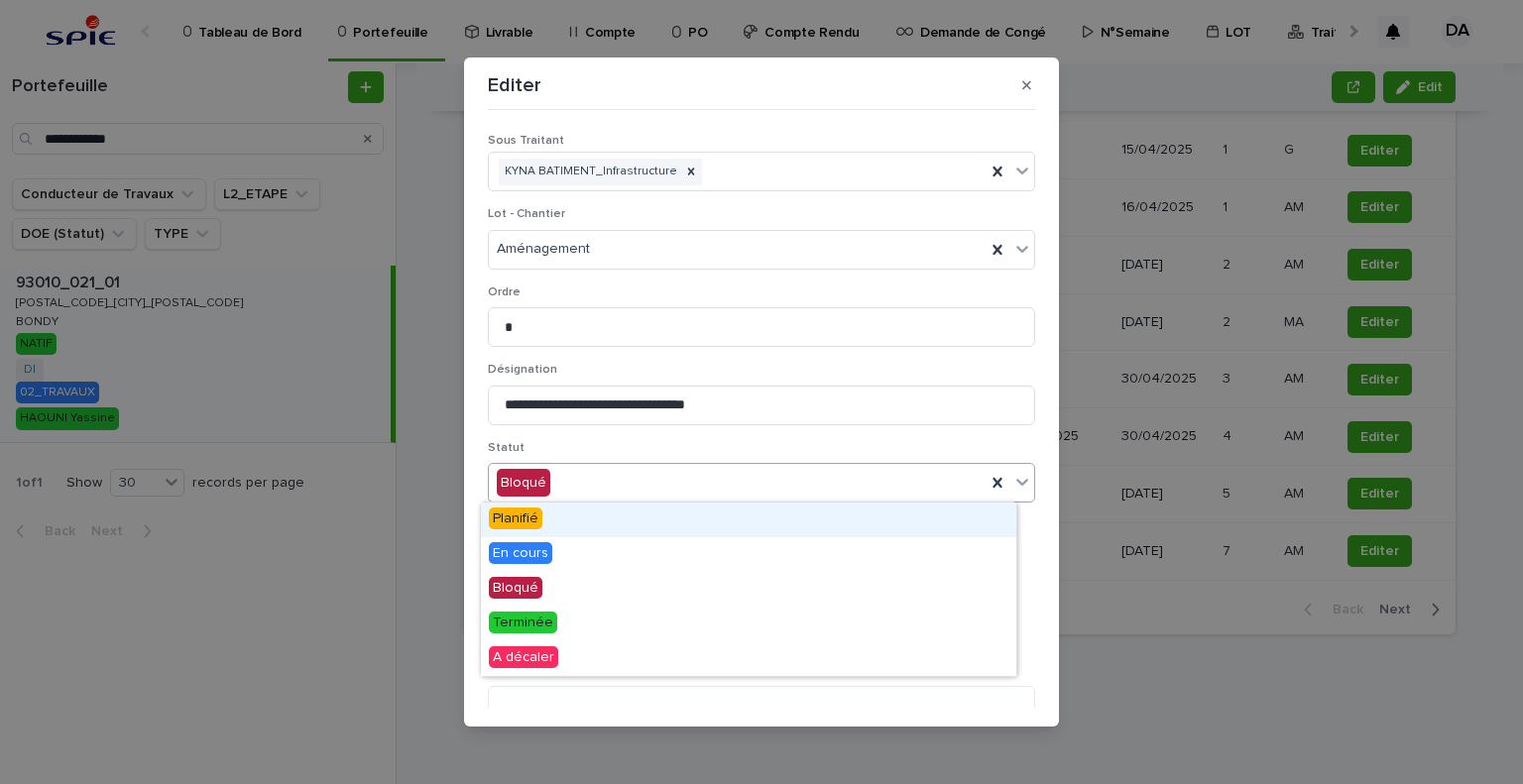 click on "Planifié" at bounding box center (749, 519) 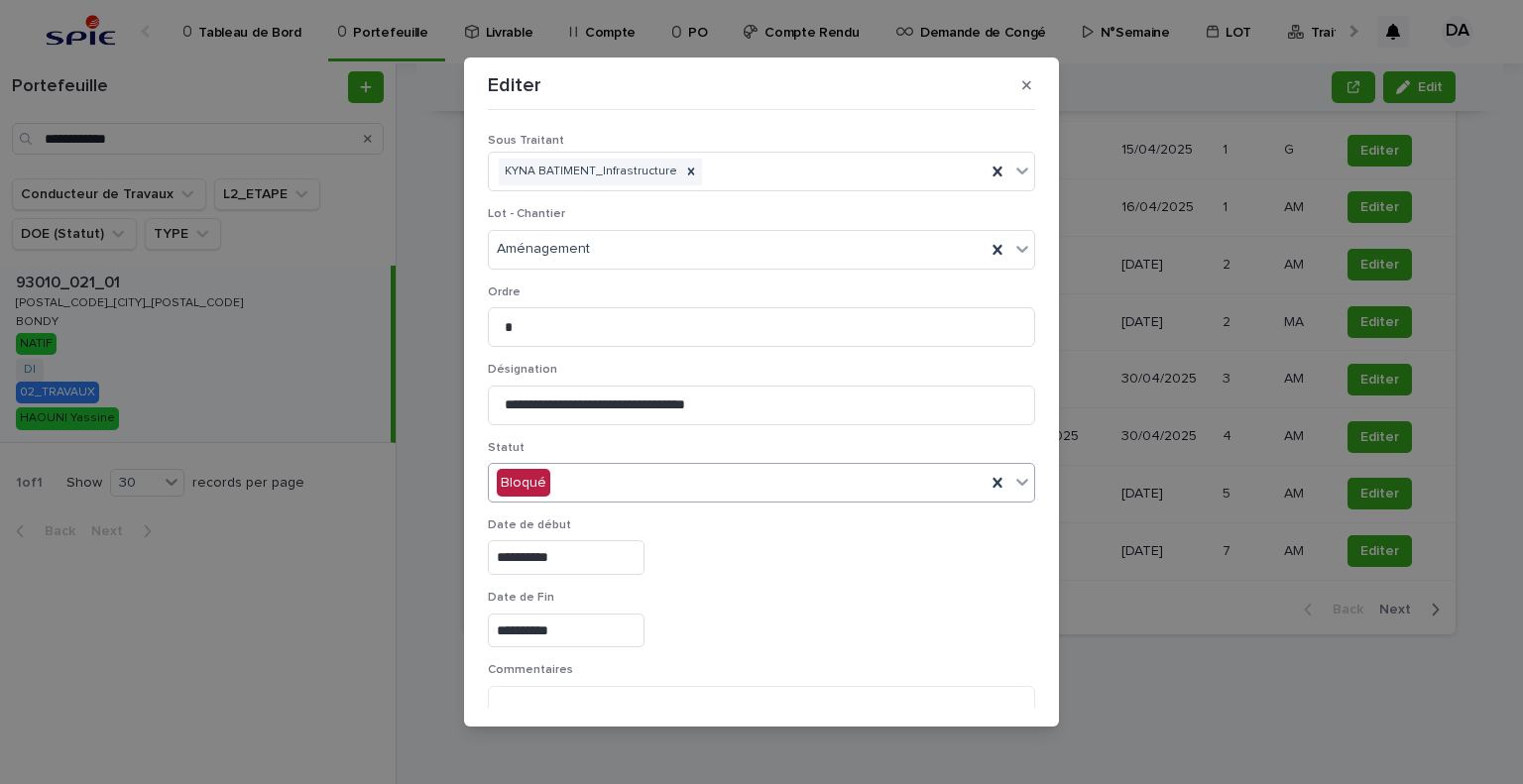 scroll, scrollTop: 98, scrollLeft: 0, axis: vertical 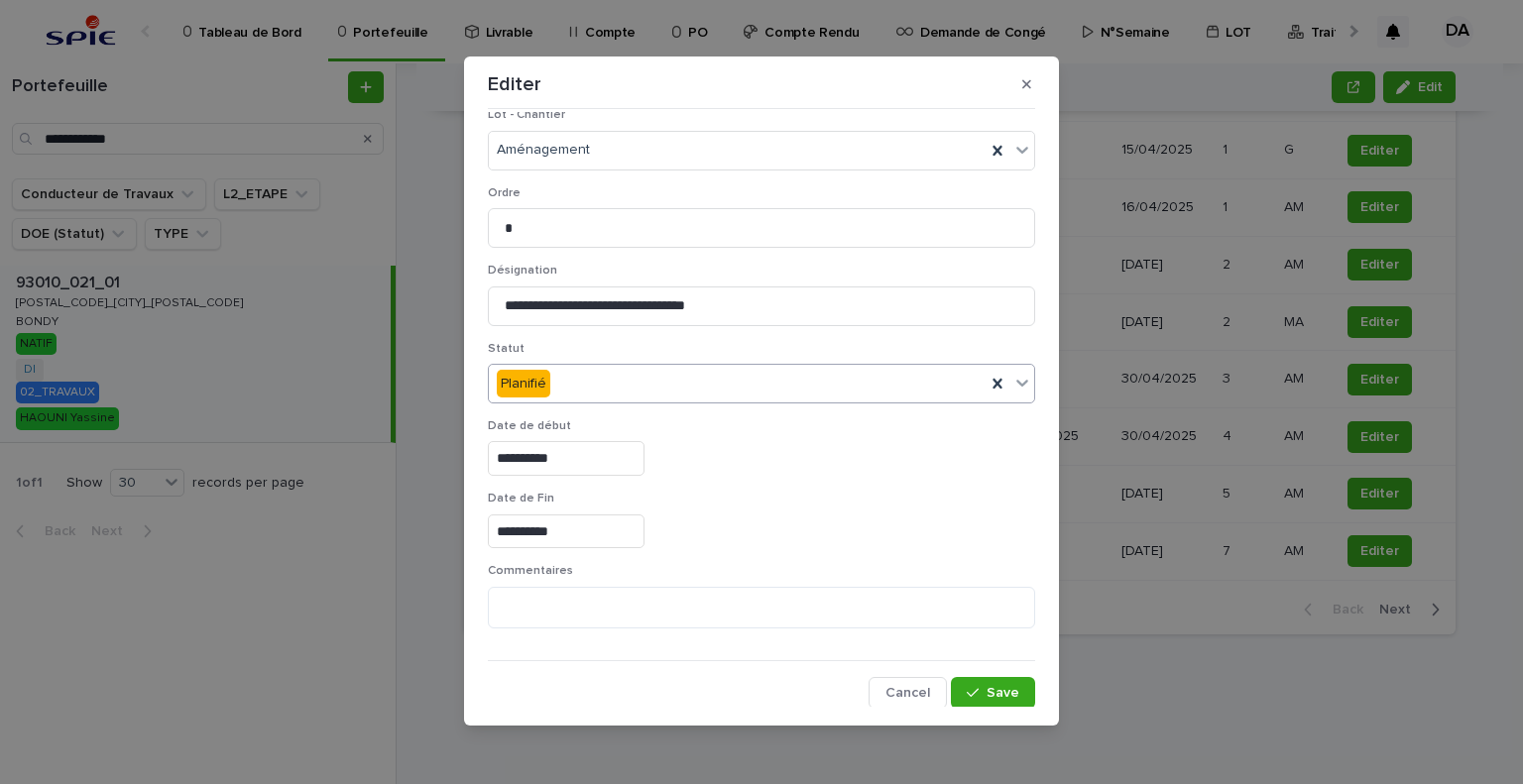 click on "Planifié" at bounding box center [737, 384] 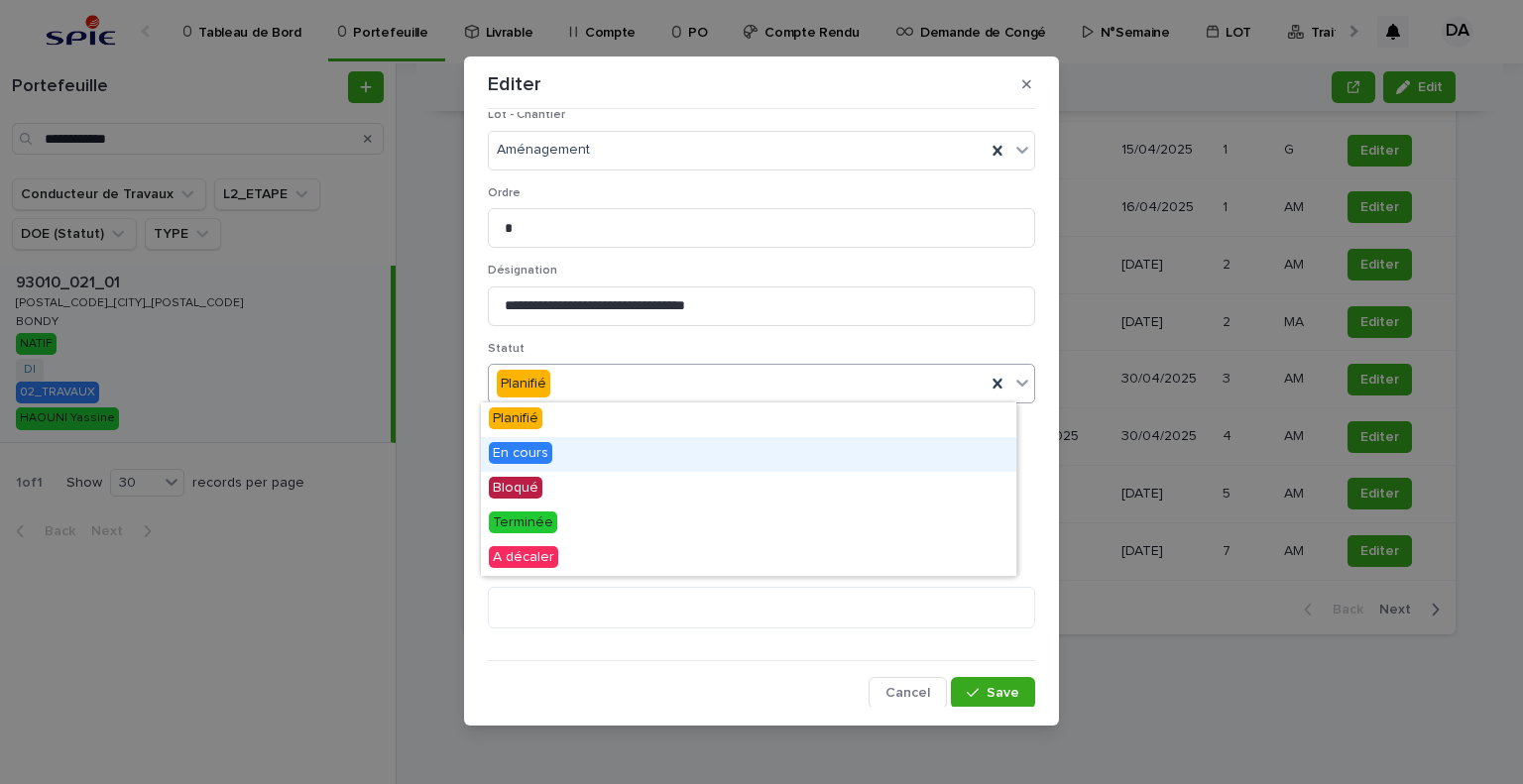 click on "En cours" at bounding box center [749, 454] 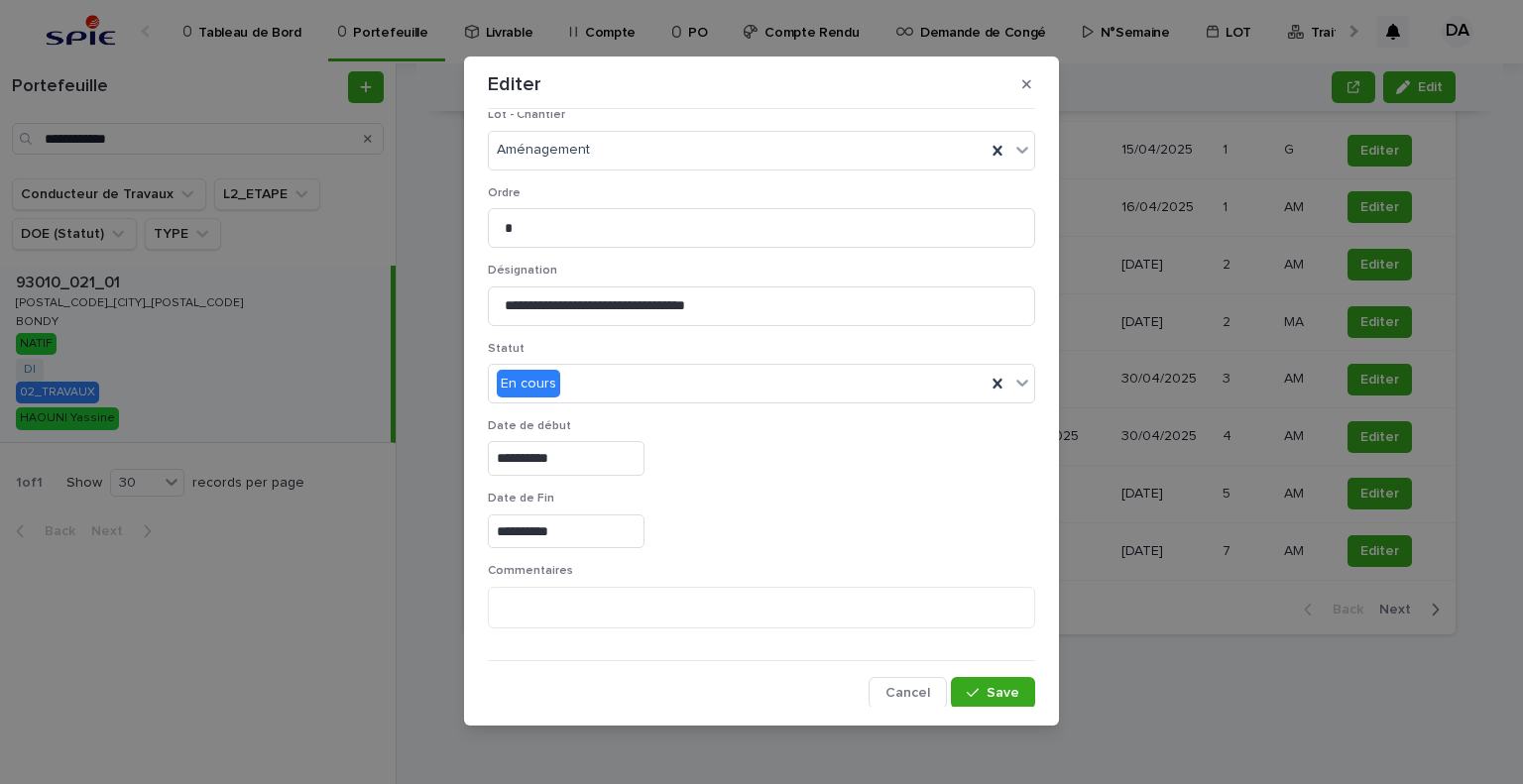 drag, startPoint x: 962, startPoint y: 681, endPoint x: 1461, endPoint y: 426, distance: 560.3802 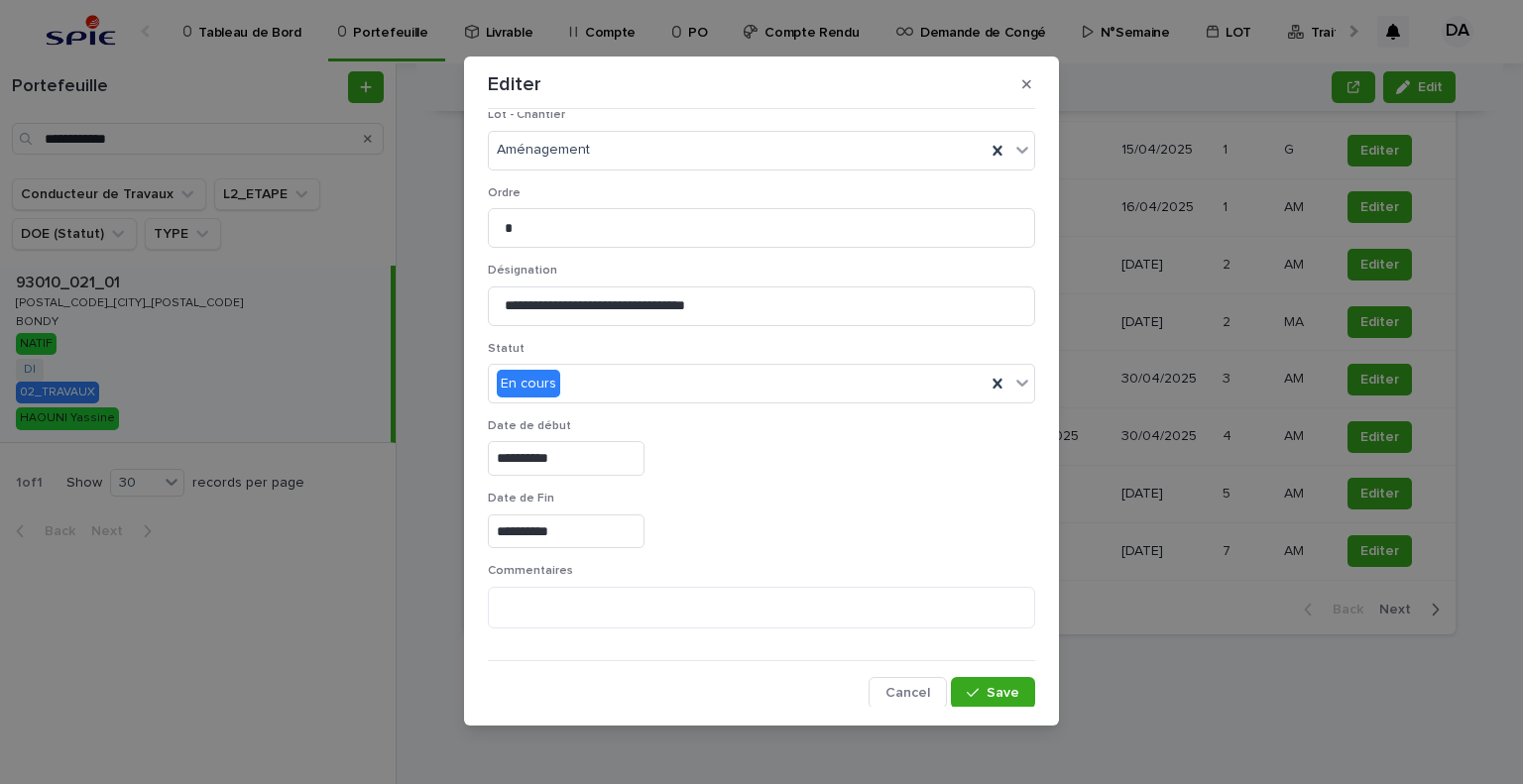 click on "Save" at bounding box center (993, 693) 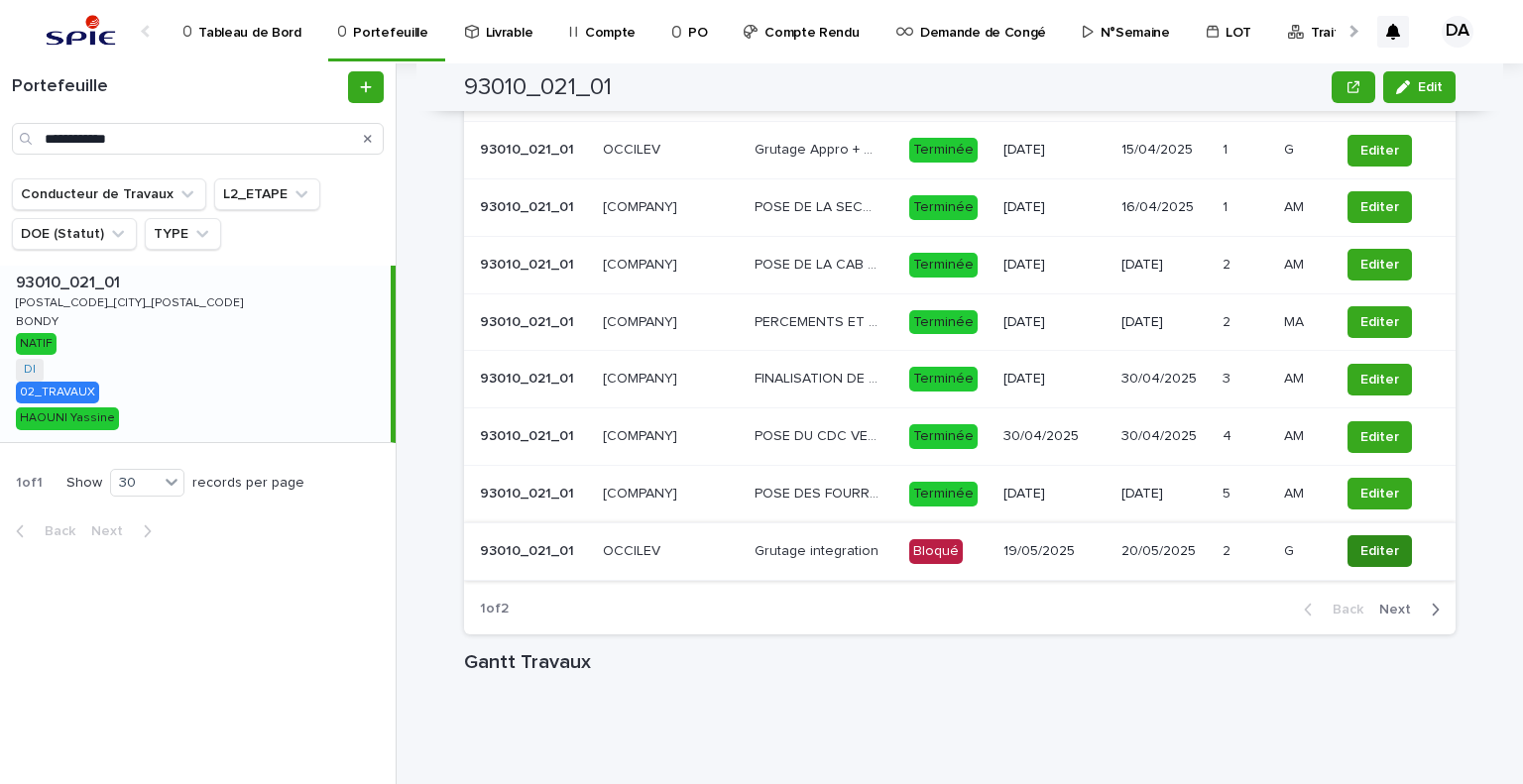 click on "Editer" at bounding box center [1379, 551] 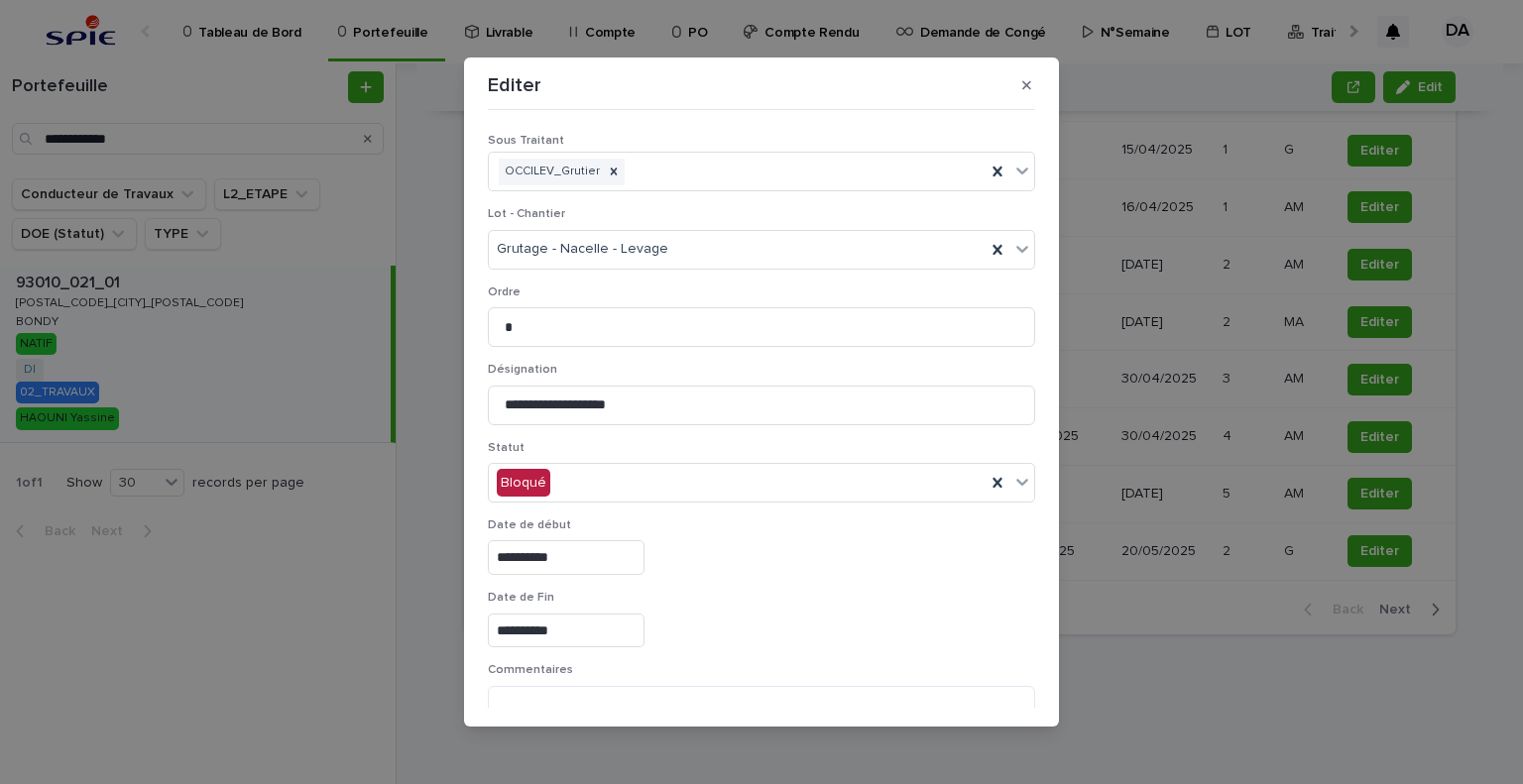 click on "**********" at bounding box center [566, 557] 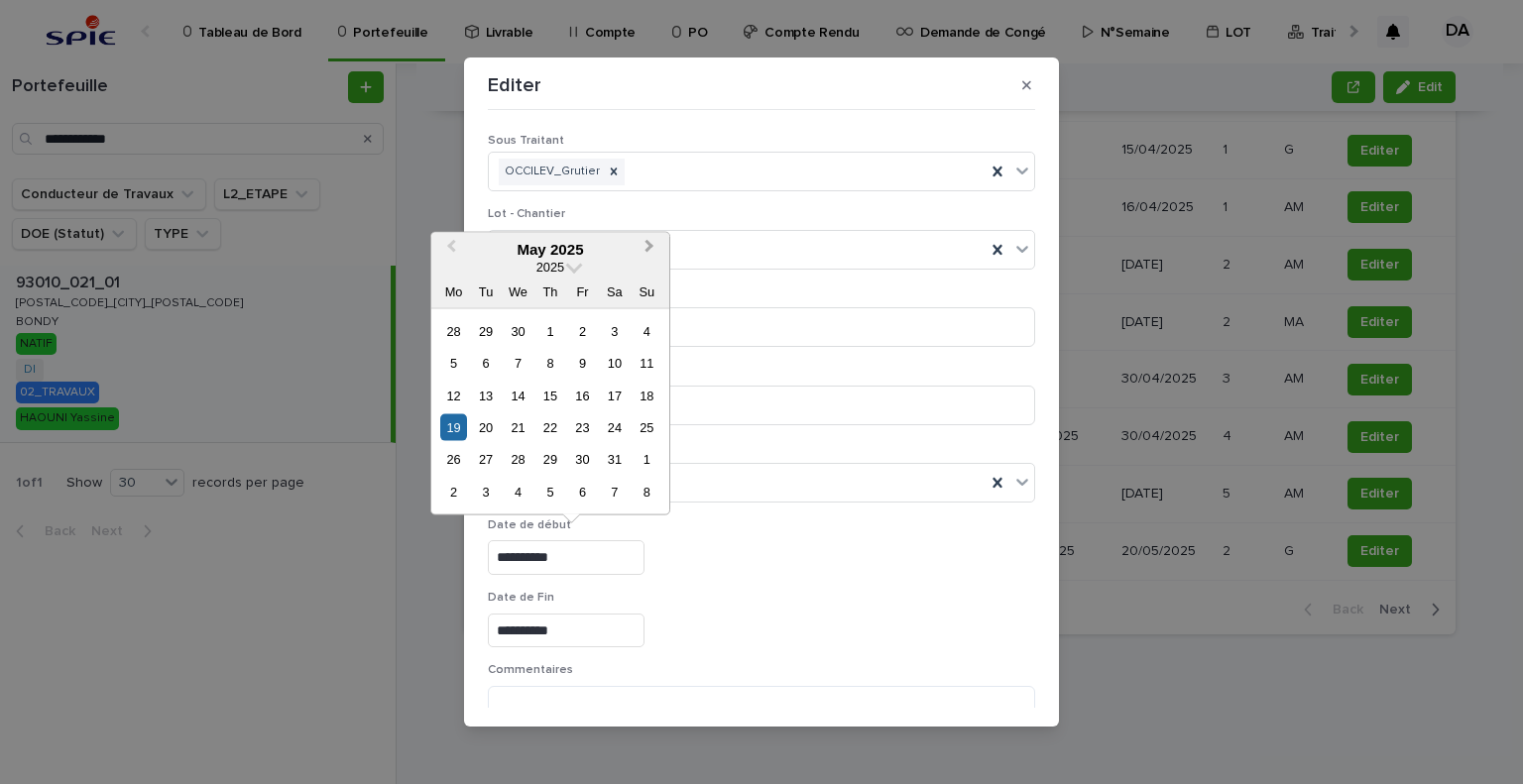 click on "Next Month" at bounding box center [649, 249] 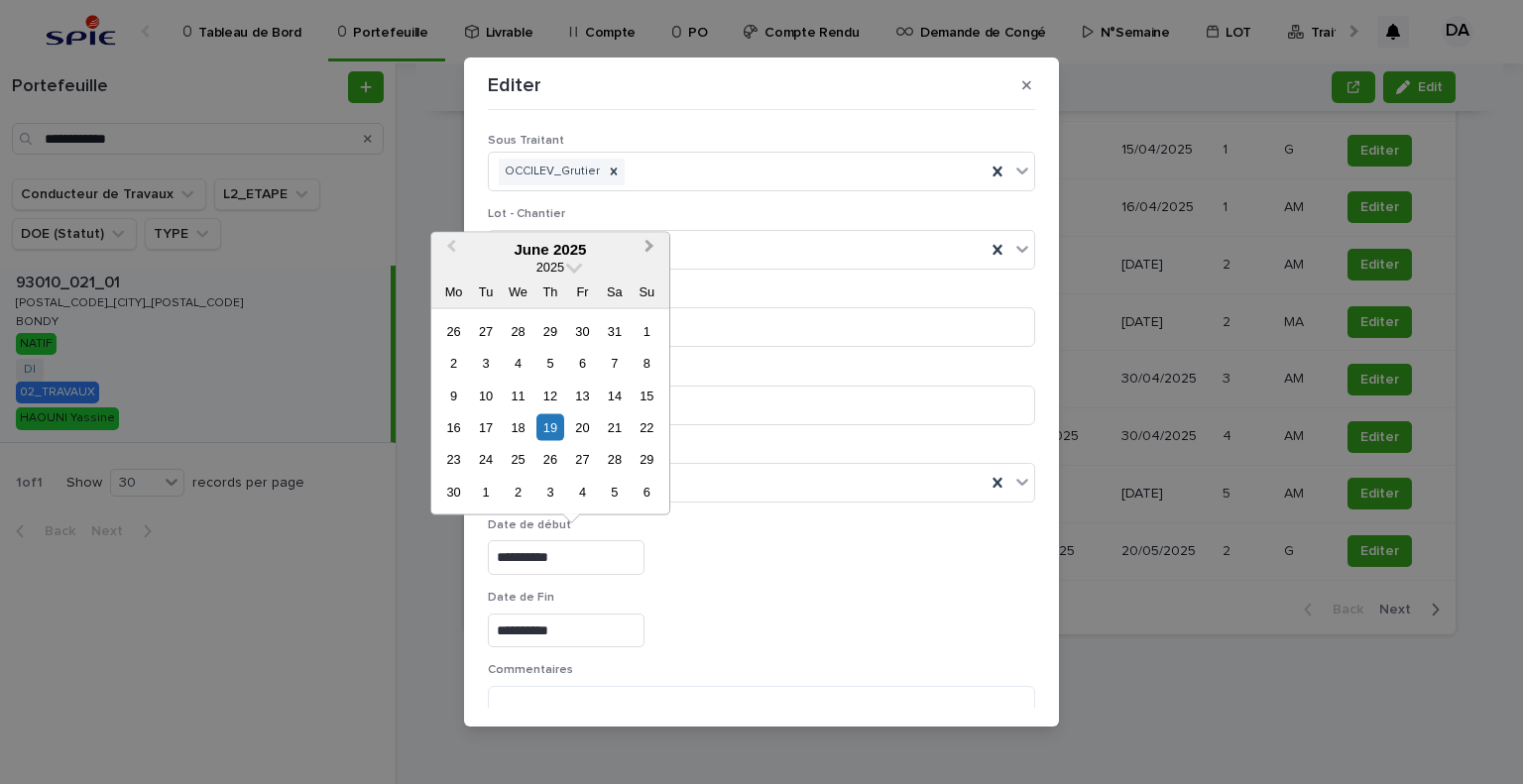 click on "Next Month" at bounding box center [649, 249] 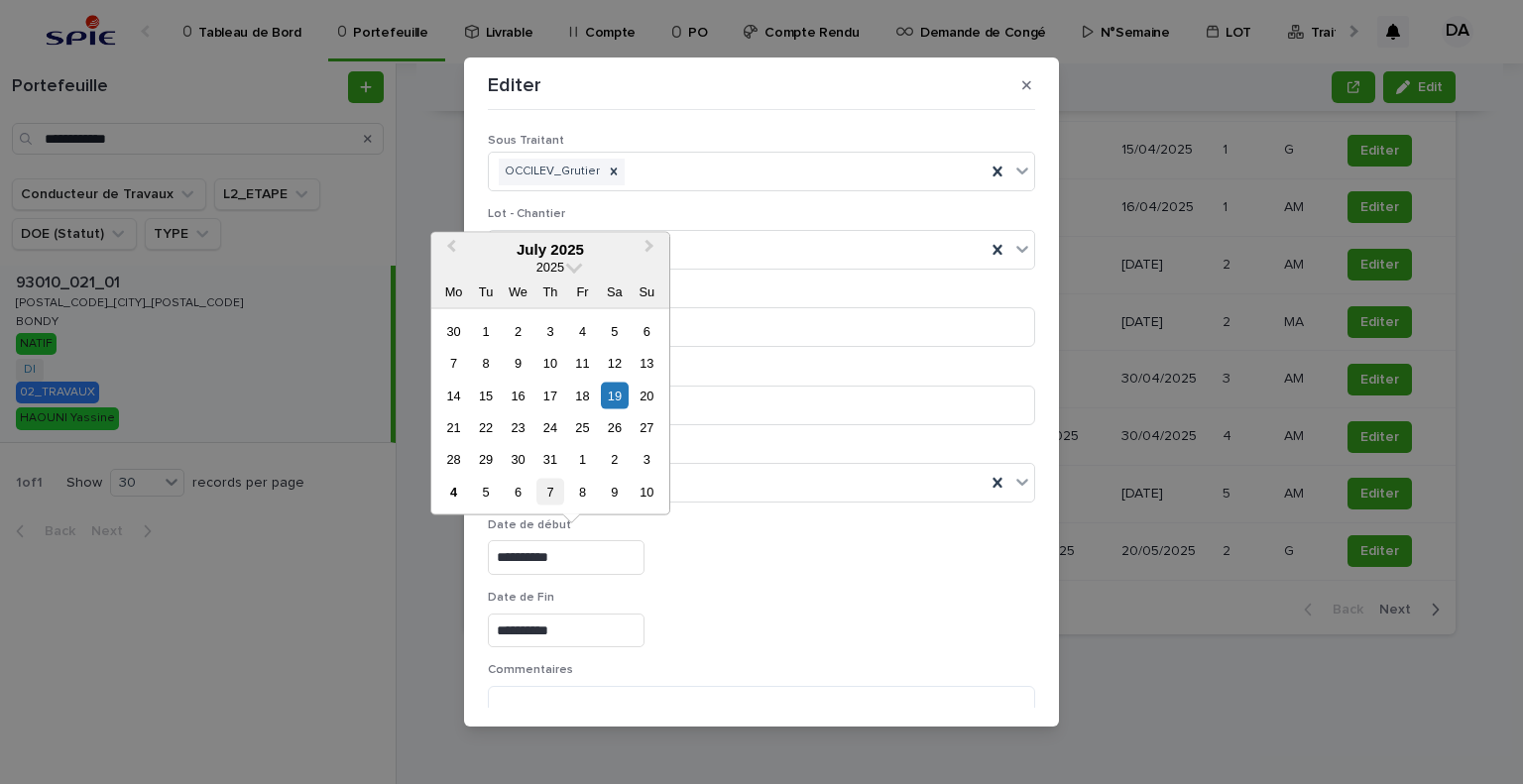 click on "7" at bounding box center (549, 492) 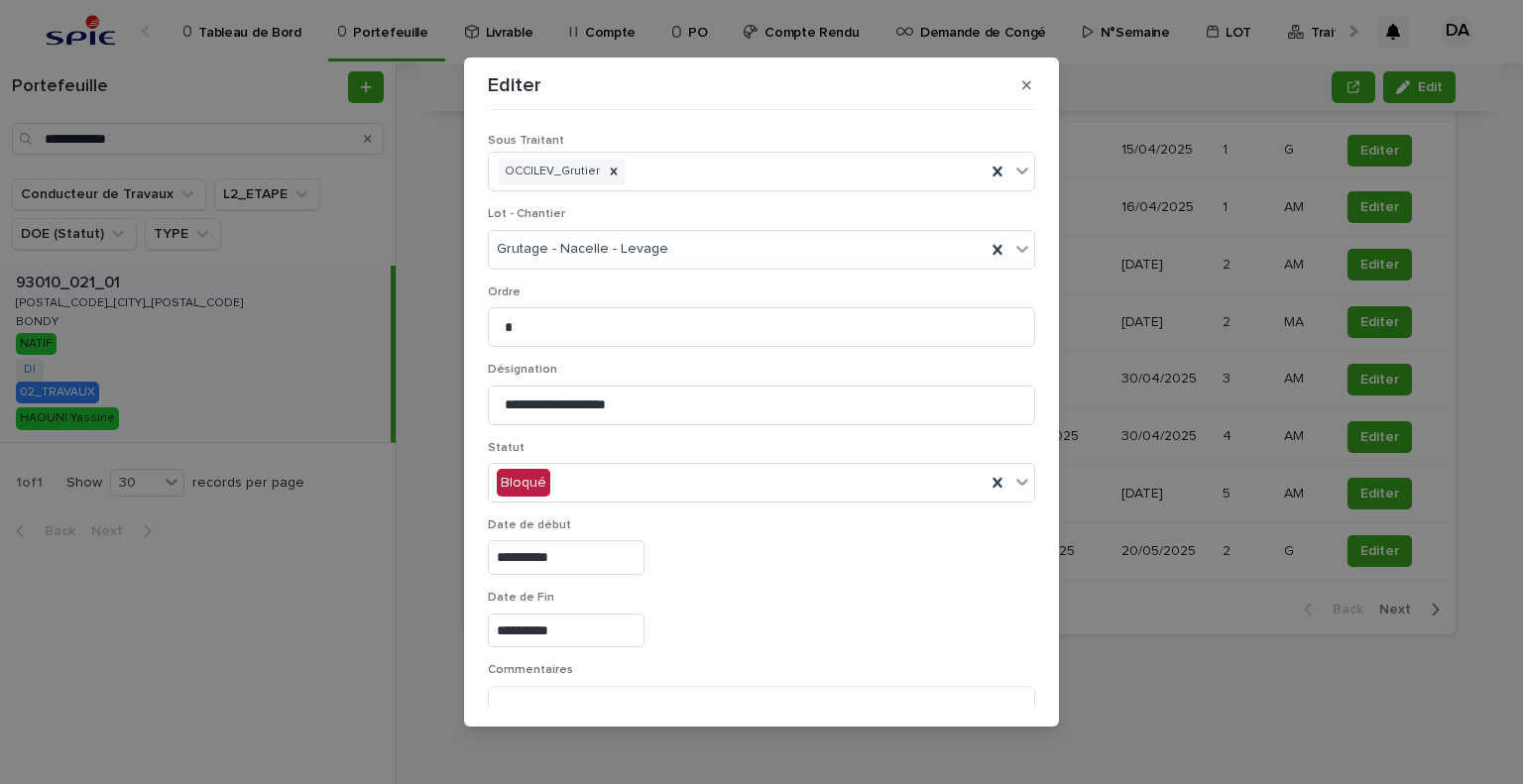 type on "**********" 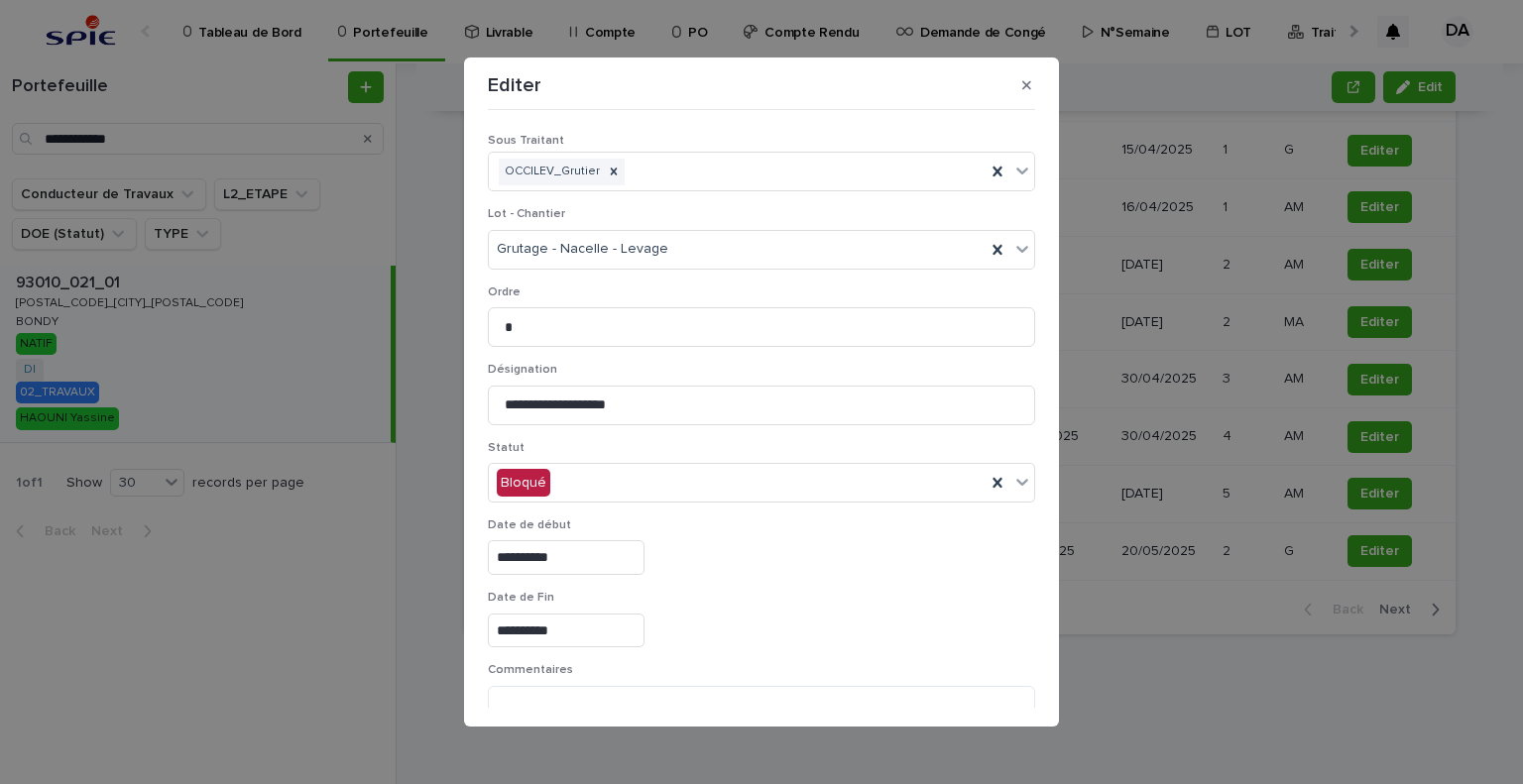 click on "**********" at bounding box center [762, 626] 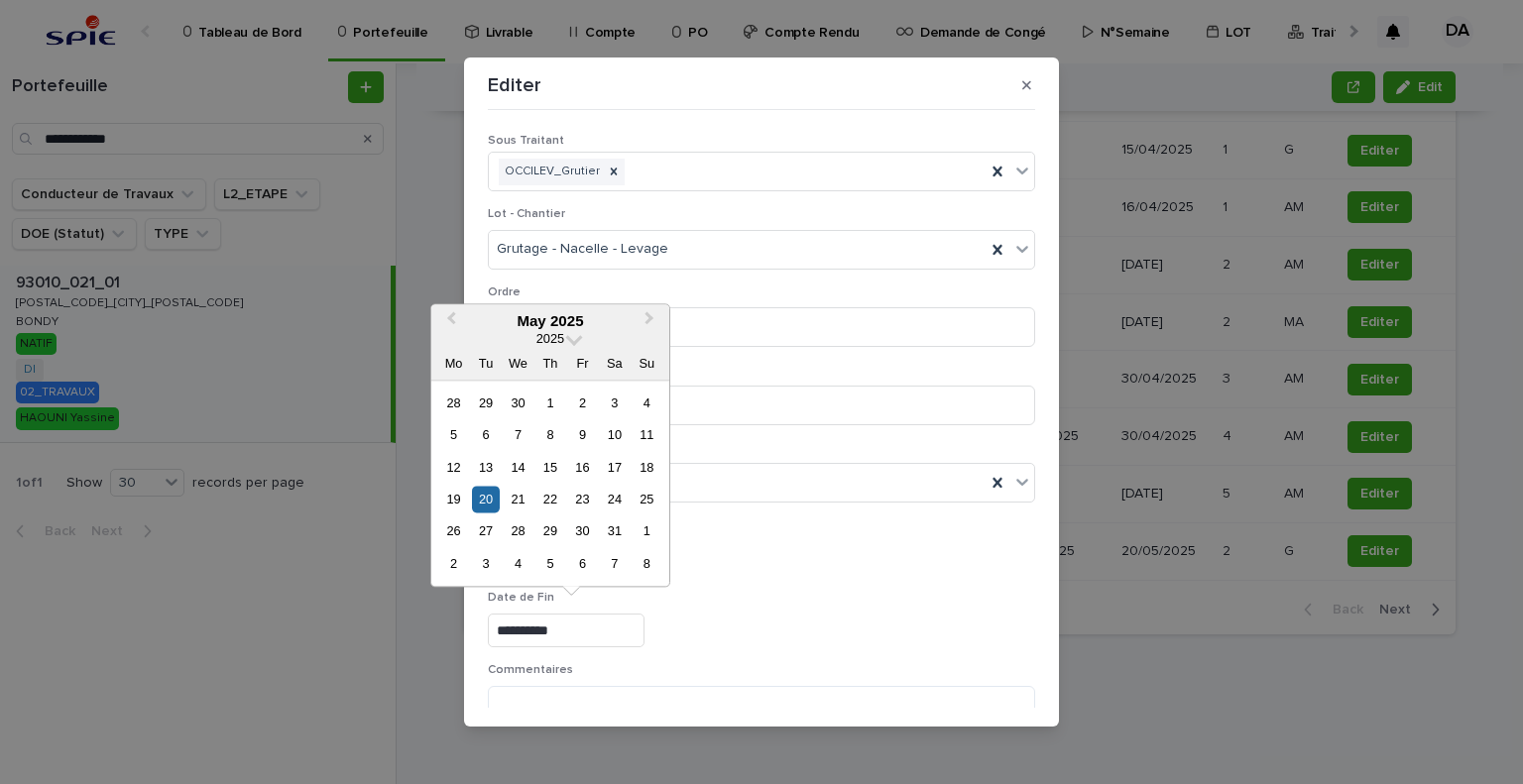 click on "**********" at bounding box center [566, 630] 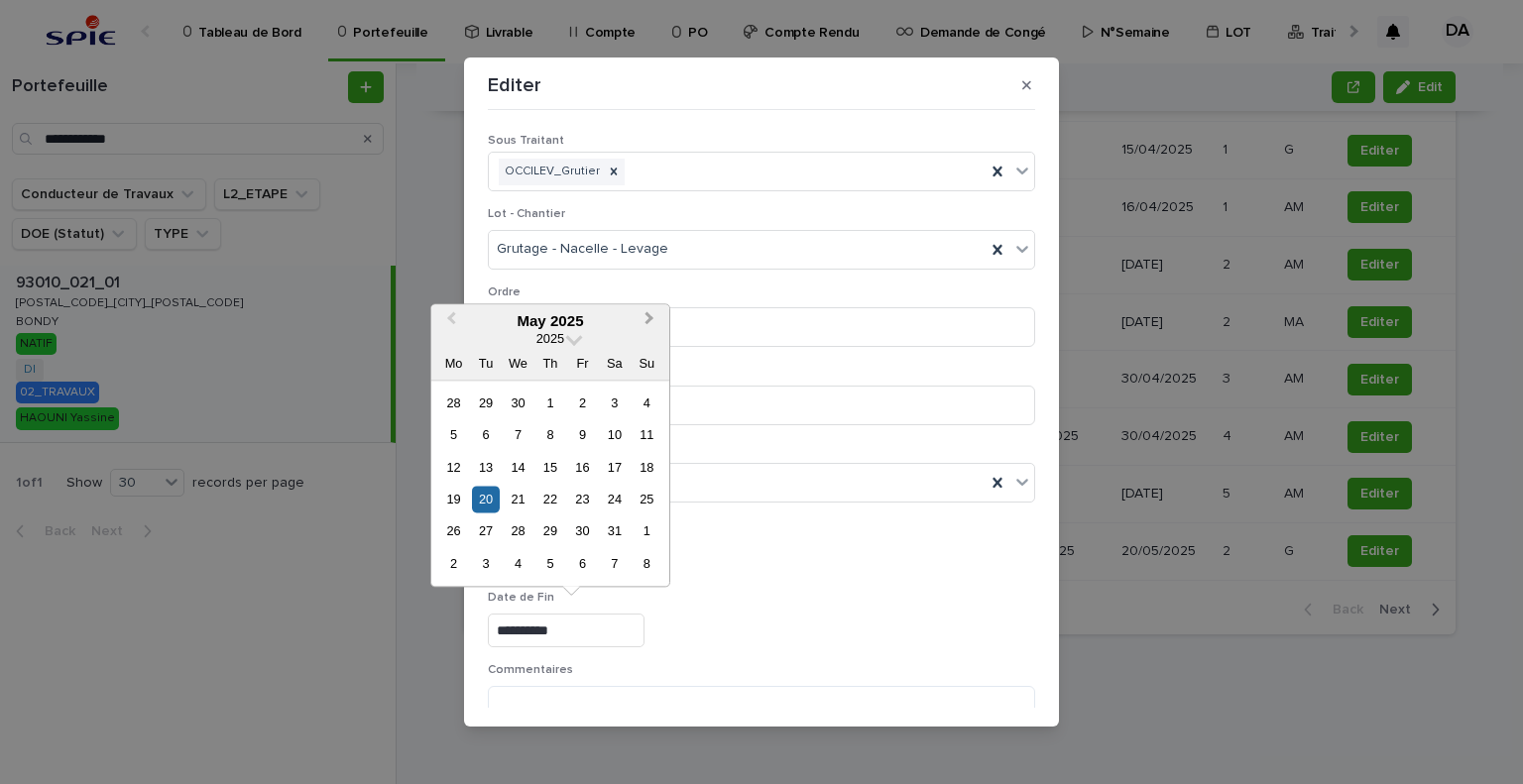 click on "Next Month" at bounding box center (651, 322) 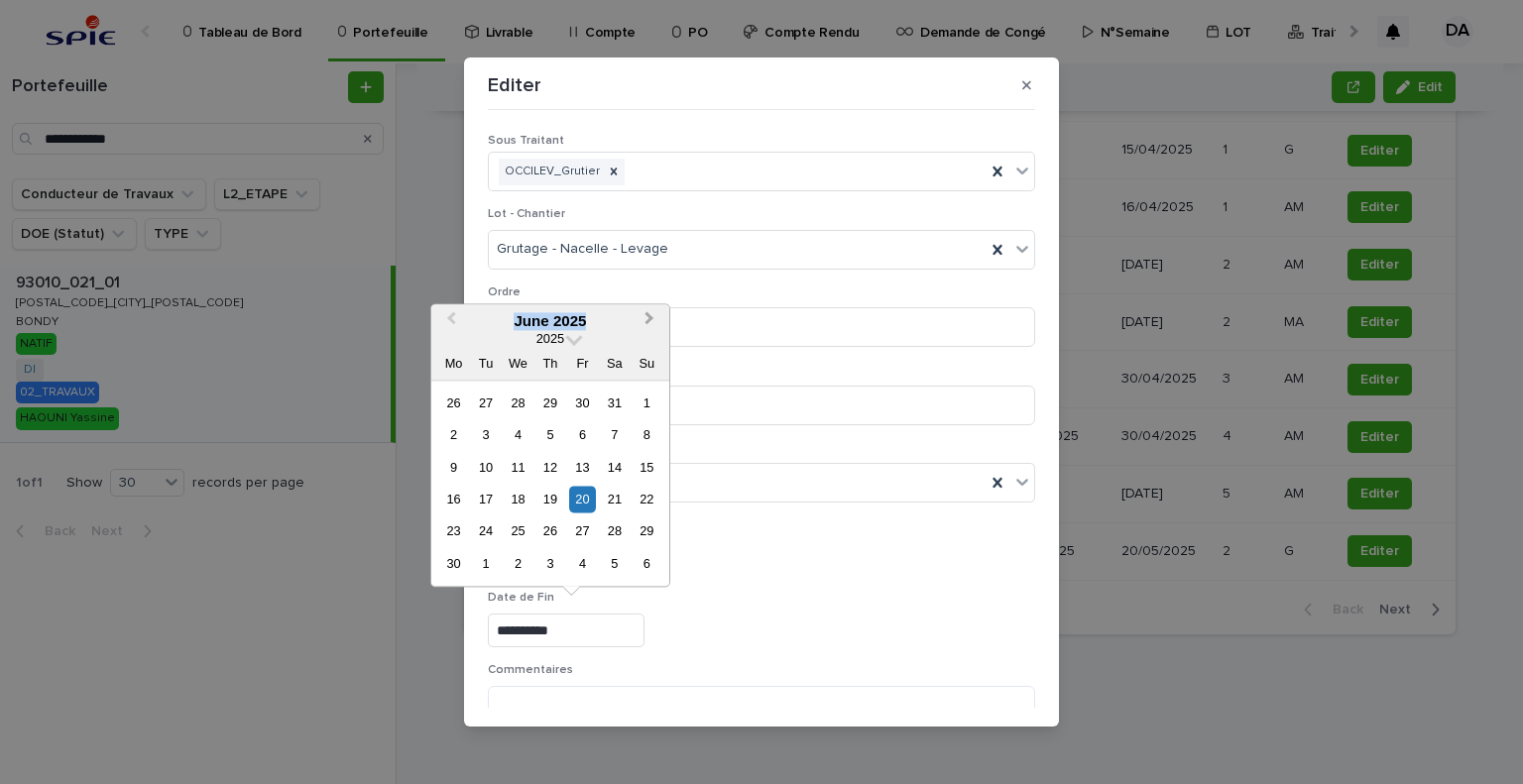 click on "Next Month" at bounding box center [651, 322] 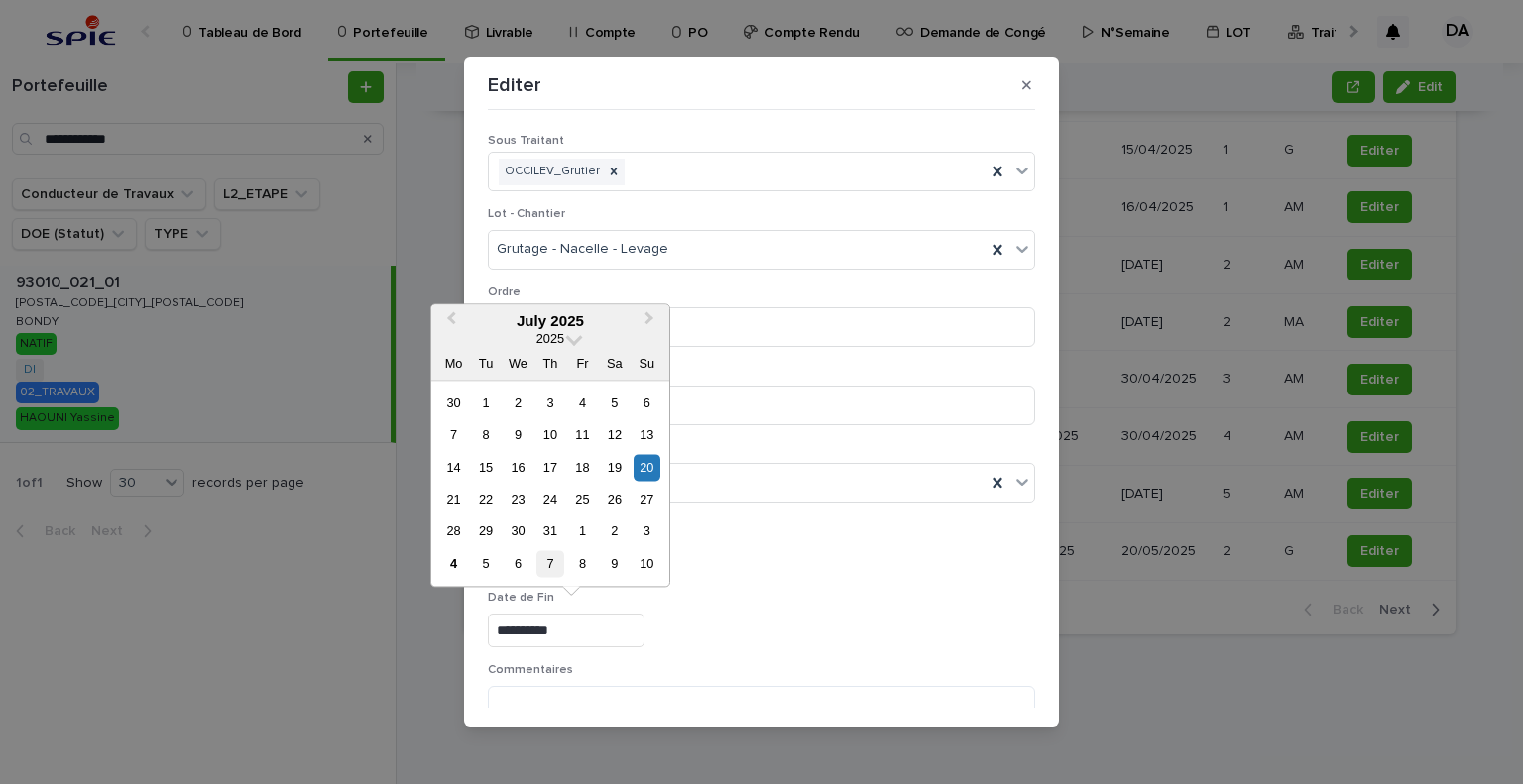 drag, startPoint x: 553, startPoint y: 572, endPoint x: 807, endPoint y: 578, distance: 254.0709 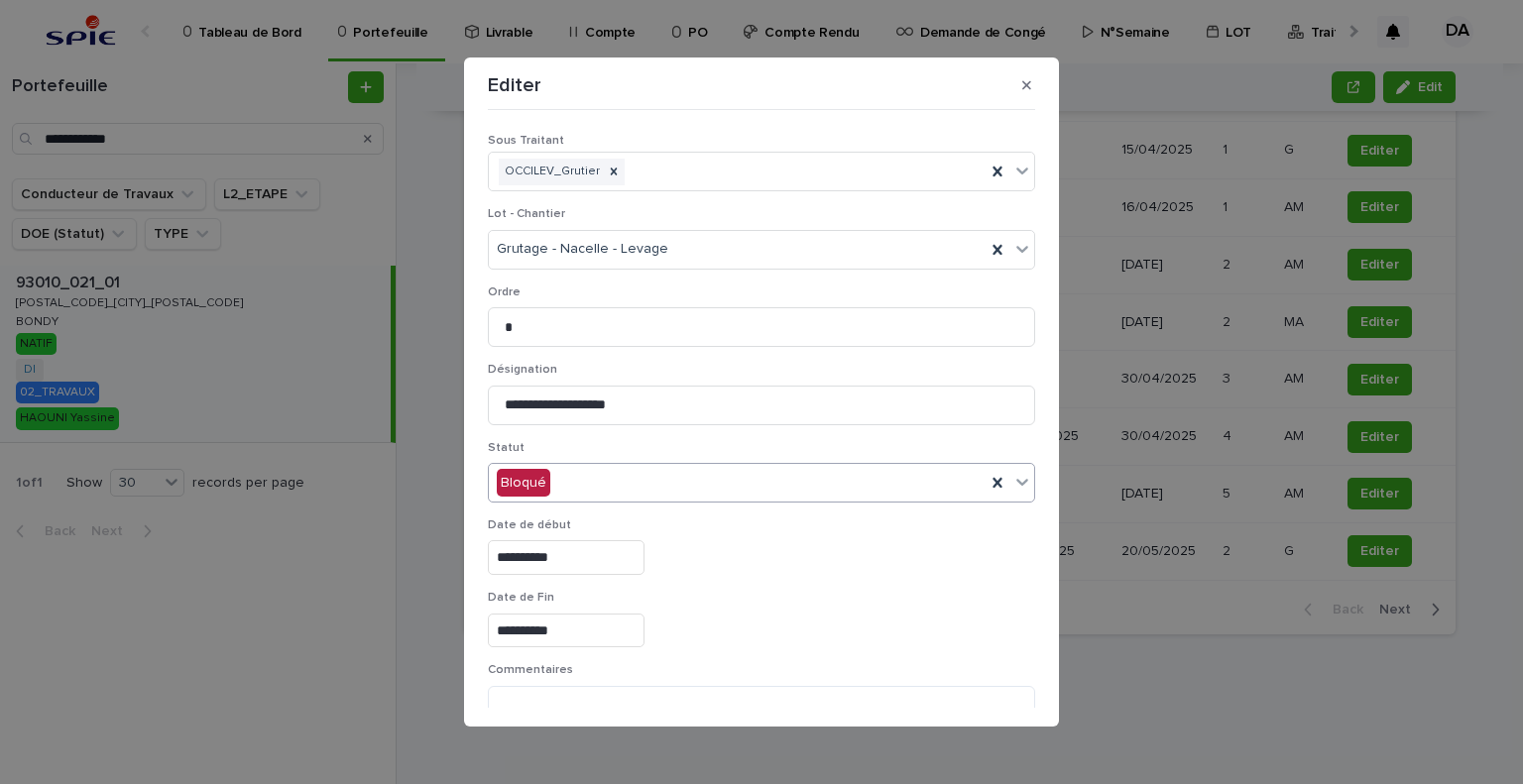 click on "**********" at bounding box center [762, 554] 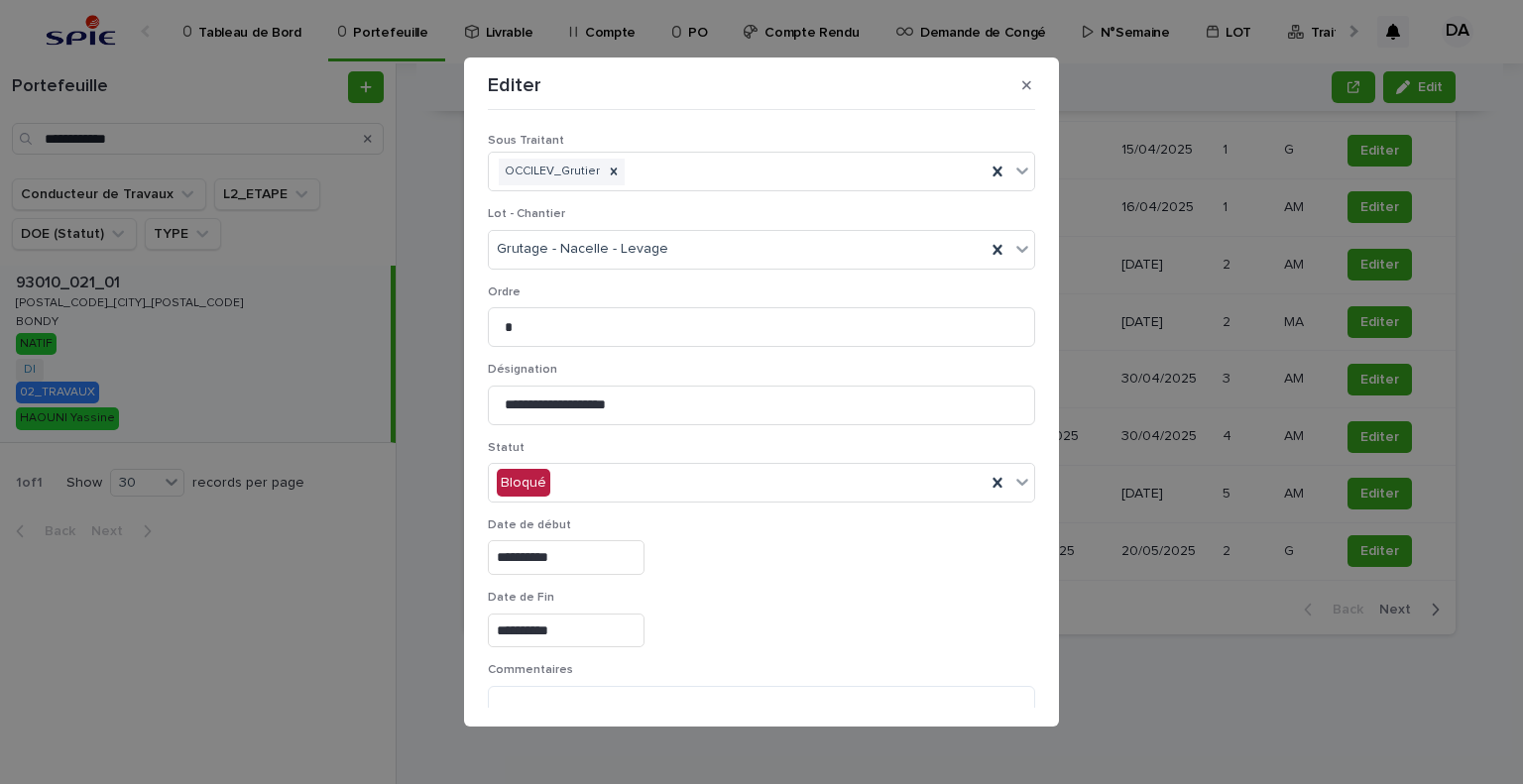click on "Statut Bloqué" at bounding box center [762, 480] 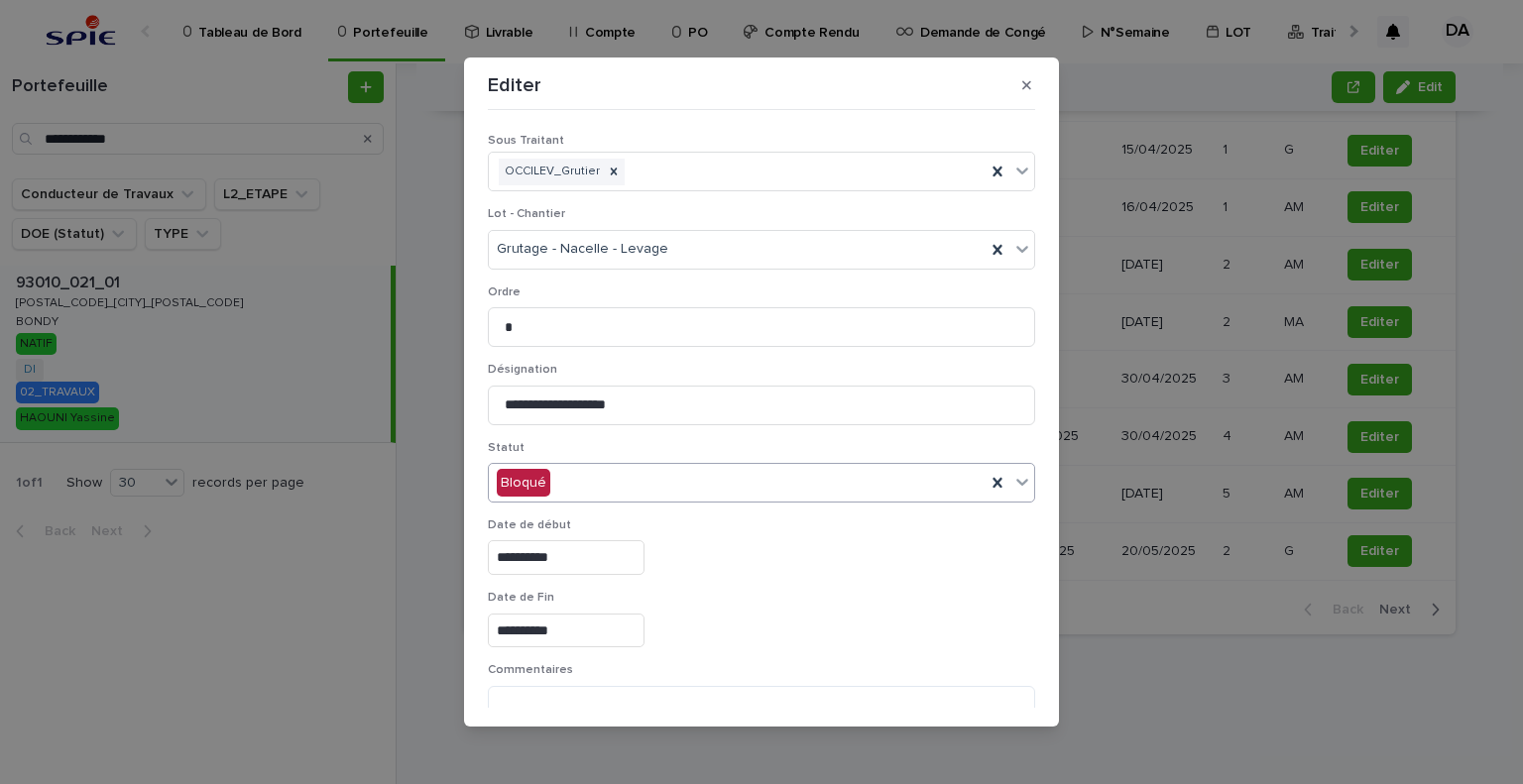 click on "Bloqué" at bounding box center [762, 483] 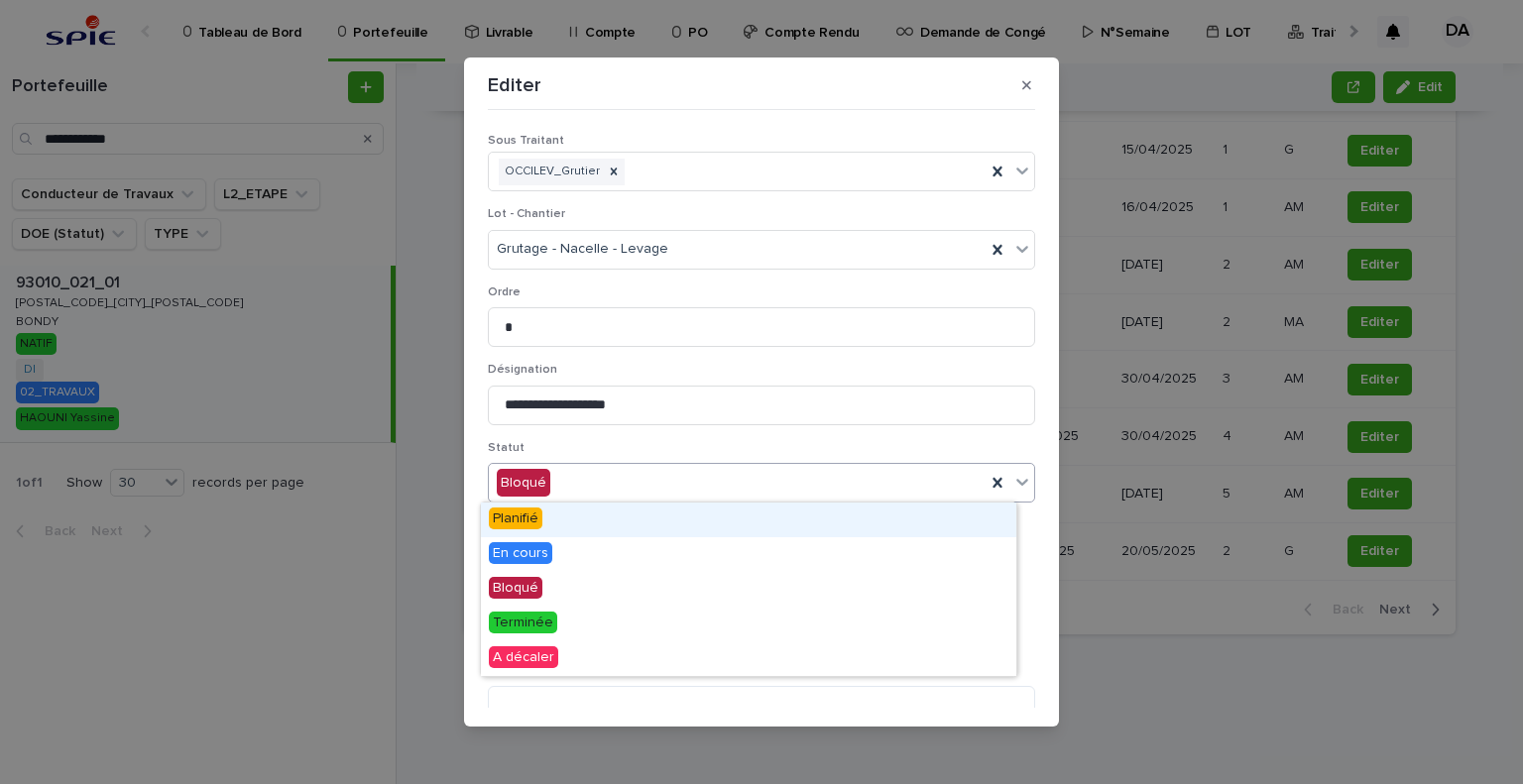 click on "Planifié" at bounding box center [749, 519] 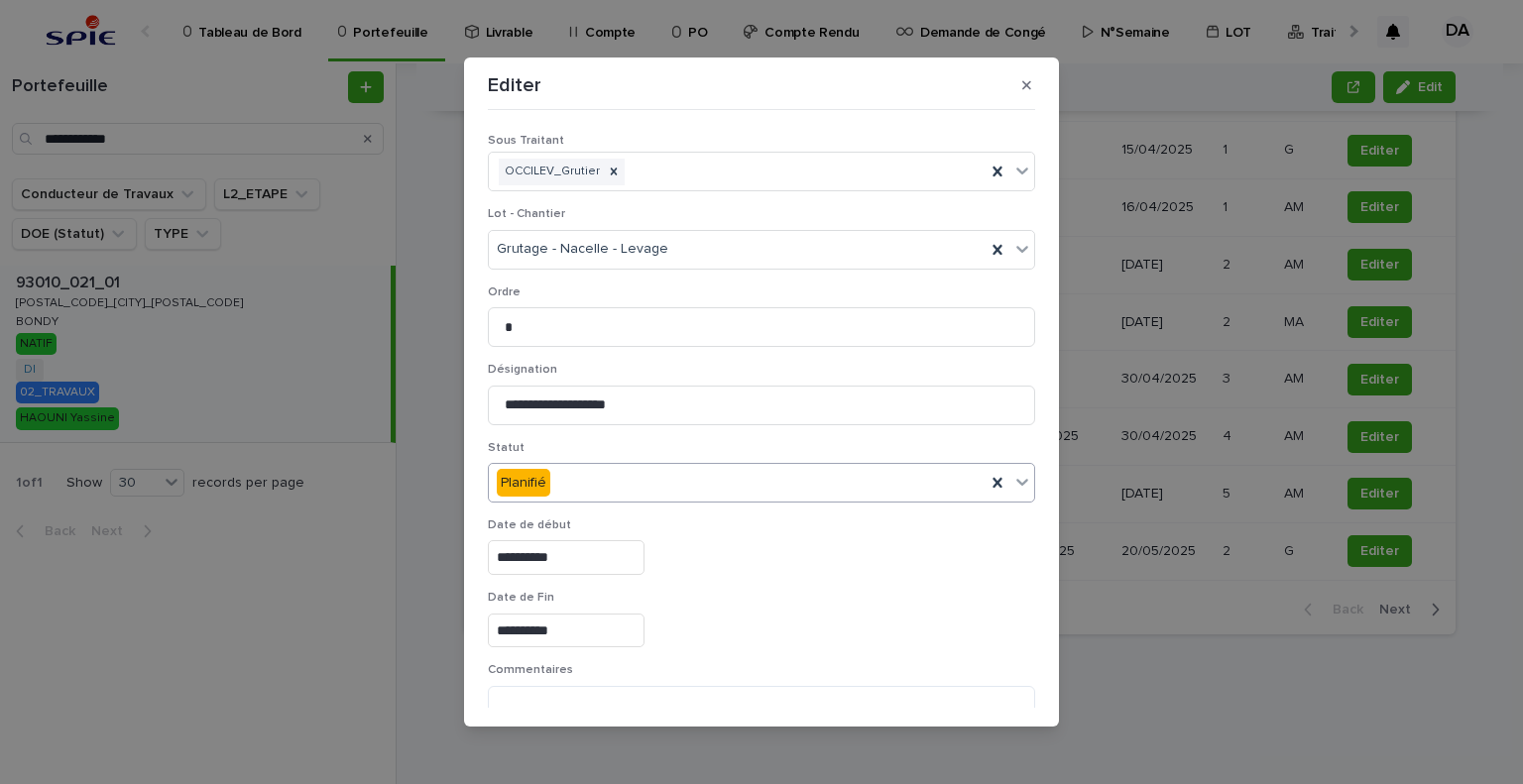 scroll, scrollTop: 98, scrollLeft: 0, axis: vertical 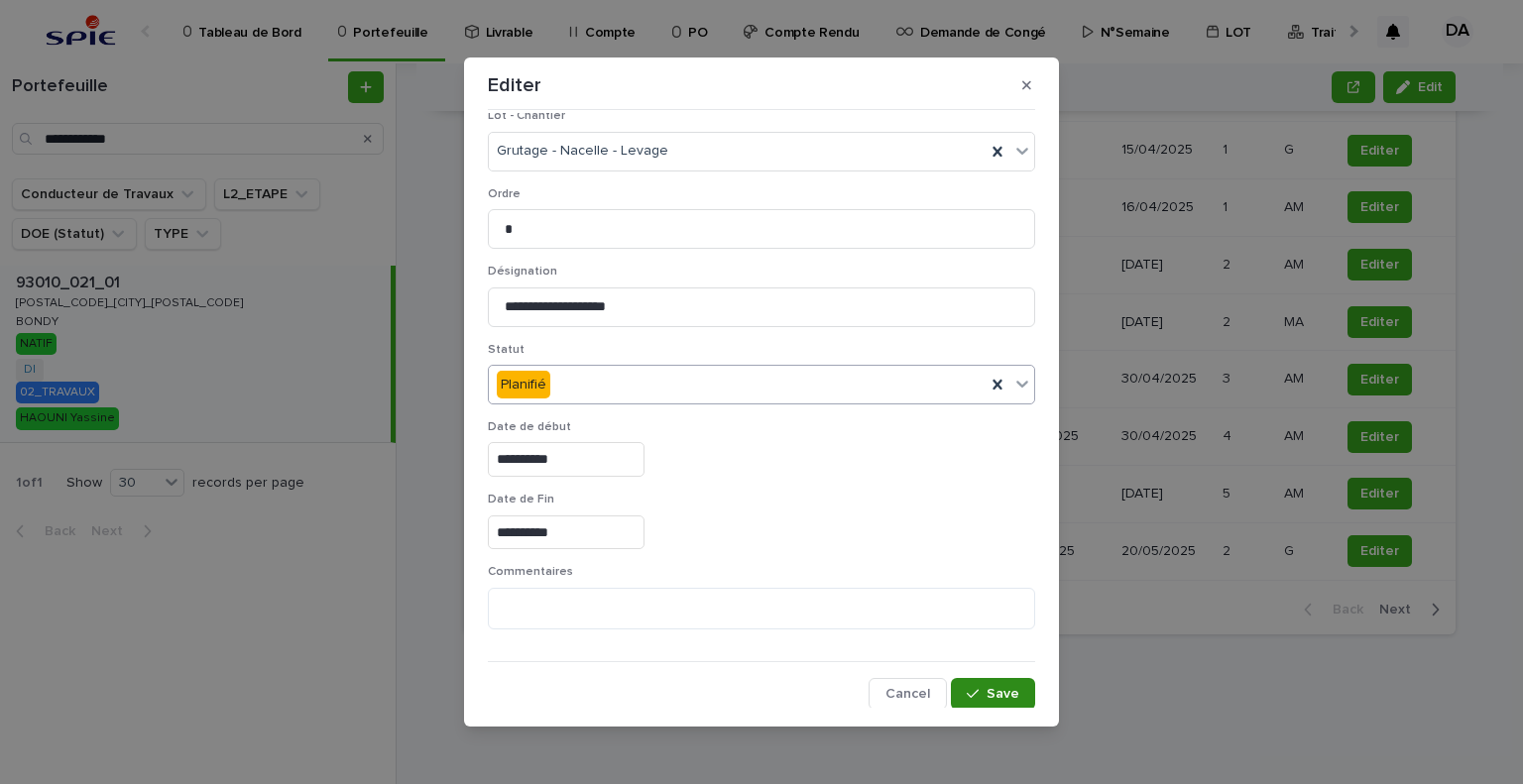 click on "Save" at bounding box center (1002, 694) 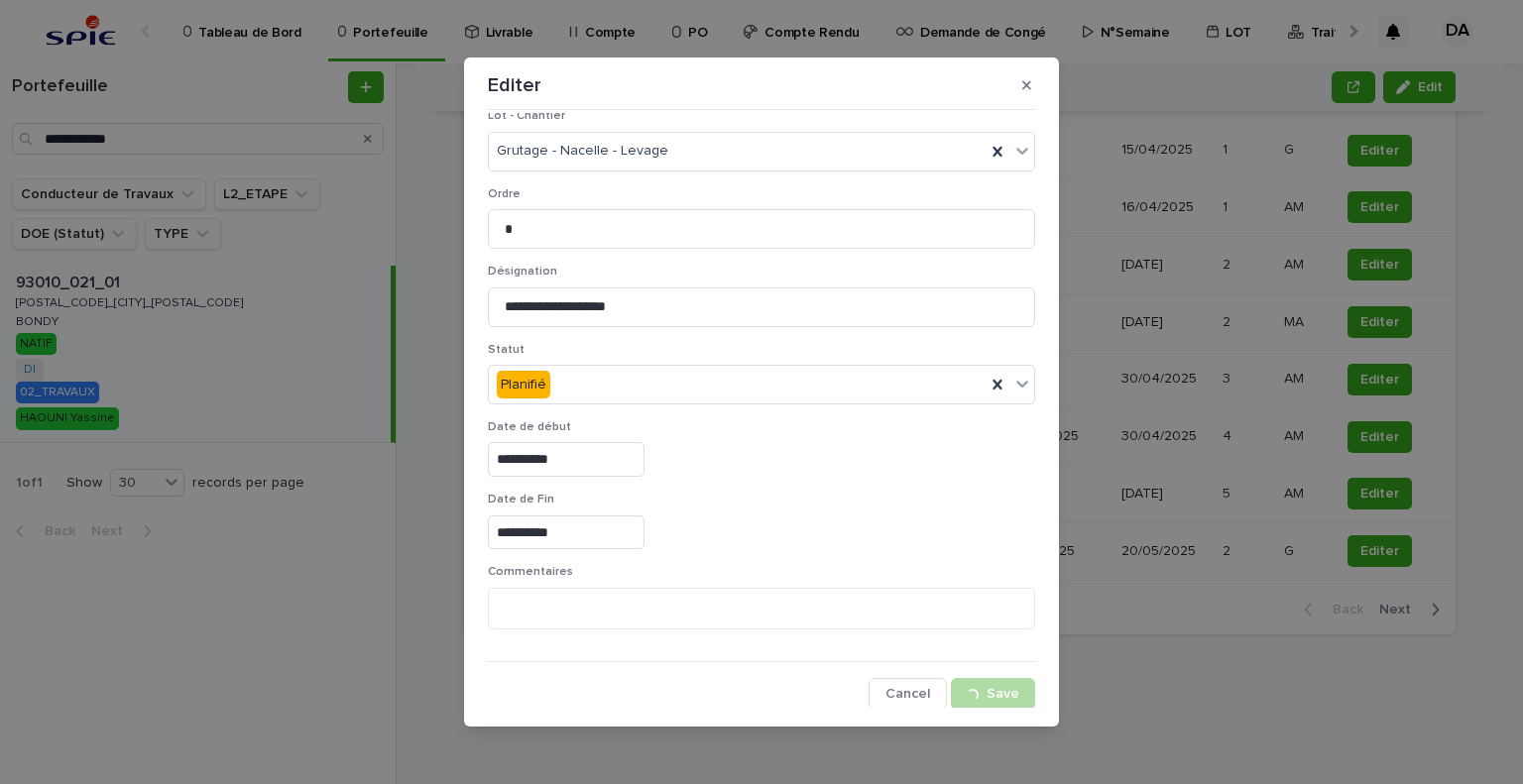click on "**********" at bounding box center (762, 392) 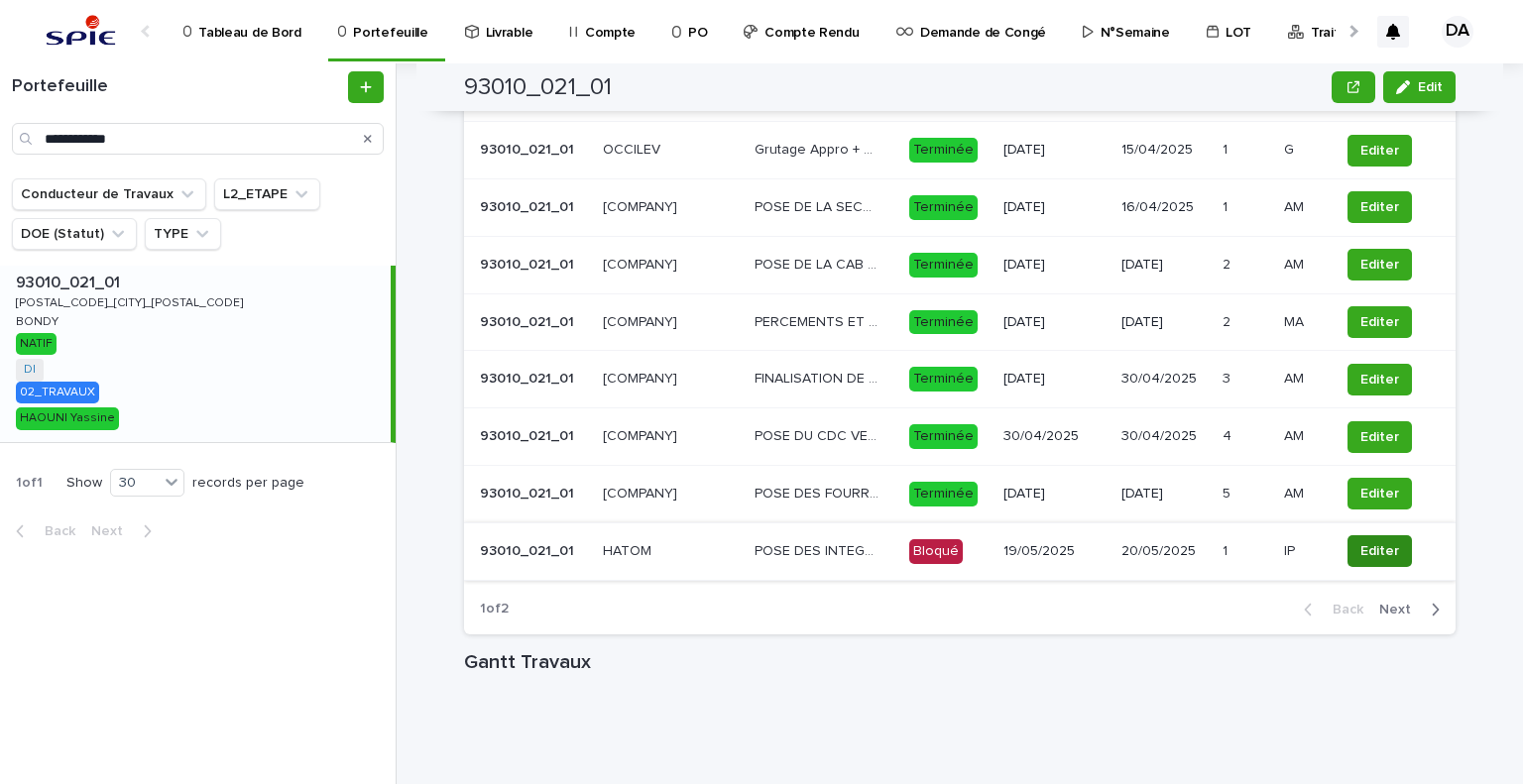 click on "Editer" at bounding box center (1379, 551) 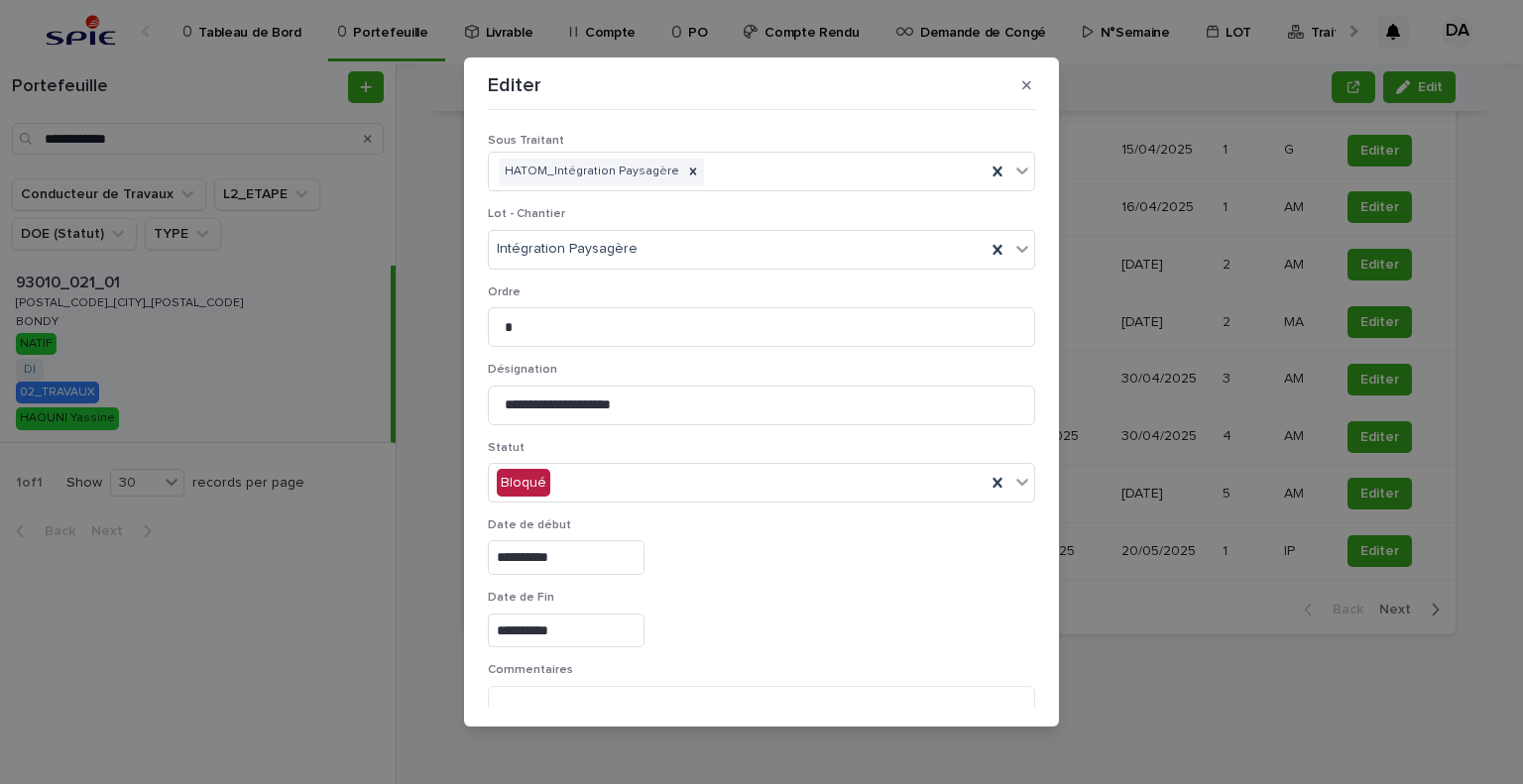 click on "**********" at bounding box center [566, 557] 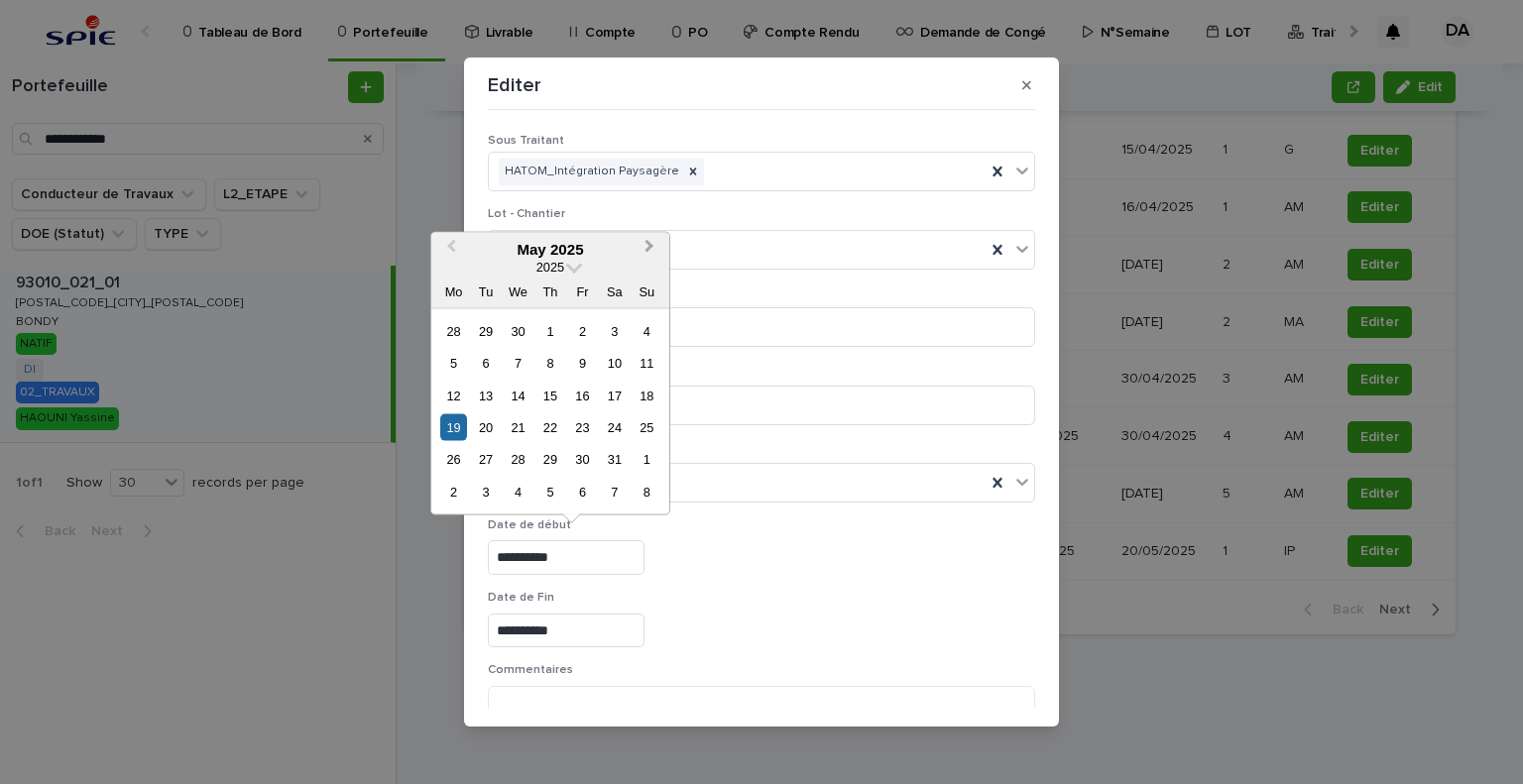 click on "Next Month" at bounding box center (649, 249) 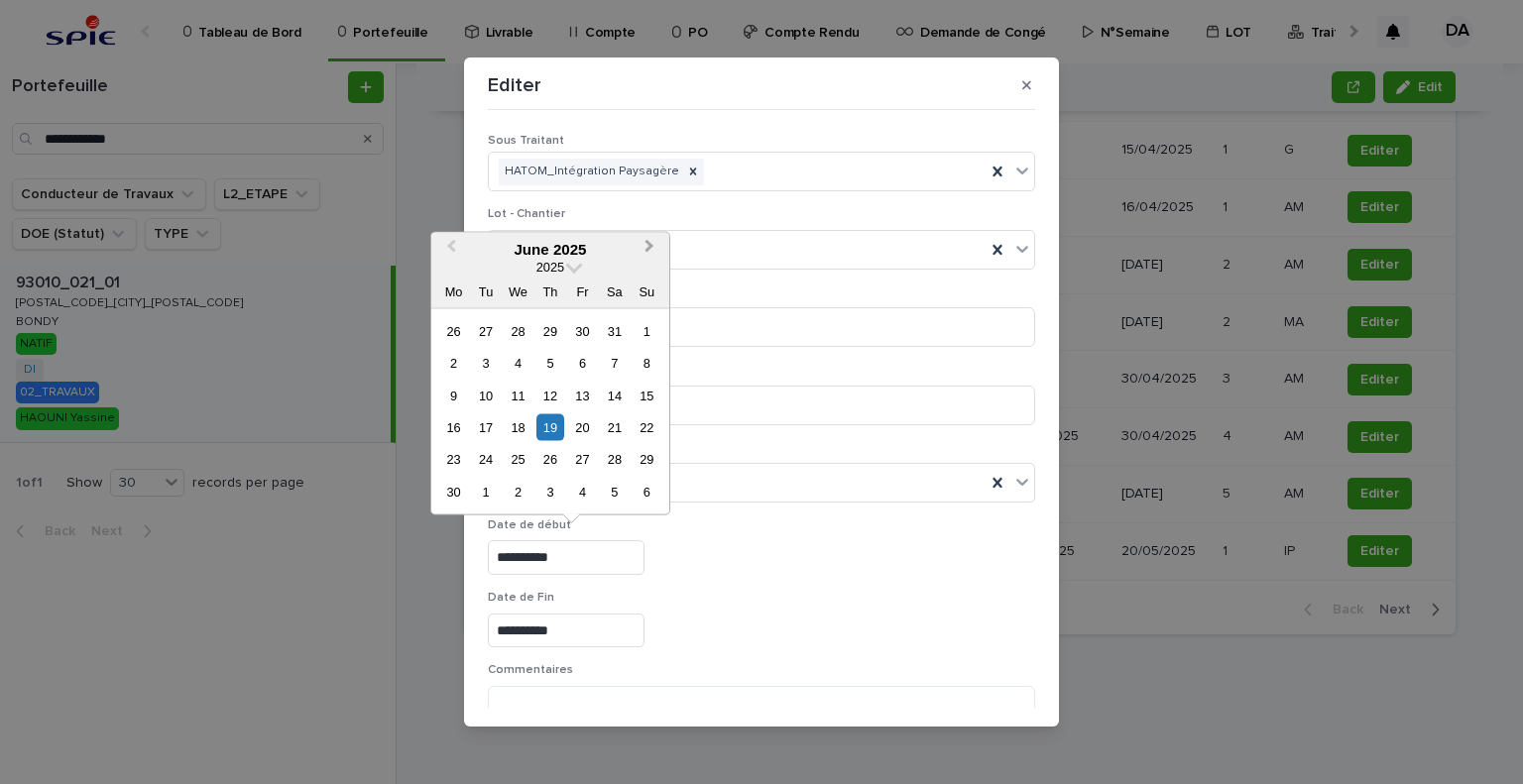 click on "Next Month" at bounding box center [649, 249] 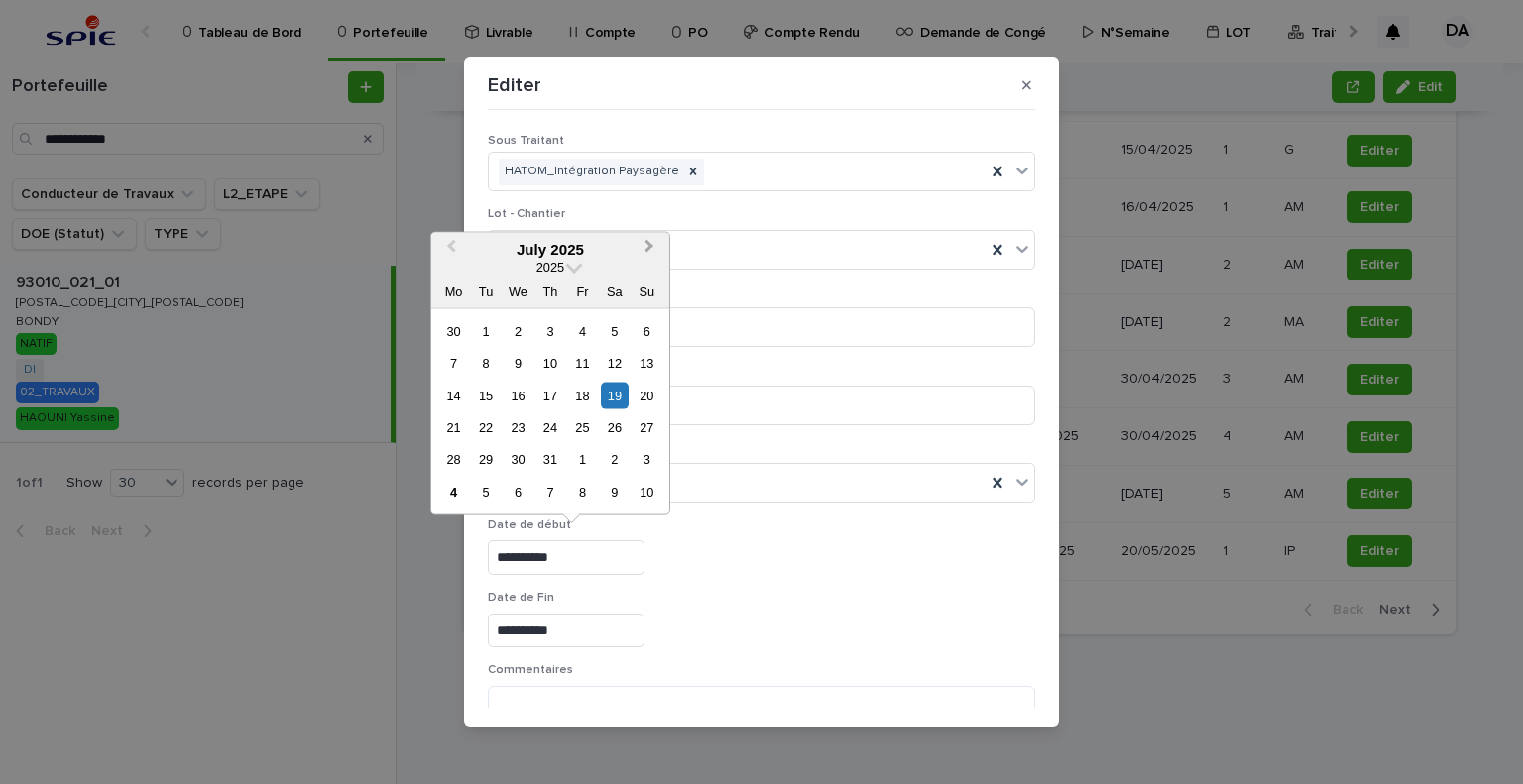 click on "Next Month" at bounding box center [651, 250] 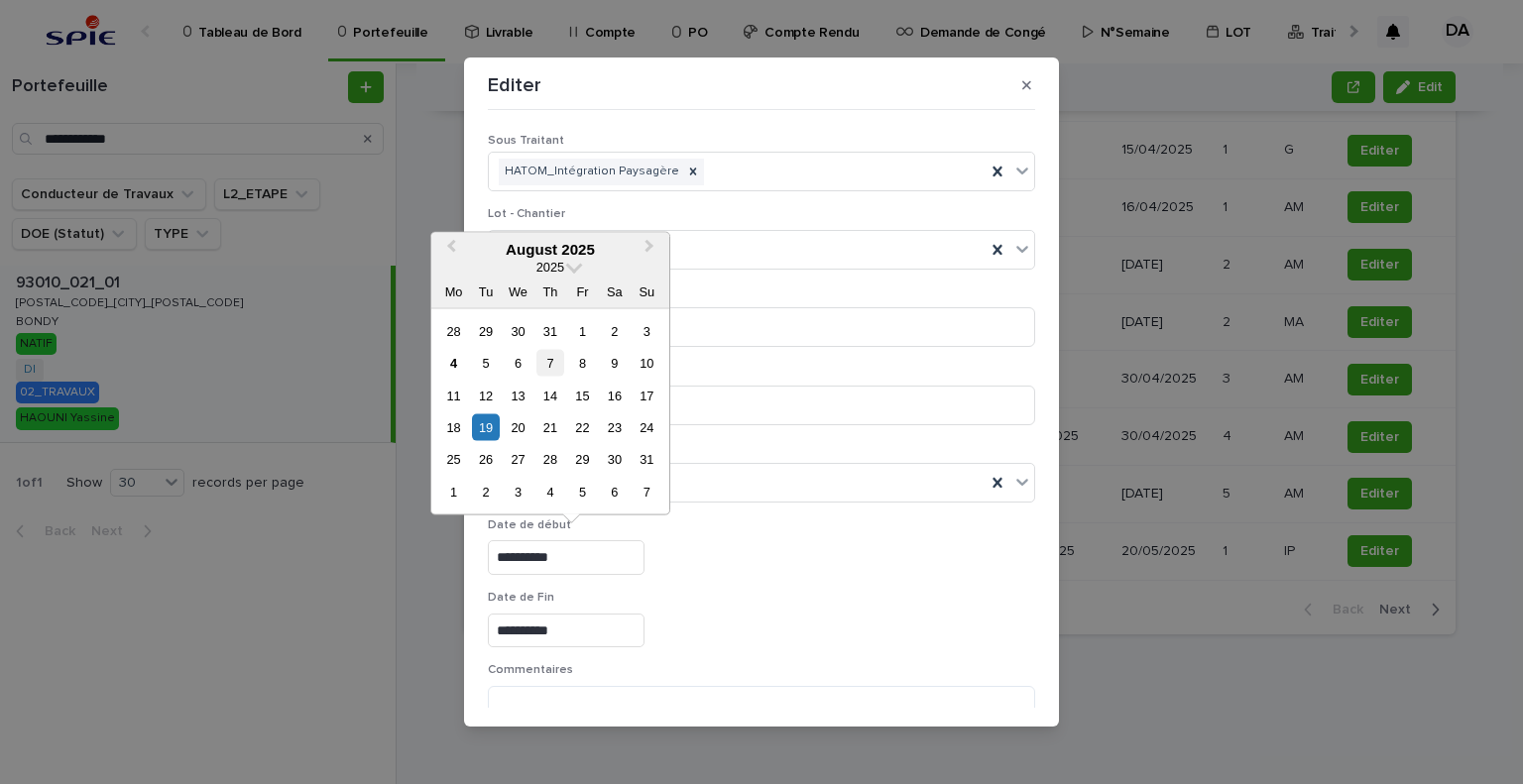 click on "7" at bounding box center [549, 363] 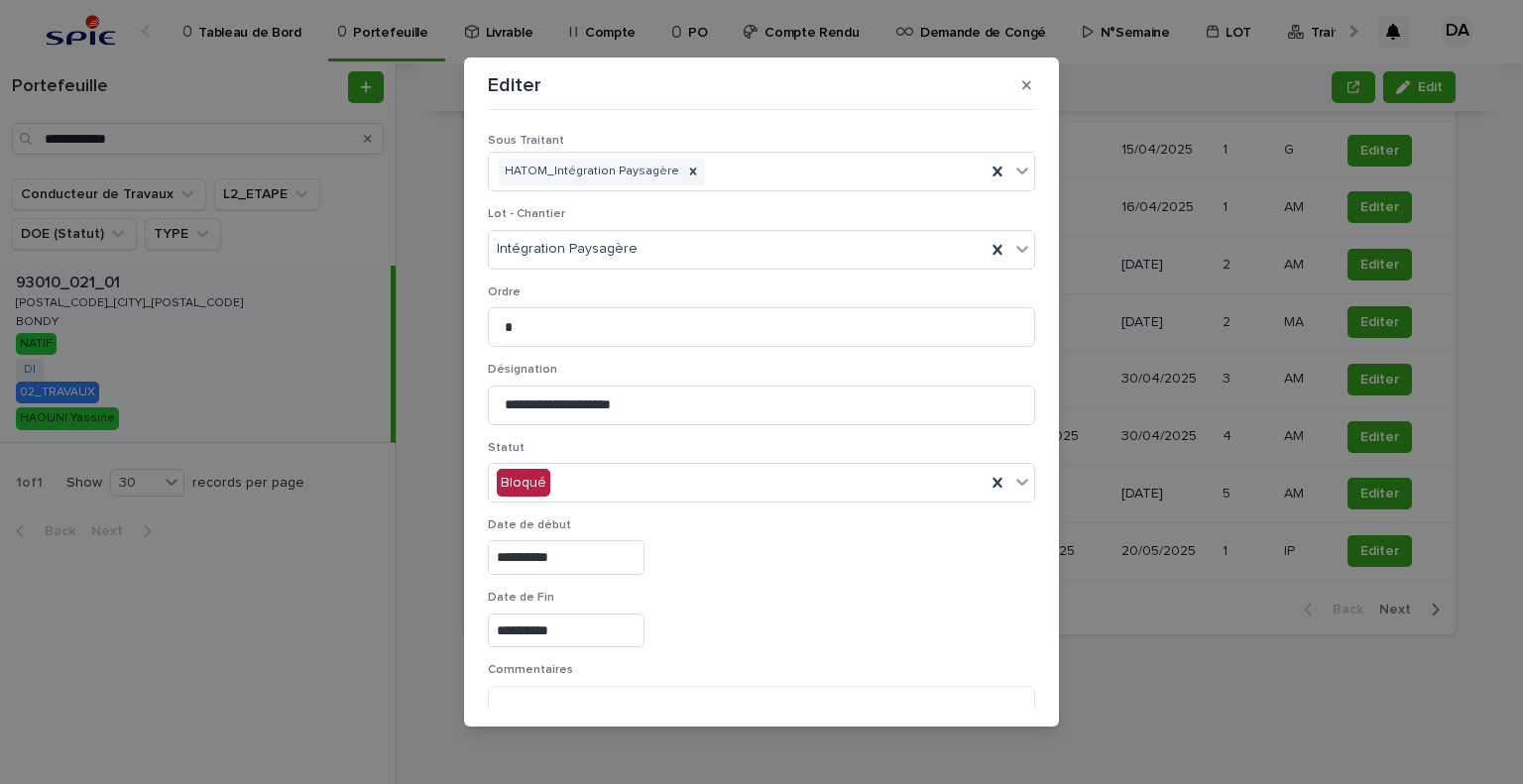 type on "**********" 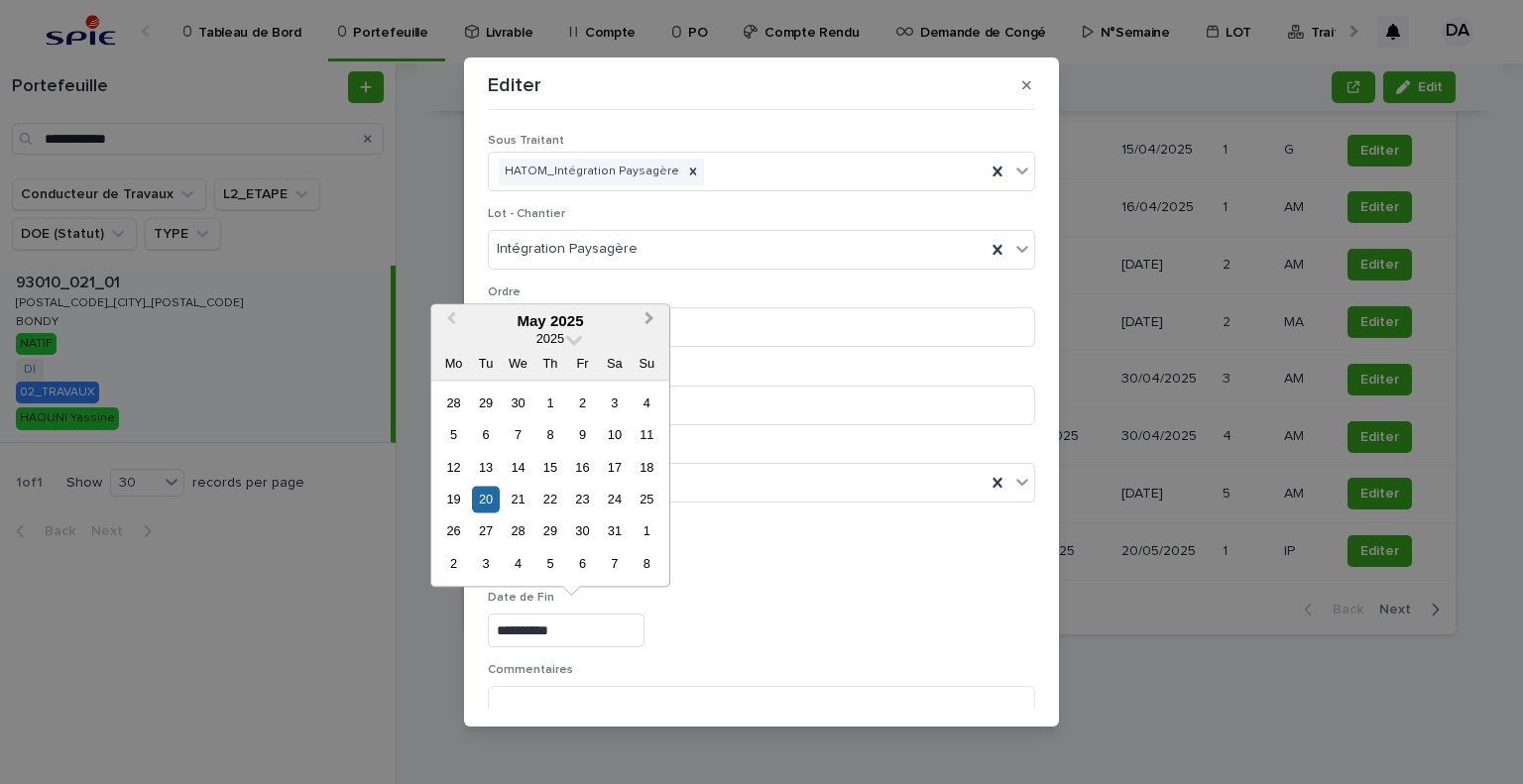 click on "Next Month" at bounding box center (649, 320) 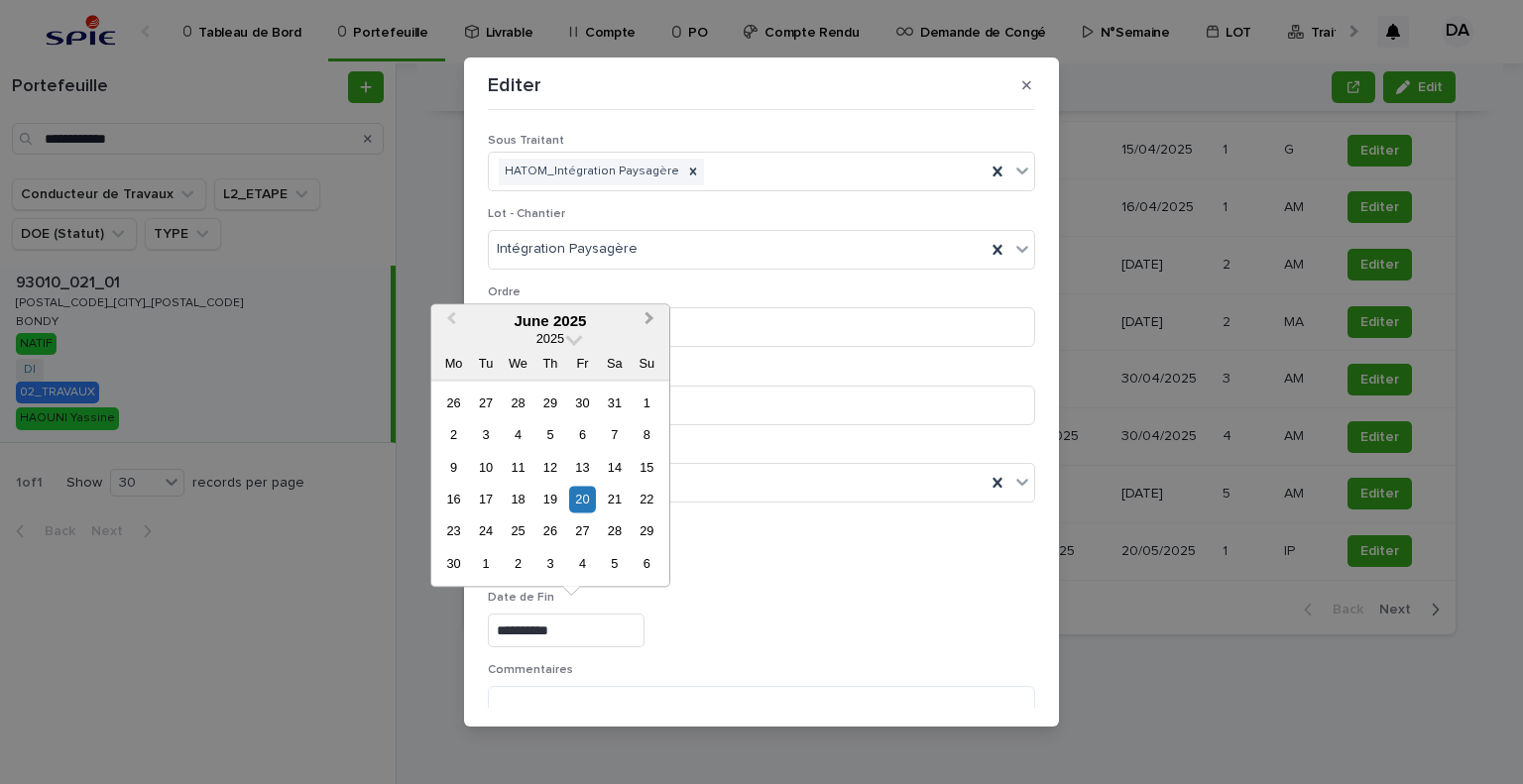 click on "Next Month" at bounding box center (649, 320) 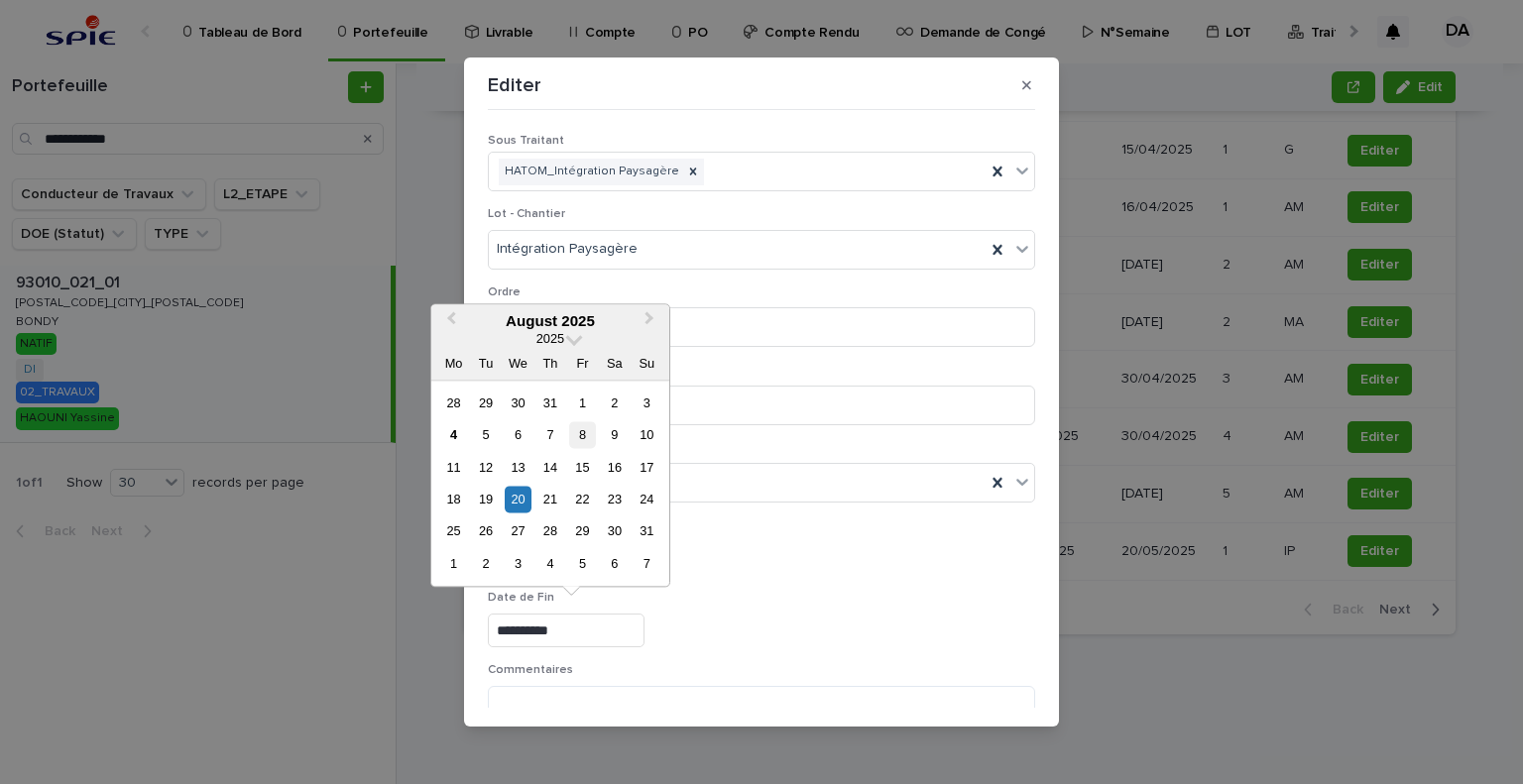 click on "8" at bounding box center (582, 434) 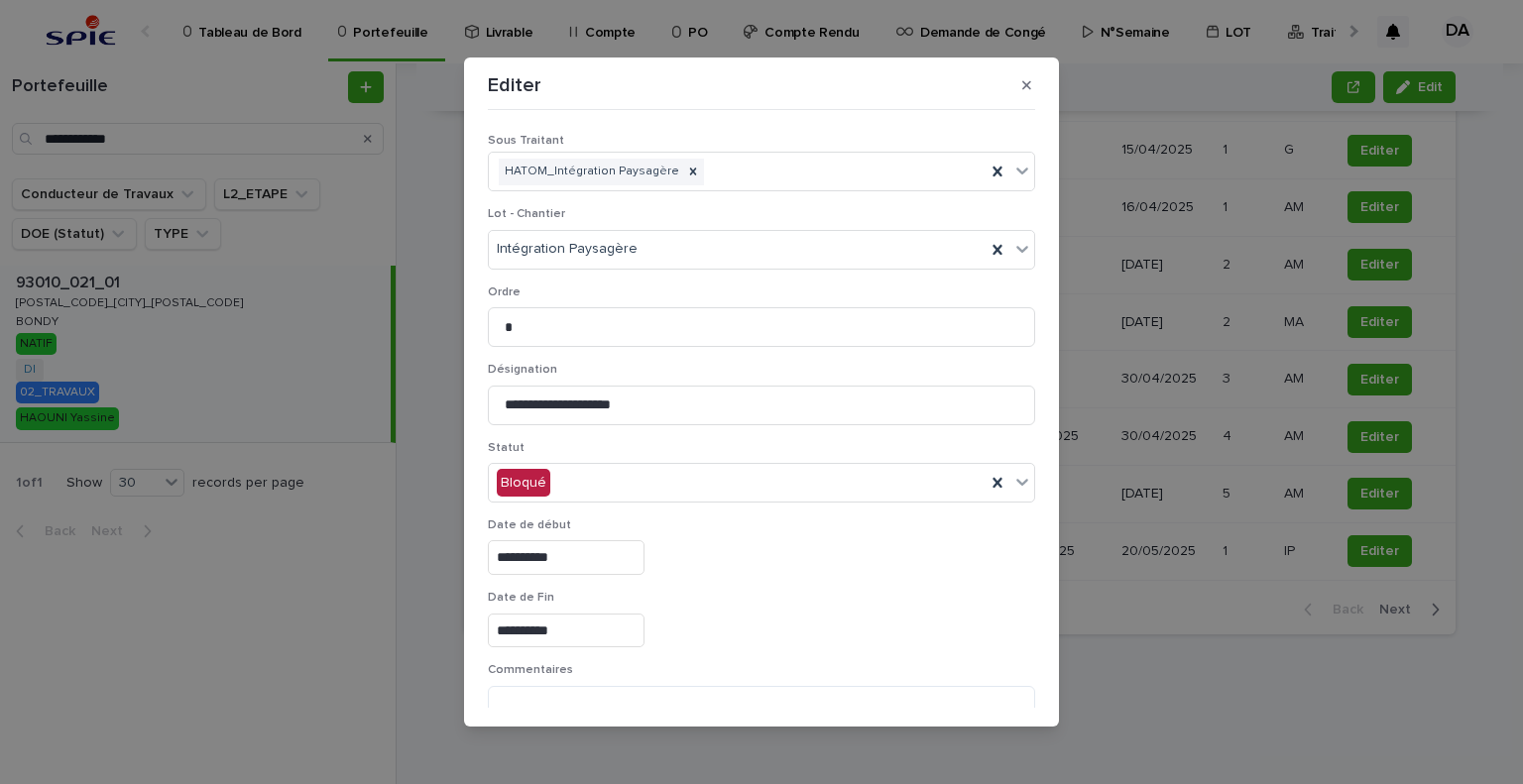 type on "**********" 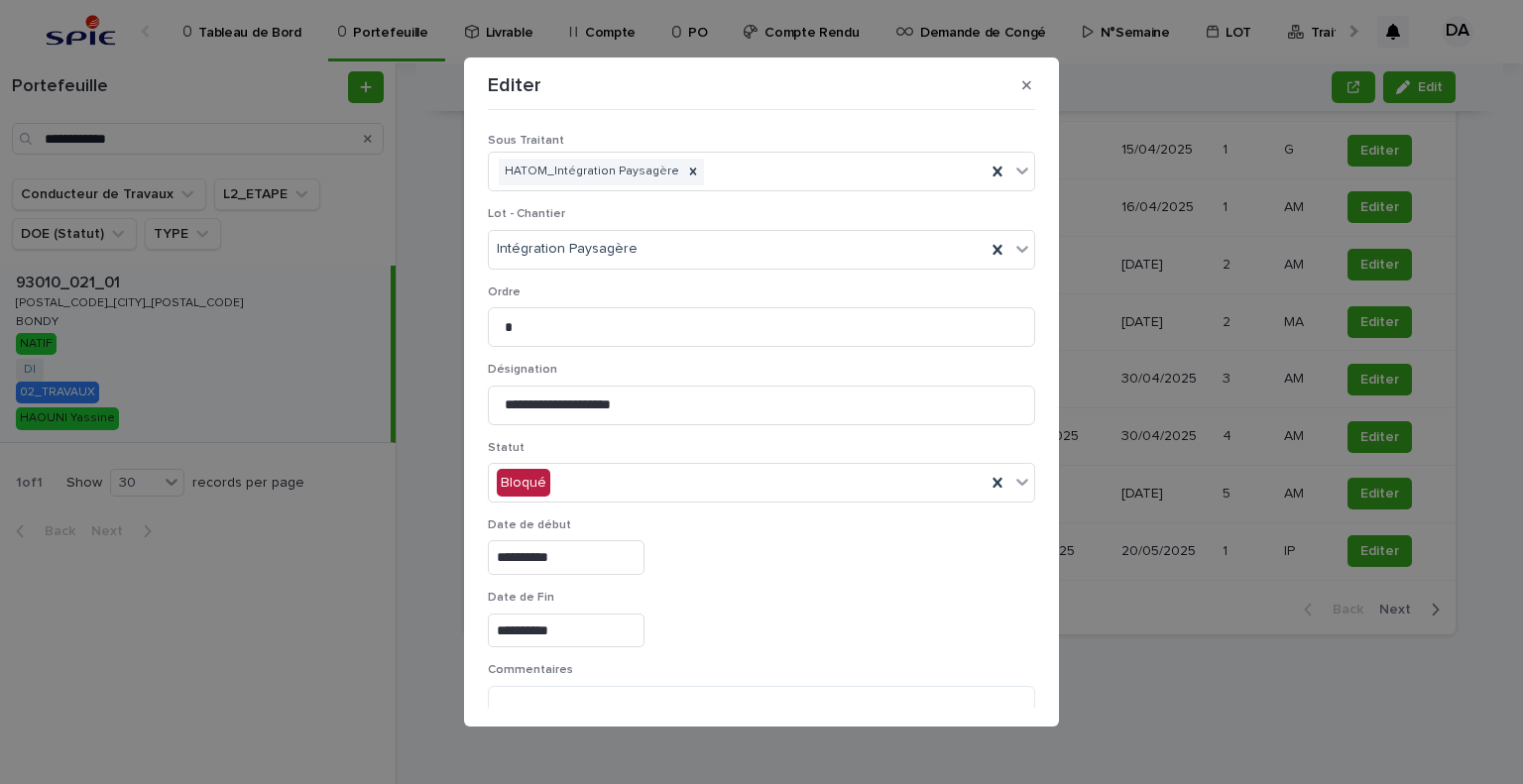 click on "**********" at bounding box center (762, 626) 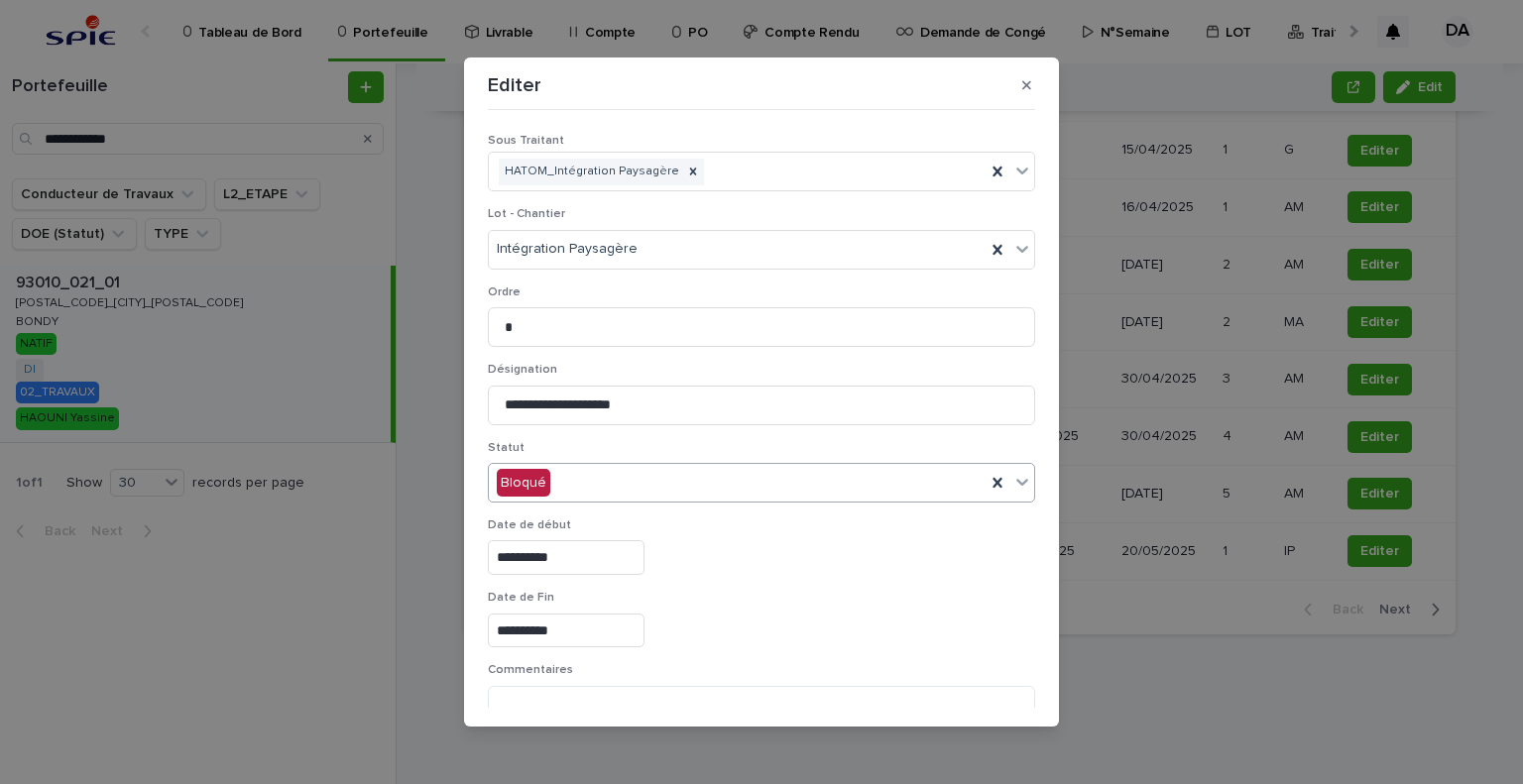 click on "Bloqué" at bounding box center [737, 483] 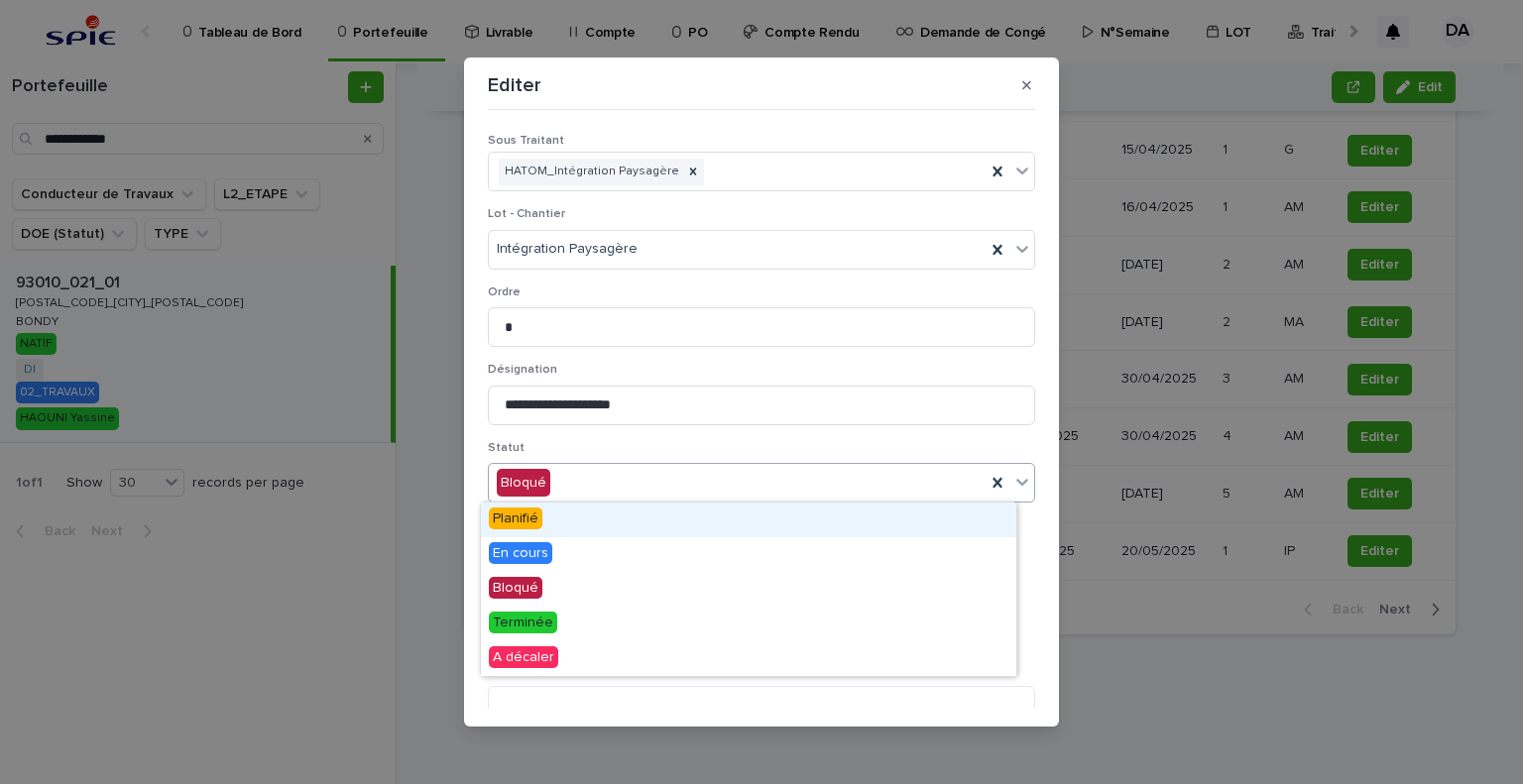 click on "Planifié" at bounding box center [749, 519] 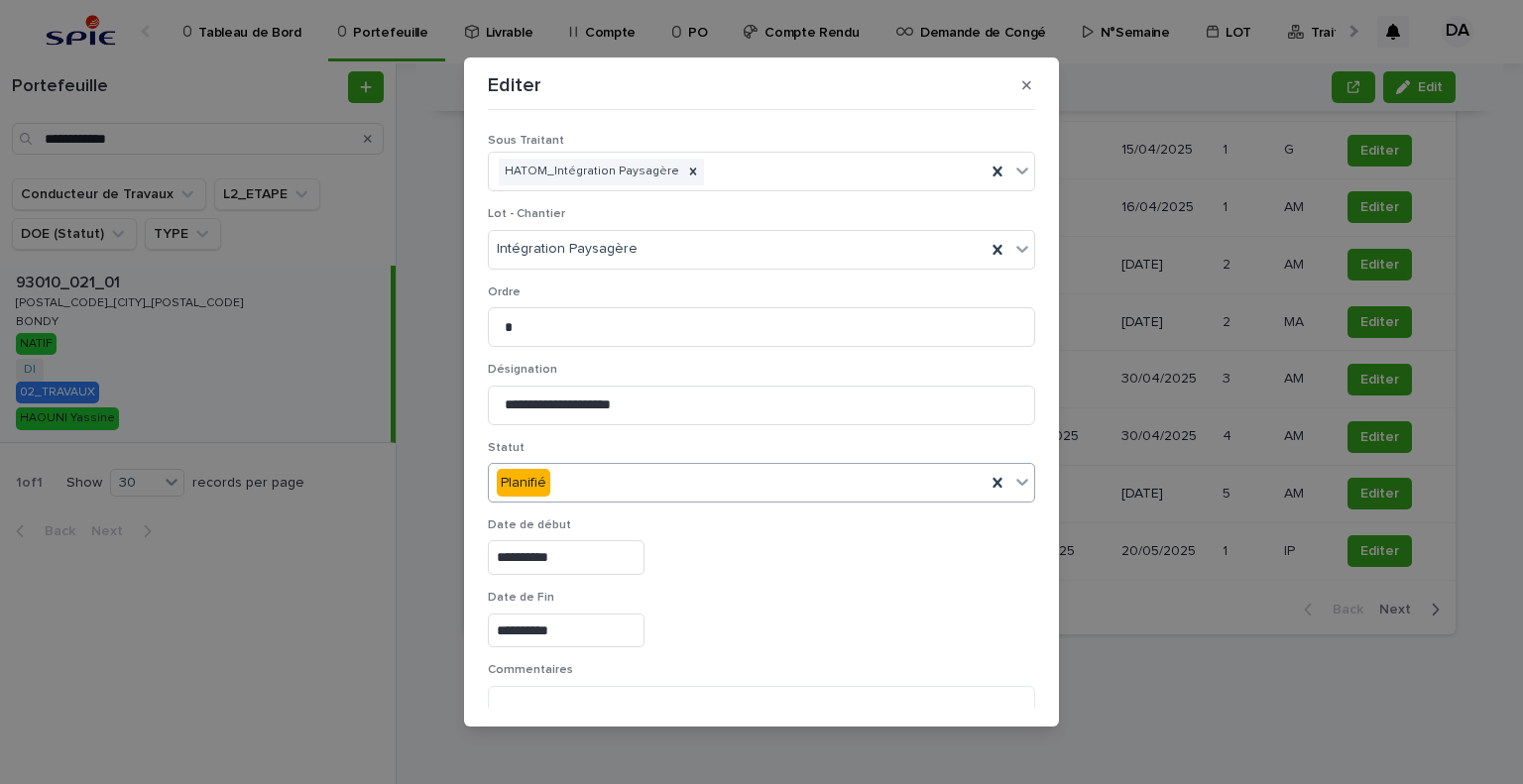 scroll, scrollTop: 98, scrollLeft: 0, axis: vertical 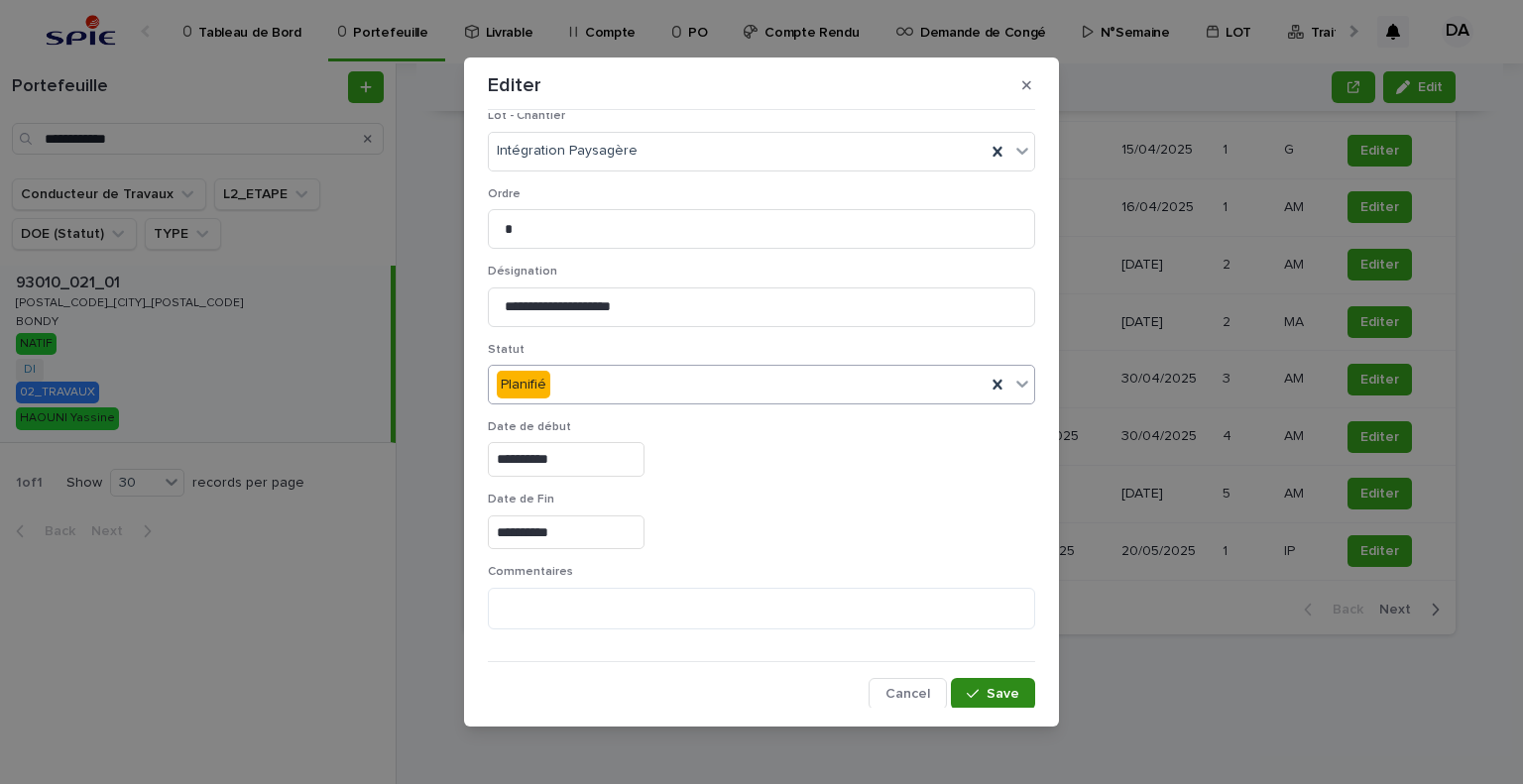 click on "Save" at bounding box center [993, 694] 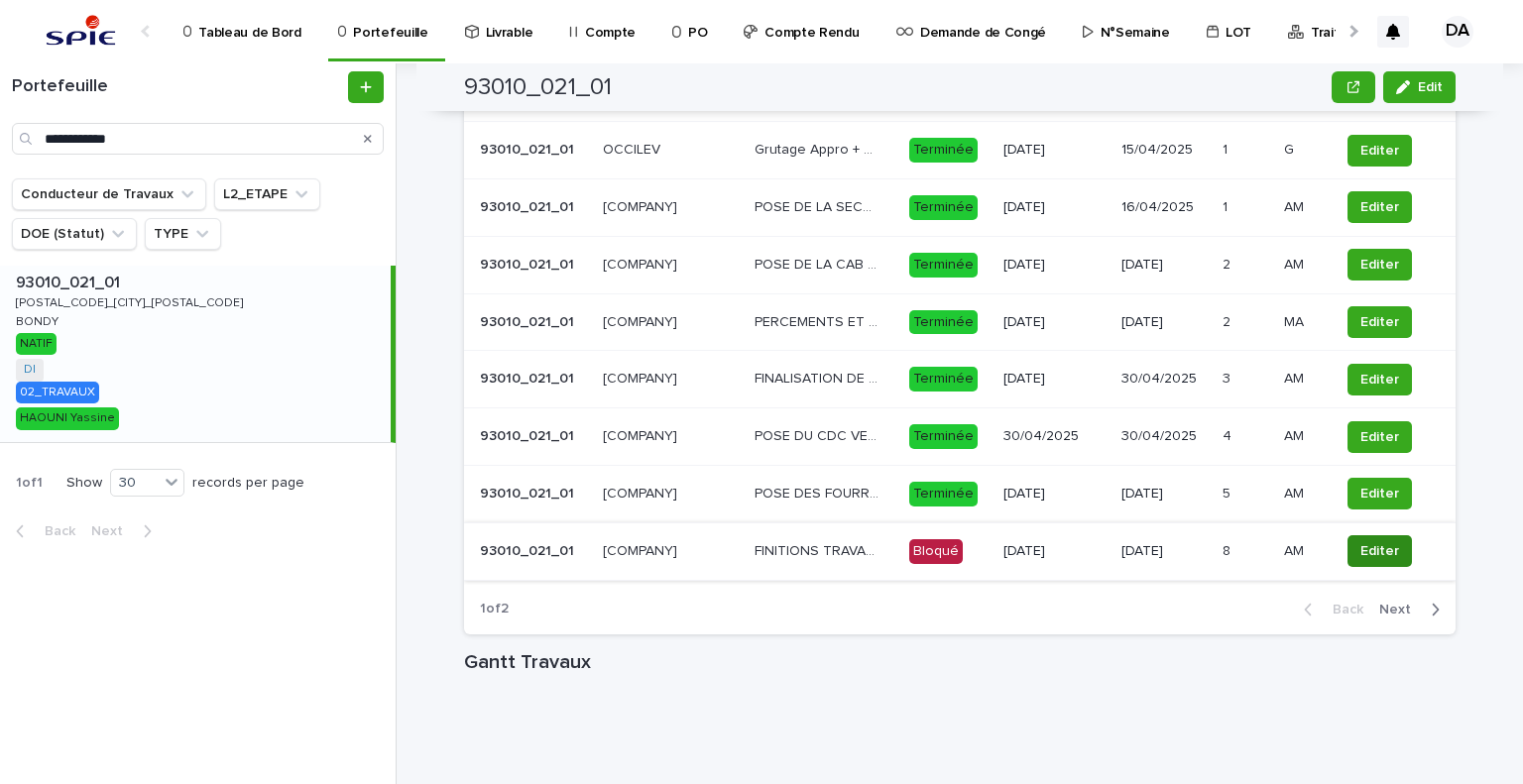 click on "Editer" at bounding box center (1379, 551) 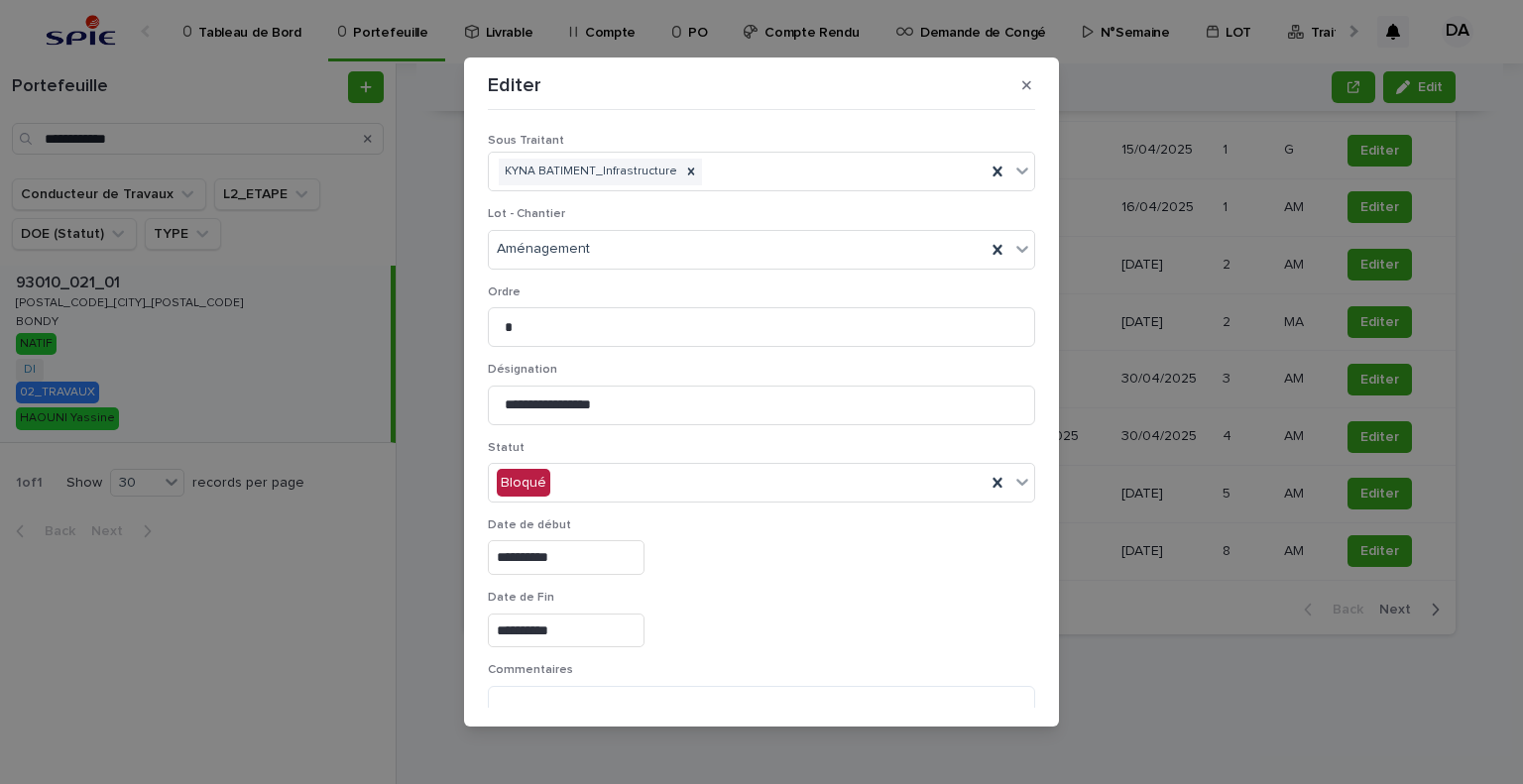 click on "**********" at bounding box center (566, 557) 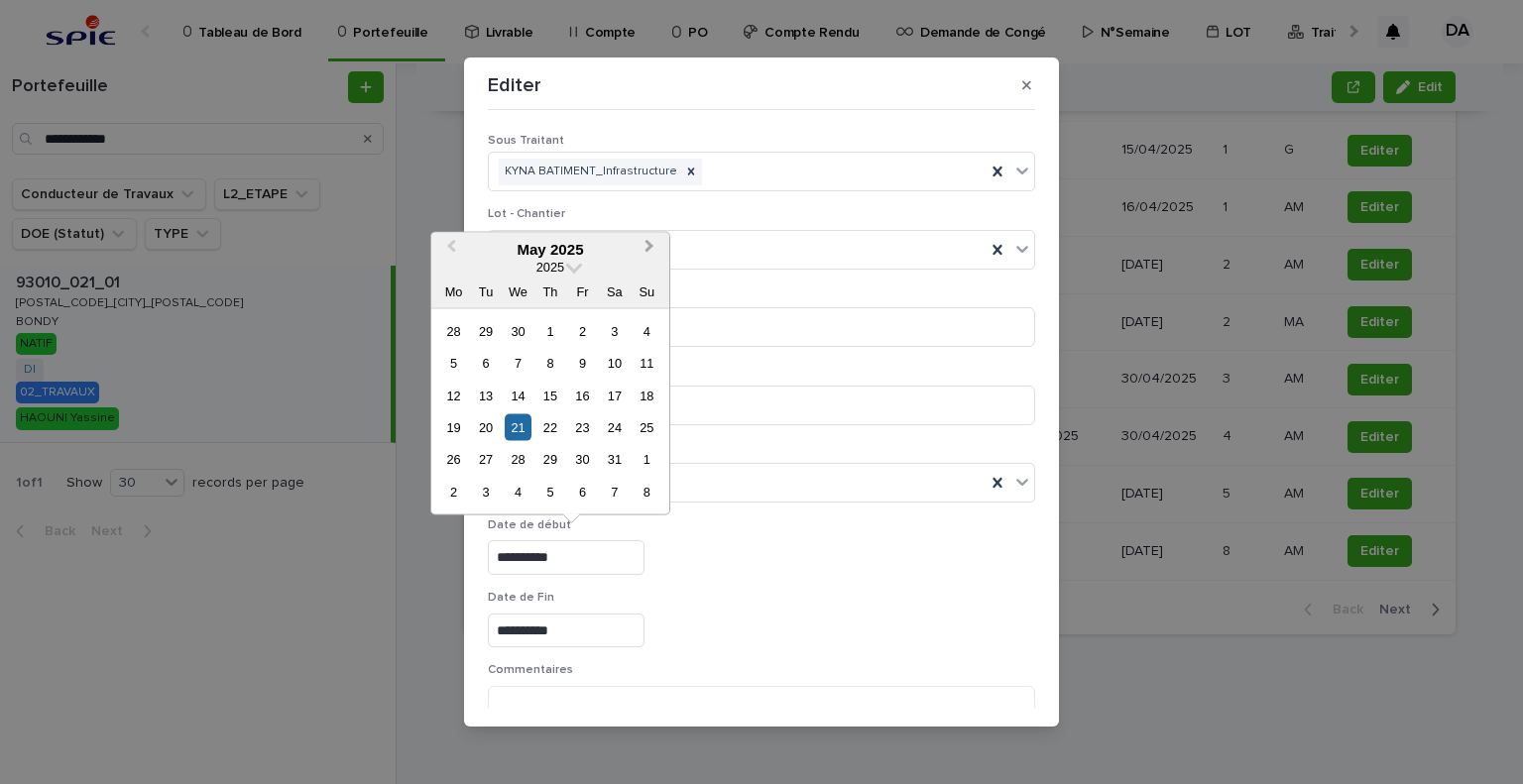 click on "Next Month" at bounding box center (651, 250) 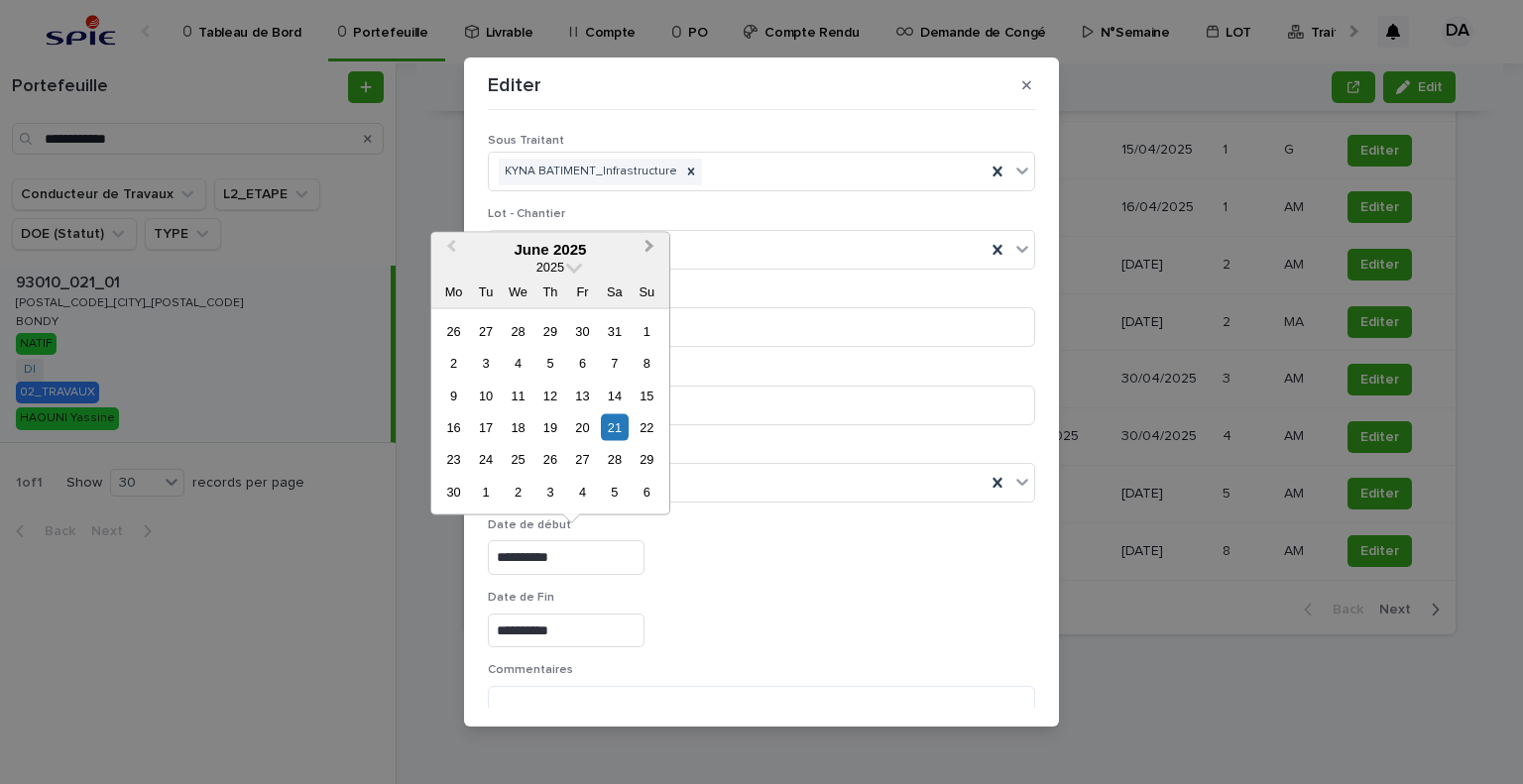 click on "Next Month" at bounding box center (651, 250) 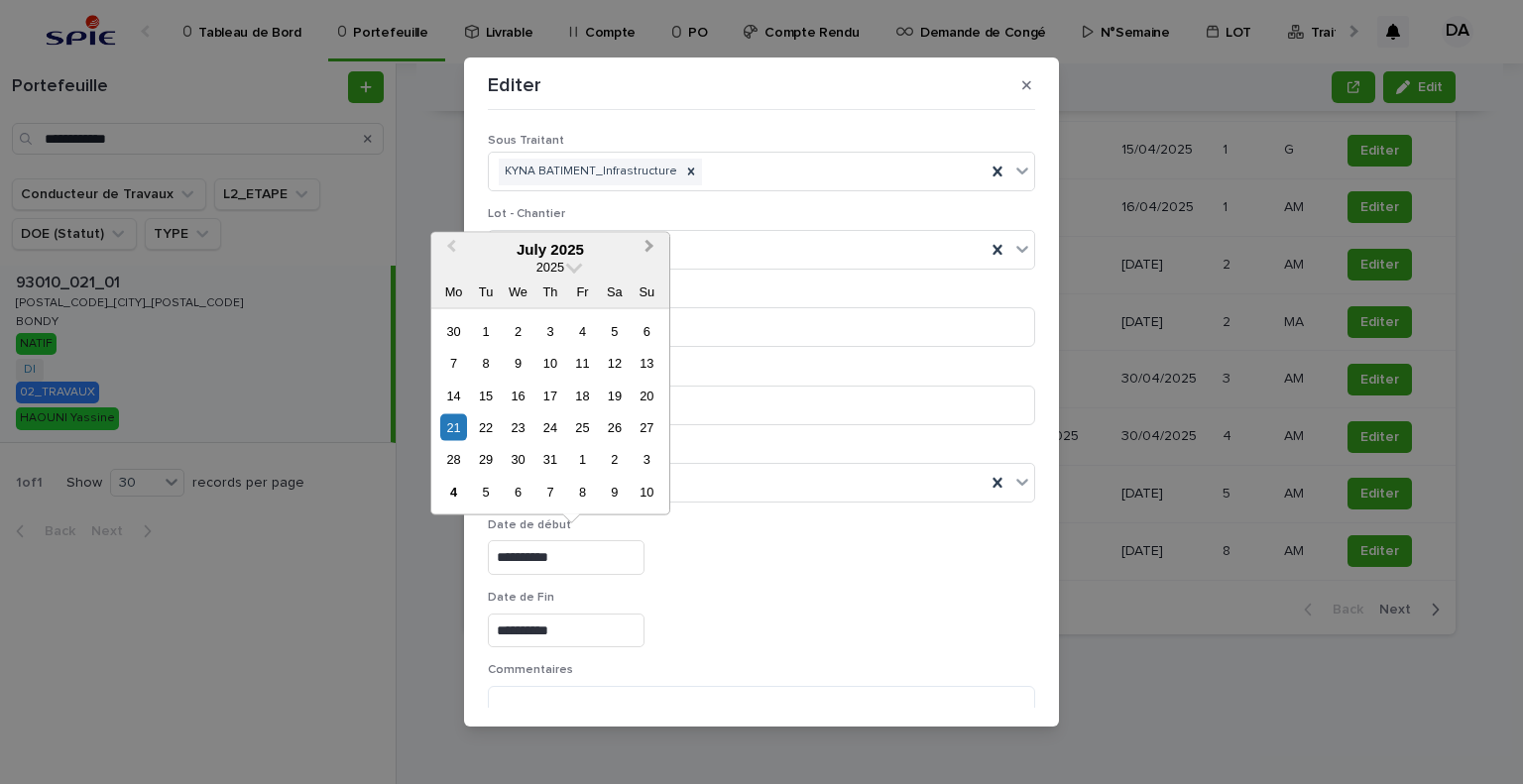 click on "Next Month" at bounding box center (651, 250) 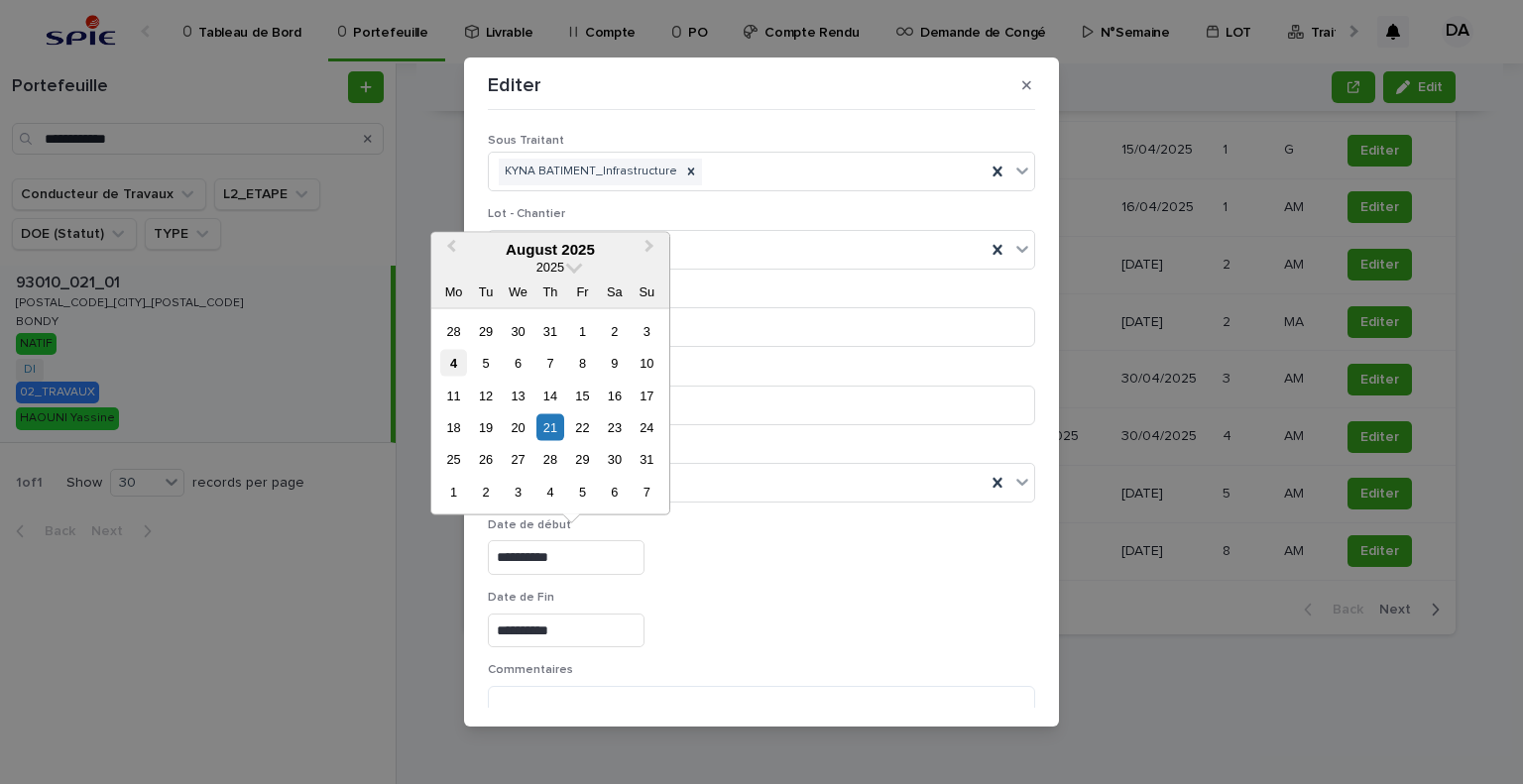 click on "4" at bounding box center [453, 363] 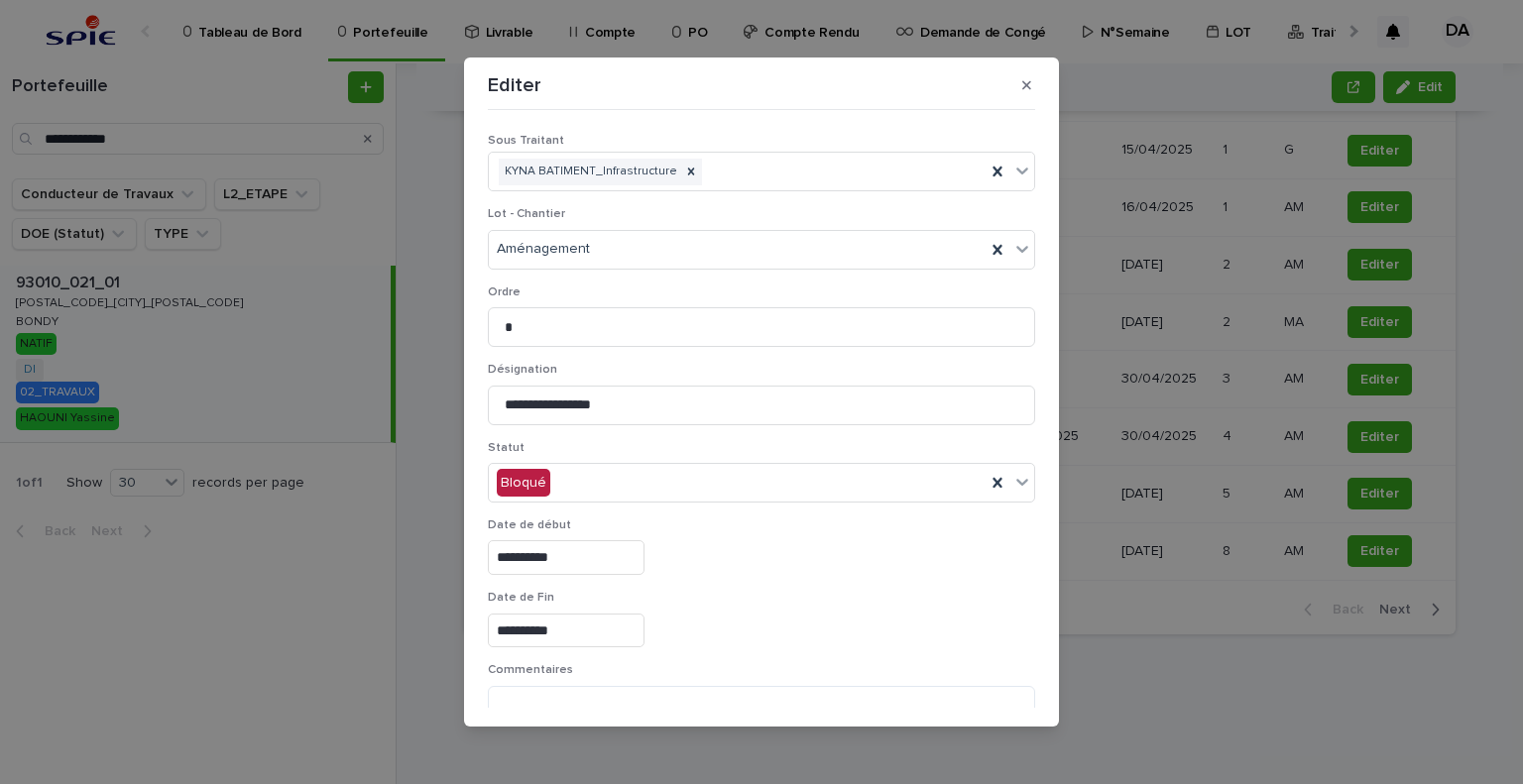 type on "**********" 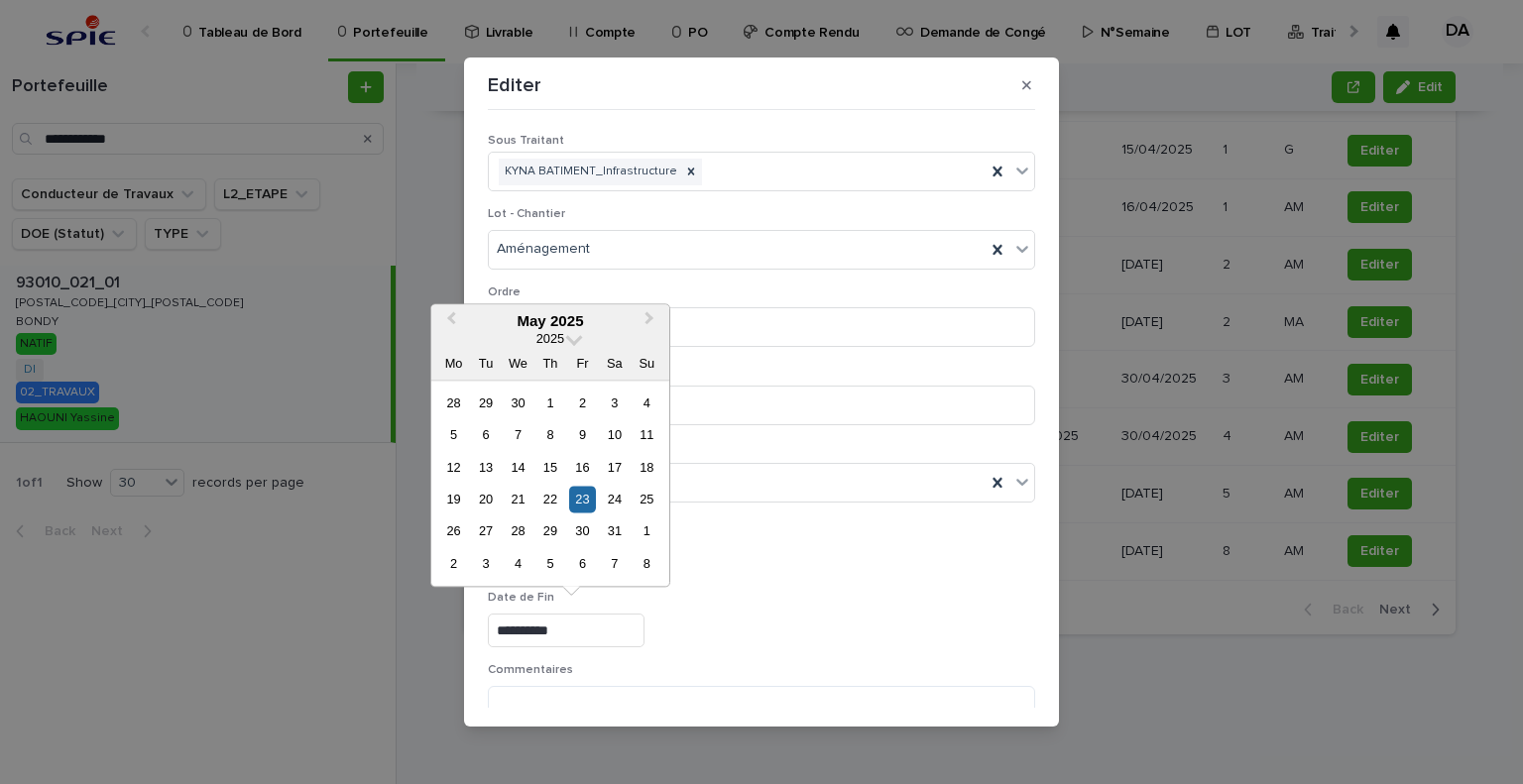click on "**********" at bounding box center [566, 630] 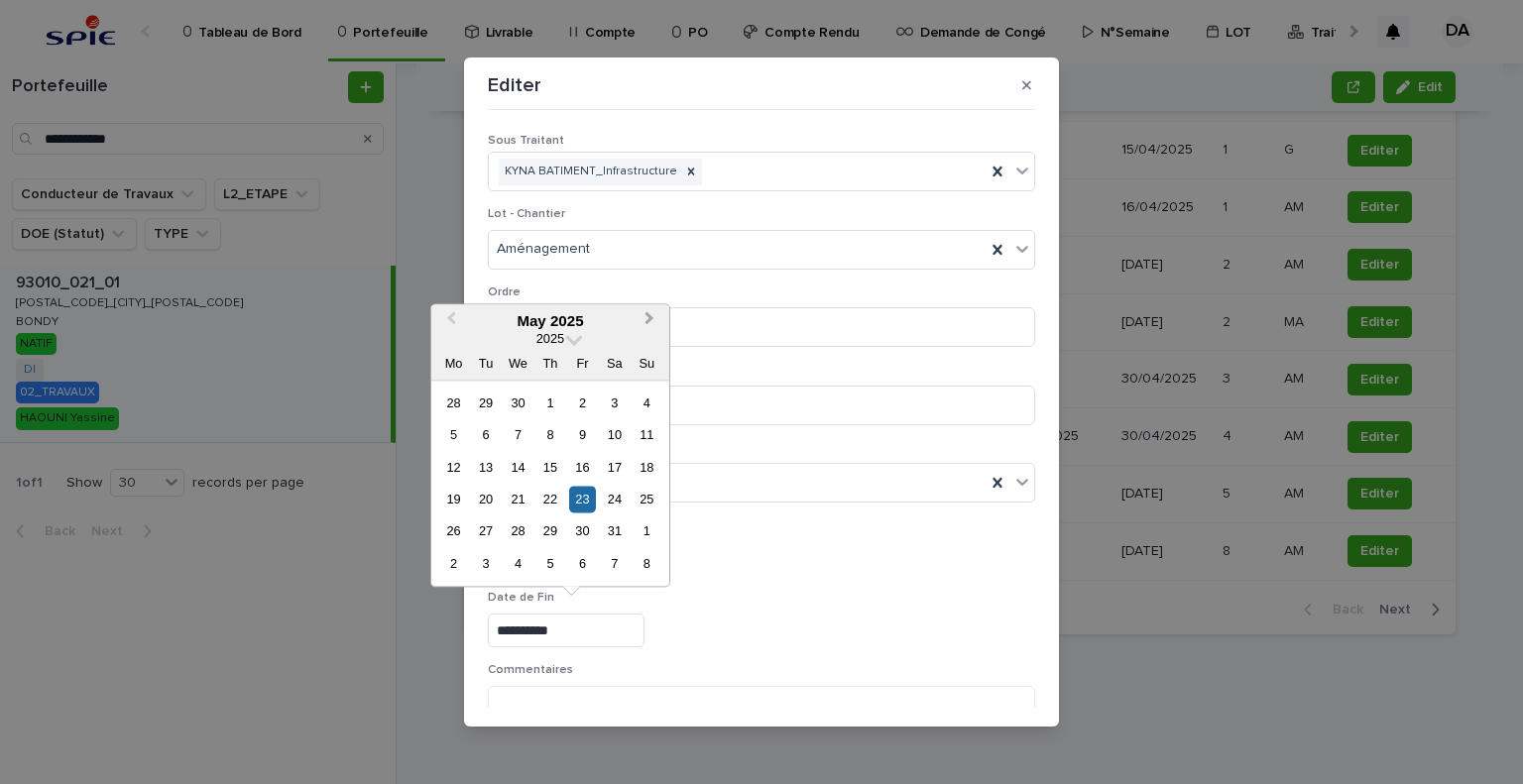 click on "Next Month" at bounding box center [651, 322] 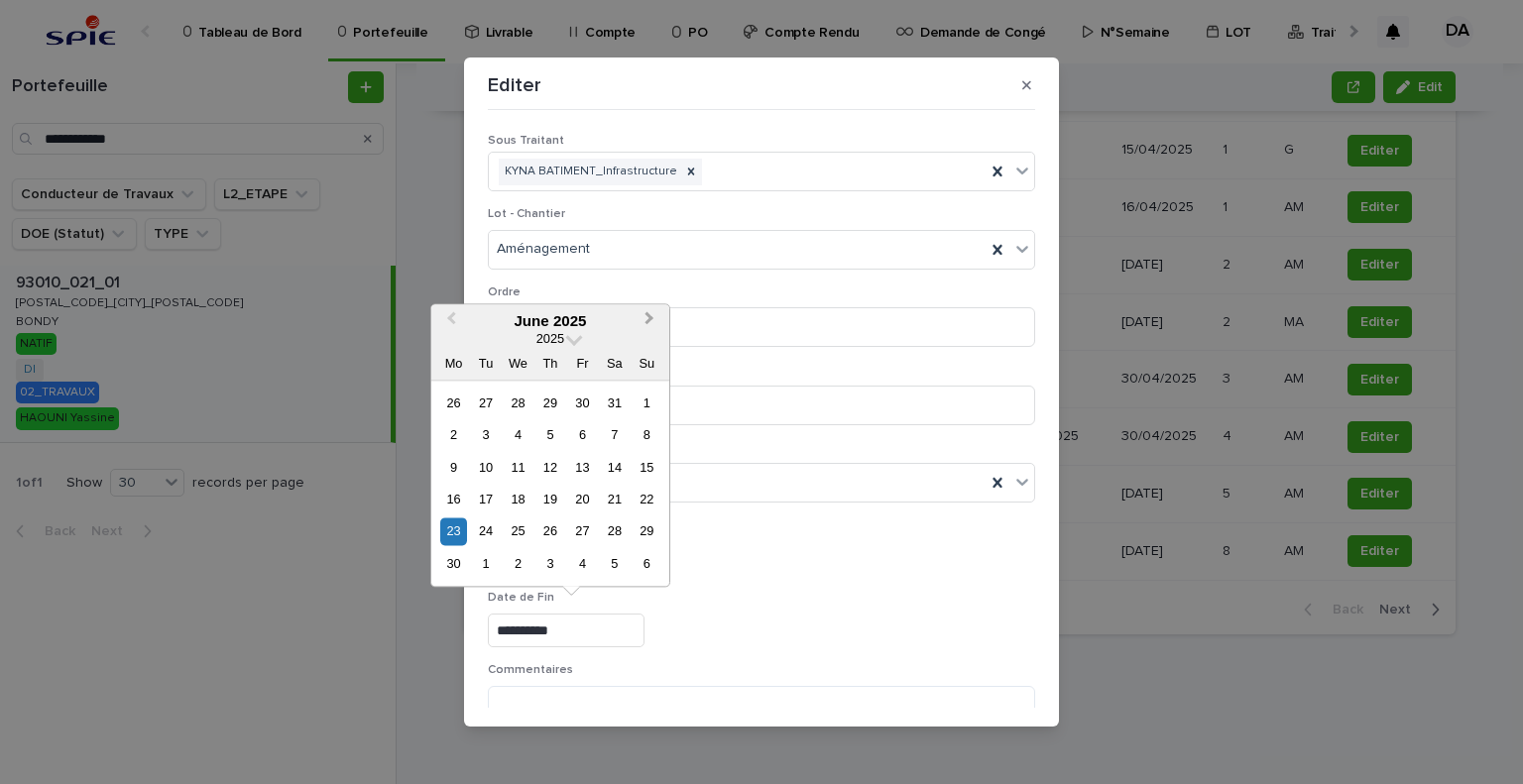 click on "Next Month" at bounding box center (651, 322) 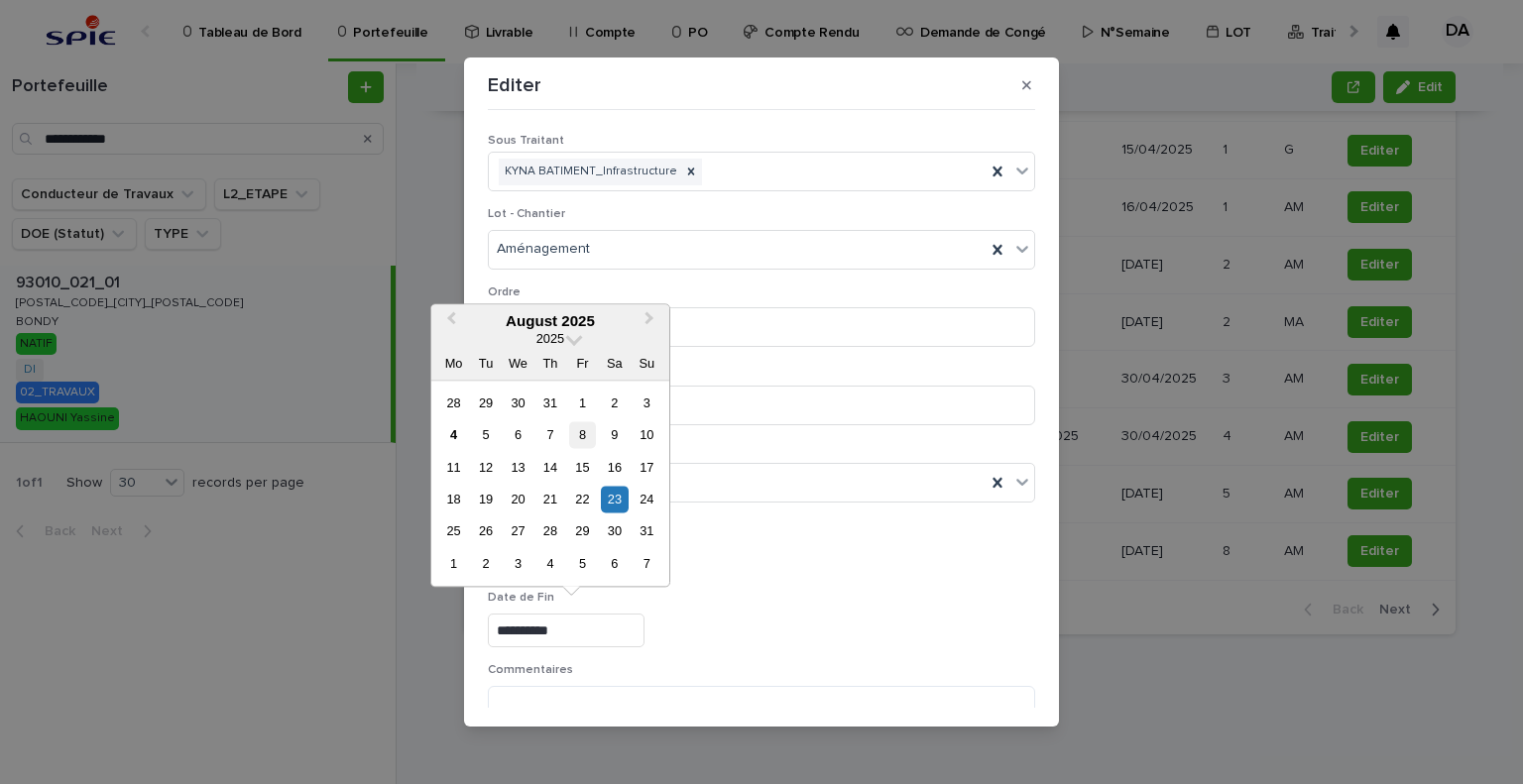 click on "8" at bounding box center [582, 434] 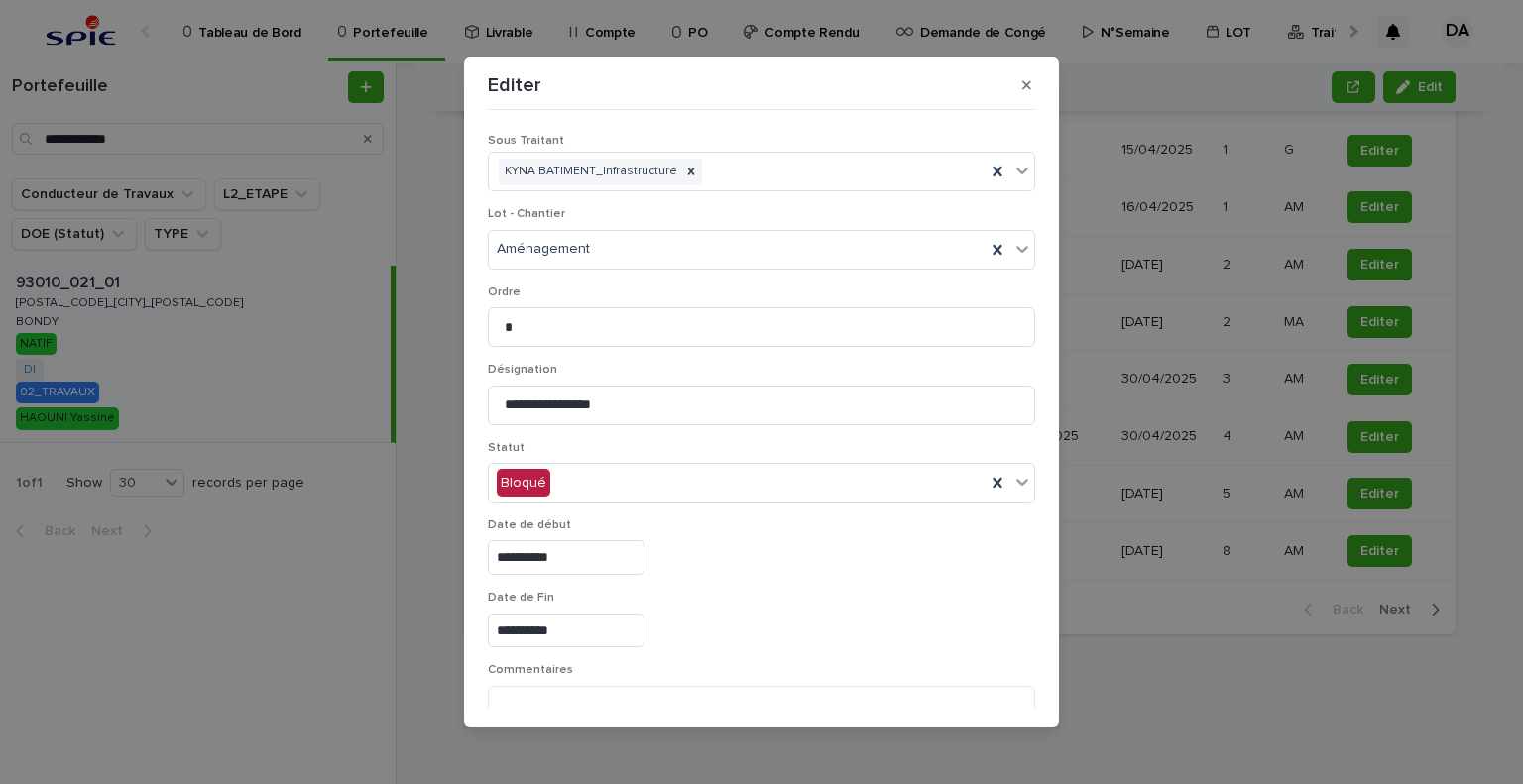 type on "**********" 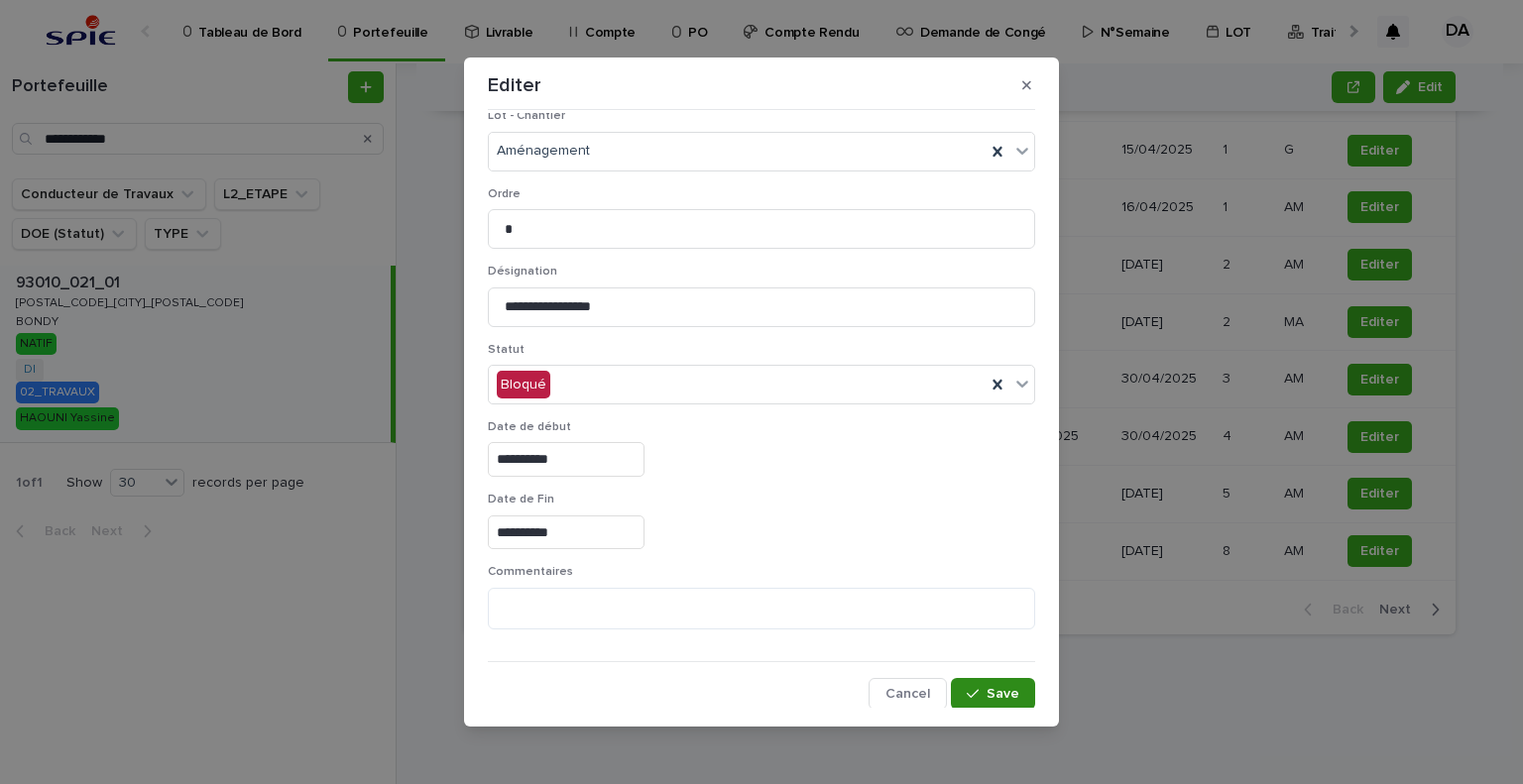 click on "Save" at bounding box center (1002, 694) 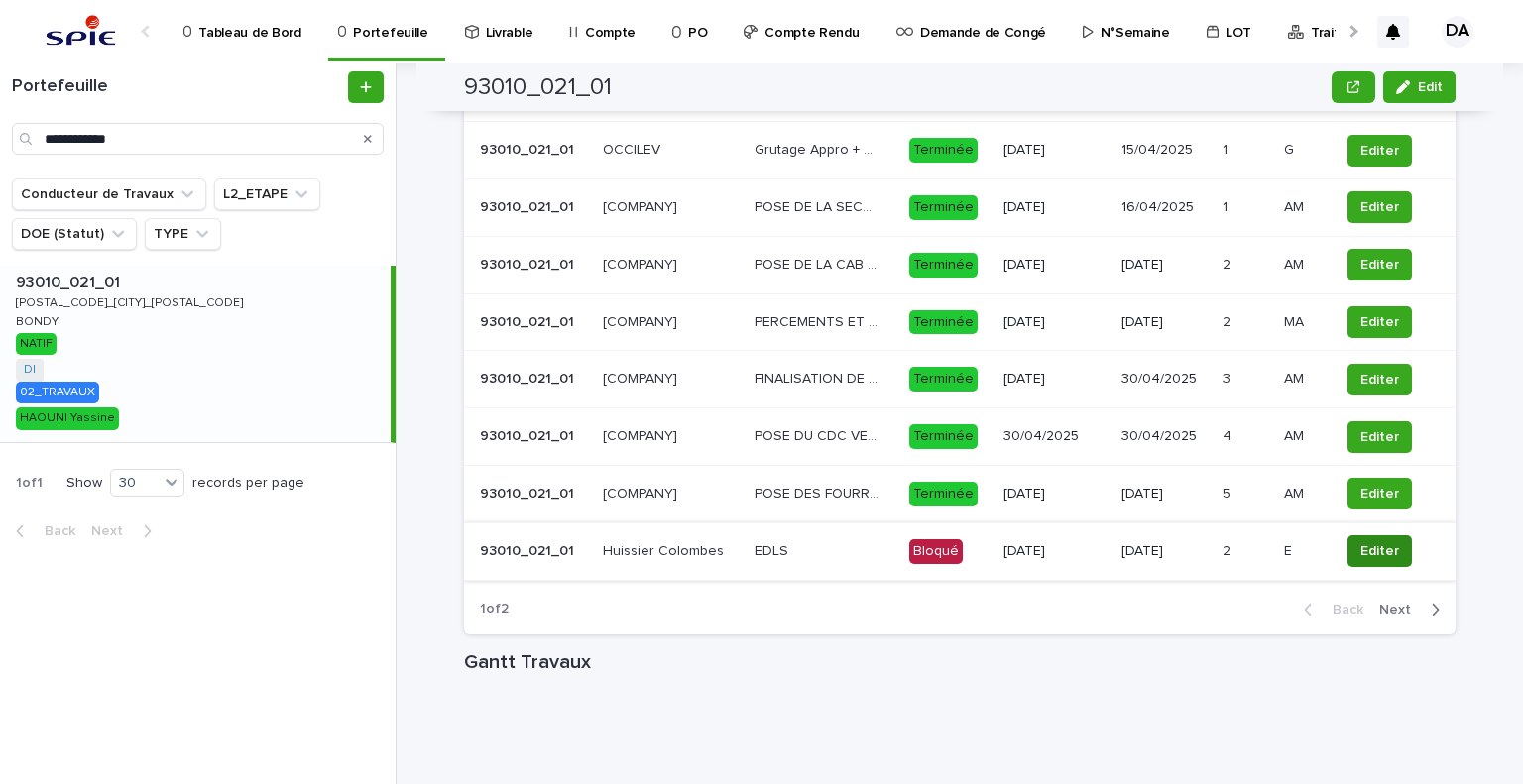 click on "Editer" at bounding box center [1379, 551] 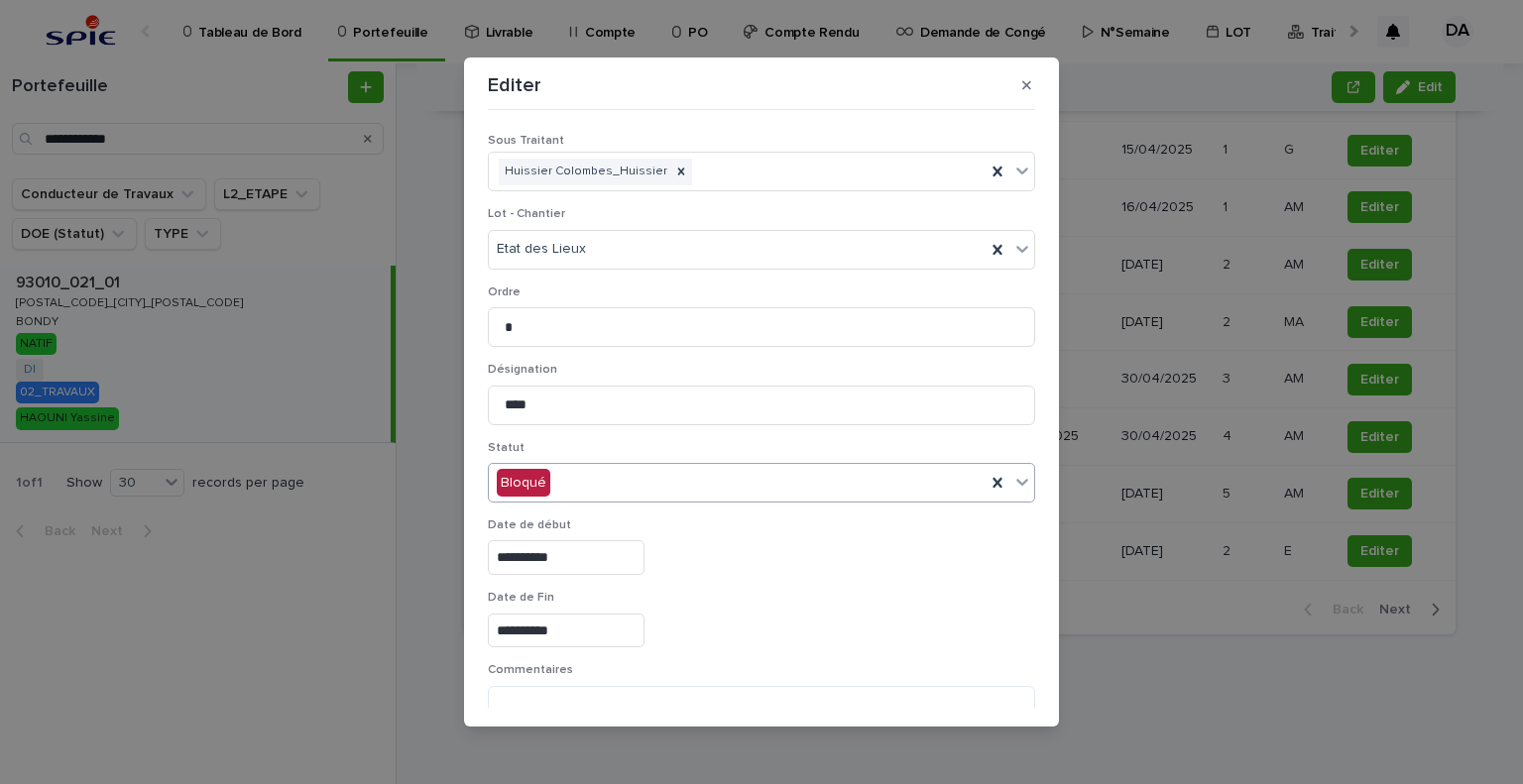 click on "Bloqué" at bounding box center (737, 483) 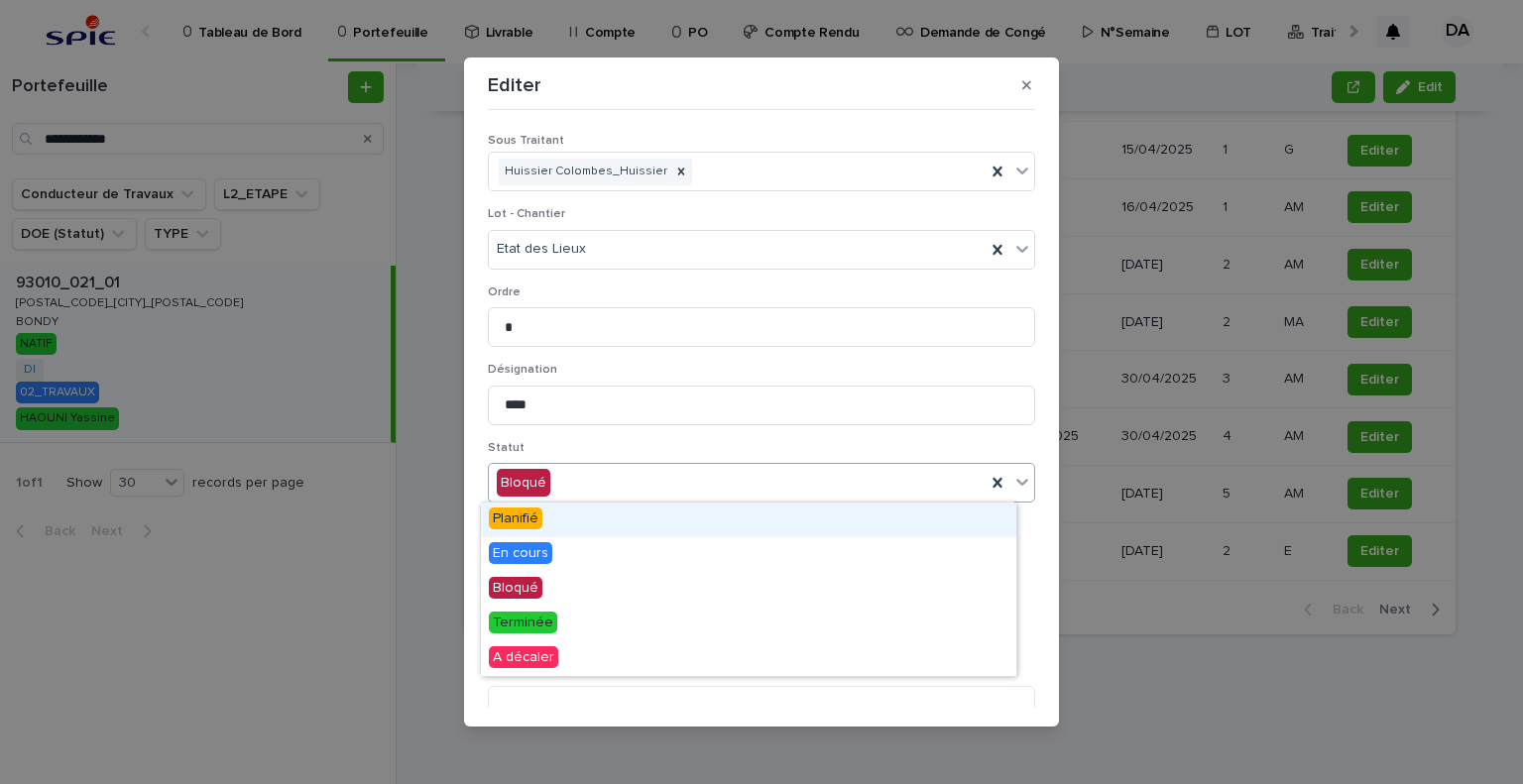 click on "Planifié" at bounding box center (749, 519) 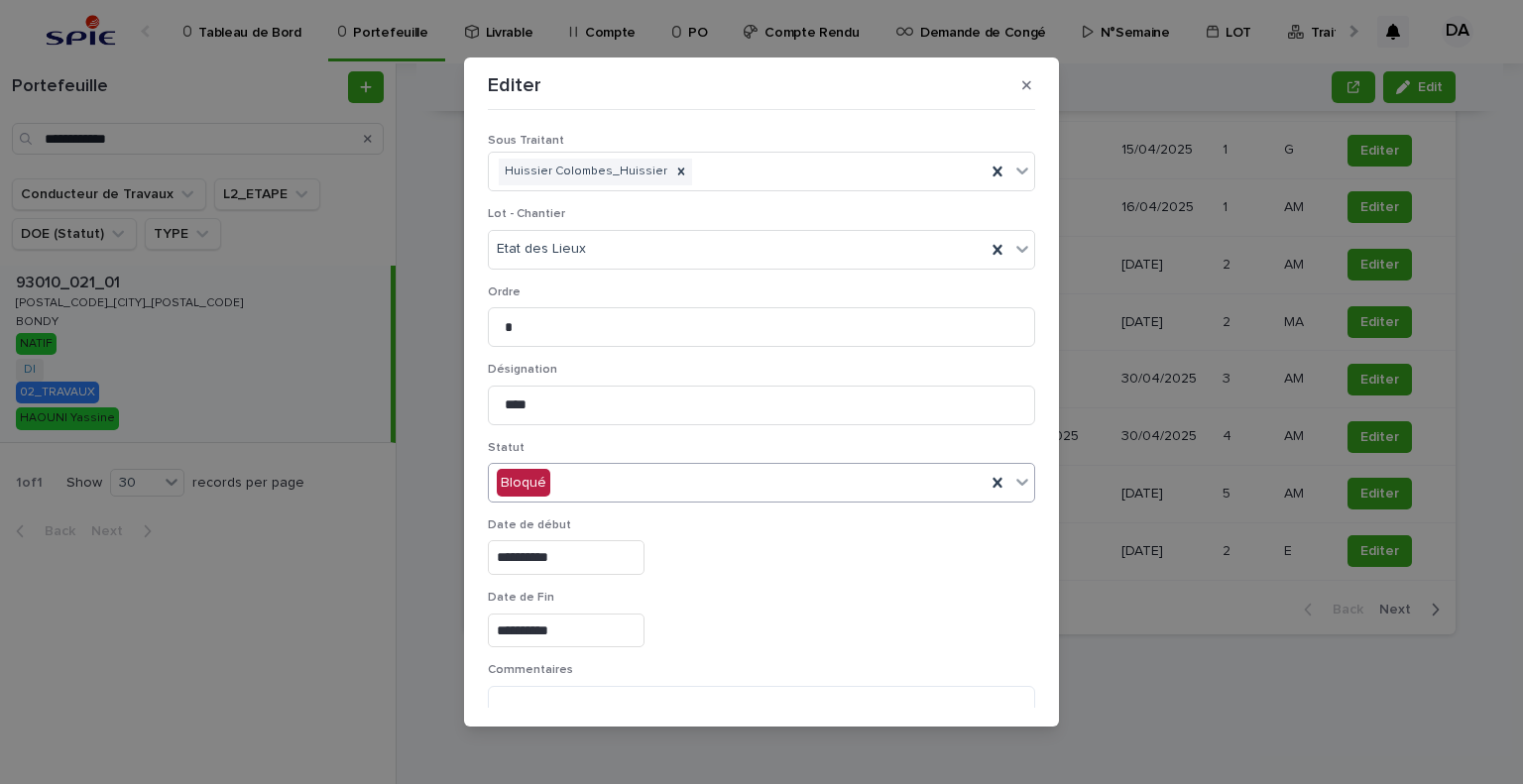 click on "**********" at bounding box center (566, 557) 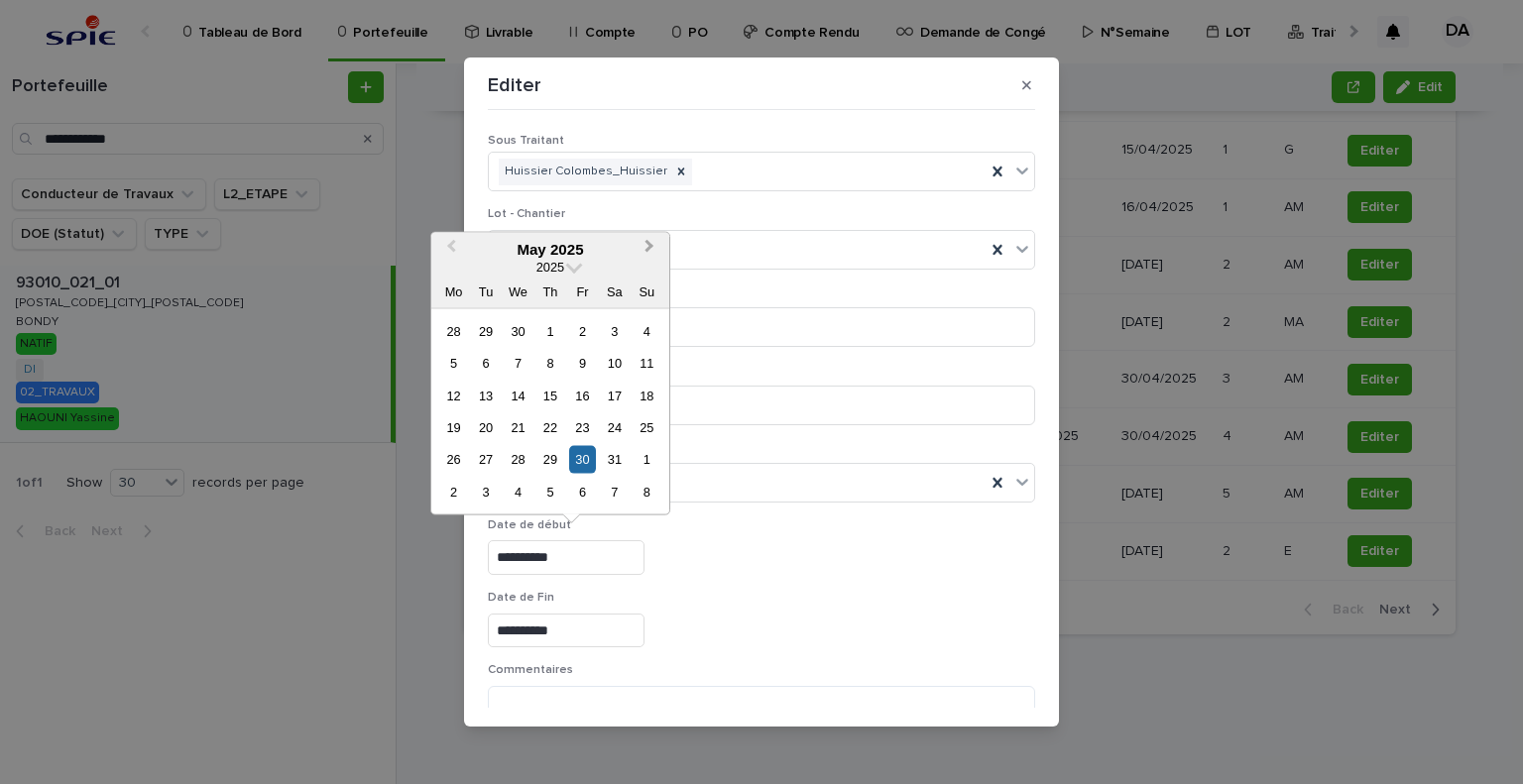 click on "Next Month" at bounding box center [651, 250] 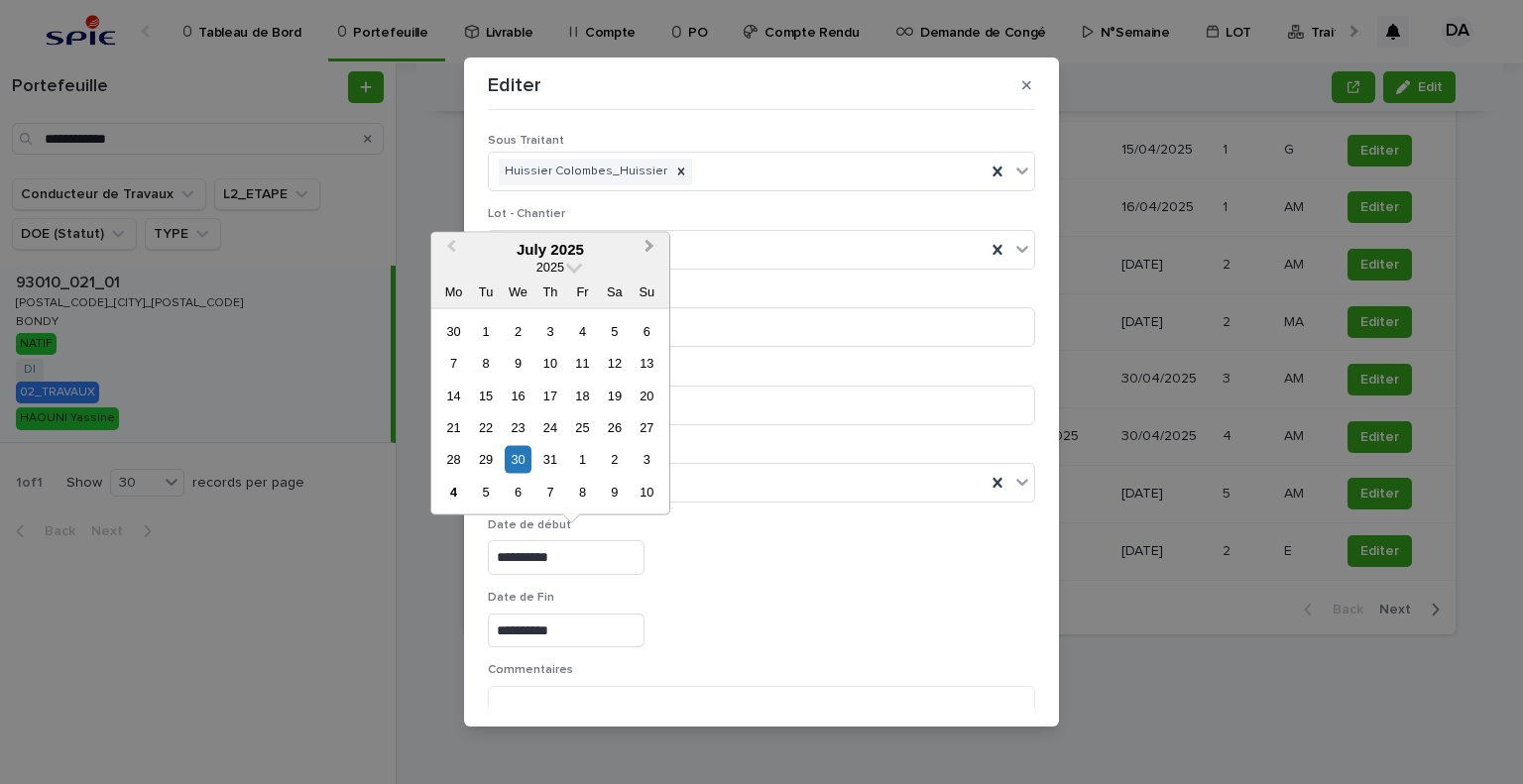 click on "Next Month" at bounding box center [651, 250] 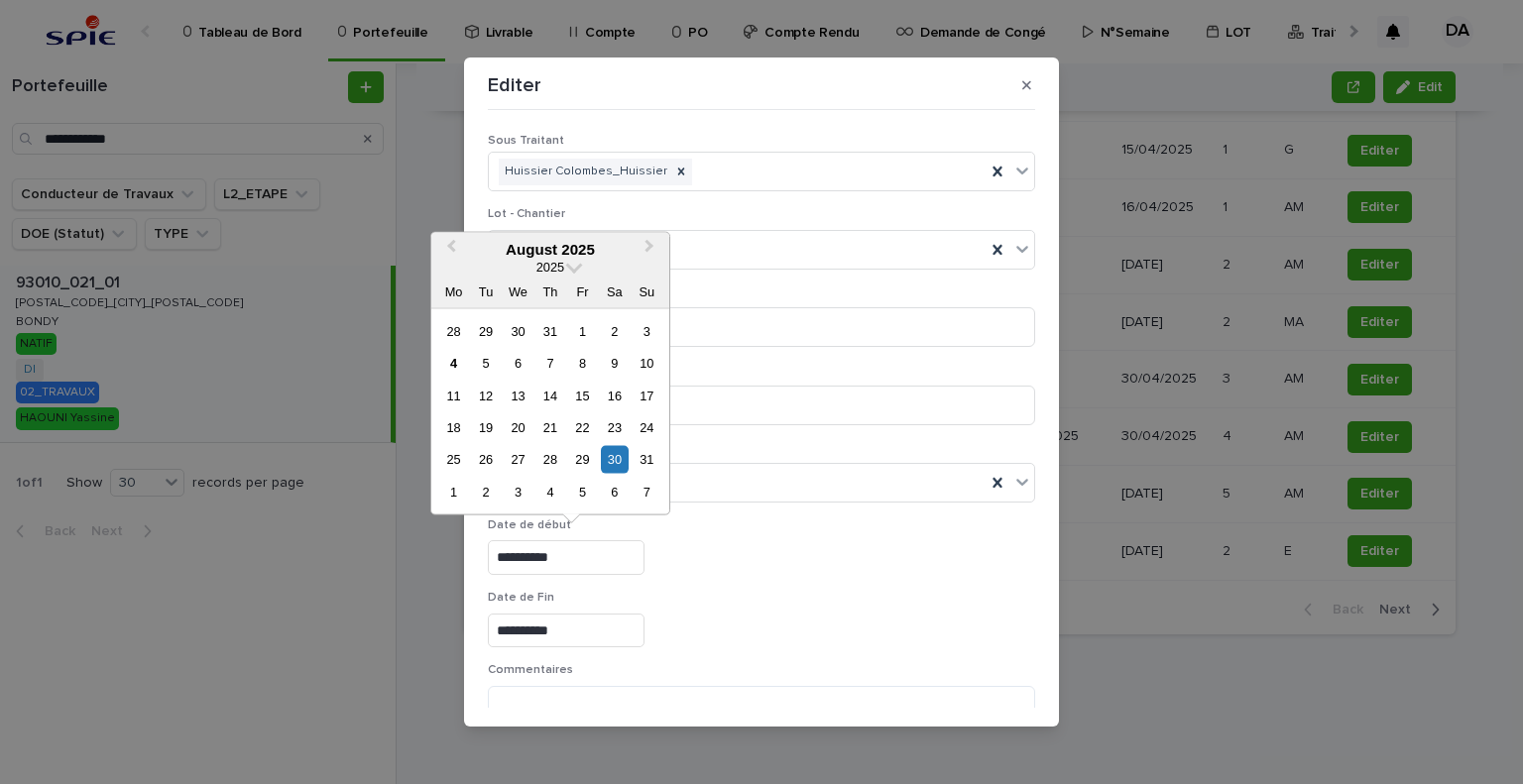 click on "22" at bounding box center (582, 427) 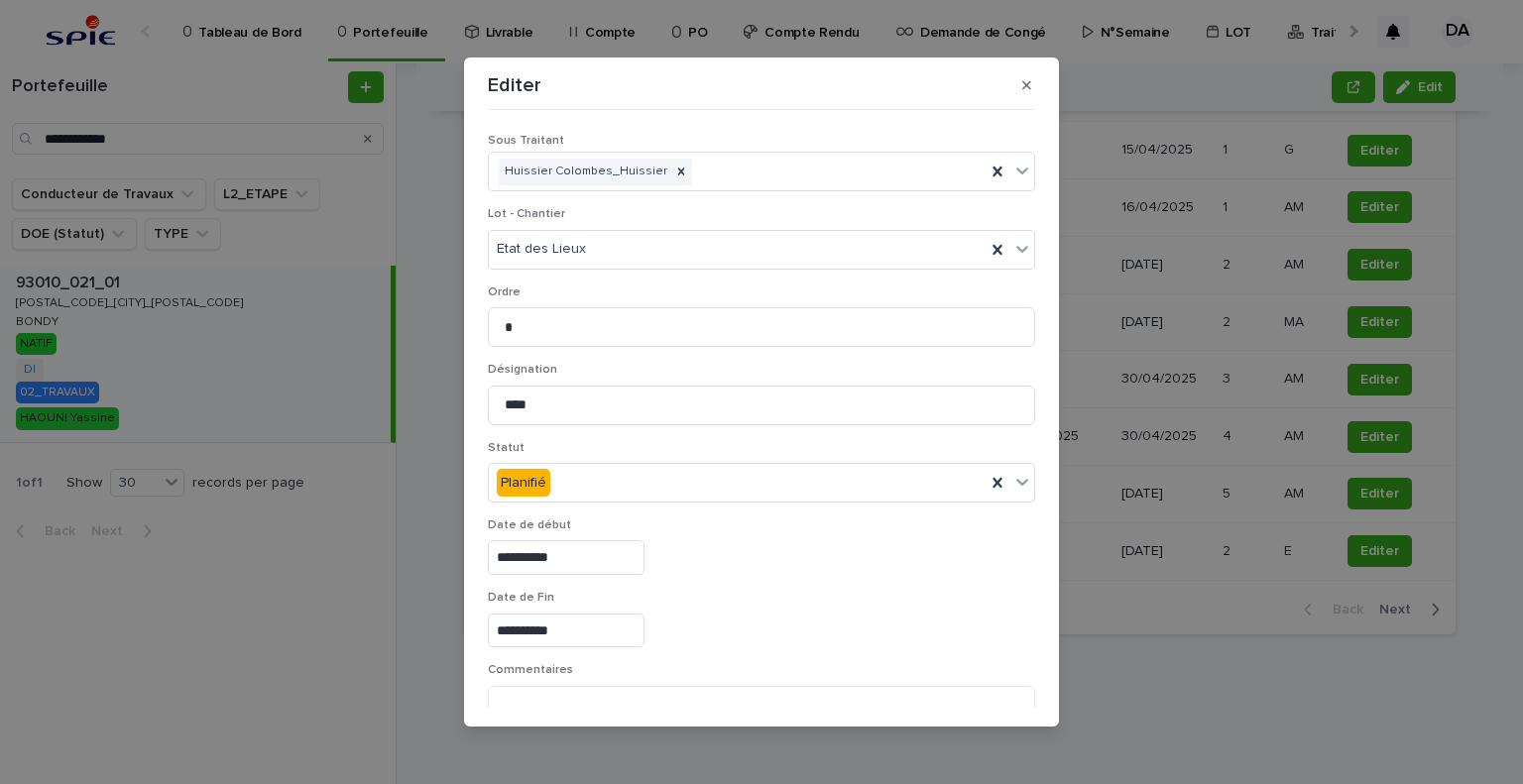 type on "**********" 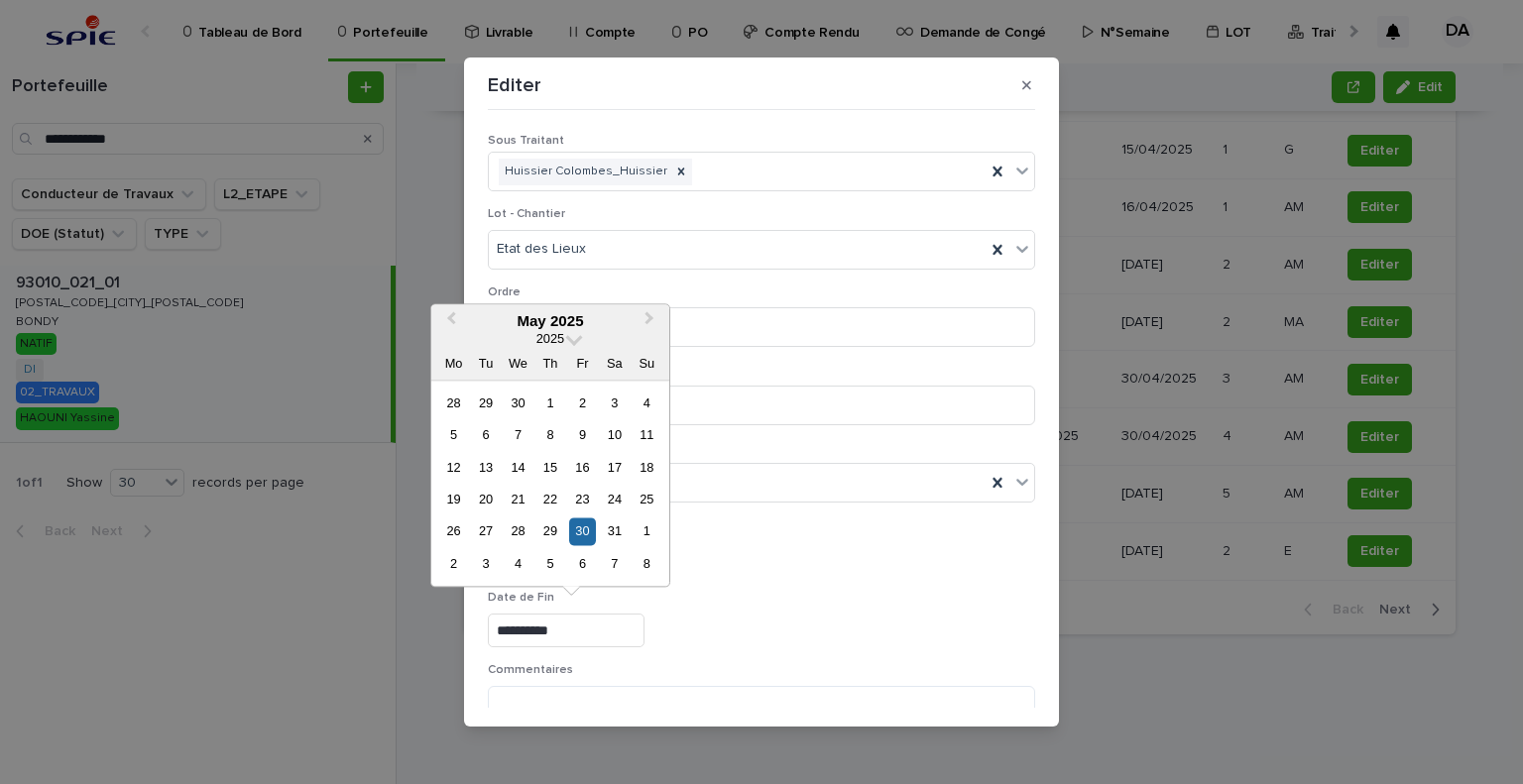 click on "May 2025" at bounding box center [550, 321] 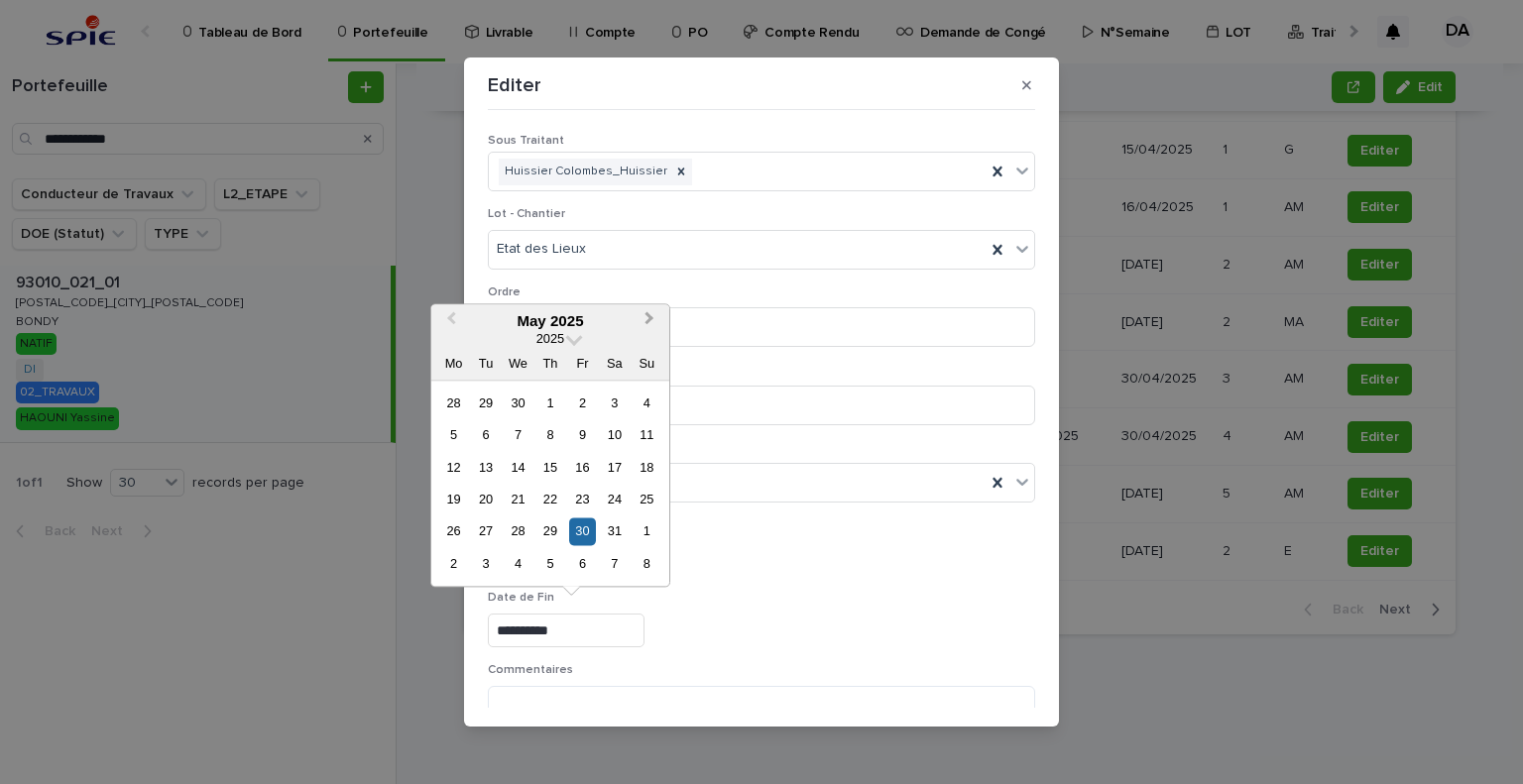 click on "Next Month" at bounding box center [651, 322] 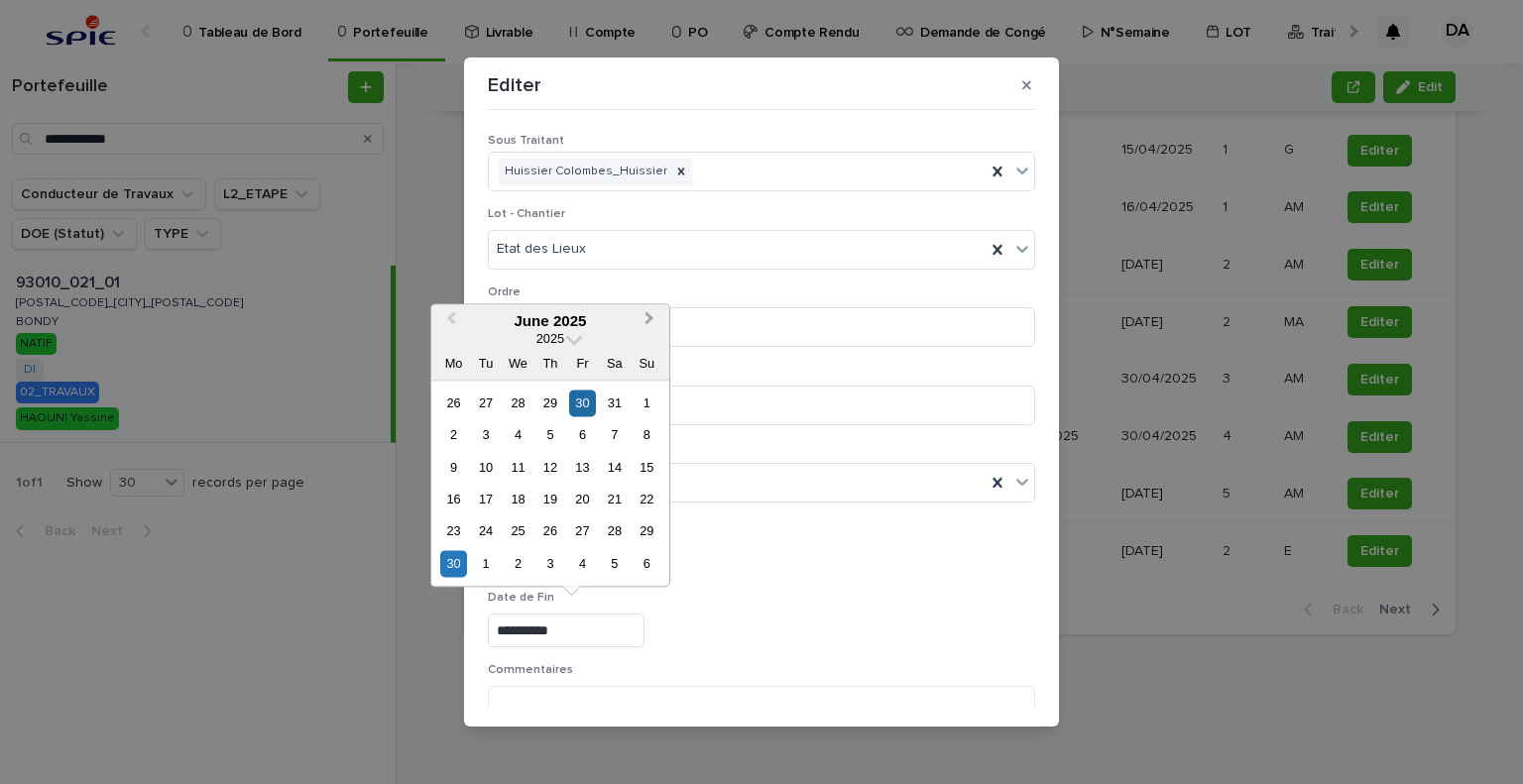 click on "Next Month" at bounding box center (651, 322) 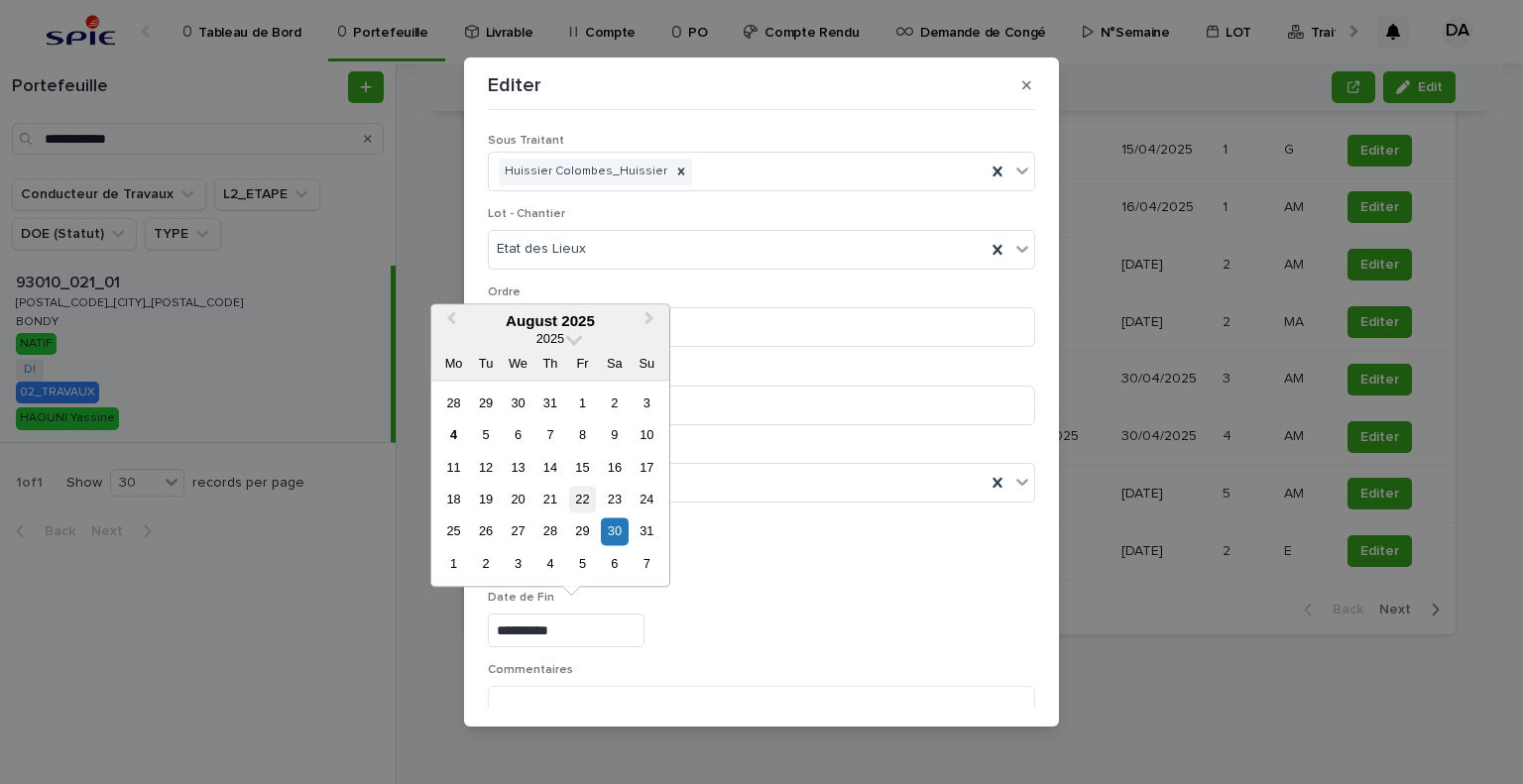 click on "22" at bounding box center [582, 499] 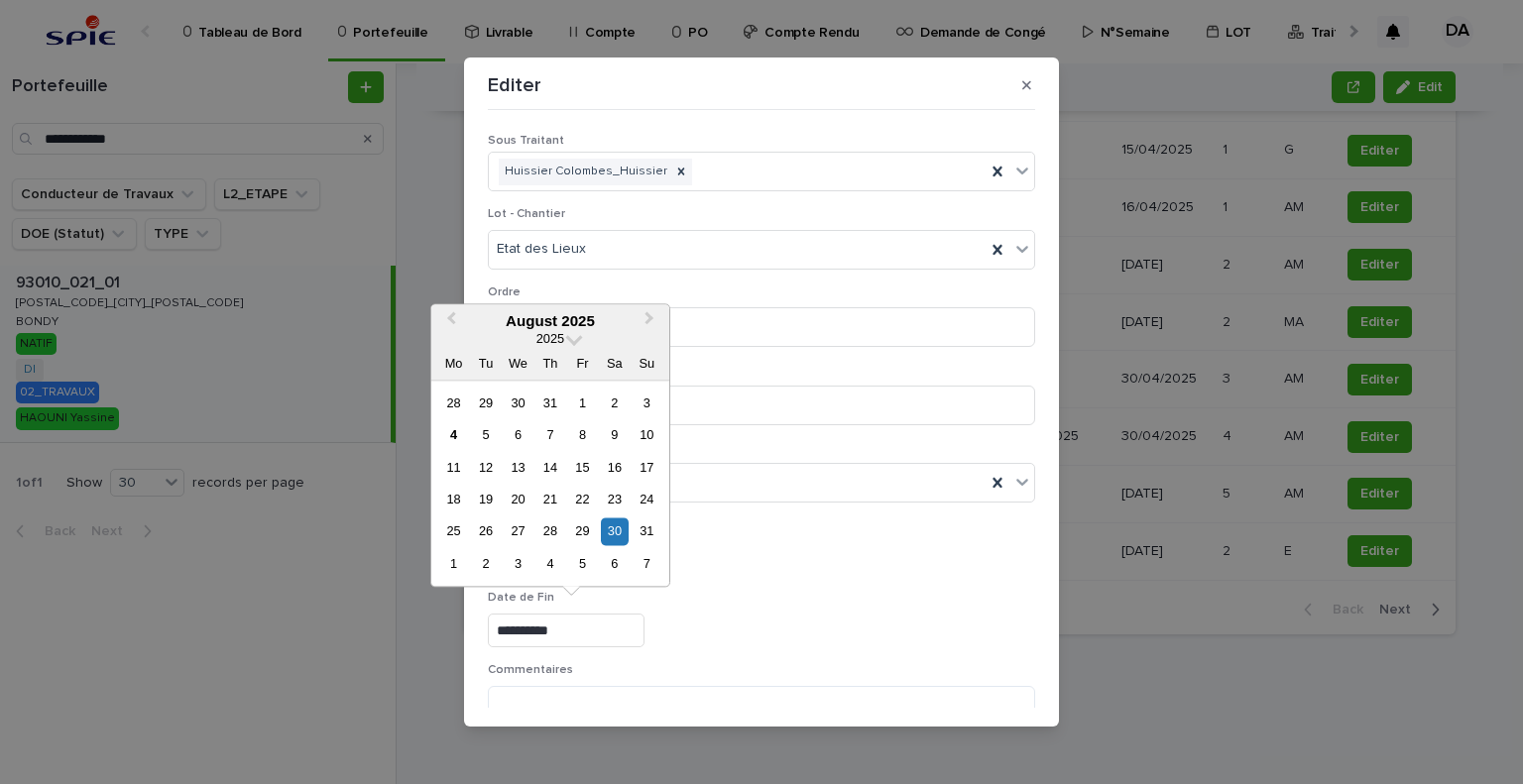 type on "**********" 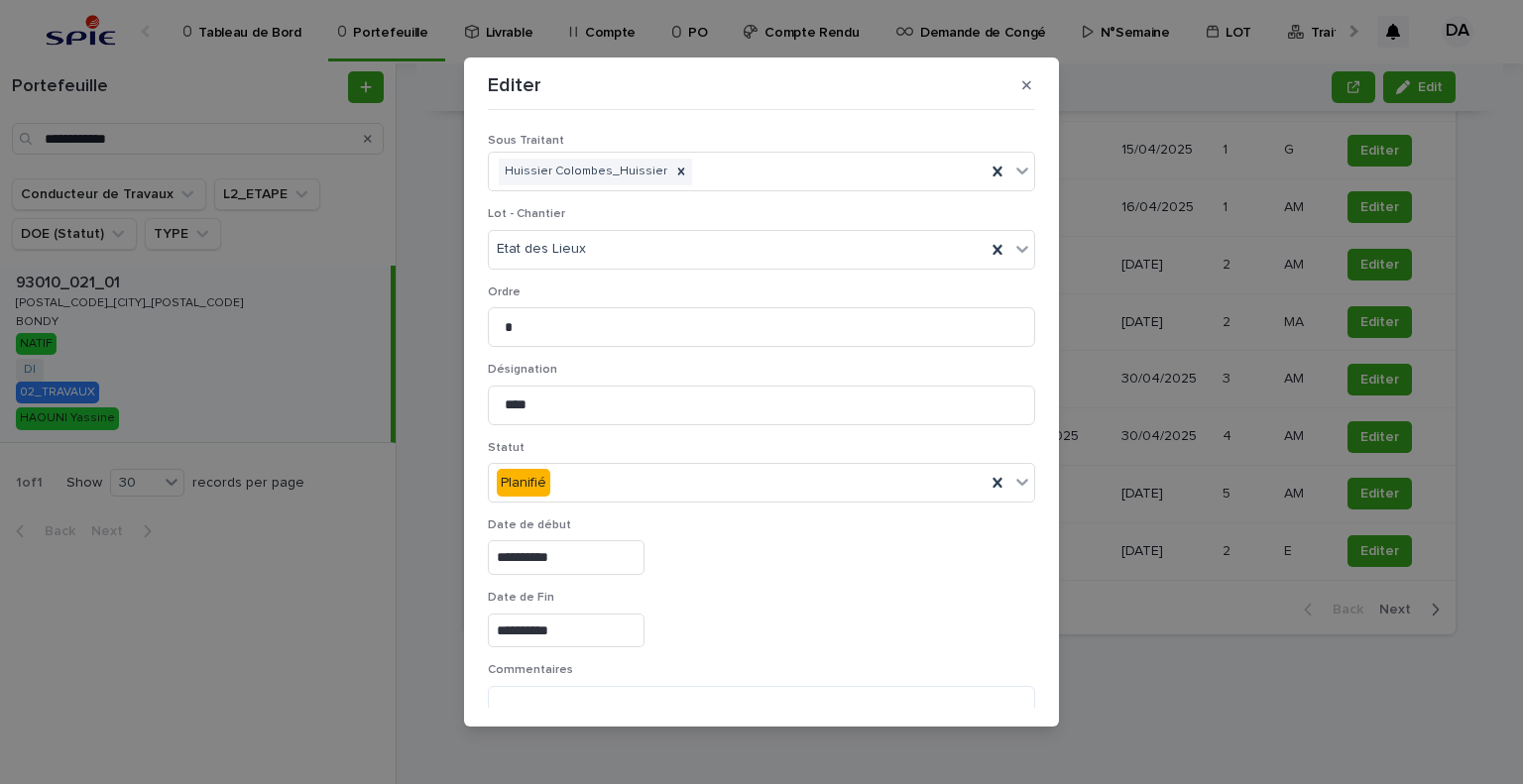 scroll, scrollTop: 98, scrollLeft: 0, axis: vertical 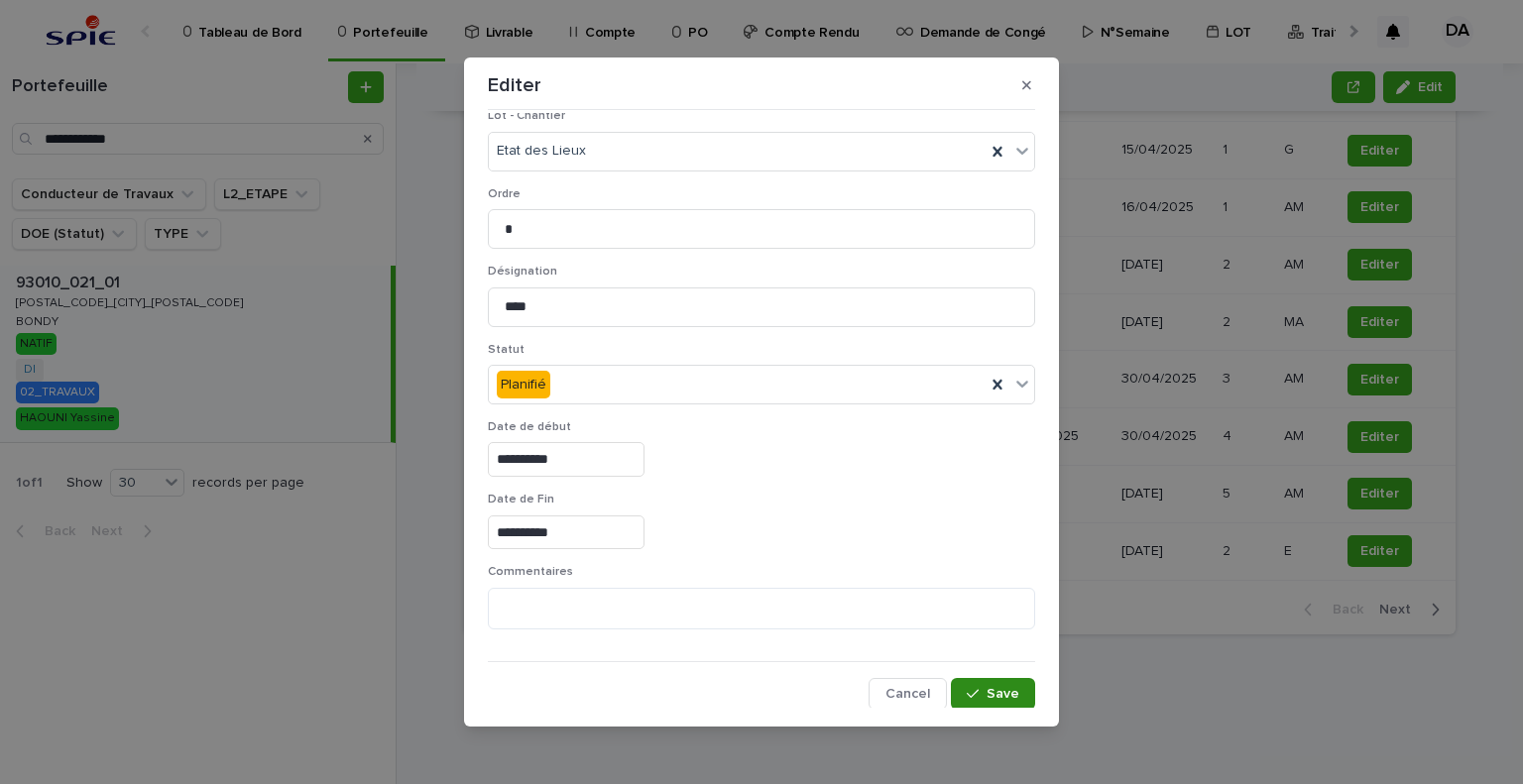 click on "Save" at bounding box center [1002, 694] 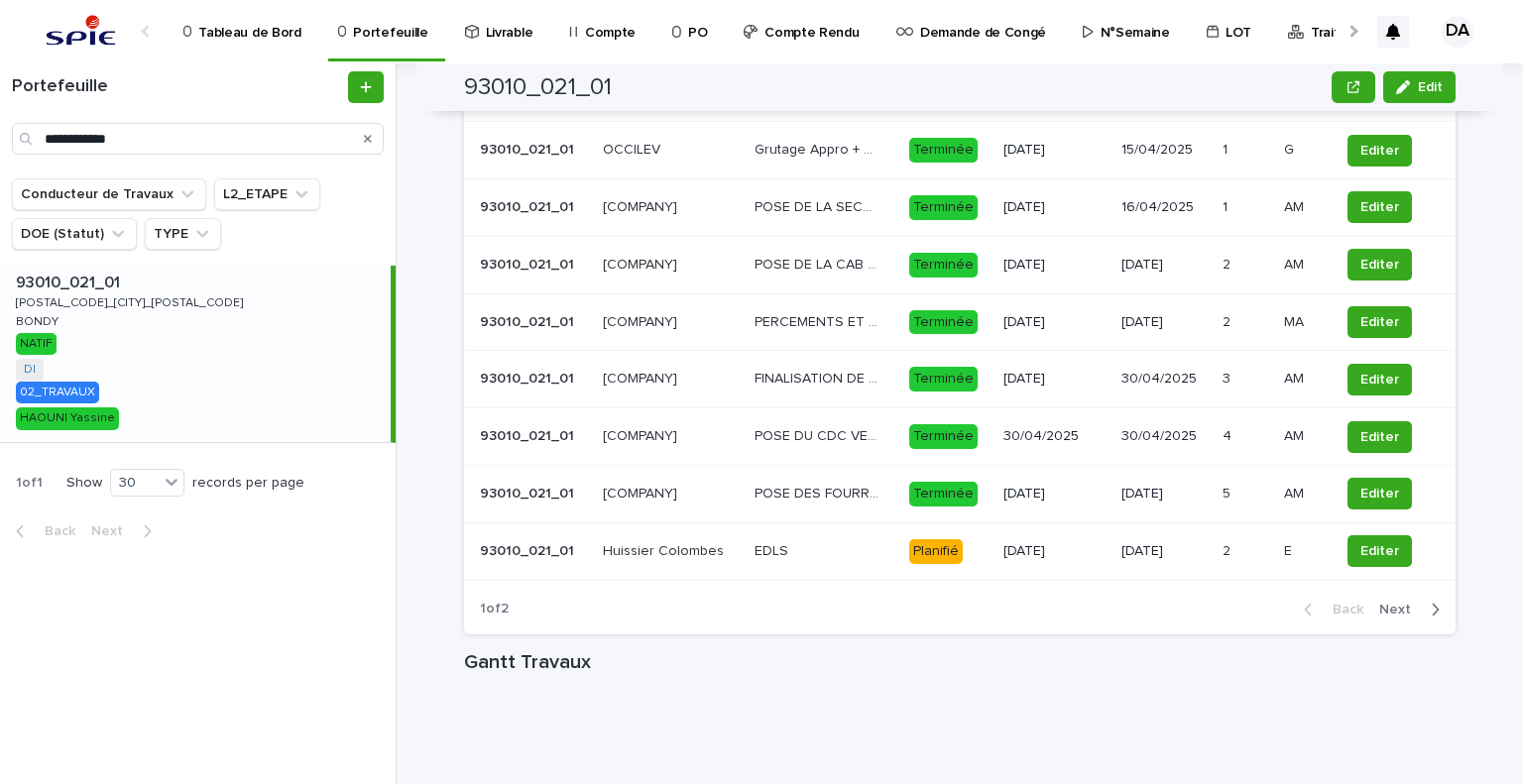 click on "Next" at bounding box center (1401, 610) 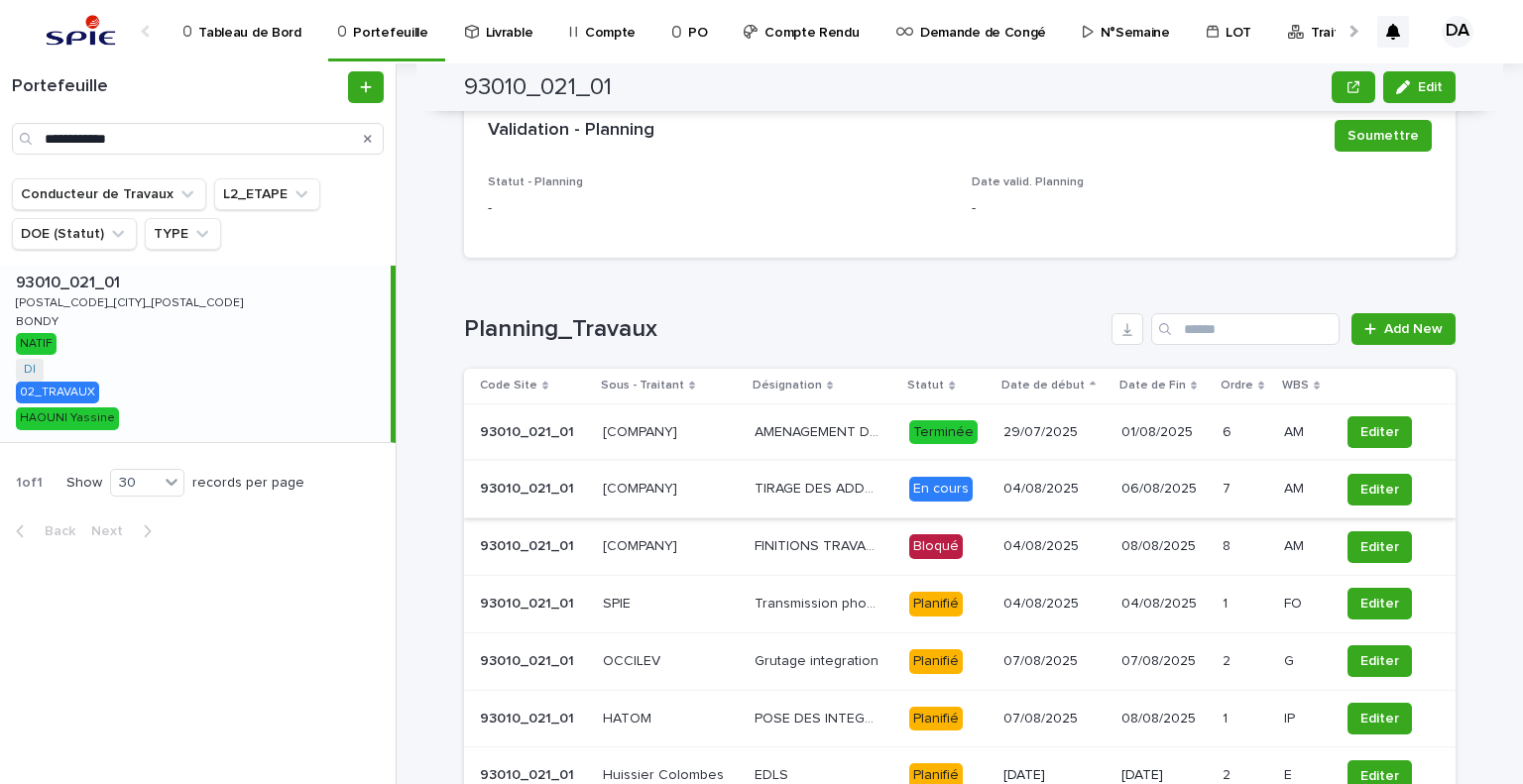 scroll, scrollTop: 1599, scrollLeft: 0, axis: vertical 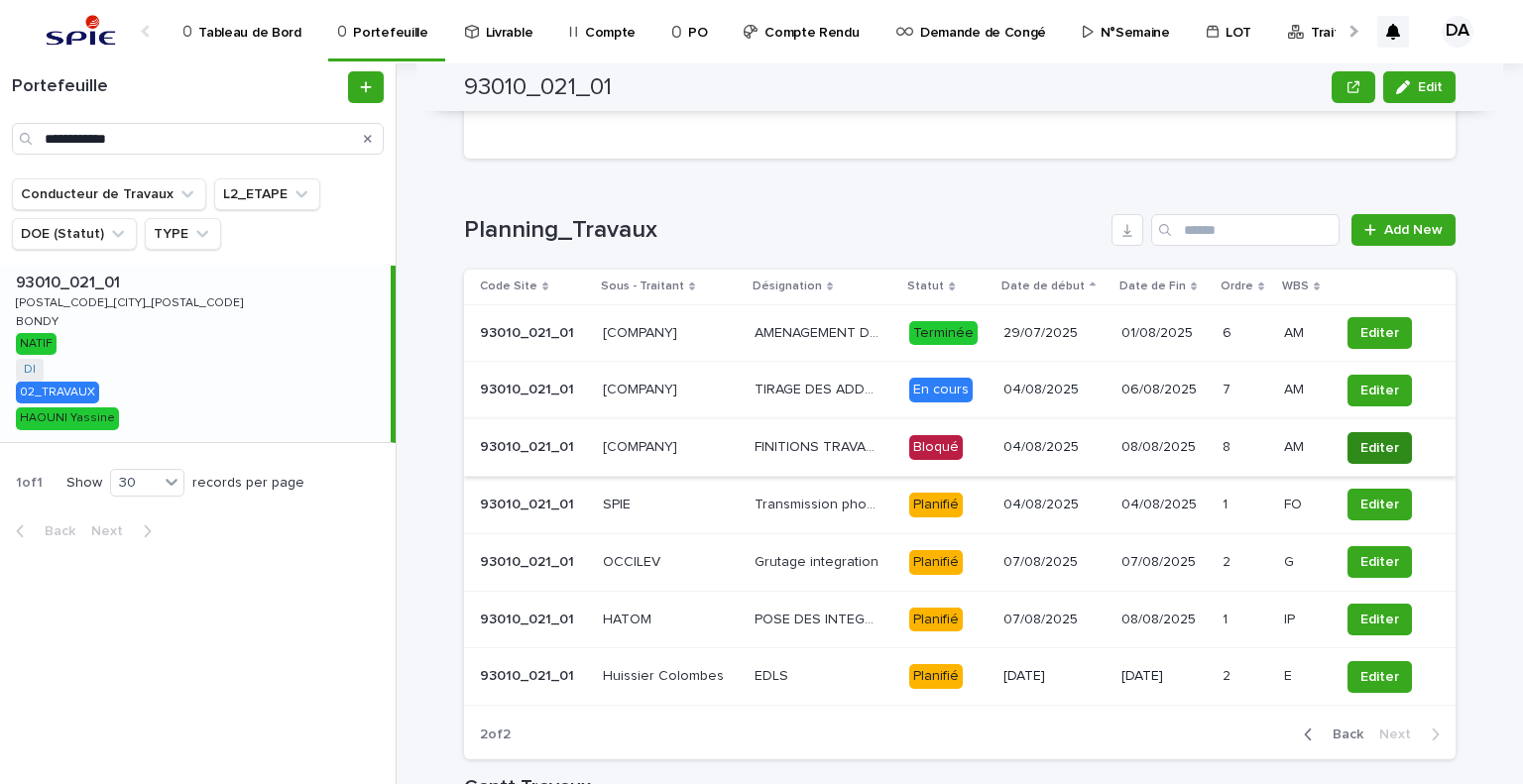 click on "Editer" at bounding box center (1379, 448) 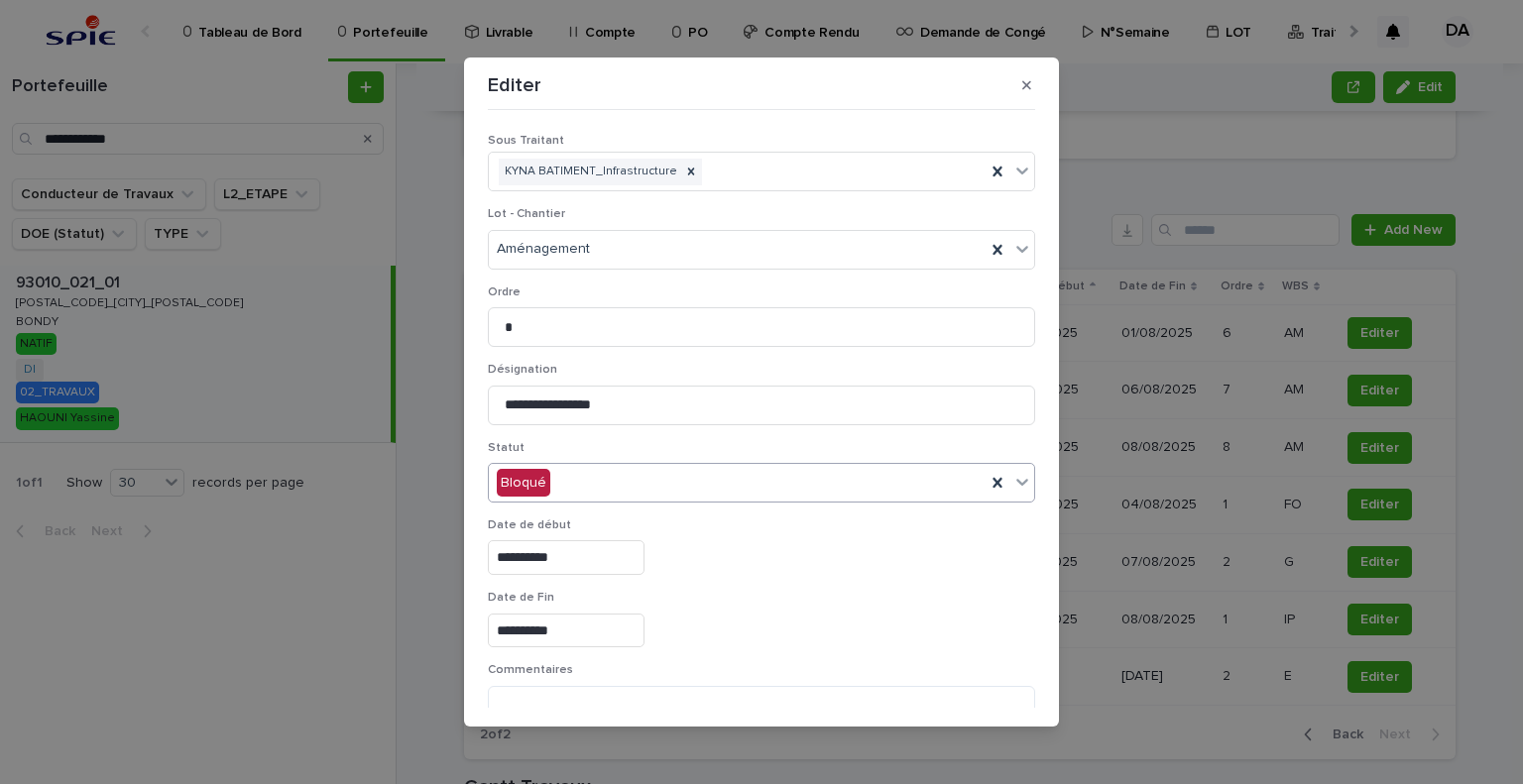 click on "Bloqué" at bounding box center [737, 483] 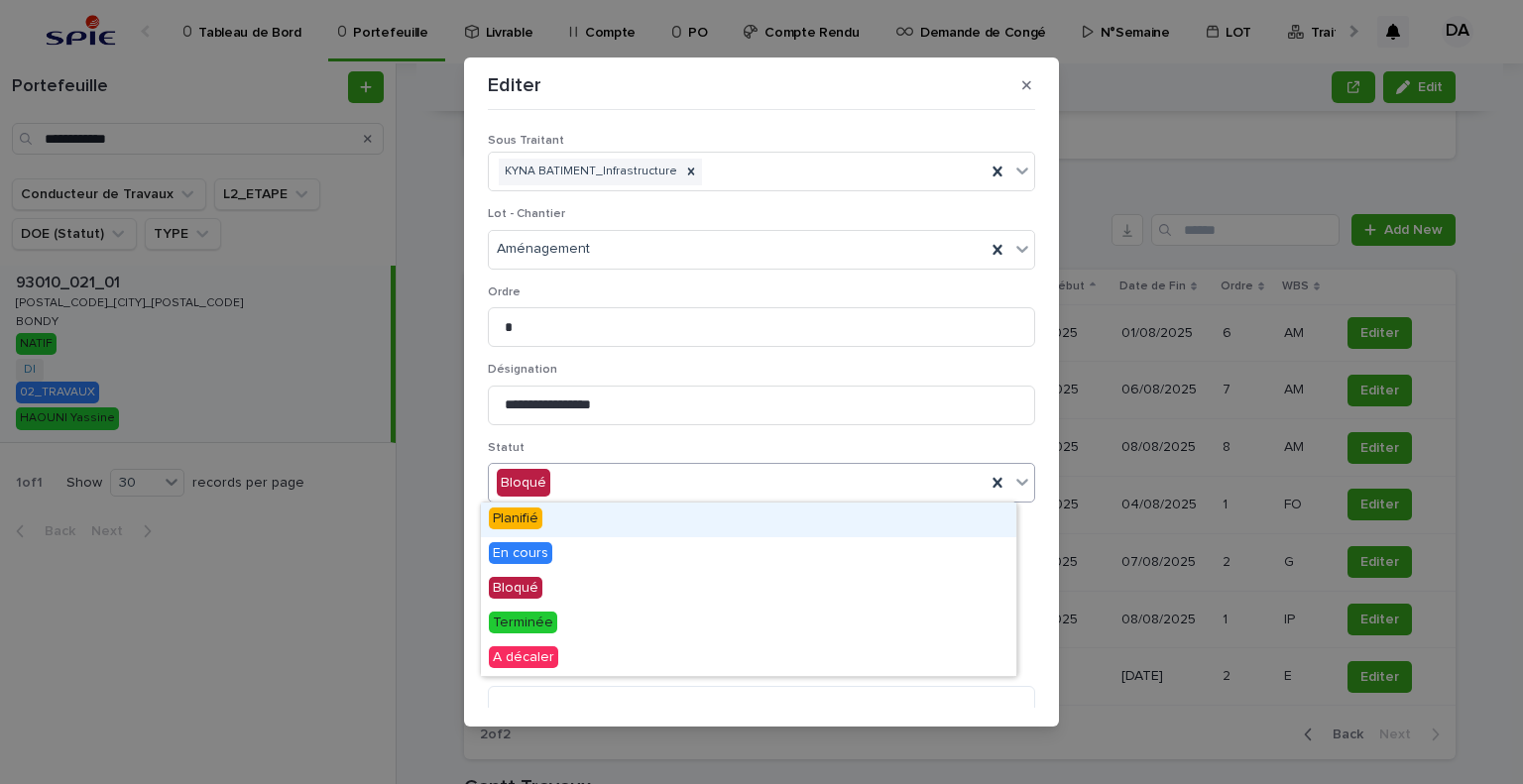 click on "Planifié" at bounding box center (749, 519) 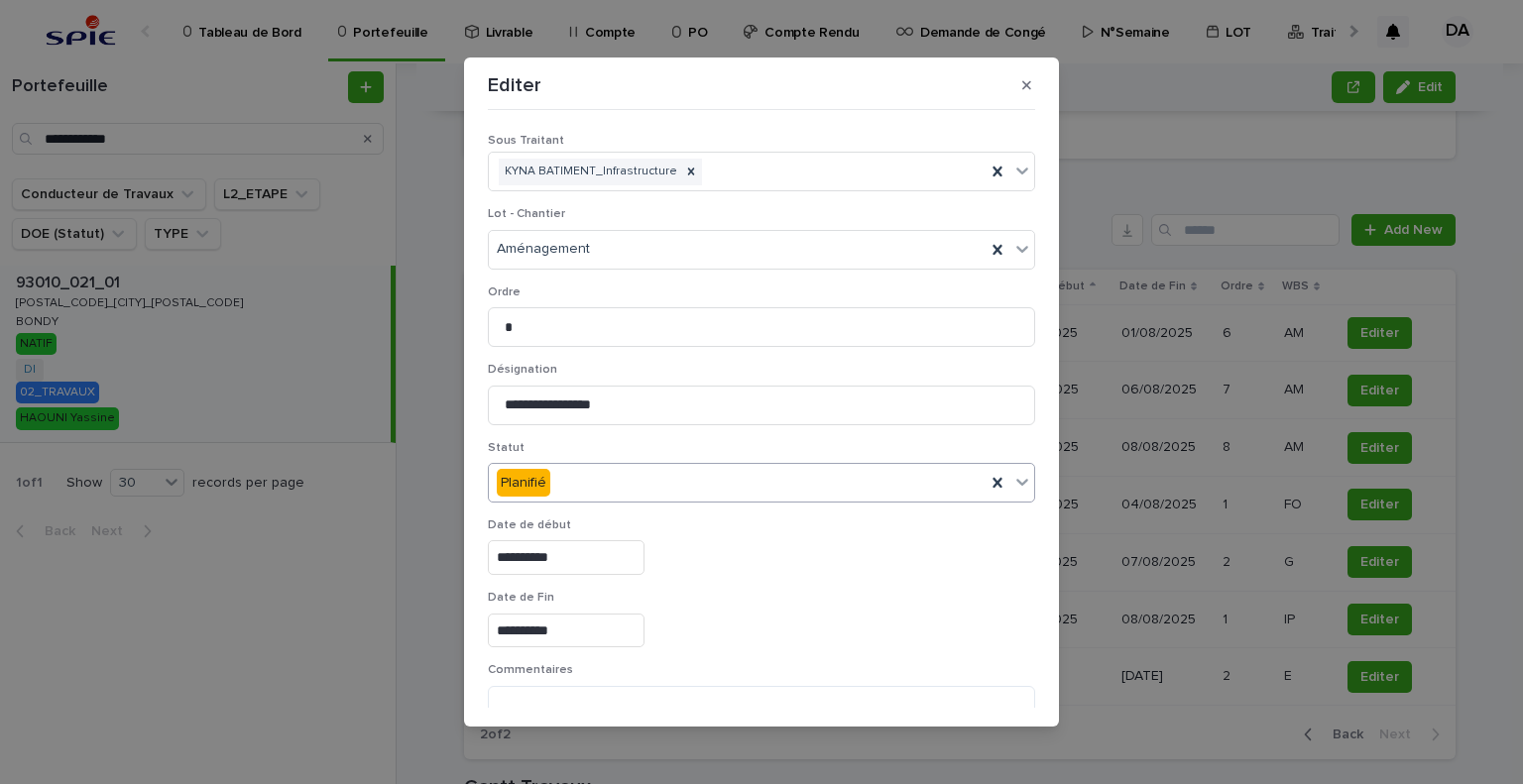 click on "Planifié" at bounding box center [737, 483] 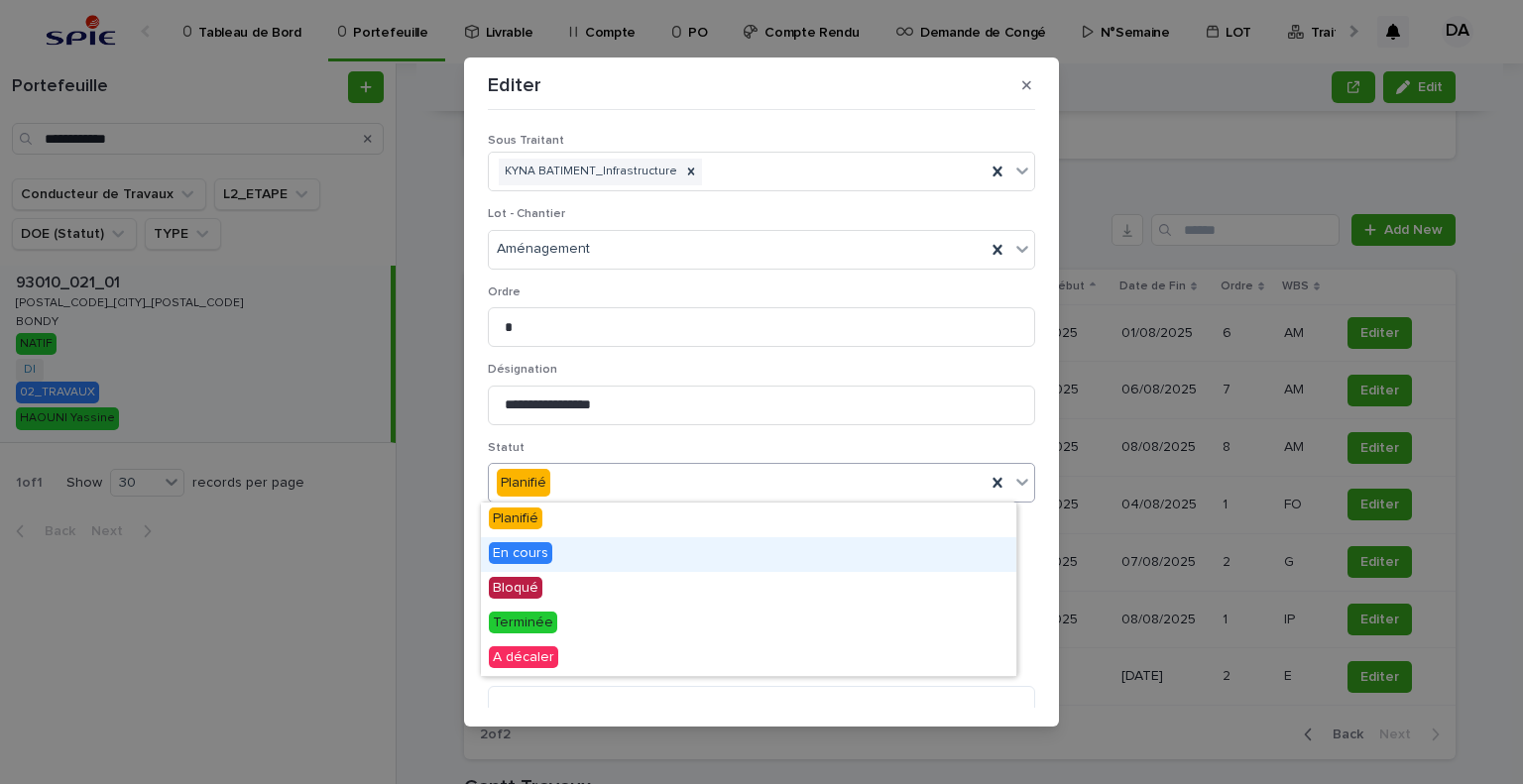 click on "En cours" at bounding box center [749, 554] 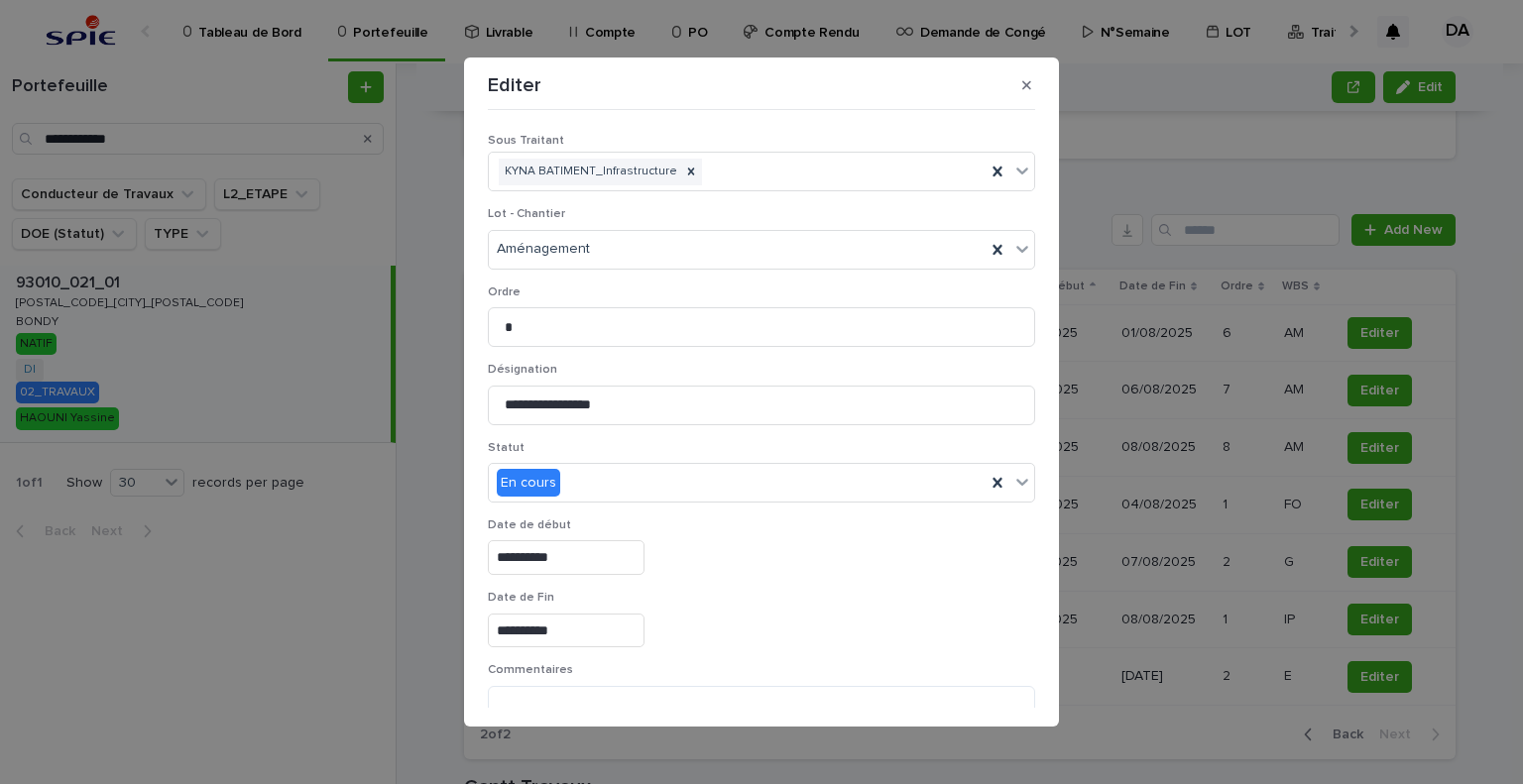 click on "**********" at bounding box center (762, 438) 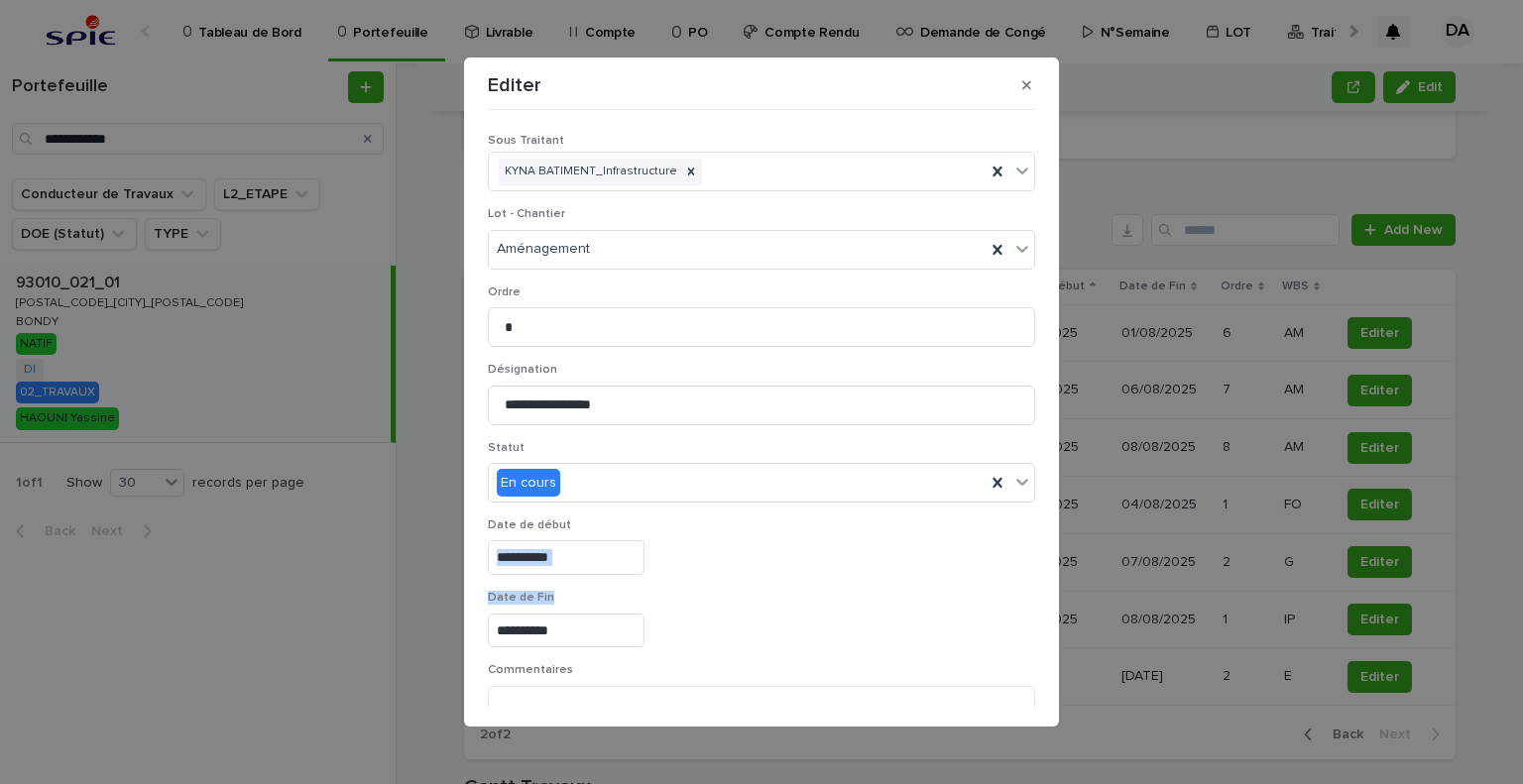 scroll, scrollTop: 98, scrollLeft: 0, axis: vertical 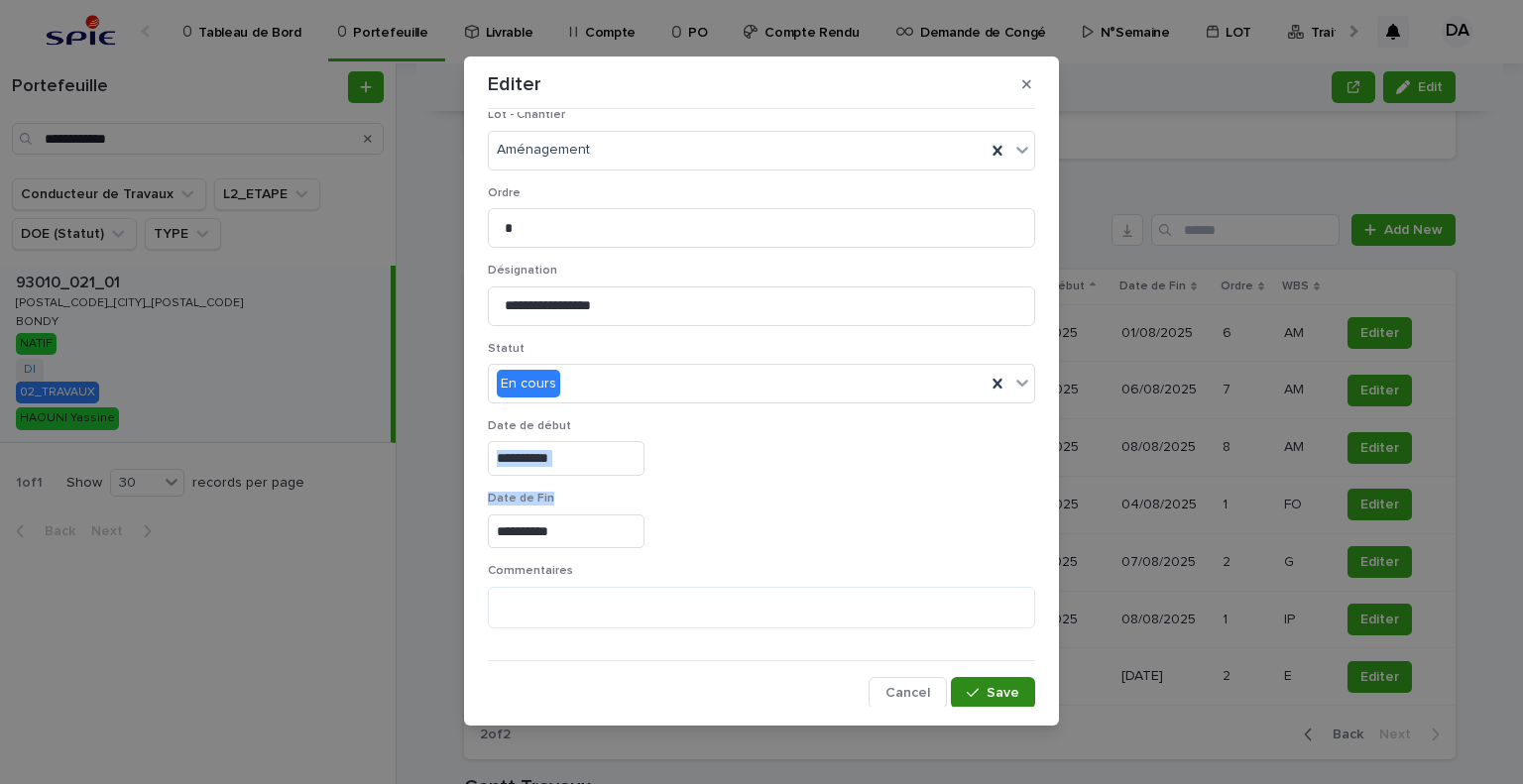 click on "Save" at bounding box center (1002, 693) 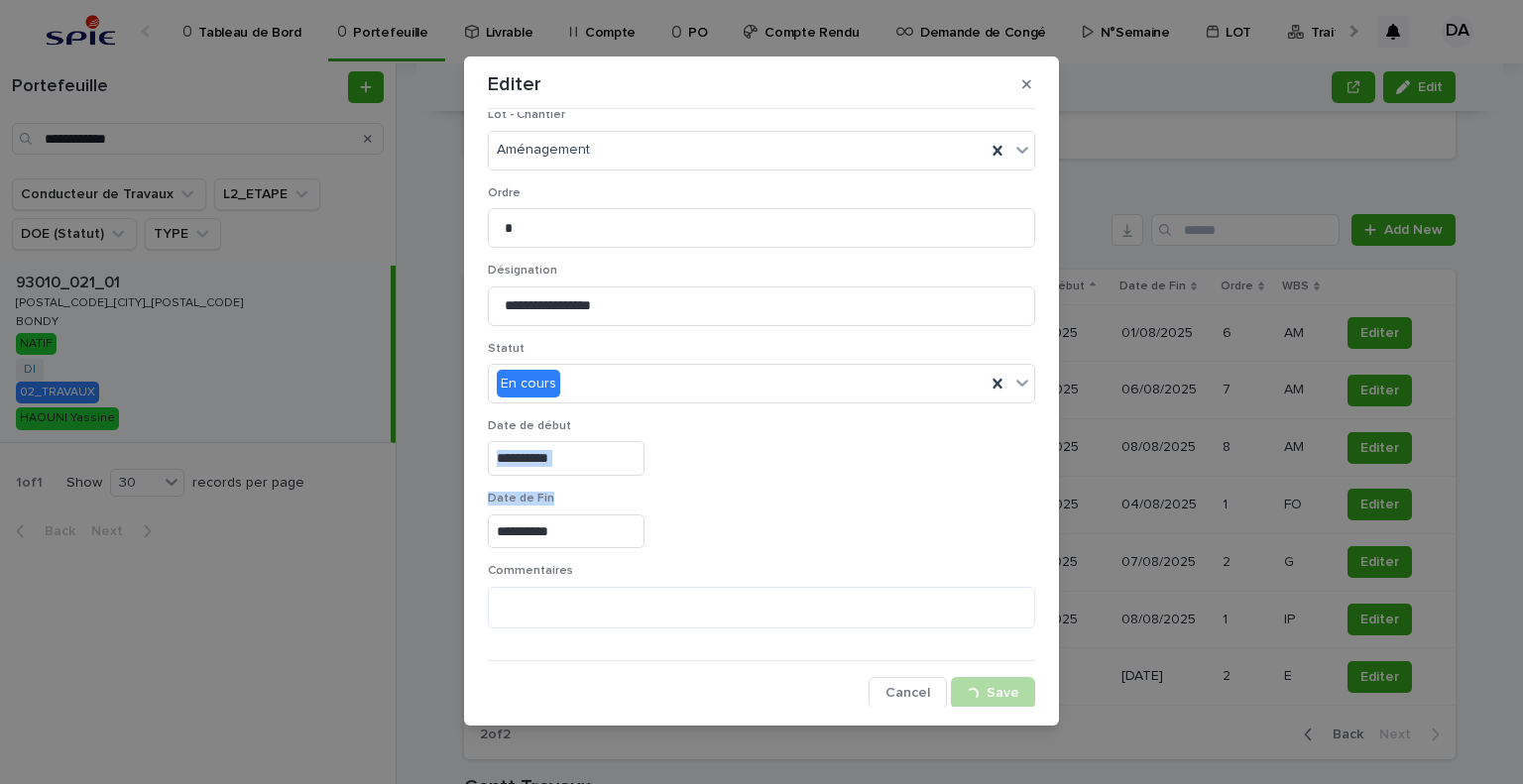 click on "**********" at bounding box center (762, 392) 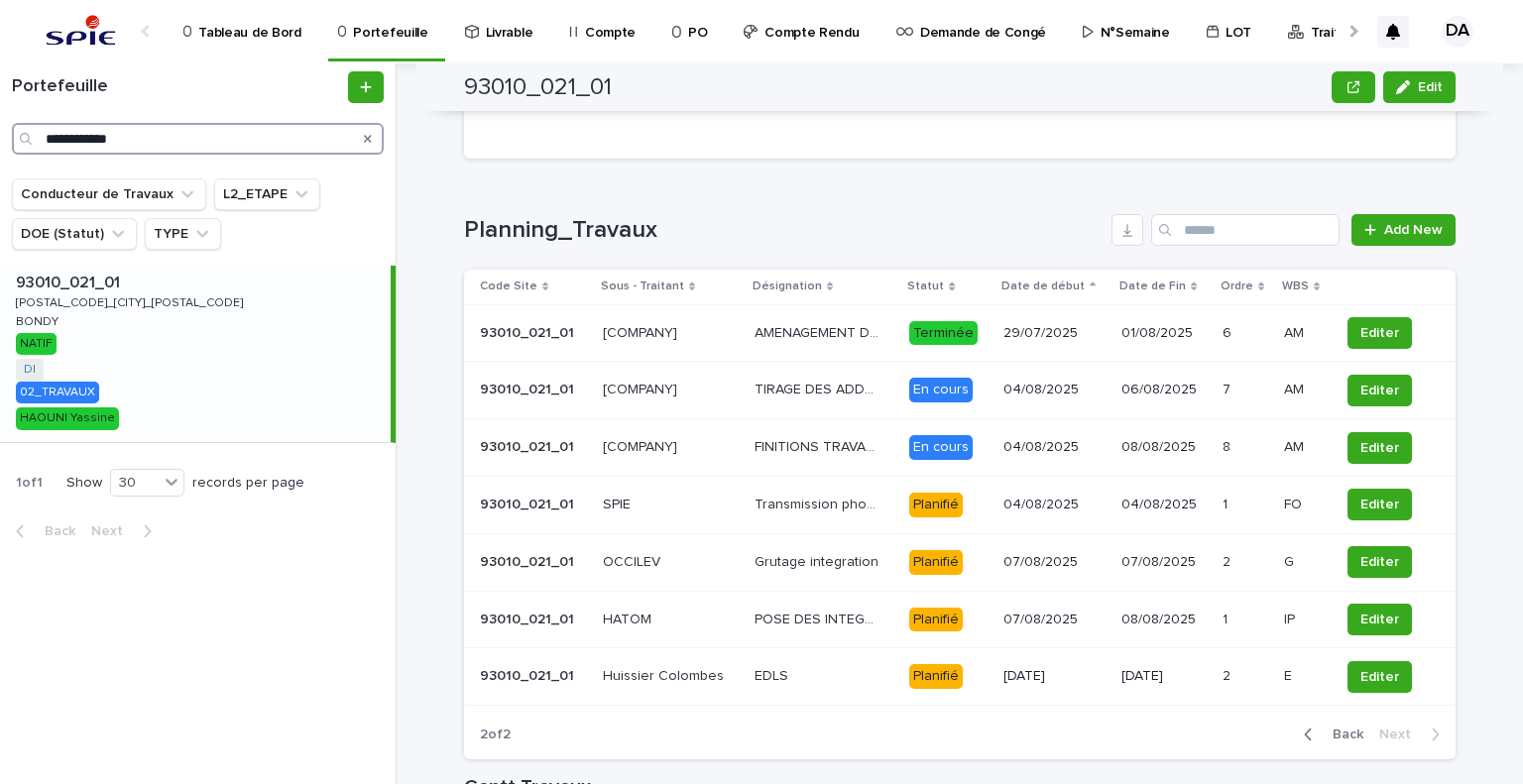 click on "**********" at bounding box center [197, 139] 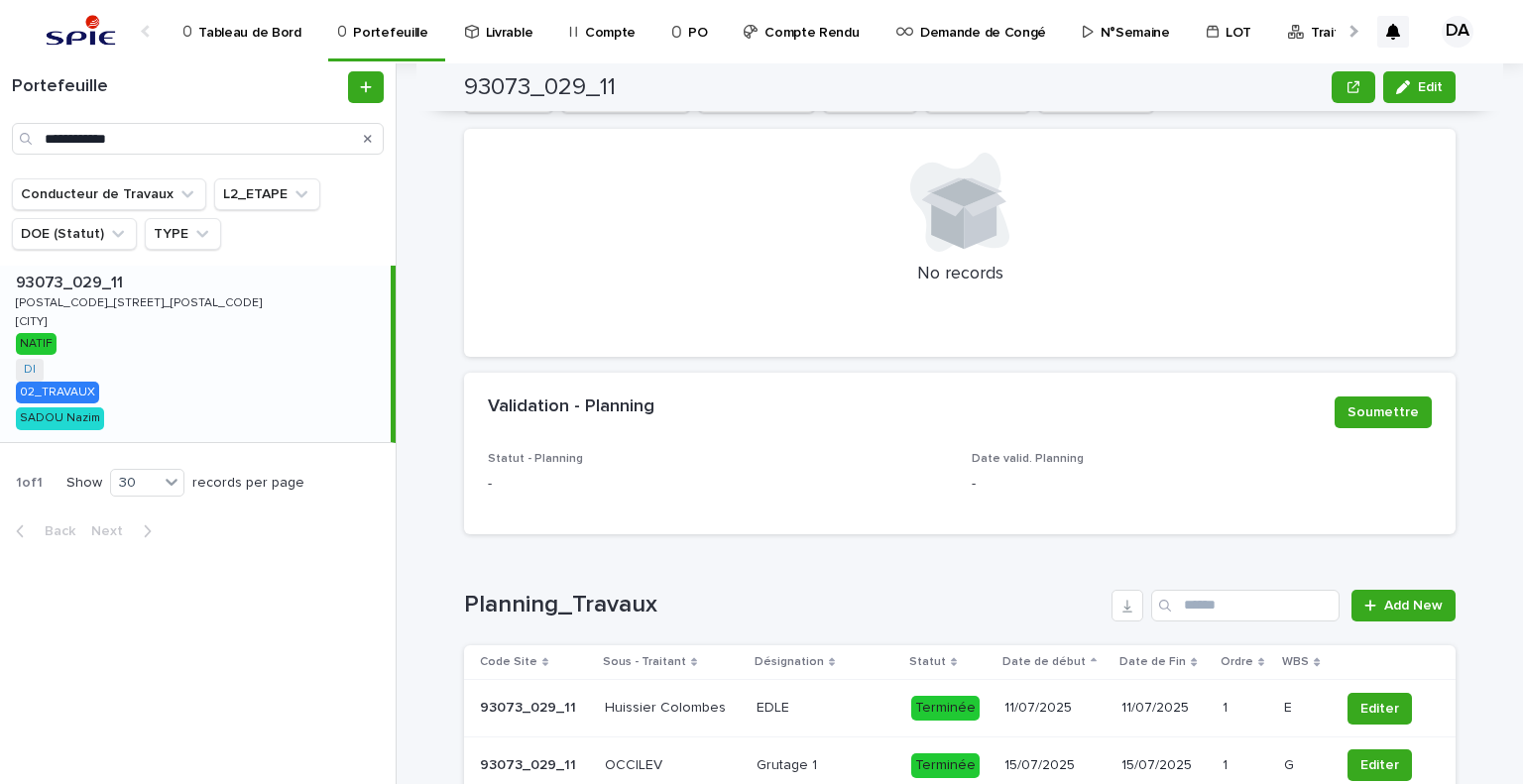 scroll, scrollTop: 1599, scrollLeft: 0, axis: vertical 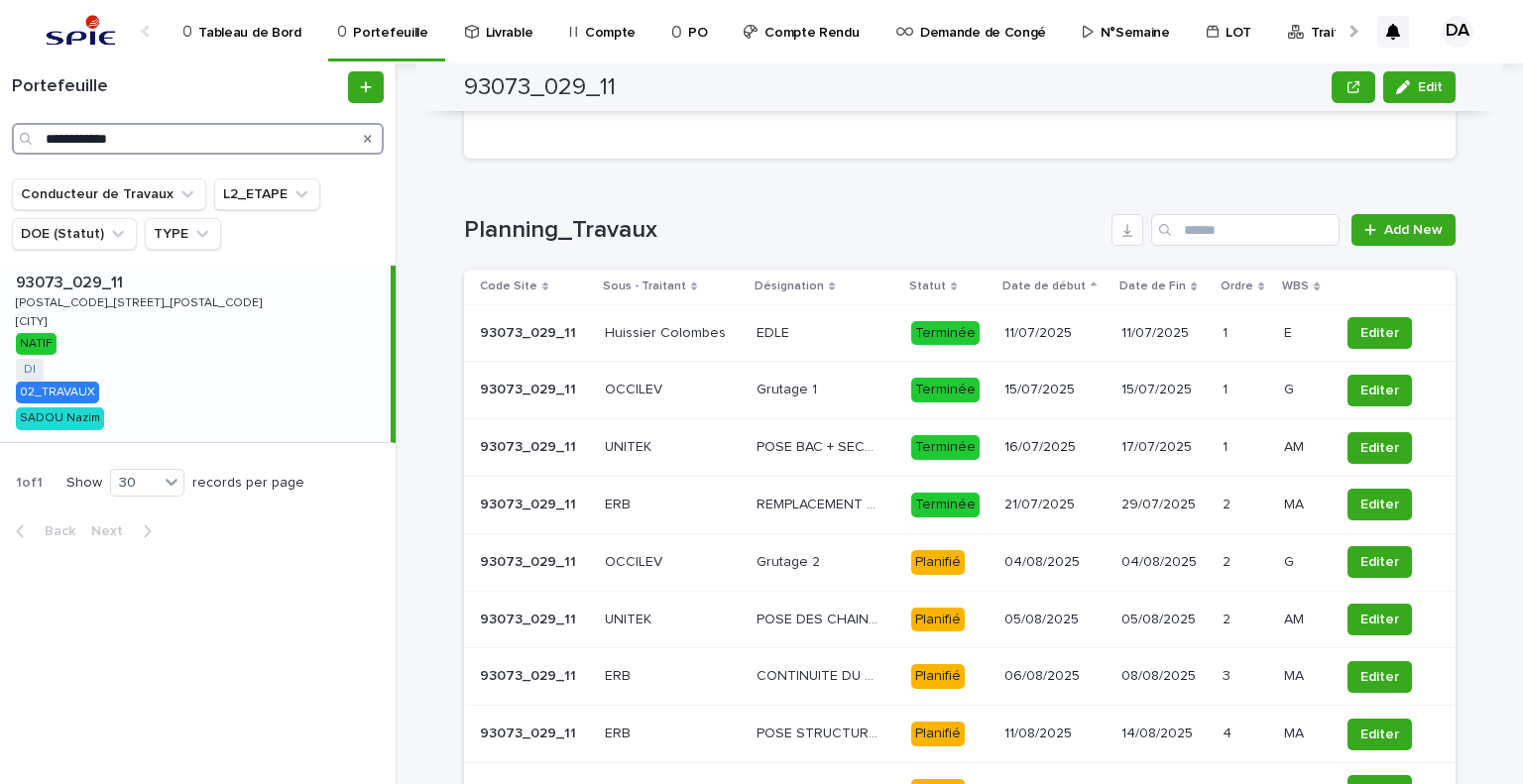 click on "**********" at bounding box center (197, 139) 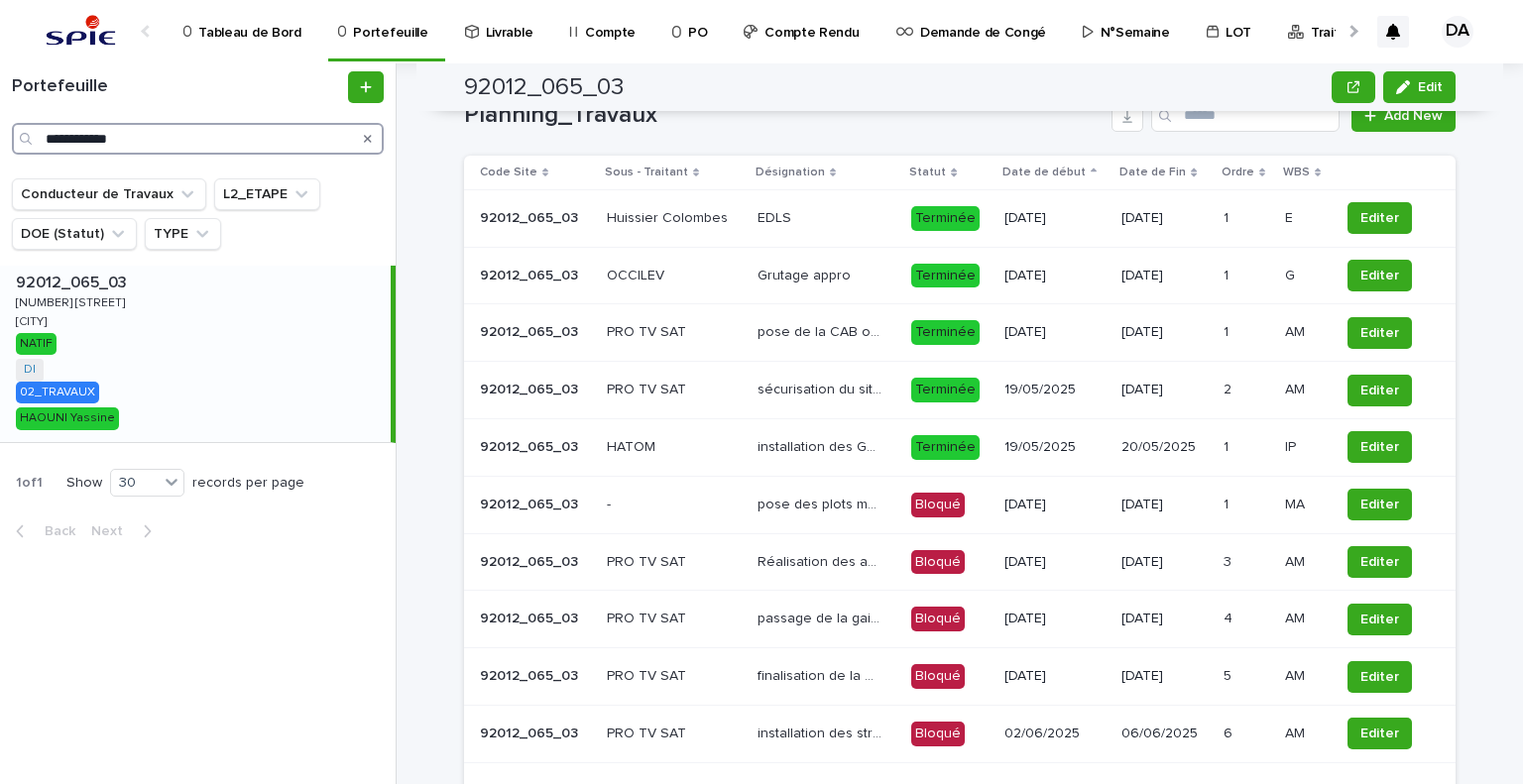 scroll, scrollTop: 1800, scrollLeft: 0, axis: vertical 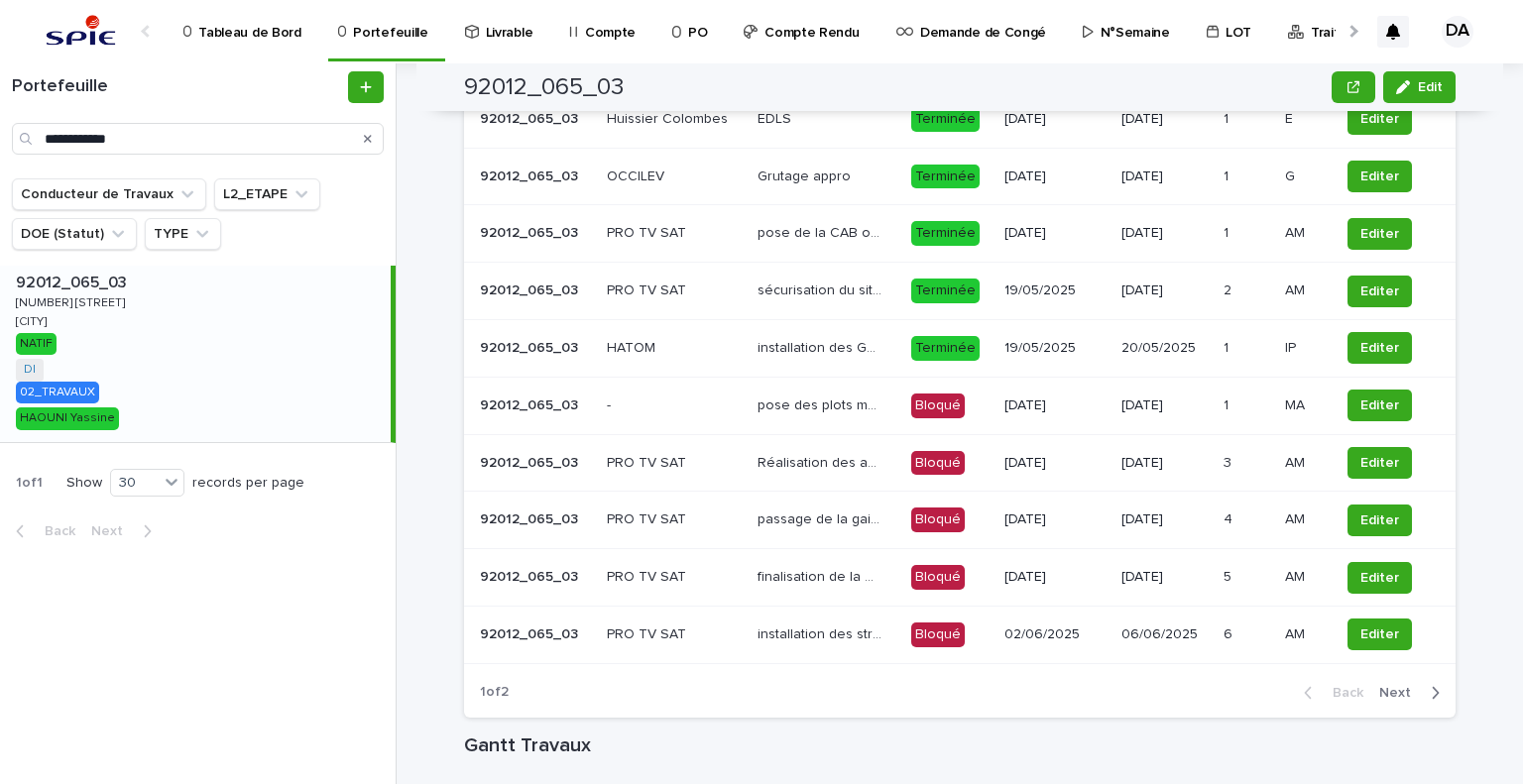 click at bounding box center (1431, 693) 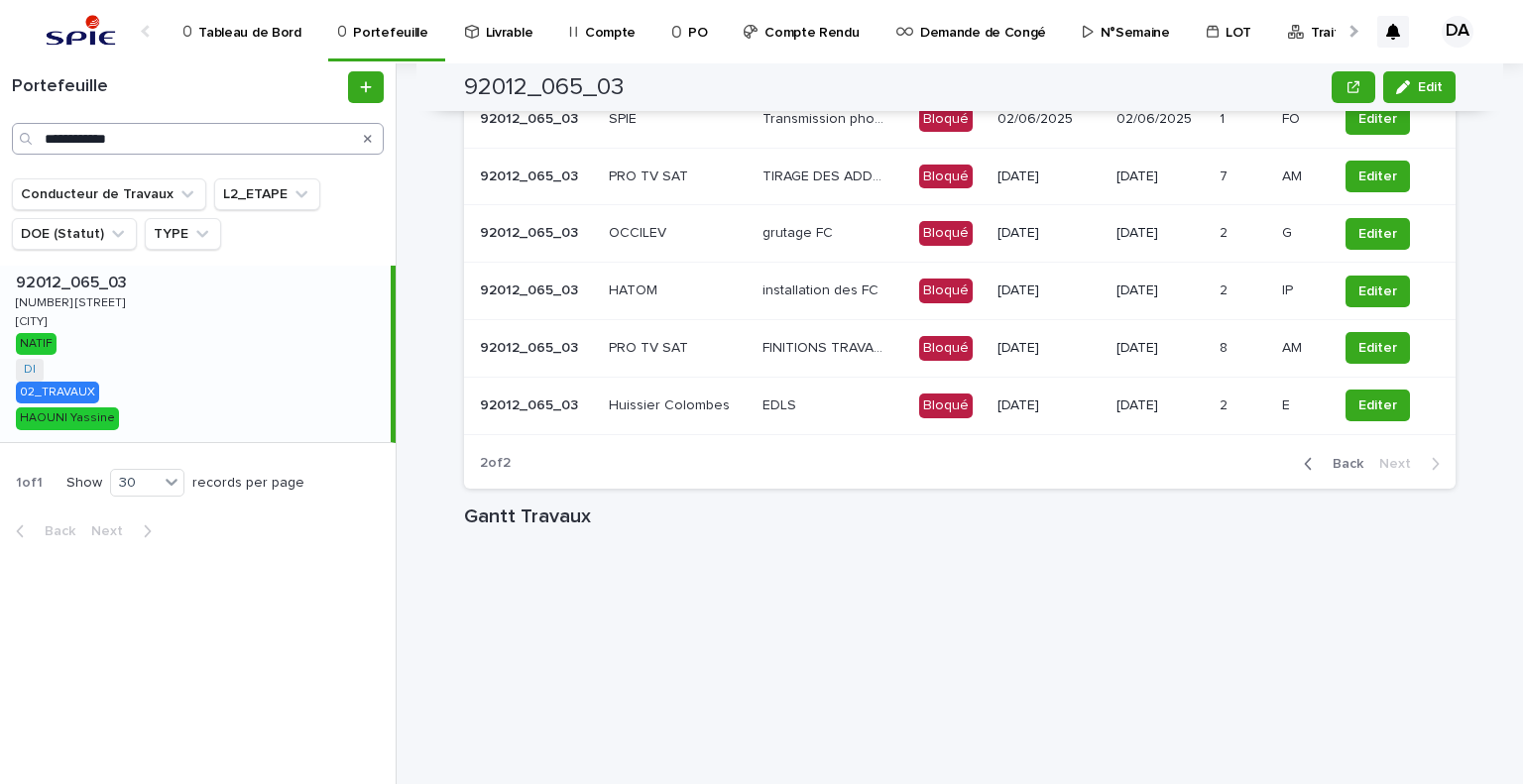 click on "**********" at bounding box center [197, 113] 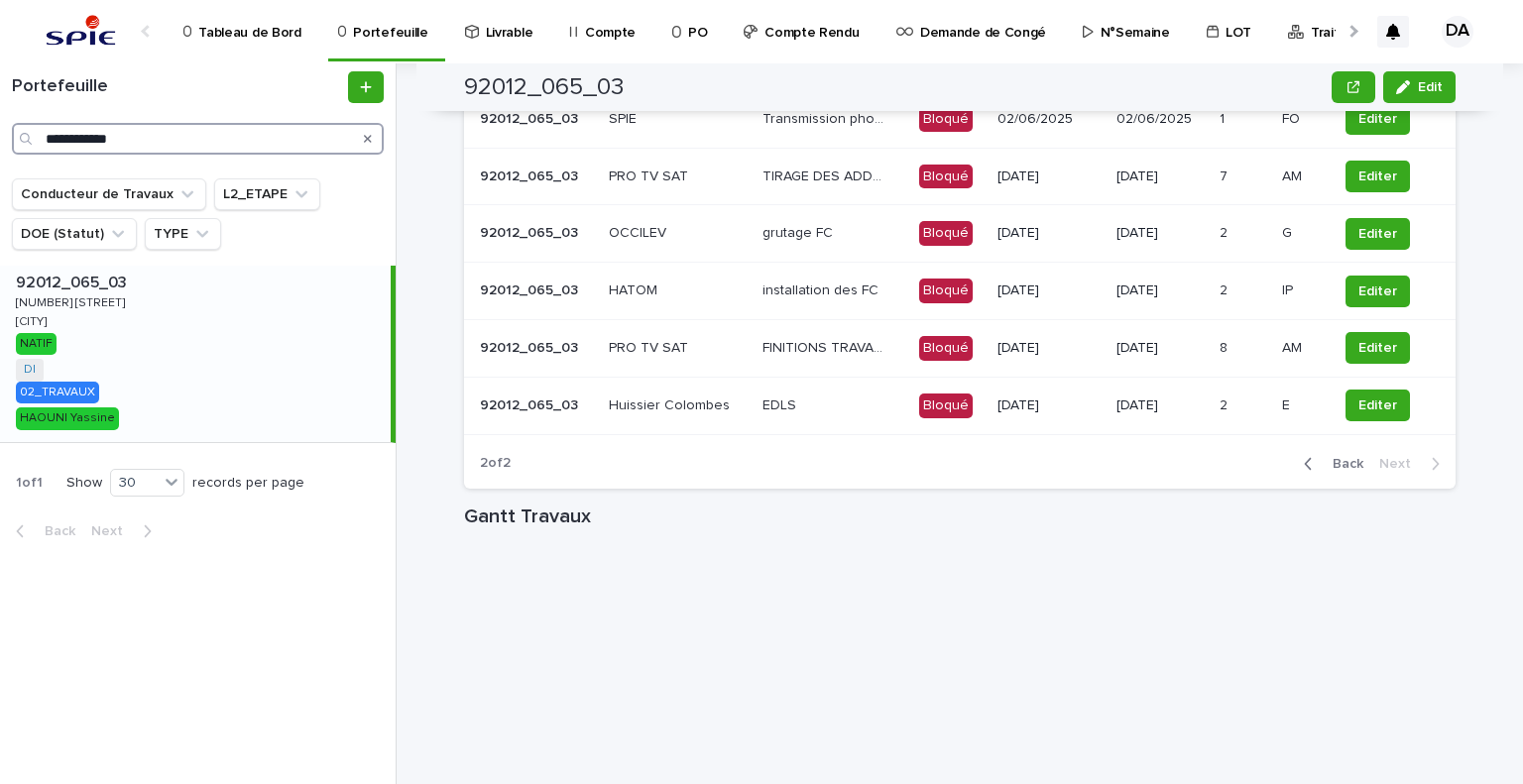 click on "**********" at bounding box center (197, 139) 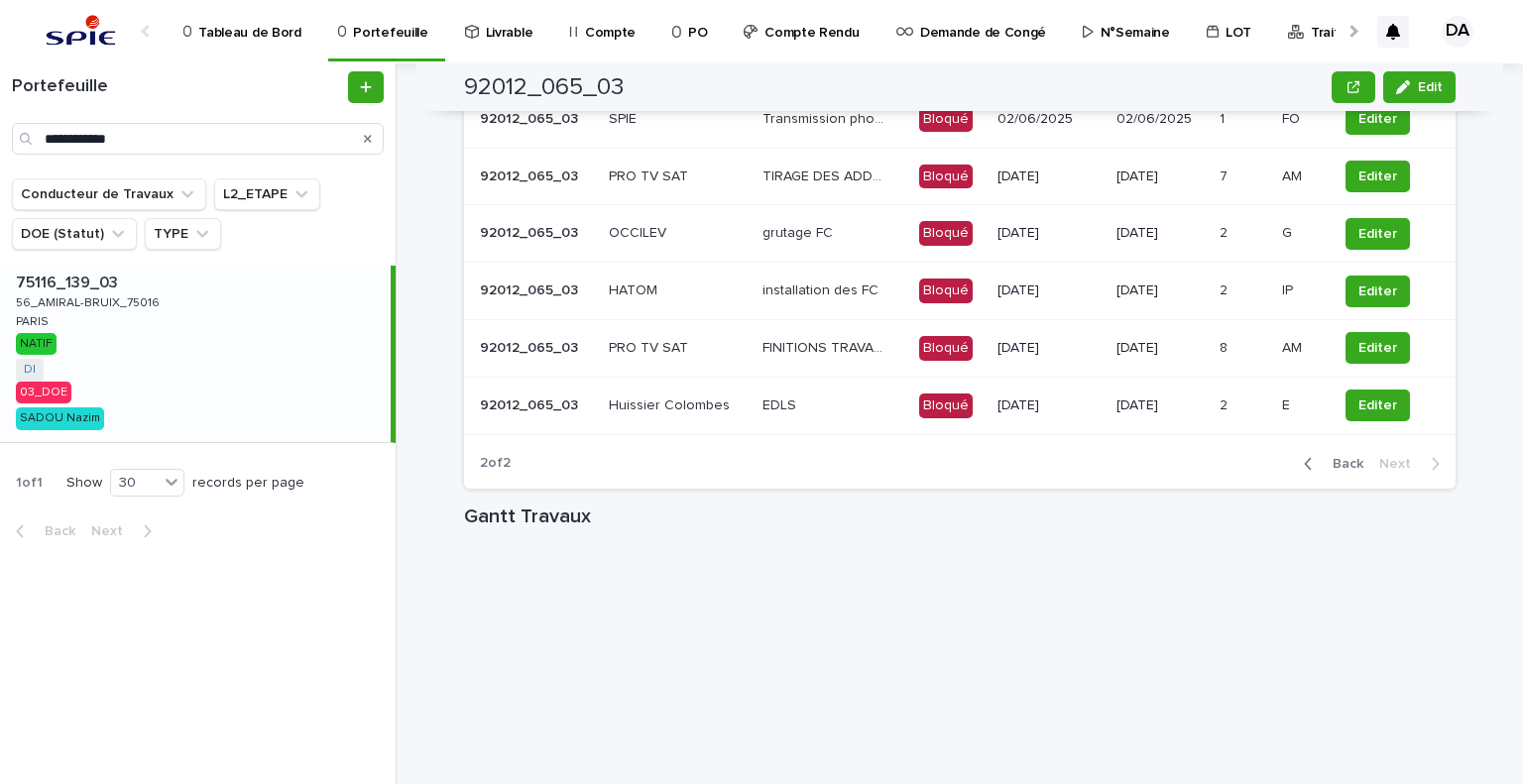 click on "Edit [POSTAL_CODE]_[CODE]_[CODE] [CITY] Edit Sorry, there was an error saving your record. Please try again. Please fill out the required fields below. Gestion de Projet Gestion Financière Graph - 3325 Graph - 3328 & 5899 Collaborateur Loading... Saving… Loading... Saving… Loading... Saving… Code Site [POSTAL_CODE]_[CODE]_[CODE] Ville [CITY] Loading... Saving… Adresse du Site - Ville [CITY] Loading... Saving… Typologie Terrasse Nom du site [NUMBER] [STREET] L2_ETAPE 02_TRAVAUX MOE INFRA - Projet NATIF TYPE DI   Conducteur FM - Concepteur [LAST] [LAST] Conducteur de Travaux [LAST] [LAST] Code Projet - Loading... Saving…                                         •••                                                                     00_M3C 01_GO TRAVAUX 02_TRAVAUX 03_DOE 04_RECETTE 10_TERMINE Loading... Saving… Montant - Heure Budgétisé 16805.01 Budget MOE Restant 1413.71 Loading... Saving… Jalon Add New Tâches Statut Tâche Date début Date fin % Tâches Tâches" at bounding box center [972, 423] 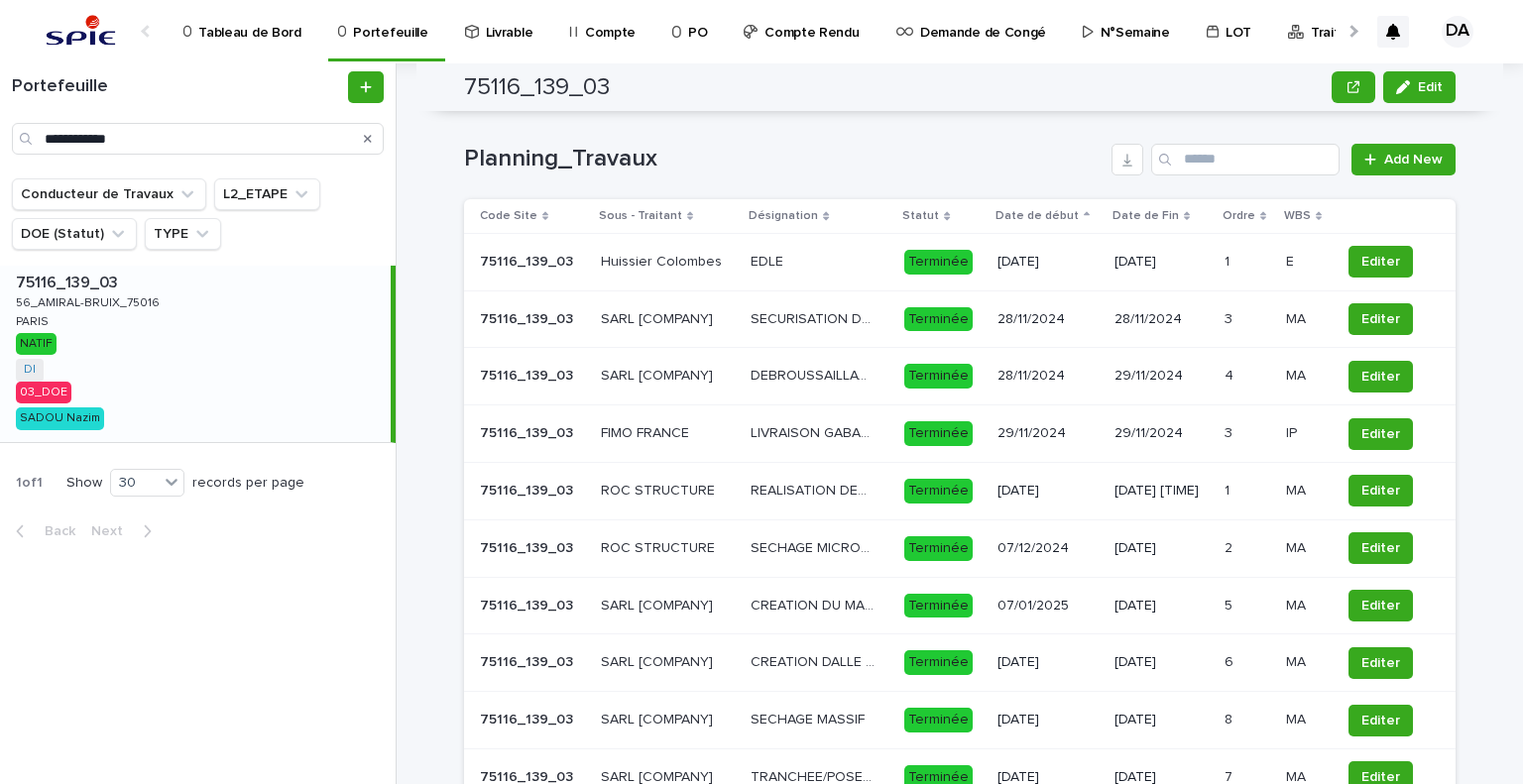 scroll, scrollTop: 2054, scrollLeft: 0, axis: vertical 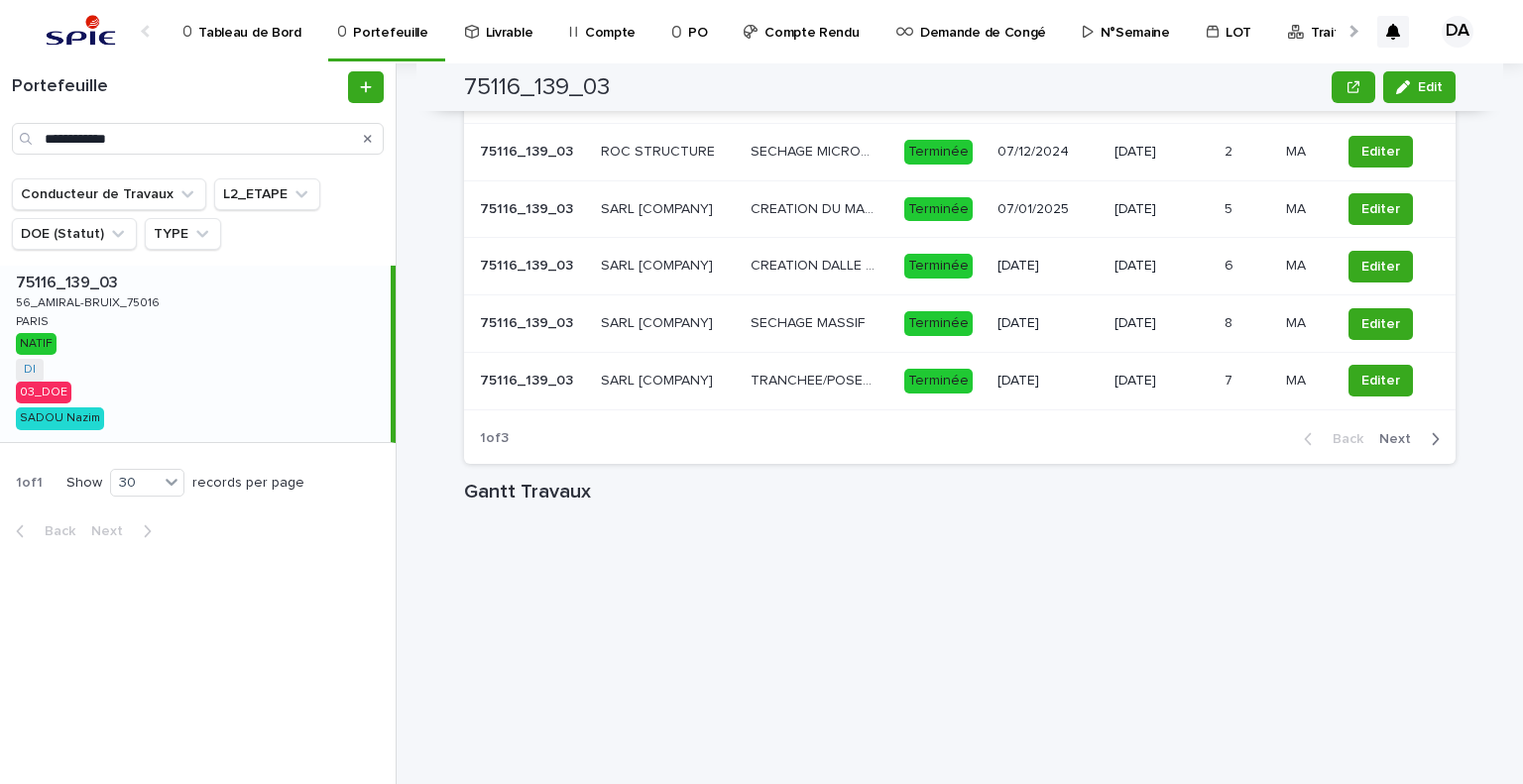 click on "Next" at bounding box center [1401, 439] 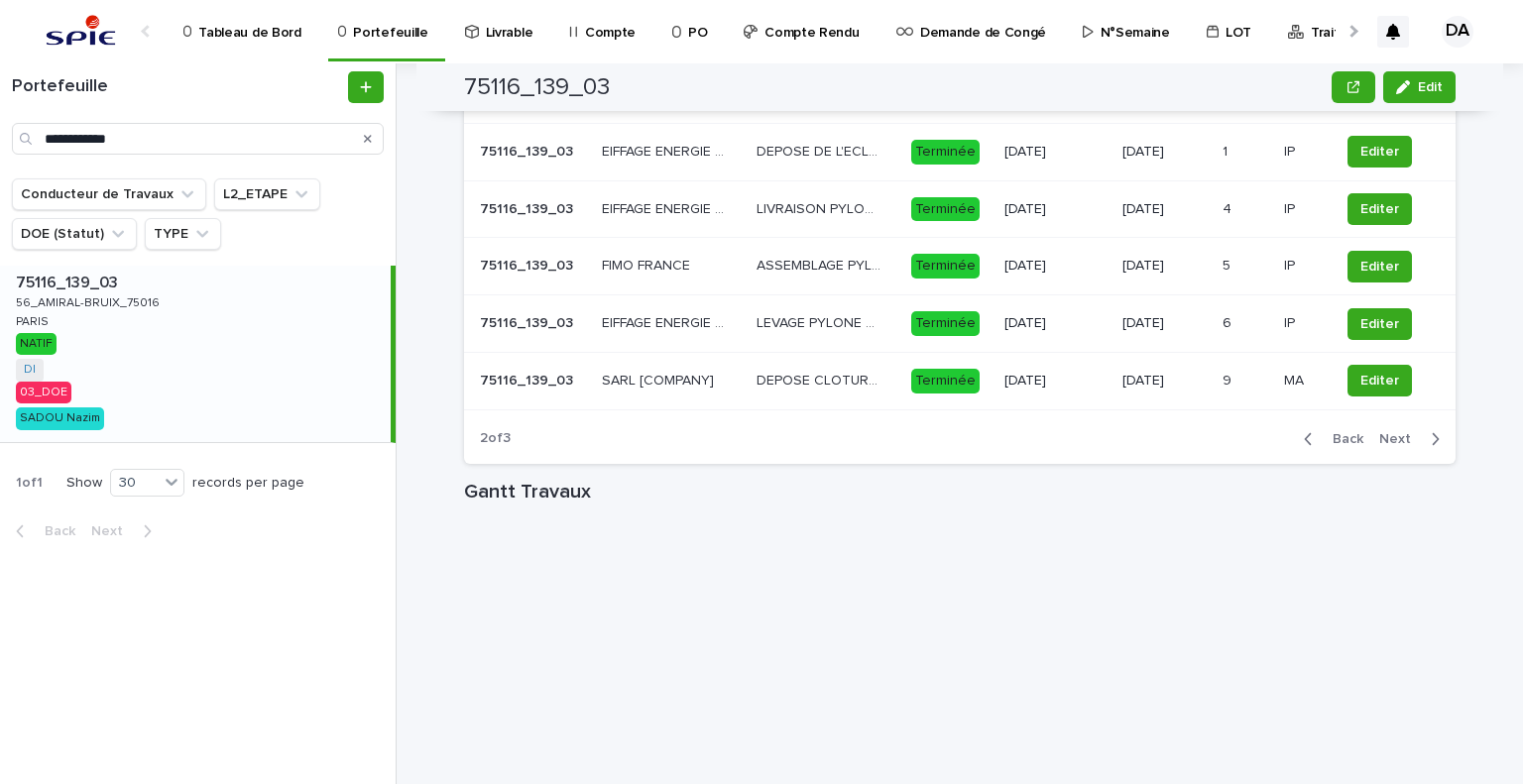 scroll, scrollTop: 1955, scrollLeft: 0, axis: vertical 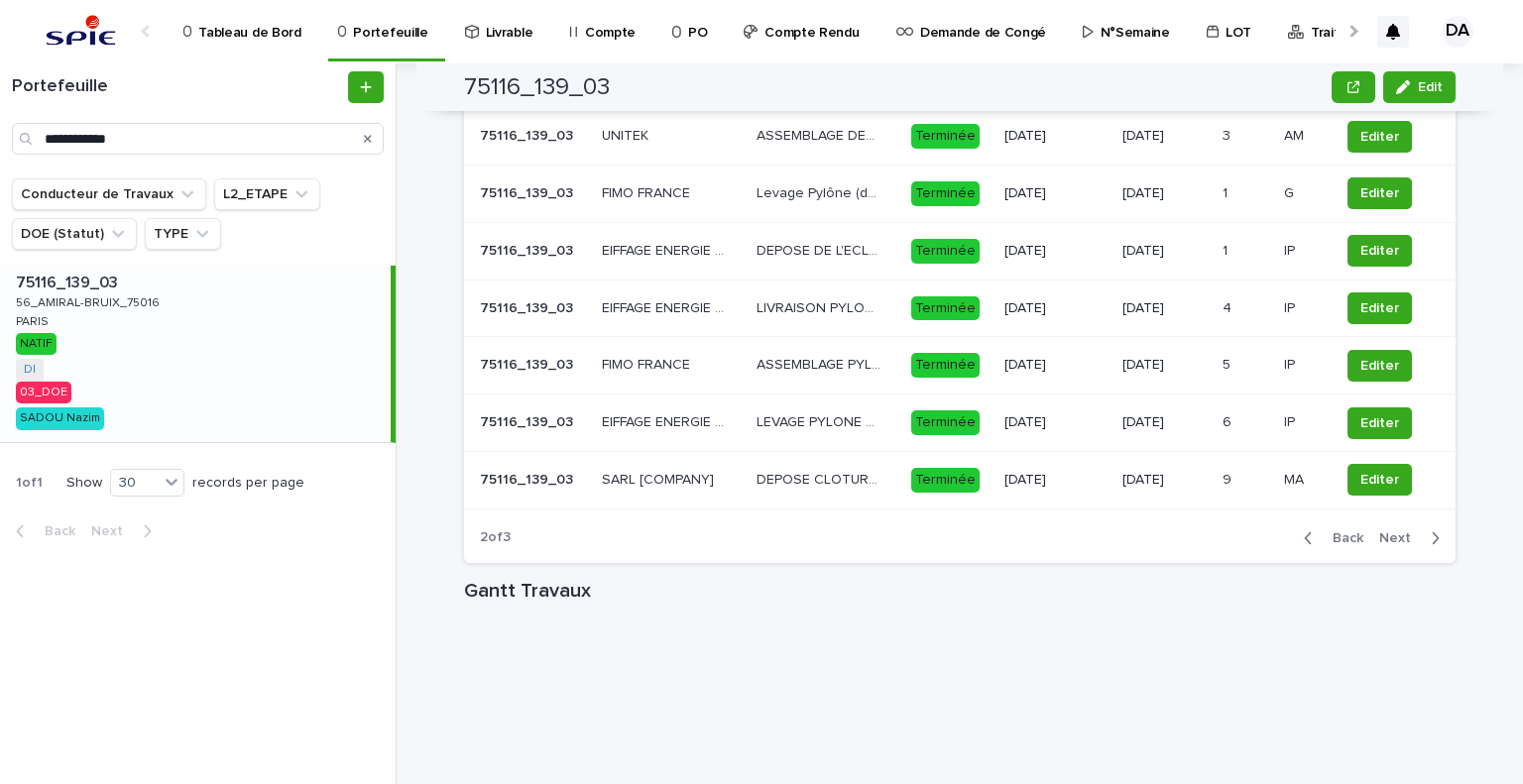 click on "Next" at bounding box center (1401, 538) 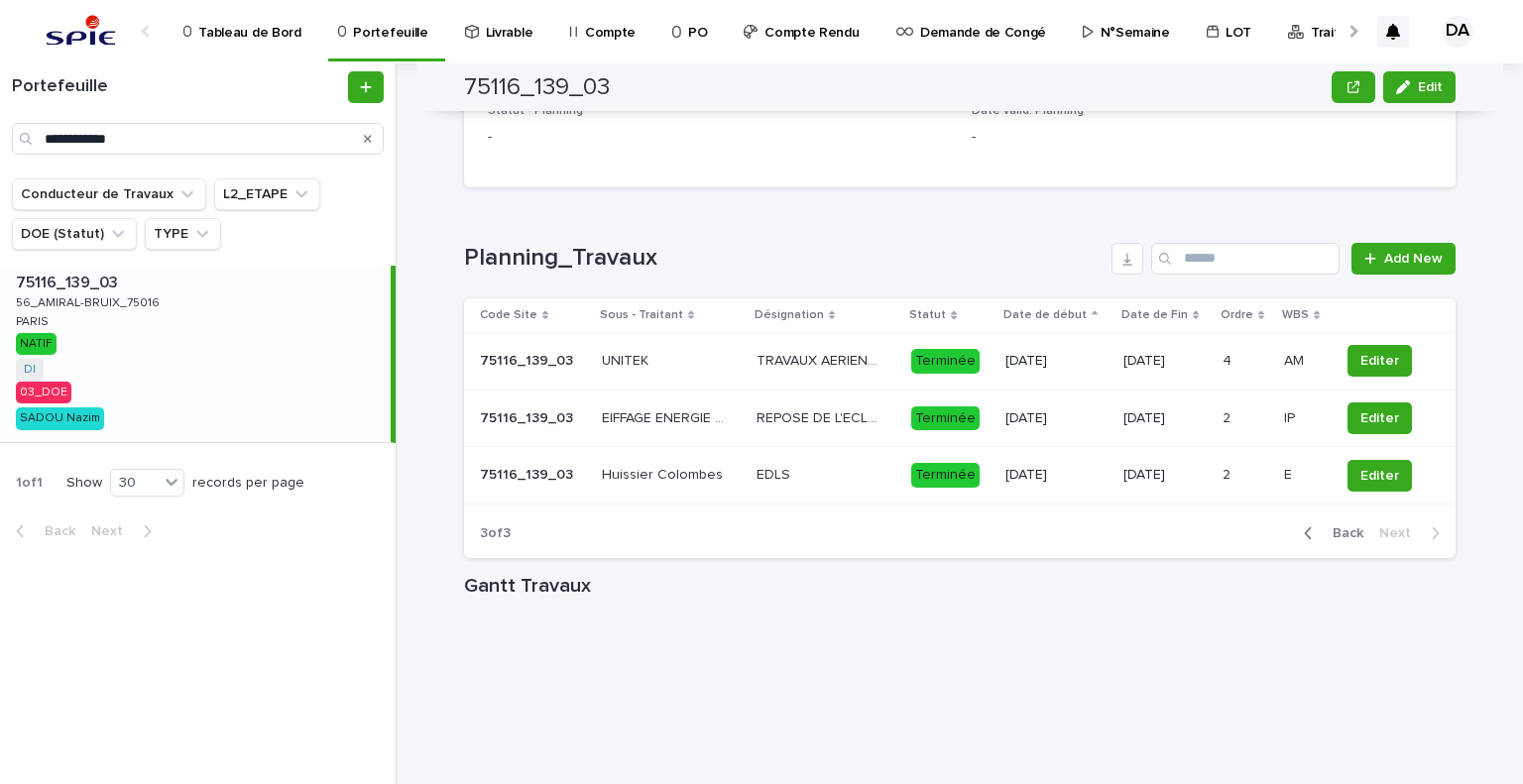 scroll, scrollTop: 1703, scrollLeft: 0, axis: vertical 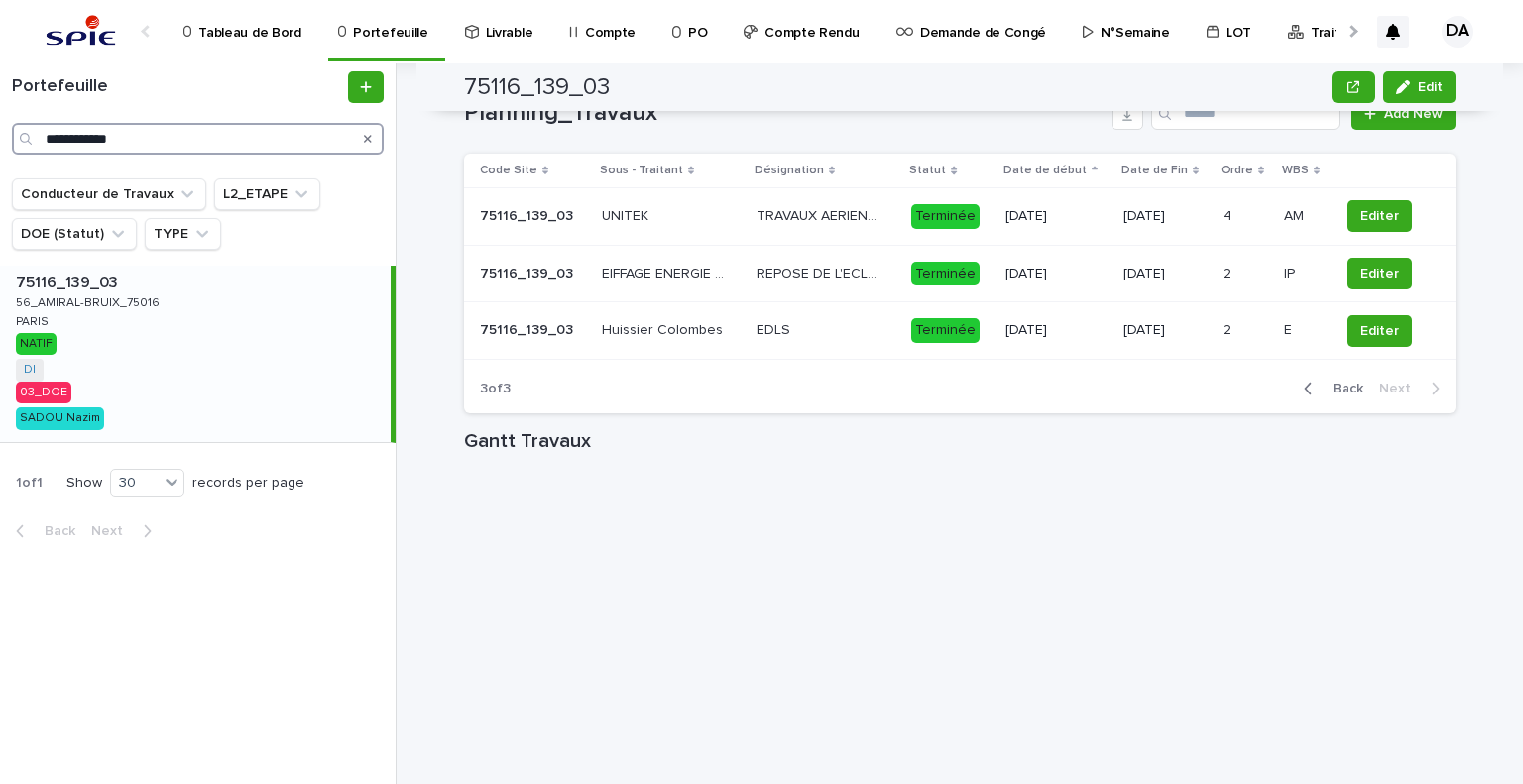 click on "**********" at bounding box center [197, 139] 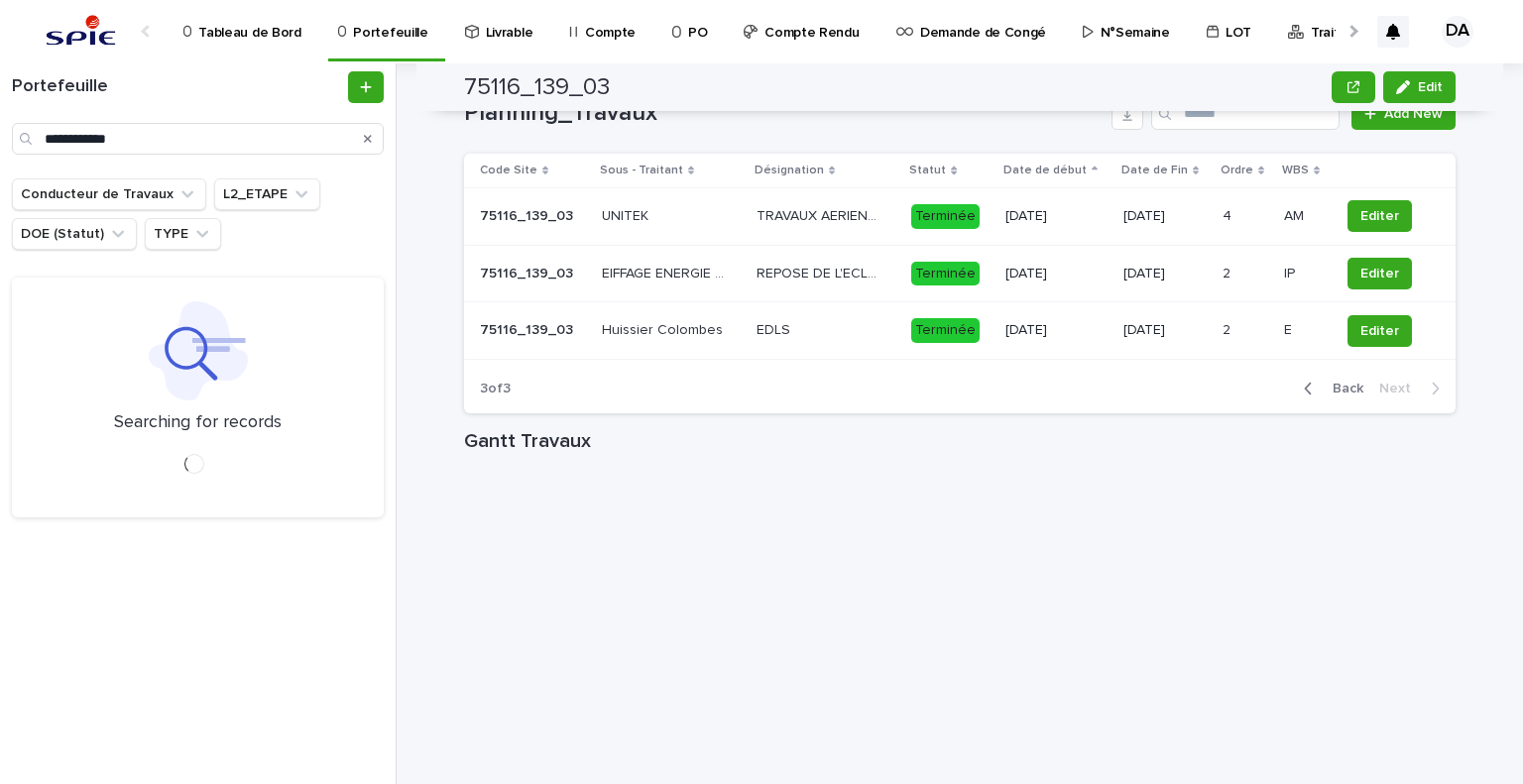 click on "Edit [POSTAL_CODE]_[CODE]_[CODE] [CITY] Edit Sorry, there was an error saving your record. Please try again. Please fill out the required fields below. Gestion de Projet Gestion Financière Graph - 3325 Graph - 3328 & 5899 Collaborateur Loading... Saving… Loading... Saving… Loading... Saving… Code Site [POSTAL_CODE]_[CODE]_[CODE] Ville [CITY] Loading... Saving… Adresse du Site - Ville [CITY] Loading... Saving… Typologie Pylone eclair. Nom du site [NUMBER]_[STREET]_[POSTAL_CODE] L2_ETAPE 03_DOE MOE INFRA - Projet NATIF TYPE DI   Conducteur FM - Concepteur [LAST] [LAST] Conducteur de Travaux [LAST] [LAST] Code Projet - Loading... Saving…                                         •••                                                                     00_M3C 01_GO TRAVAUX 02_TRAVAUX 03_DOE 04_RECETTE 10_TERMINE Loading... Saving… Montant - Heure Budgétisé 10611 Budget MOE Restant 0 Loading... Saving… Jalon Add New Tâches Statut Tâche Date début Date fin % Tâches Documents Tâches Statut Tâche Date début Date fin 00_M3C" at bounding box center [972, 423] 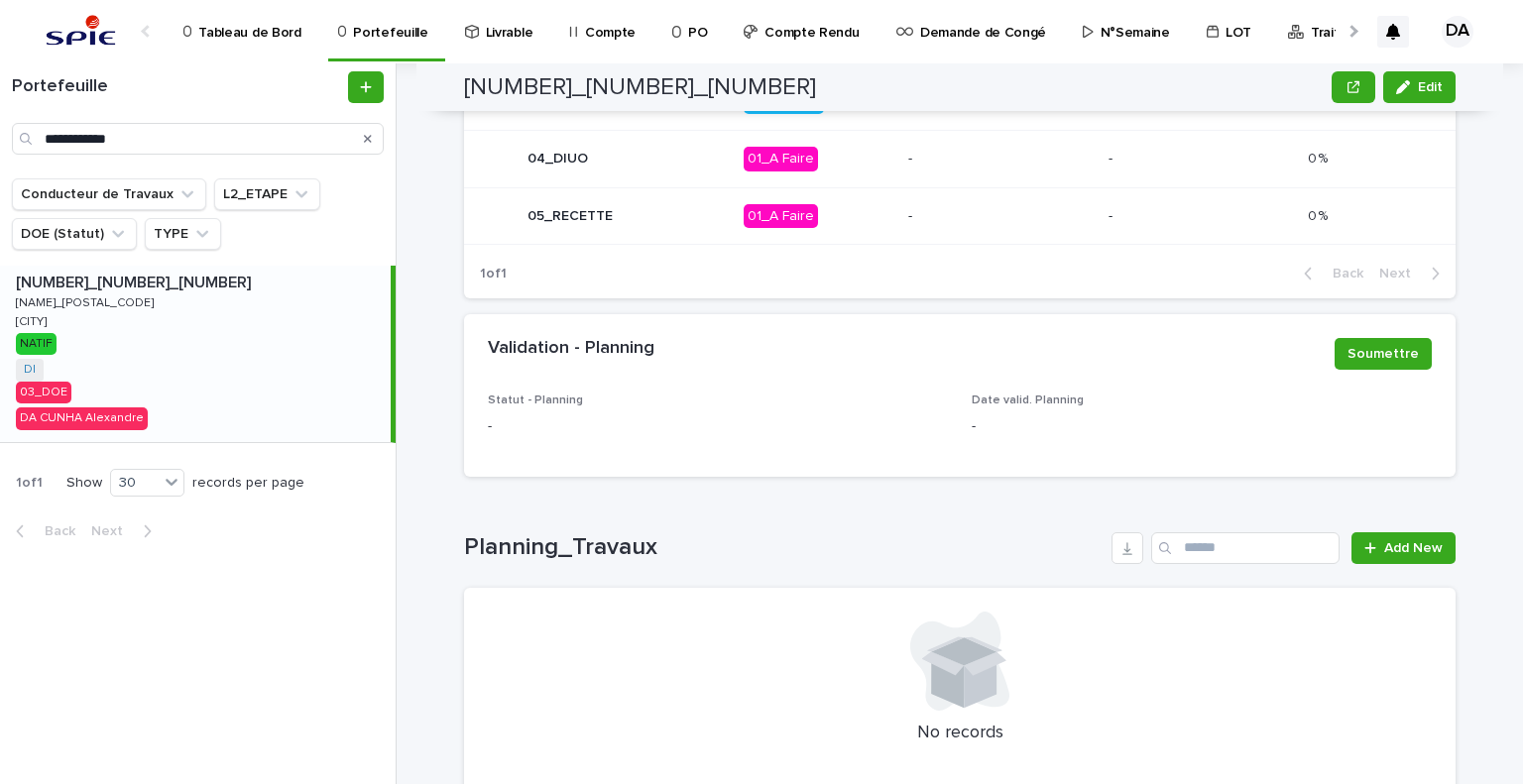 scroll, scrollTop: 1467, scrollLeft: 0, axis: vertical 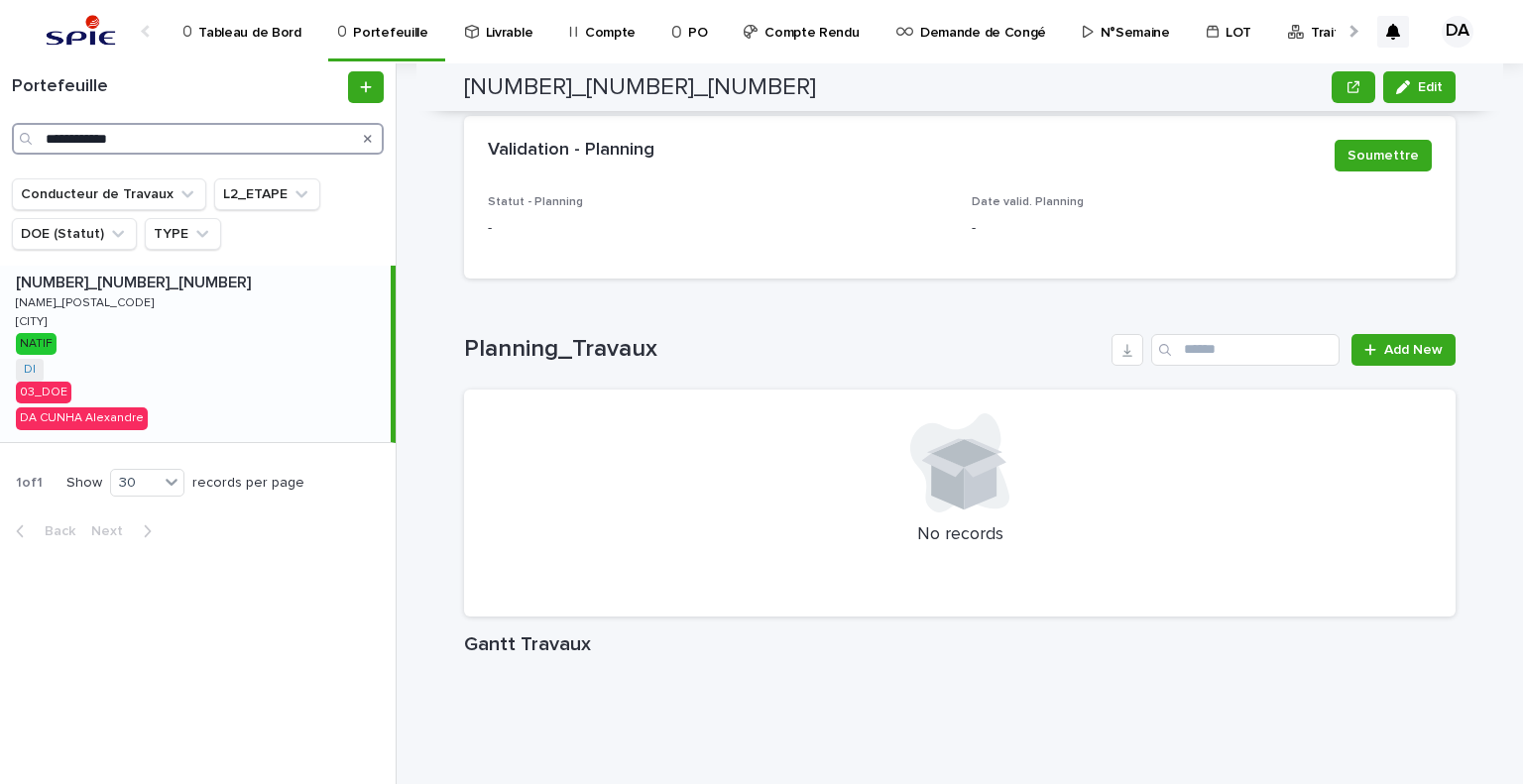 click on "**********" at bounding box center [197, 139] 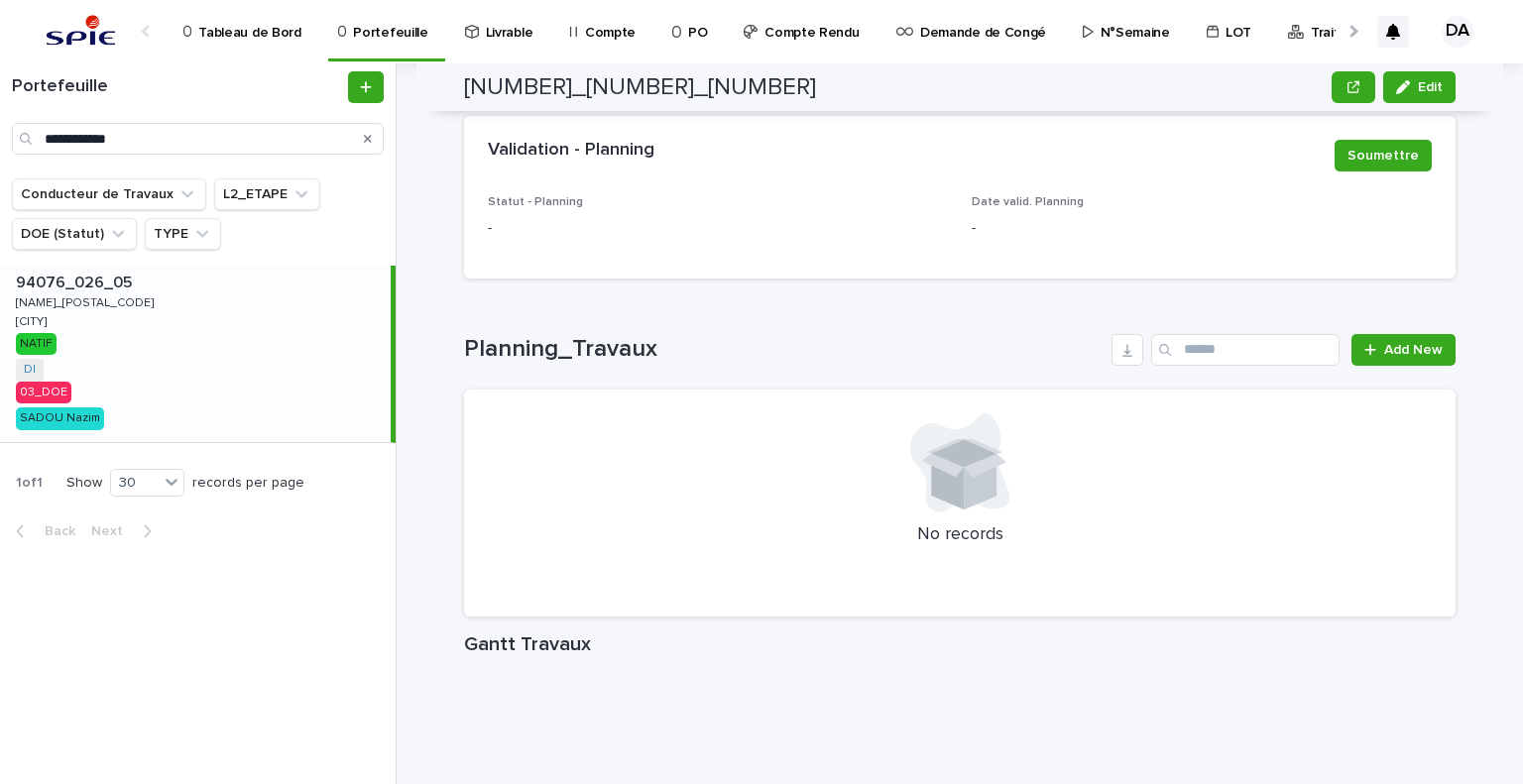 click on "Edit [POSTAL_CODE]_[CODE]_[CODE] [CITY] Edit Sorry, there was an error saving your record. Please try again. Please fill out the required fields below. Gestion de Projet Gestion Financière Graph - 3325 Graph - 3328 & 5899 Collaborateur Loading... Saving… Loading... Saving… Loading... Saving… Code Site [POSTAL_CODE]_[CODE]_[CODE] Ville [CITY] Loading... Saving… Adresse du Site - Ville [CITY] Loading... Saving… Typologie Terrain nu Nom du site [NAME]_[POSTAL_CODE] L2_ETAPE 03_DOE MOE INFRA - Projet NATIF TYPE DI   Conducteur FM - Concepteur [LAST] [LAST] Conducteur de Travaux [LAST] [LAST] Code Projet - Loading... Saving…                                         •••                                                                     00_M3C 01_GO TRAVAUX 02_TRAVAUX 03_DOE 04_RECETTE 10_TERMINE Loading... Saving… Montant - Heure Budgétisé 9232.99 Budget MOE Restant 455.91 Loading... Saving… Jalon Add New Tâches Statut Tâche Date début Date fin % Tâches Documents Tâches" at bounding box center (972, 423) 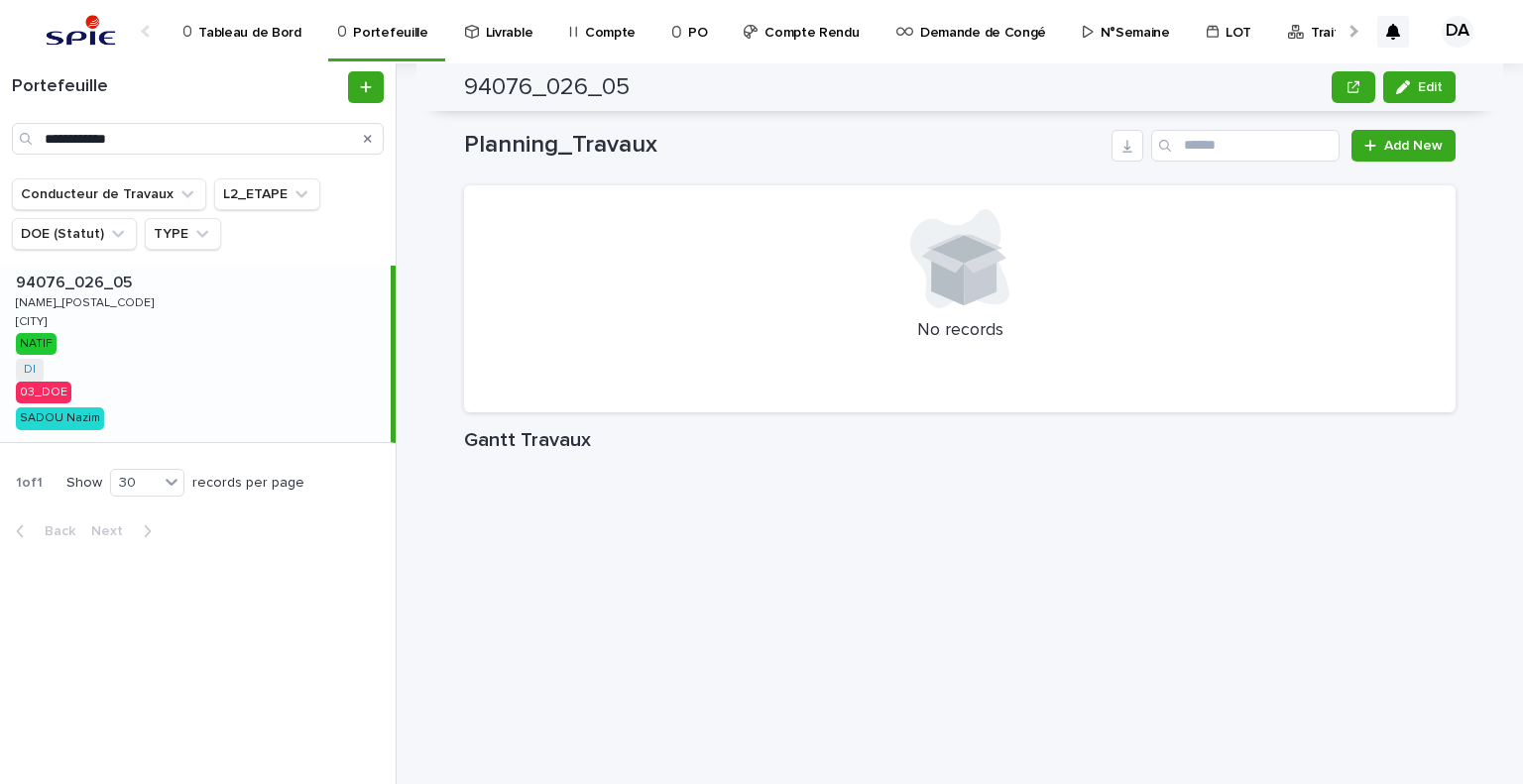 scroll, scrollTop: 1572, scrollLeft: 0, axis: vertical 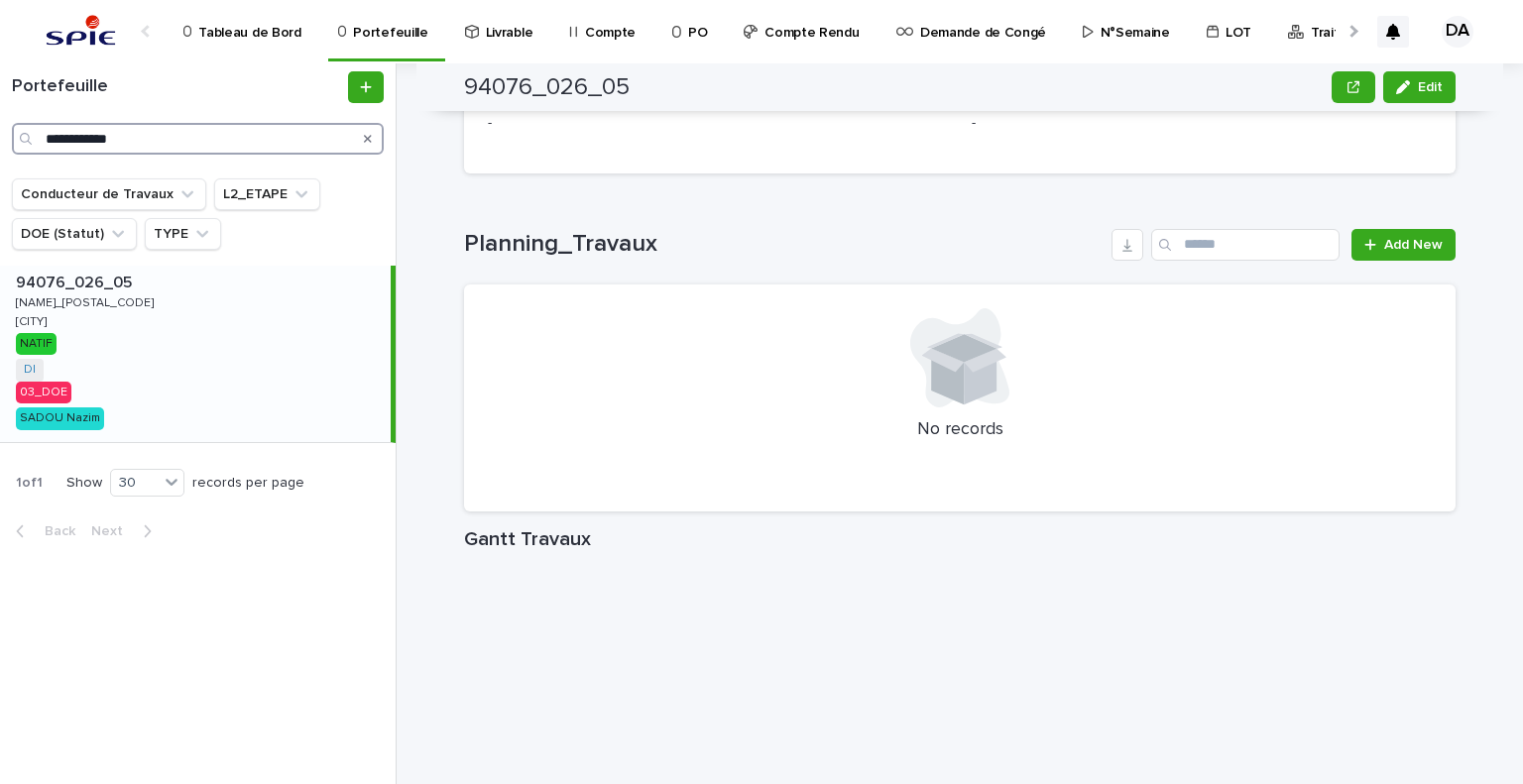click on "**********" at bounding box center [197, 139] 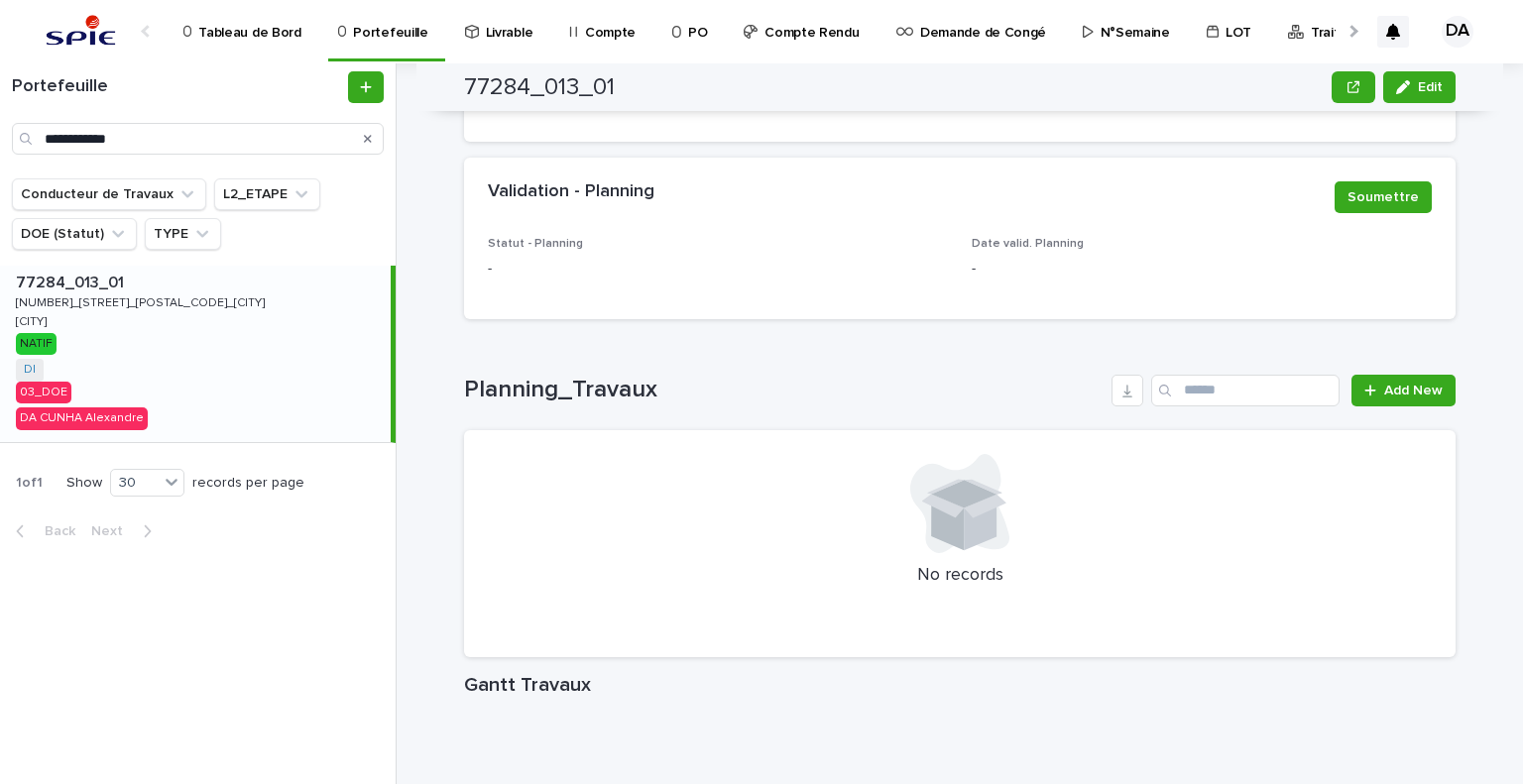 scroll, scrollTop: 1374, scrollLeft: 0, axis: vertical 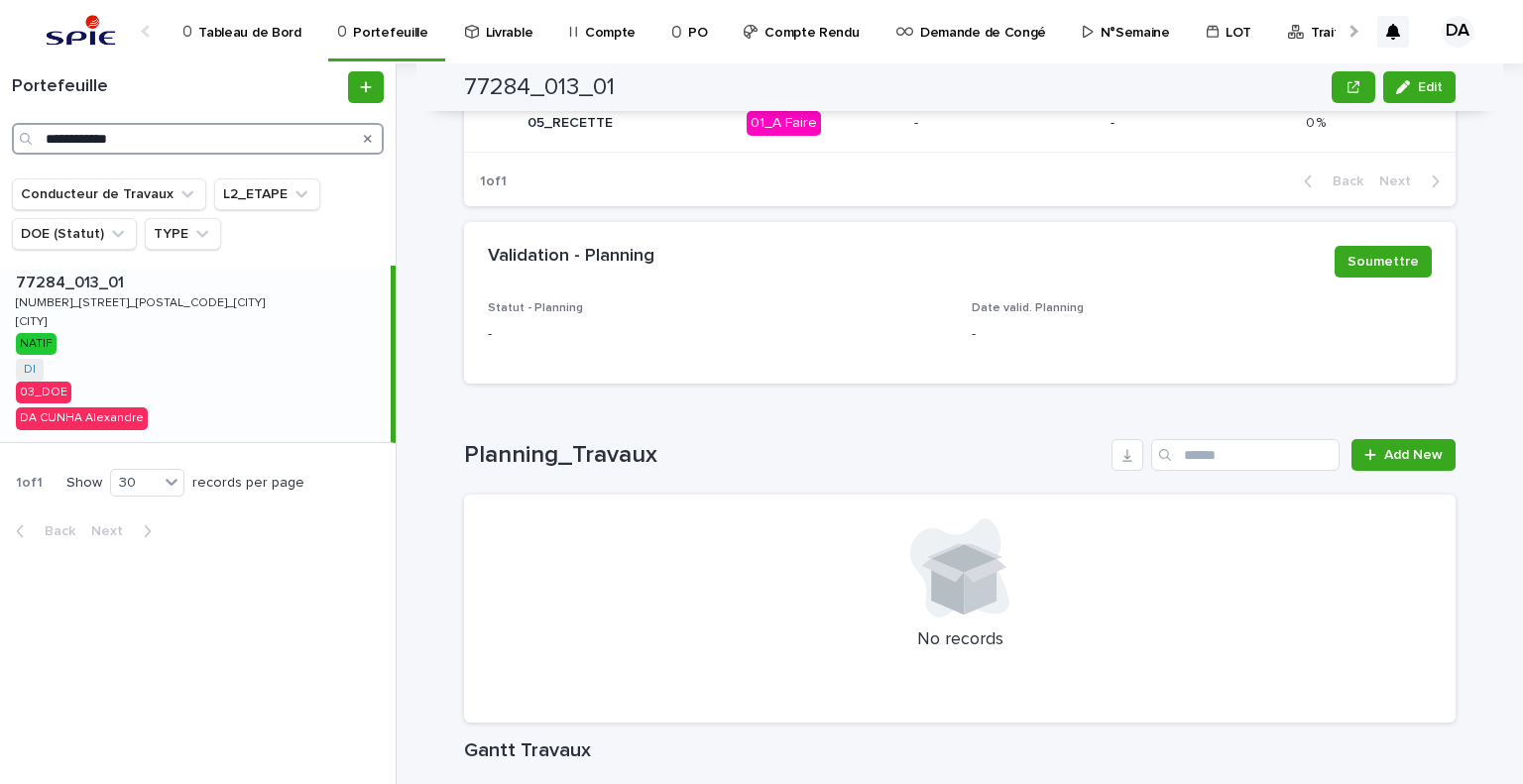 click on "**********" at bounding box center (197, 139) 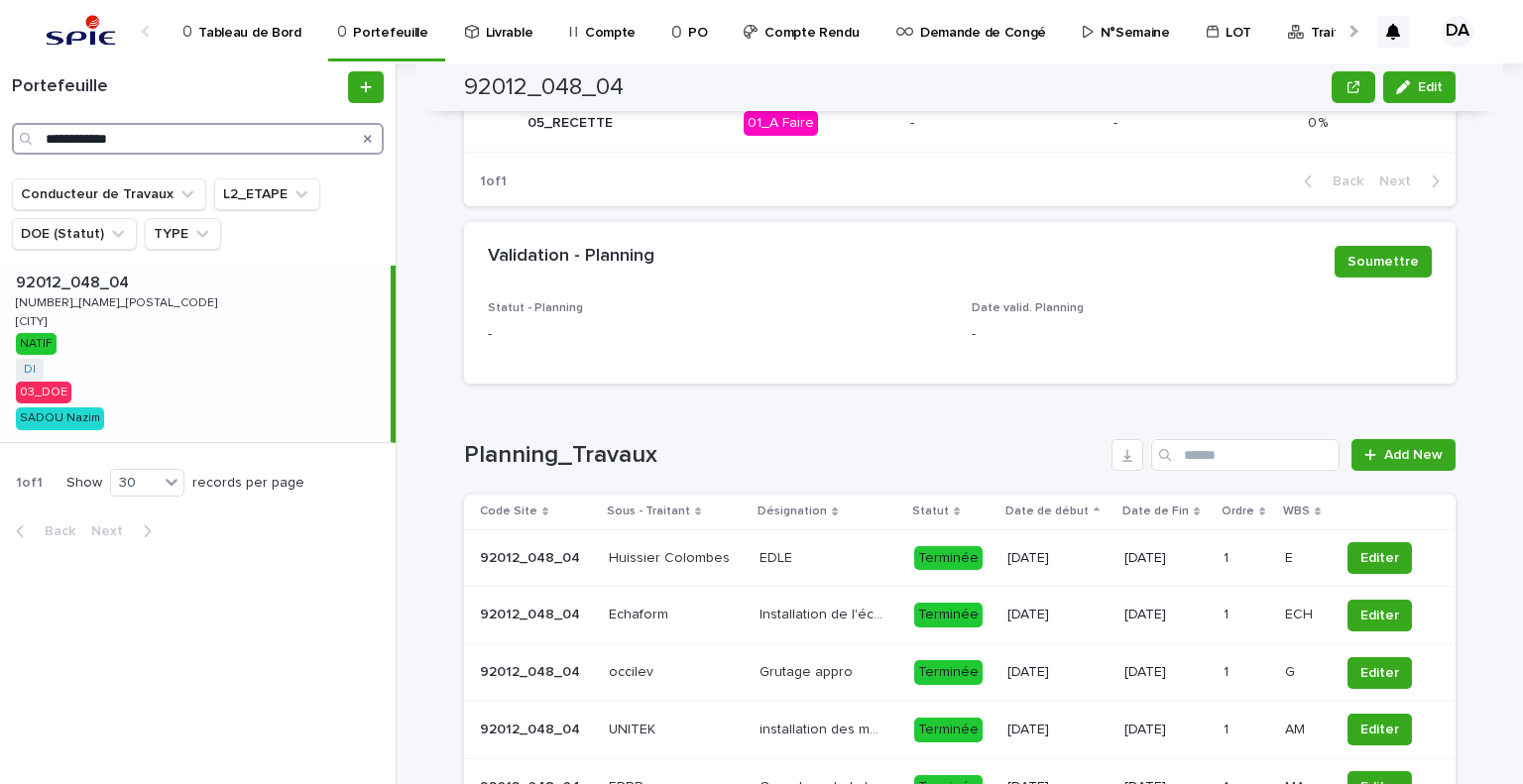 scroll, scrollTop: 1770, scrollLeft: 0, axis: vertical 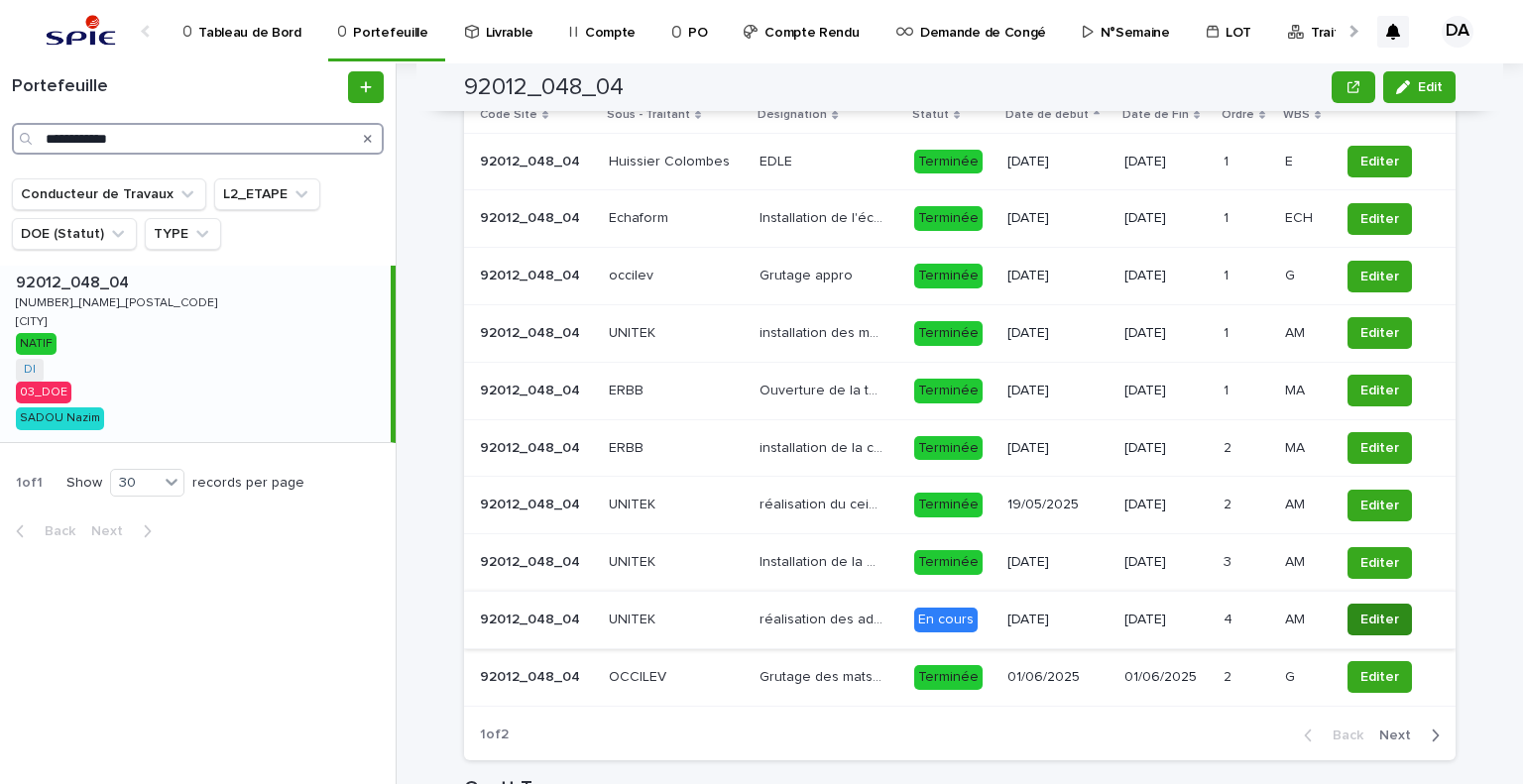 type on "**********" 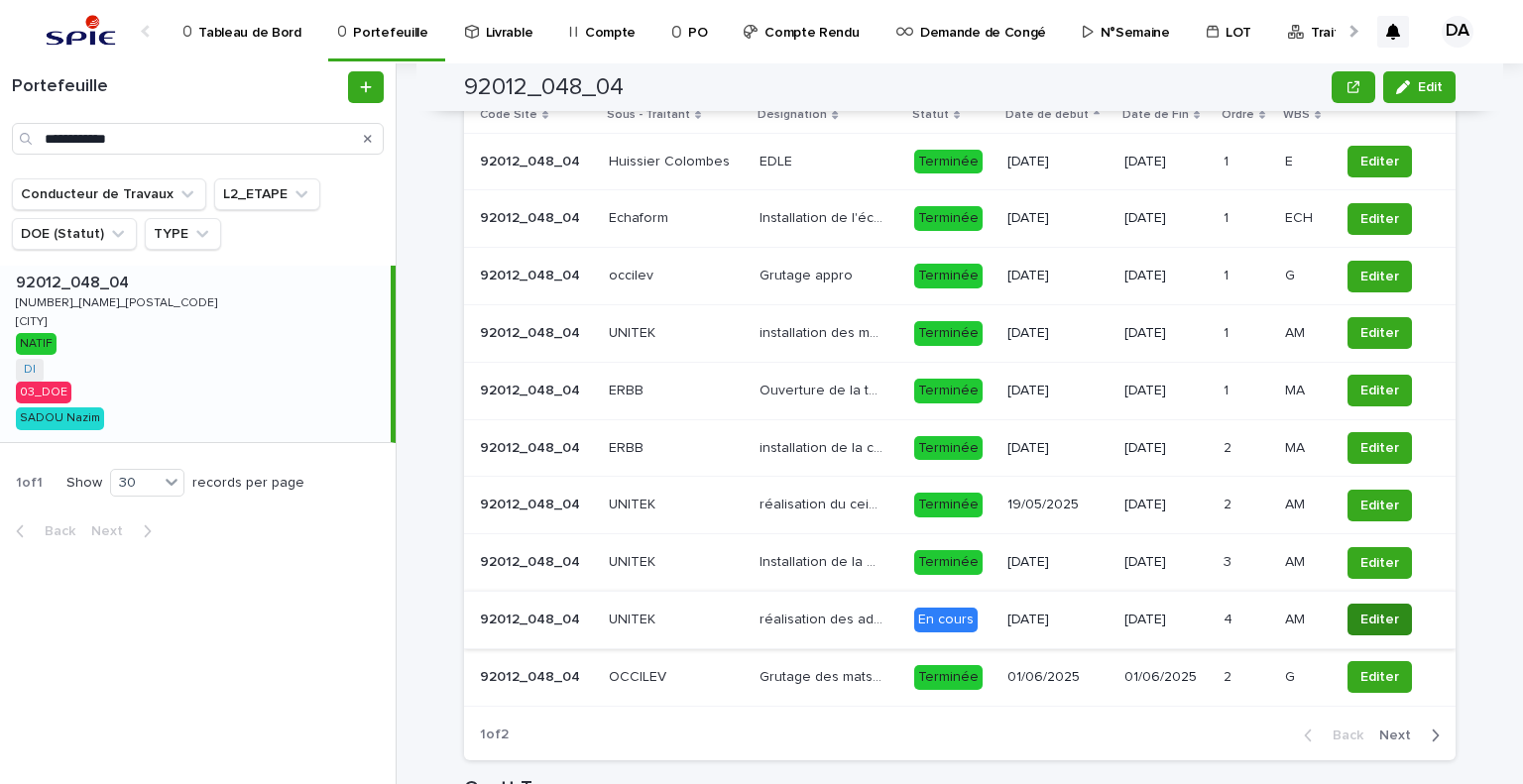 click on "Editer" at bounding box center [1379, 619] 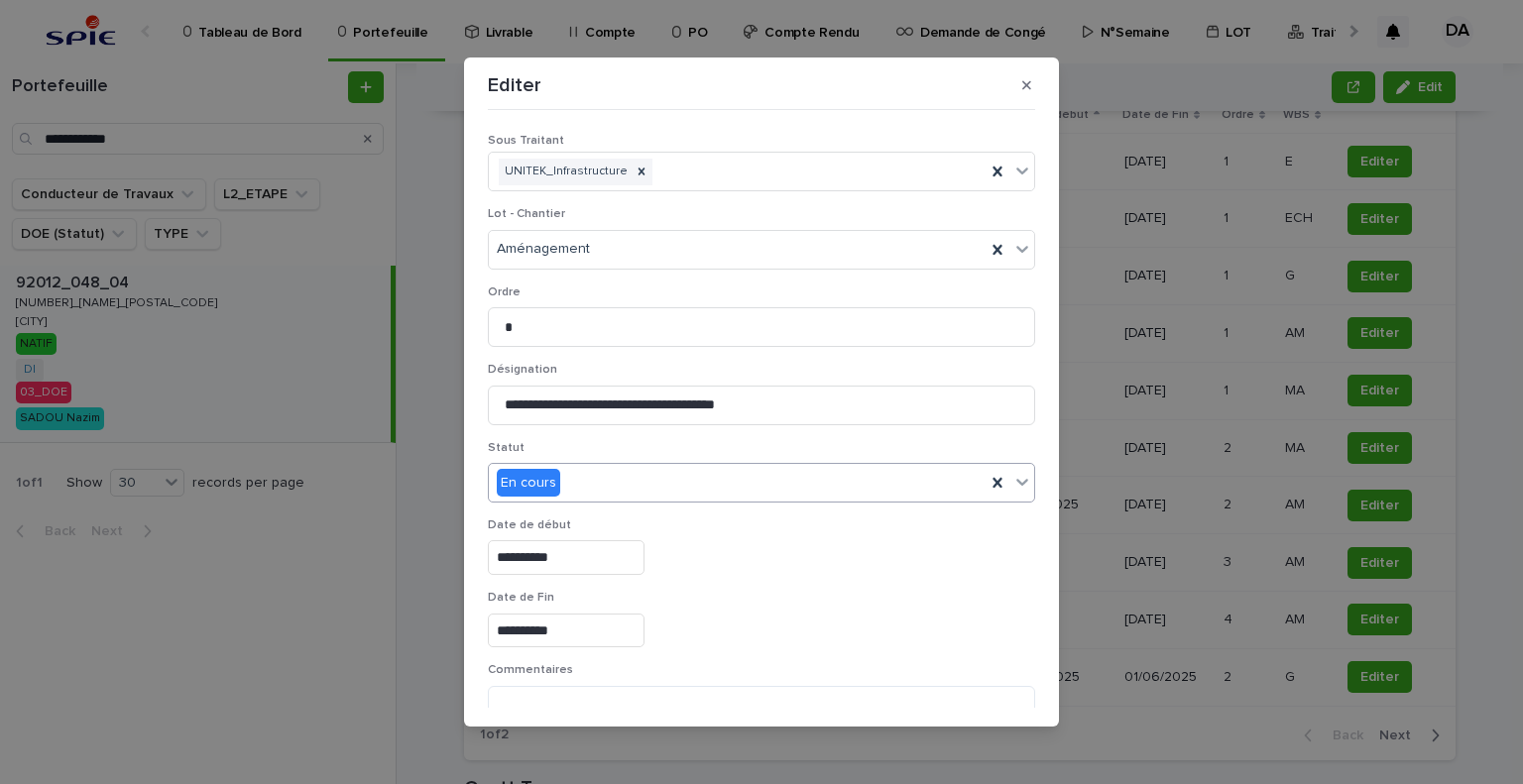 click on "En cours" at bounding box center [737, 483] 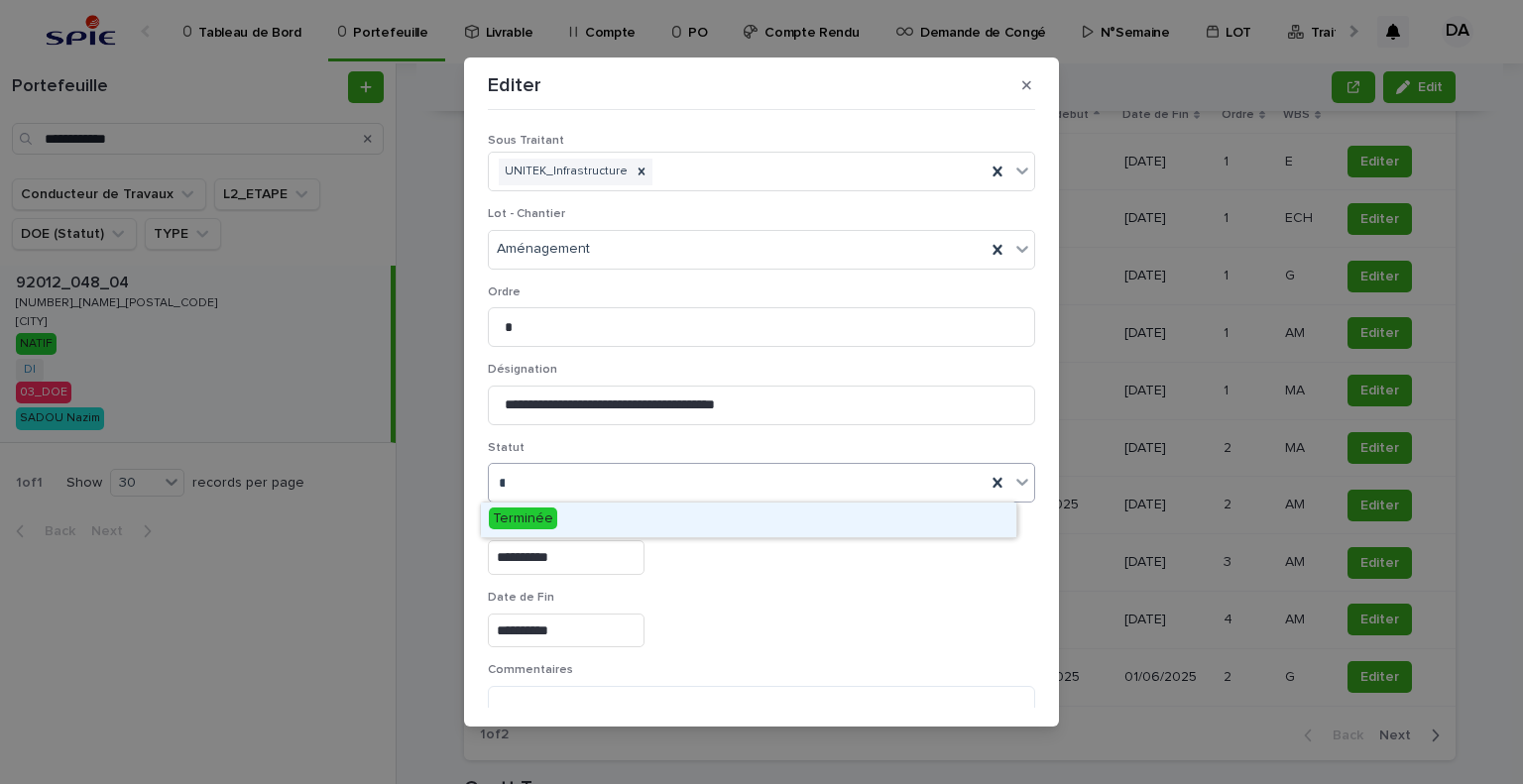 type on "***" 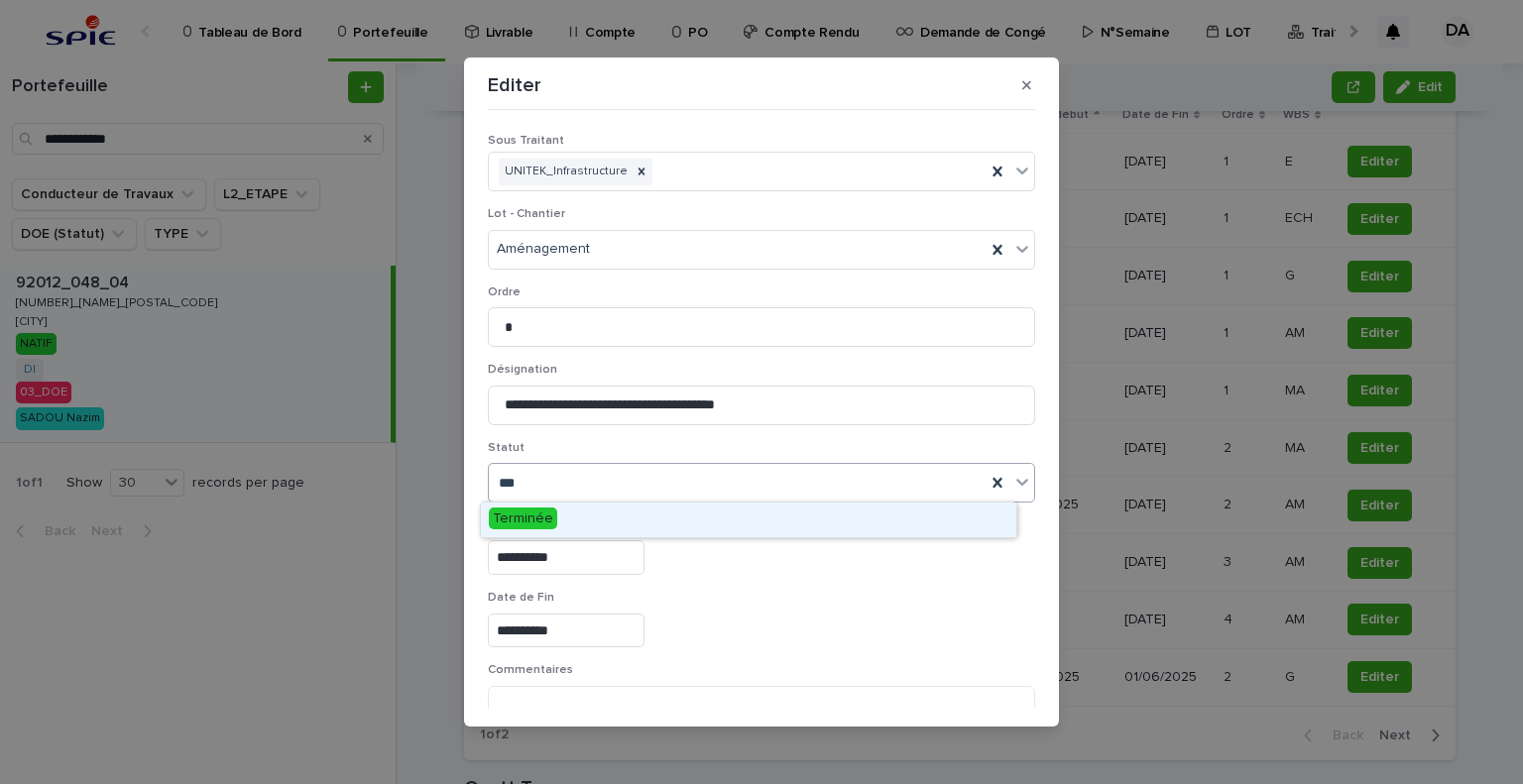 drag, startPoint x: 558, startPoint y: 523, endPoint x: 789, endPoint y: 580, distance: 237.9286 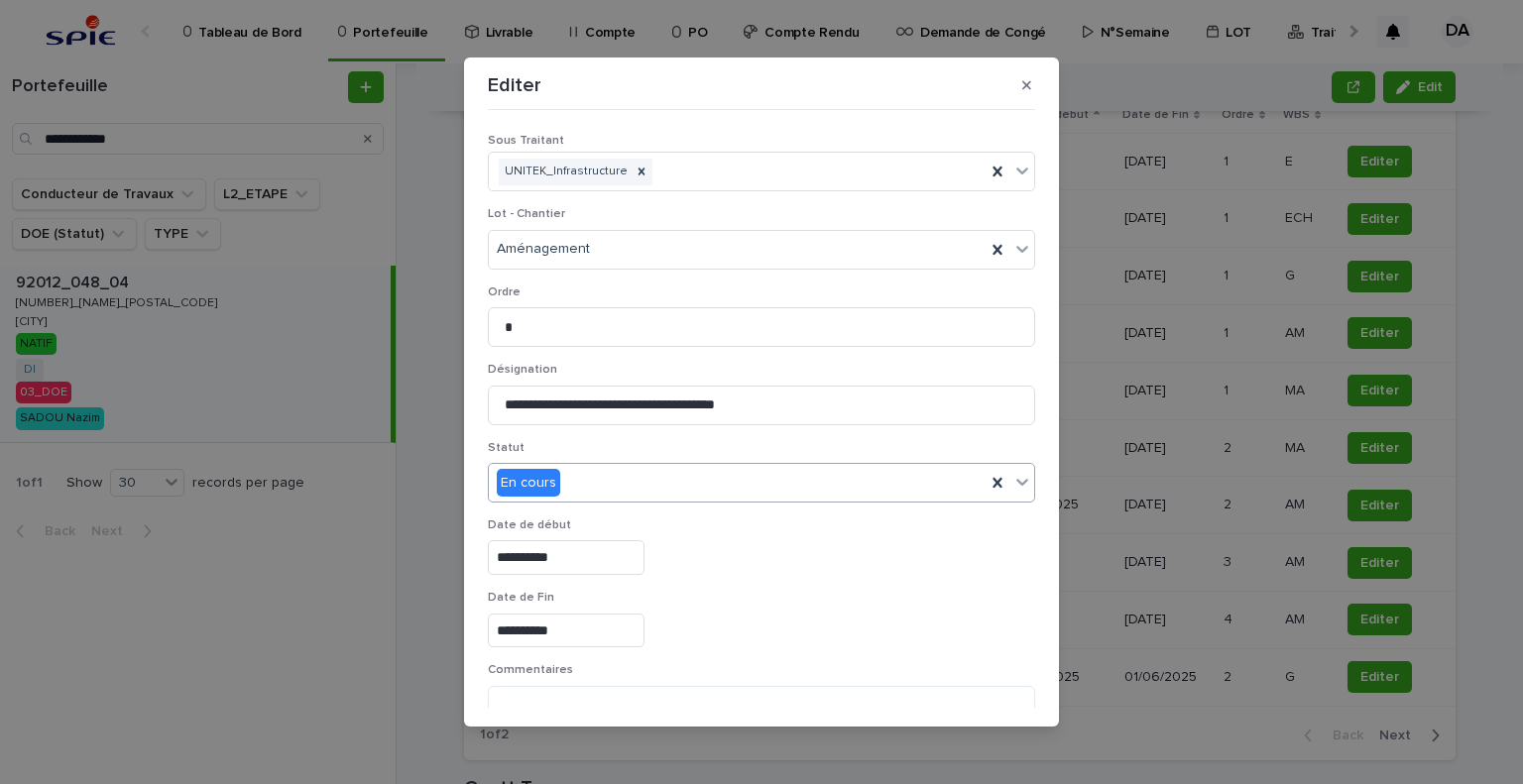 scroll, scrollTop: 98, scrollLeft: 0, axis: vertical 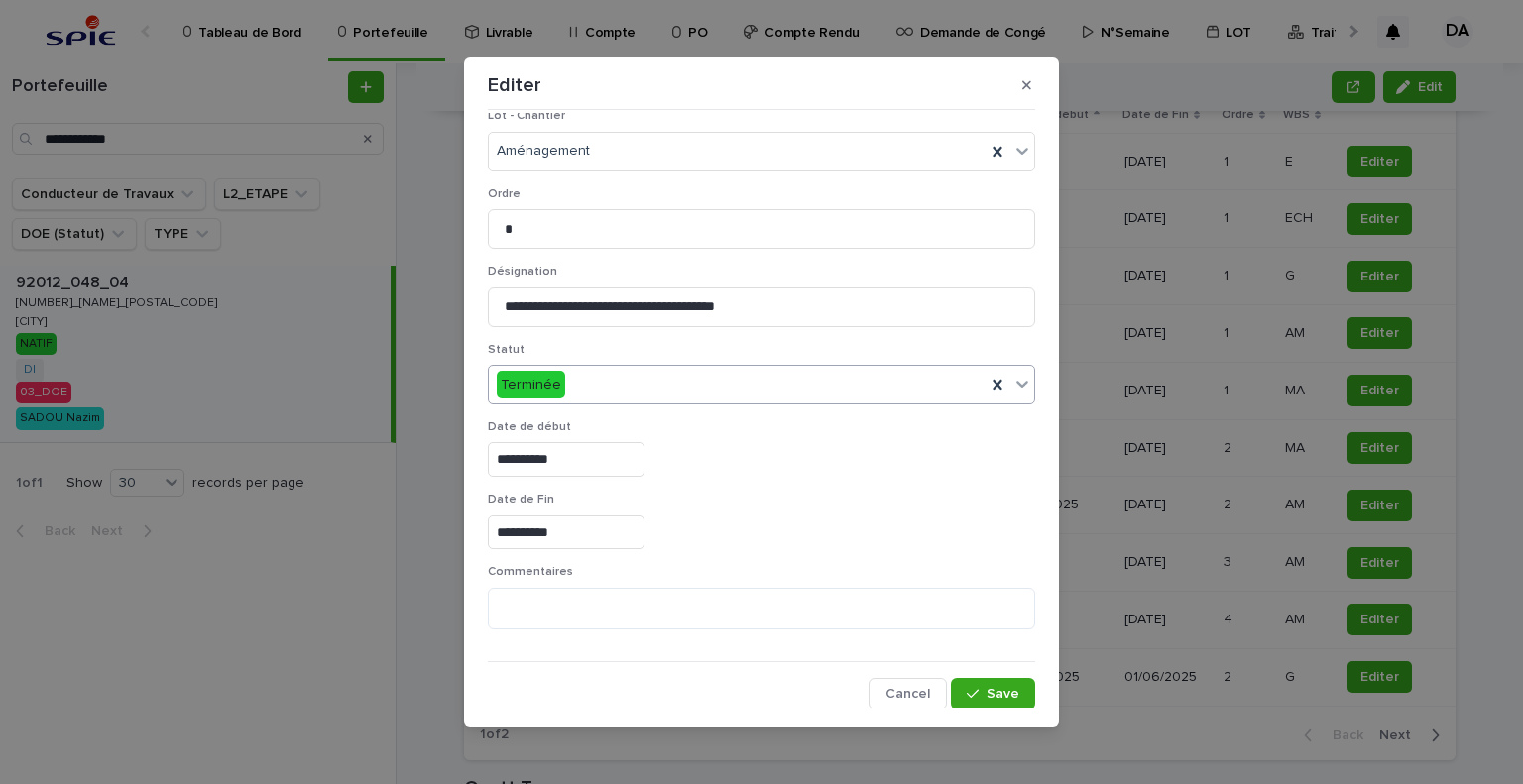 drag, startPoint x: 967, startPoint y: 703, endPoint x: 1395, endPoint y: 638, distance: 432.90761 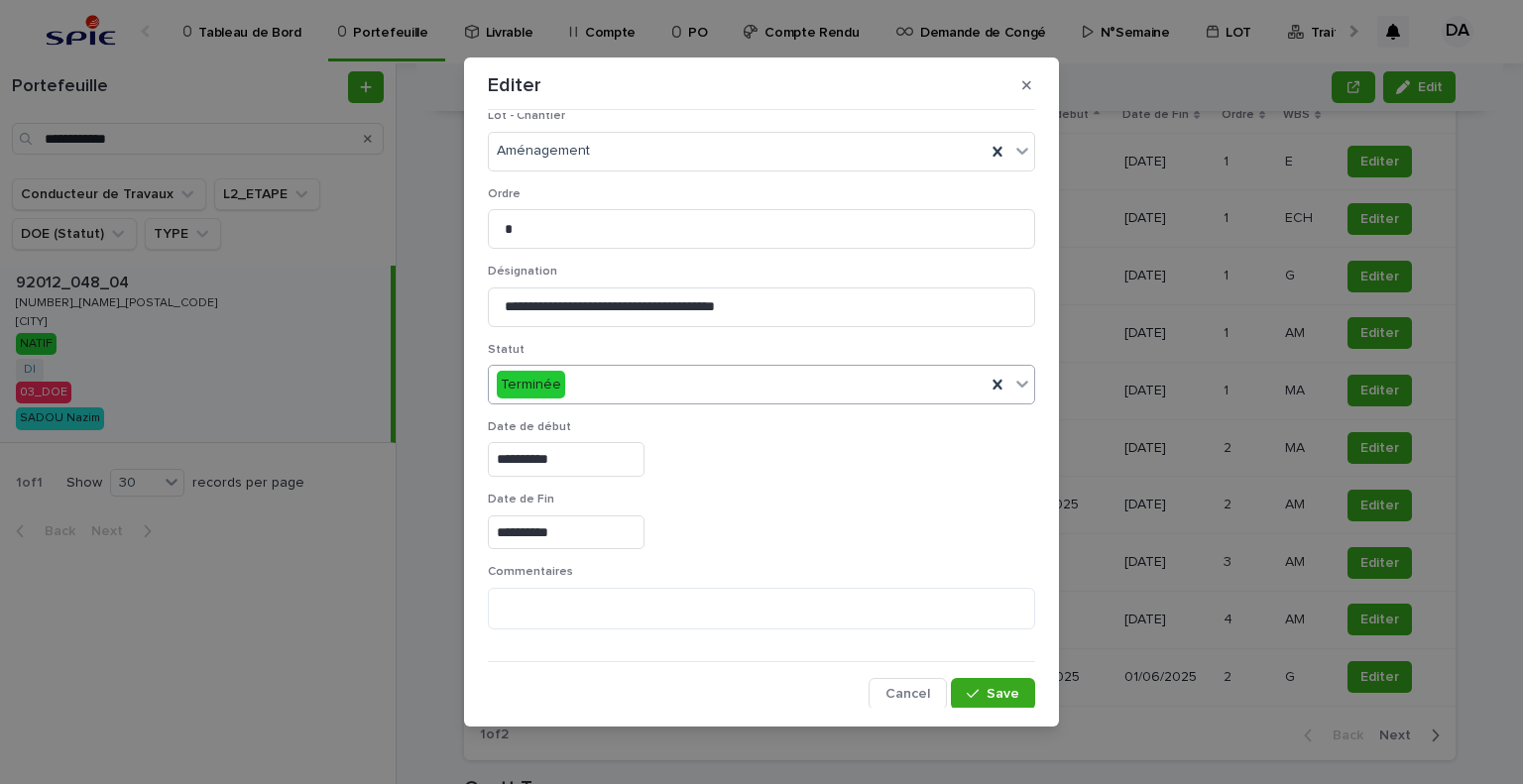 click on "Save" at bounding box center [993, 694] 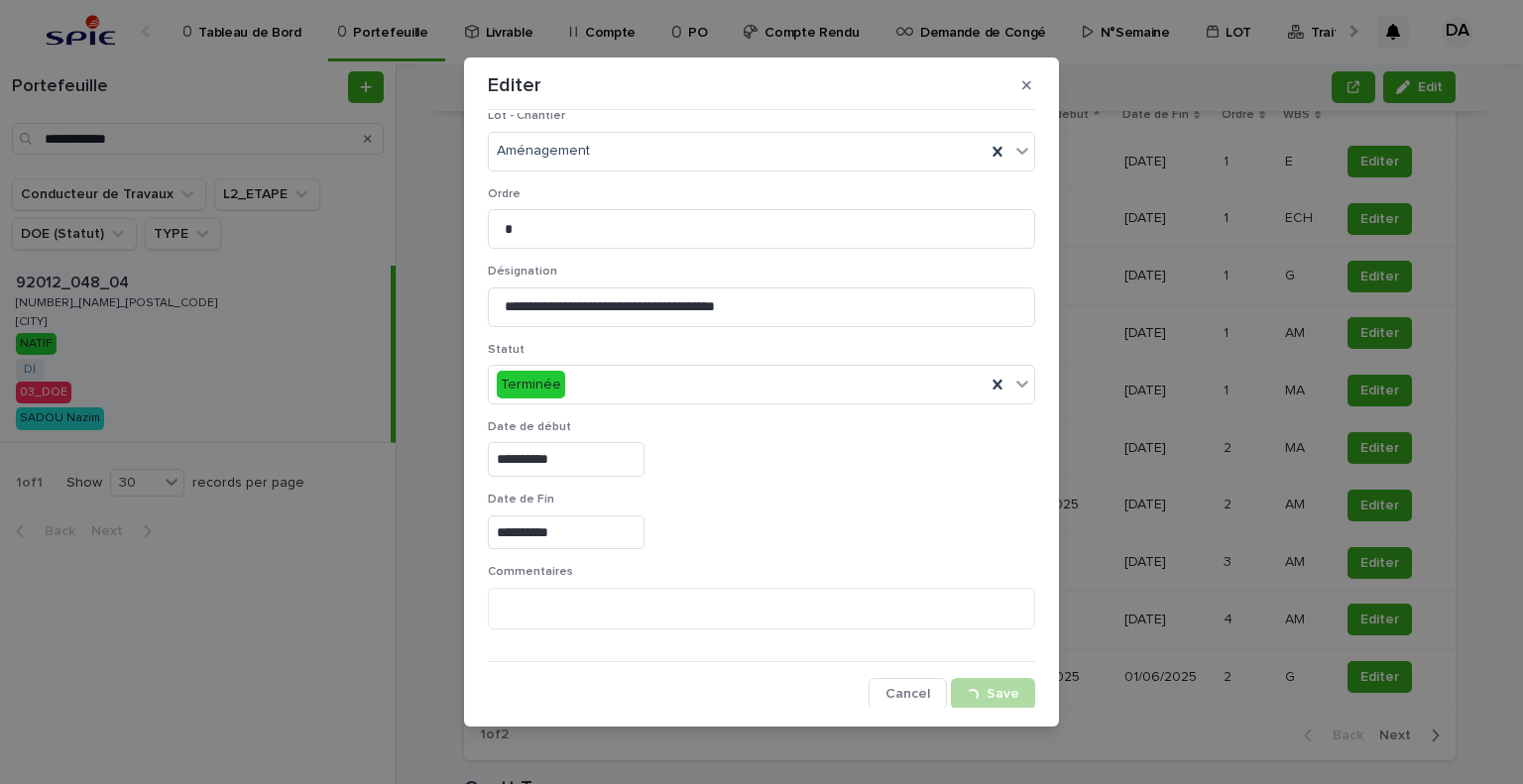 drag, startPoint x: 1487, startPoint y: 564, endPoint x: 1464, endPoint y: 689, distance: 127.098 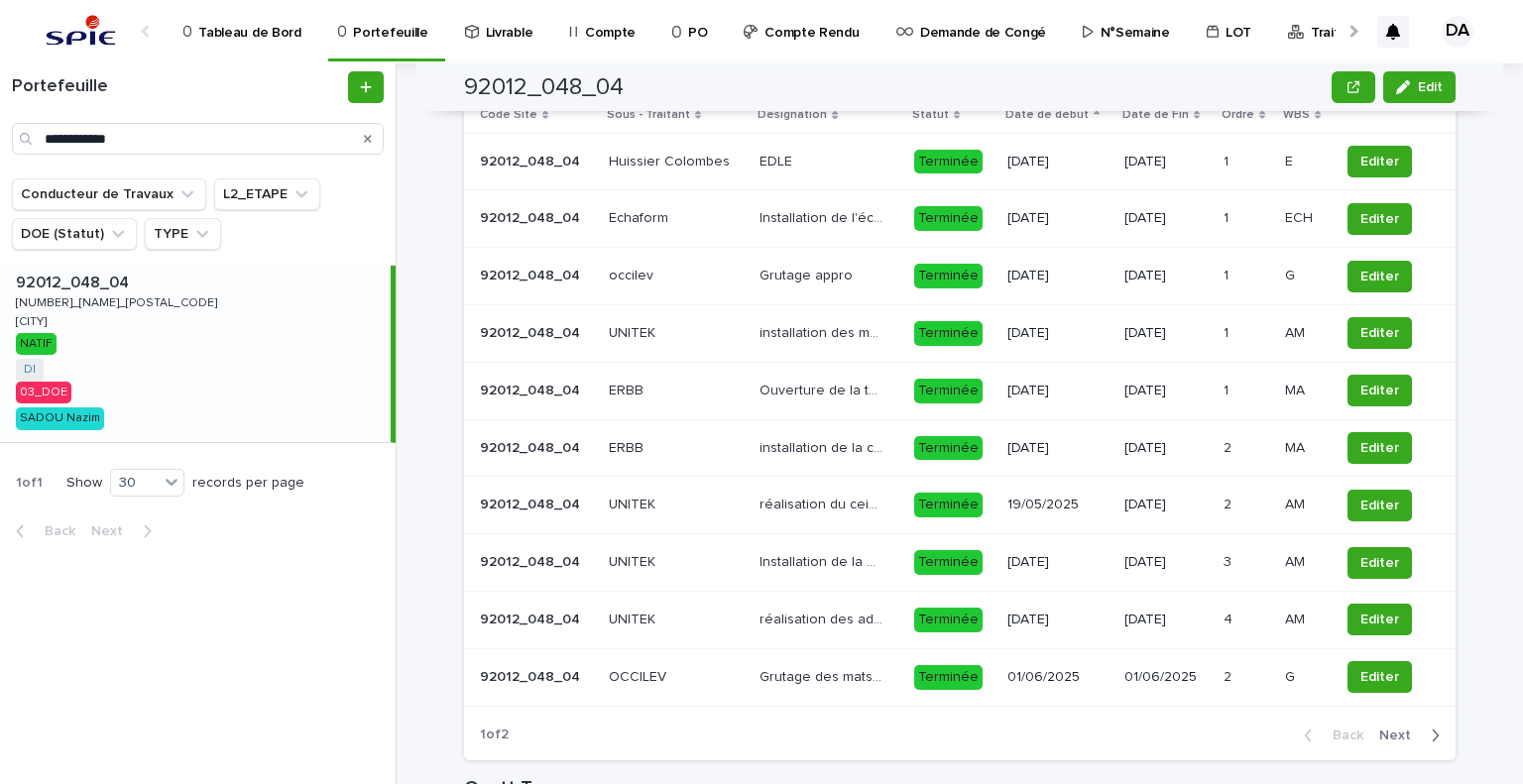 click on "Next" at bounding box center (1401, 735) 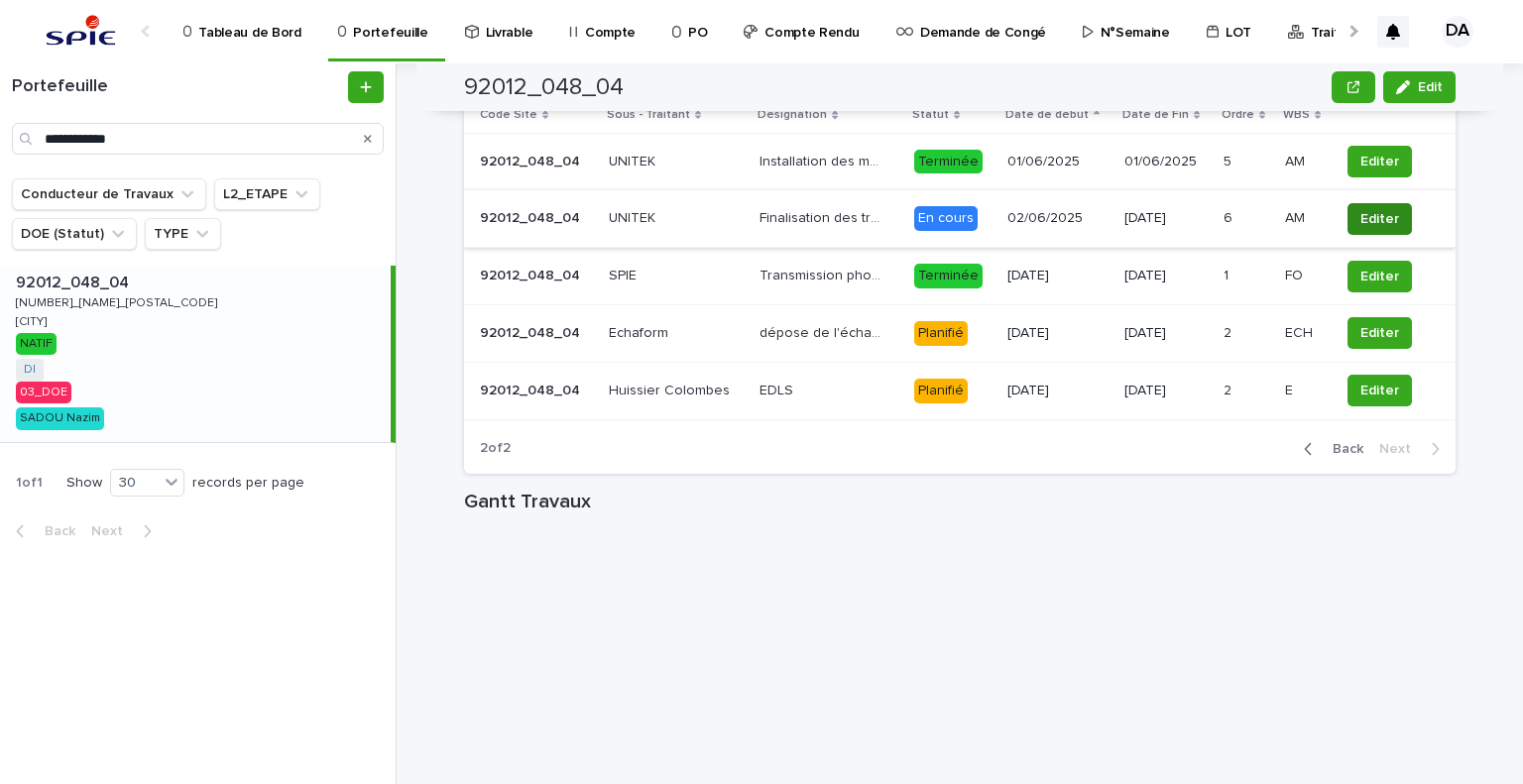 click on "Editer" at bounding box center [1379, 219] 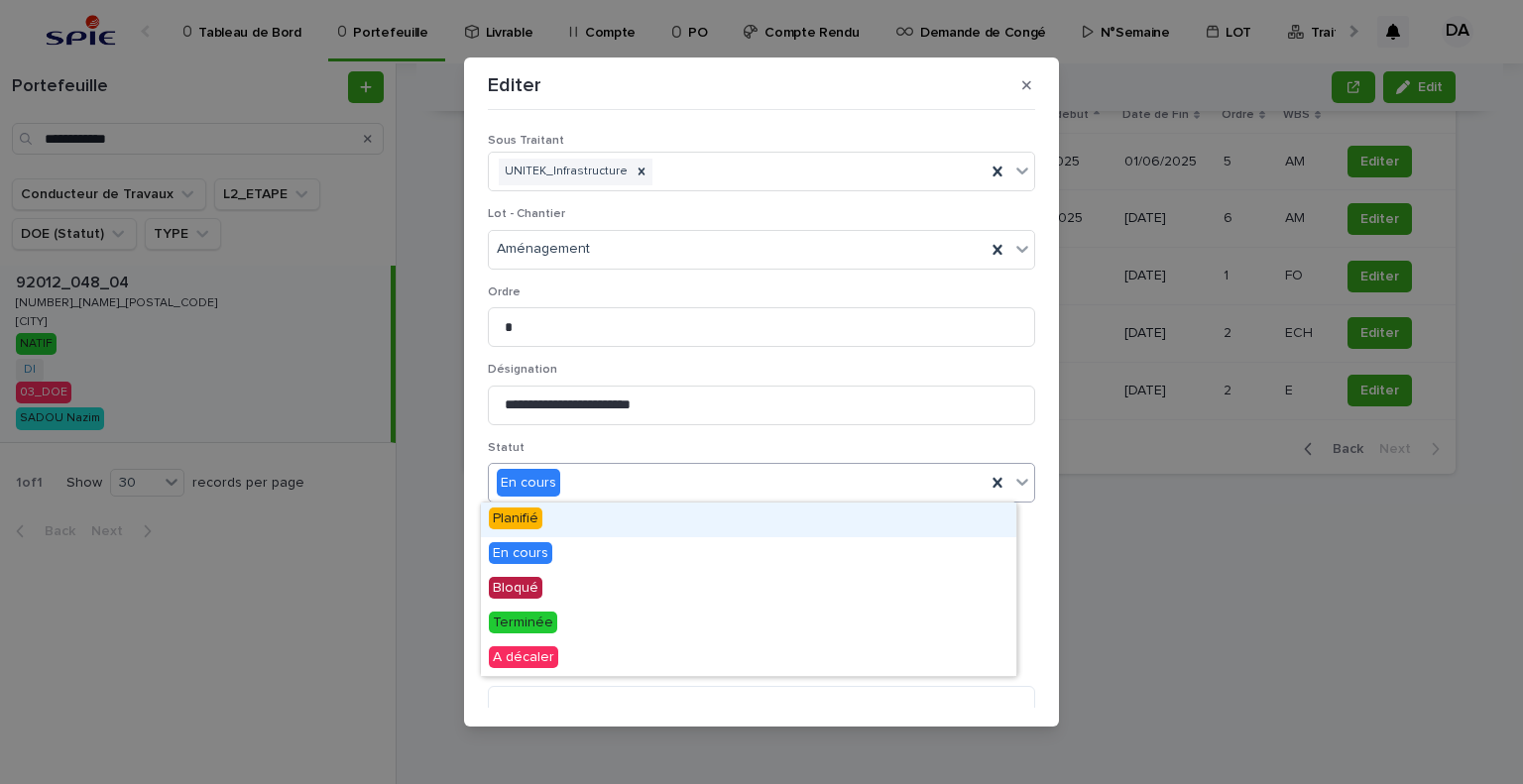 click on "En cours" at bounding box center (737, 483) 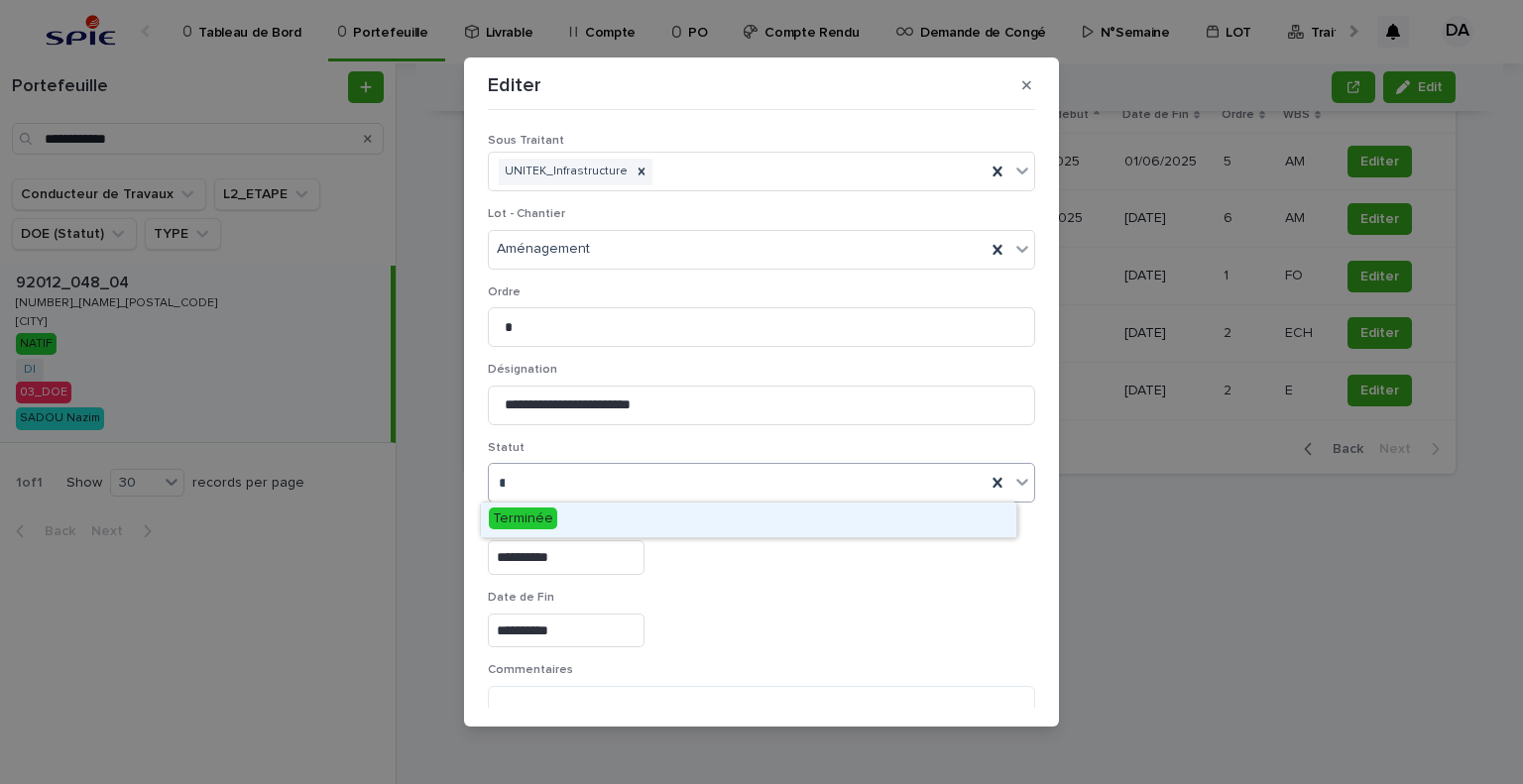 type on "***" 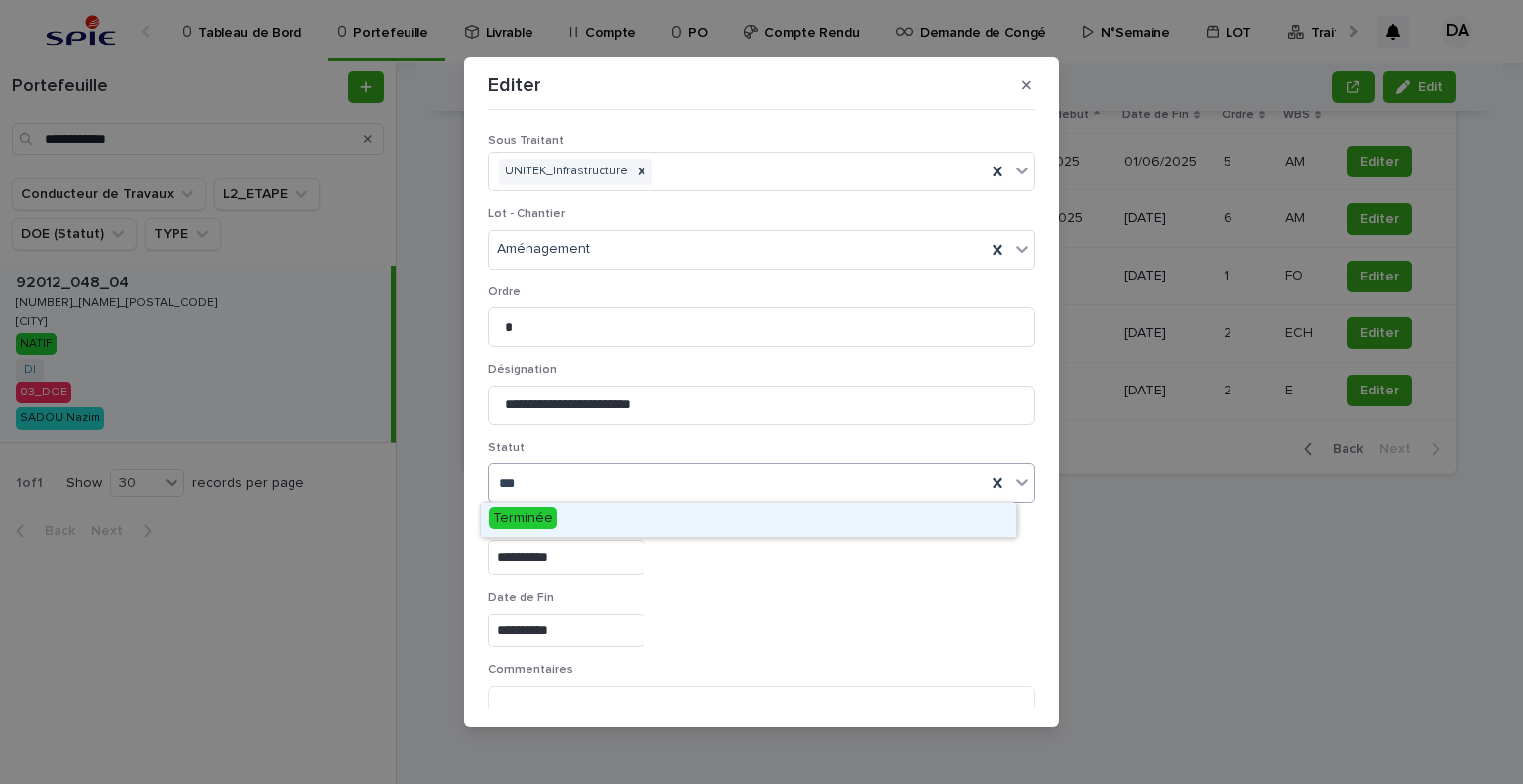 click on "Terminée" at bounding box center (749, 519) 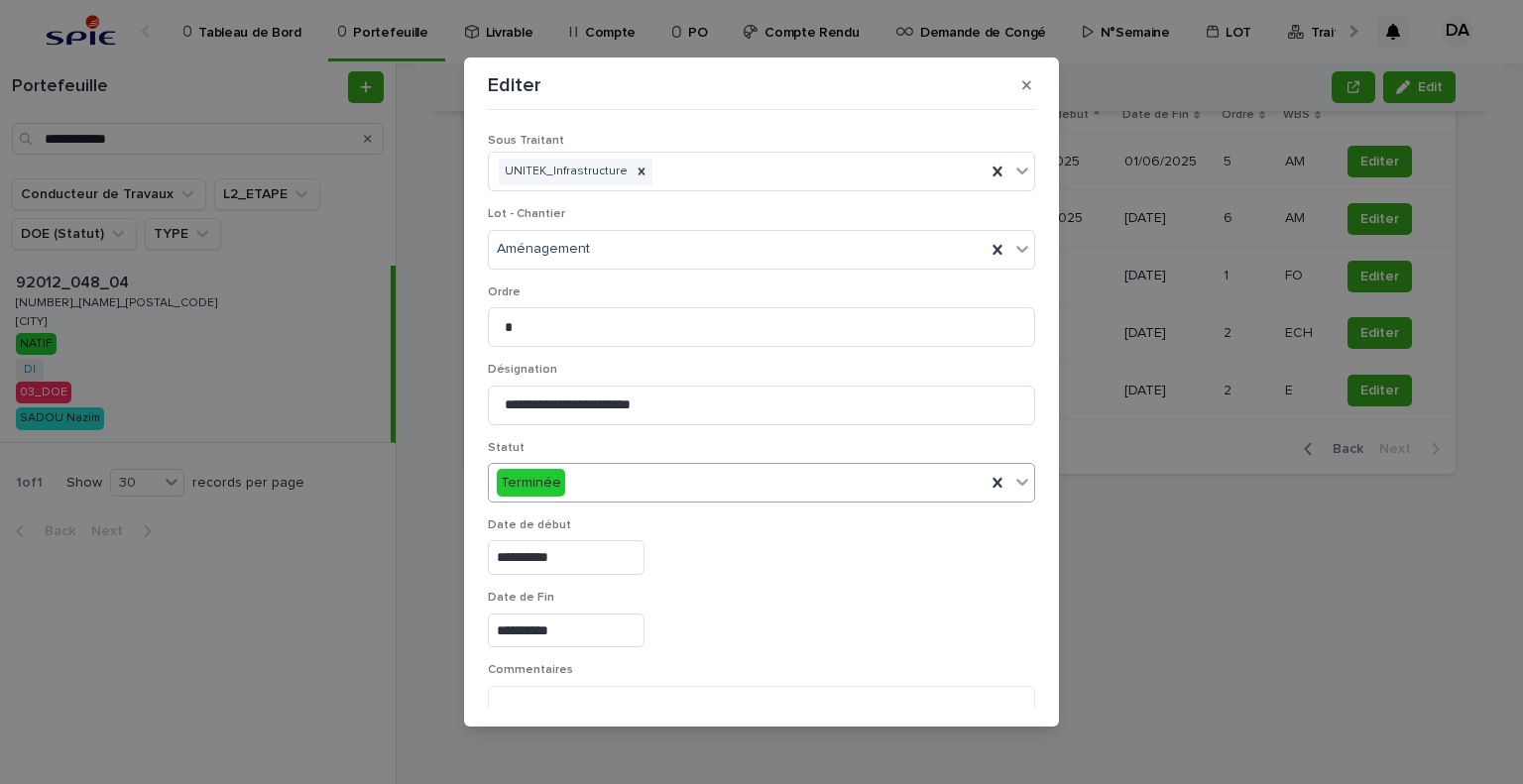 scroll, scrollTop: 98, scrollLeft: 0, axis: vertical 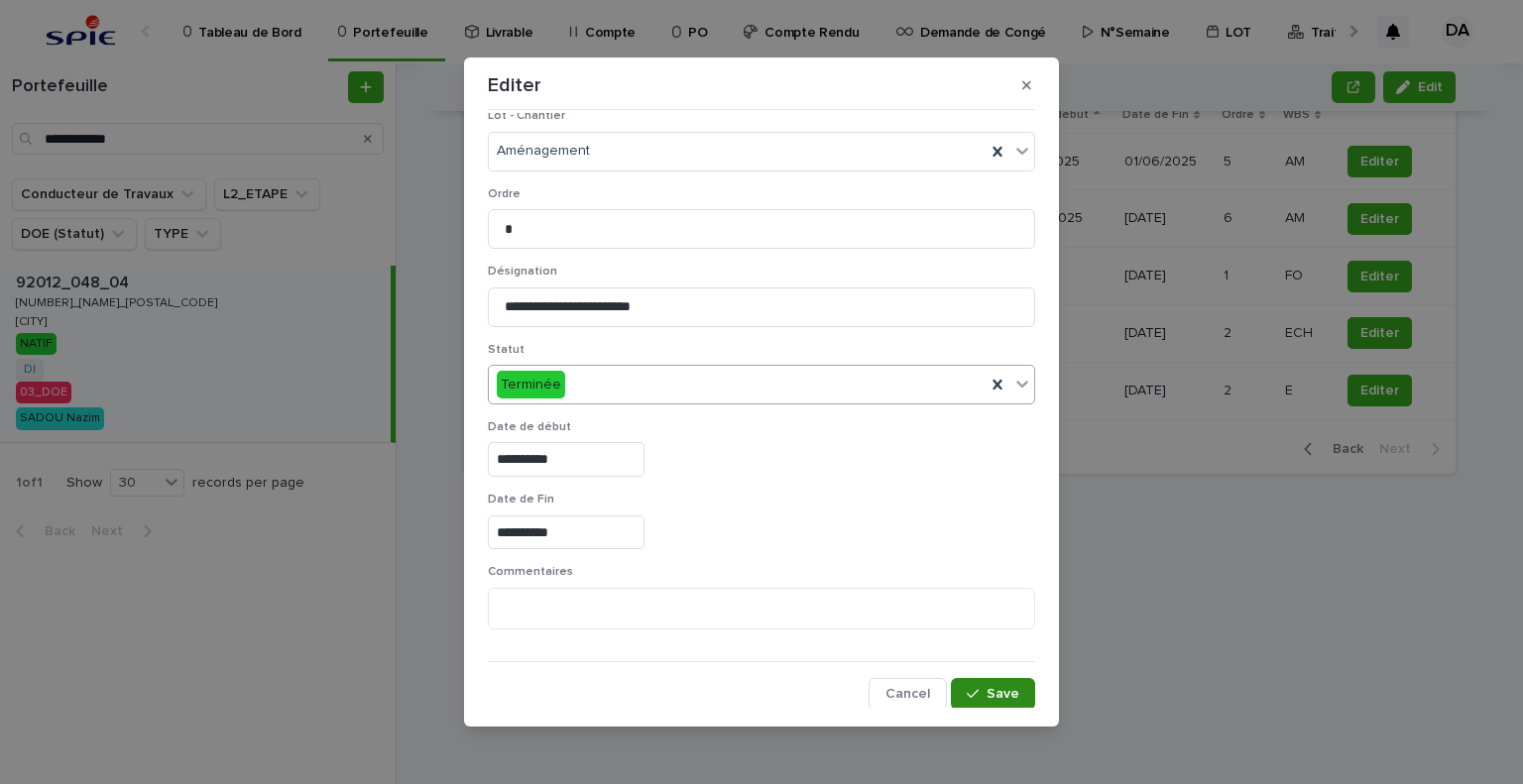 click on "Save" at bounding box center [993, 694] 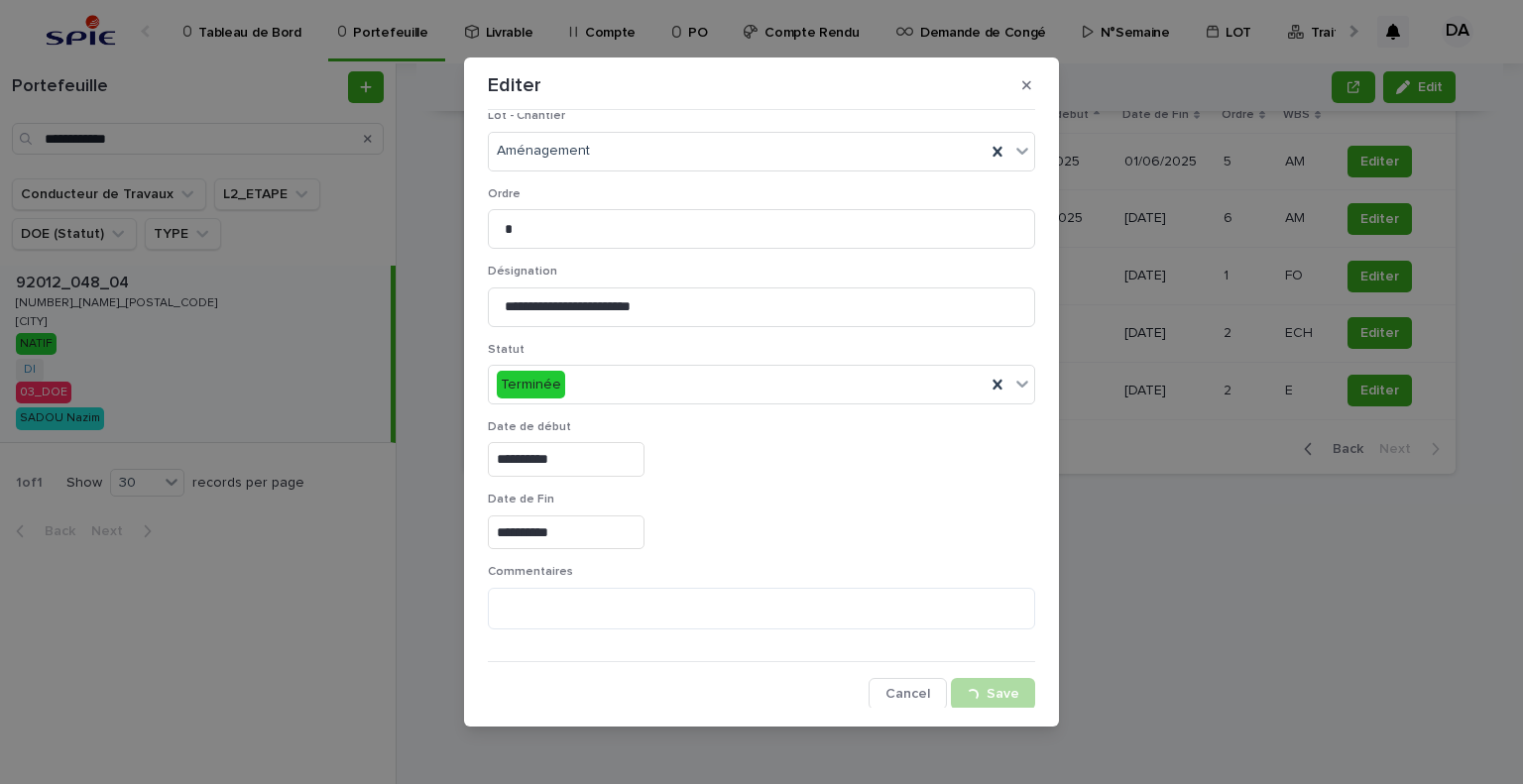 click on "**********" at bounding box center [762, 392] 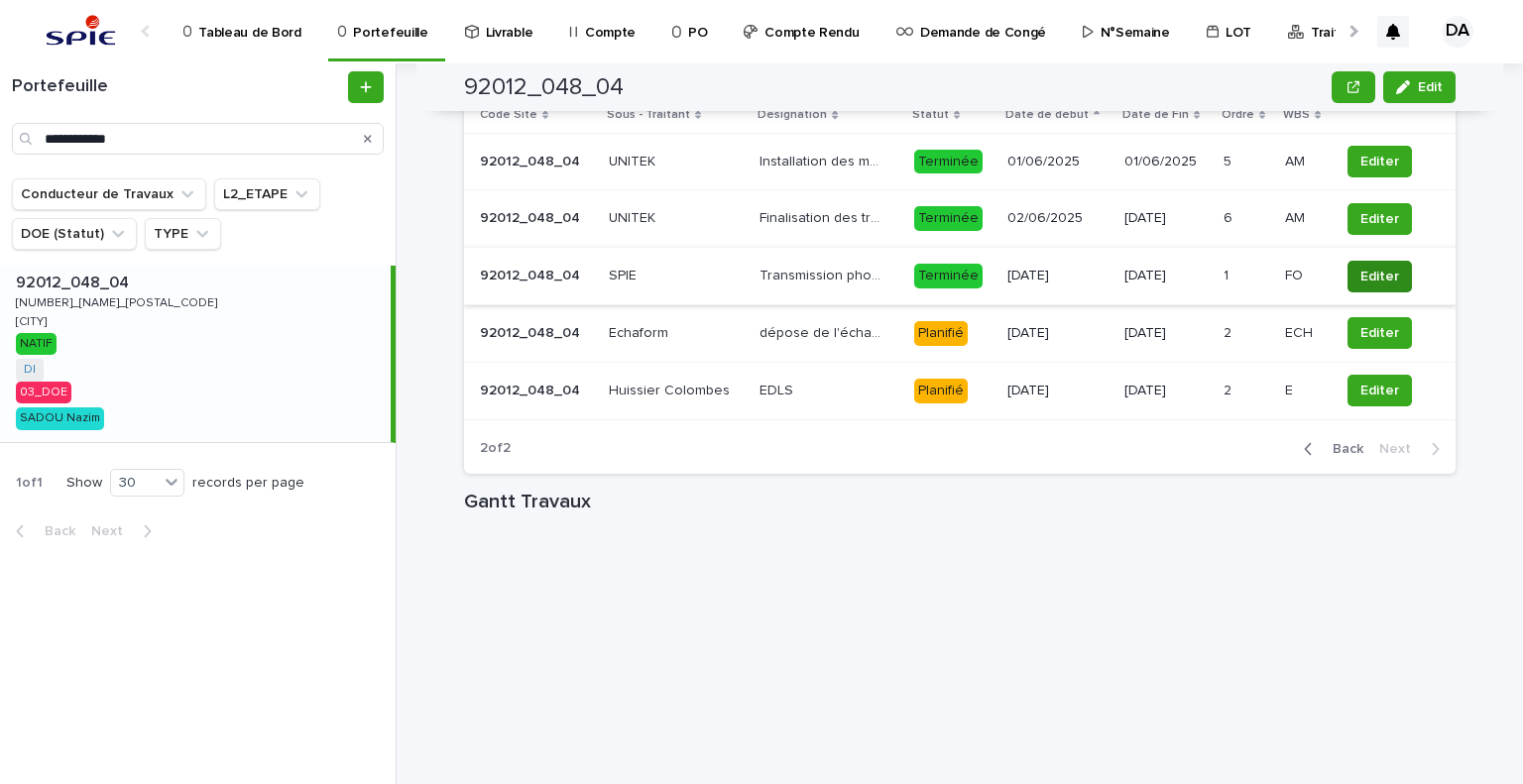 click on "Editer" at bounding box center (1379, 277) 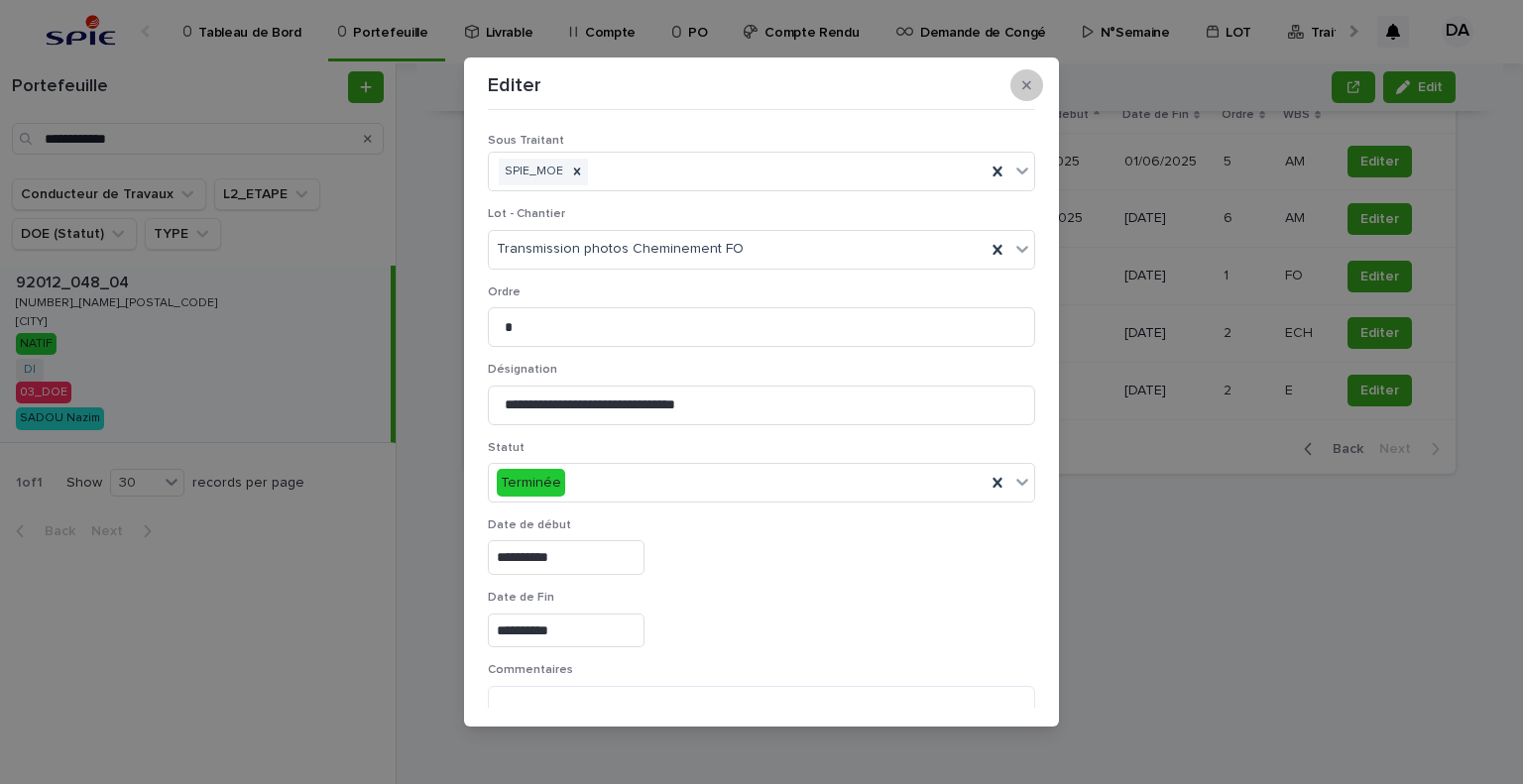 click 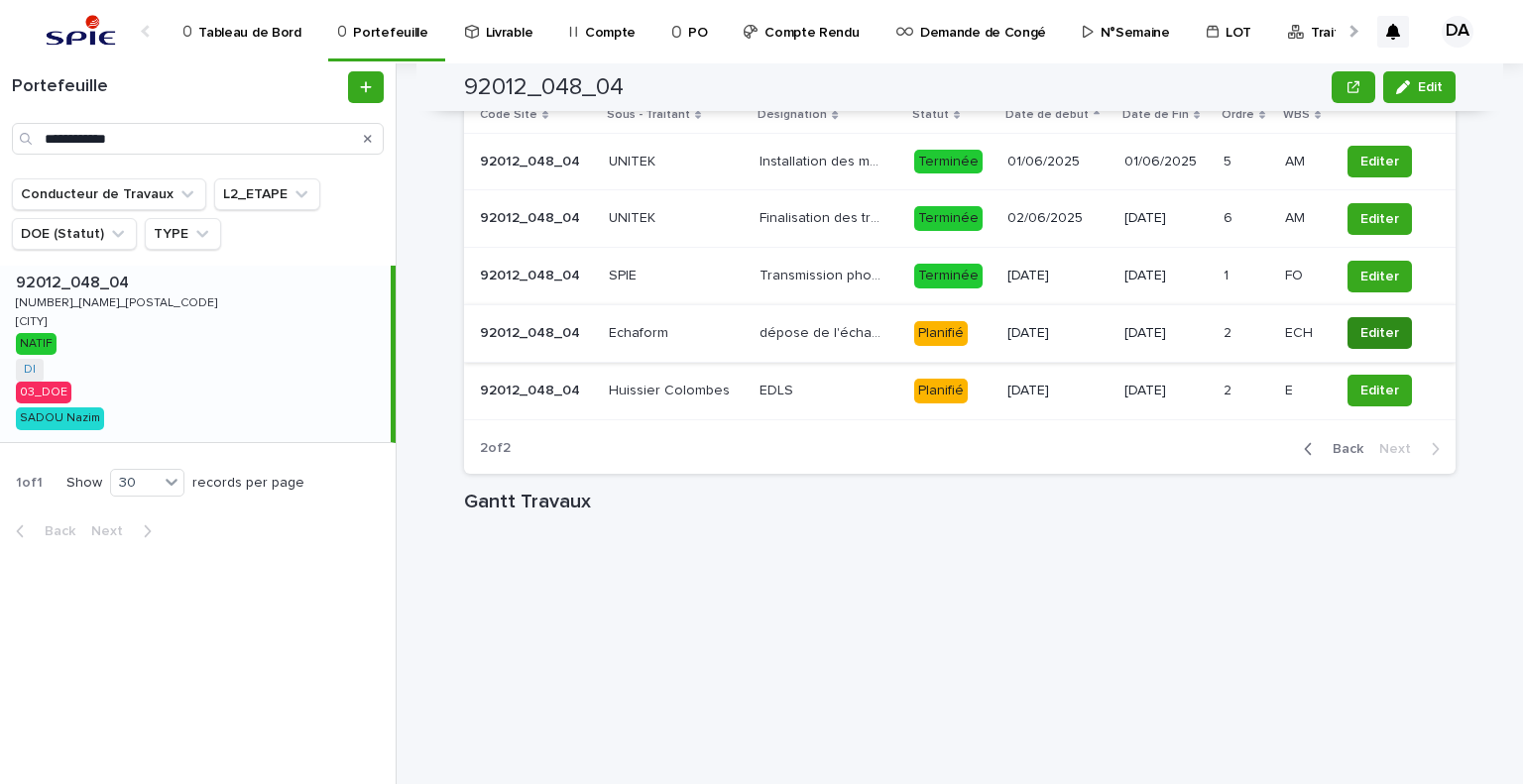 click on "Editer" at bounding box center (1379, 333) 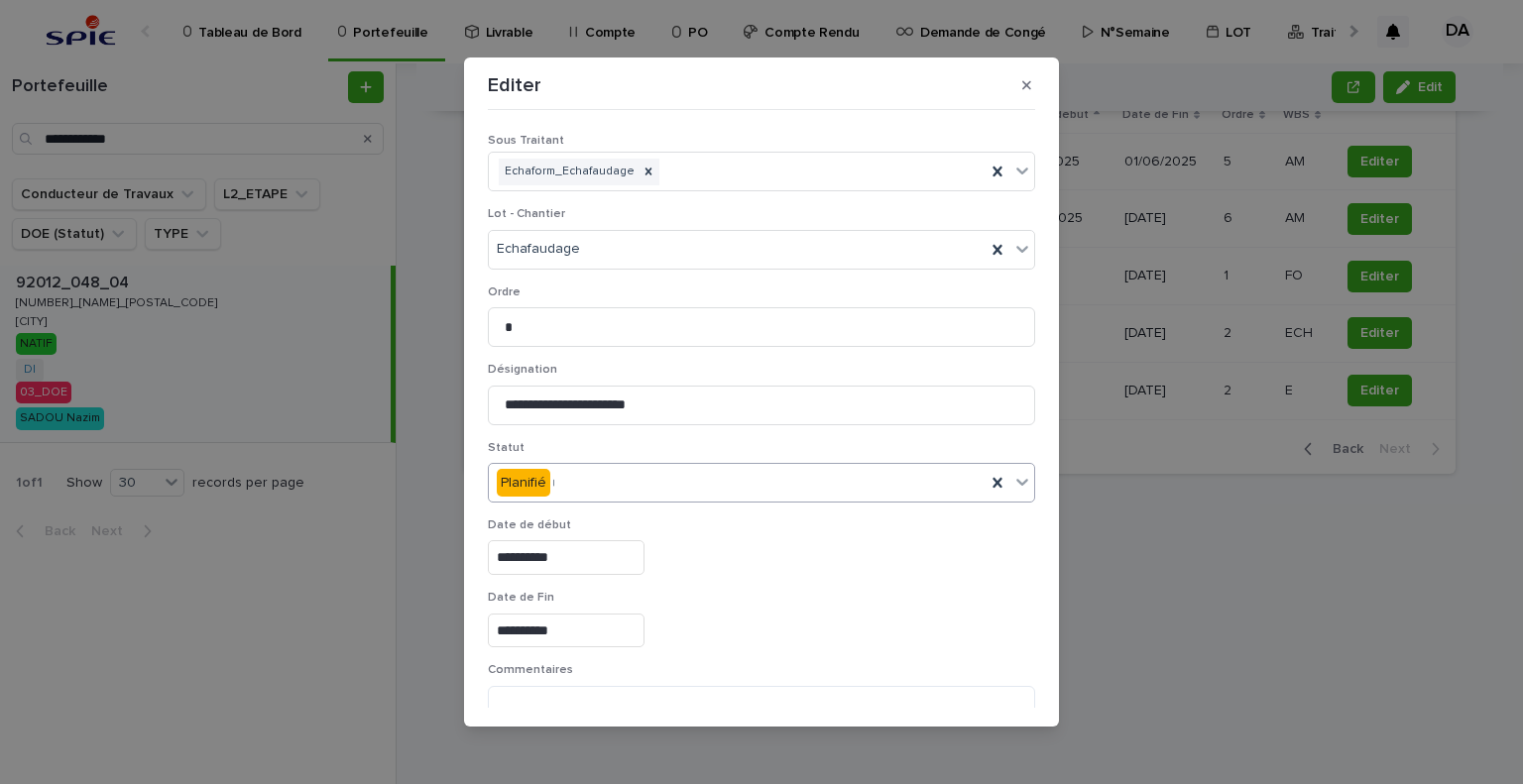 click on "Planifié *" at bounding box center (737, 483) 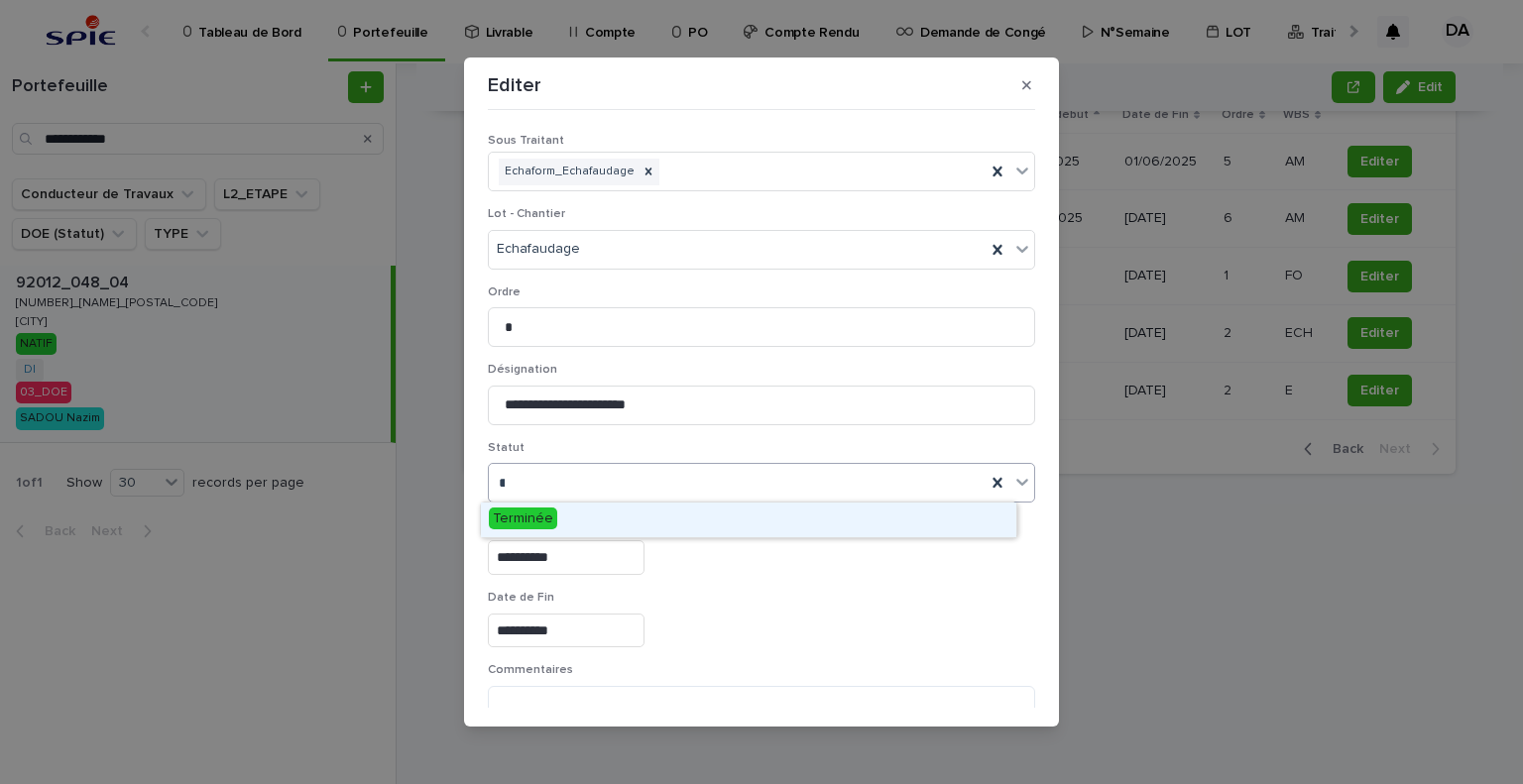 type on "***" 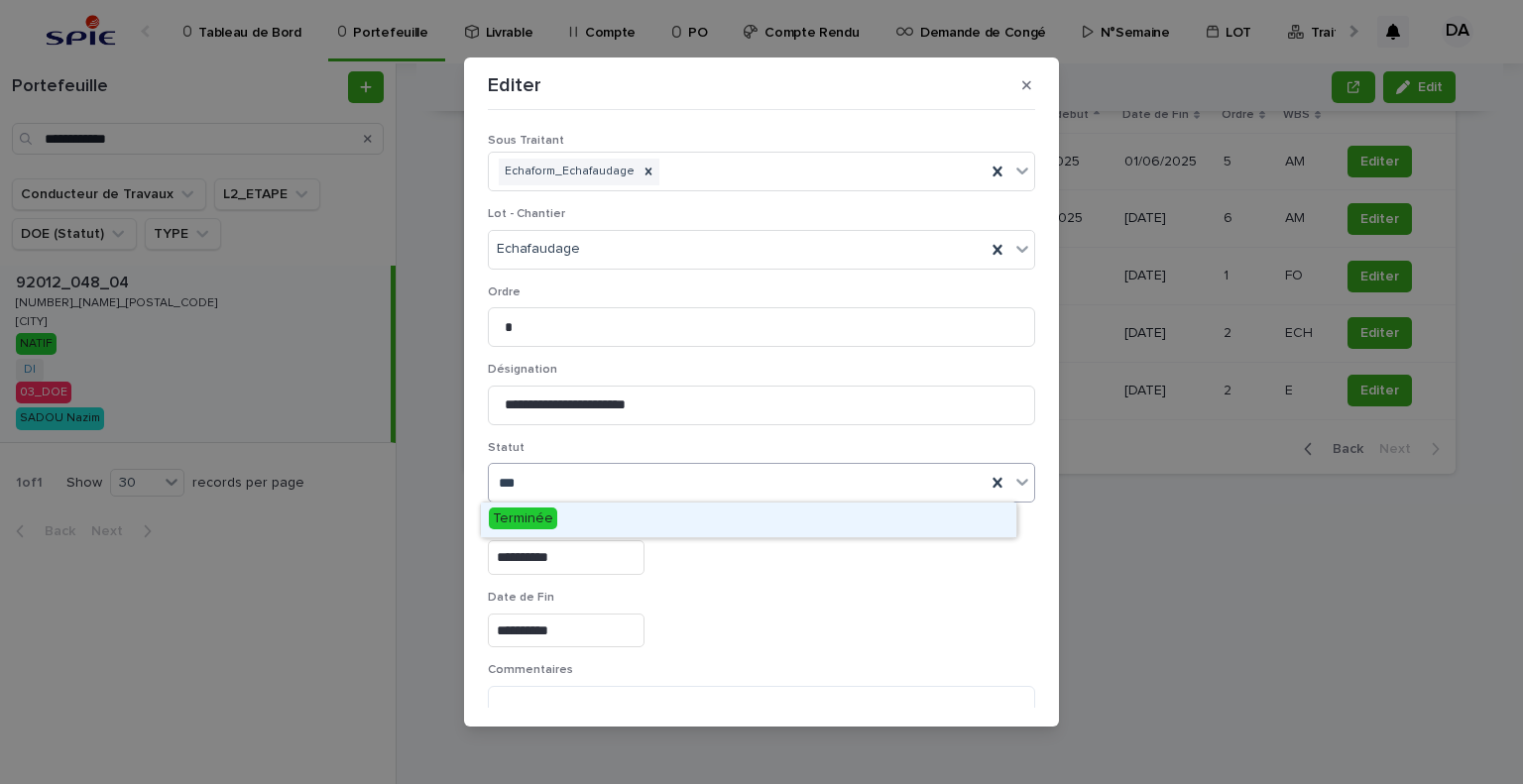drag, startPoint x: 563, startPoint y: 507, endPoint x: 684, endPoint y: 547, distance: 127.44018 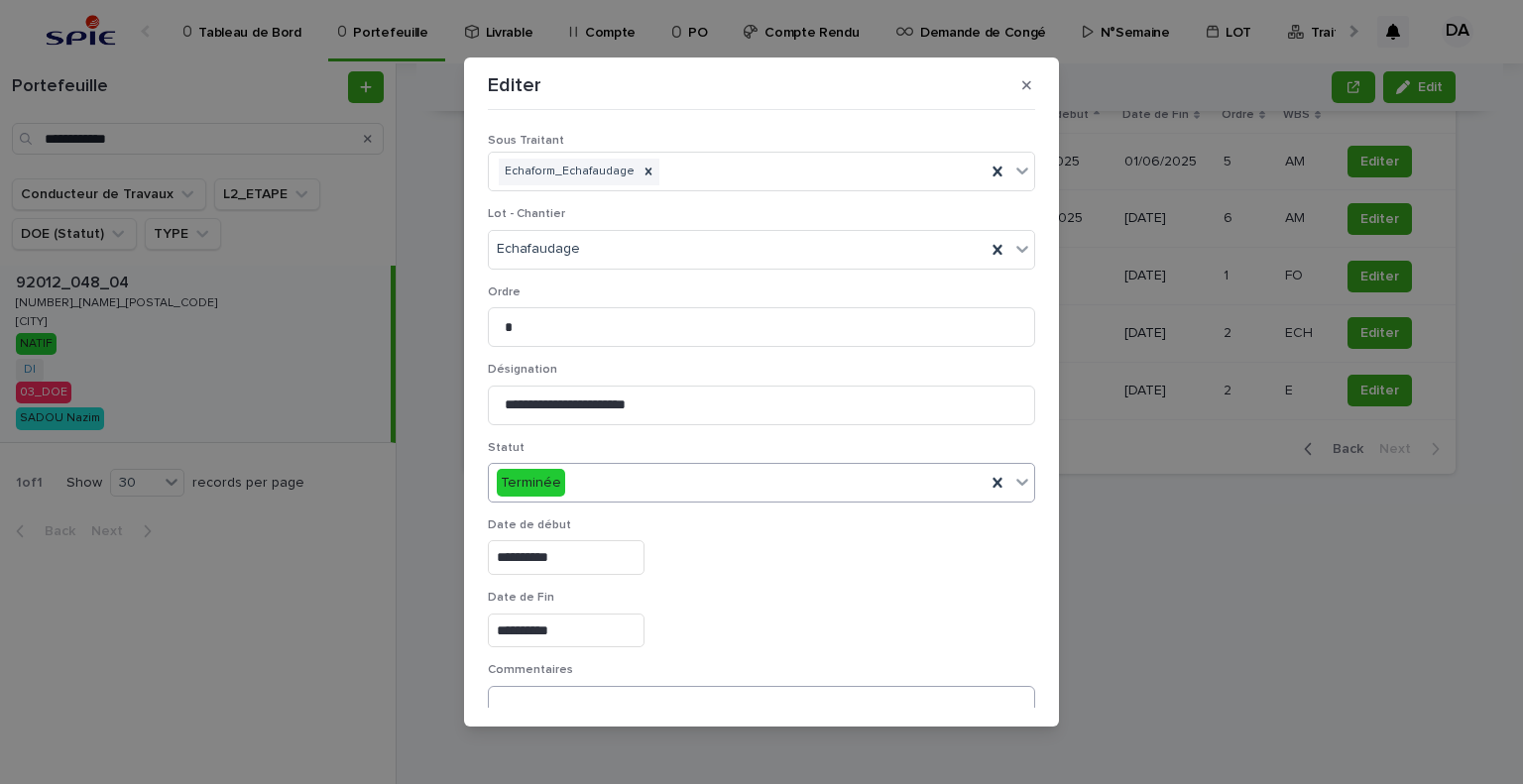 scroll, scrollTop: 98, scrollLeft: 0, axis: vertical 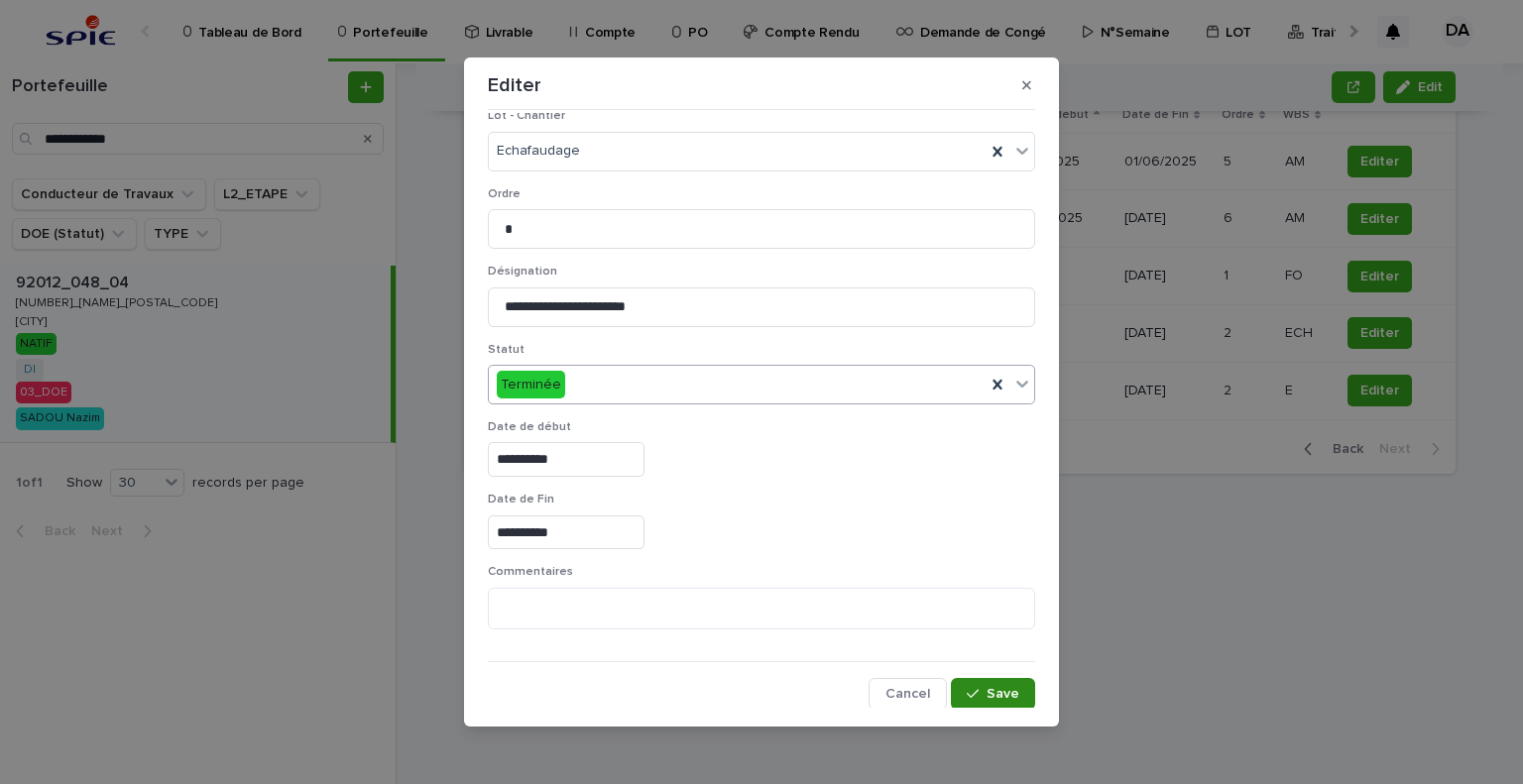 click on "Save" at bounding box center [993, 694] 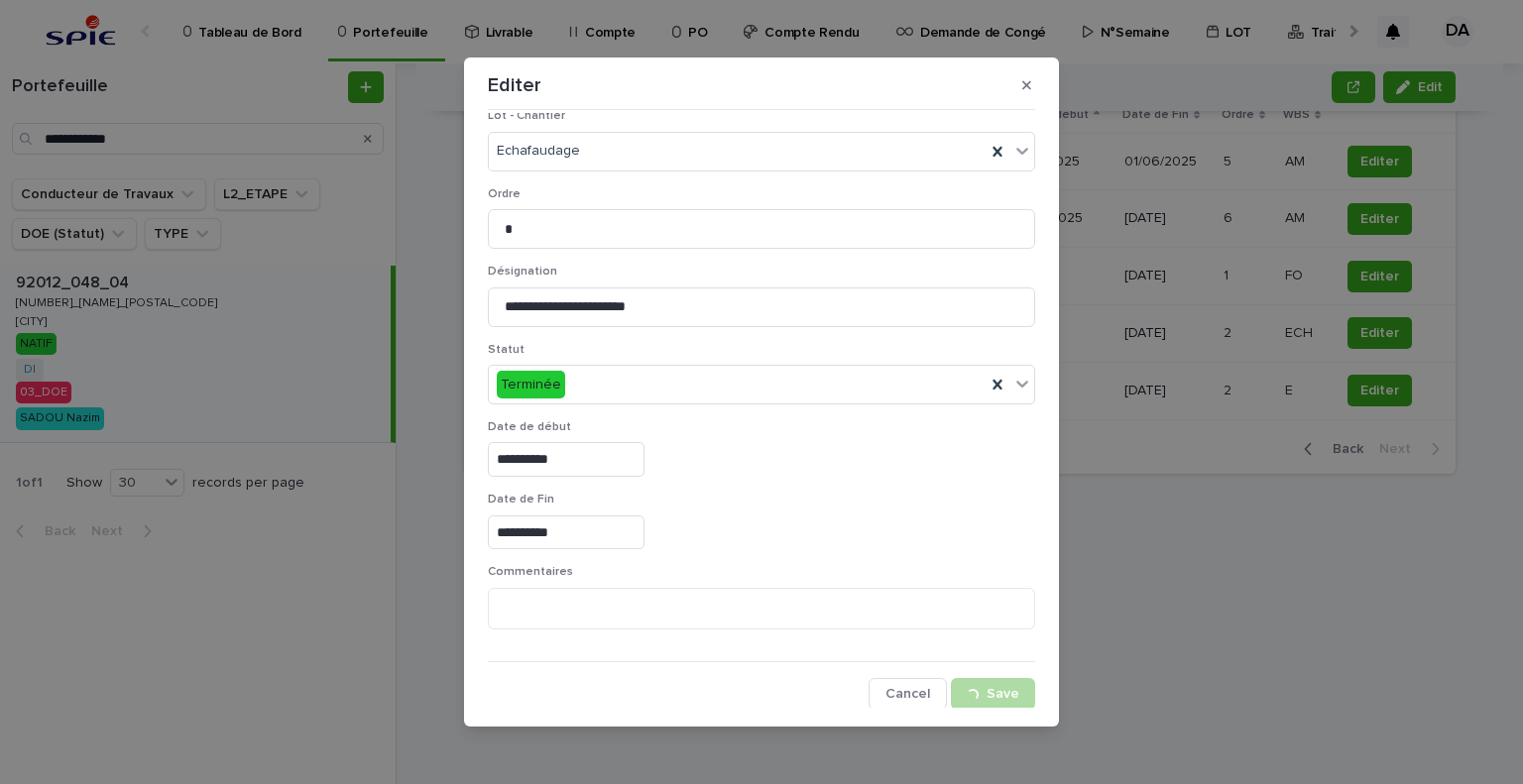 click on "**********" at bounding box center (762, 392) 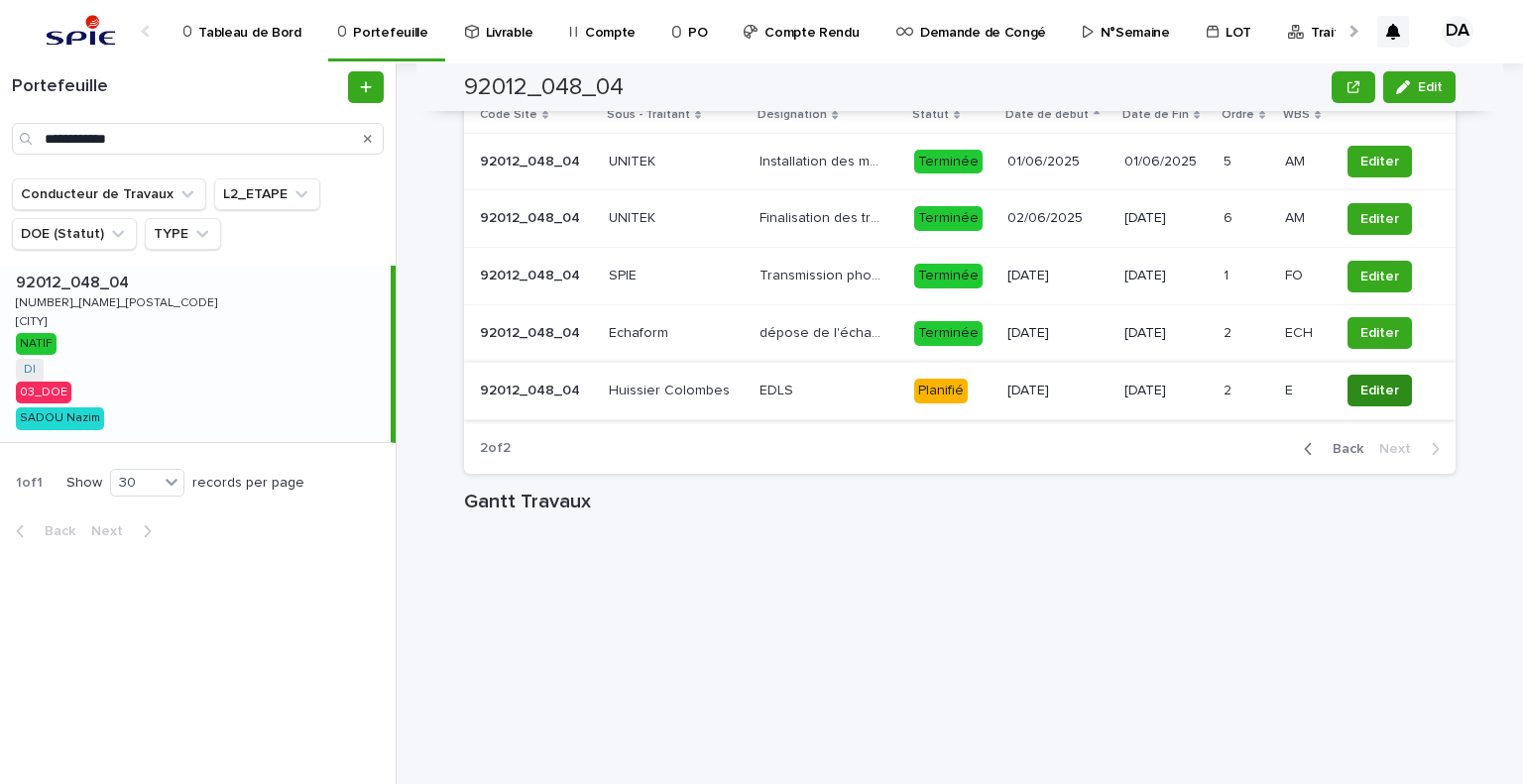 click on "Editer" at bounding box center [1379, 391] 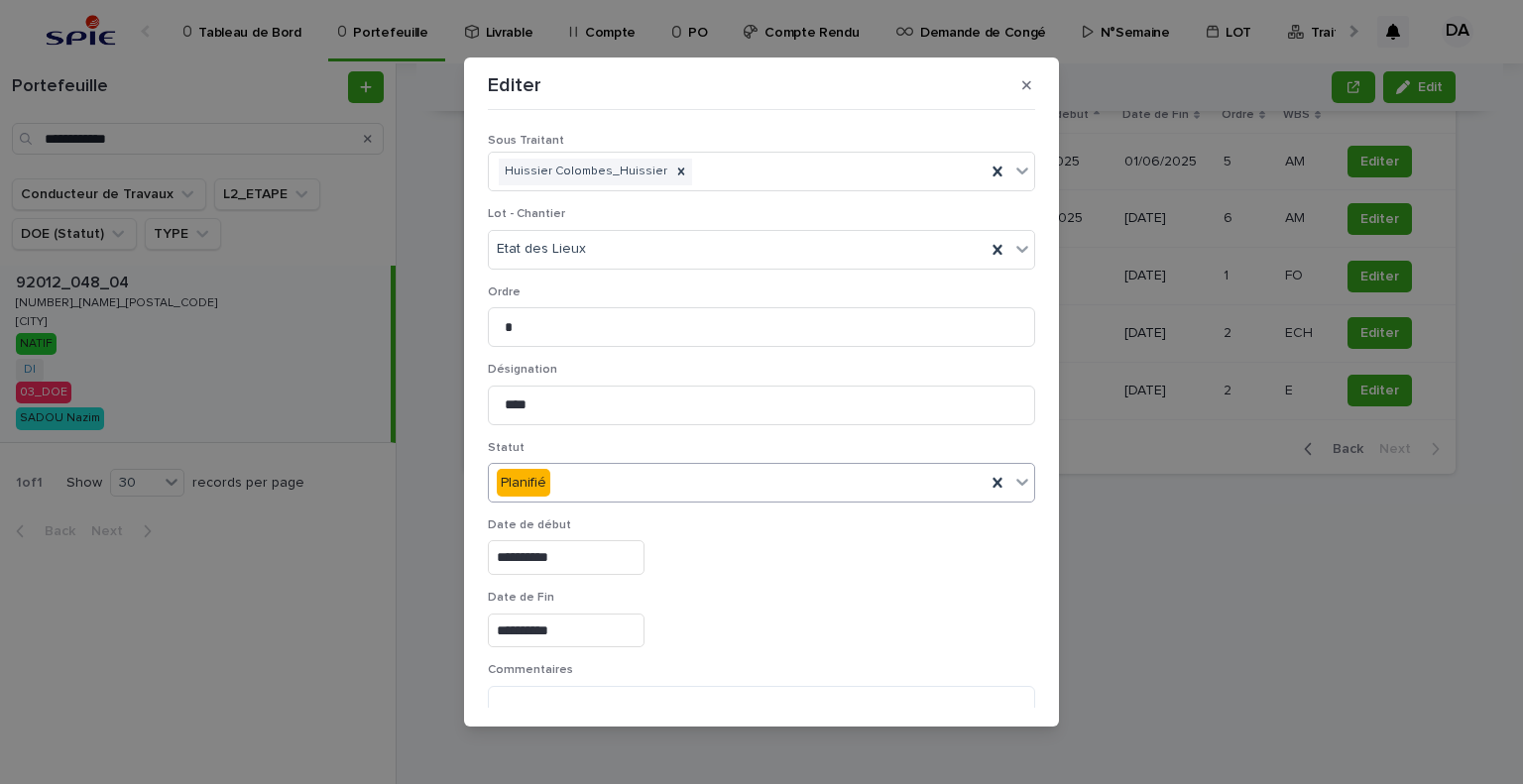 click on "Planifié" at bounding box center [737, 483] 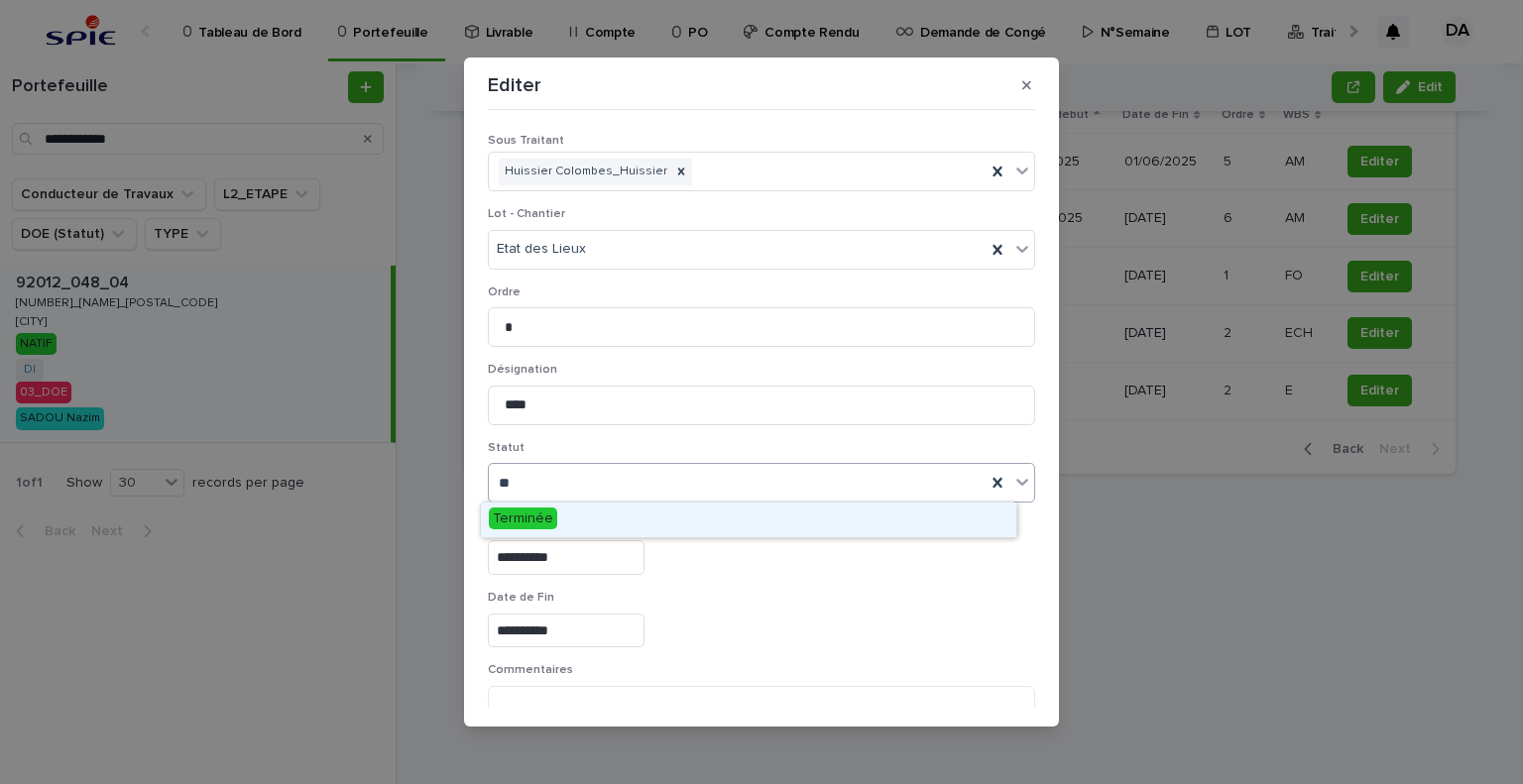 type on "***" 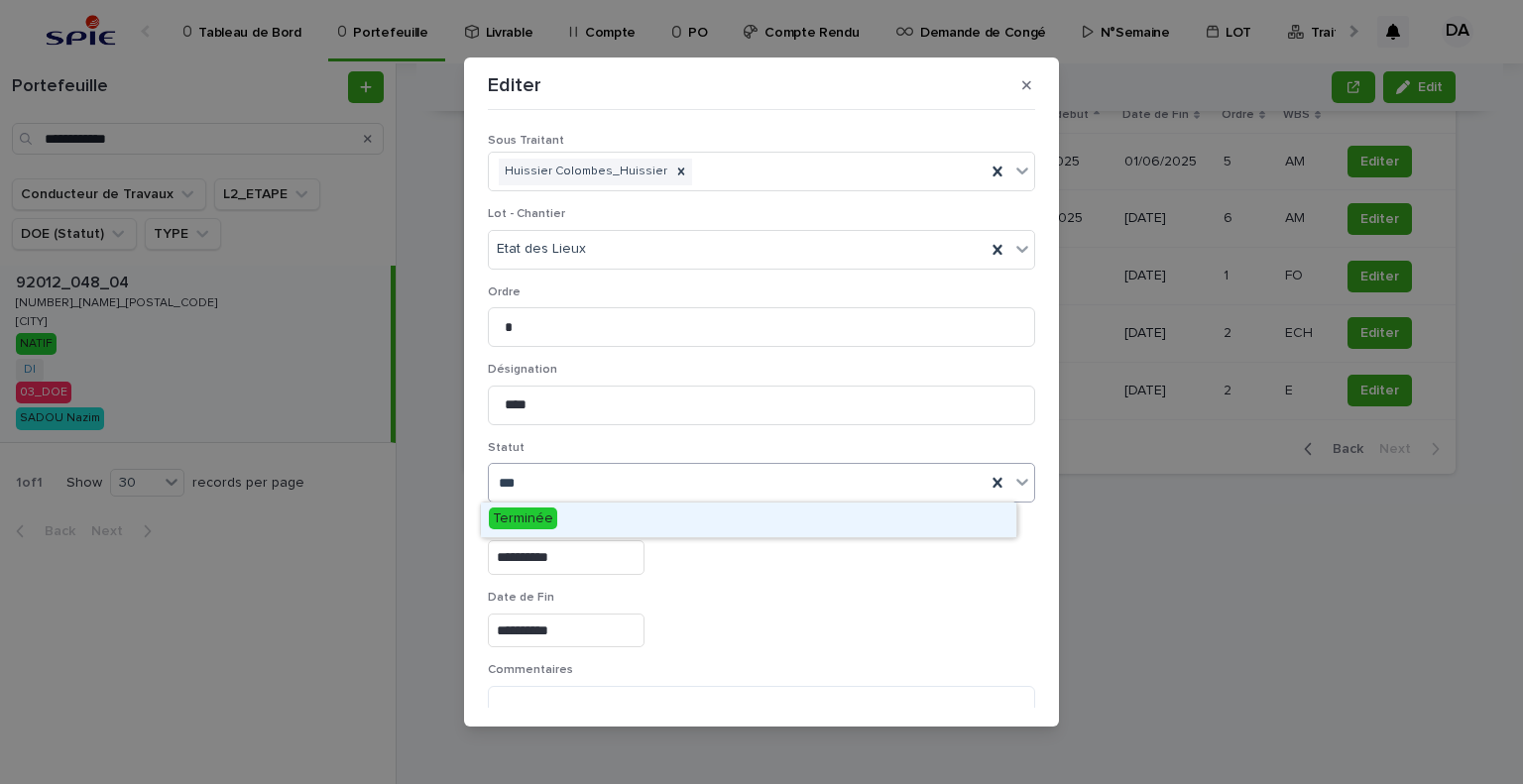 click on "Terminée" at bounding box center [749, 519] 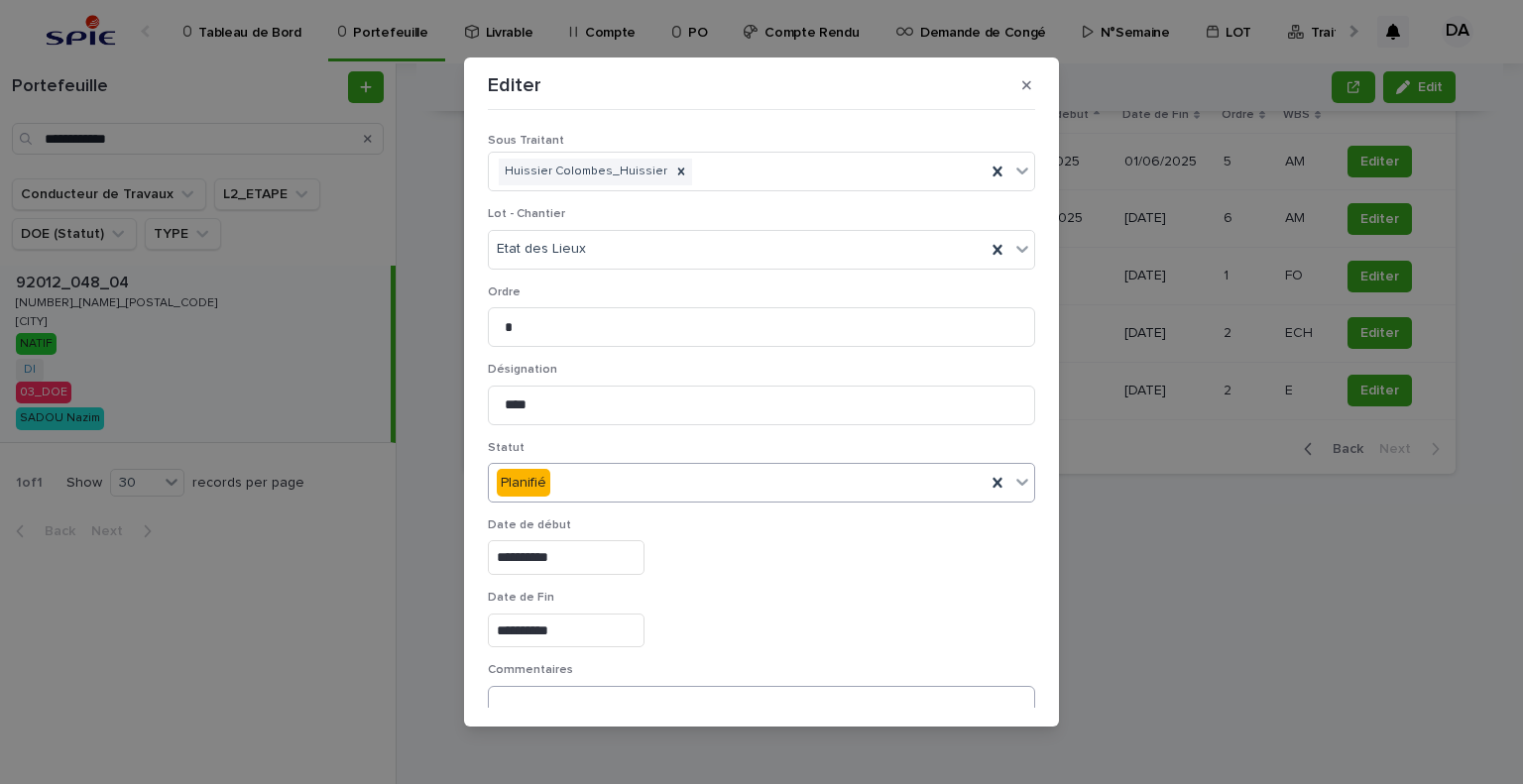 scroll, scrollTop: 98, scrollLeft: 0, axis: vertical 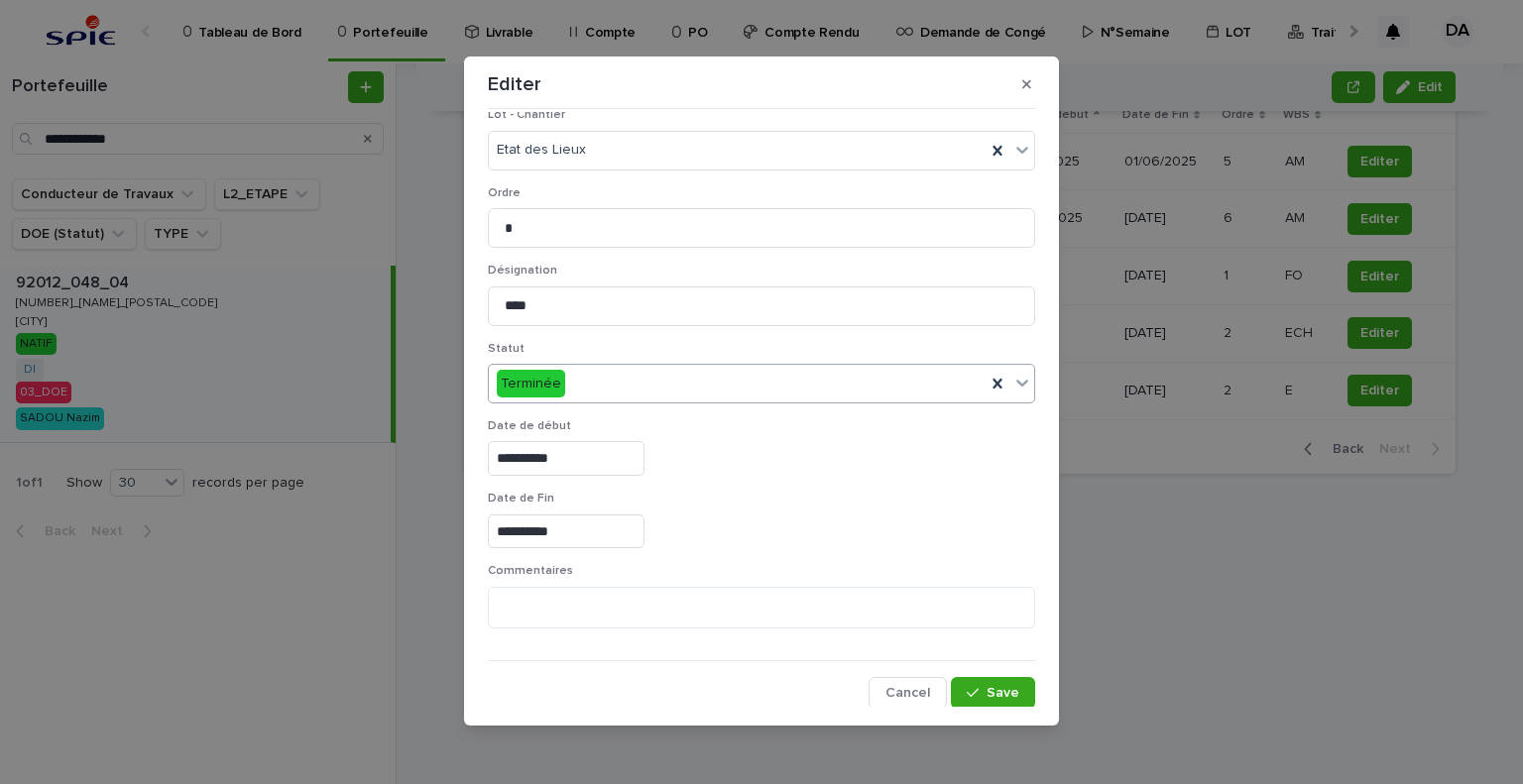 drag, startPoint x: 989, startPoint y: 693, endPoint x: 1206, endPoint y: 593, distance: 238.93305 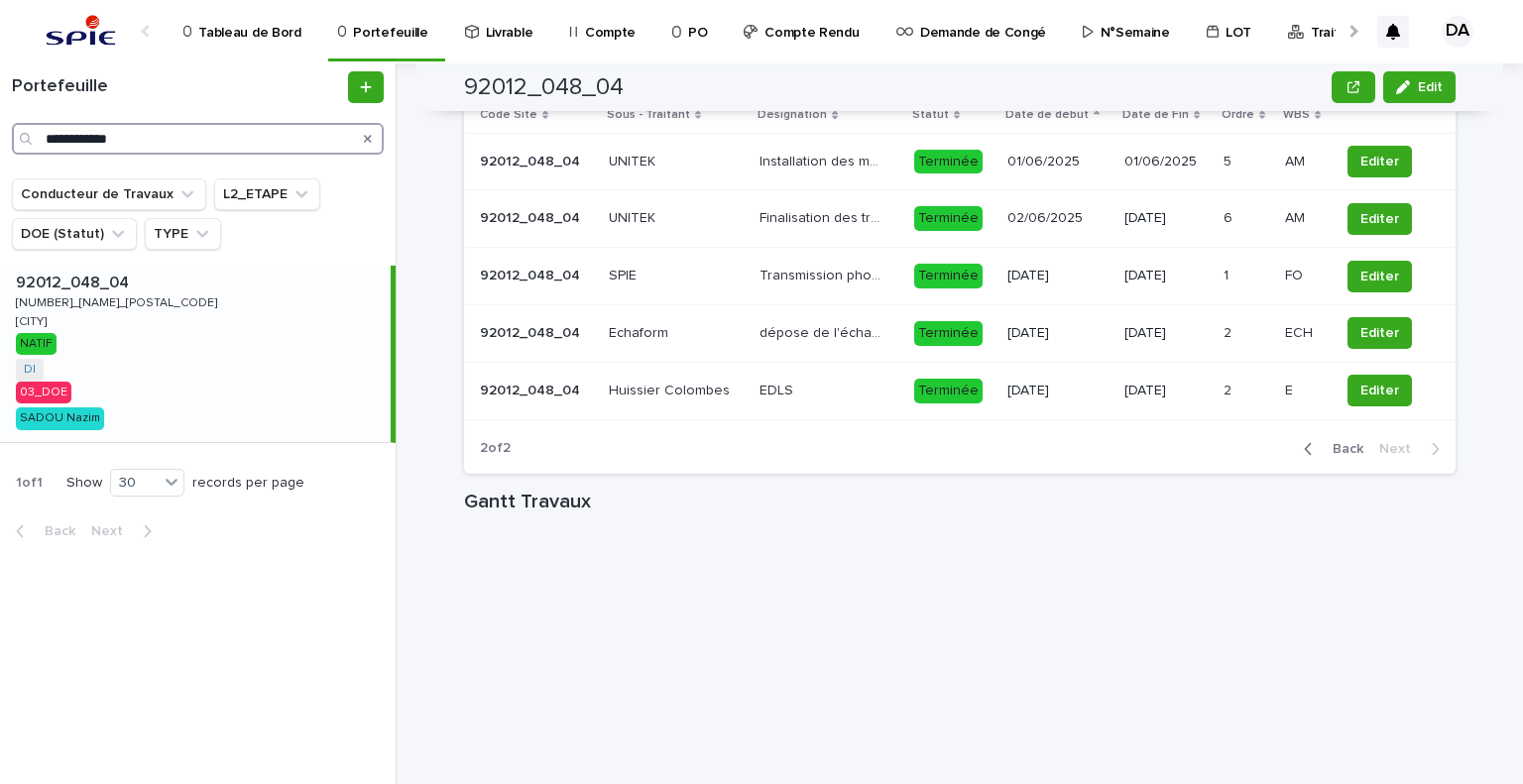 click on "**********" at bounding box center (197, 139) 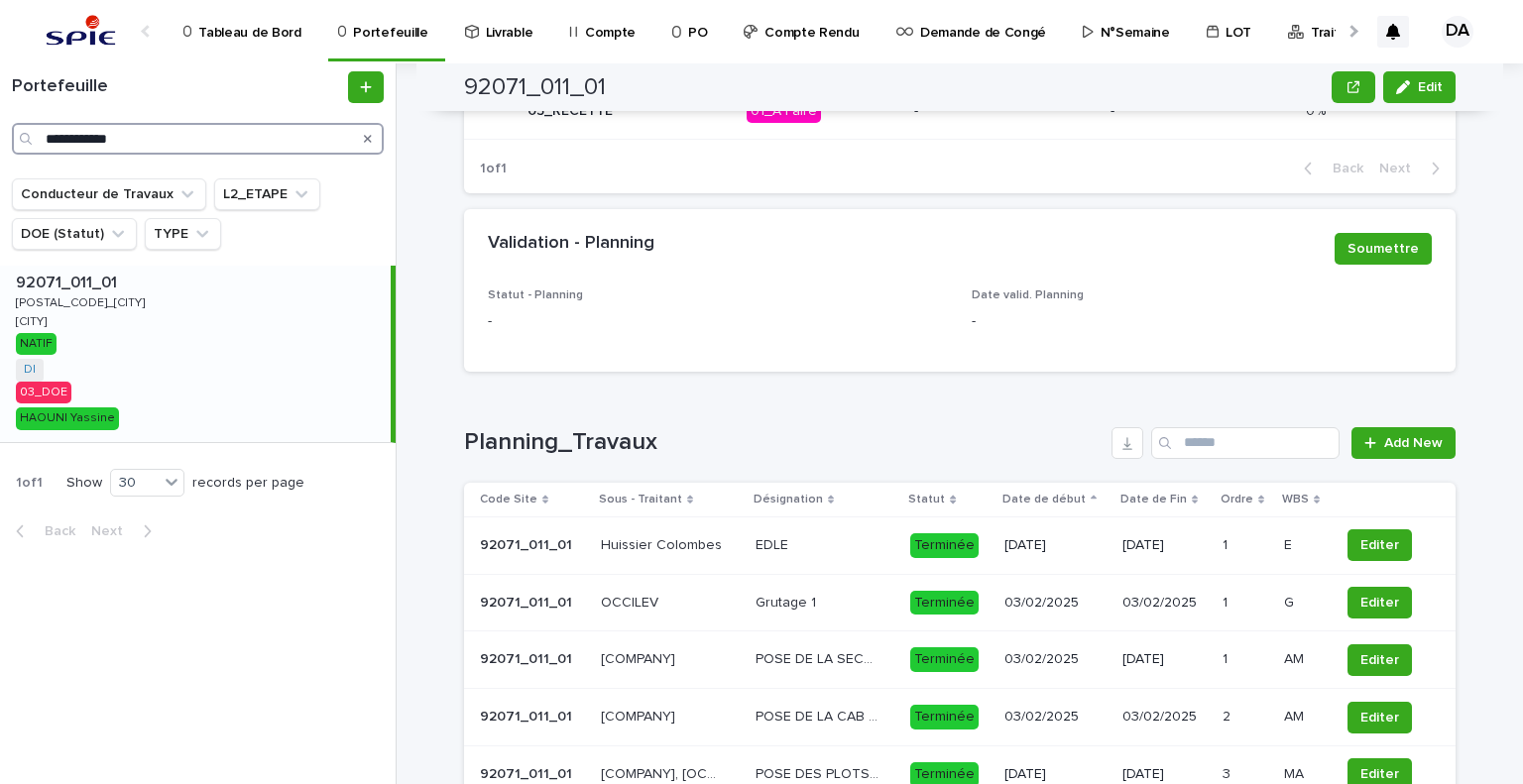 scroll, scrollTop: 1869, scrollLeft: 0, axis: vertical 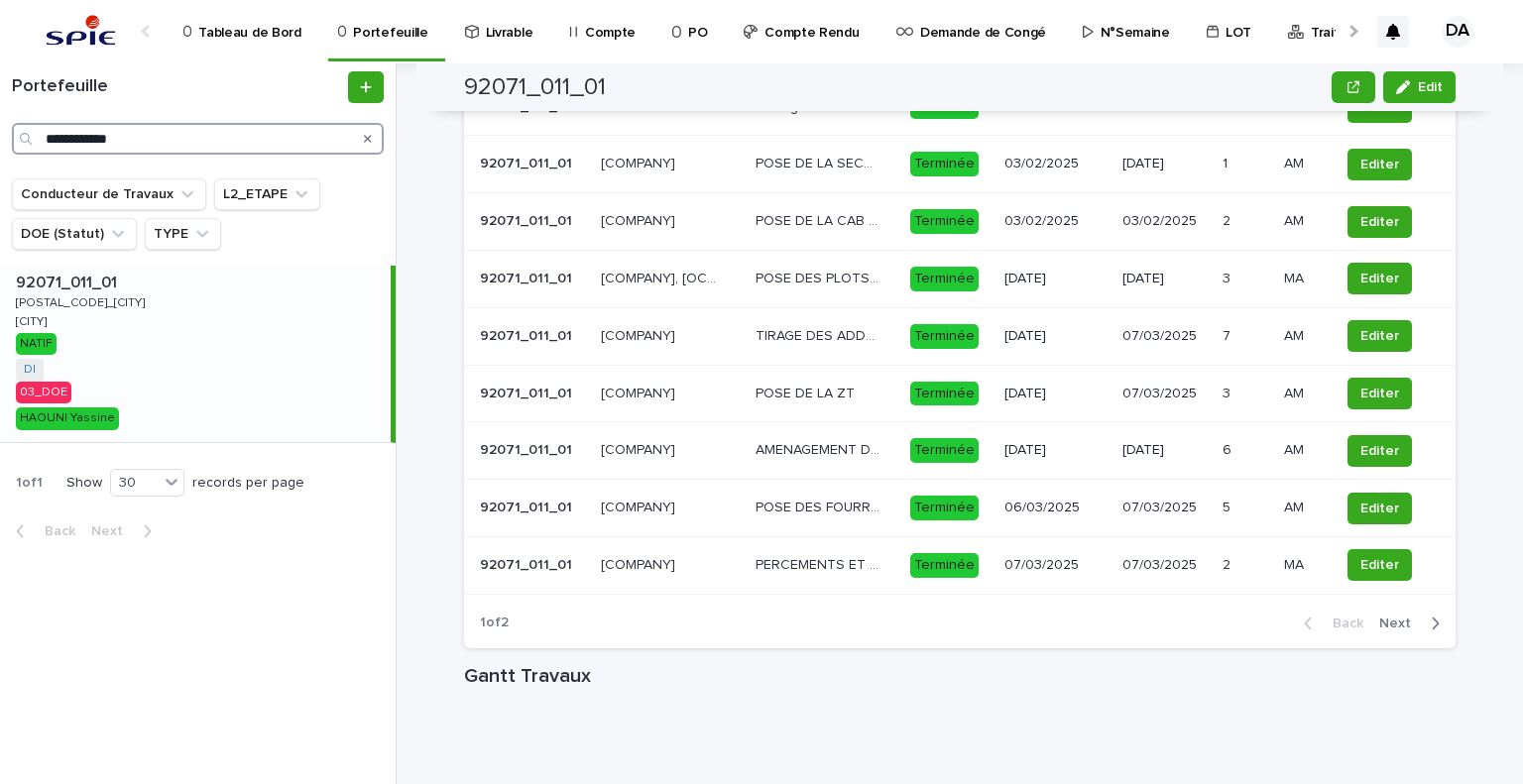 type on "**********" 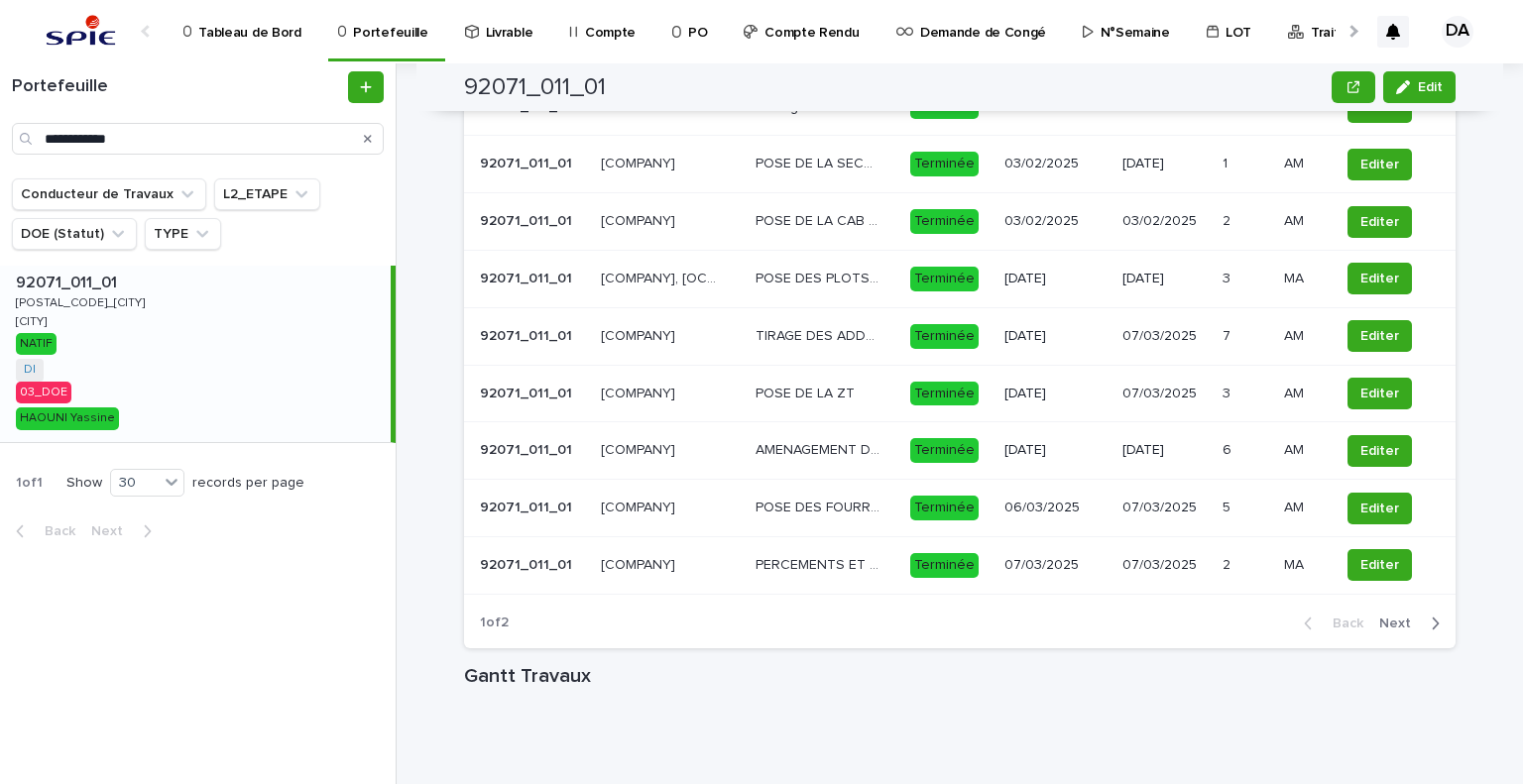 click on "Next" at bounding box center [1401, 623] 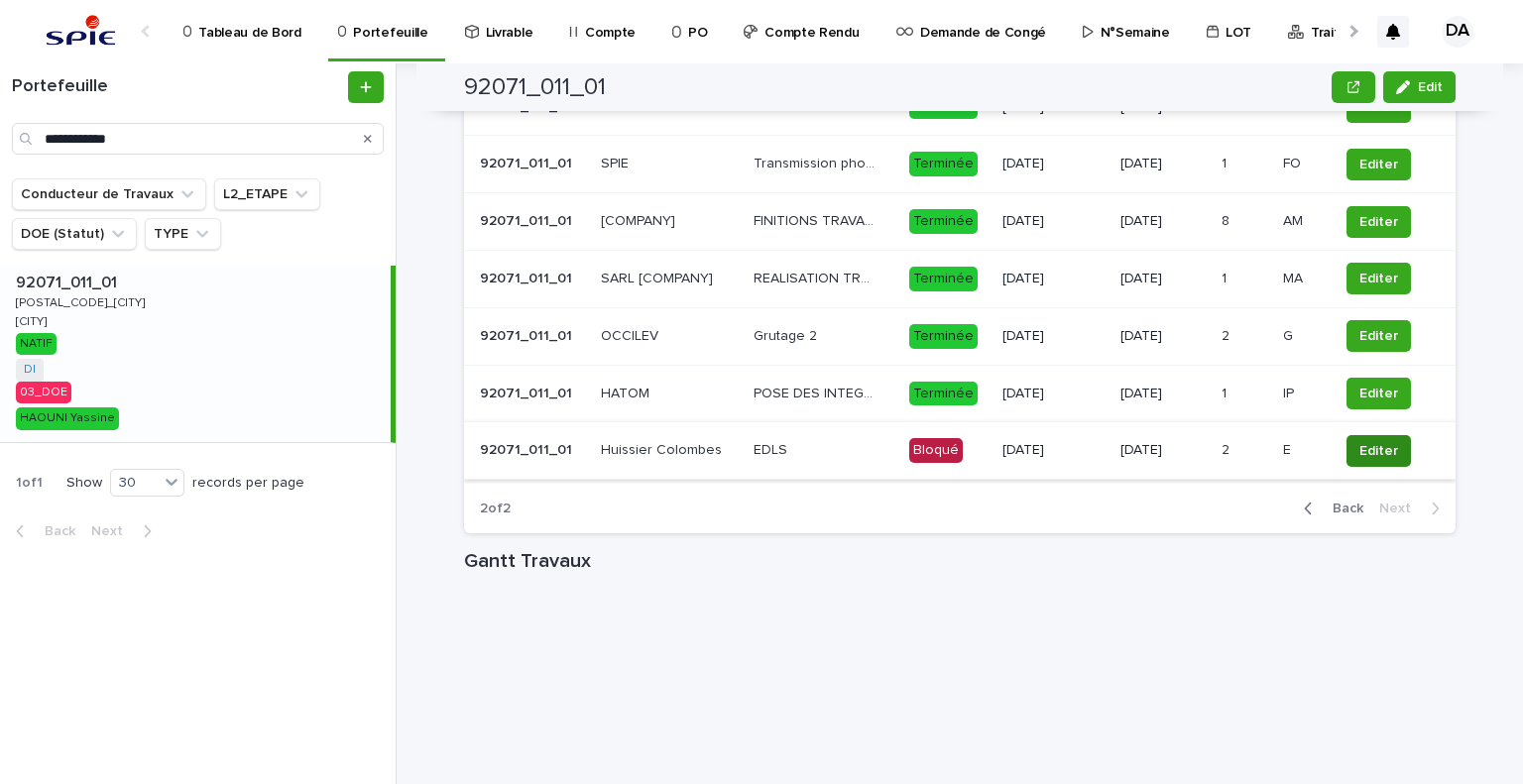 click on "Editer" at bounding box center (1378, 451) 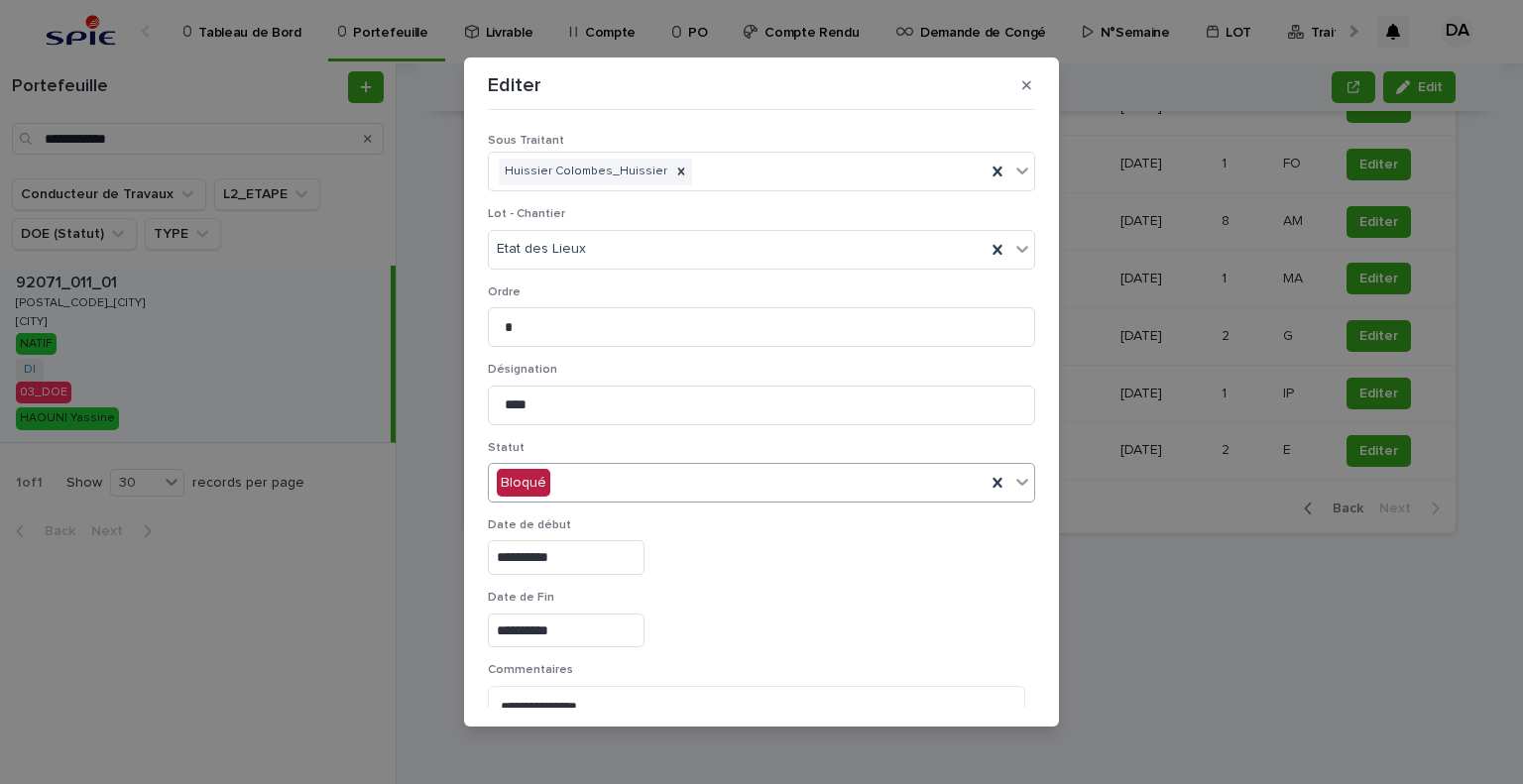 click on "Bloqué" at bounding box center (737, 483) 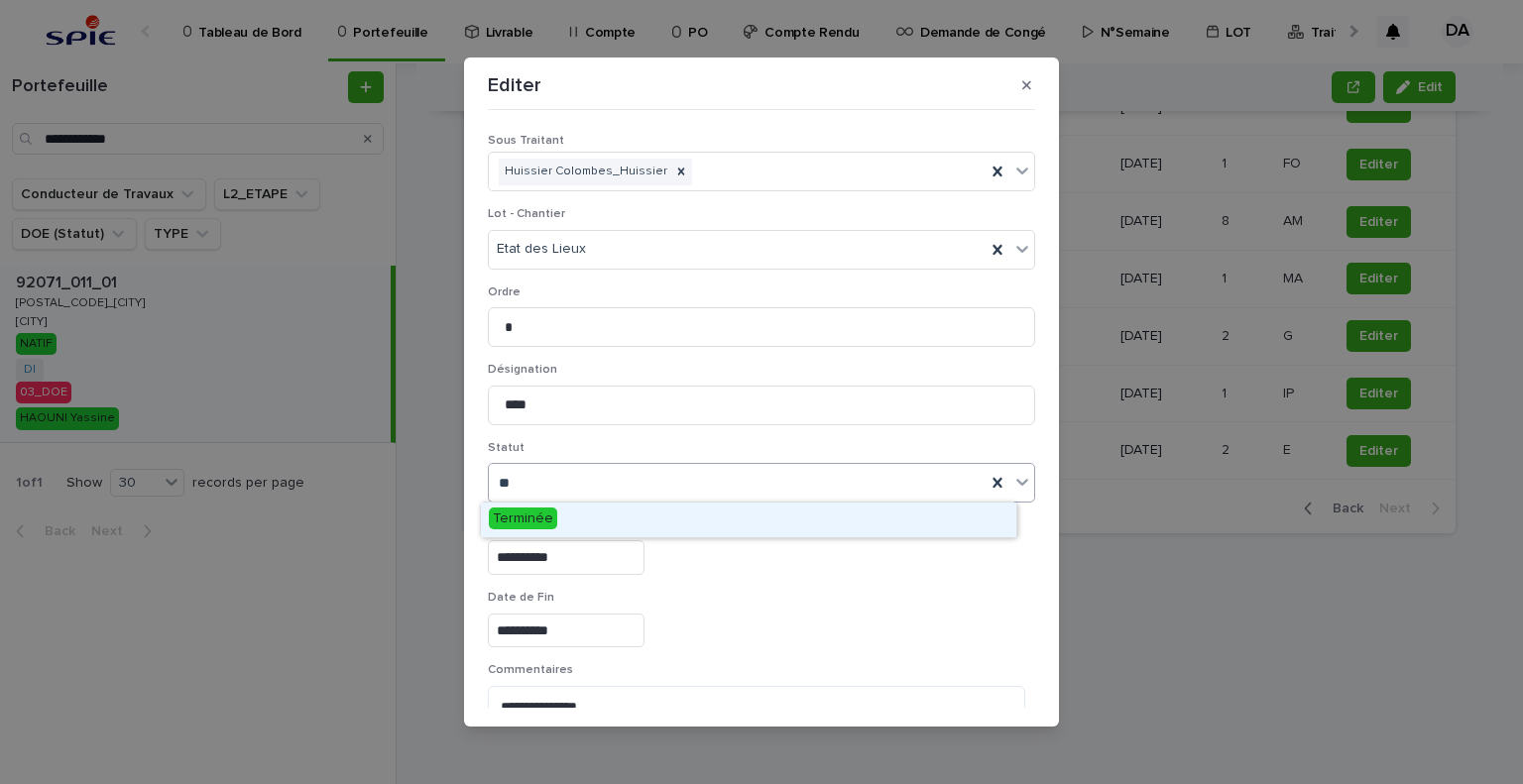 type on "***" 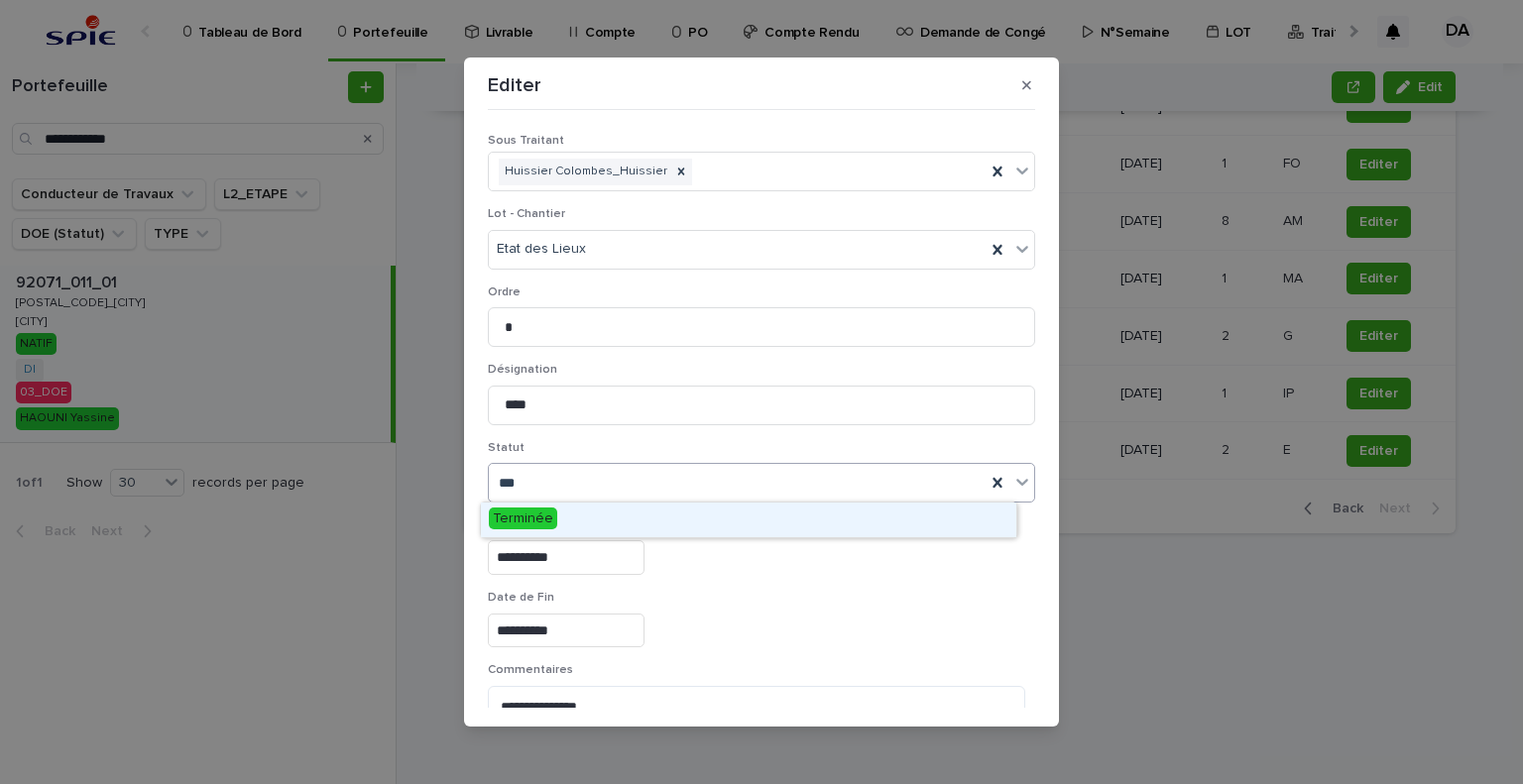 click on "Terminée" at bounding box center (749, 519) 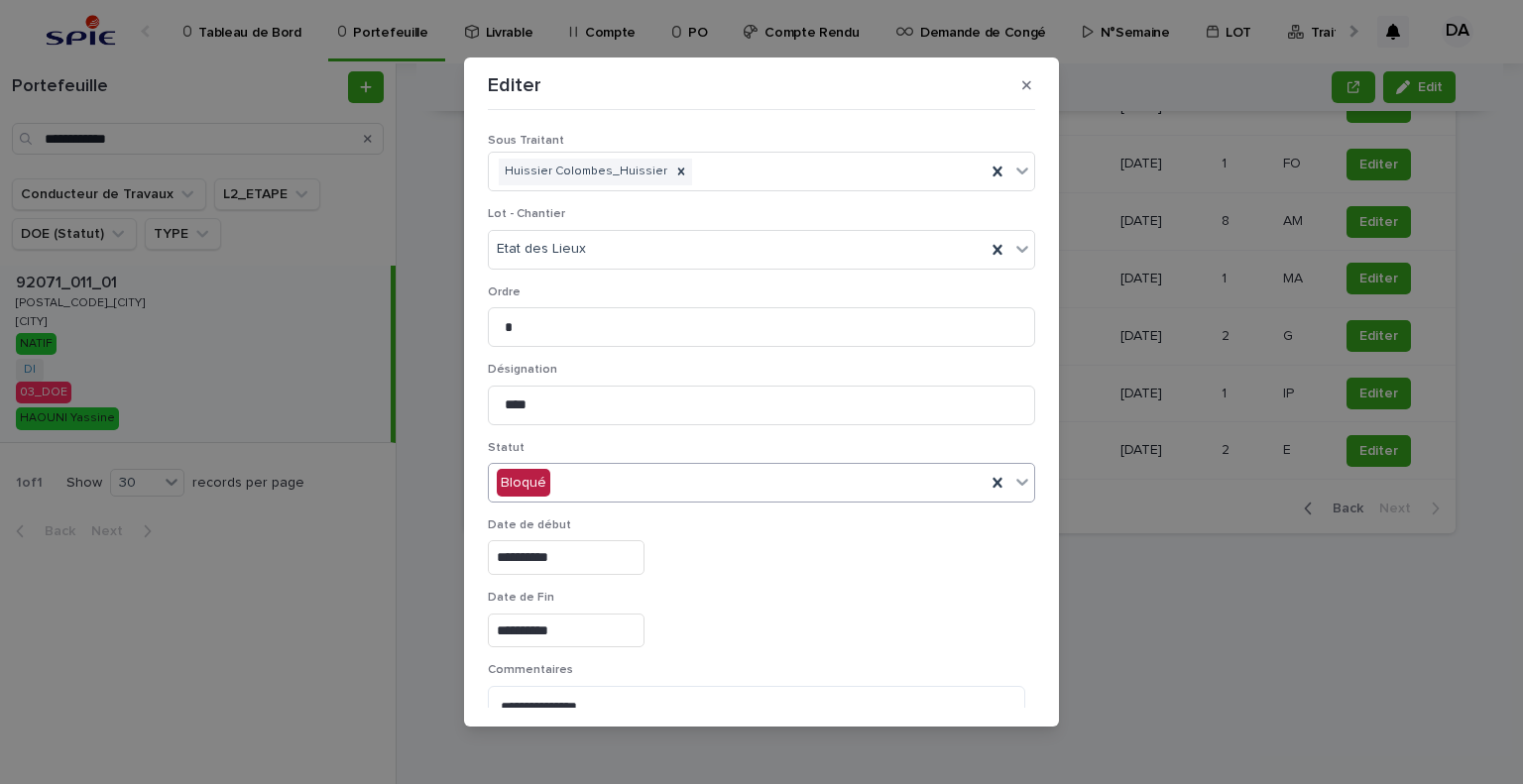 scroll, scrollTop: 98, scrollLeft: 0, axis: vertical 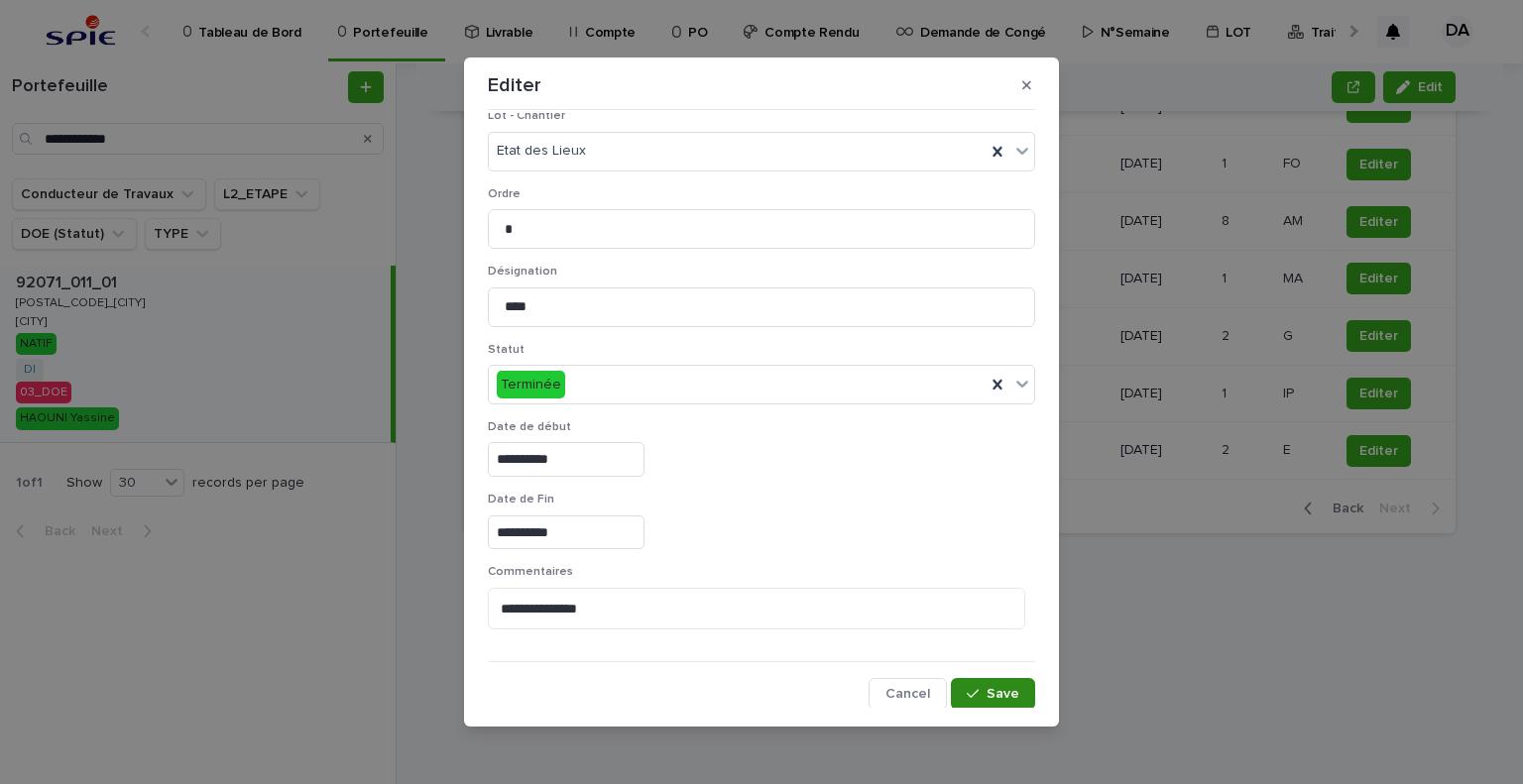 click on "Save" at bounding box center [1002, 694] 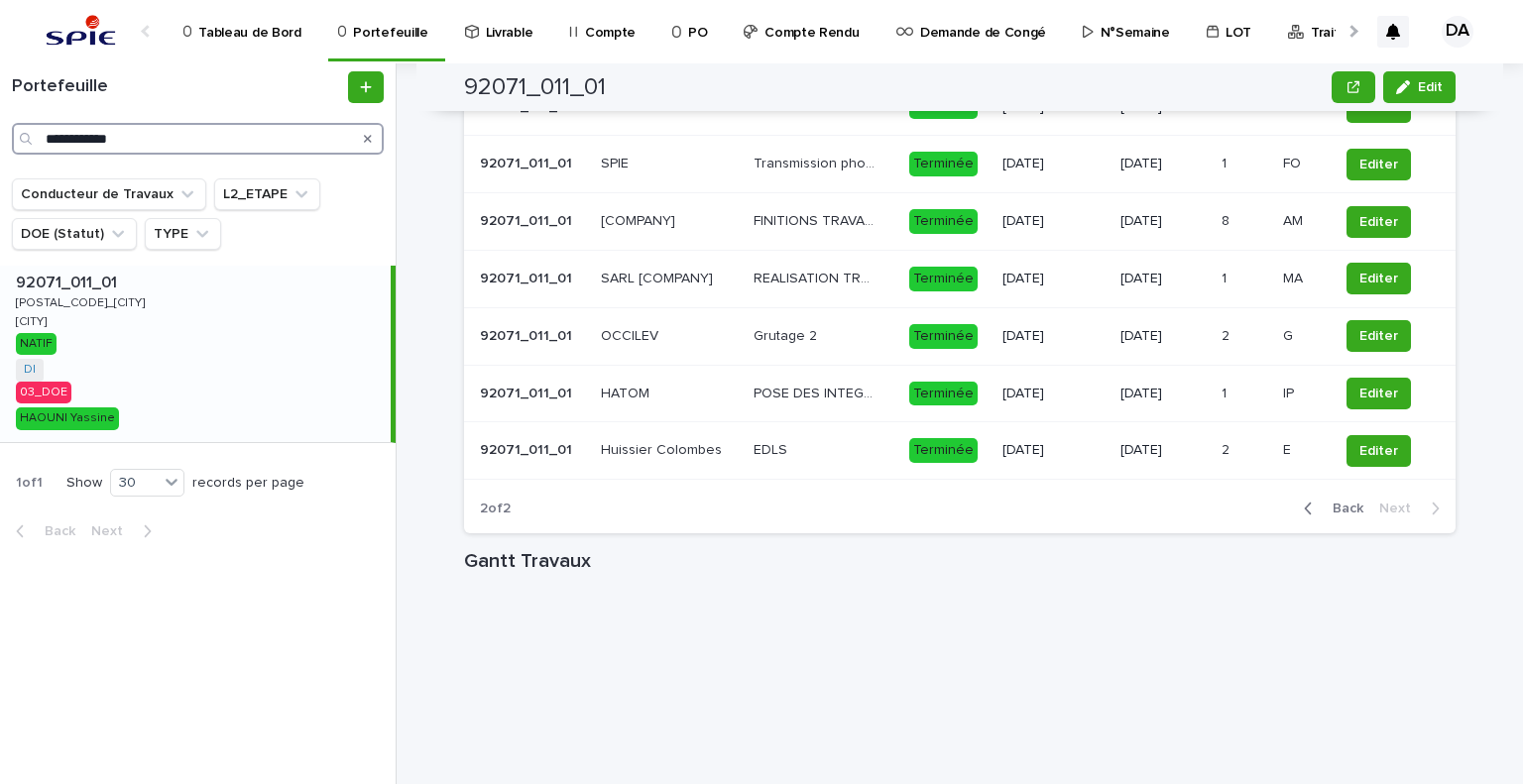 click on "**********" at bounding box center [197, 139] 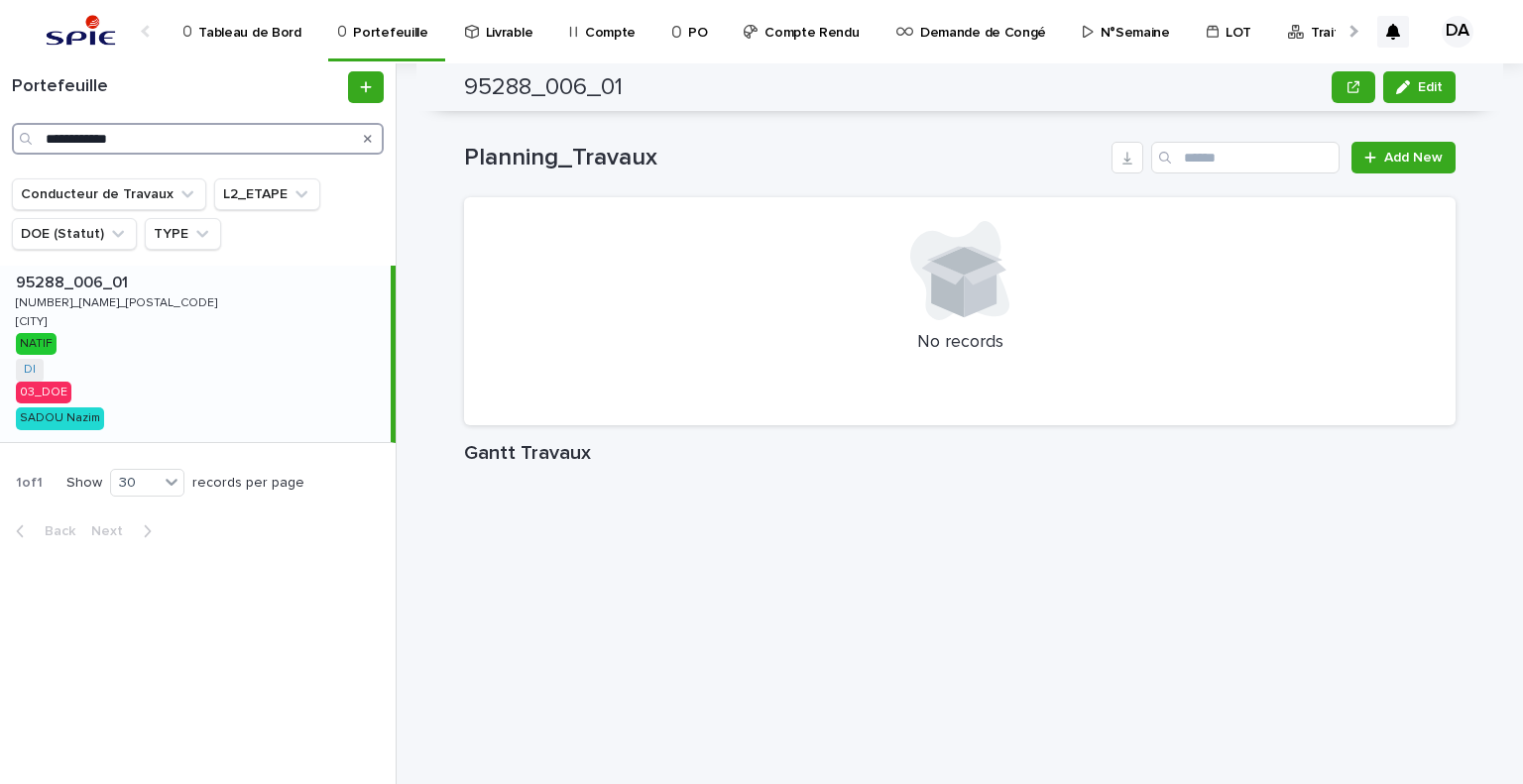 scroll, scrollTop: 1572, scrollLeft: 0, axis: vertical 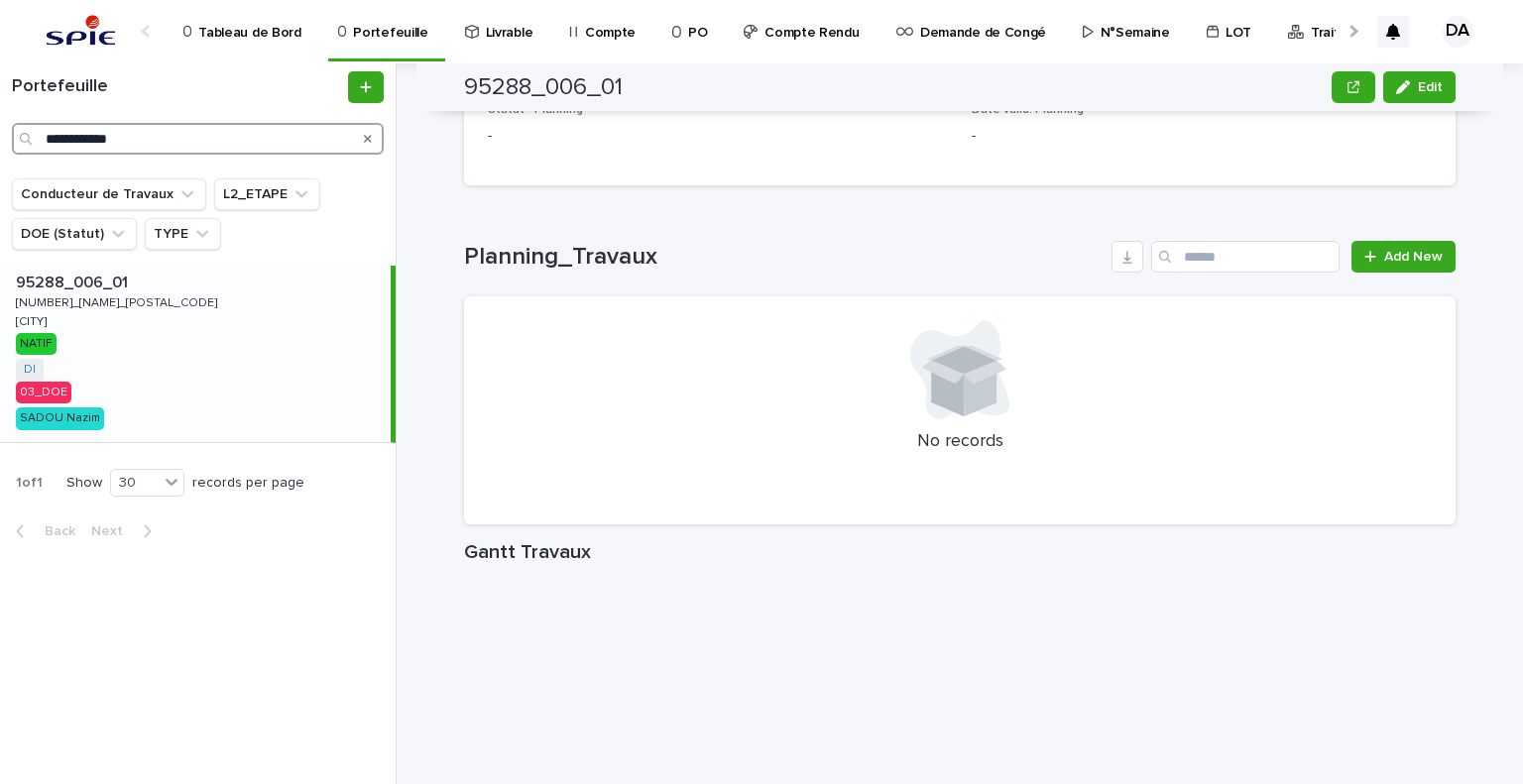 click on "**********" at bounding box center [197, 139] 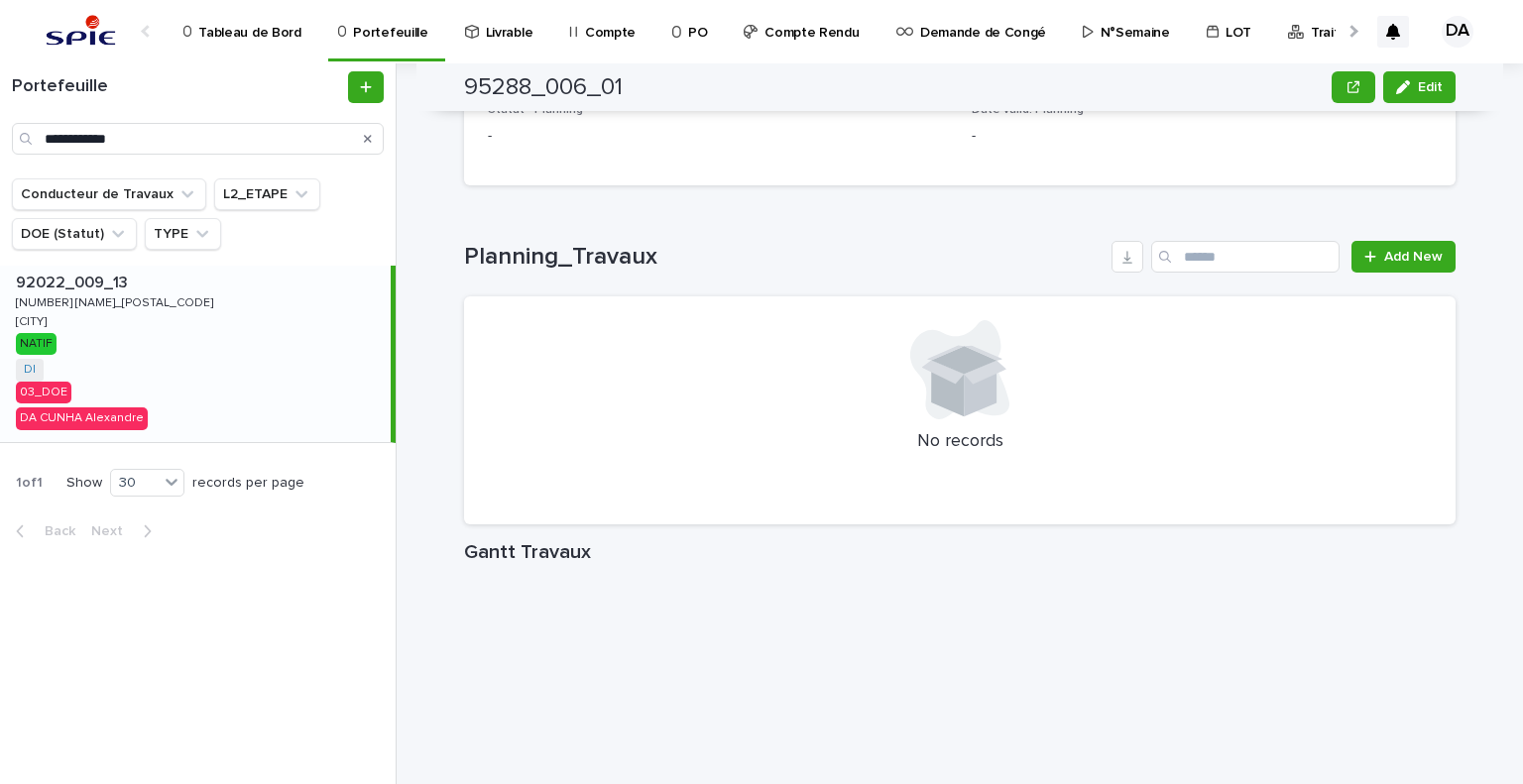 click on "Edit [POSTAL_CODE]_[CODE]_[CODE] [CITY] Edit Sorry, there was an error saving your record. Please try again. Please fill out the required fields below. Gestion de Projet Gestion Financière Graph - 3325 Graph - 3328 & 5899 Collaborateur Loading... Saving… Loading... Saving… Loading... Saving… Code Site [POSTAL_CODE]_[CODE]_[CODE] Ville [CITY] Loading... Saving… Adresse du Site - Ville [CITY] Loading... Saving… Typologie Terrain nu Nom du site [CODE]_[NAME]_[POSTAL_CODE] L2_ETAPE 03_DOE MOE INFRA - Projet NATIF TYPE DI   Conducteur FM - Concepteur [LAST] [LAST] Conducteur de Travaux [LAST] [LAST] Code Projet - Loading... Saving…                                         •••                                                                     00_M3C 01_GO TRAVAUX 02_TRAVAUX 03_DOE 04_RECETTE 10_TERMINE Loading... Saving… Montant - Heure Budgétisé 21778 Budget MOE Restant 0 Loading... Saving… Jalon Add New Tâches Statut Tâche Date début Date fin % Tâches Documents Tâches Statut Tâche Date début Date fin % Tâches -" at bounding box center (972, 423) 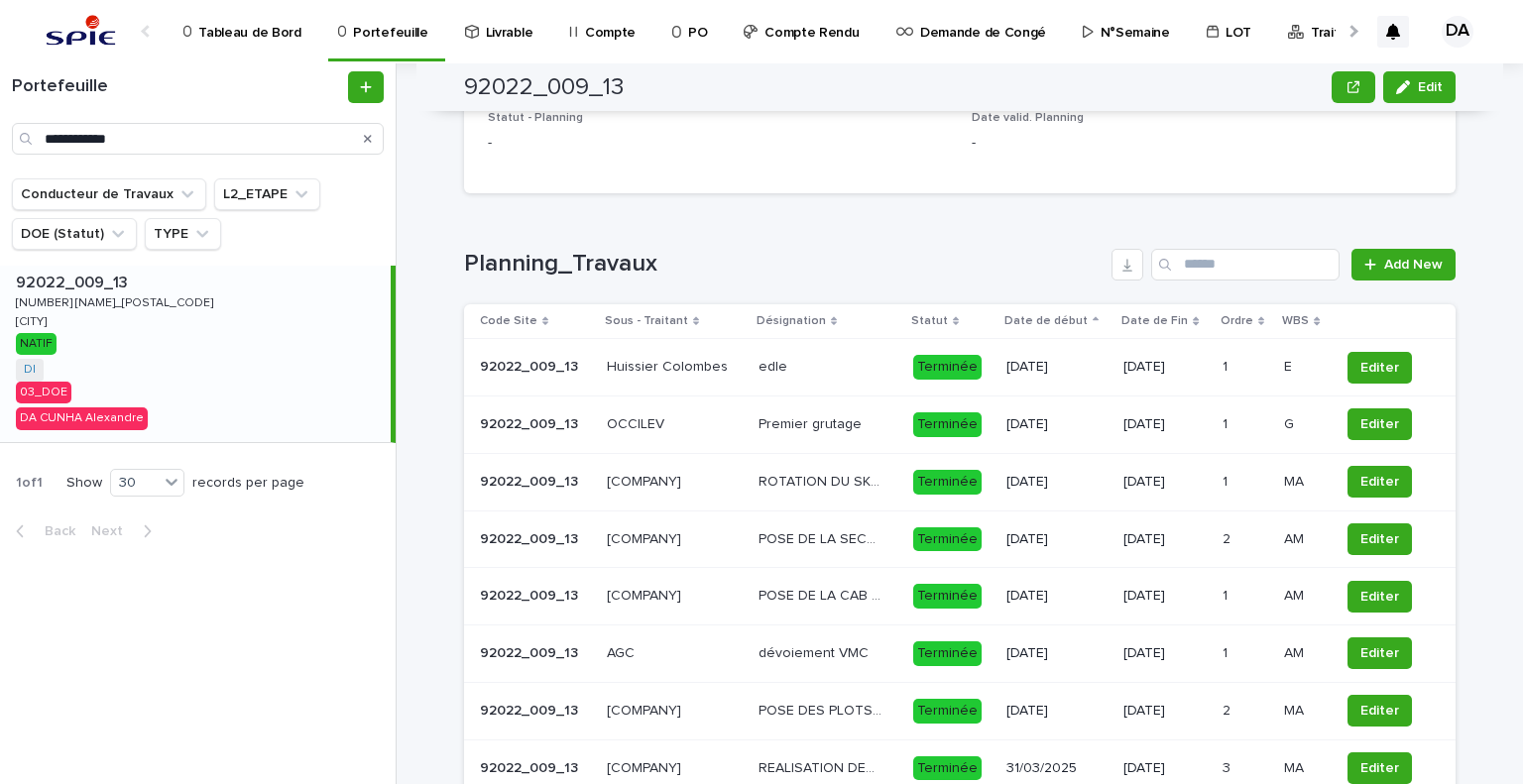 scroll, scrollTop: 1899, scrollLeft: 0, axis: vertical 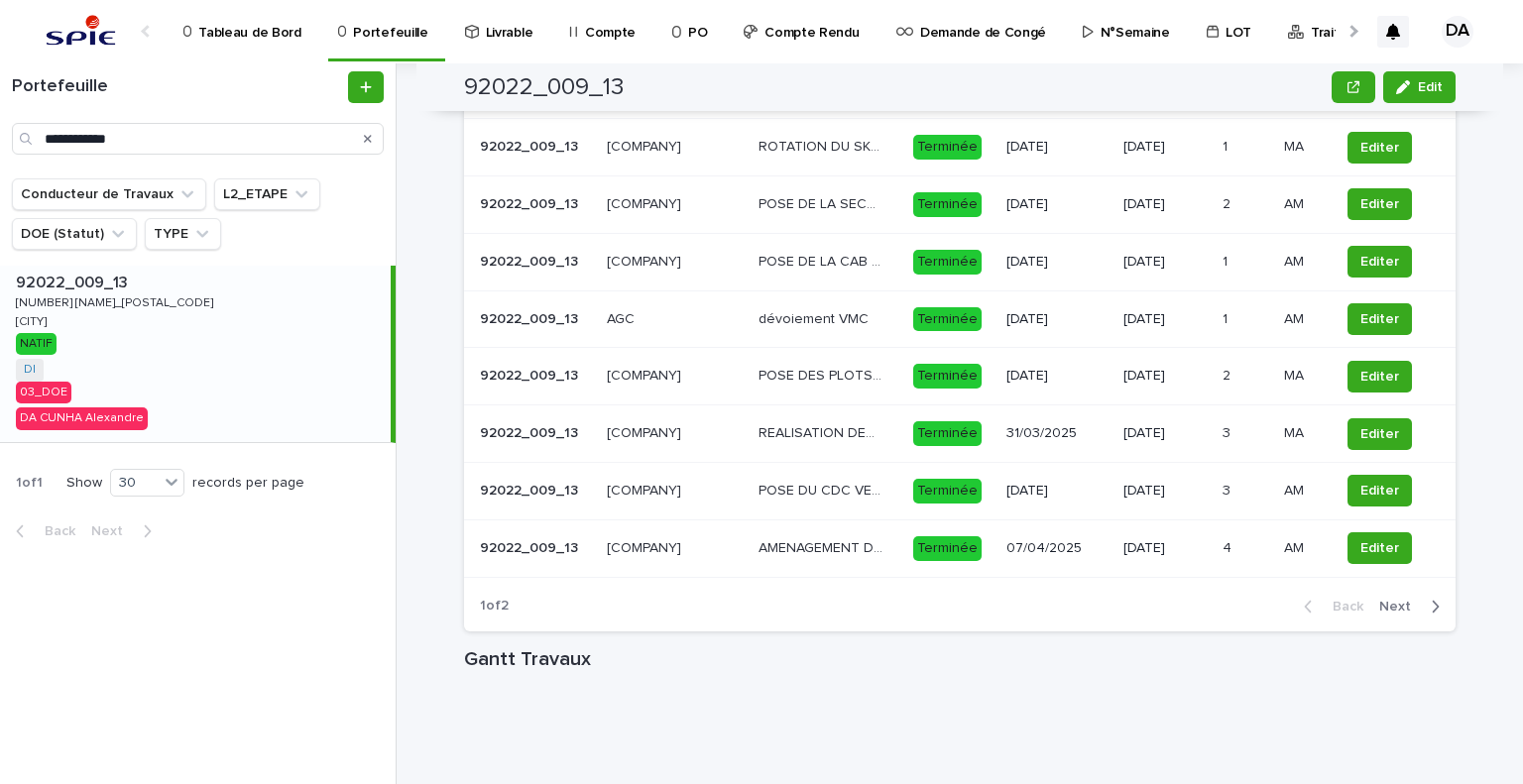 click on "Next" at bounding box center (1401, 607) 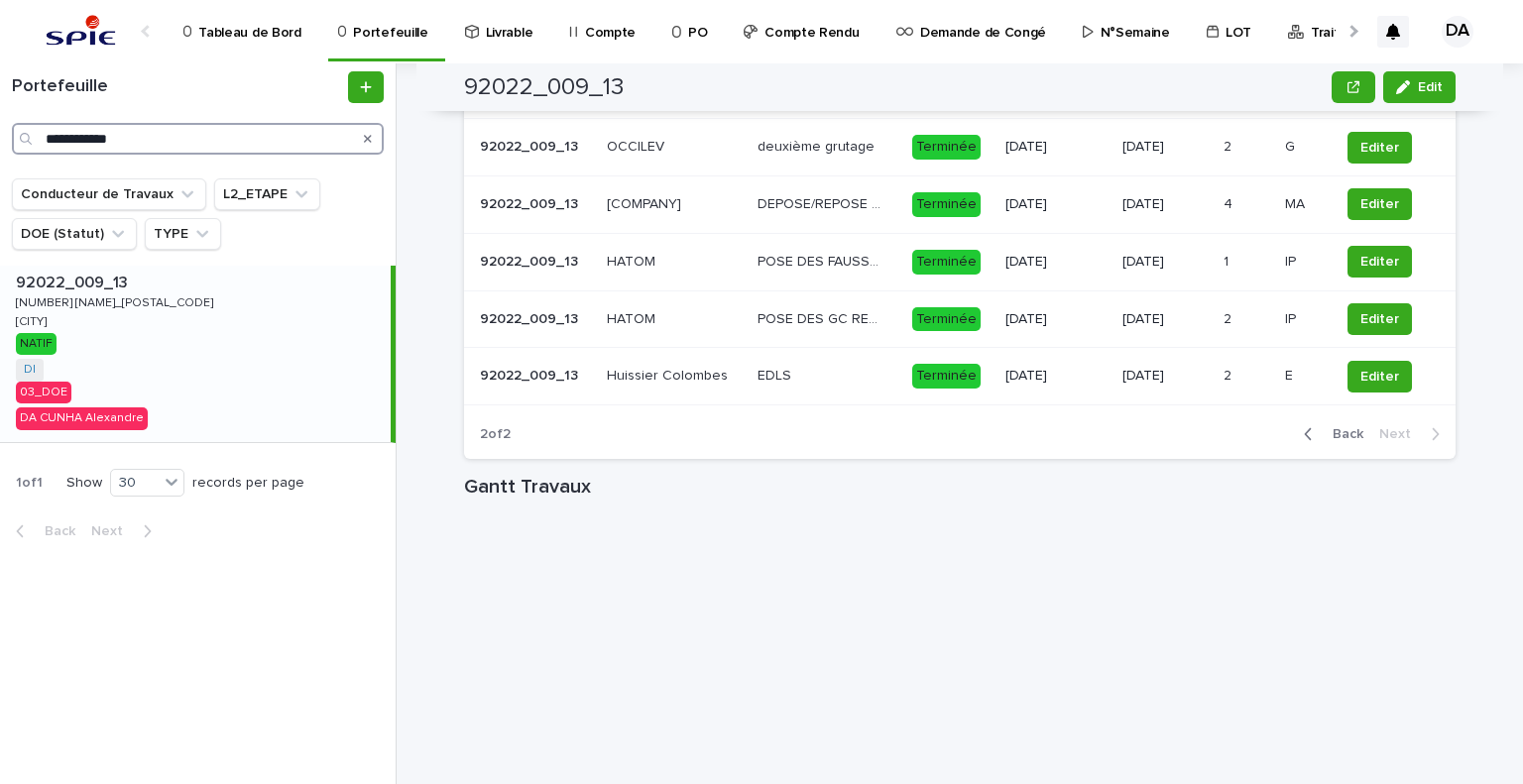click on "**********" at bounding box center (197, 139) 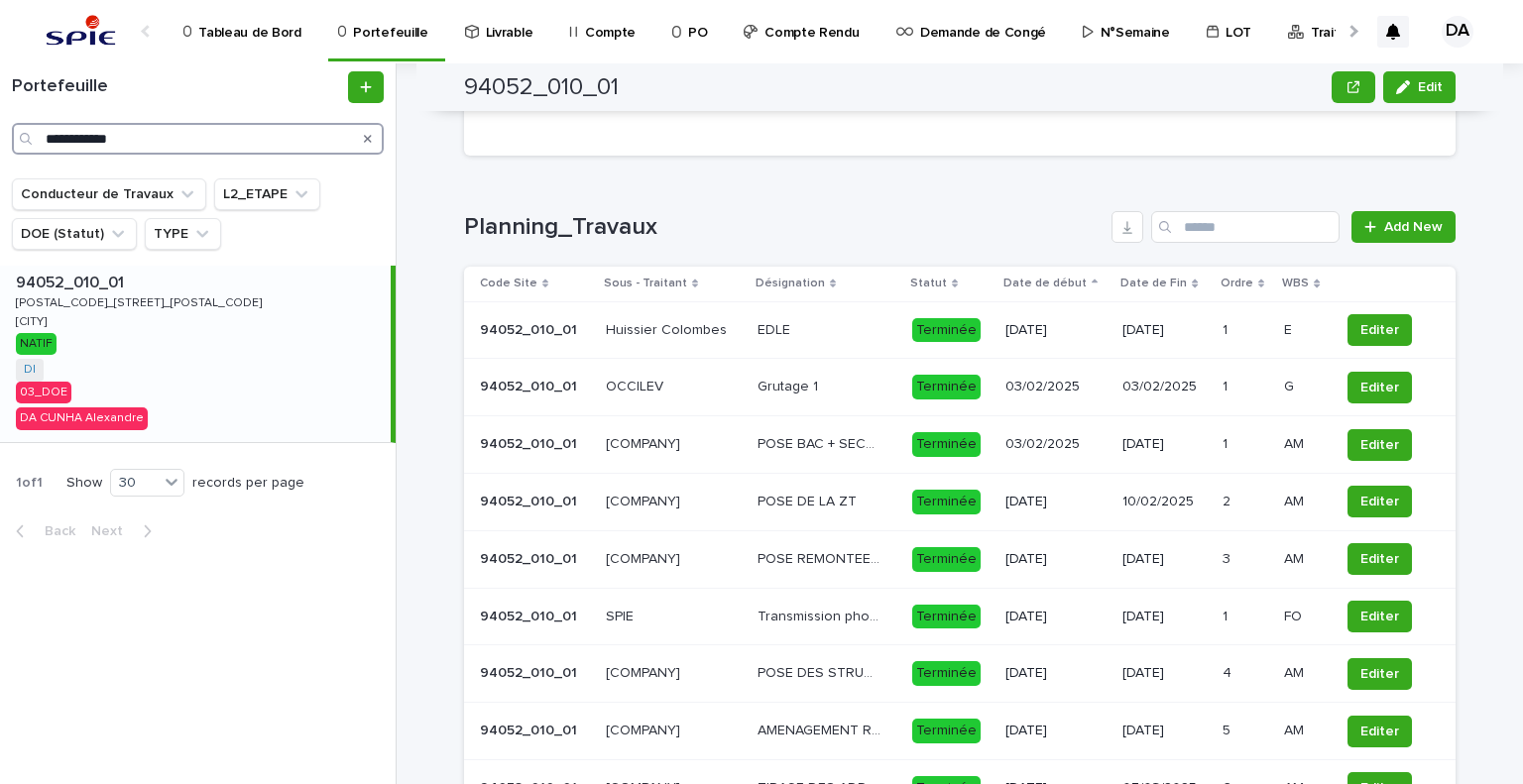 scroll, scrollTop: 2097, scrollLeft: 0, axis: vertical 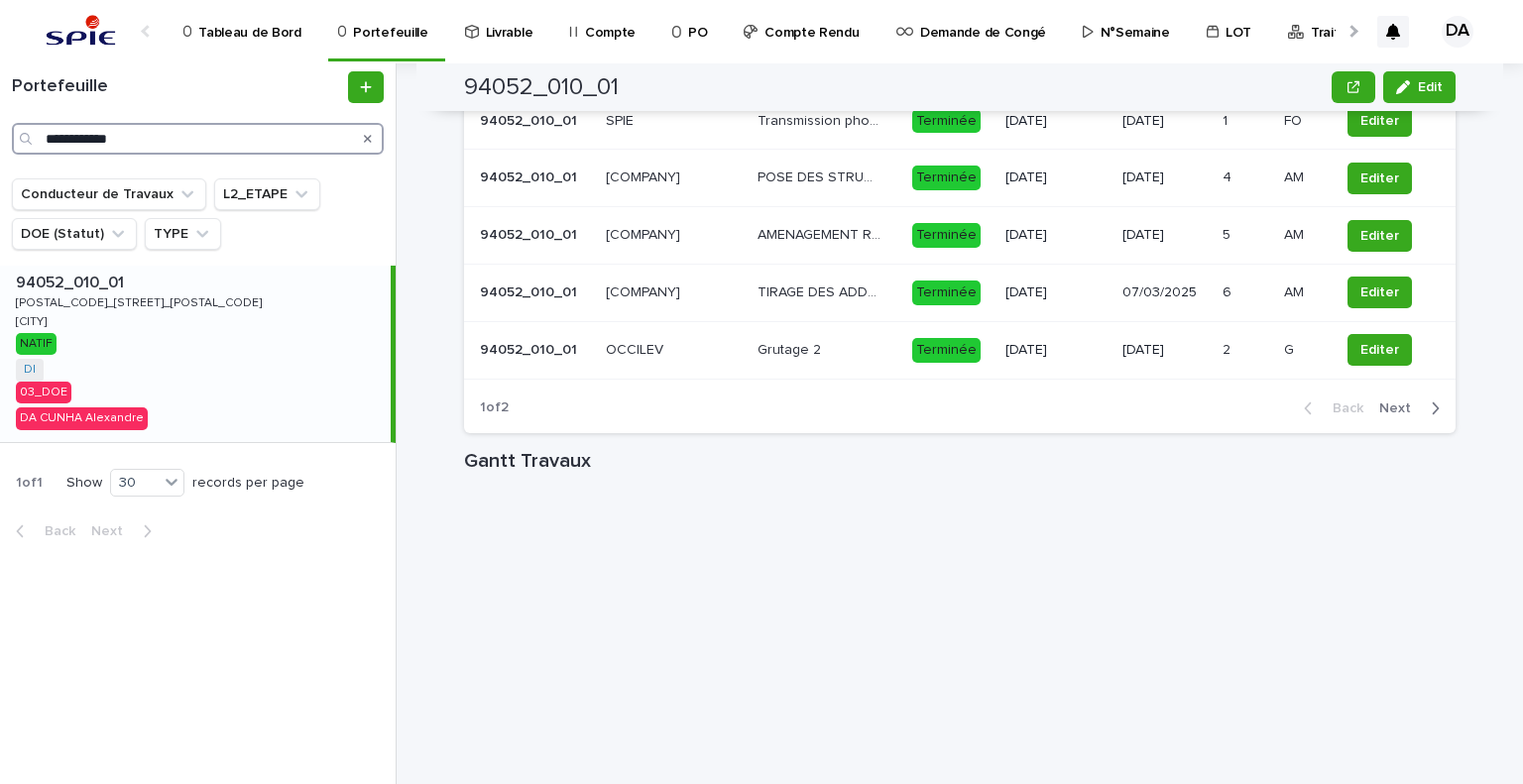 type on "**********" 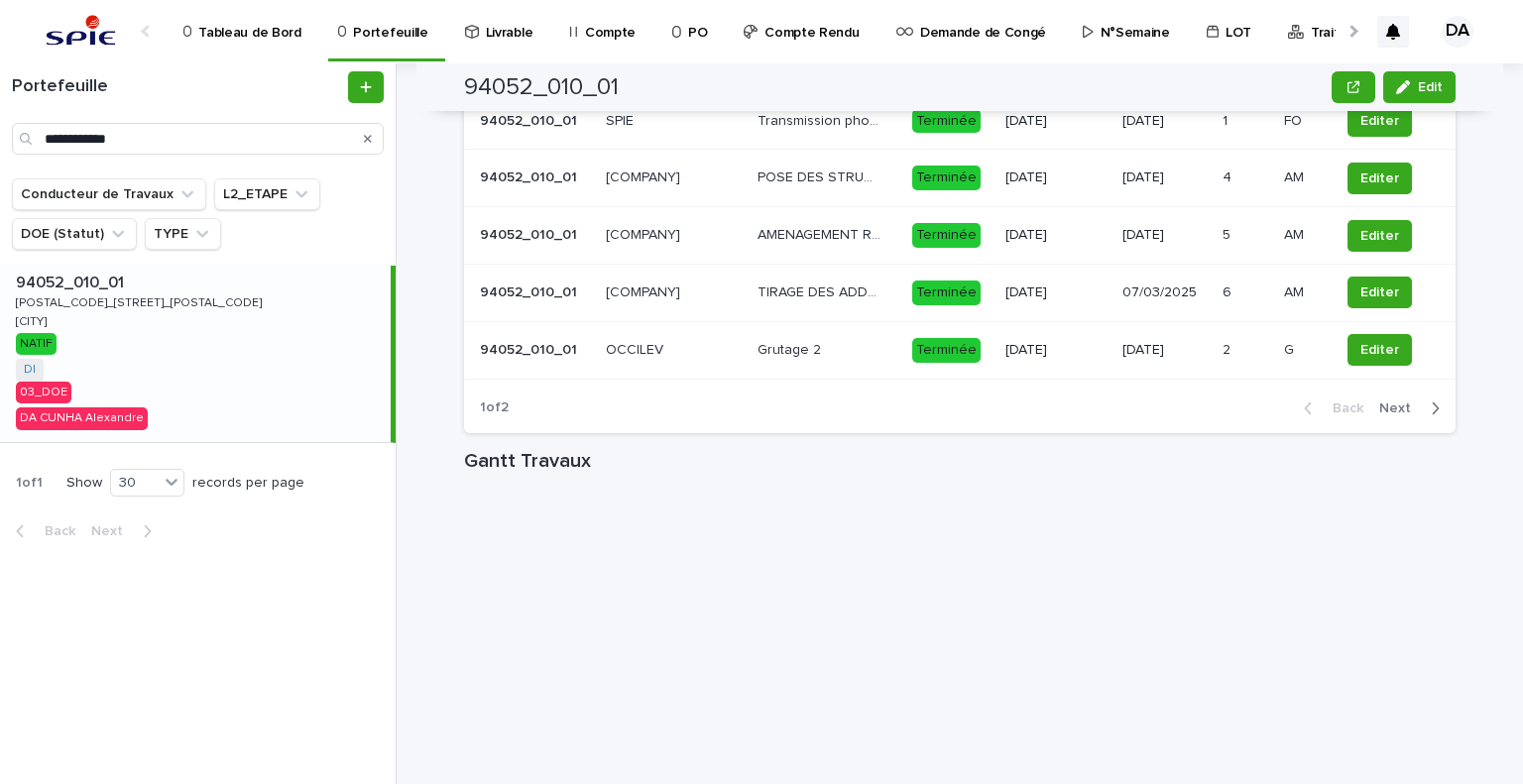 click on "Next" at bounding box center (1401, 408) 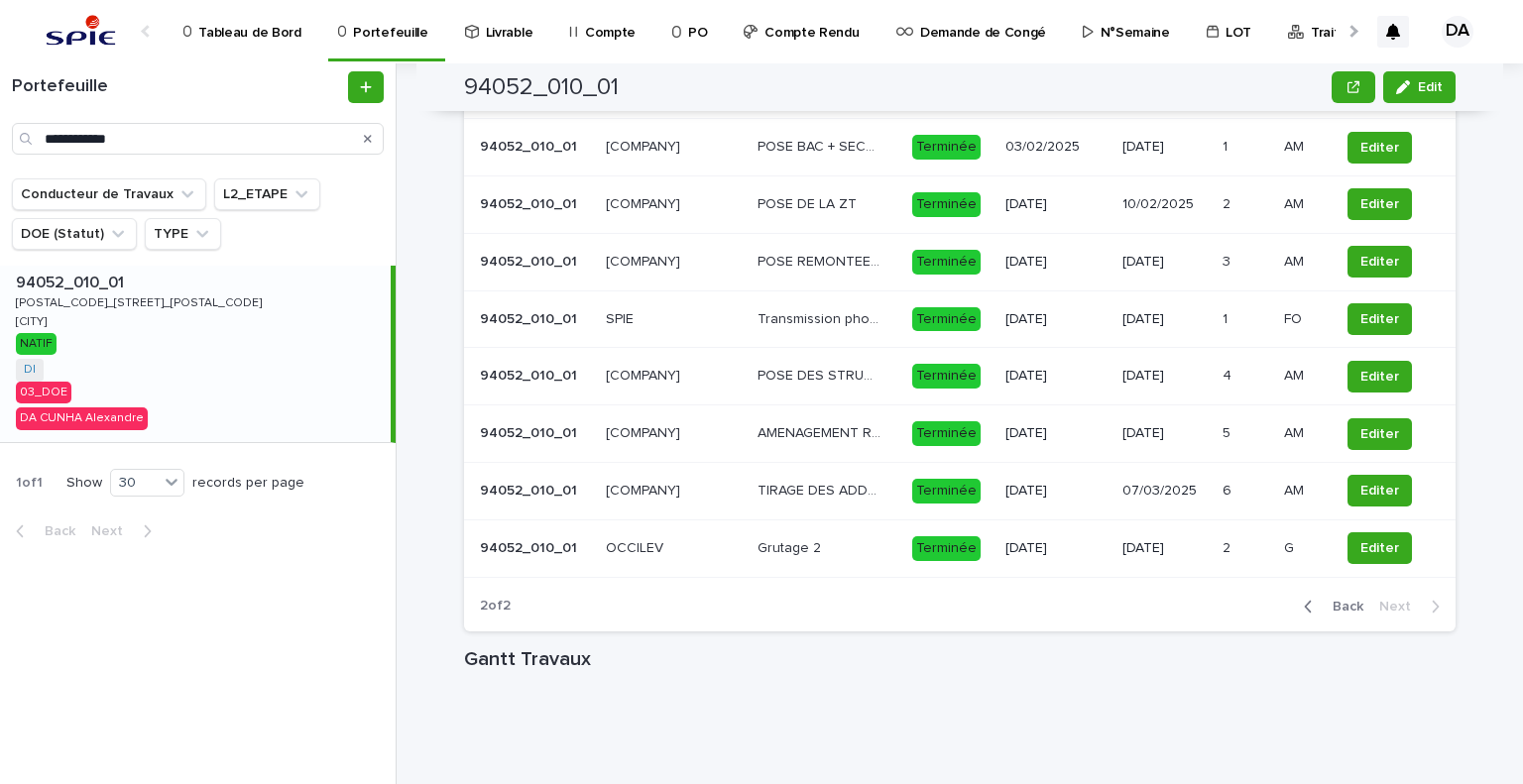 scroll, scrollTop: 1701, scrollLeft: 0, axis: vertical 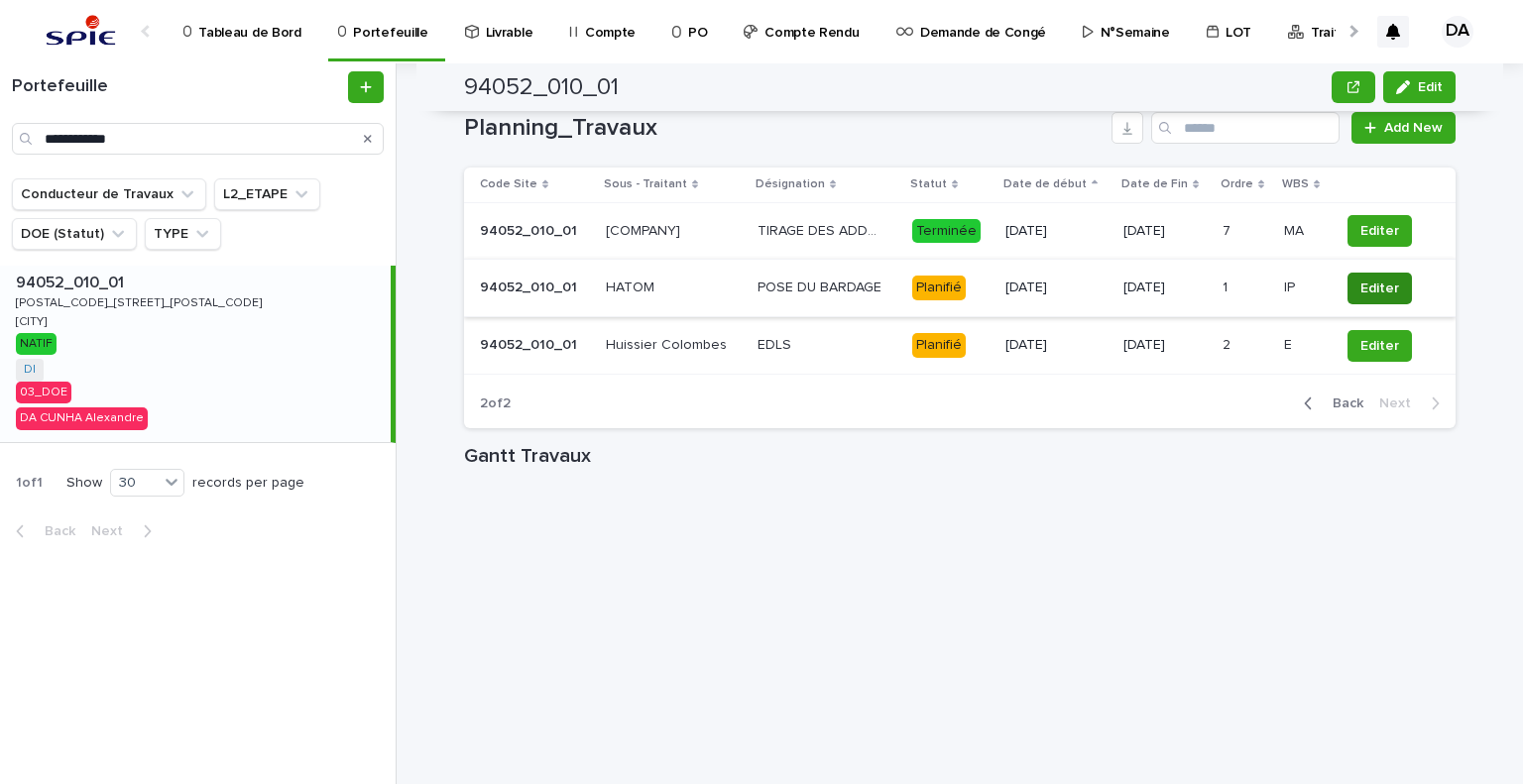 click on "Editer" at bounding box center (1379, 288) 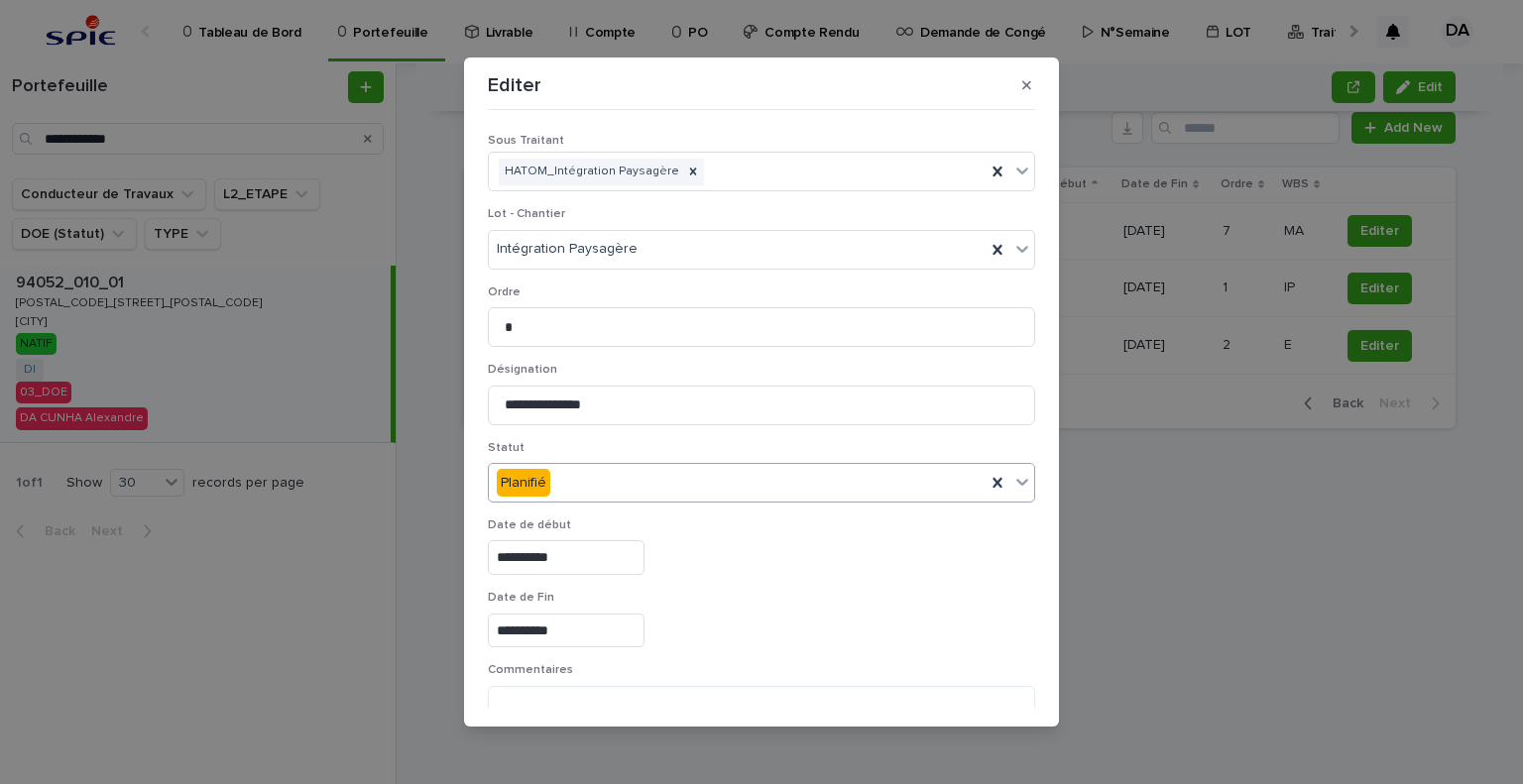 click on "Planifié" at bounding box center [737, 483] 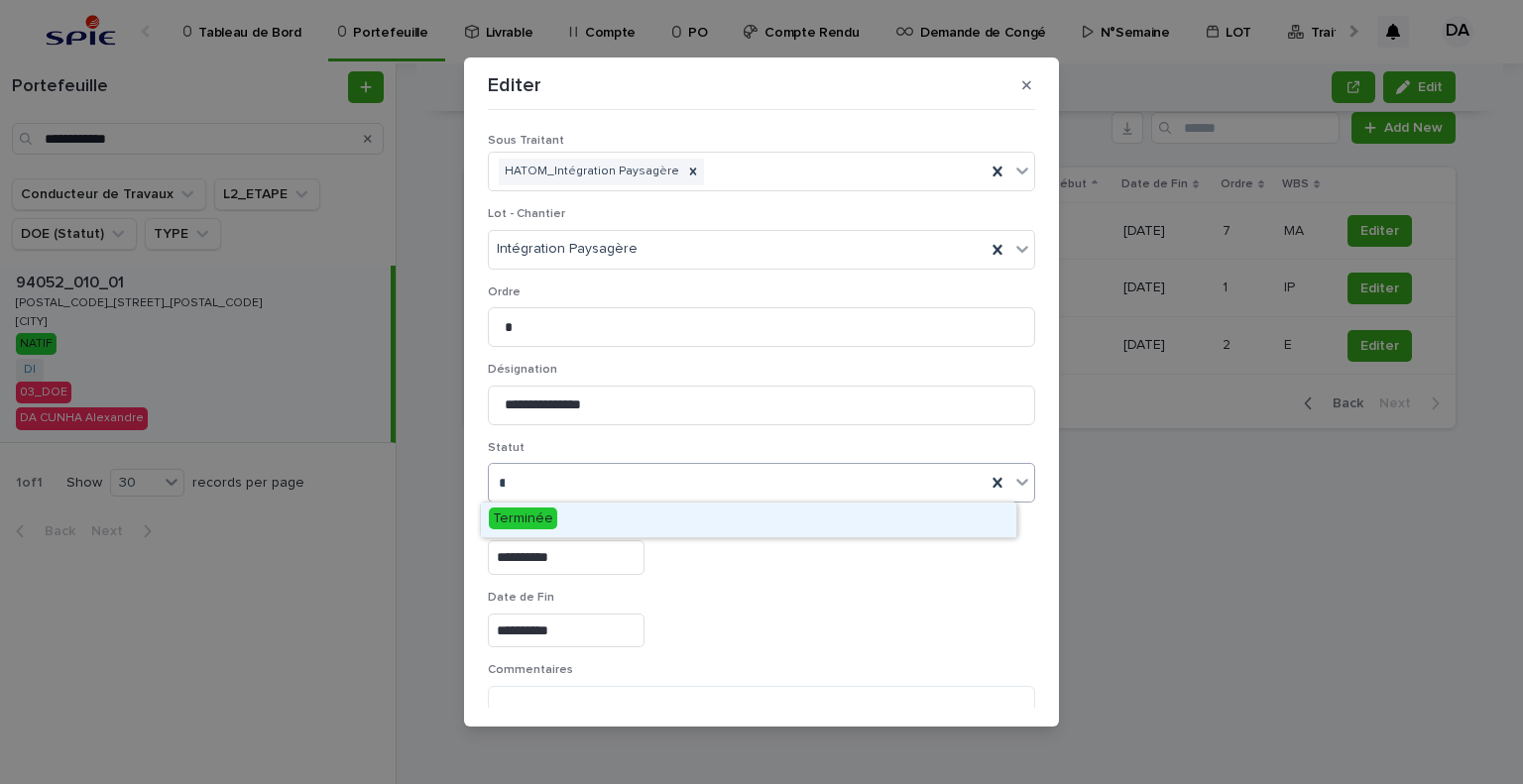 type on "***" 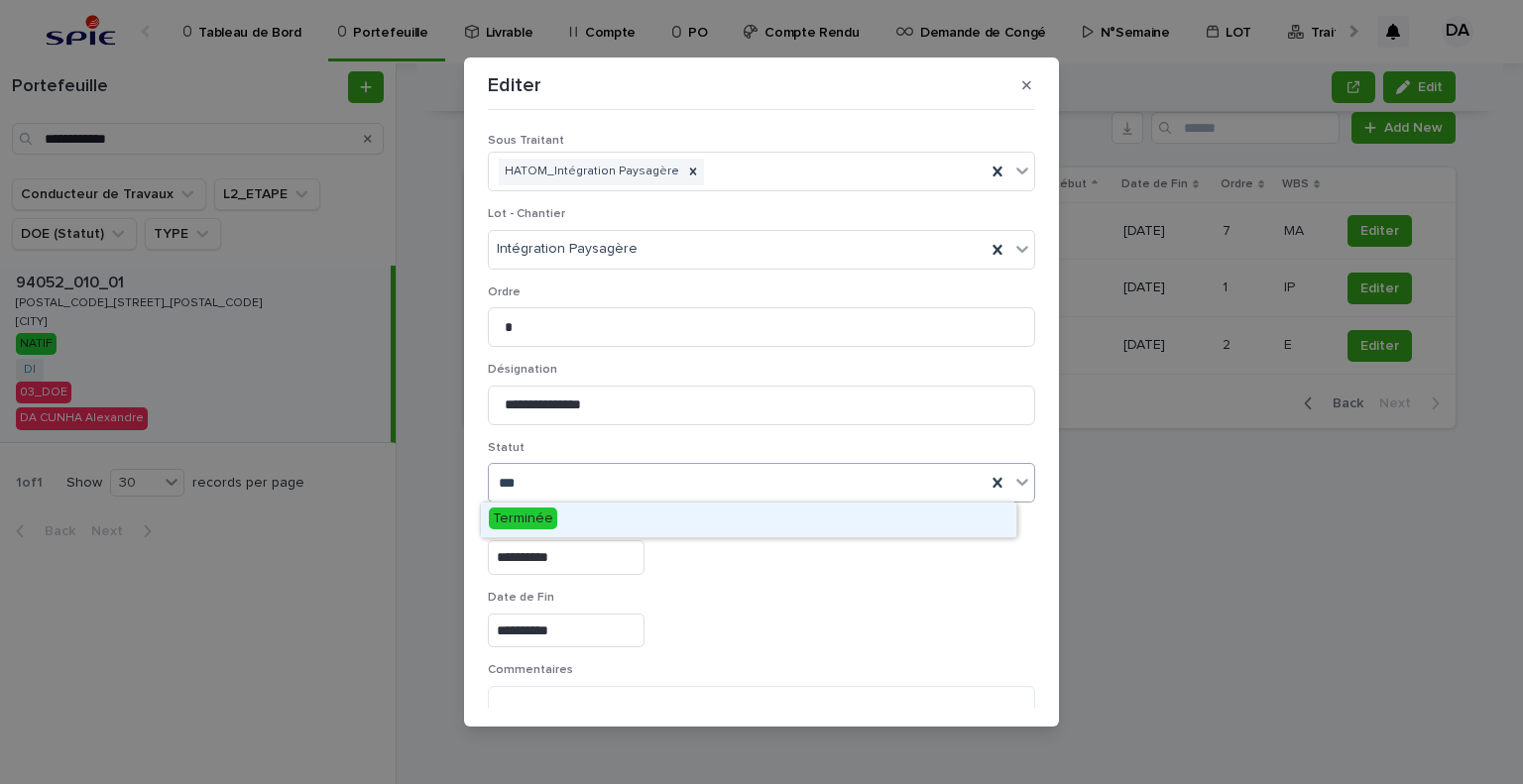 click on "Terminée" at bounding box center [749, 519] 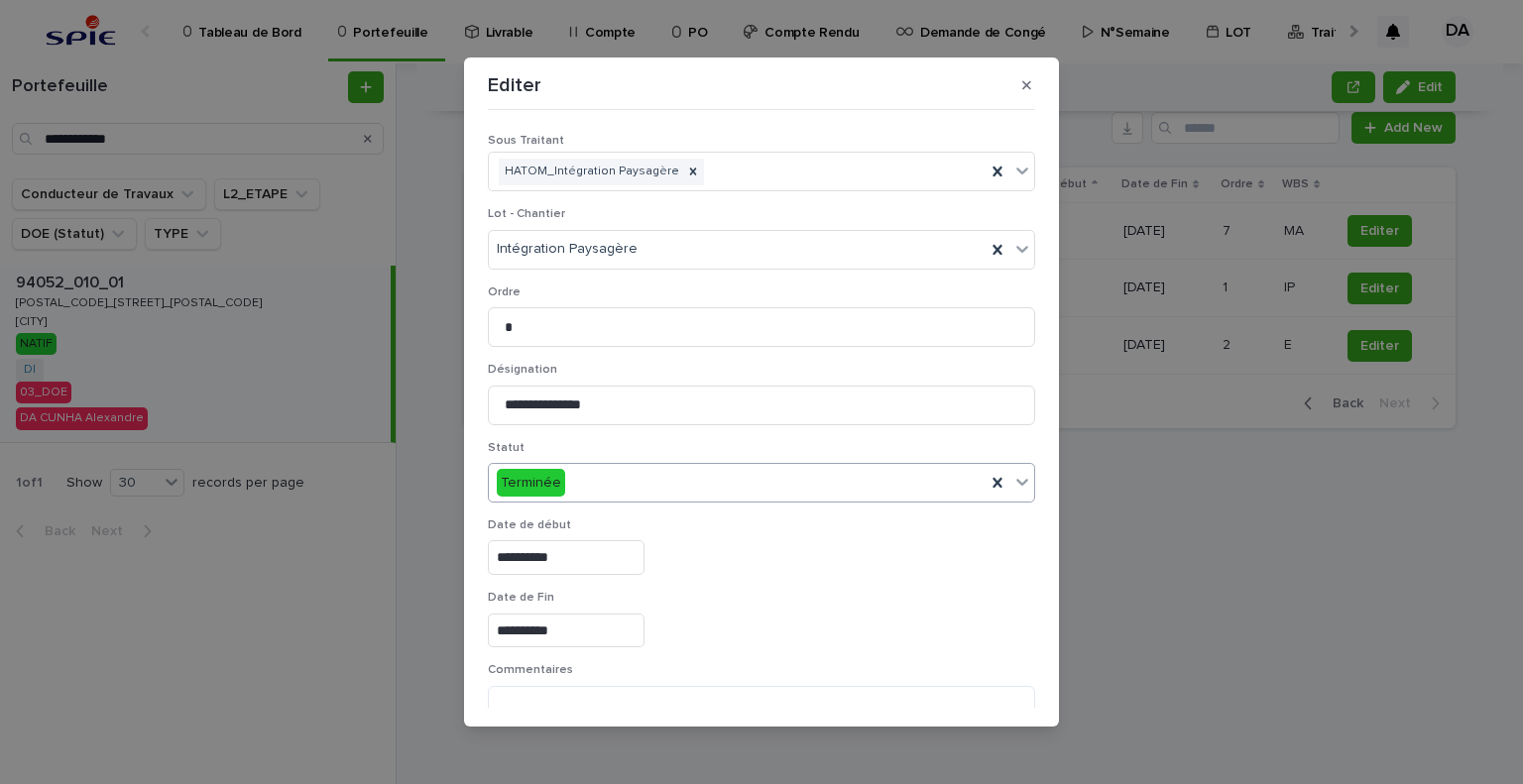 scroll, scrollTop: 98, scrollLeft: 0, axis: vertical 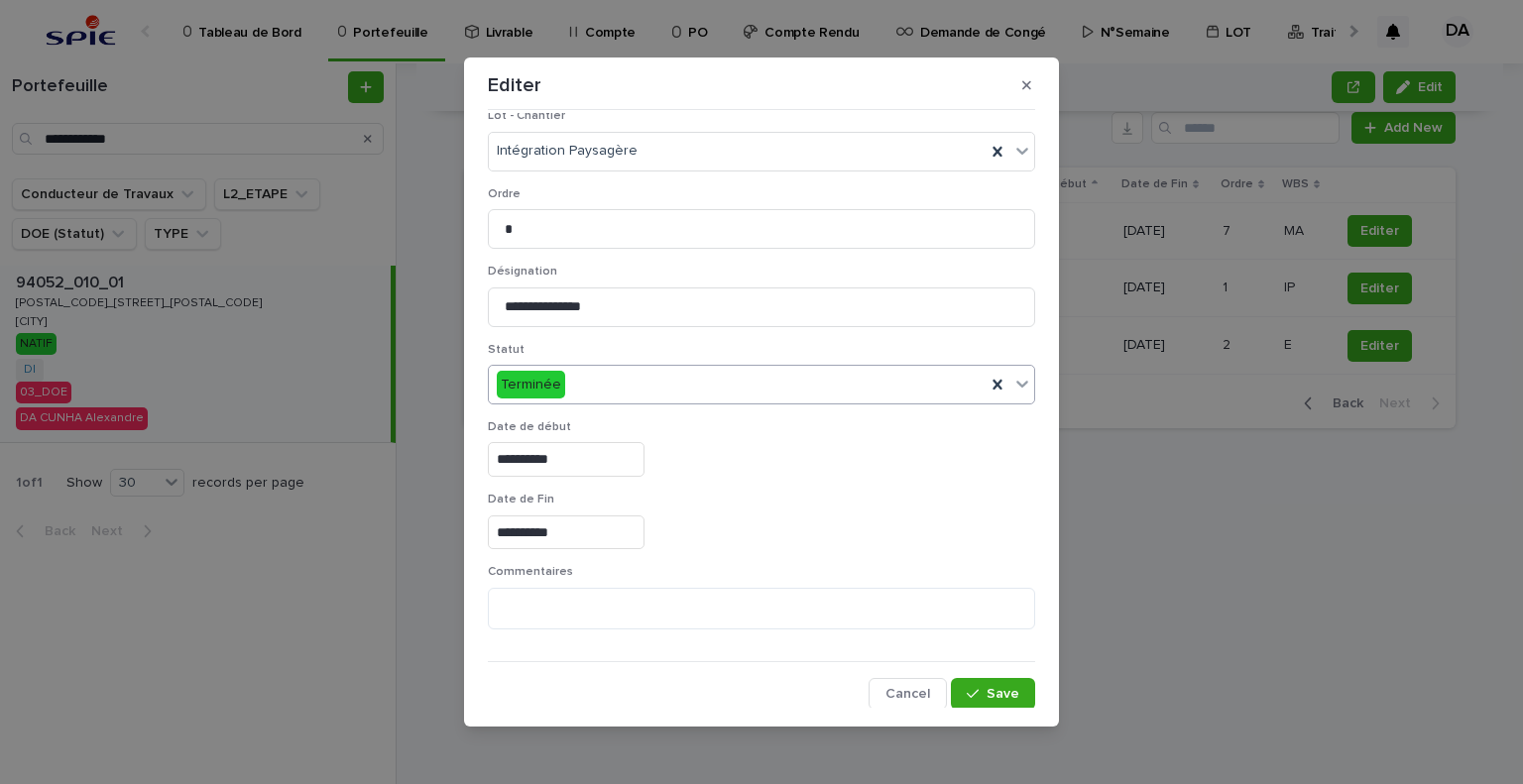 drag, startPoint x: 987, startPoint y: 691, endPoint x: 1371, endPoint y: 429, distance: 464.86557 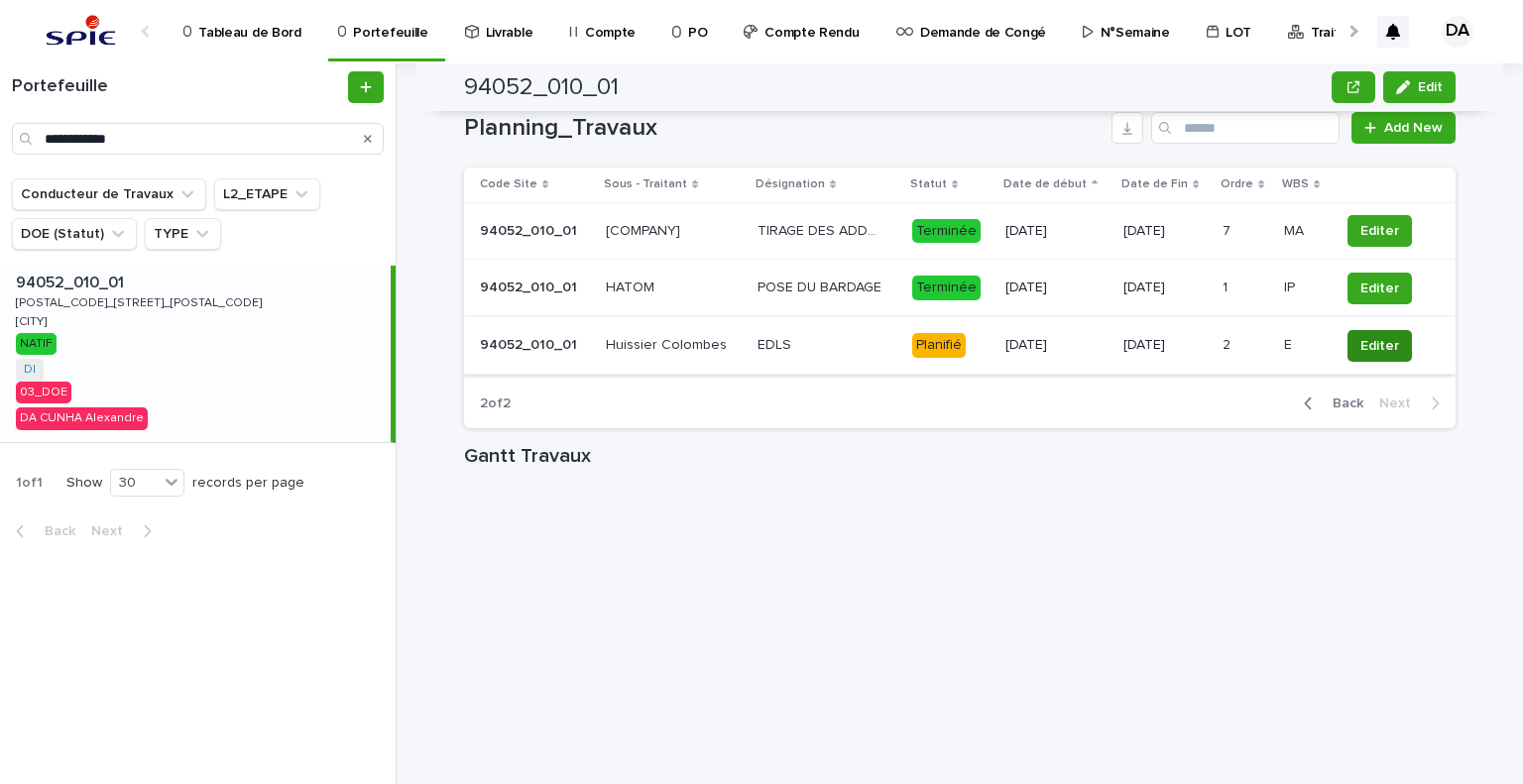 click on "Editer" at bounding box center [1379, 346] 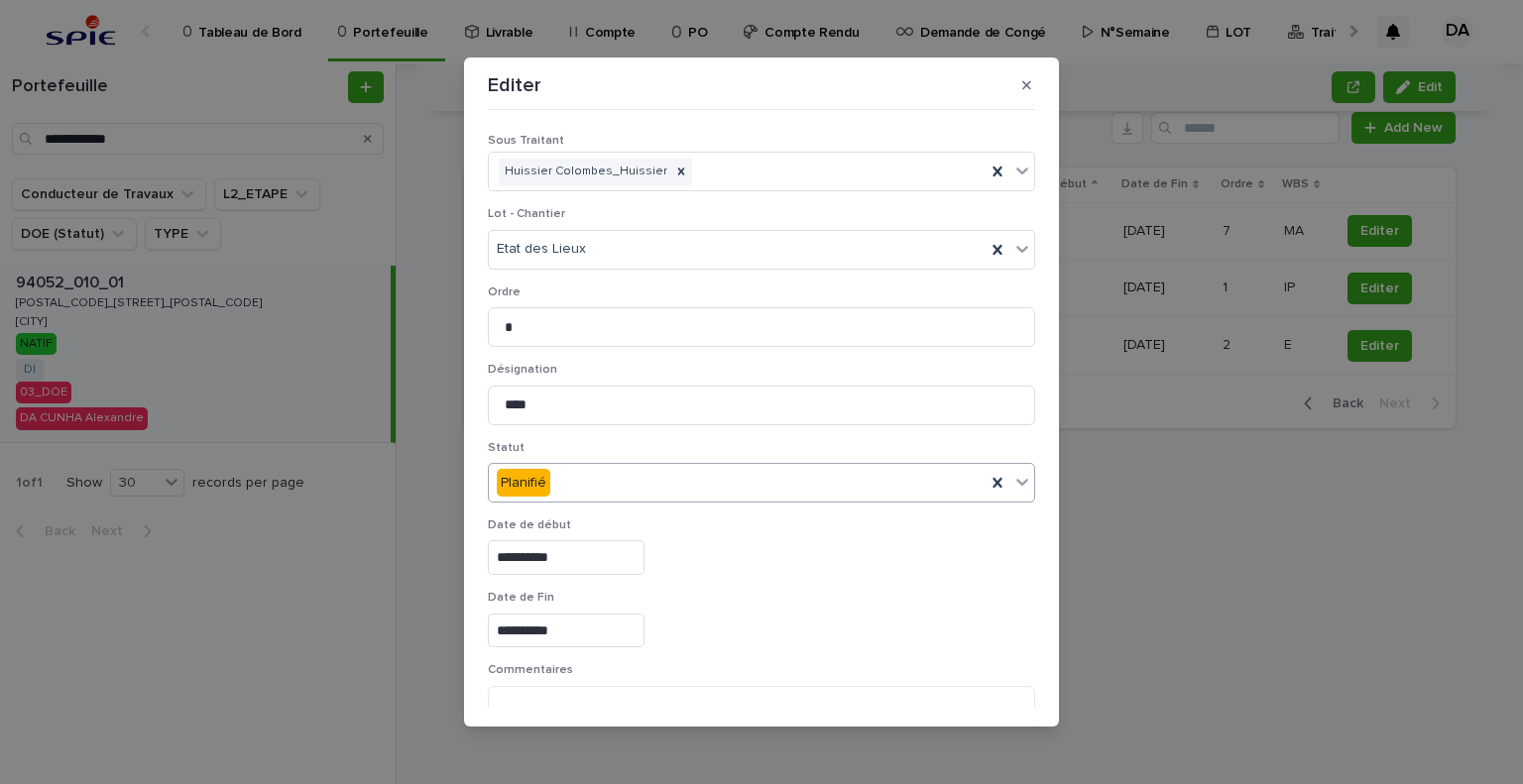 click on "Planifié" at bounding box center (737, 483) 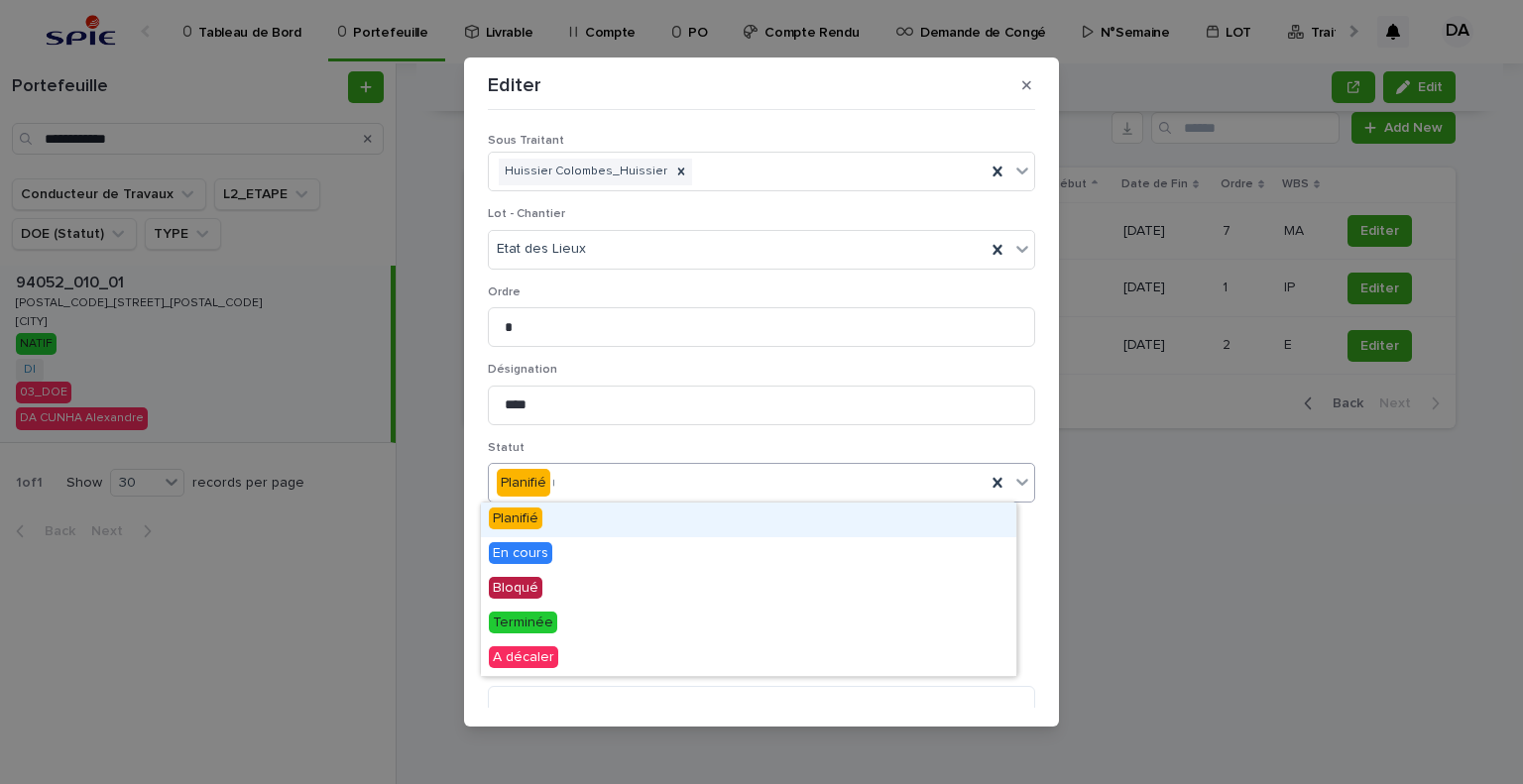 type on "***" 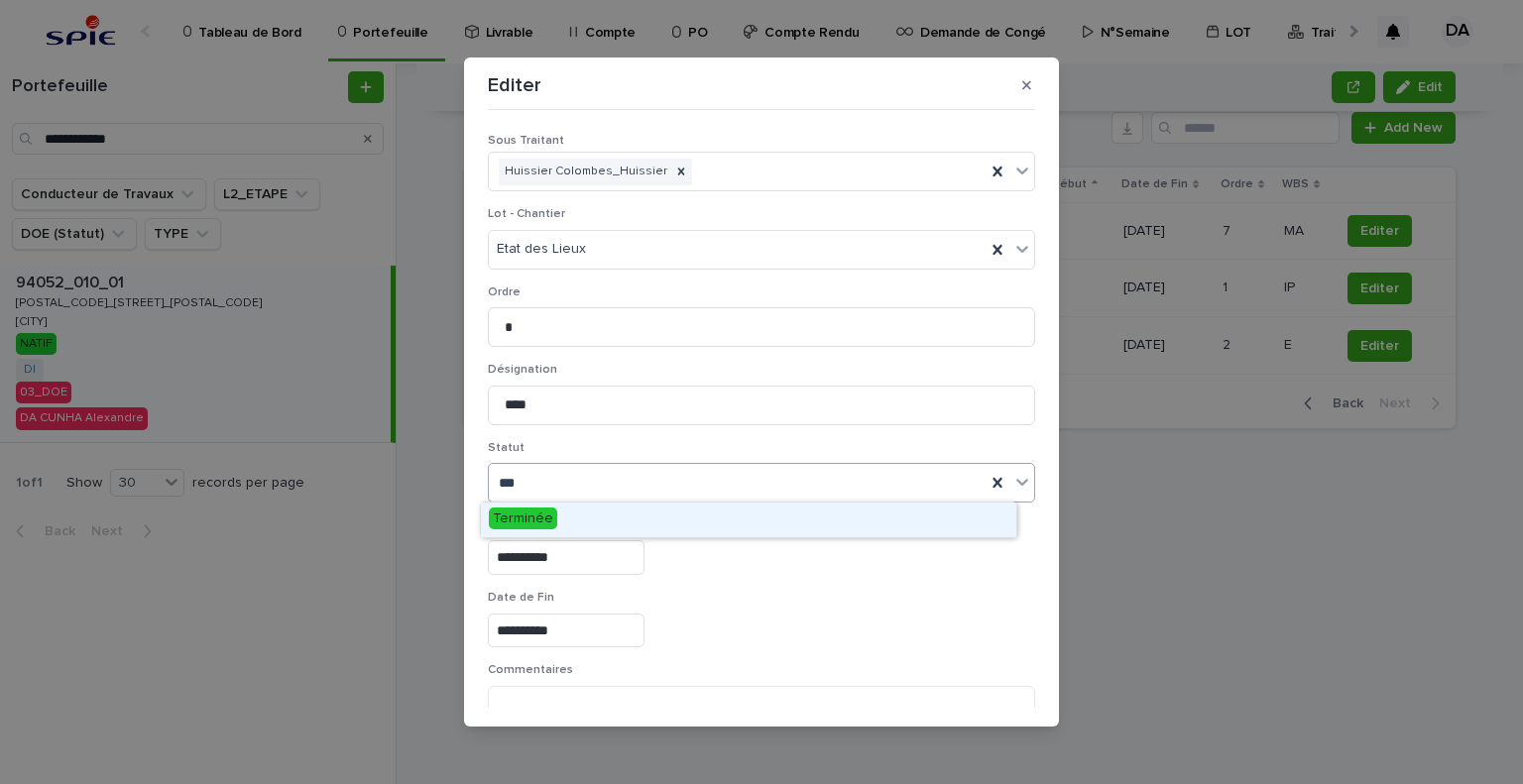 click on "Terminée" at bounding box center (749, 519) 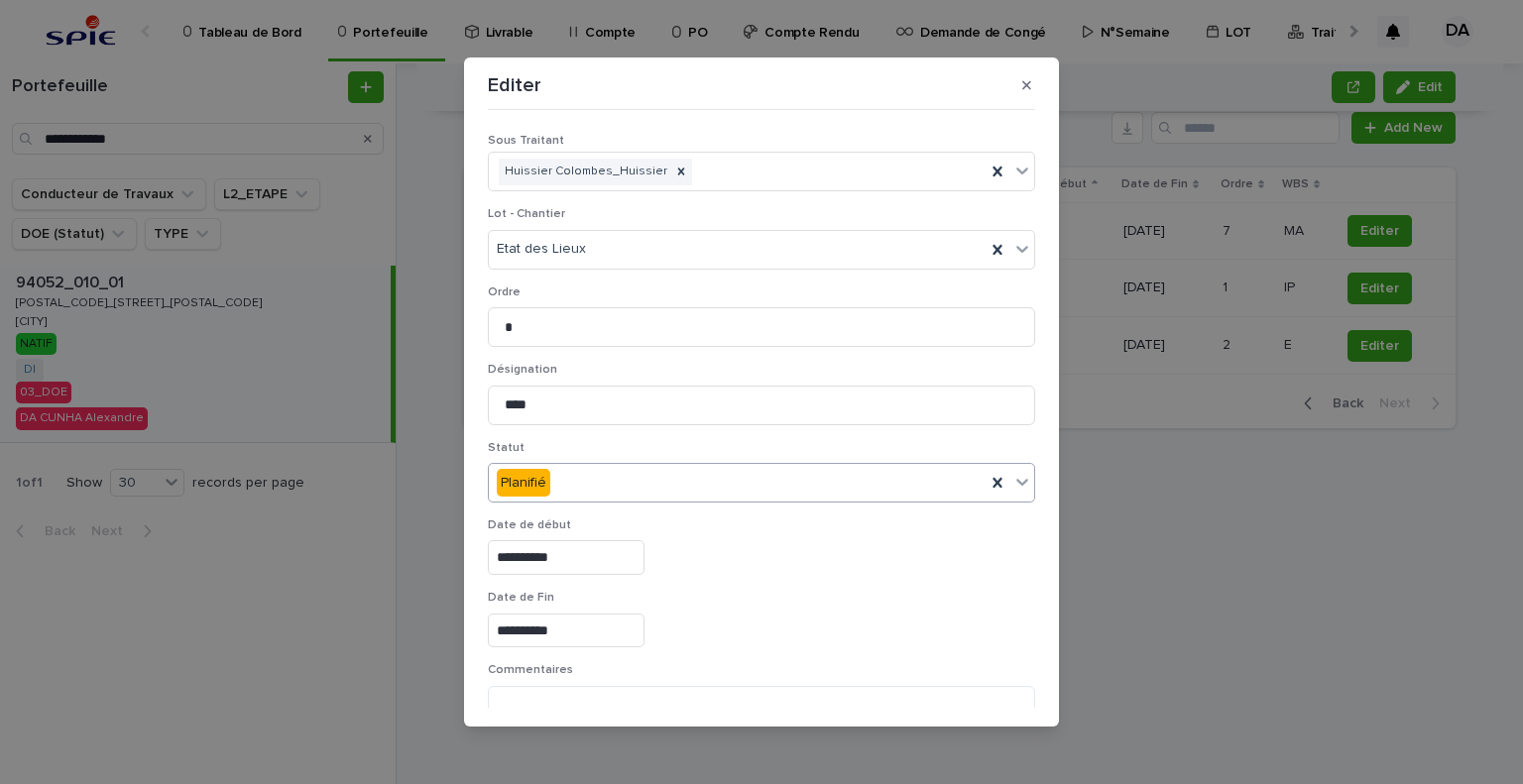 scroll, scrollTop: 98, scrollLeft: 0, axis: vertical 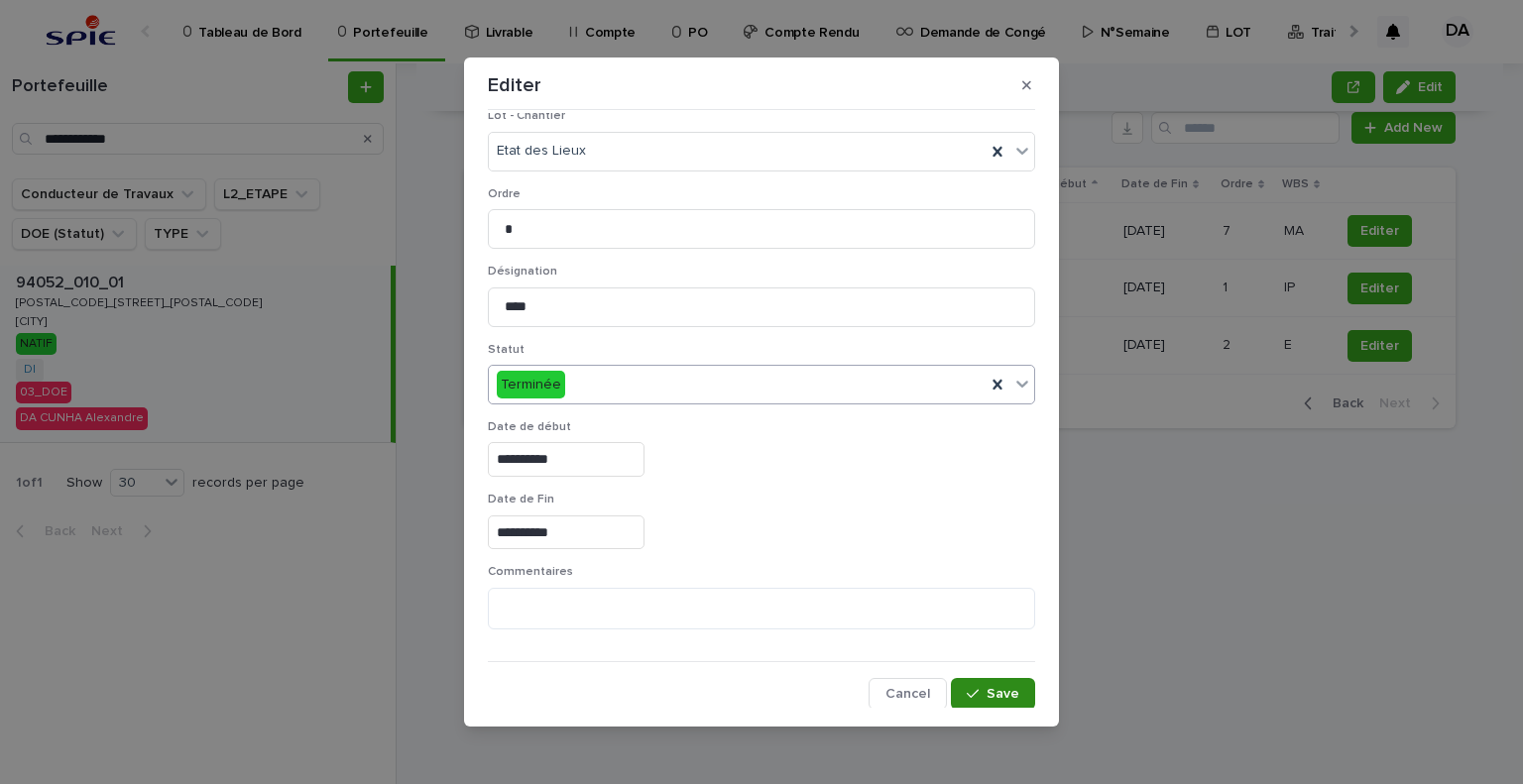 click on "Save" at bounding box center [1002, 694] 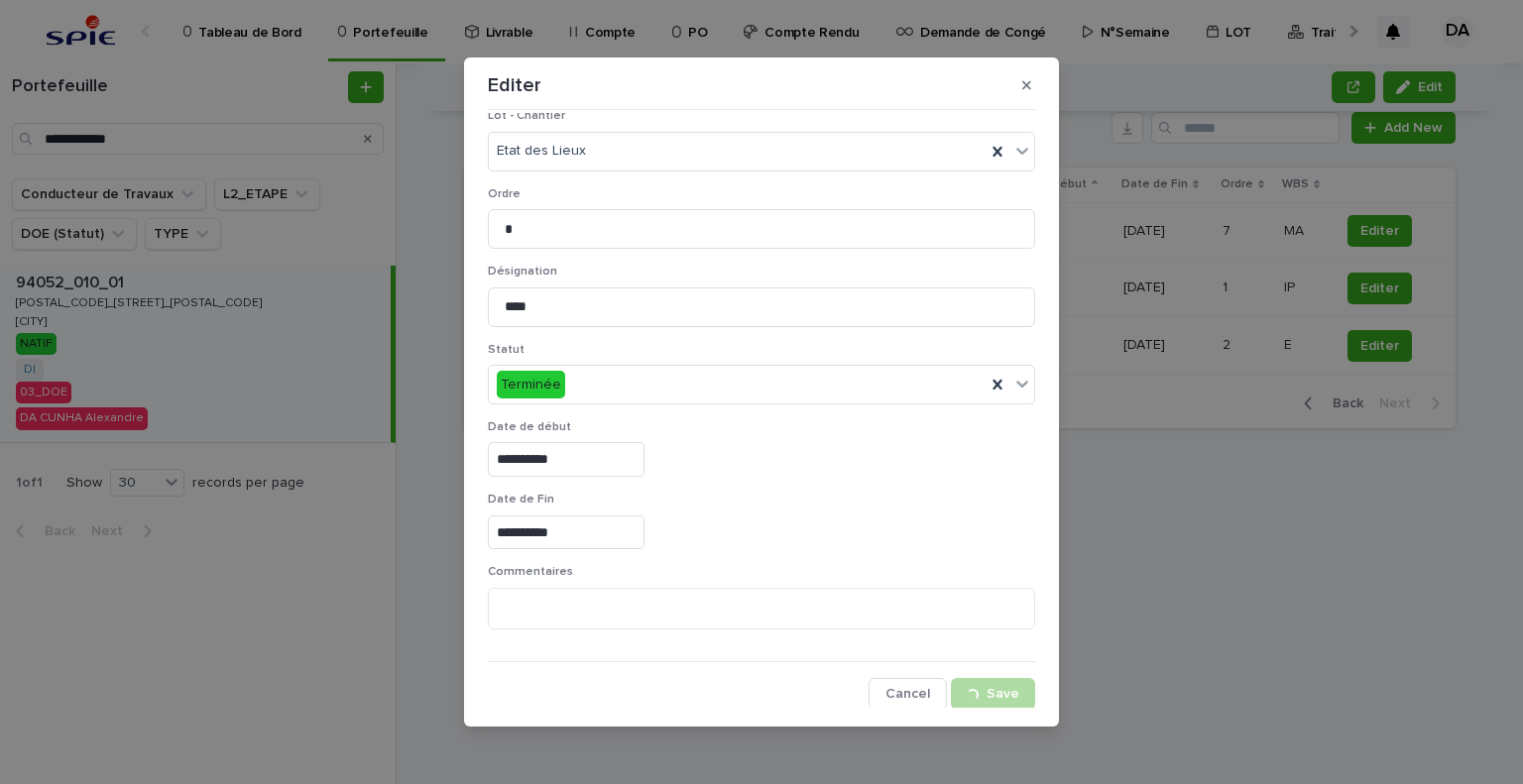 click on "**********" at bounding box center [762, 392] 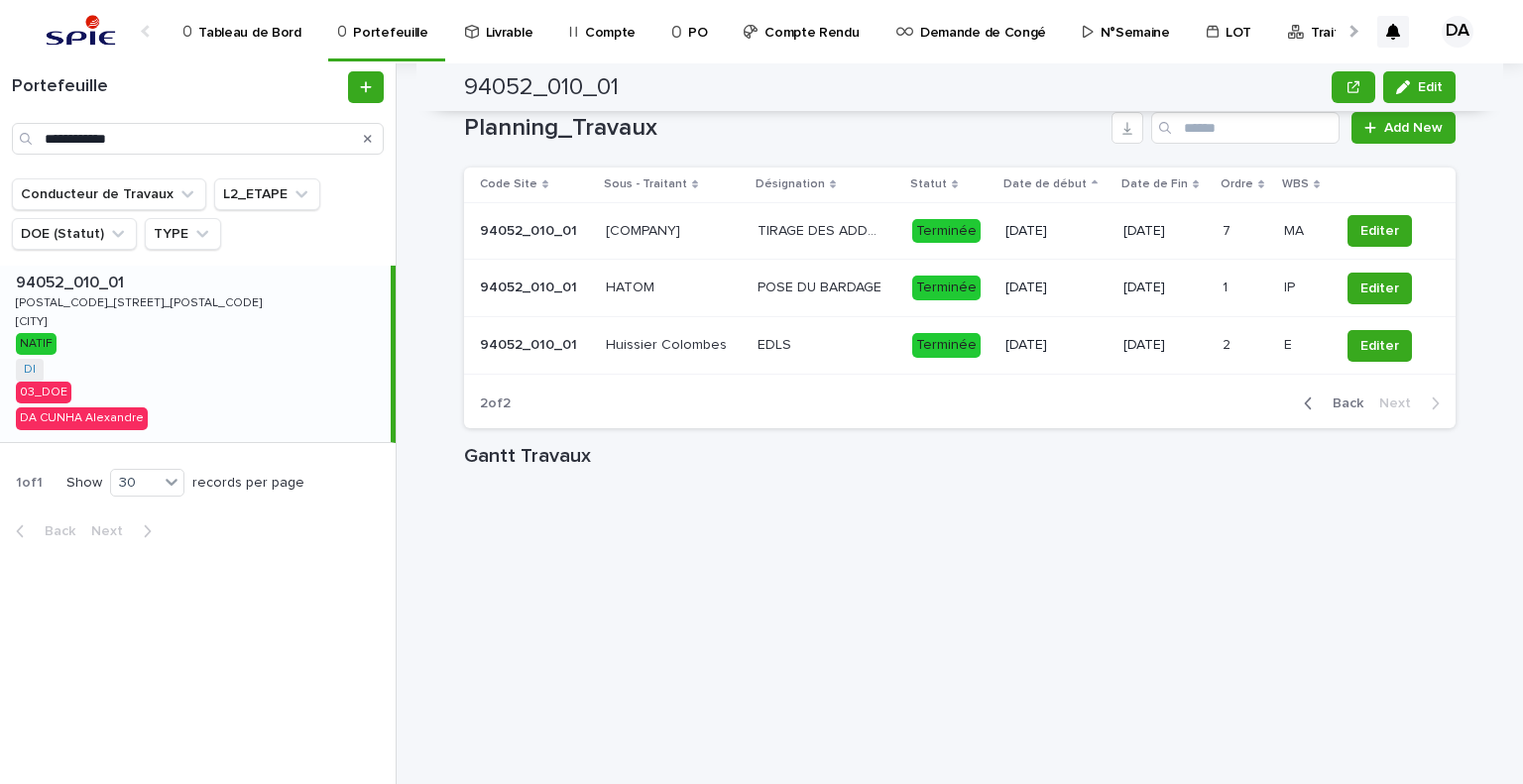 scroll, scrollTop: 1703, scrollLeft: 0, axis: vertical 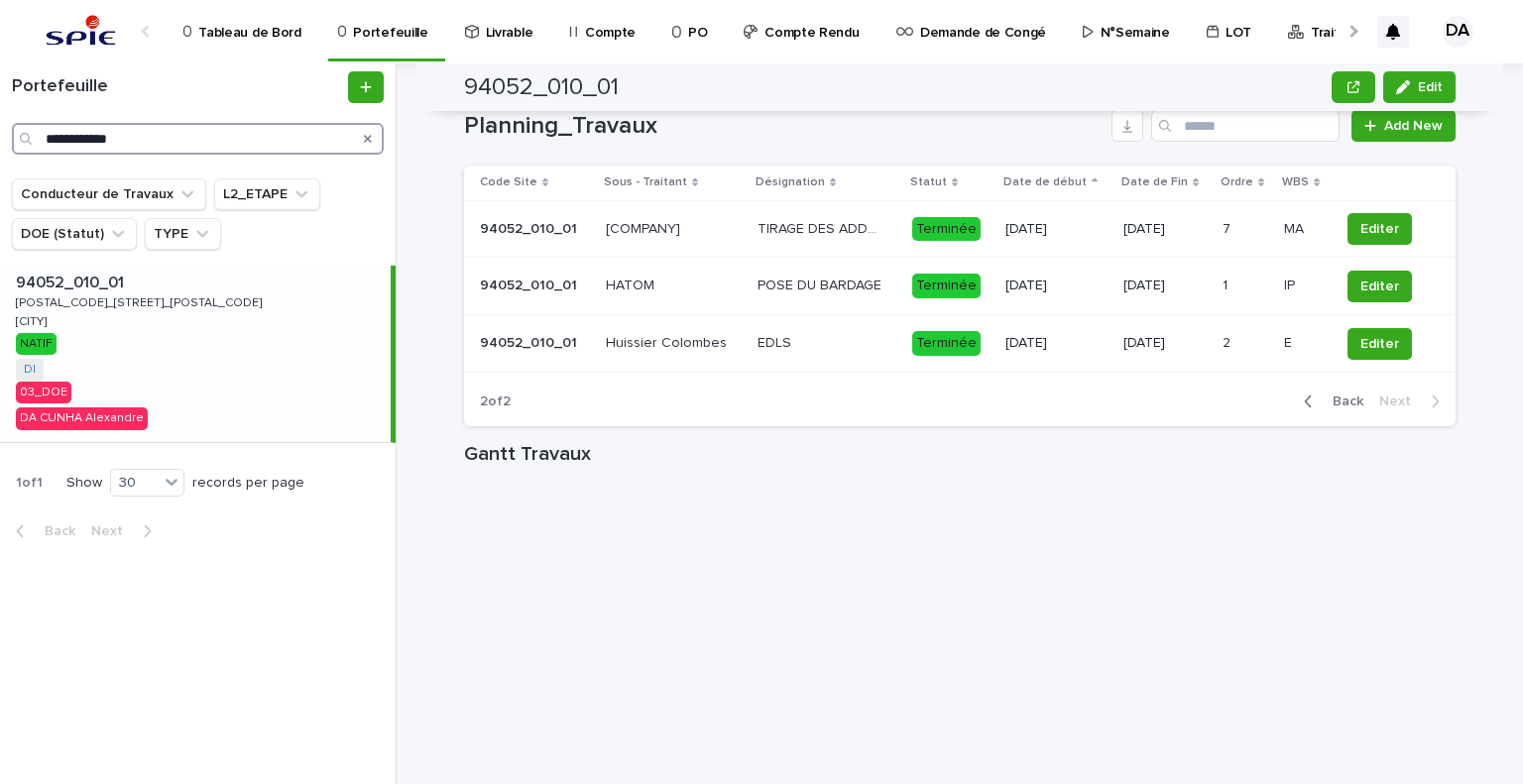 click on "**********" at bounding box center [197, 139] 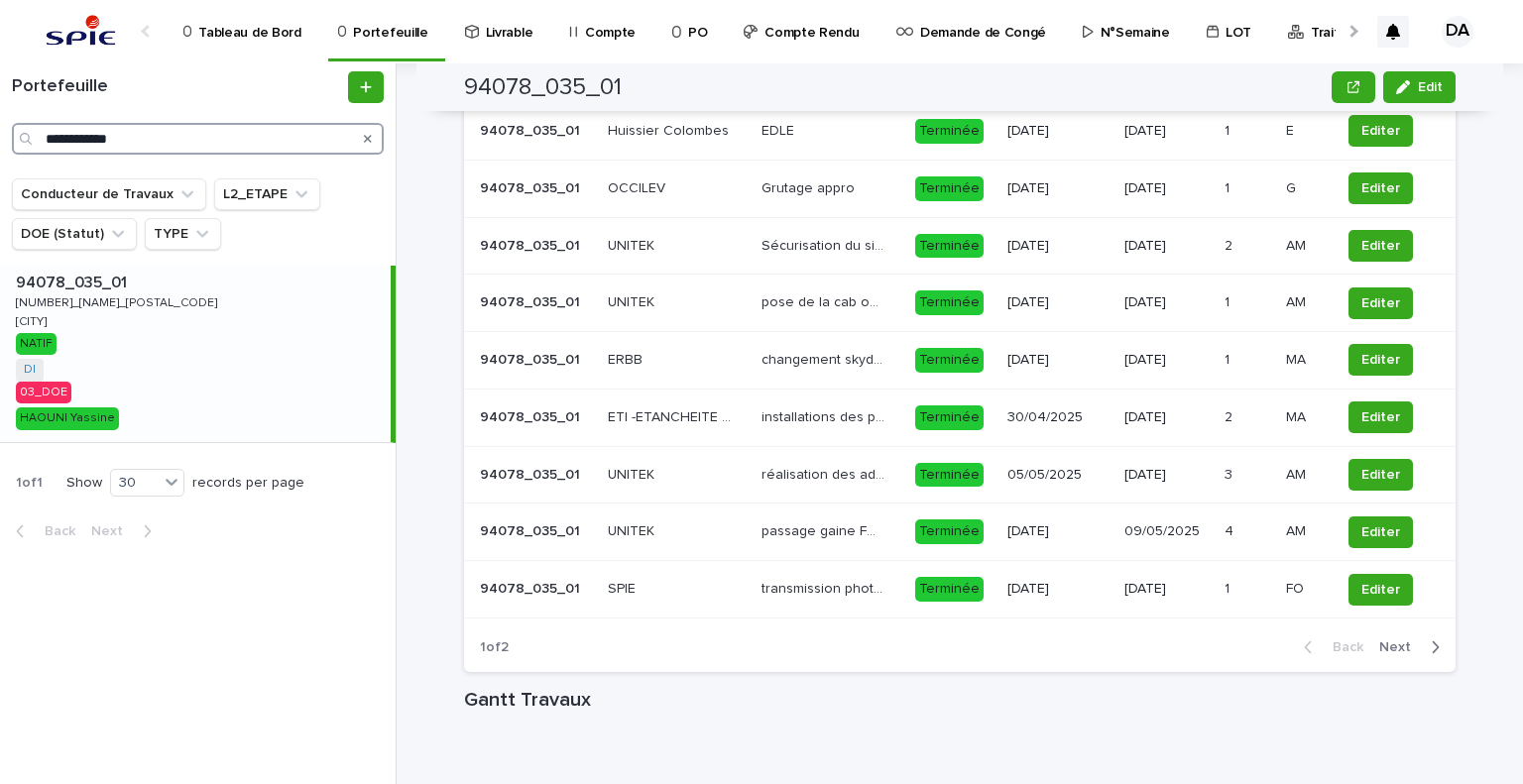 scroll, scrollTop: 1703, scrollLeft: 0, axis: vertical 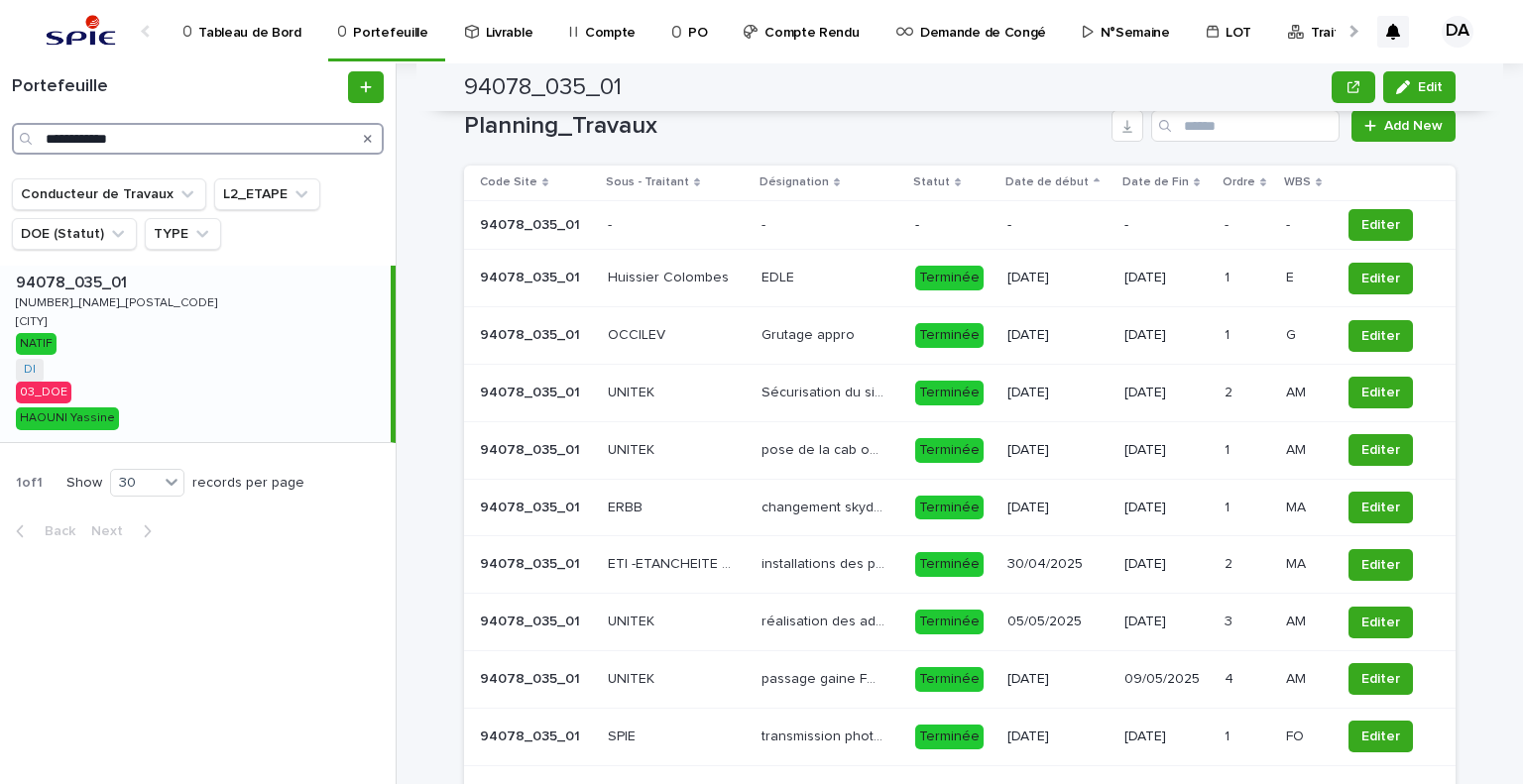 type on "**********" 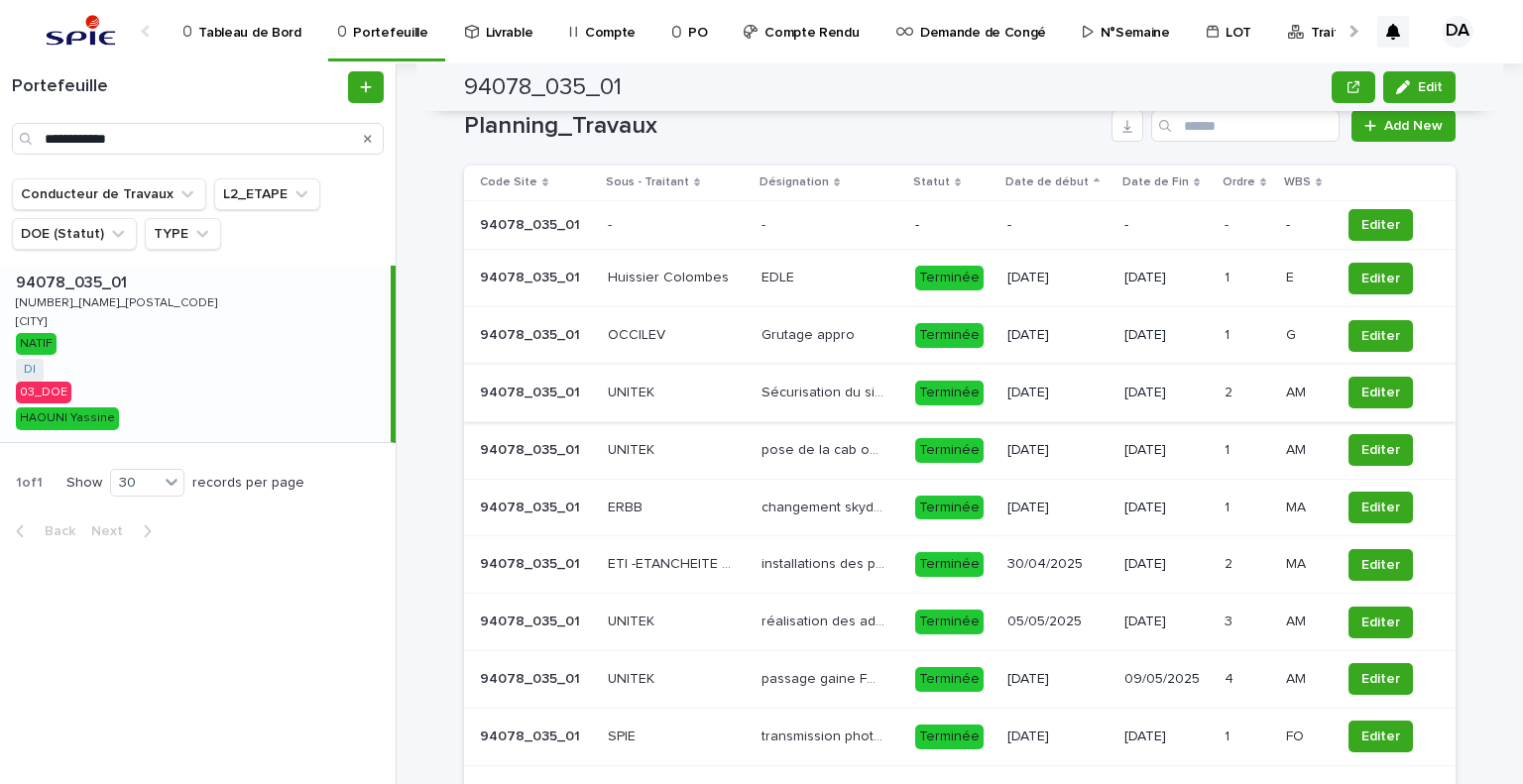 scroll, scrollTop: 2000, scrollLeft: 0, axis: vertical 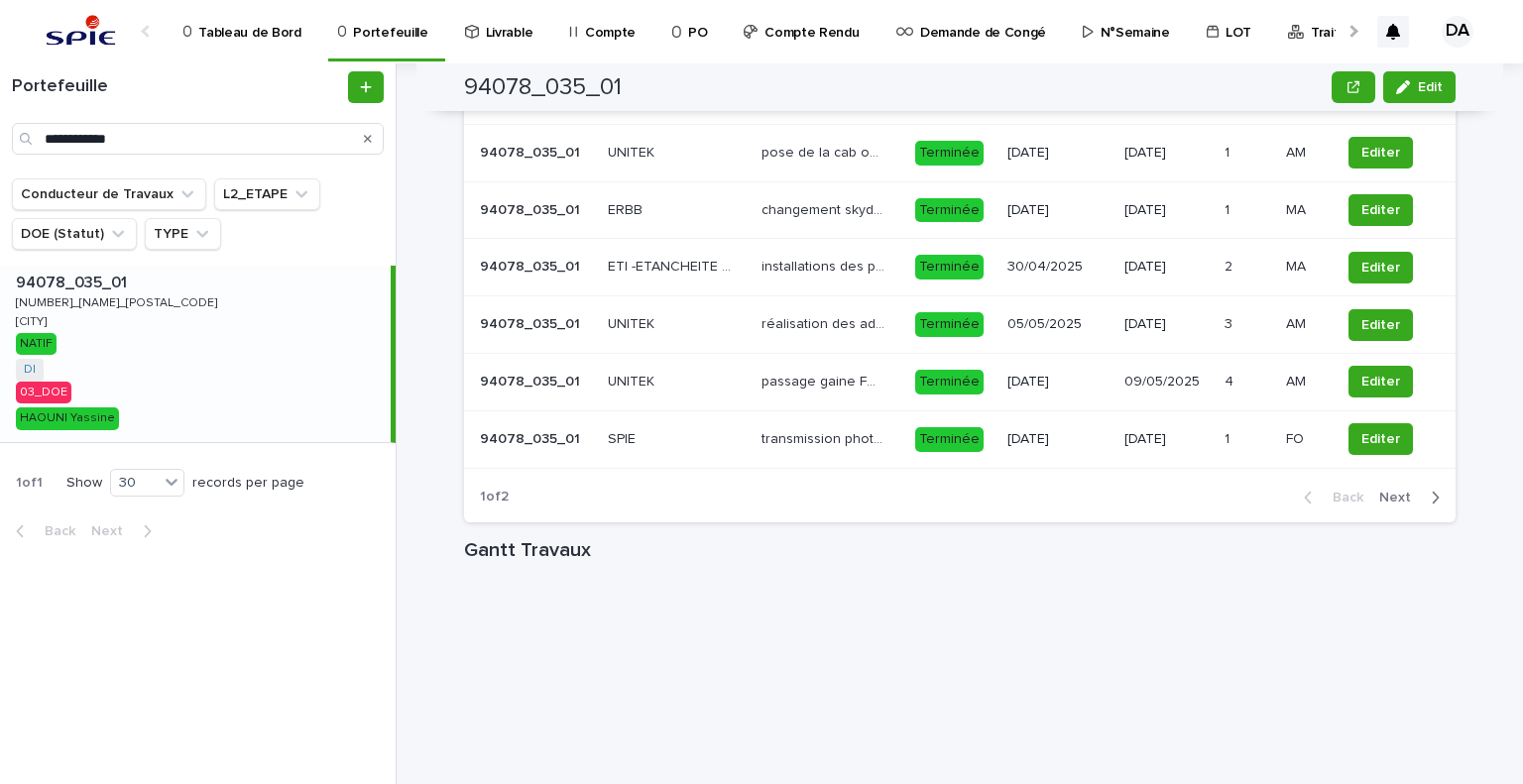 click on "Next" at bounding box center (1401, 498) 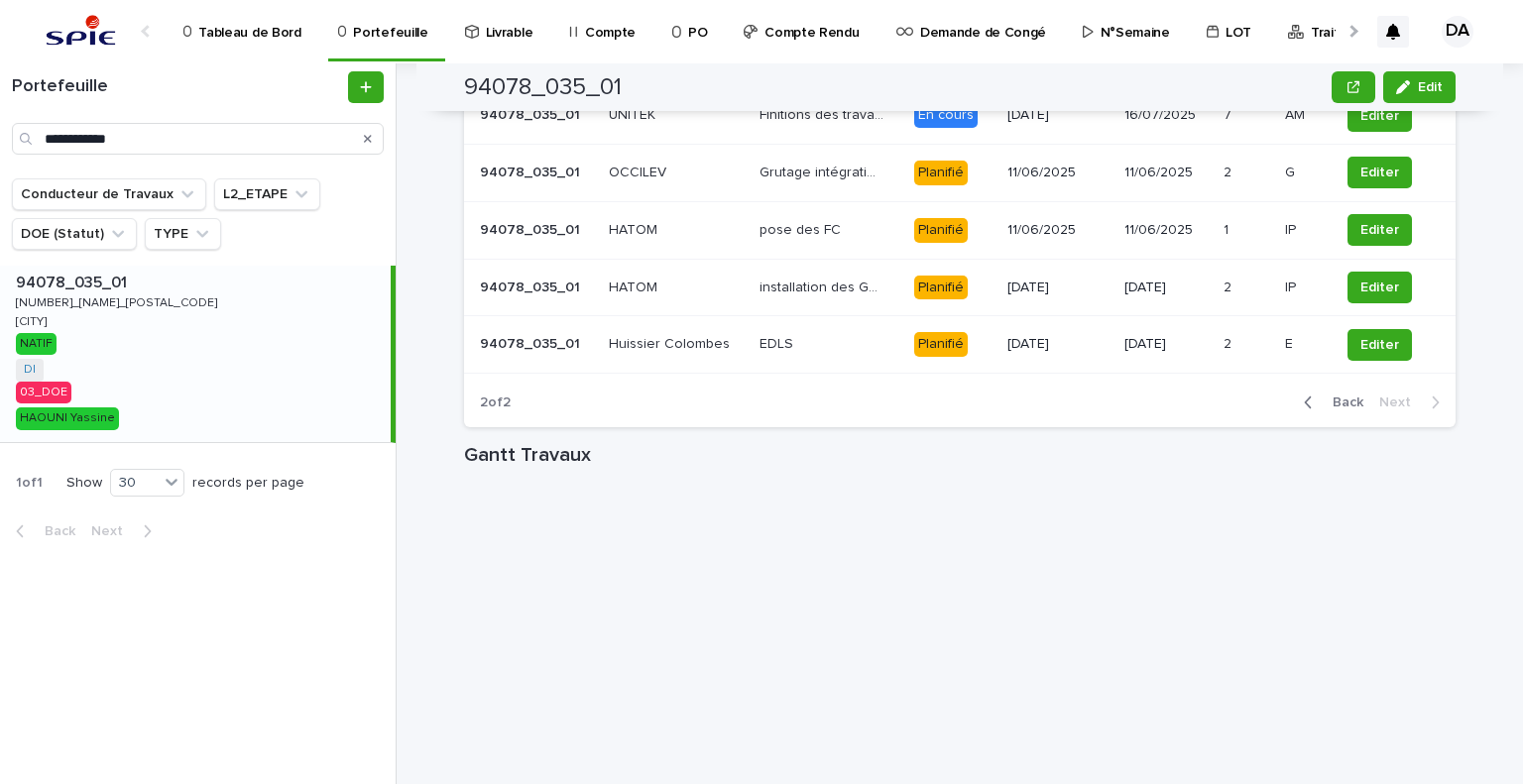 scroll, scrollTop: 1534, scrollLeft: 0, axis: vertical 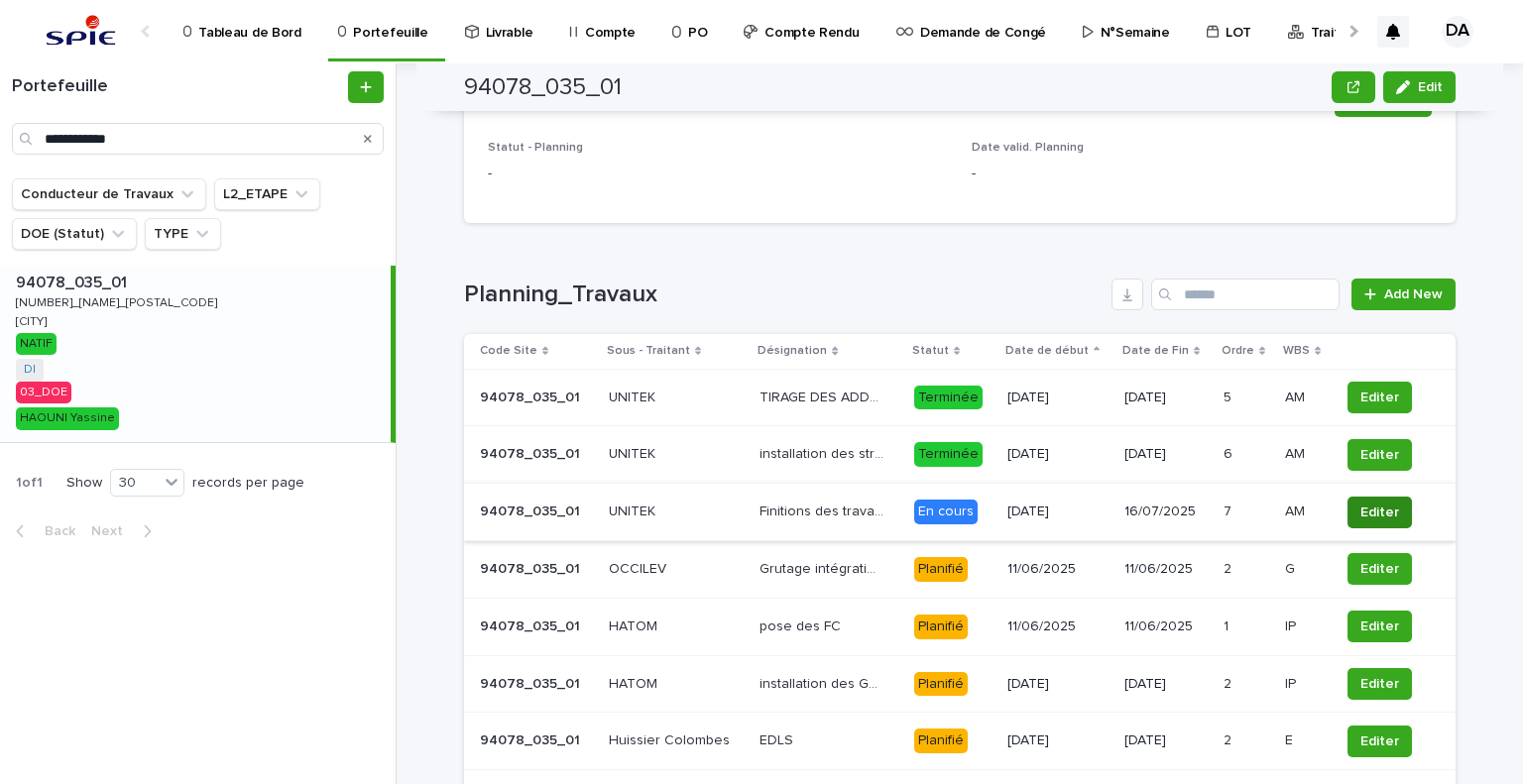 click on "Editer" at bounding box center (1379, 512) 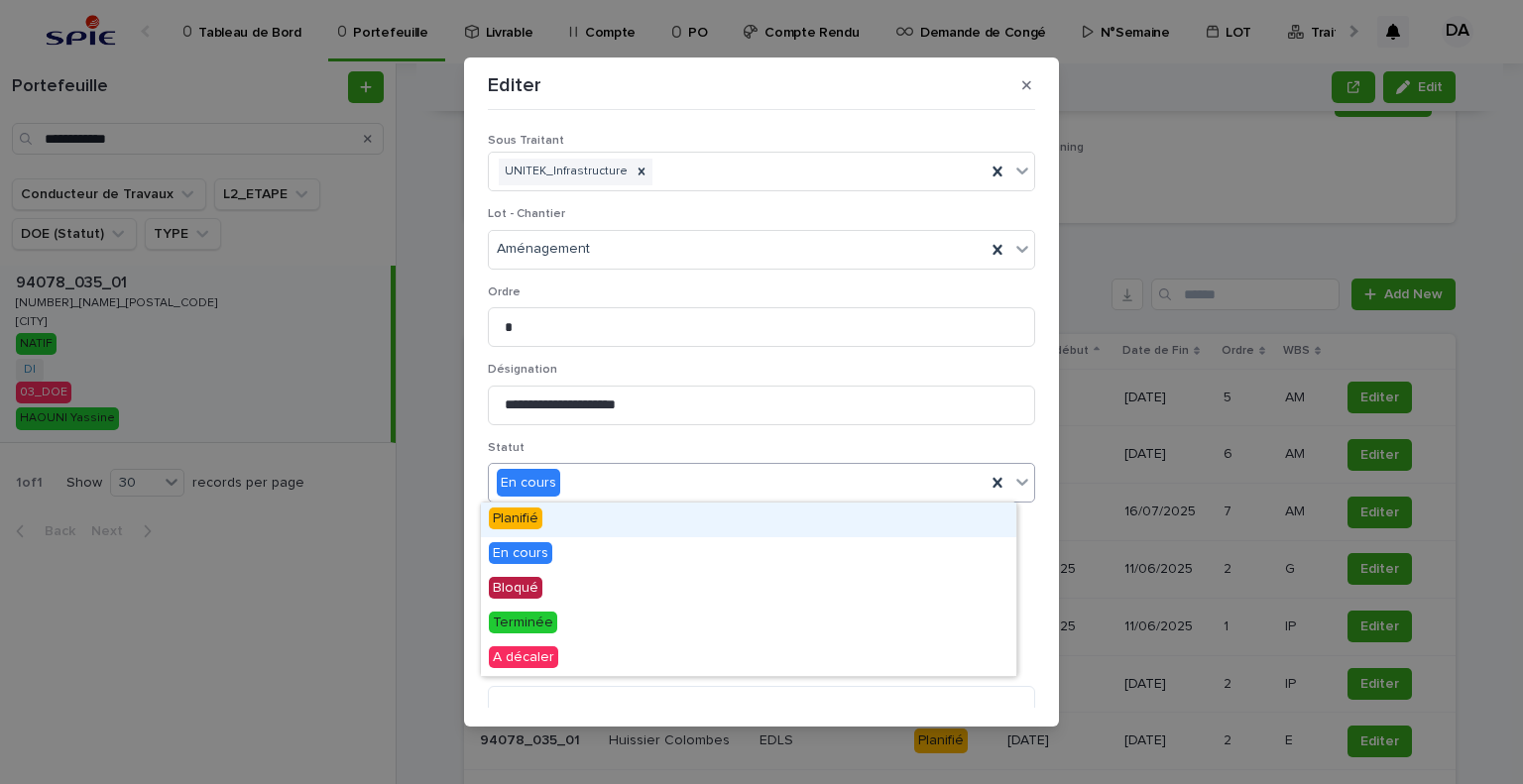 click on "En cours" at bounding box center (737, 483) 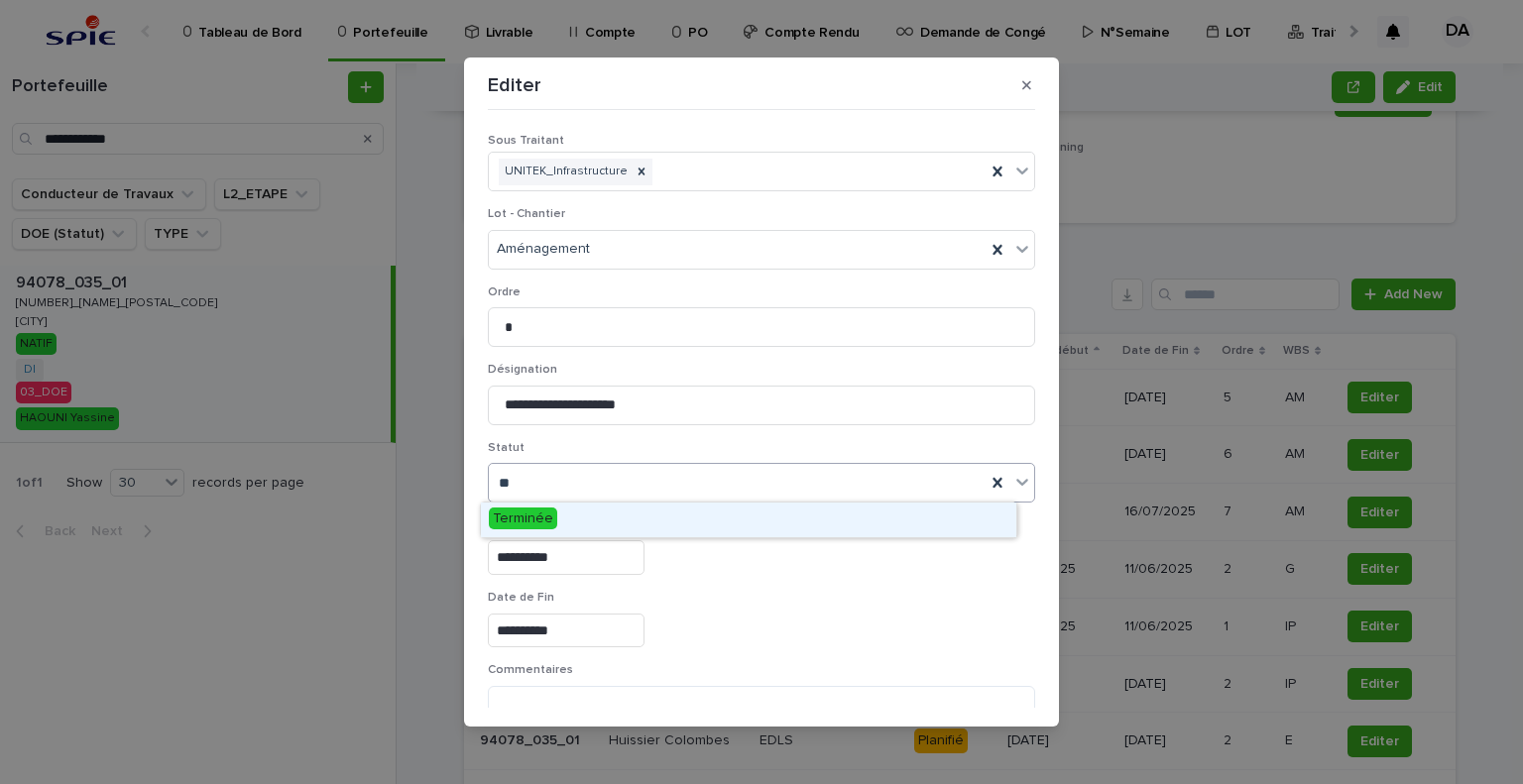 type on "***" 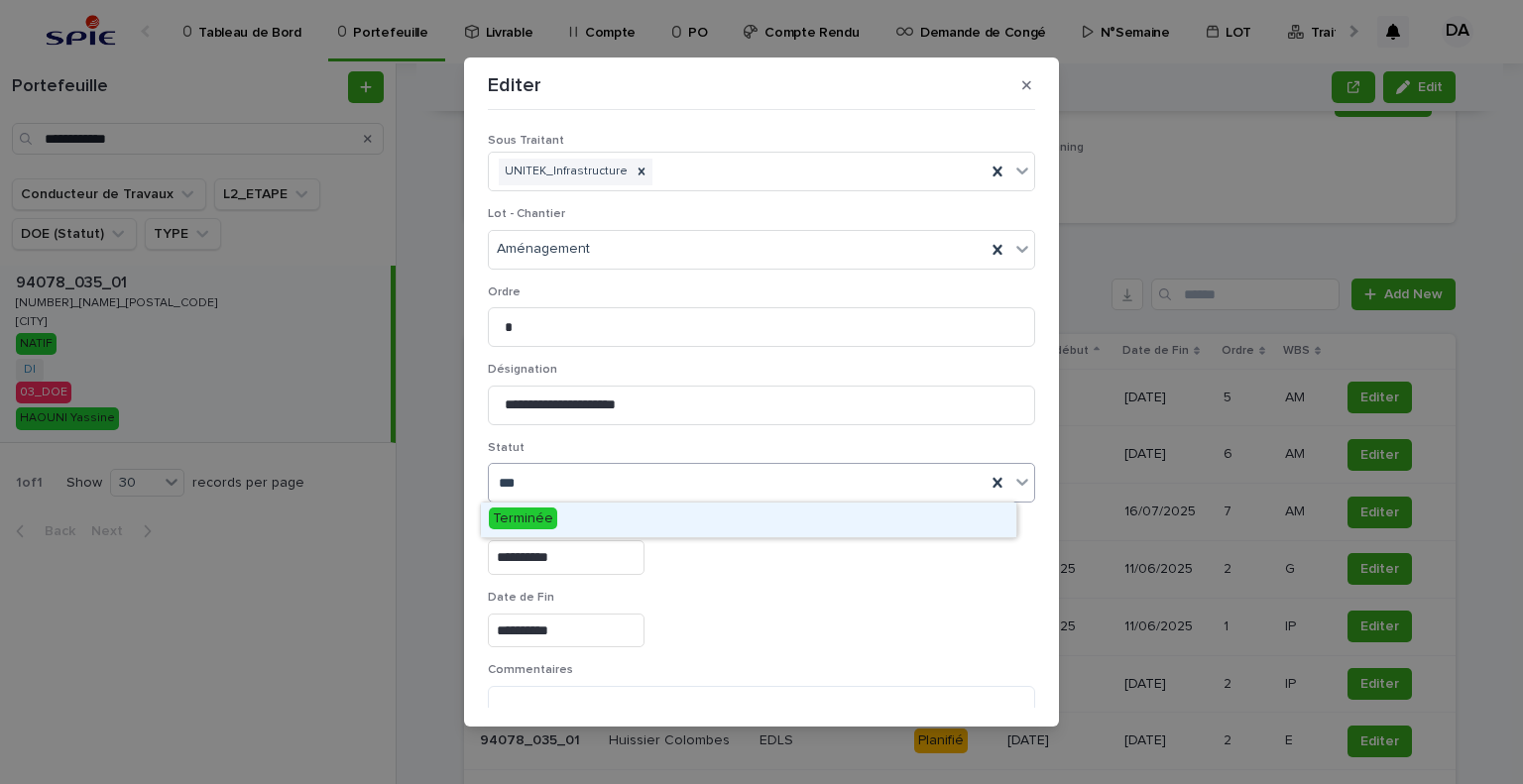 drag, startPoint x: 553, startPoint y: 522, endPoint x: 628, endPoint y: 542, distance: 77.62087 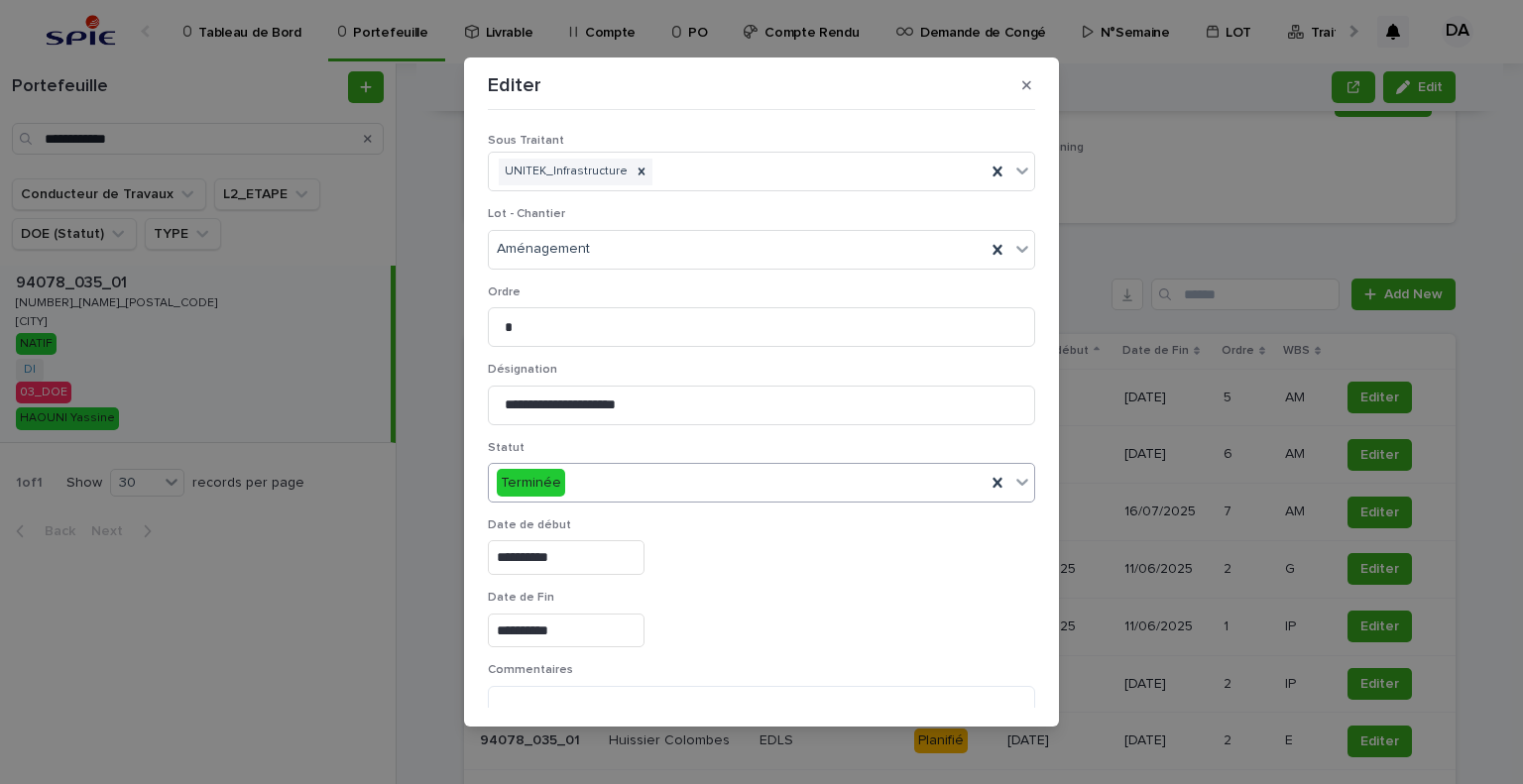 scroll, scrollTop: 98, scrollLeft: 0, axis: vertical 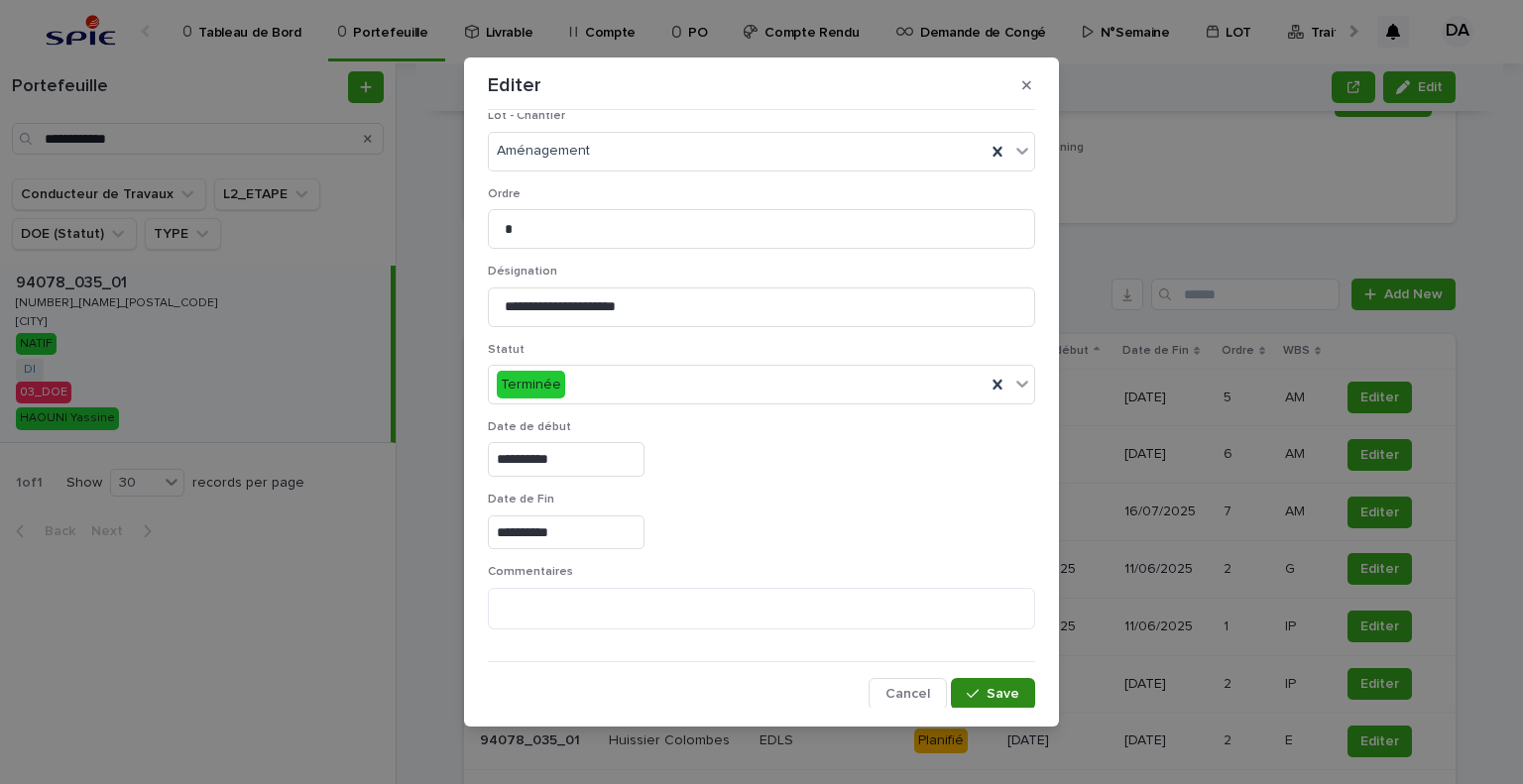 click on "Save" at bounding box center (1002, 694) 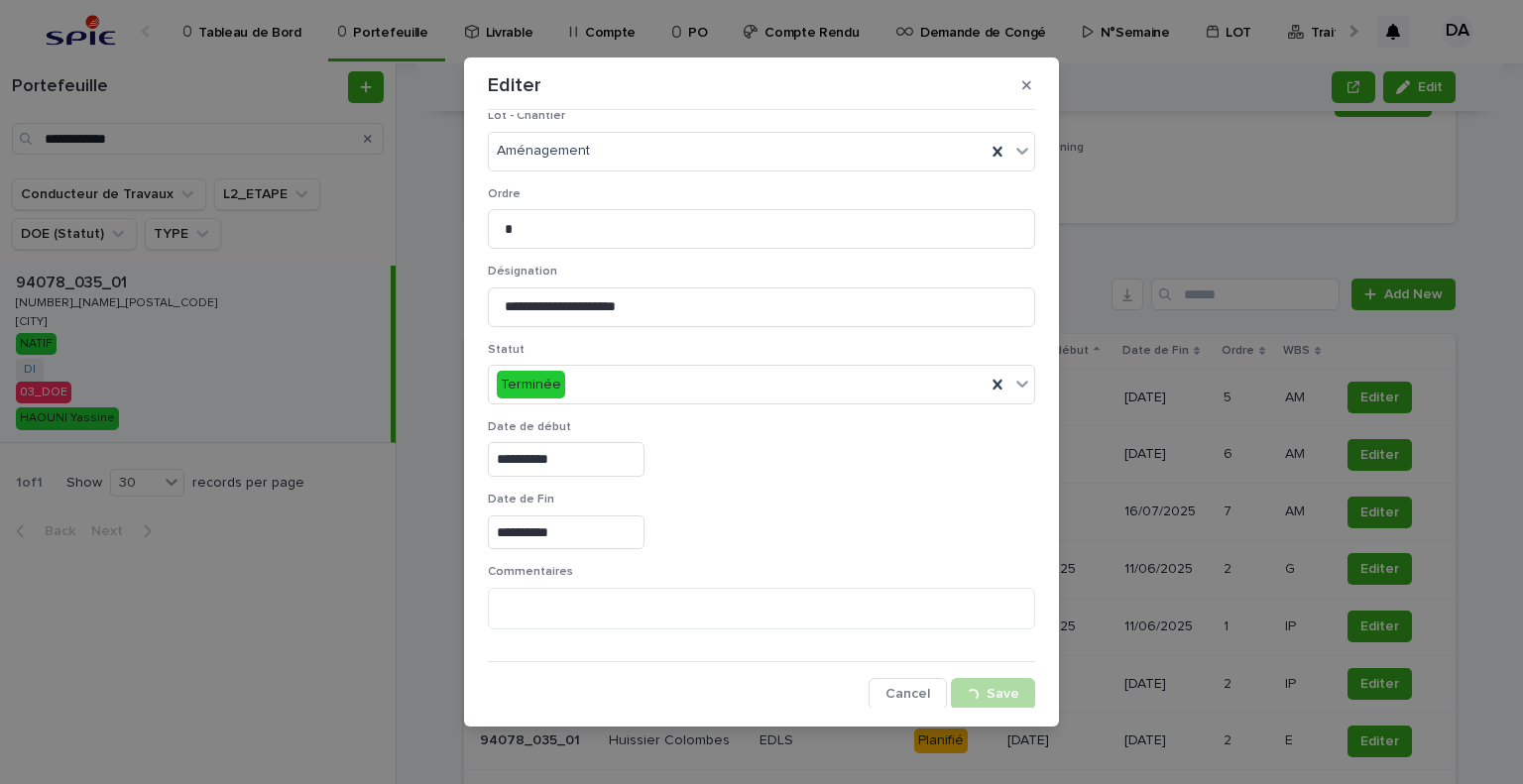click on "**********" at bounding box center (762, 392) 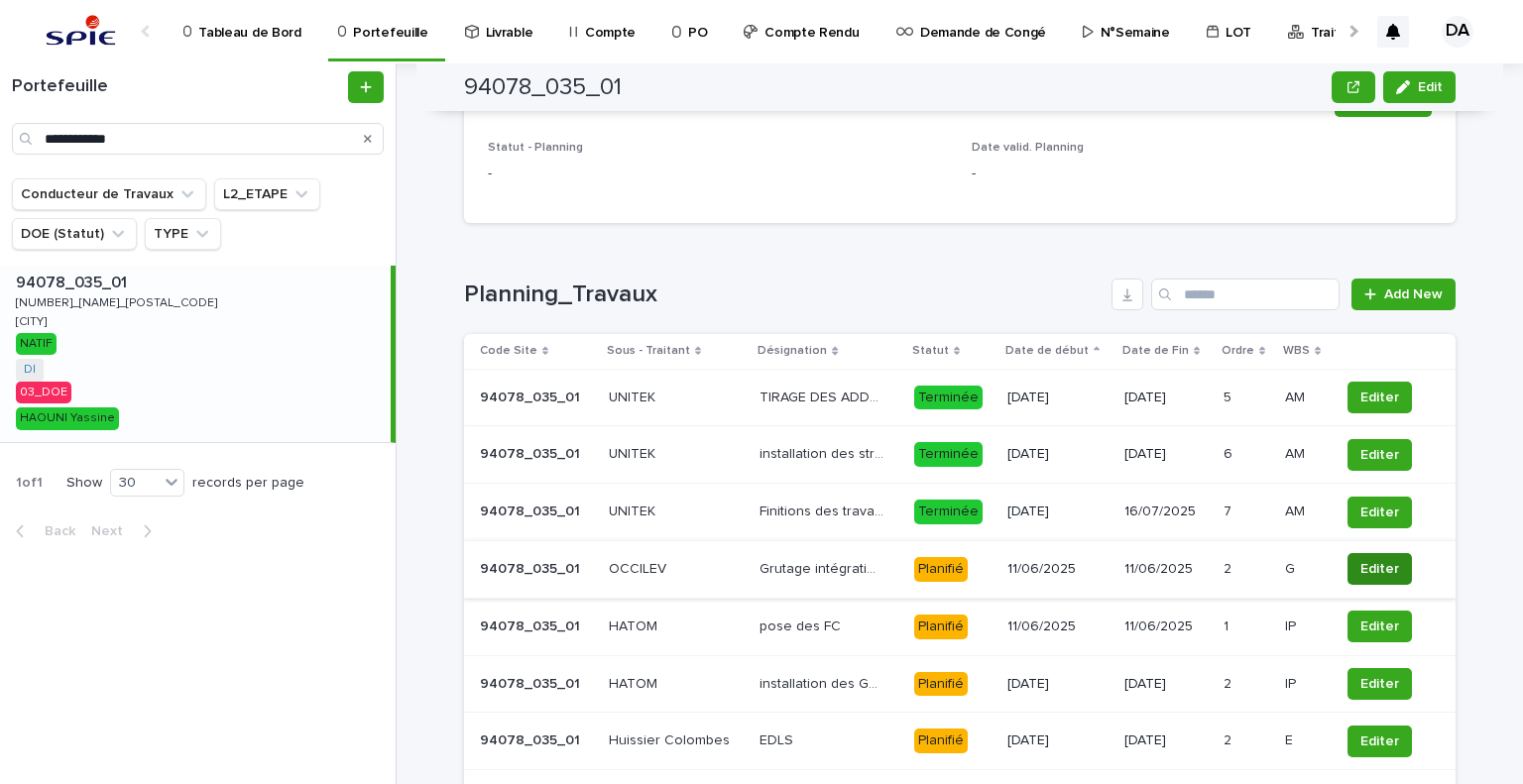 click on "Editer" at bounding box center [1379, 569] 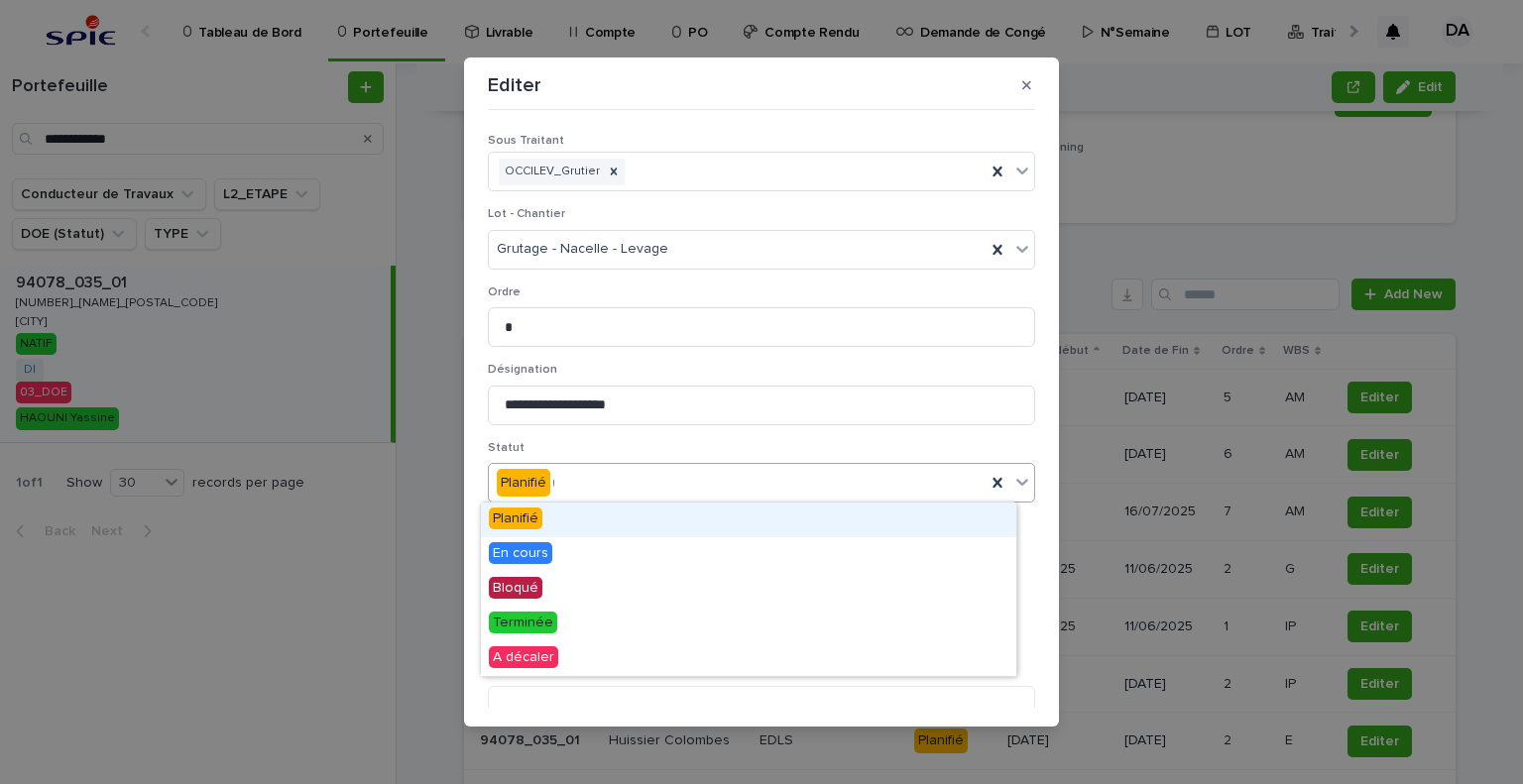 click on "Planifié *" at bounding box center (737, 483) 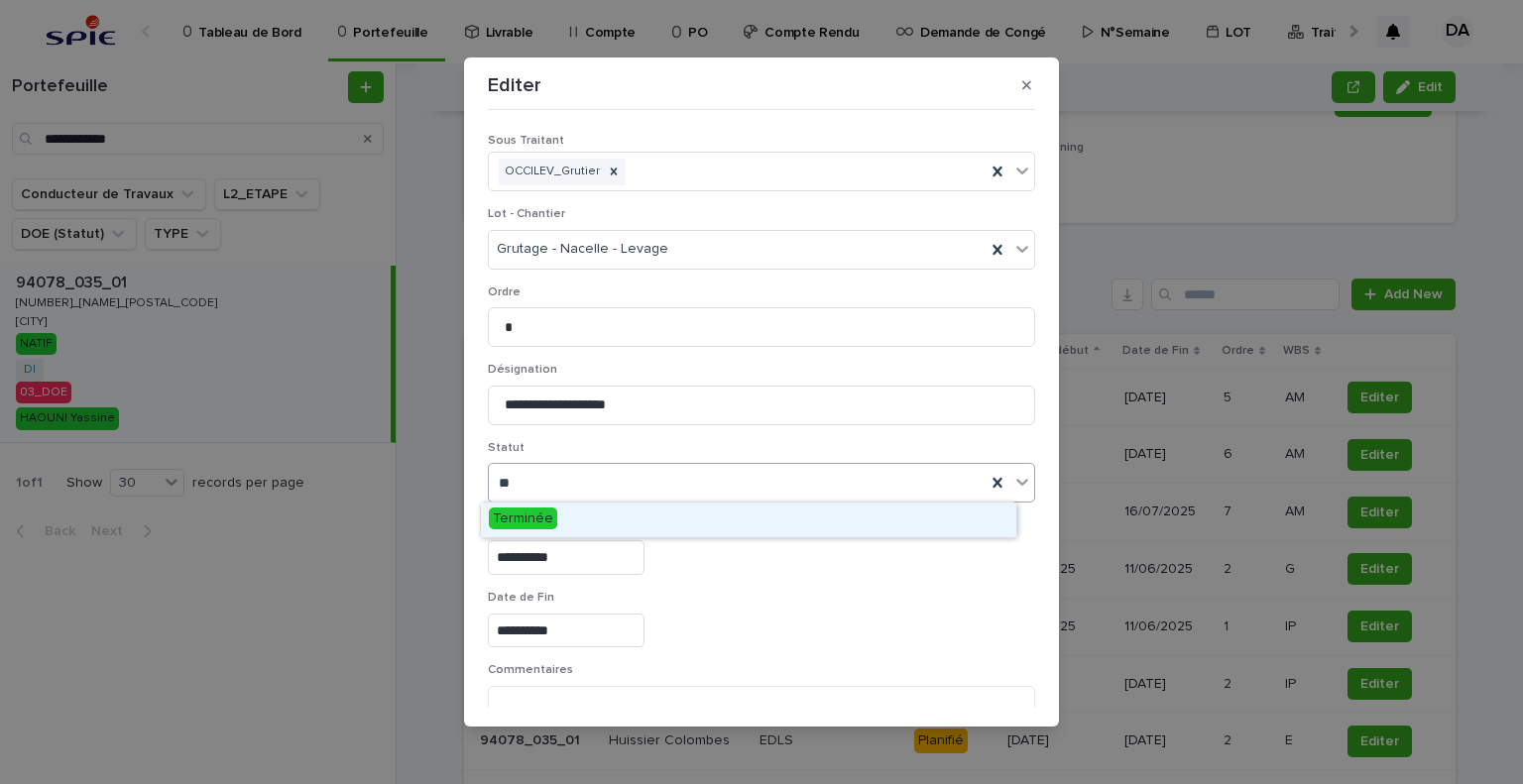 type on "***" 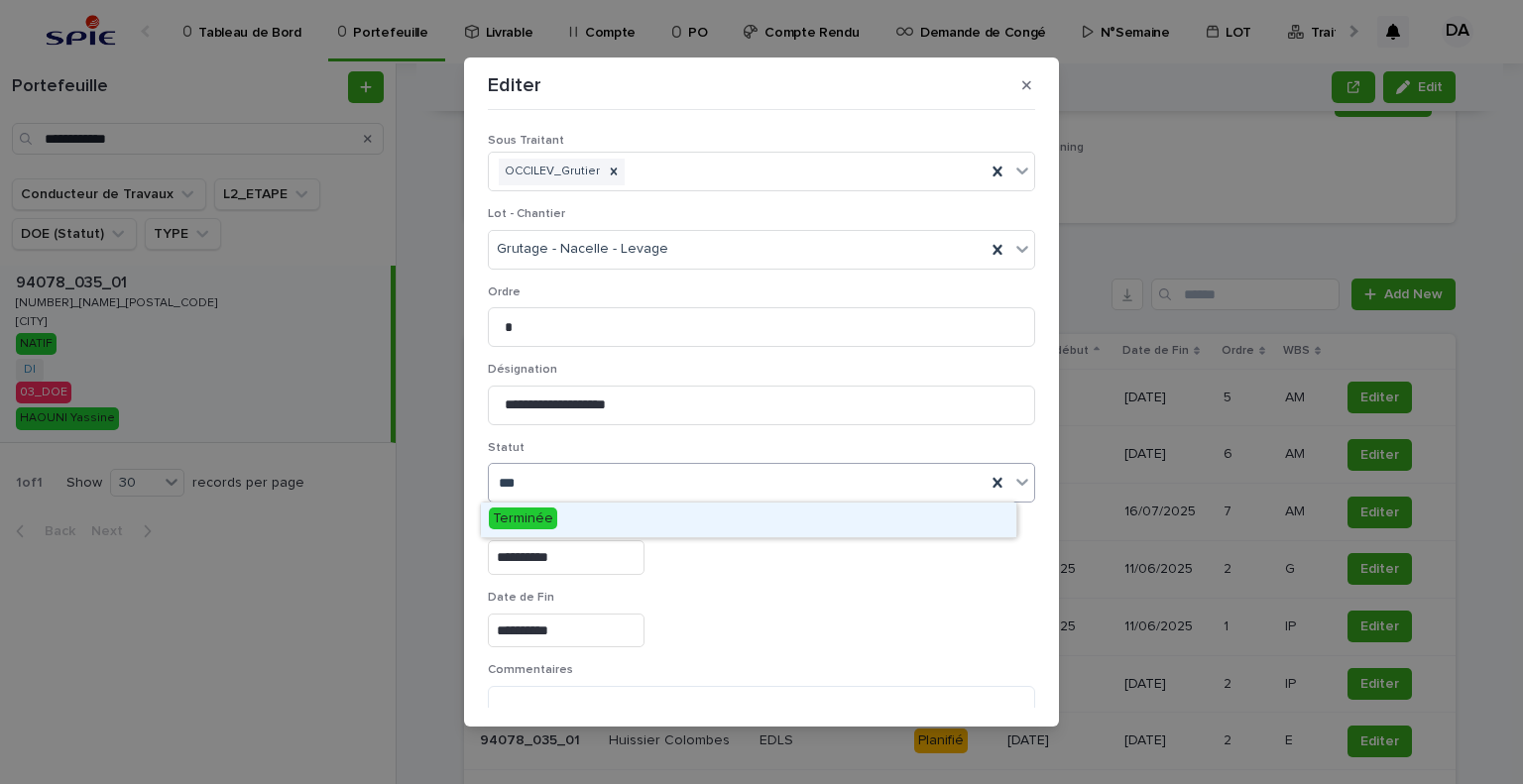 click on "Terminée" at bounding box center (749, 519) 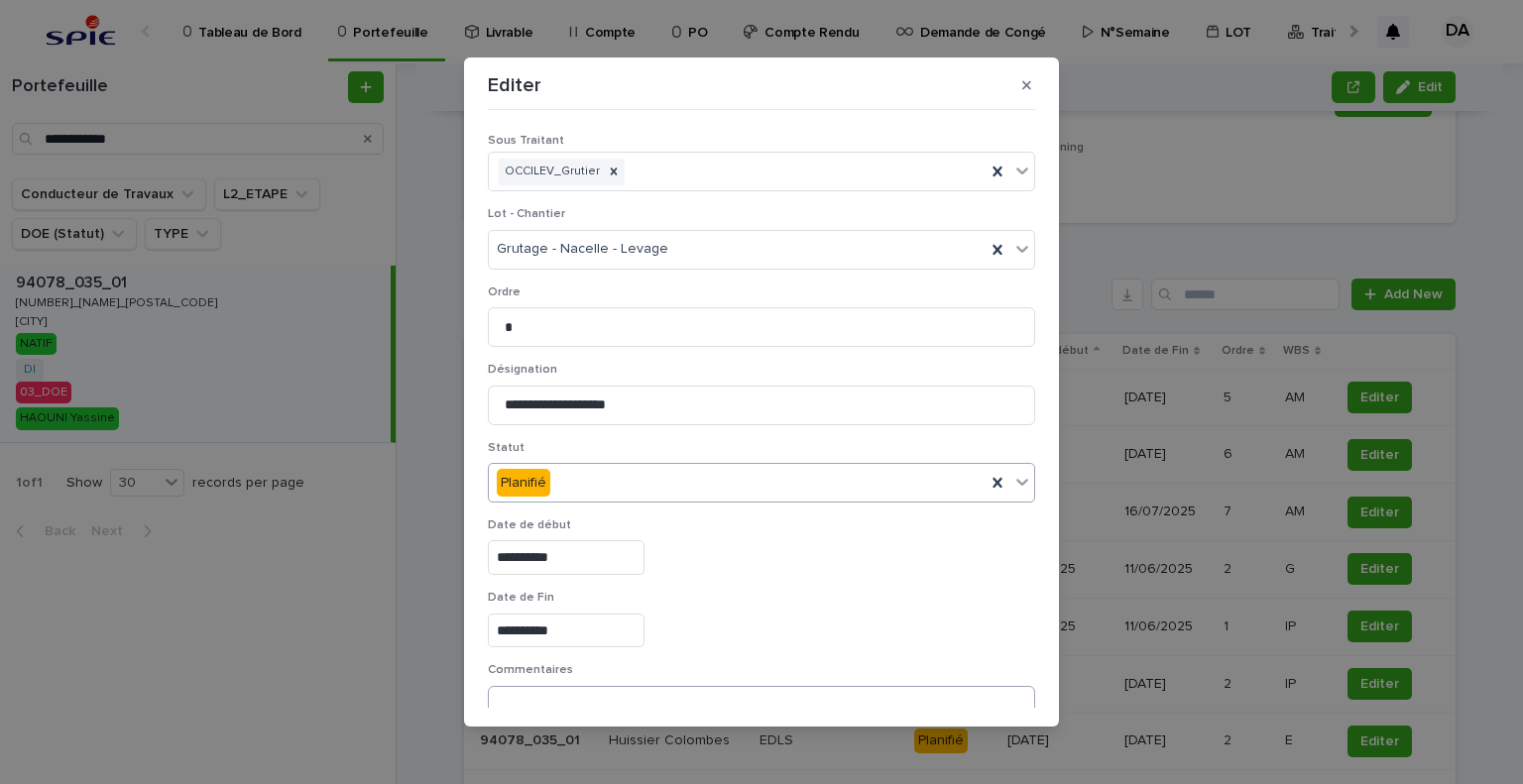 scroll, scrollTop: 98, scrollLeft: 0, axis: vertical 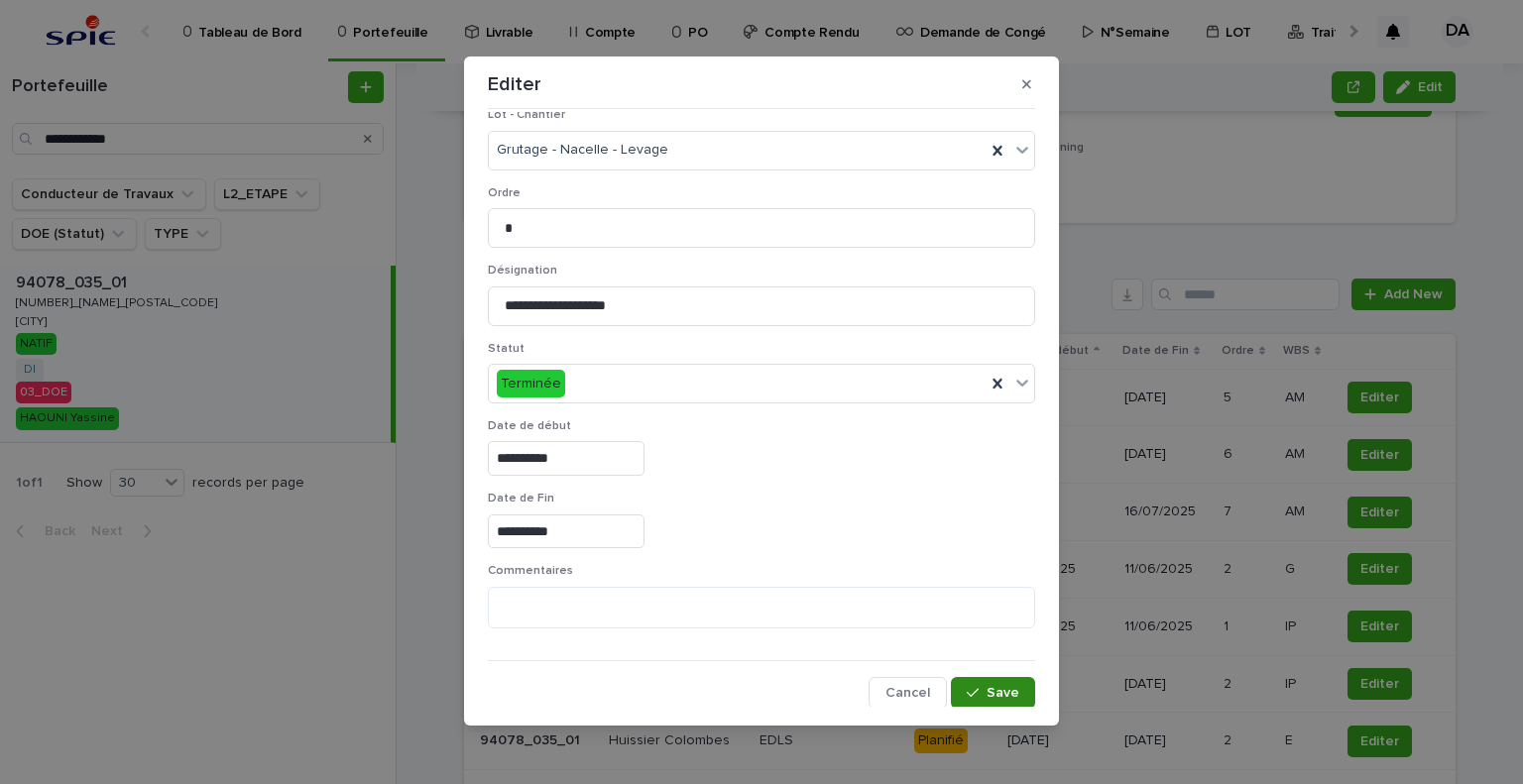 click on "Save" at bounding box center (993, 693) 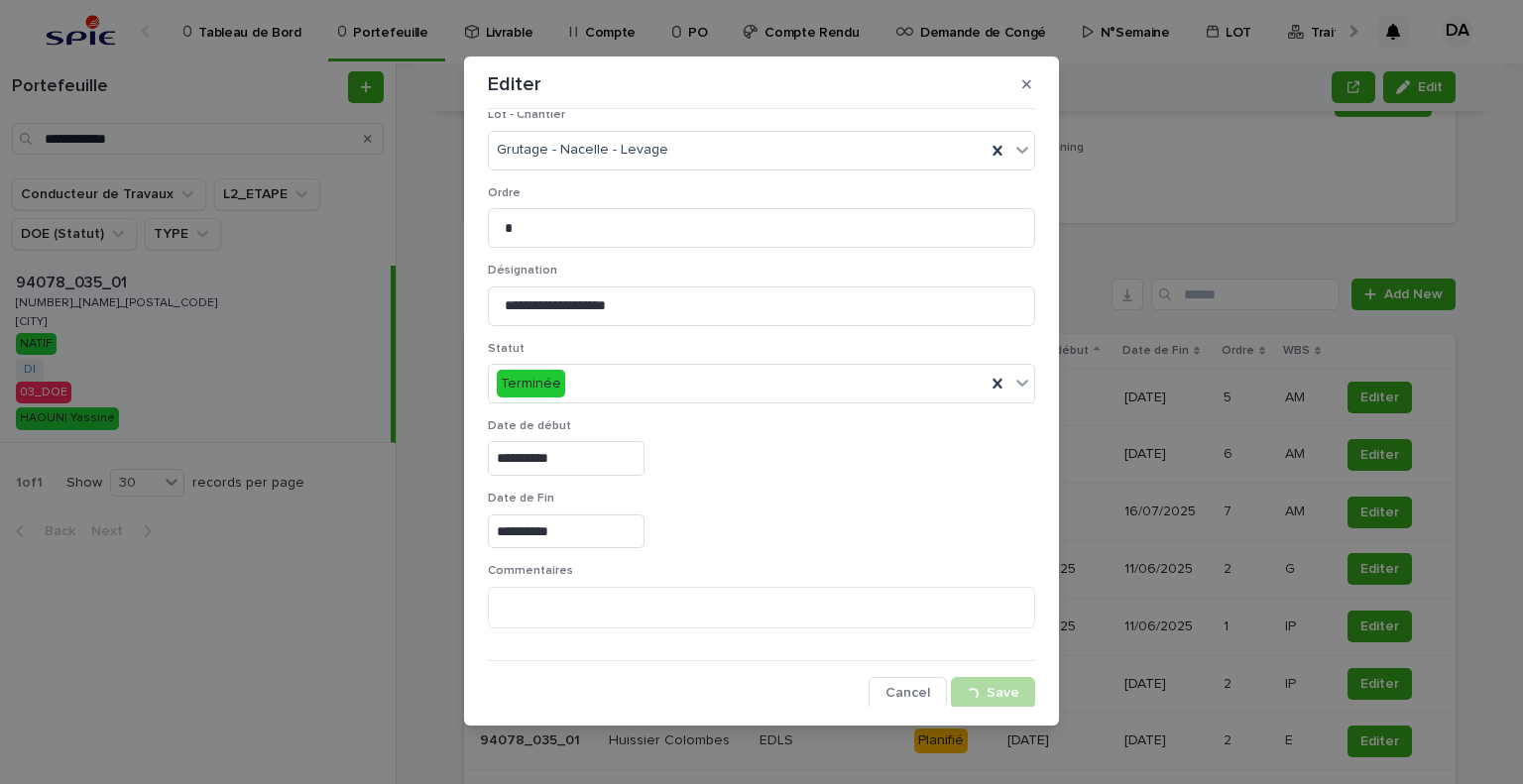 drag, startPoint x: 1464, startPoint y: 460, endPoint x: 1477, endPoint y: 540, distance: 81.04937 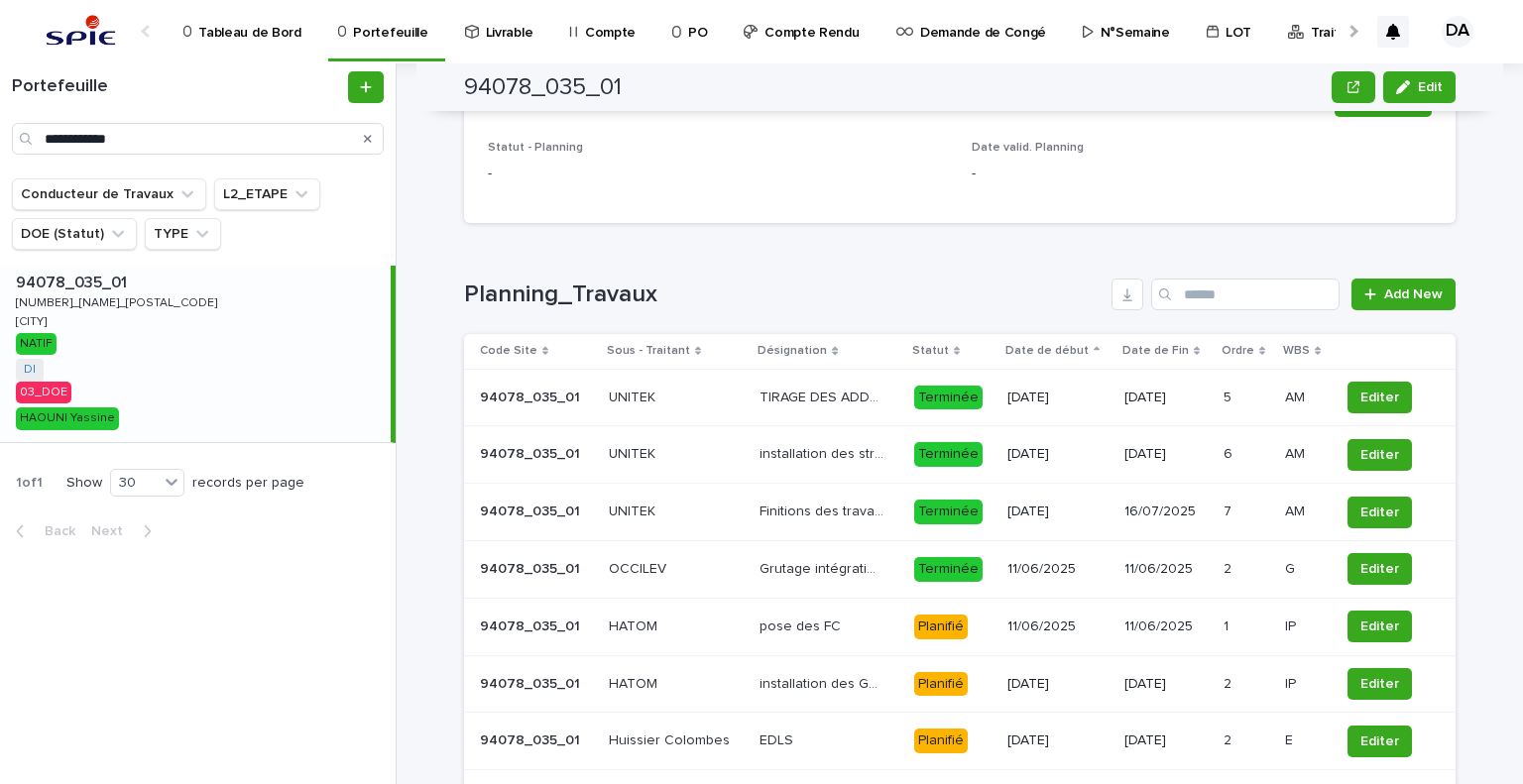 scroll, scrollTop: 1931, scrollLeft: 0, axis: vertical 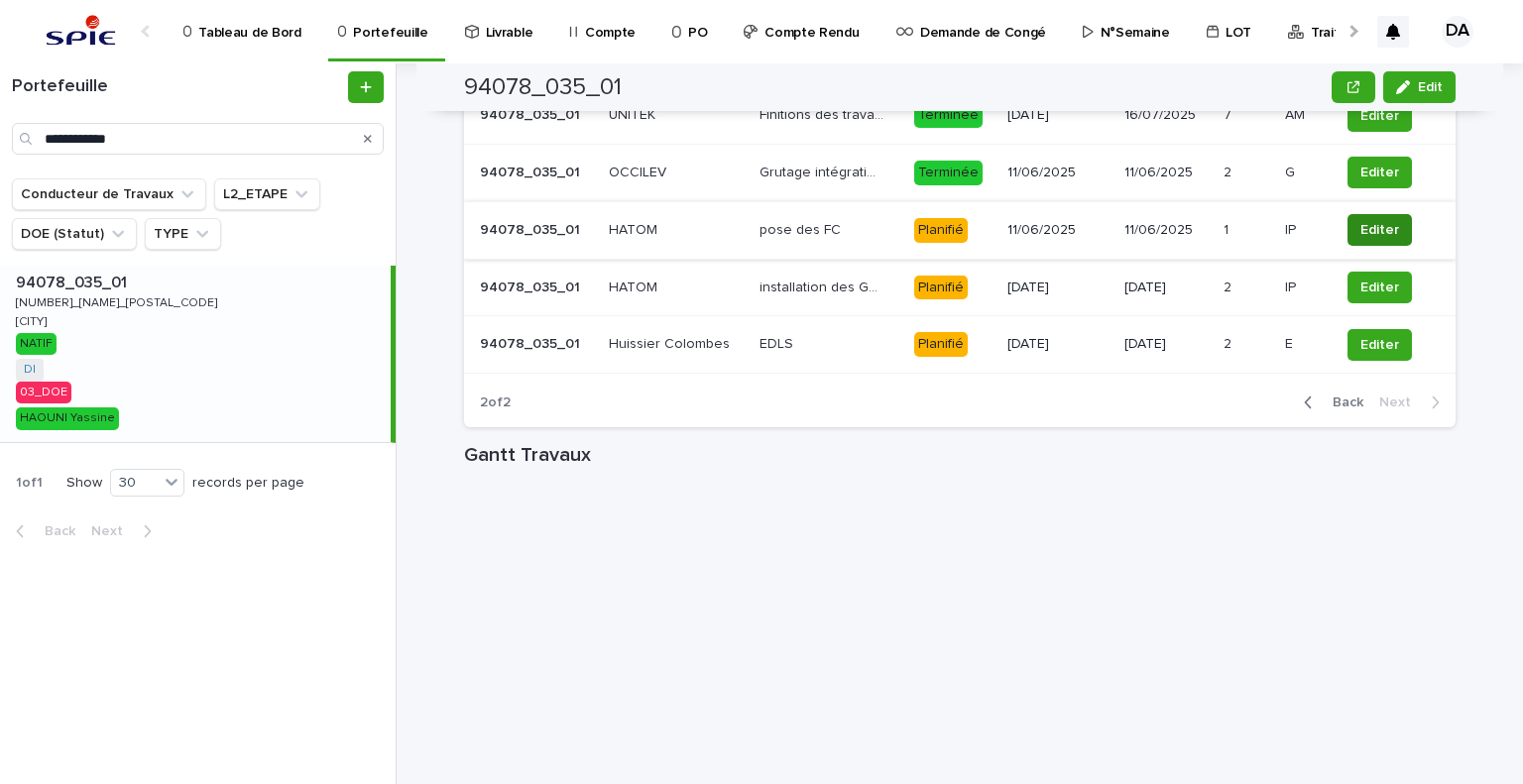 click on "Editer" at bounding box center (1379, 230) 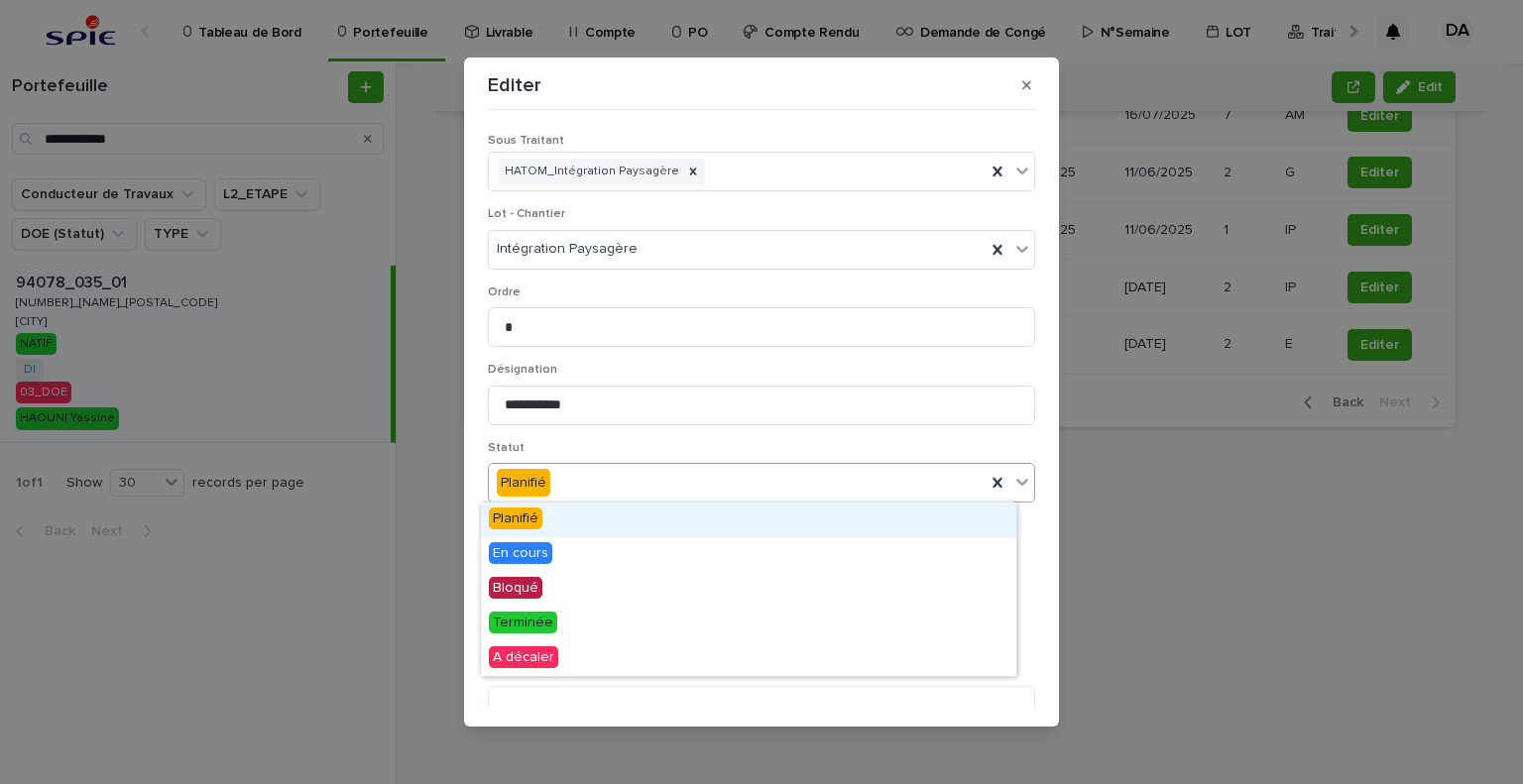 drag, startPoint x: 587, startPoint y: 491, endPoint x: 587, endPoint y: 473, distance: 18 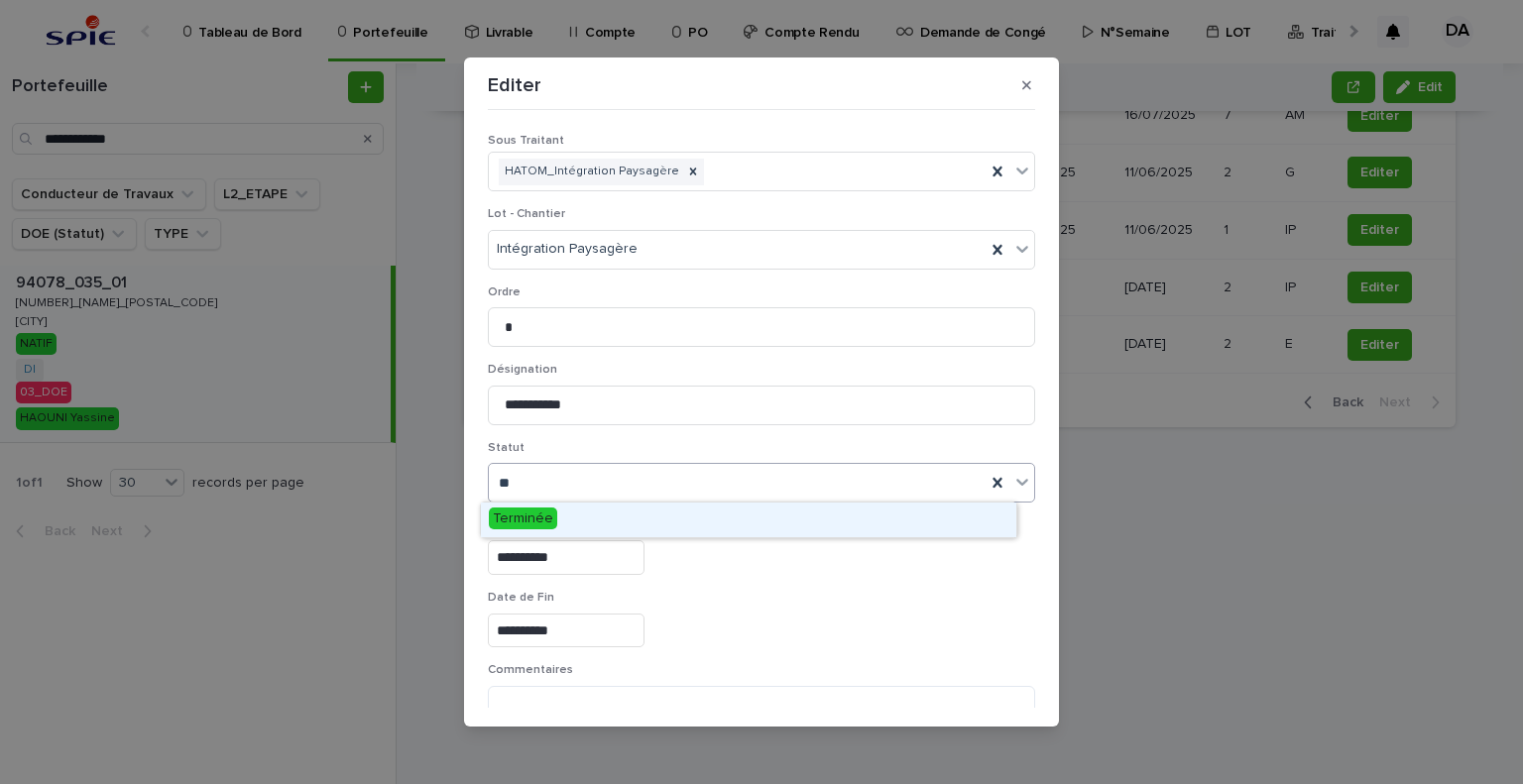 type on "***" 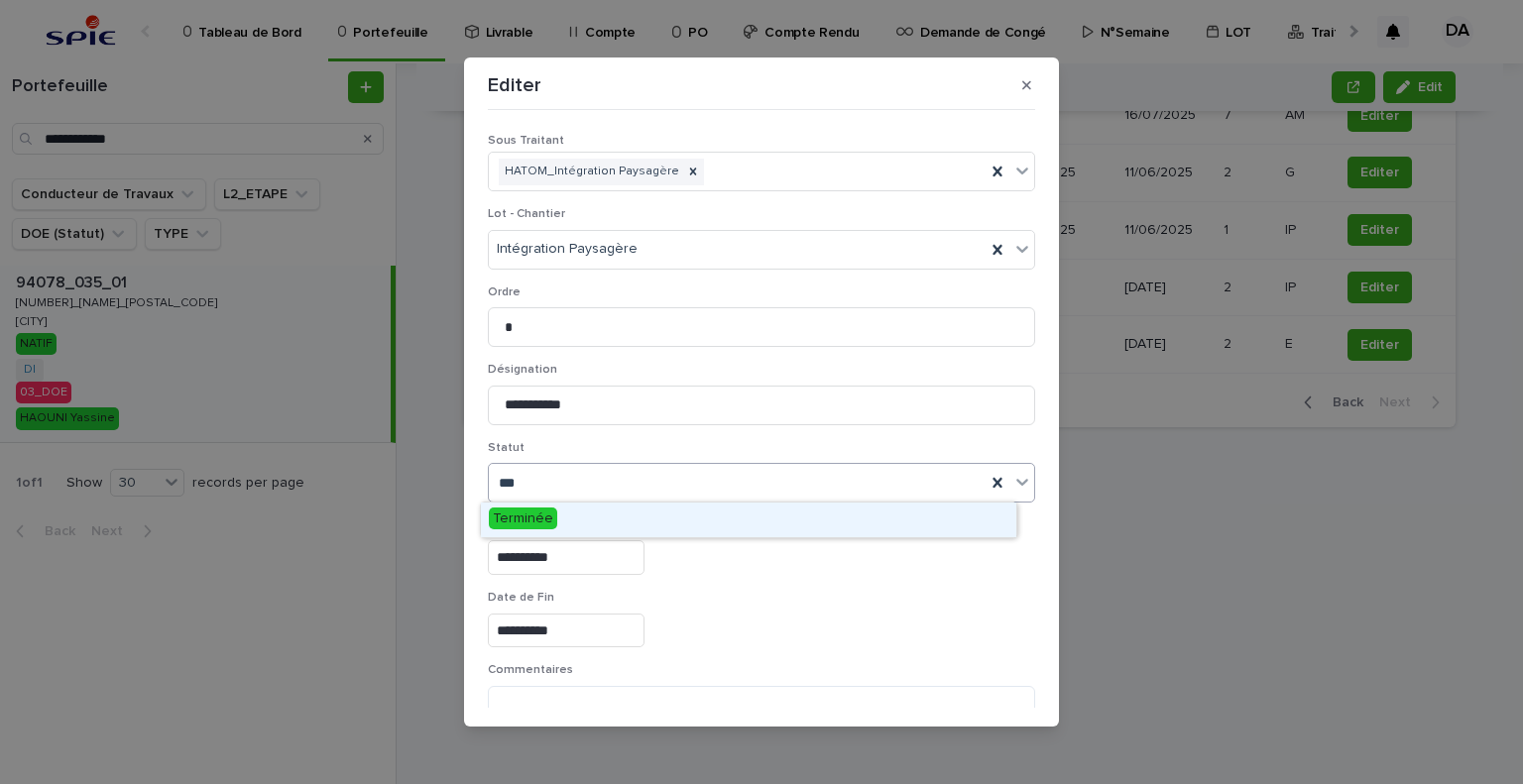 click on "Terminée" at bounding box center (523, 518) 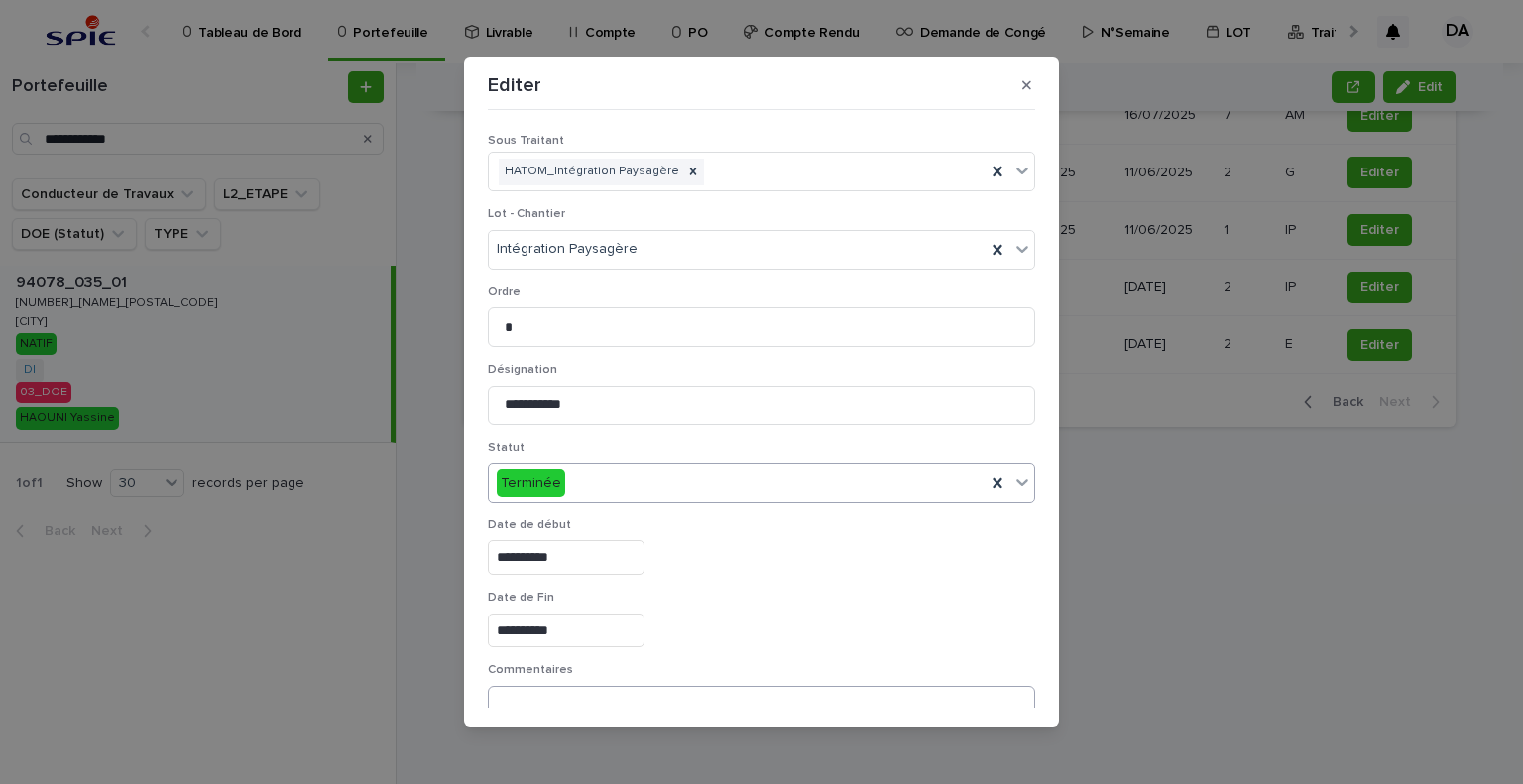 scroll, scrollTop: 98, scrollLeft: 0, axis: vertical 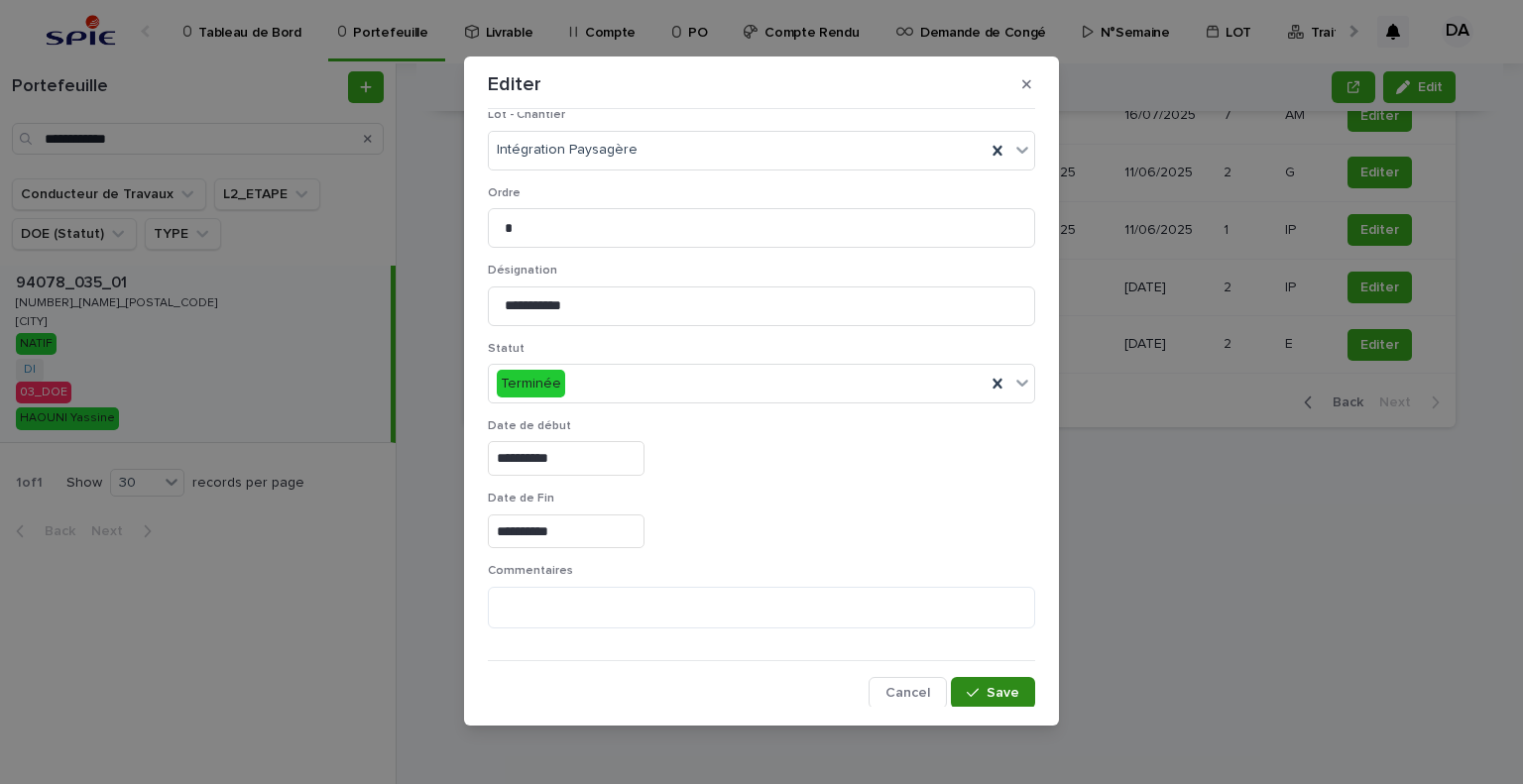 click on "Save" at bounding box center (993, 693) 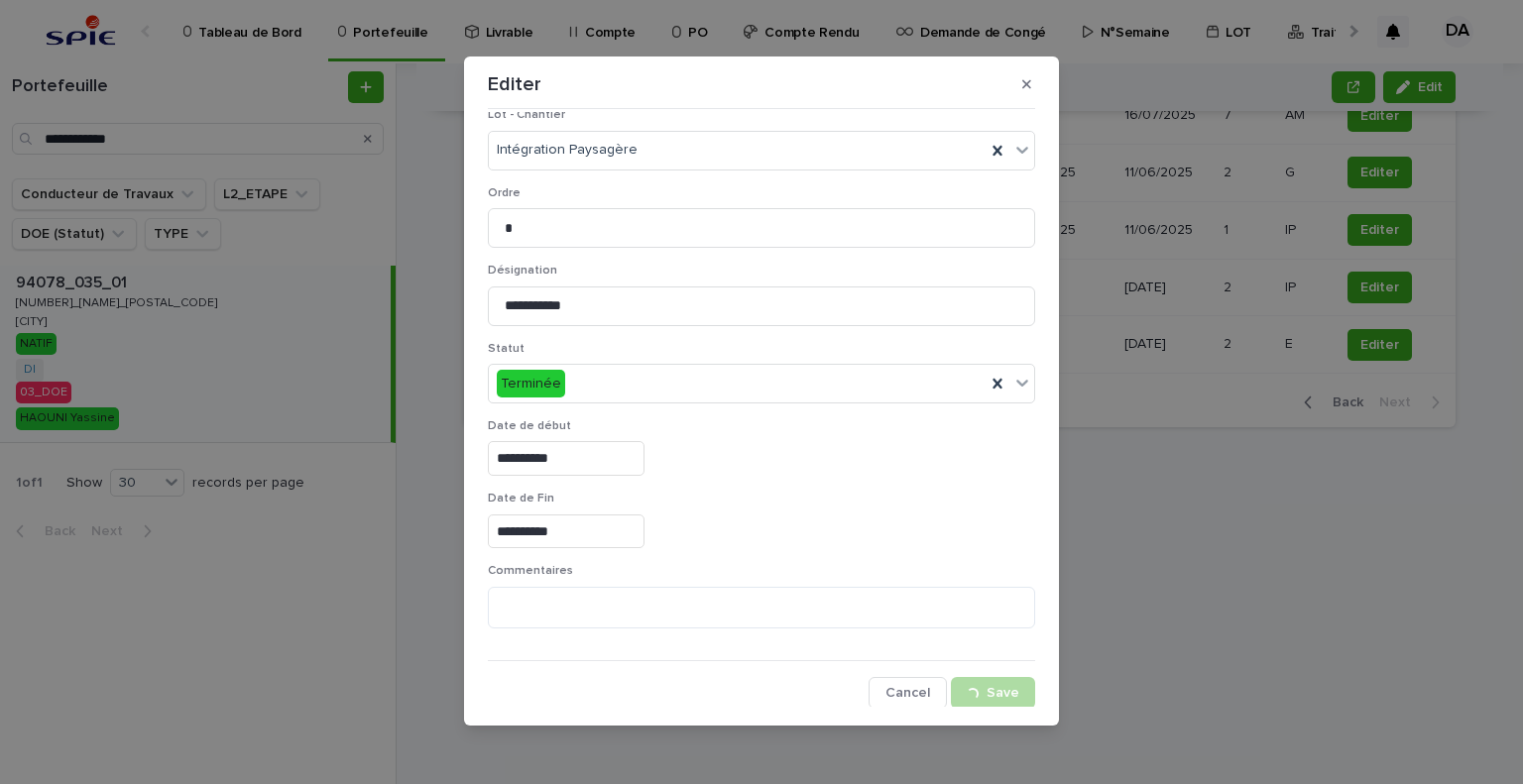 click on "**********" at bounding box center [762, 392] 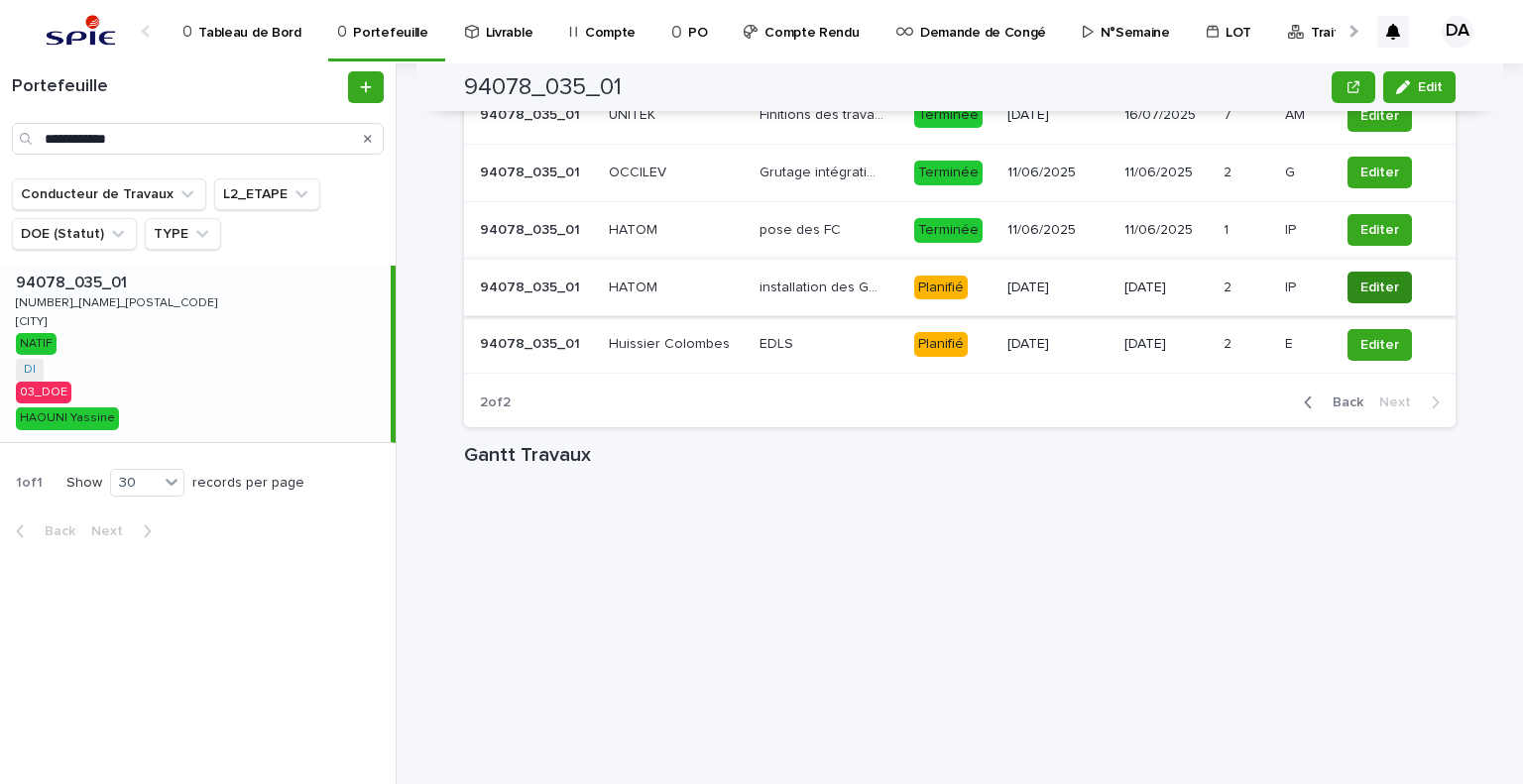 click on "Editer" at bounding box center [1379, 287] 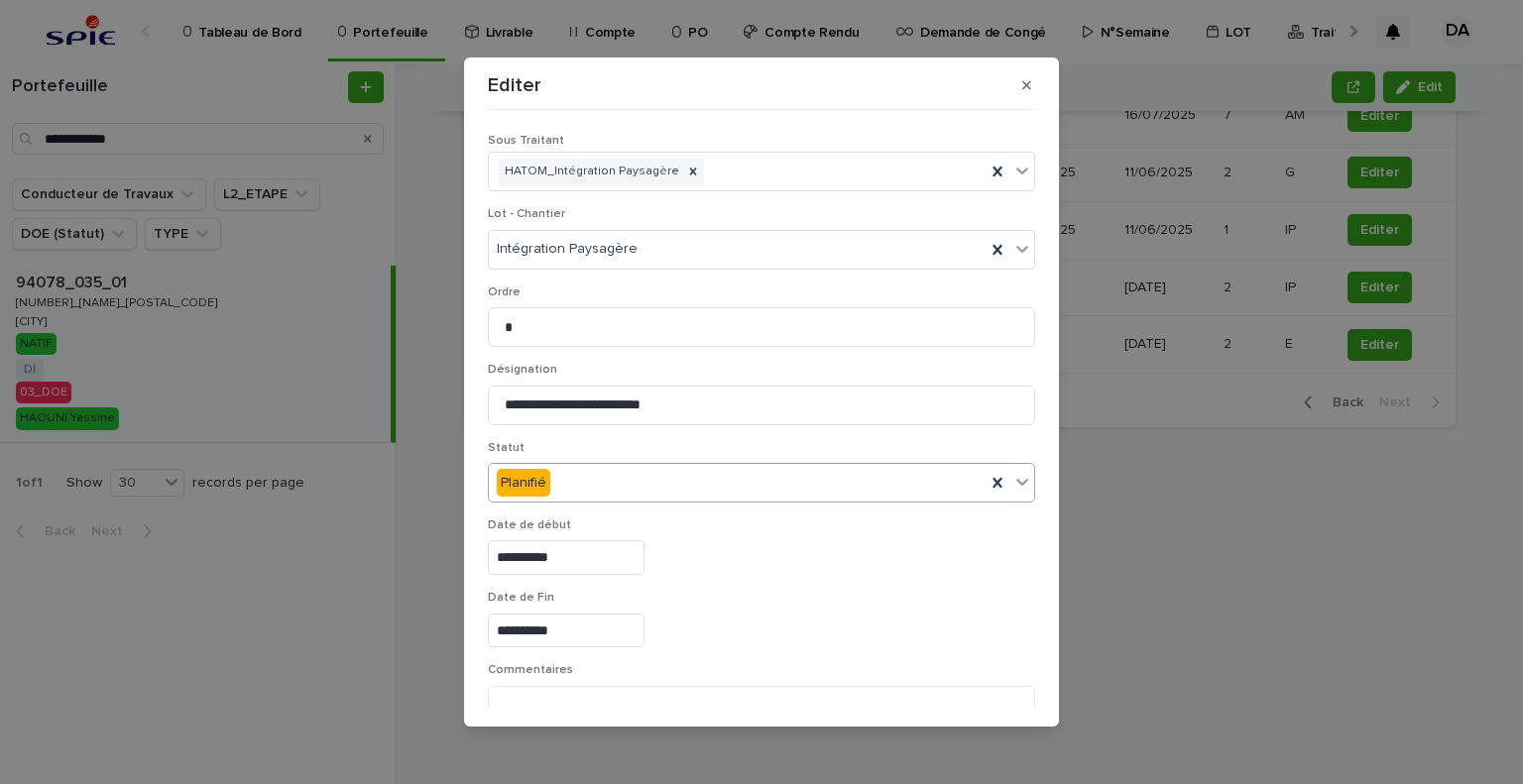 click on "Planifié" at bounding box center [737, 483] 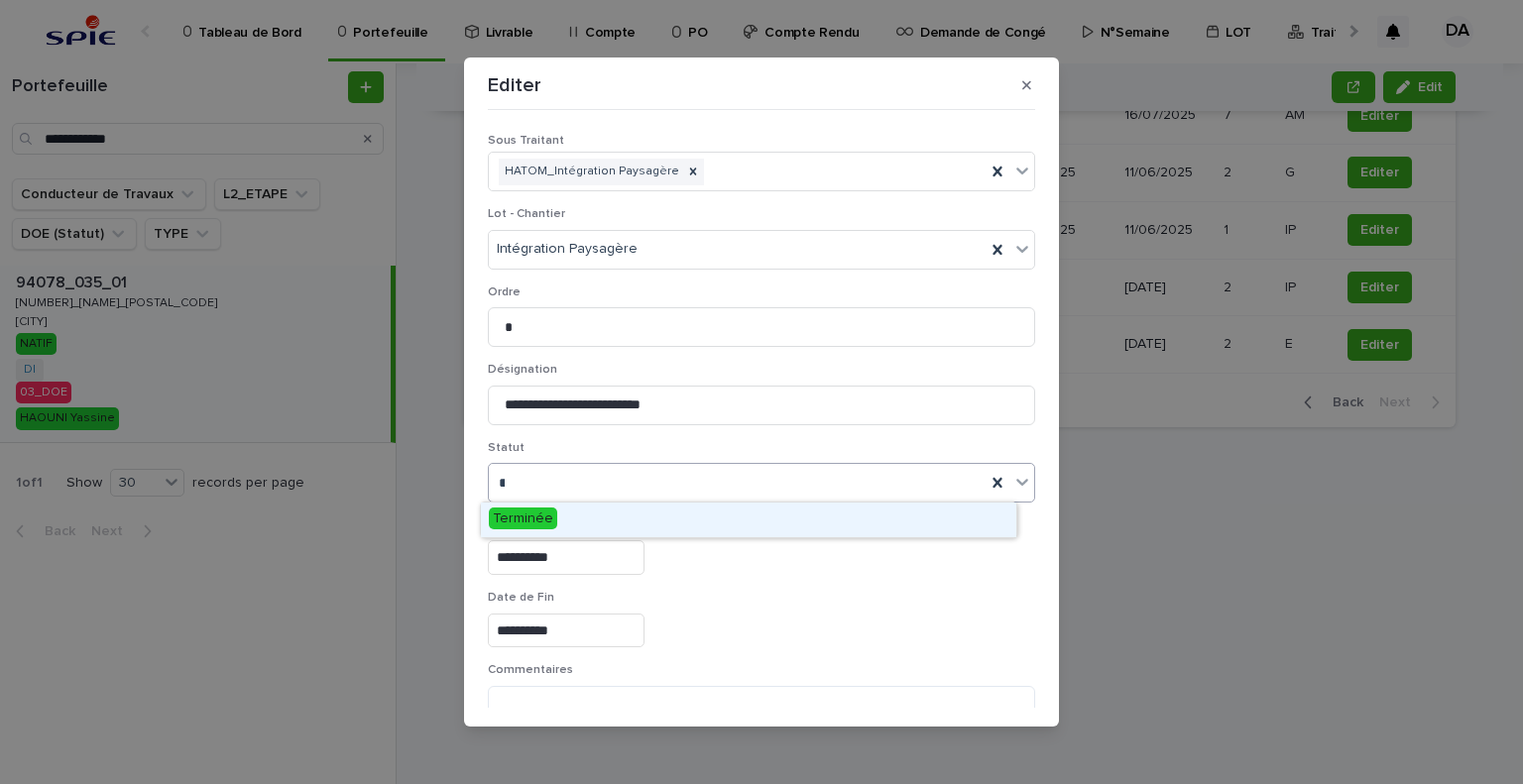 type on "***" 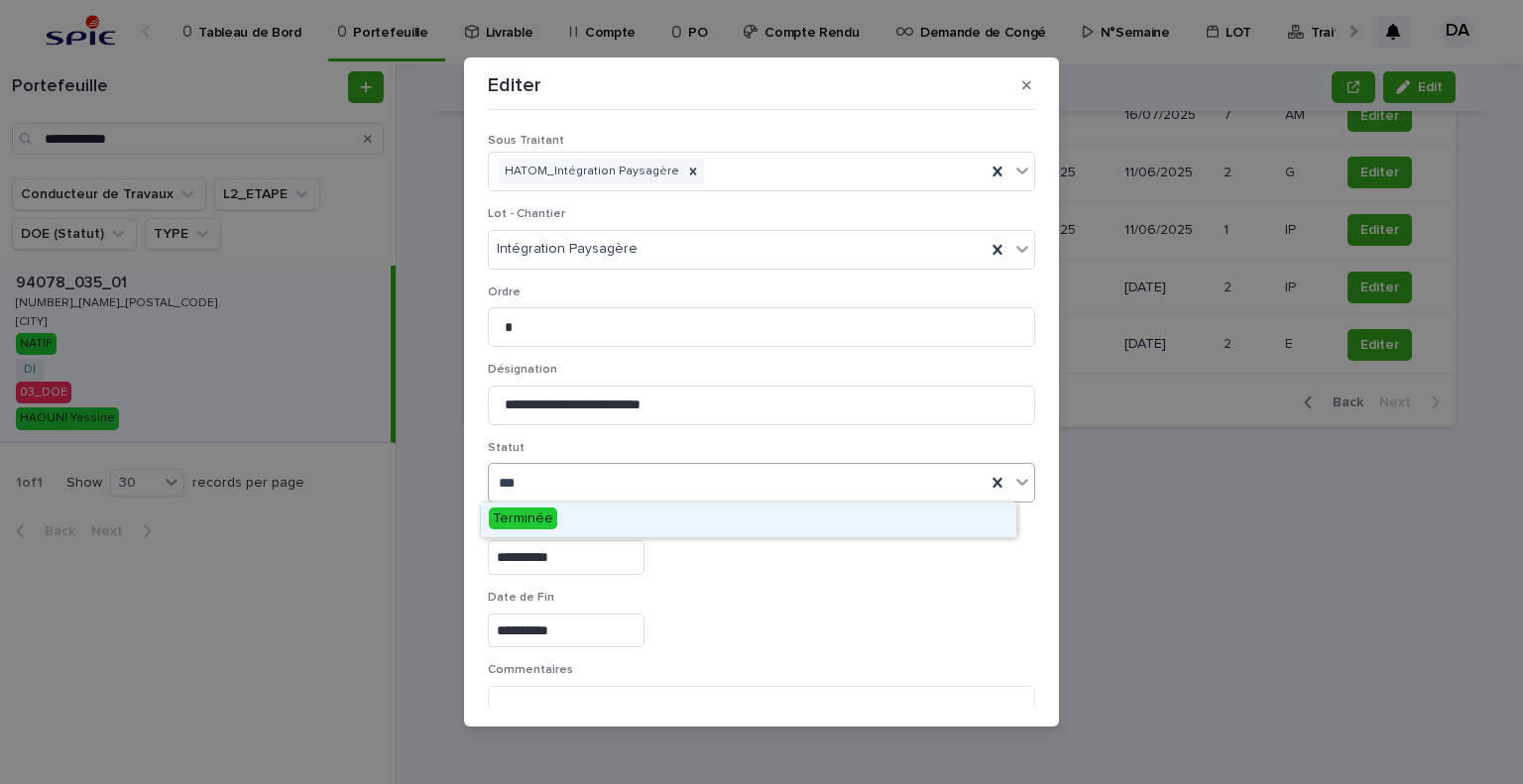 click on "Terminée" at bounding box center [523, 518] 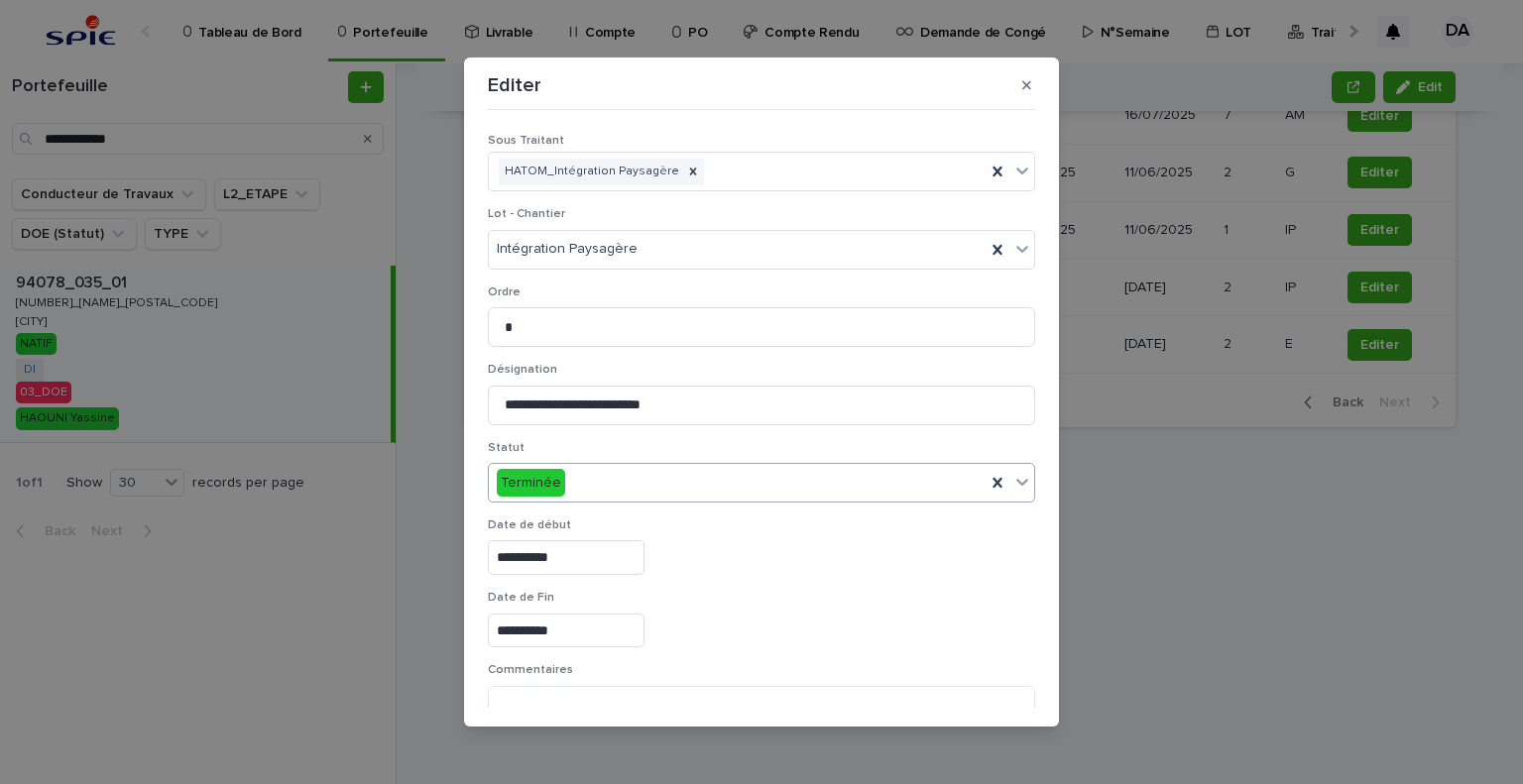 scroll, scrollTop: 98, scrollLeft: 0, axis: vertical 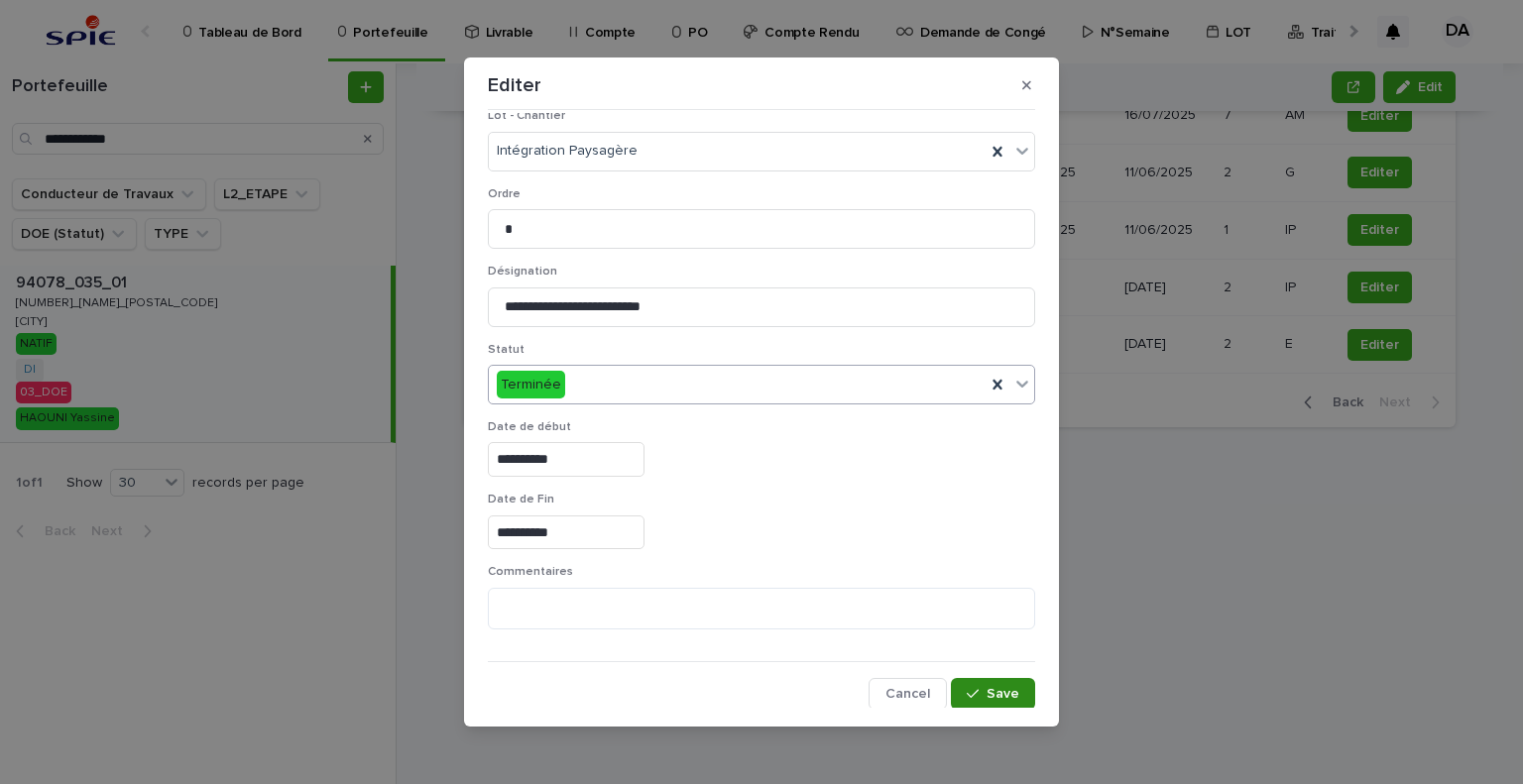 click on "Save" at bounding box center [993, 694] 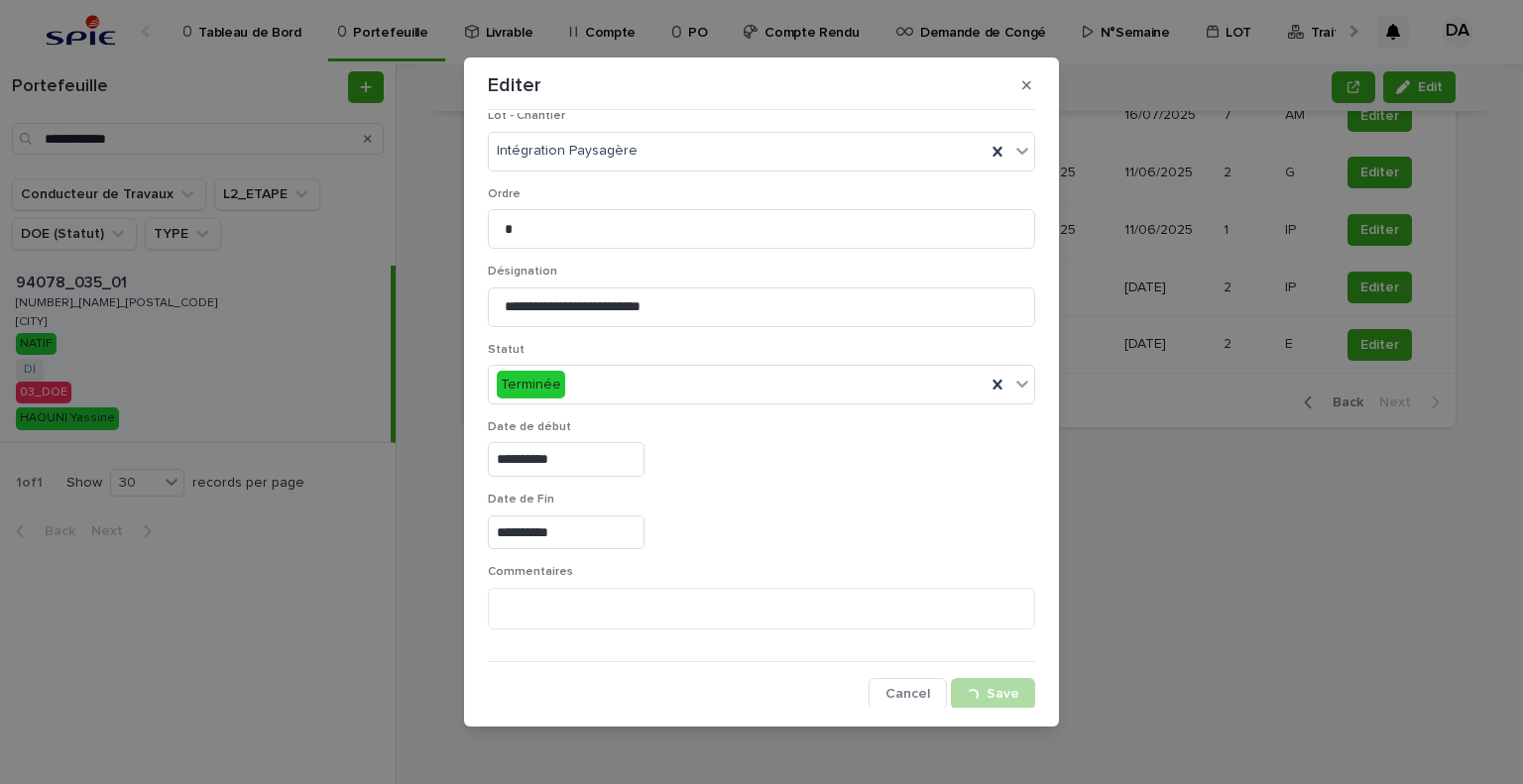 click on "**********" at bounding box center [762, 392] 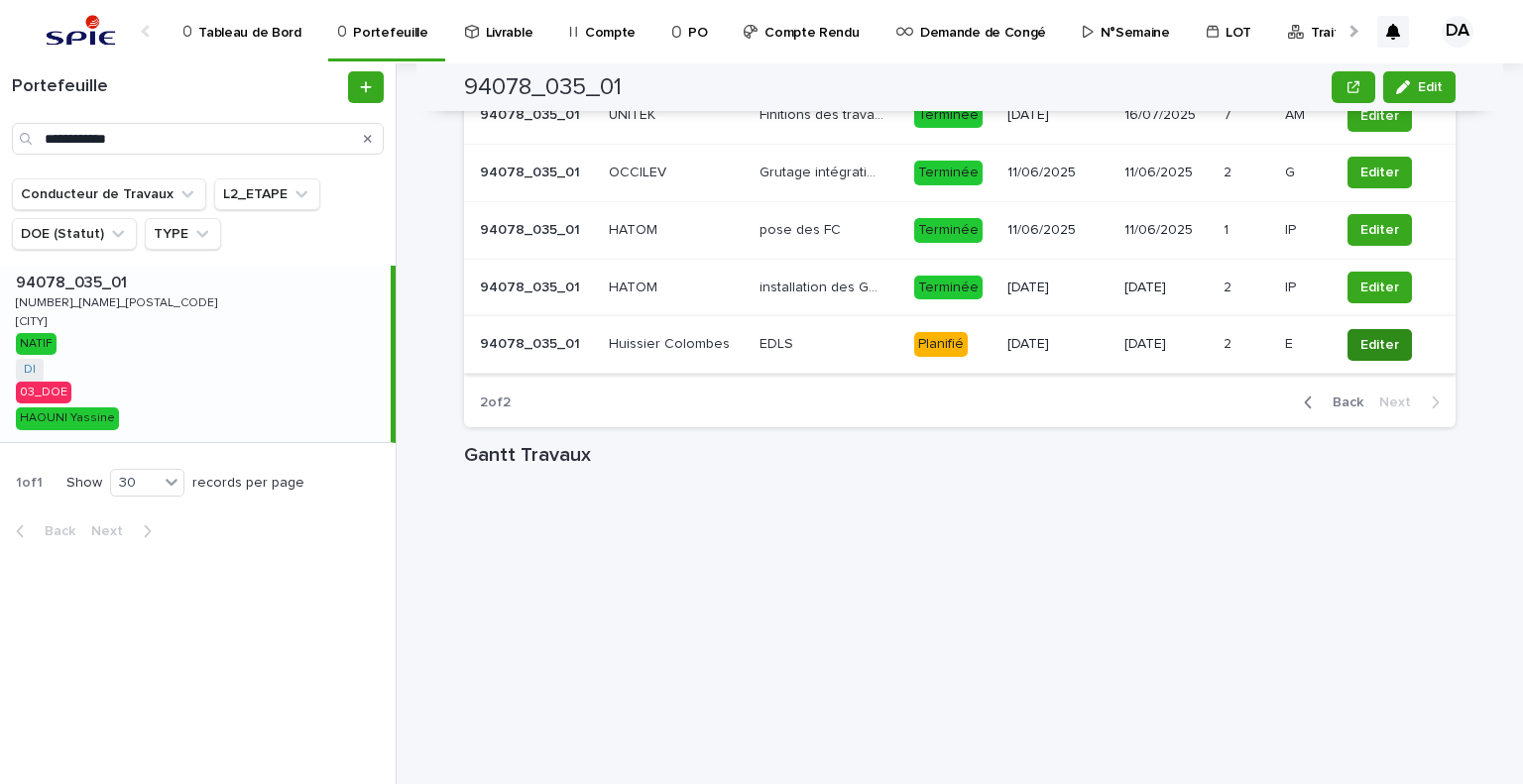 click on "Editer" at bounding box center (1379, 345) 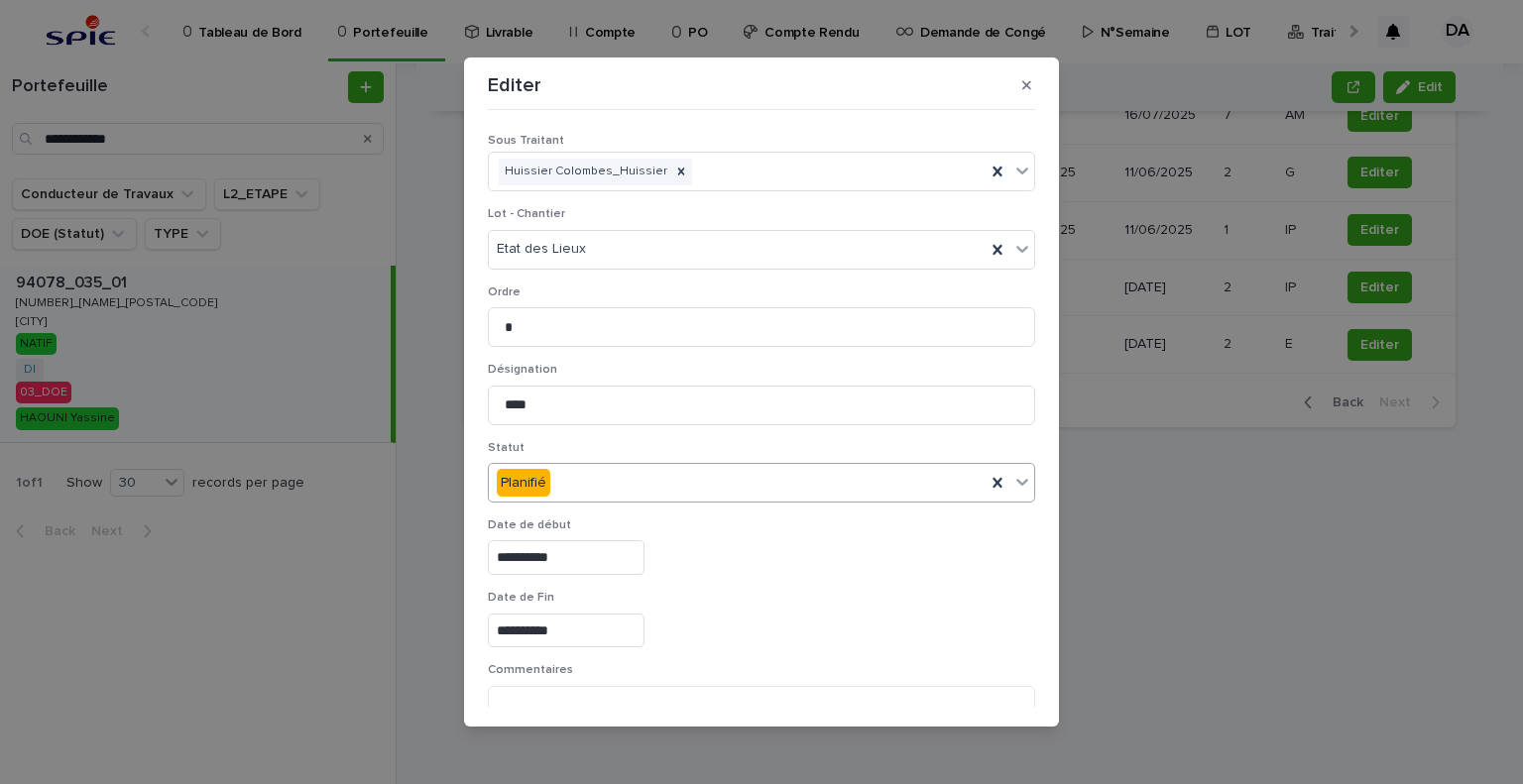 click on "Planifié" at bounding box center (737, 483) 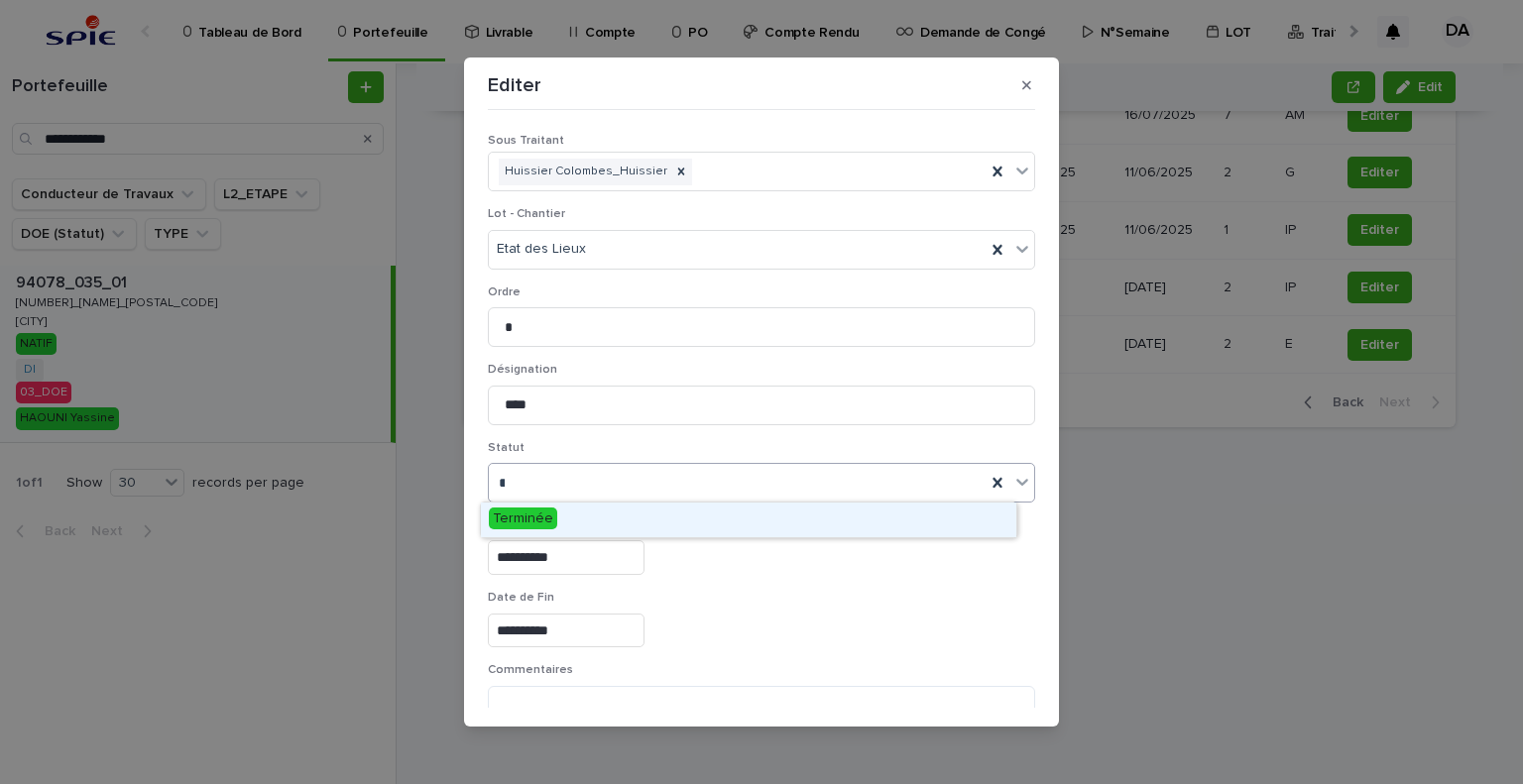 type on "**" 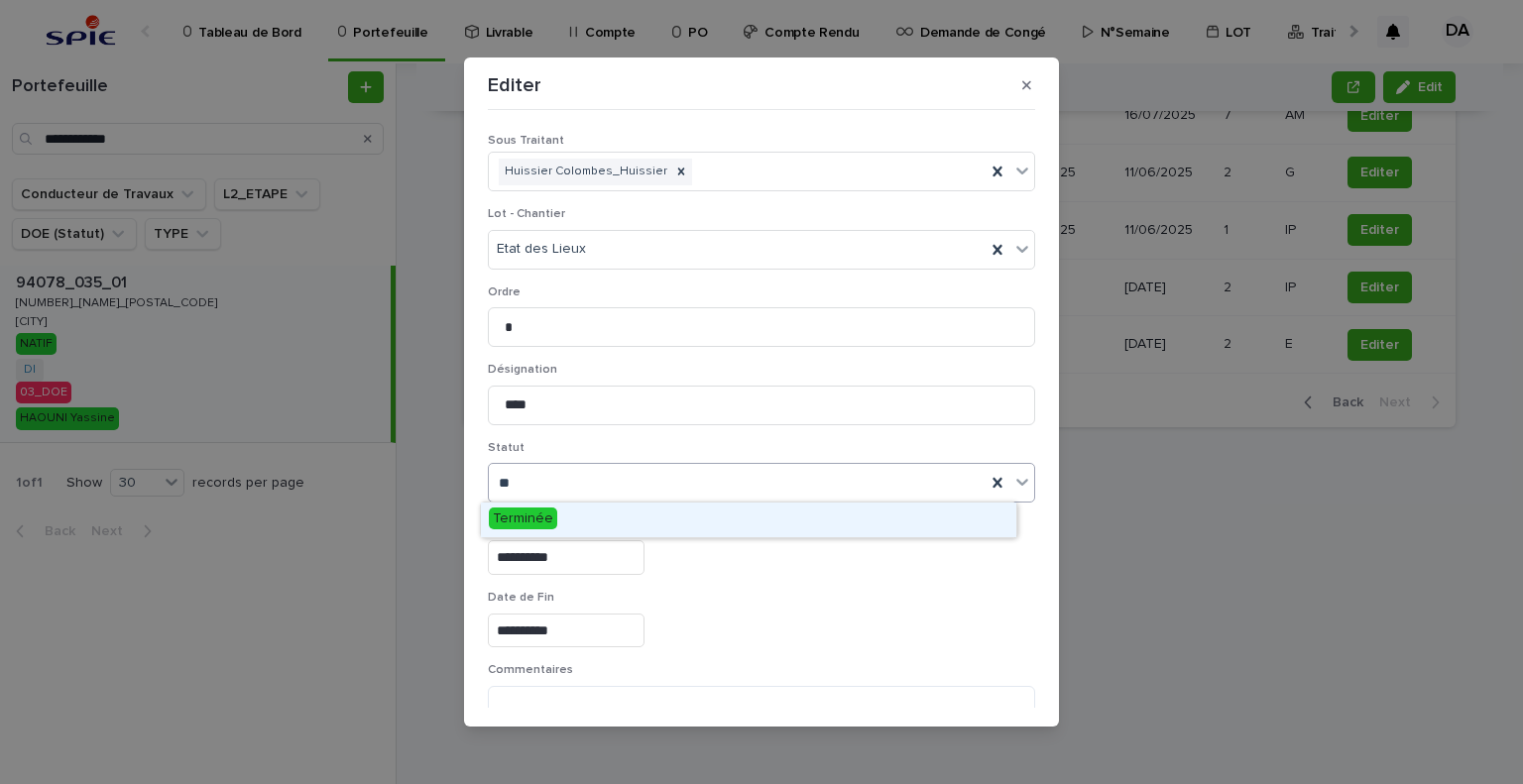 click on "Terminée" at bounding box center (523, 518) 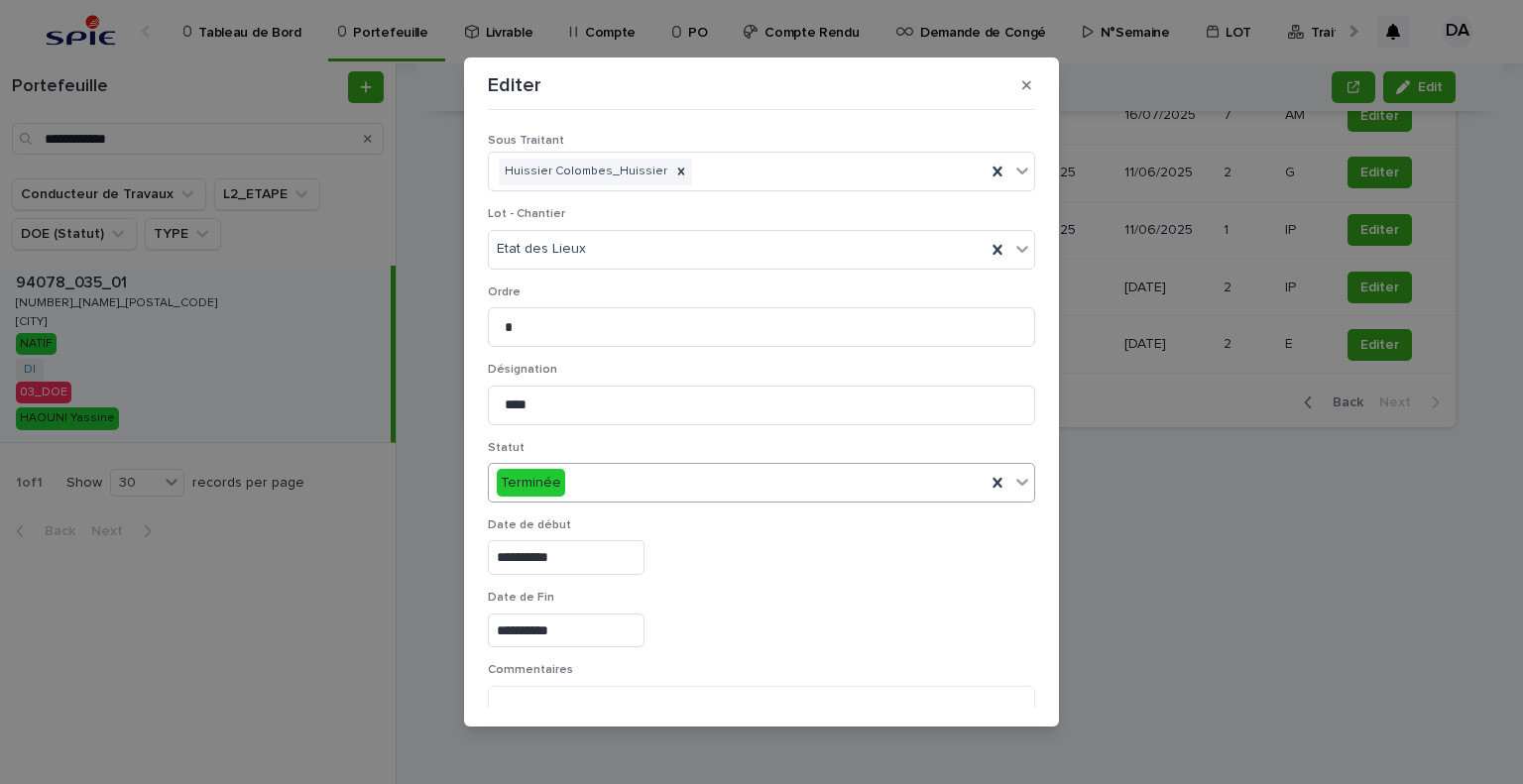 scroll, scrollTop: 98, scrollLeft: 0, axis: vertical 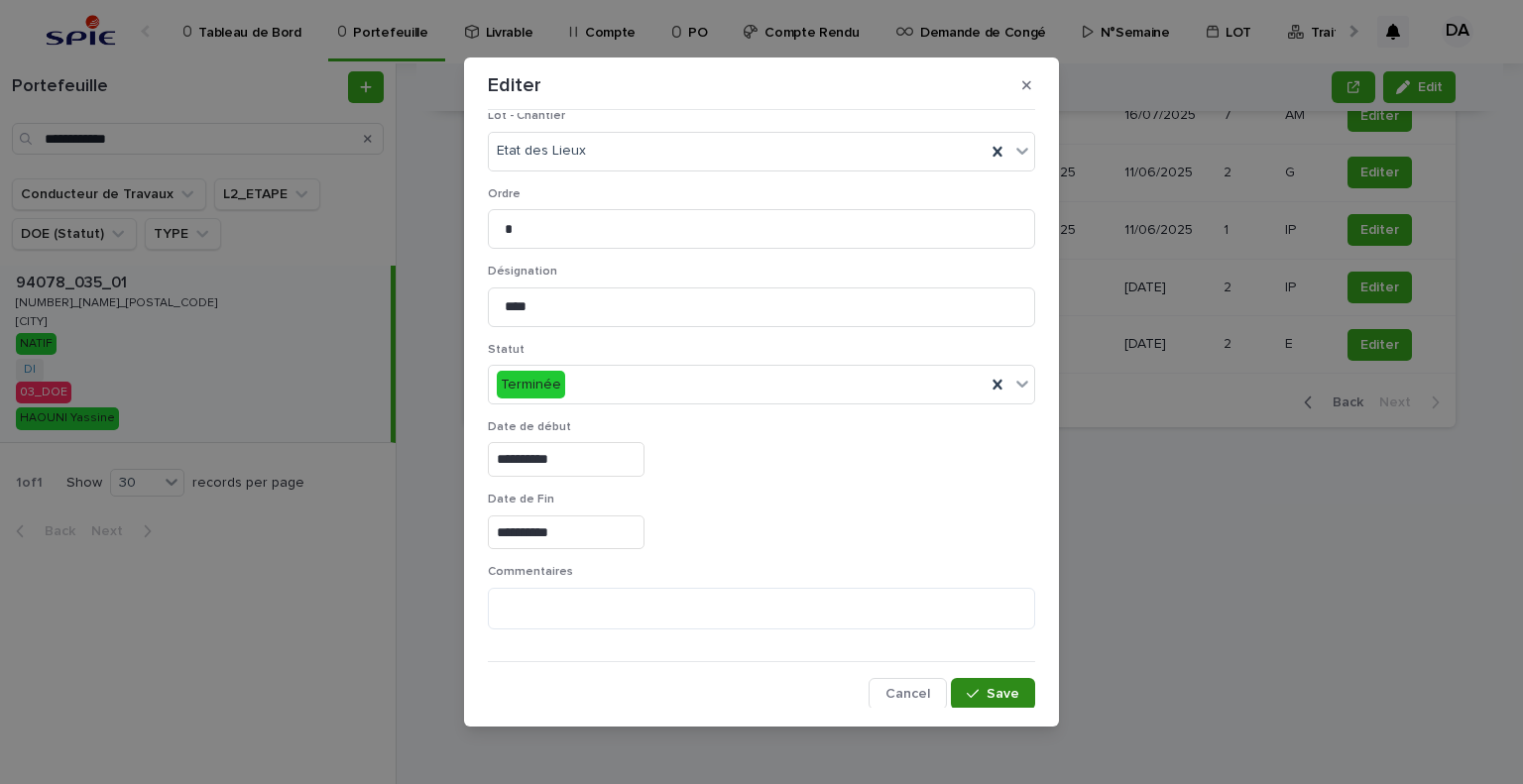 click on "Save" at bounding box center [993, 694] 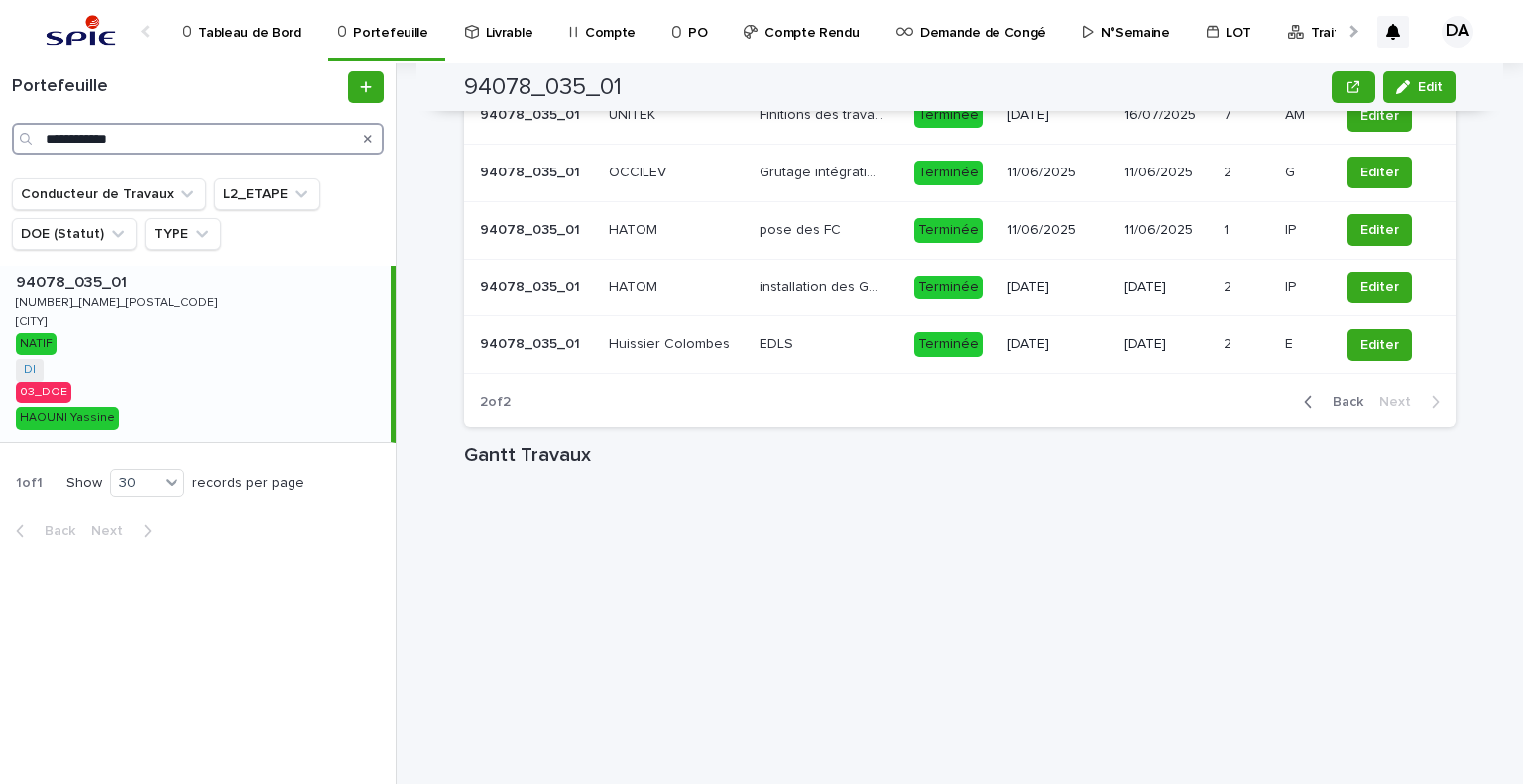 click on "**********" at bounding box center [197, 139] 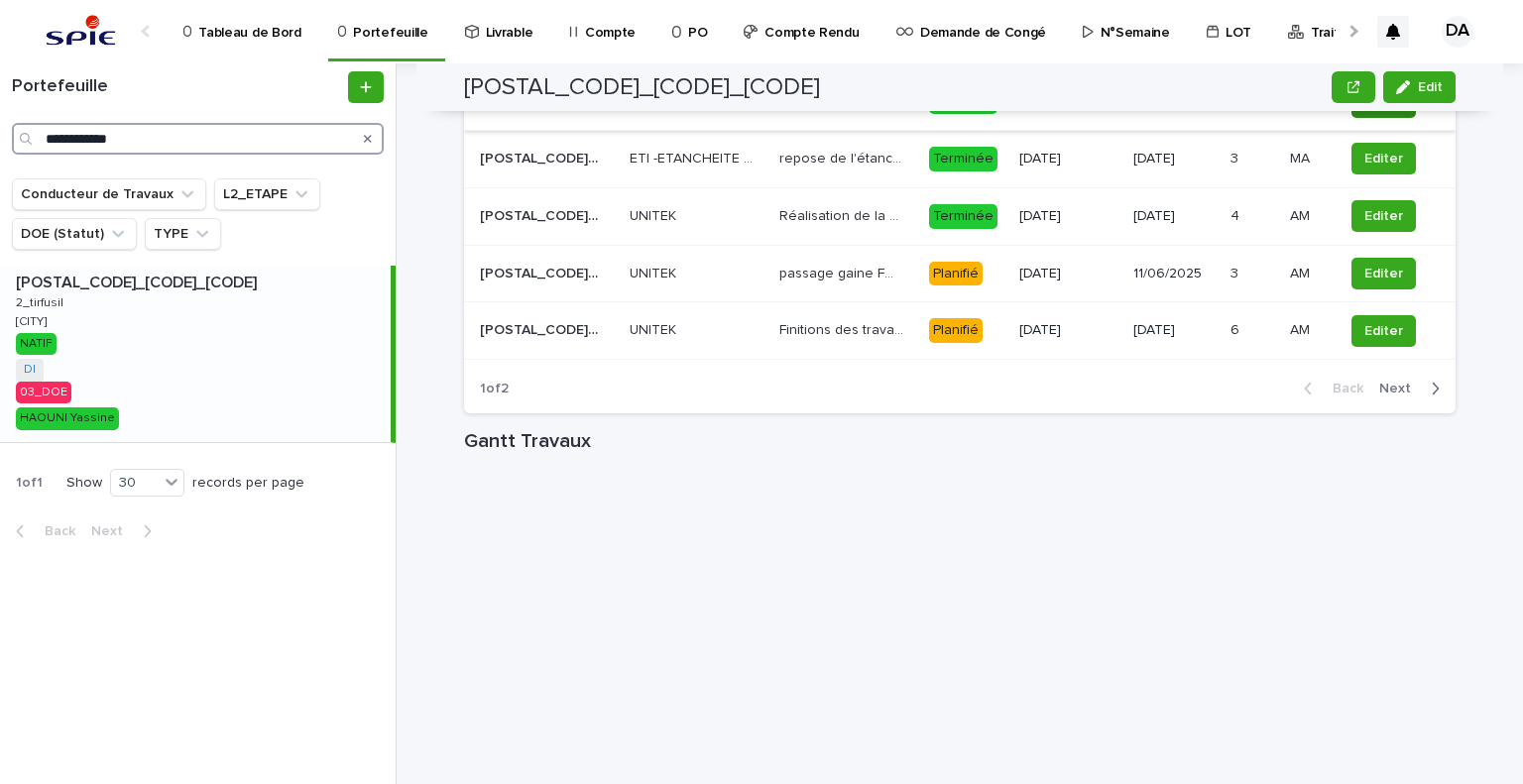 scroll, scrollTop: 1931, scrollLeft: 0, axis: vertical 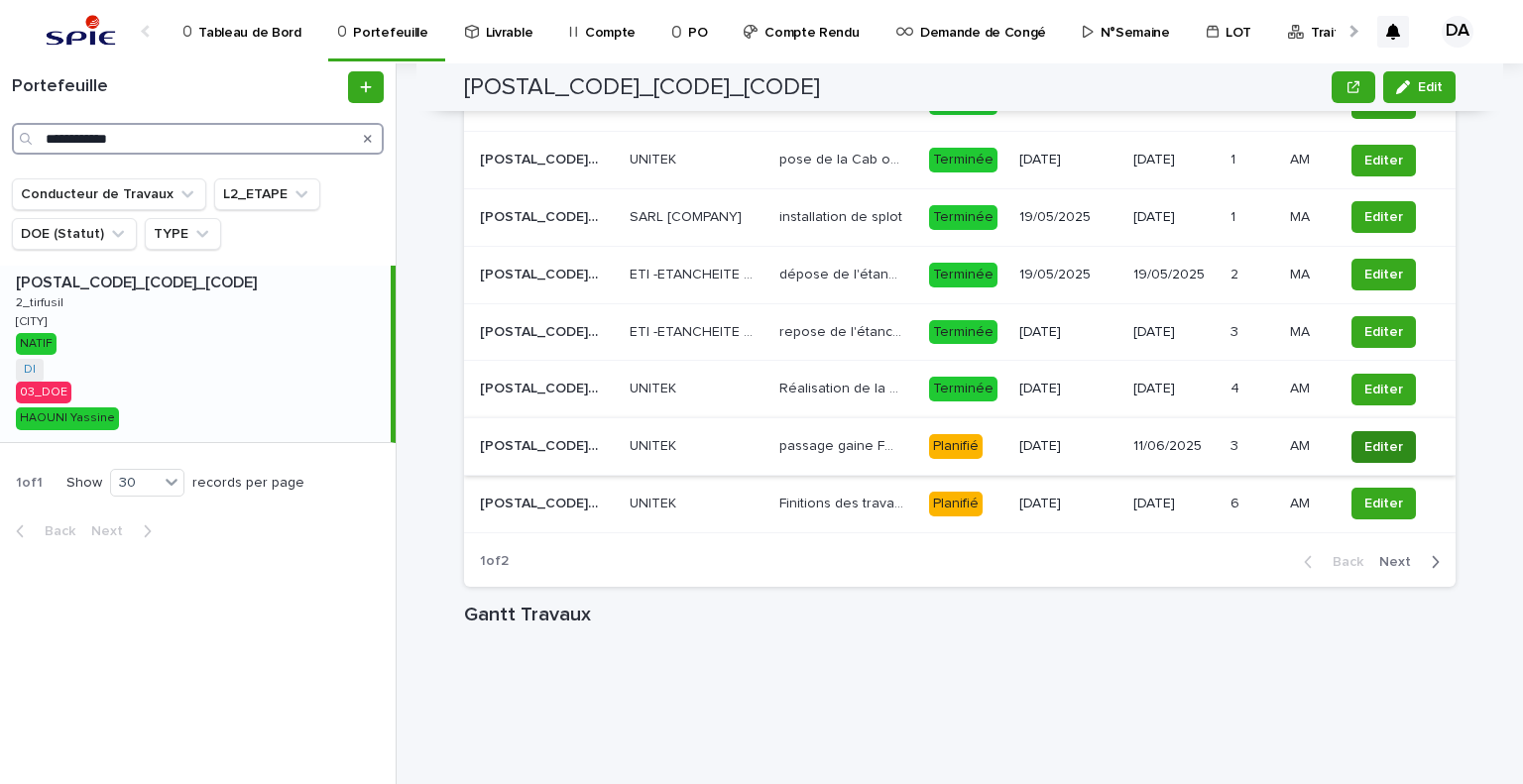 type on "**********" 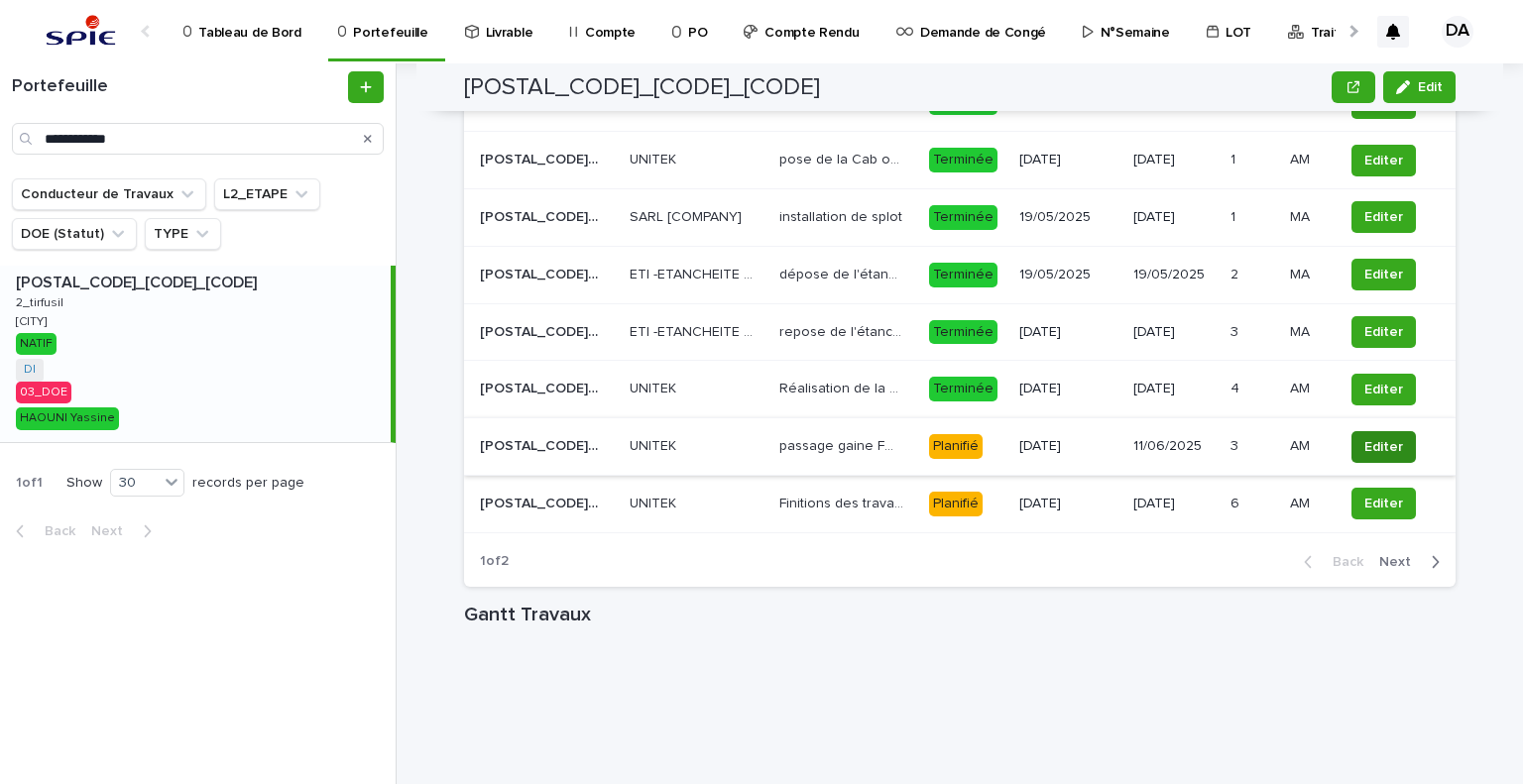 click on "Editer" at bounding box center (1383, 447) 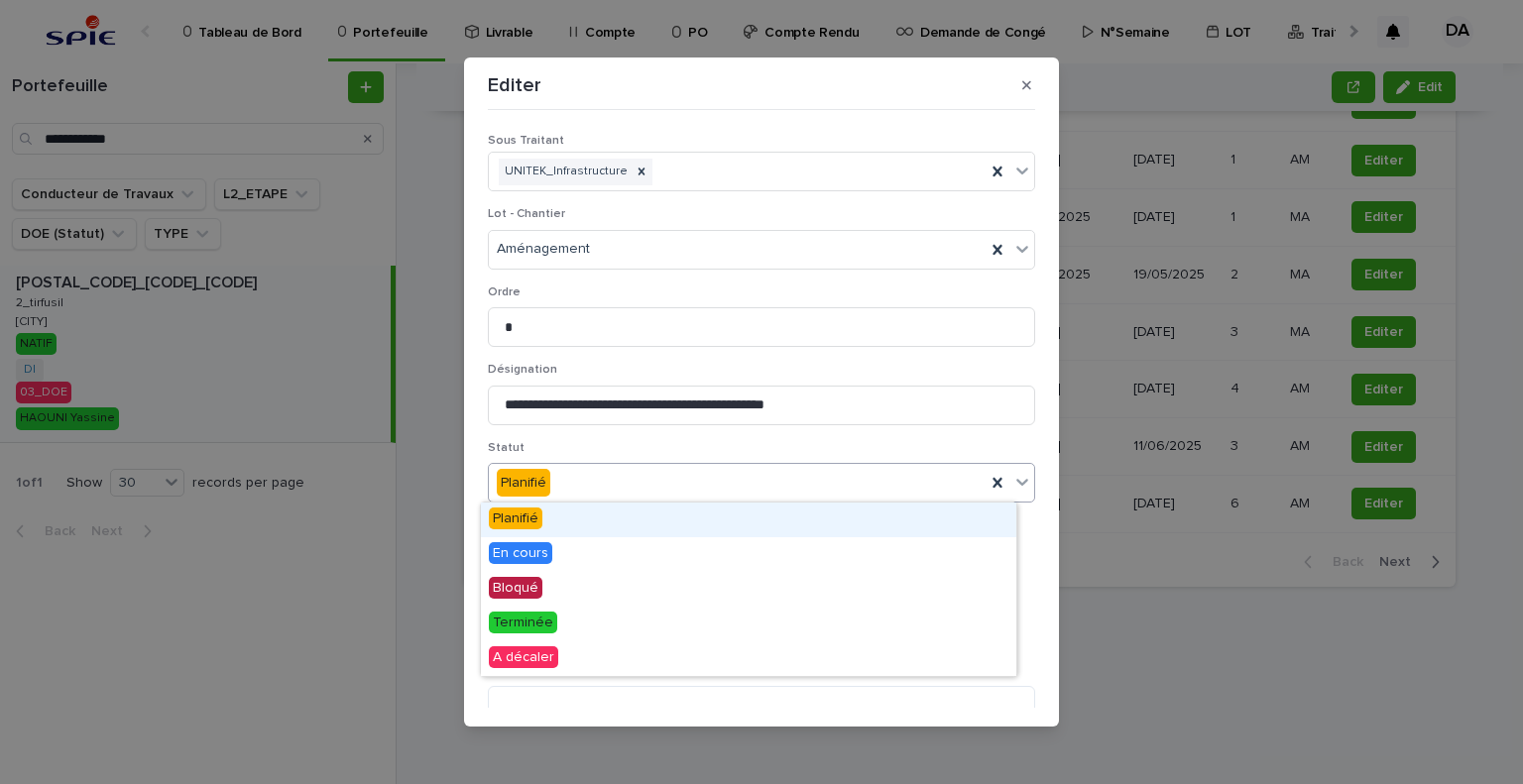 click on "Planifié" at bounding box center (737, 483) 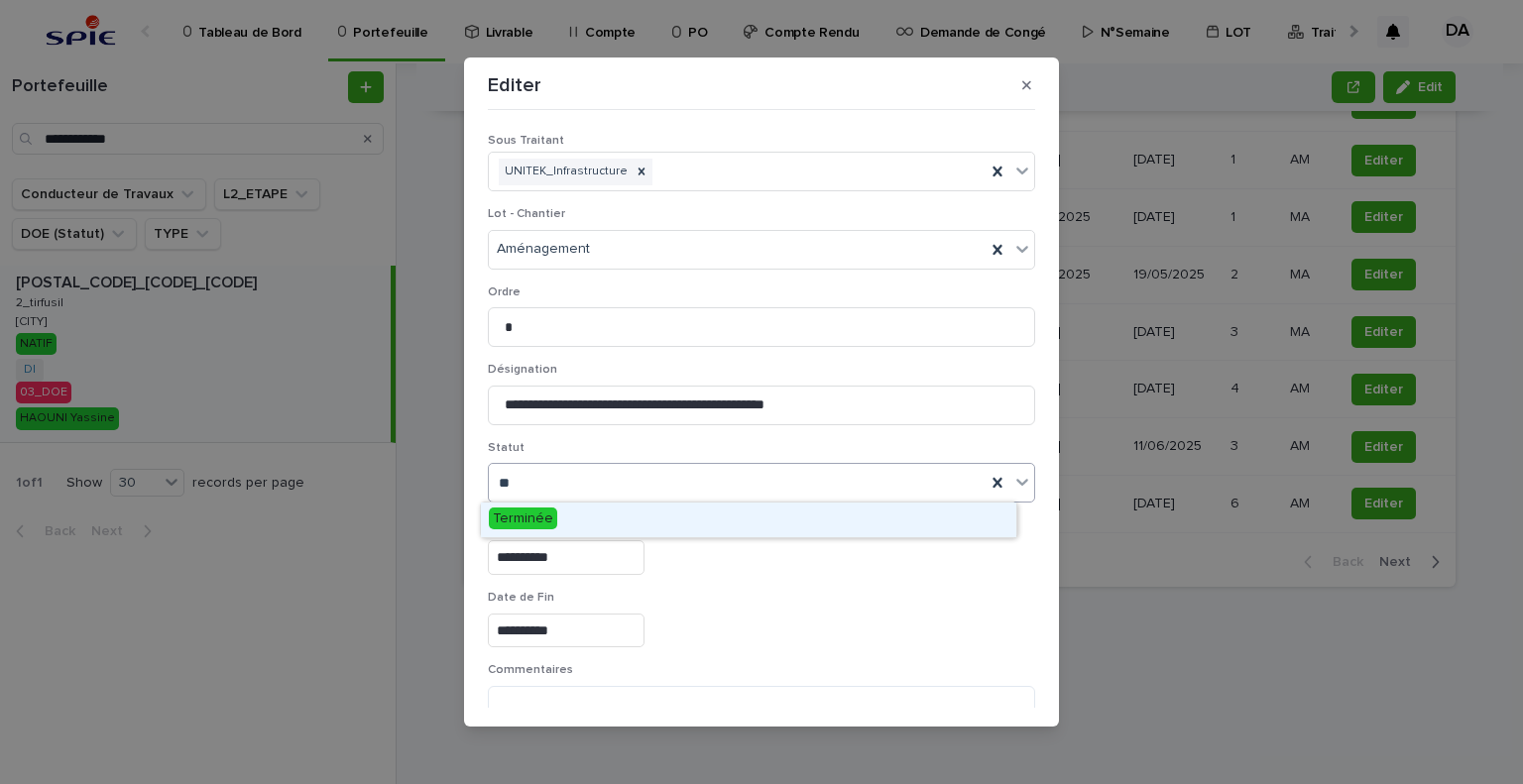 type on "***" 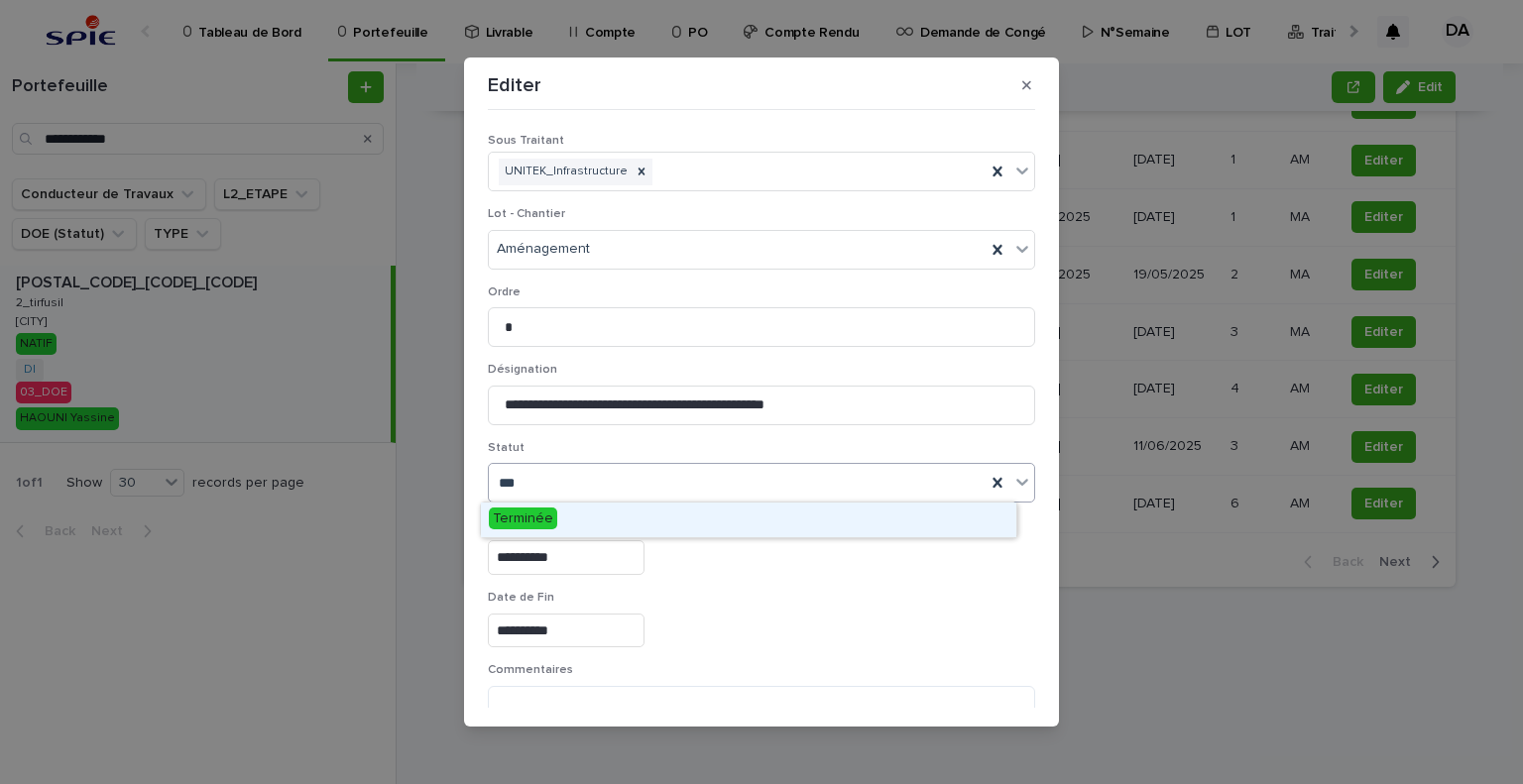 click on "Terminée" at bounding box center (749, 519) 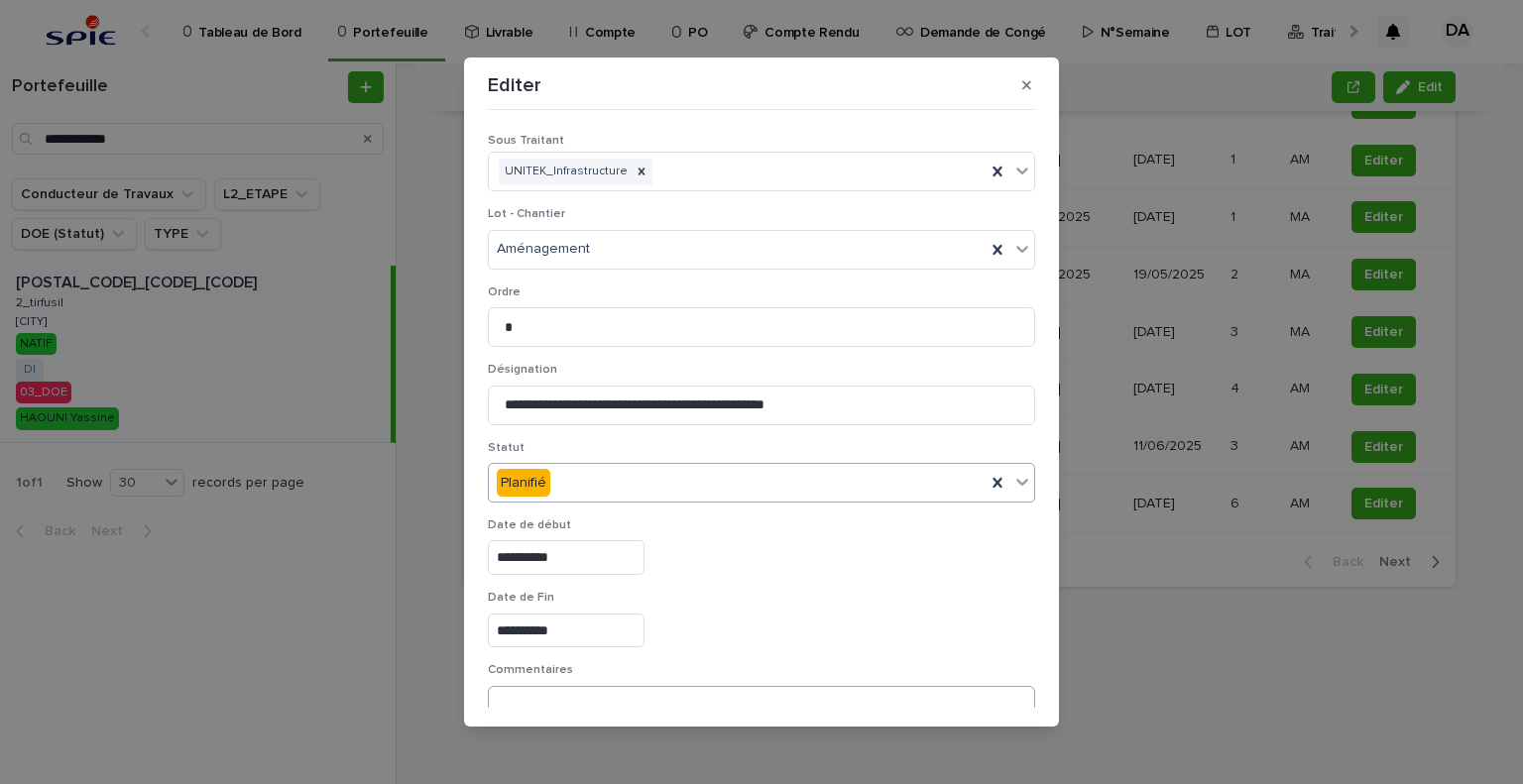 scroll, scrollTop: 98, scrollLeft: 0, axis: vertical 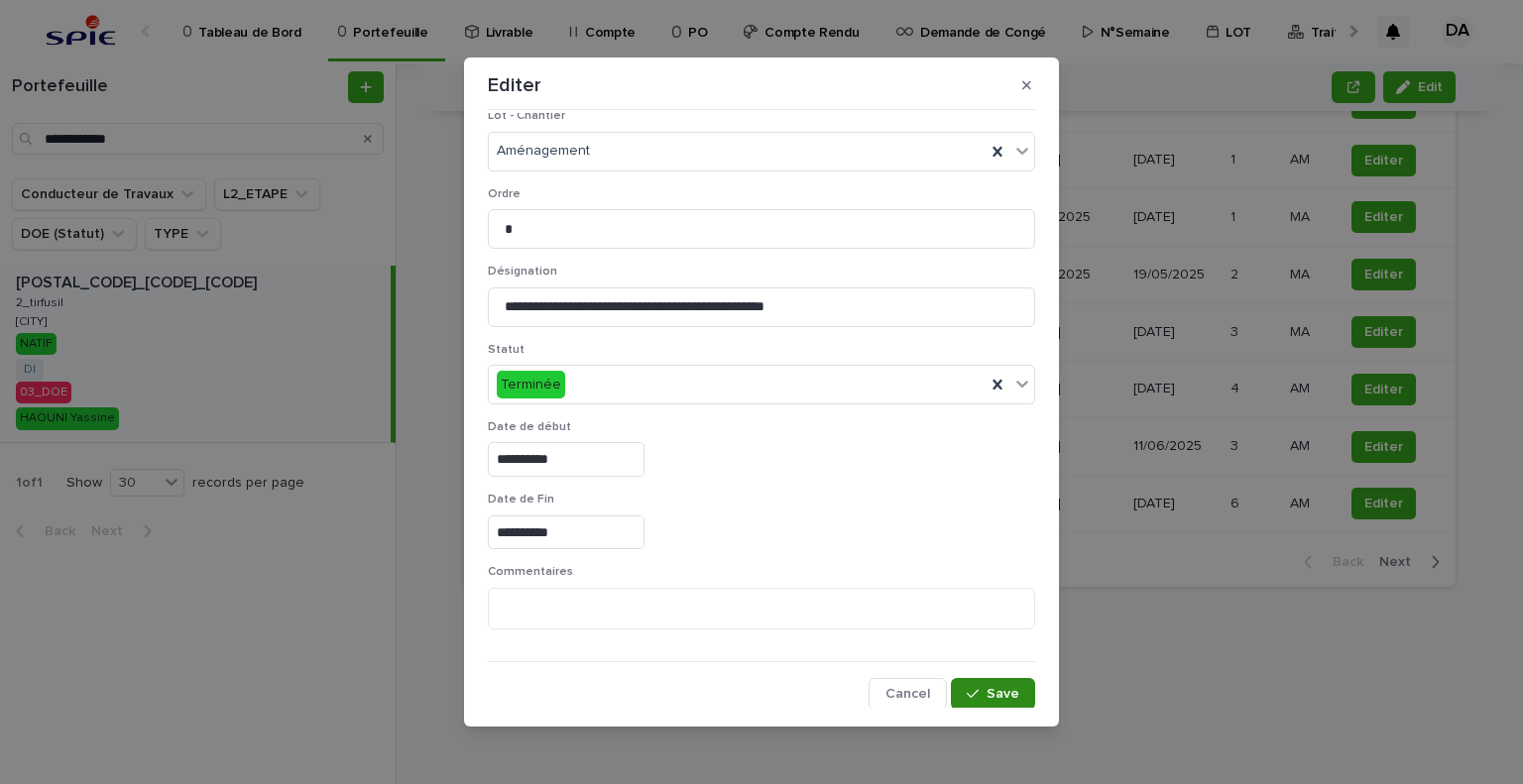 drag, startPoint x: 972, startPoint y: 697, endPoint x: 1432, endPoint y: 486, distance: 506.08399 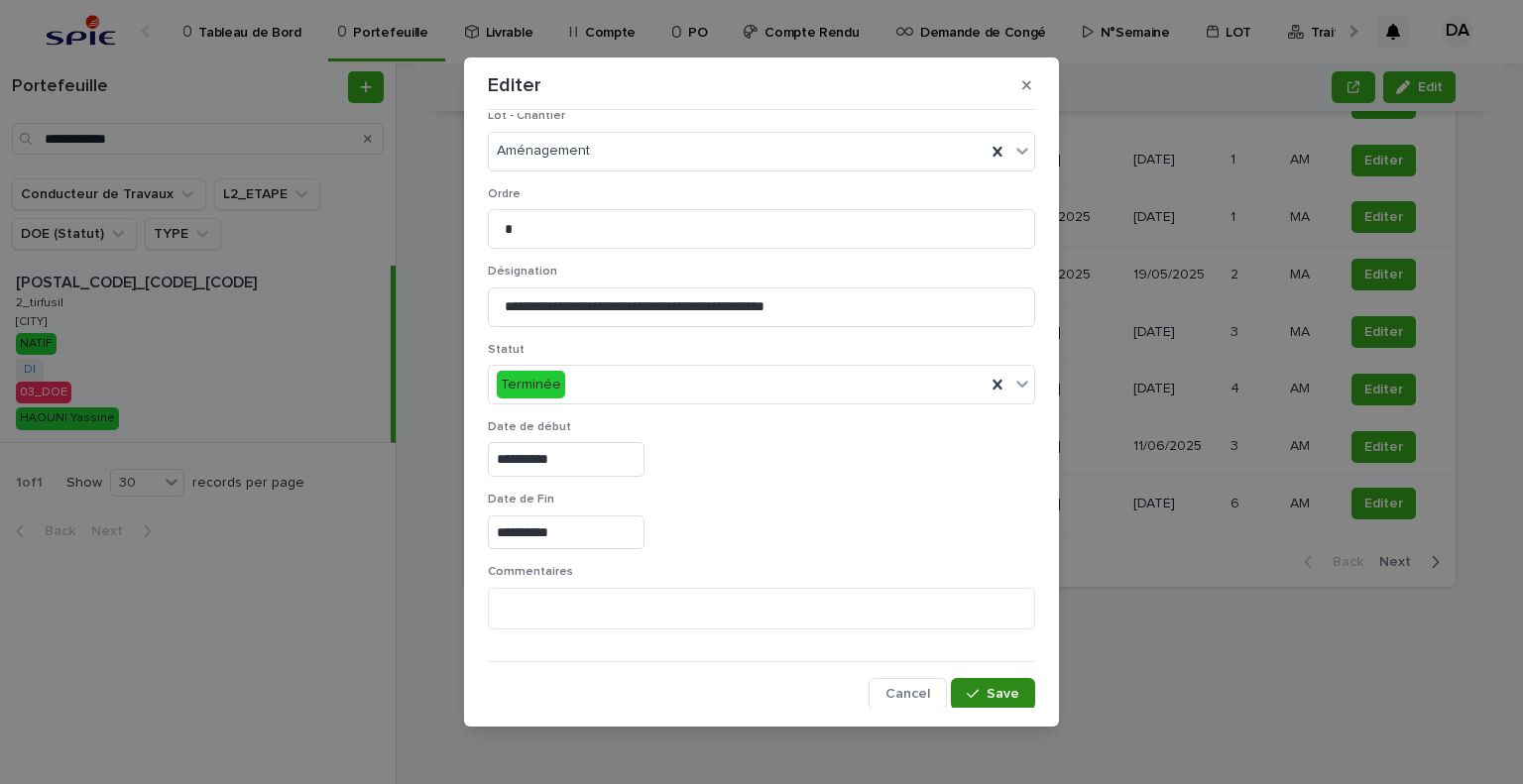 click on "Save" at bounding box center (1002, 694) 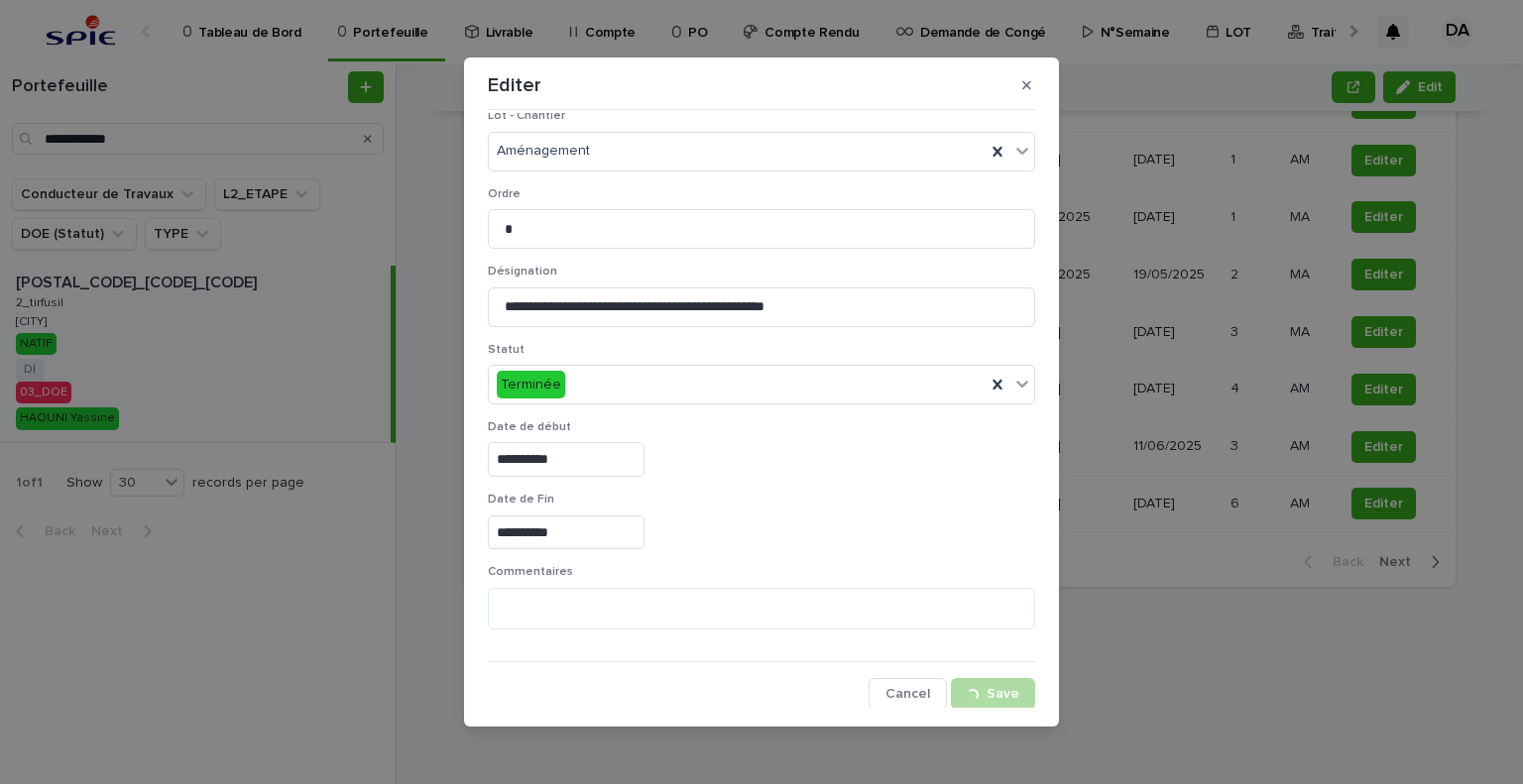 click on "**********" at bounding box center [762, 392] 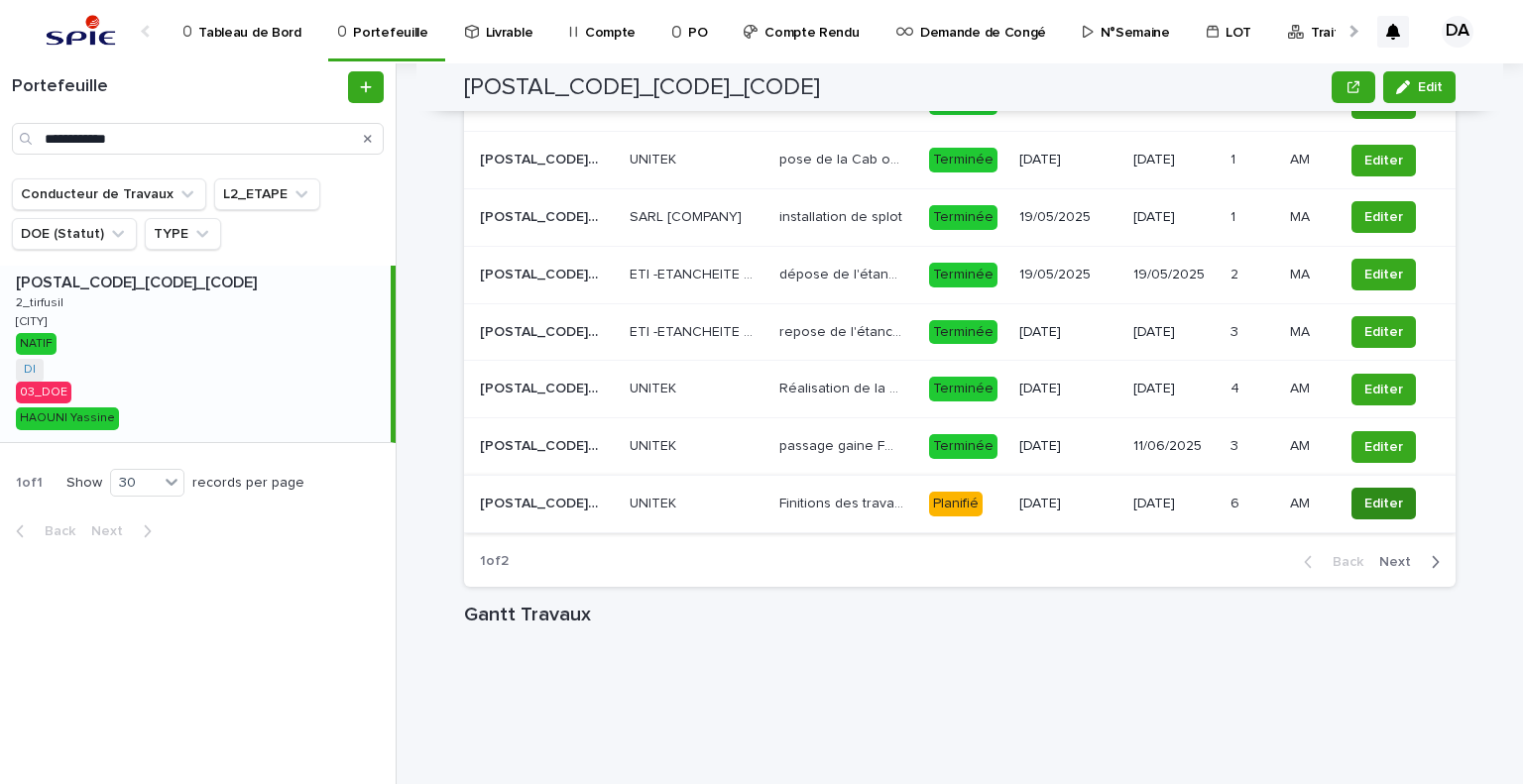 click on "Editer" at bounding box center (1383, 504) 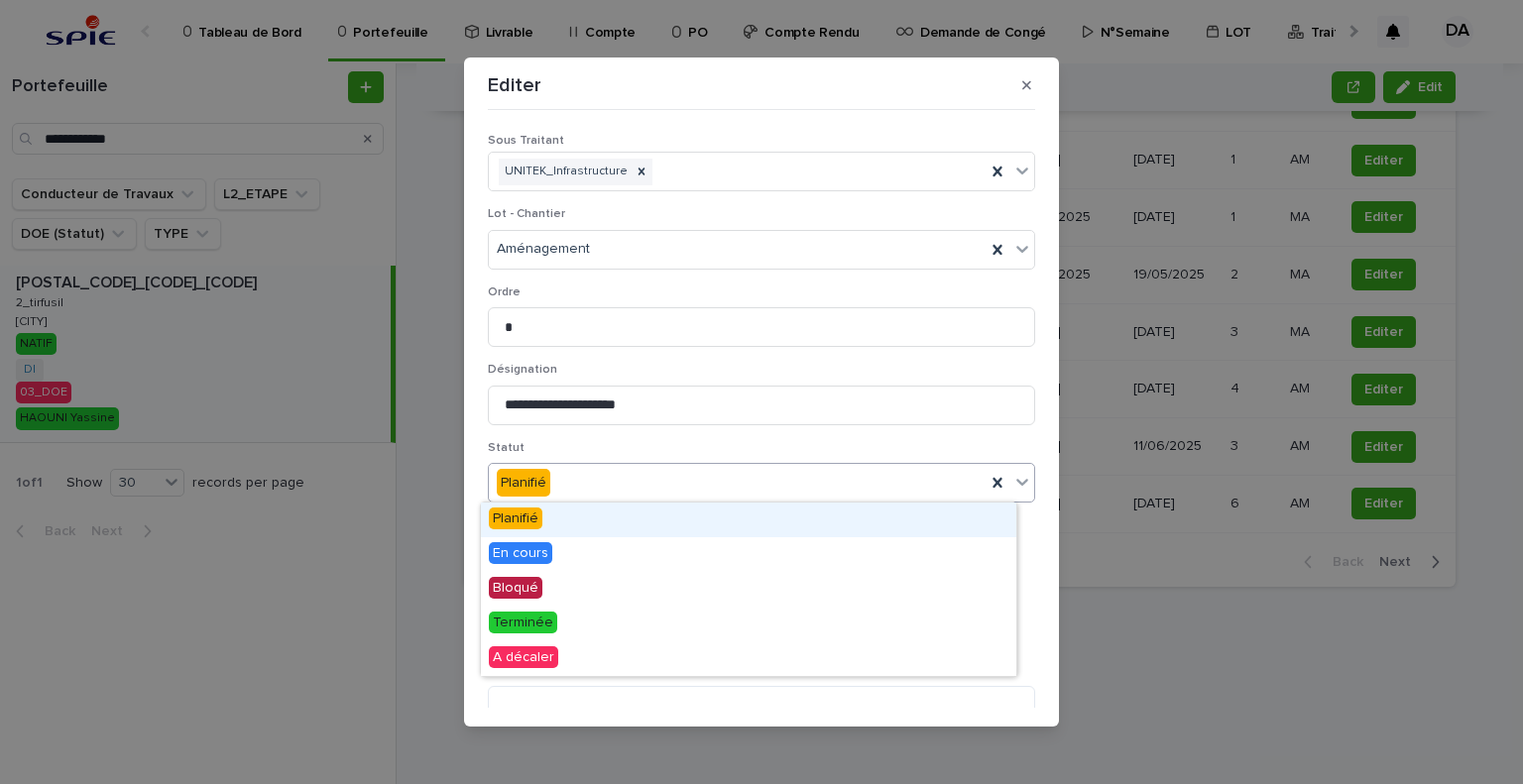 click on "Planifié" at bounding box center [762, 483] 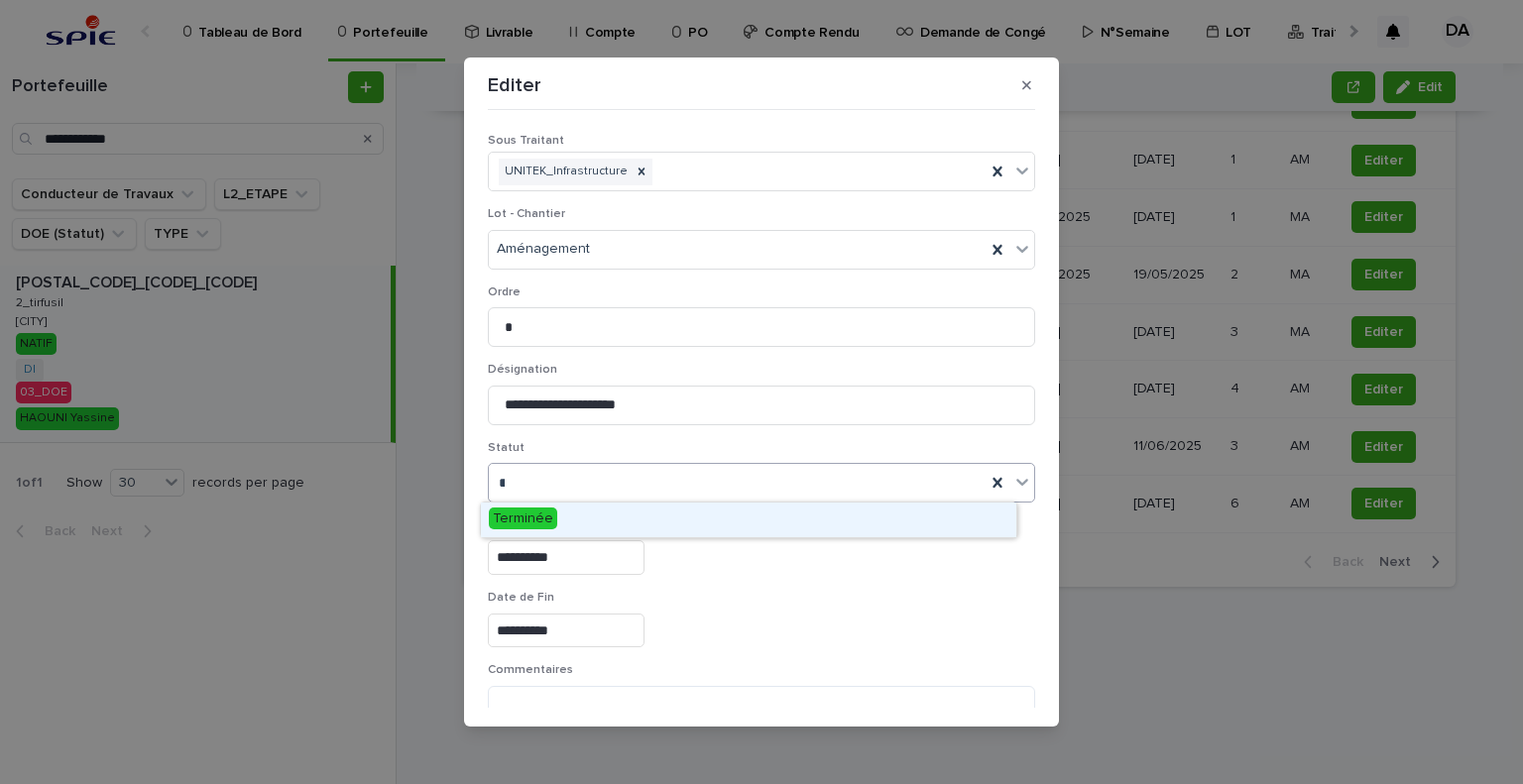 type on "***" 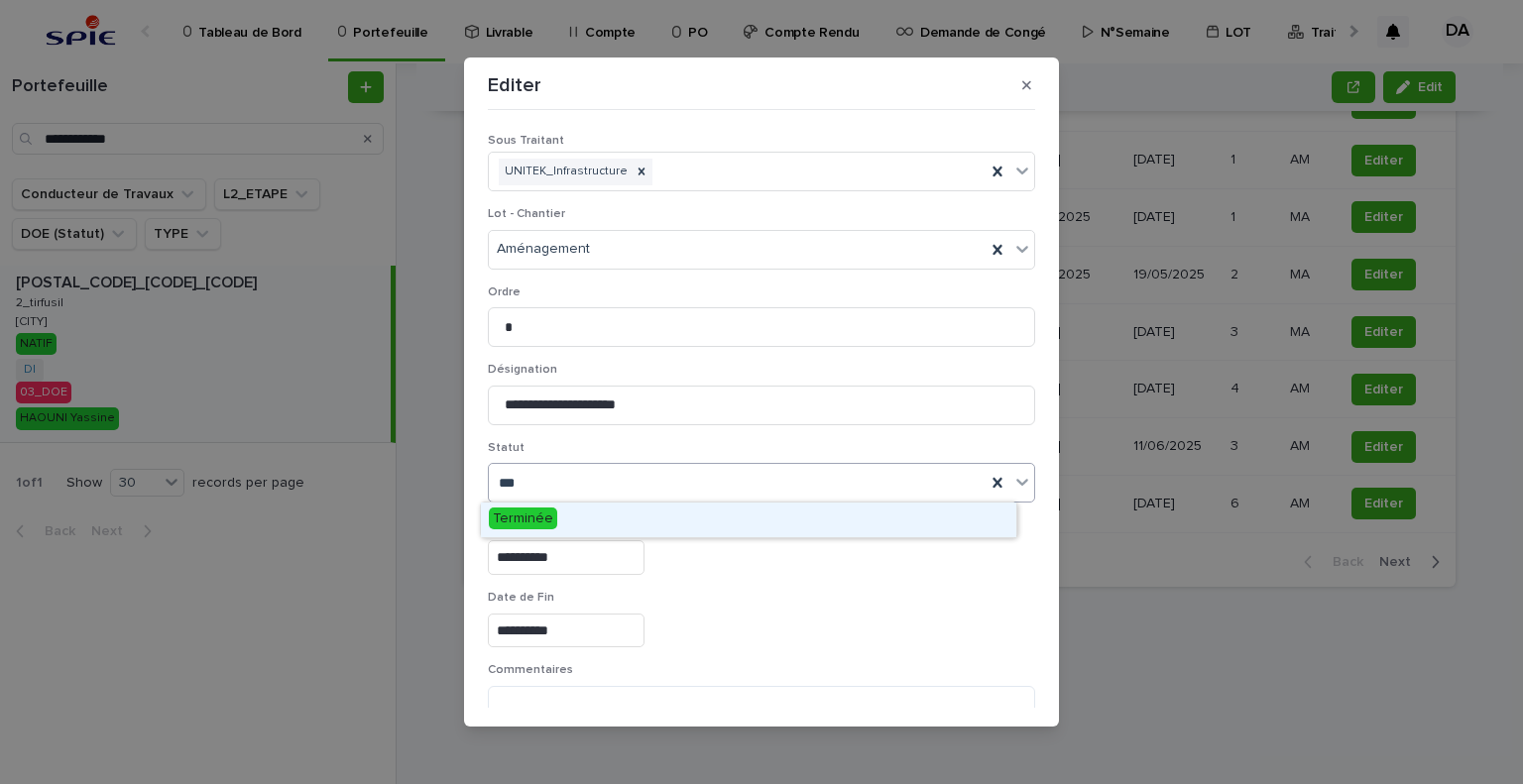 click on "Terminée" at bounding box center (749, 519) 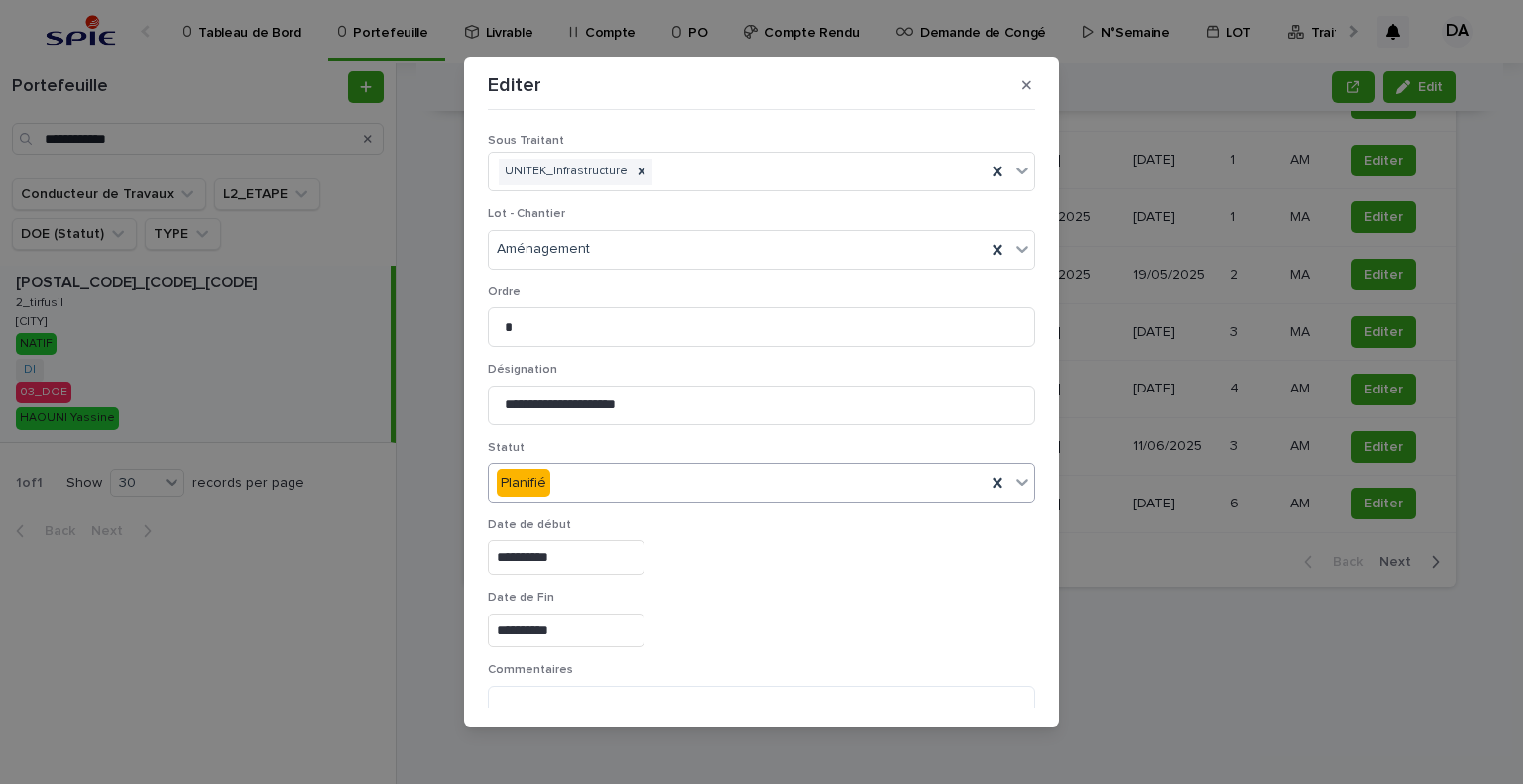 scroll, scrollTop: 98, scrollLeft: 0, axis: vertical 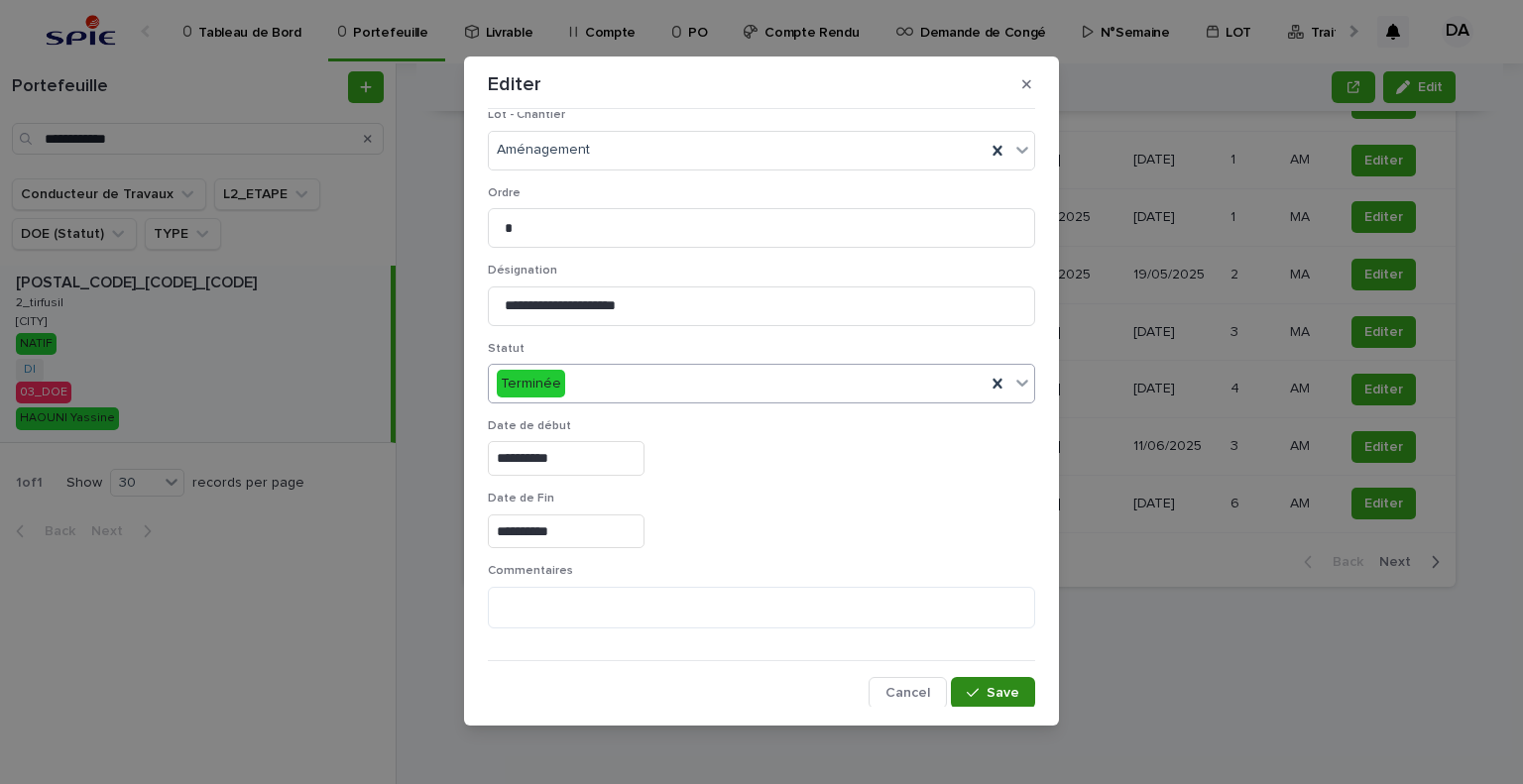 click at bounding box center [977, 693] 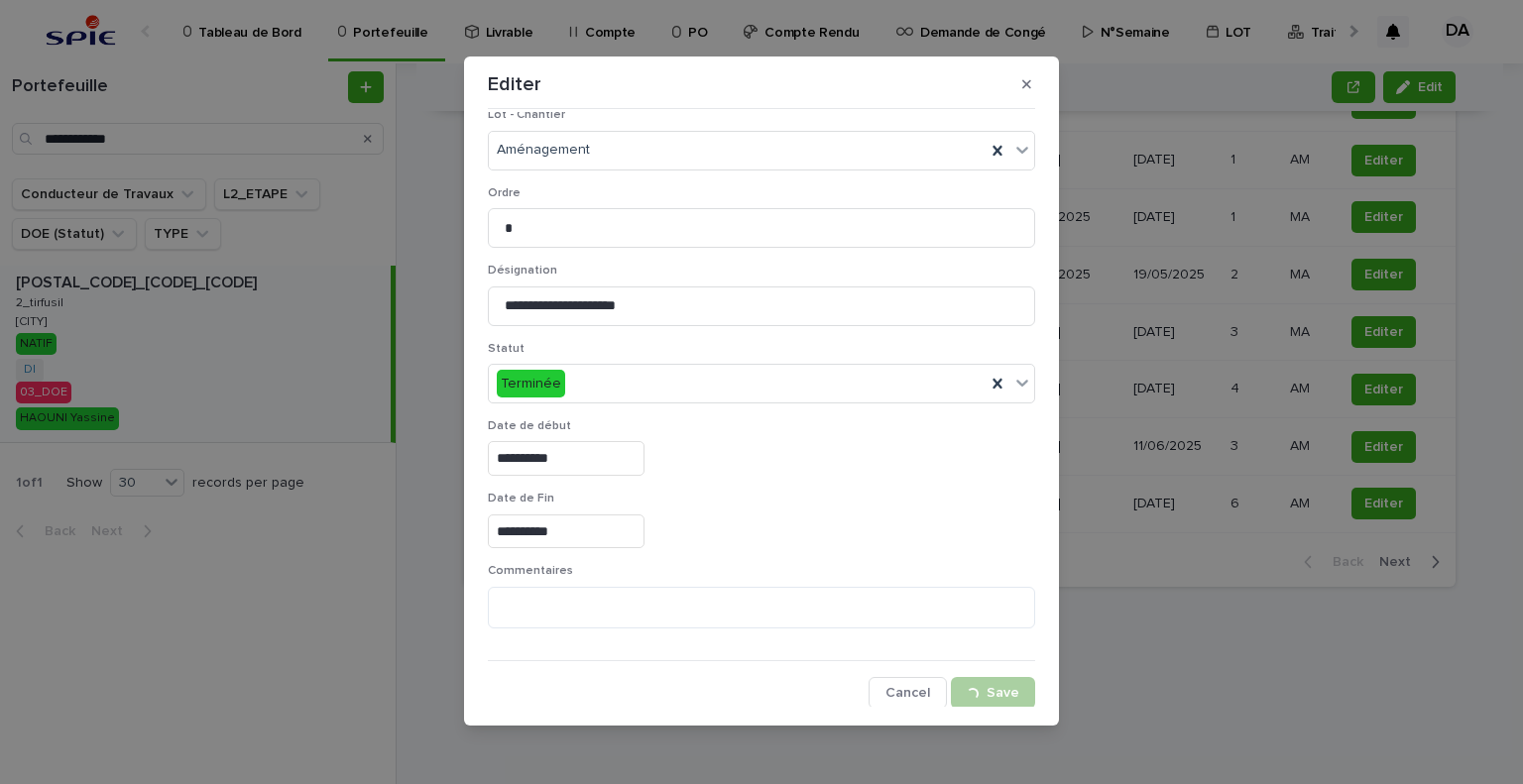 click on "**********" at bounding box center (762, 392) 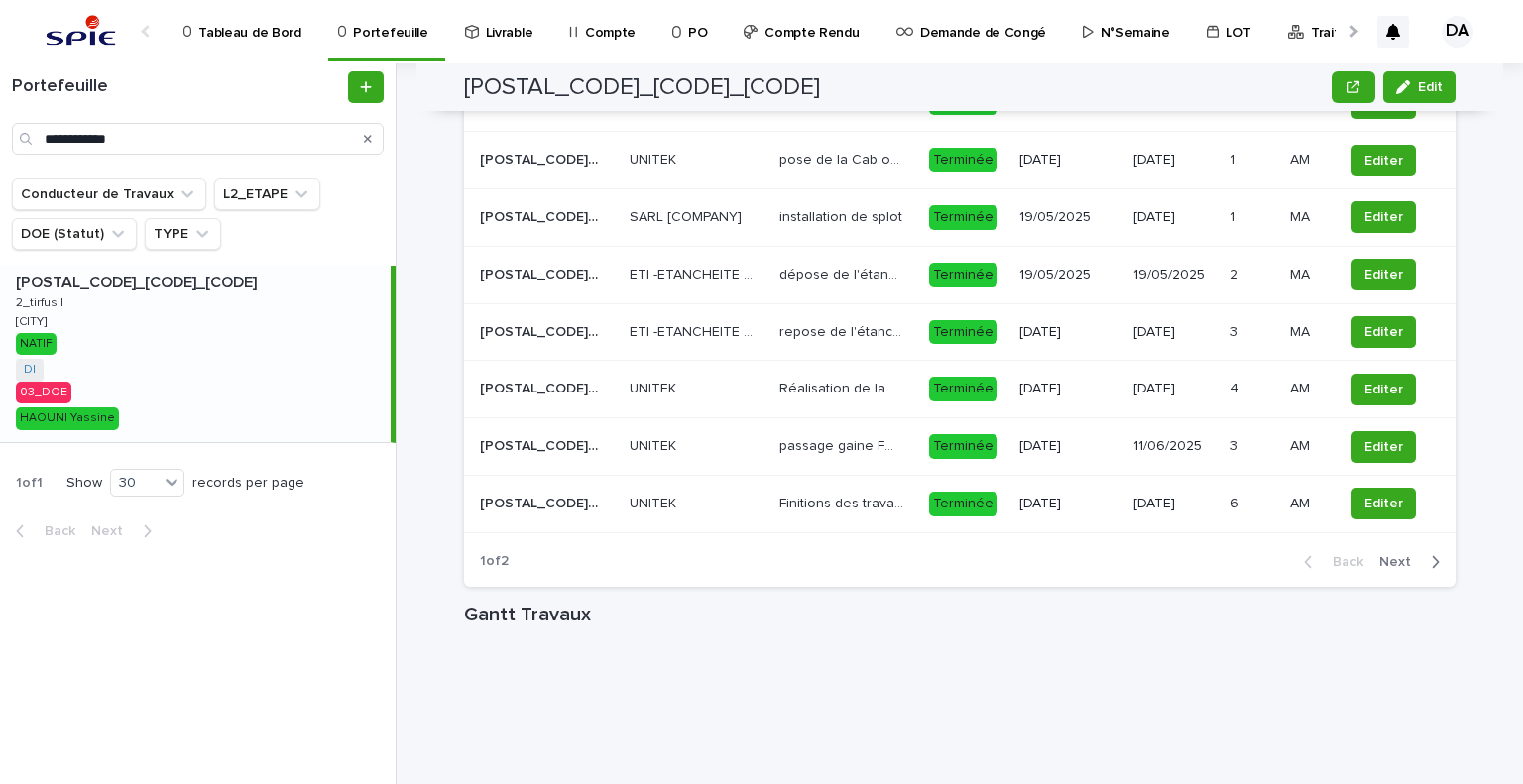 click on "Back Next" at bounding box center (1371, 562) 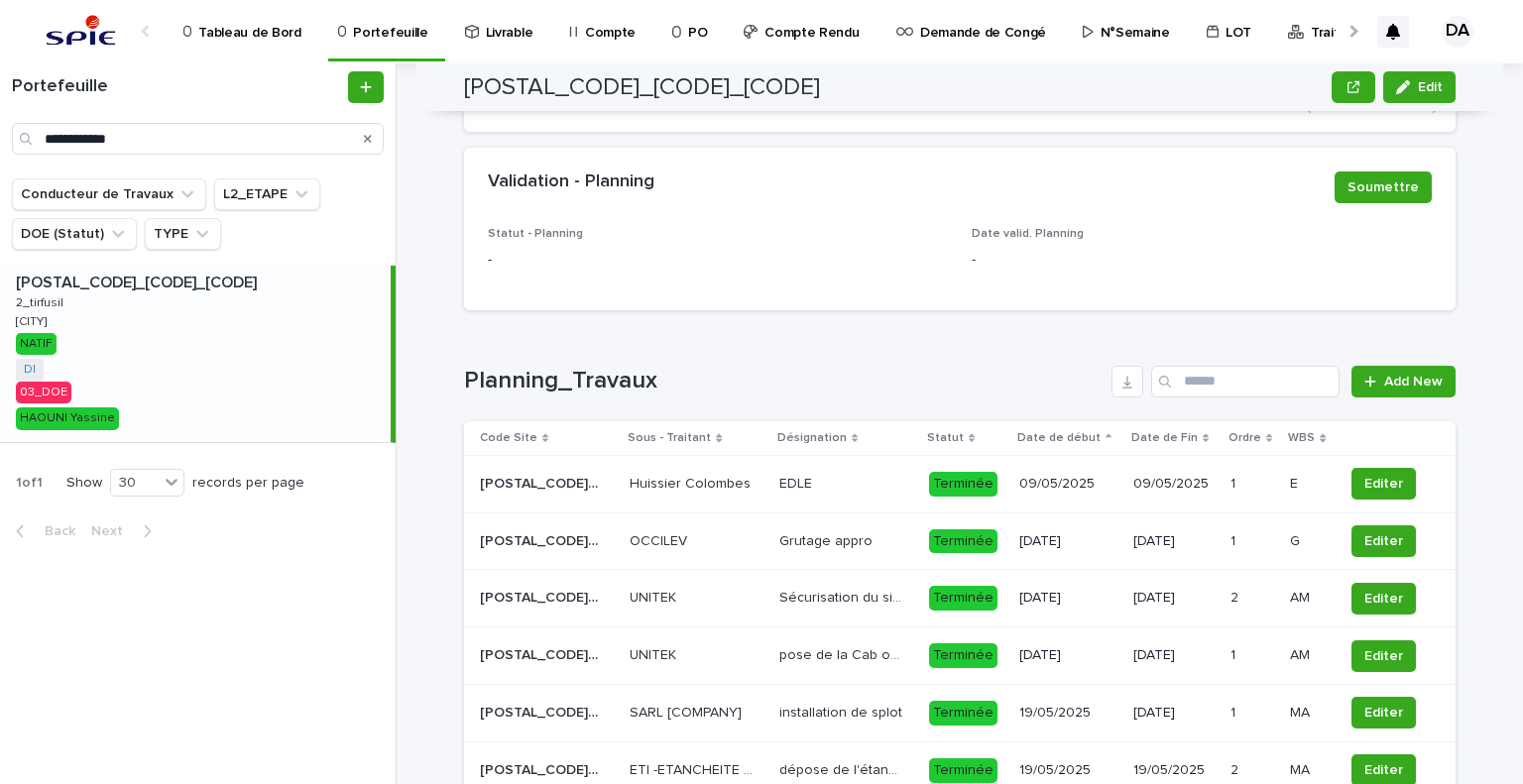 scroll, scrollTop: 1733, scrollLeft: 0, axis: vertical 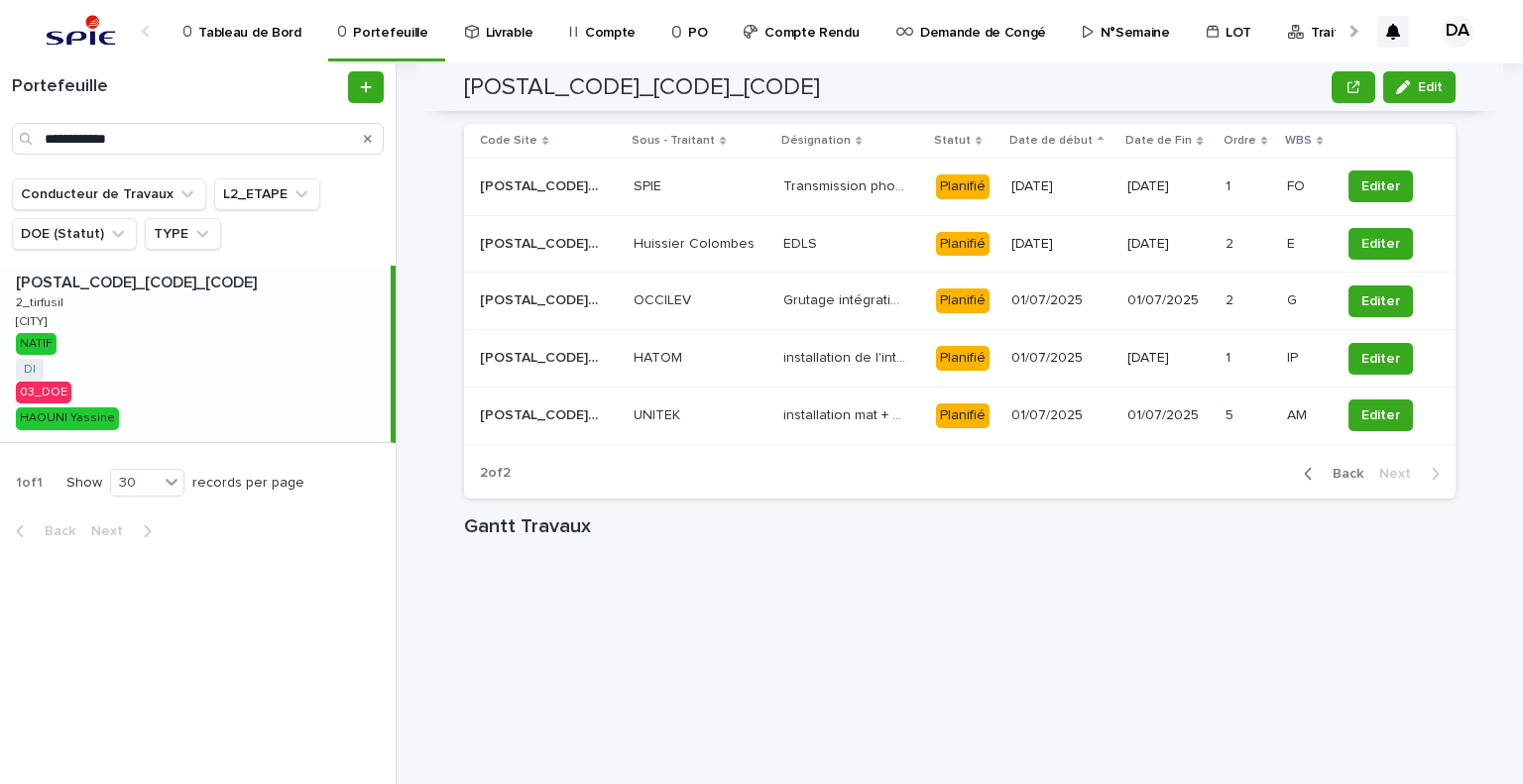 click on "Back" at bounding box center [1342, 474] 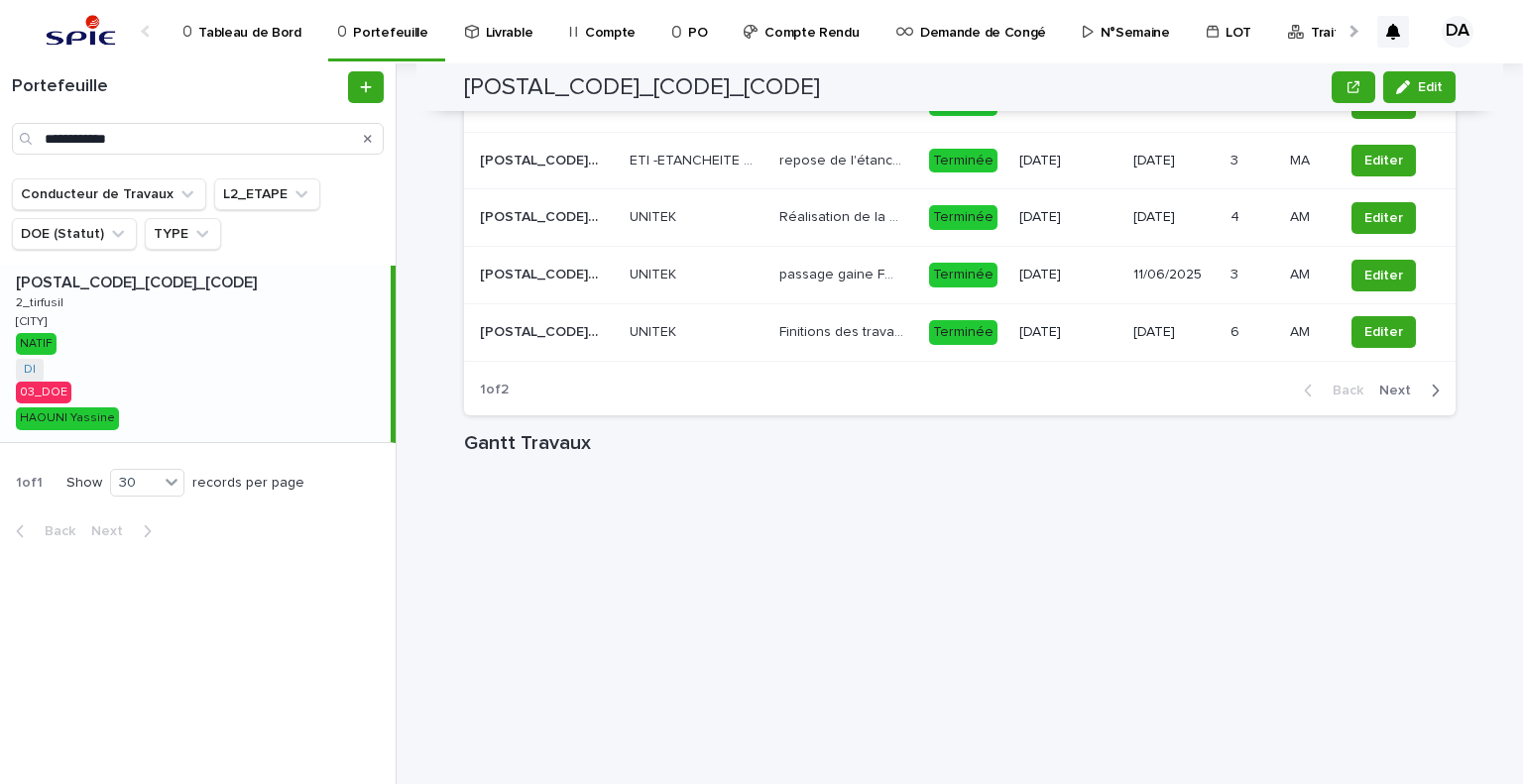 click on "Next" at bounding box center [1401, 391] 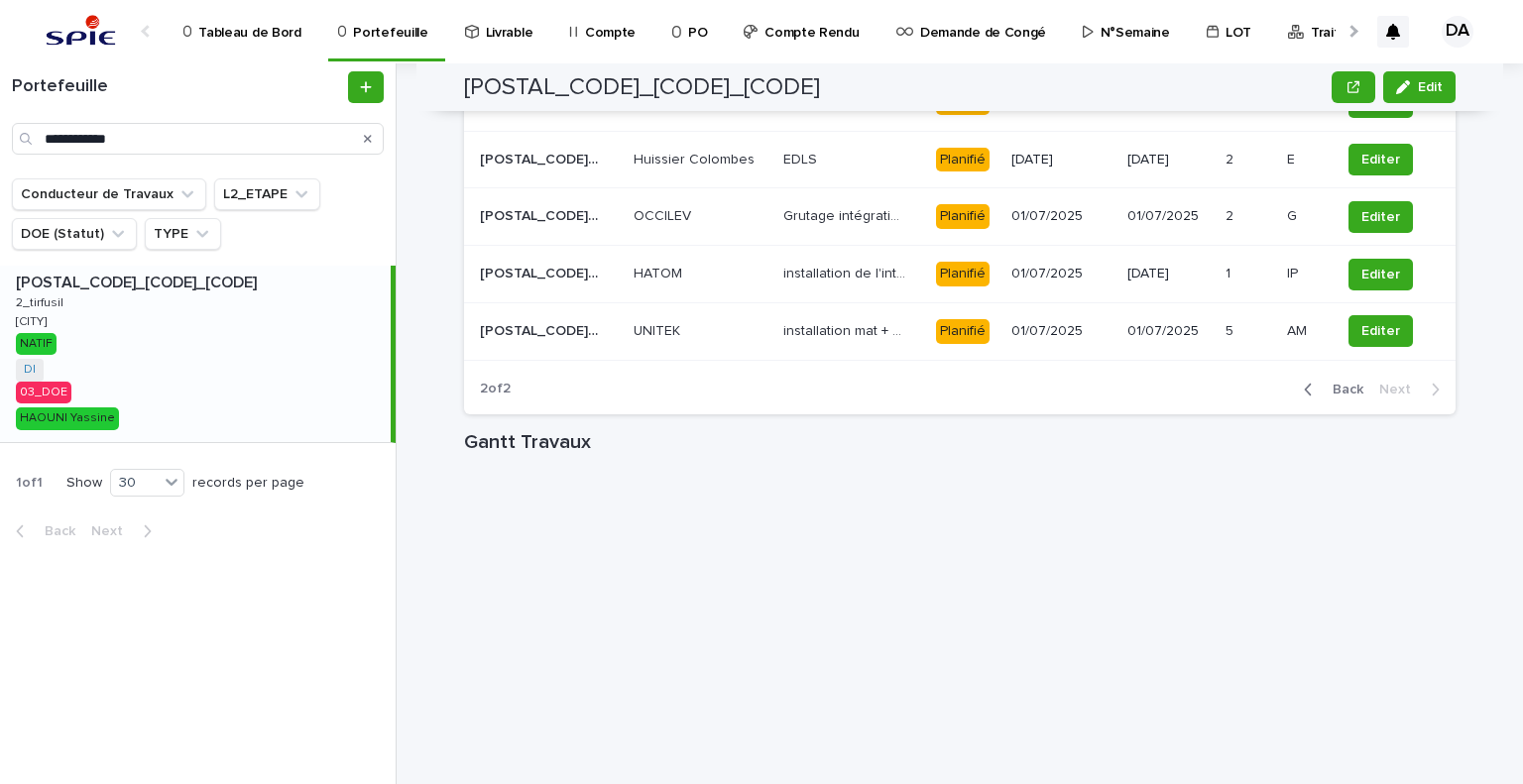 scroll, scrollTop: 1519, scrollLeft: 0, axis: vertical 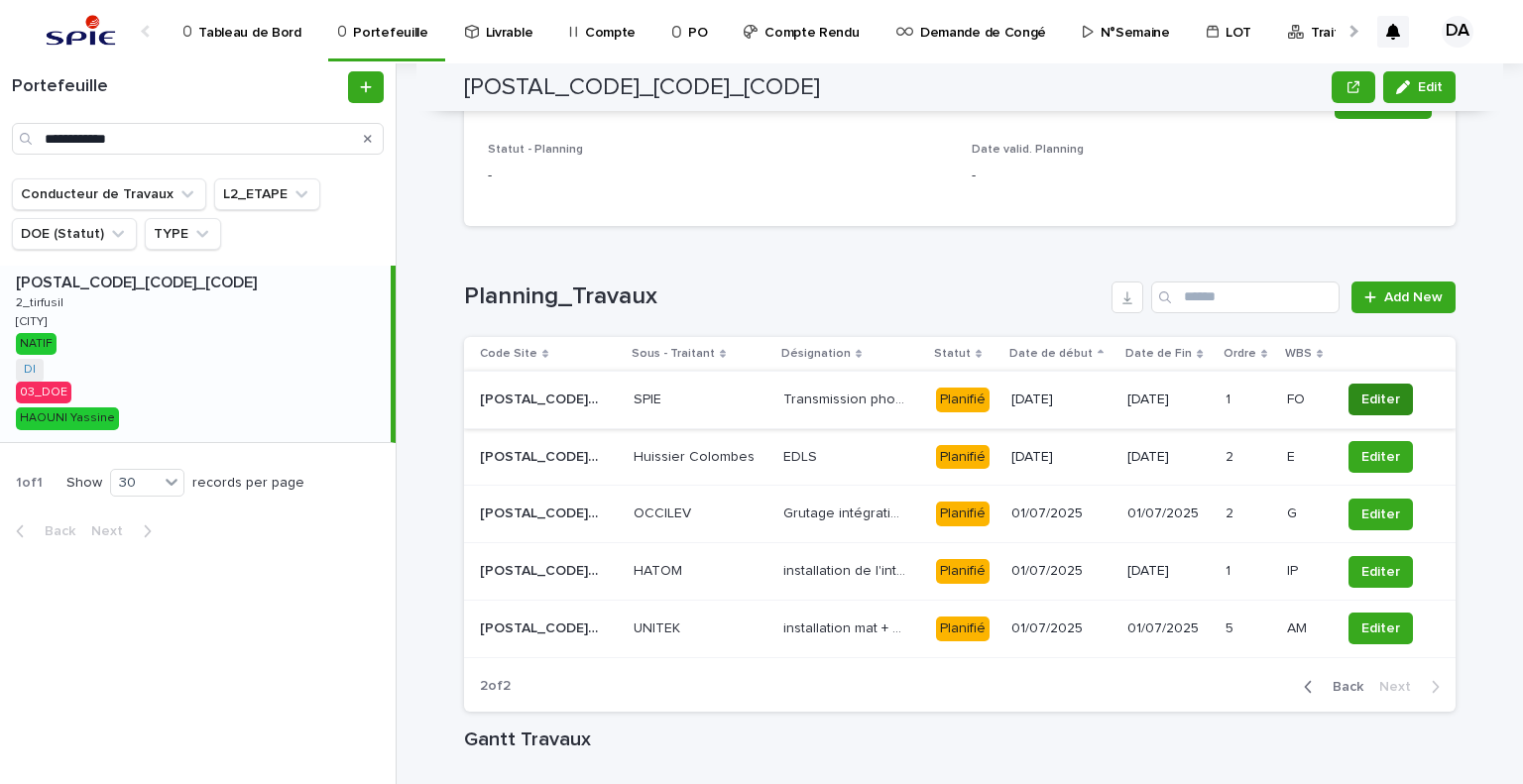 click on "Editer" at bounding box center (1380, 399) 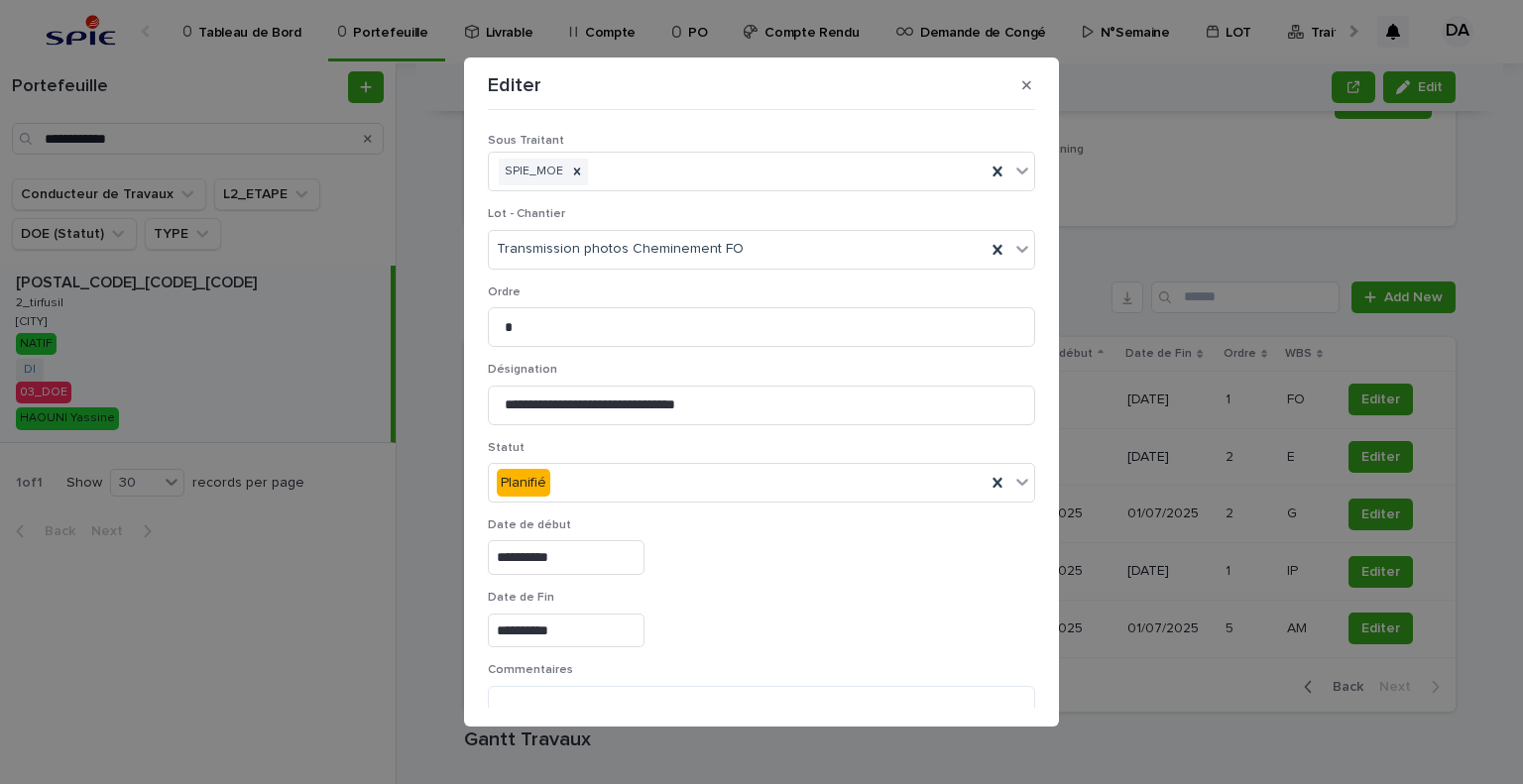 click on "Statut Planifié" at bounding box center (762, 480) 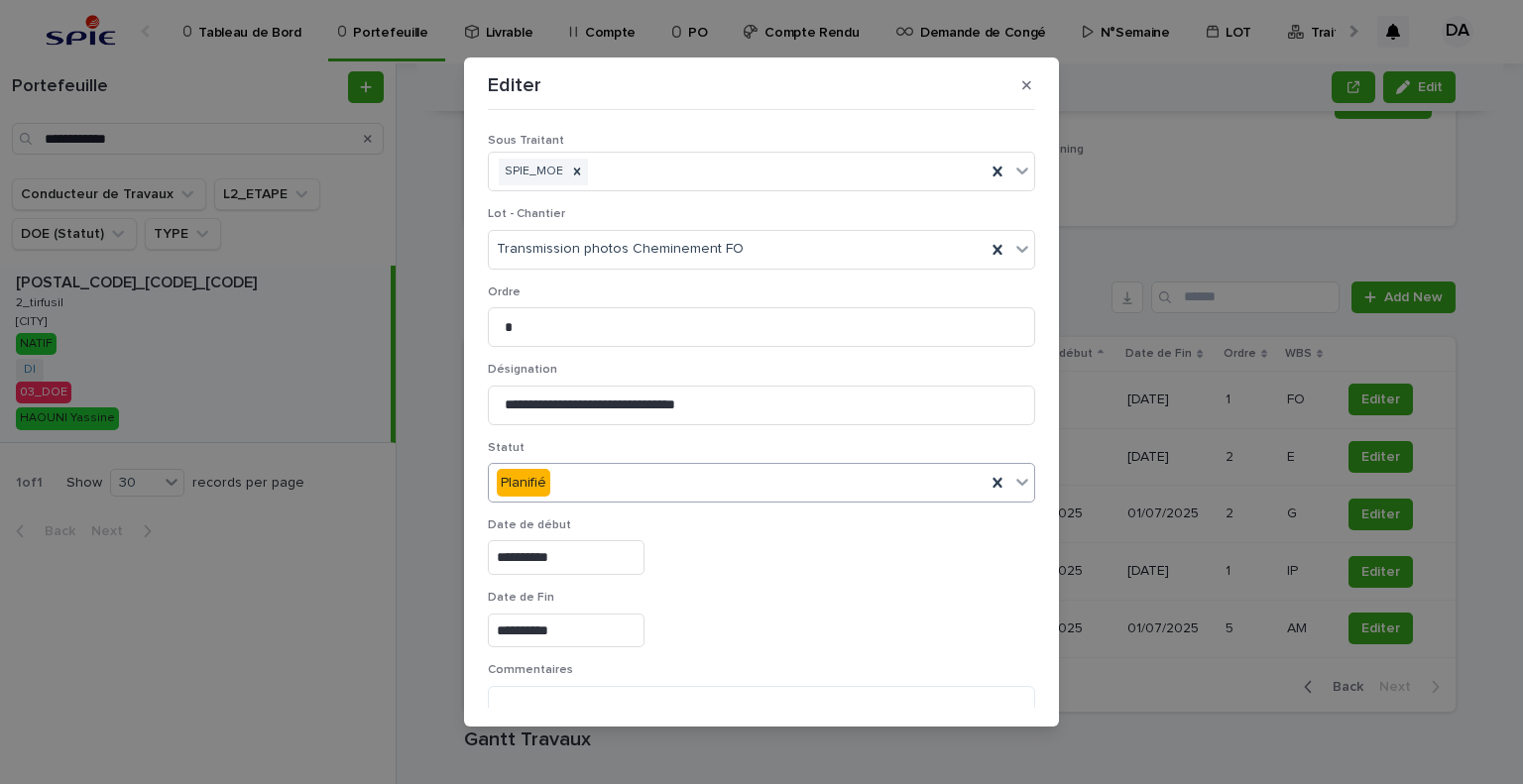 click on "Planifié" at bounding box center [737, 483] 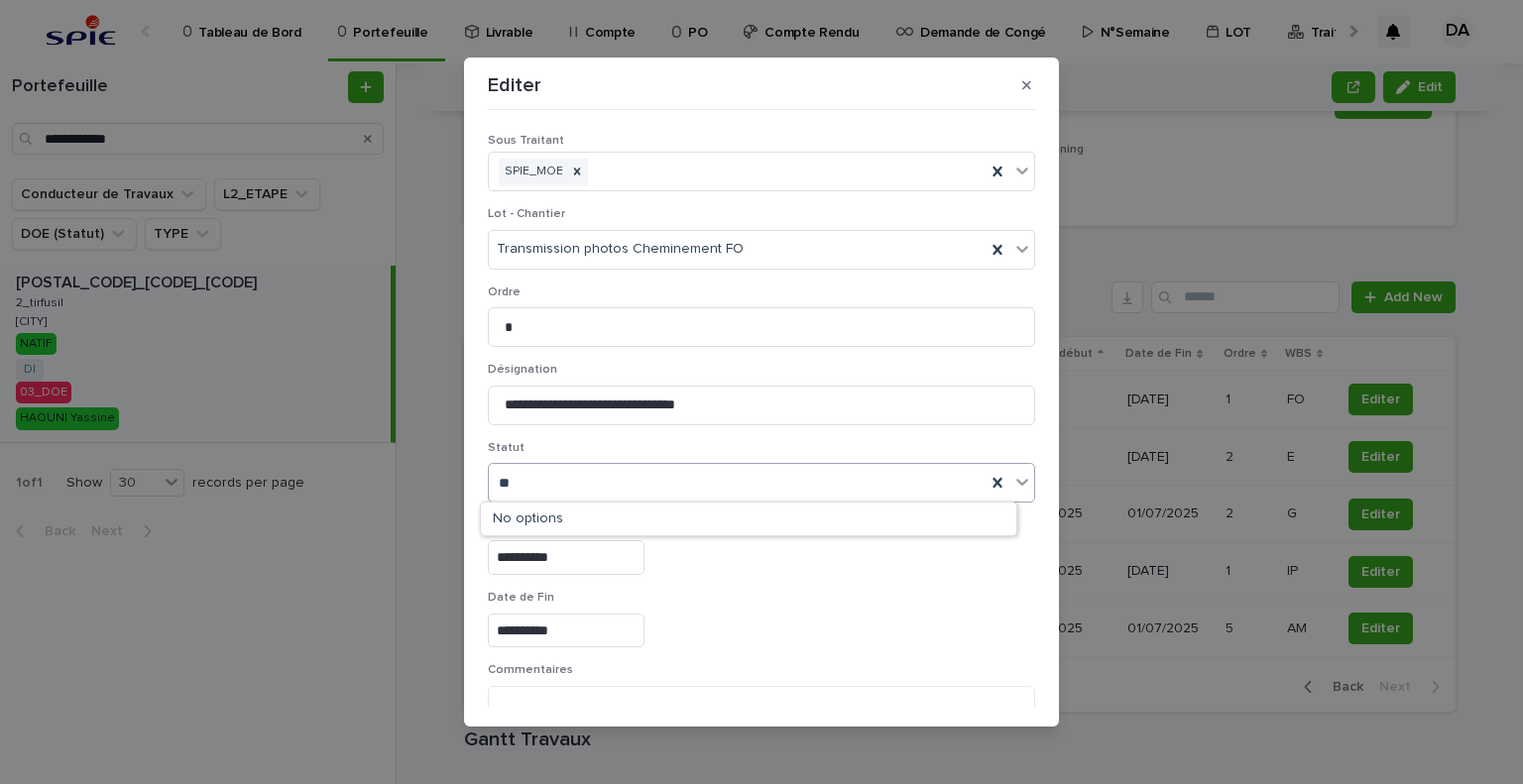 click on "No options" at bounding box center (749, 518) 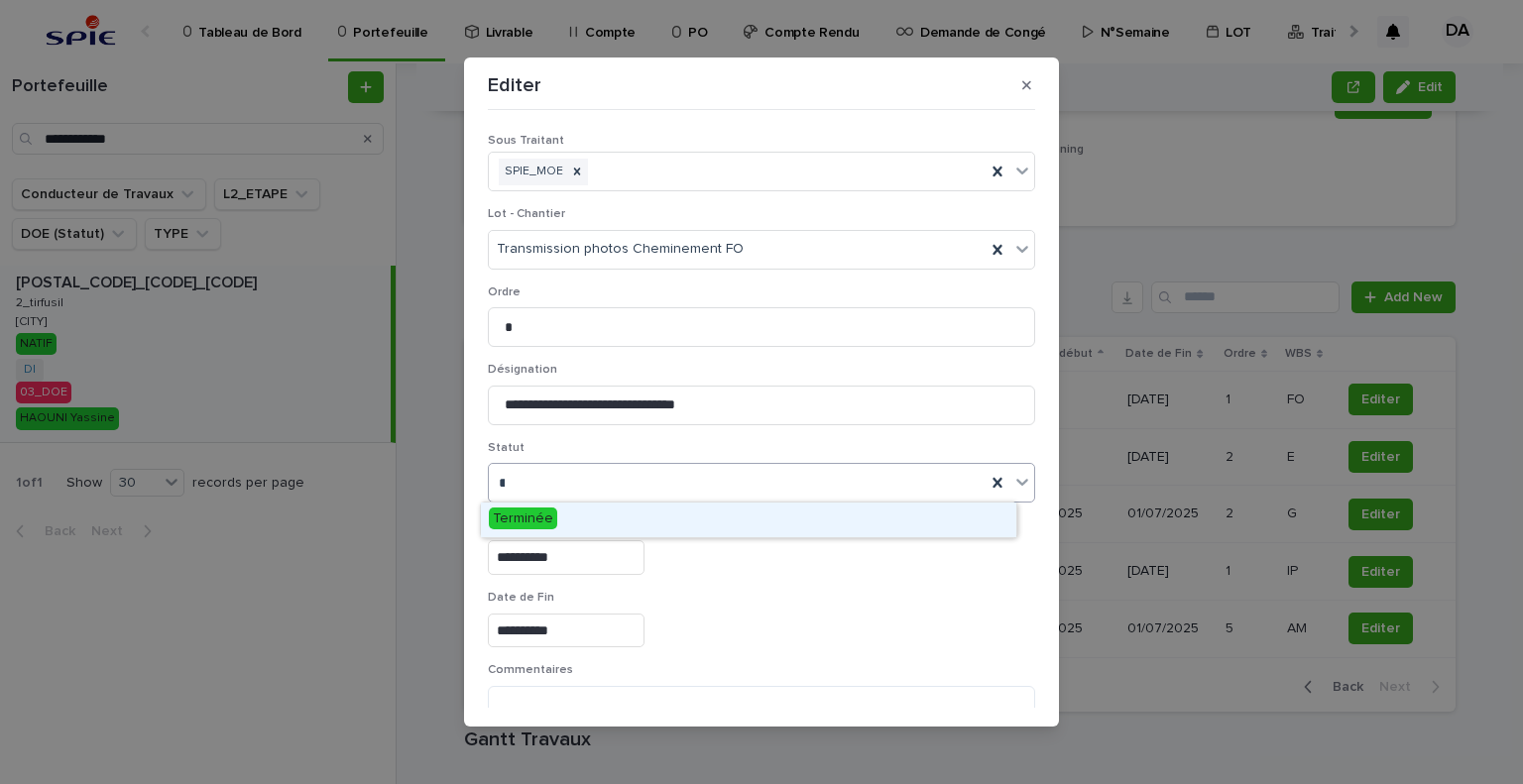 type on "***" 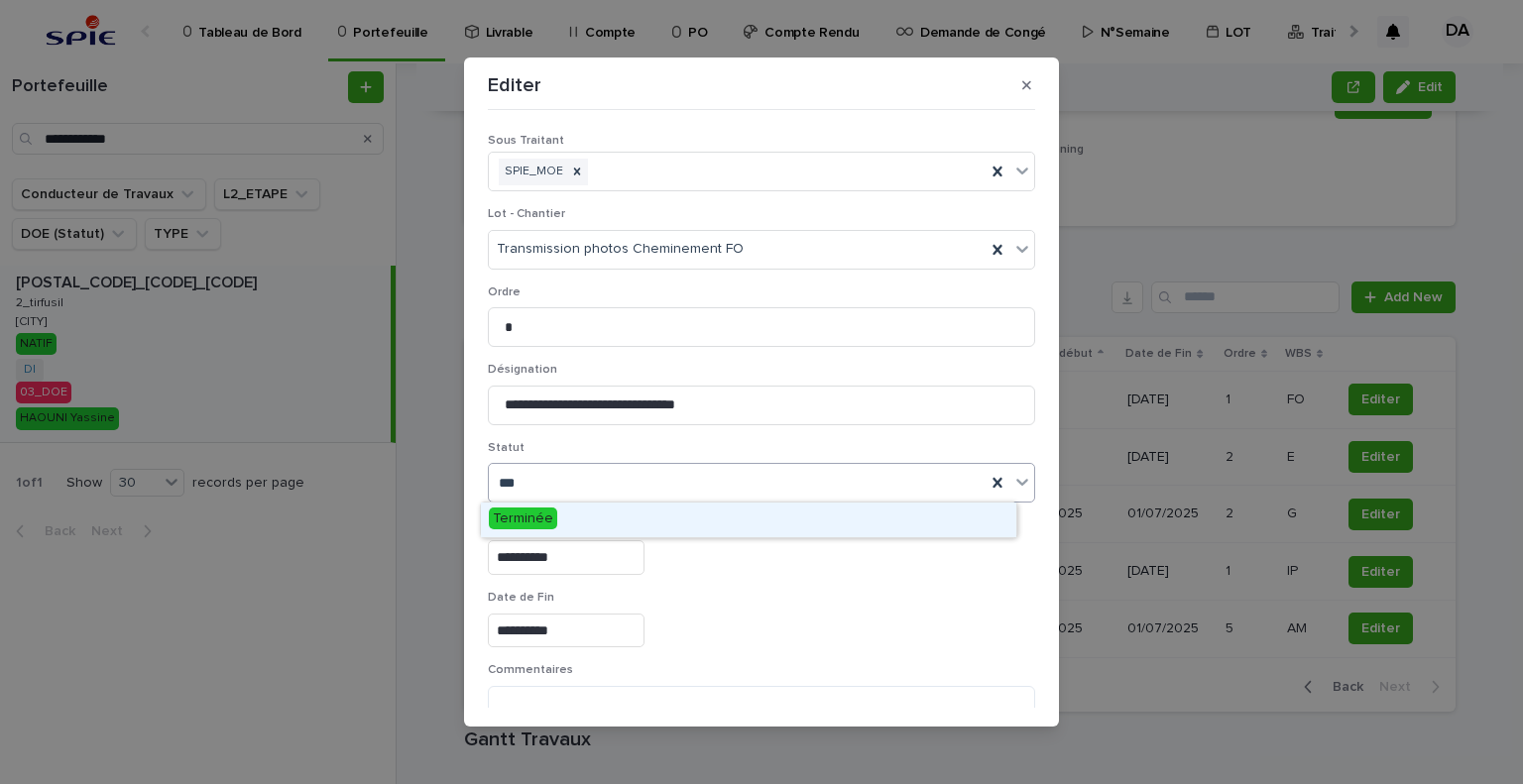 click on "Terminée" at bounding box center [749, 519] 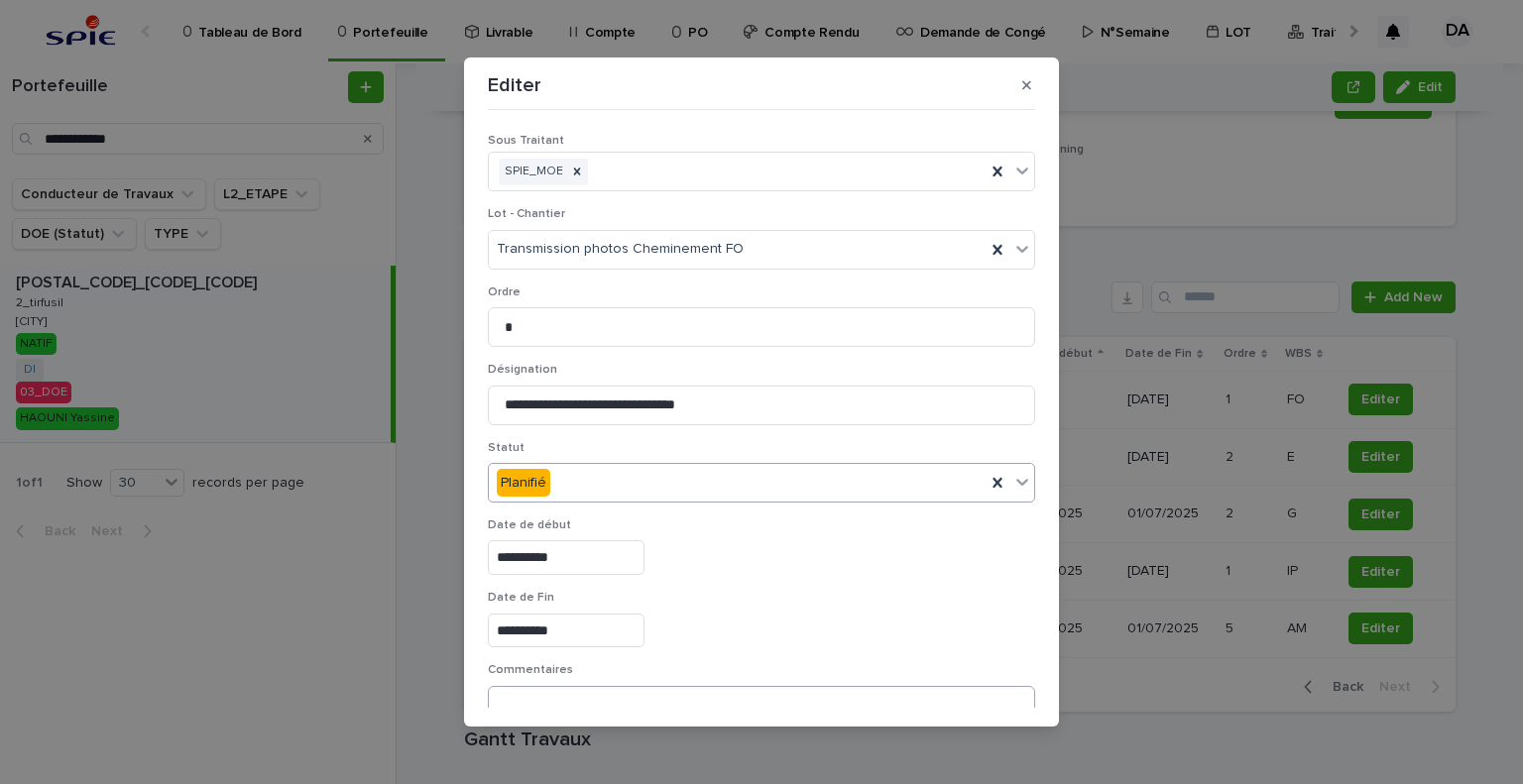 scroll, scrollTop: 98, scrollLeft: 0, axis: vertical 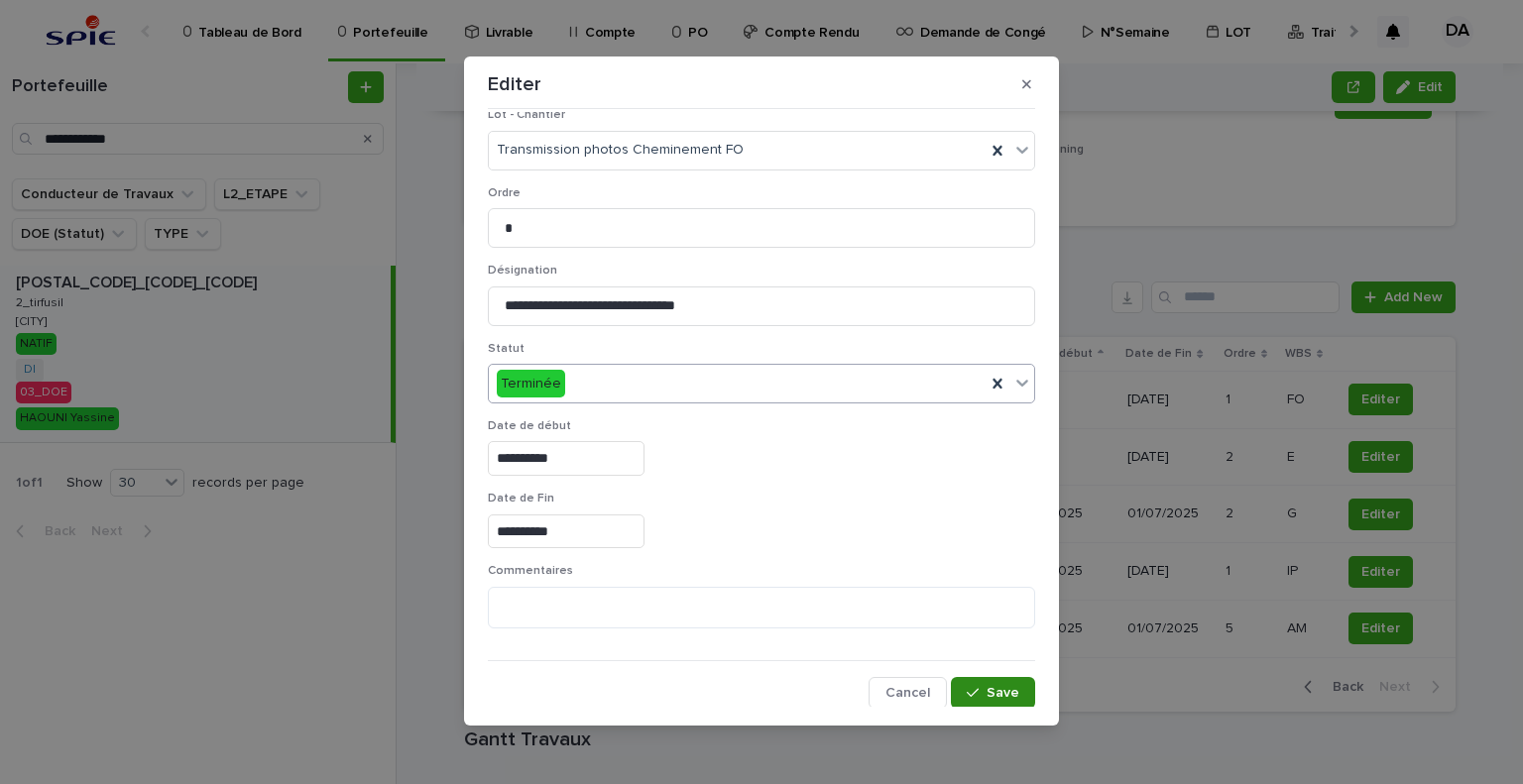 click on "Save" at bounding box center [1002, 693] 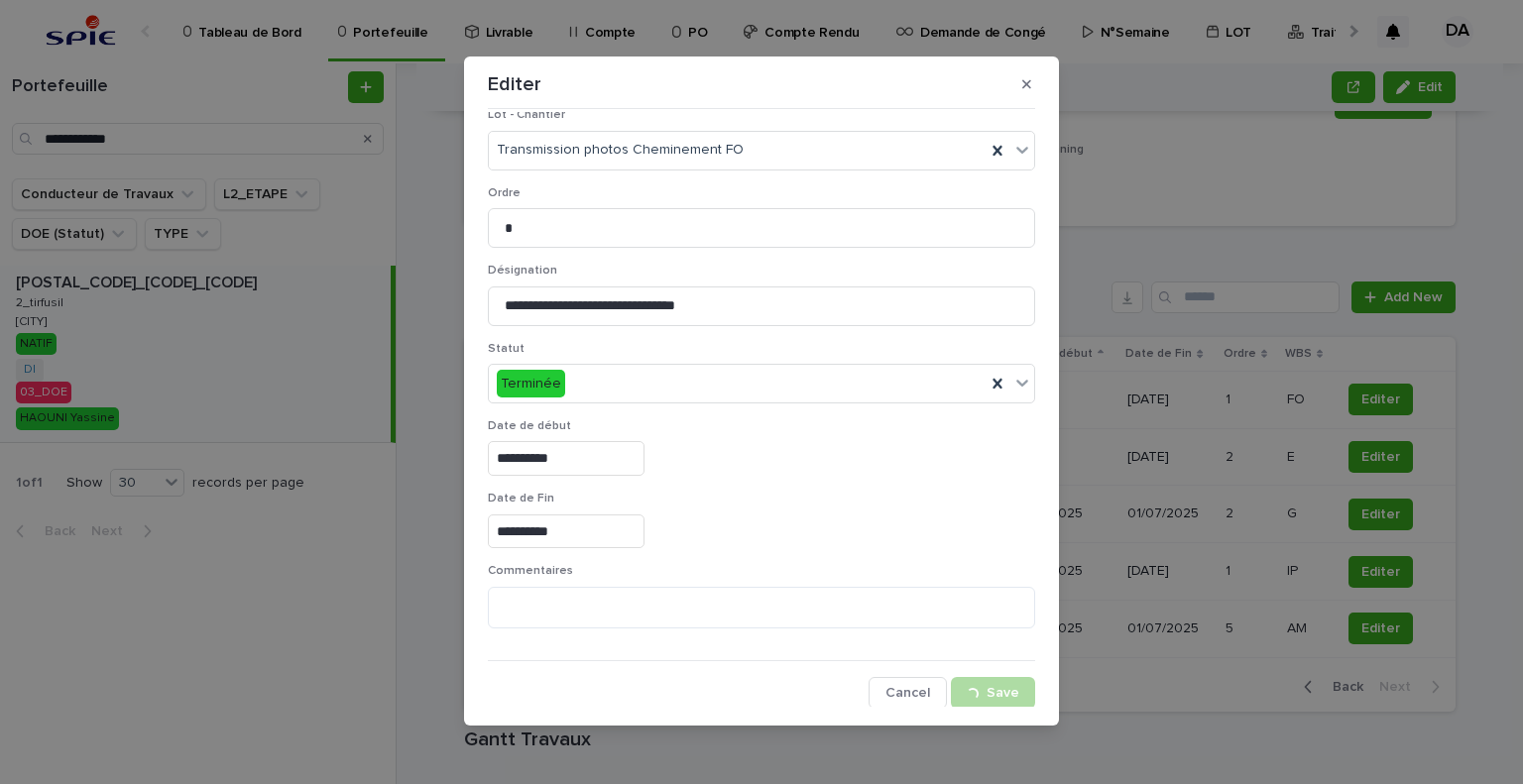 click on "**********" at bounding box center [762, 392] 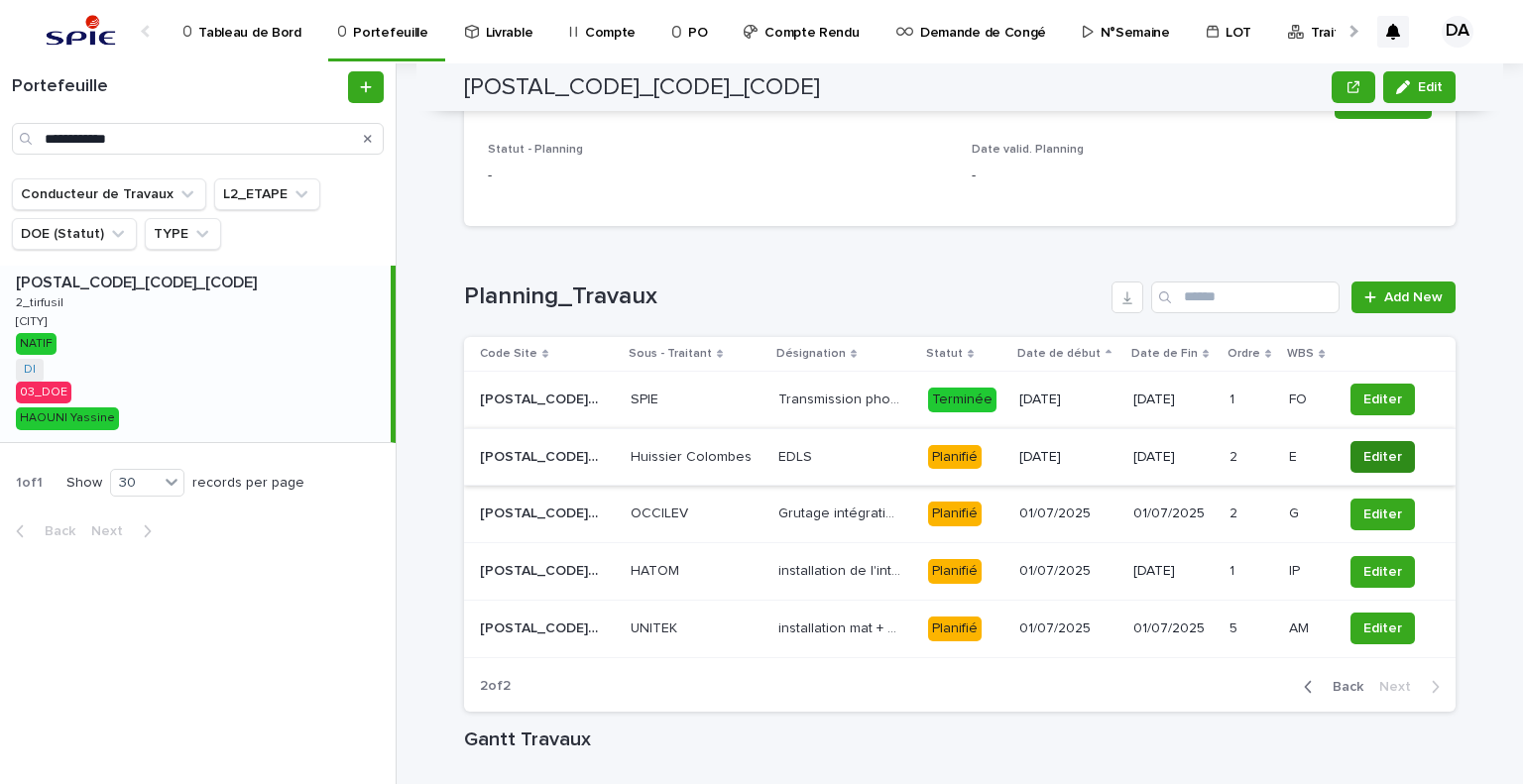 click on "Editer" at bounding box center (1382, 457) 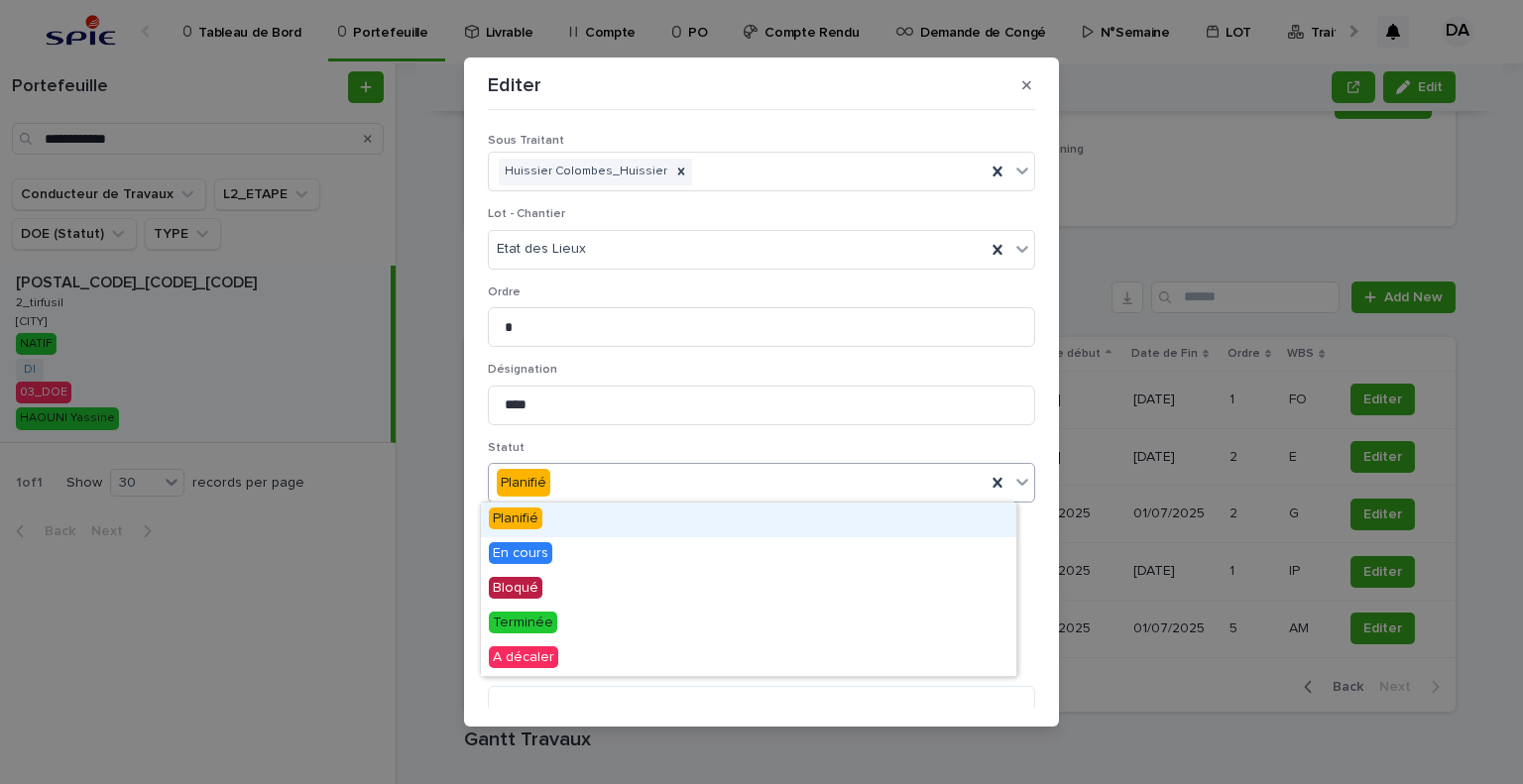 click on "Planifié" at bounding box center (737, 483) 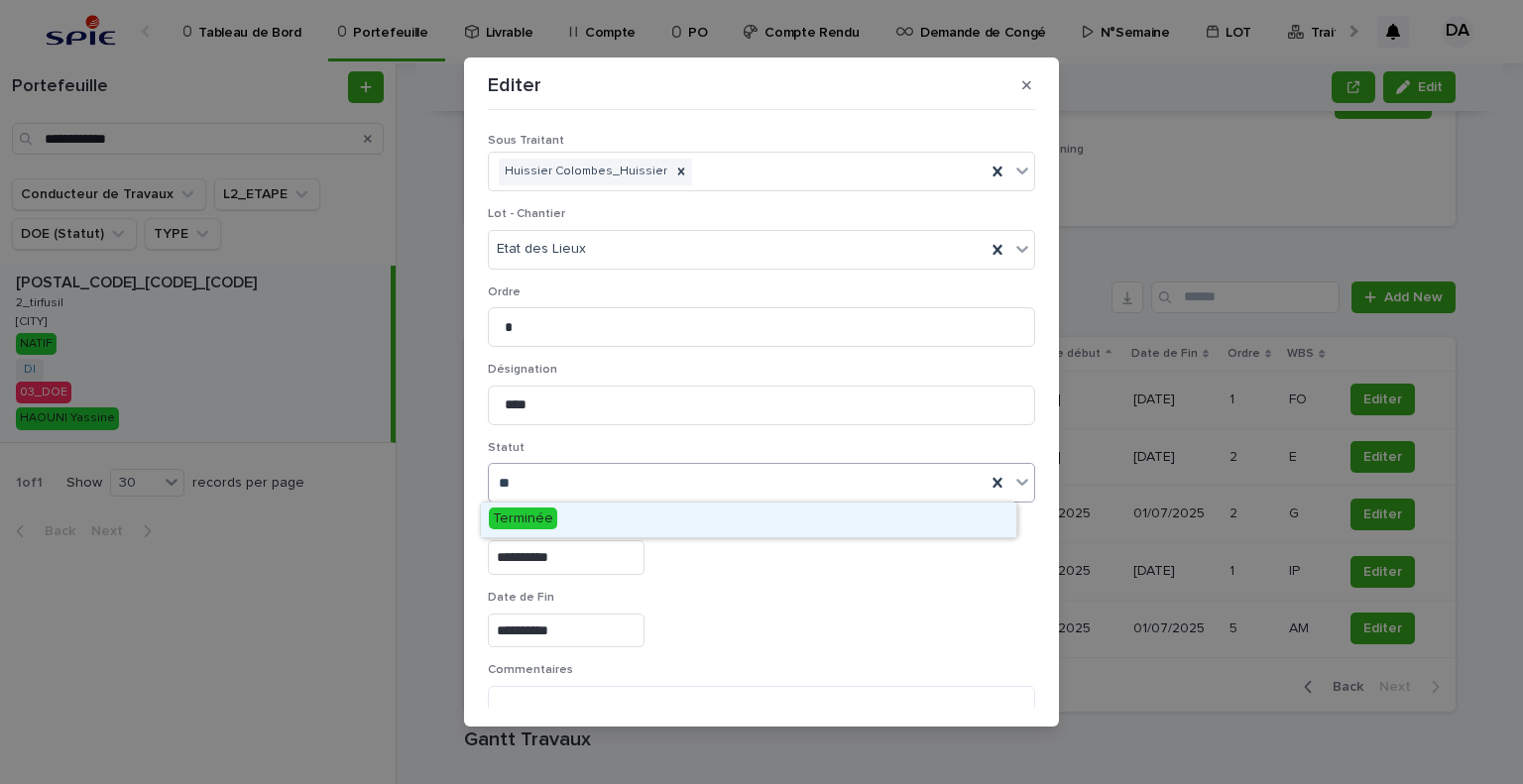 type on "***" 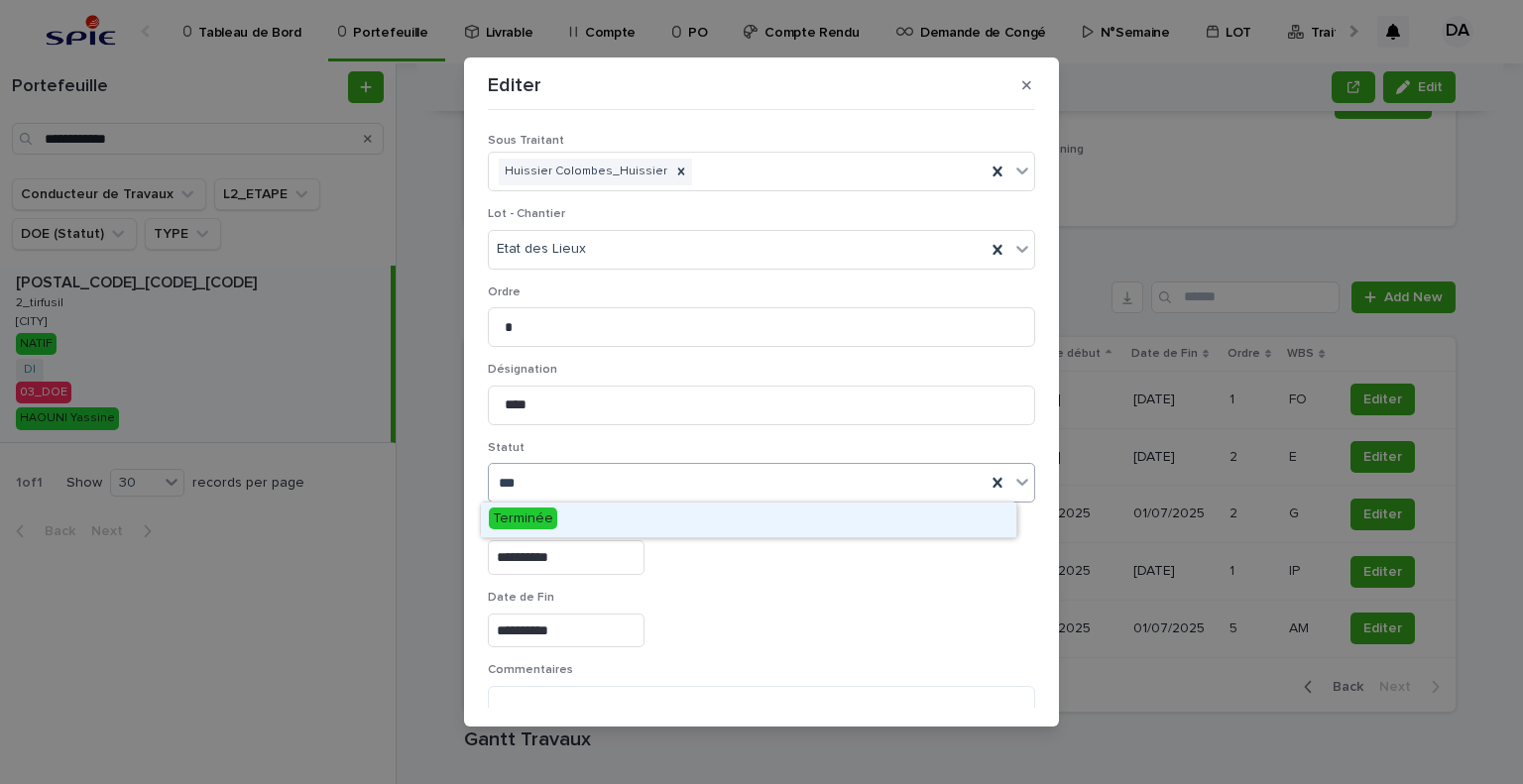click on "Terminée" at bounding box center [523, 518] 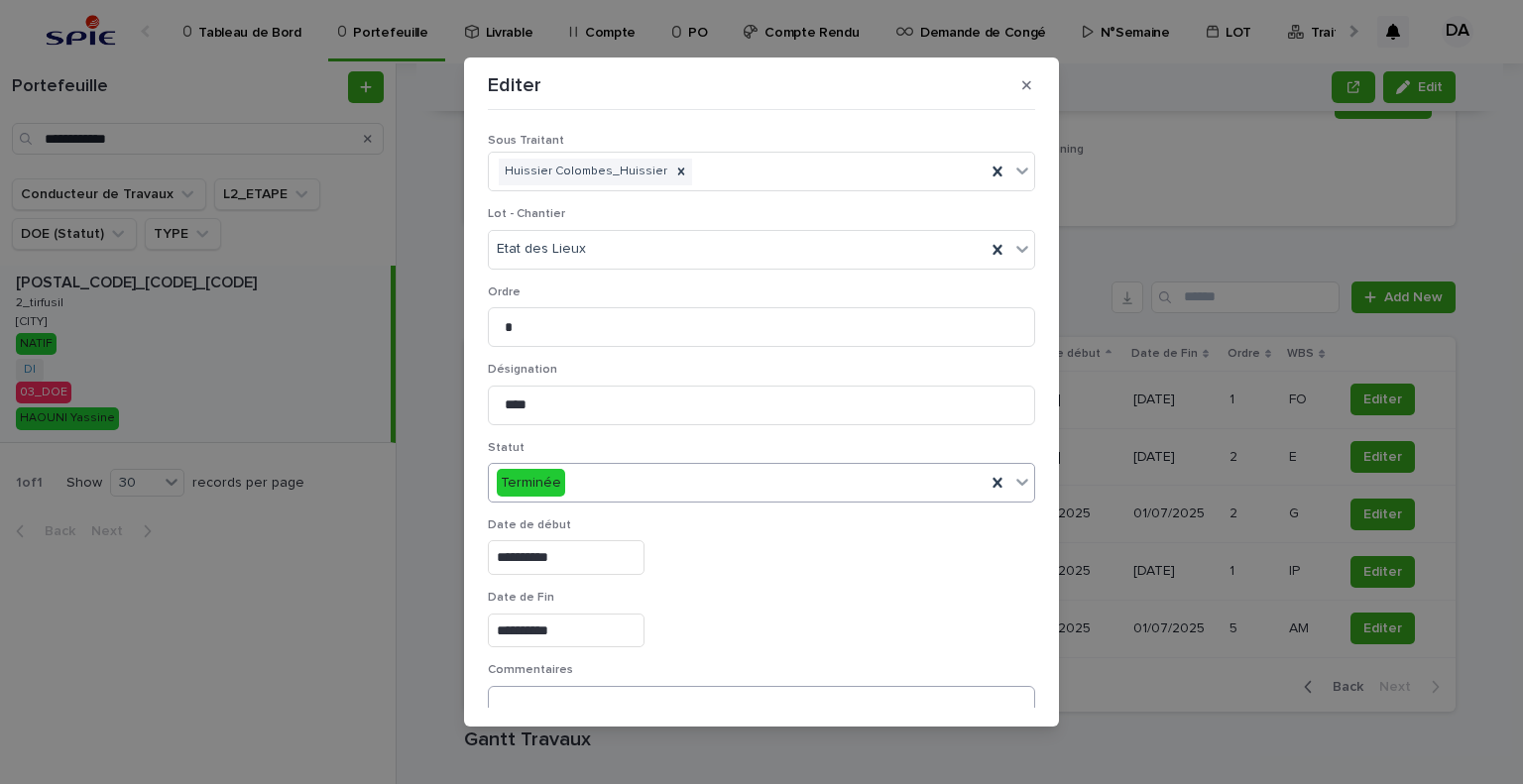 scroll, scrollTop: 98, scrollLeft: 0, axis: vertical 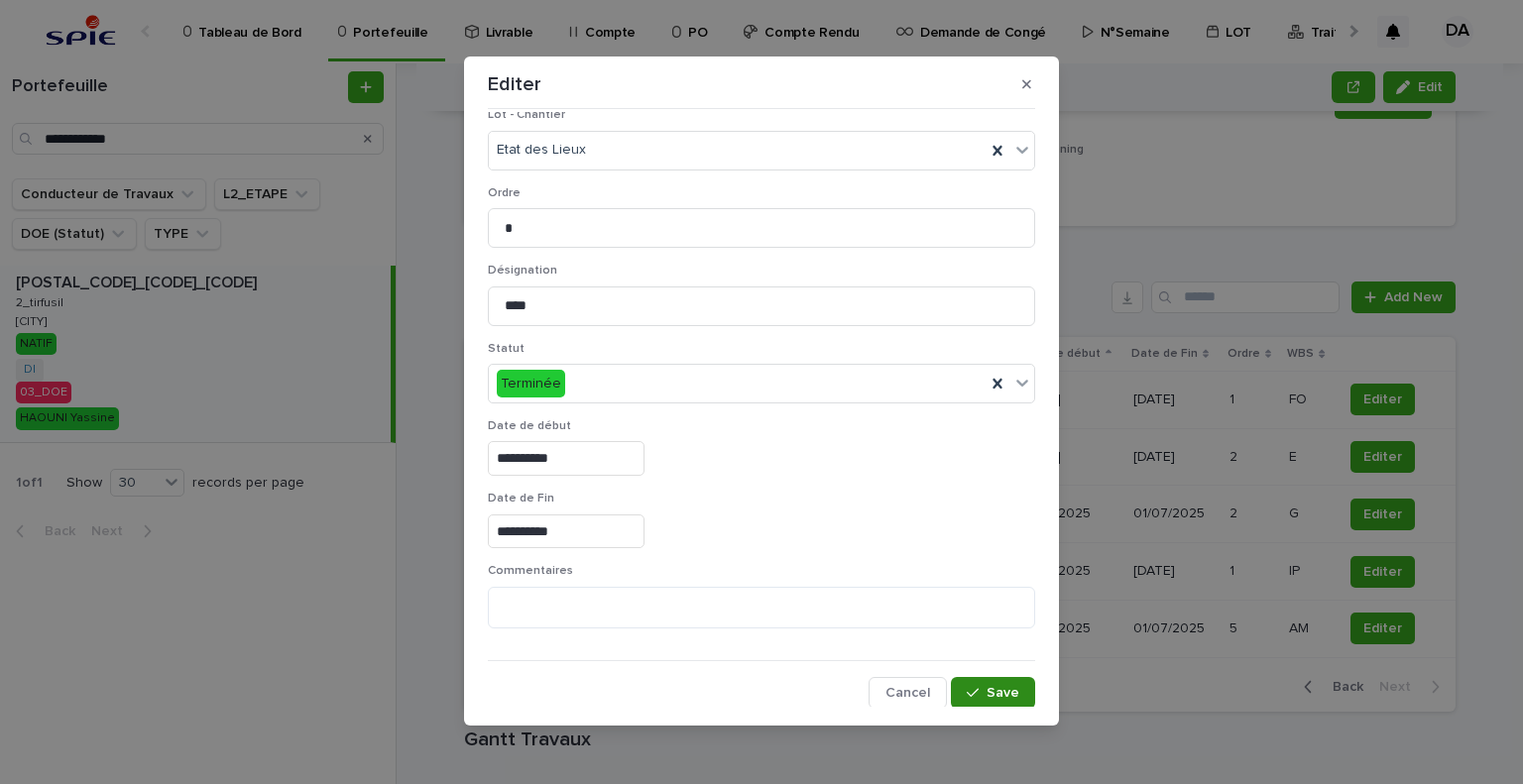 drag, startPoint x: 953, startPoint y: 697, endPoint x: 1266, endPoint y: 356, distance: 462.87147 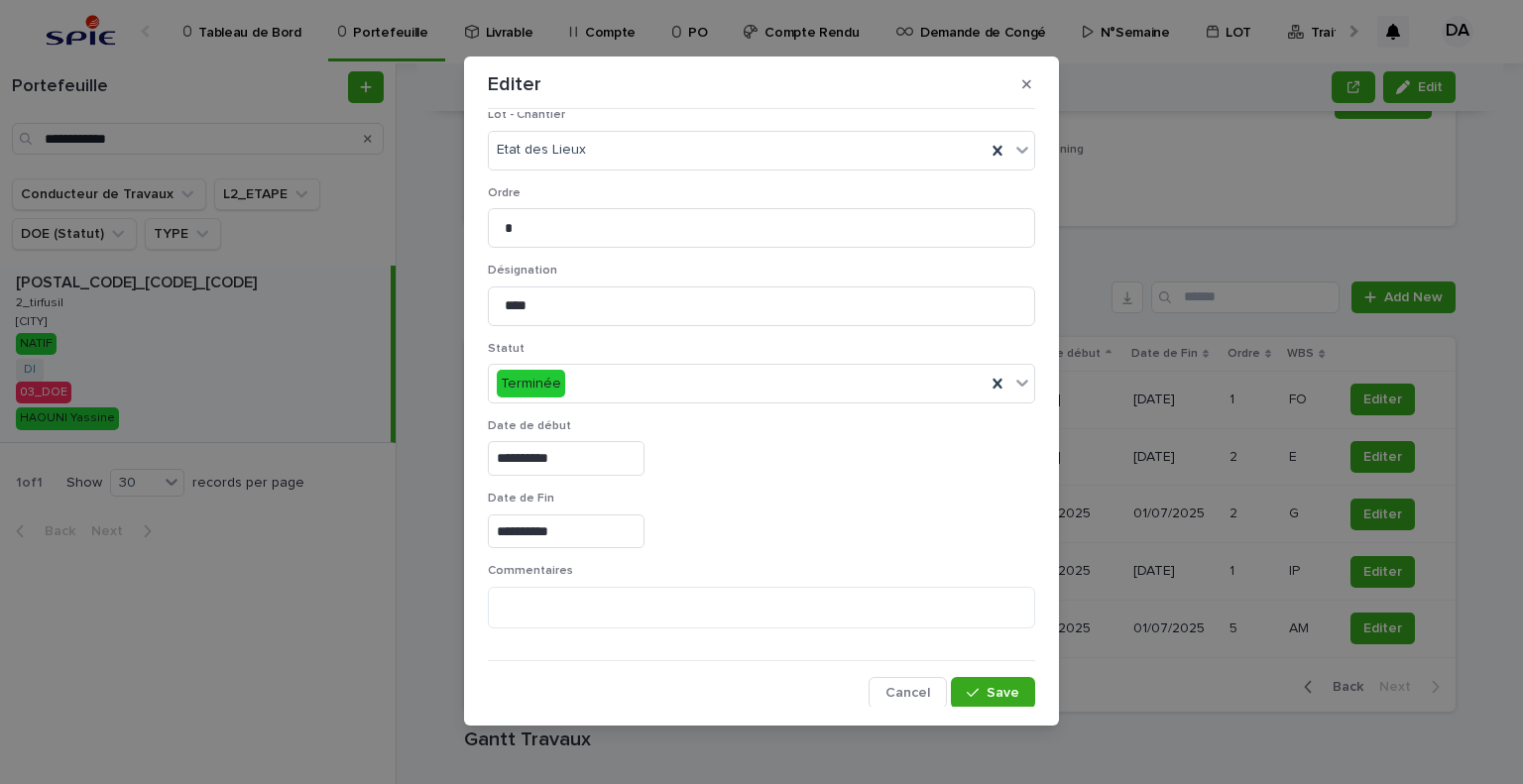 click on "Save" at bounding box center [993, 693] 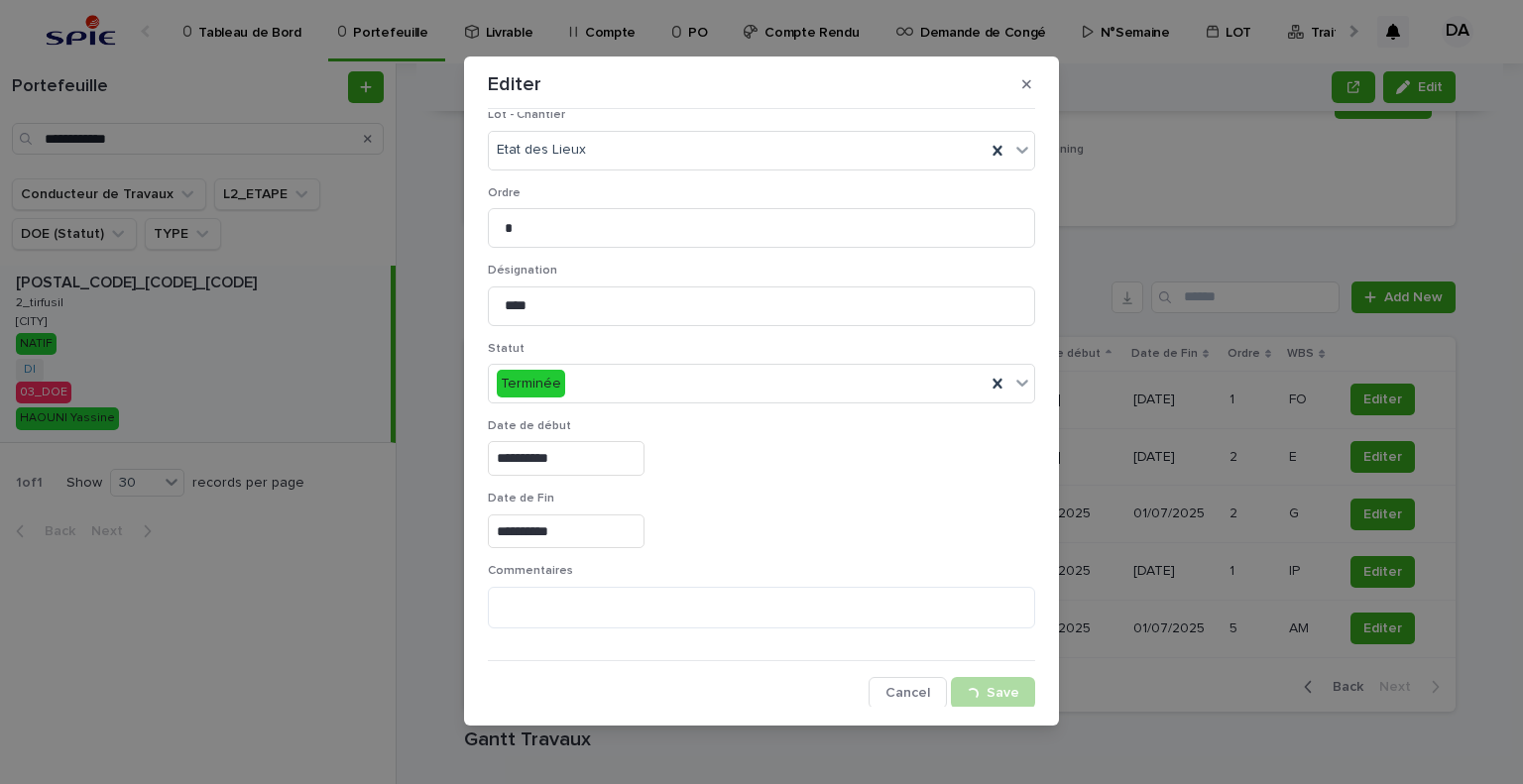 click on "**********" at bounding box center (762, 392) 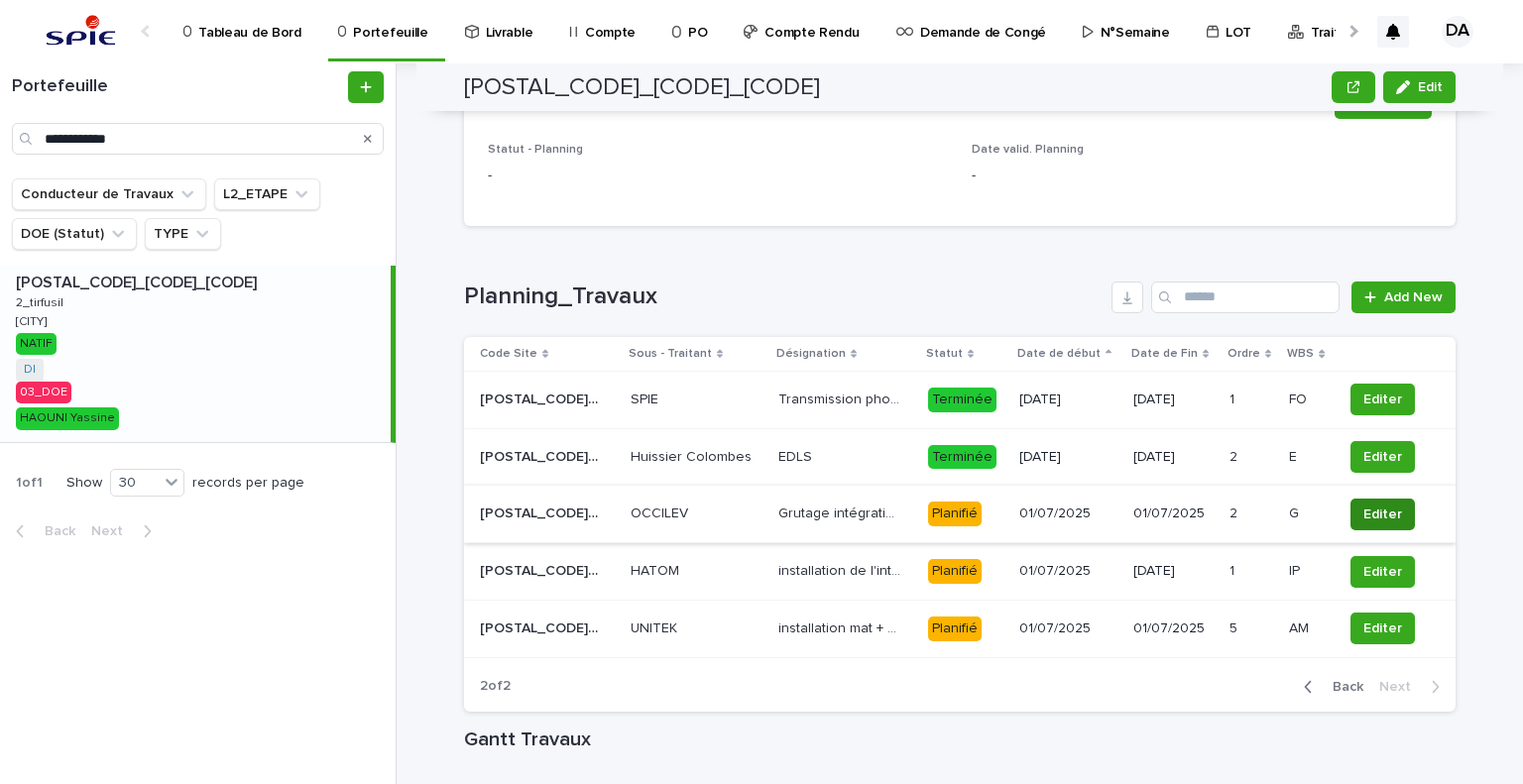 click on "Editer" at bounding box center [1382, 514] 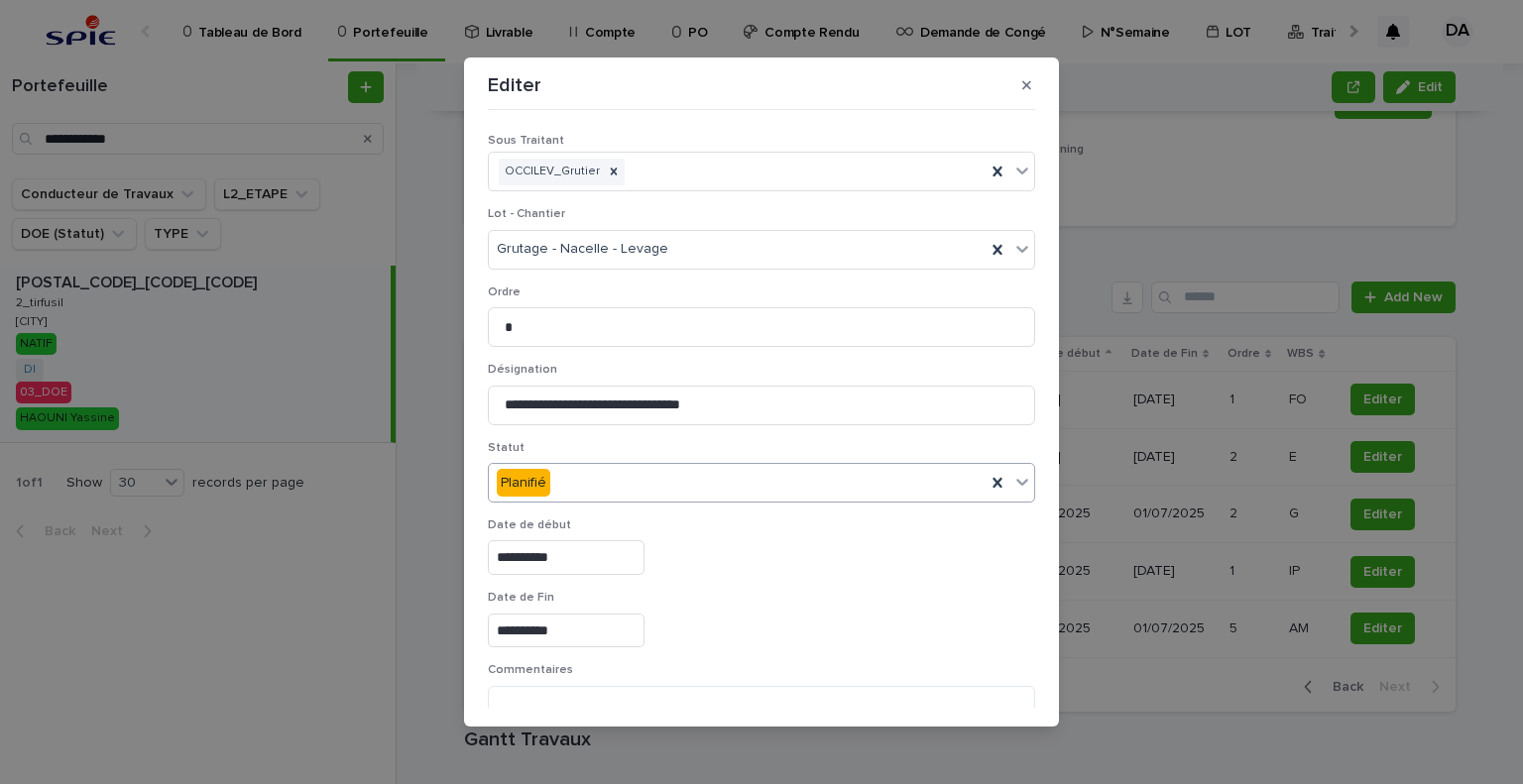 click on "Planifié" at bounding box center [737, 483] 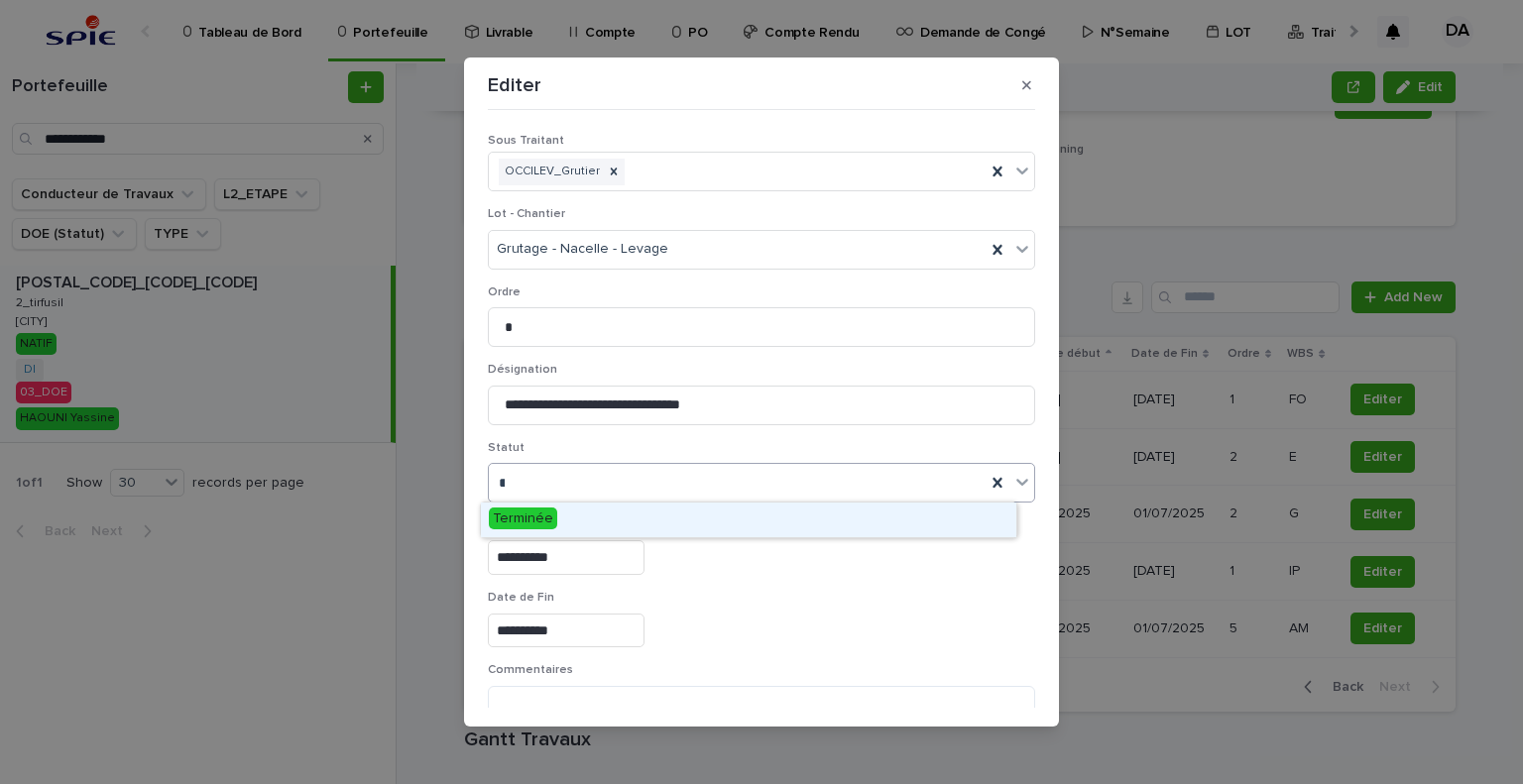 type on "***" 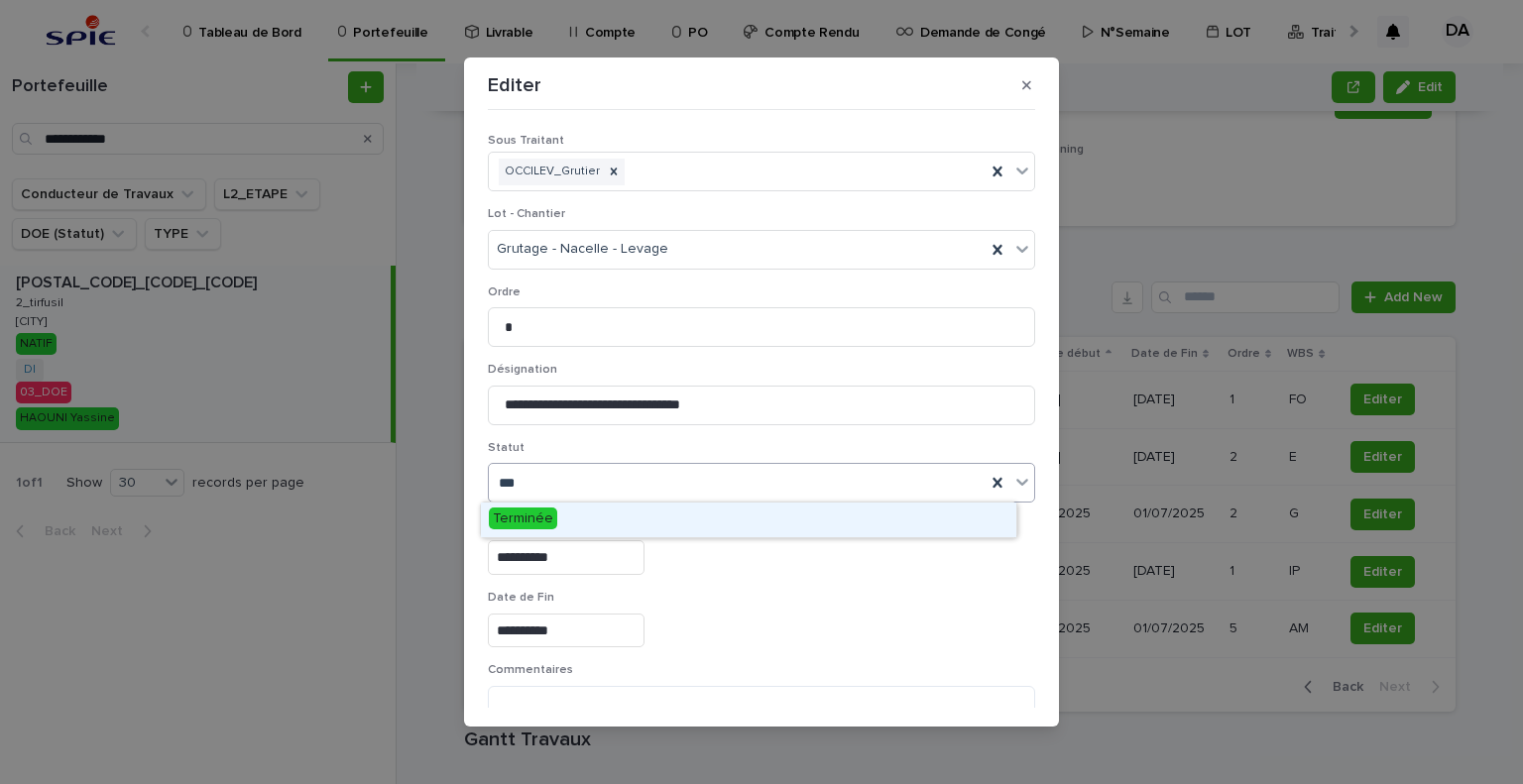 click on "Terminée" at bounding box center (749, 519) 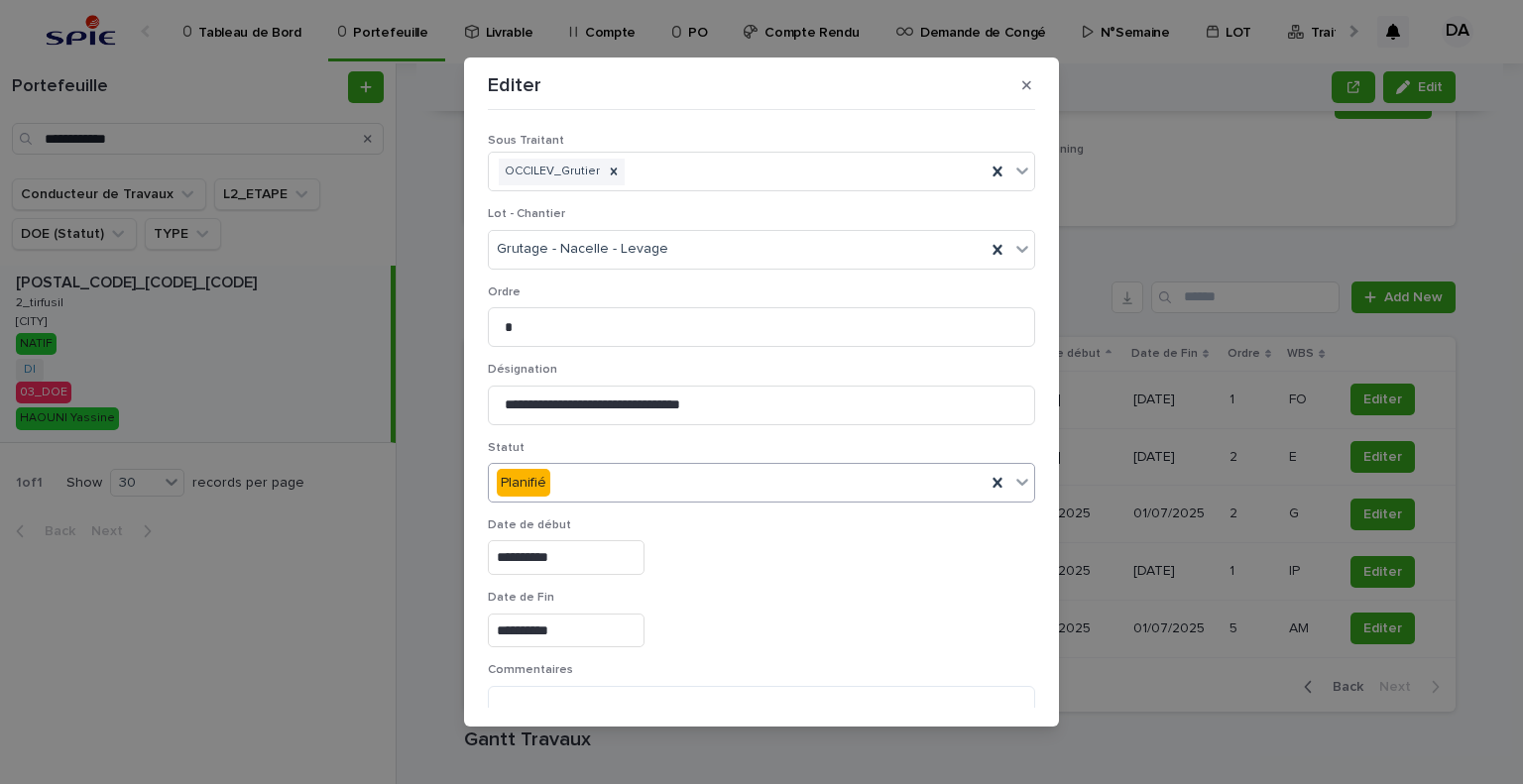 scroll, scrollTop: 98, scrollLeft: 0, axis: vertical 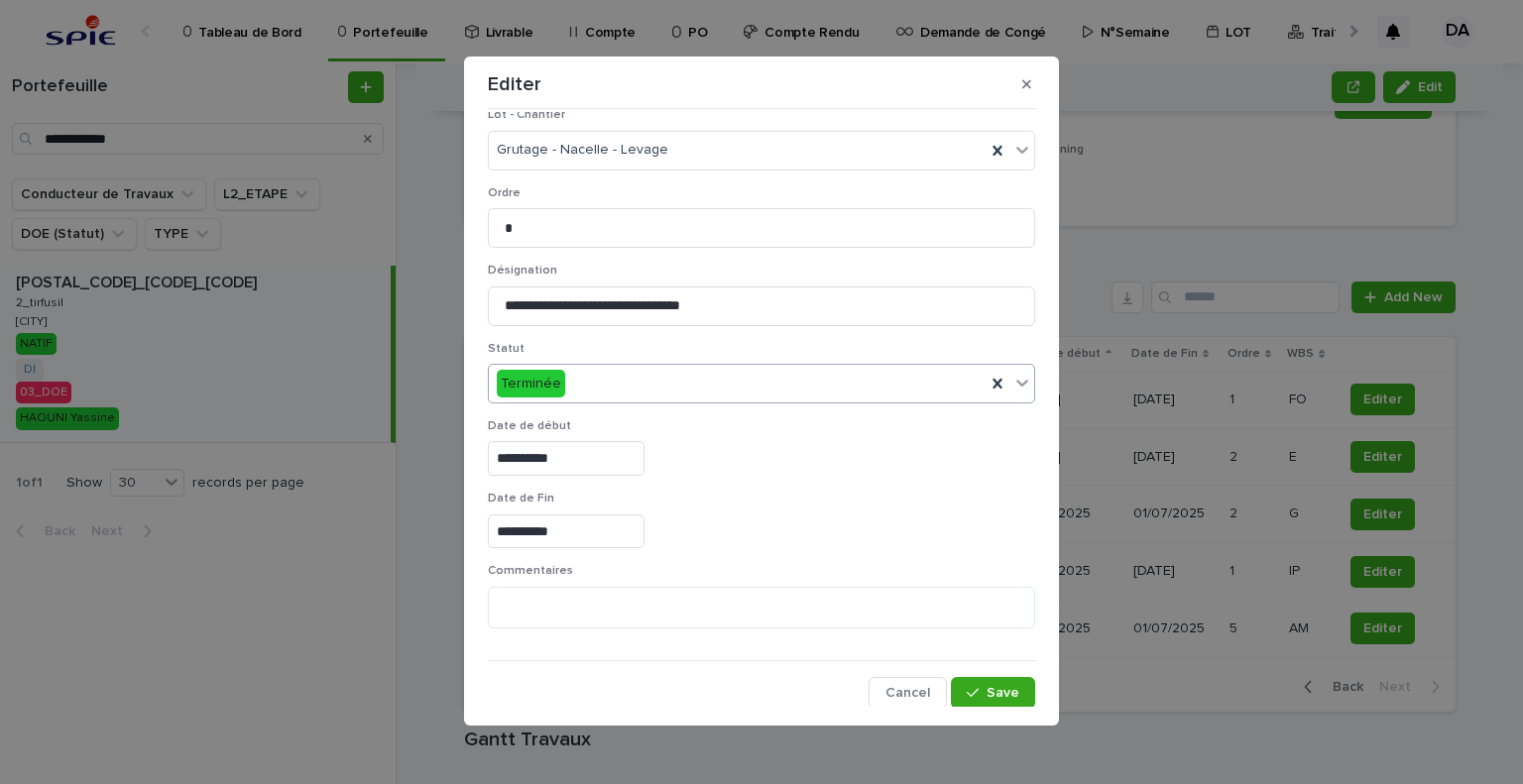click on "**********" at bounding box center (762, 391) 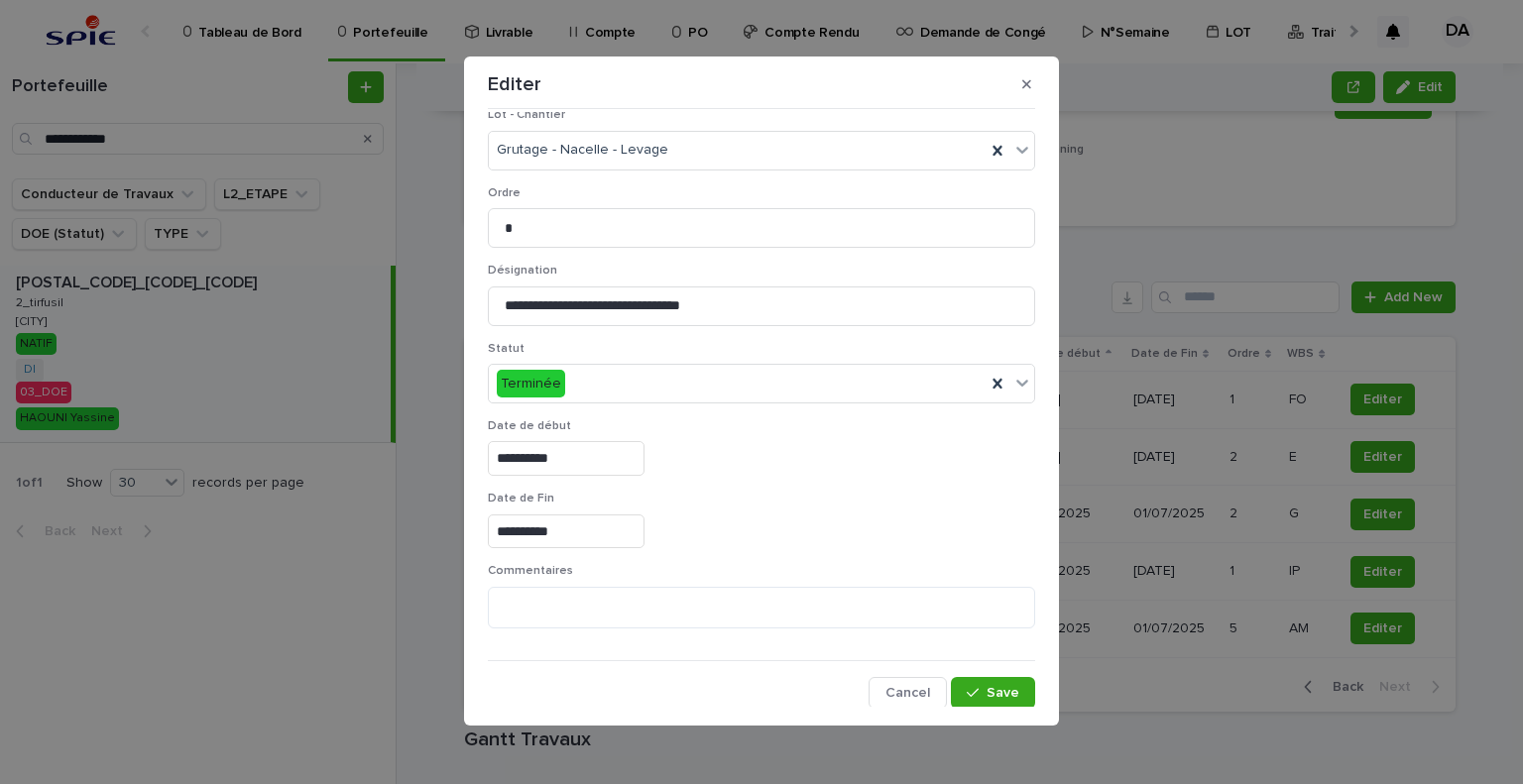 click on "**********" at bounding box center (762, 391) 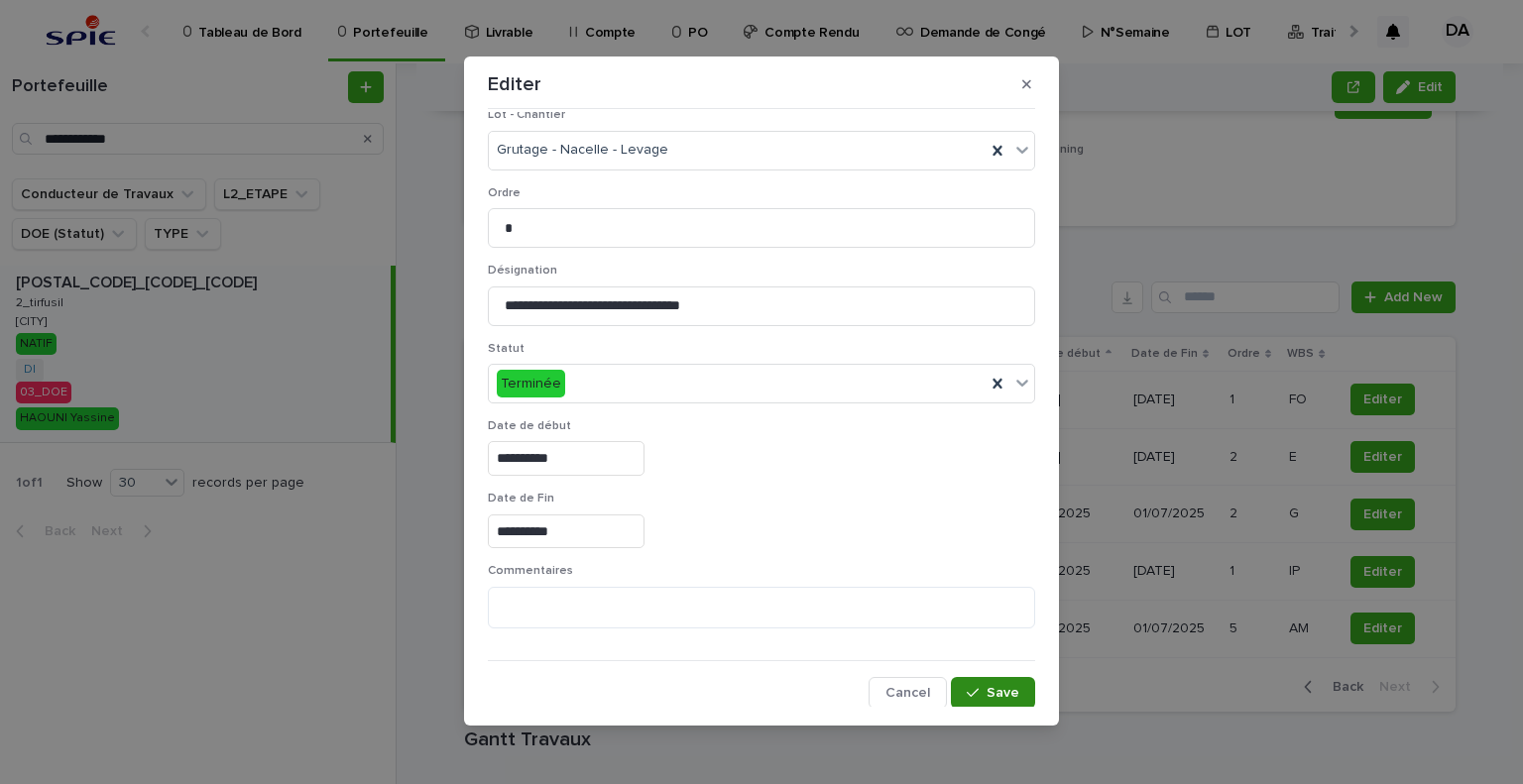 click on "Save" at bounding box center (993, 693) 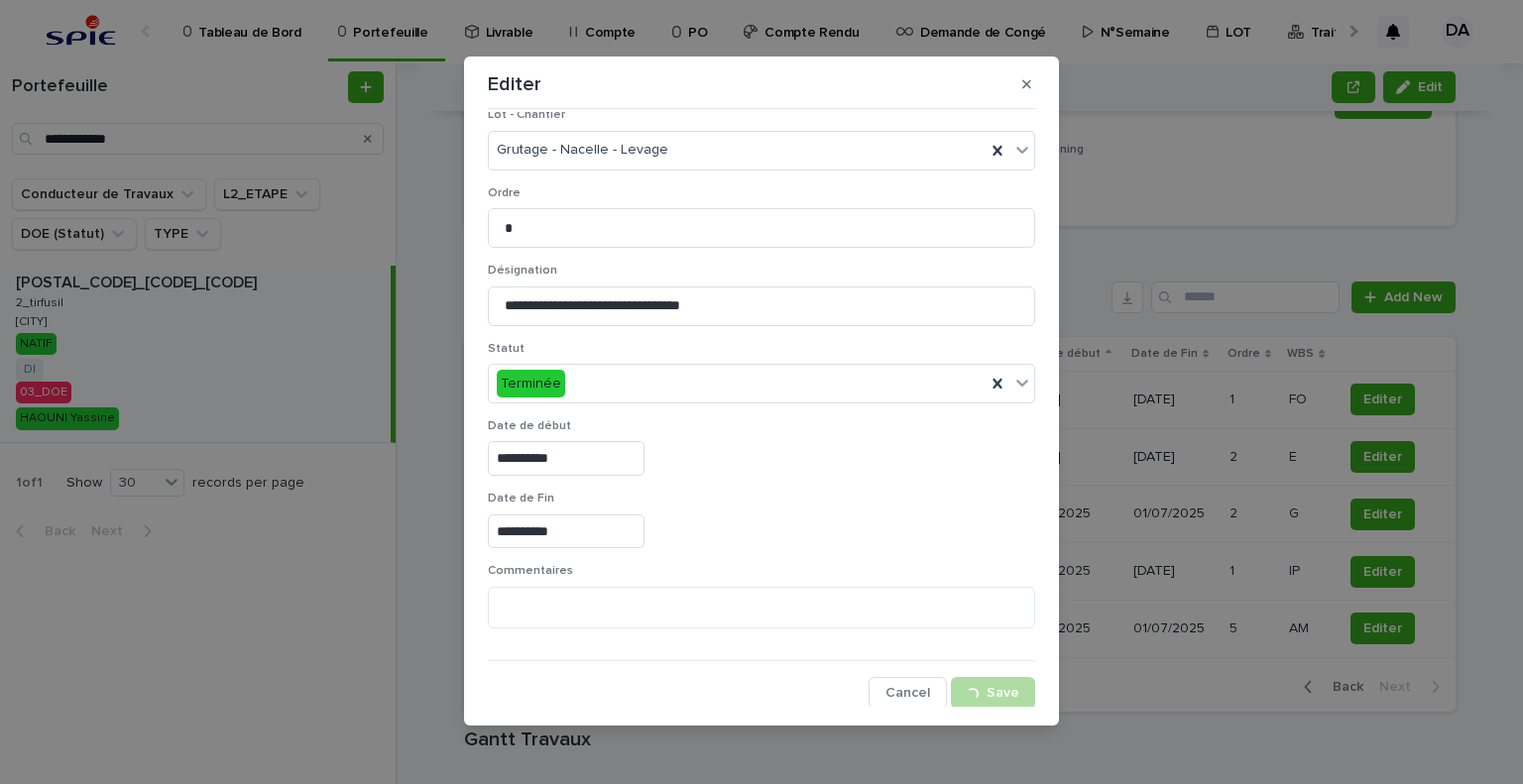 click on "**********" at bounding box center (762, 392) 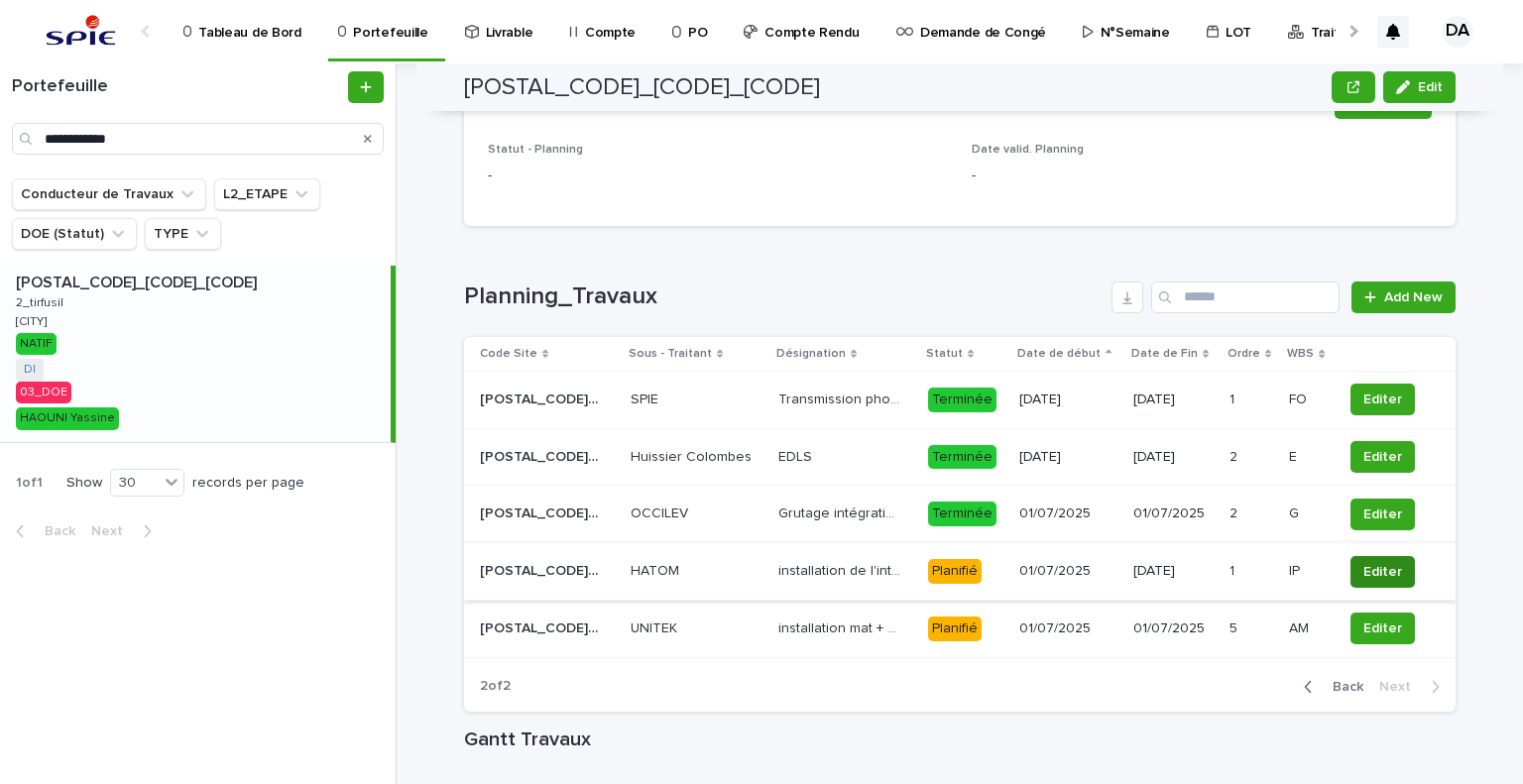 click on "Editer" at bounding box center [1382, 572] 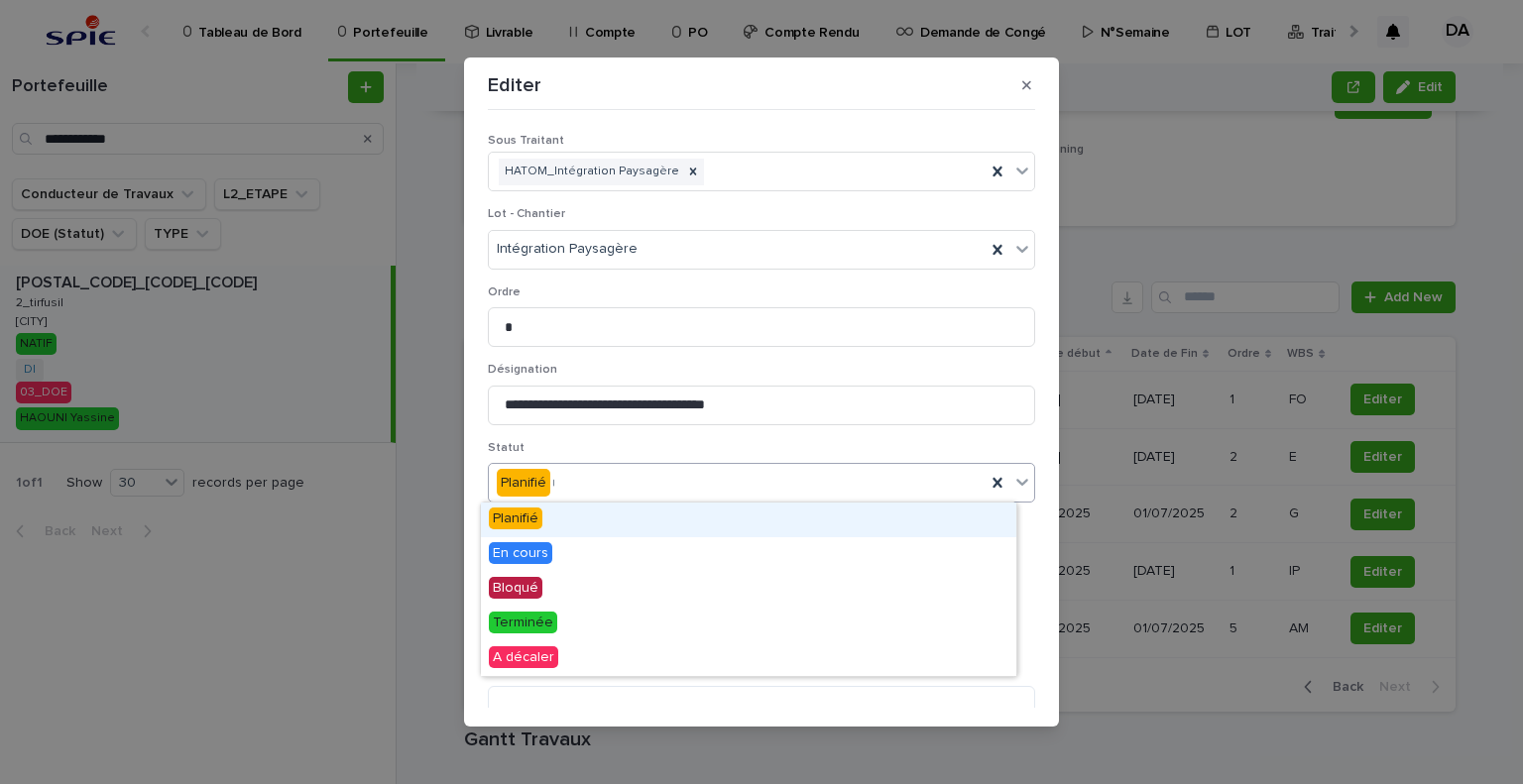 click on "Planifié *" at bounding box center (737, 483) 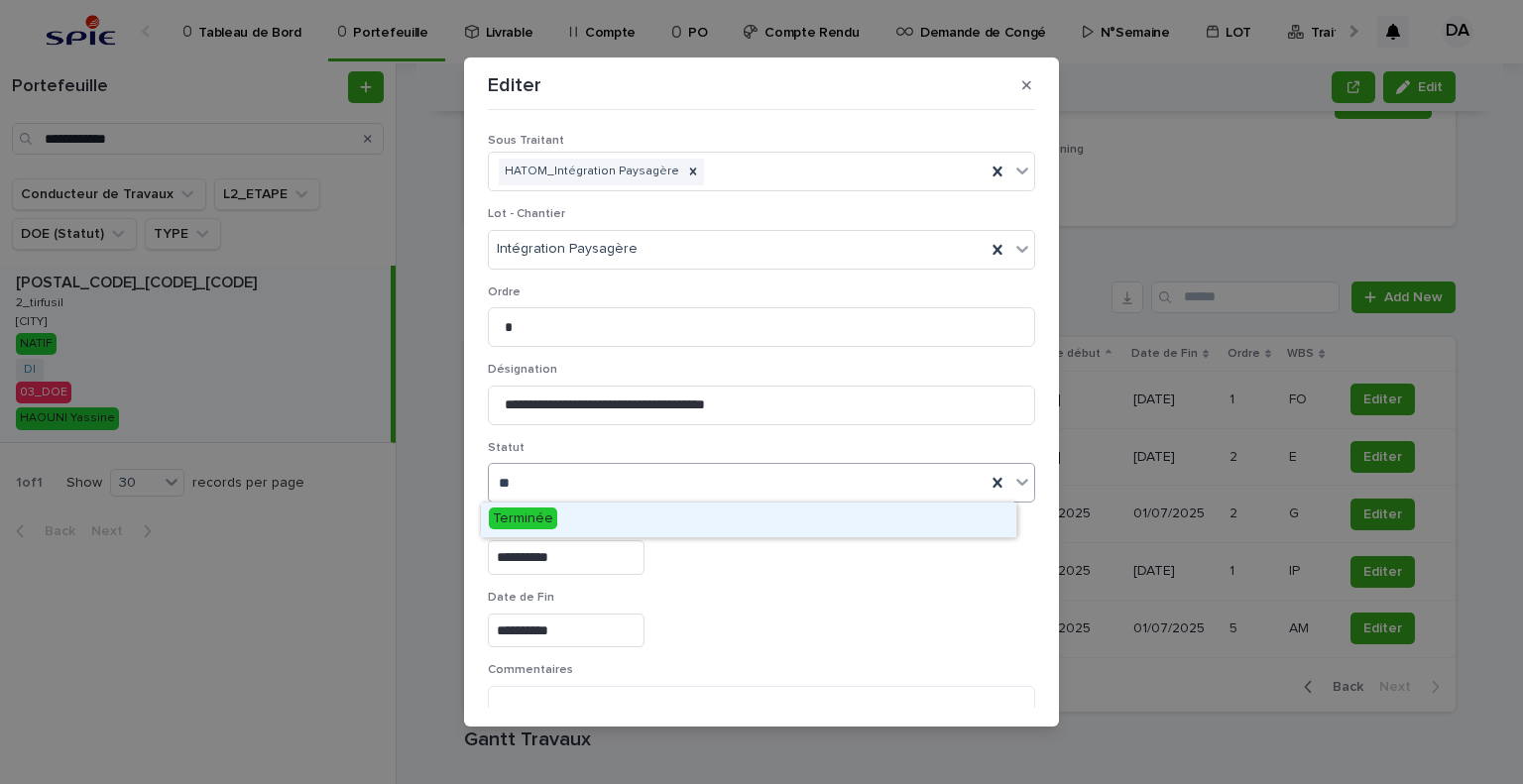 drag, startPoint x: 550, startPoint y: 532, endPoint x: 577, endPoint y: 515, distance: 31.906112 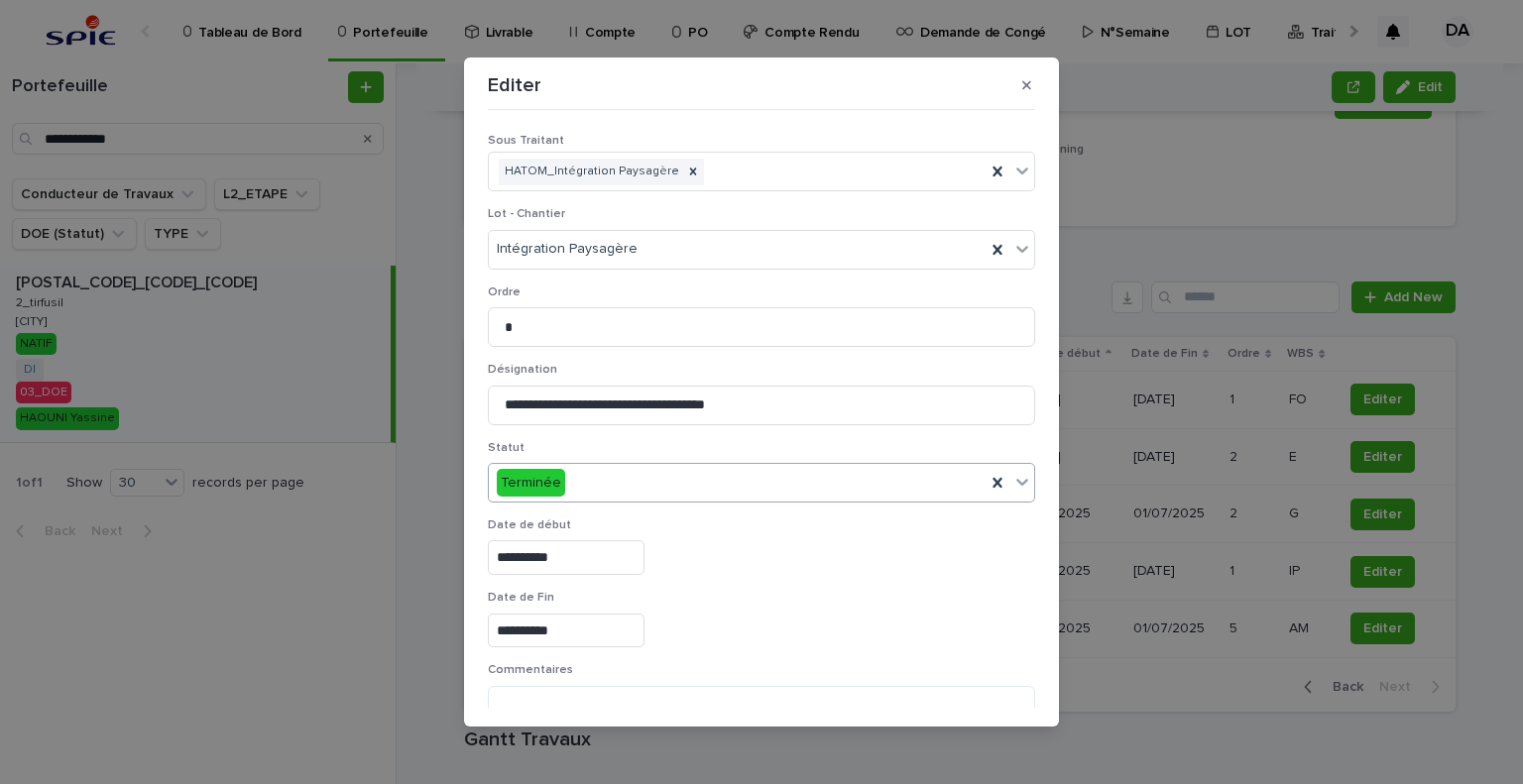 scroll, scrollTop: 98, scrollLeft: 0, axis: vertical 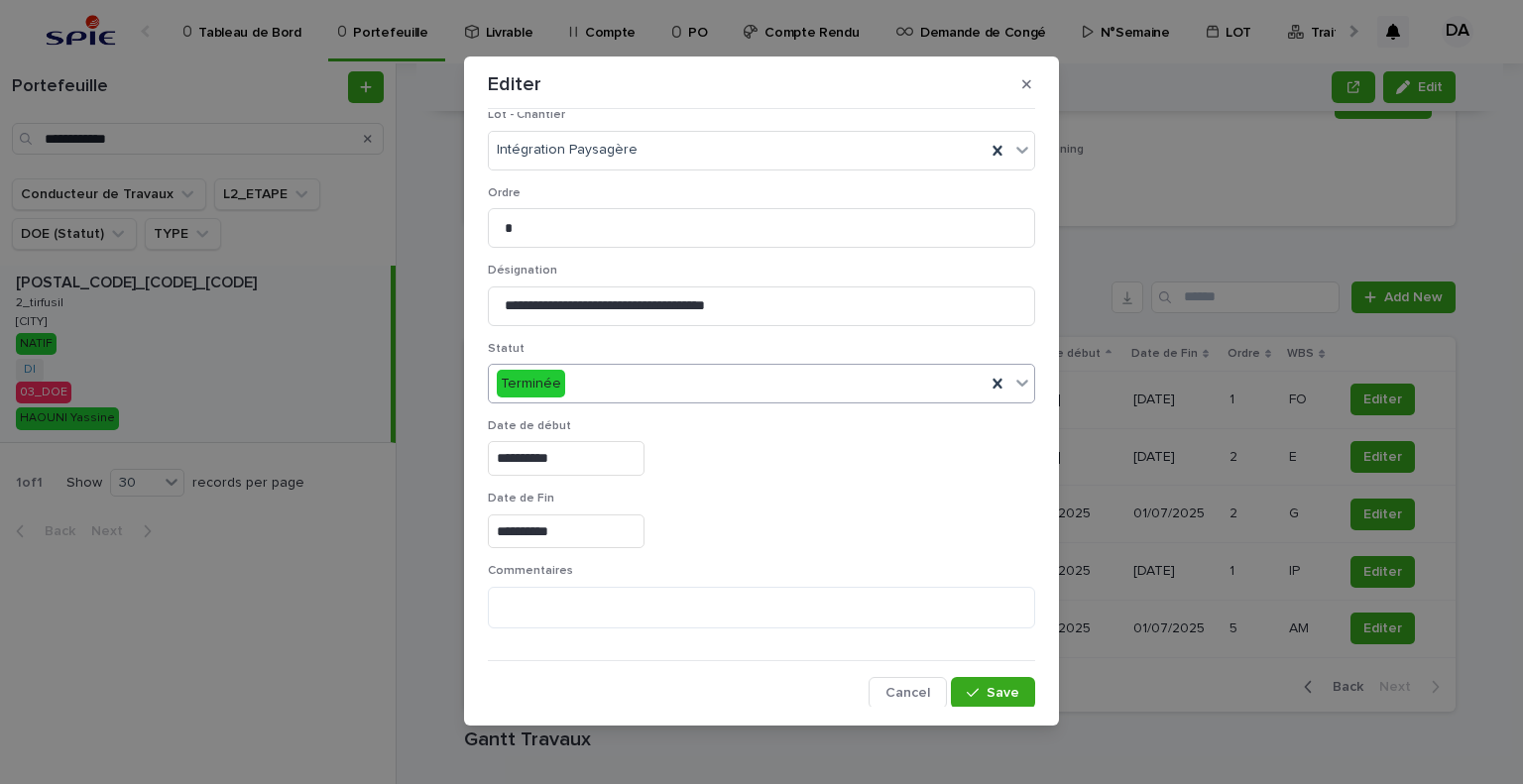 click on "Save" at bounding box center [993, 693] 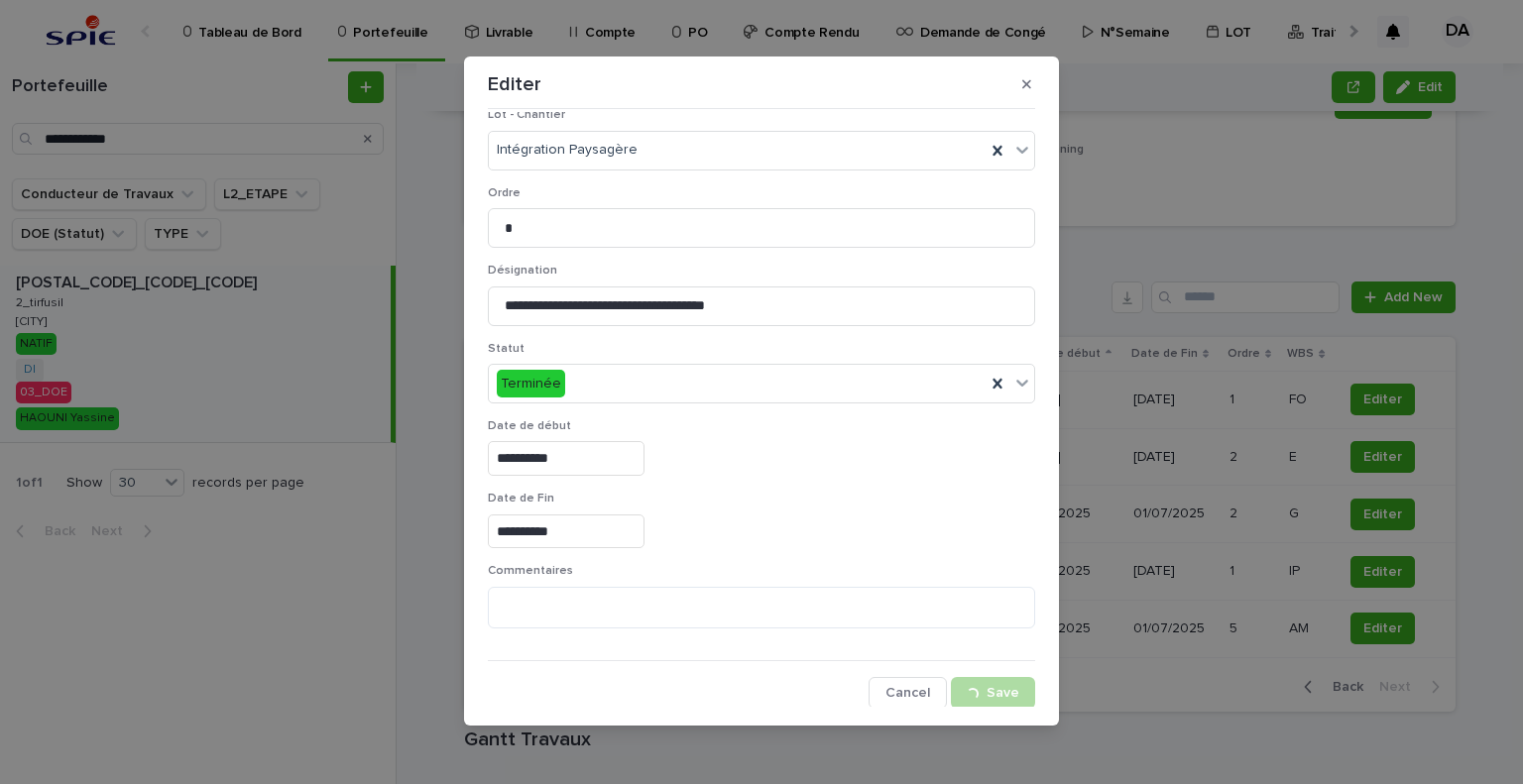 click on "**********" at bounding box center (762, 392) 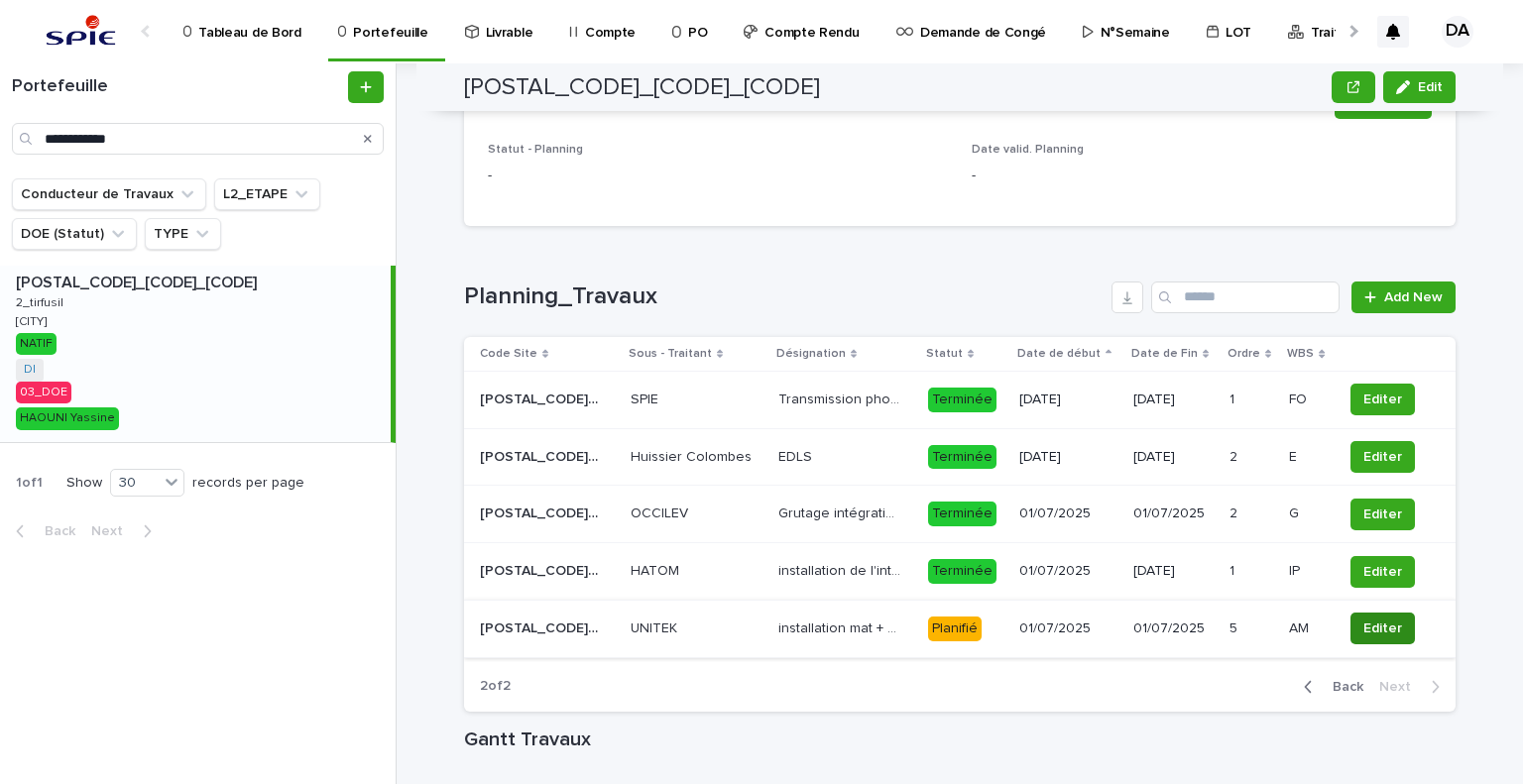 click on "Editer" at bounding box center (1382, 628) 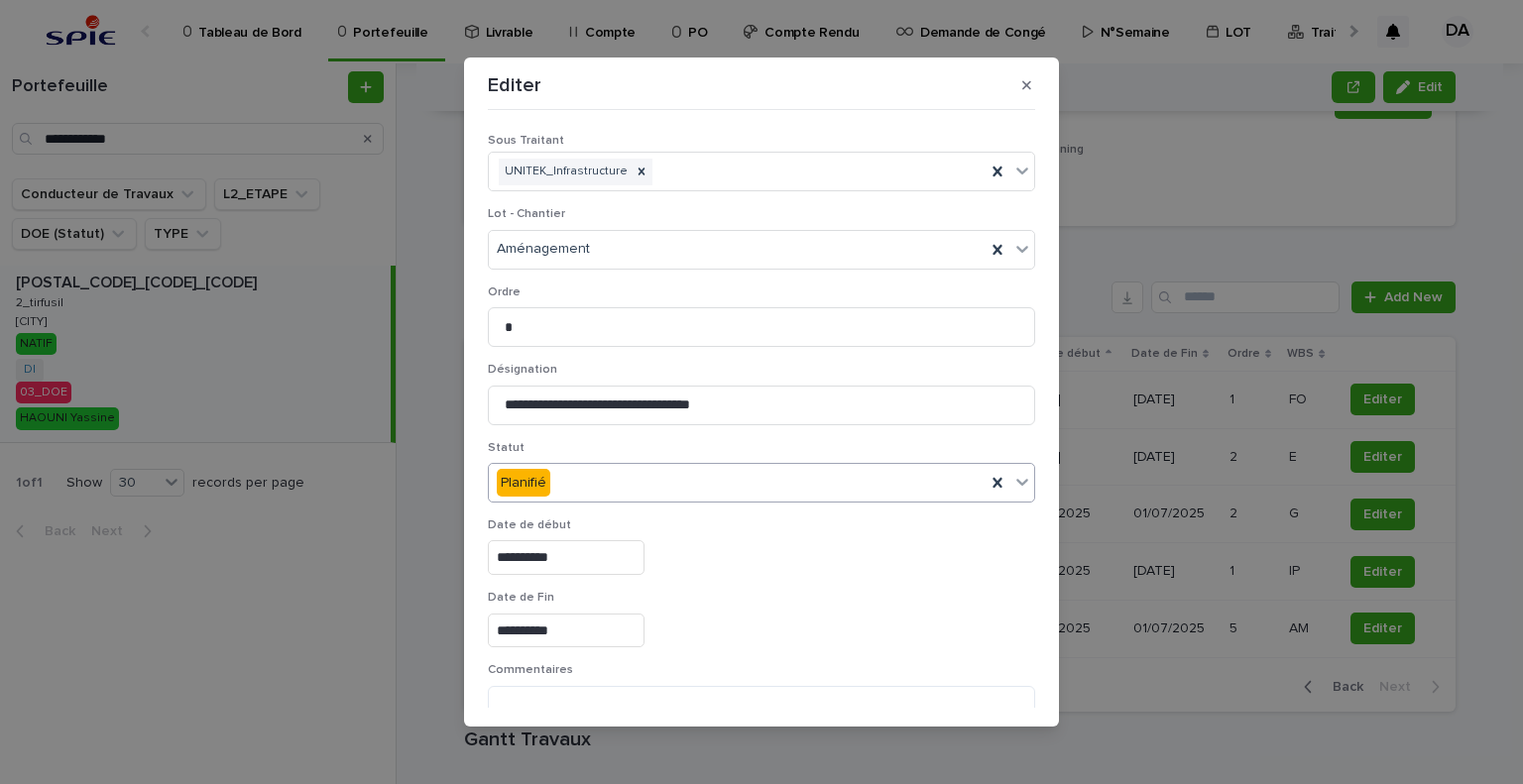 click on "Planifié" at bounding box center [737, 483] 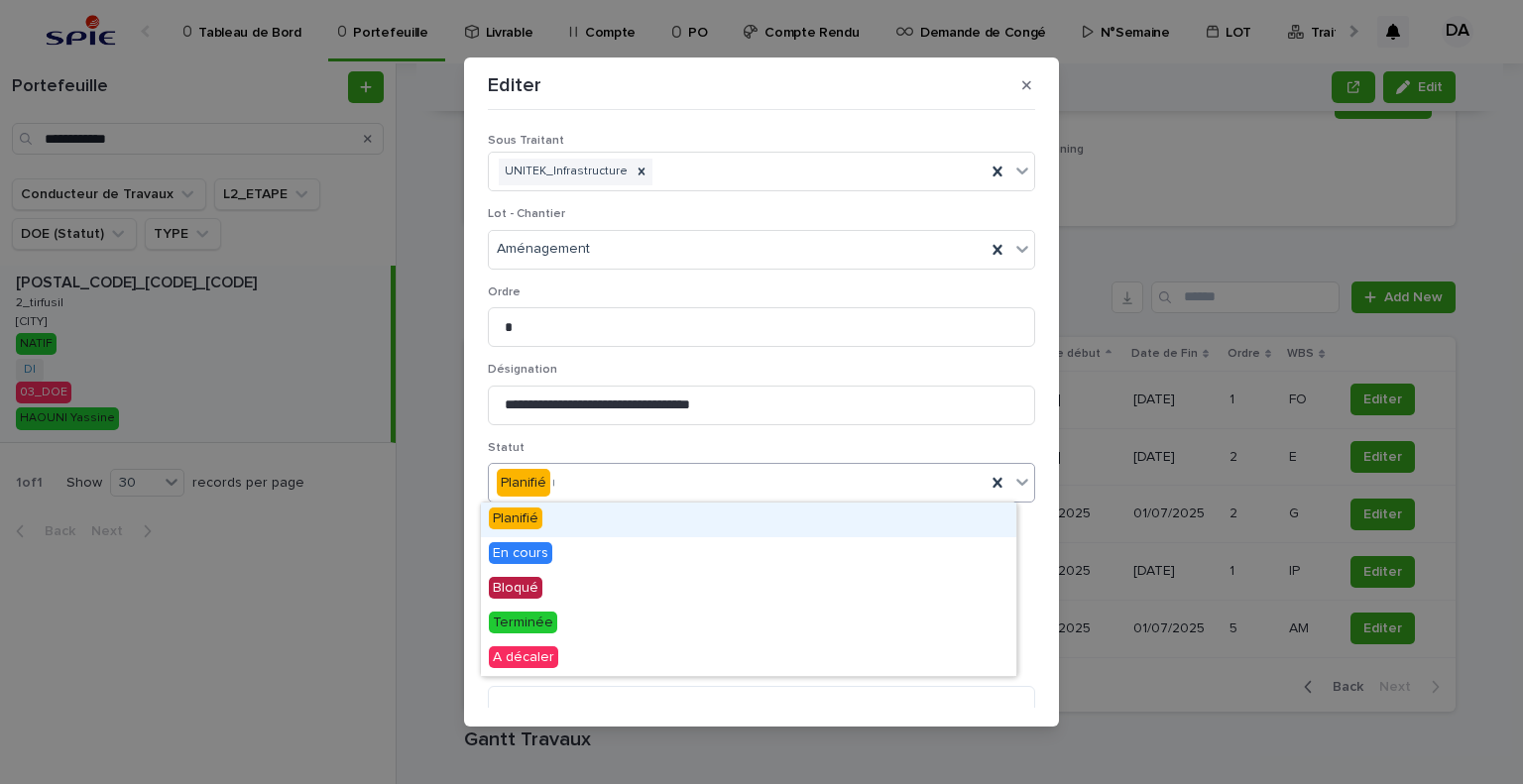 type on "***" 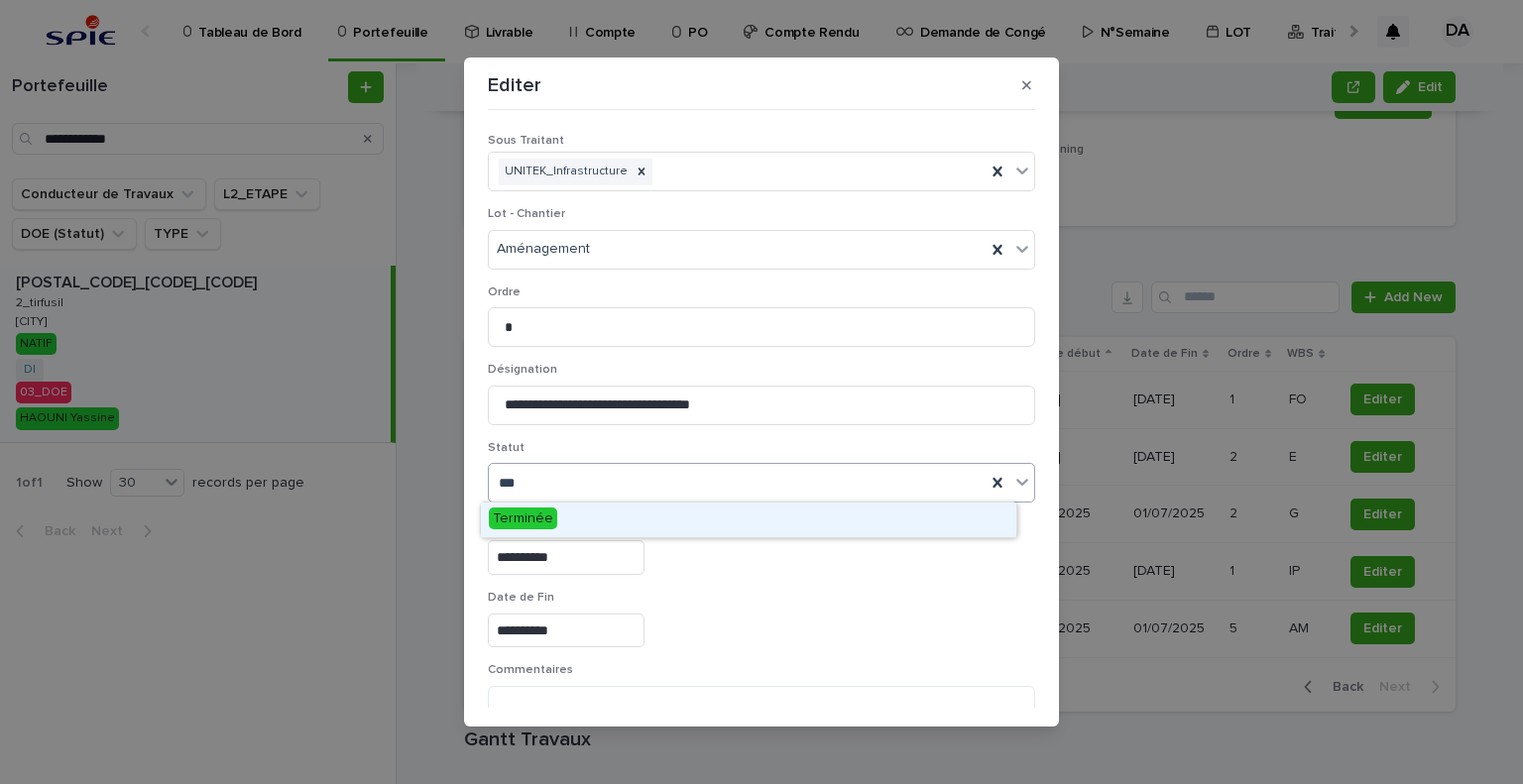 drag, startPoint x: 552, startPoint y: 510, endPoint x: 742, endPoint y: 560, distance: 196.46883 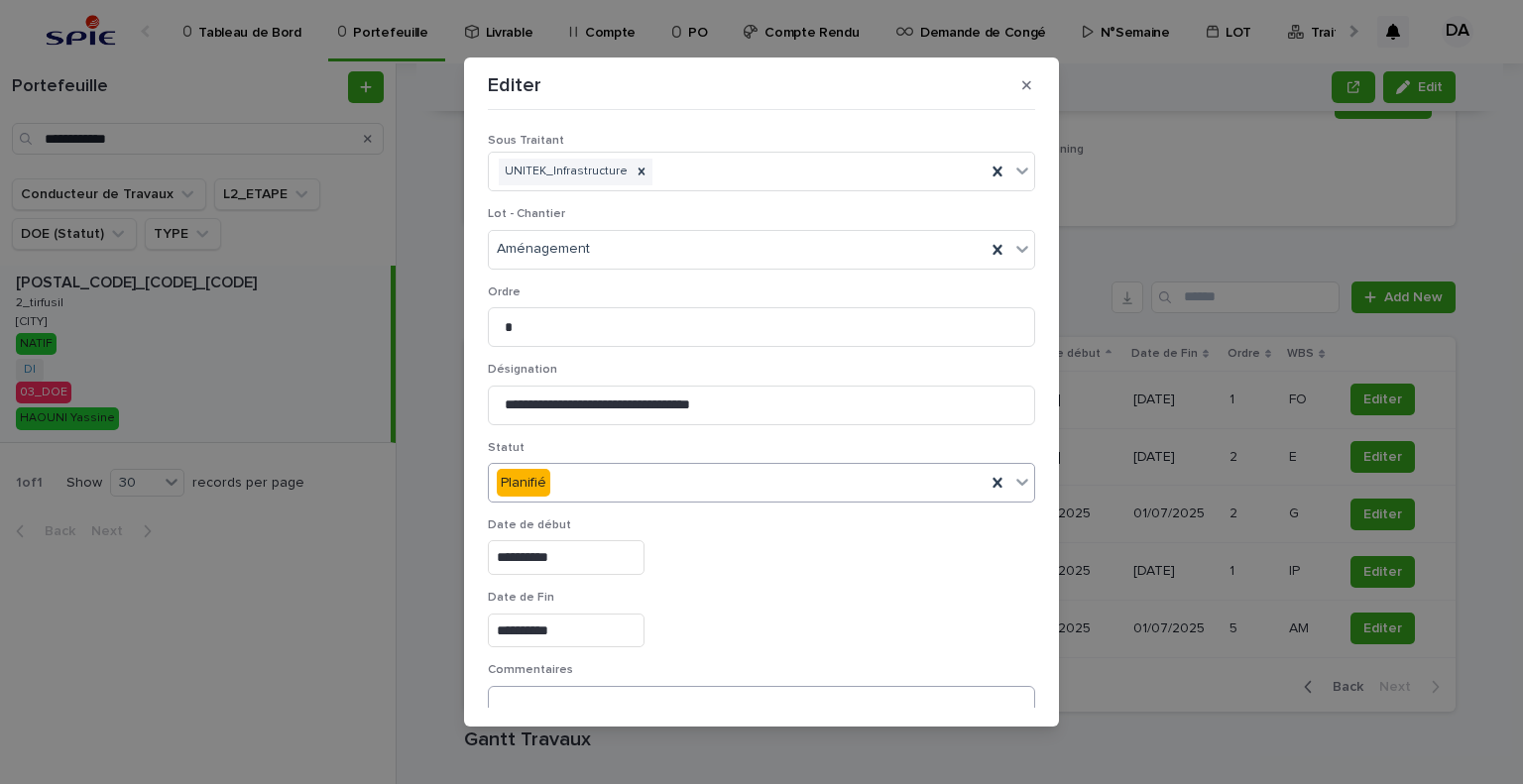 scroll, scrollTop: 98, scrollLeft: 0, axis: vertical 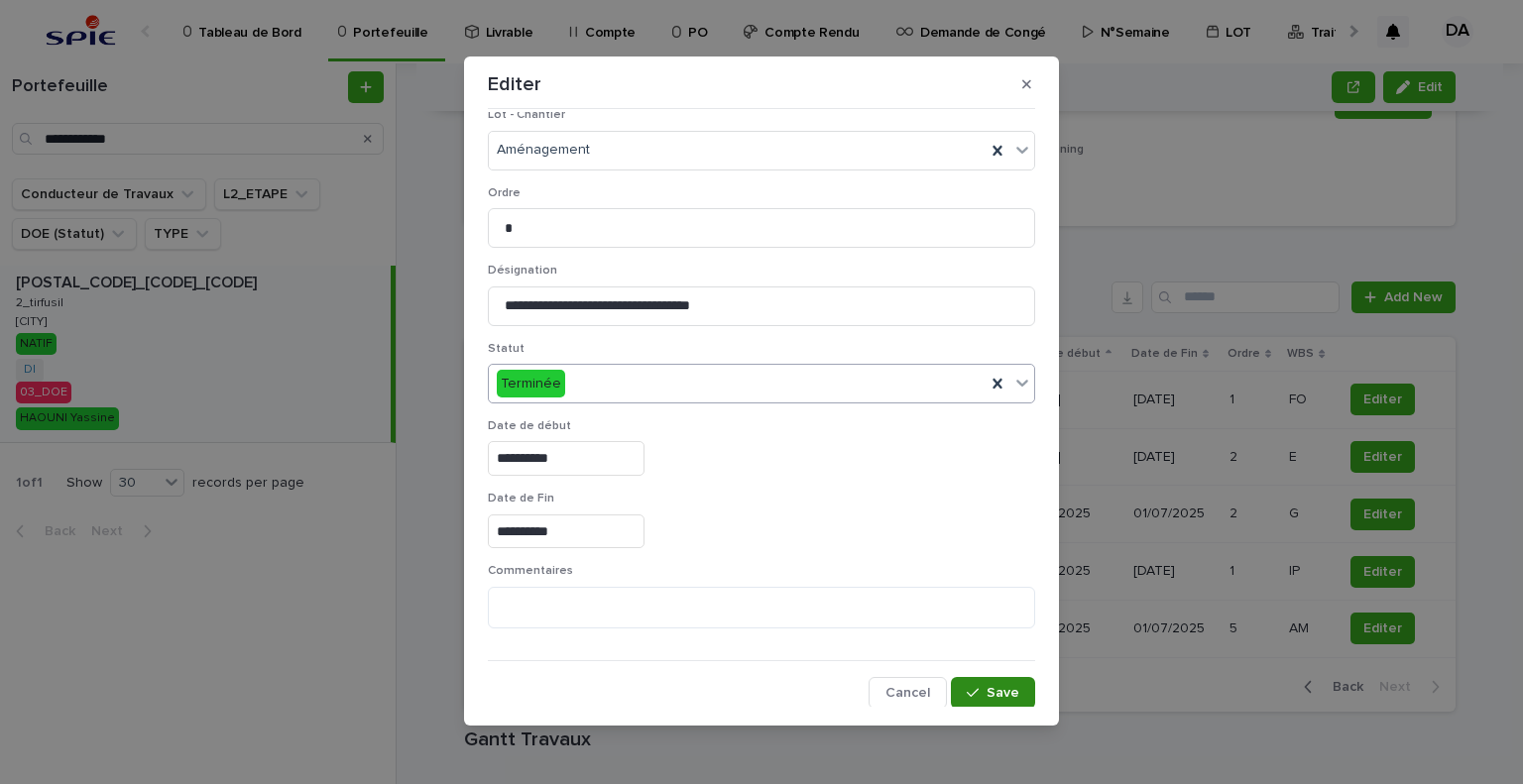 click on "Save" at bounding box center [1002, 693] 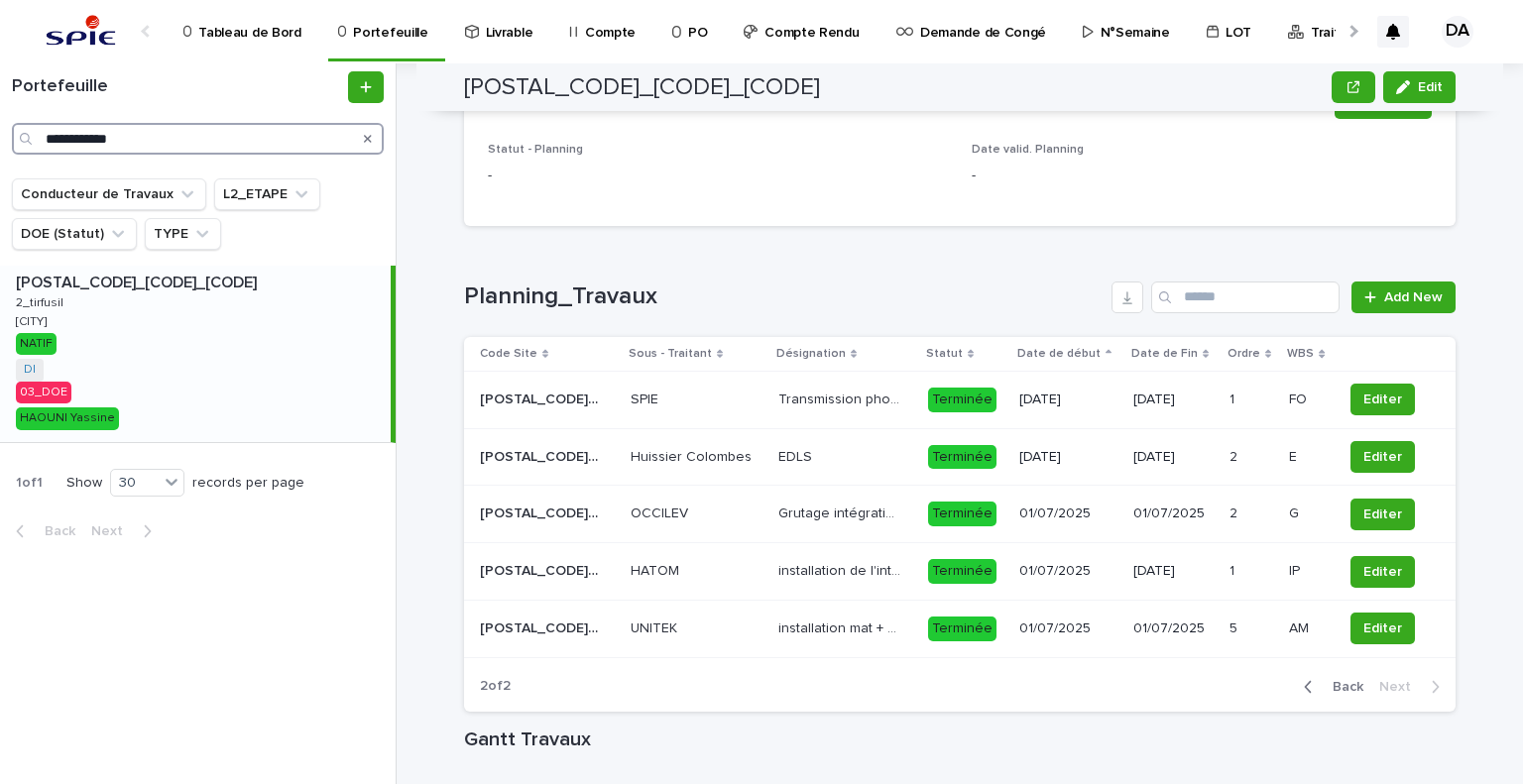click on "**********" at bounding box center [197, 139] 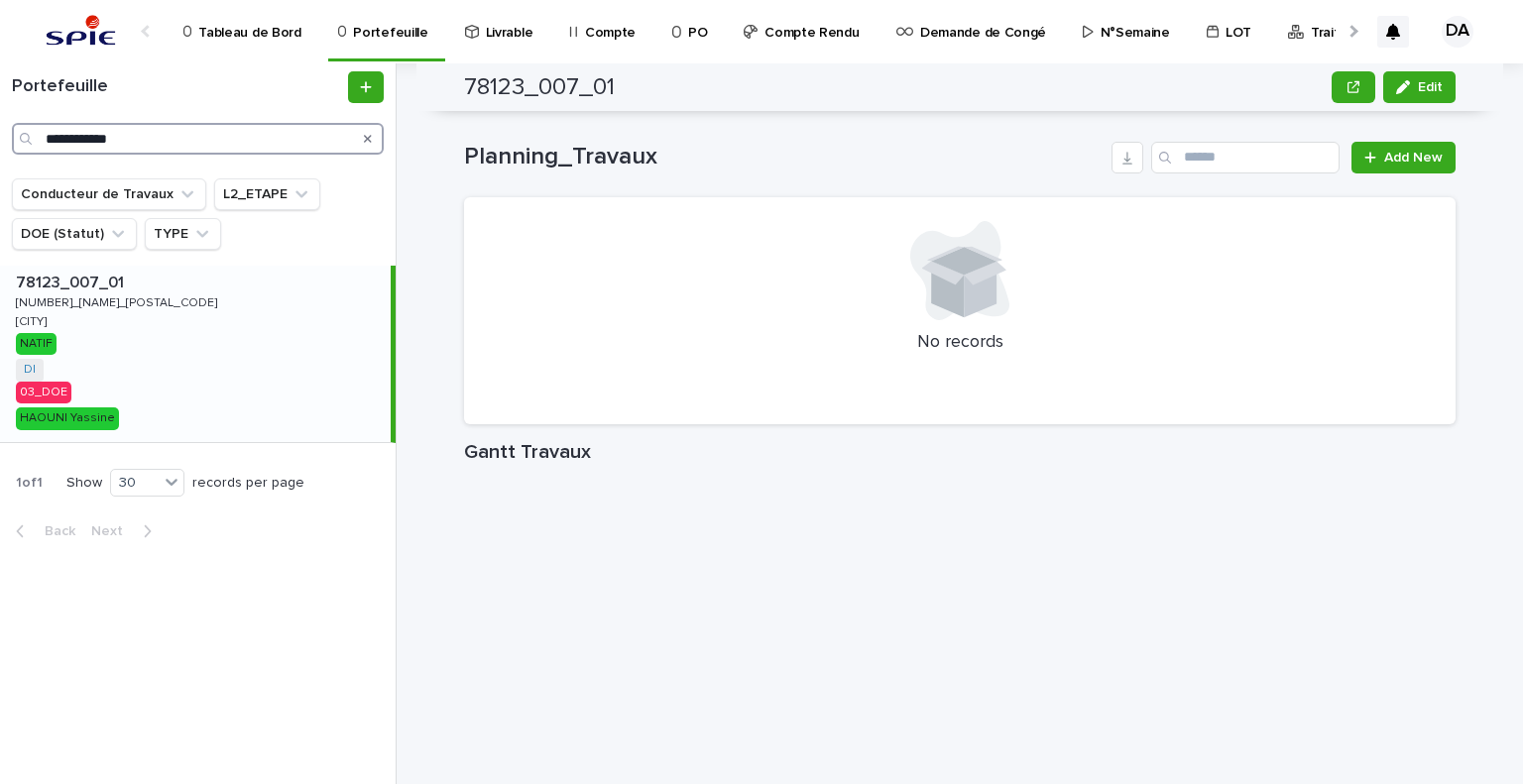 scroll, scrollTop: 1519, scrollLeft: 0, axis: vertical 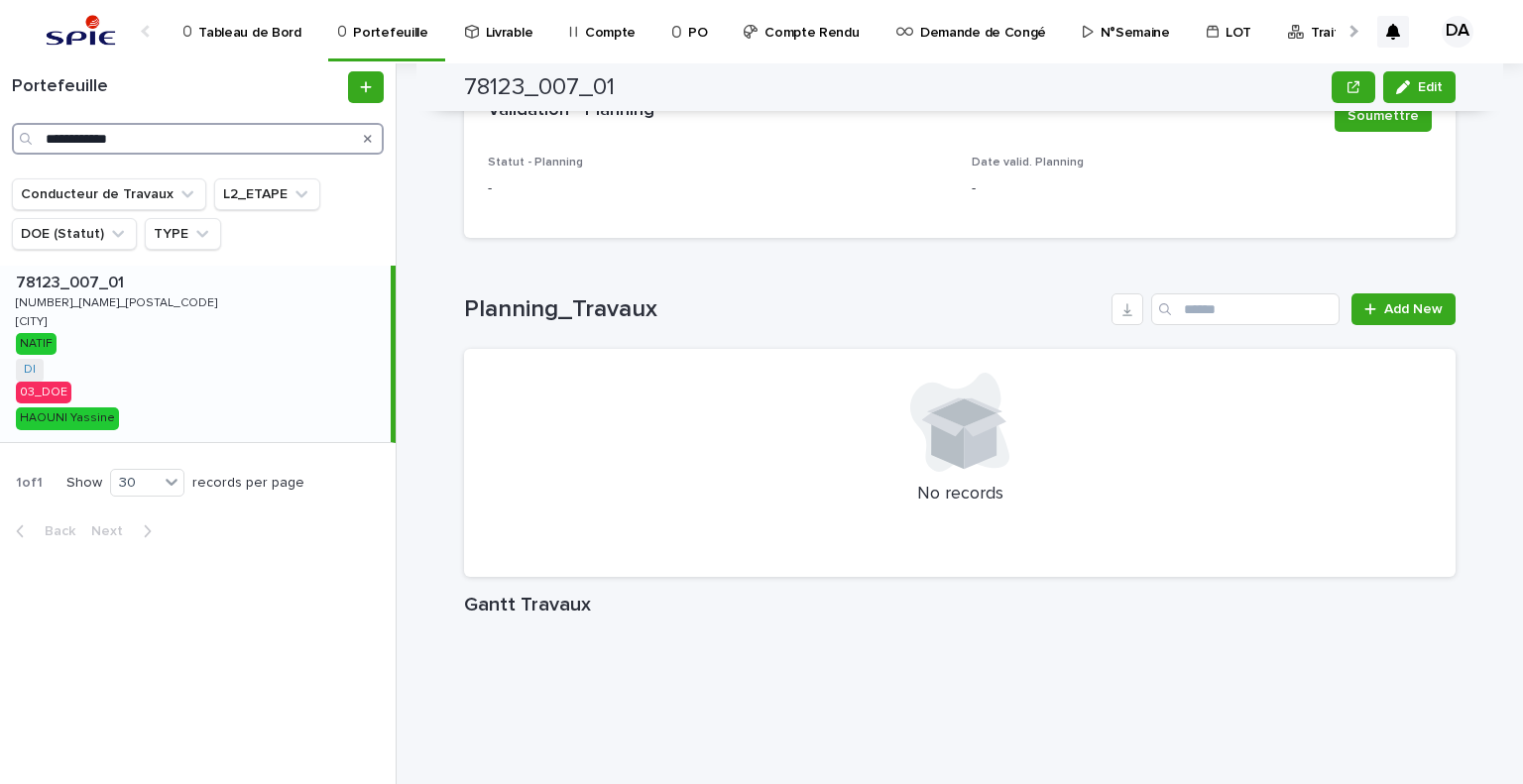 click on "**********" at bounding box center (197, 139) 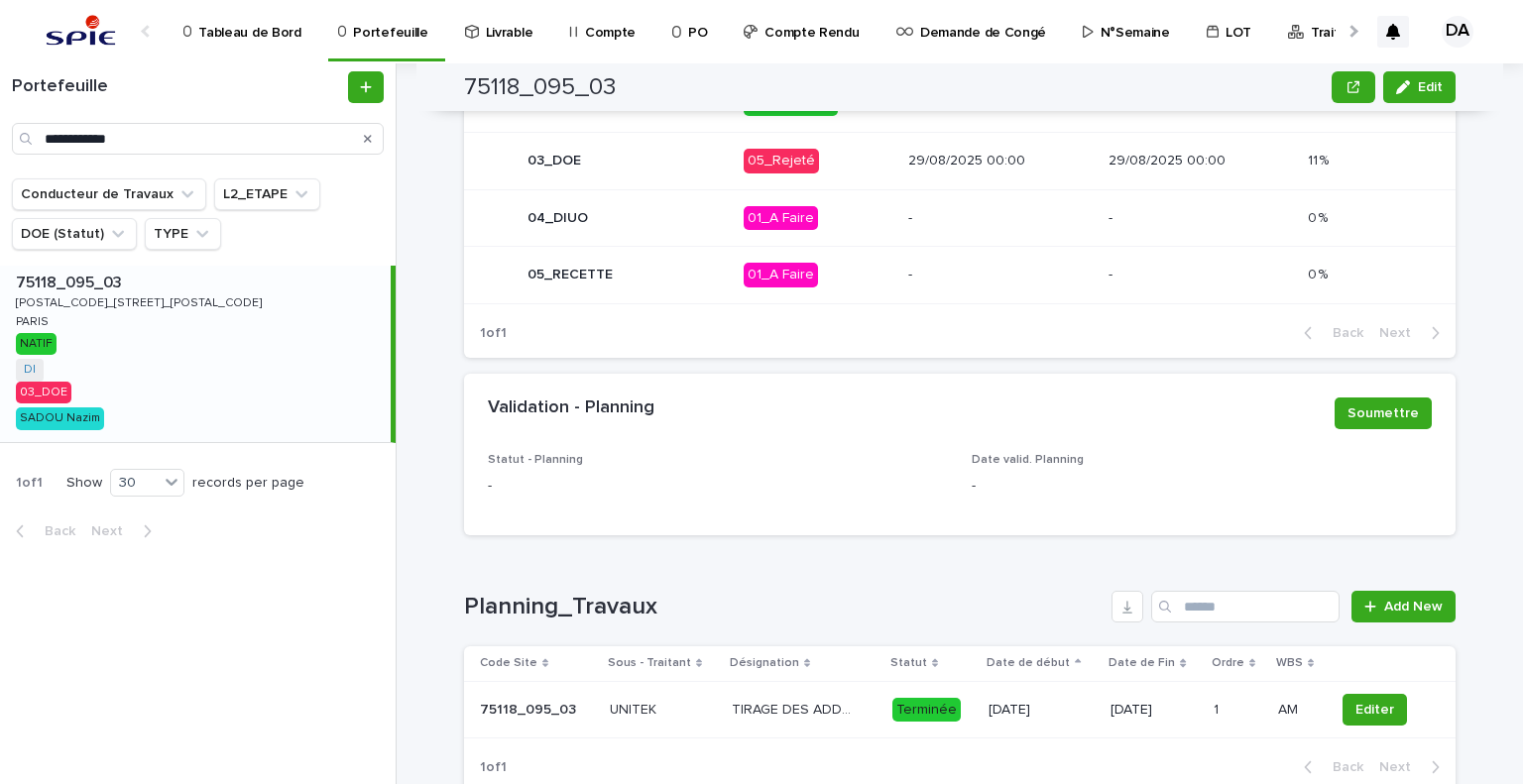 scroll, scrollTop: 1589, scrollLeft: 0, axis: vertical 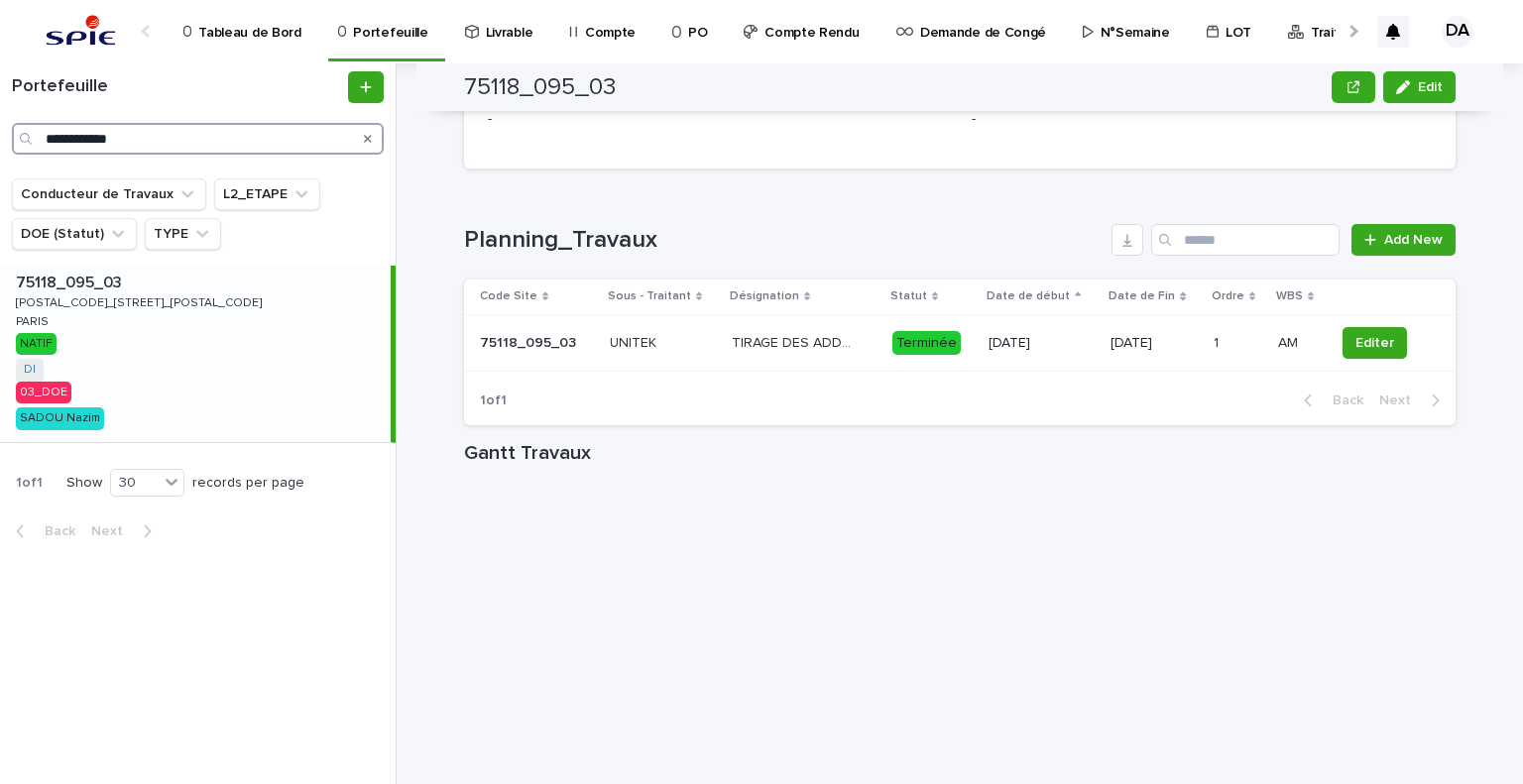 click on "**********" at bounding box center (197, 139) 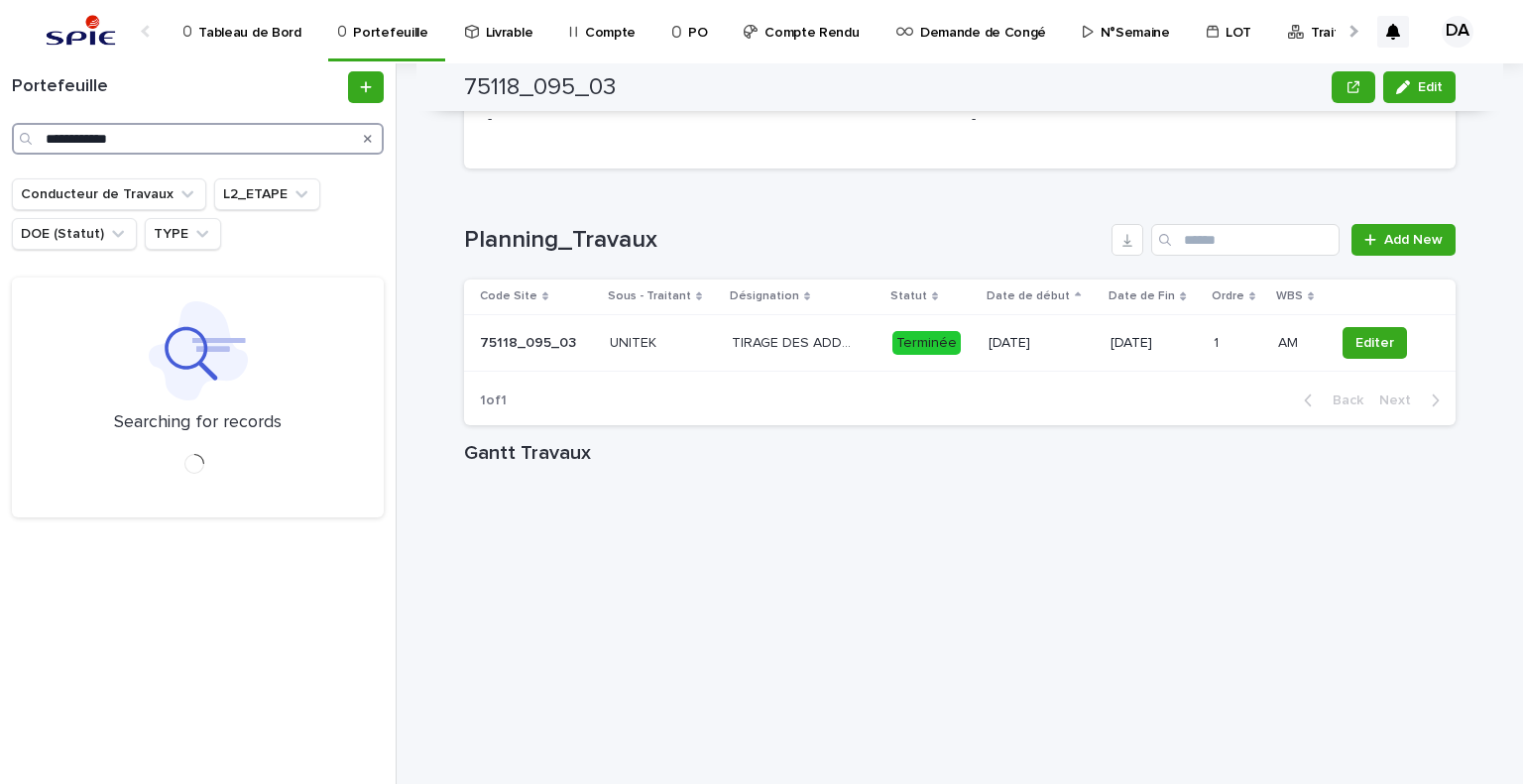 type on "**********" 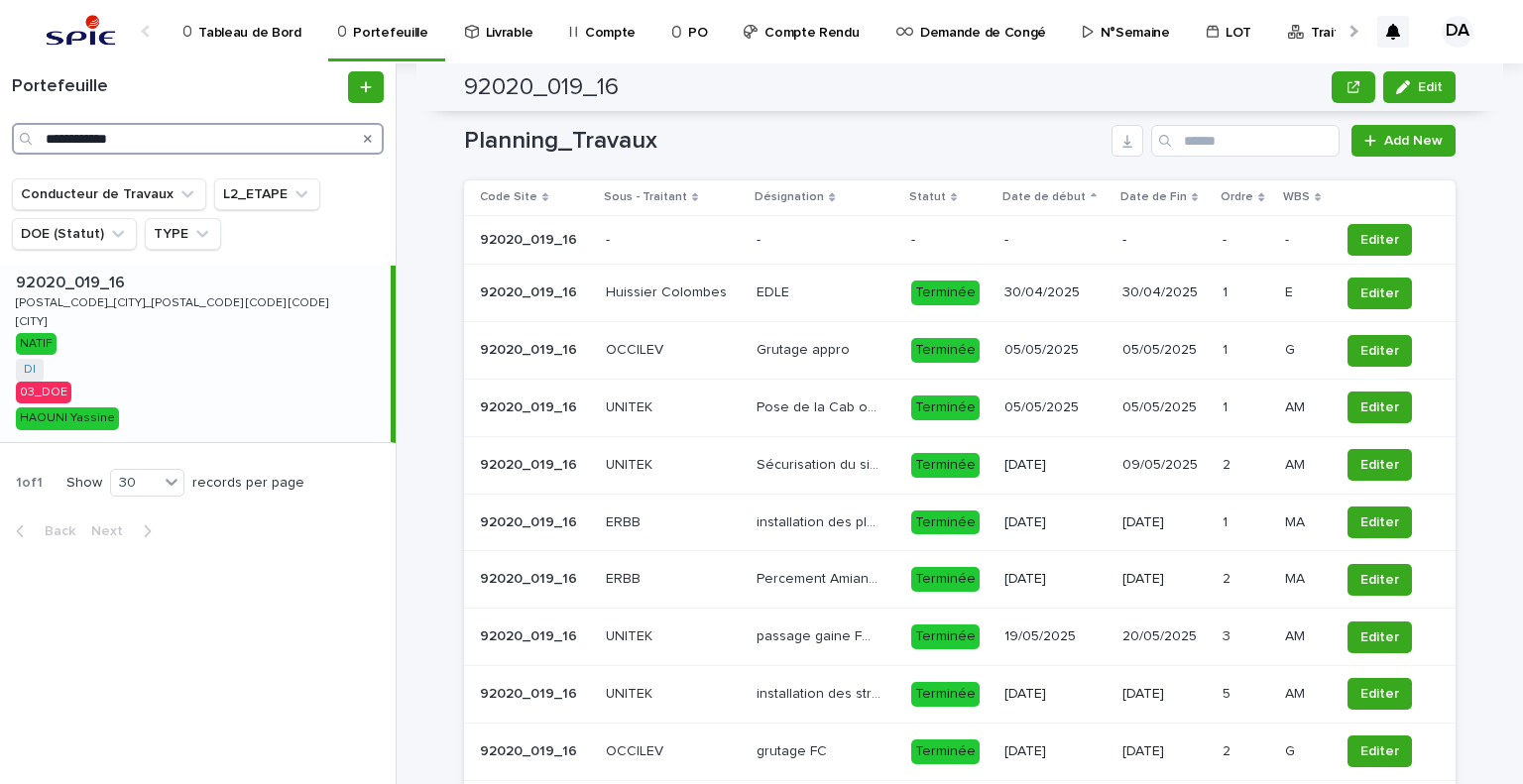 scroll, scrollTop: 1886, scrollLeft: 0, axis: vertical 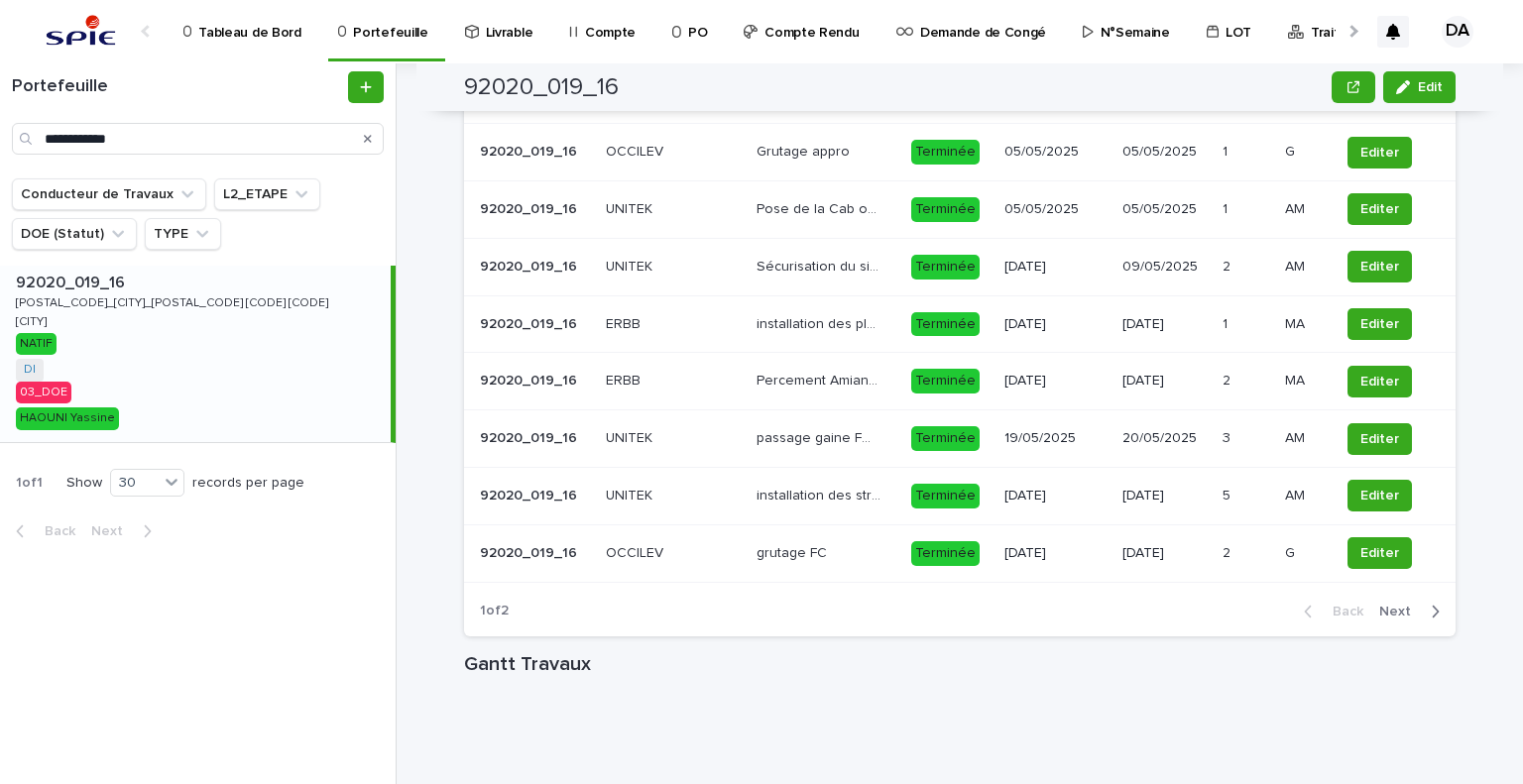 click on "Next" at bounding box center [1401, 612] 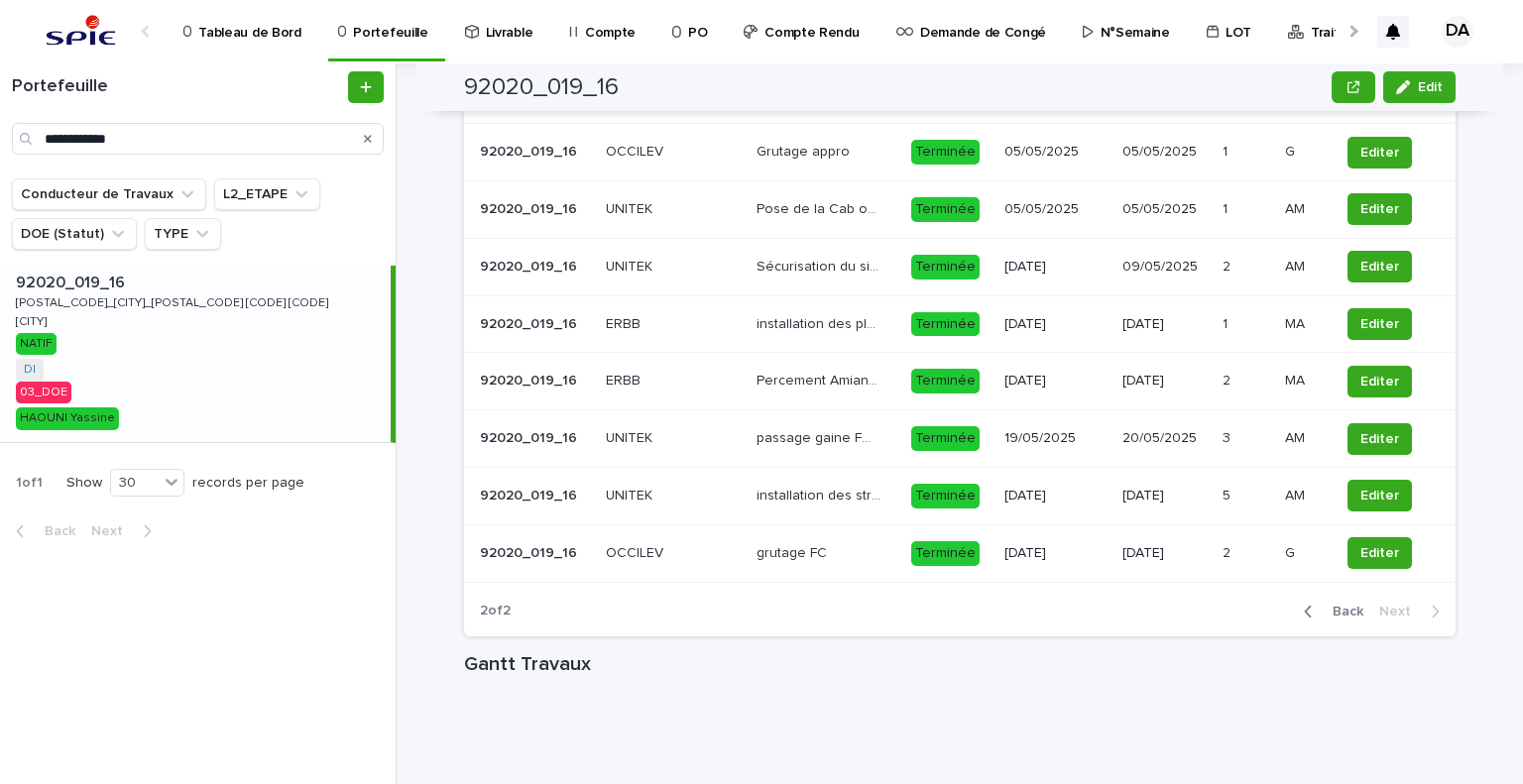 scroll, scrollTop: 1874, scrollLeft: 0, axis: vertical 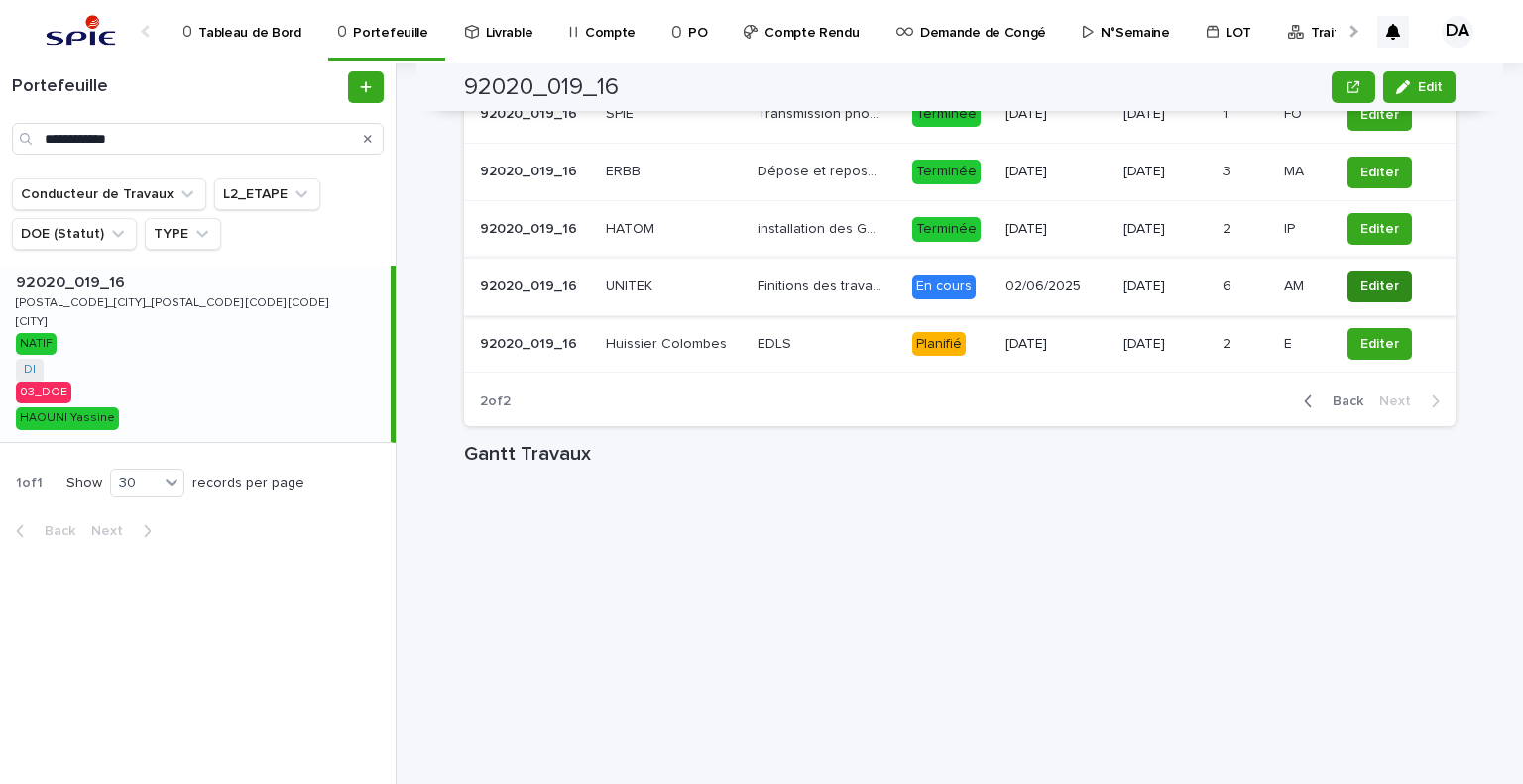 click on "Editer" at bounding box center (1379, 286) 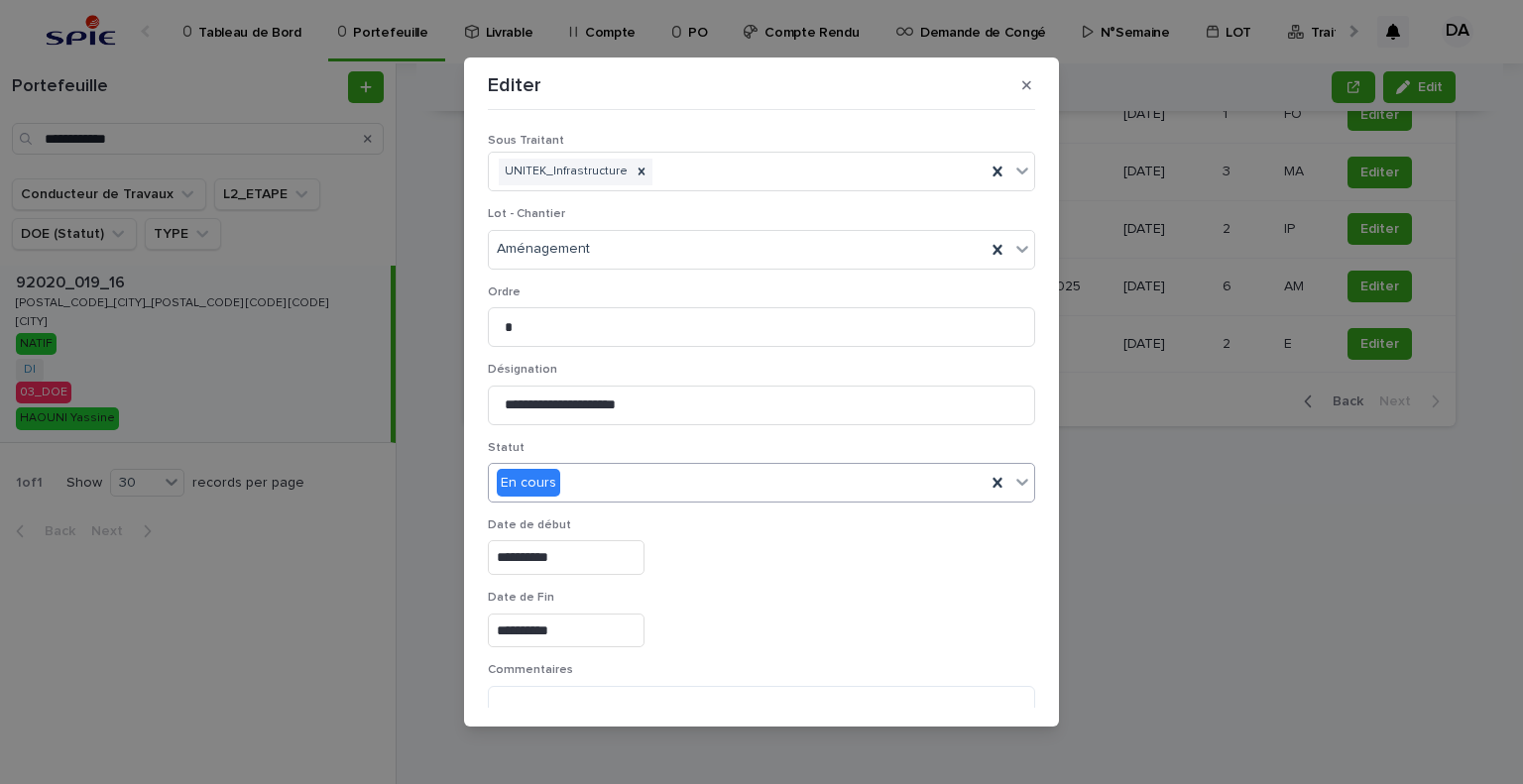 click on "En cours" at bounding box center (737, 483) 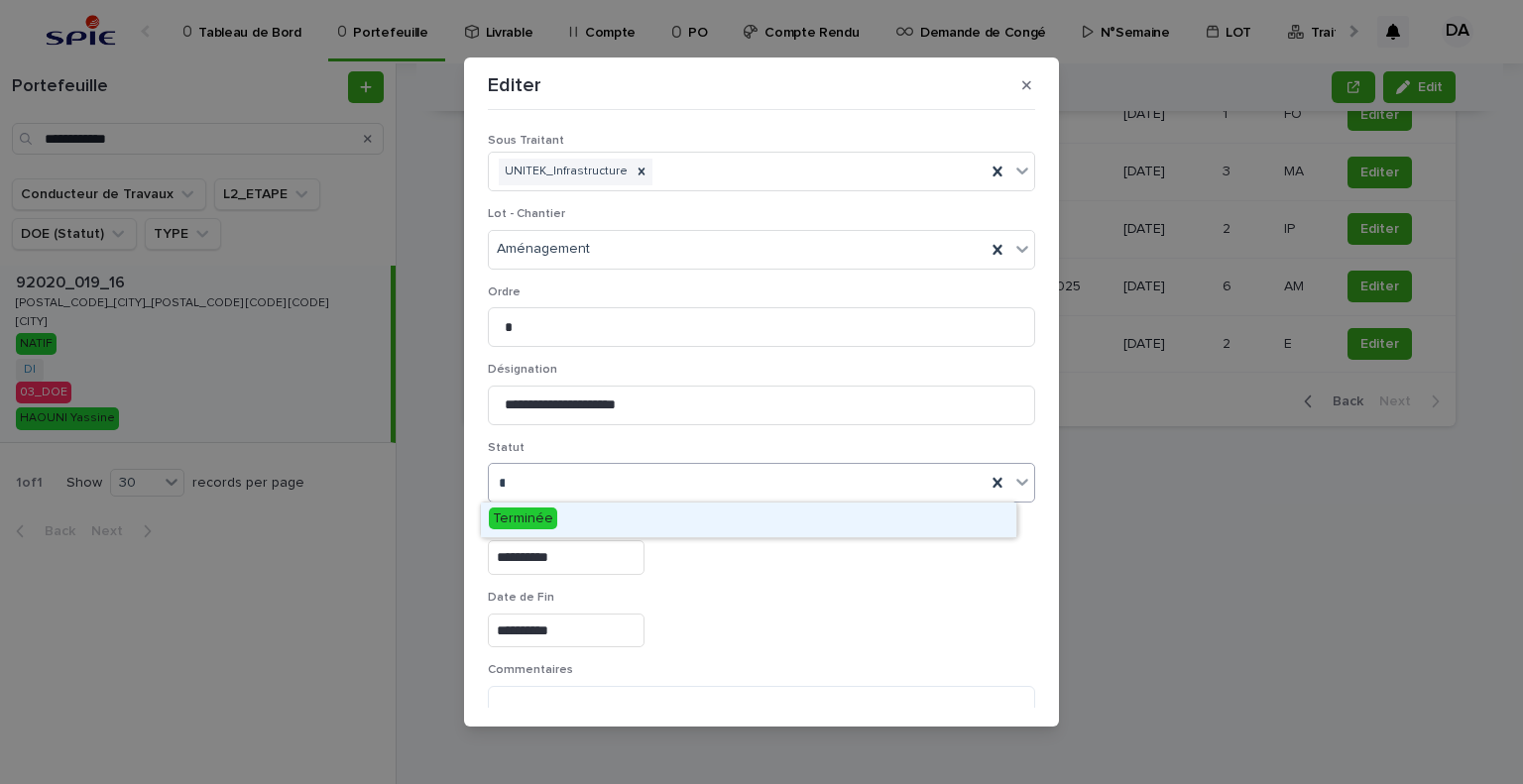 type on "**" 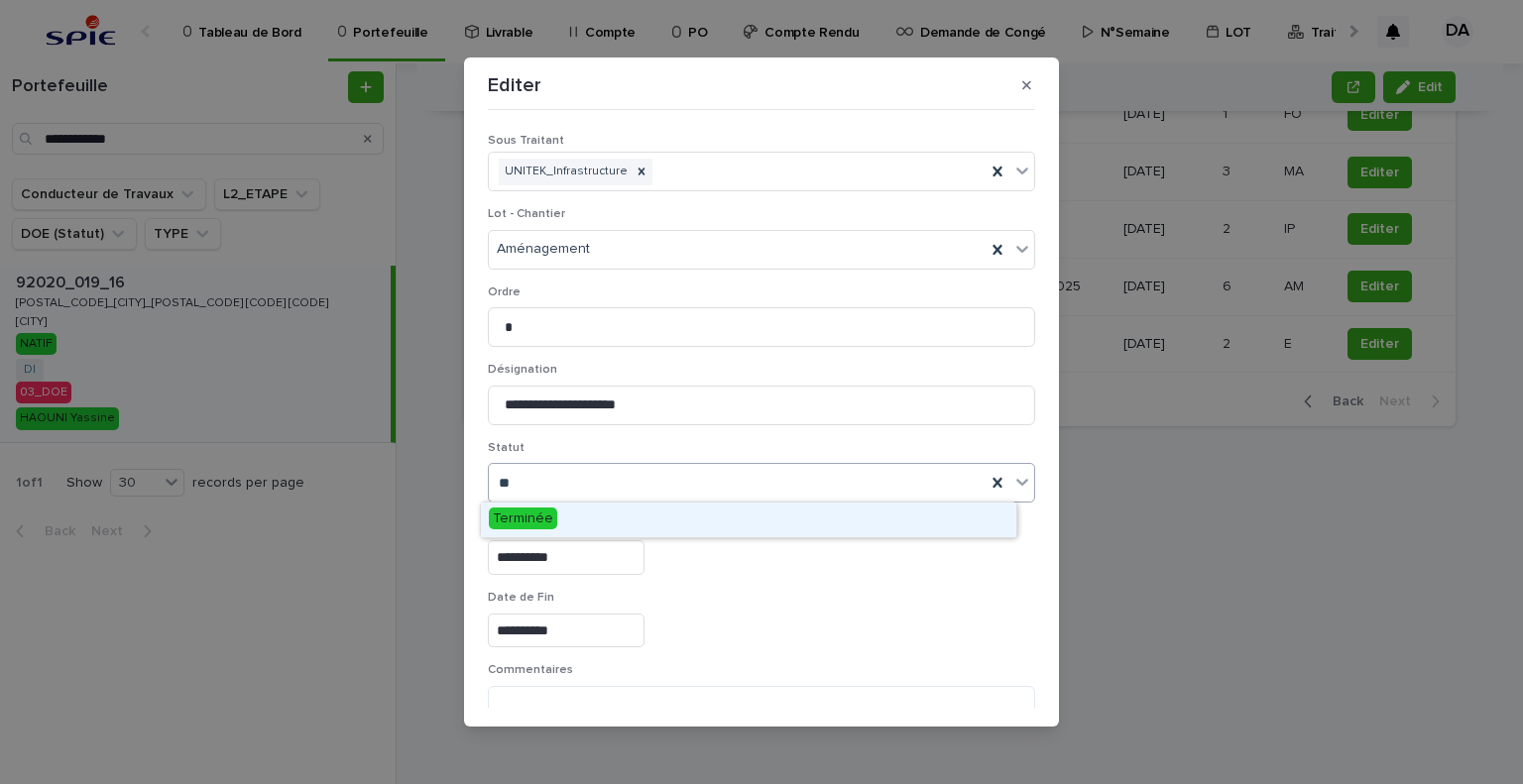 click on "Terminée" at bounding box center [749, 519] 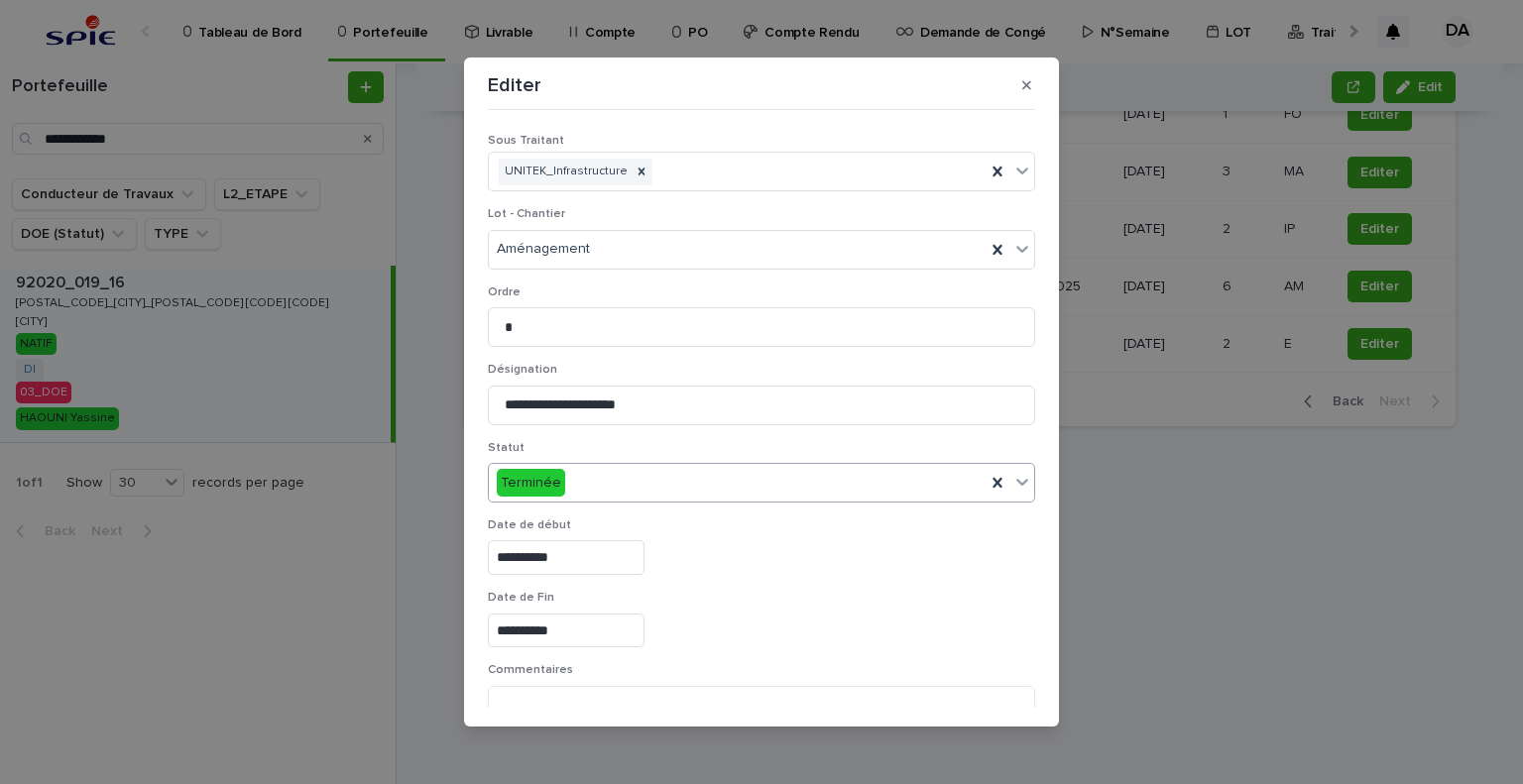 scroll, scrollTop: 98, scrollLeft: 0, axis: vertical 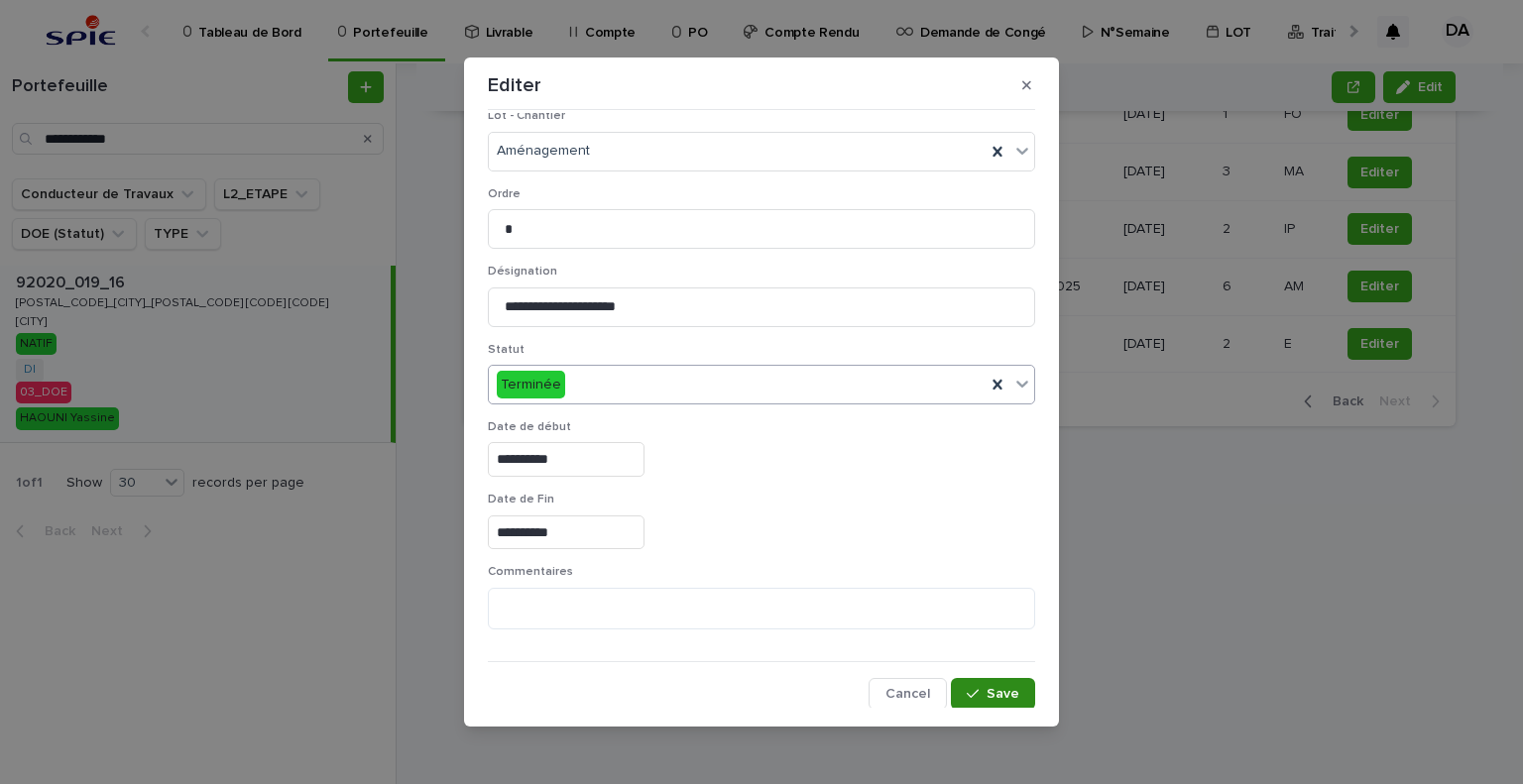 drag, startPoint x: 964, startPoint y: 689, endPoint x: 1480, endPoint y: 380, distance: 601.44576 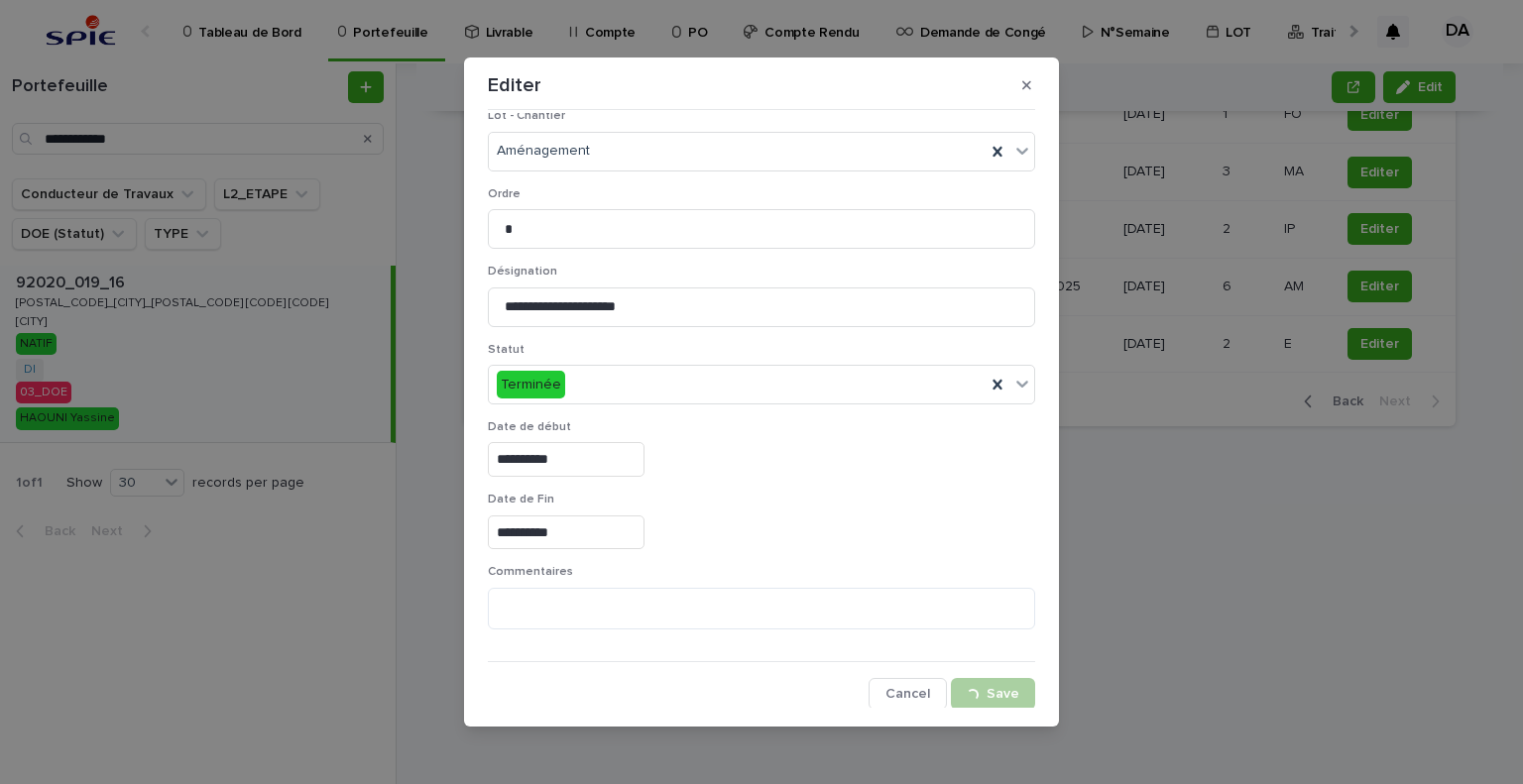 click on "**********" at bounding box center (762, 392) 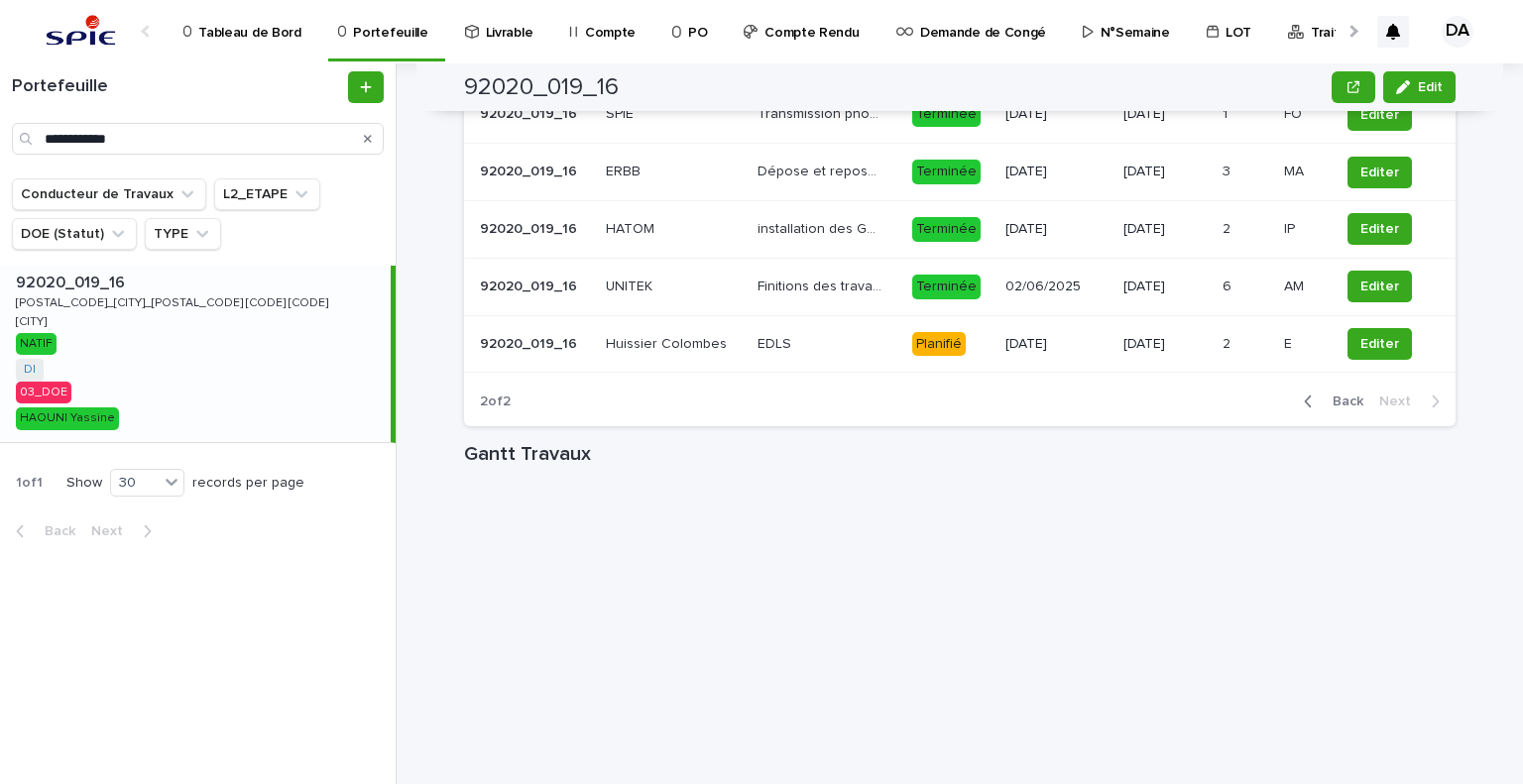 click on "Editer" at bounding box center (1379, 344) 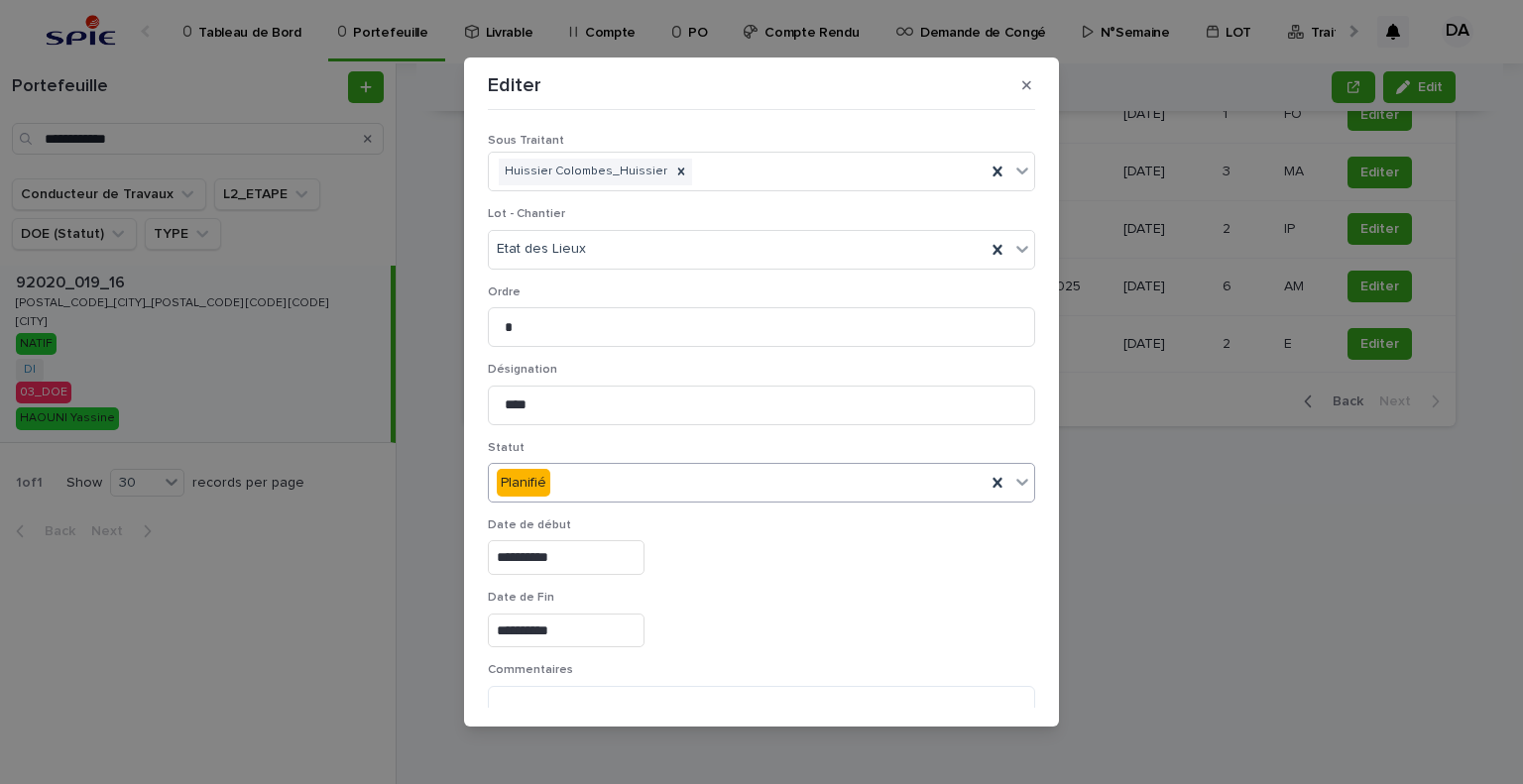 click on "Planifié" at bounding box center (737, 483) 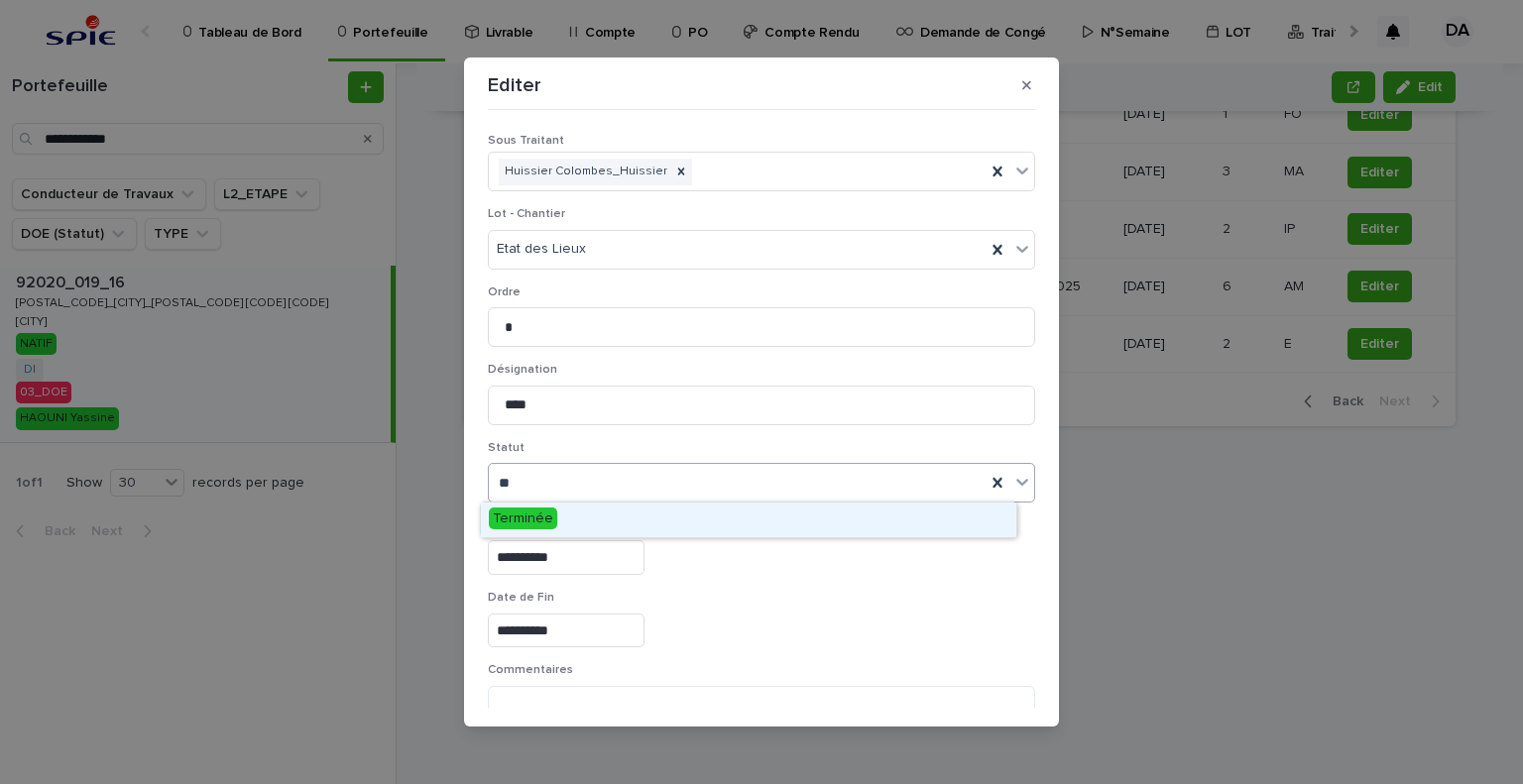 type on "***" 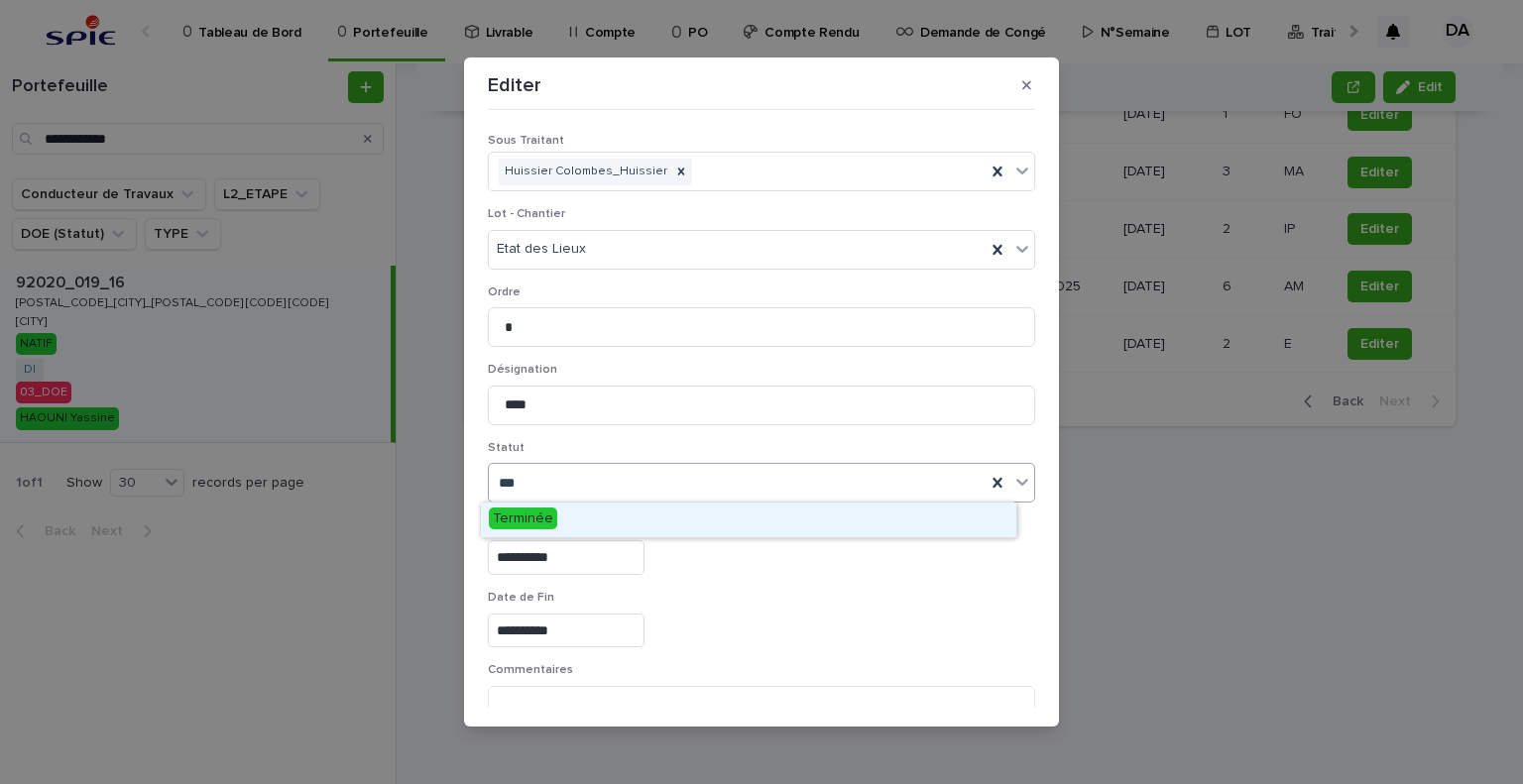 click on "Terminée" at bounding box center [749, 519] 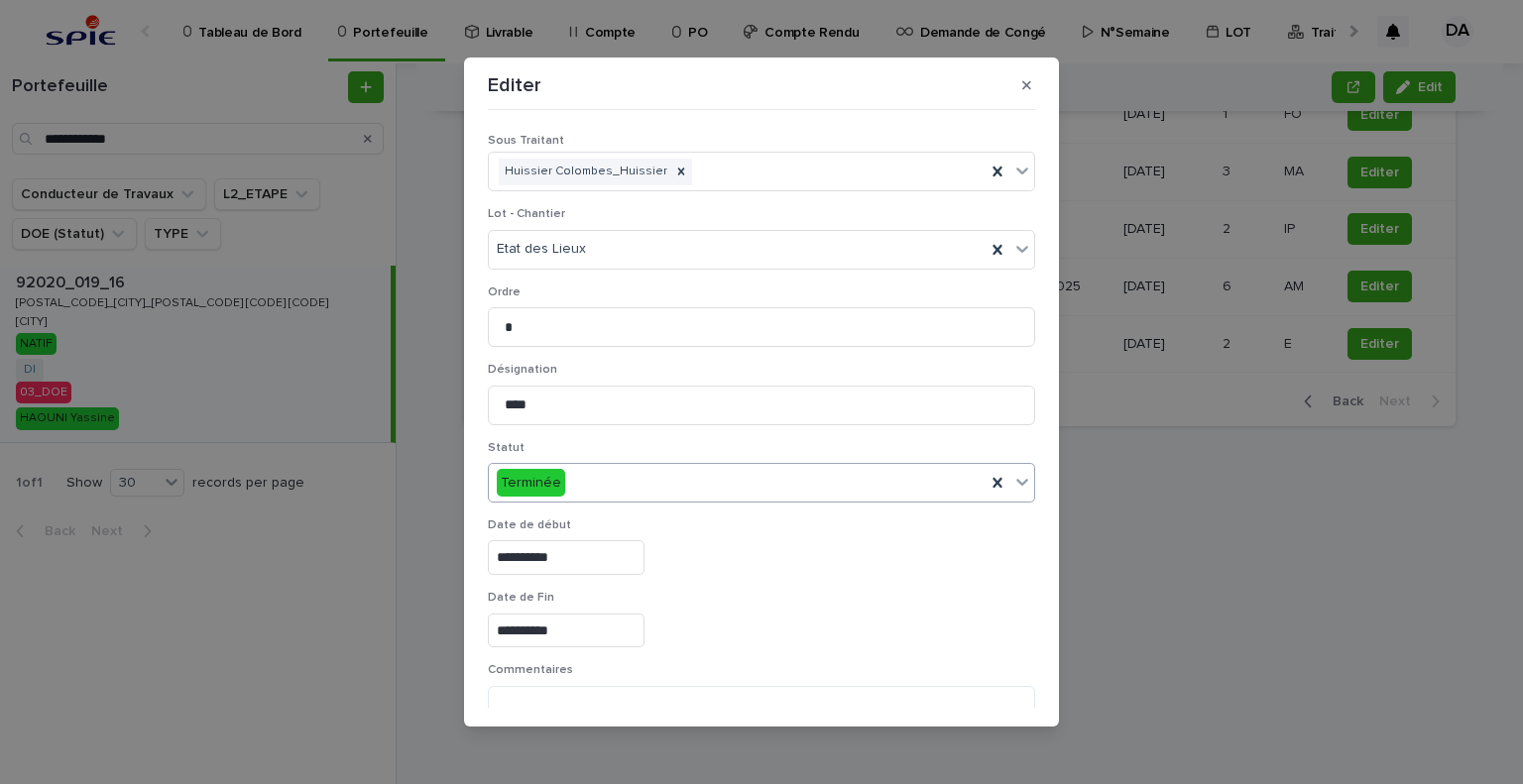 scroll, scrollTop: 98, scrollLeft: 0, axis: vertical 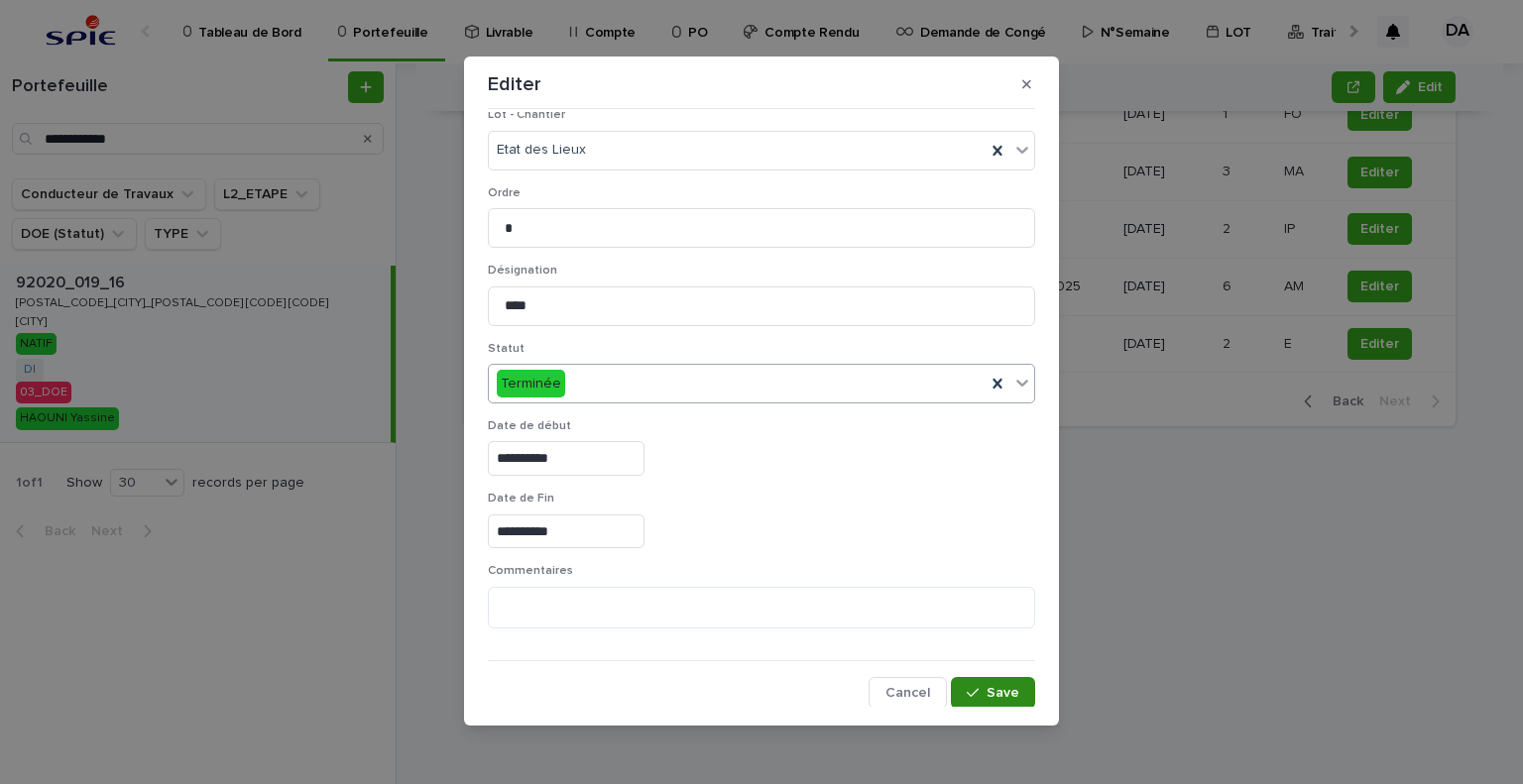 click 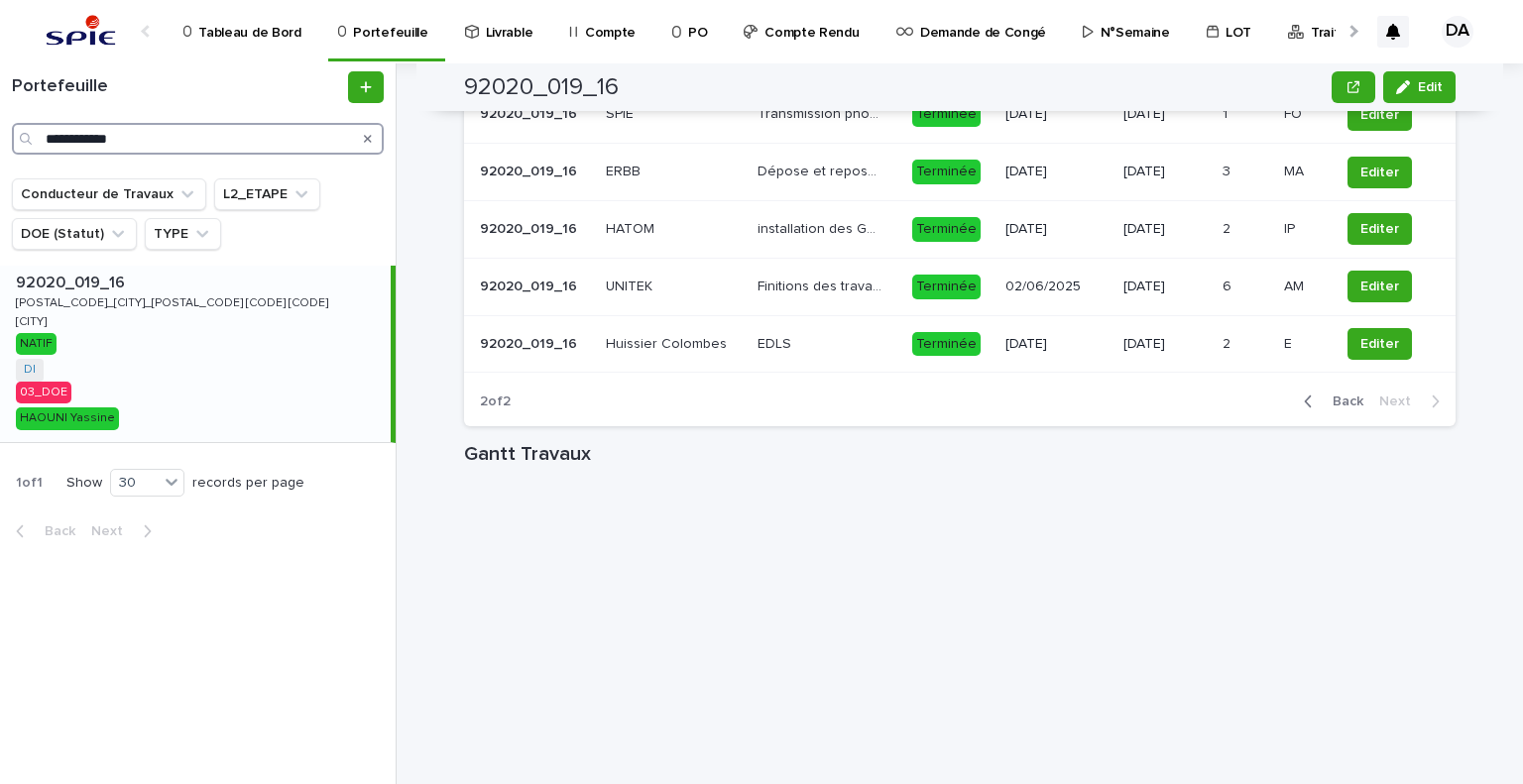 click on "**********" at bounding box center [197, 139] 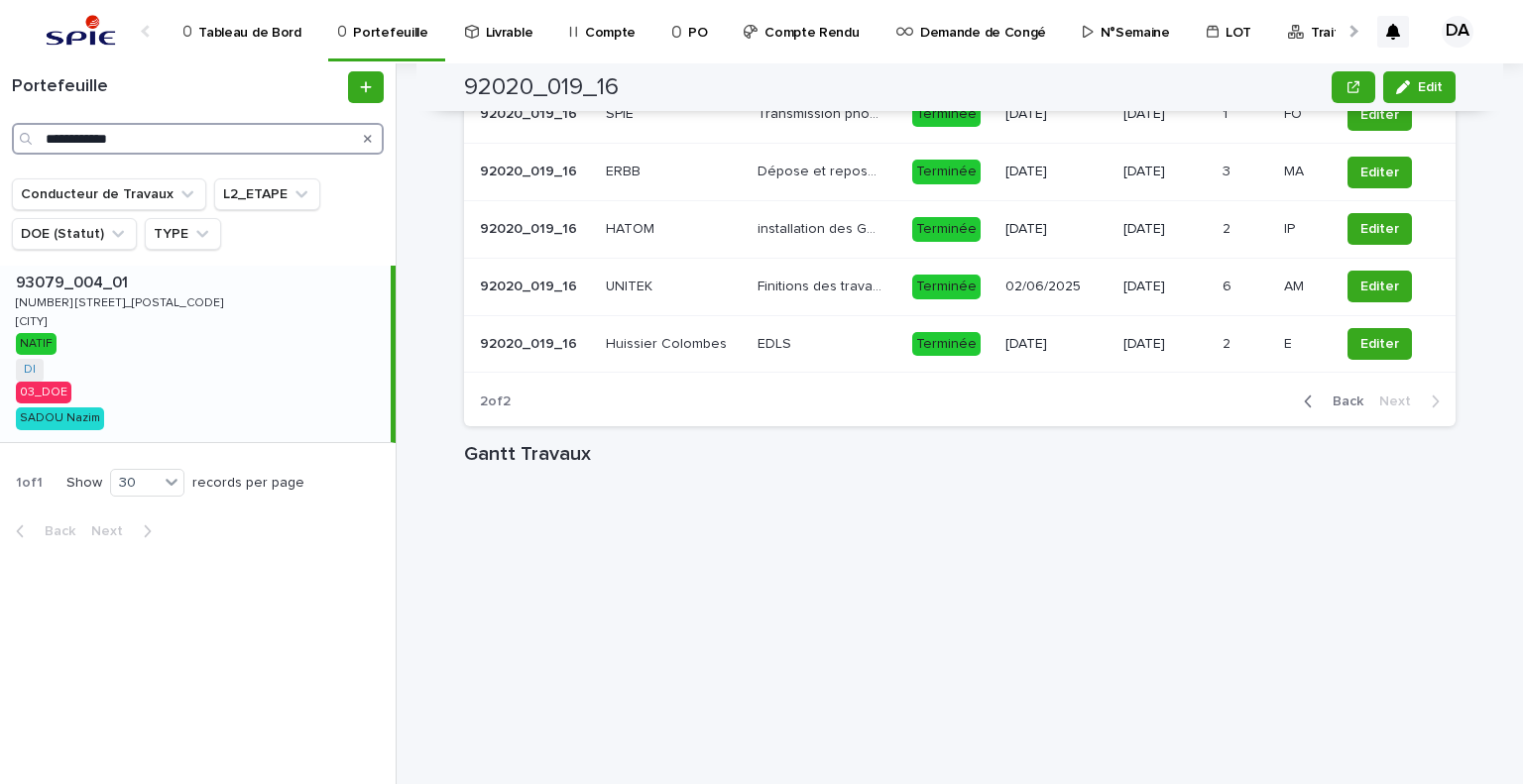 type on "**********" 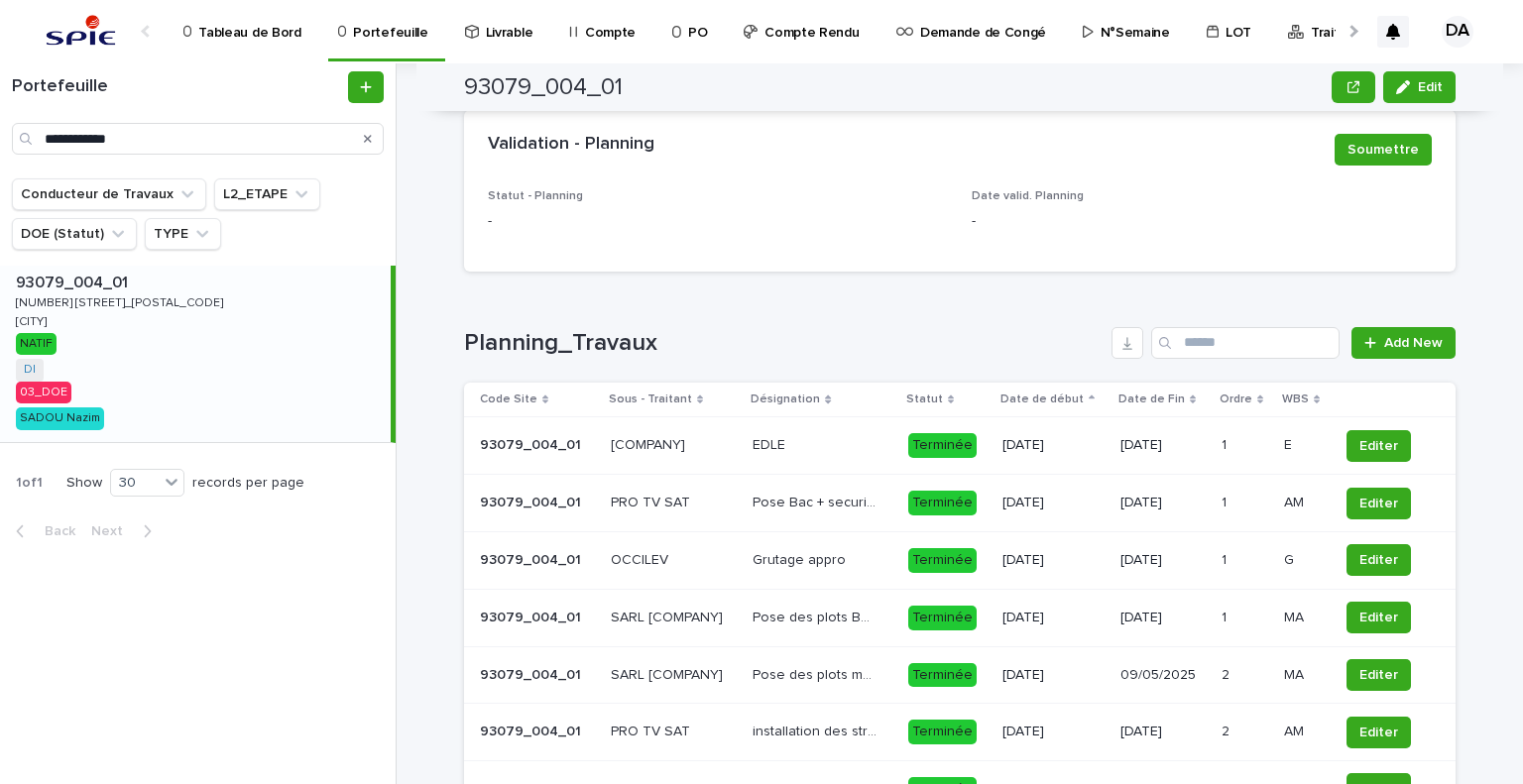 scroll, scrollTop: 1874, scrollLeft: 0, axis: vertical 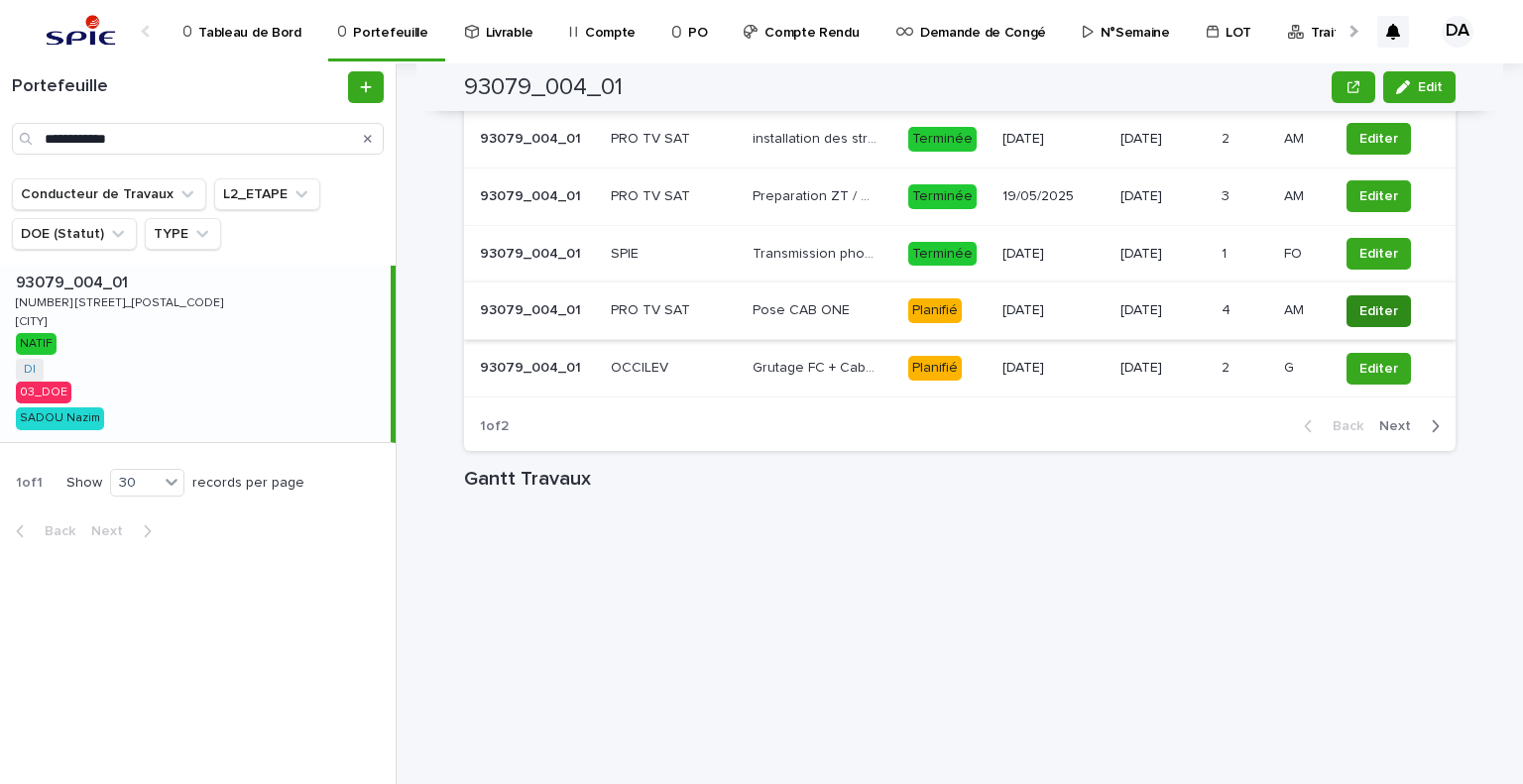 click on "Editer" at bounding box center [1378, 311] 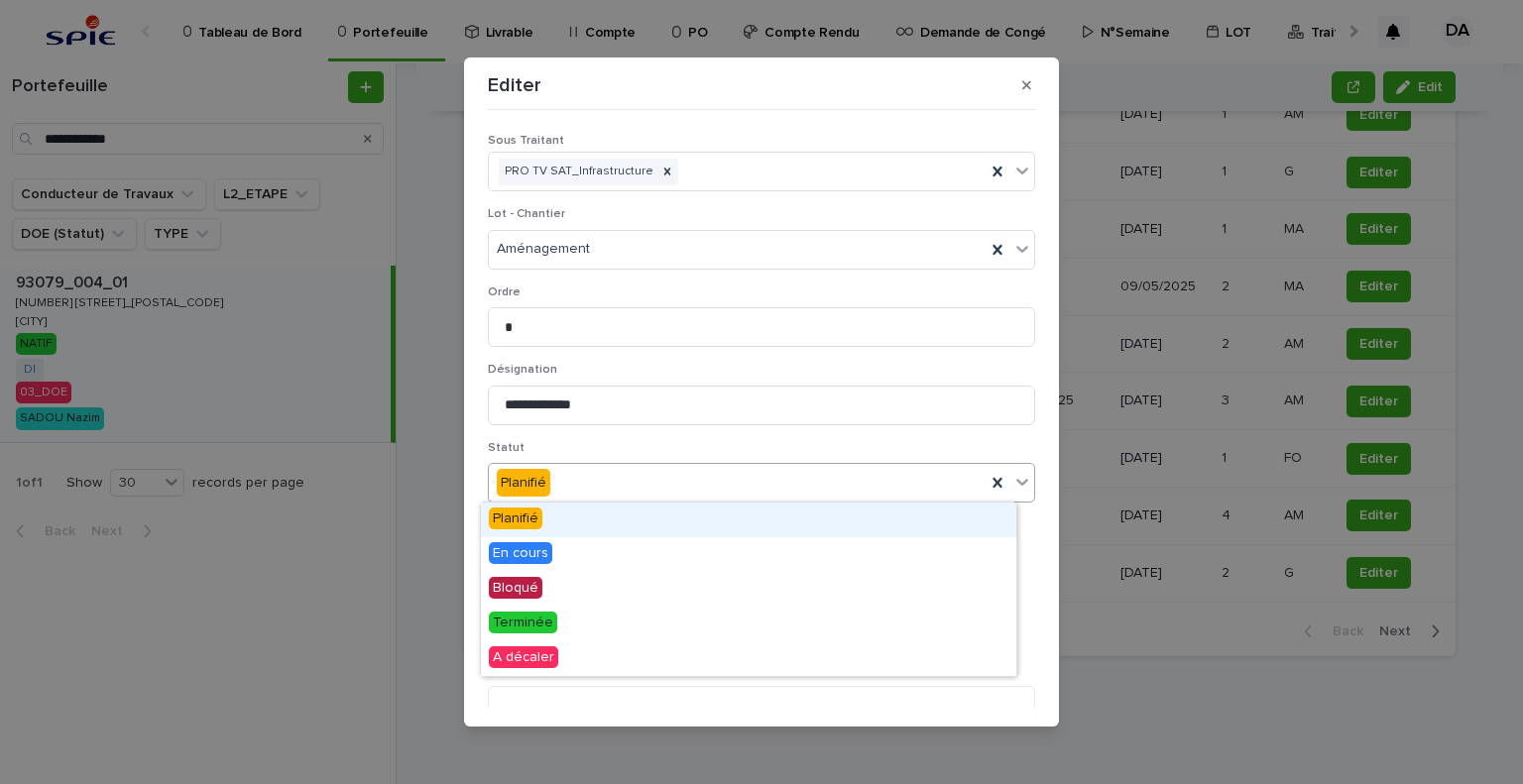 click on "Planifié" at bounding box center [737, 483] 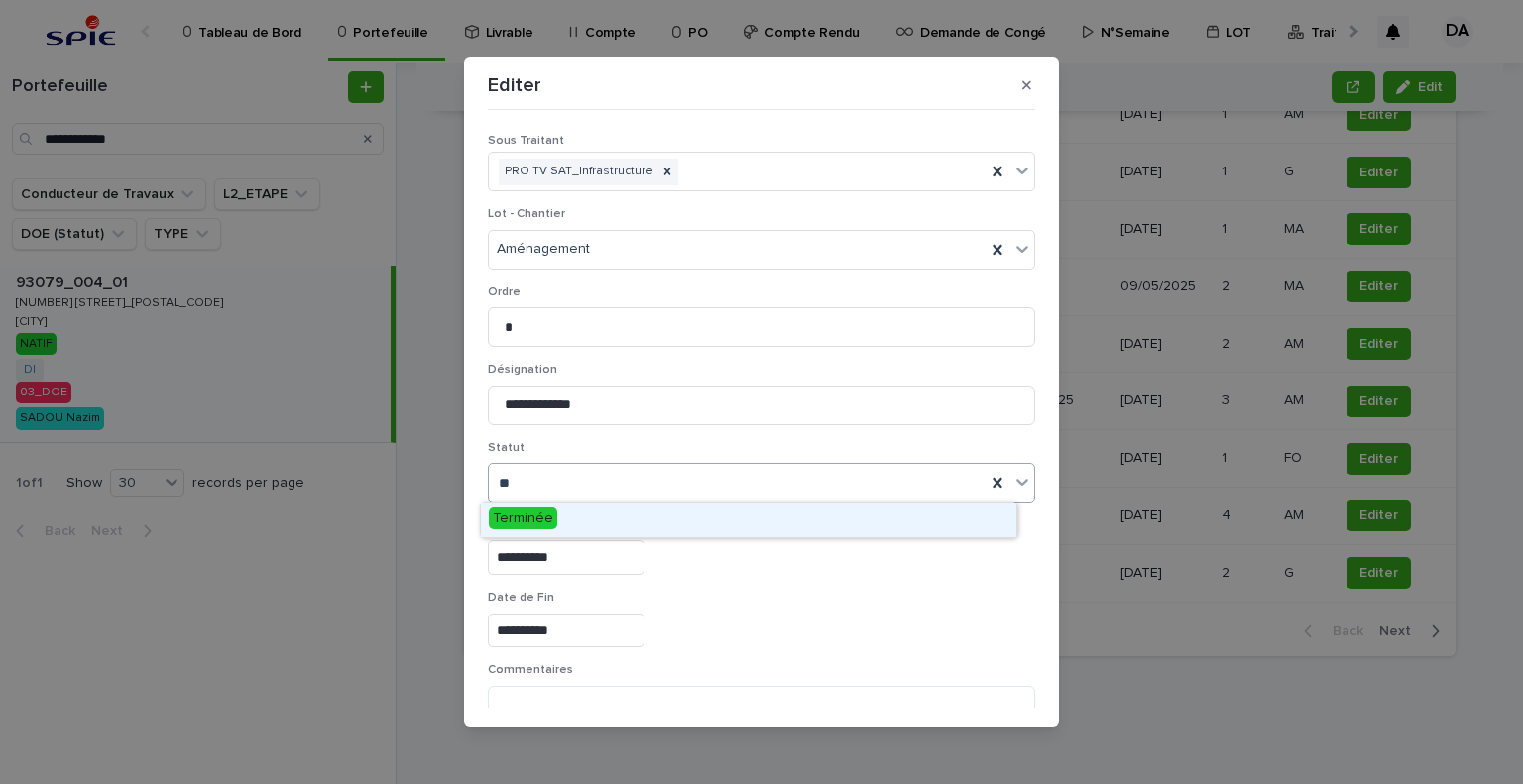 type on "***" 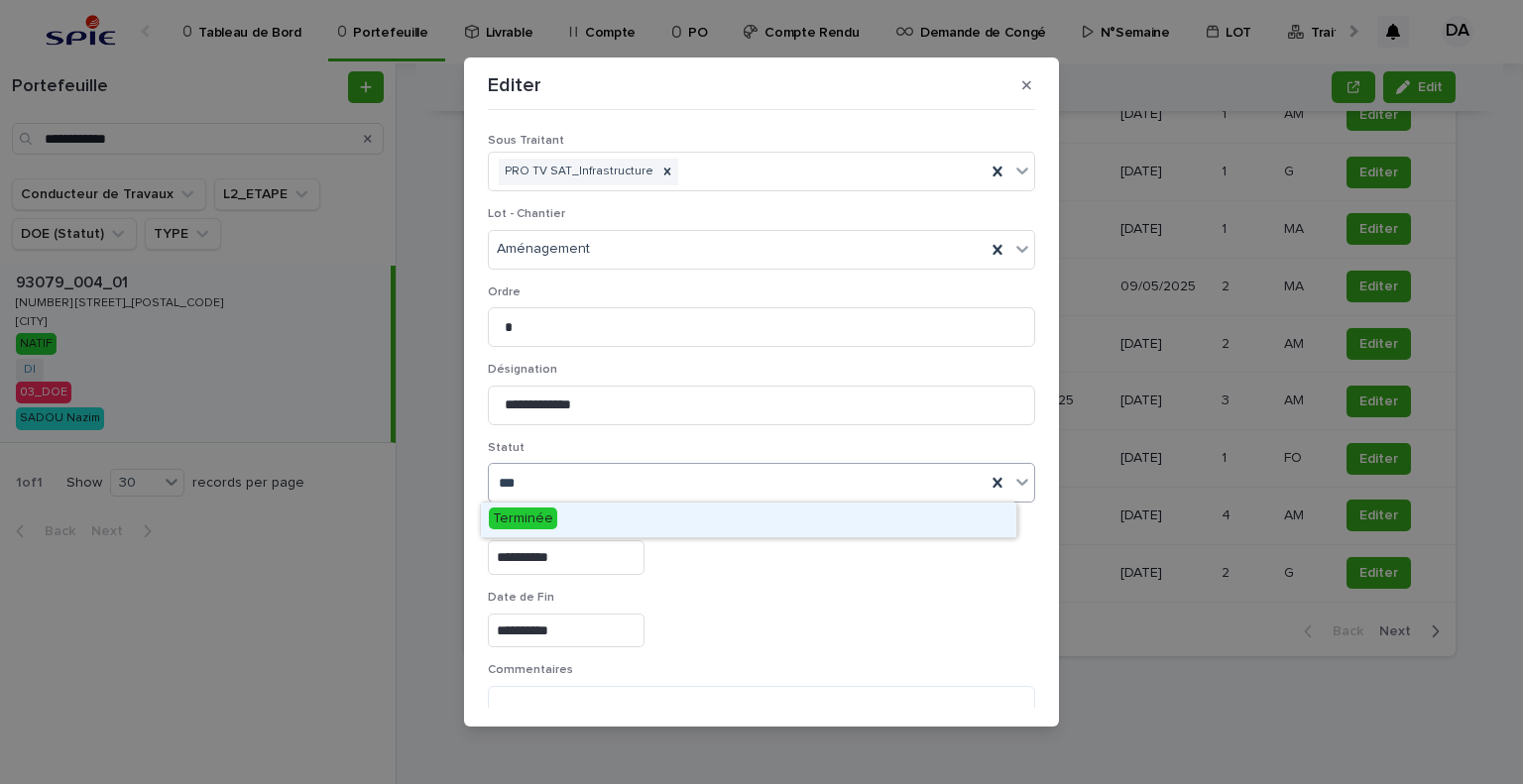 click on "Terminée" at bounding box center [749, 519] 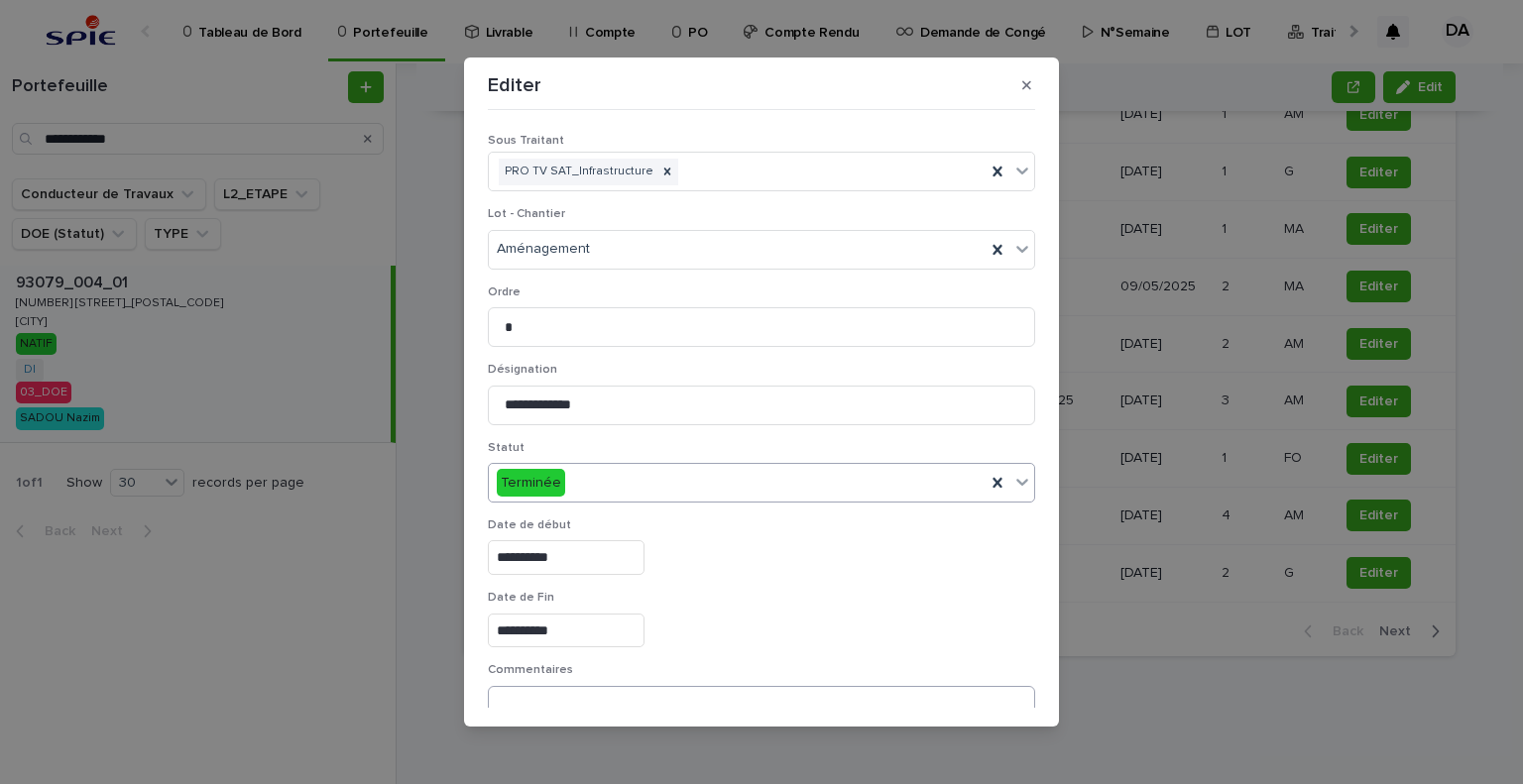 scroll, scrollTop: 98, scrollLeft: 0, axis: vertical 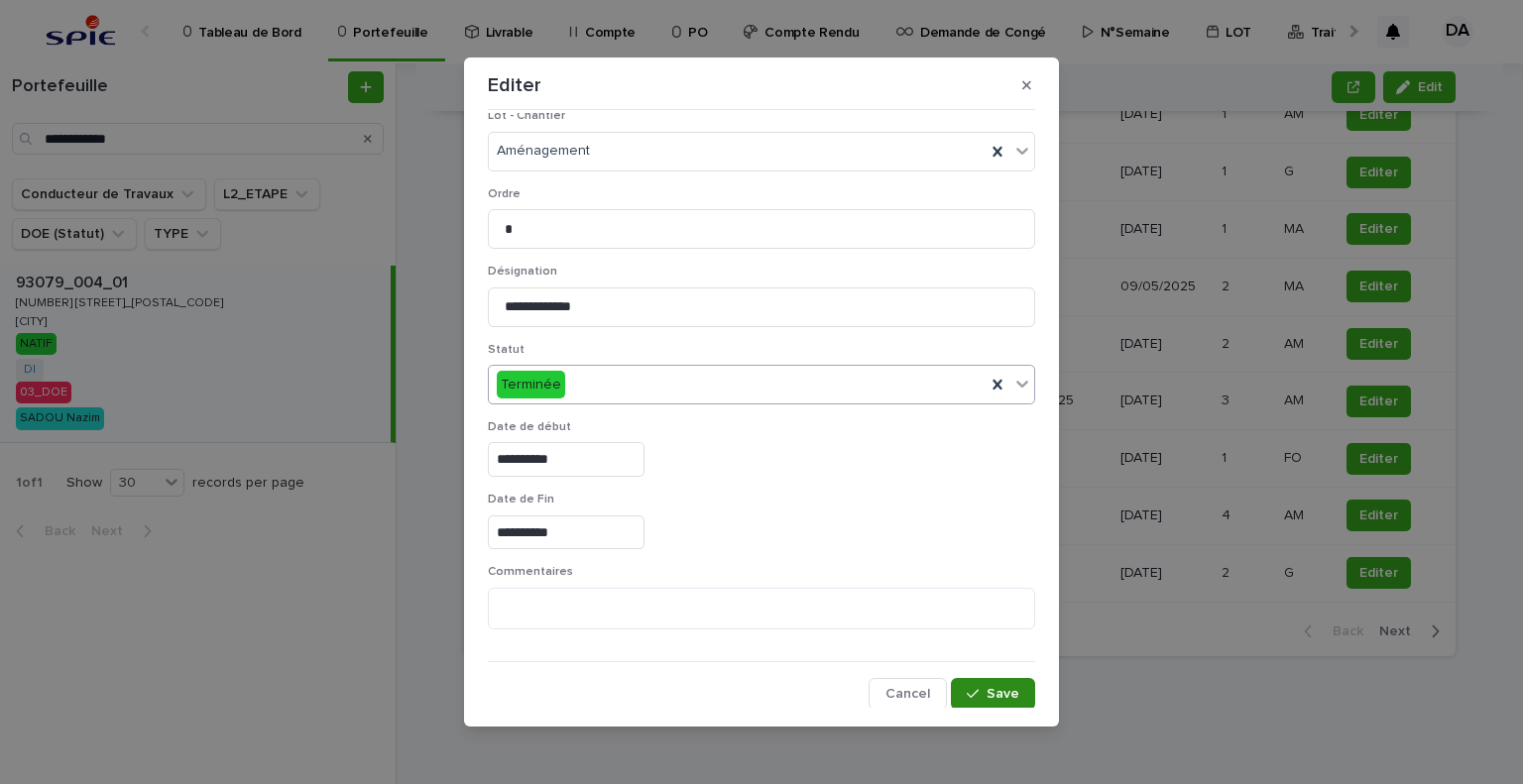 click on "Save" at bounding box center (993, 694) 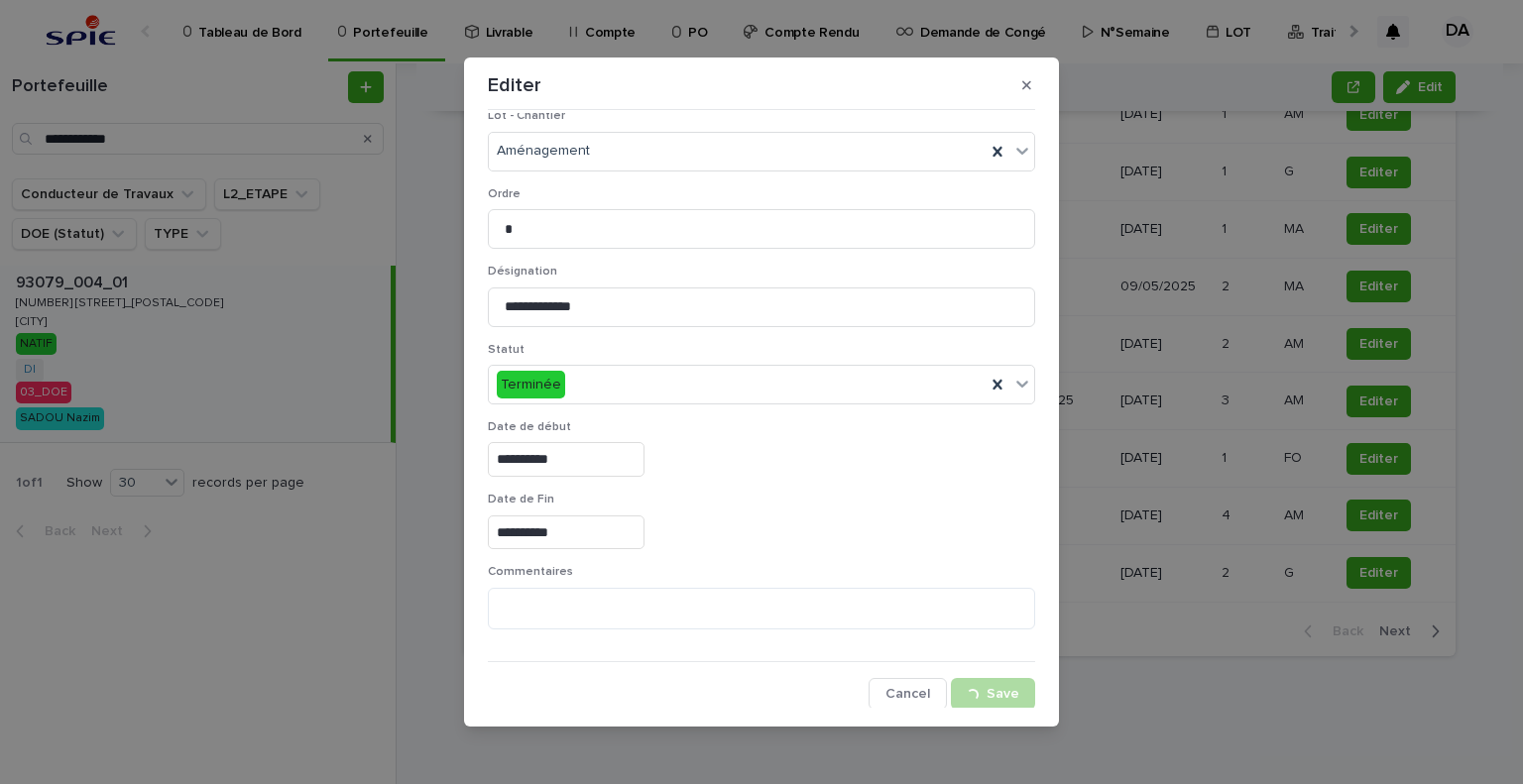 click on "**********" at bounding box center [762, 392] 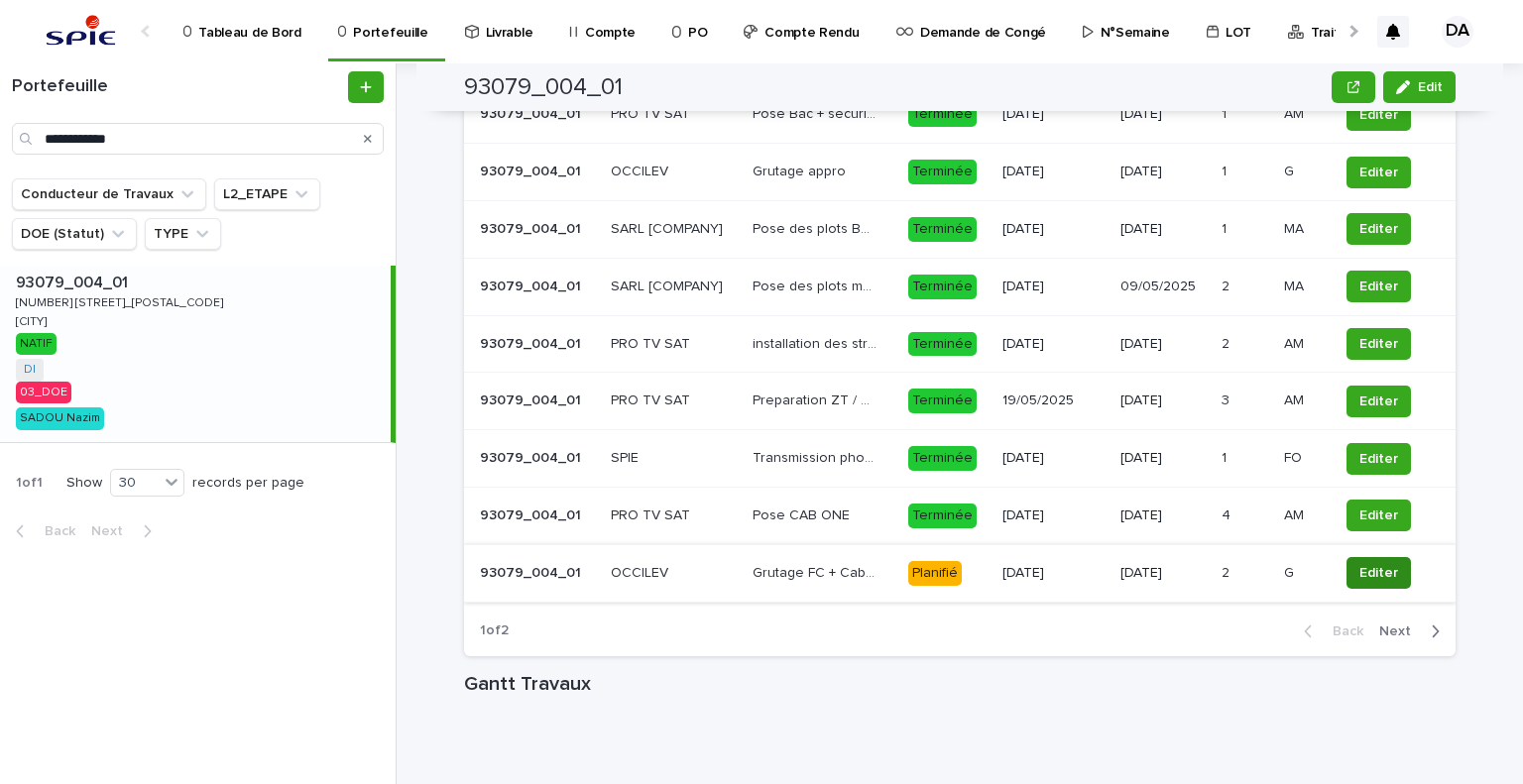 click on "Editer" at bounding box center (1378, 573) 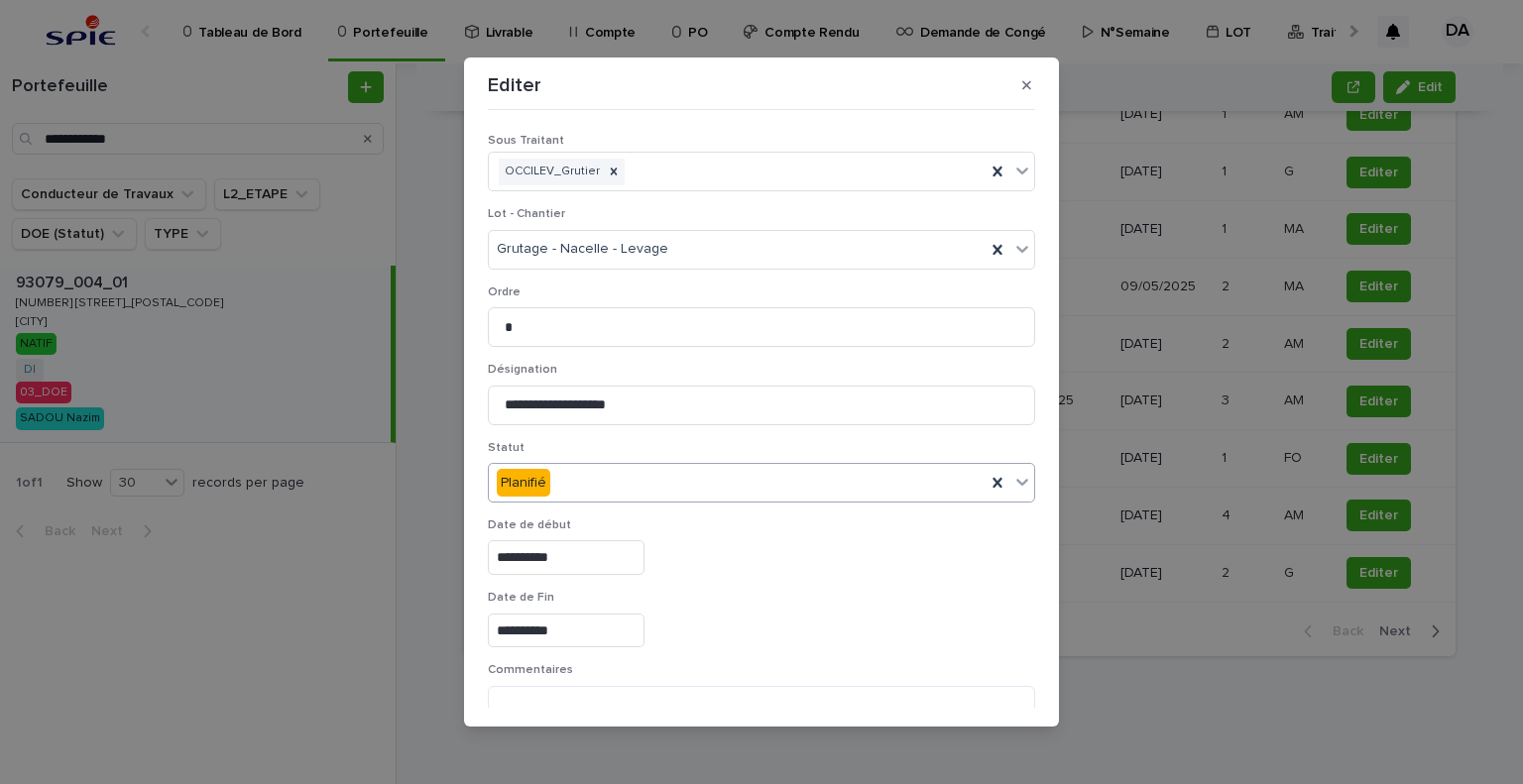 click on "Planifié" at bounding box center [737, 483] 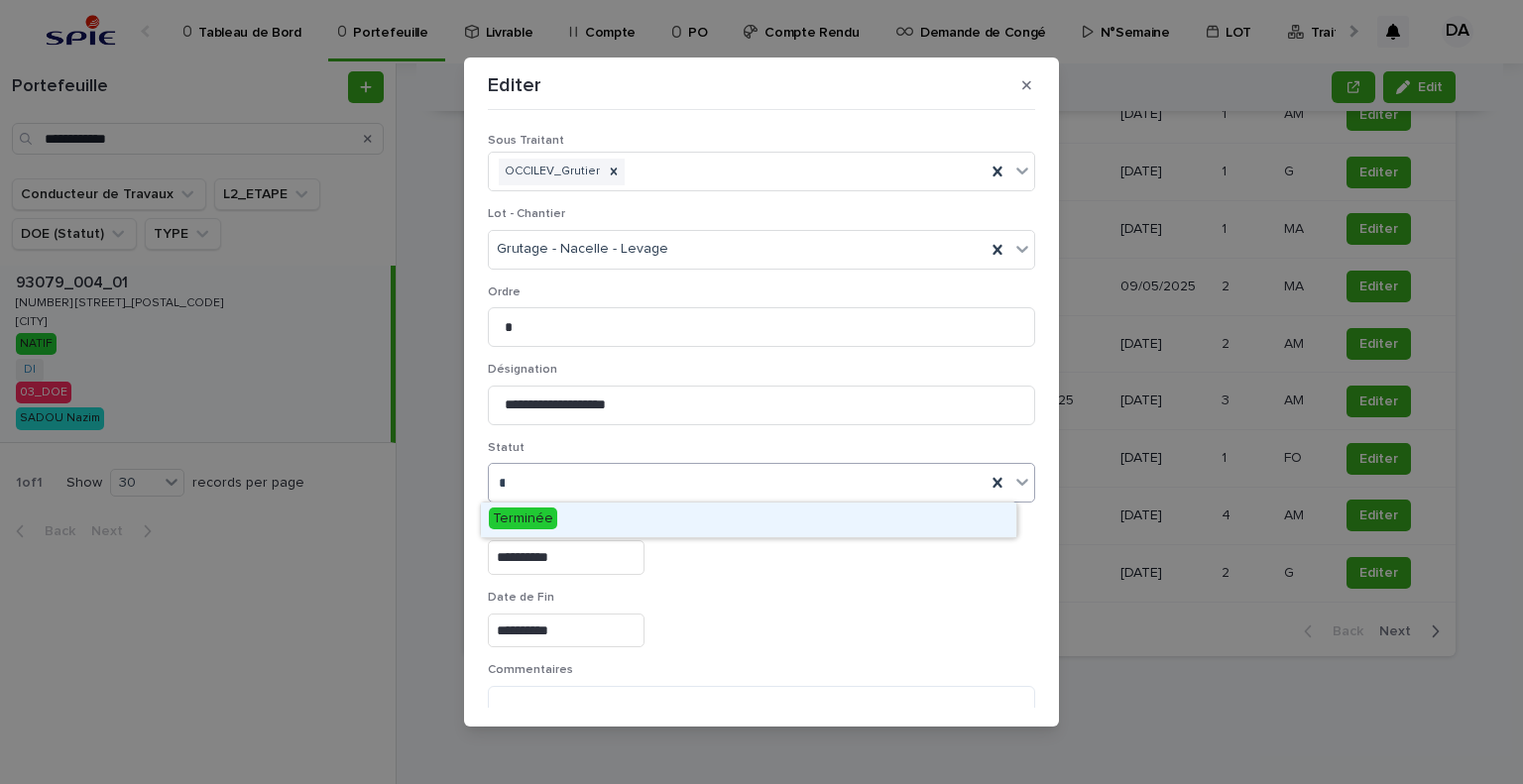 type on "***" 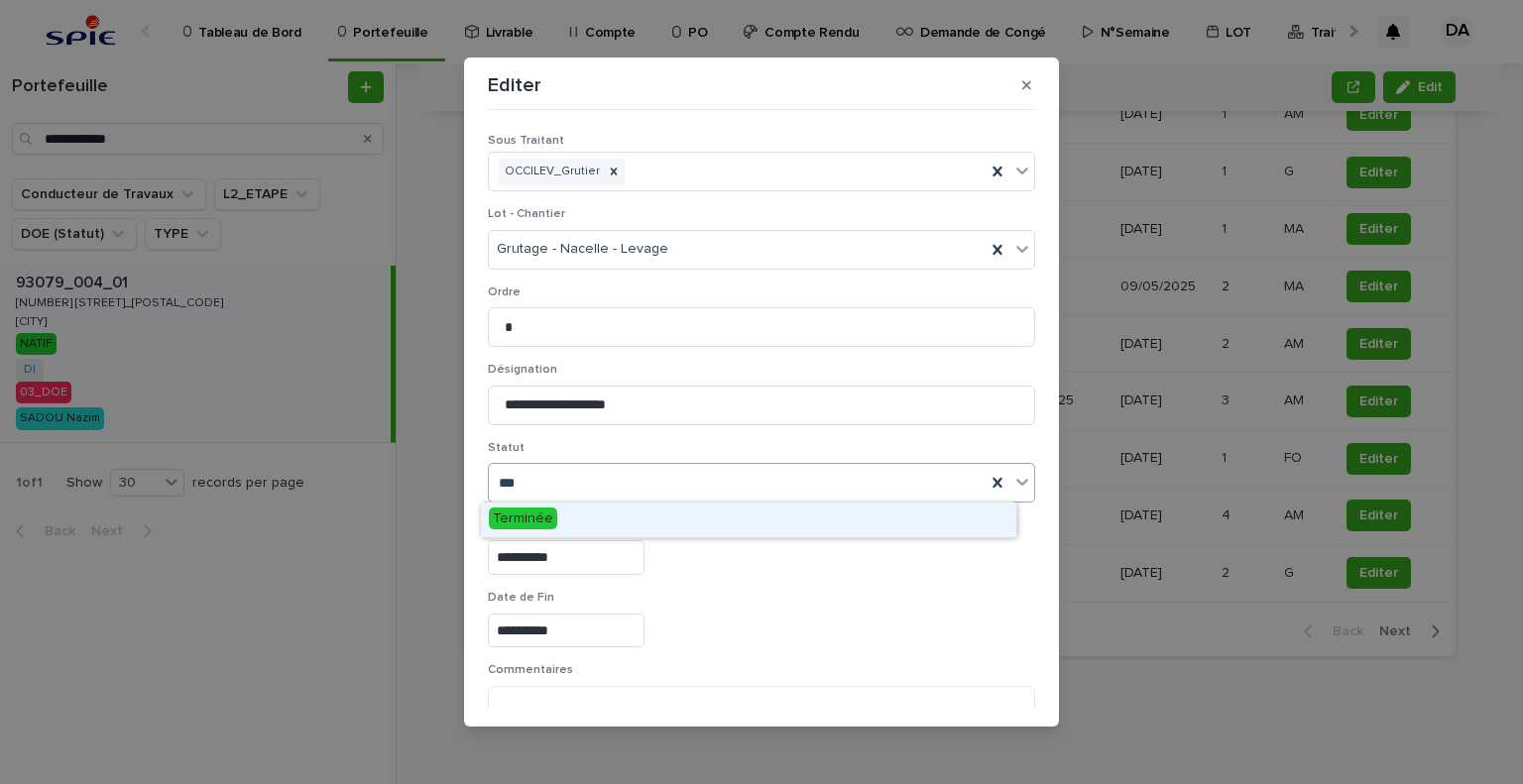 click on "Terminée" at bounding box center (749, 519) 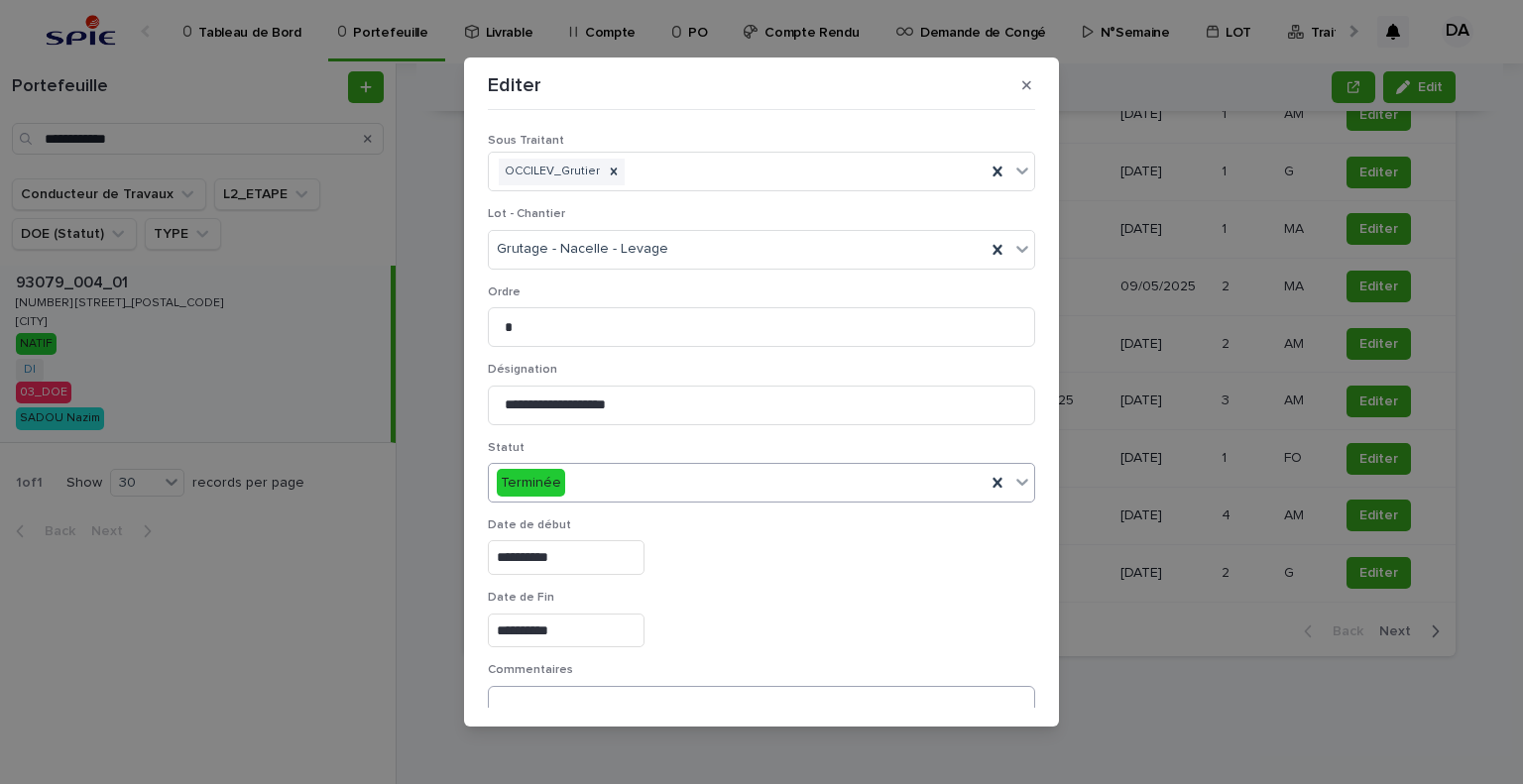 scroll, scrollTop: 98, scrollLeft: 0, axis: vertical 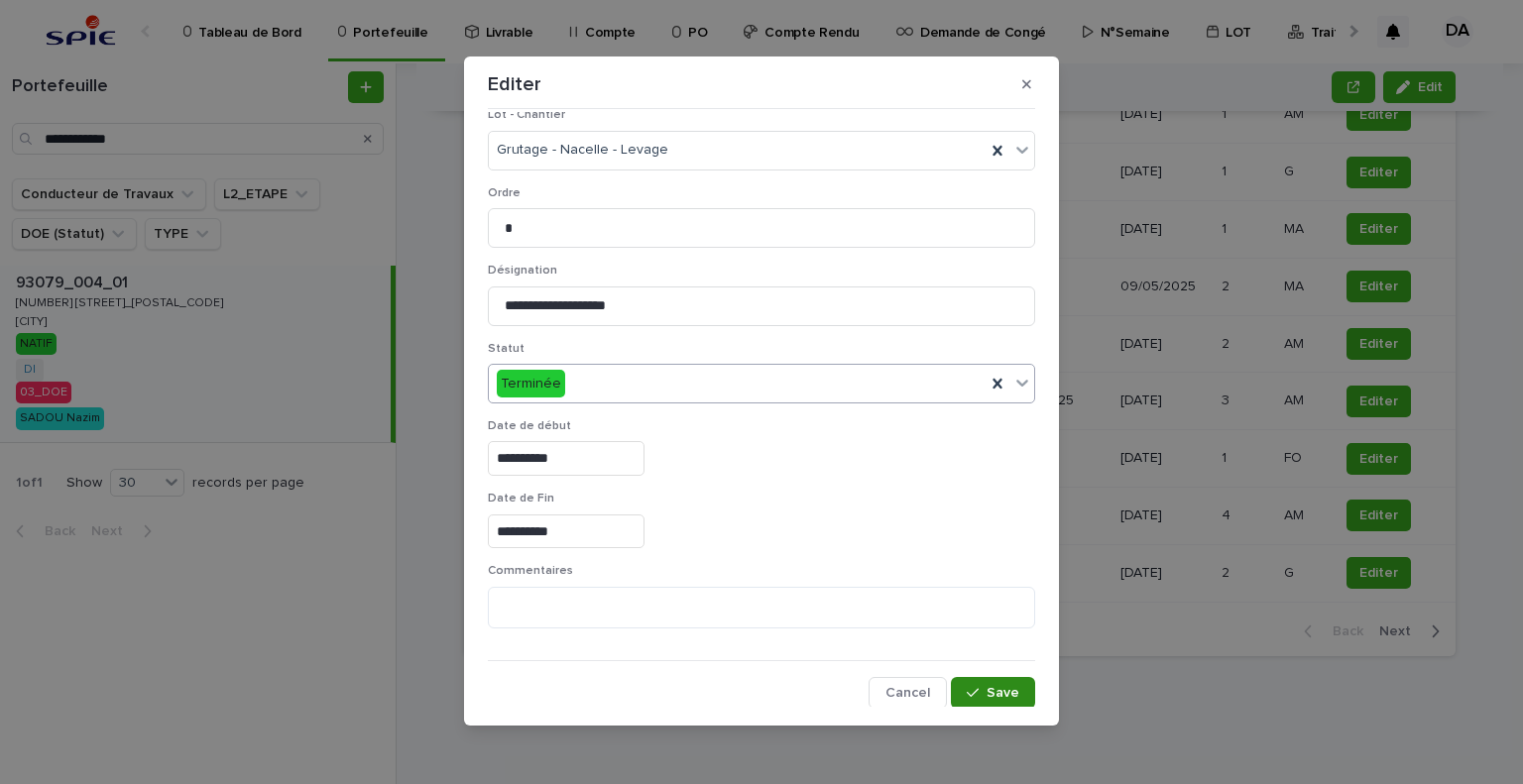 click on "Save" at bounding box center (993, 693) 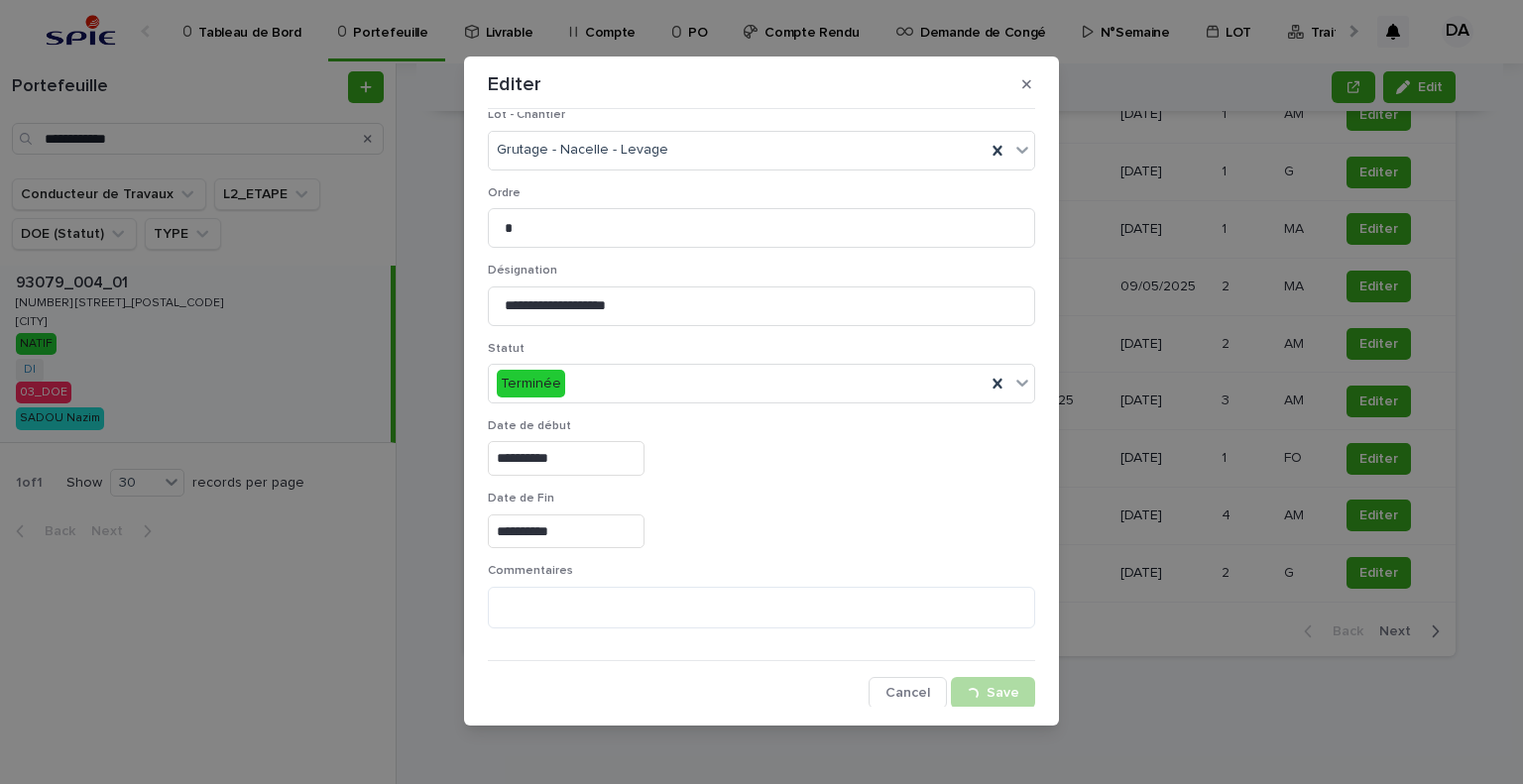 click on "**********" at bounding box center [762, 392] 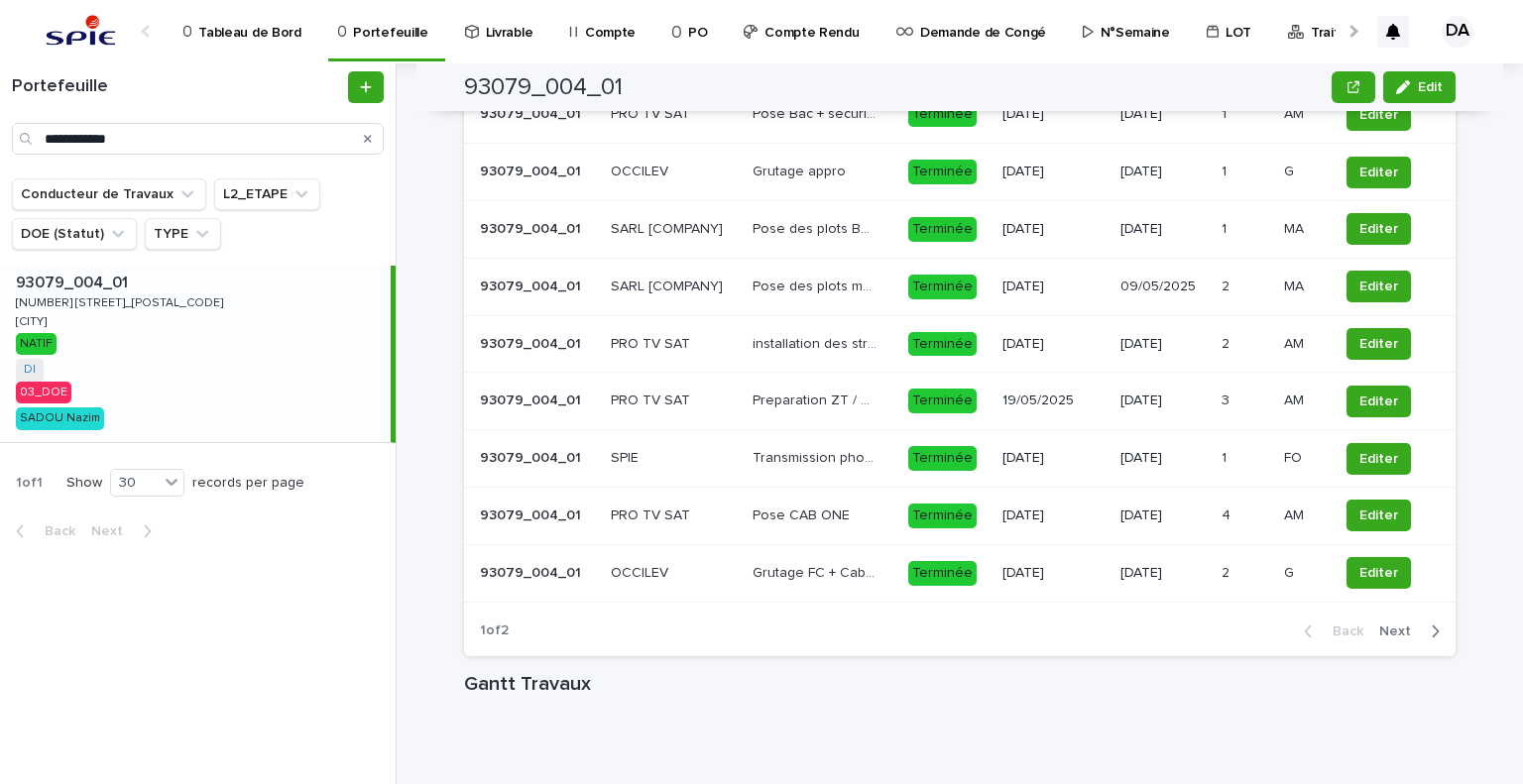 click on "Next" at bounding box center [1401, 631] 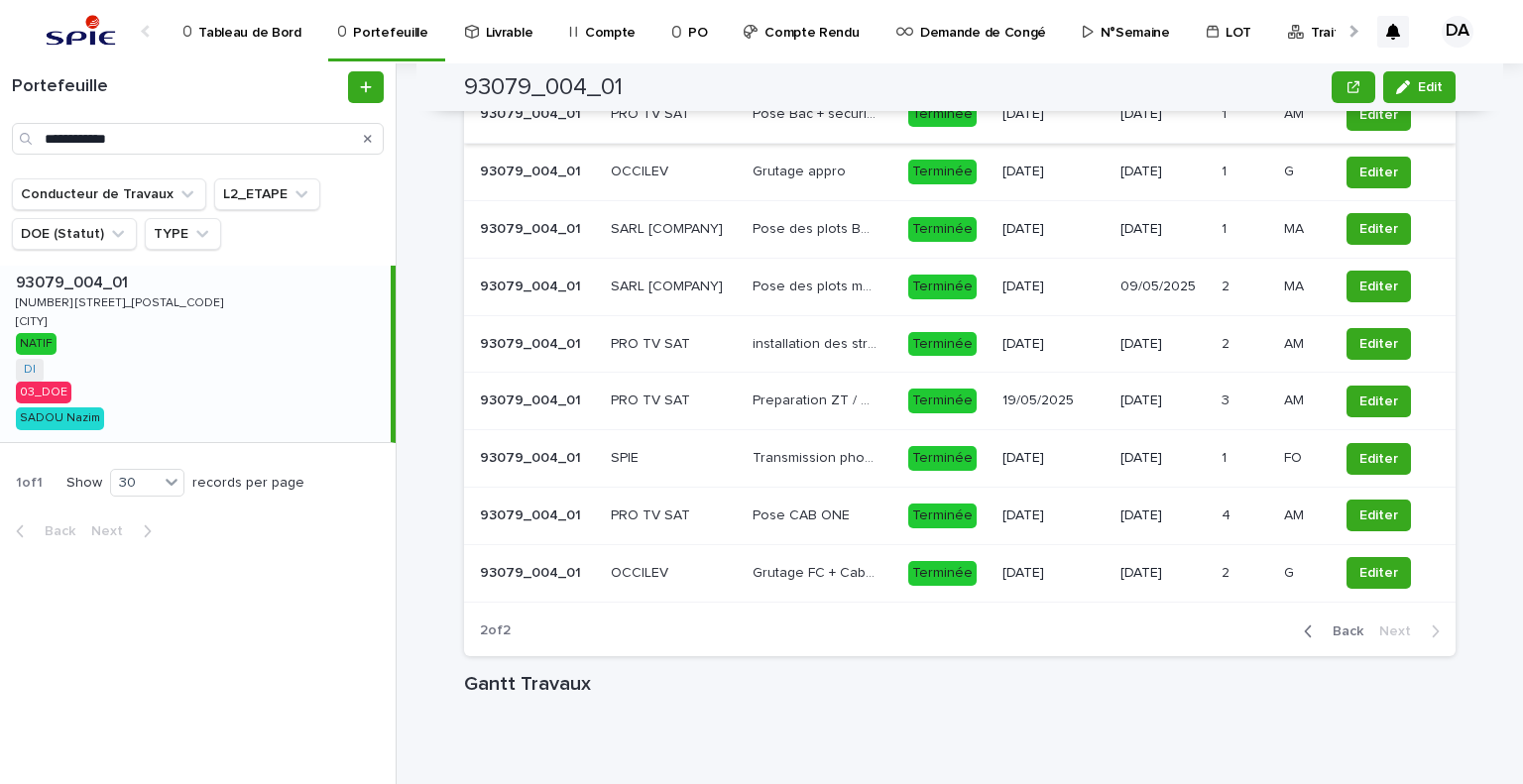 scroll, scrollTop: 1577, scrollLeft: 0, axis: vertical 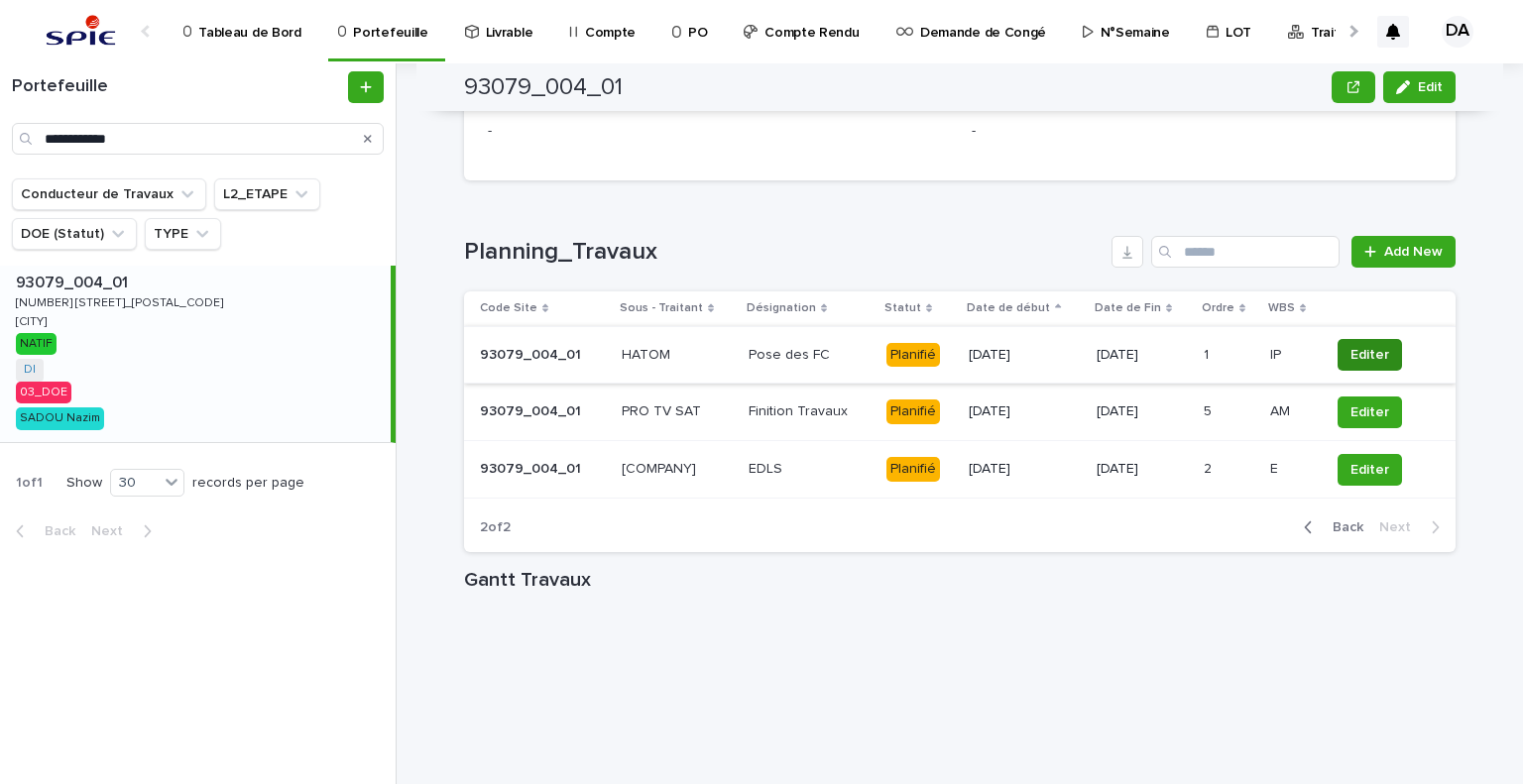 click on "Editer" at bounding box center [1369, 355] 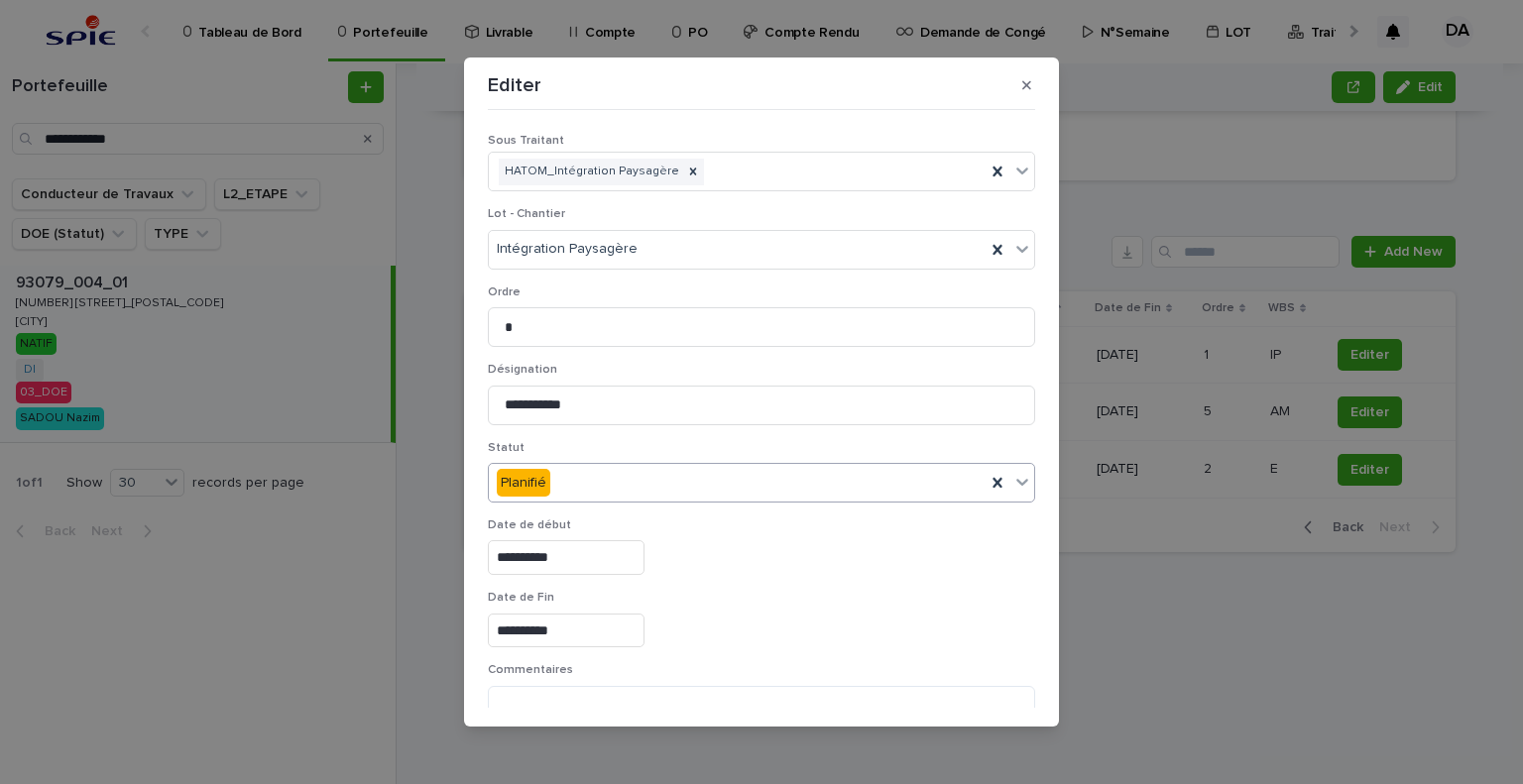 click on "Planifié" at bounding box center [737, 483] 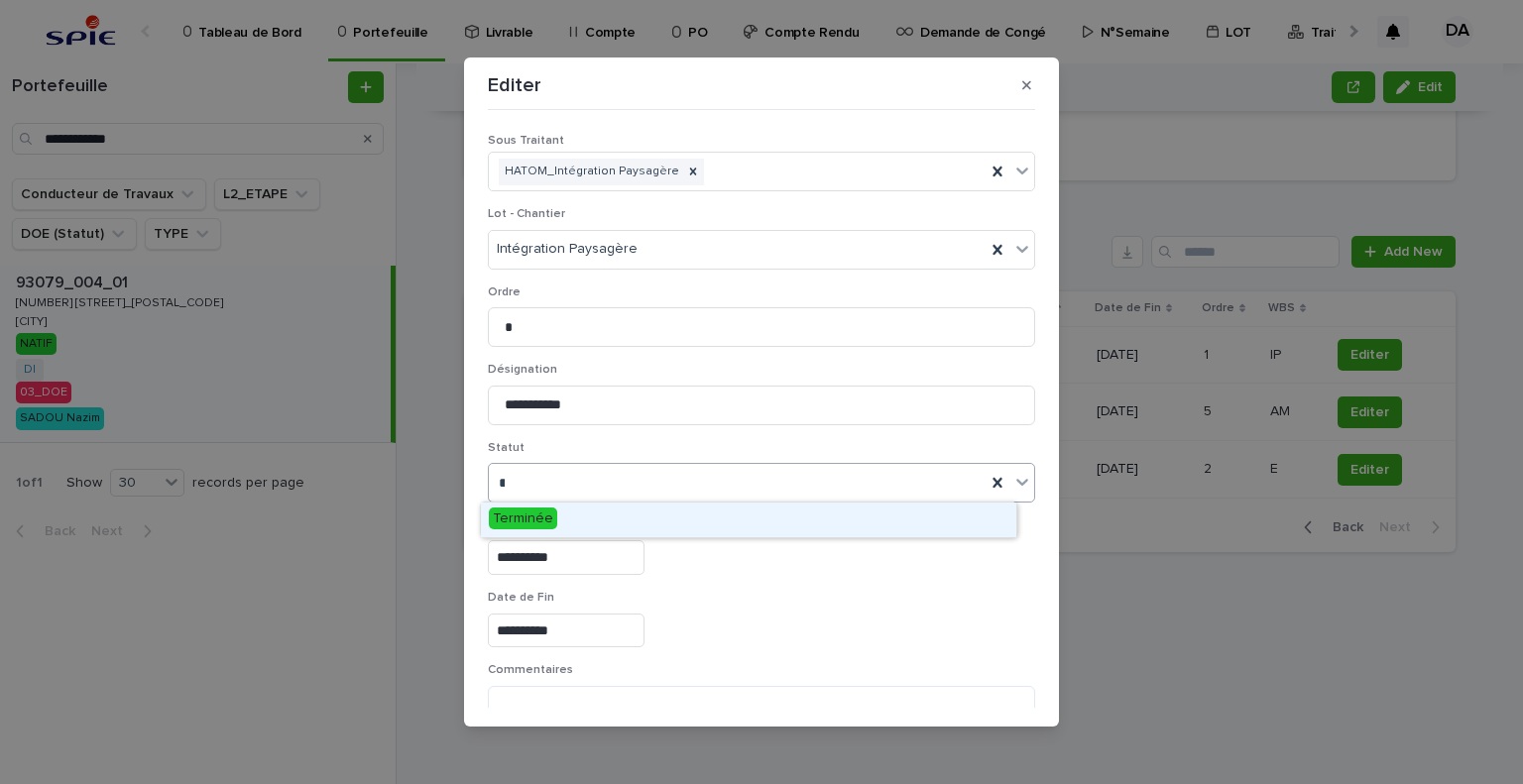 type on "**" 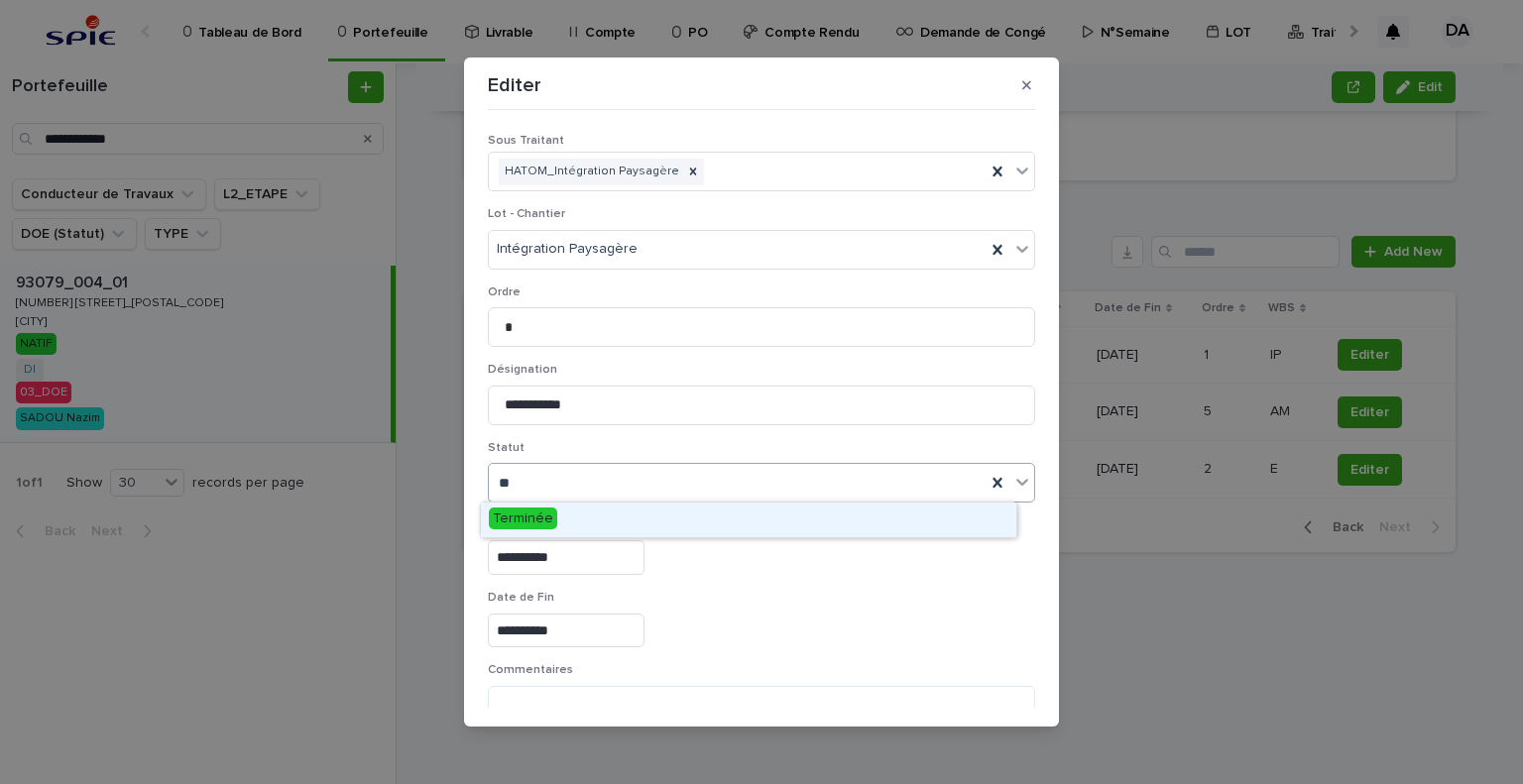 click on "Terminée" at bounding box center [749, 519] 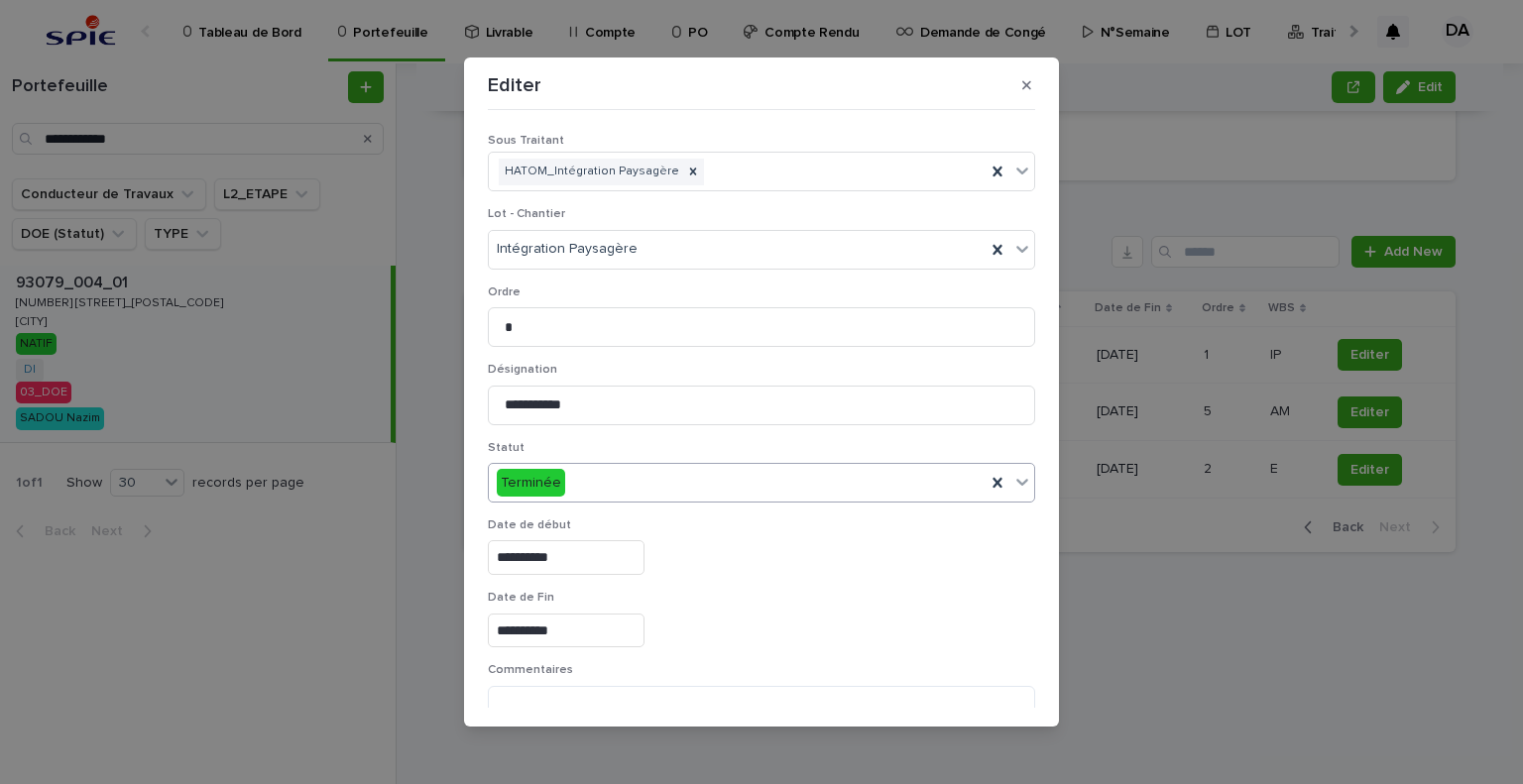 scroll, scrollTop: 98, scrollLeft: 0, axis: vertical 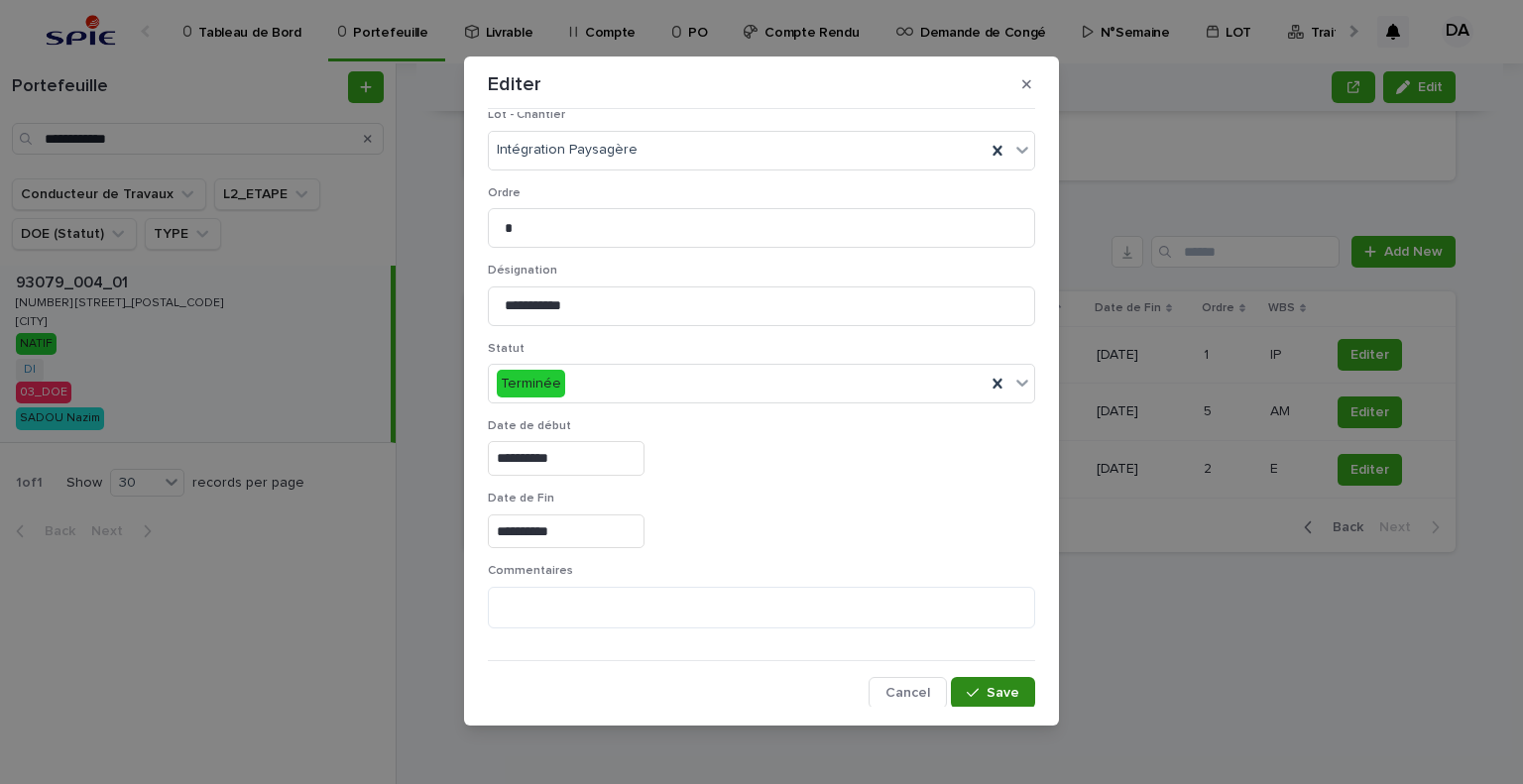 drag, startPoint x: 974, startPoint y: 688, endPoint x: 1387, endPoint y: 423, distance: 490.7077 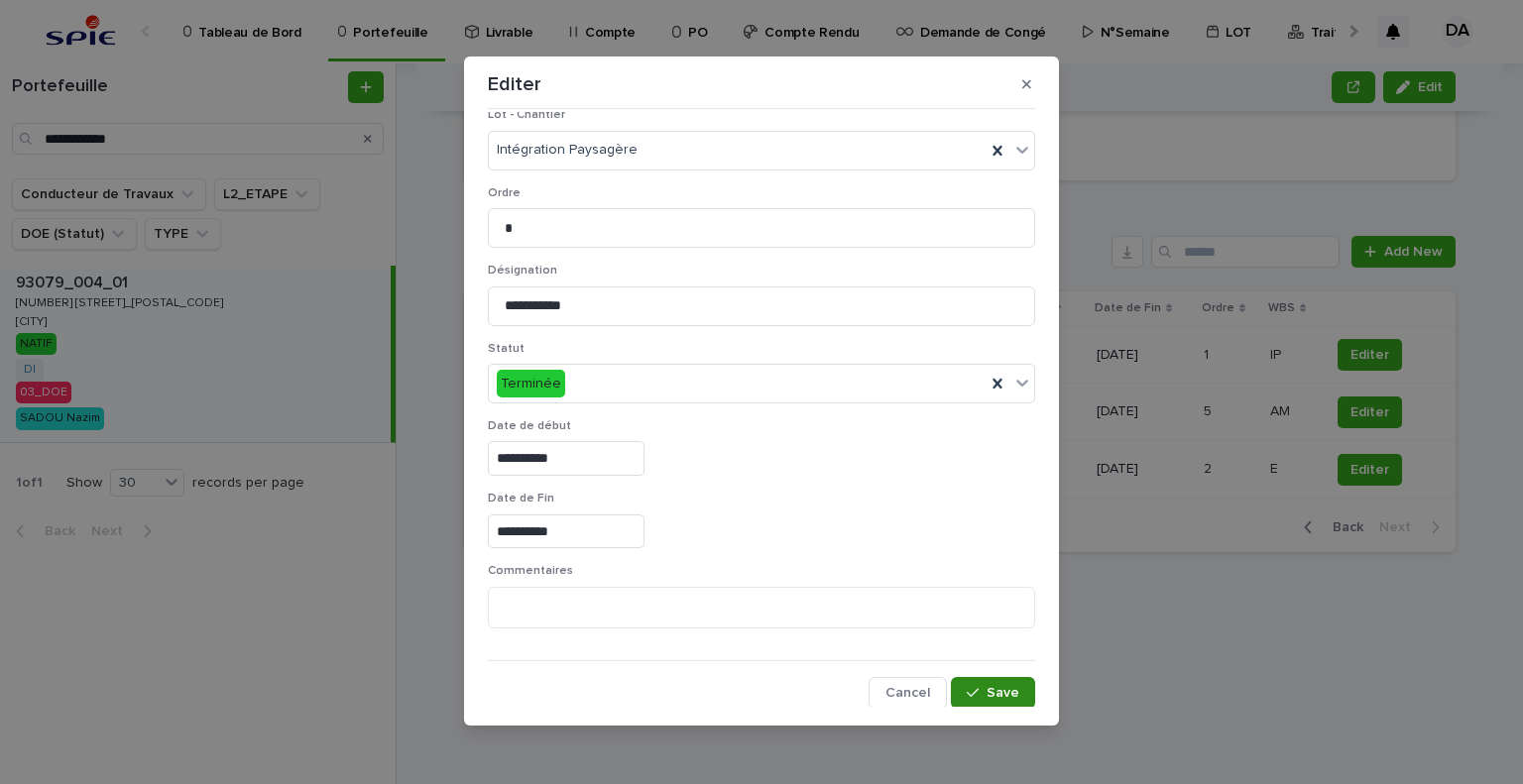 click on "Save" at bounding box center (1002, 693) 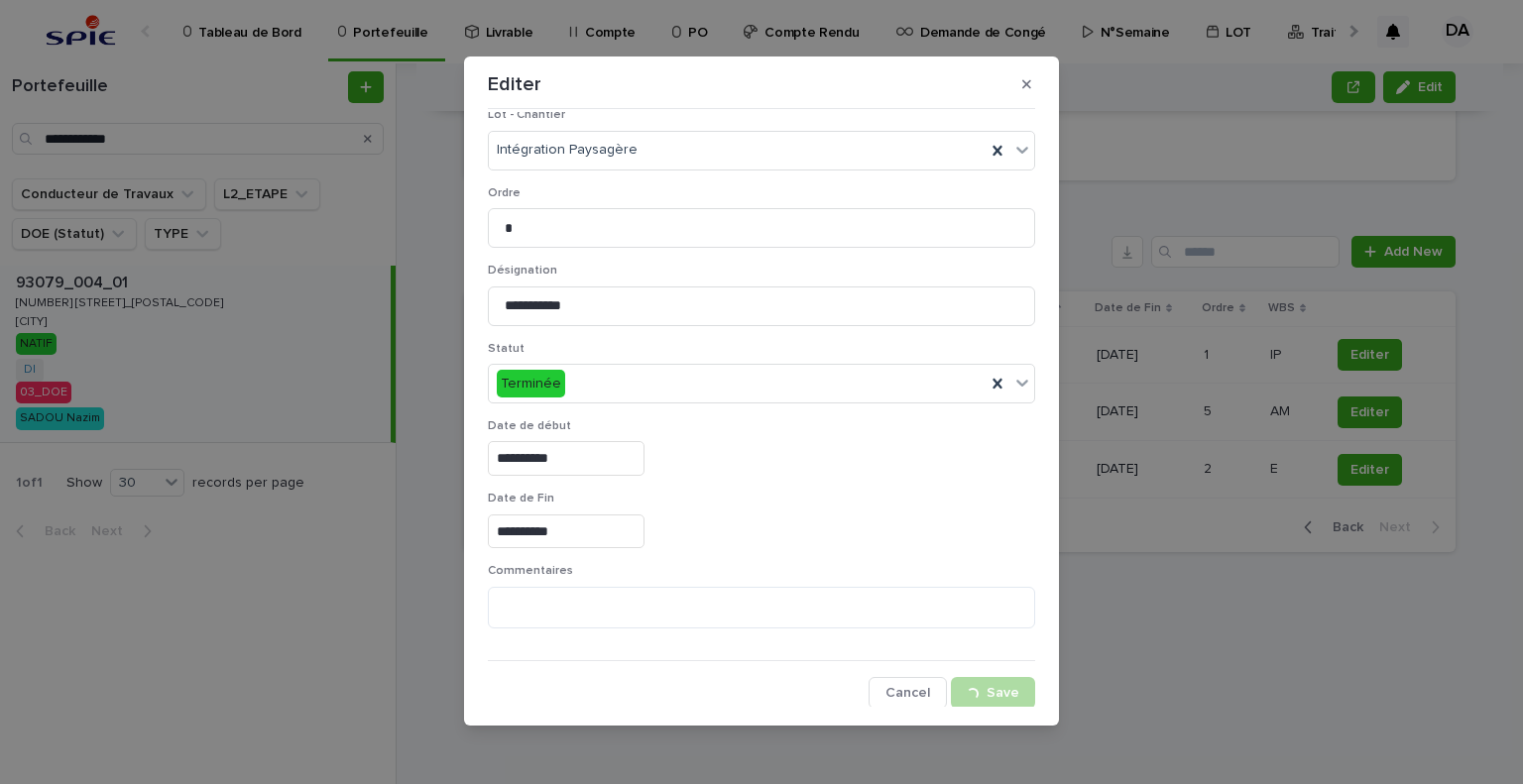 click on "**********" at bounding box center [762, 392] 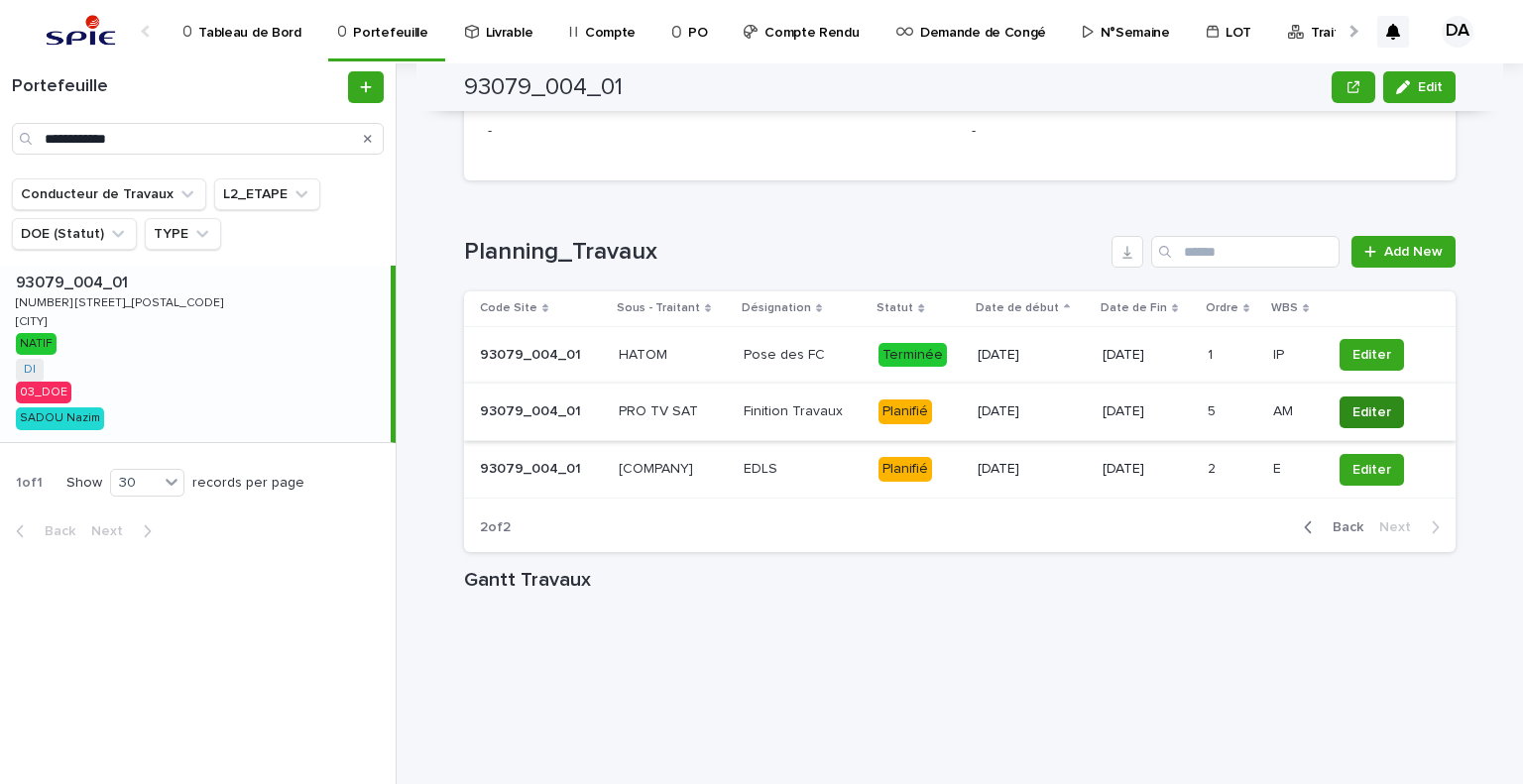 click on "Editer" at bounding box center (1371, 412) 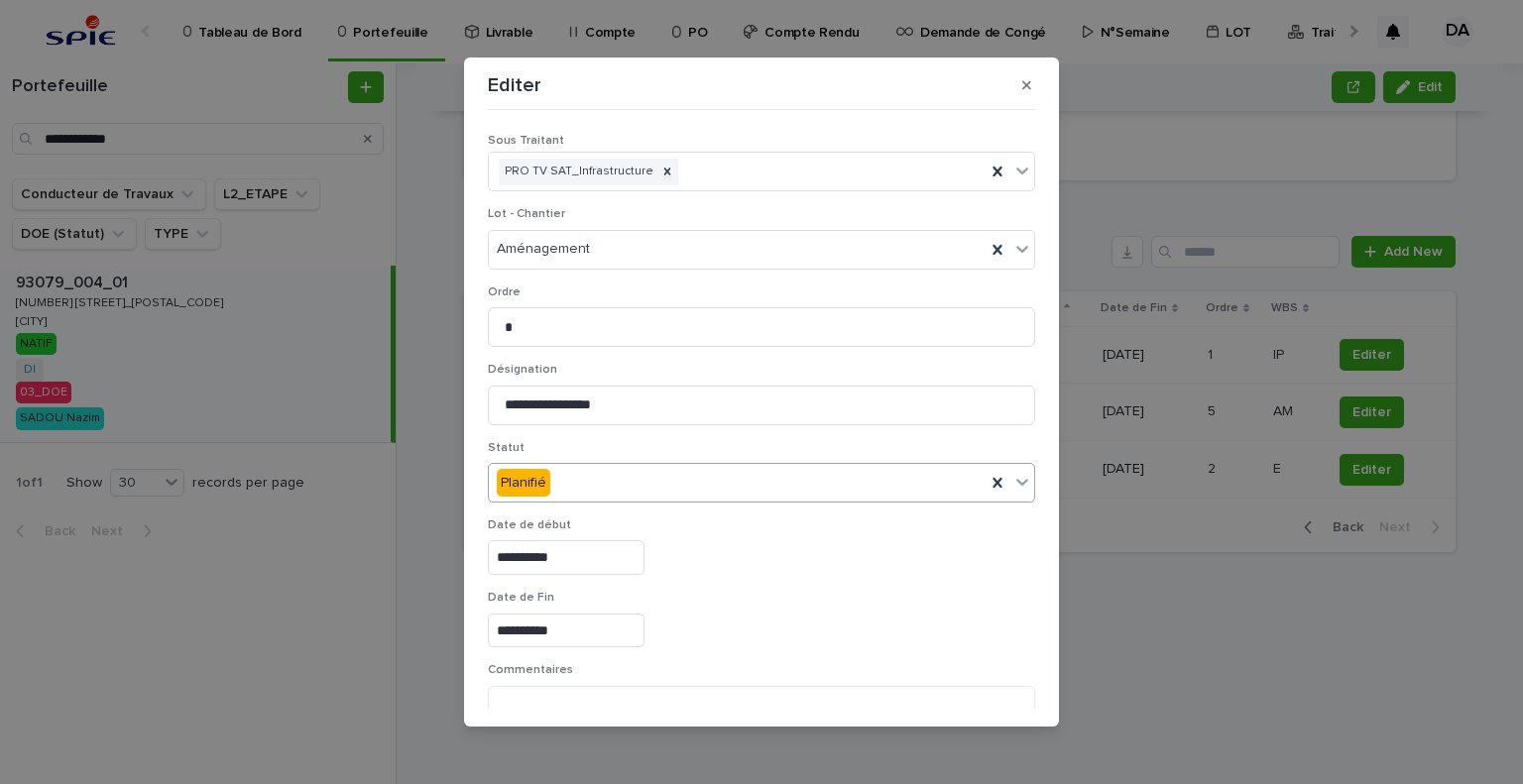 click on "Planifié" at bounding box center [737, 483] 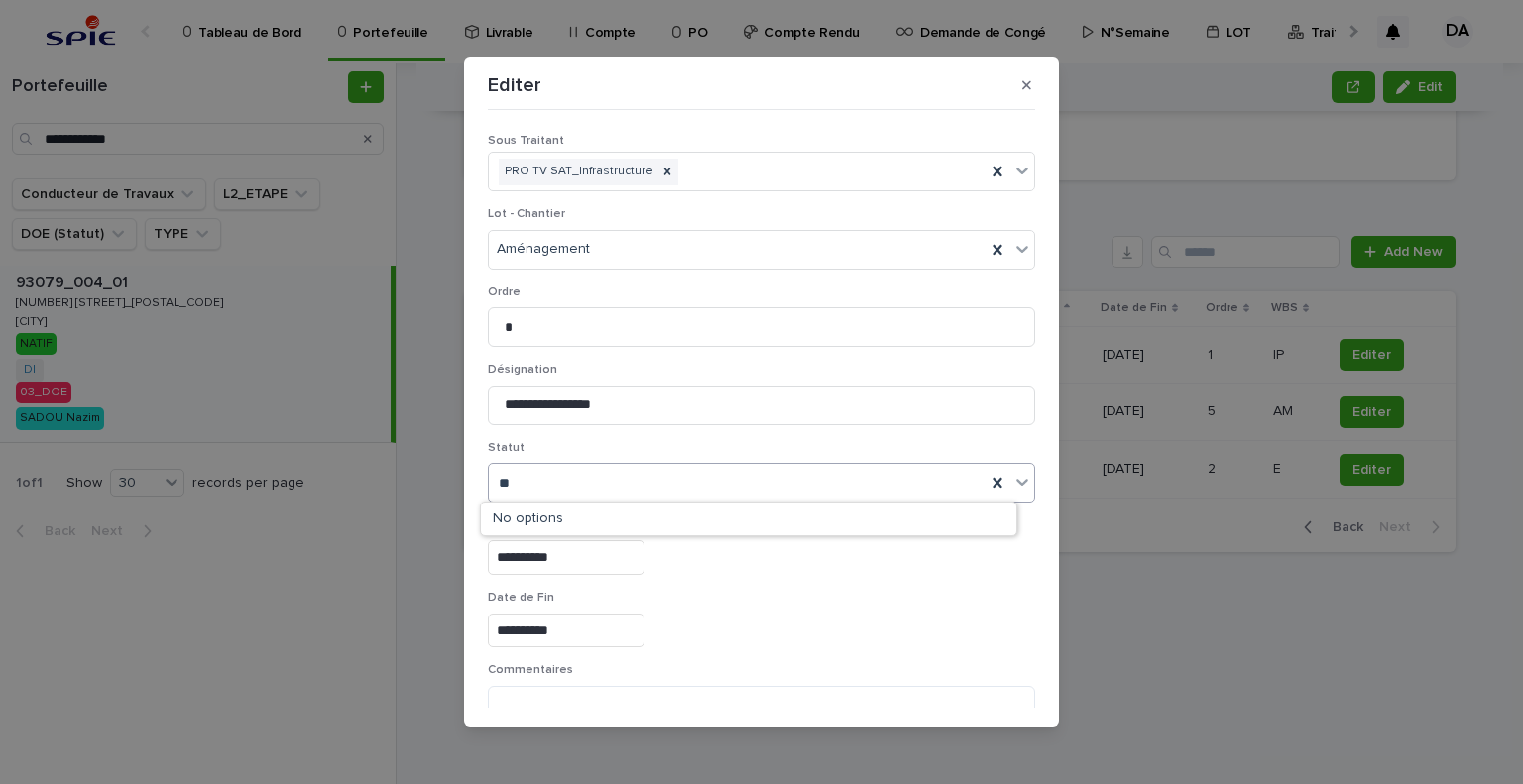 type on "***" 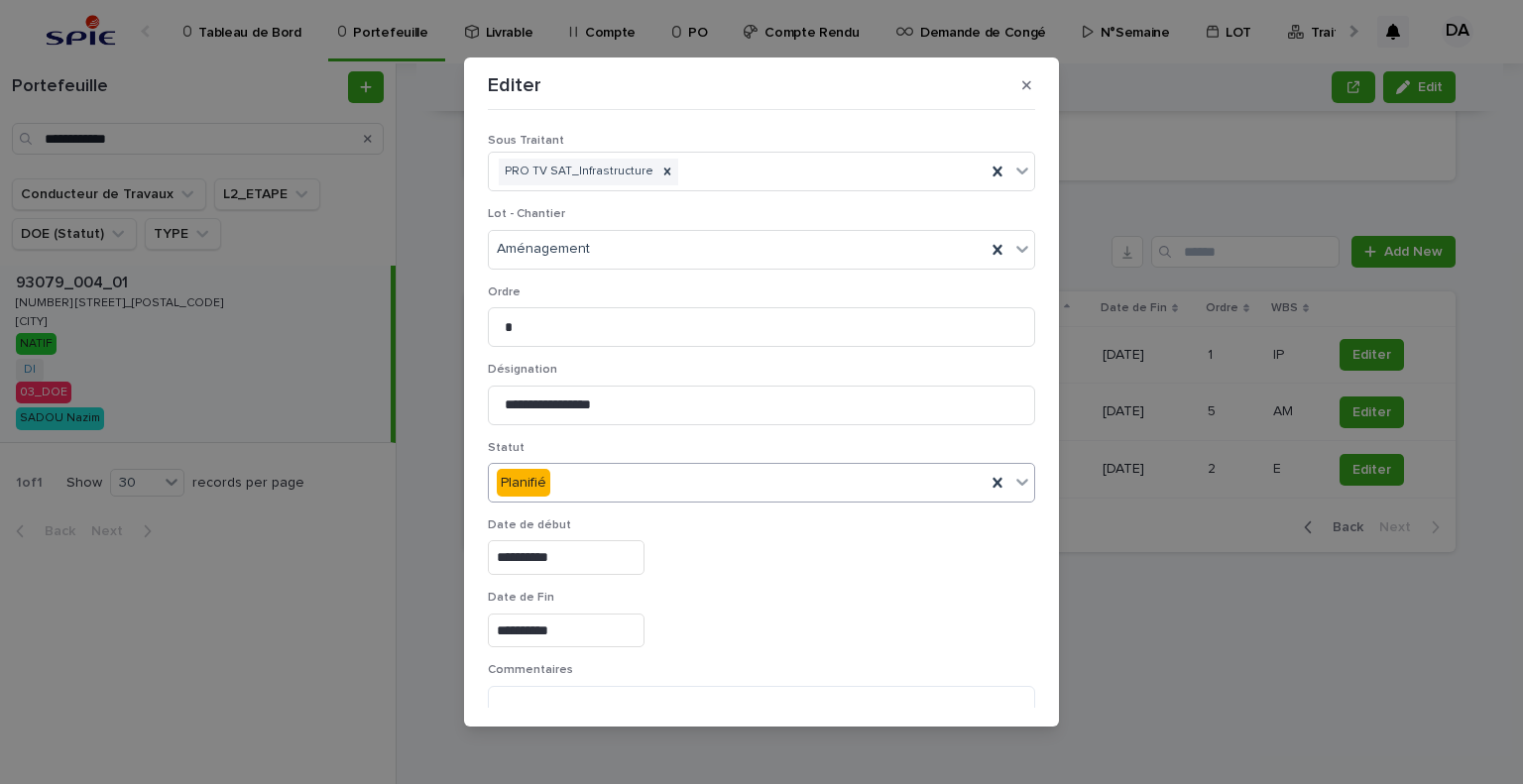 click on "Planifié" at bounding box center (737, 483) 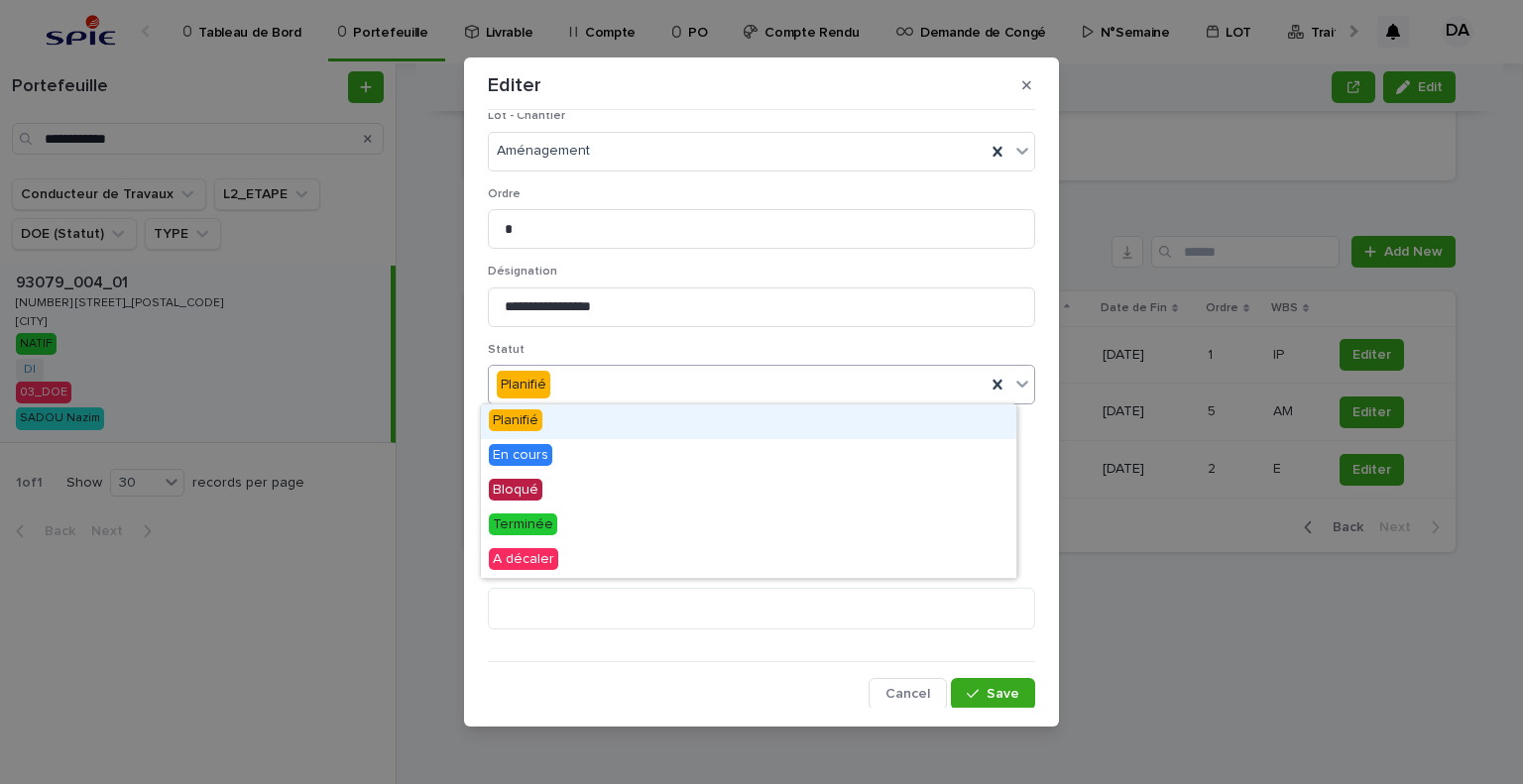 click on "Planifié" at bounding box center [762, 385] 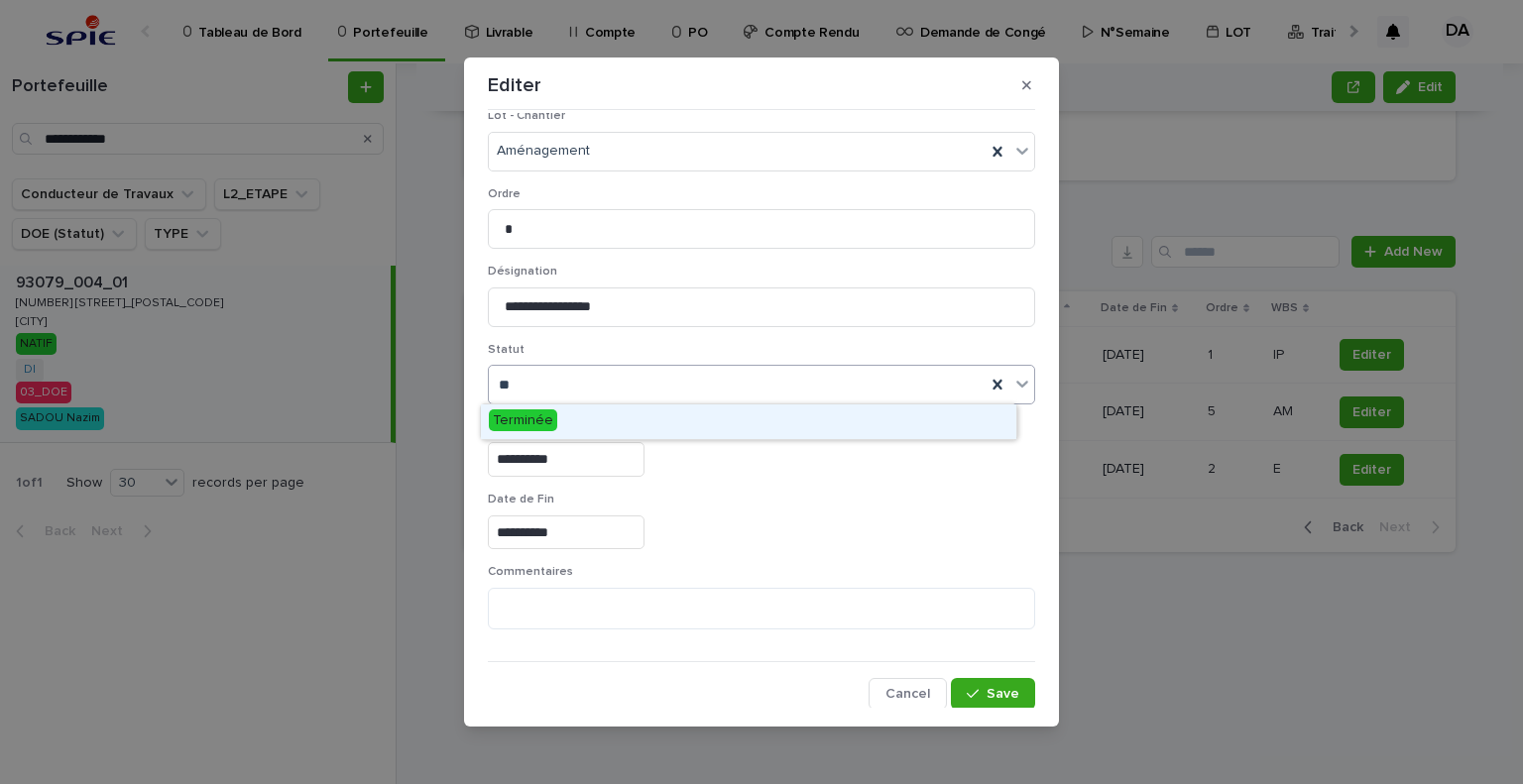 type on "***" 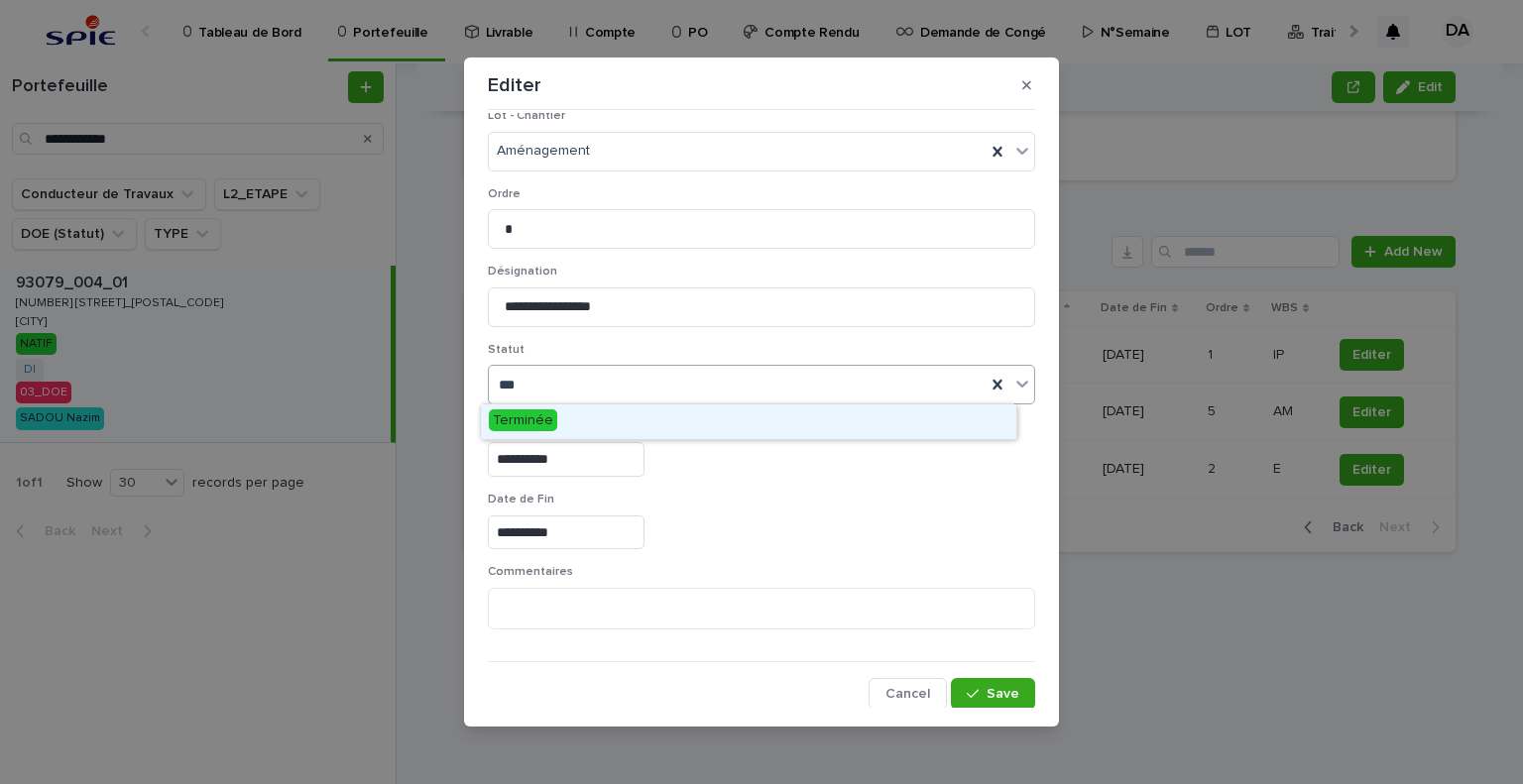 drag, startPoint x: 639, startPoint y: 418, endPoint x: 654, endPoint y: 437, distance: 24.207437 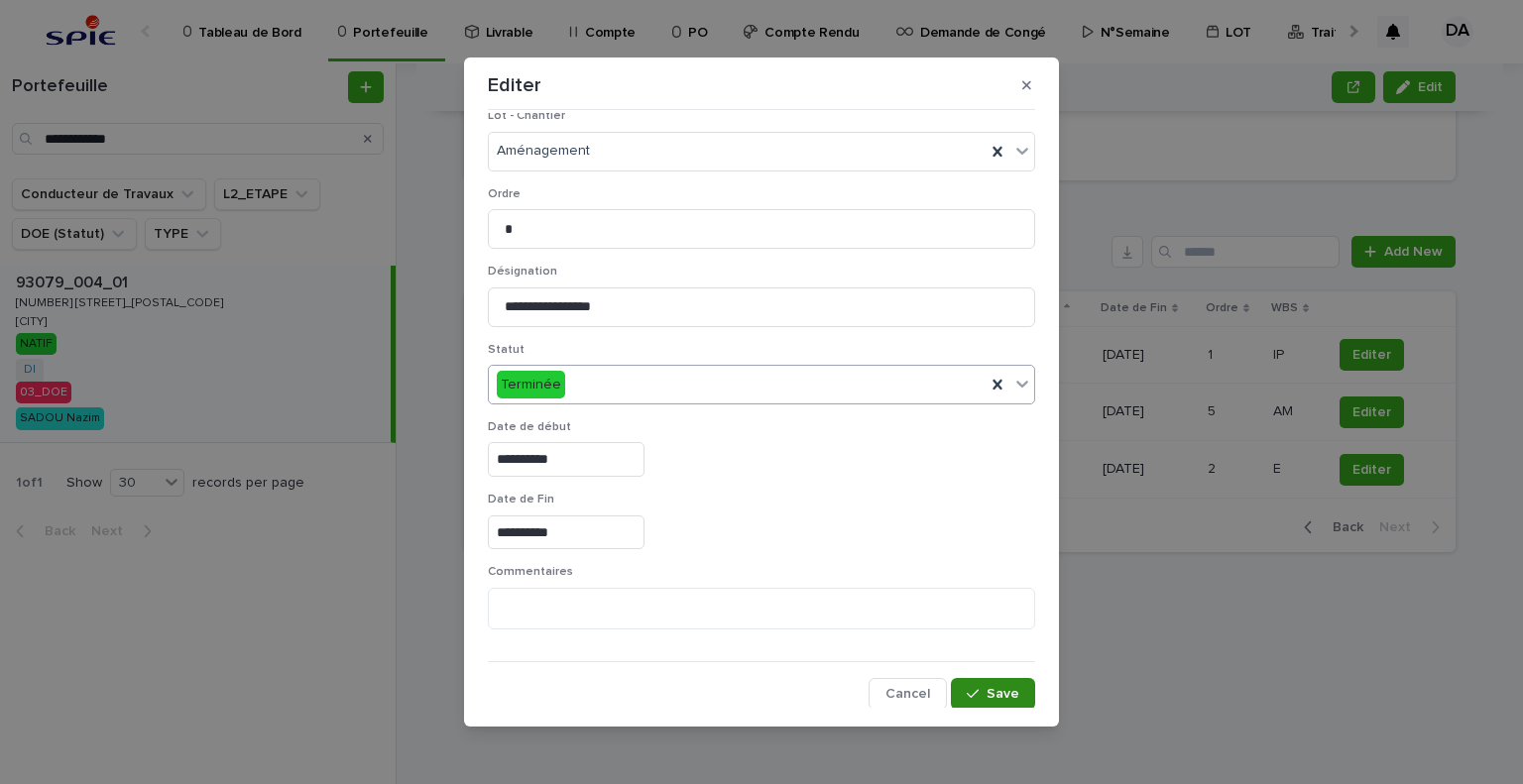 click on "Save" at bounding box center [993, 694] 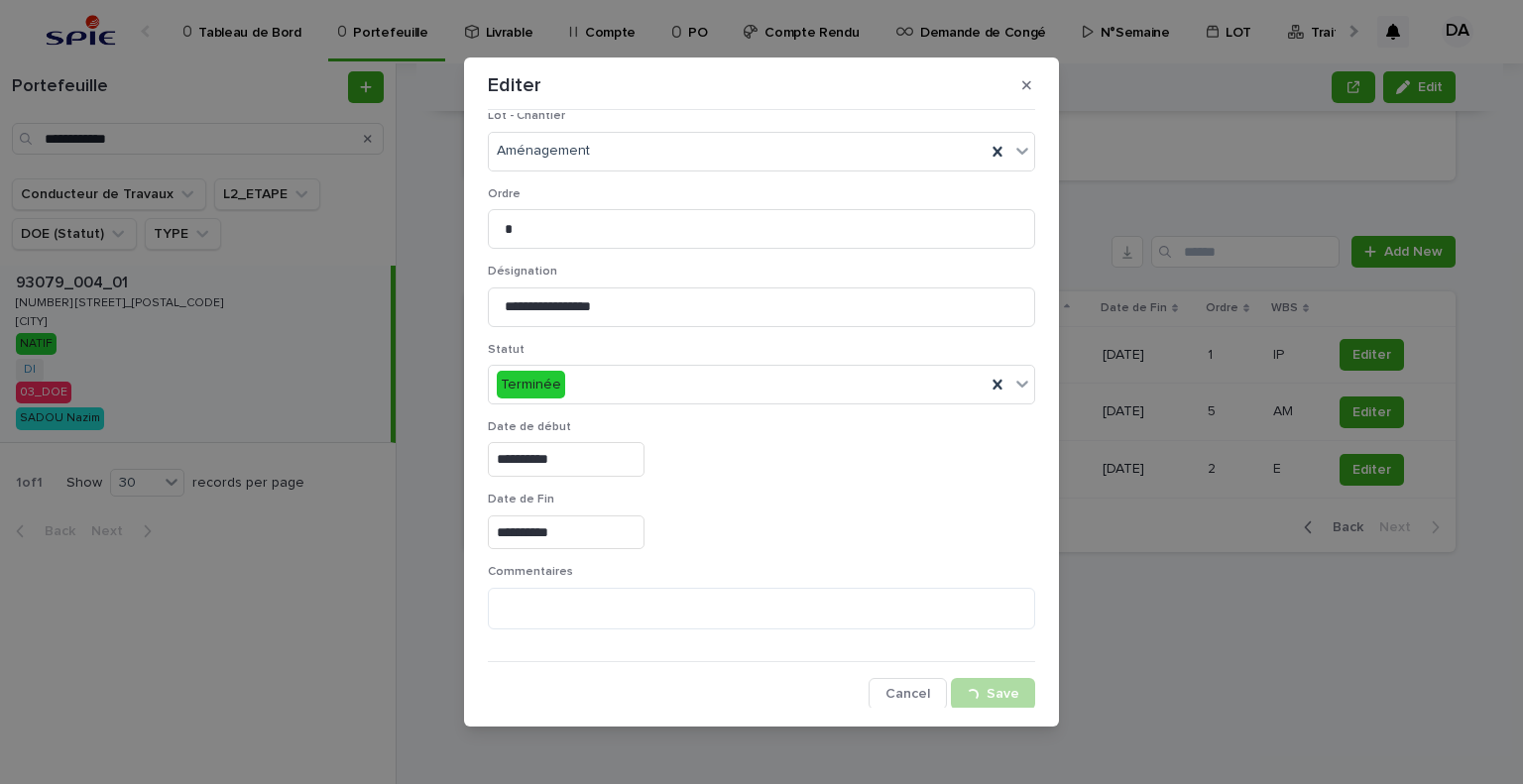click on "**********" at bounding box center [762, 392] 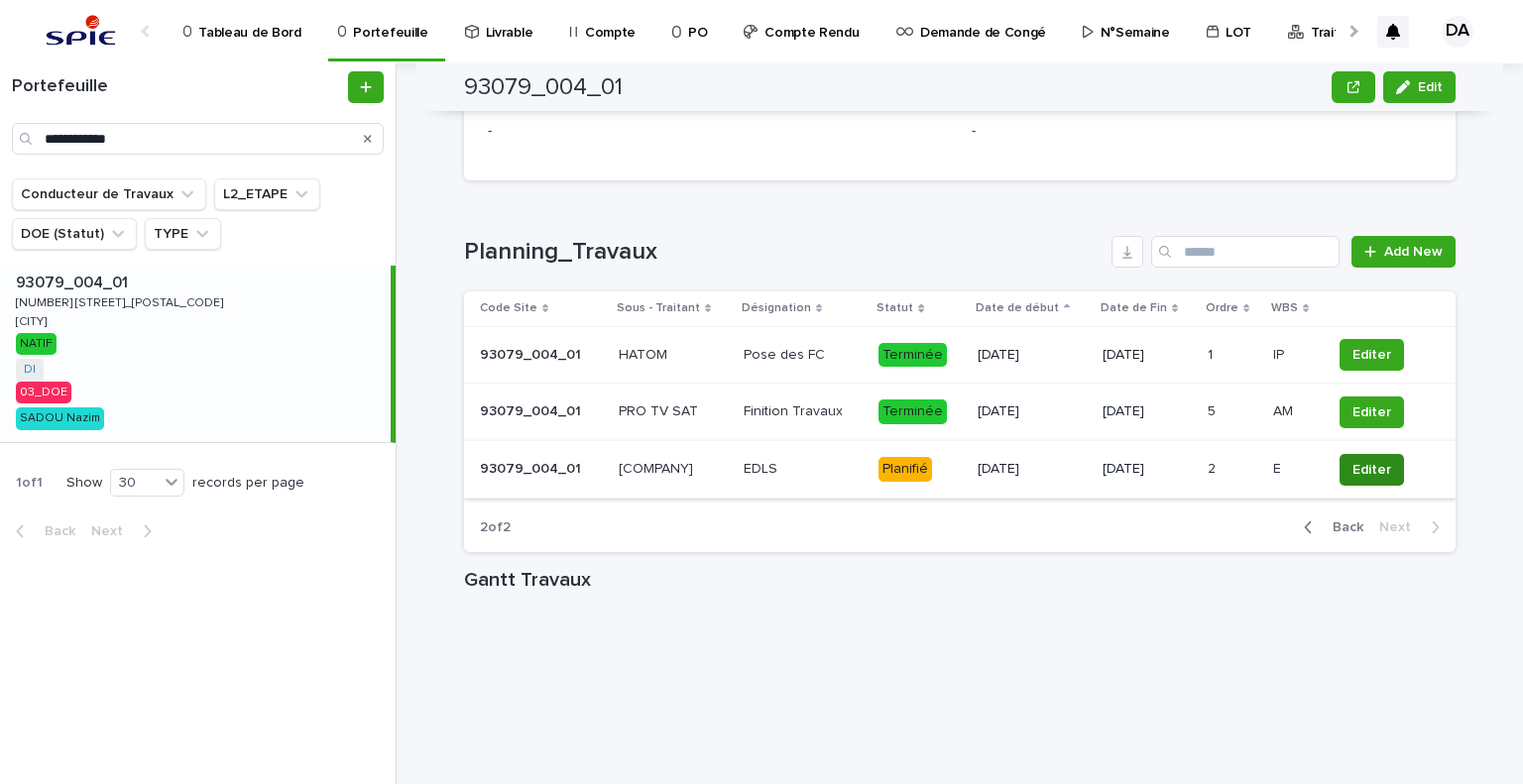 click on "Editer" at bounding box center [1371, 470] 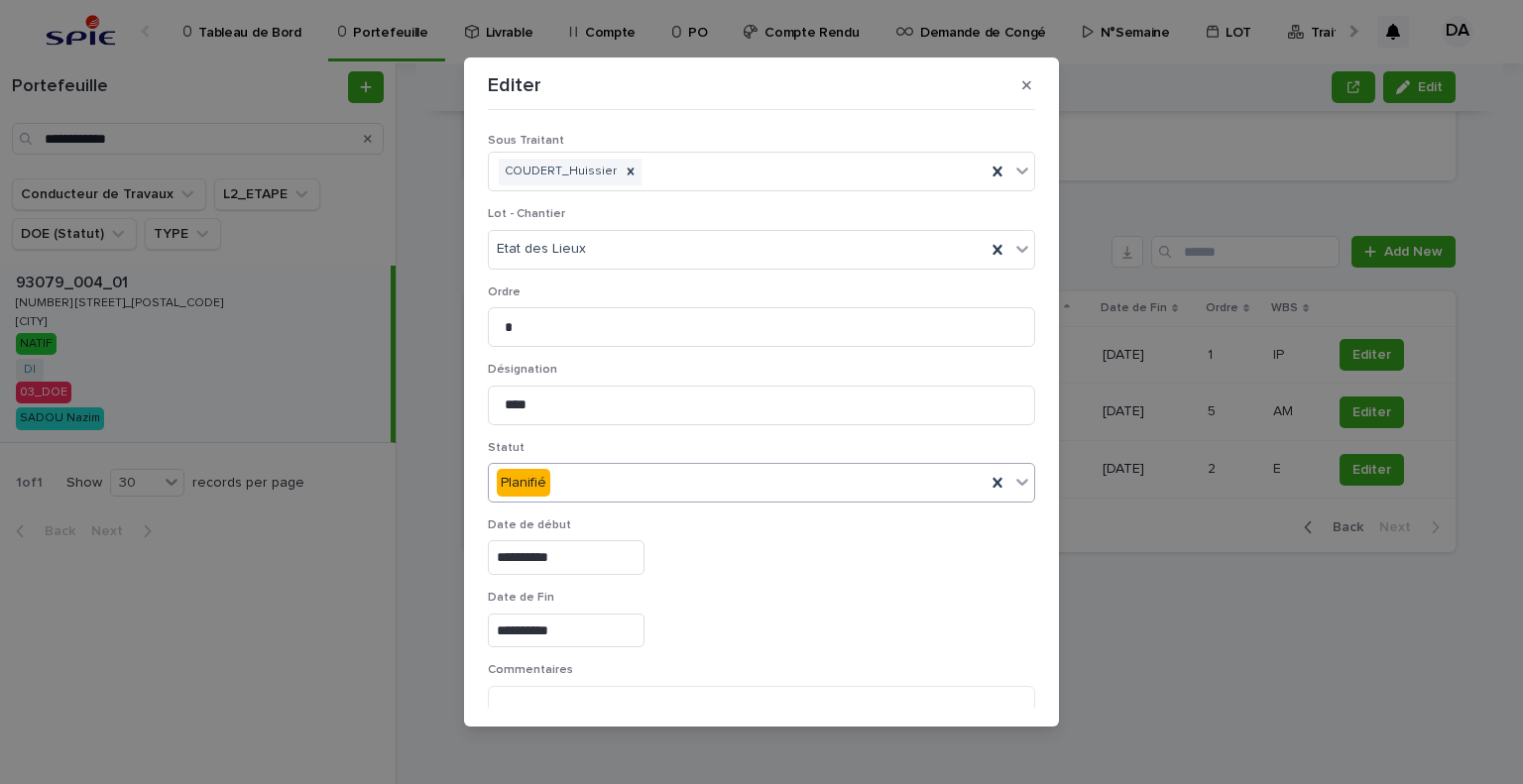 click on "Planifié" at bounding box center (737, 483) 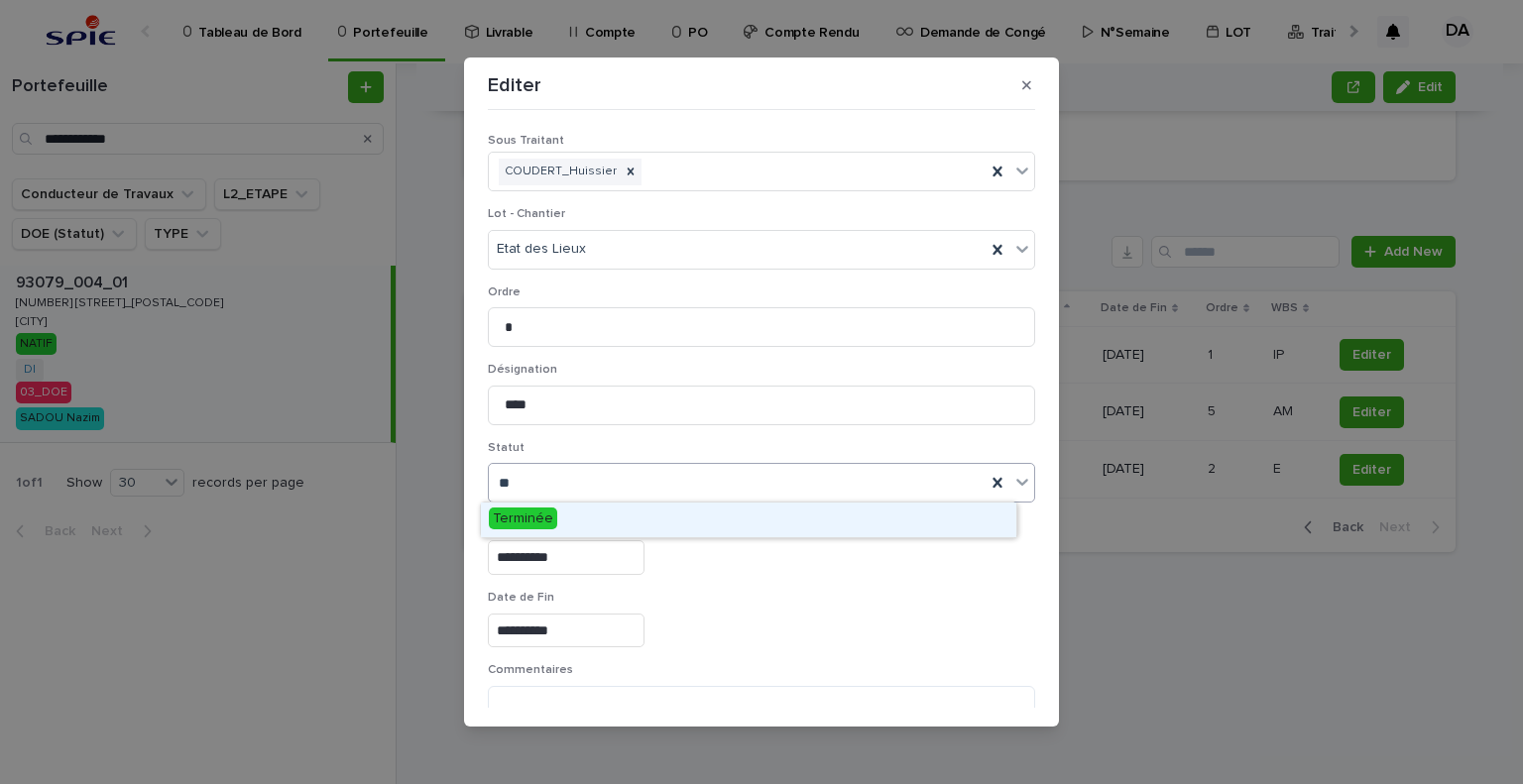 type on "***" 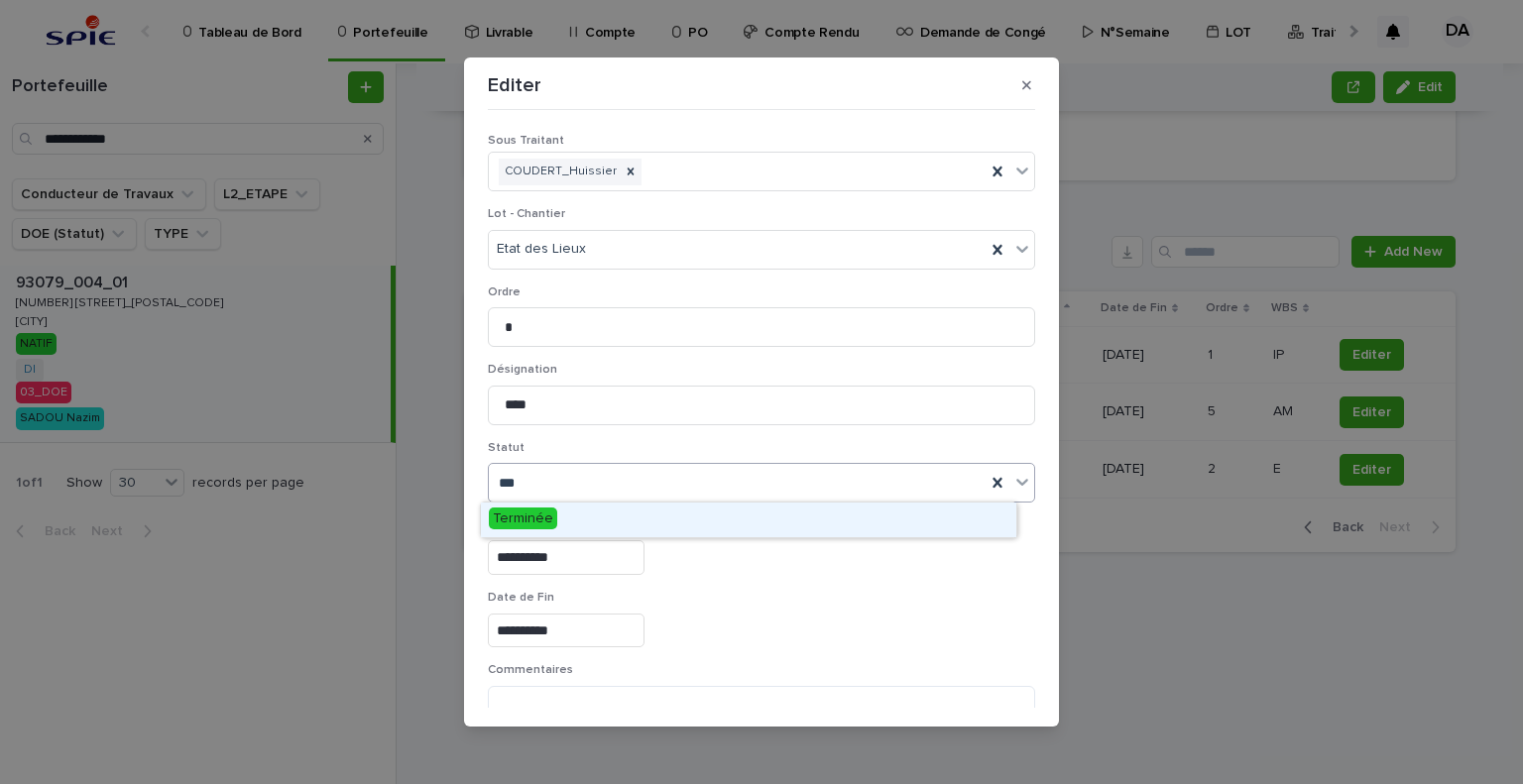 drag, startPoint x: 572, startPoint y: 511, endPoint x: 594, endPoint y: 528, distance: 27.802878 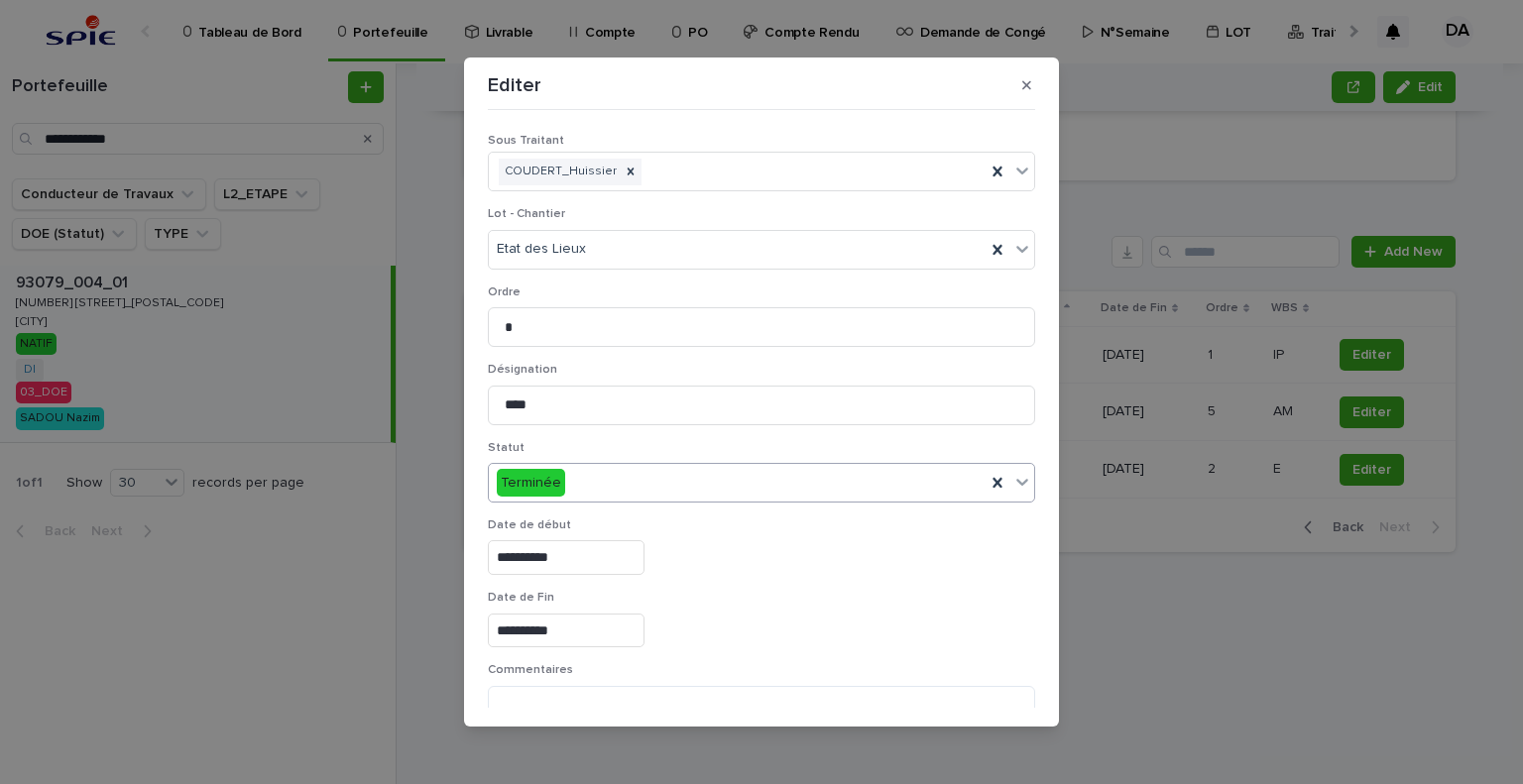 scroll, scrollTop: 98, scrollLeft: 0, axis: vertical 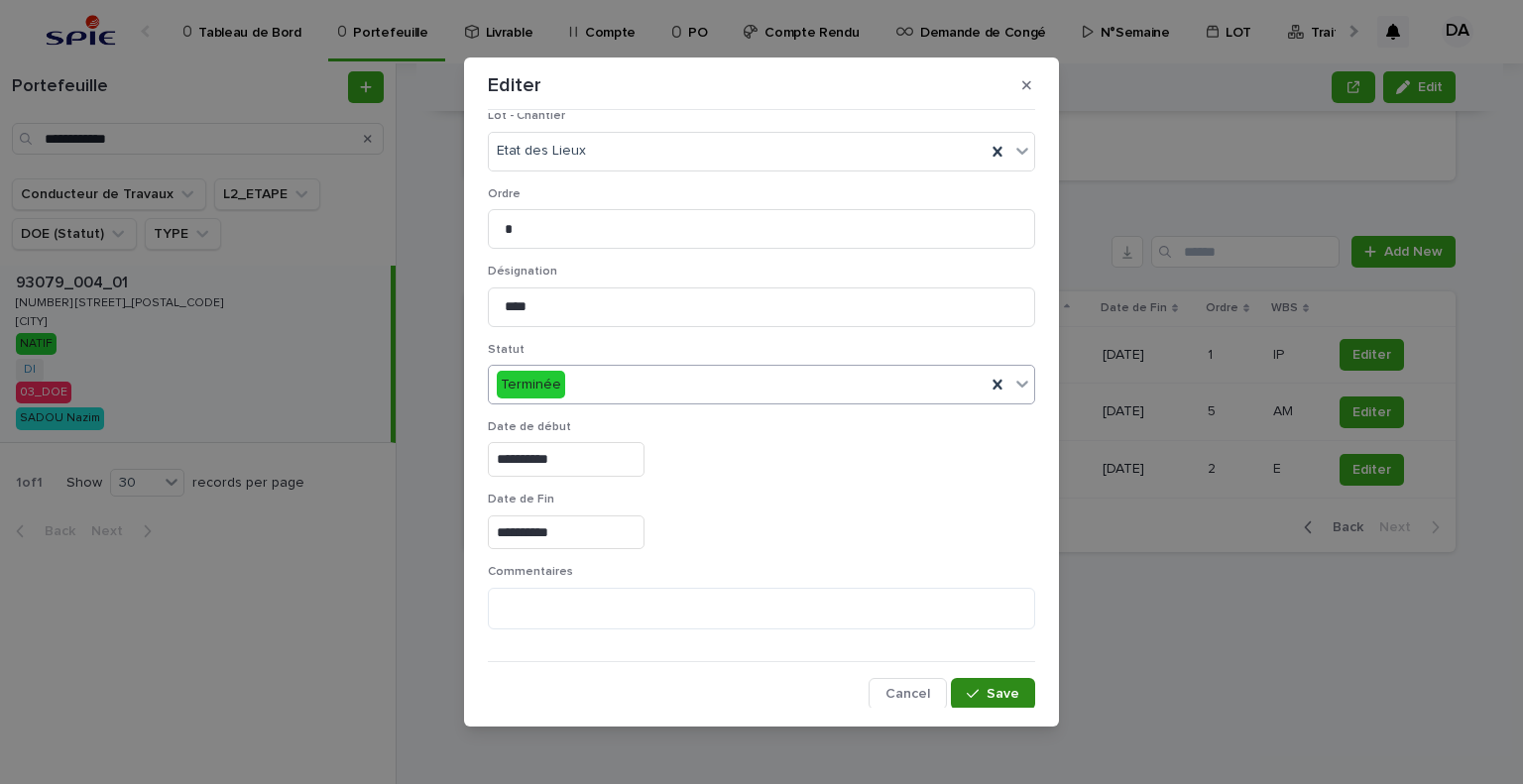 click on "Save" at bounding box center (1002, 694) 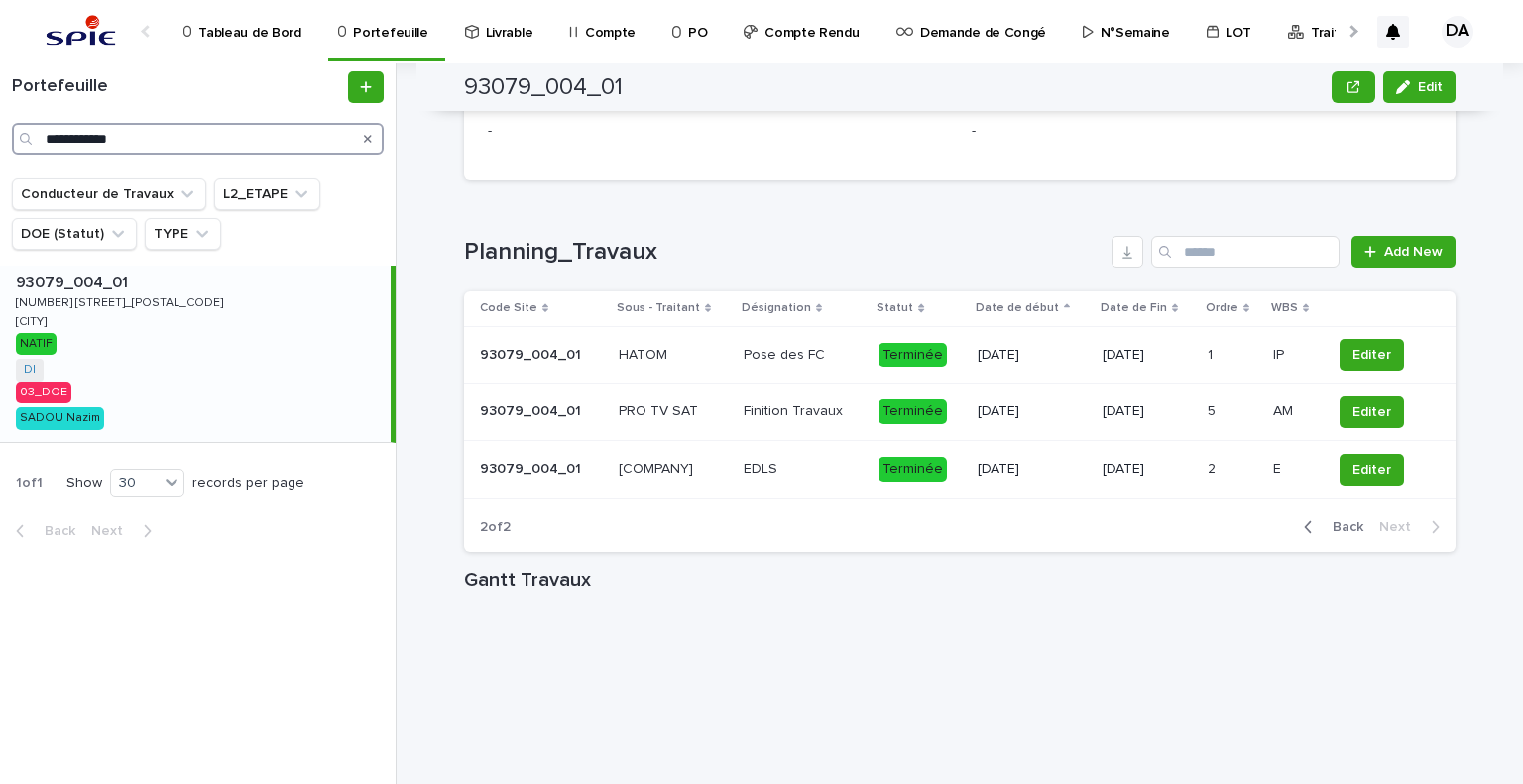click on "**********" at bounding box center (197, 139) 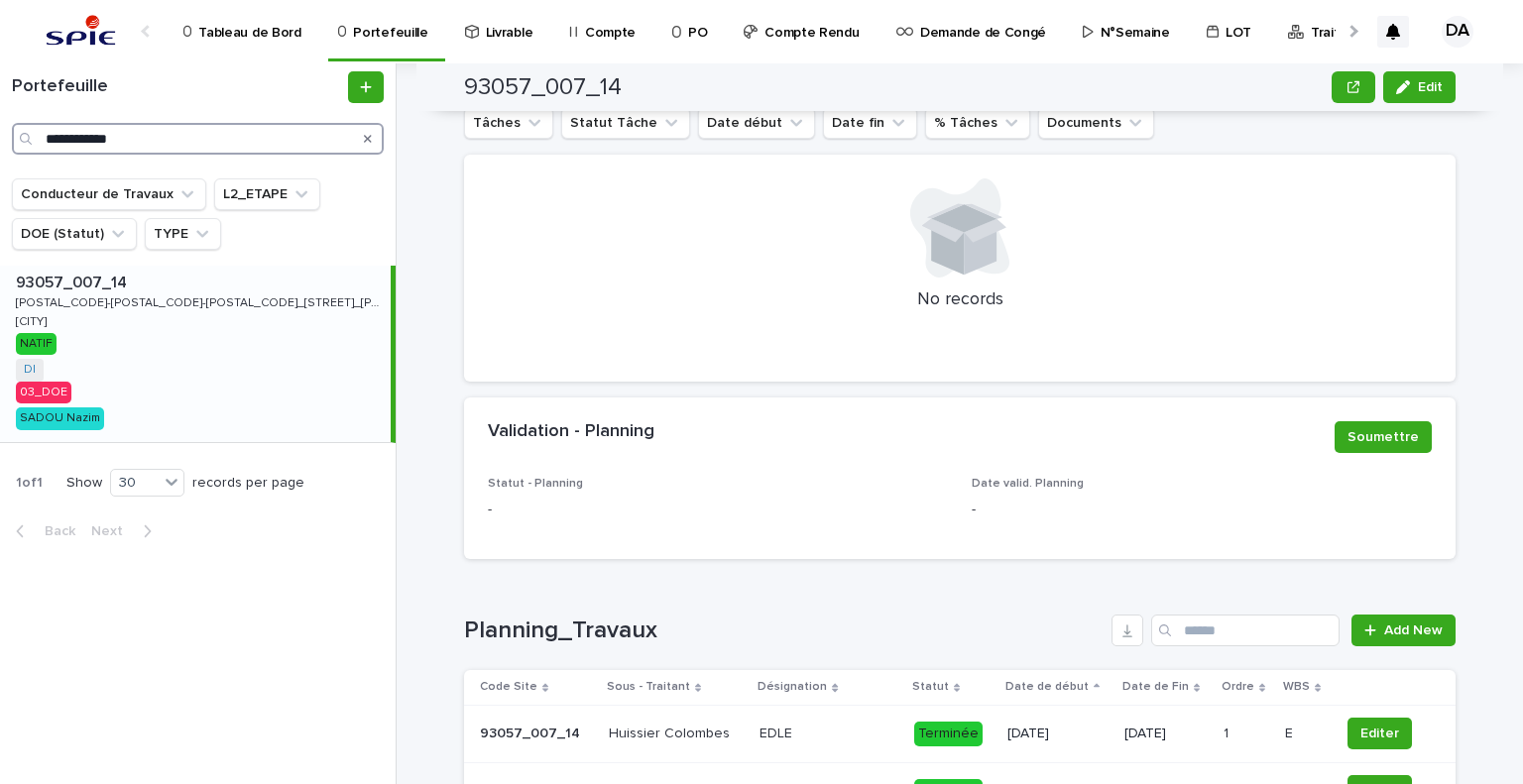 scroll, scrollTop: 1577, scrollLeft: 0, axis: vertical 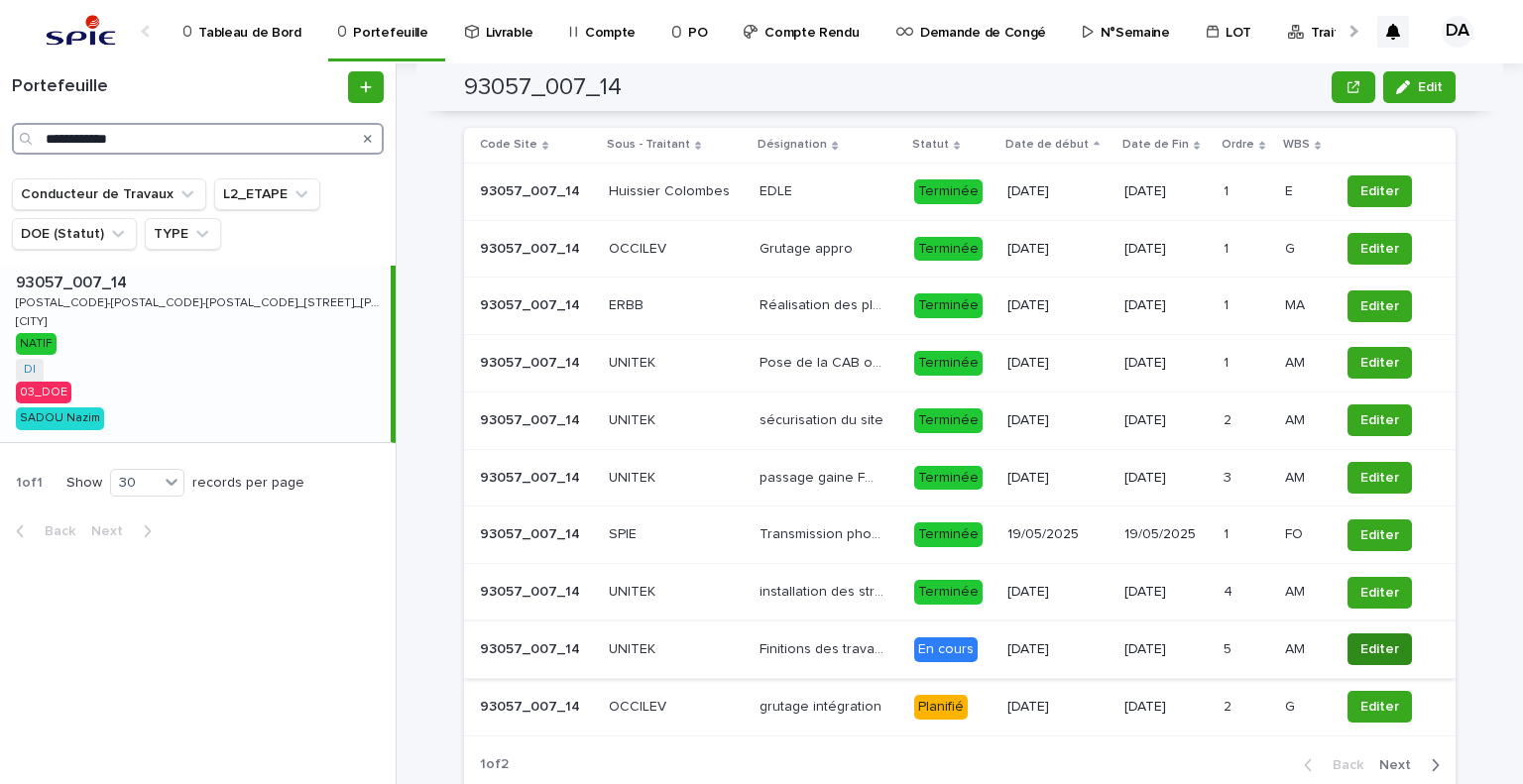 type on "**********" 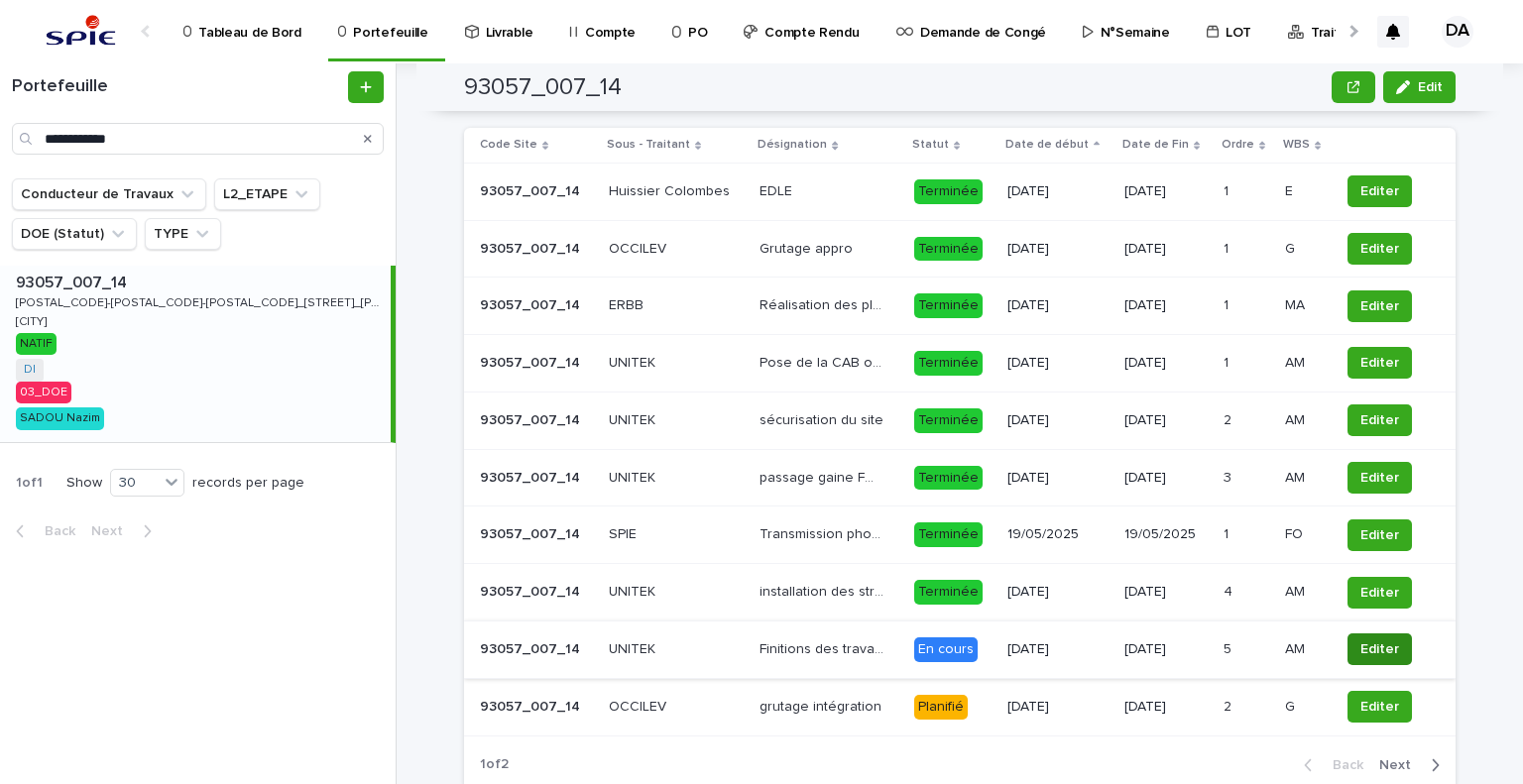click on "Editer" at bounding box center [1379, 649] 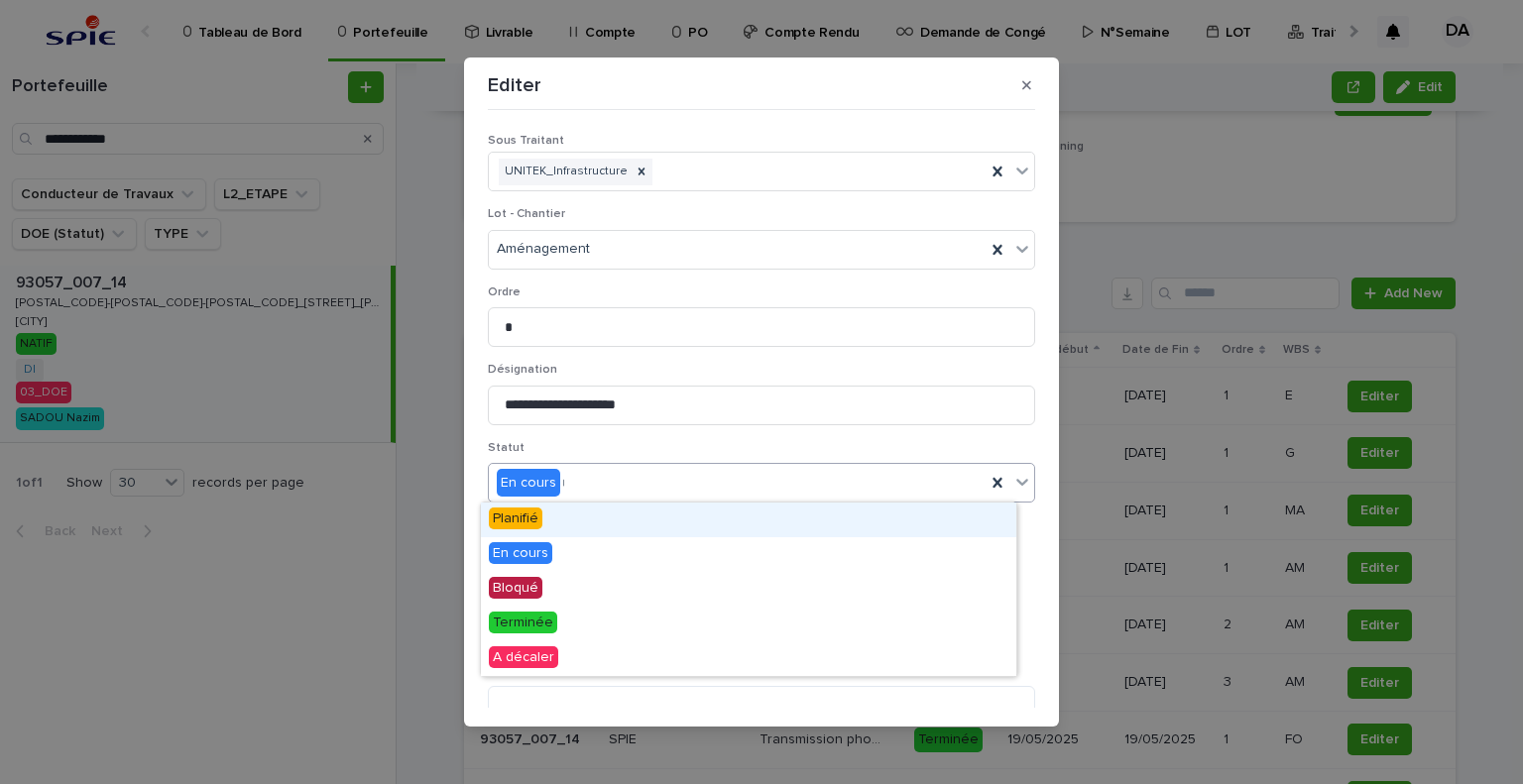 click on "En cours *" at bounding box center [737, 483] 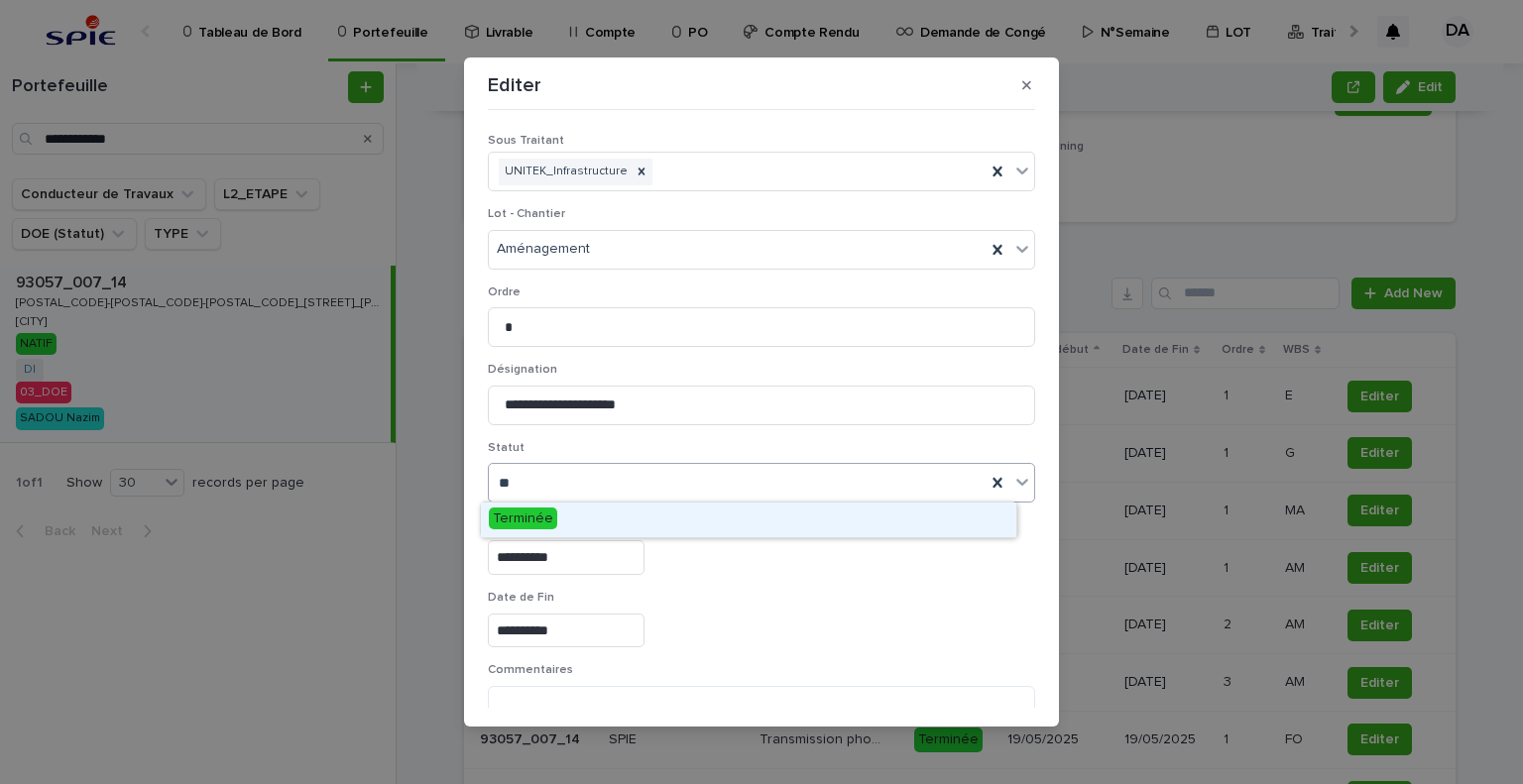 type on "***" 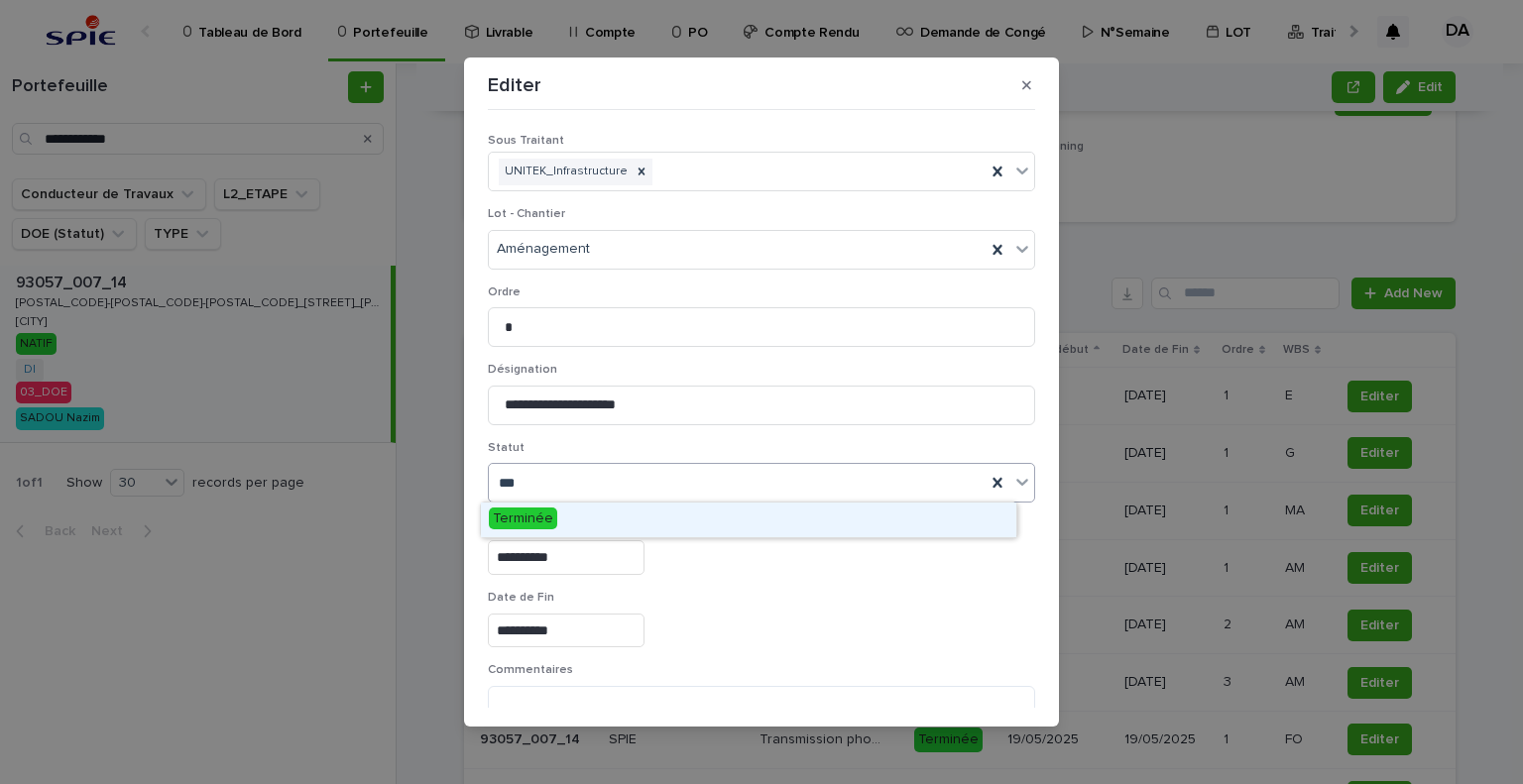 click on "Terminée" at bounding box center (749, 519) 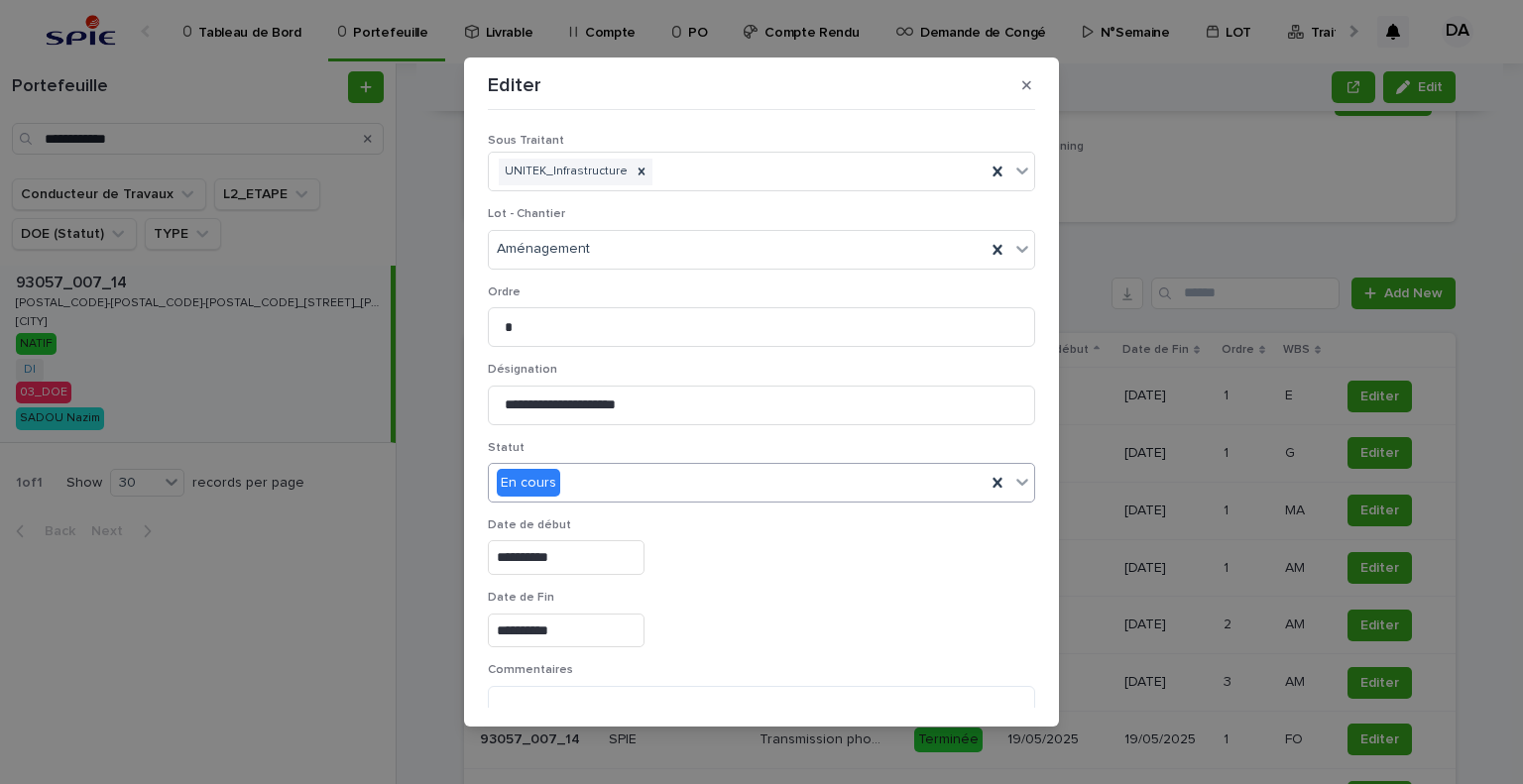 scroll, scrollTop: 98, scrollLeft: 0, axis: vertical 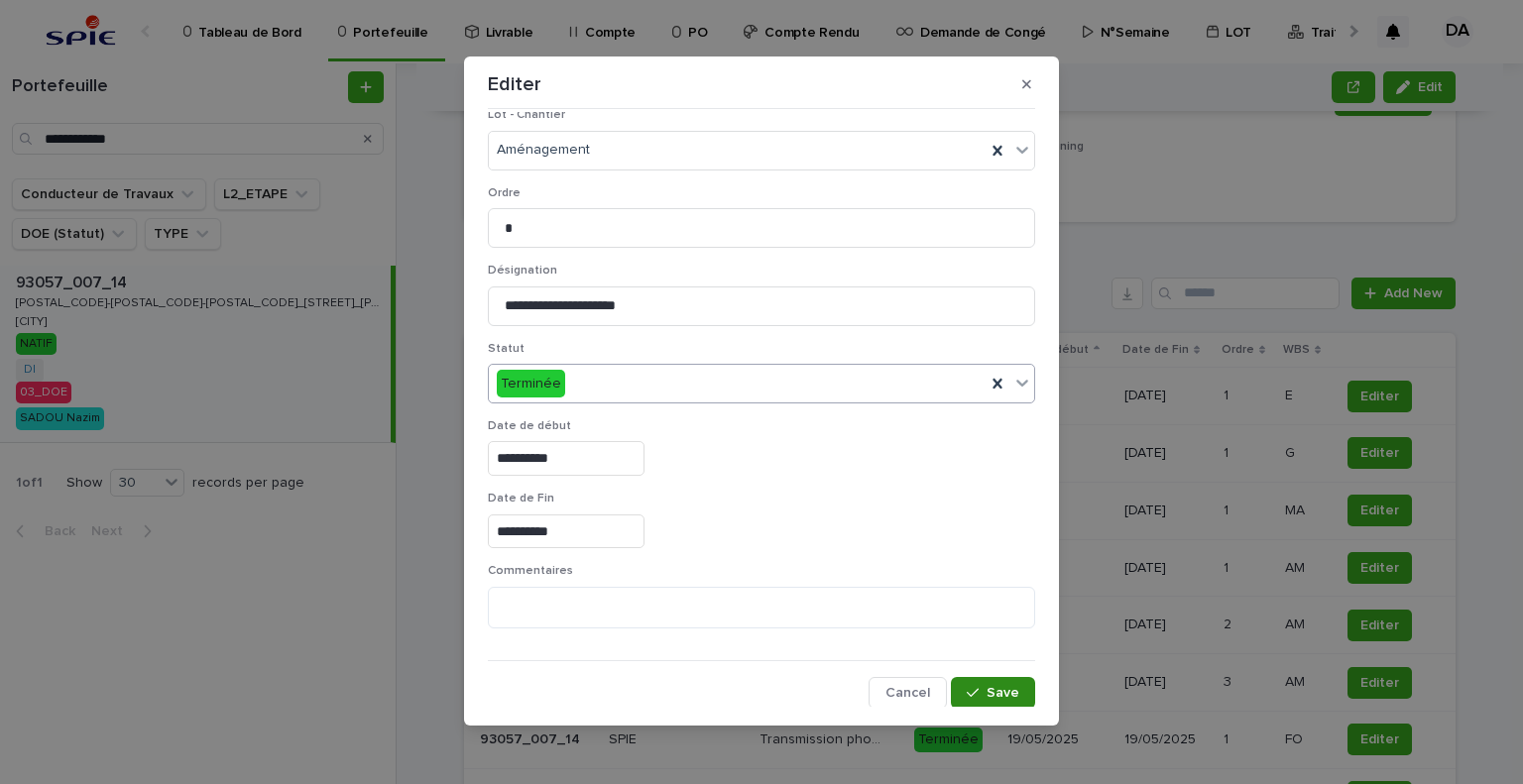 drag, startPoint x: 969, startPoint y: 693, endPoint x: 1074, endPoint y: 653, distance: 112.361025 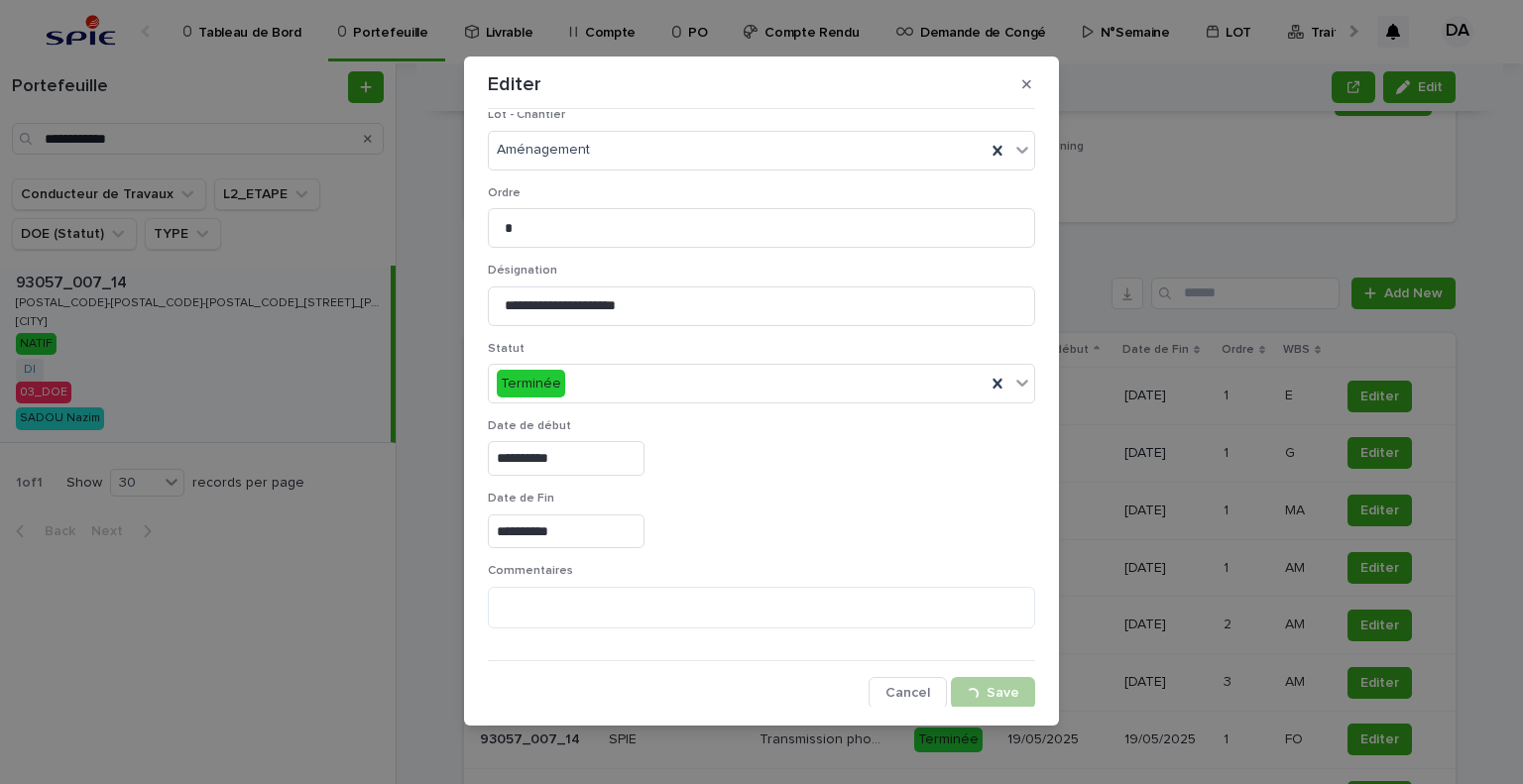 click on "**********" at bounding box center (762, 392) 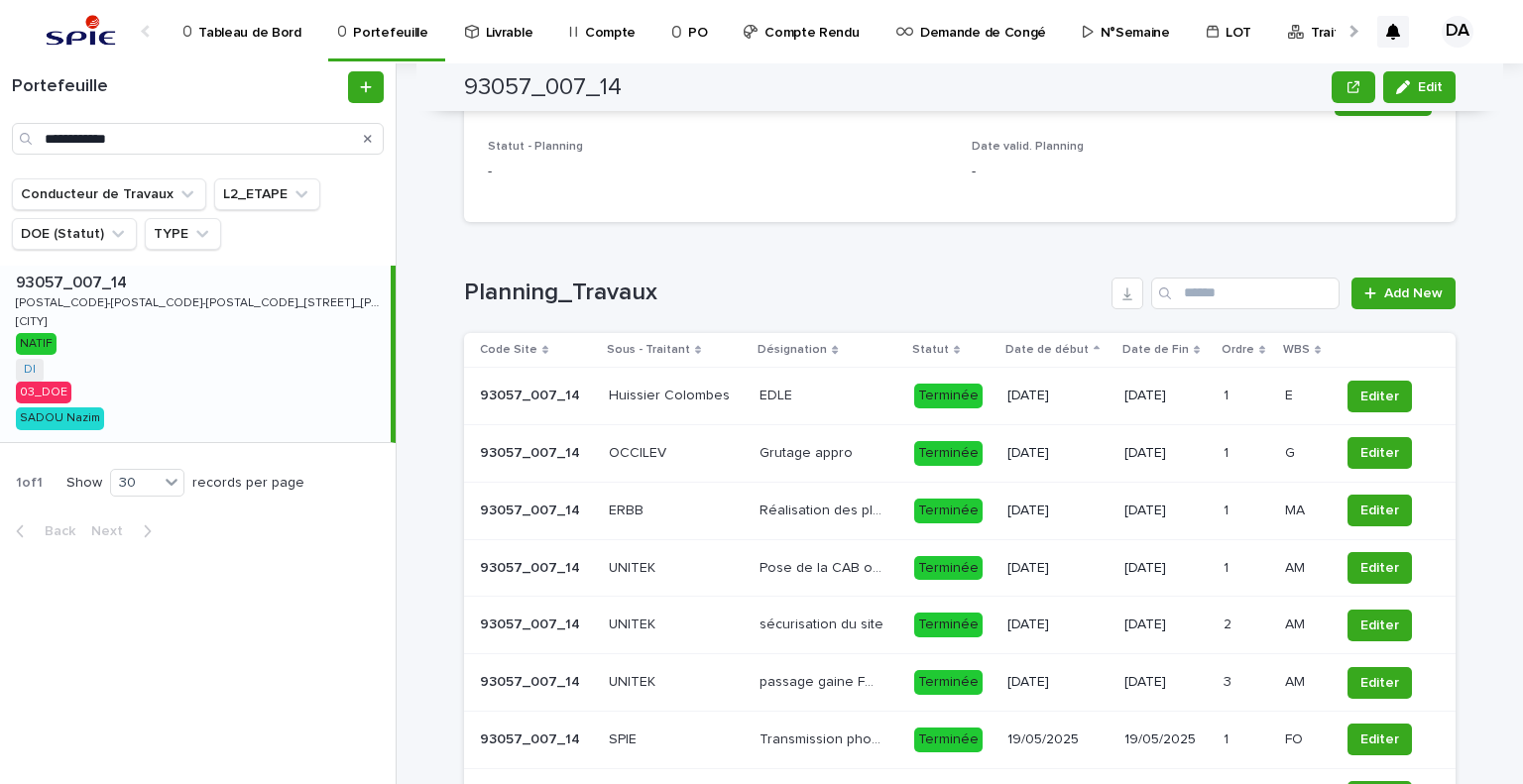 scroll, scrollTop: 1961, scrollLeft: 0, axis: vertical 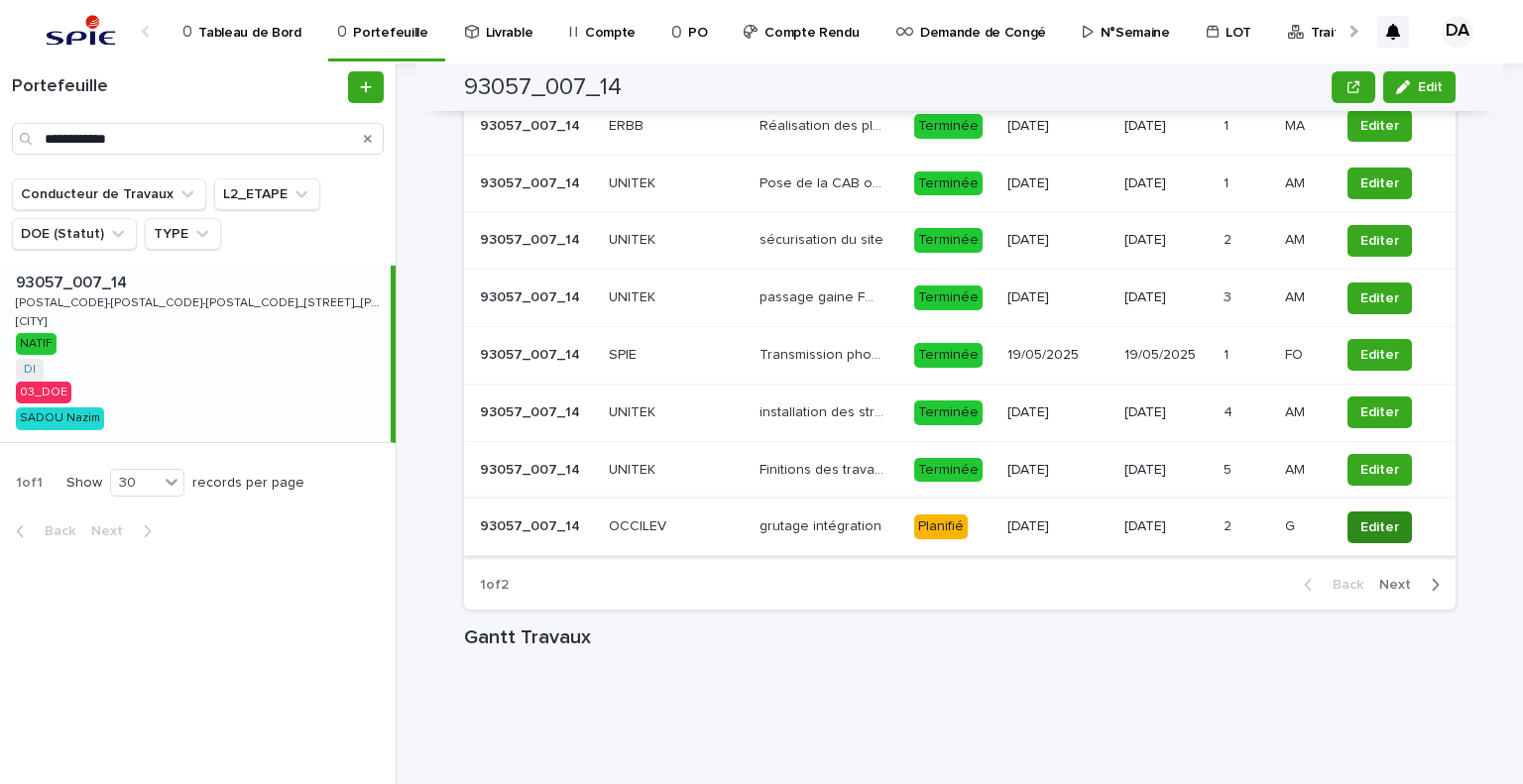 click on "Editer" at bounding box center [1379, 527] 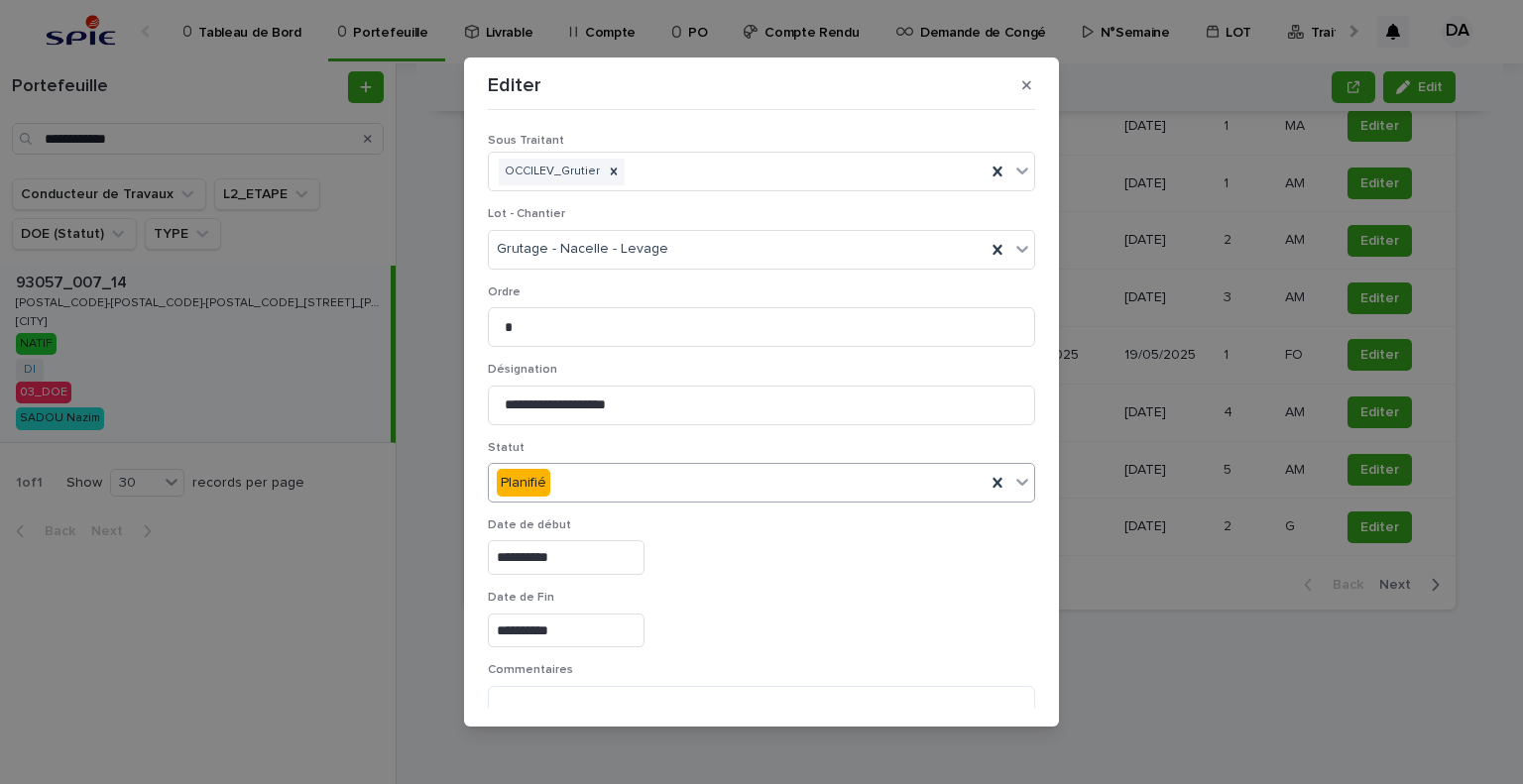 click on "Planifié" at bounding box center [762, 483] 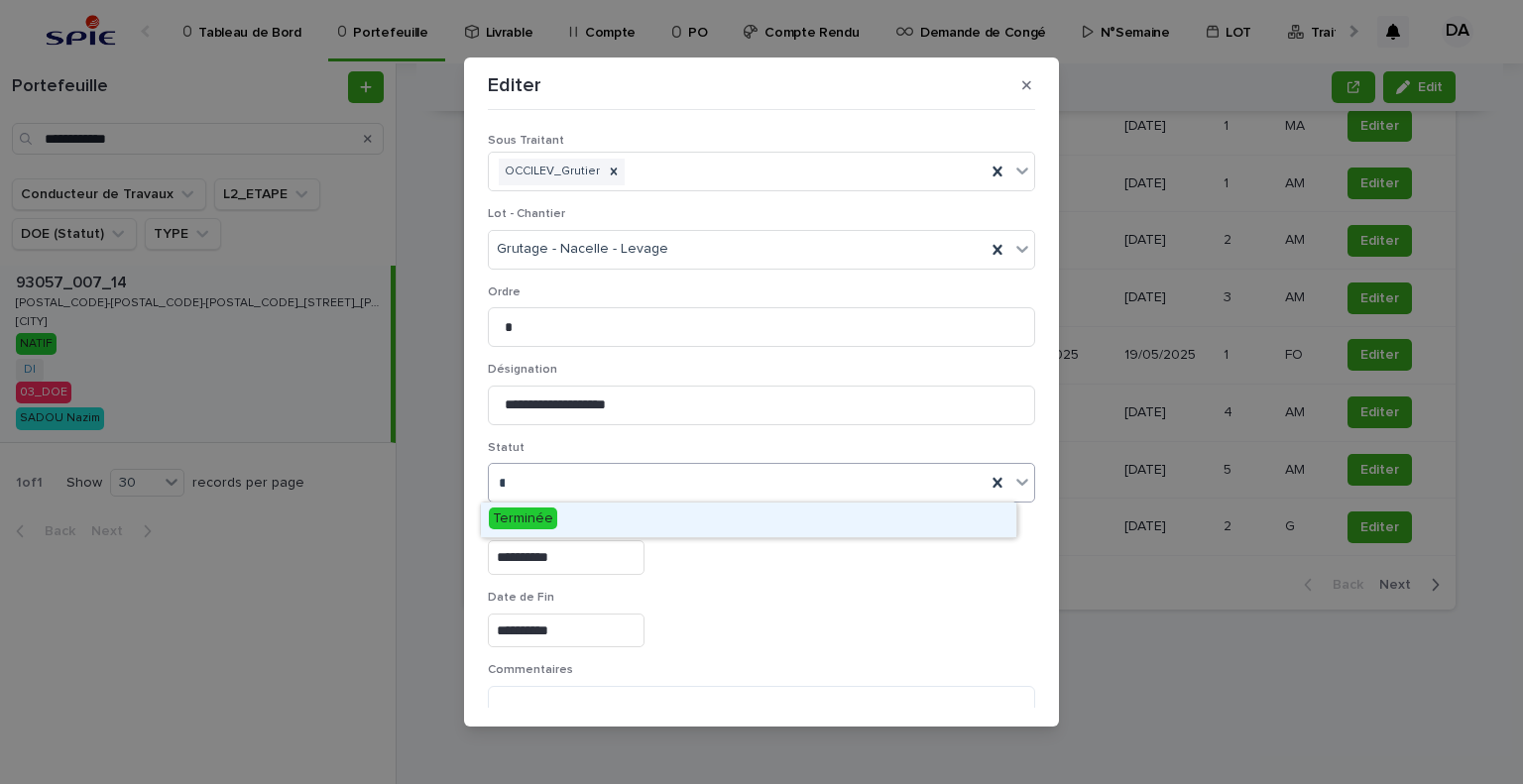 type on "***" 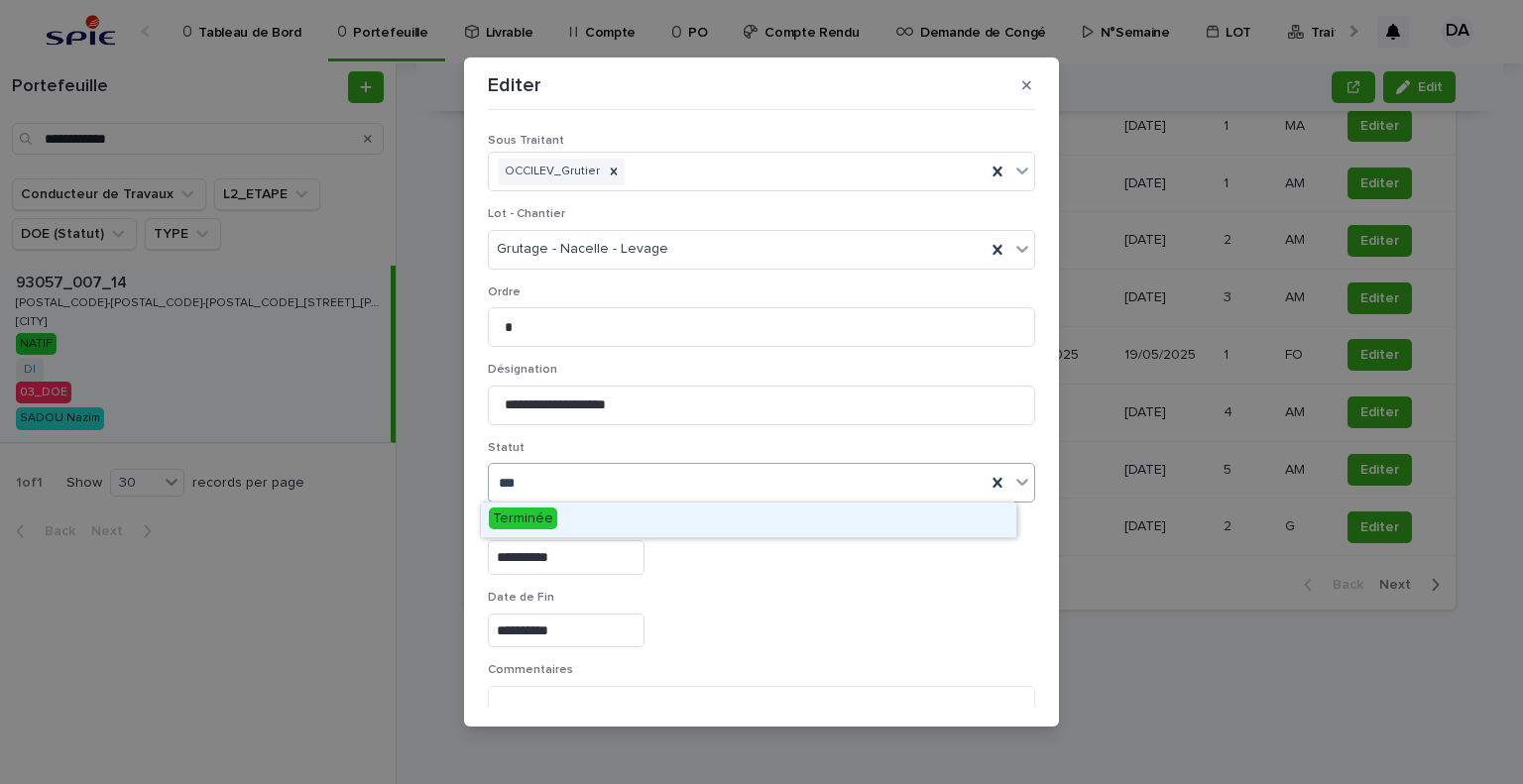 click on "Terminée" at bounding box center [523, 518] 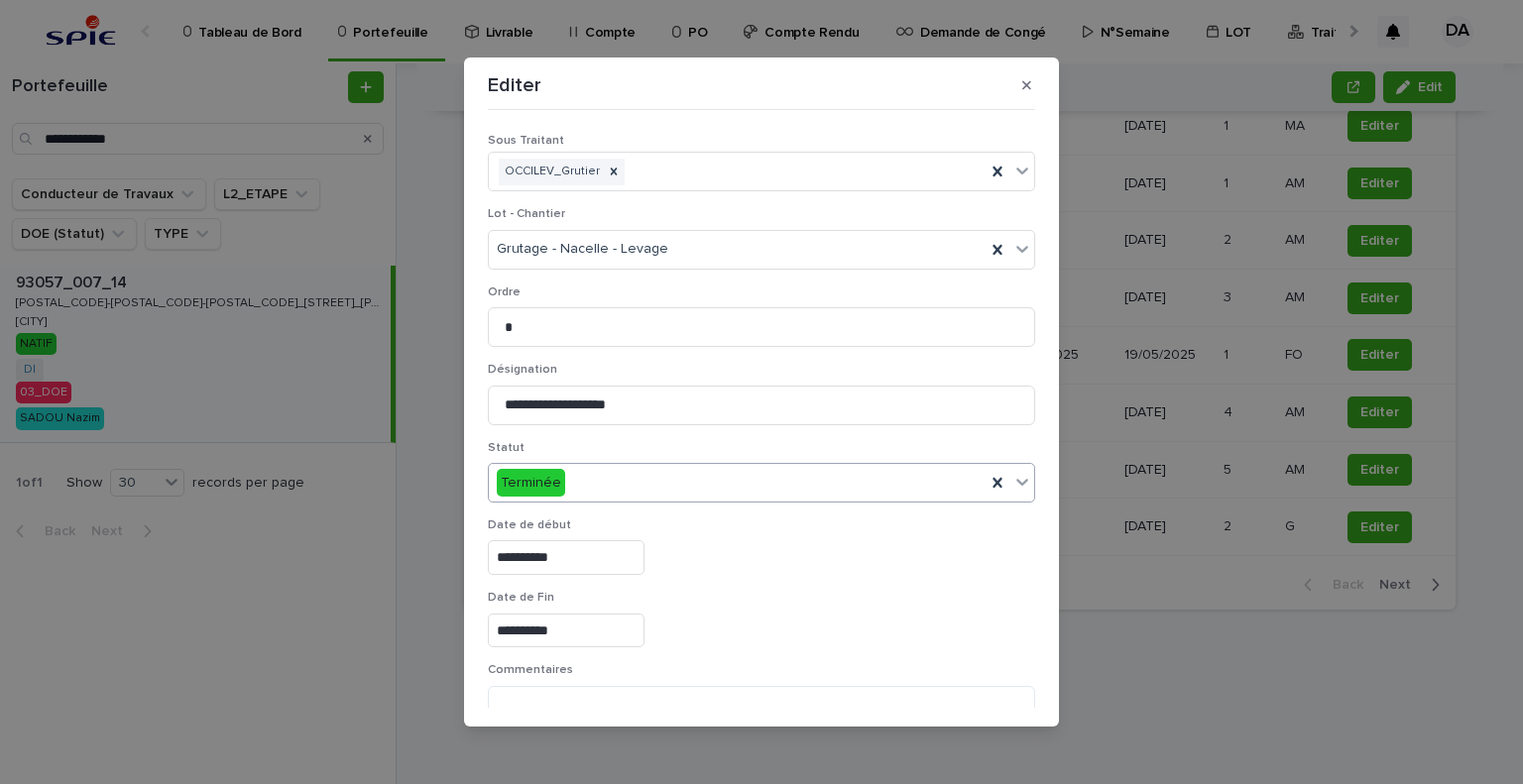 scroll, scrollTop: 98, scrollLeft: 0, axis: vertical 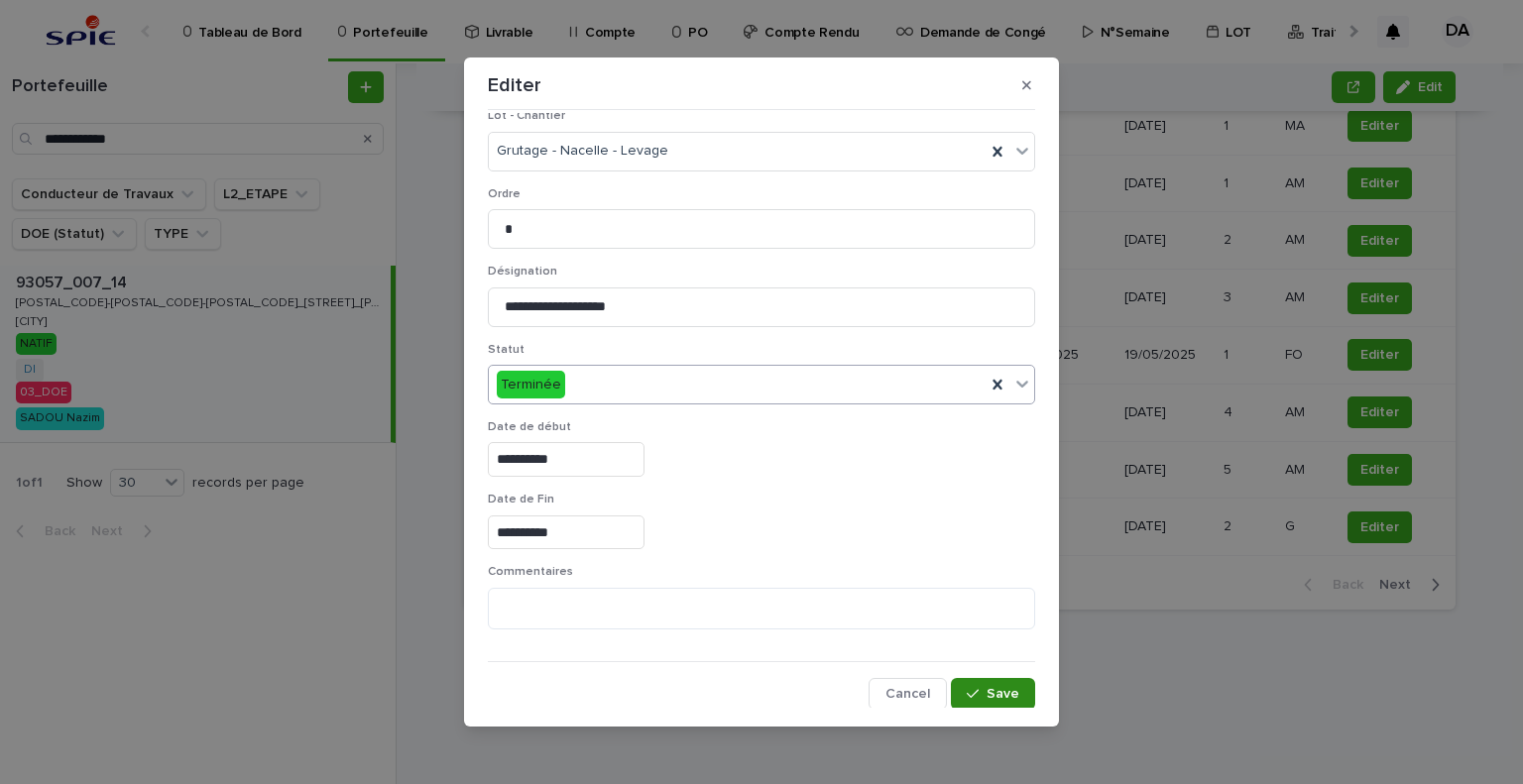 click on "Save" at bounding box center (1002, 694) 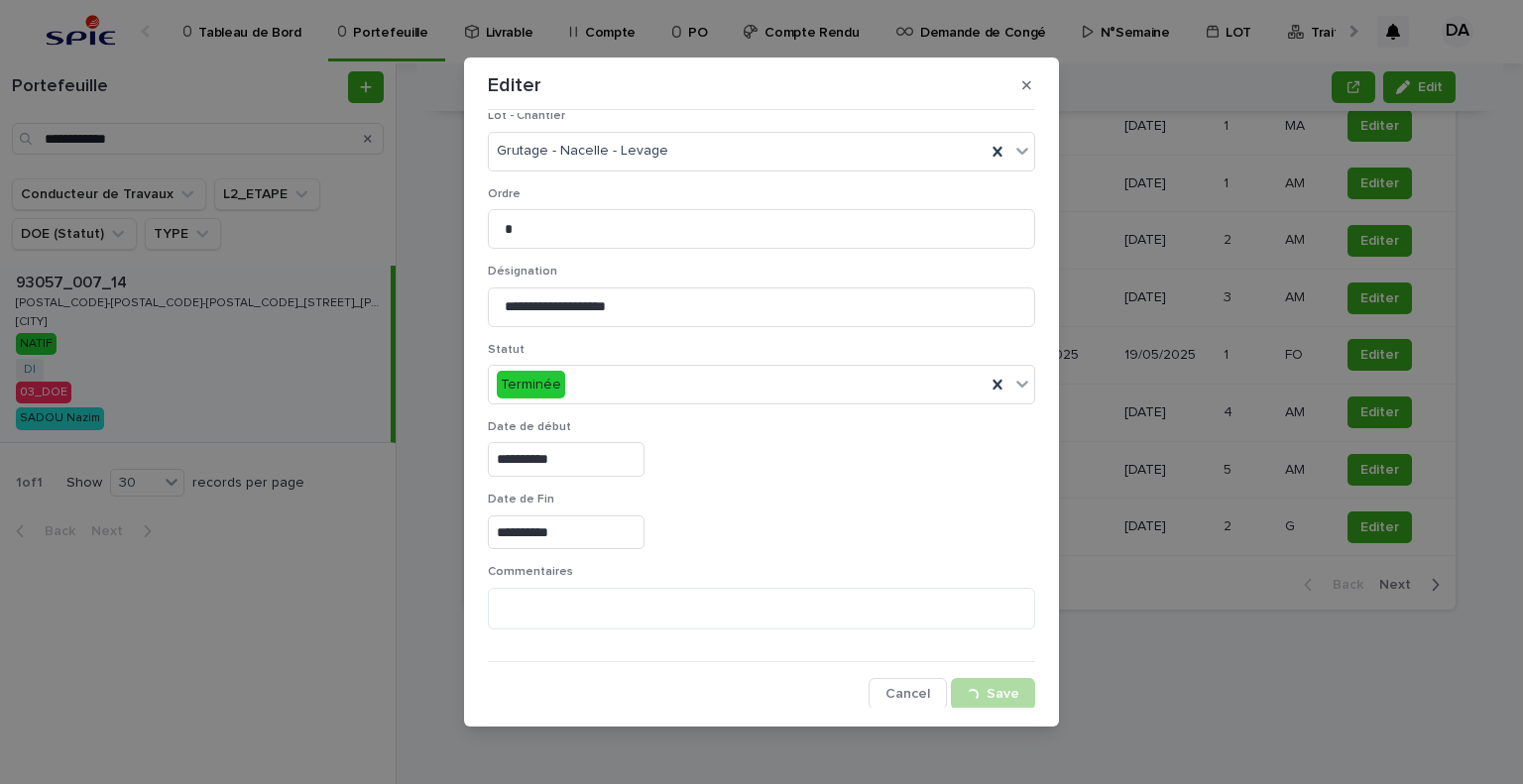 click on "**********" at bounding box center [762, 392] 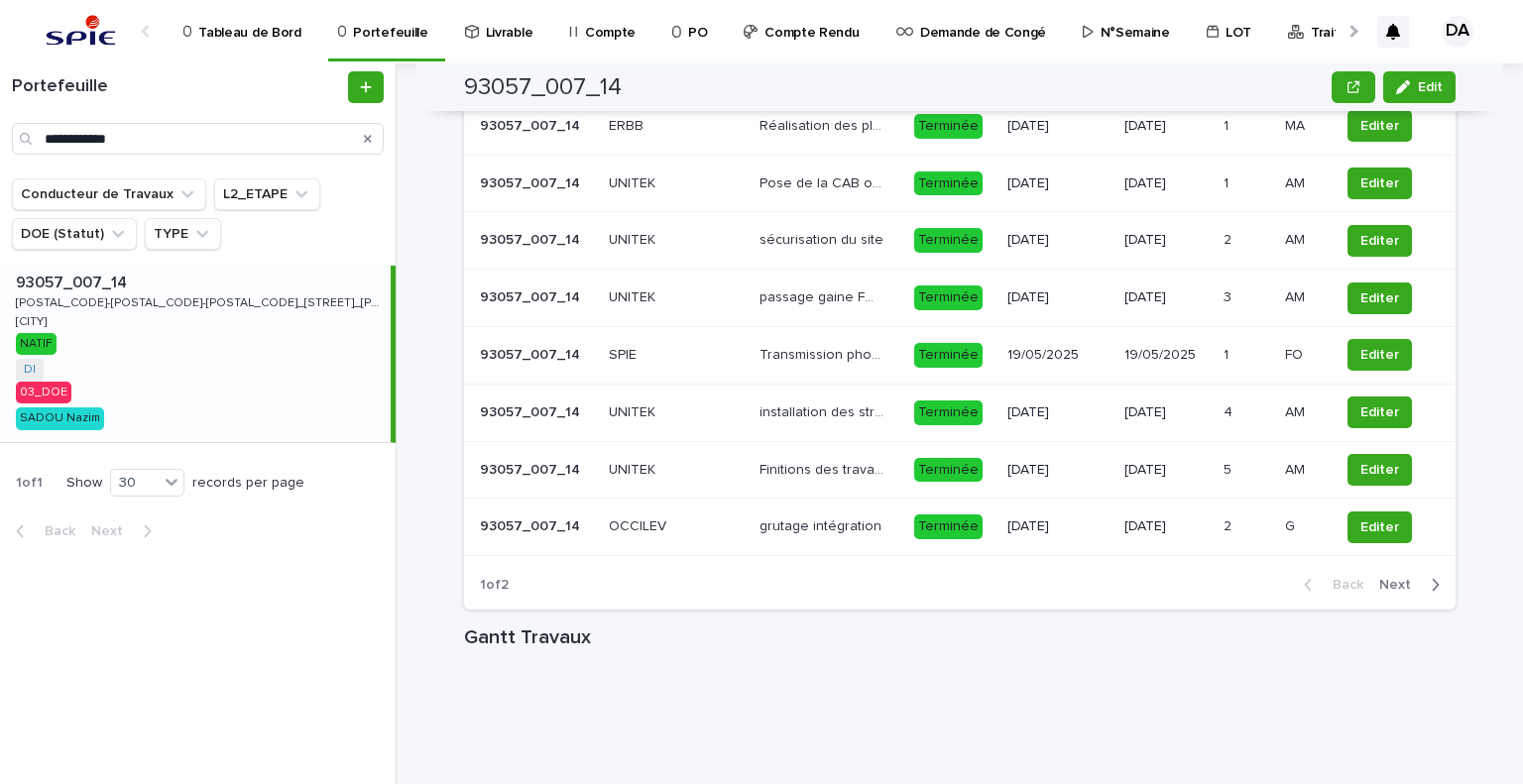 click on "Next" at bounding box center [1401, 585] 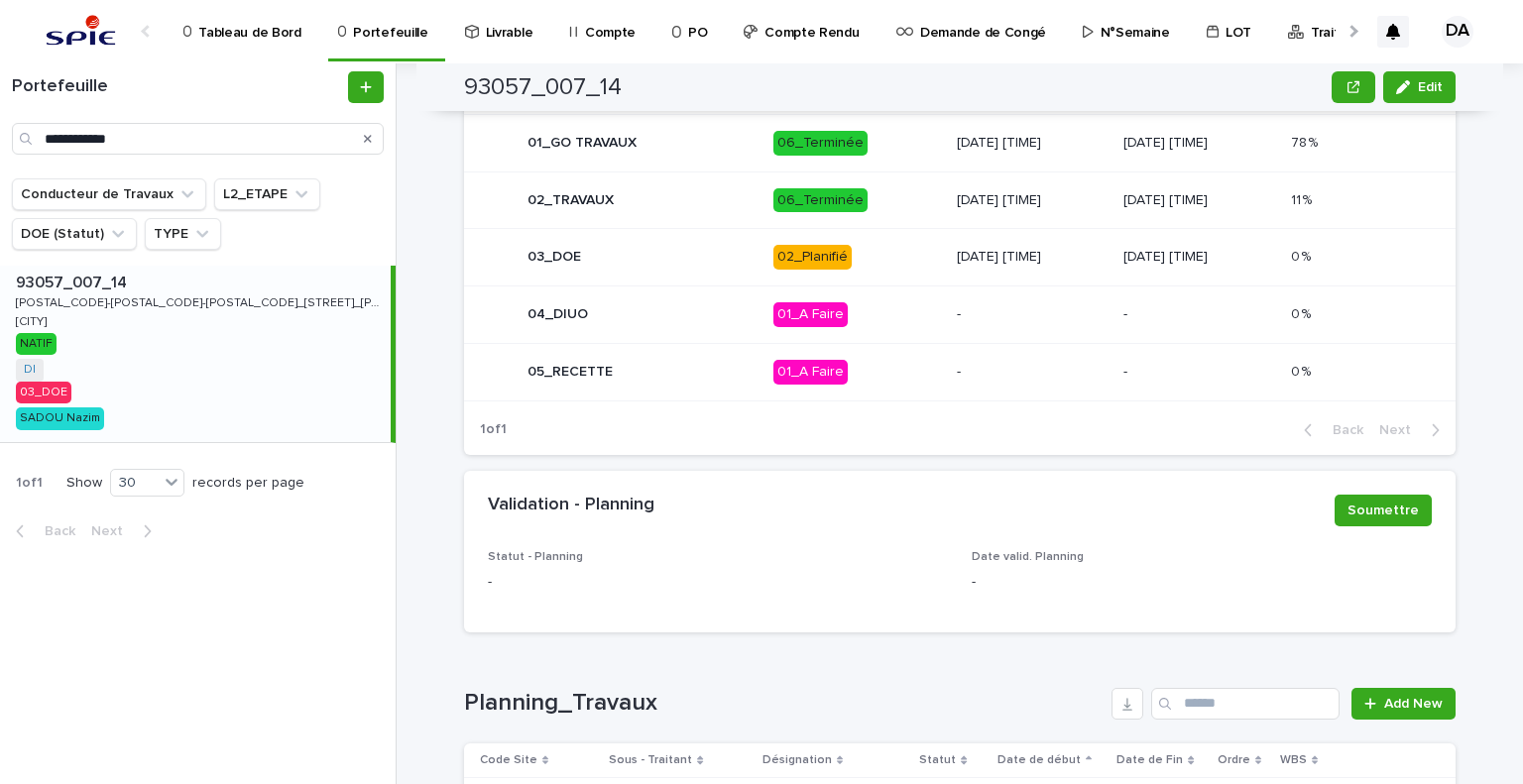 scroll, scrollTop: 1662, scrollLeft: 0, axis: vertical 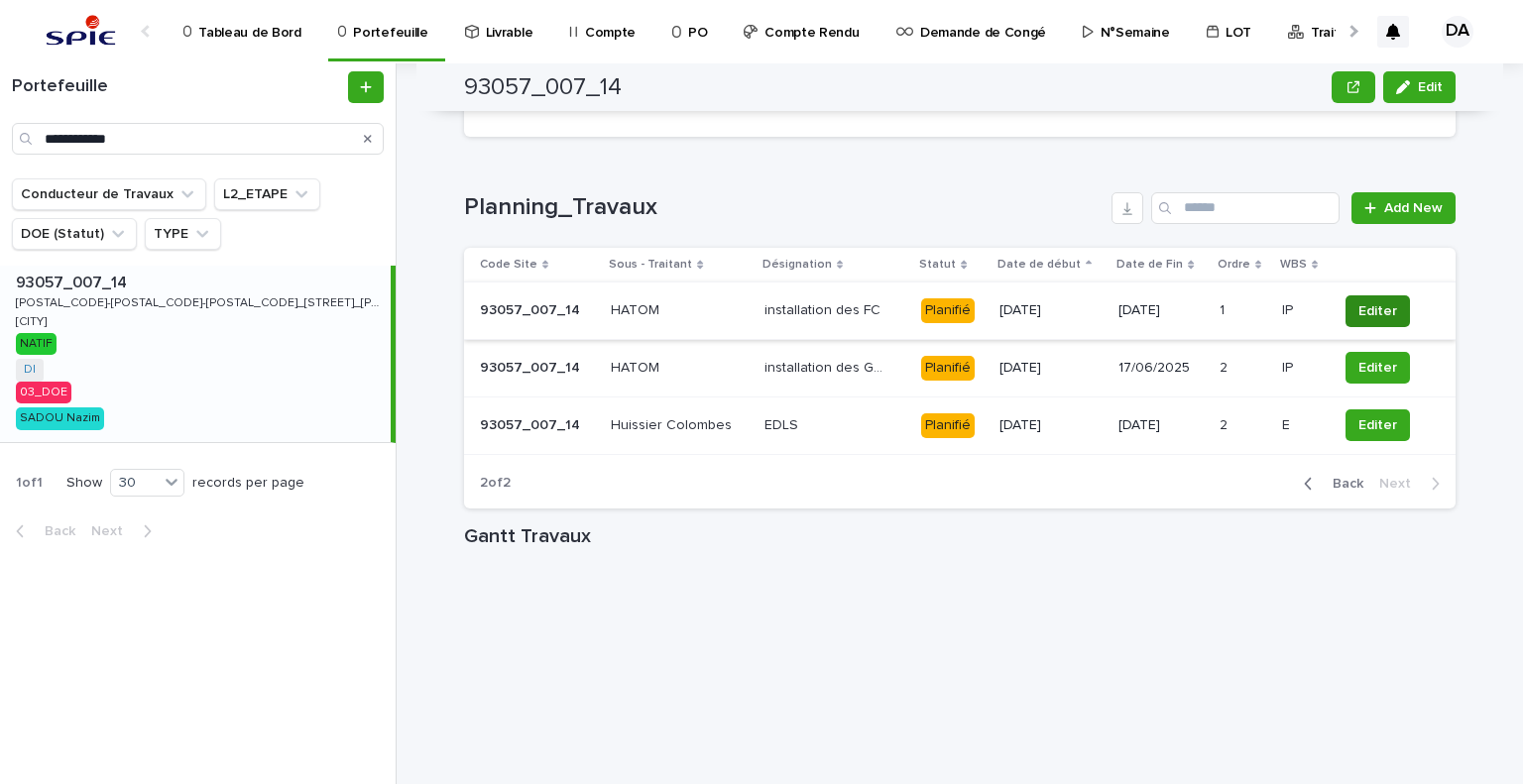 click on "Editer" at bounding box center [1377, 311] 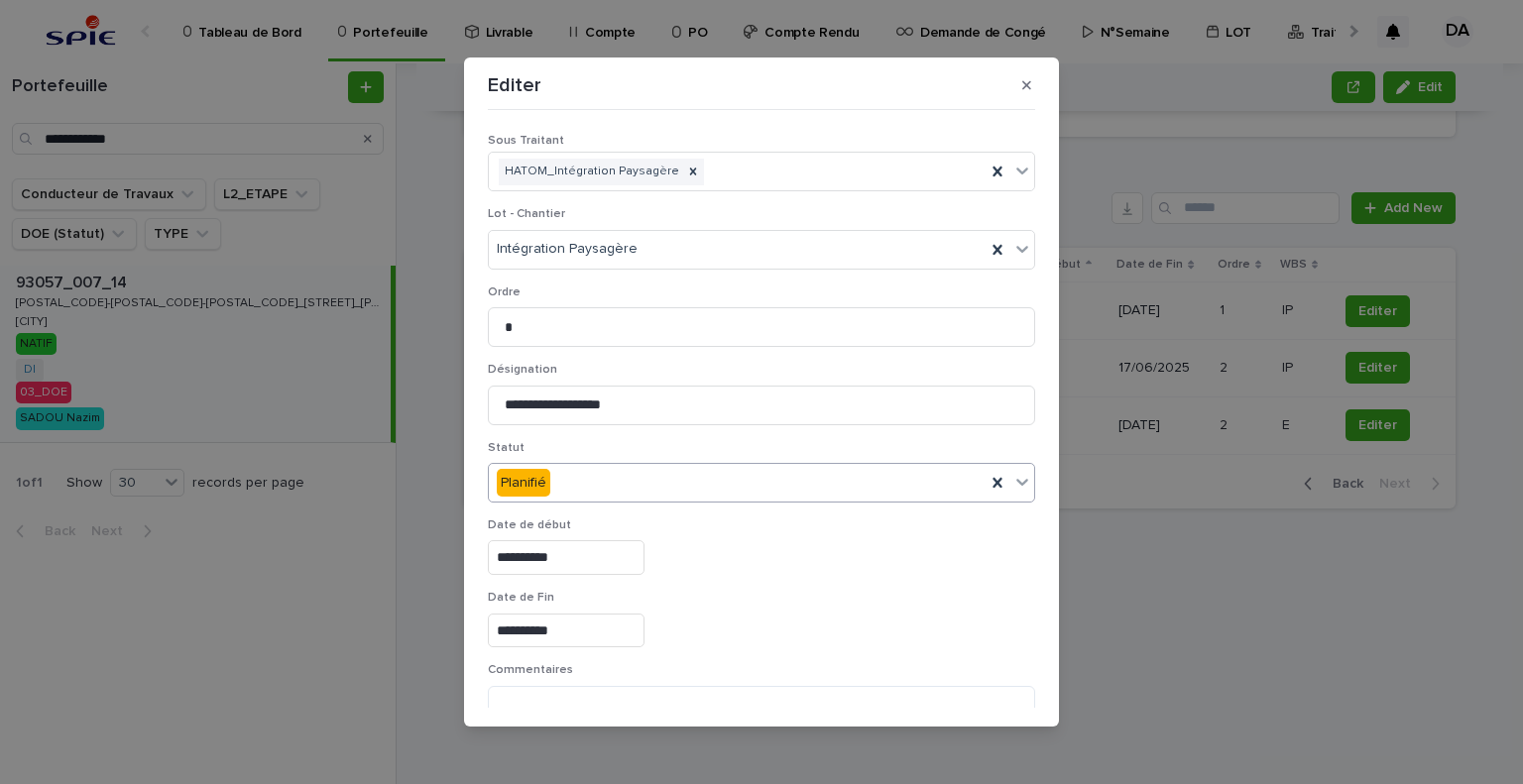 click on "Planifié" at bounding box center [737, 483] 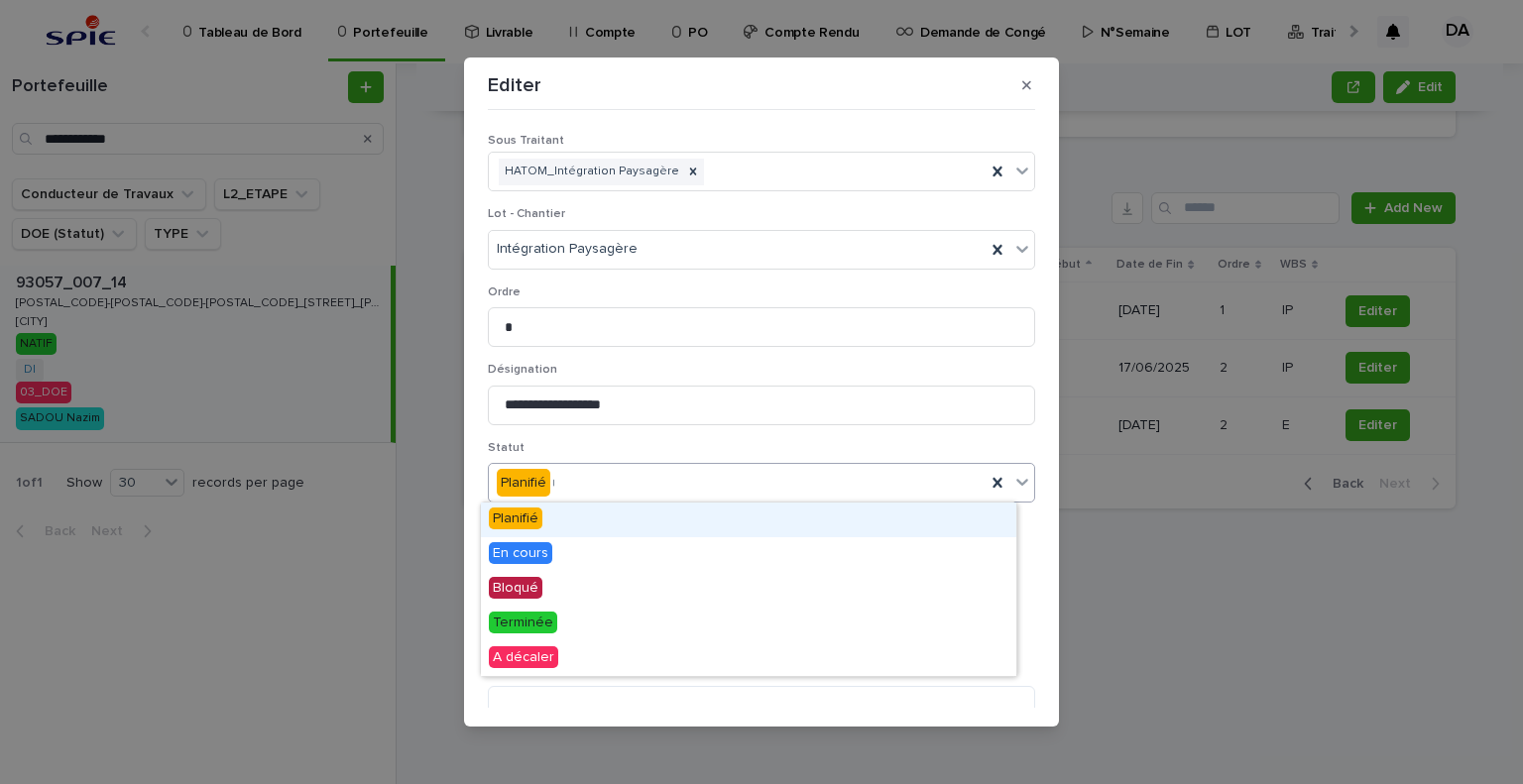 type on "***" 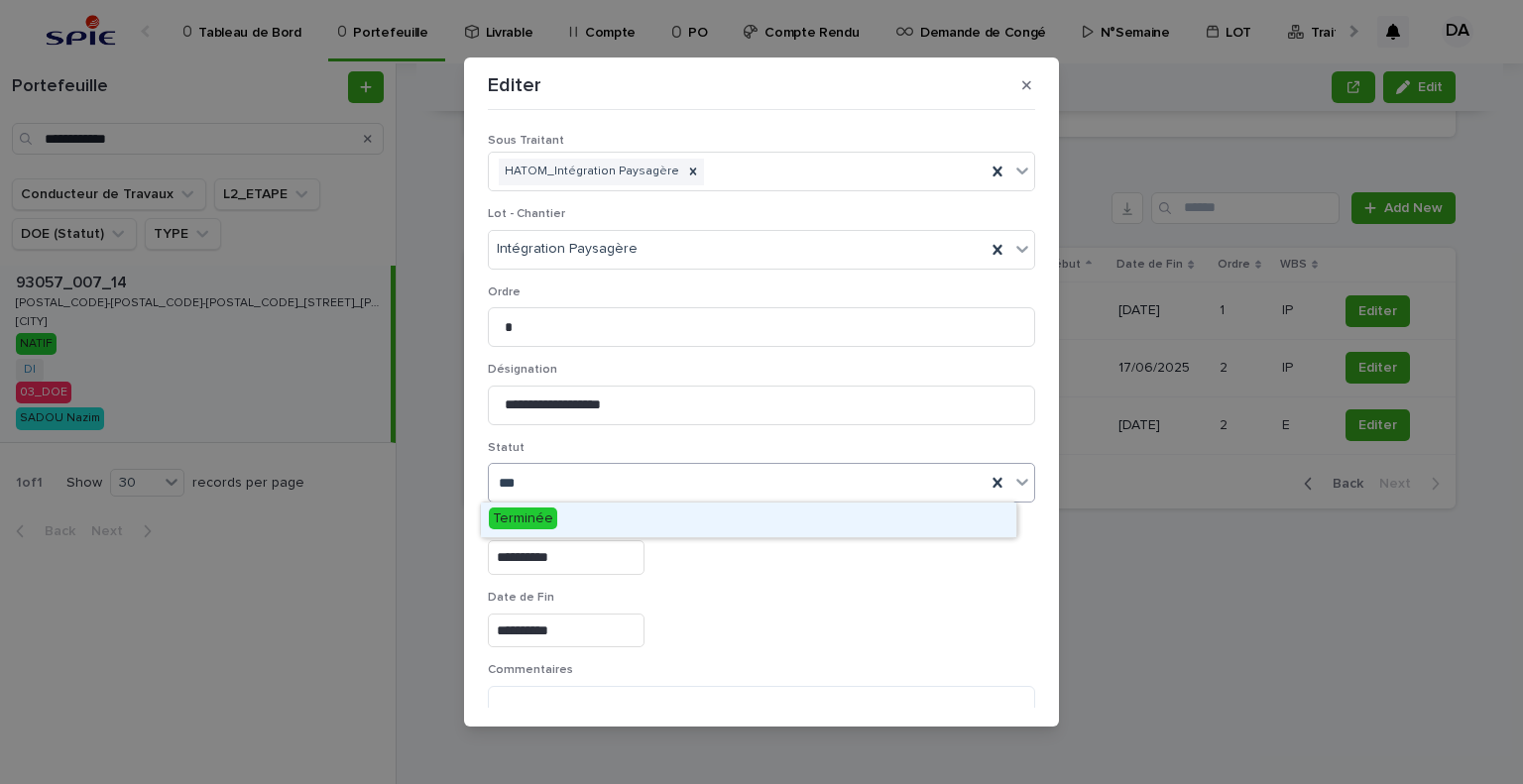 click on "Terminée" at bounding box center (523, 518) 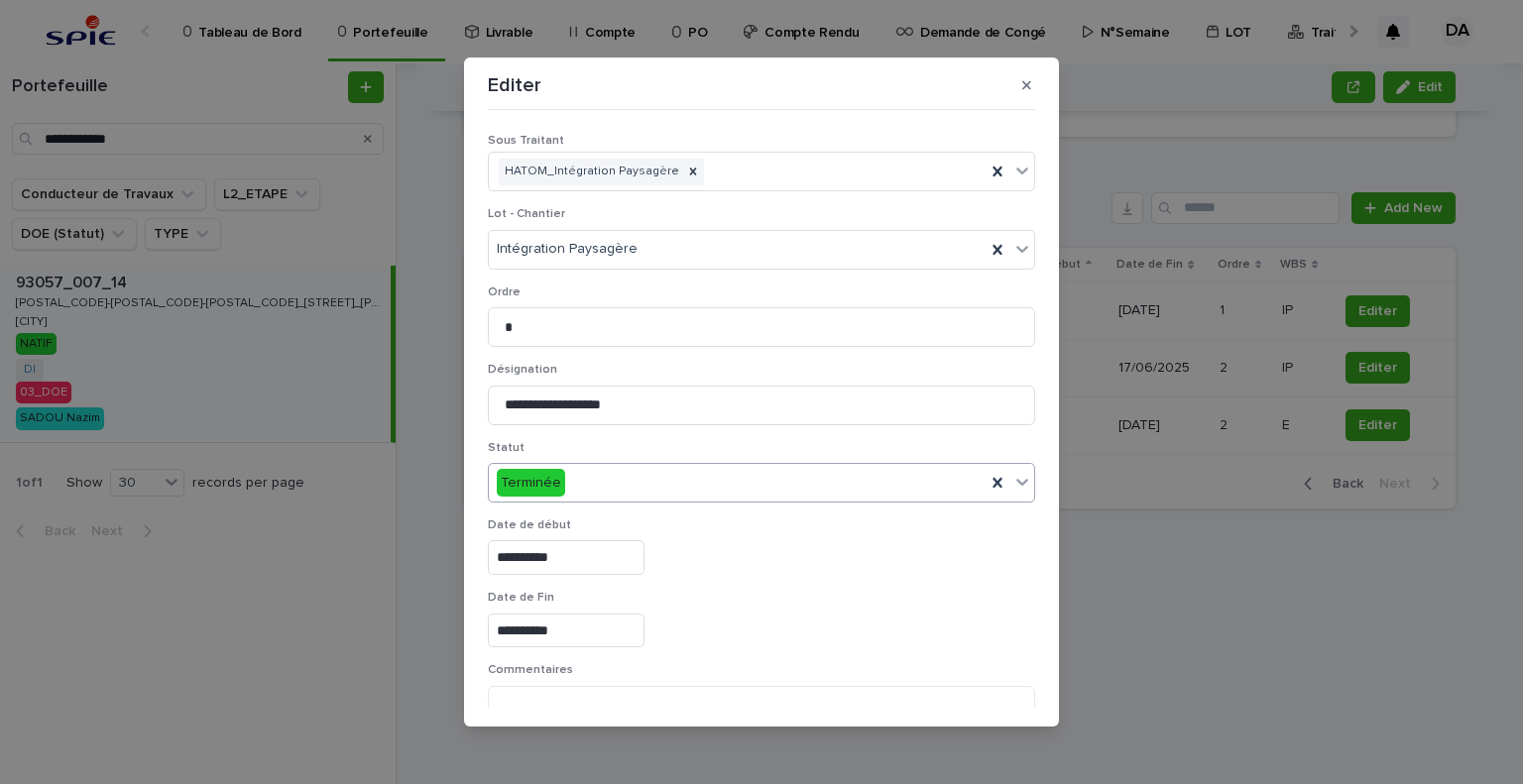 scroll, scrollTop: 98, scrollLeft: 0, axis: vertical 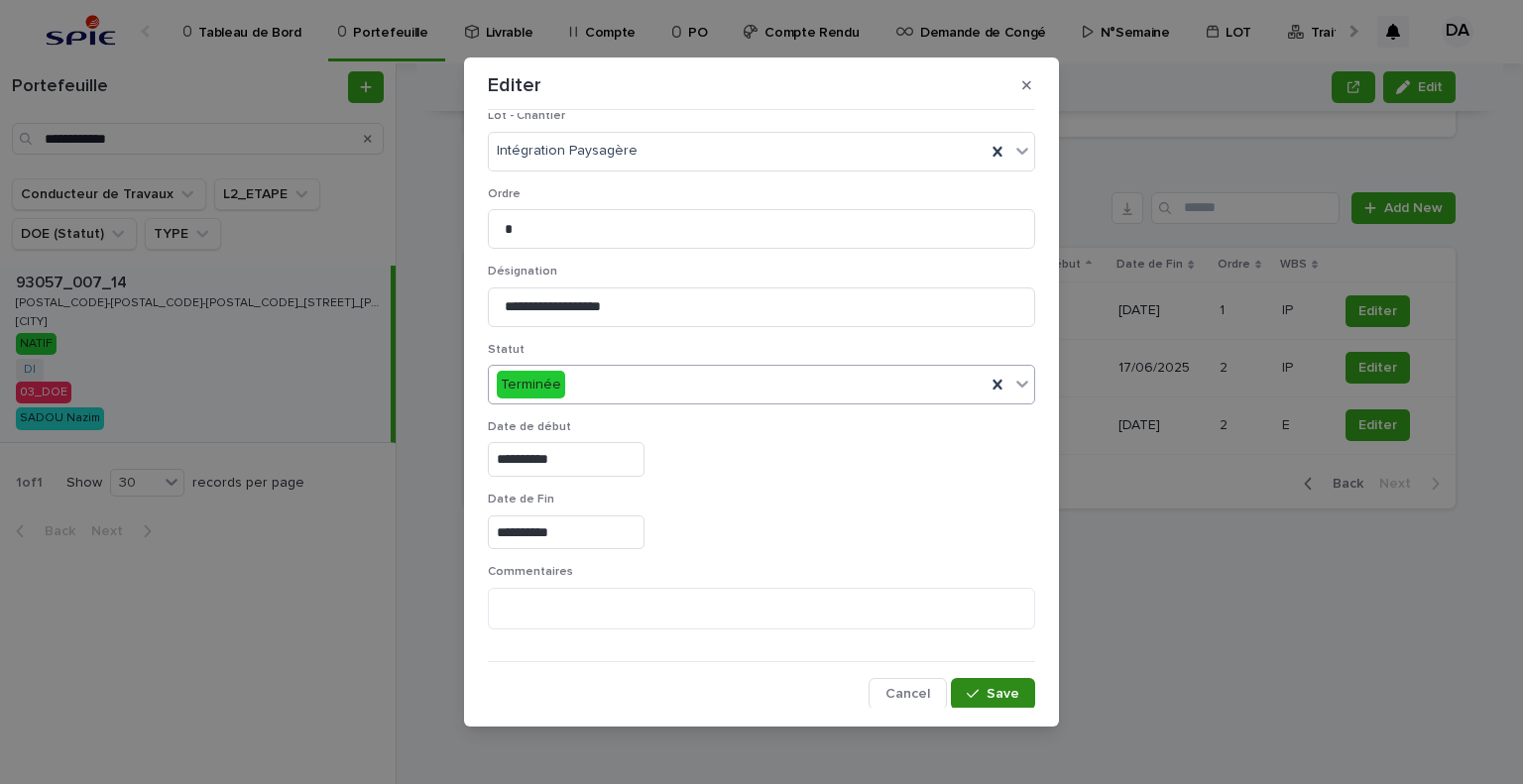 click on "Save" at bounding box center (993, 694) 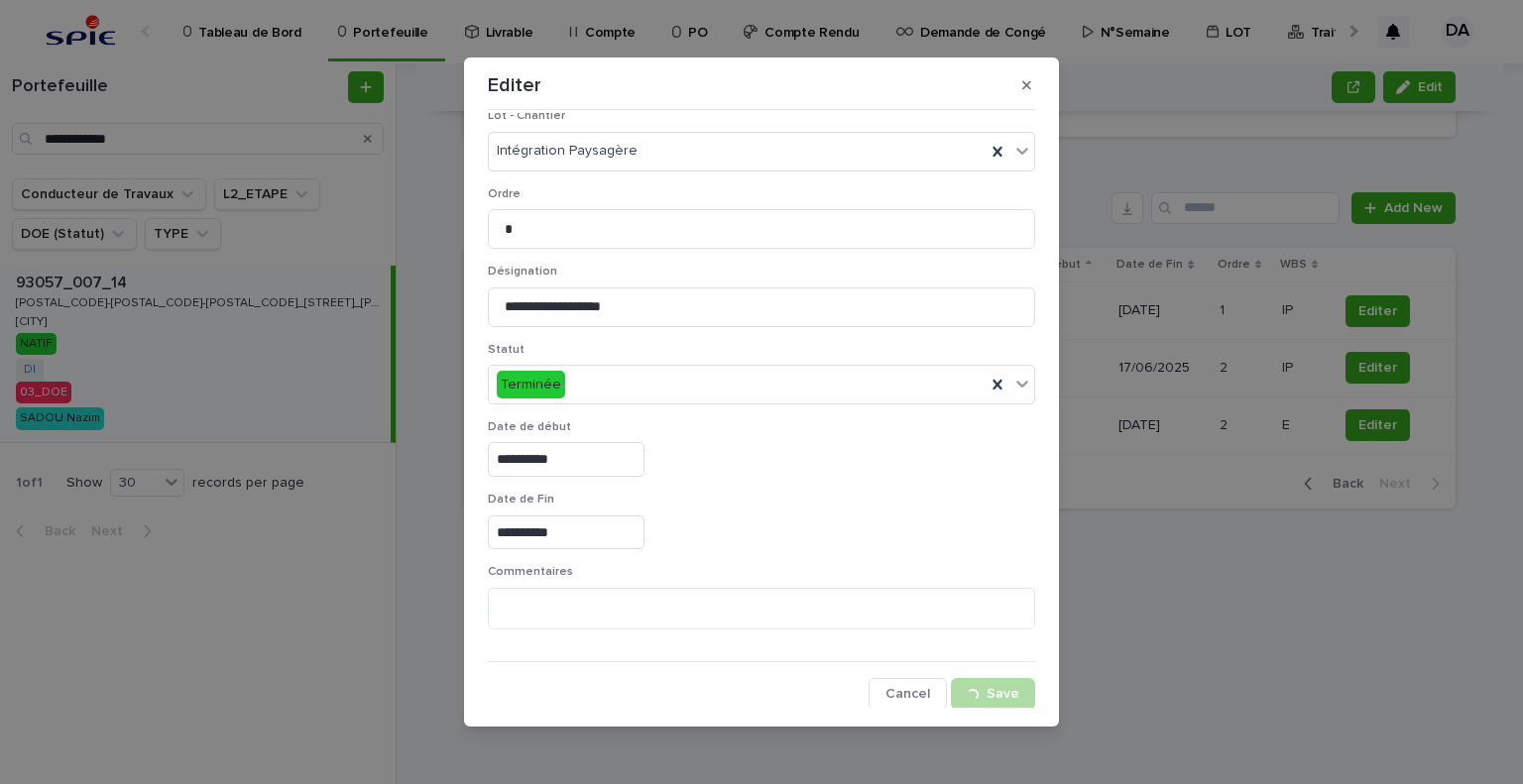 click on "**********" at bounding box center [762, 392] 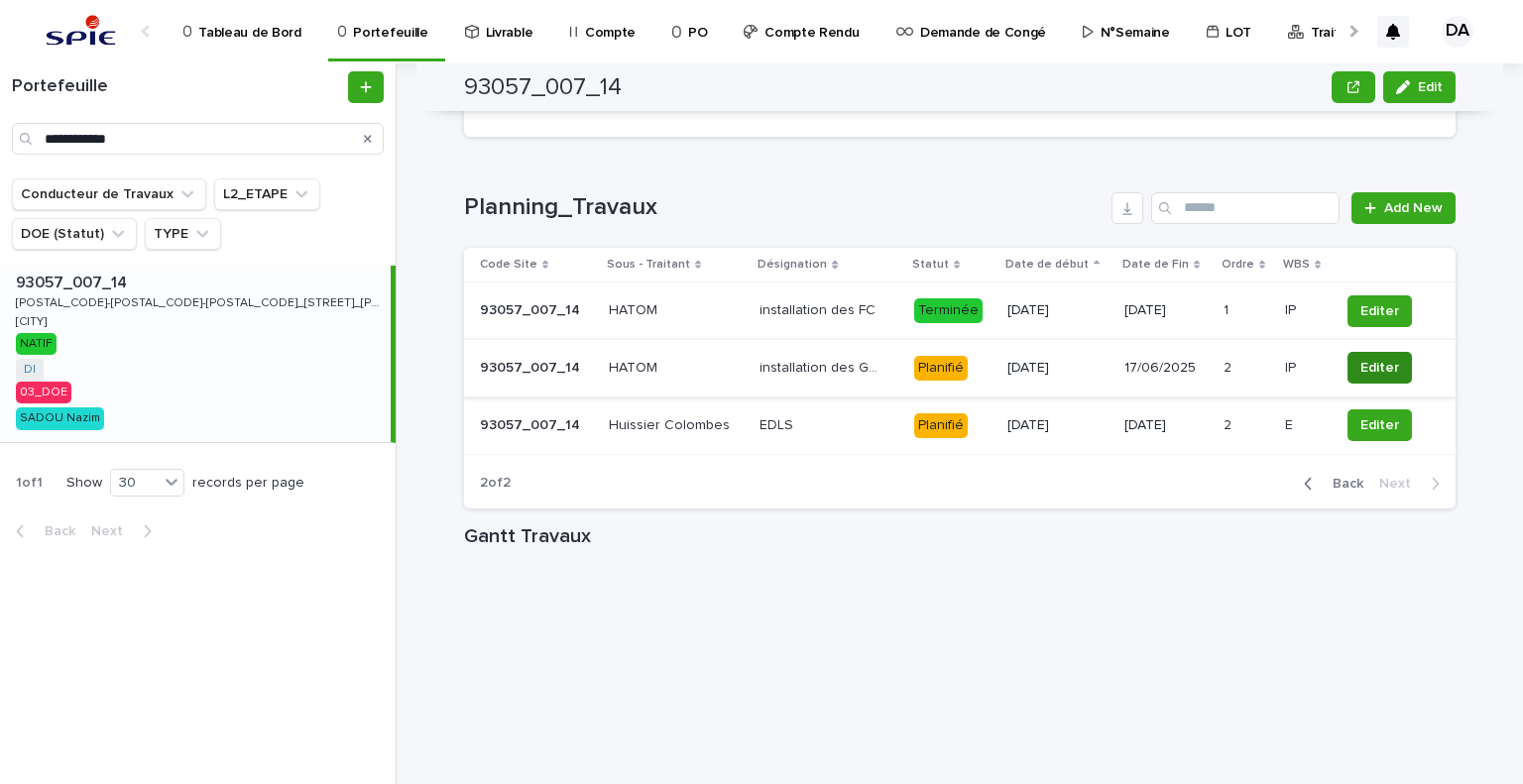 click on "Editer" at bounding box center (1379, 368) 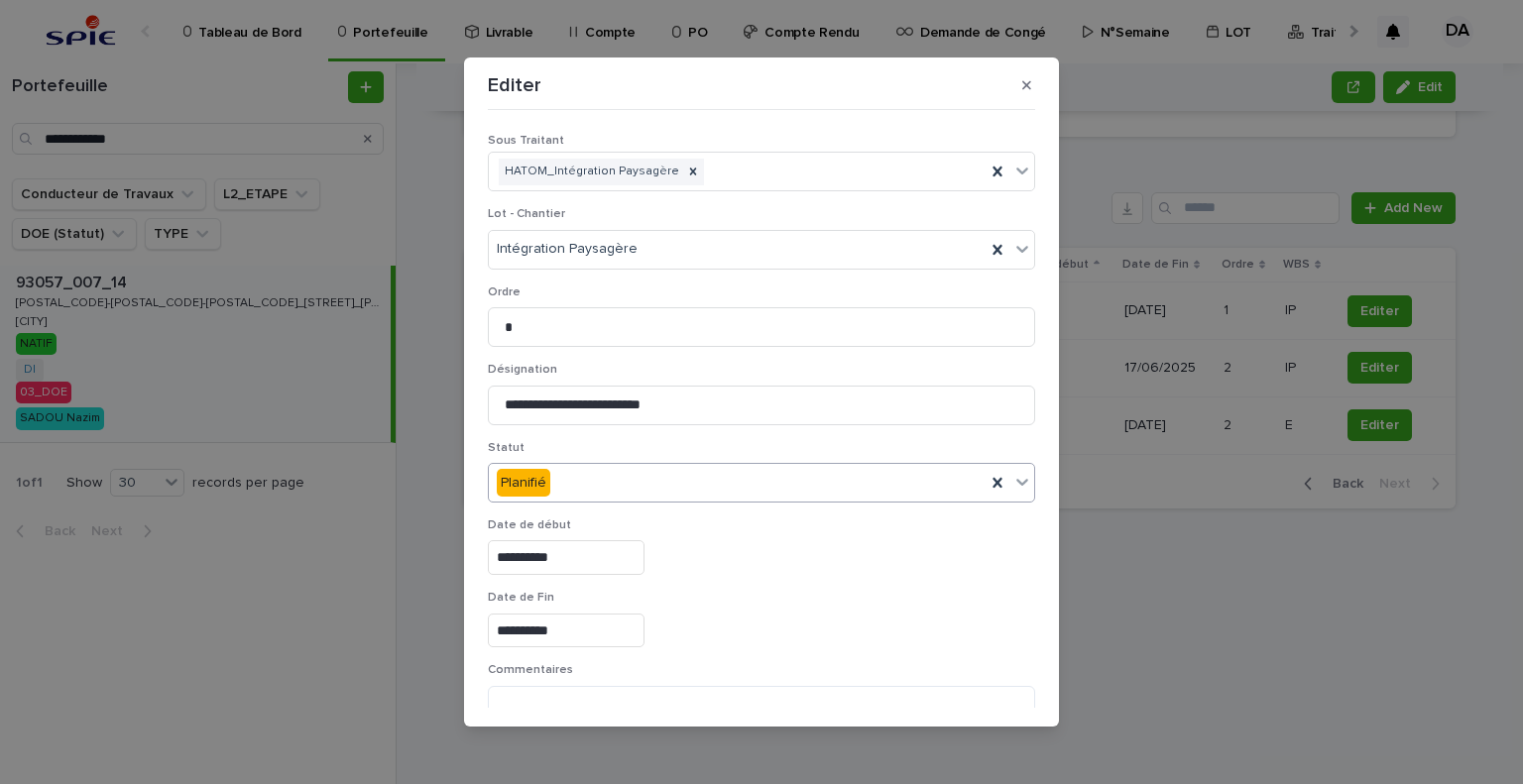 click on "Planifié" at bounding box center (737, 483) 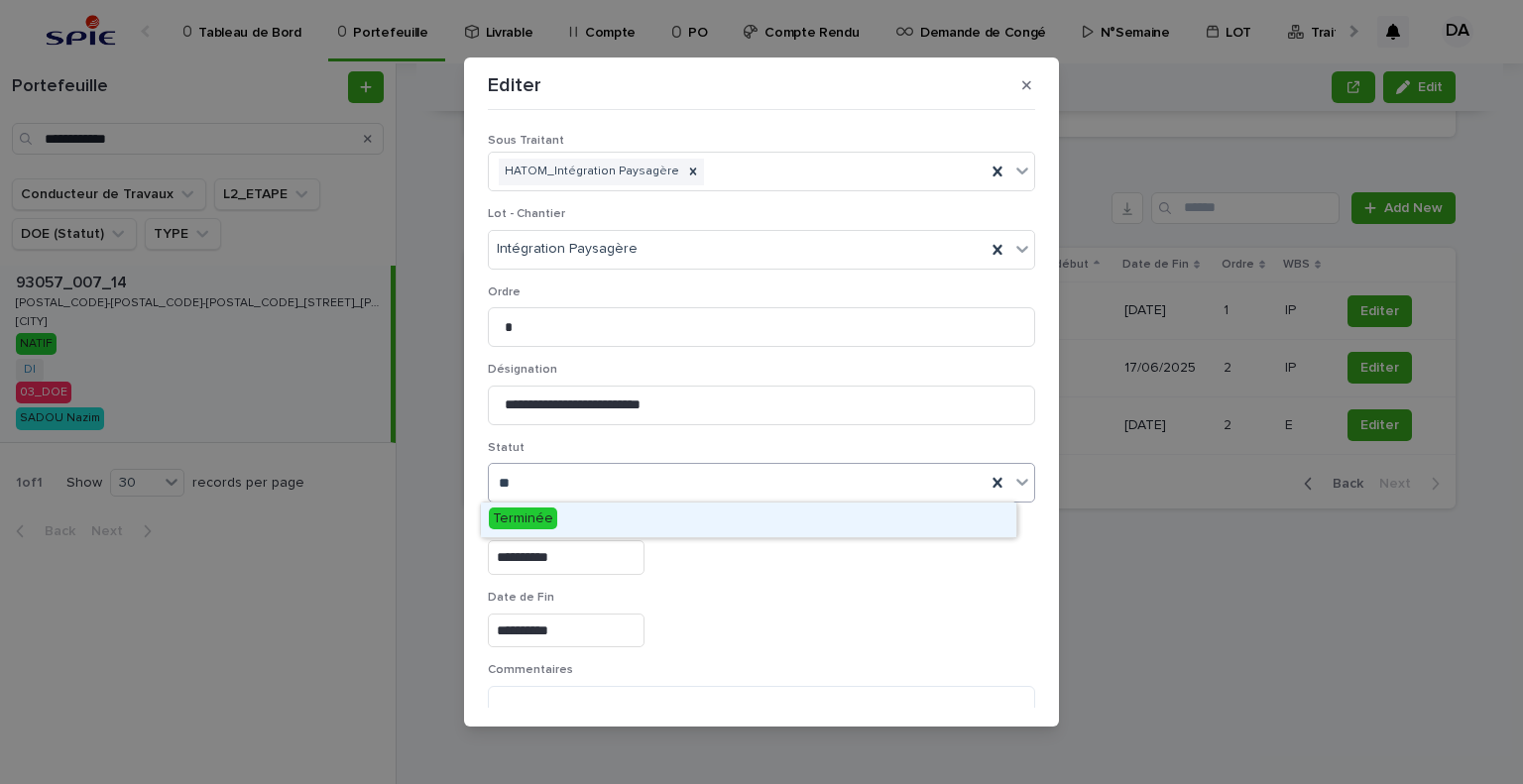 type on "***" 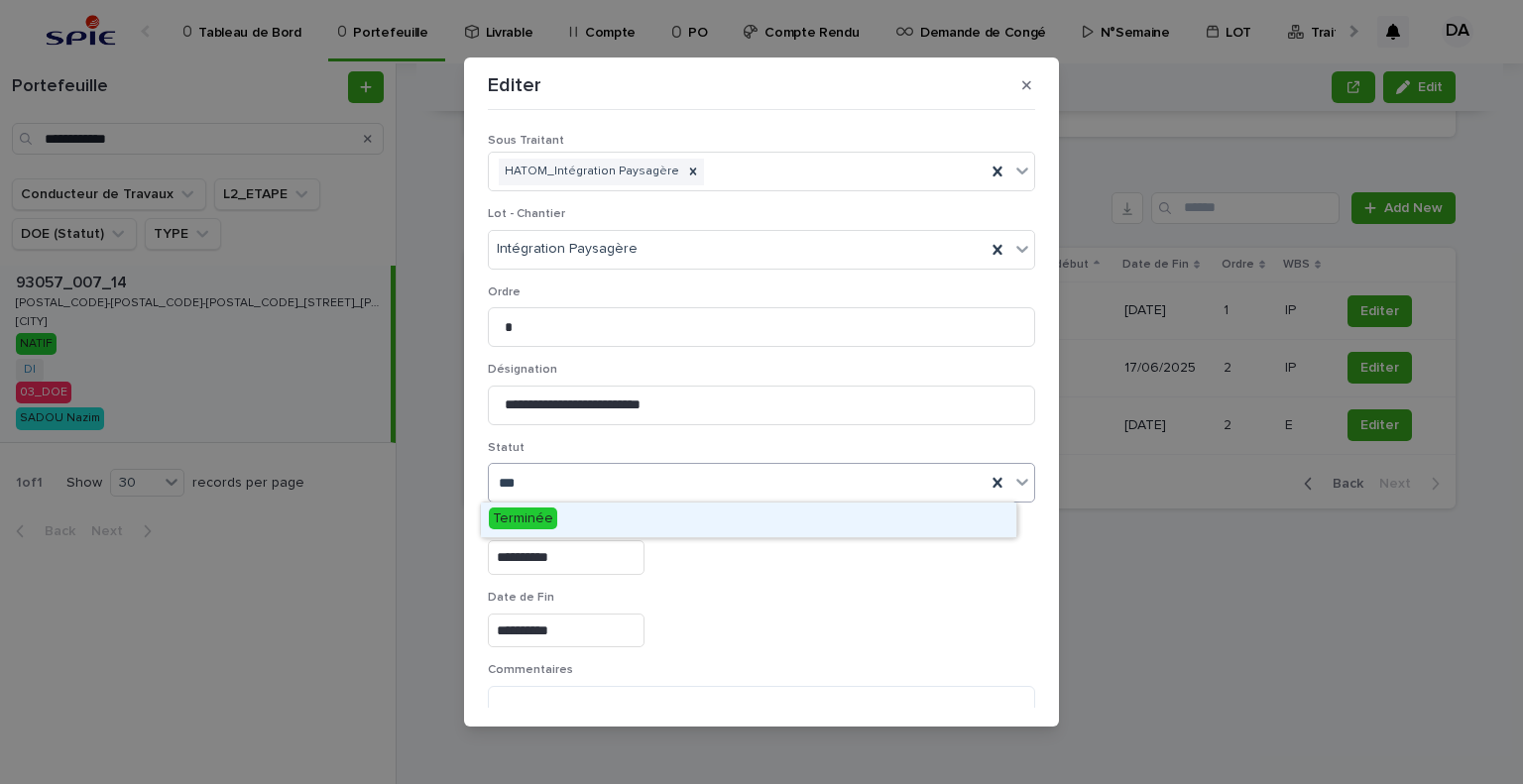 drag, startPoint x: 577, startPoint y: 507, endPoint x: 777, endPoint y: 598, distance: 219.72938 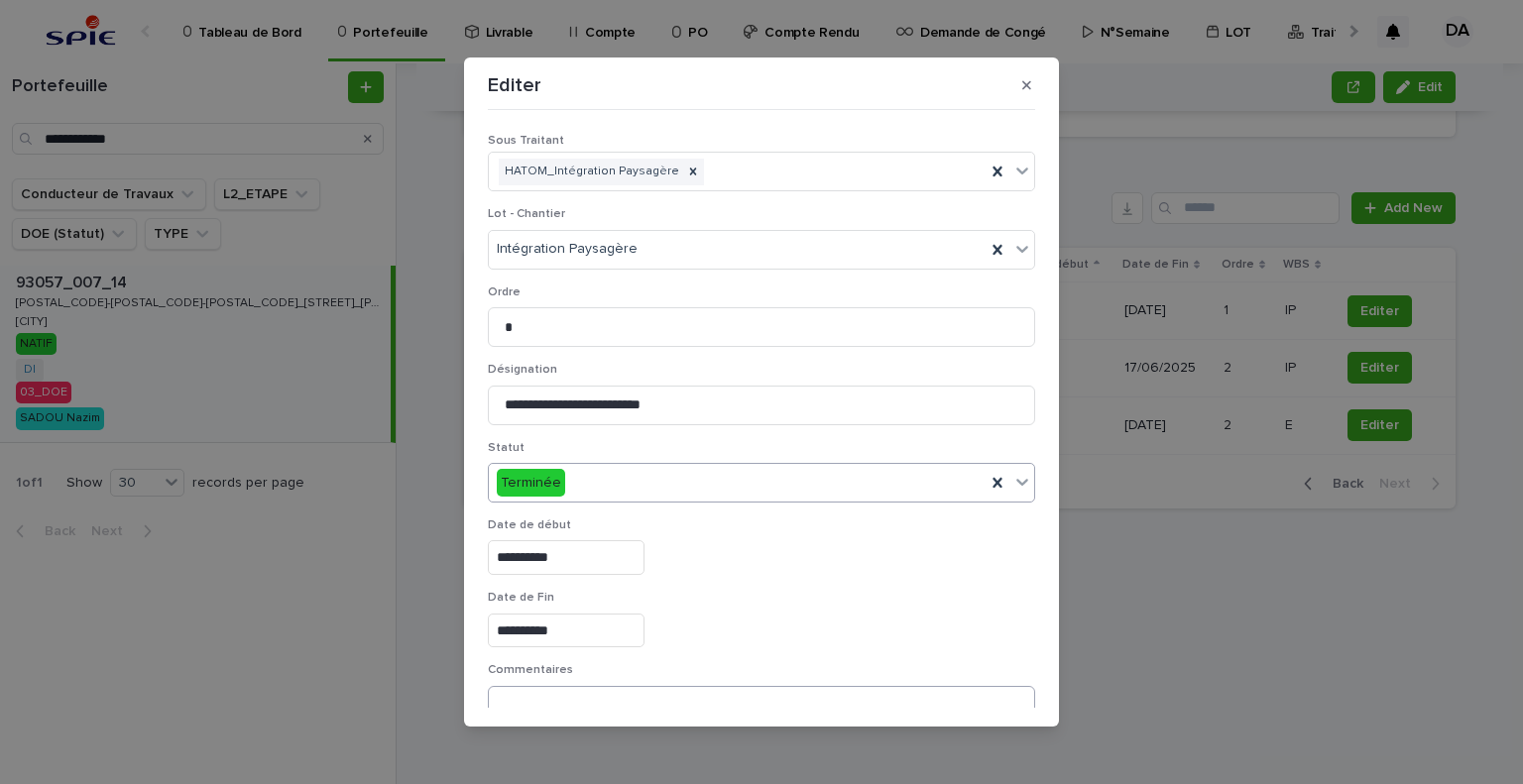 scroll, scrollTop: 98, scrollLeft: 0, axis: vertical 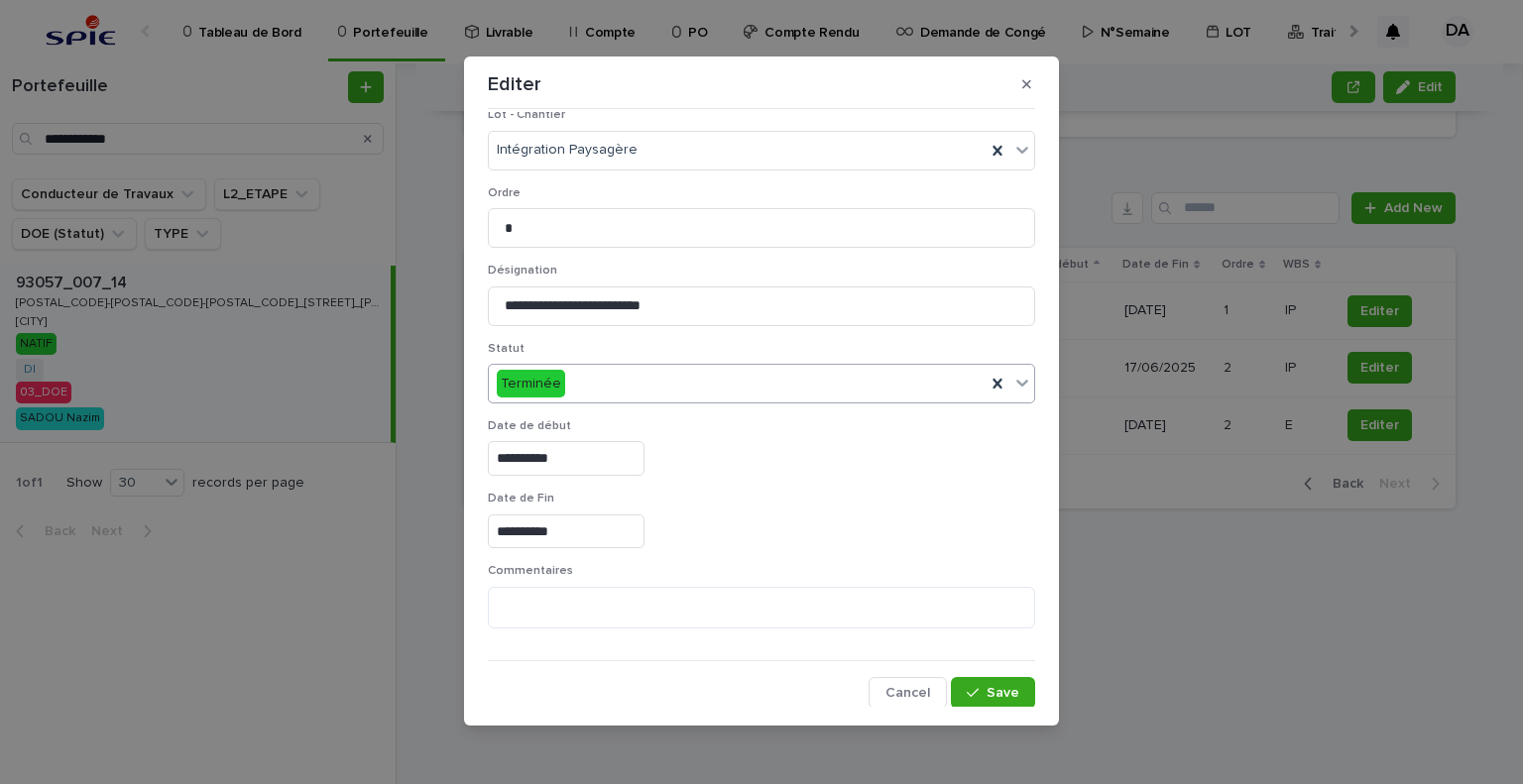 drag, startPoint x: 984, startPoint y: 697, endPoint x: 1232, endPoint y: 504, distance: 314.2499 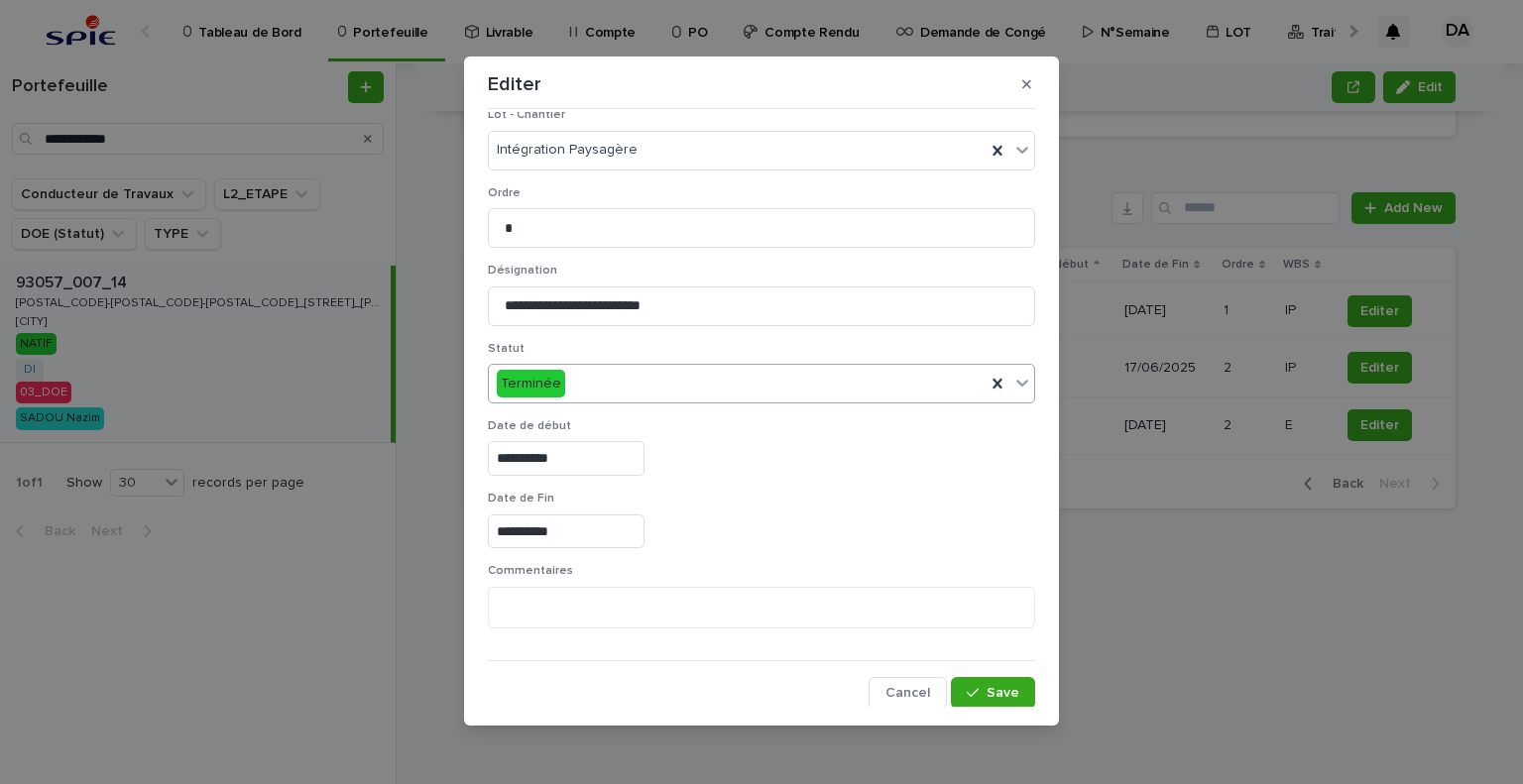 click on "Save" at bounding box center [993, 693] 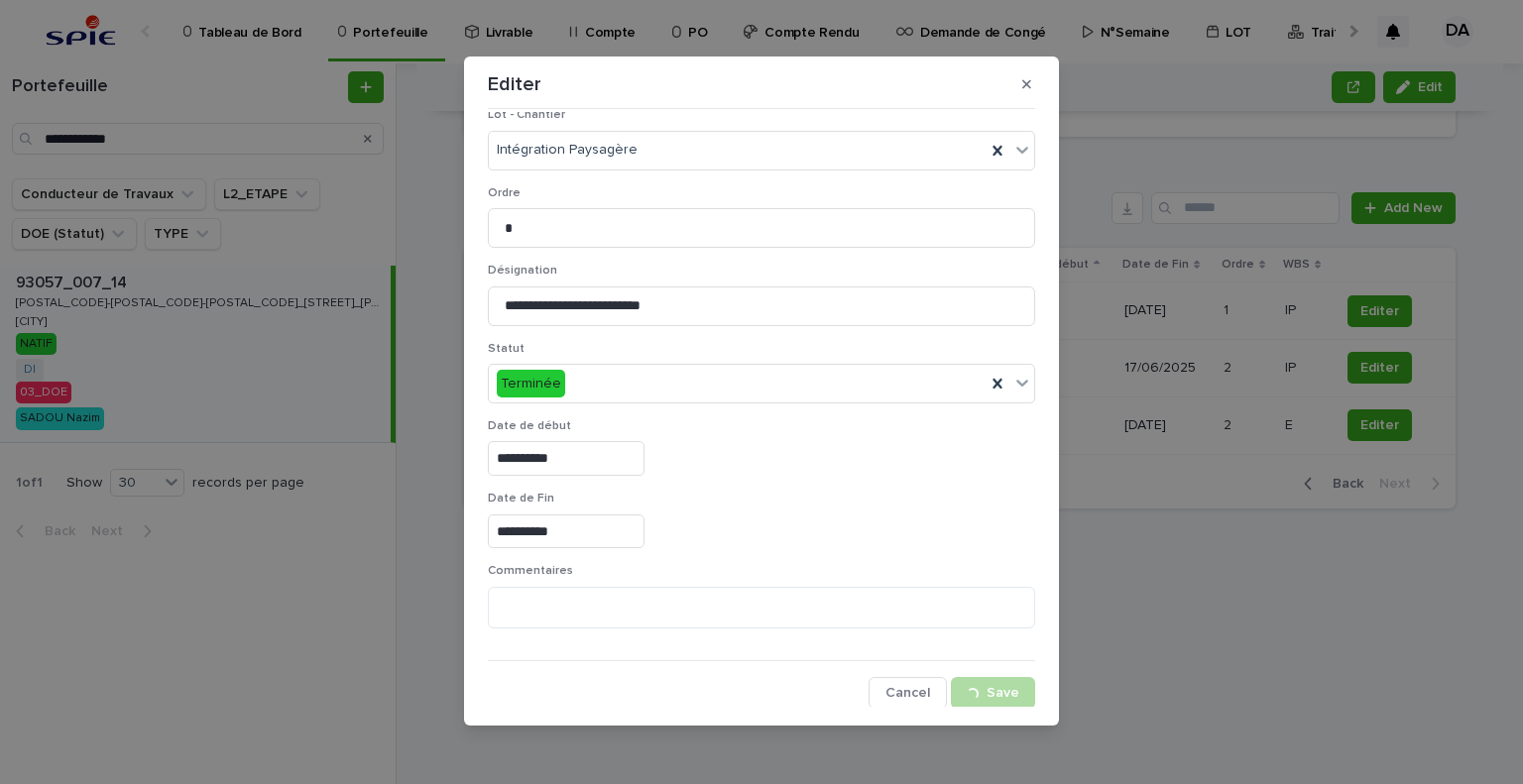 click on "**********" at bounding box center (762, 392) 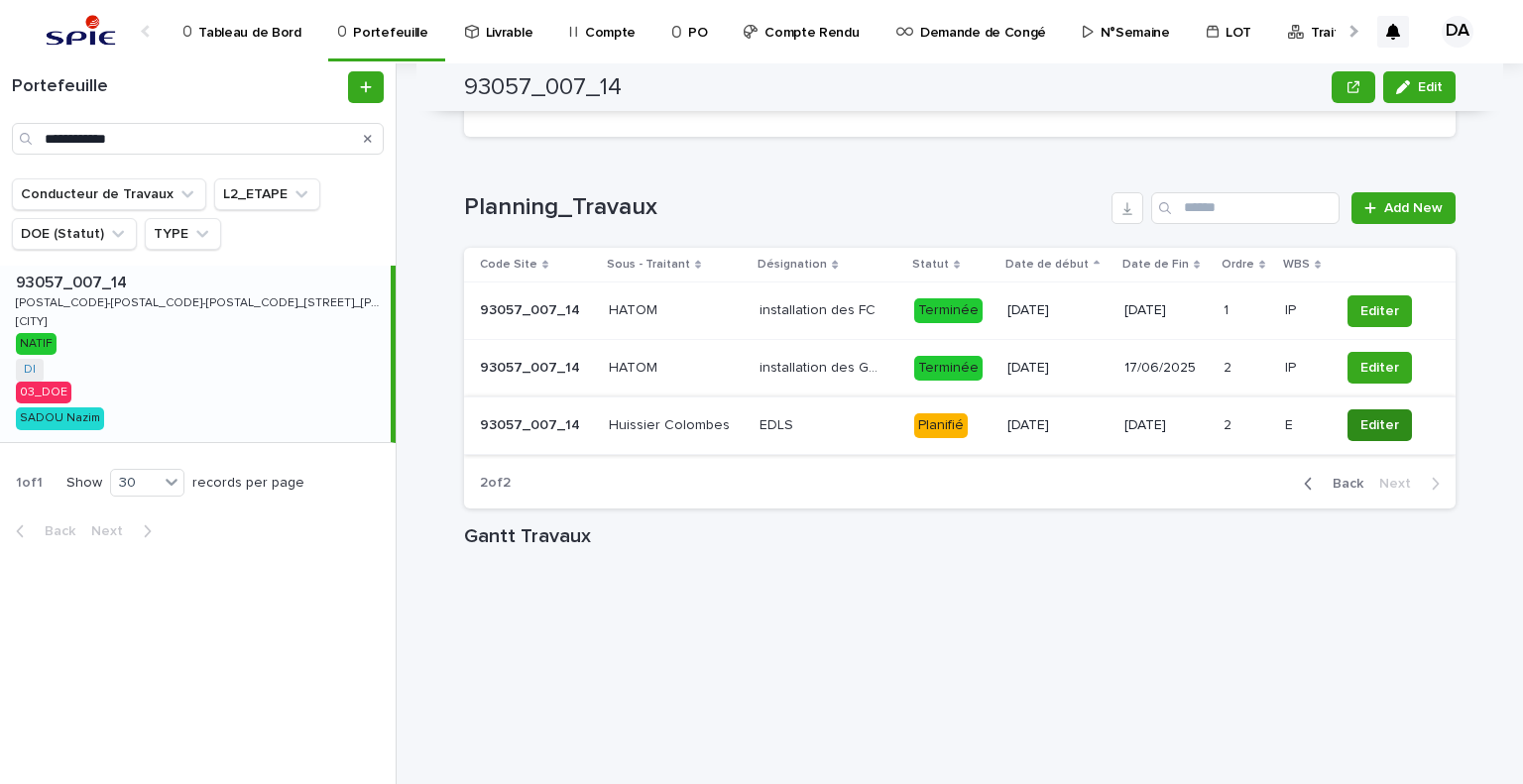 click on "Editer" at bounding box center [1379, 425] 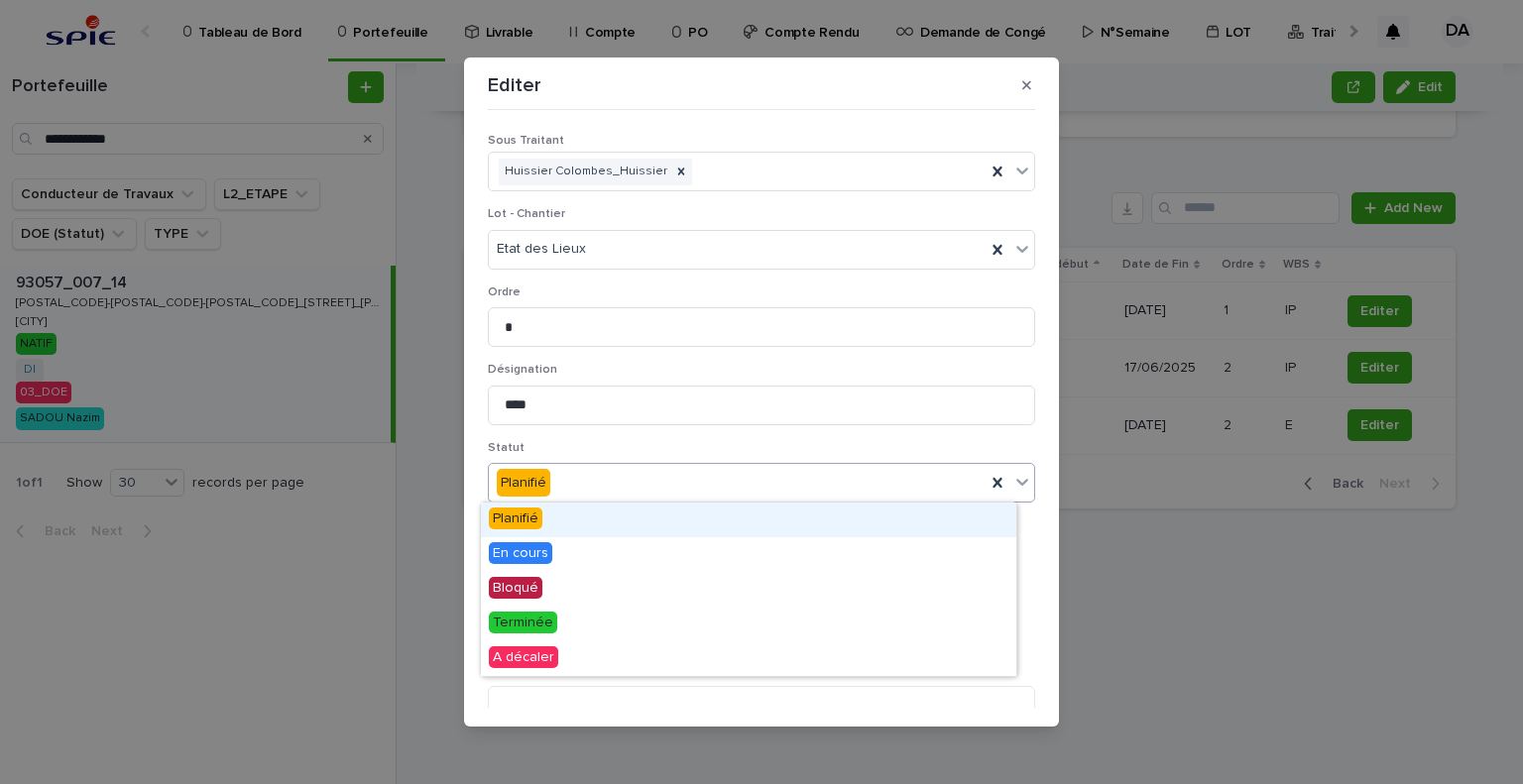 click on "Planifié" at bounding box center (737, 483) 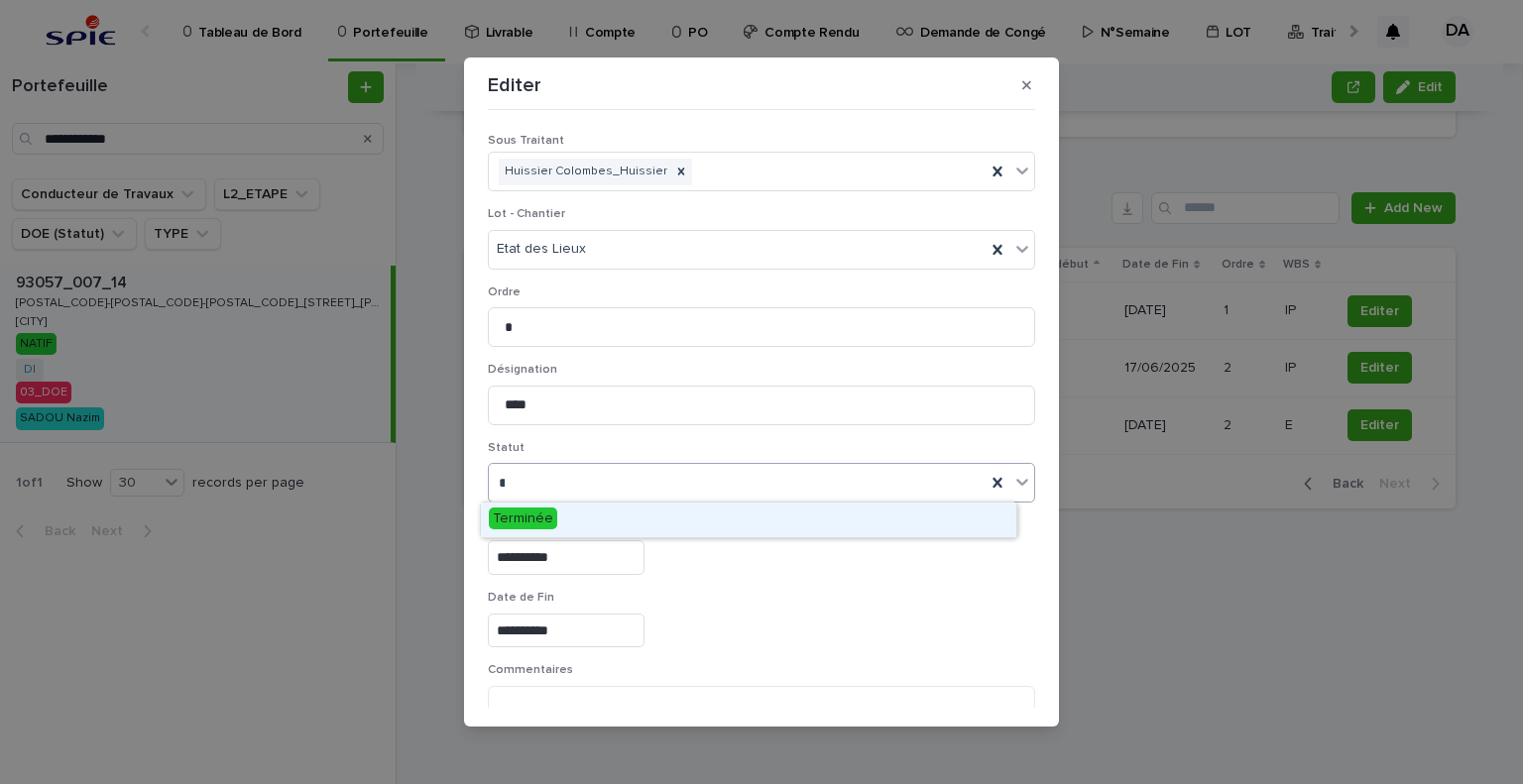 click on "Terminée" at bounding box center (749, 519) 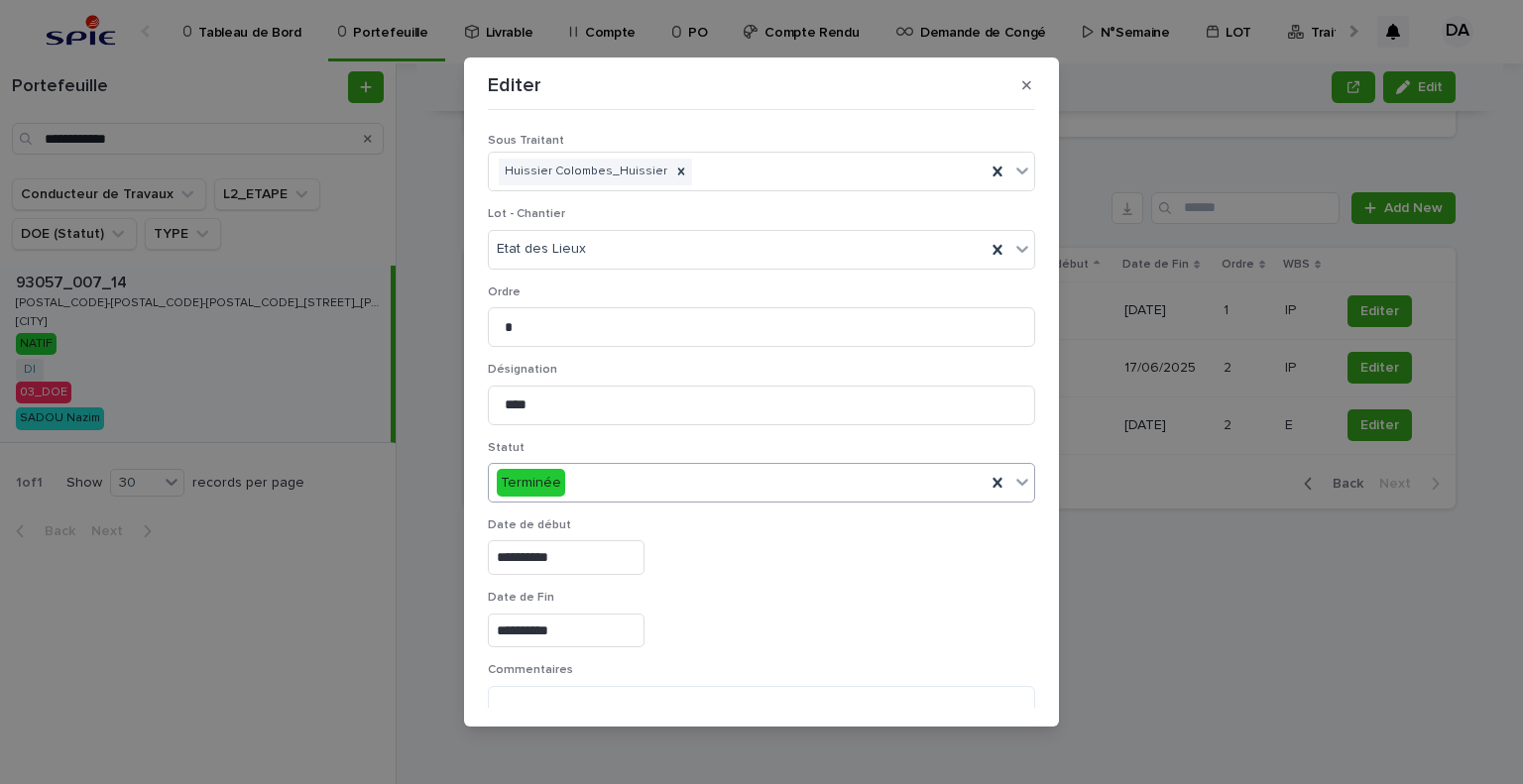 scroll, scrollTop: 98, scrollLeft: 0, axis: vertical 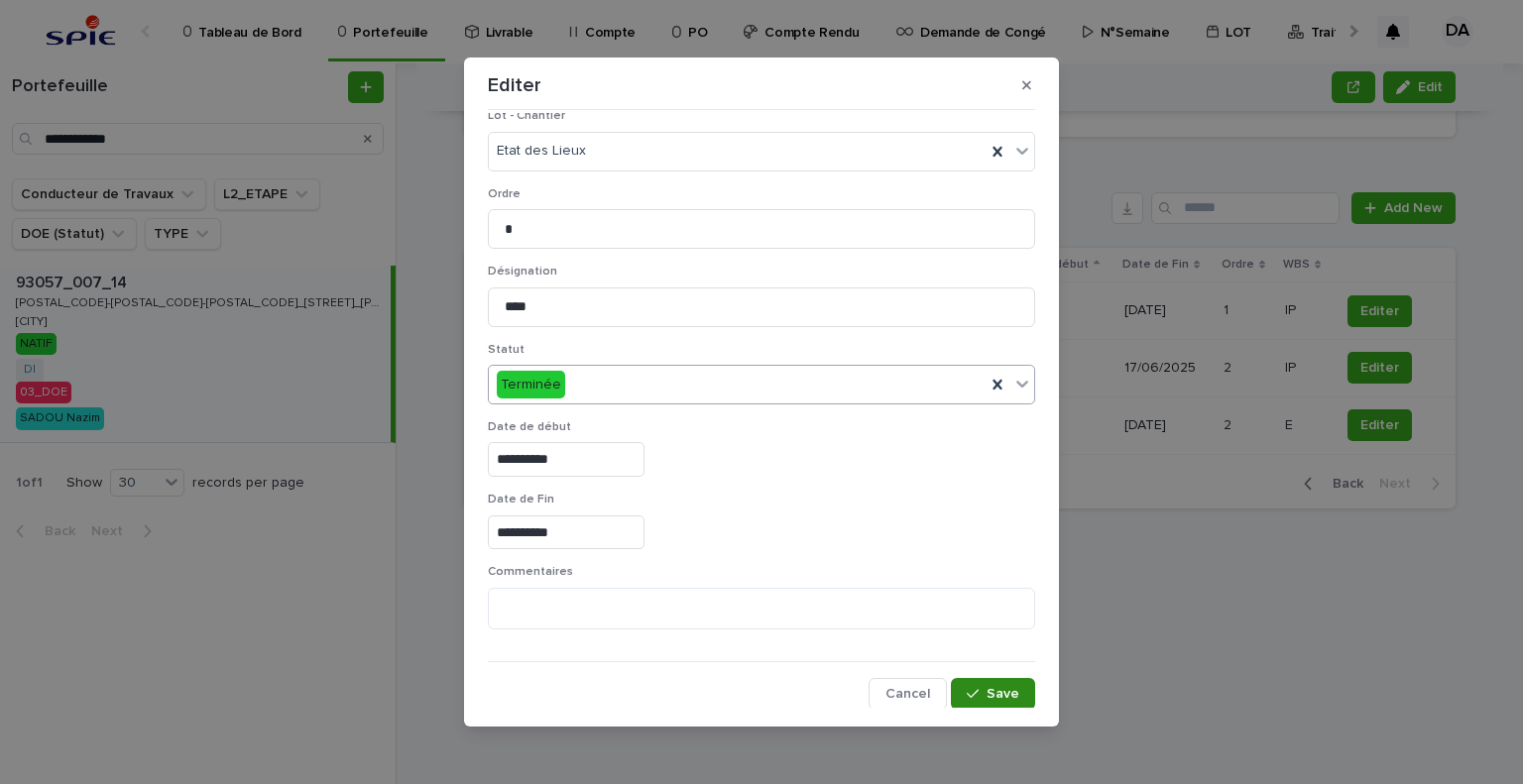 click on "Save" at bounding box center (993, 694) 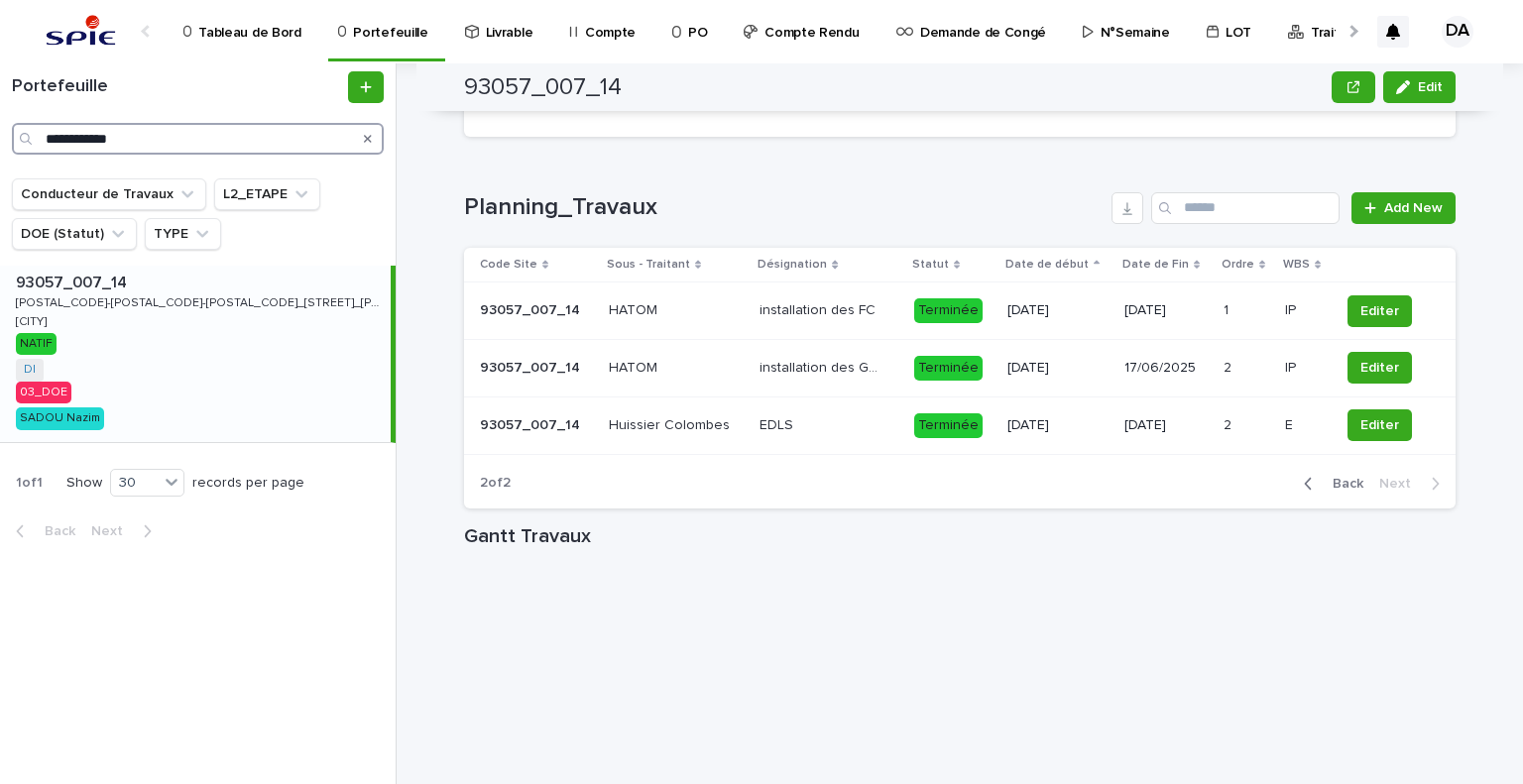 click on "**********" at bounding box center [197, 139] 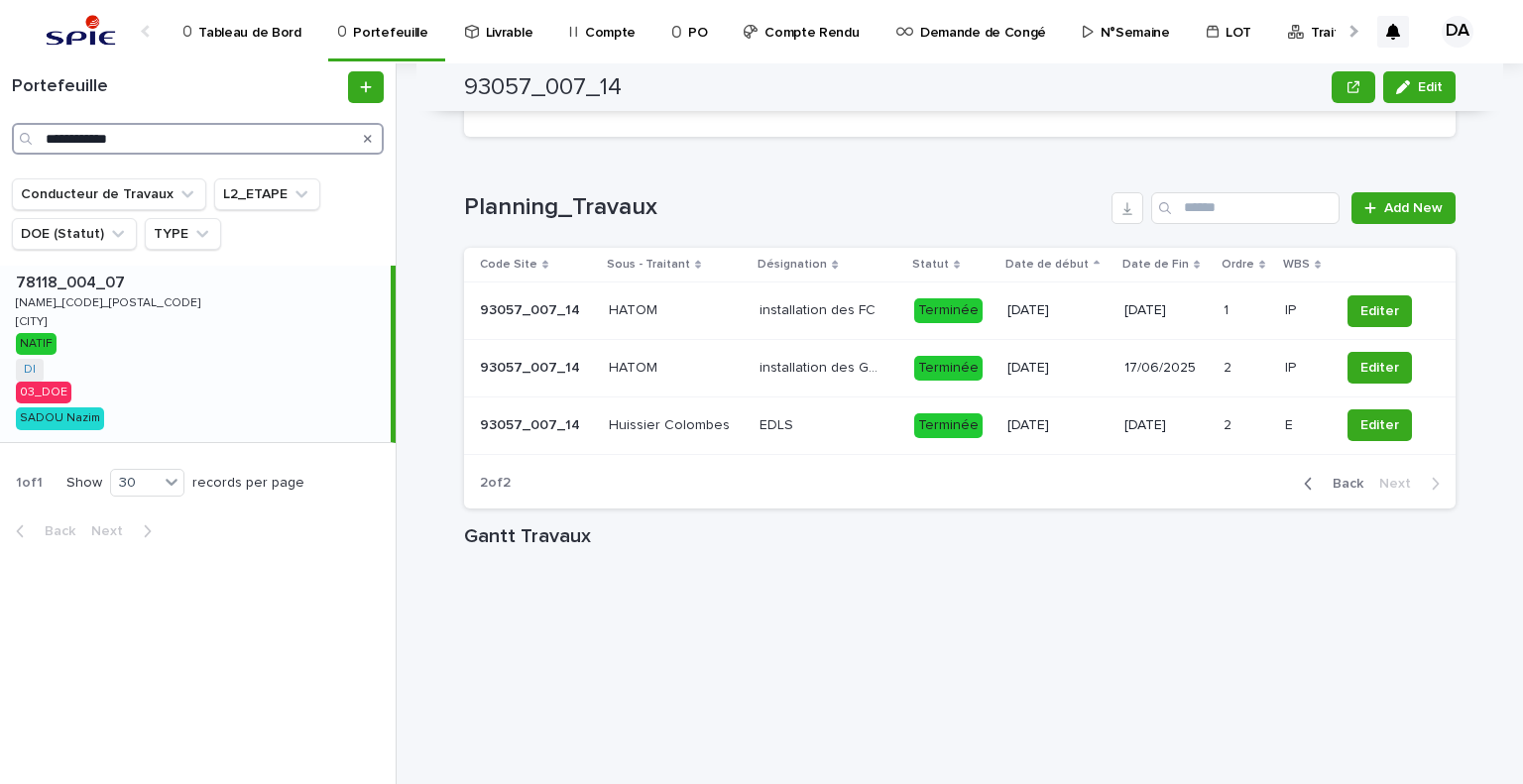 type on "**********" 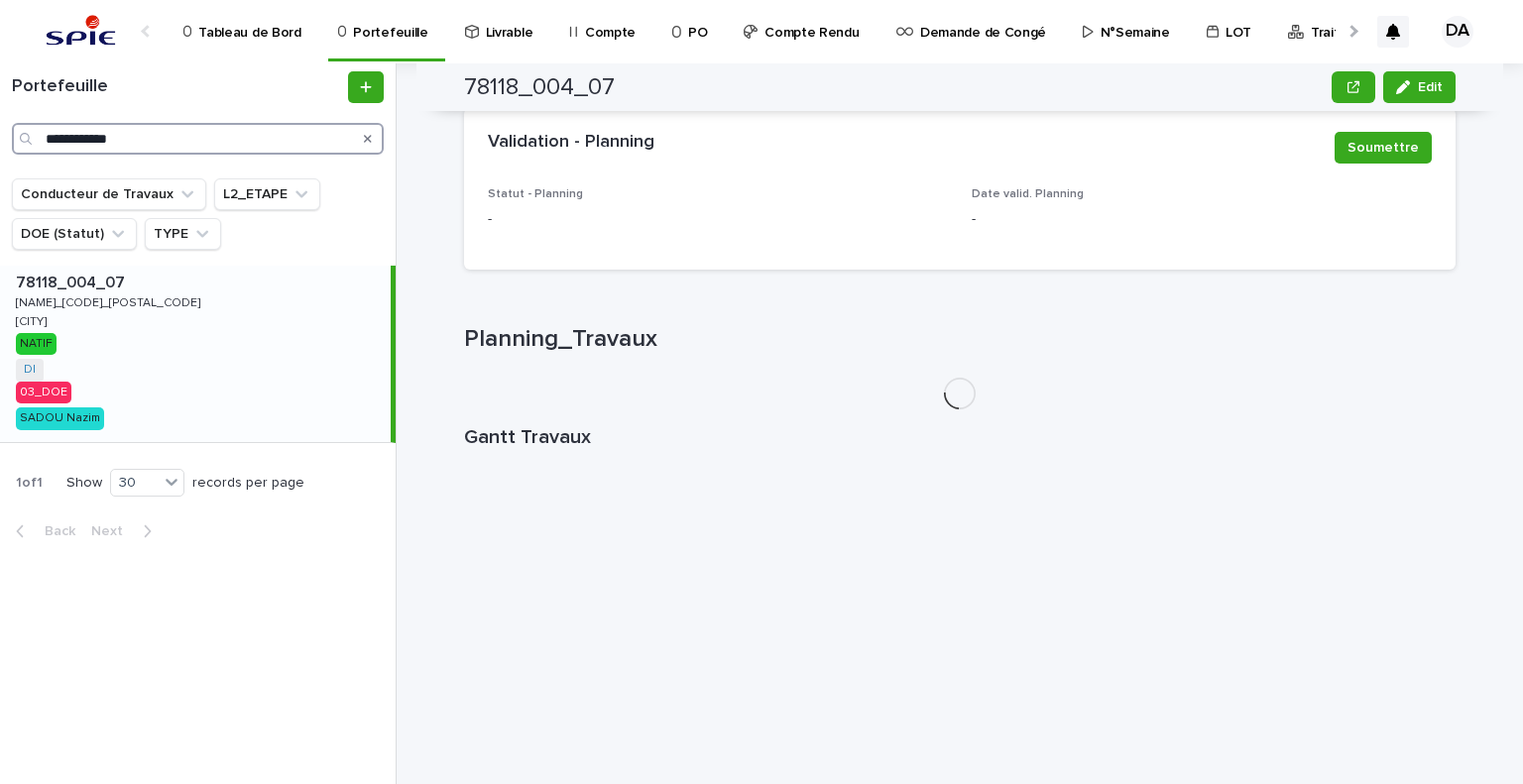 scroll, scrollTop: 1662, scrollLeft: 0, axis: vertical 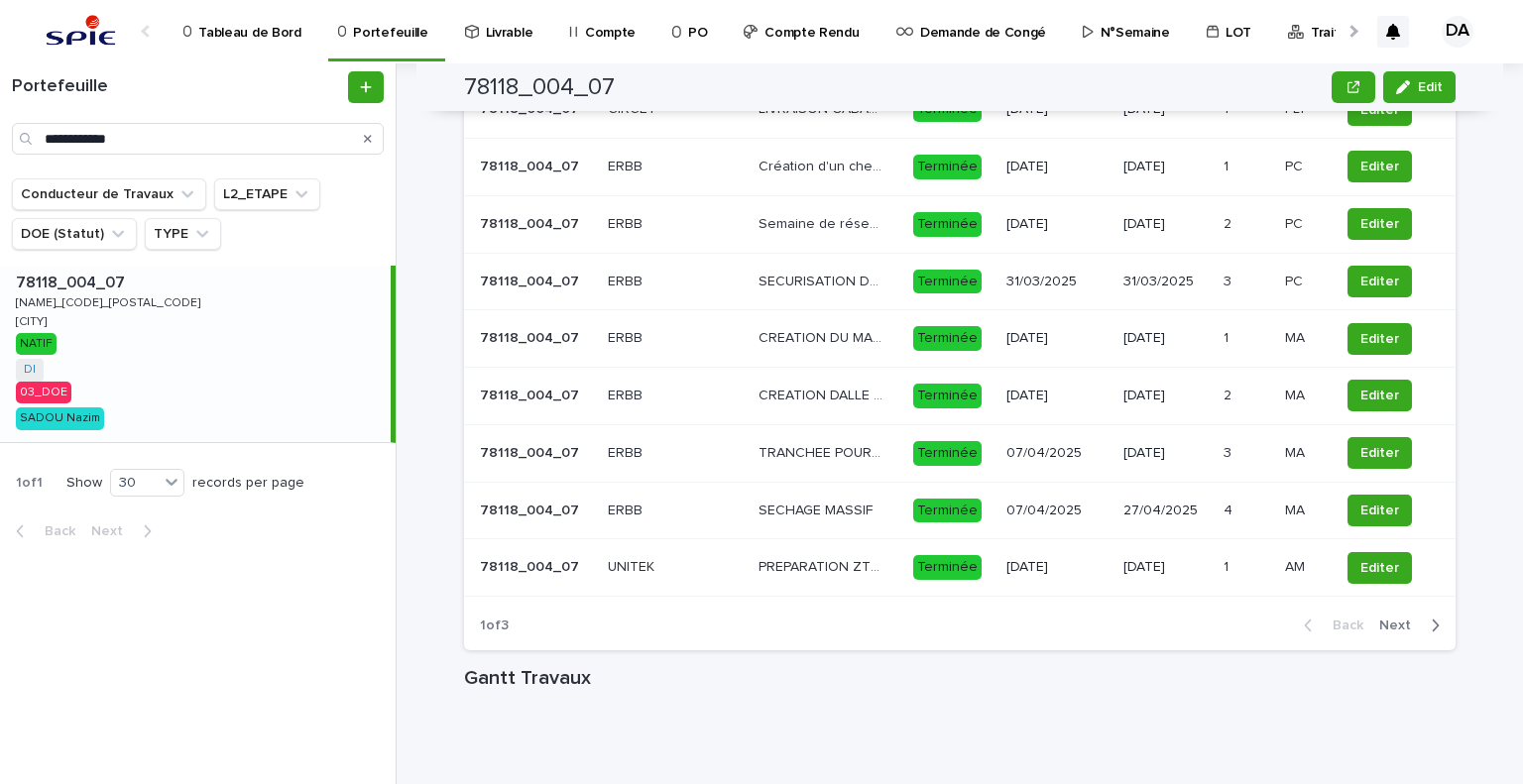 click on "Next" at bounding box center (1401, 625) 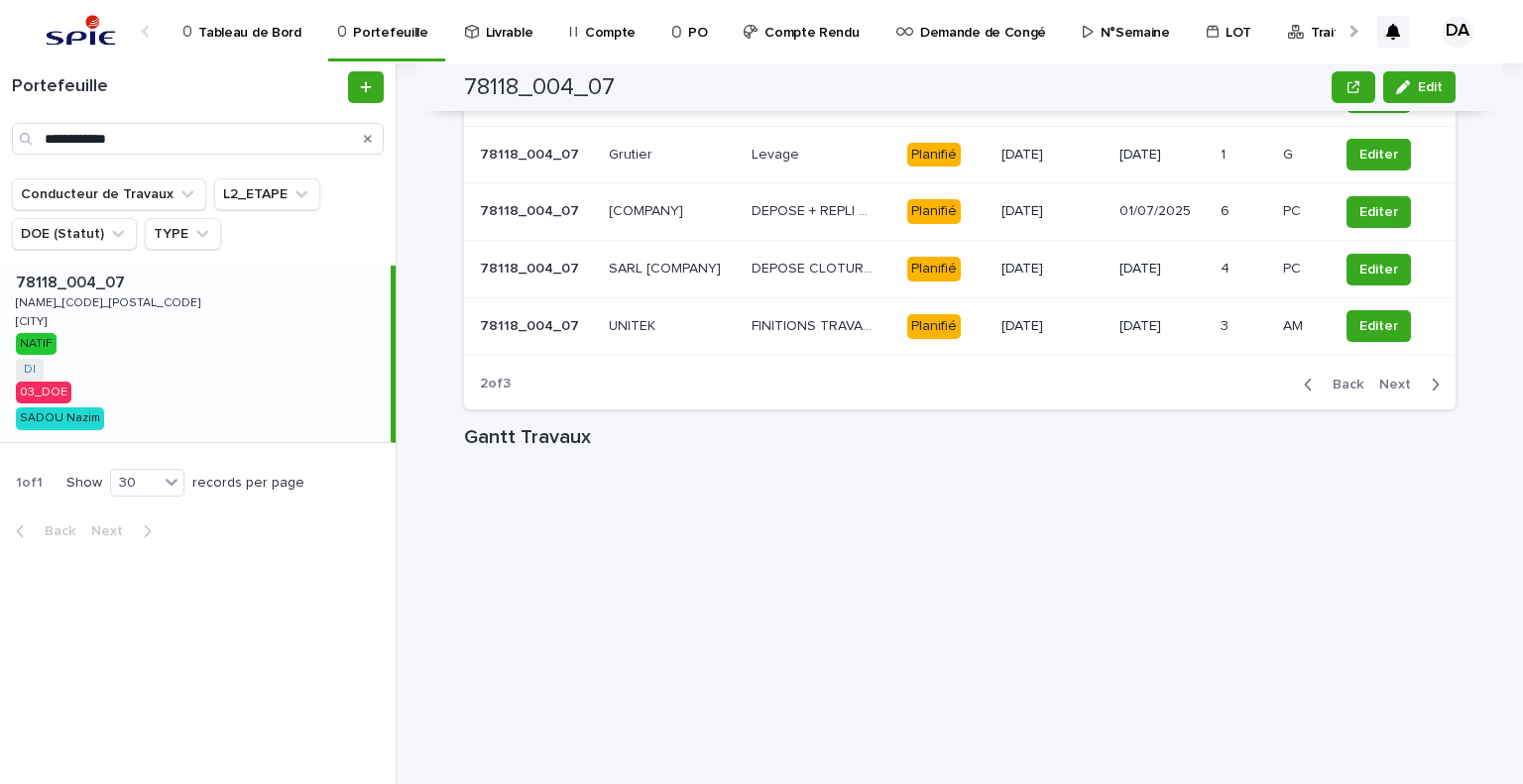 scroll, scrollTop: 1719, scrollLeft: 0, axis: vertical 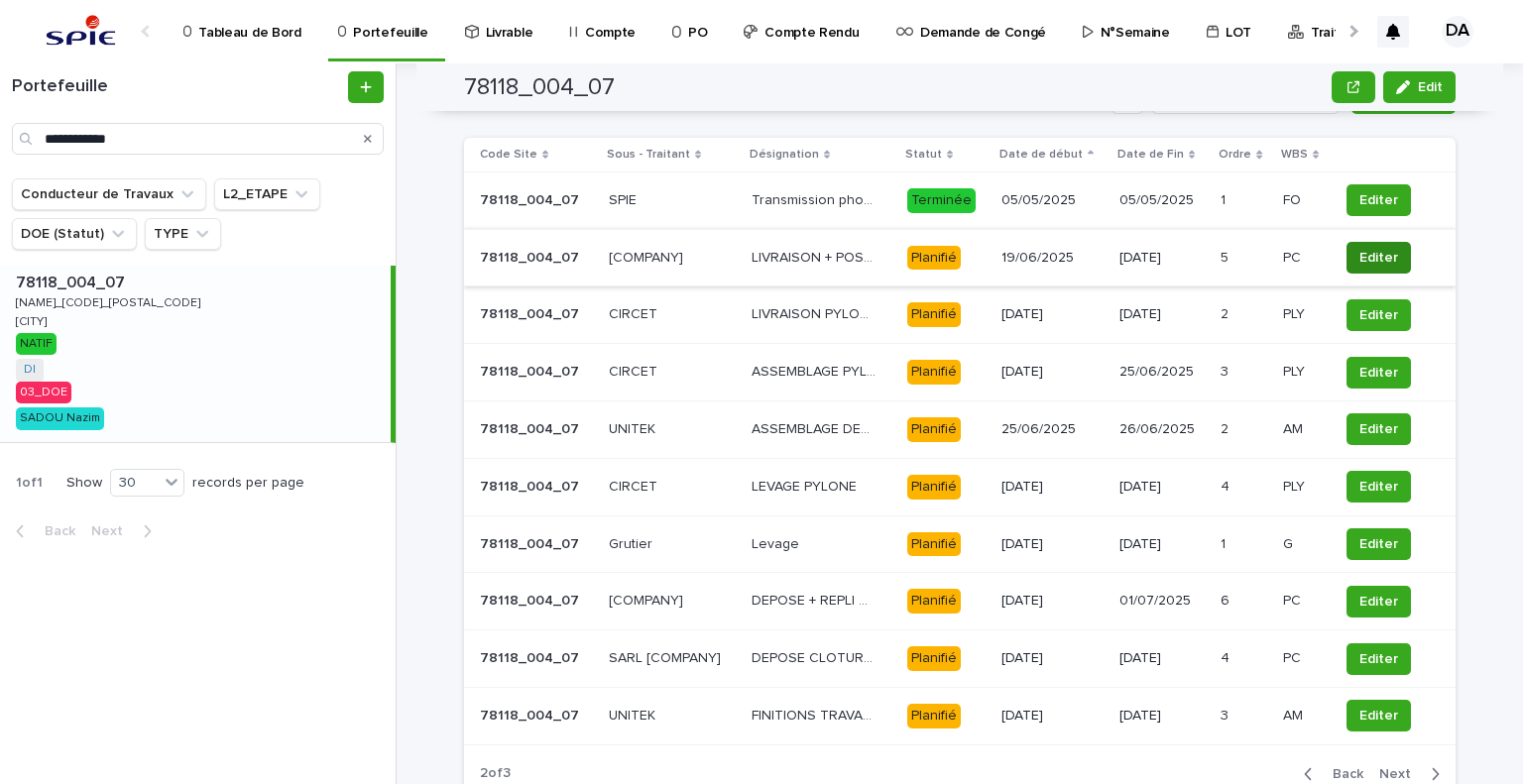 click on "Editer" at bounding box center [1378, 258] 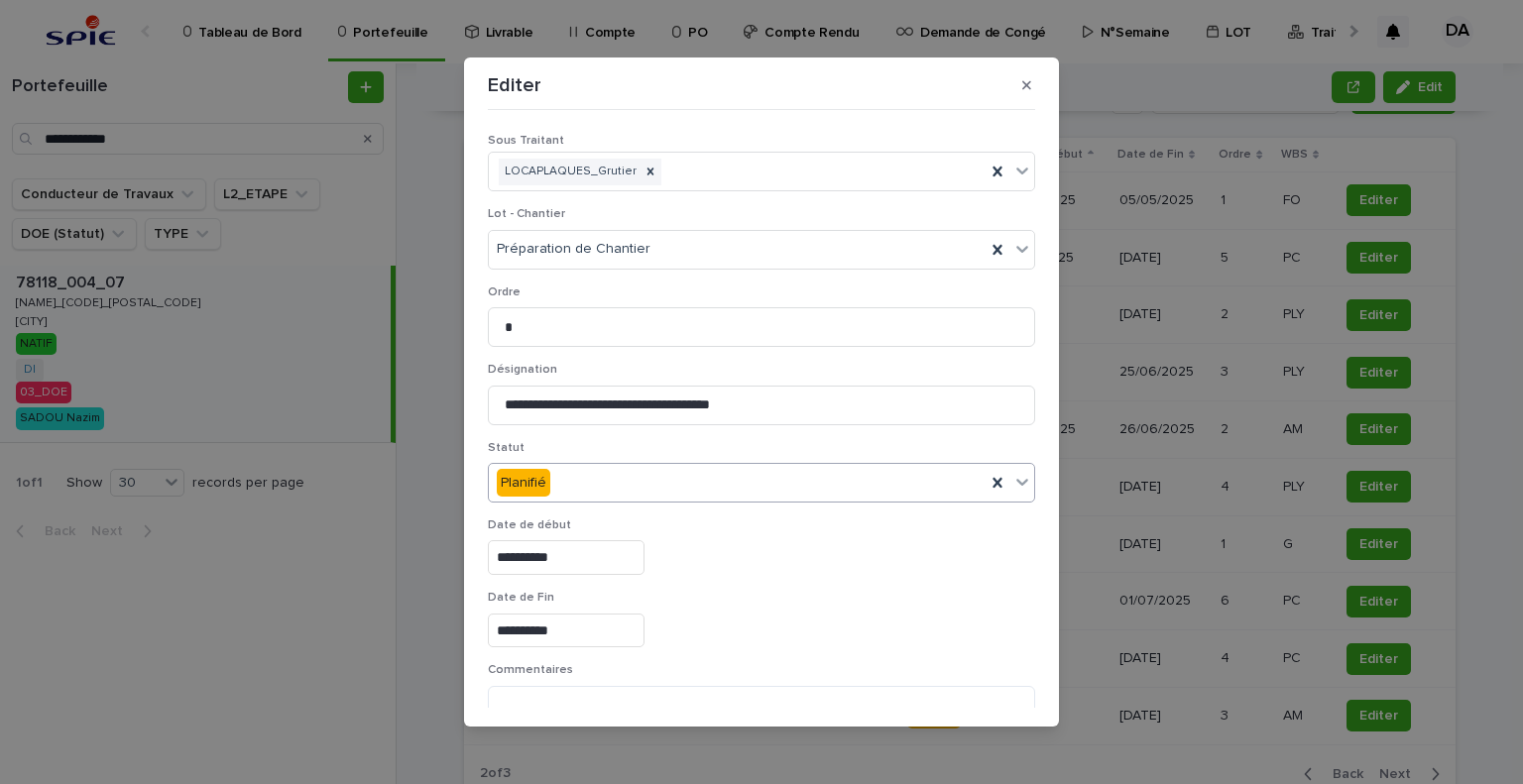click on "Planifié" at bounding box center (737, 483) 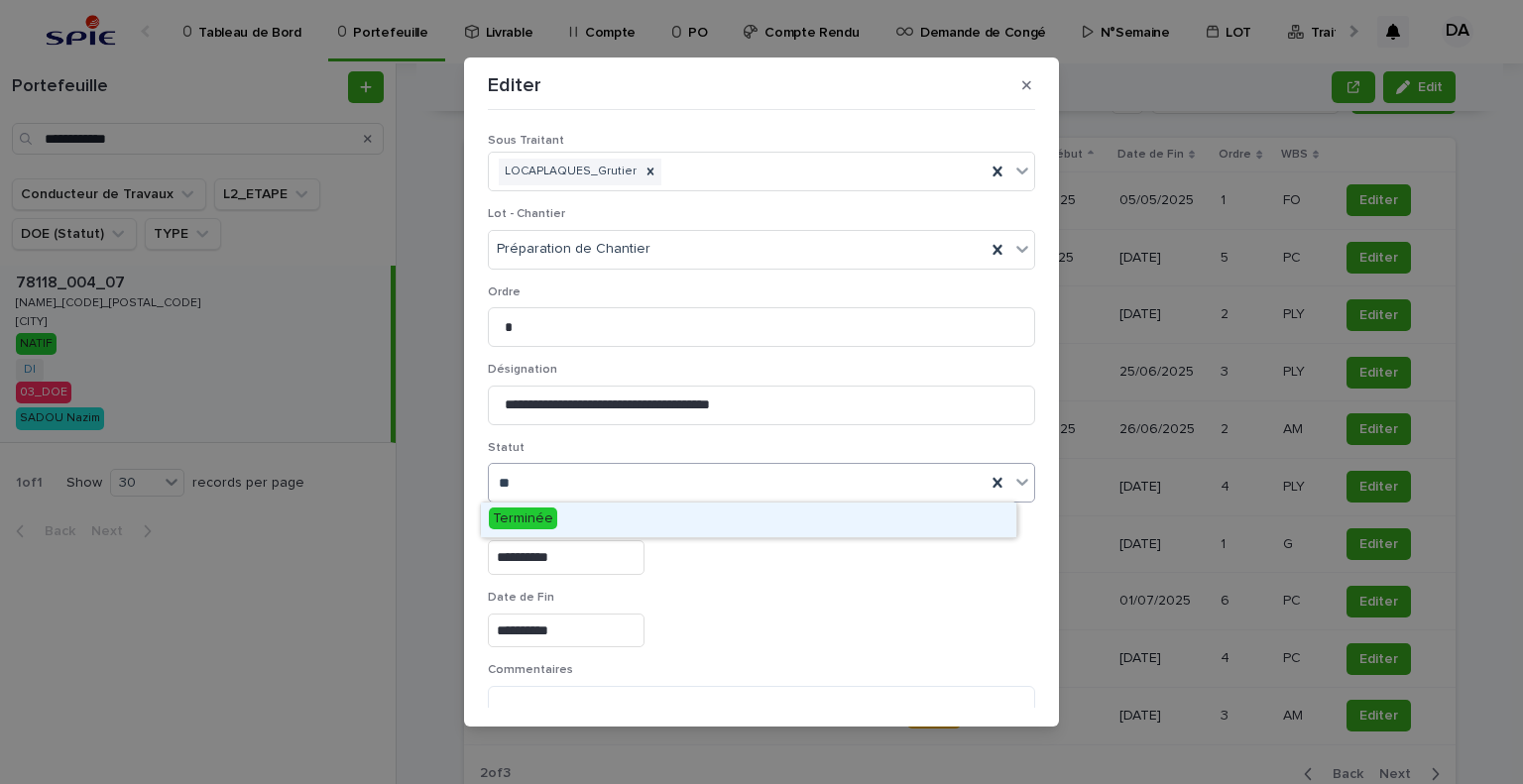type on "***" 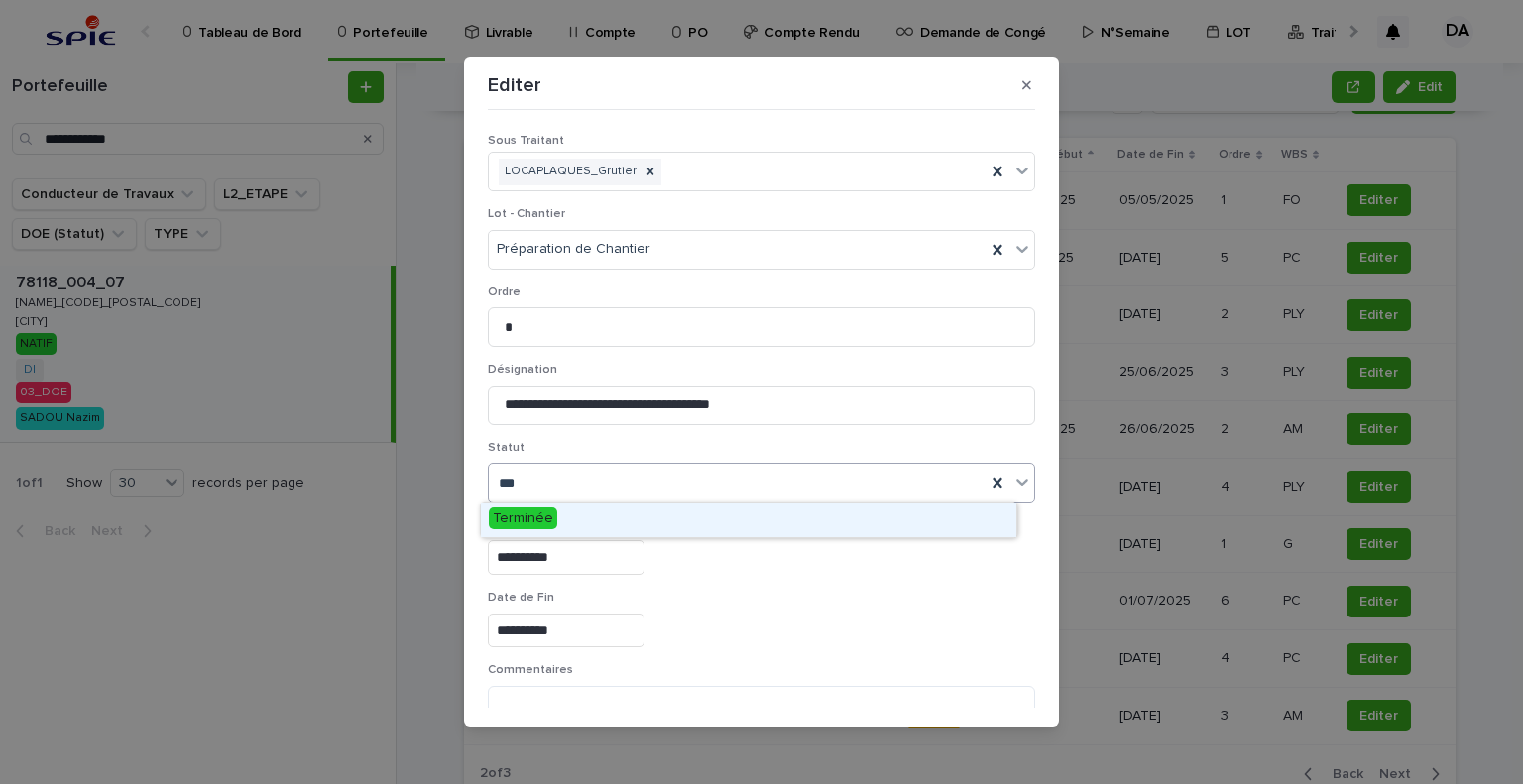 click on "Terminée" at bounding box center [749, 519] 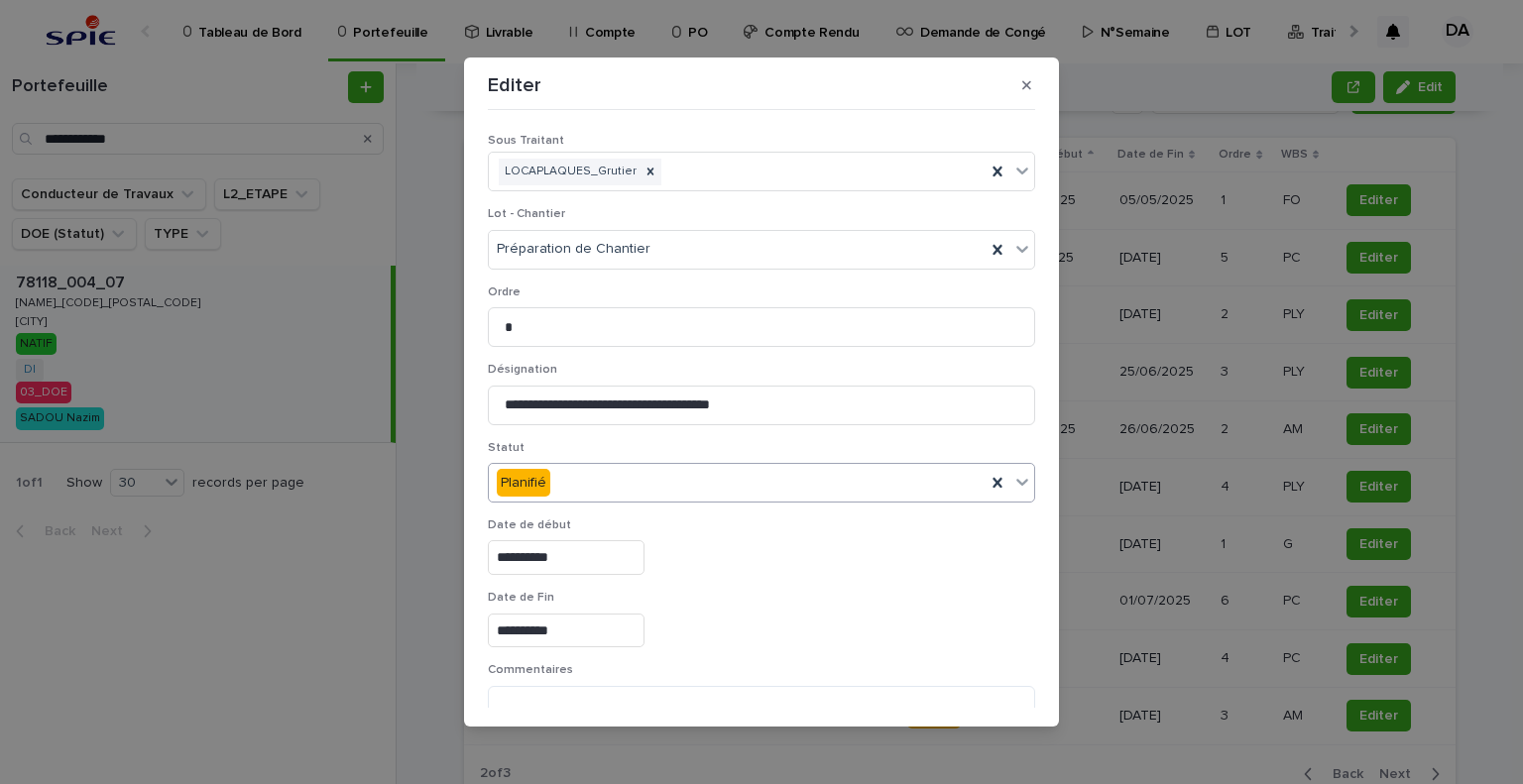 scroll, scrollTop: 98, scrollLeft: 0, axis: vertical 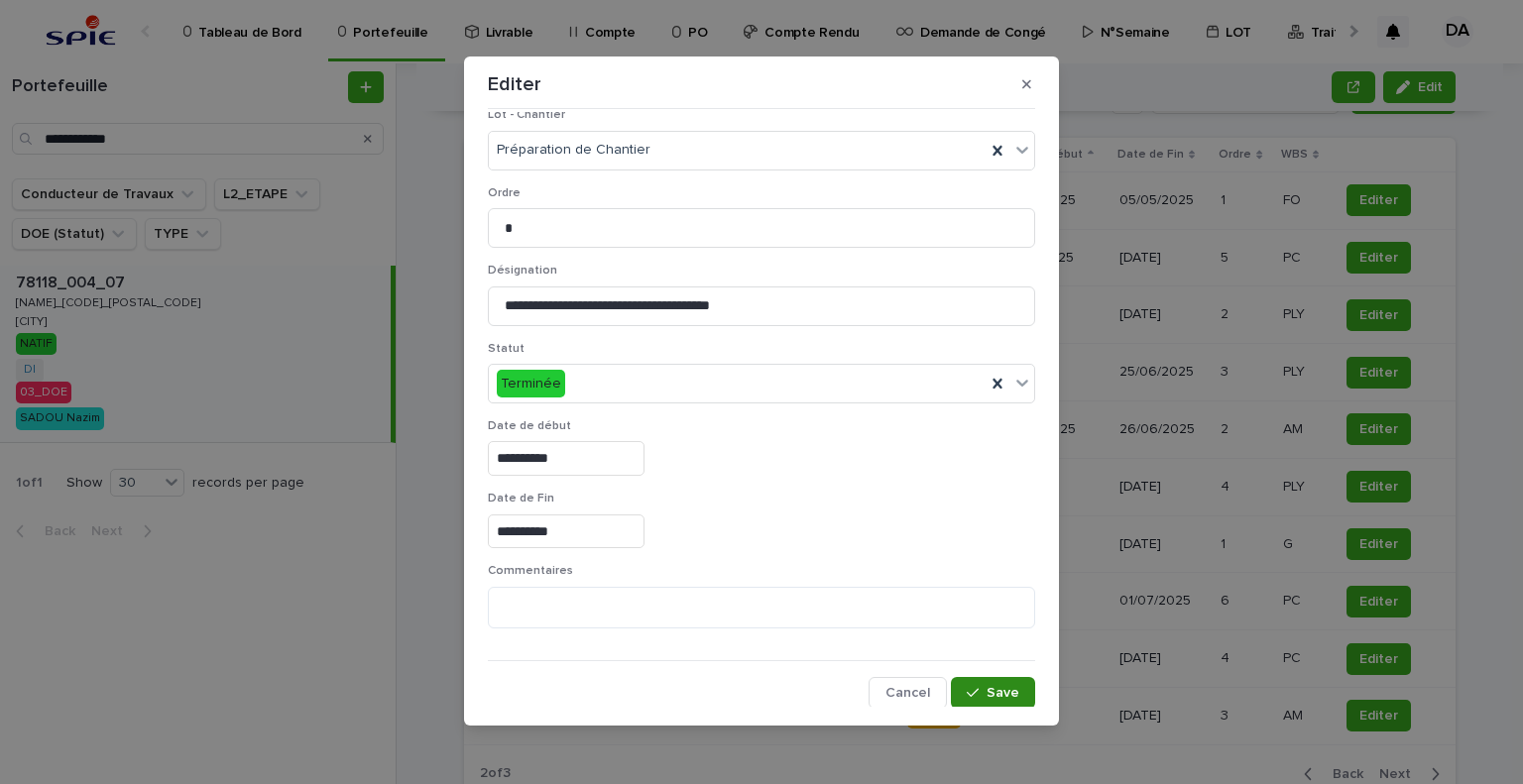 drag, startPoint x: 988, startPoint y: 703, endPoint x: 1042, endPoint y: 672, distance: 62.26556 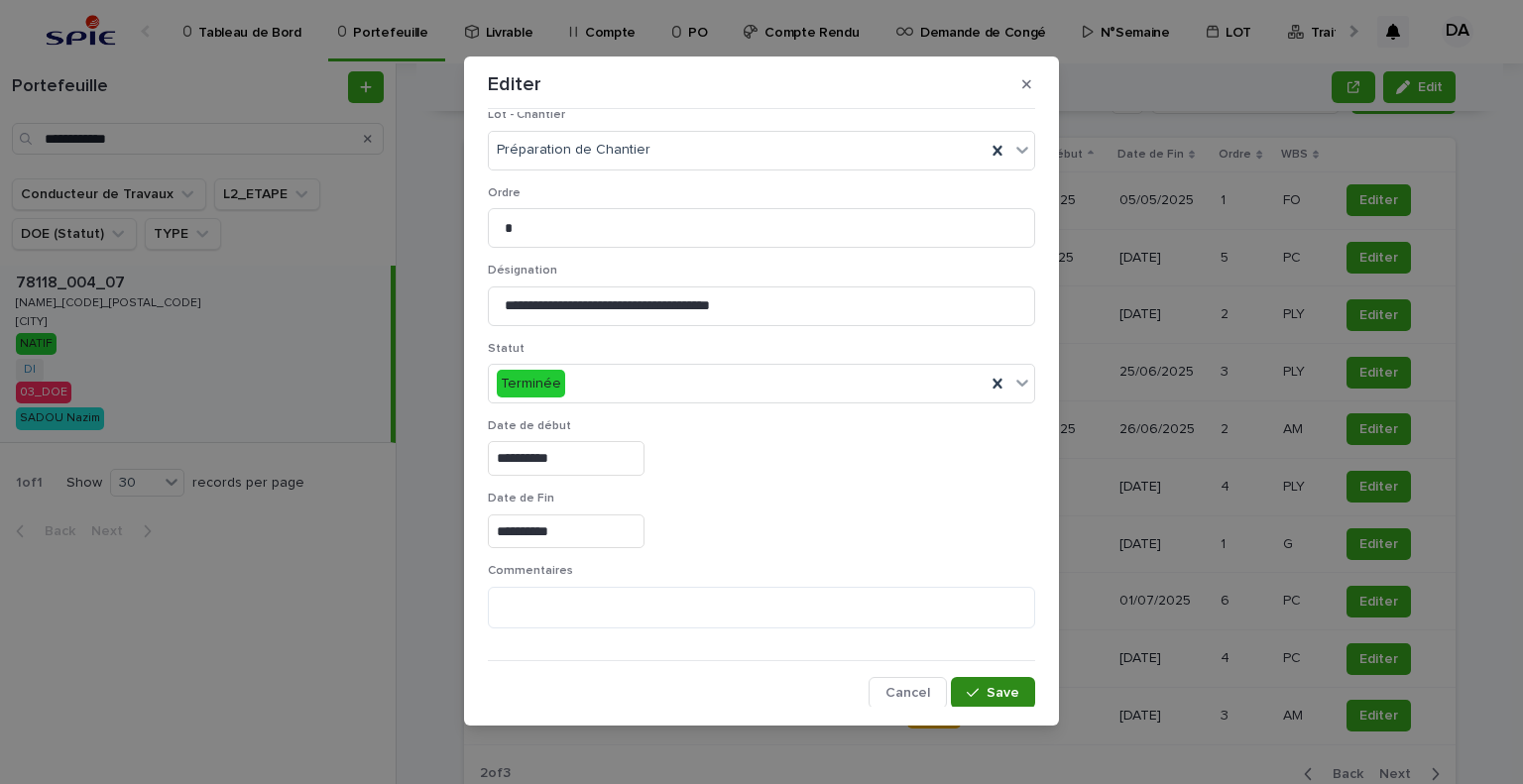click on "Save" at bounding box center (993, 693) 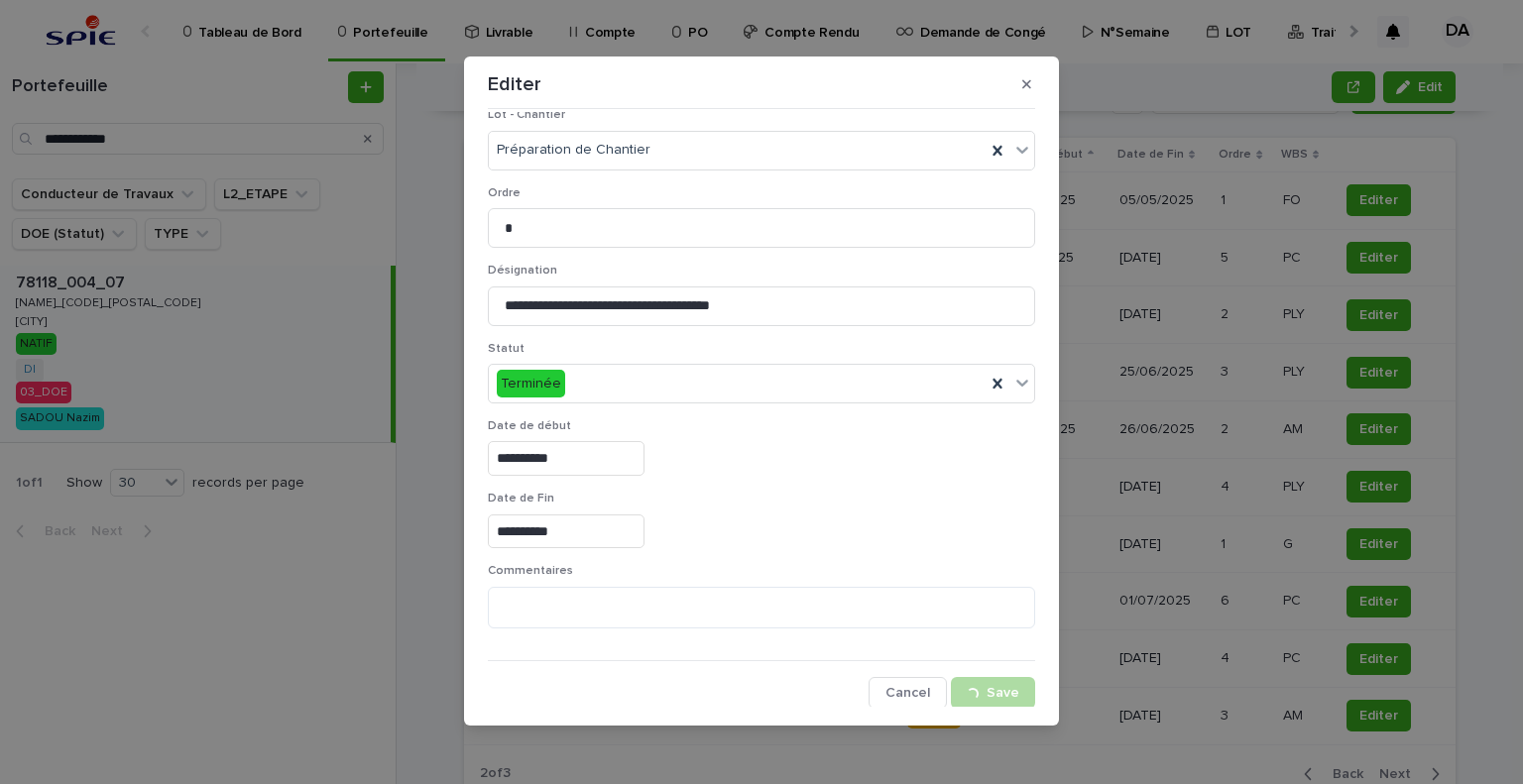 click on "**********" at bounding box center [762, 392] 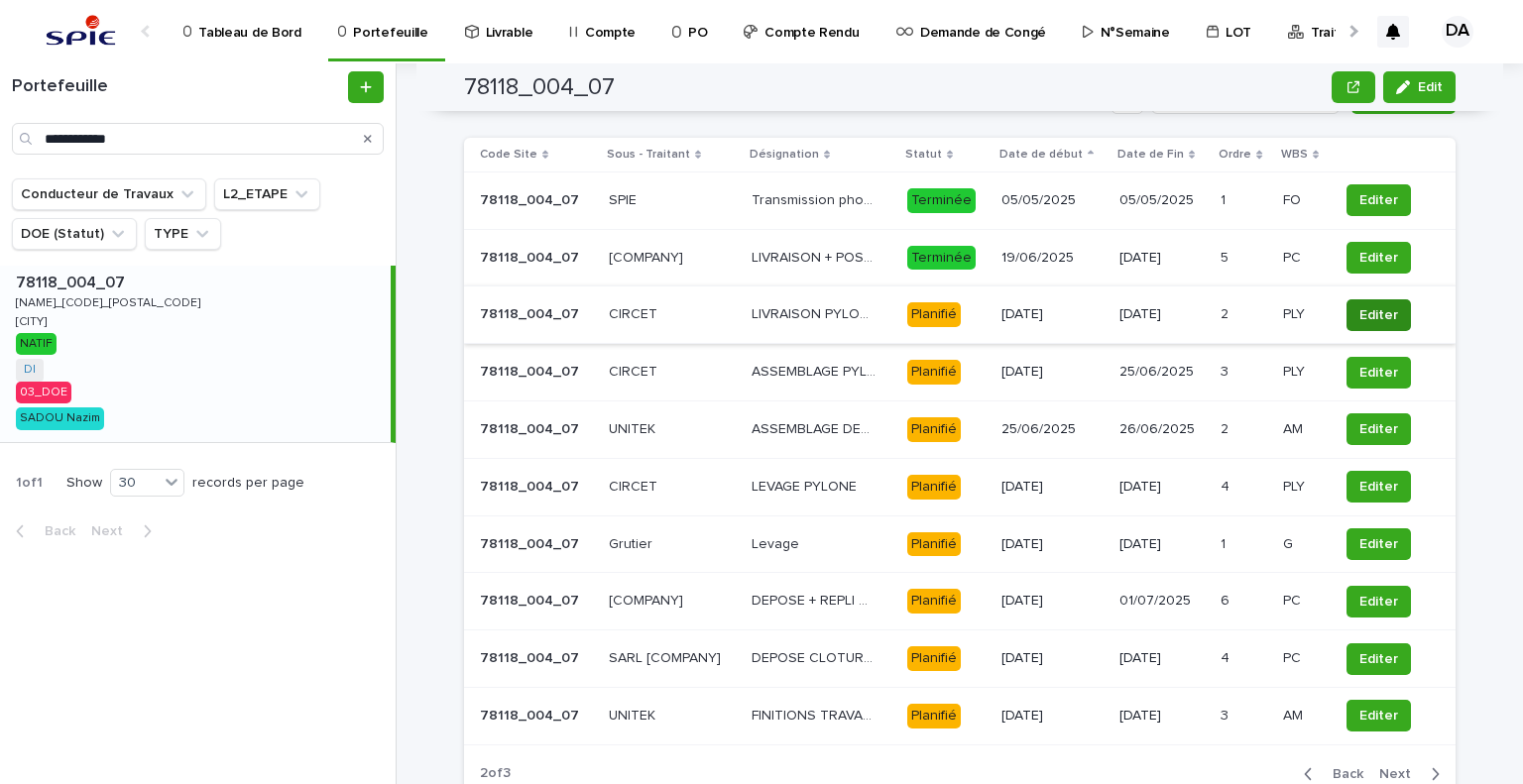 click on "Editer" at bounding box center [1378, 315] 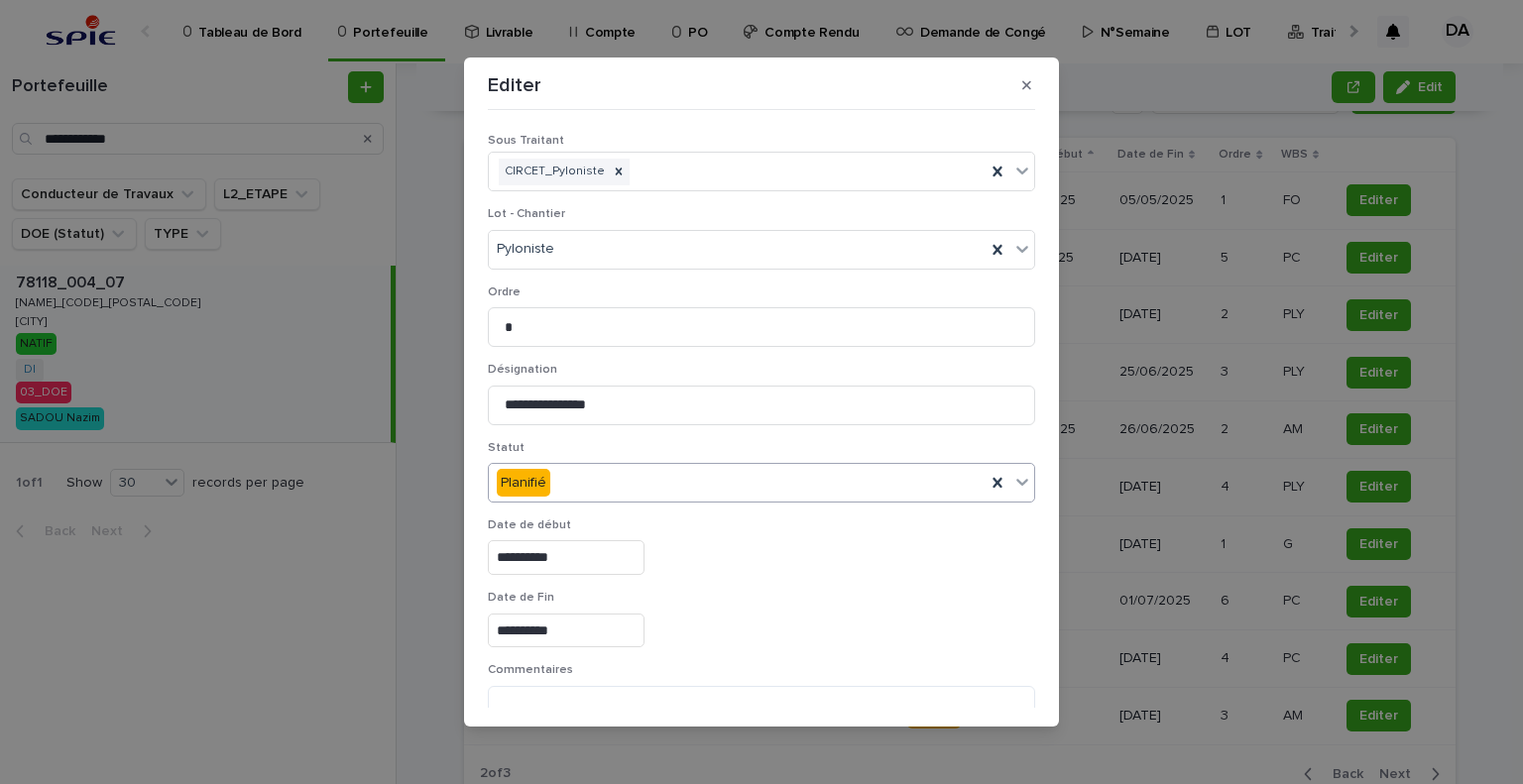 click on "Planifié" at bounding box center [737, 483] 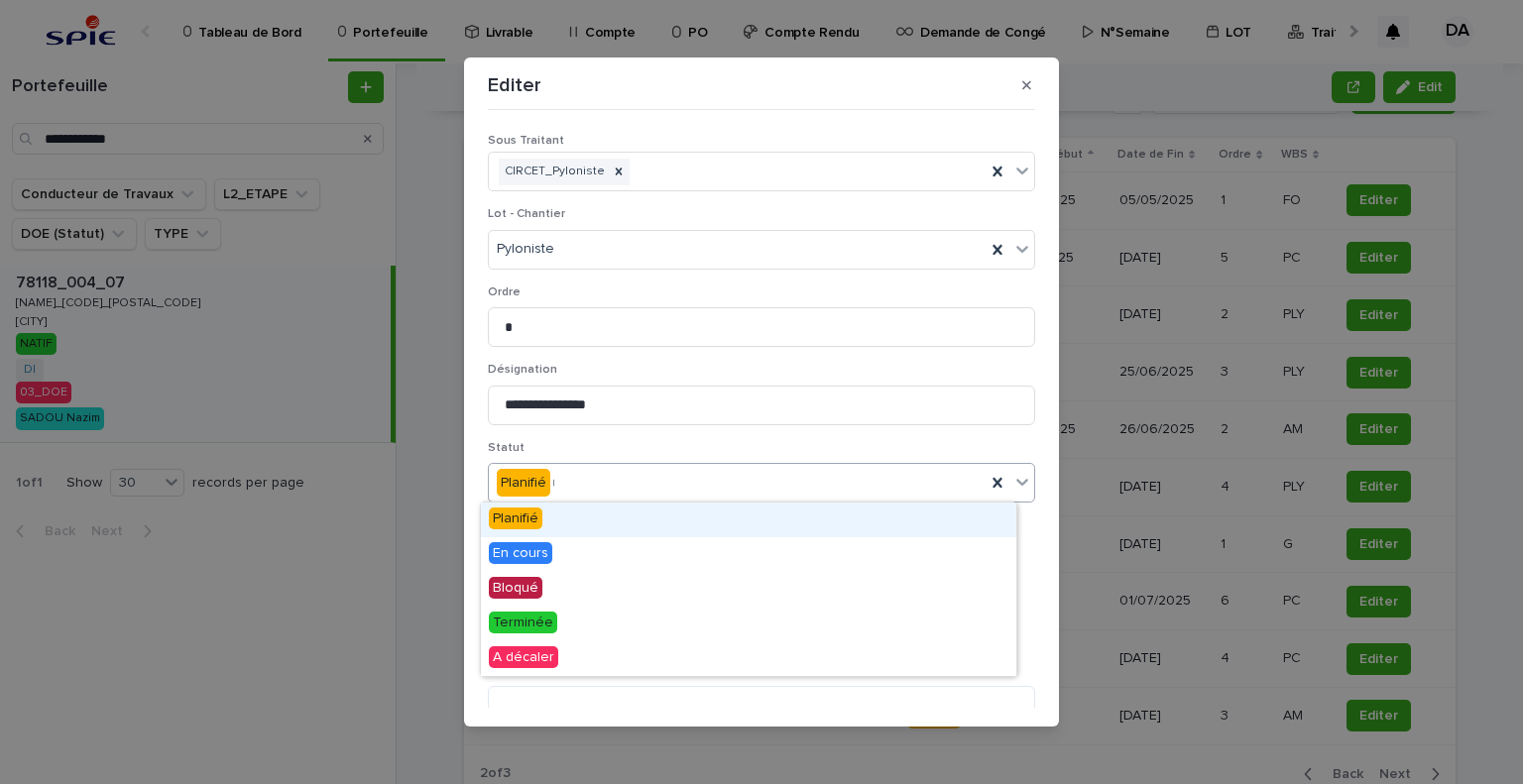 type on "***" 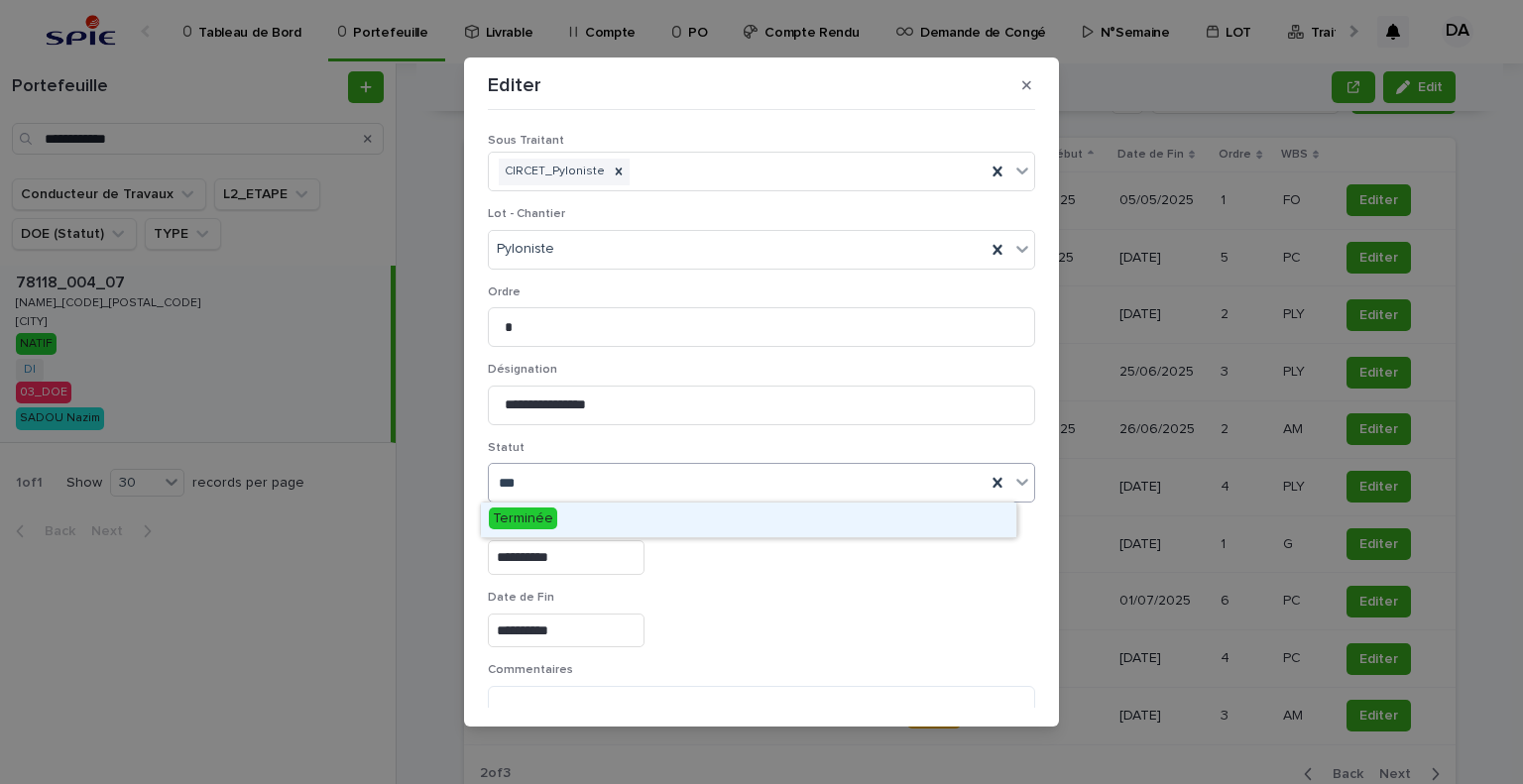 drag, startPoint x: 562, startPoint y: 506, endPoint x: 692, endPoint y: 566, distance: 143.17821 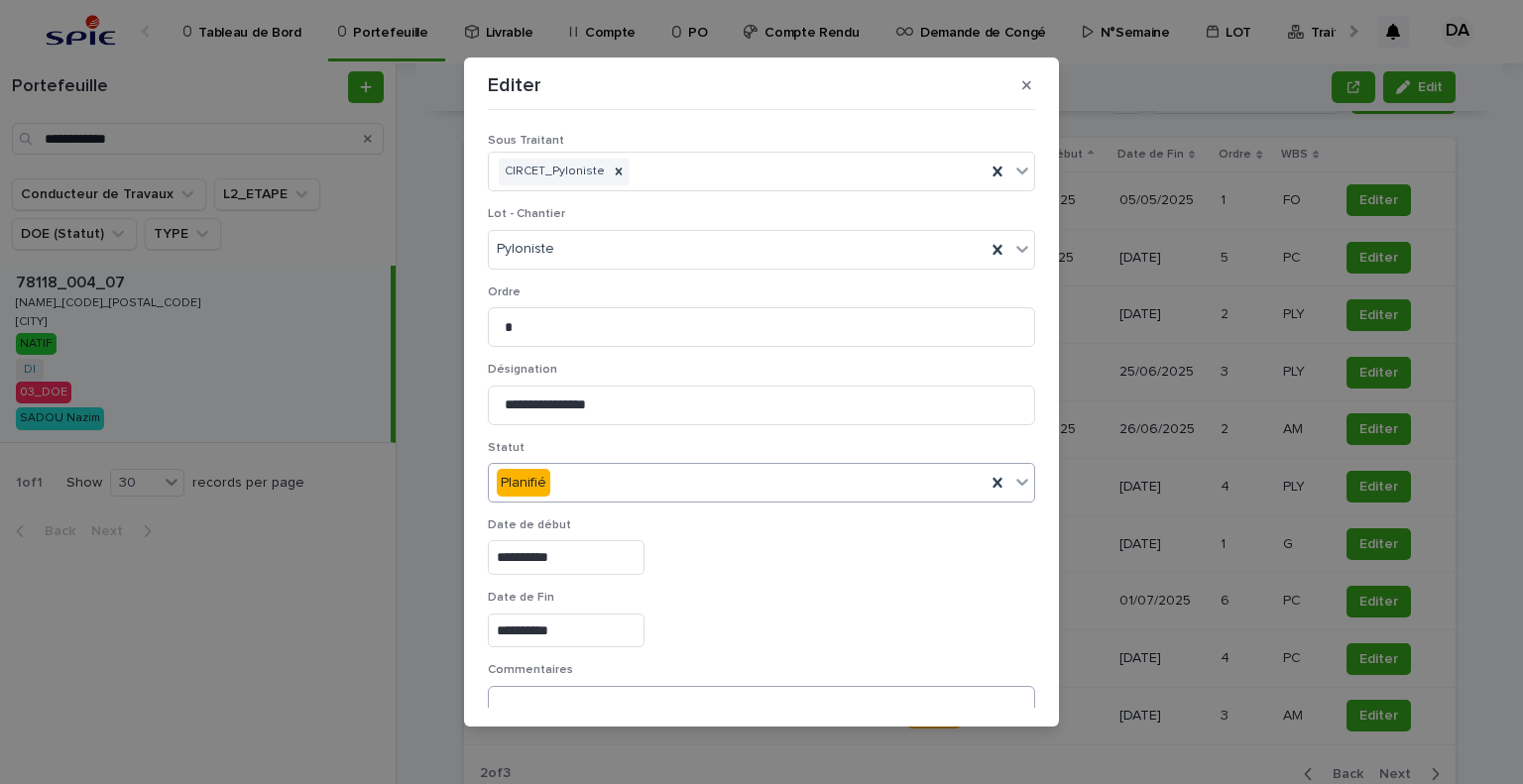scroll, scrollTop: 98, scrollLeft: 0, axis: vertical 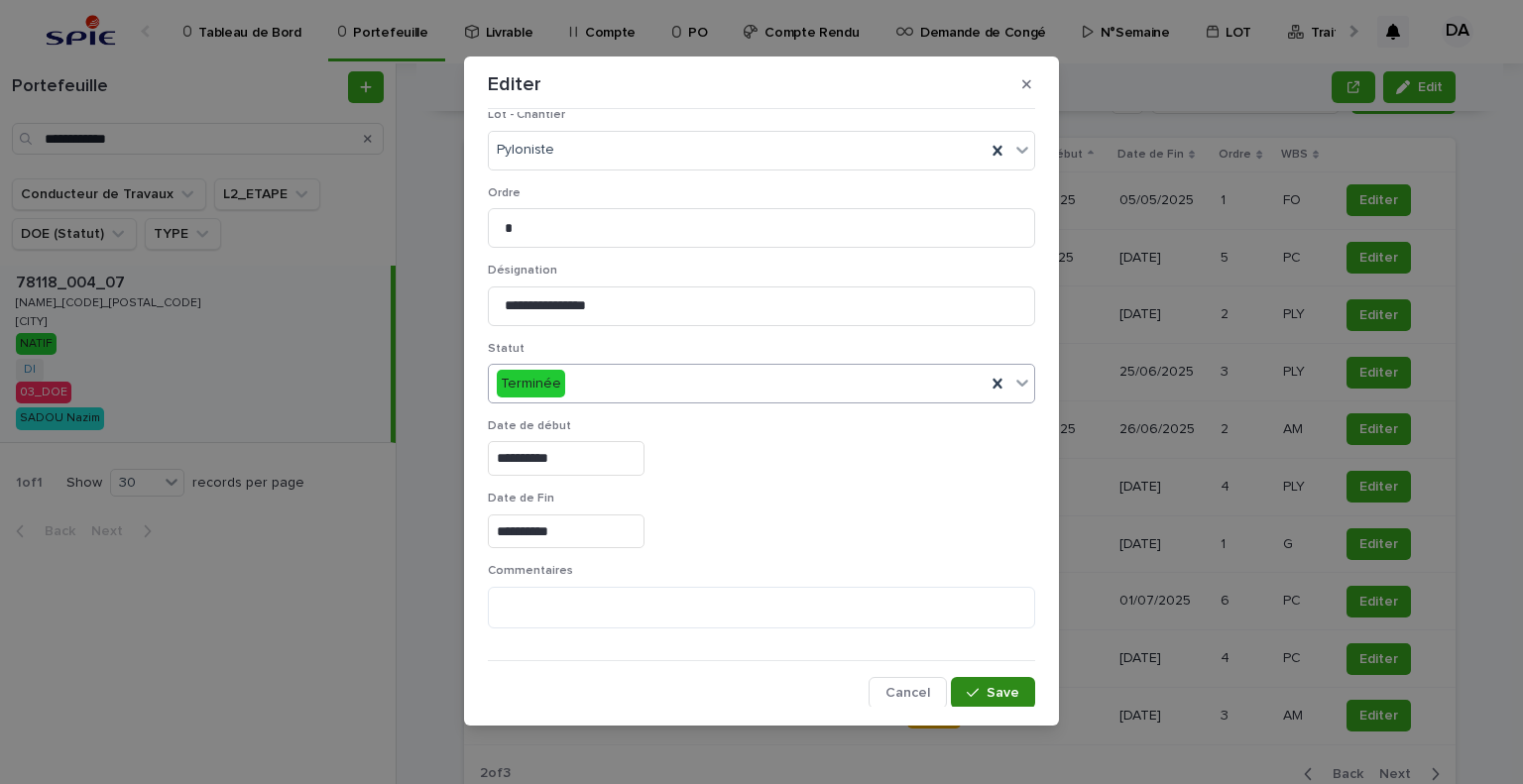 drag, startPoint x: 983, startPoint y: 698, endPoint x: 1316, endPoint y: 403, distance: 444.87526 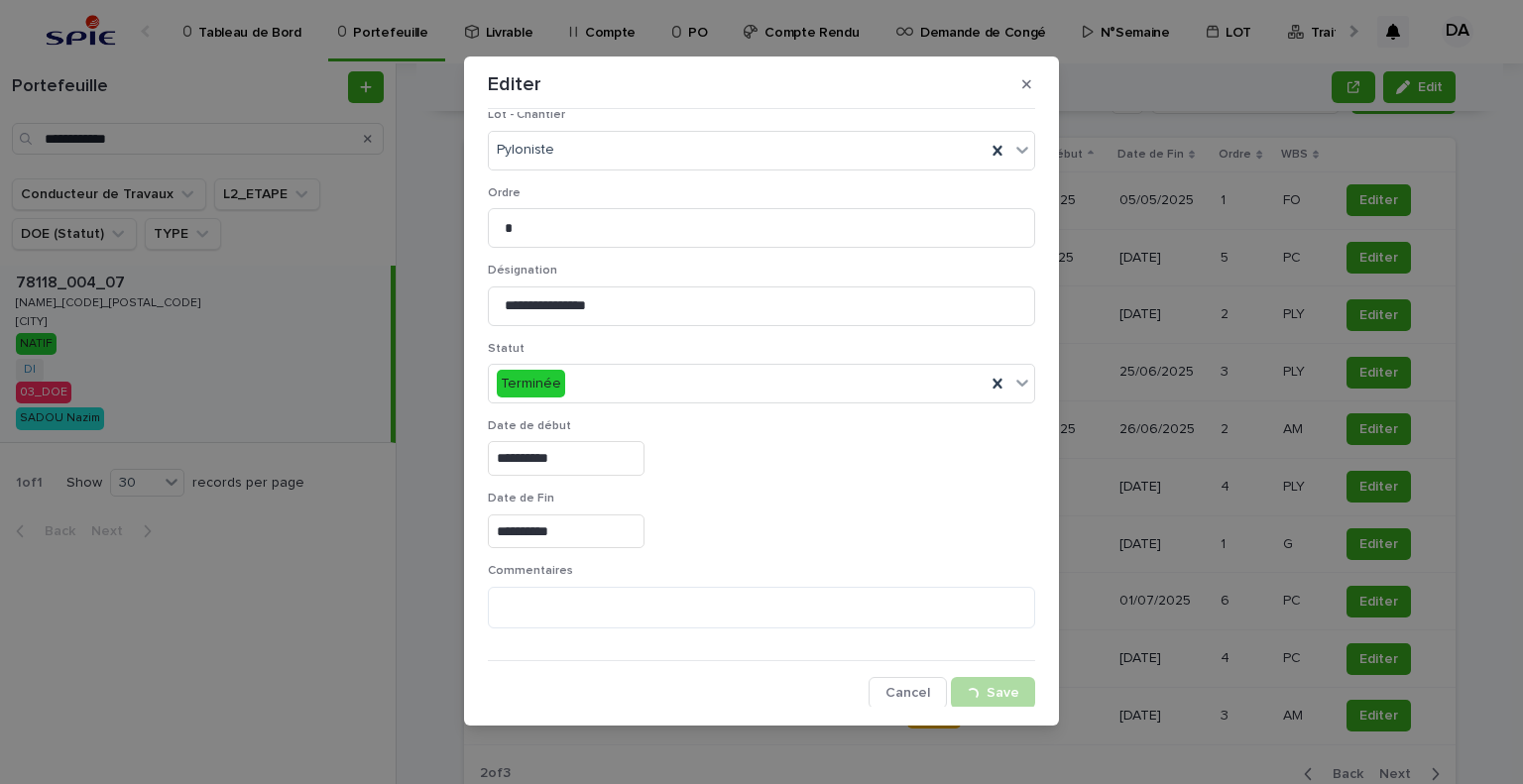 click on "**********" at bounding box center (762, 392) 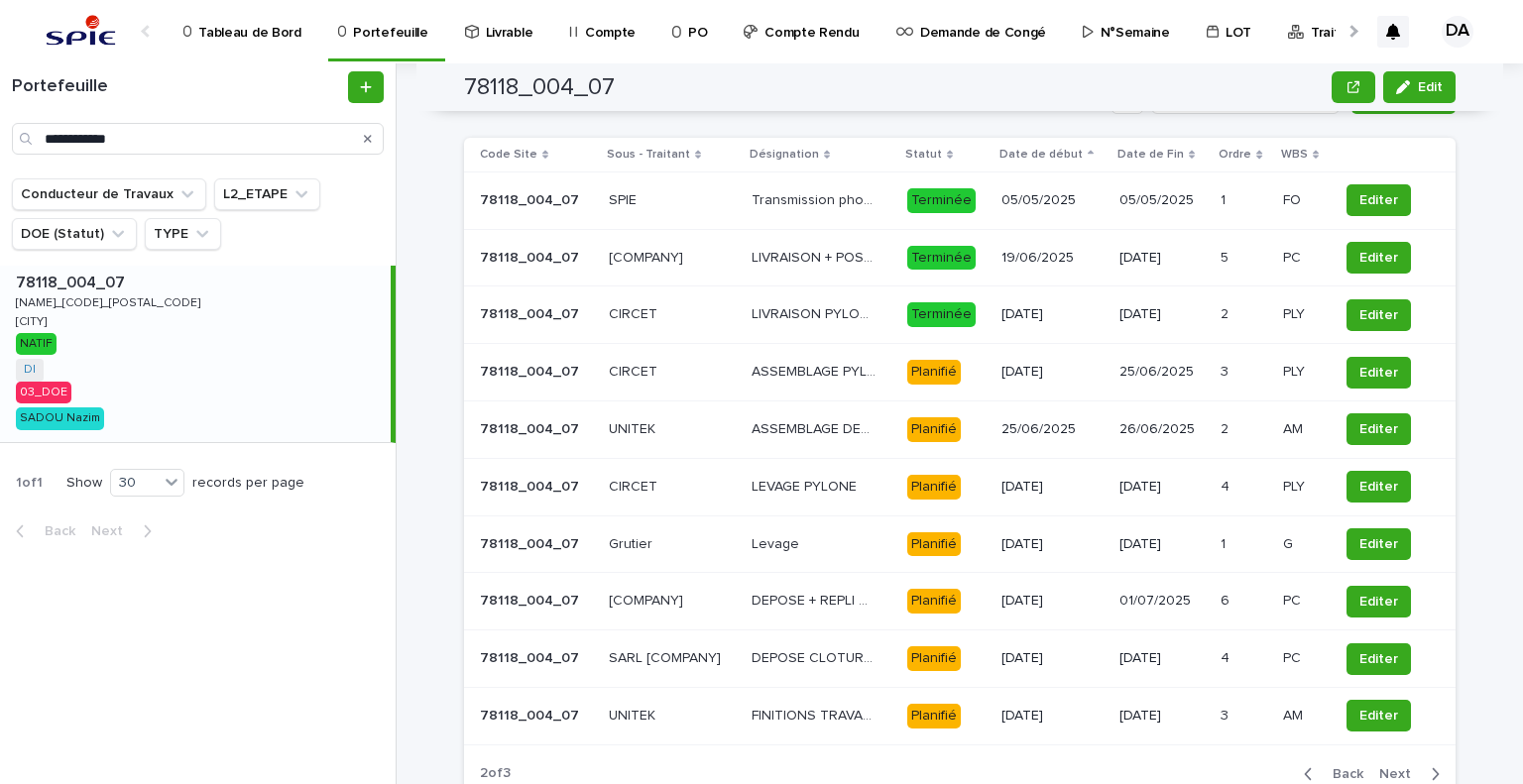 click on "Editer" at bounding box center [1378, 373] 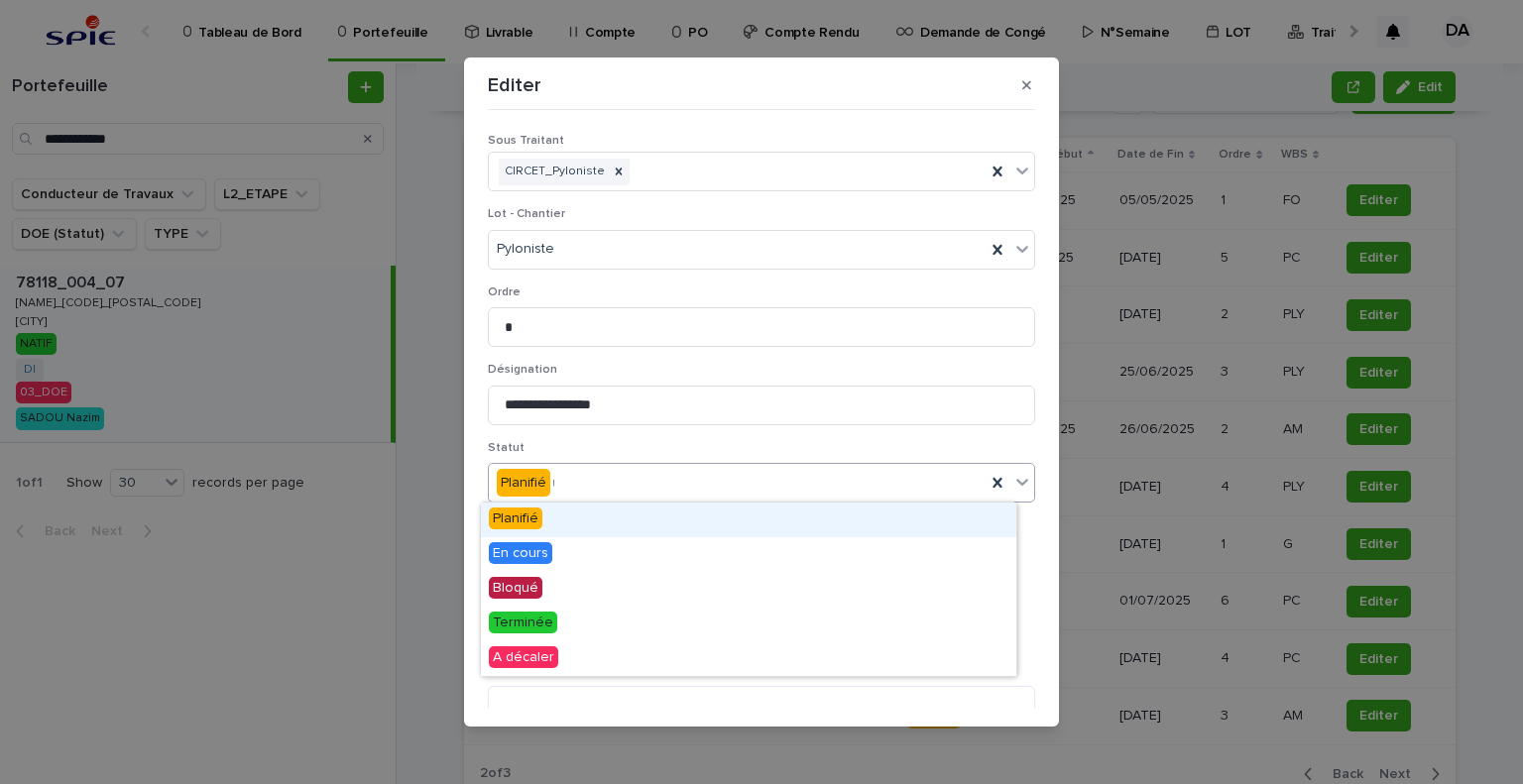 click on "Planifié *" at bounding box center (737, 483) 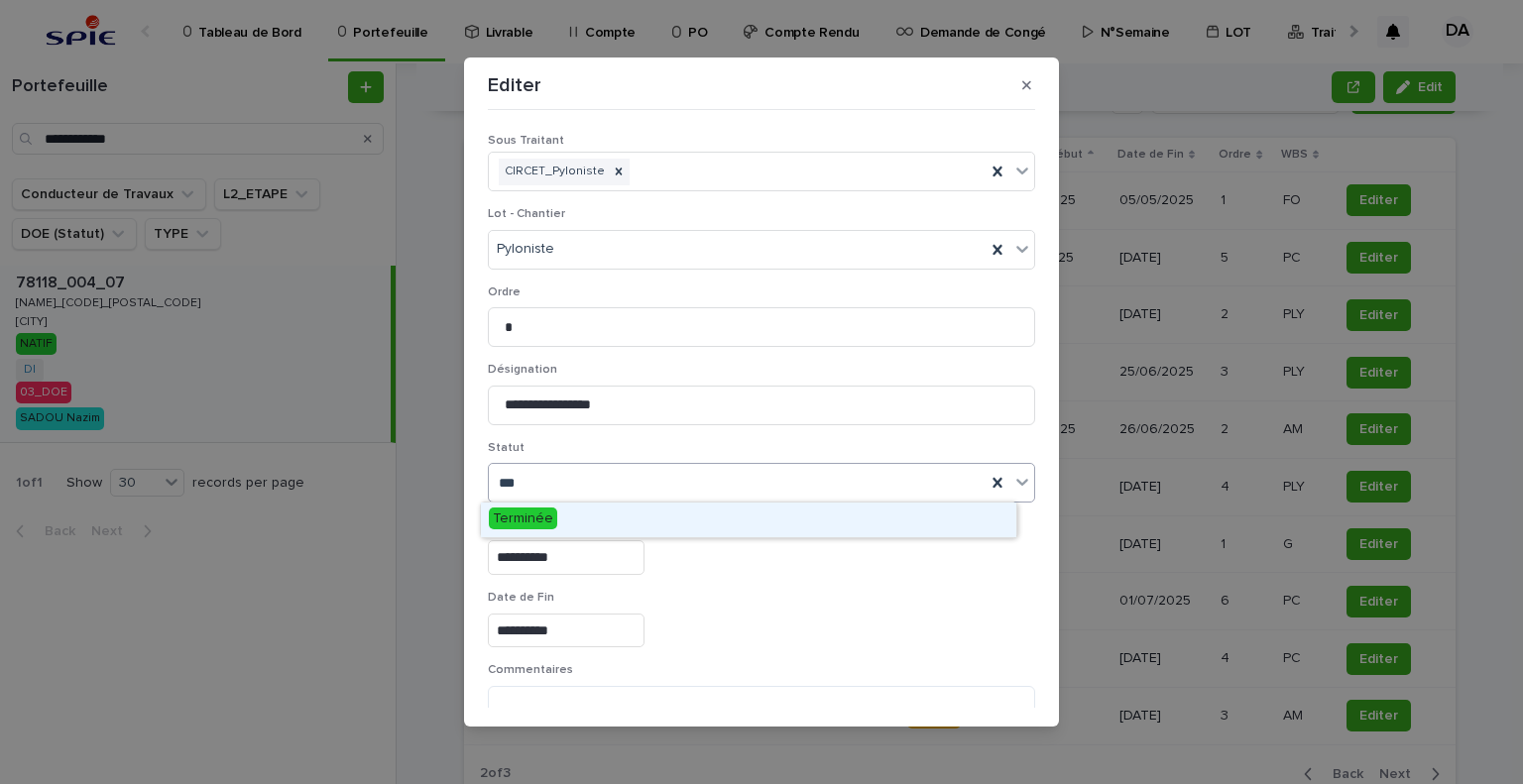 click on "Terminée" at bounding box center (749, 519) 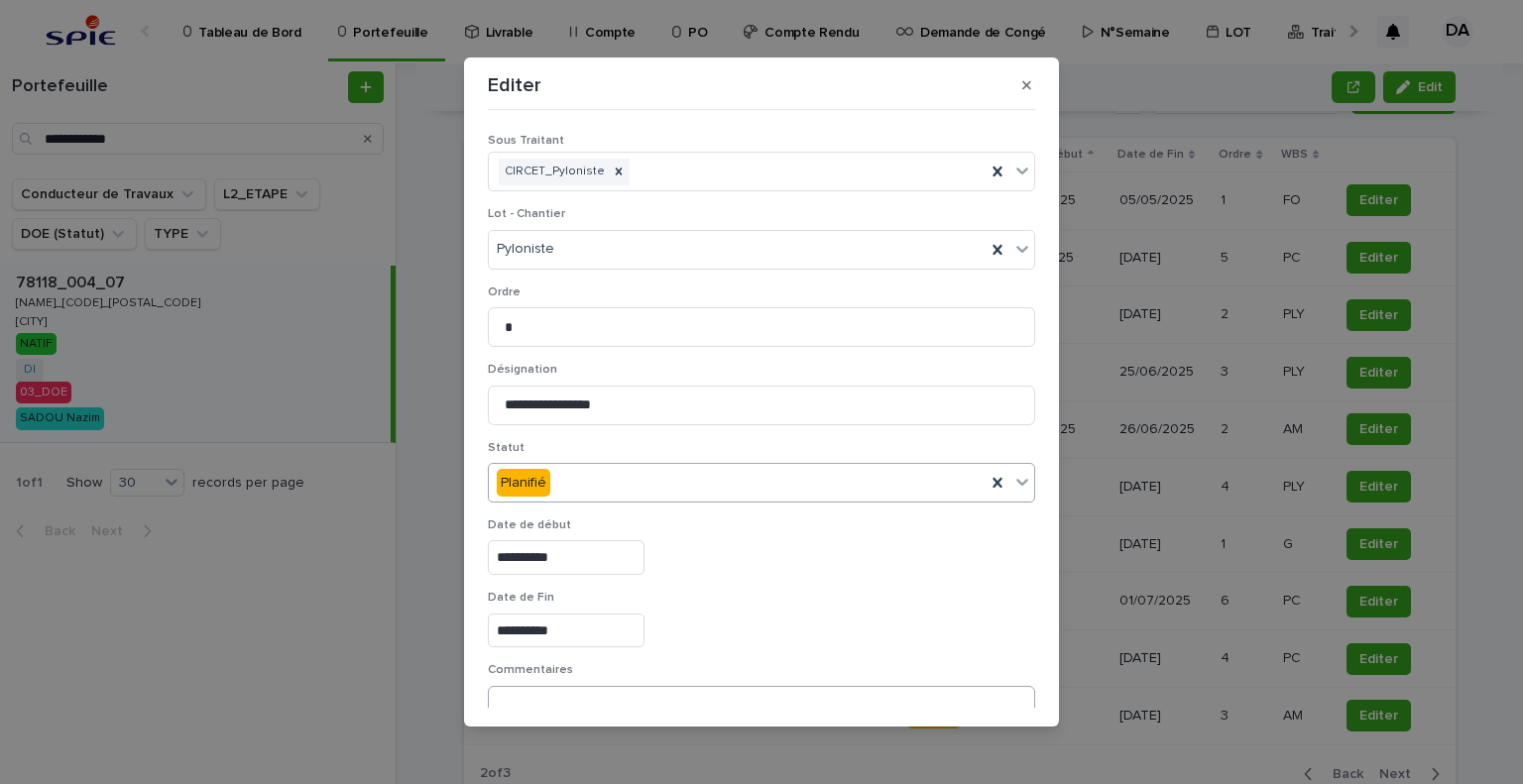 scroll, scrollTop: 98, scrollLeft: 0, axis: vertical 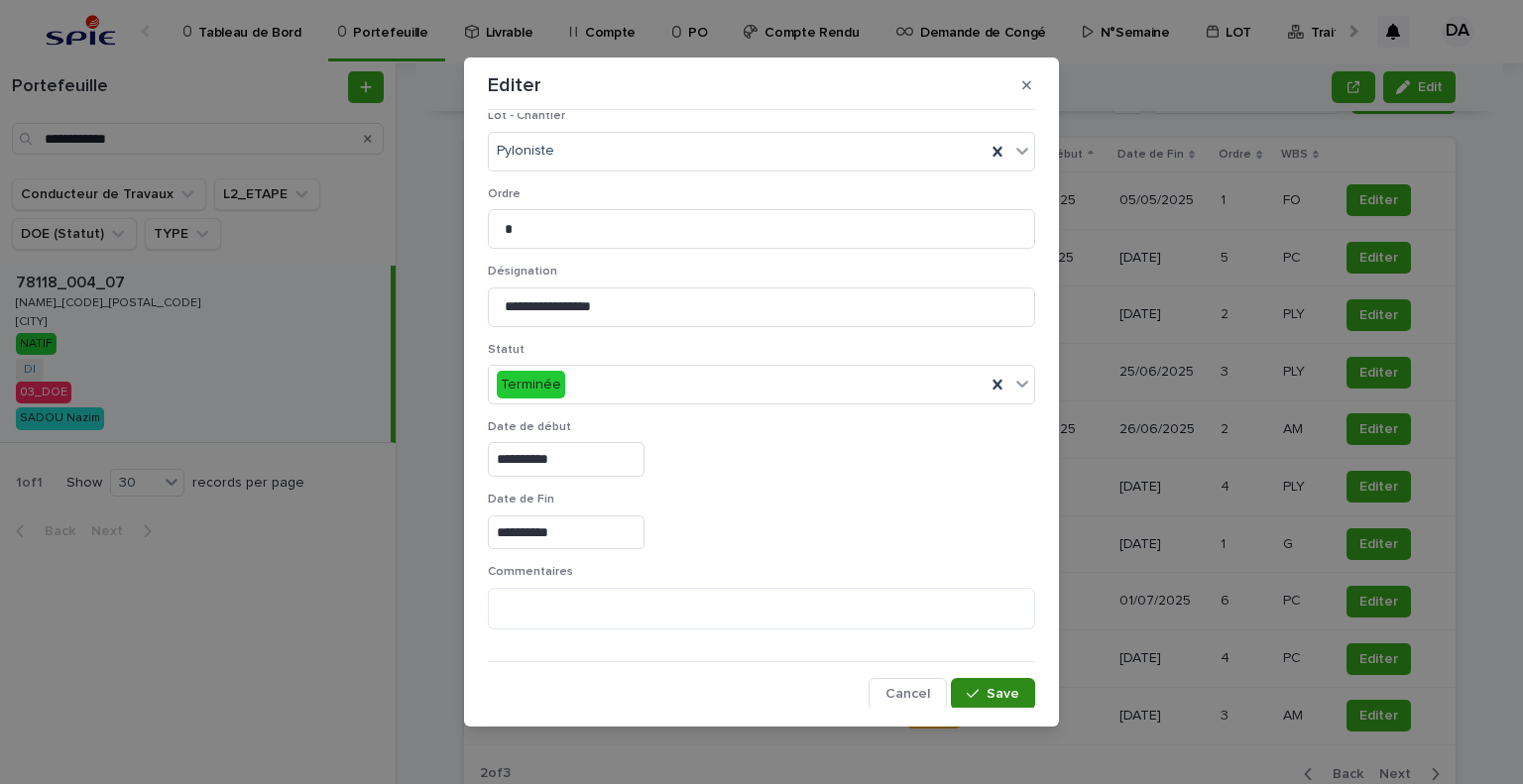 drag, startPoint x: 968, startPoint y: 677, endPoint x: 980, endPoint y: 685, distance: 14.422205 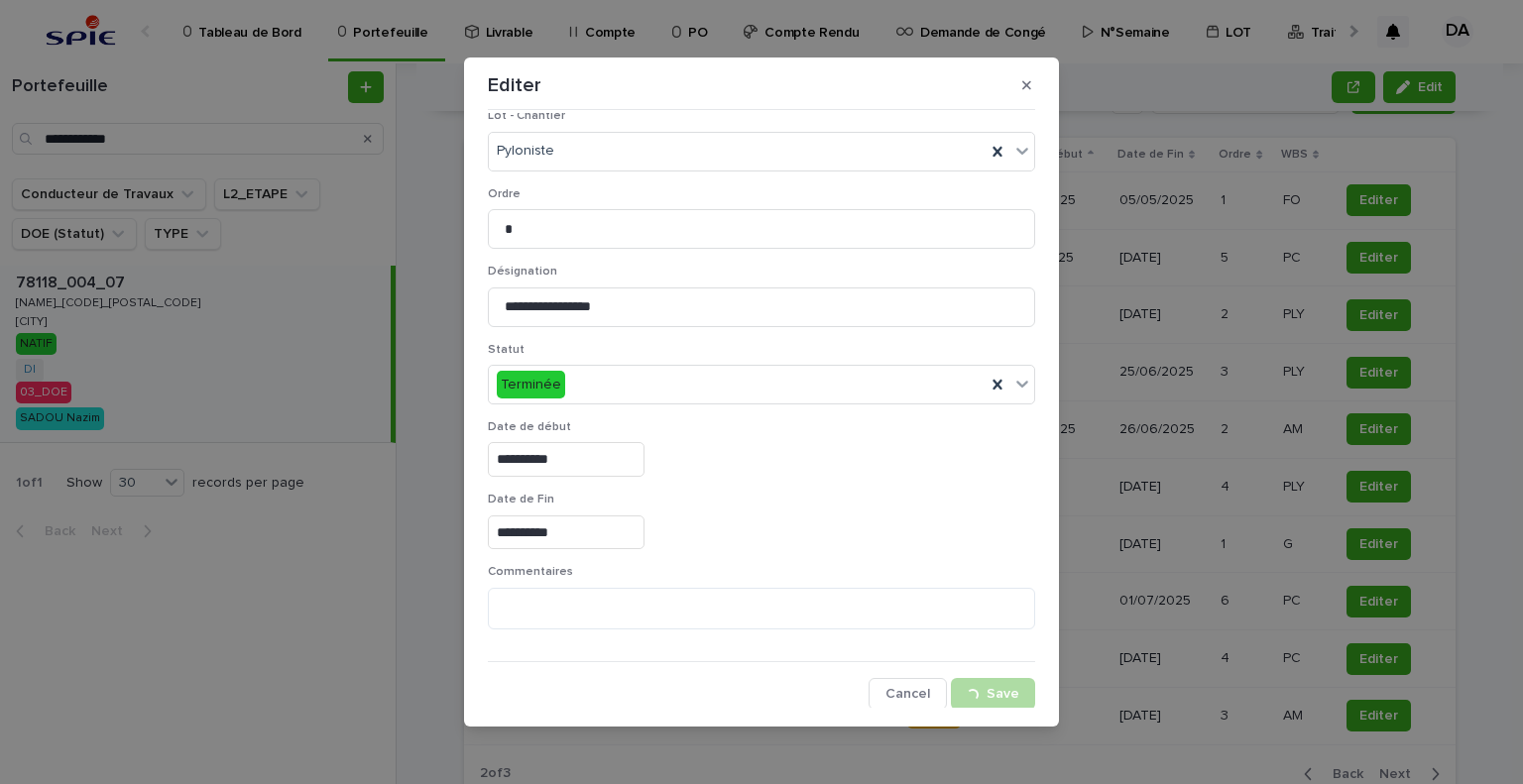 click on "**********" at bounding box center (762, 392) 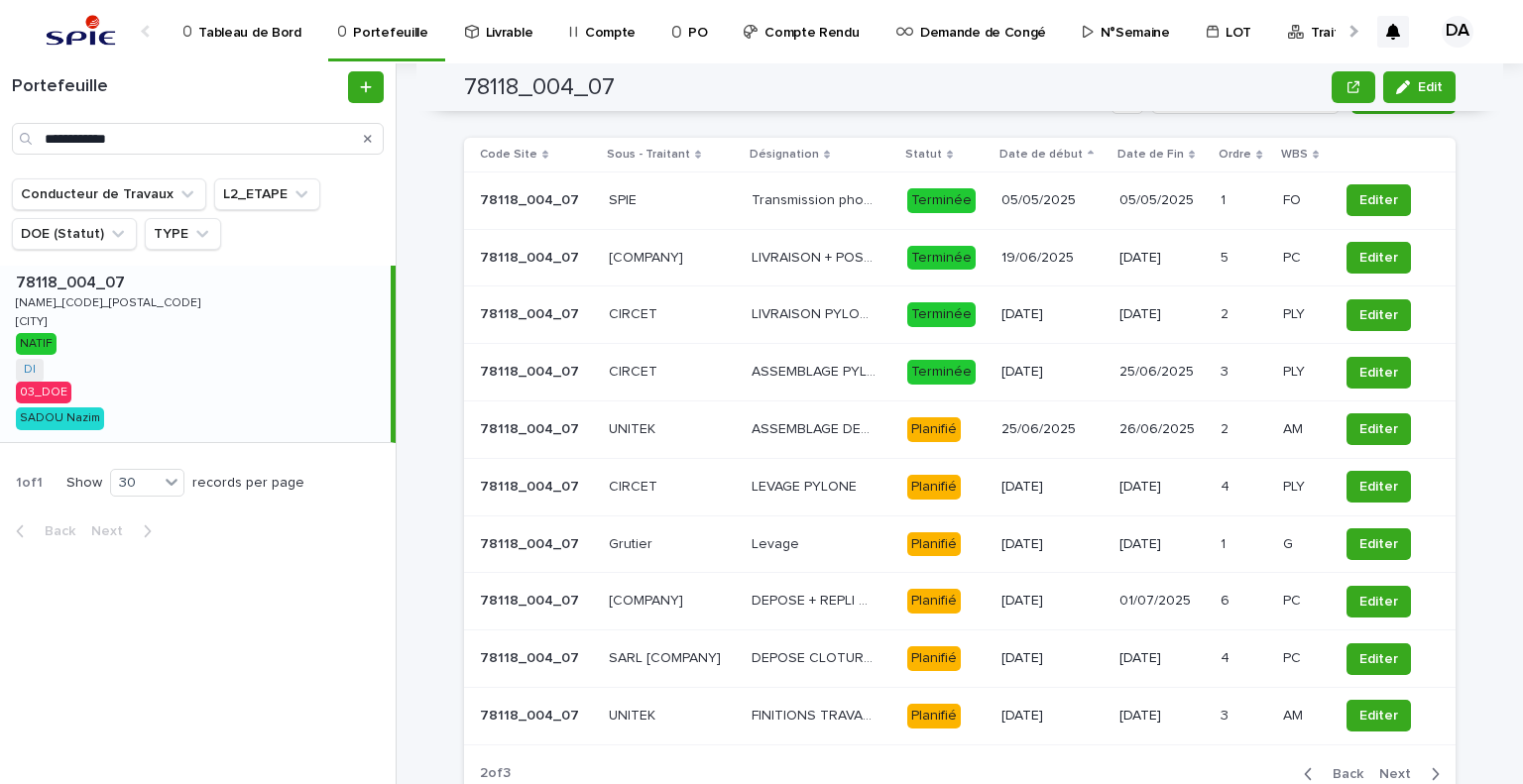 click on "Editer" at bounding box center (1393, 430) 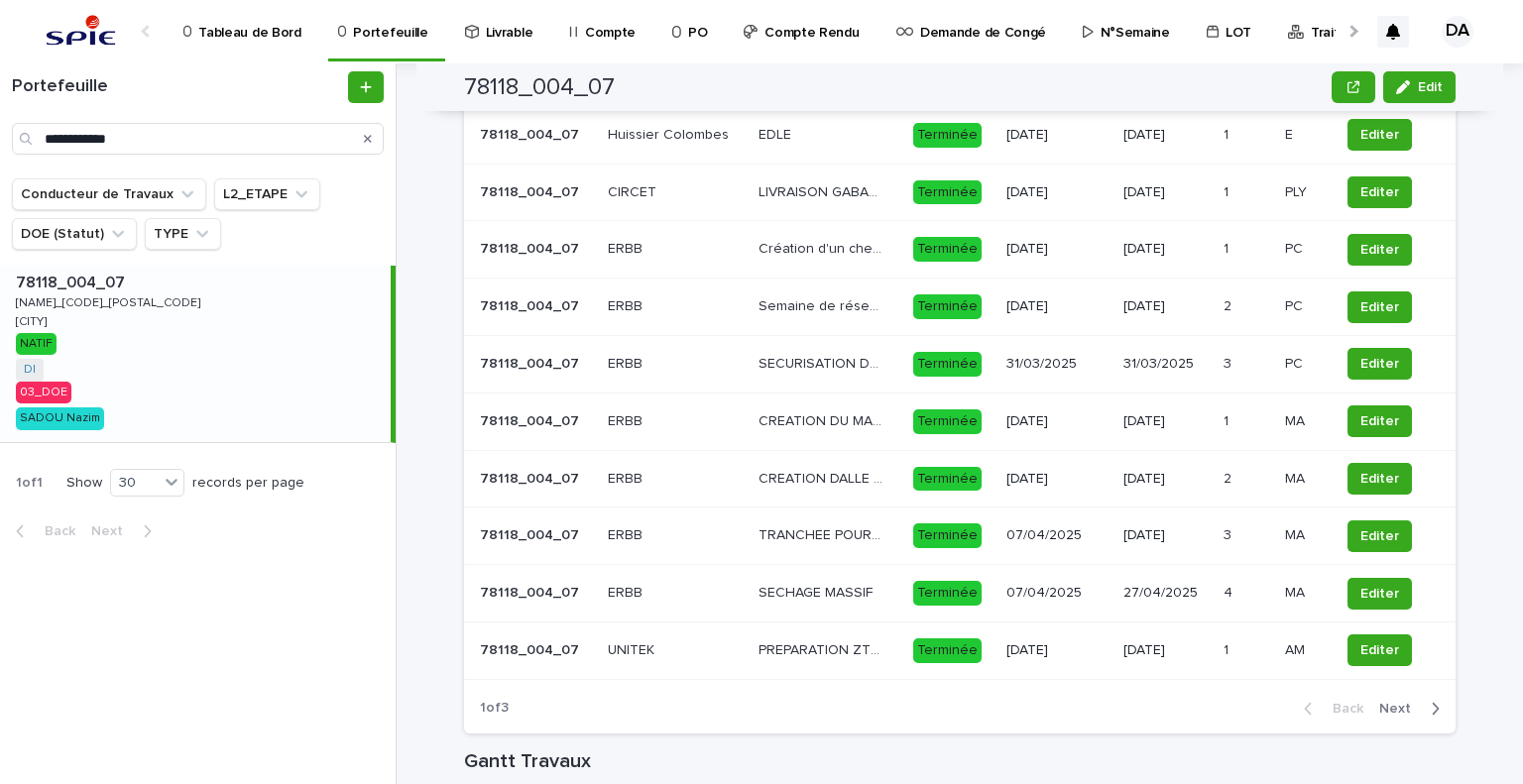 scroll, scrollTop: 2115, scrollLeft: 0, axis: vertical 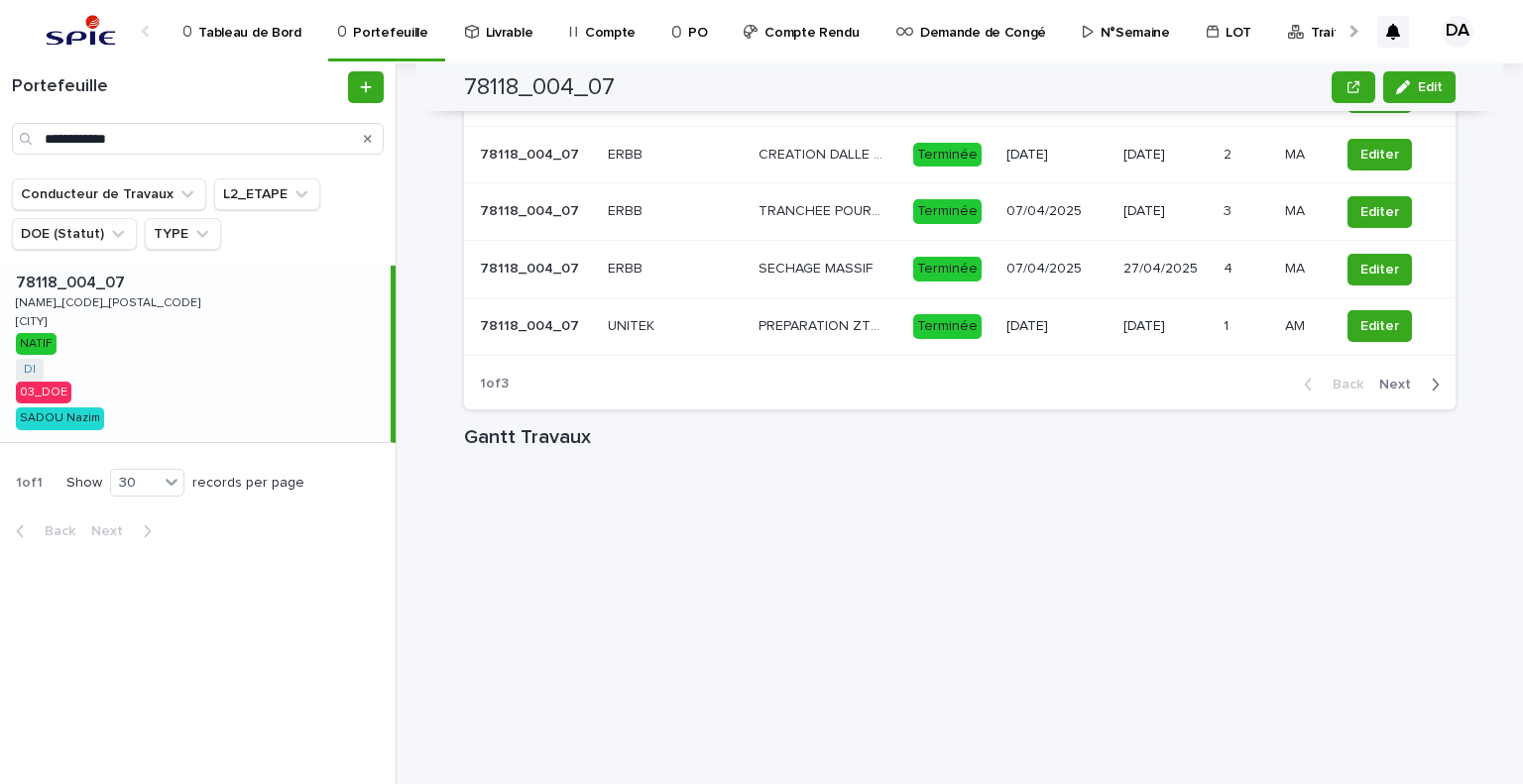 click on "Back Next" at bounding box center (1371, 385) 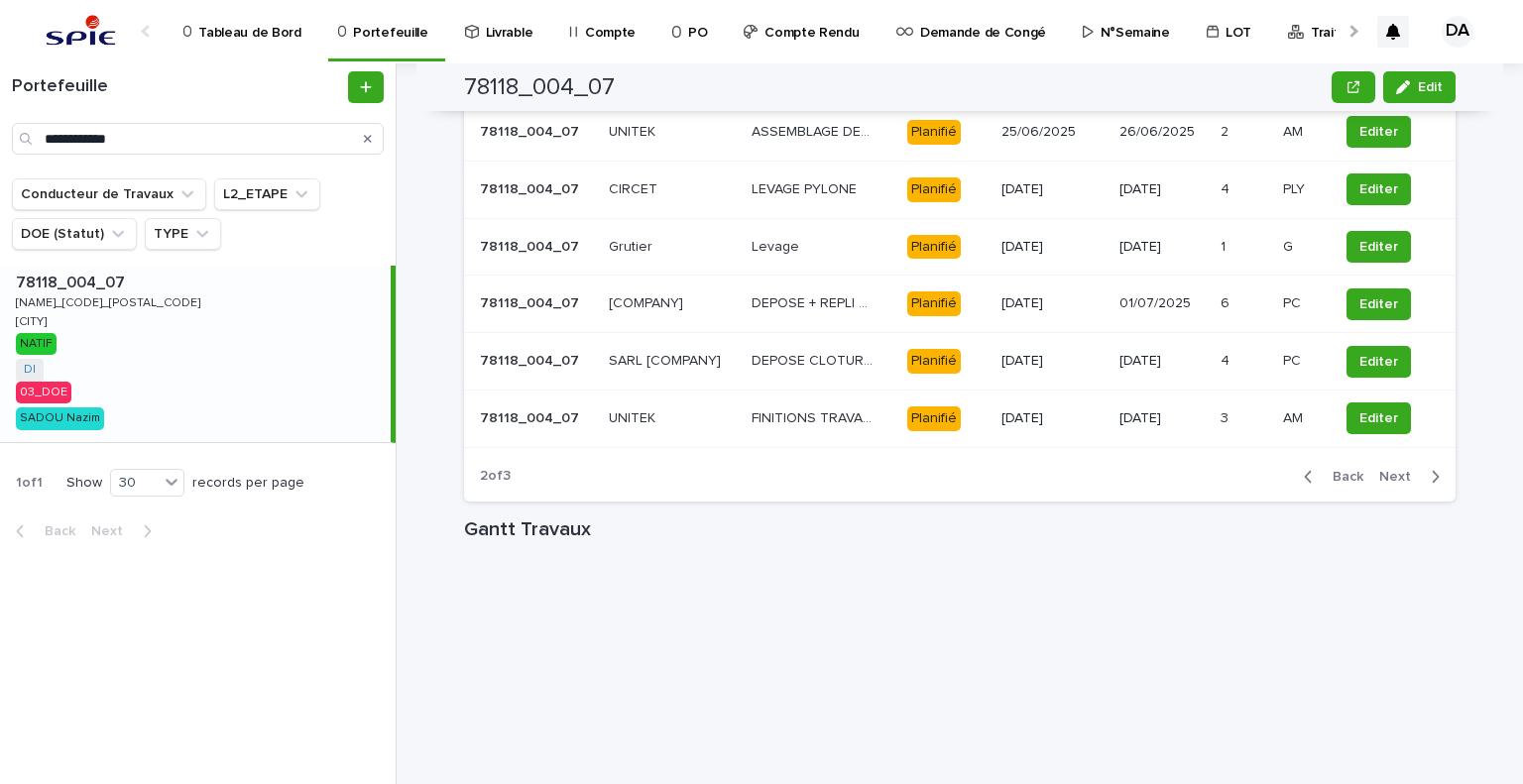 scroll, scrollTop: 1917, scrollLeft: 0, axis: vertical 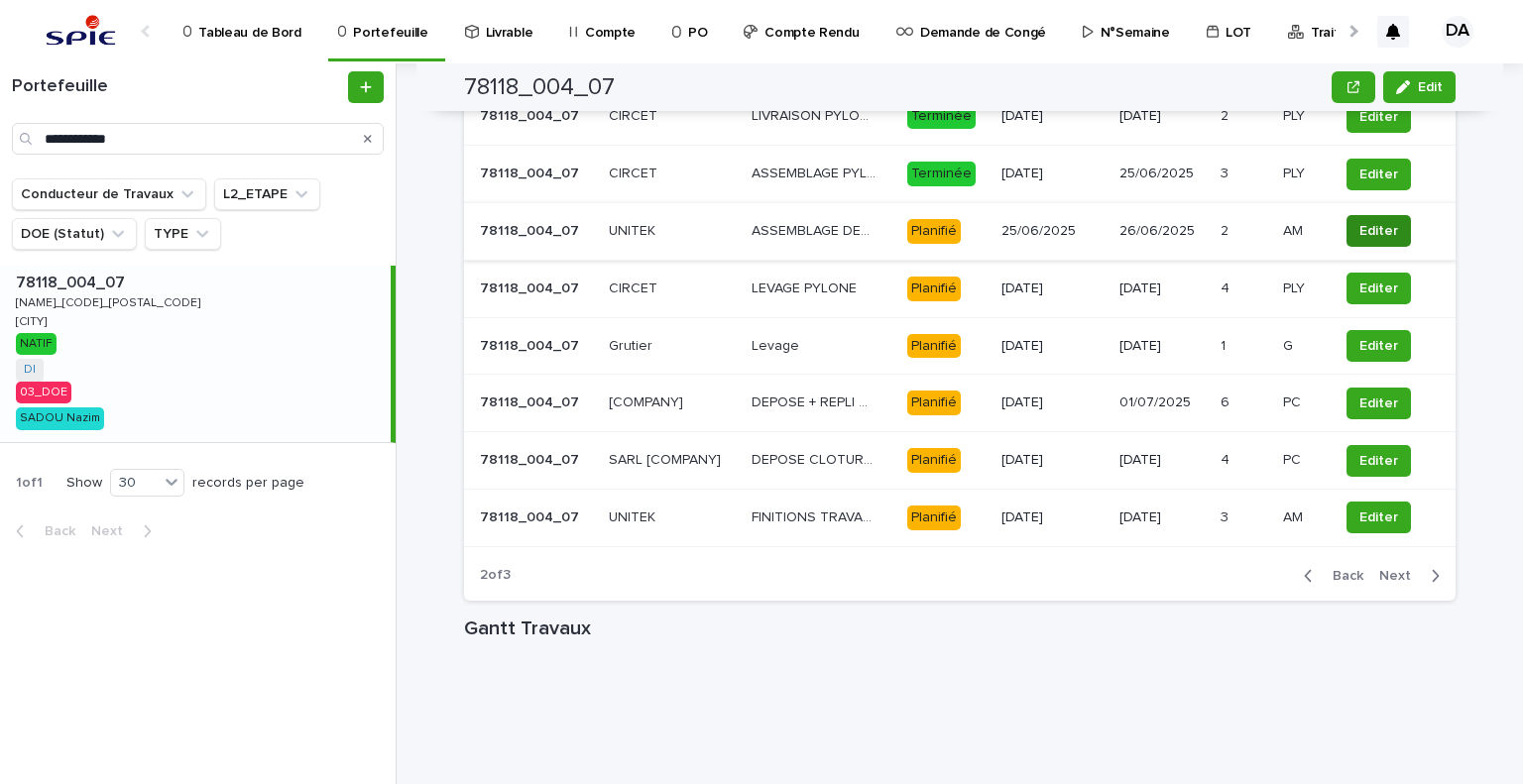 click on "Editer" at bounding box center [1378, 231] 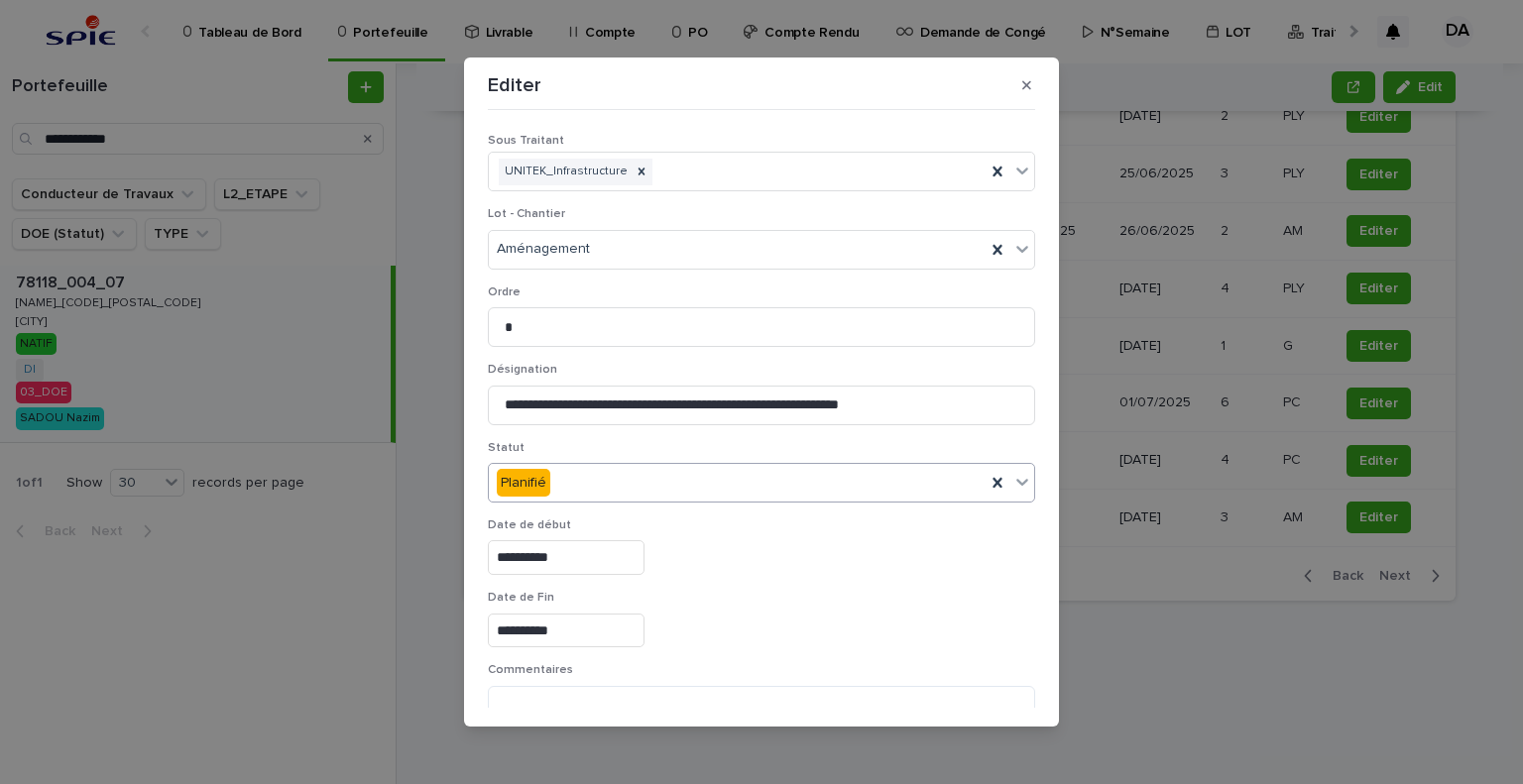 click on "Planifié" at bounding box center (737, 483) 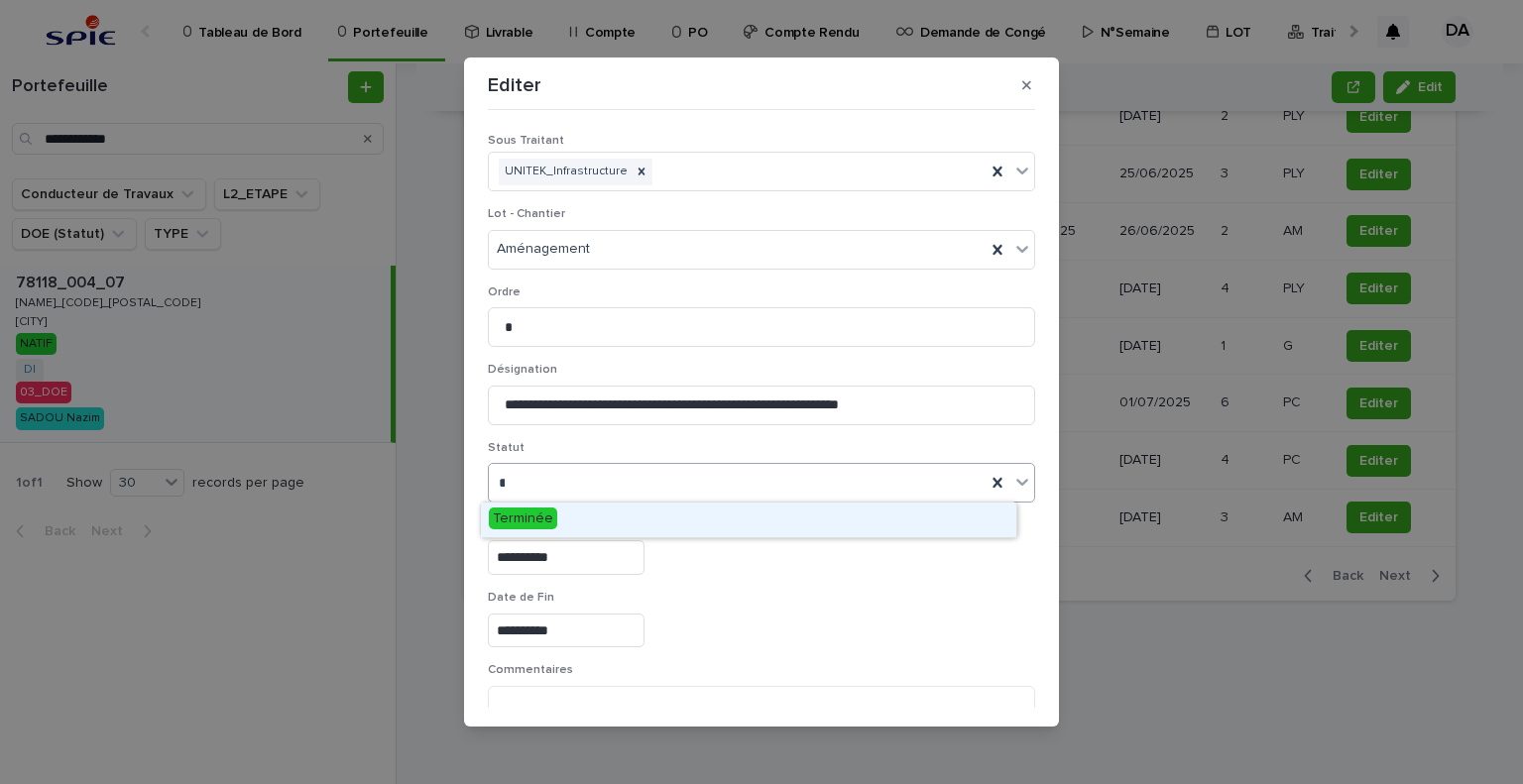 type on "***" 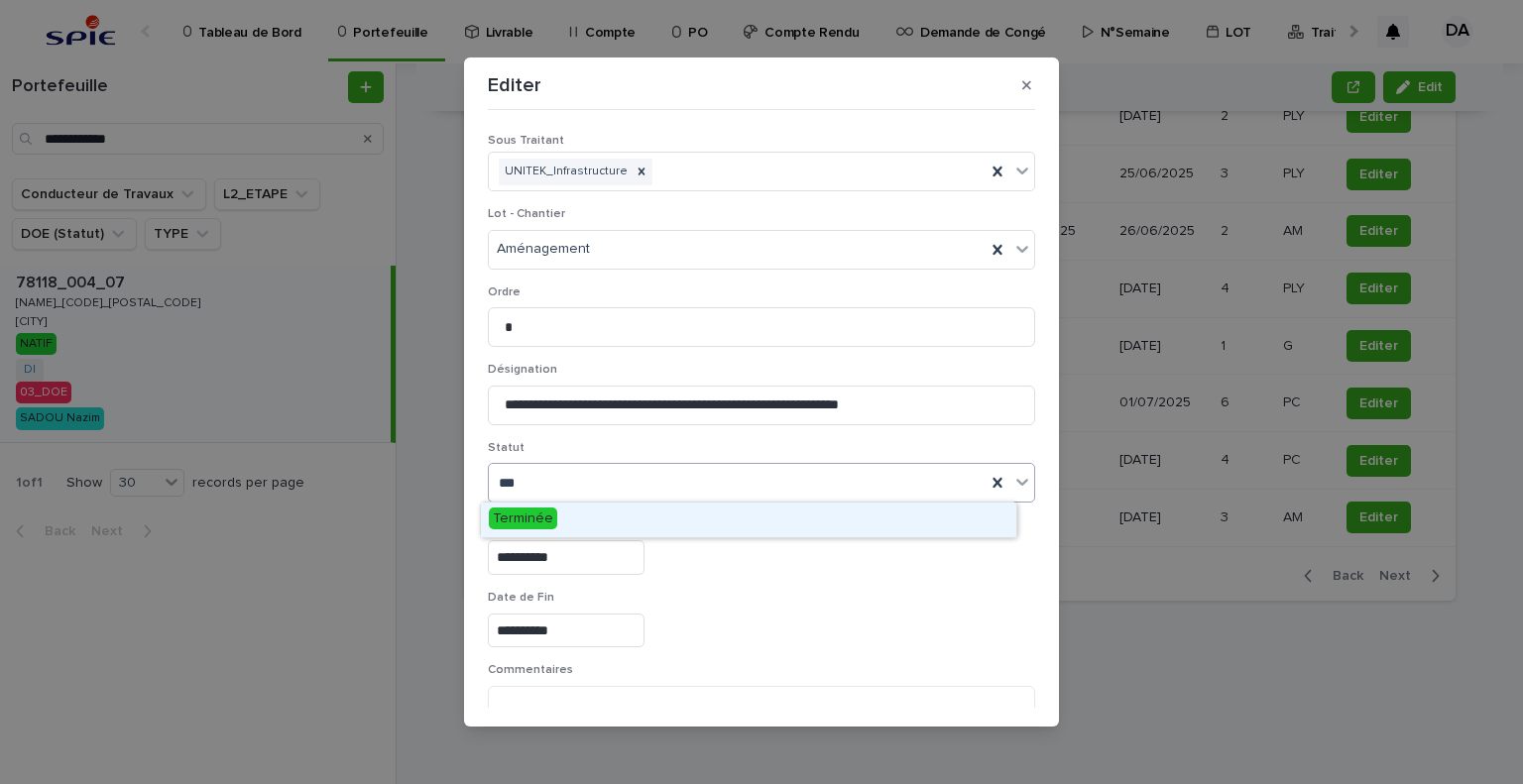 drag, startPoint x: 629, startPoint y: 522, endPoint x: 975, endPoint y: 597, distance: 354.03531 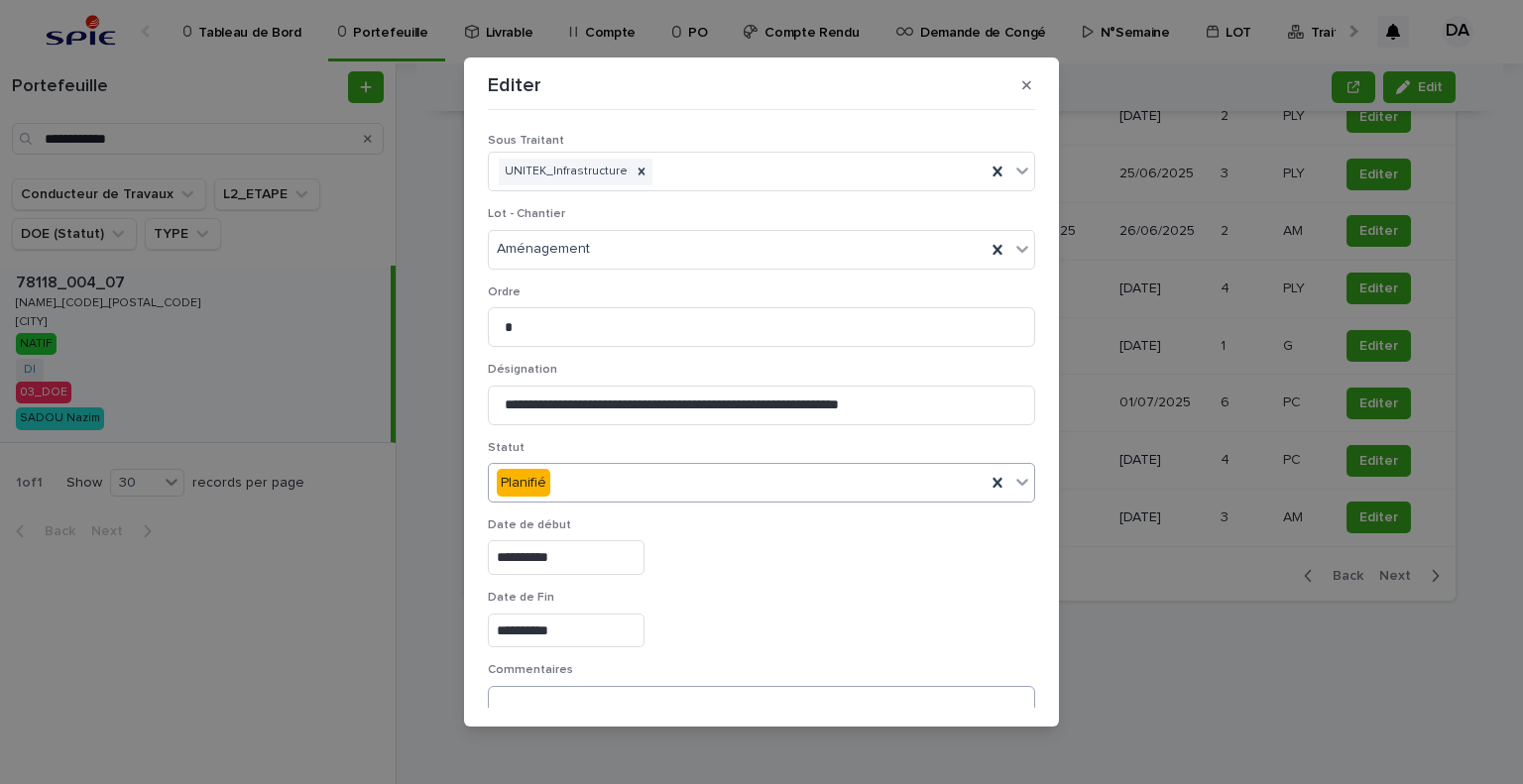 scroll, scrollTop: 98, scrollLeft: 0, axis: vertical 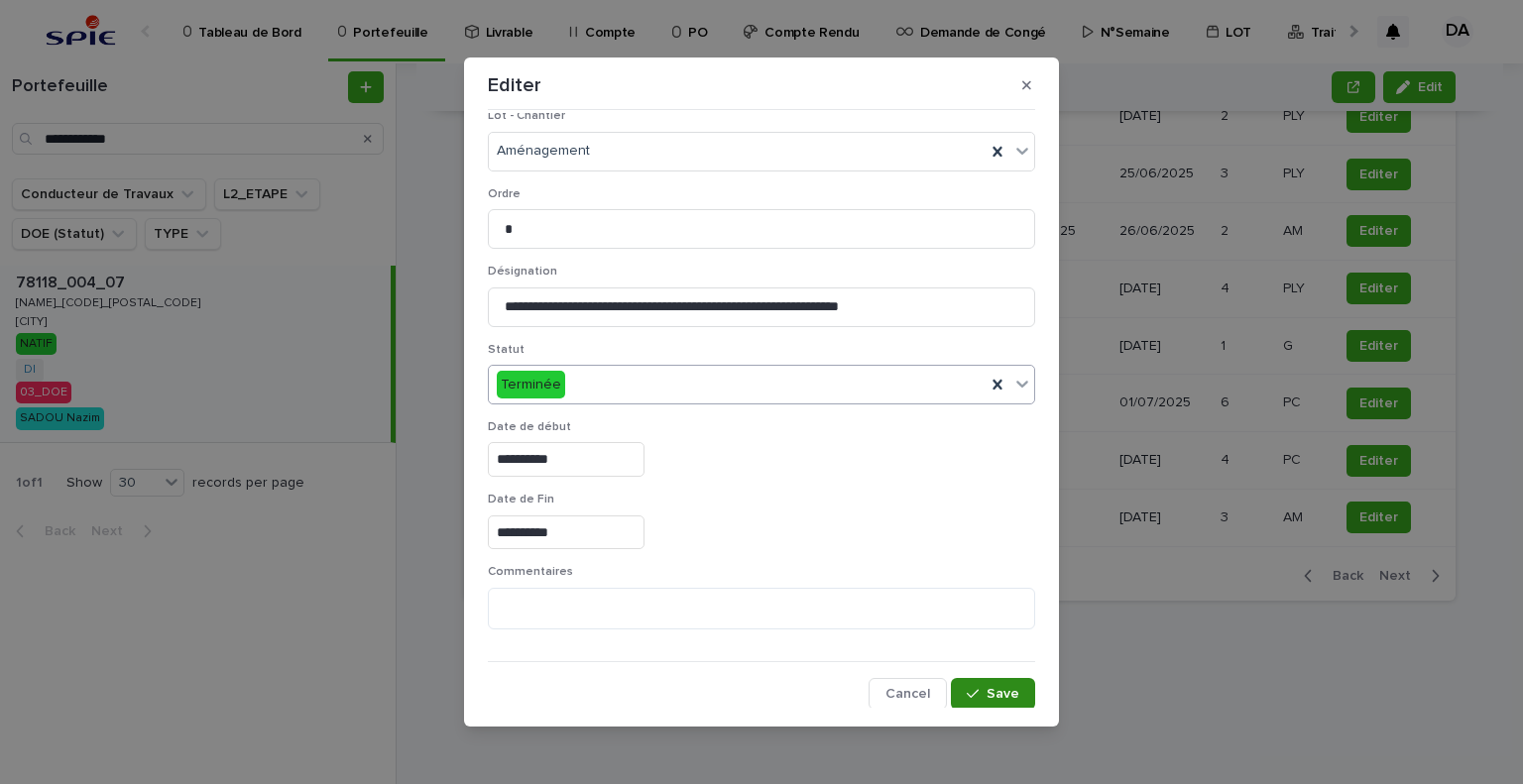 drag, startPoint x: 961, startPoint y: 685, endPoint x: 1404, endPoint y: 476, distance: 489.8265 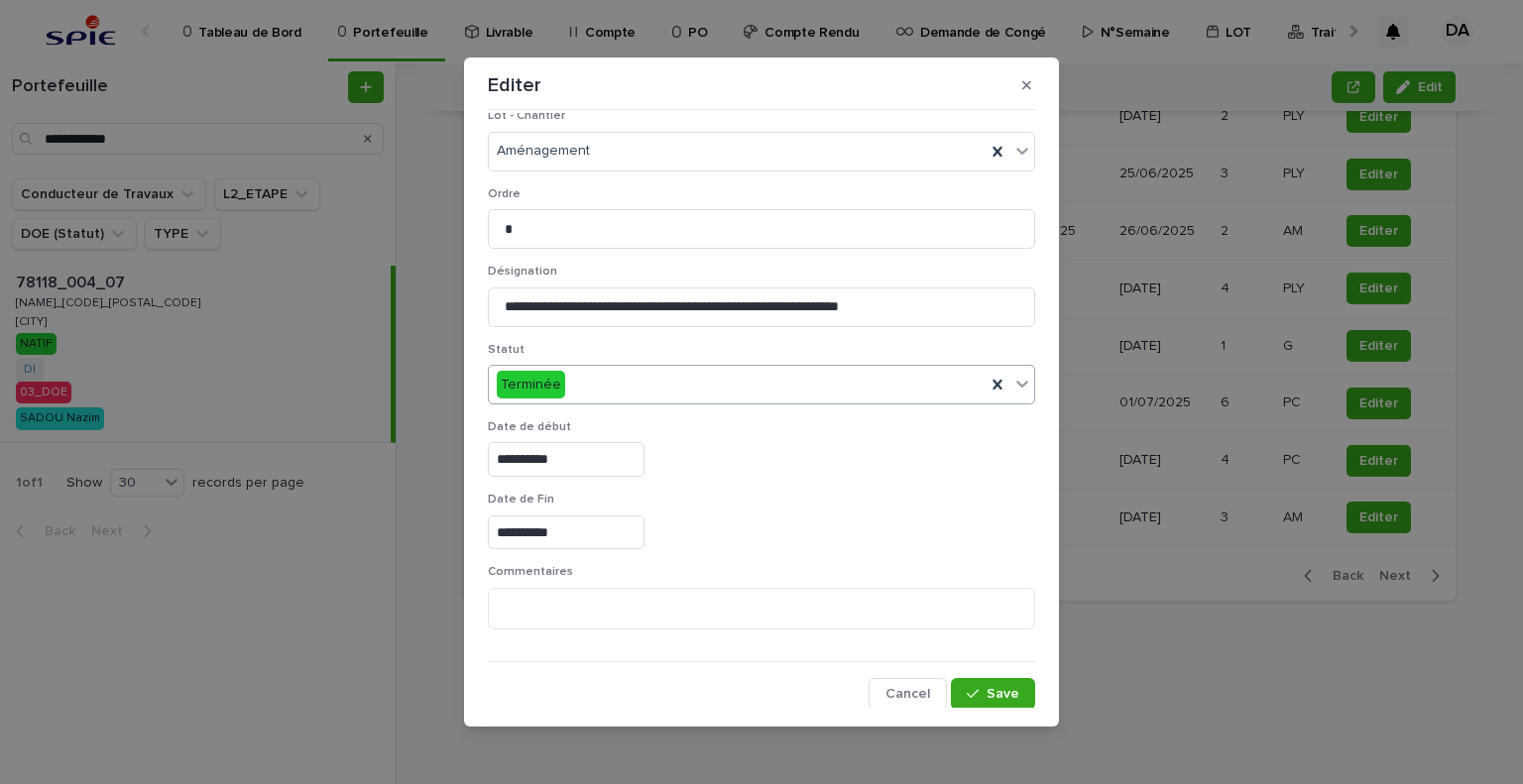 click 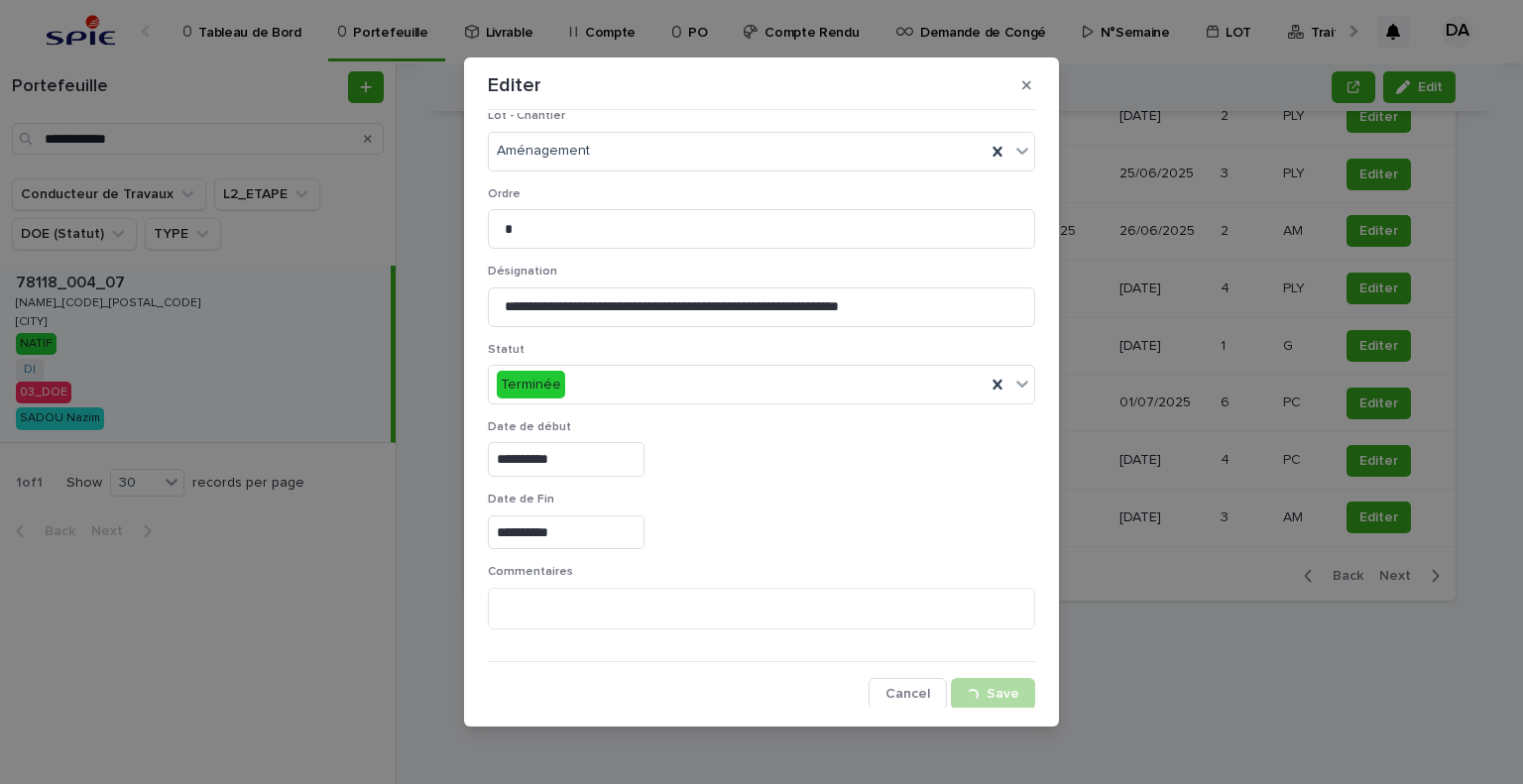 click on "**********" at bounding box center [762, 392] 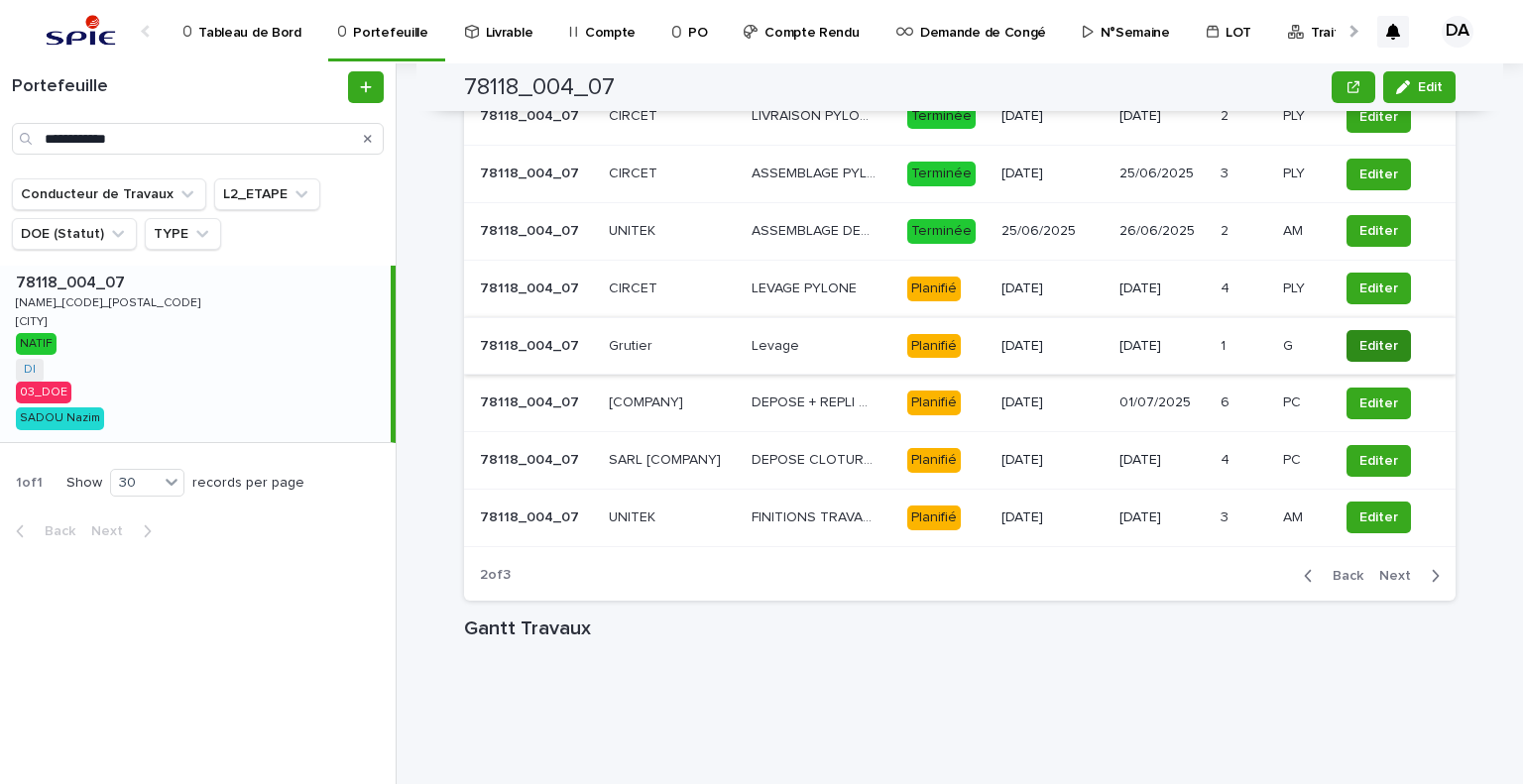 click on "Editer" at bounding box center (1378, 346) 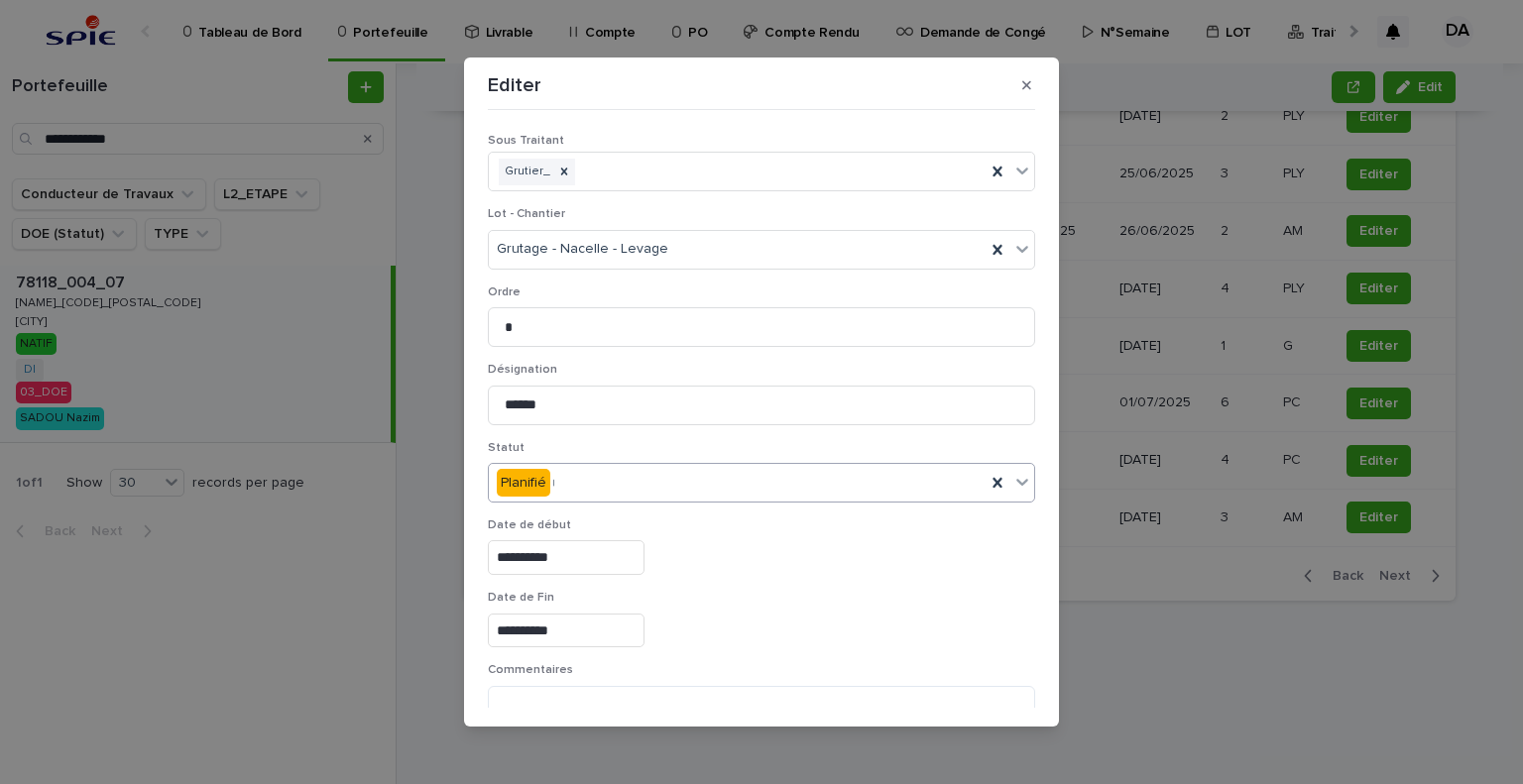click on "Planifié *" at bounding box center (737, 483) 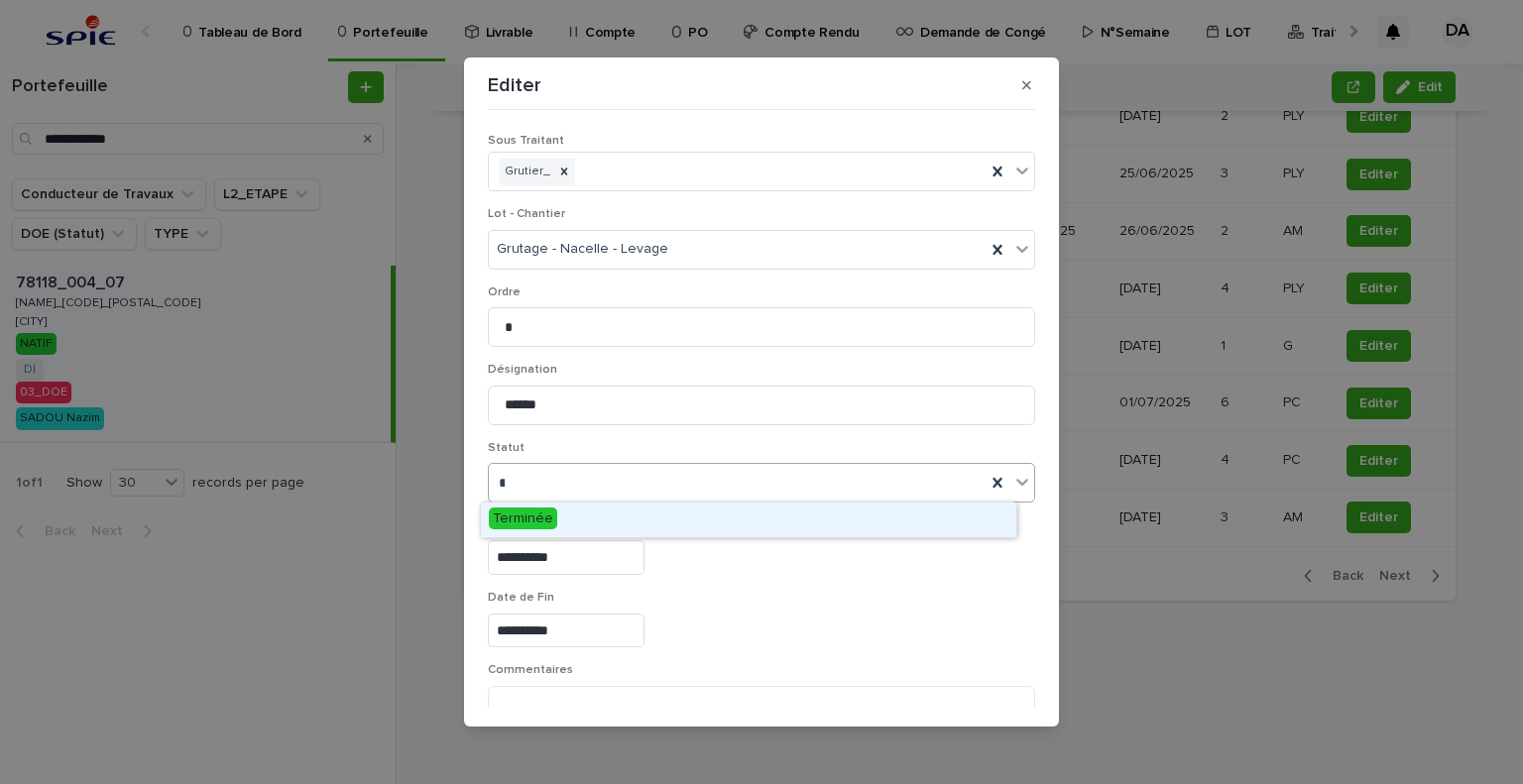 type on "***" 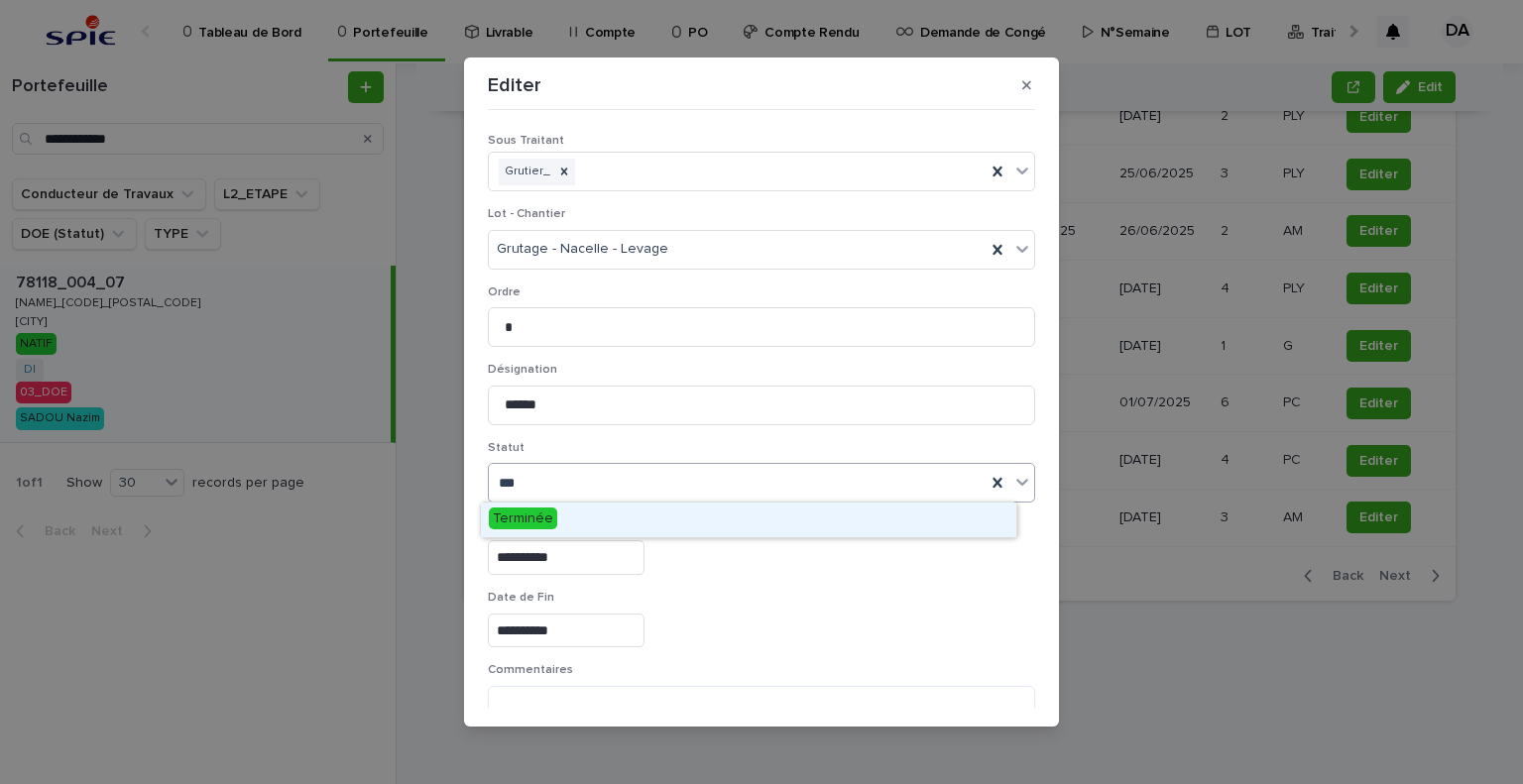 click on "Terminée" at bounding box center [749, 519] 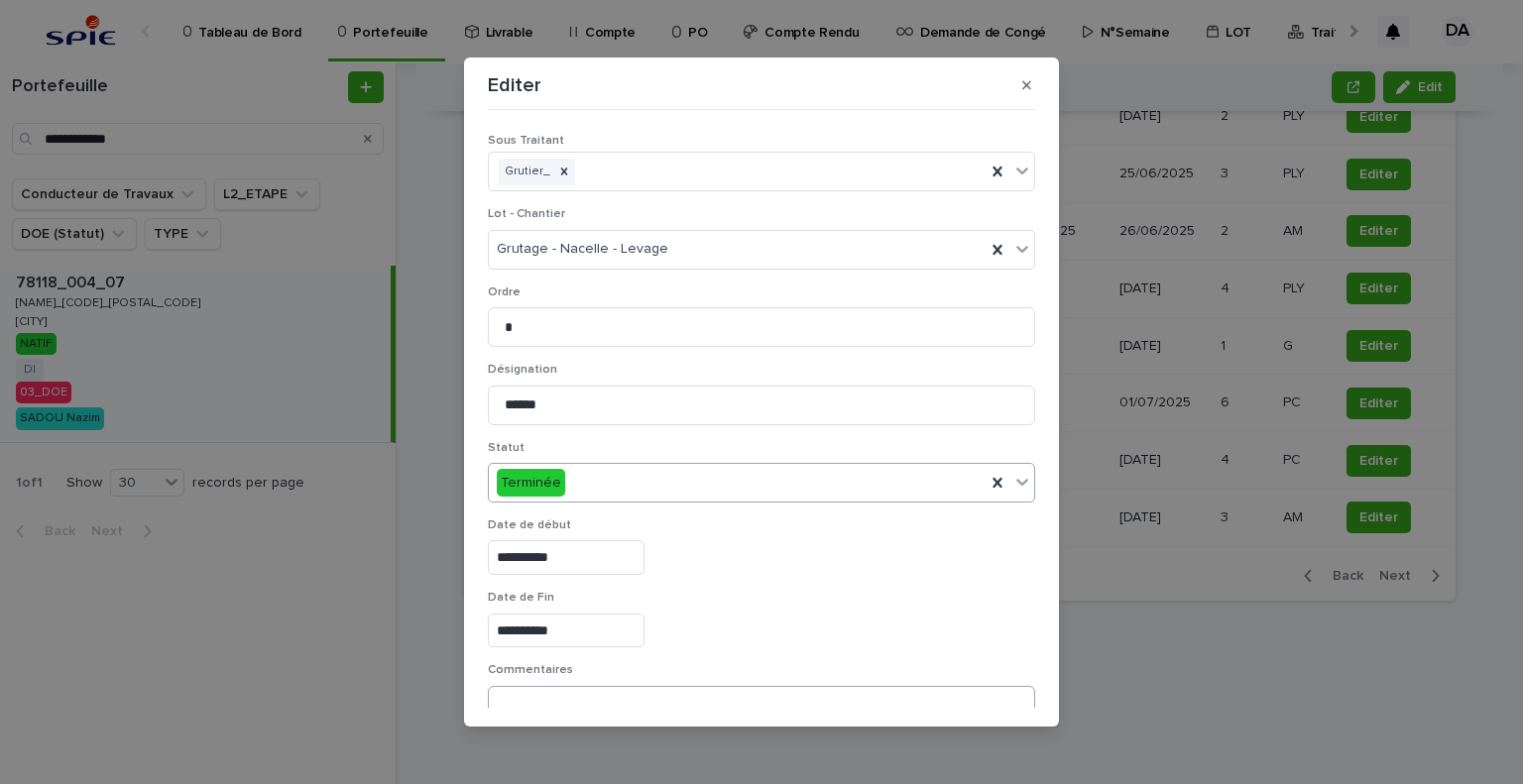 scroll, scrollTop: 1, scrollLeft: 0, axis: vertical 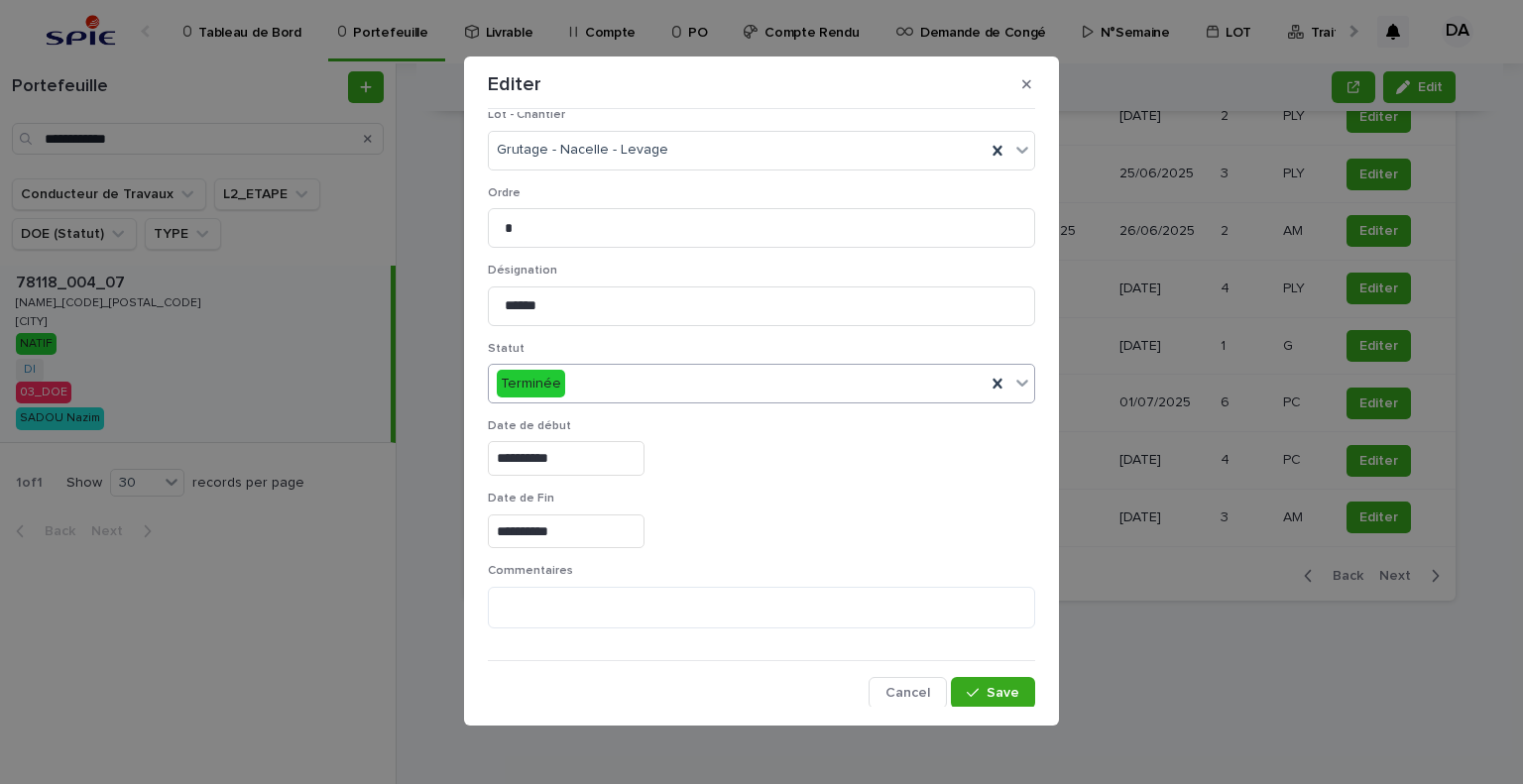 click on "**********" at bounding box center (762, 391) 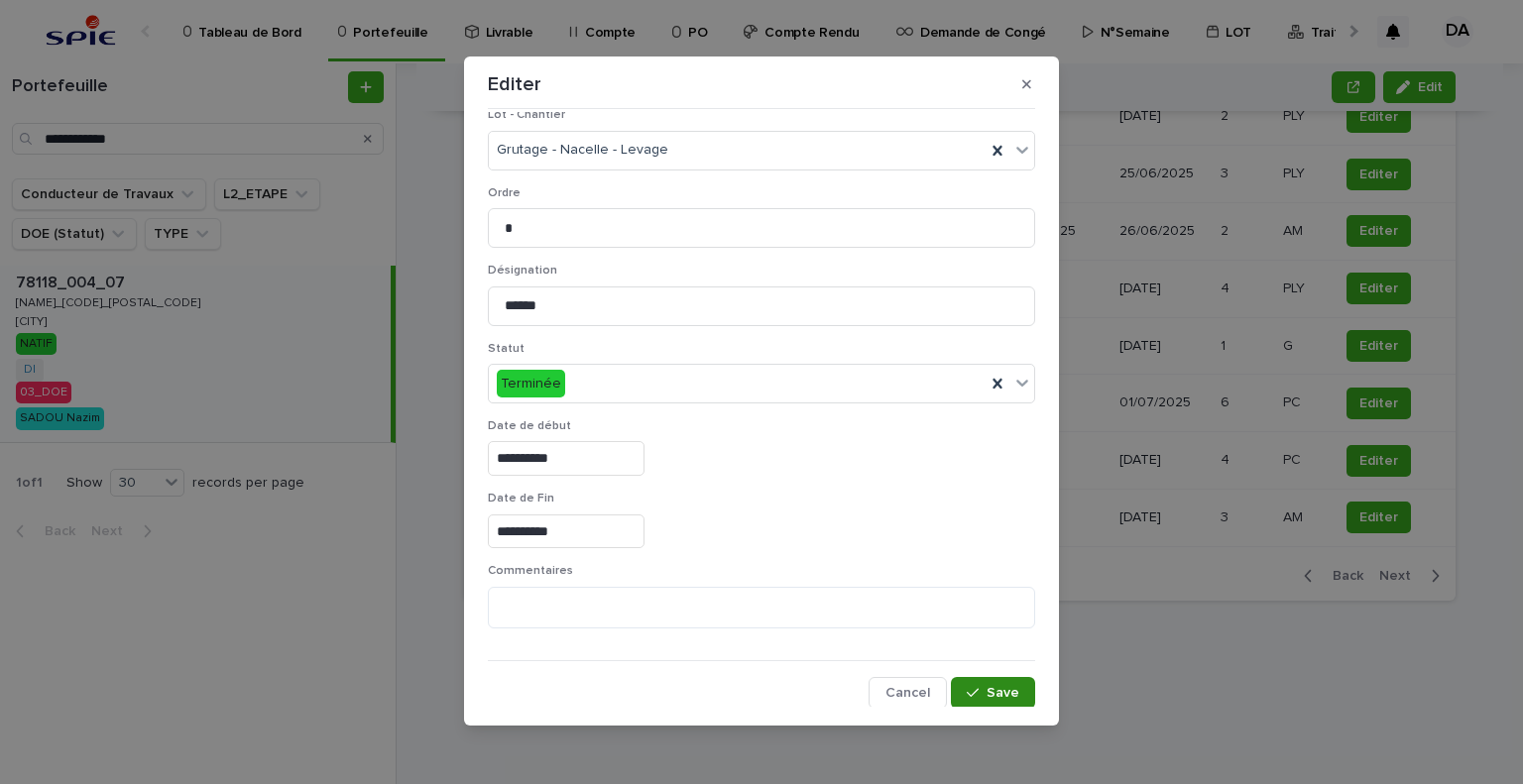 click on "Save" at bounding box center [993, 693] 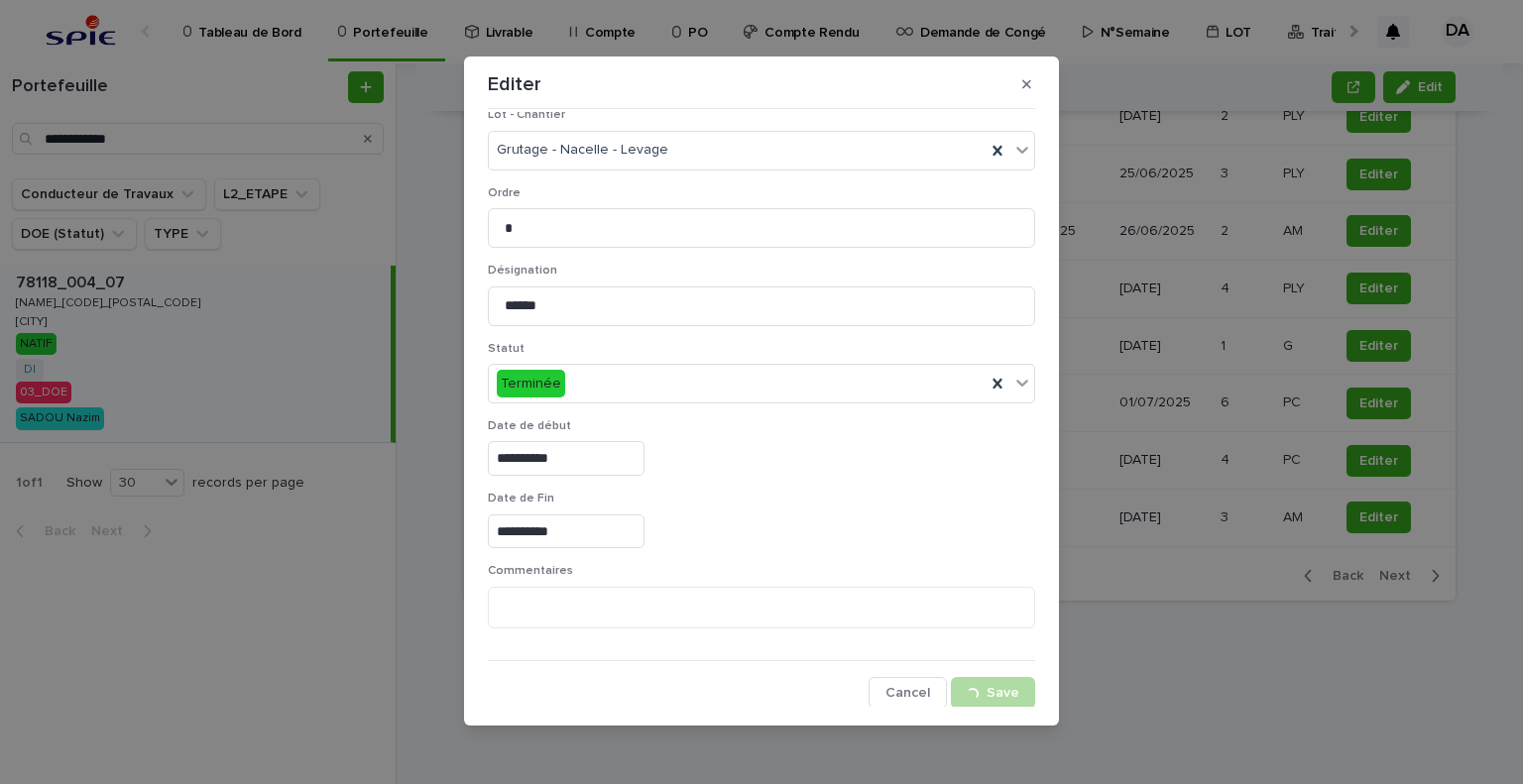 click on "**********" at bounding box center [762, 392] 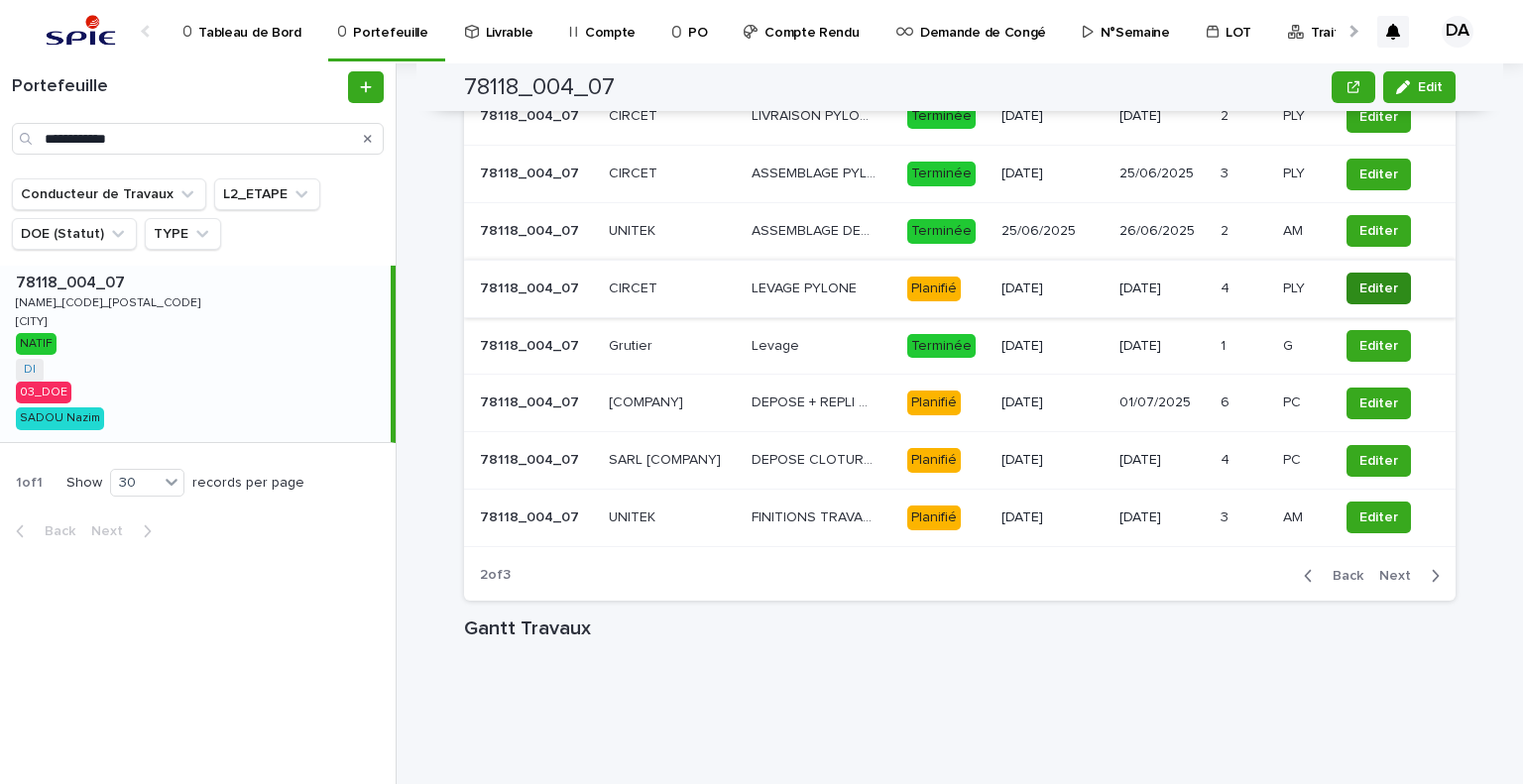 click on "Editer" at bounding box center [1378, 288] 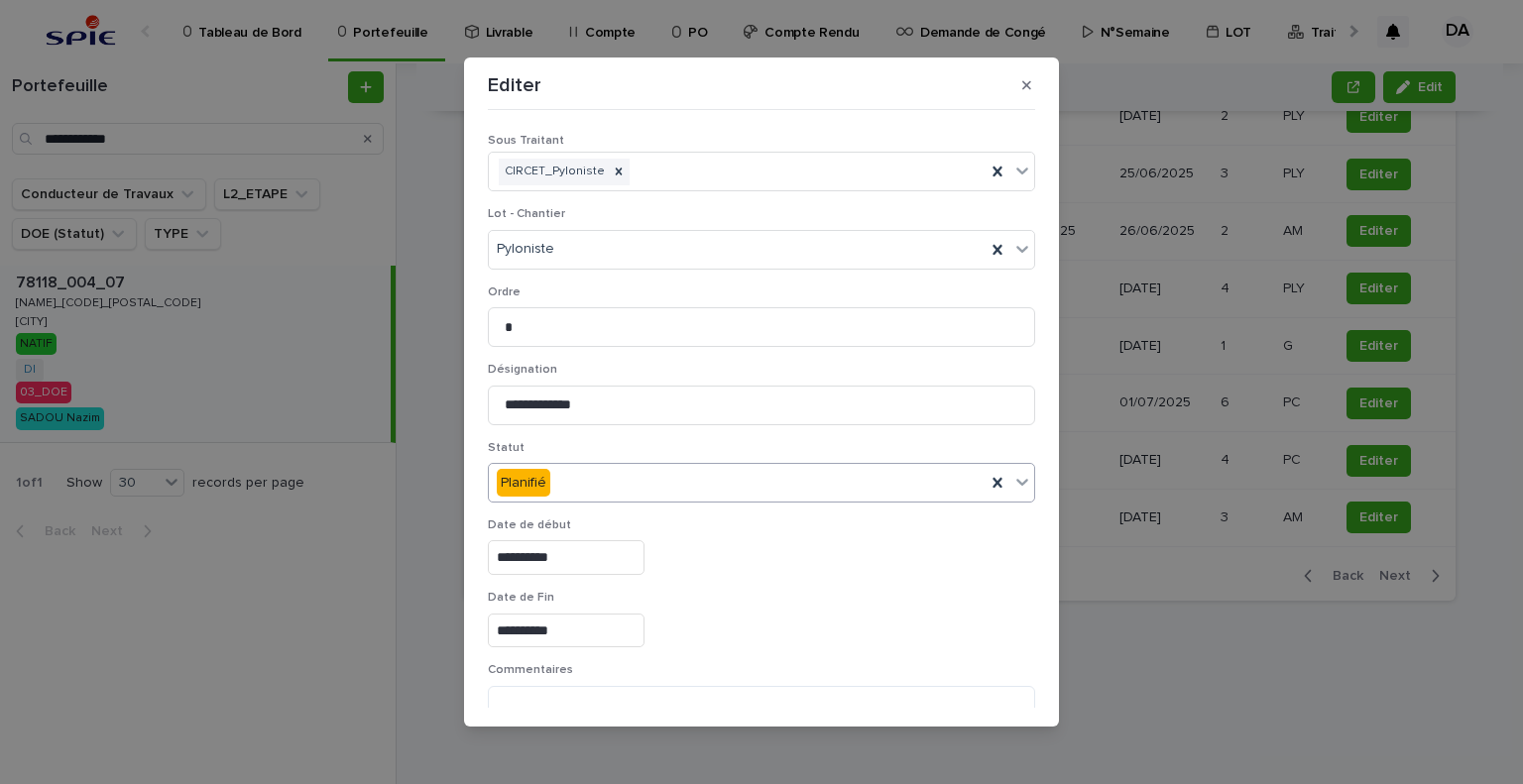 click on "Planifié" at bounding box center [737, 483] 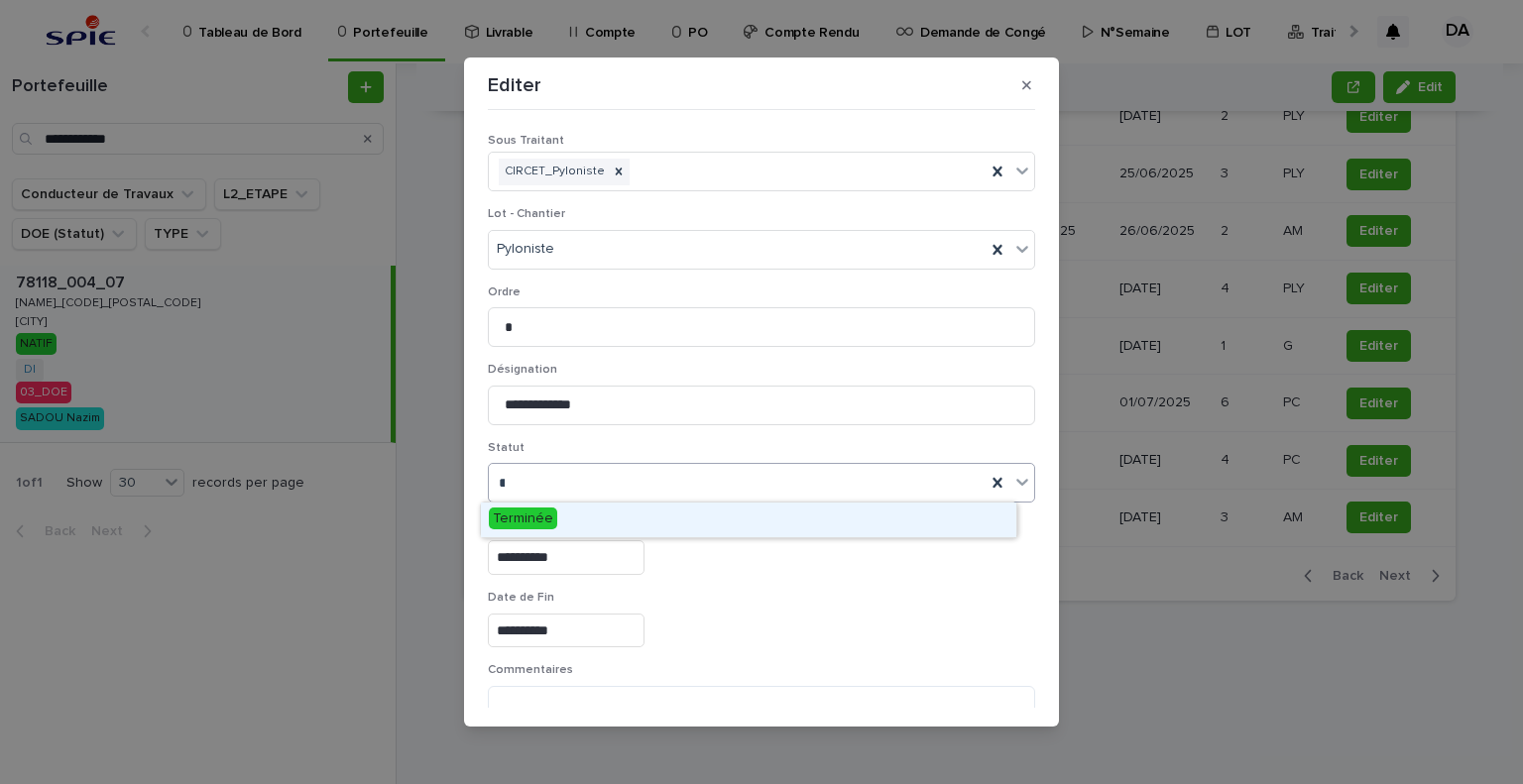 type on "***" 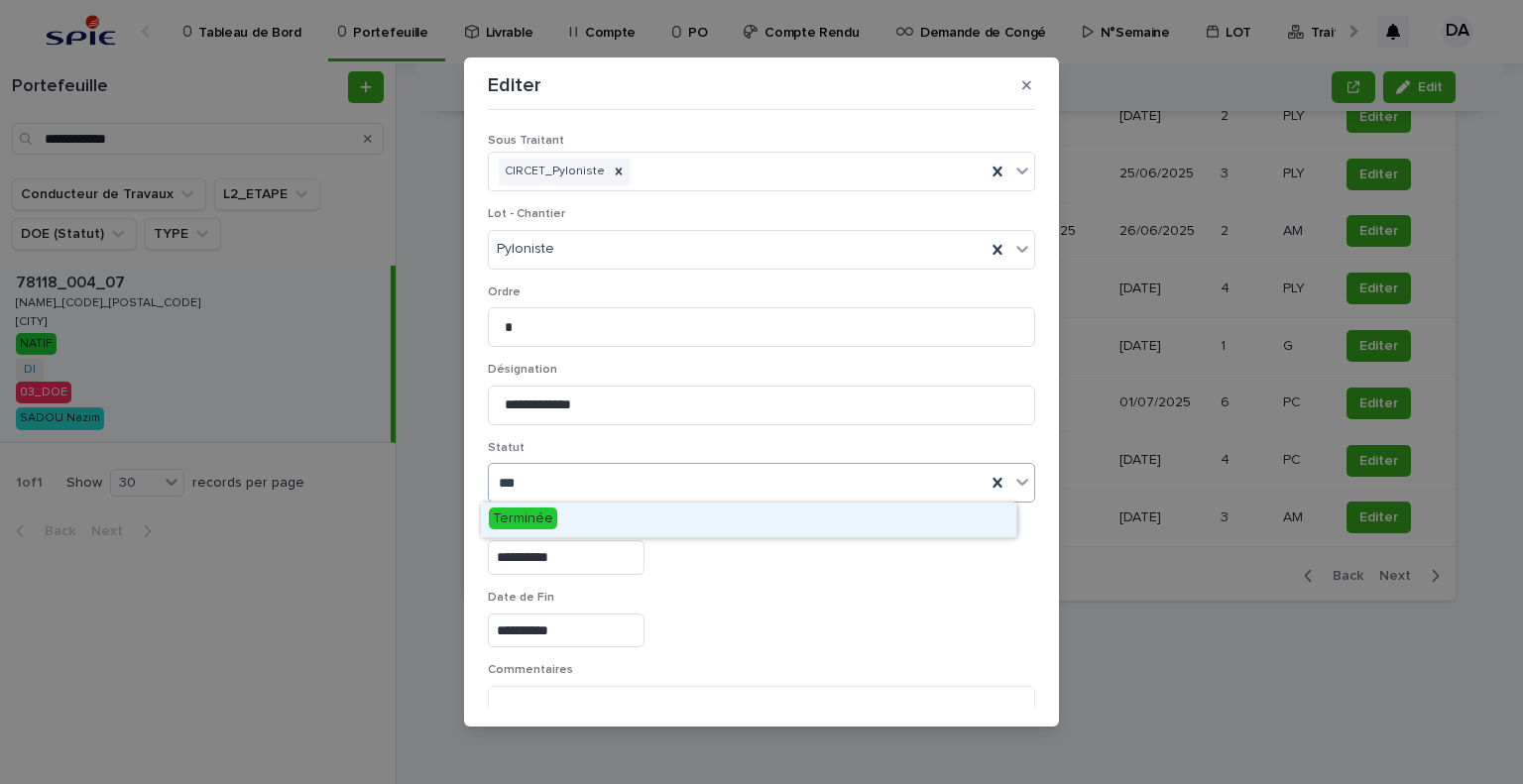 click on "Terminée" at bounding box center [749, 519] 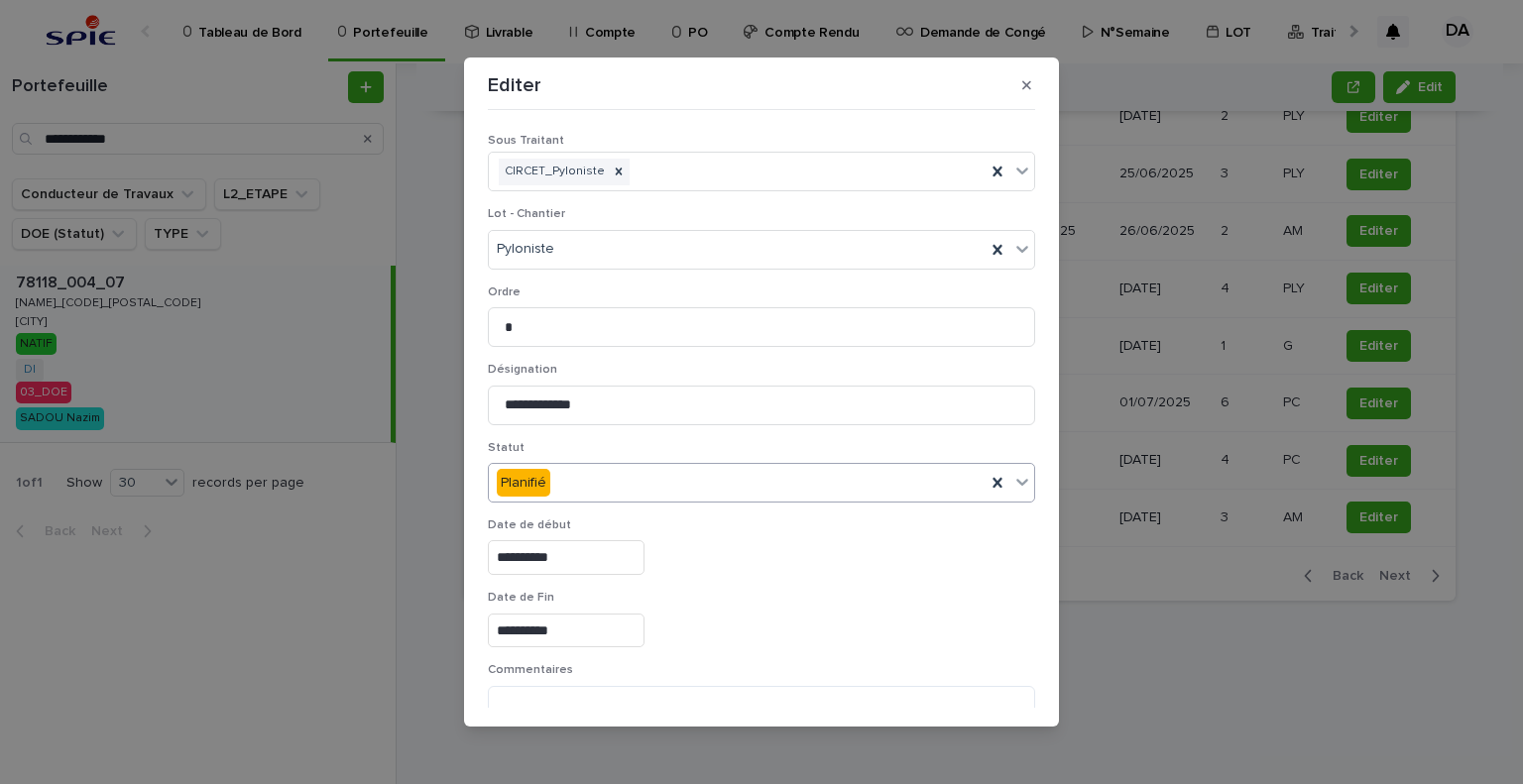 scroll, scrollTop: 98, scrollLeft: 0, axis: vertical 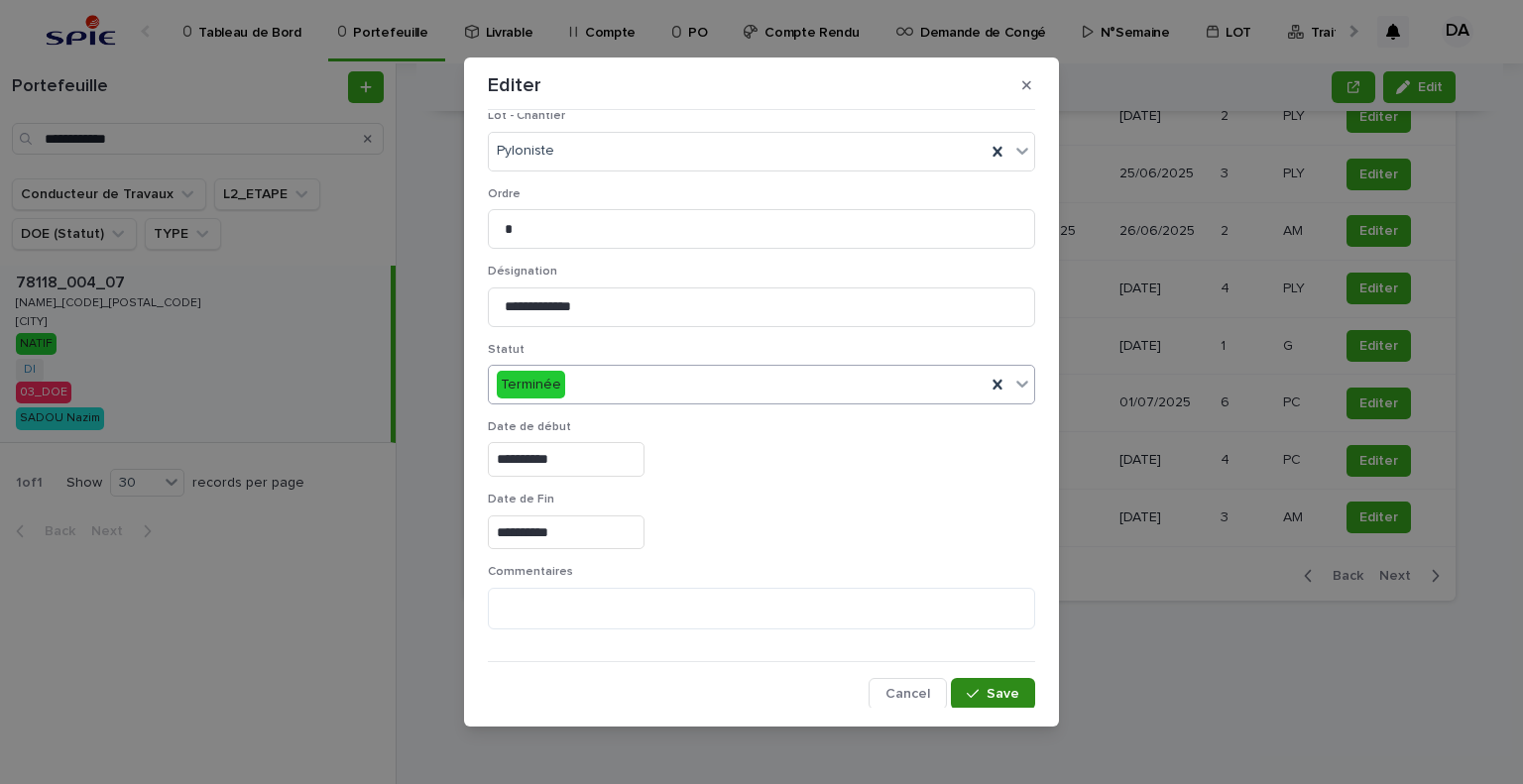 drag, startPoint x: 975, startPoint y: 695, endPoint x: 1304, endPoint y: 476, distance: 395.22399 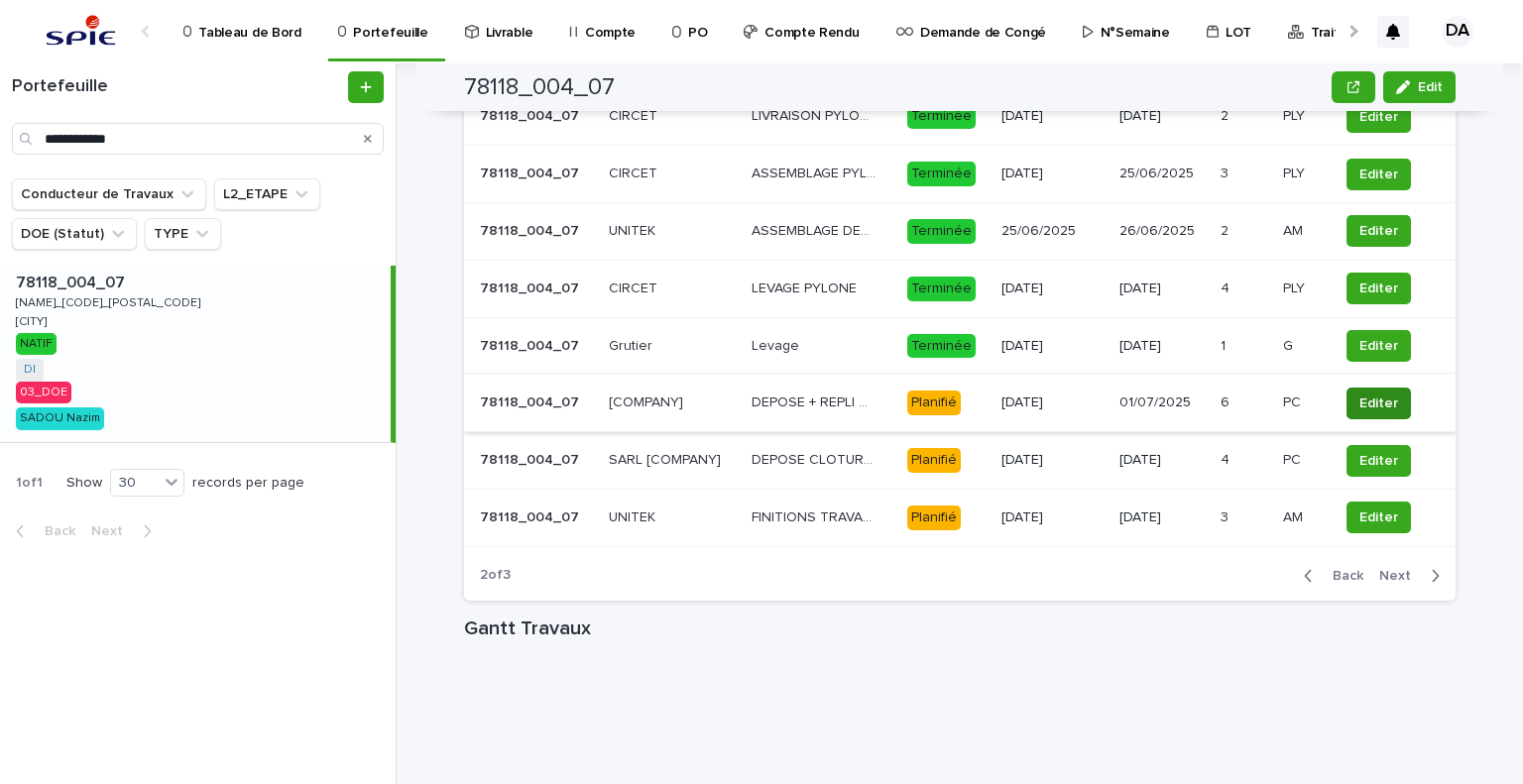 click on "Editer" at bounding box center [1378, 403] 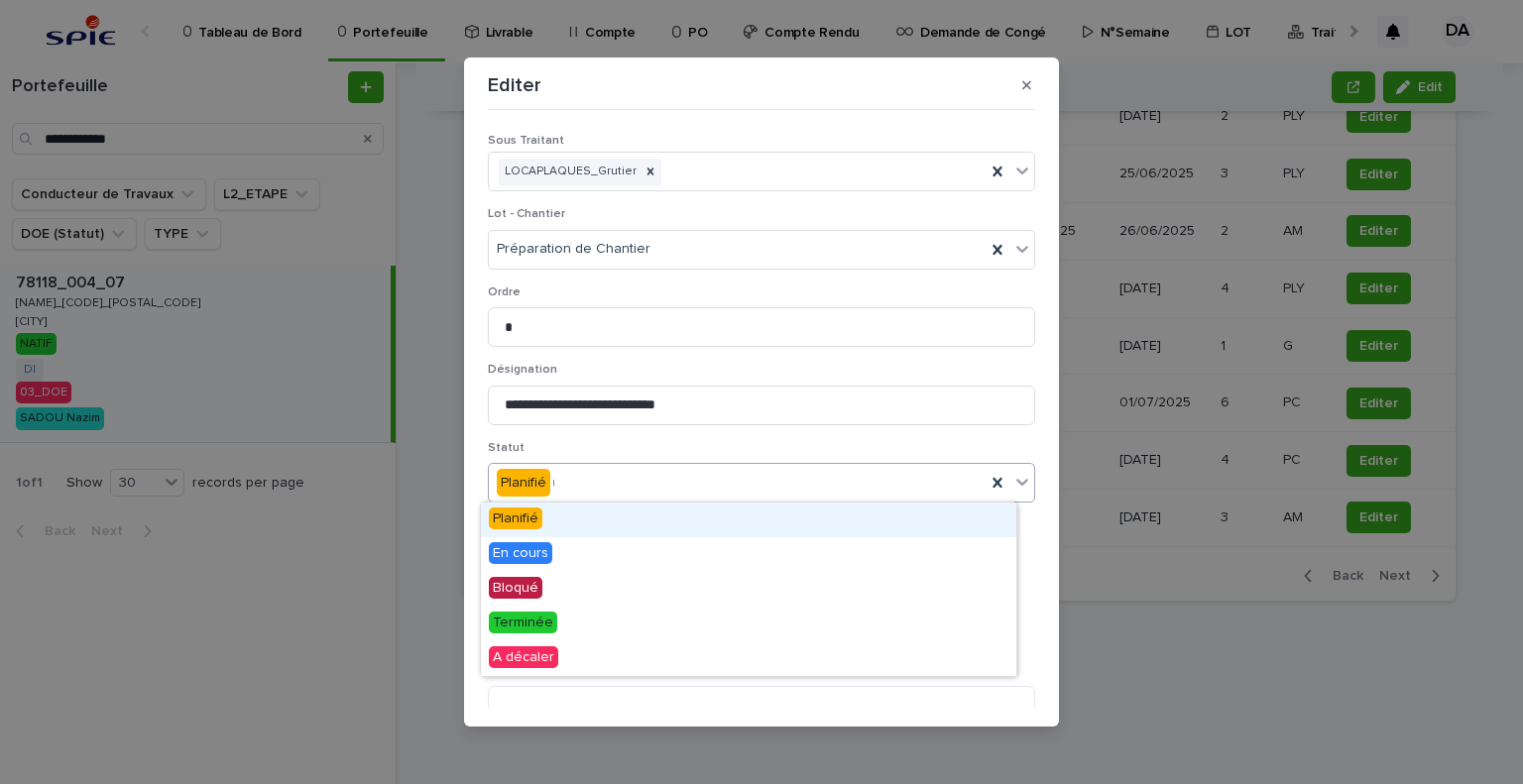 click on "Planifié *" at bounding box center [737, 483] 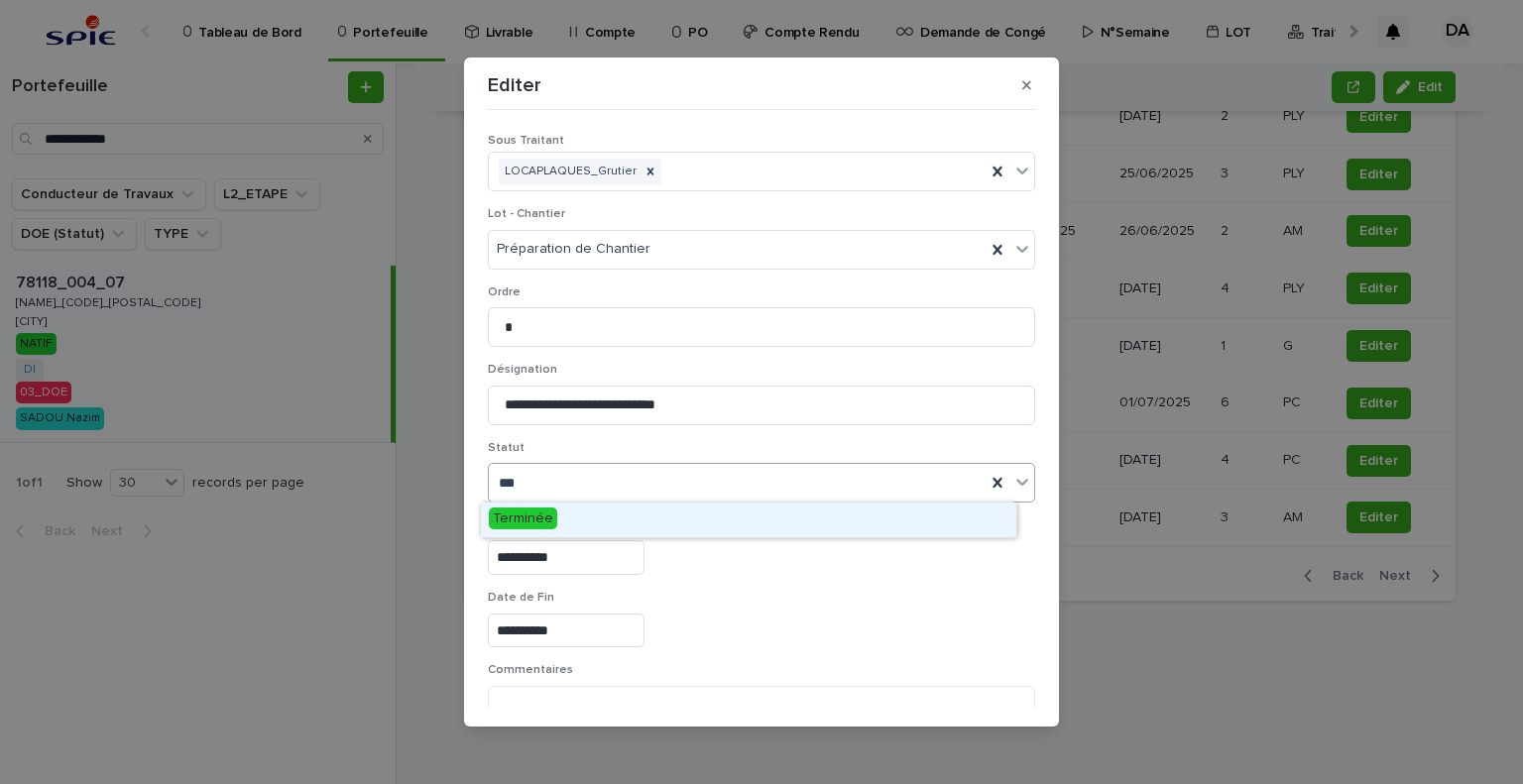 drag, startPoint x: 548, startPoint y: 506, endPoint x: 788, endPoint y: 539, distance: 242.25813 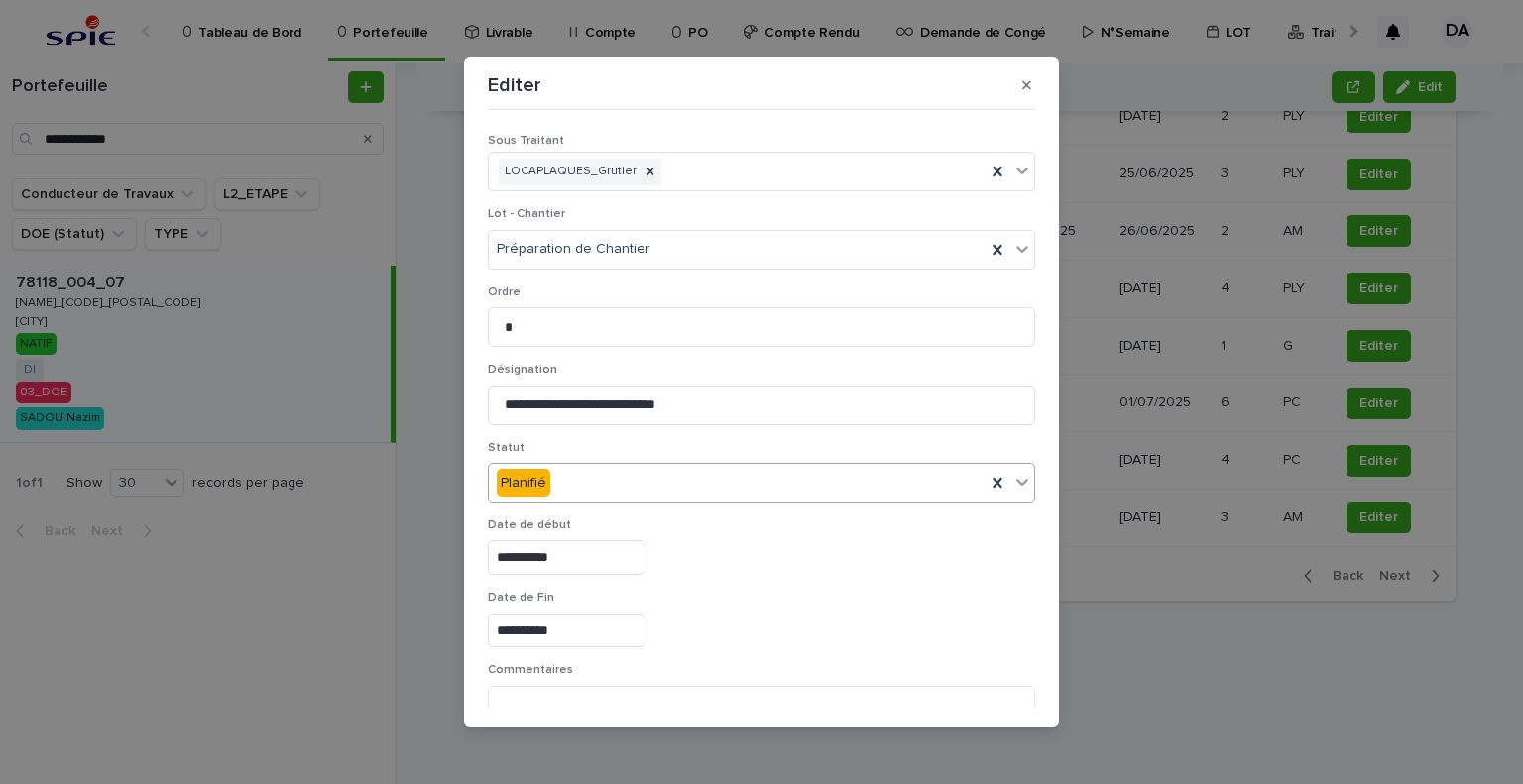 scroll, scrollTop: 98, scrollLeft: 0, axis: vertical 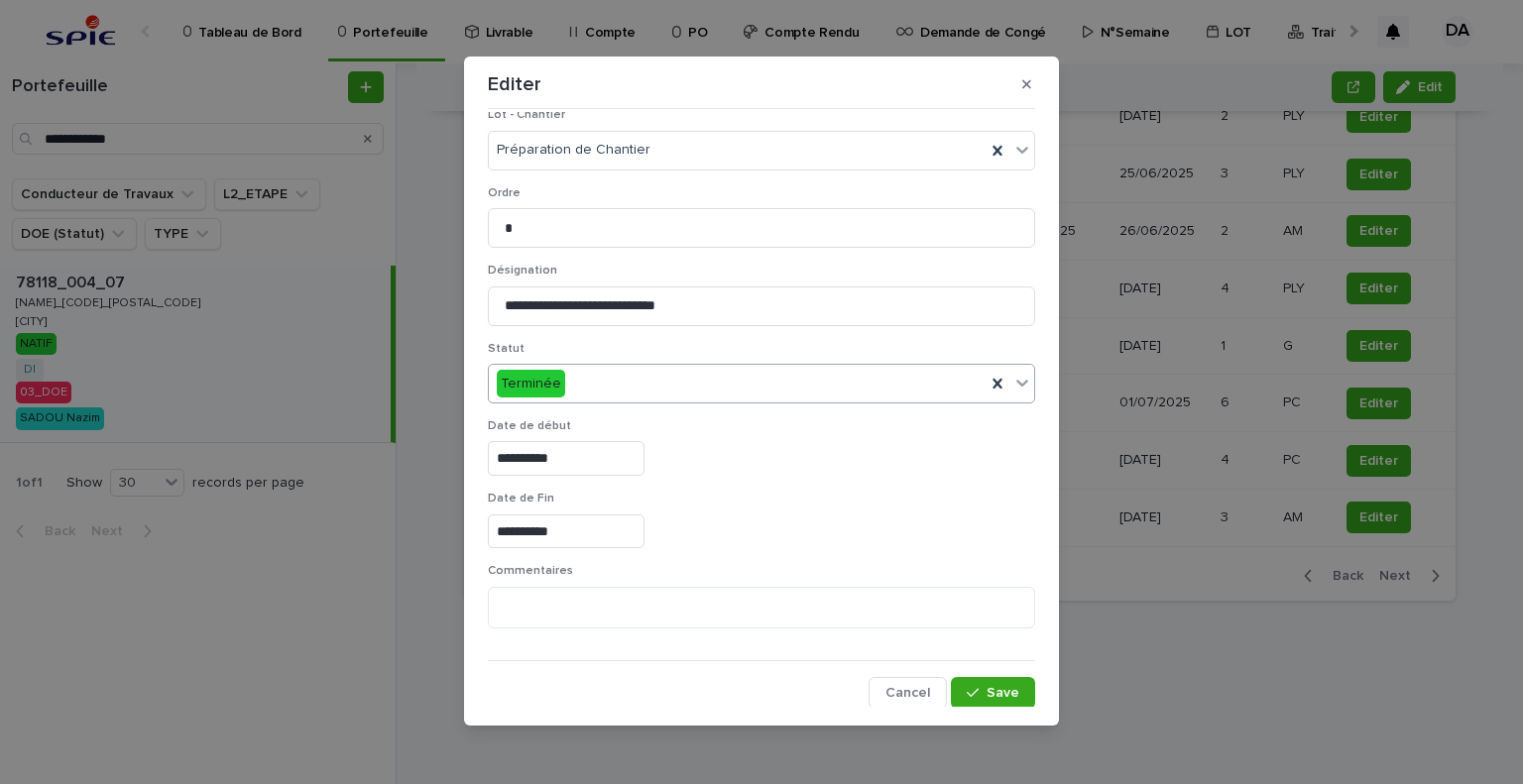 click on "Save" at bounding box center (1002, 693) 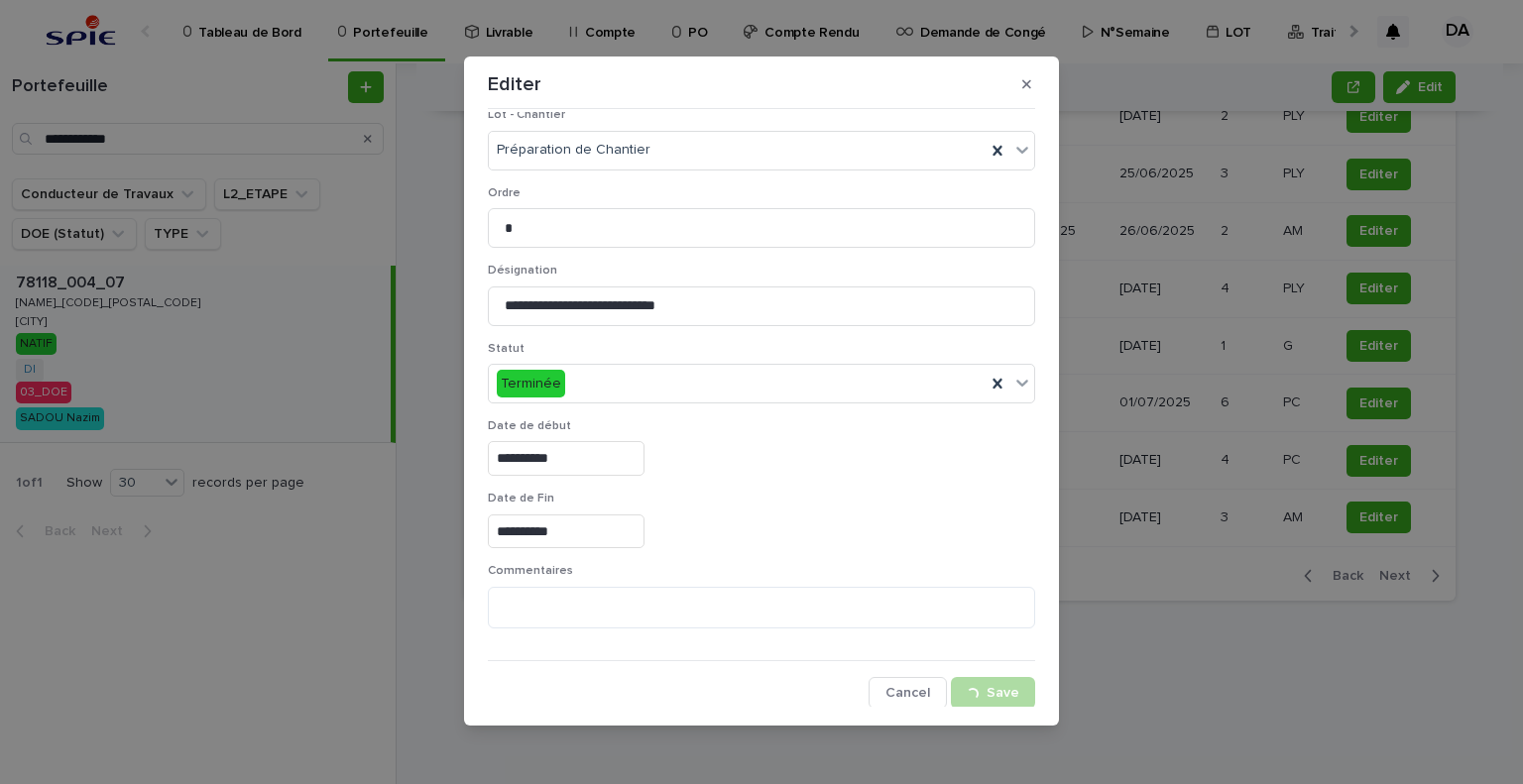 click on "**********" at bounding box center (762, 392) 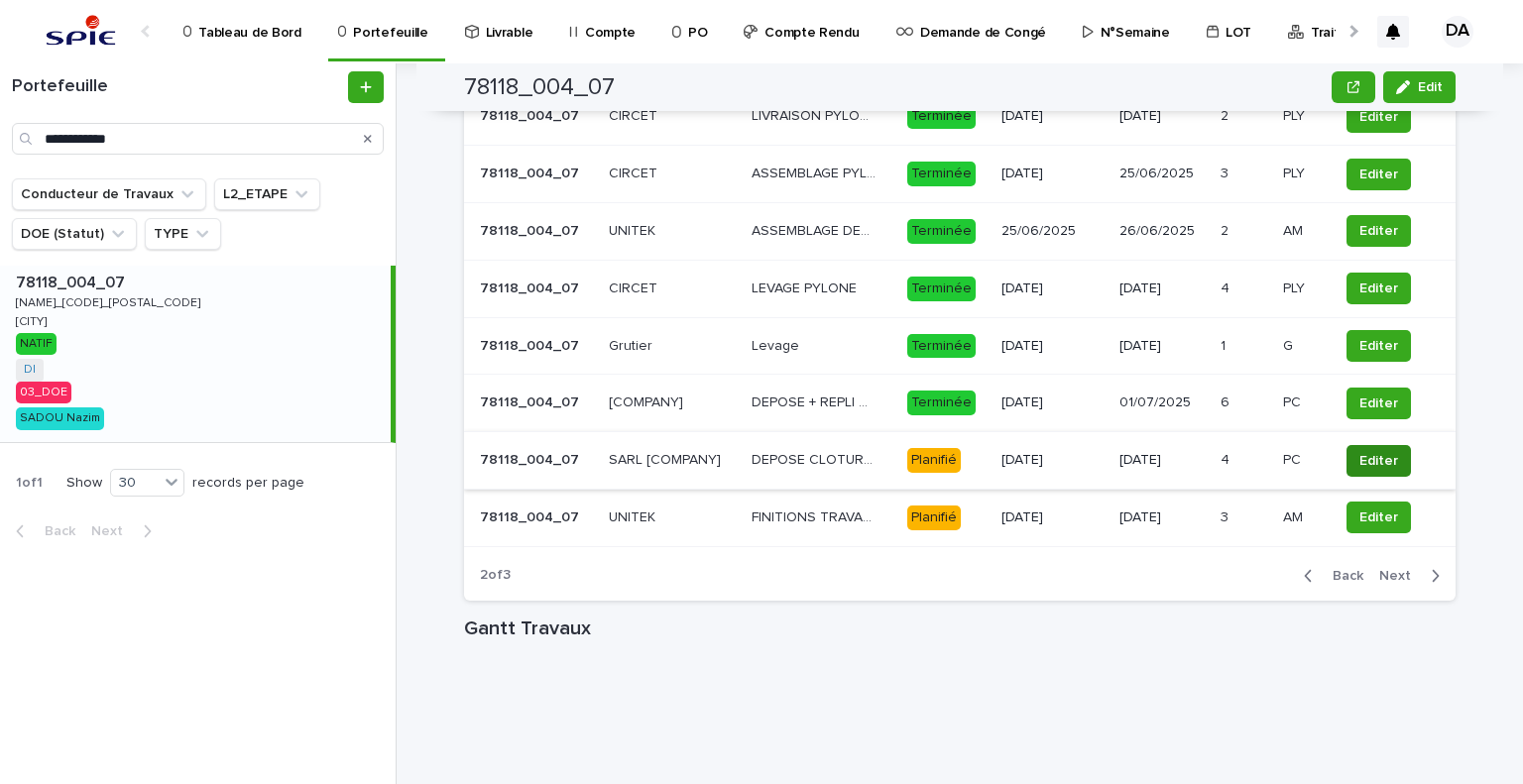 click on "Editer" at bounding box center (1378, 461) 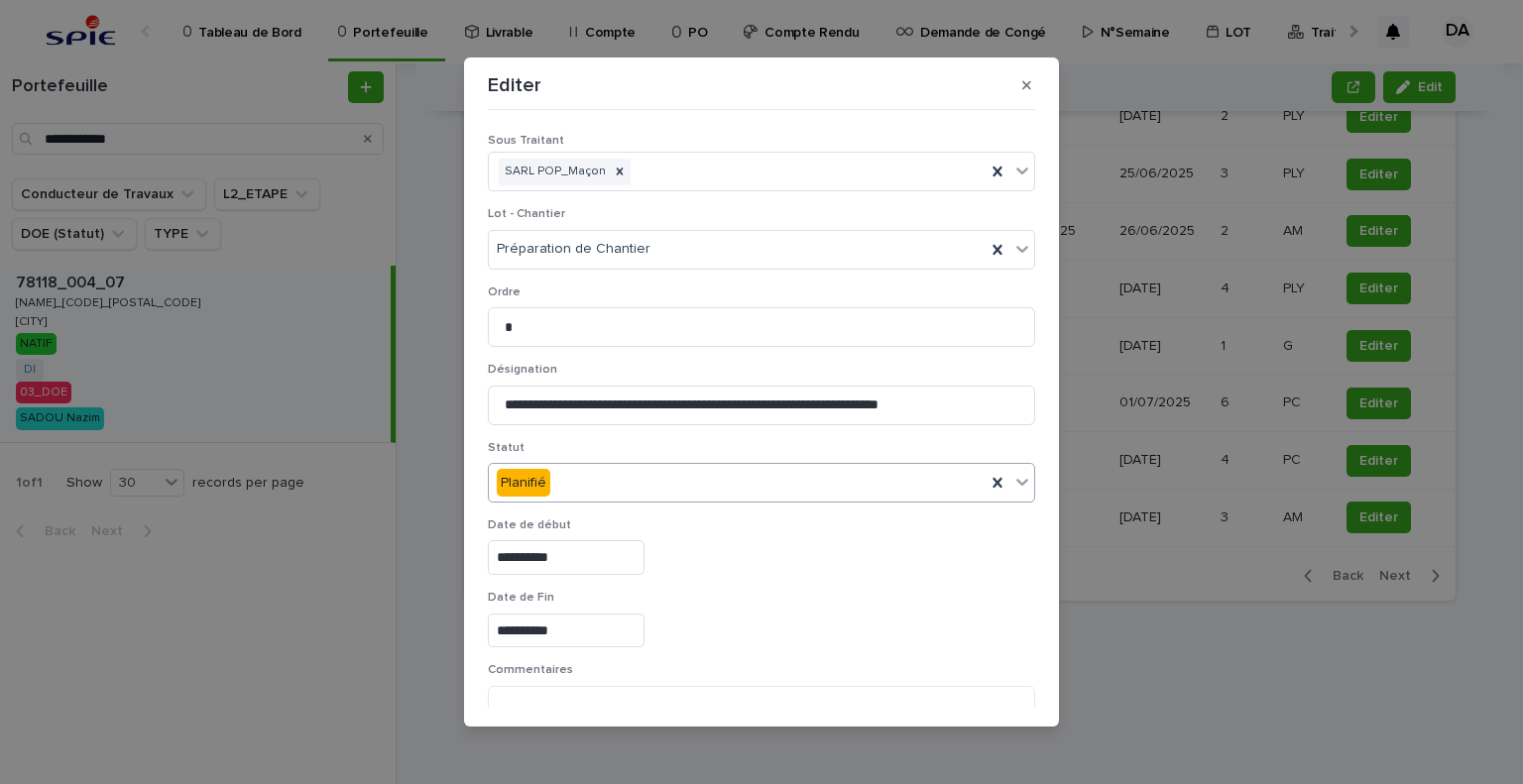 click on "Planifié" at bounding box center [737, 483] 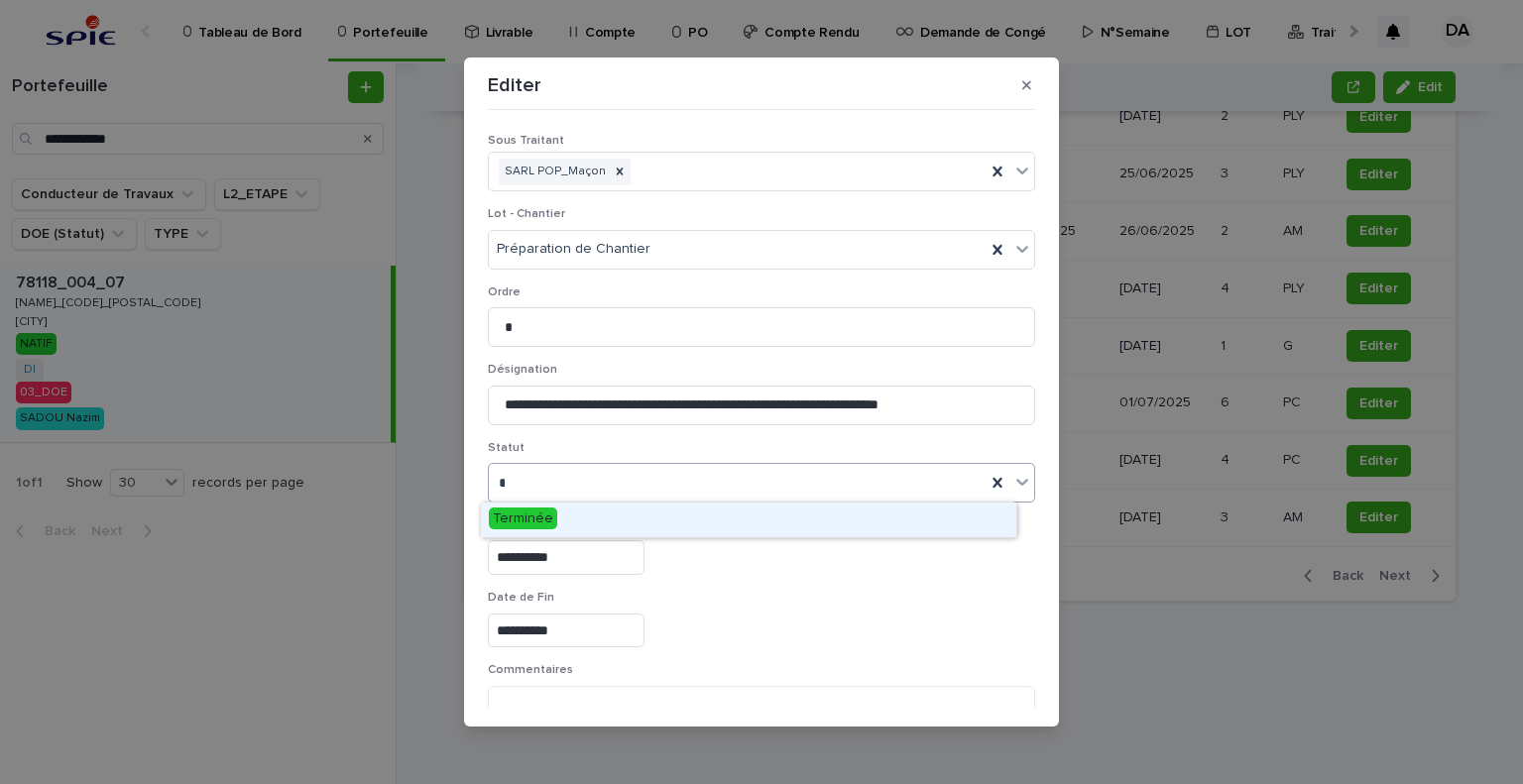 type on "***" 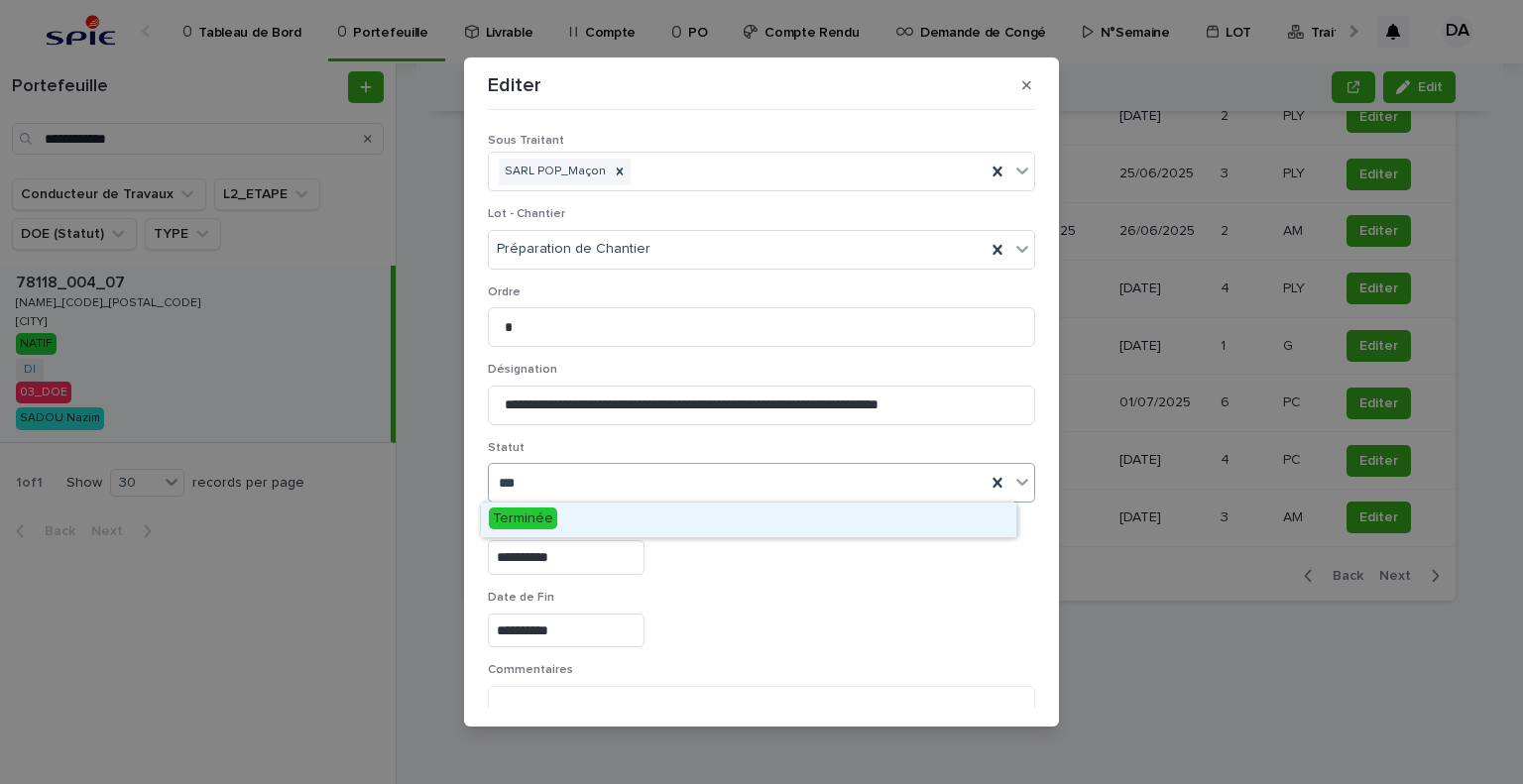 click on "Terminée" at bounding box center (749, 519) 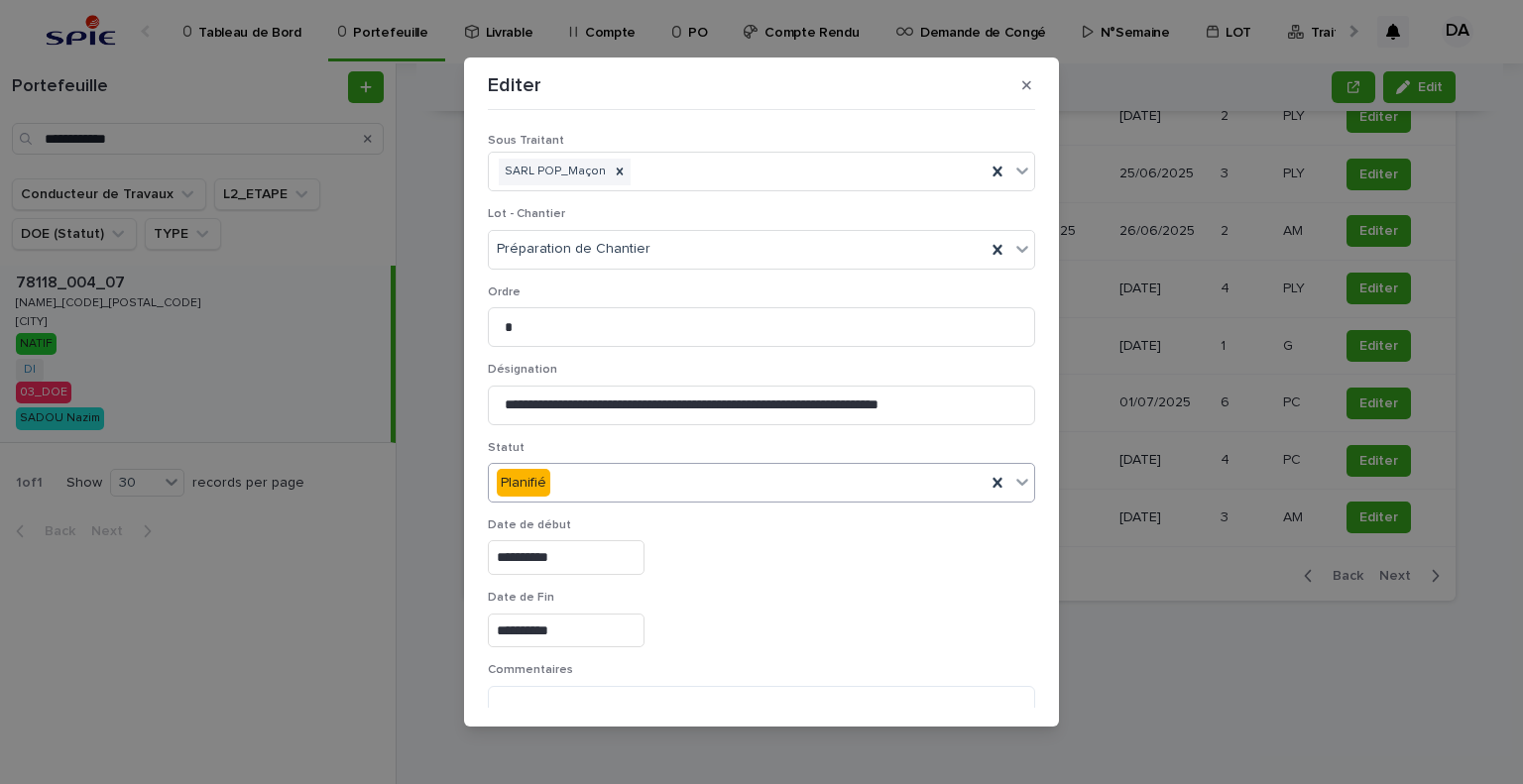 scroll, scrollTop: 98, scrollLeft: 0, axis: vertical 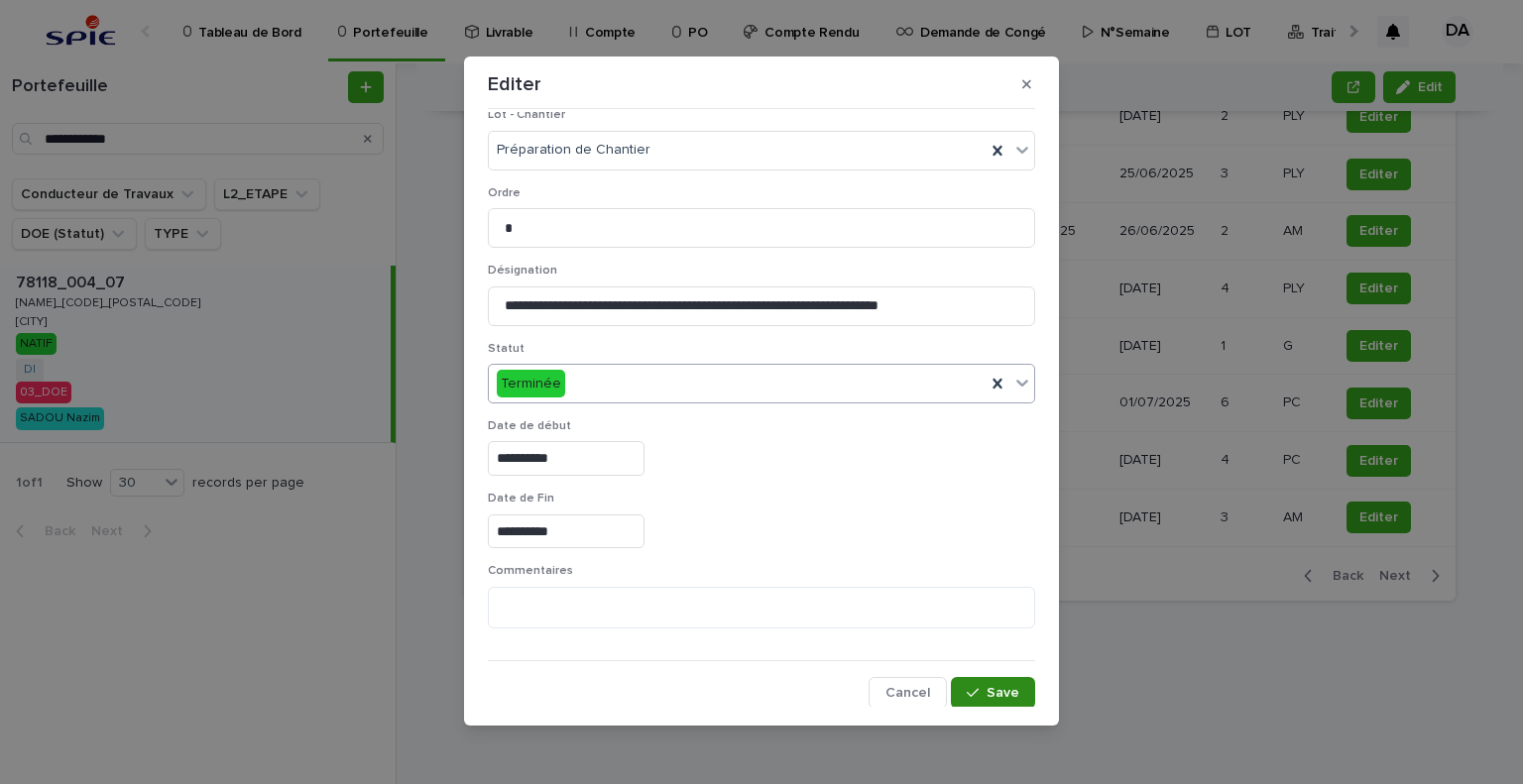 click on "Save" at bounding box center [993, 693] 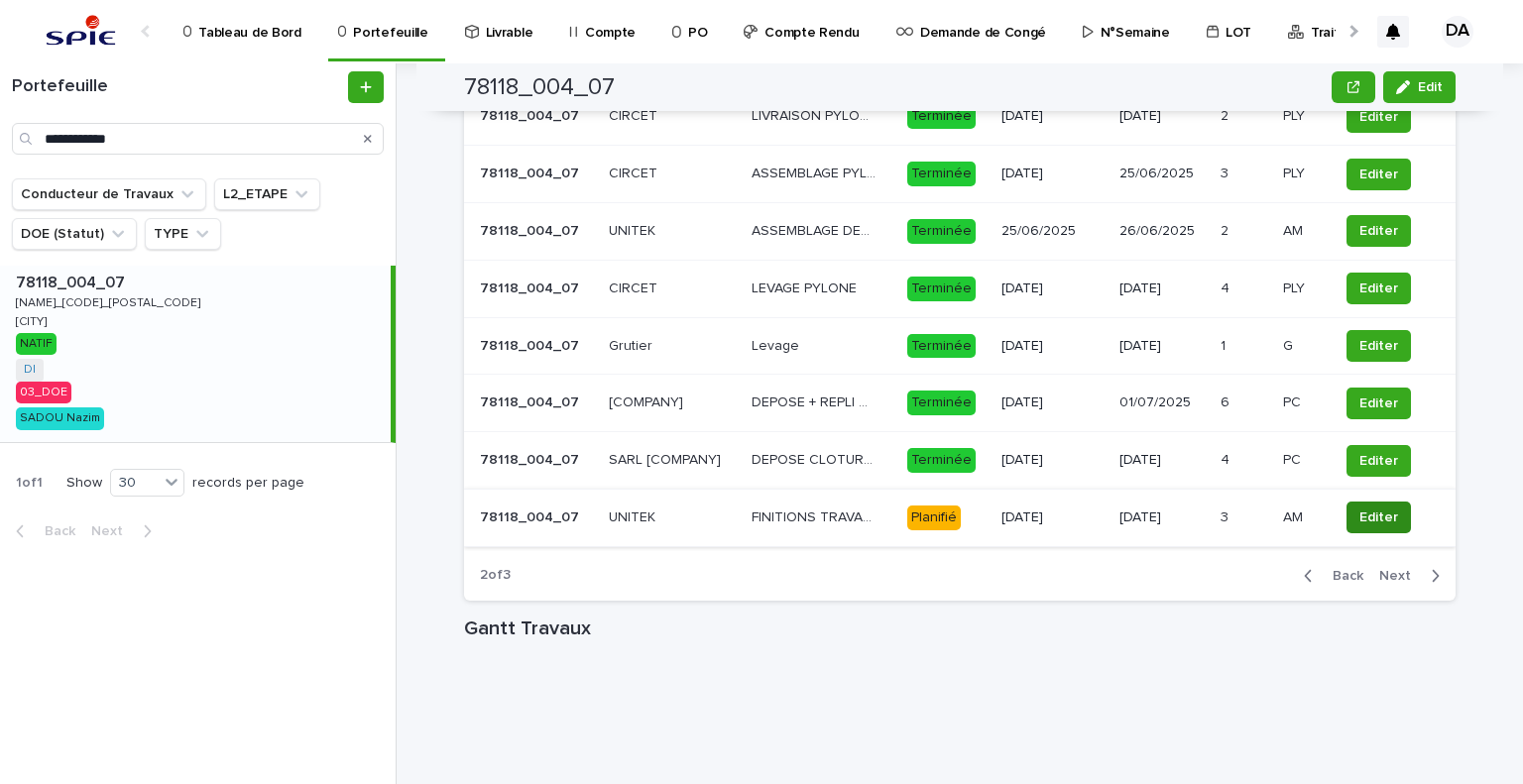 click on "Editer" at bounding box center (1378, 517) 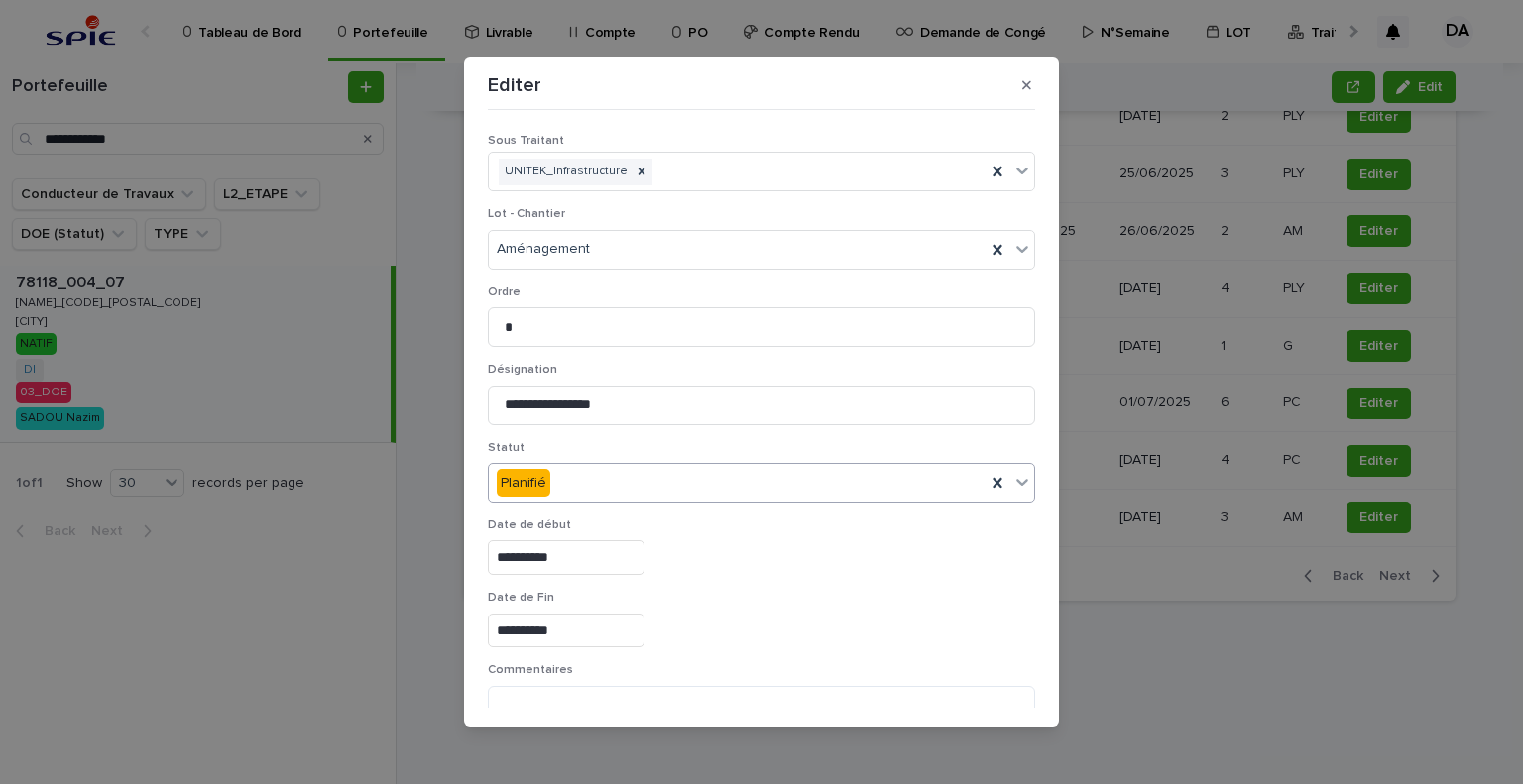 click at bounding box center (553, 483) 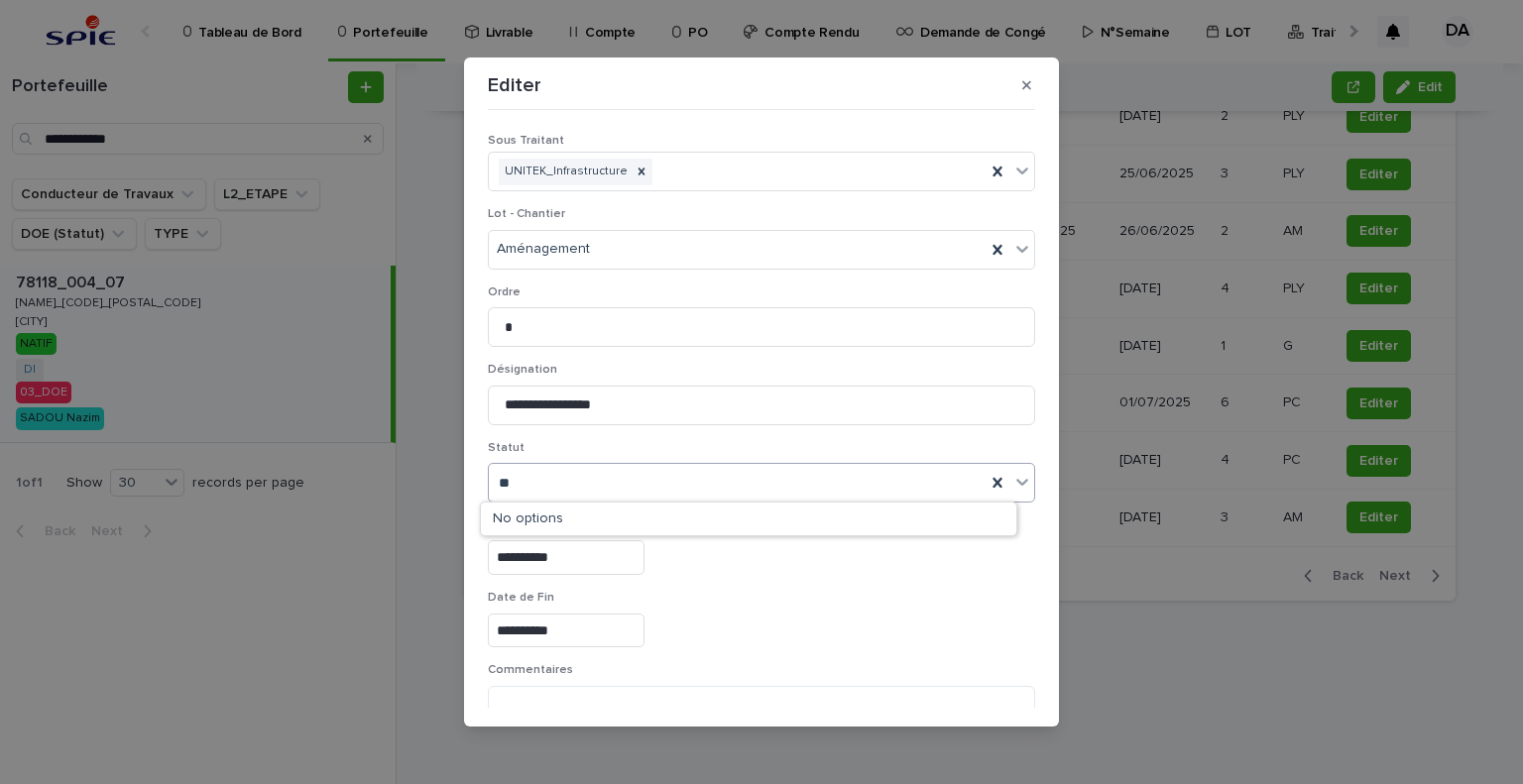type on "***" 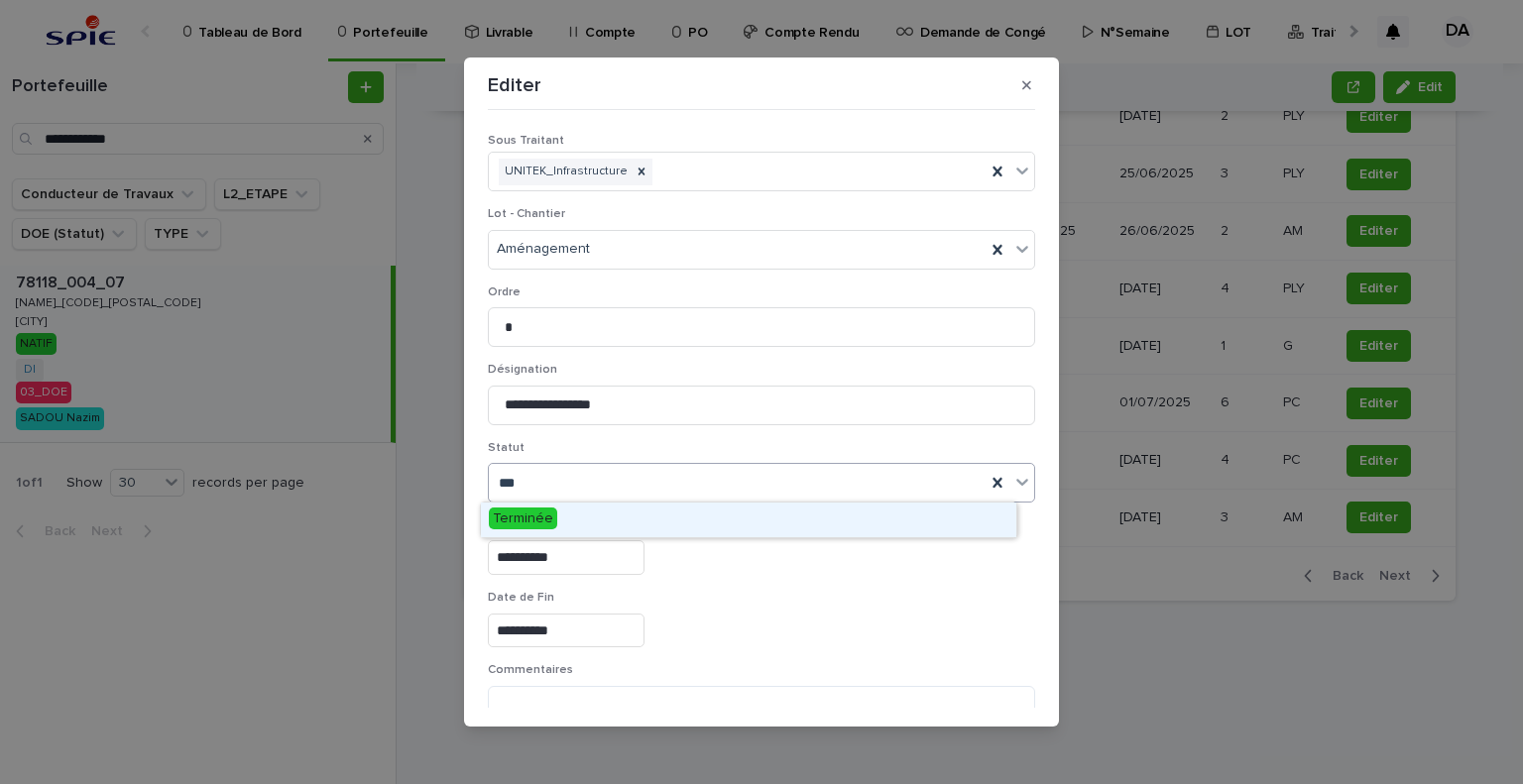 click on "Terminée" at bounding box center [749, 519] 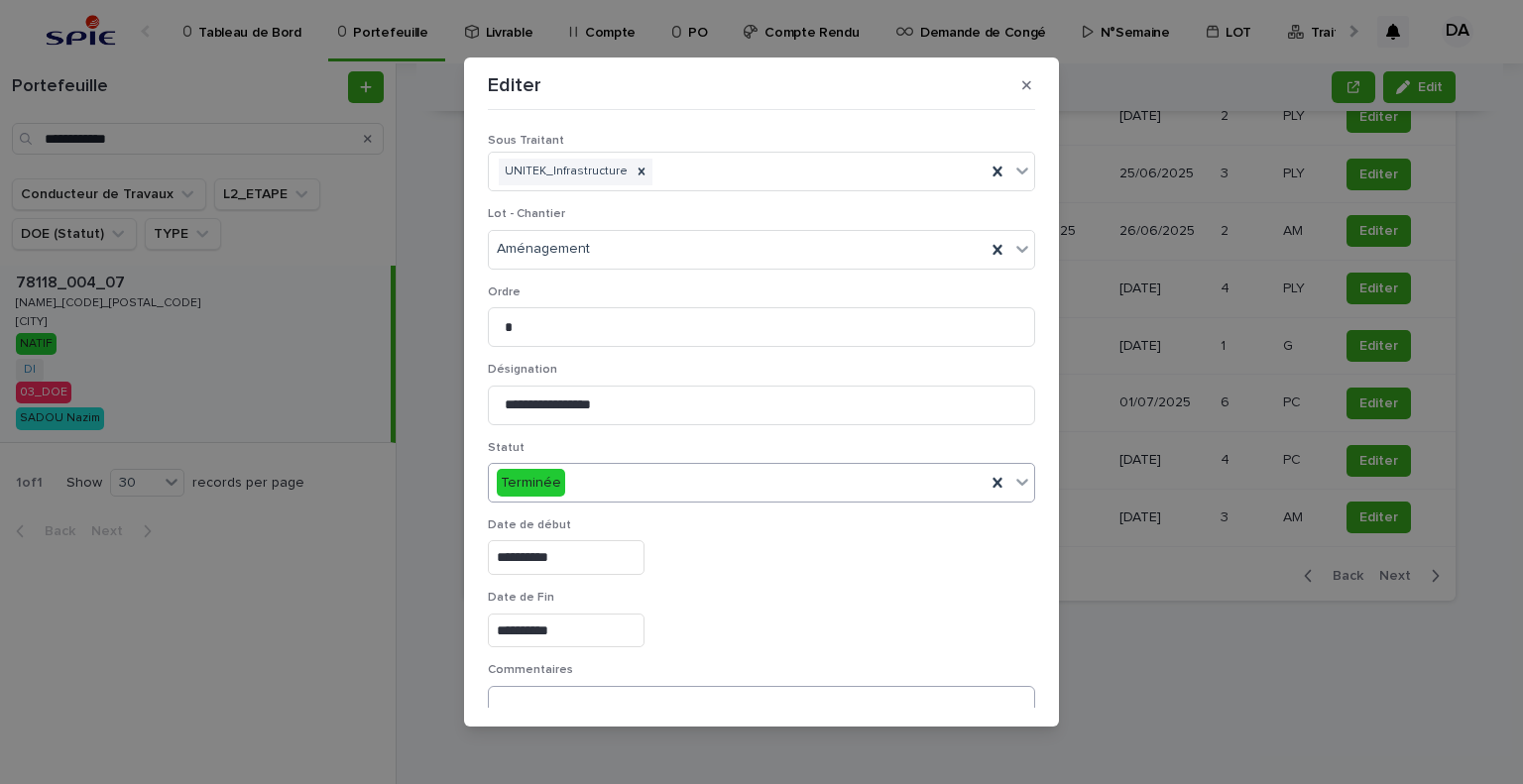 scroll, scrollTop: 98, scrollLeft: 0, axis: vertical 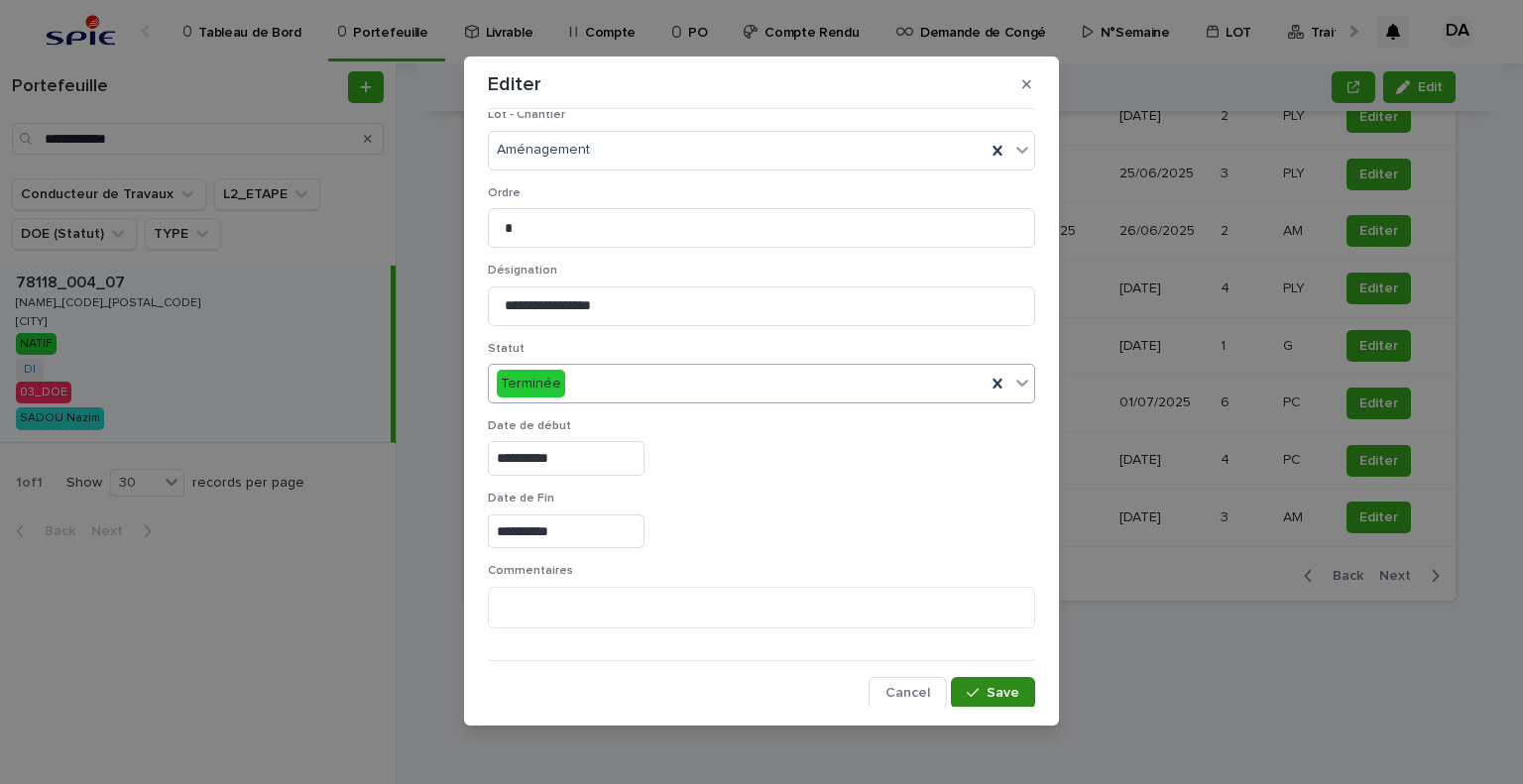 click on "Save" at bounding box center (993, 693) 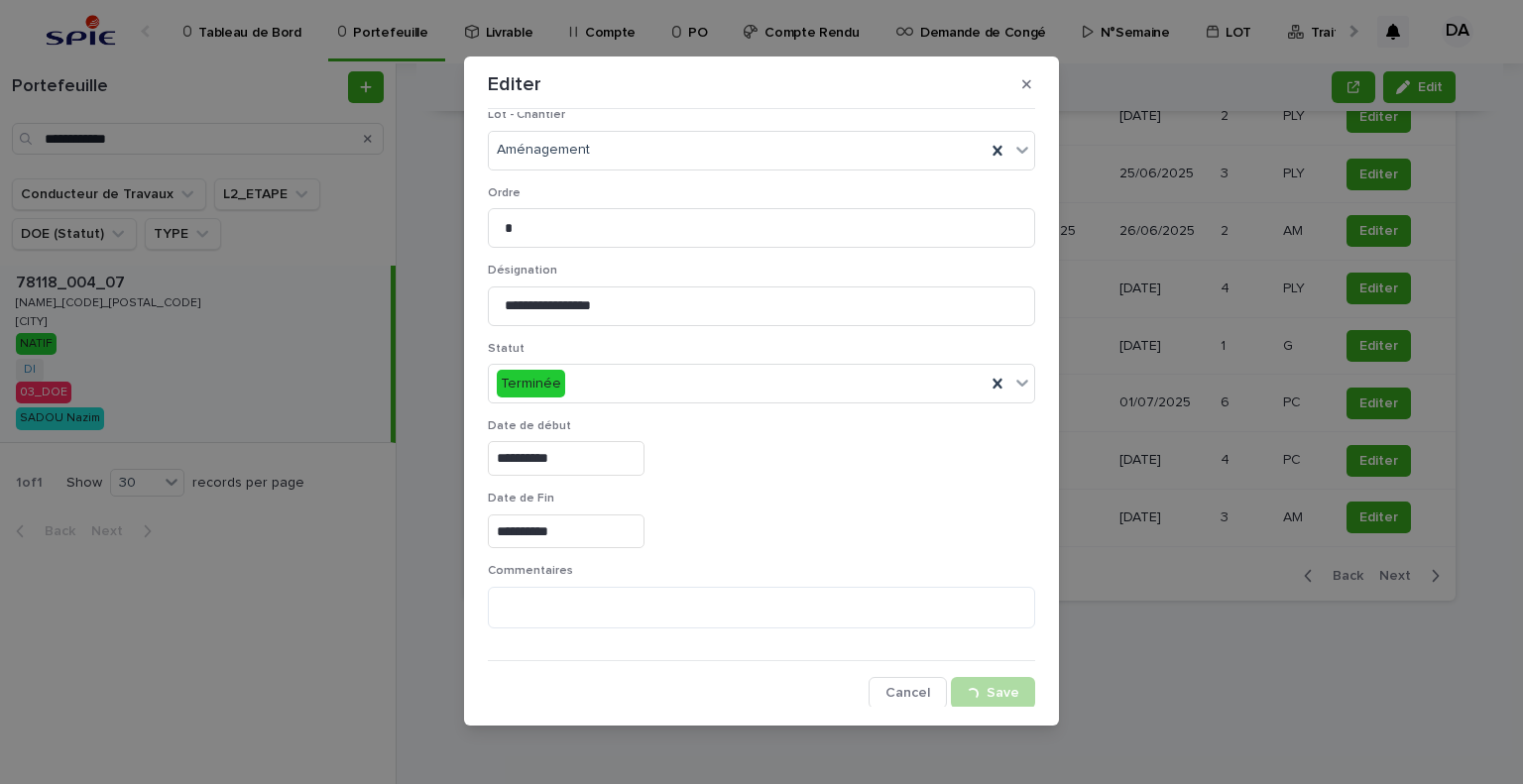 click on "**********" at bounding box center (762, 392) 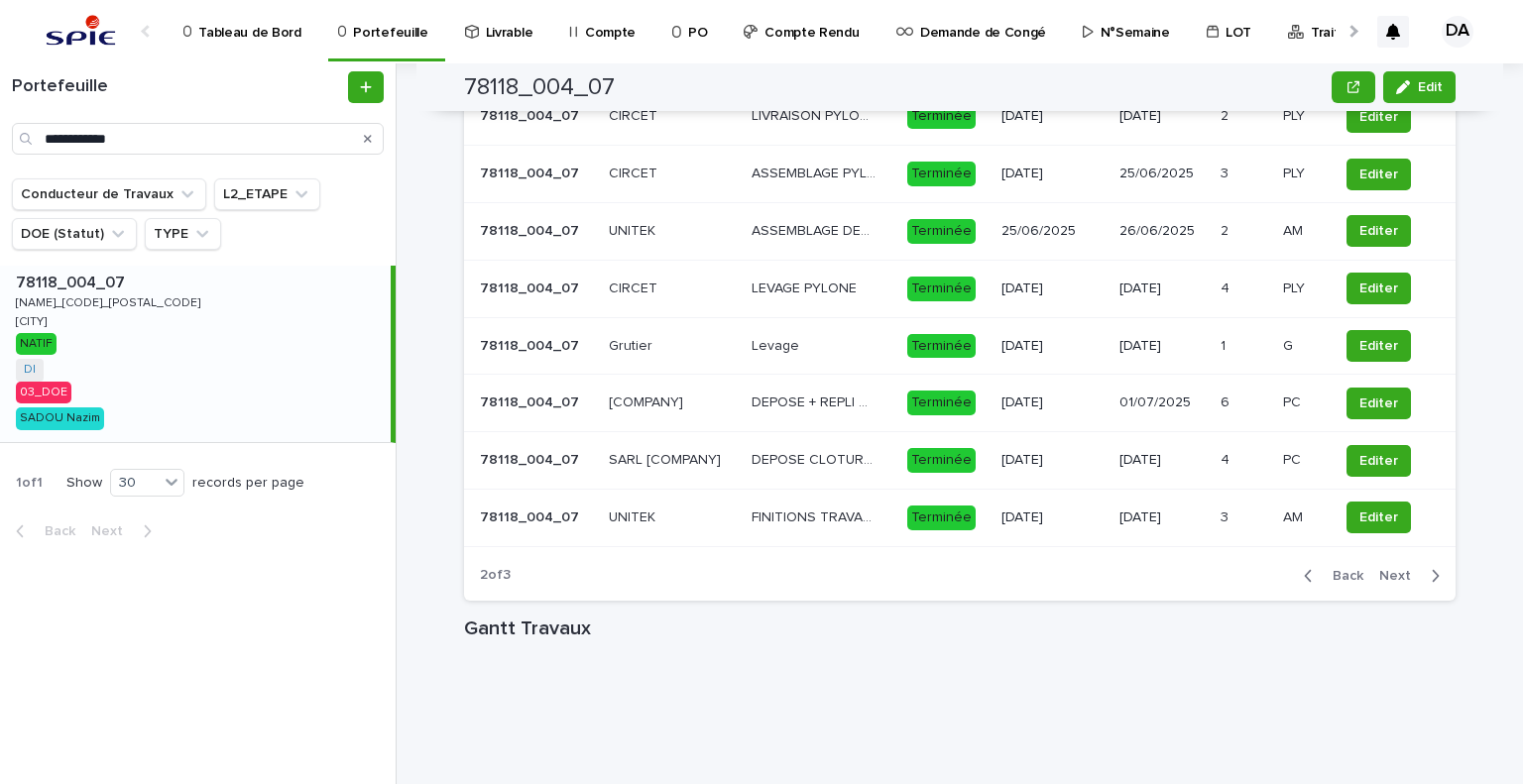 click on "Next" at bounding box center [1401, 576] 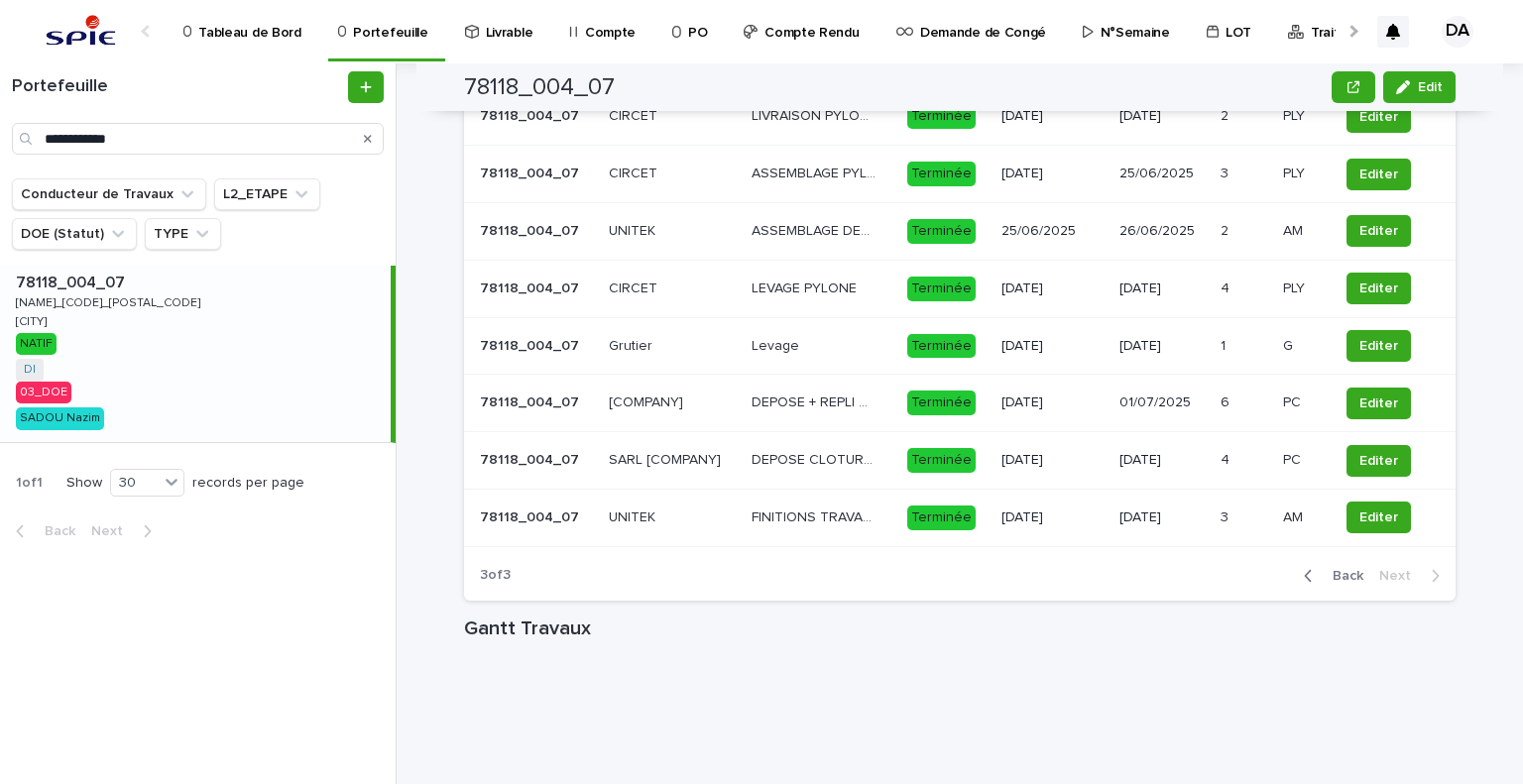 scroll, scrollTop: 1602, scrollLeft: 0, axis: vertical 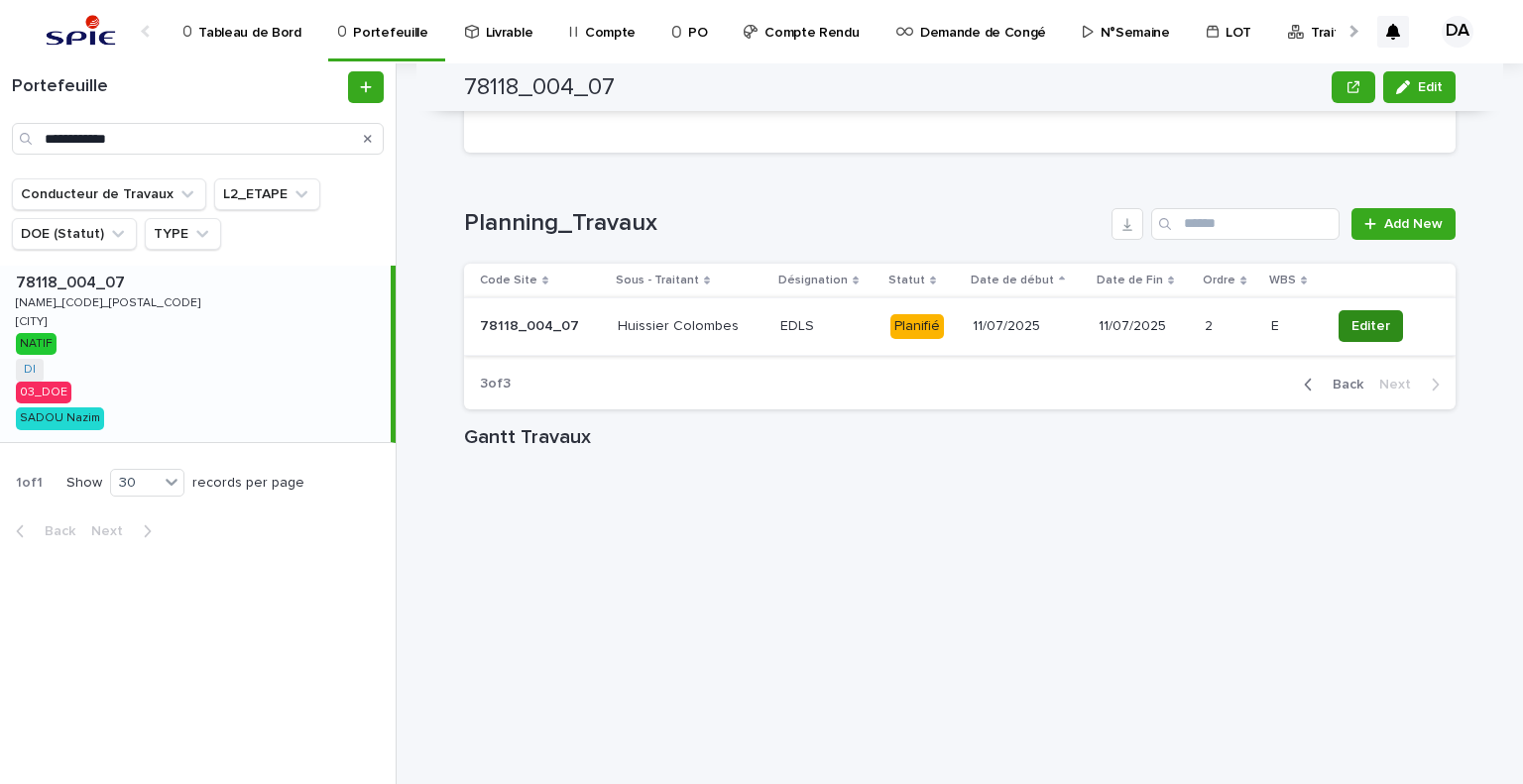 click on "Editer" at bounding box center [1370, 326] 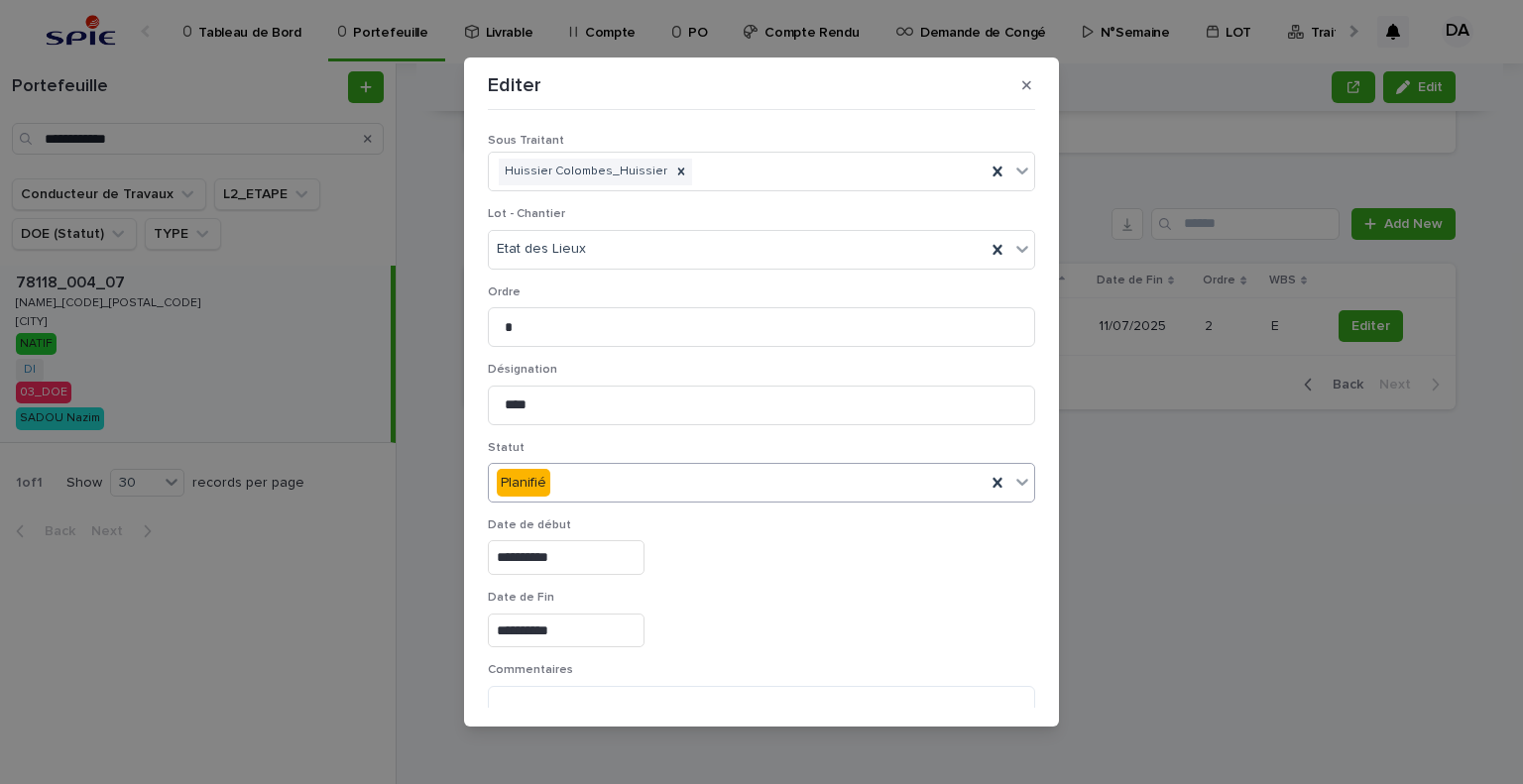 click on "Planifié" at bounding box center (737, 483) 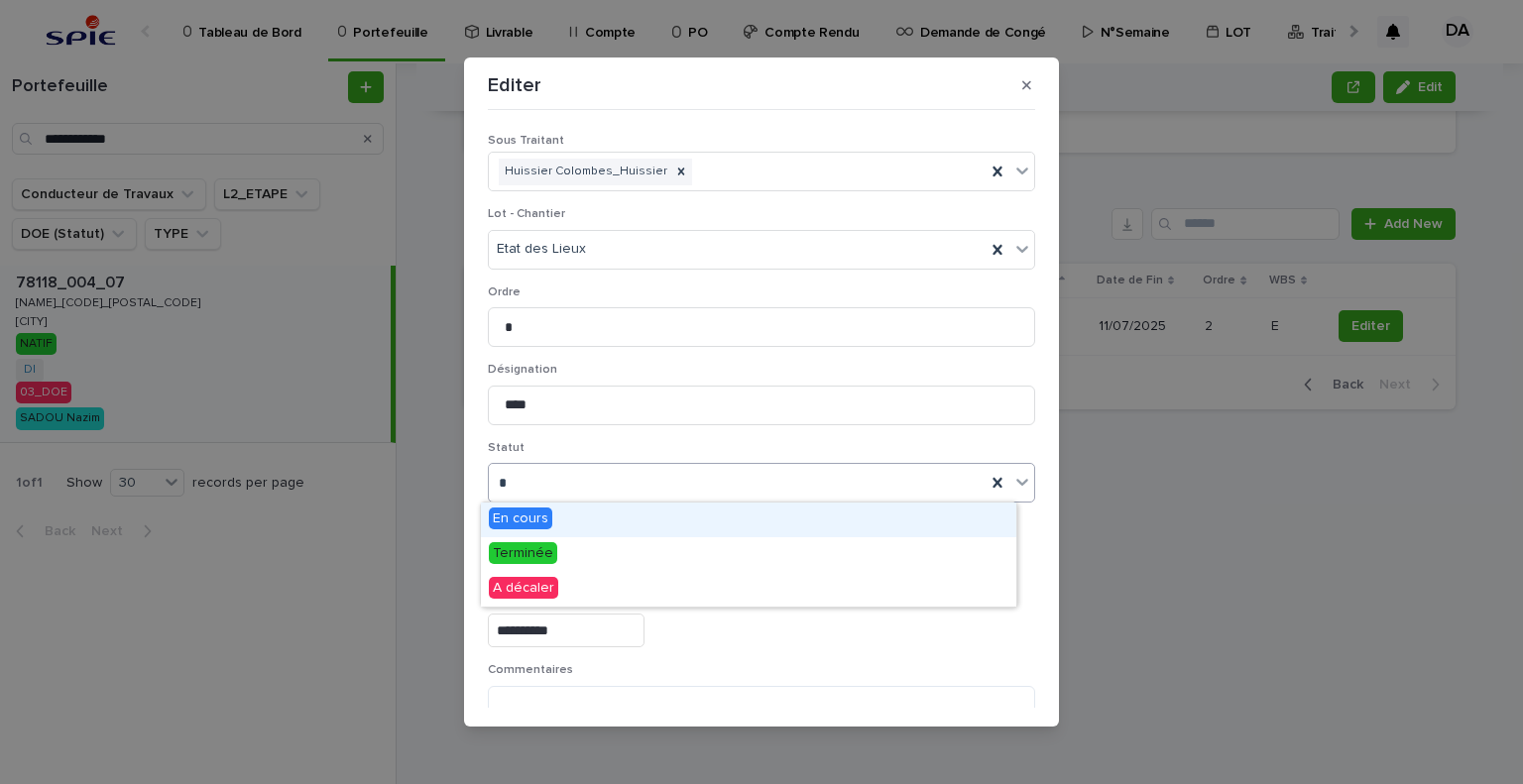 type on "*" 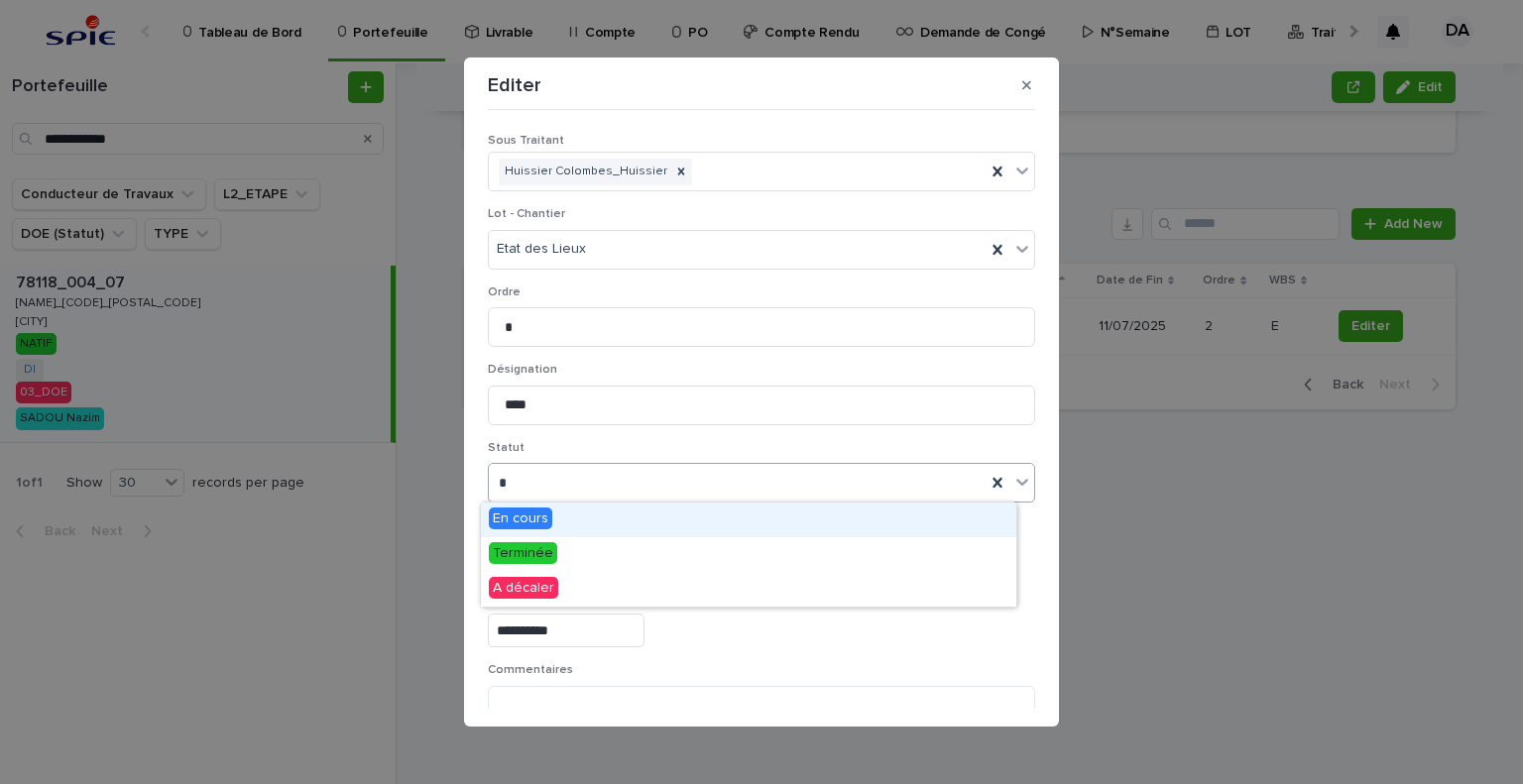 type 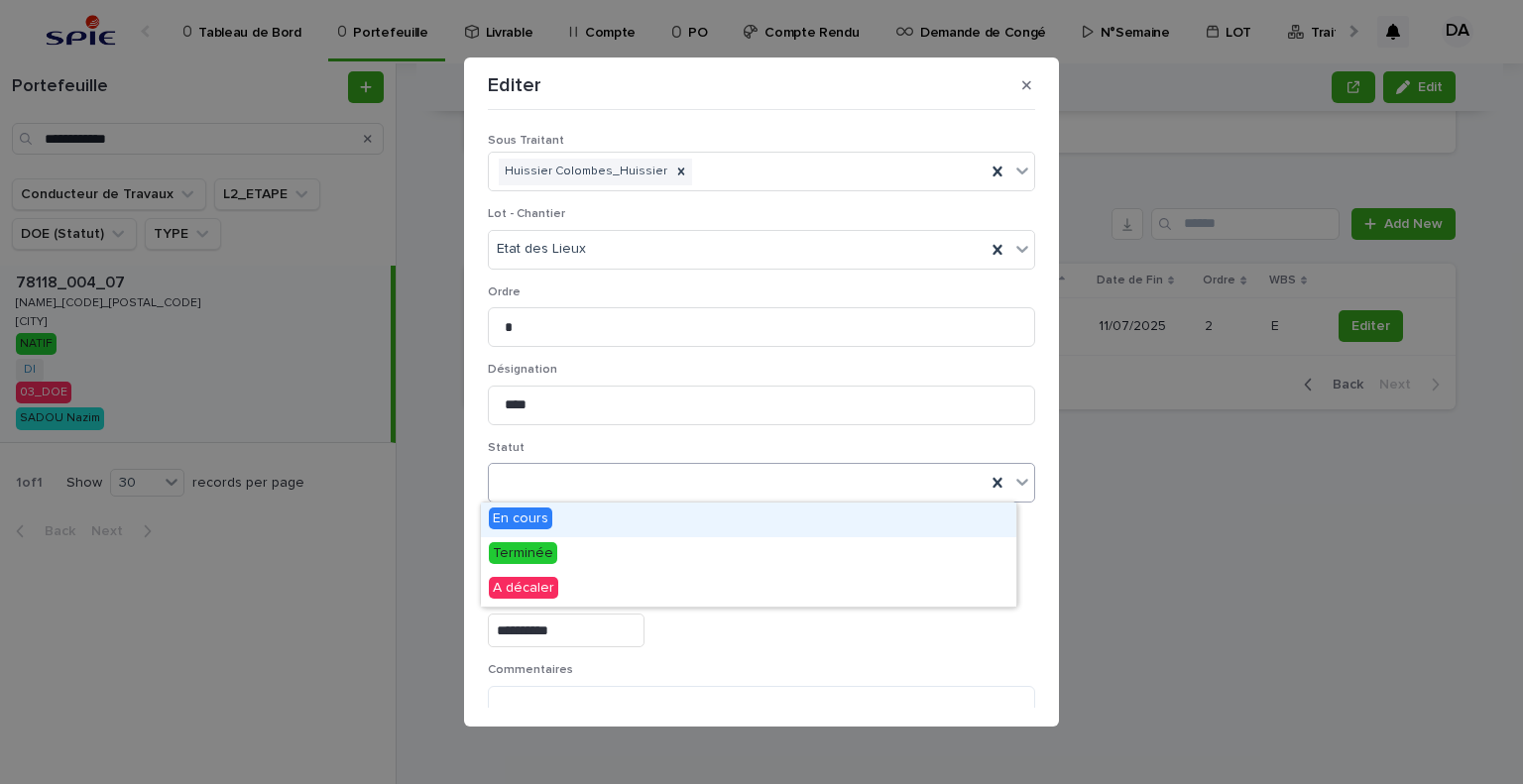 click on "Désignation ****" at bounding box center [762, 401] 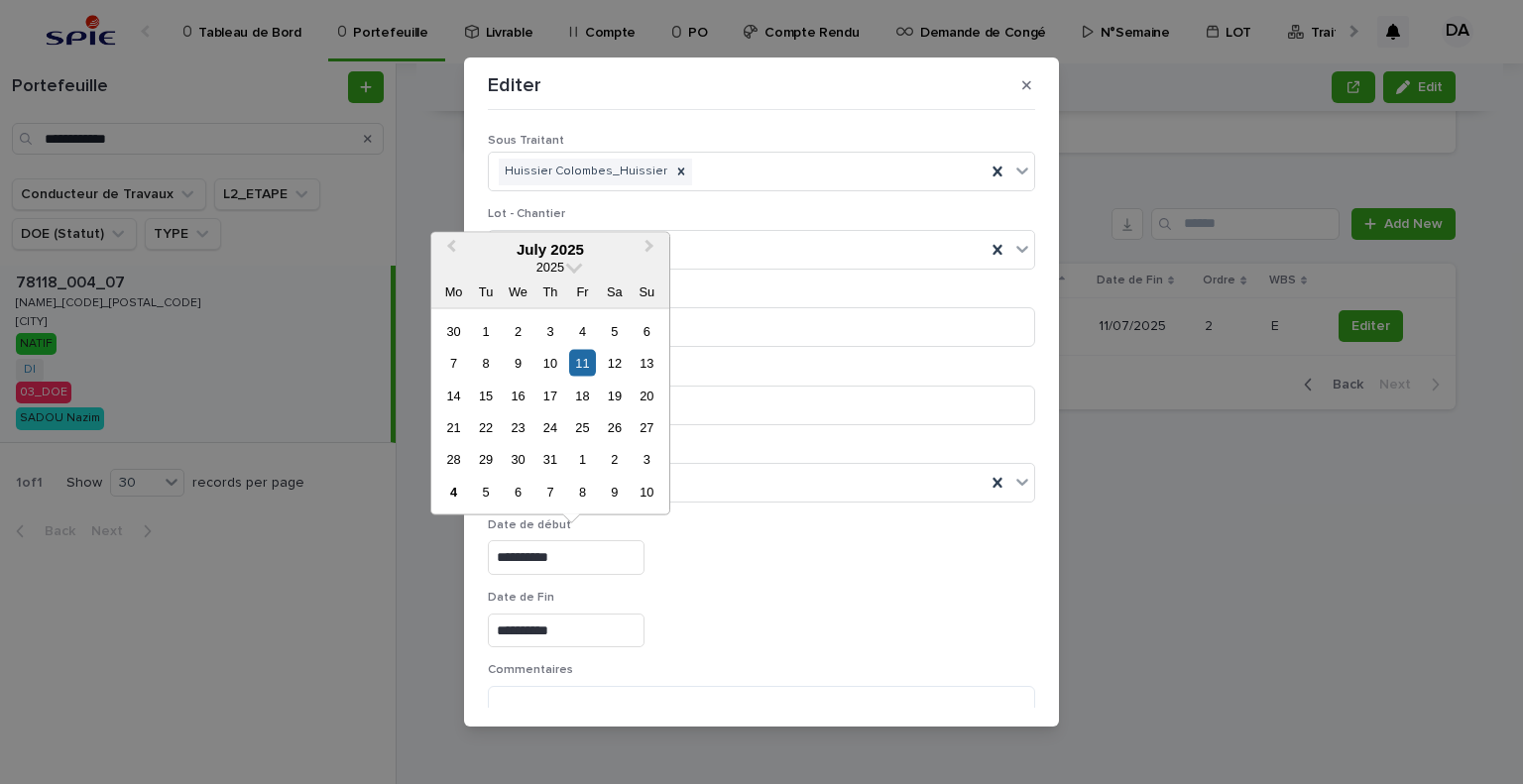 drag, startPoint x: 636, startPoint y: 538, endPoint x: 652, endPoint y: 589, distance: 53.45091 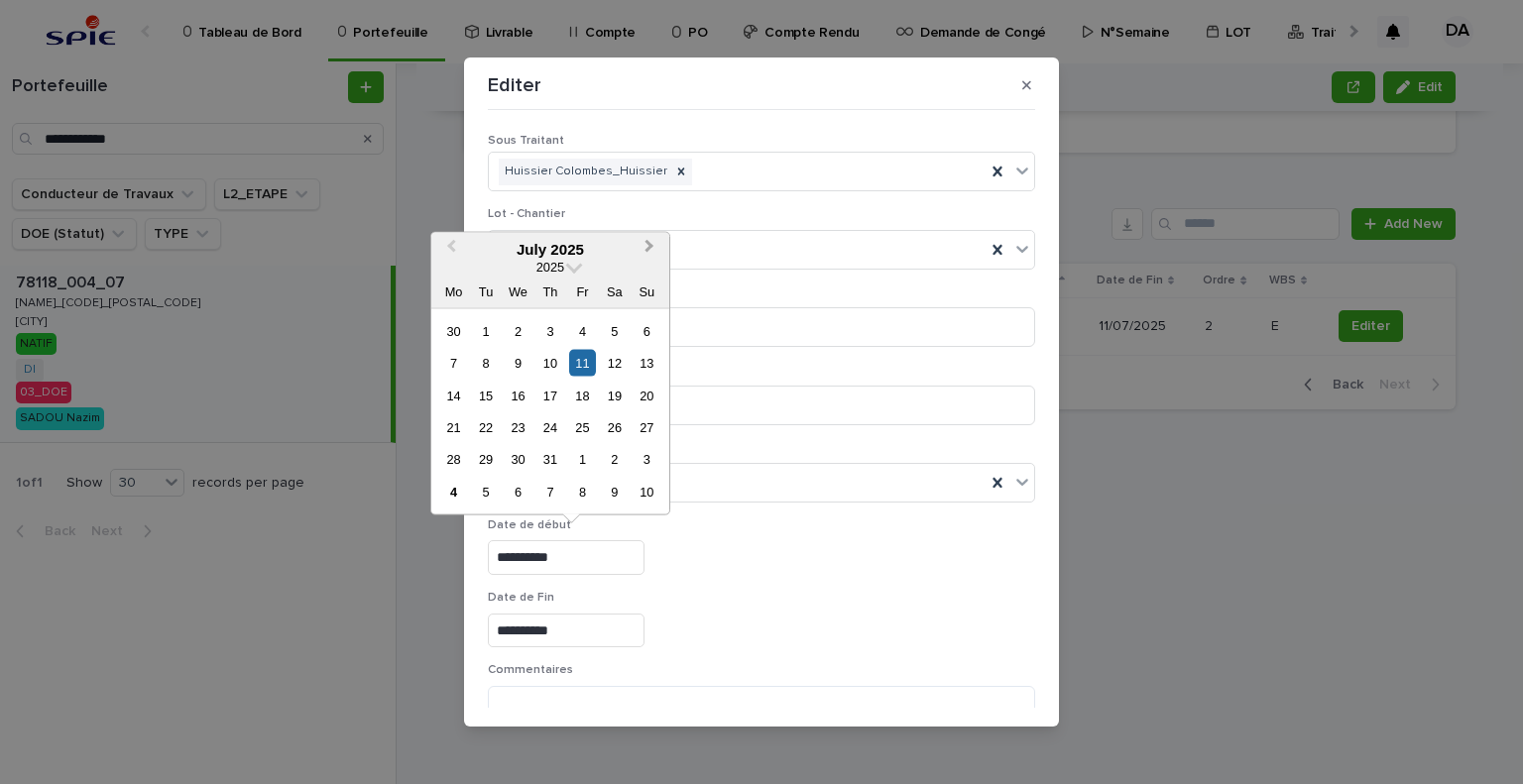 click on "Next Month" at bounding box center (651, 250) 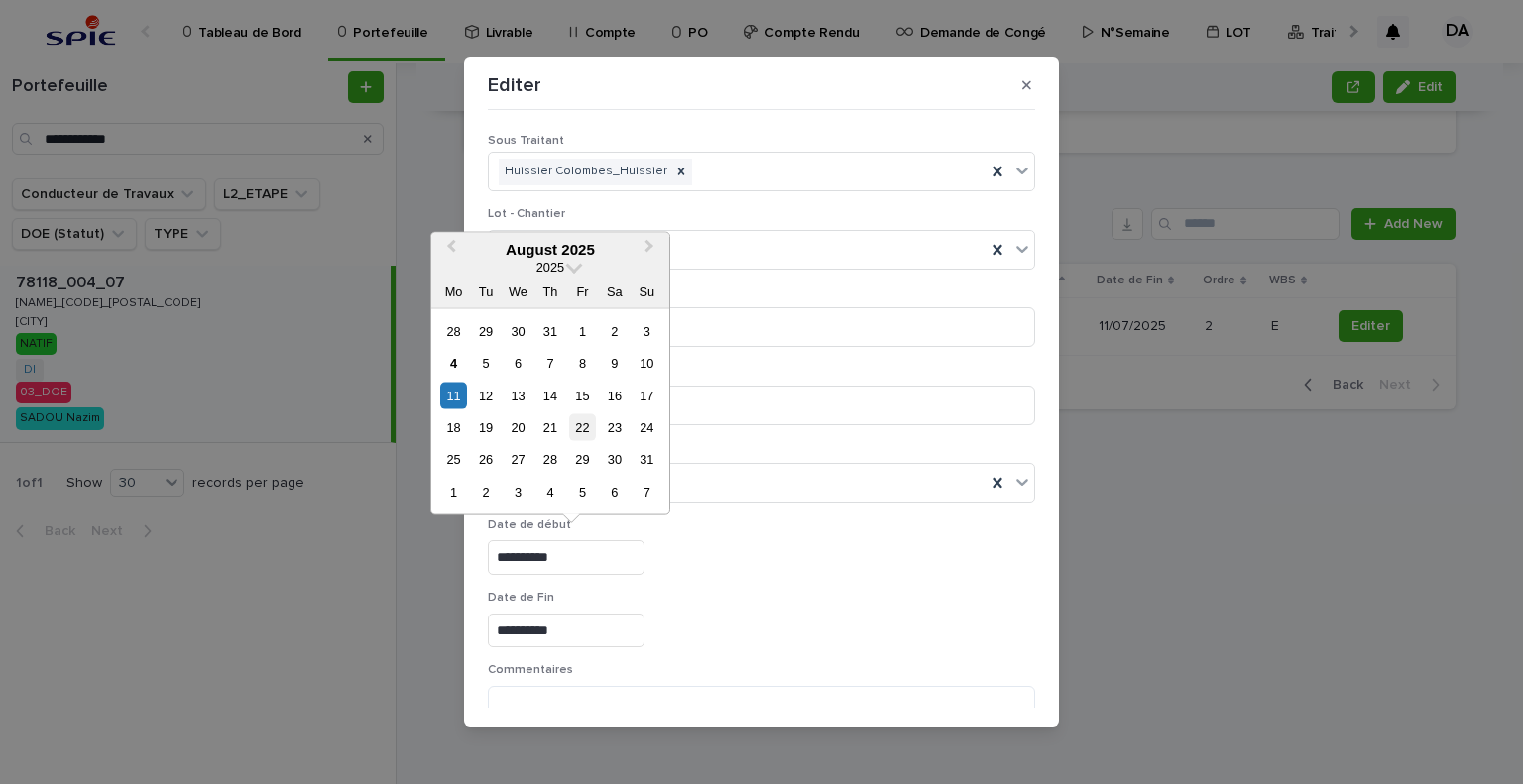 click on "22" at bounding box center (582, 427) 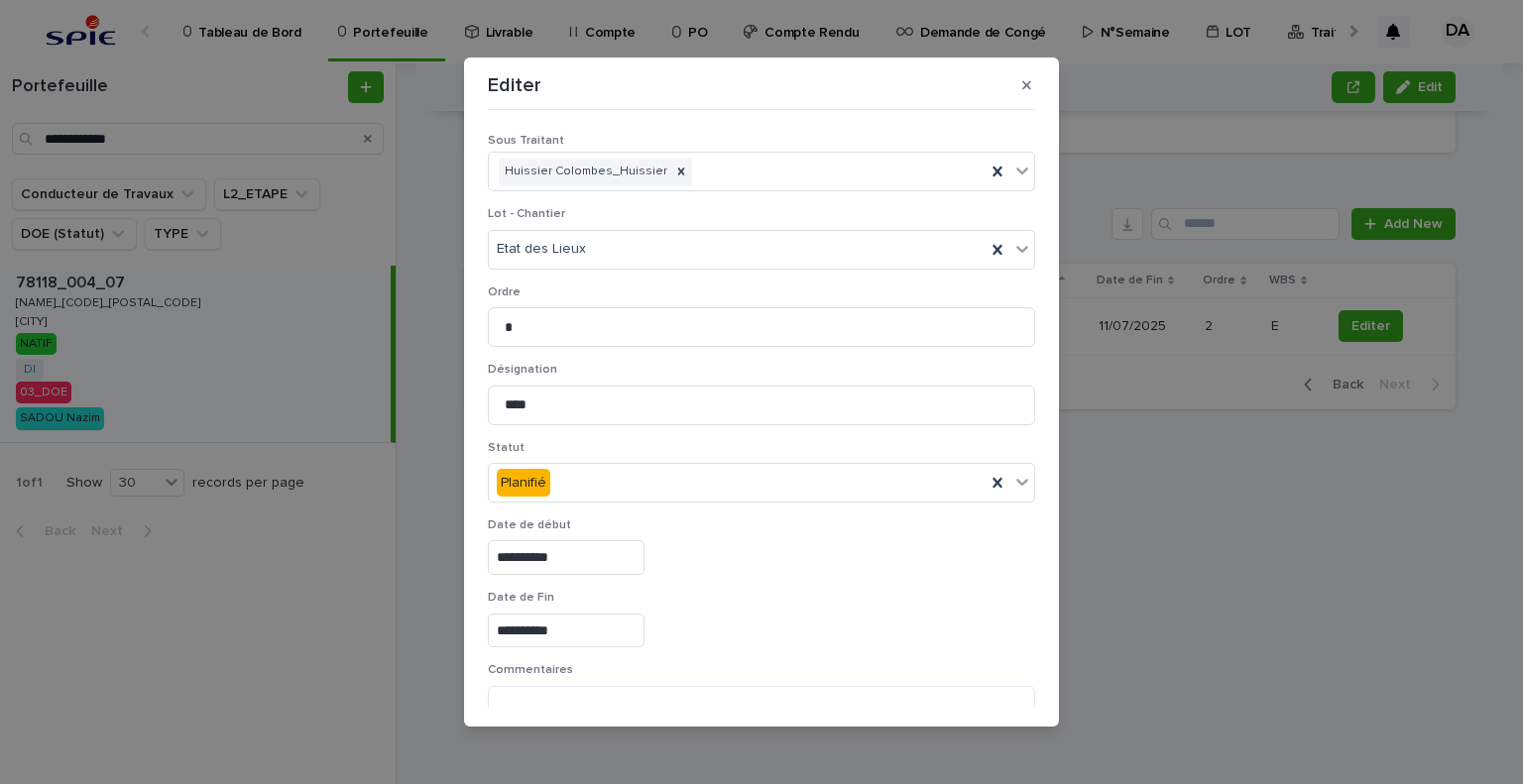 type on "**********" 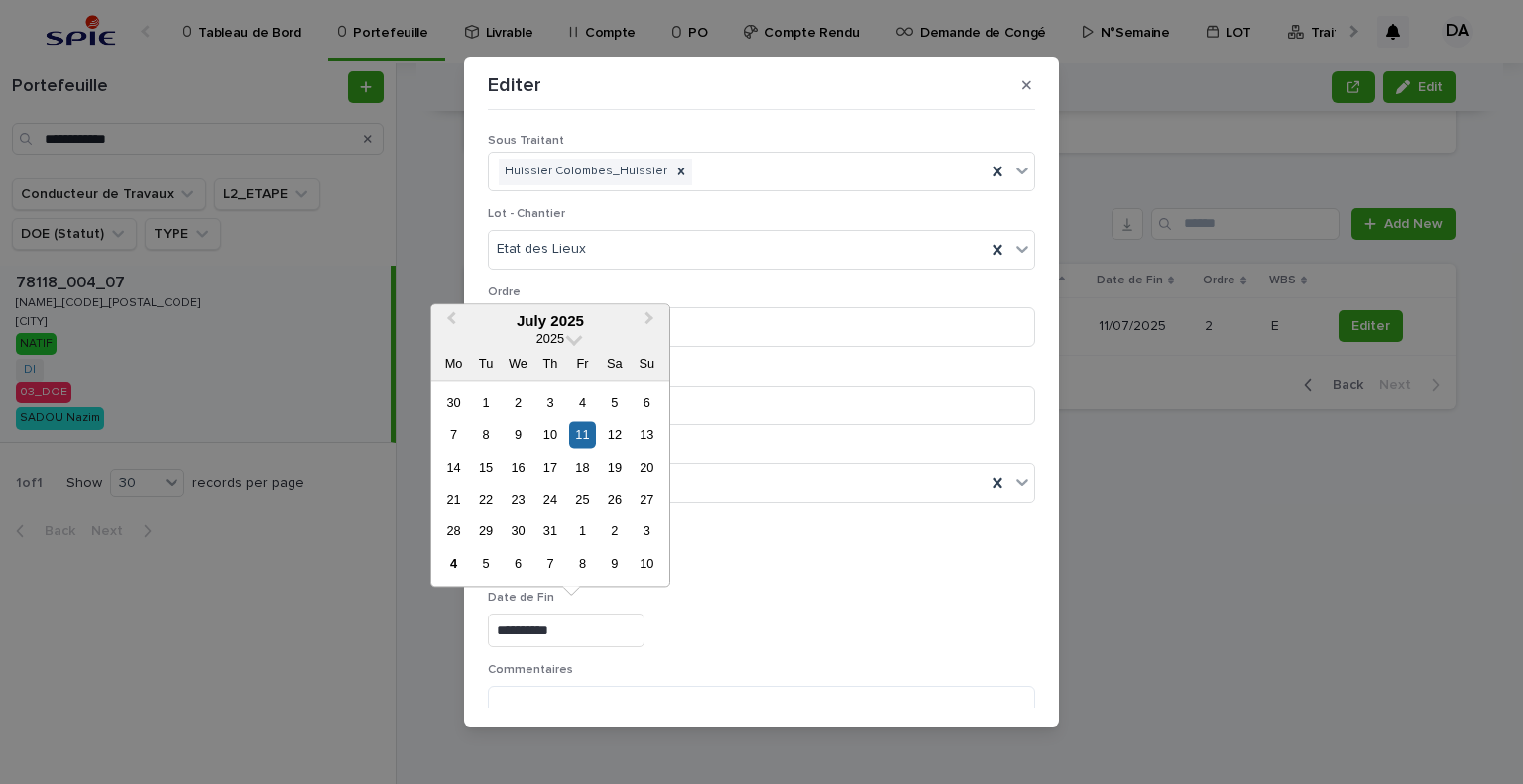 drag, startPoint x: 653, startPoint y: 316, endPoint x: 644, endPoint y: 388, distance: 72.56032 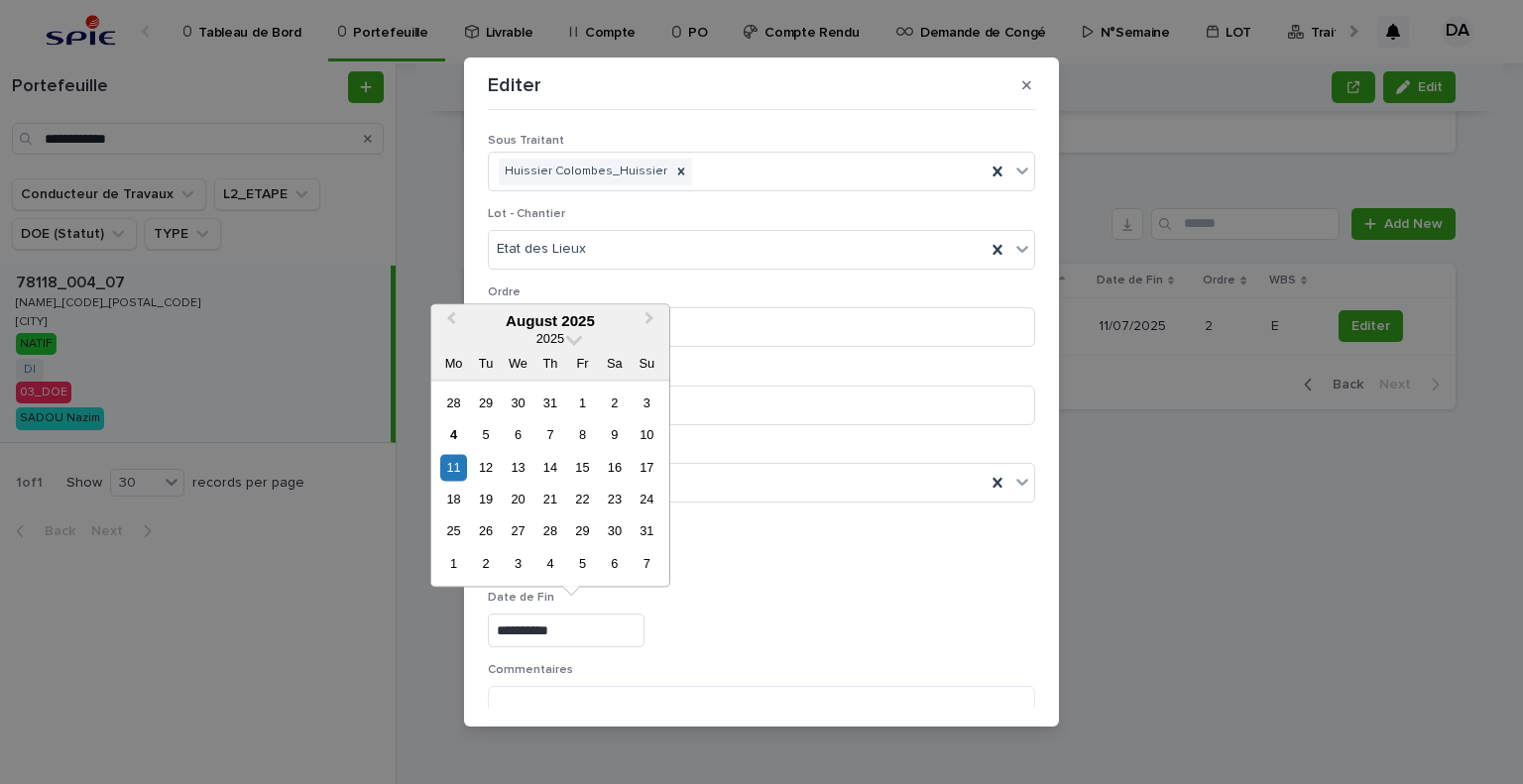 click on "22" at bounding box center [582, 499] 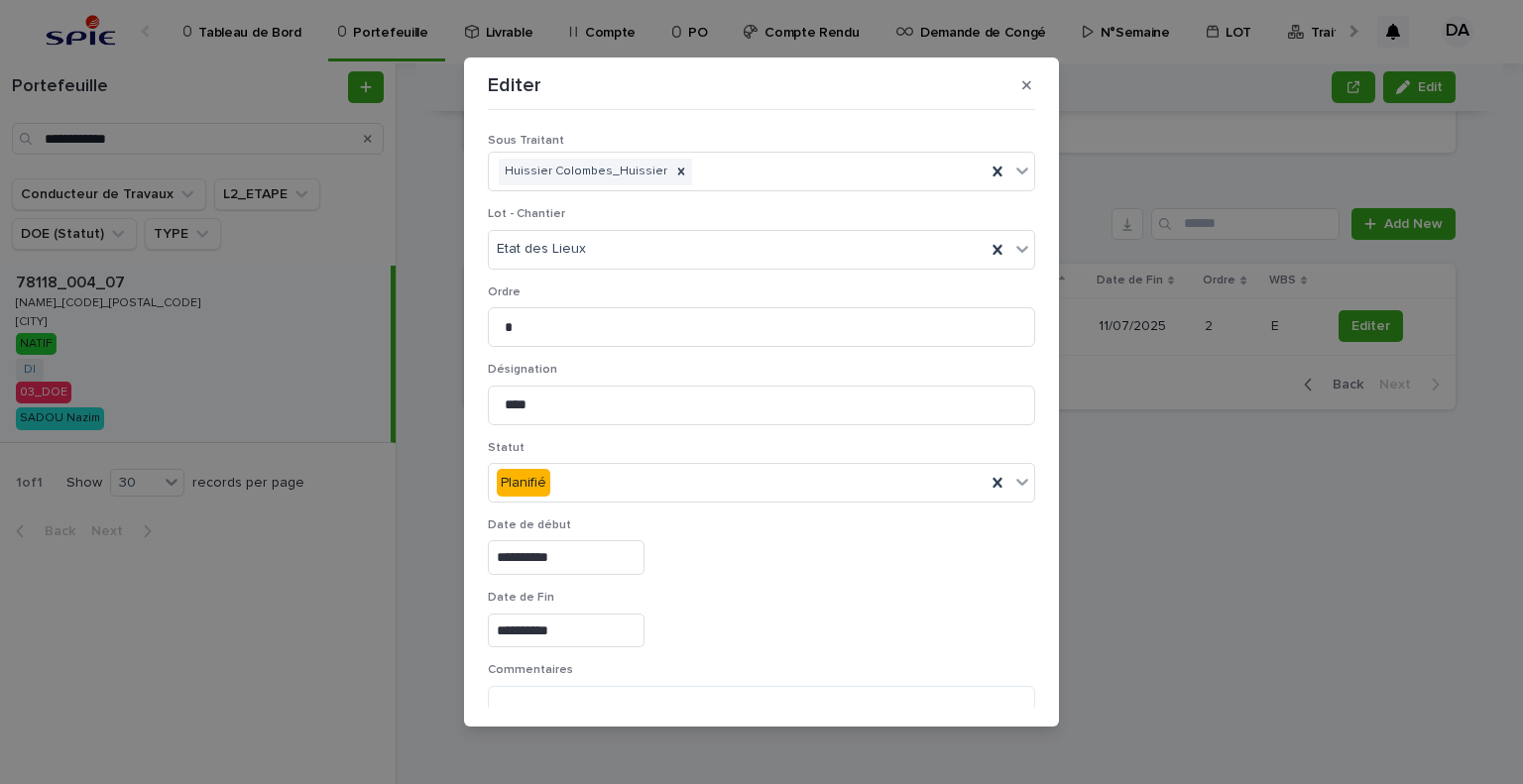 type on "**********" 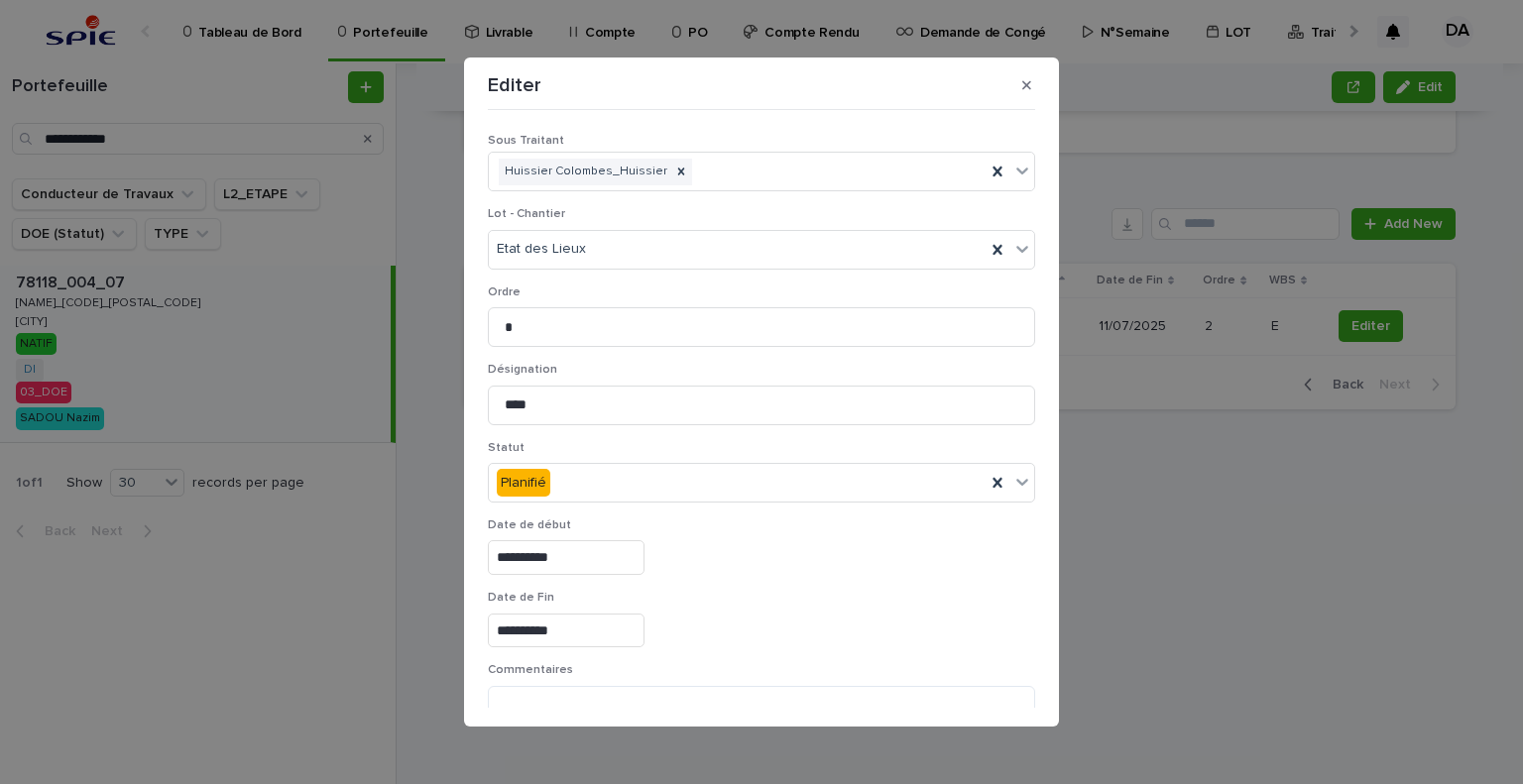 drag, startPoint x: 786, startPoint y: 550, endPoint x: 568, endPoint y: 456, distance: 237.40261 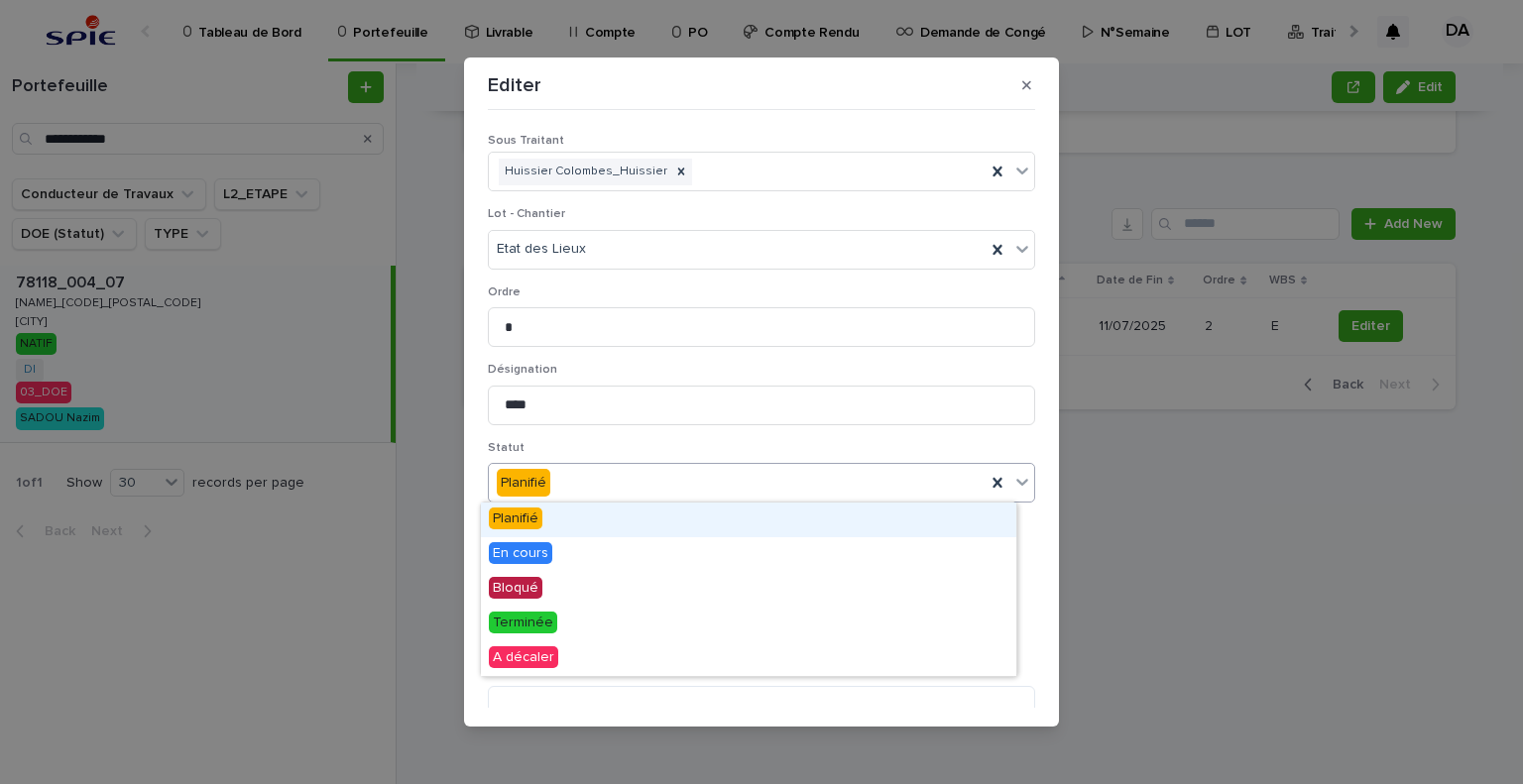 click on "Planifié" at bounding box center [737, 483] 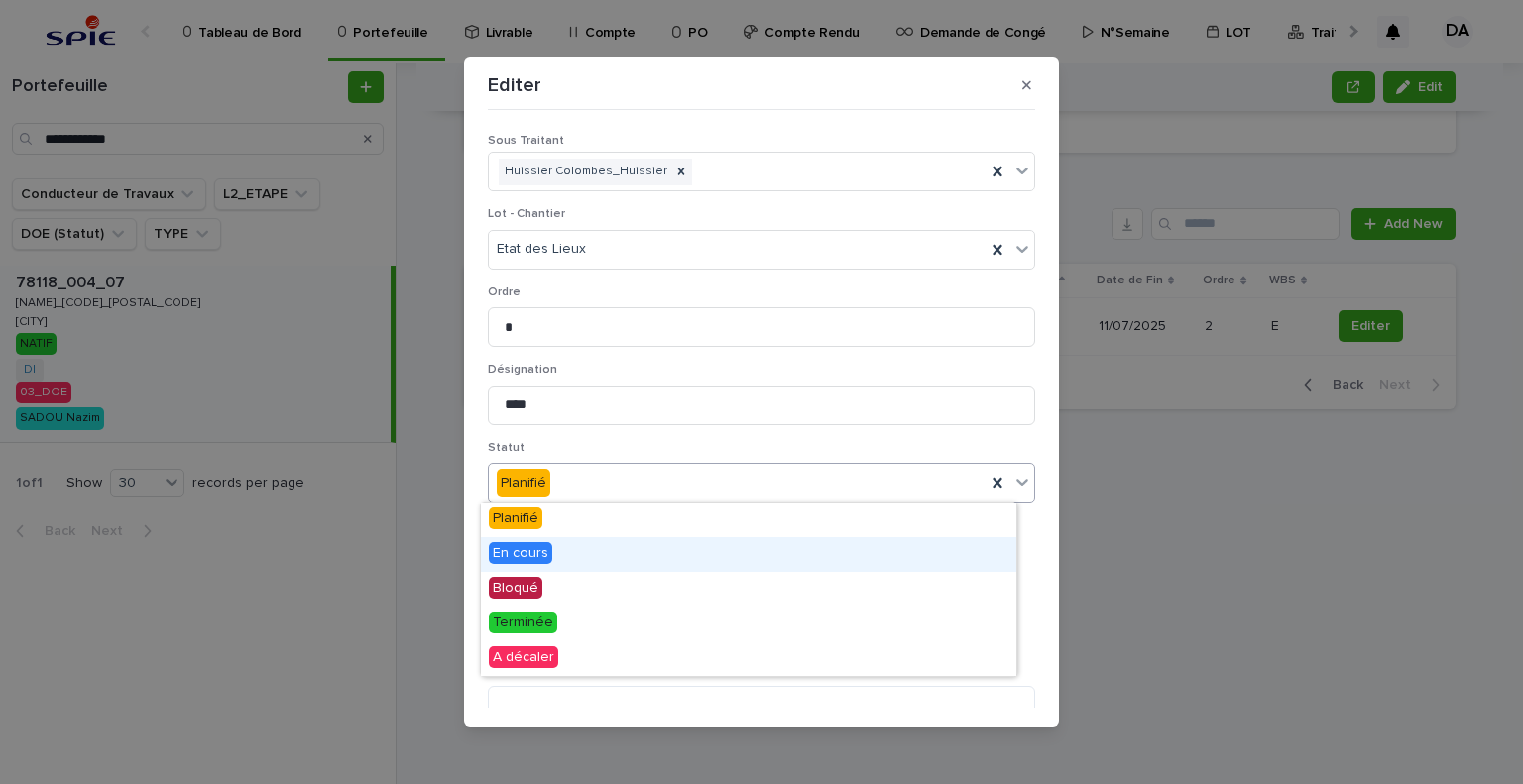 click on "En cours" at bounding box center [749, 554] 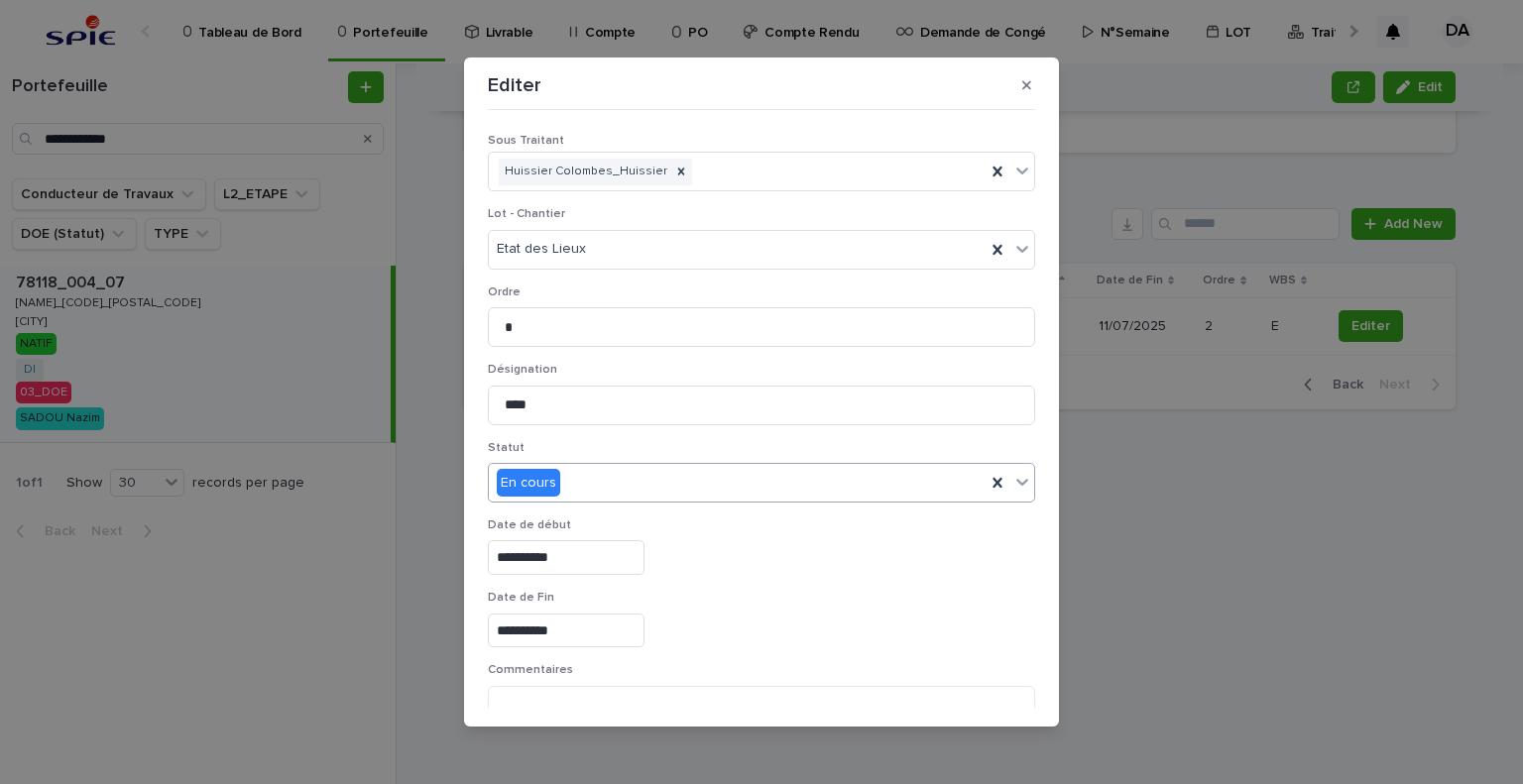 drag, startPoint x: 693, startPoint y: 478, endPoint x: 664, endPoint y: 498, distance: 35.22783 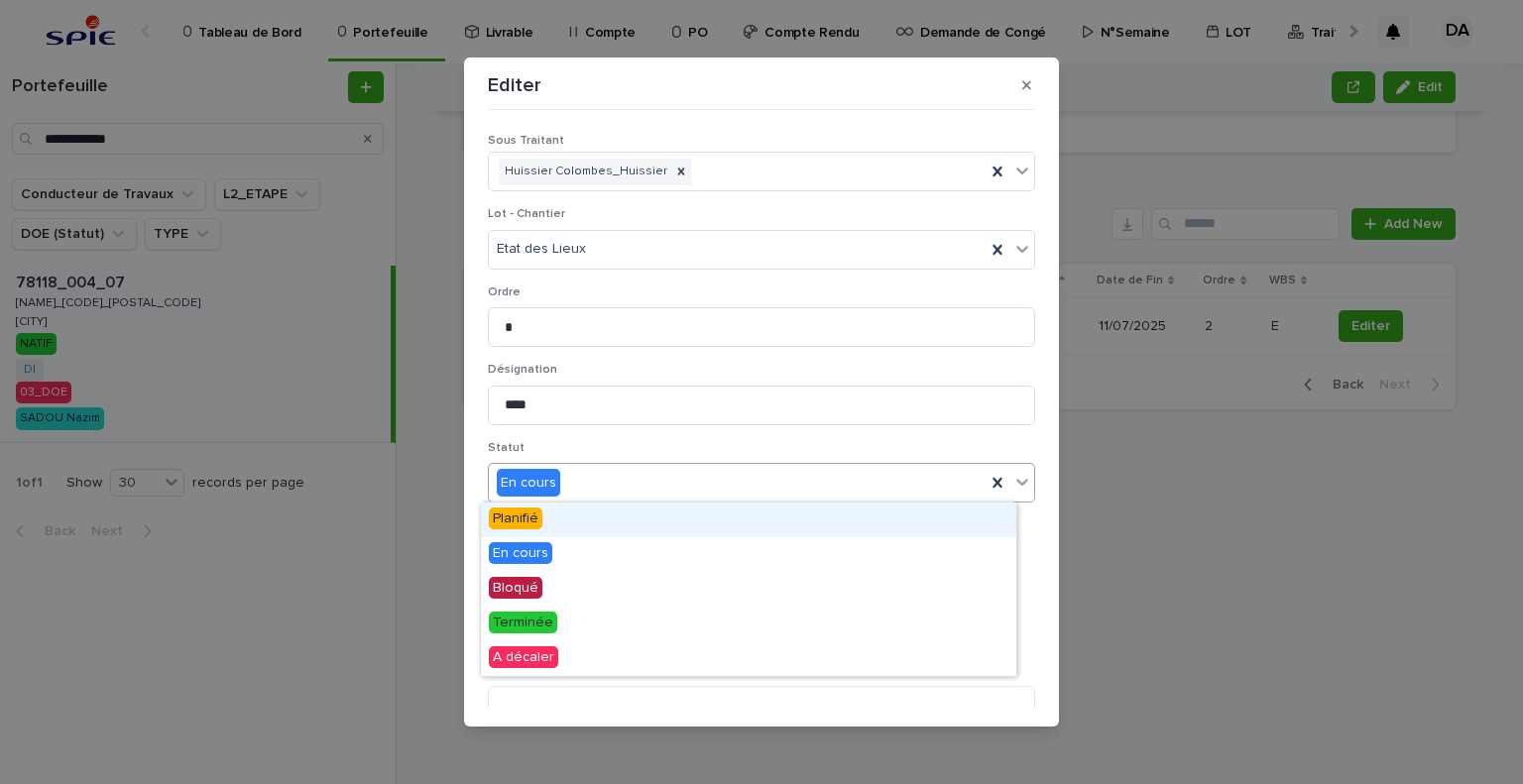 click on "Planifié" at bounding box center [749, 519] 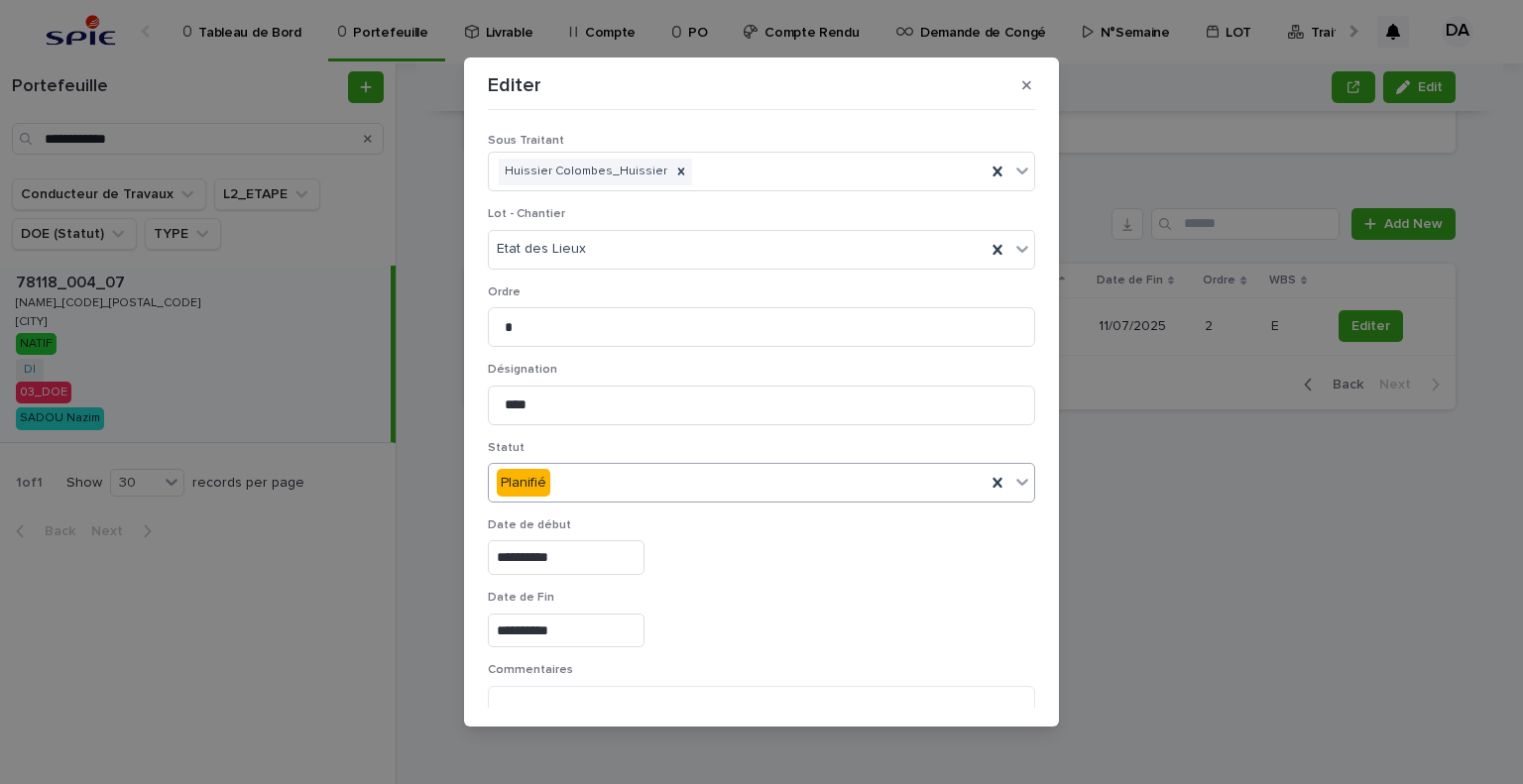 scroll, scrollTop: 1, scrollLeft: 0, axis: vertical 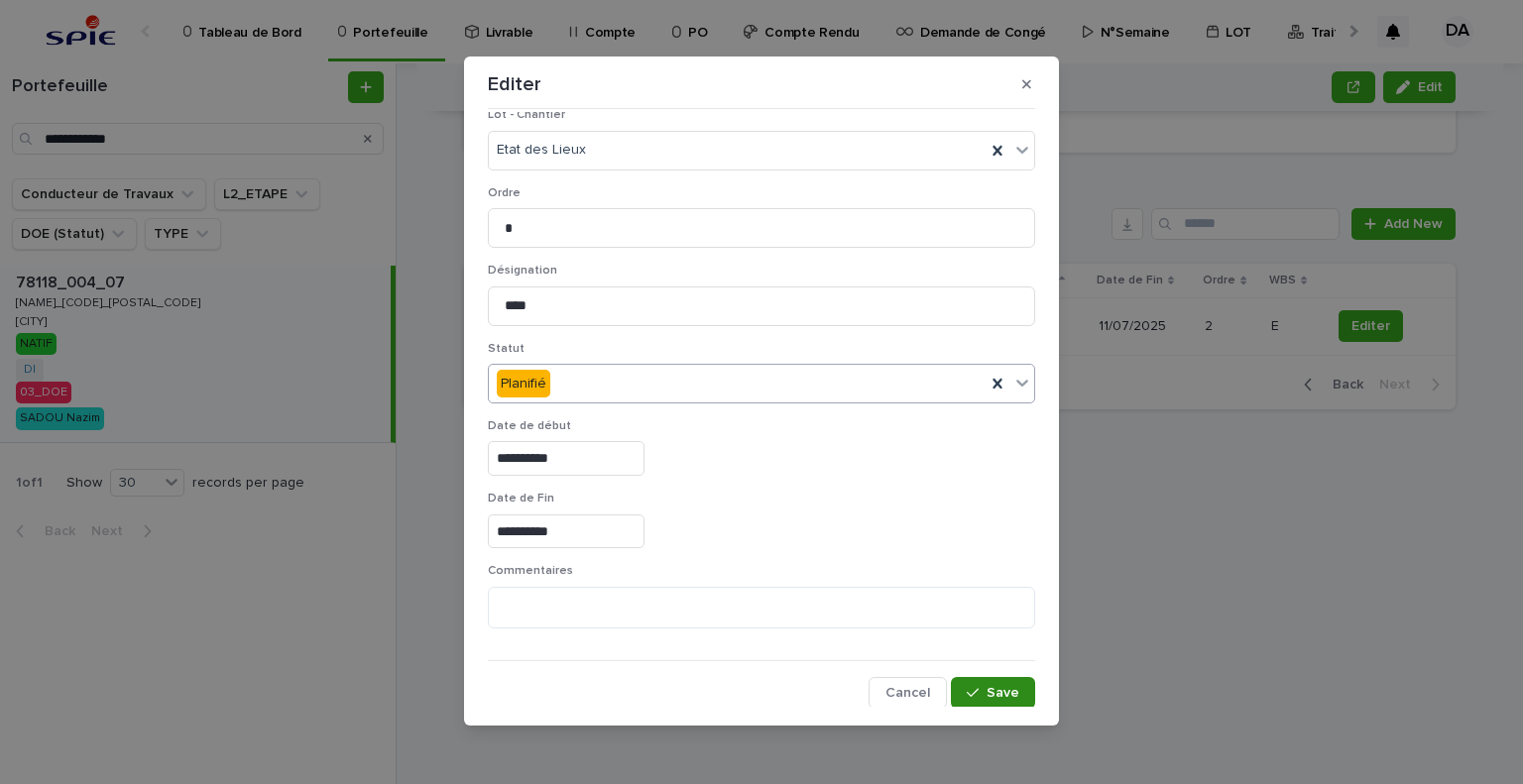 click on "Save" at bounding box center [1002, 693] 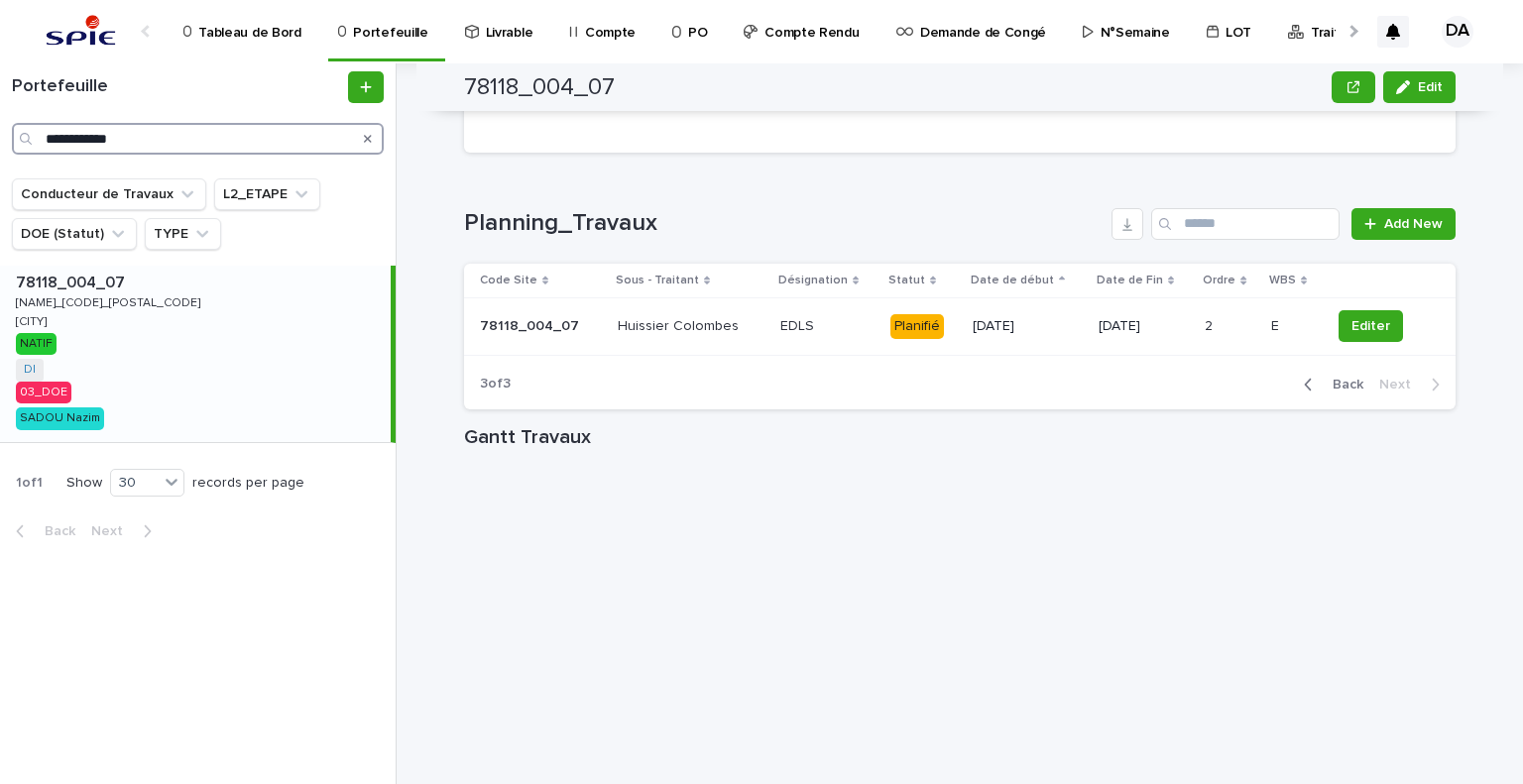 click on "**********" at bounding box center [197, 139] 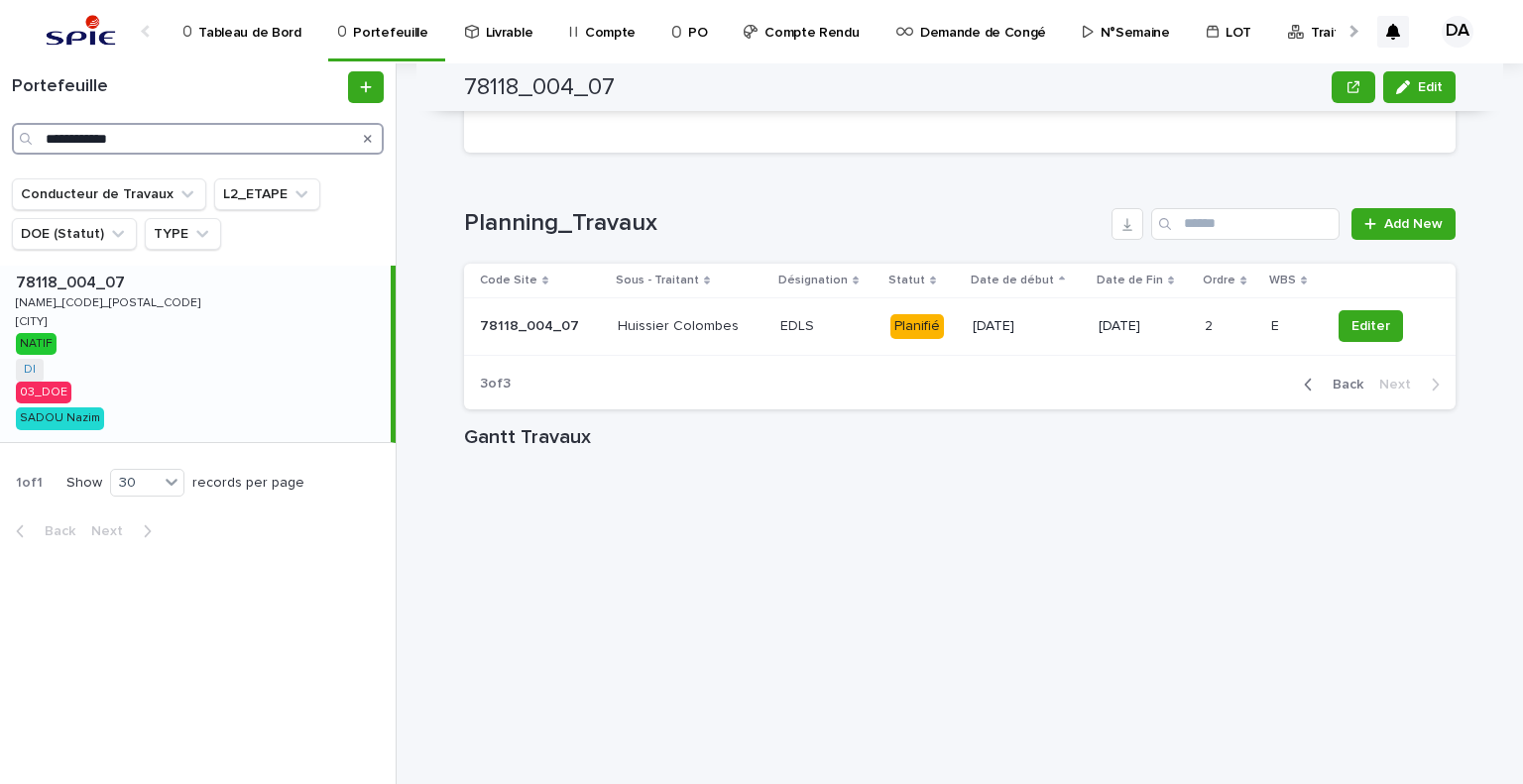 click on "**********" at bounding box center (197, 139) 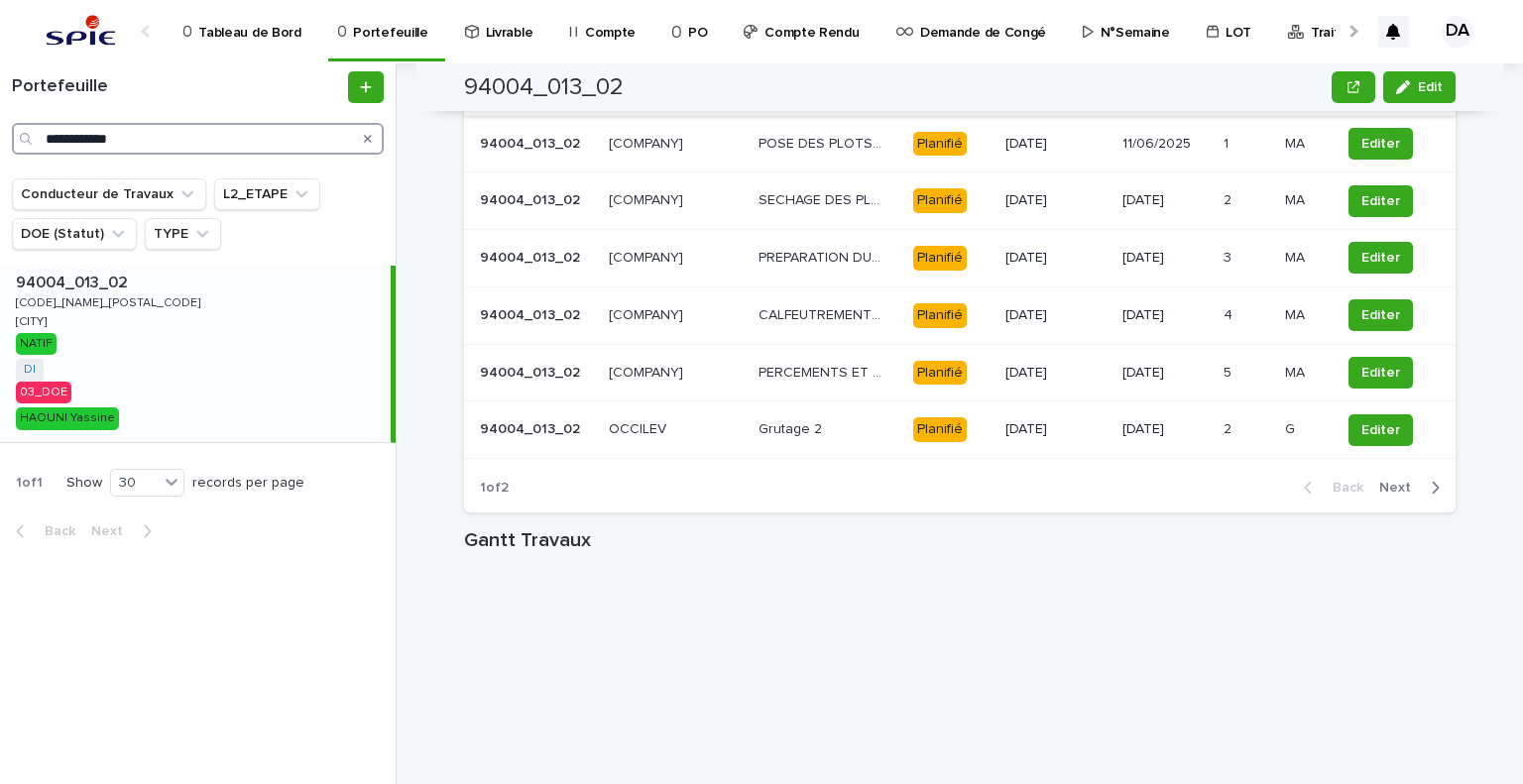 scroll, scrollTop: 1602, scrollLeft: 0, axis: vertical 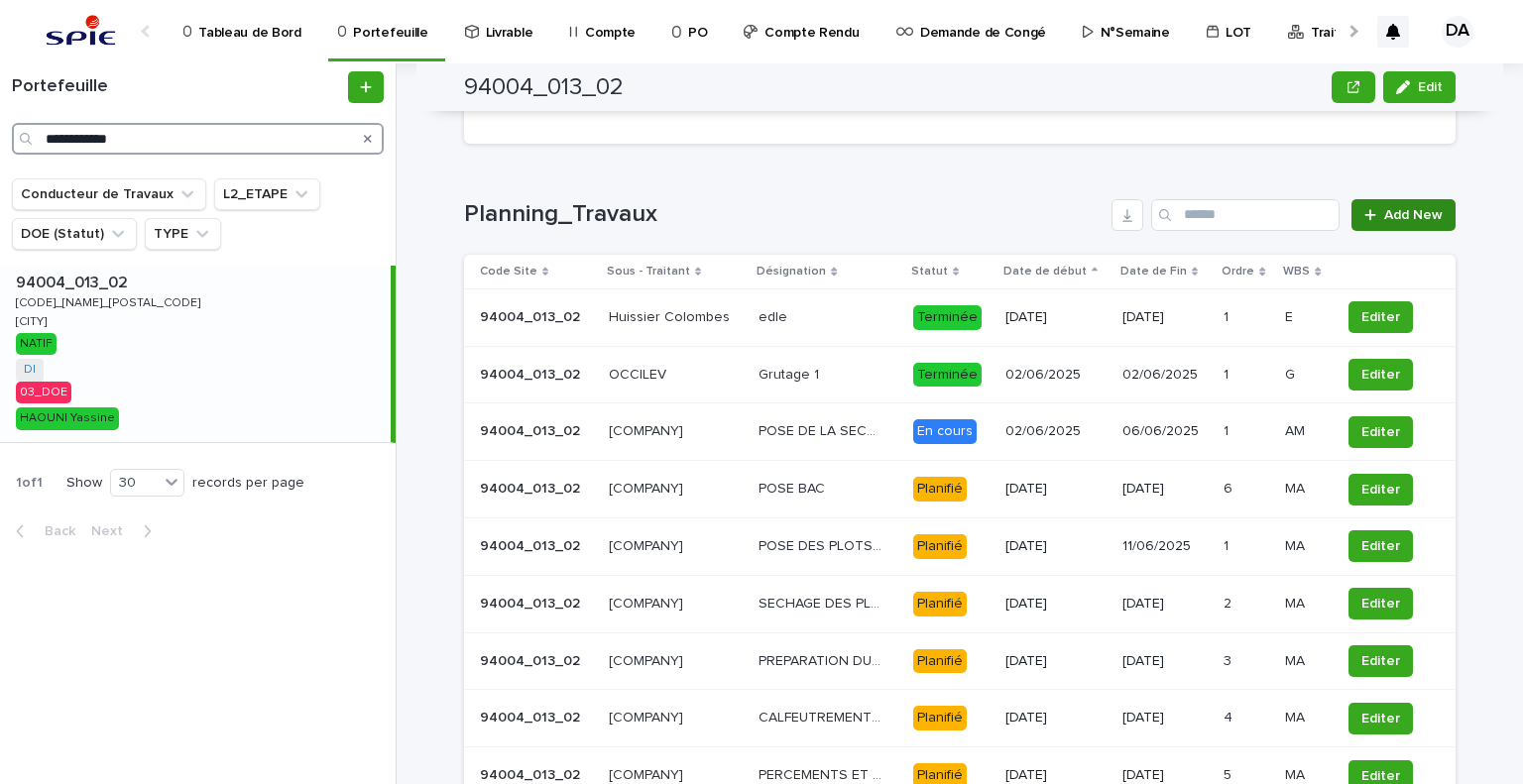 type on "**********" 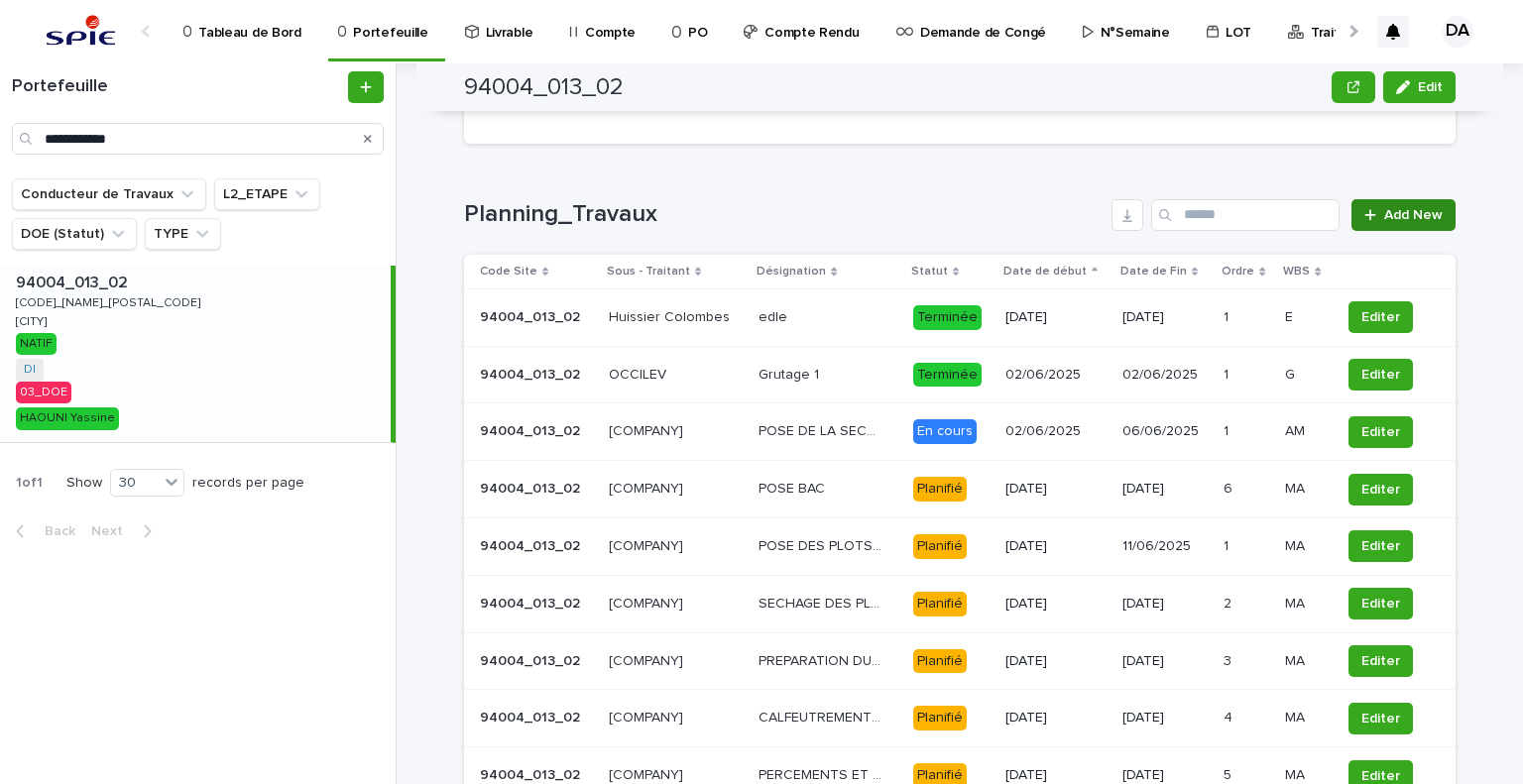 click on "Add New" at bounding box center (1403, 215) 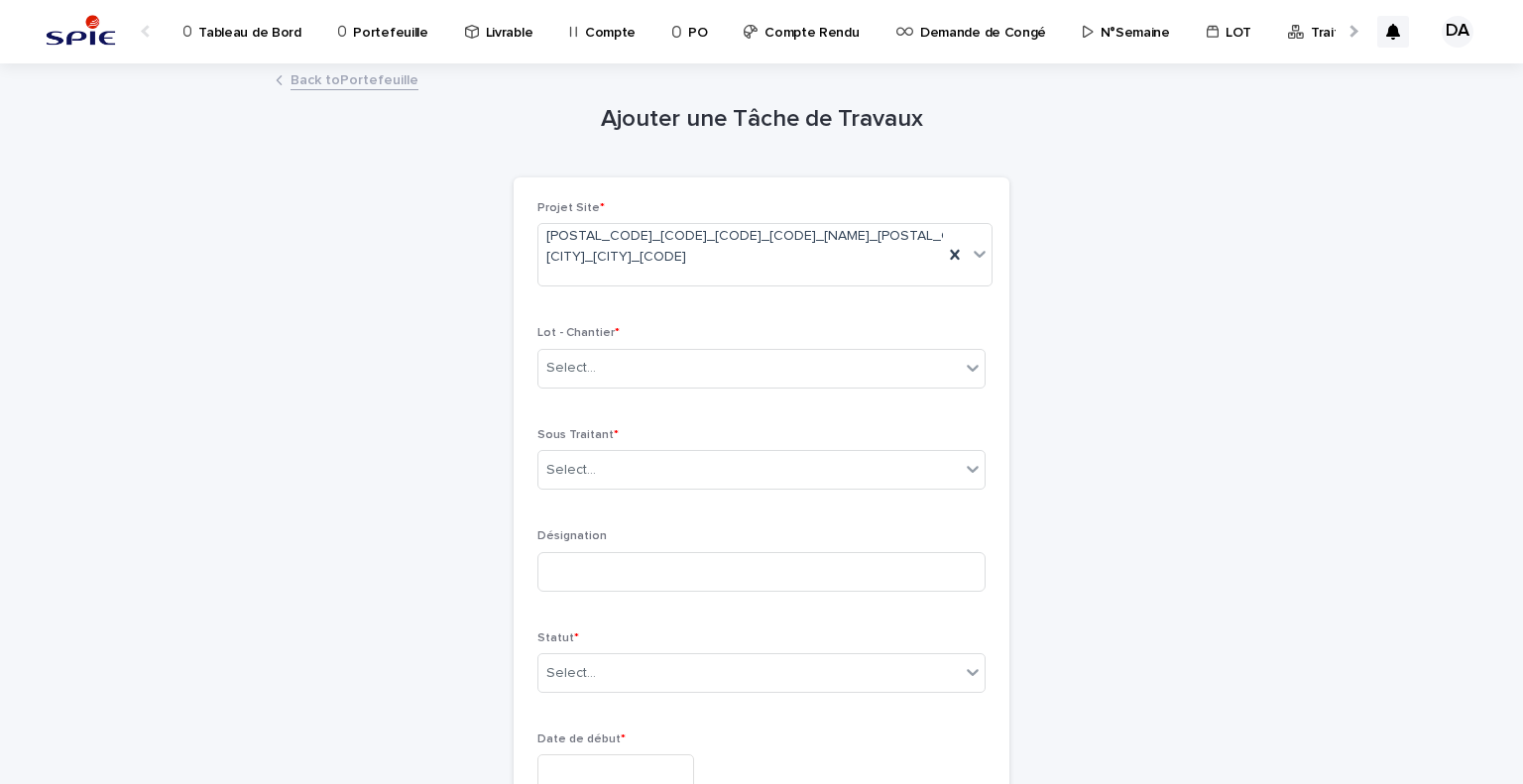 click on "Back to  Portefeuille" at bounding box center (354, 78) 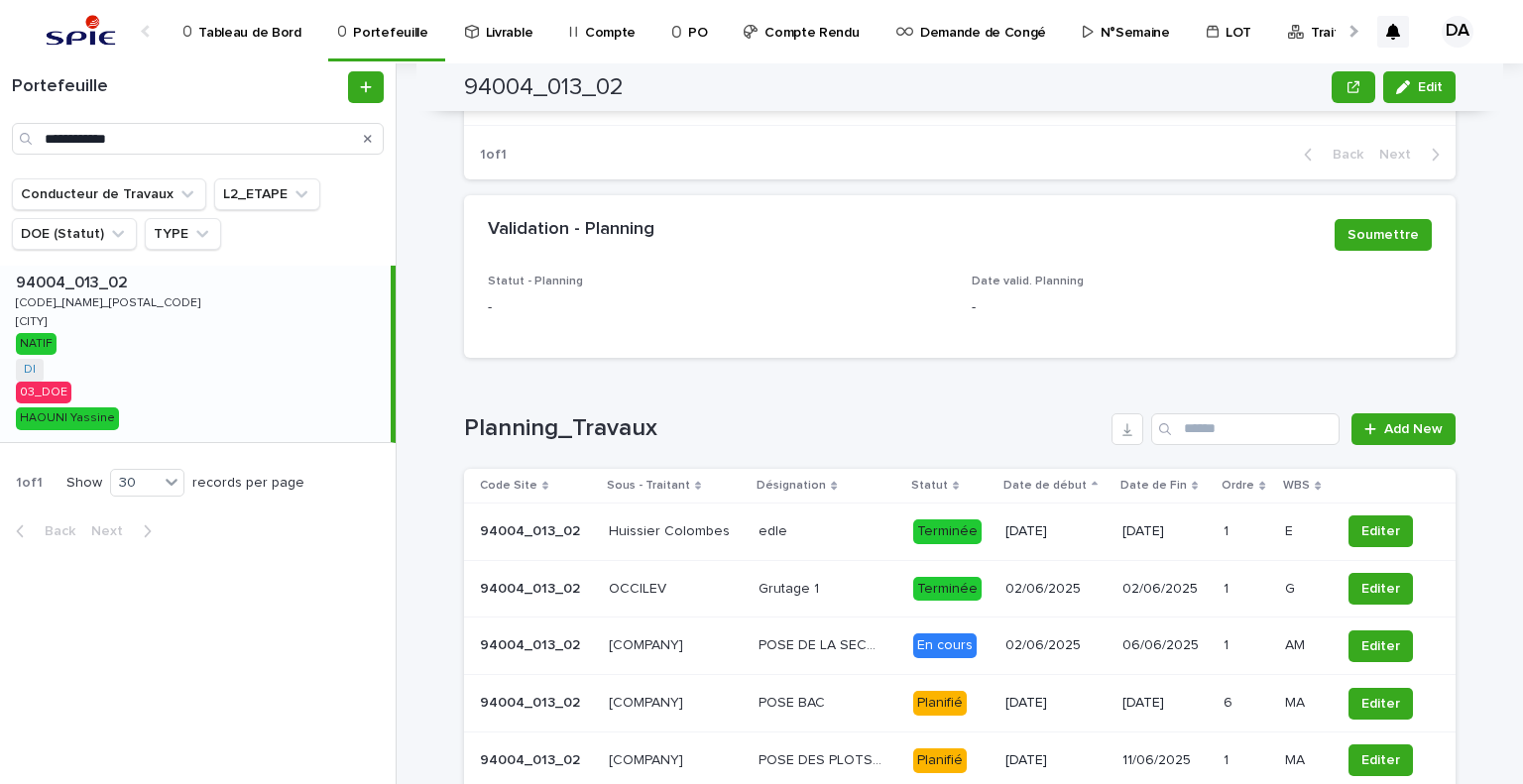 scroll, scrollTop: 1685, scrollLeft: 0, axis: vertical 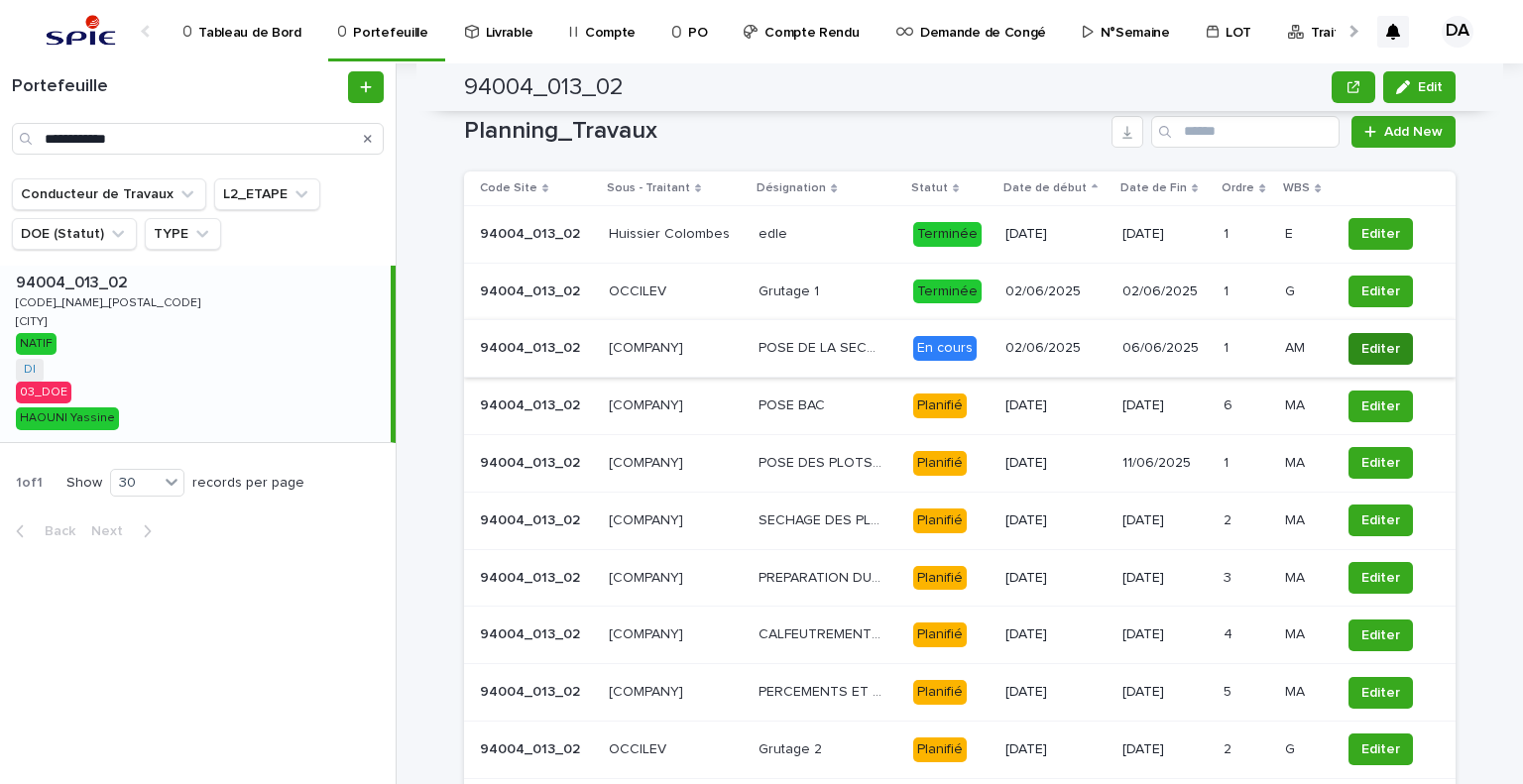 click on "Editer" at bounding box center [1380, 349] 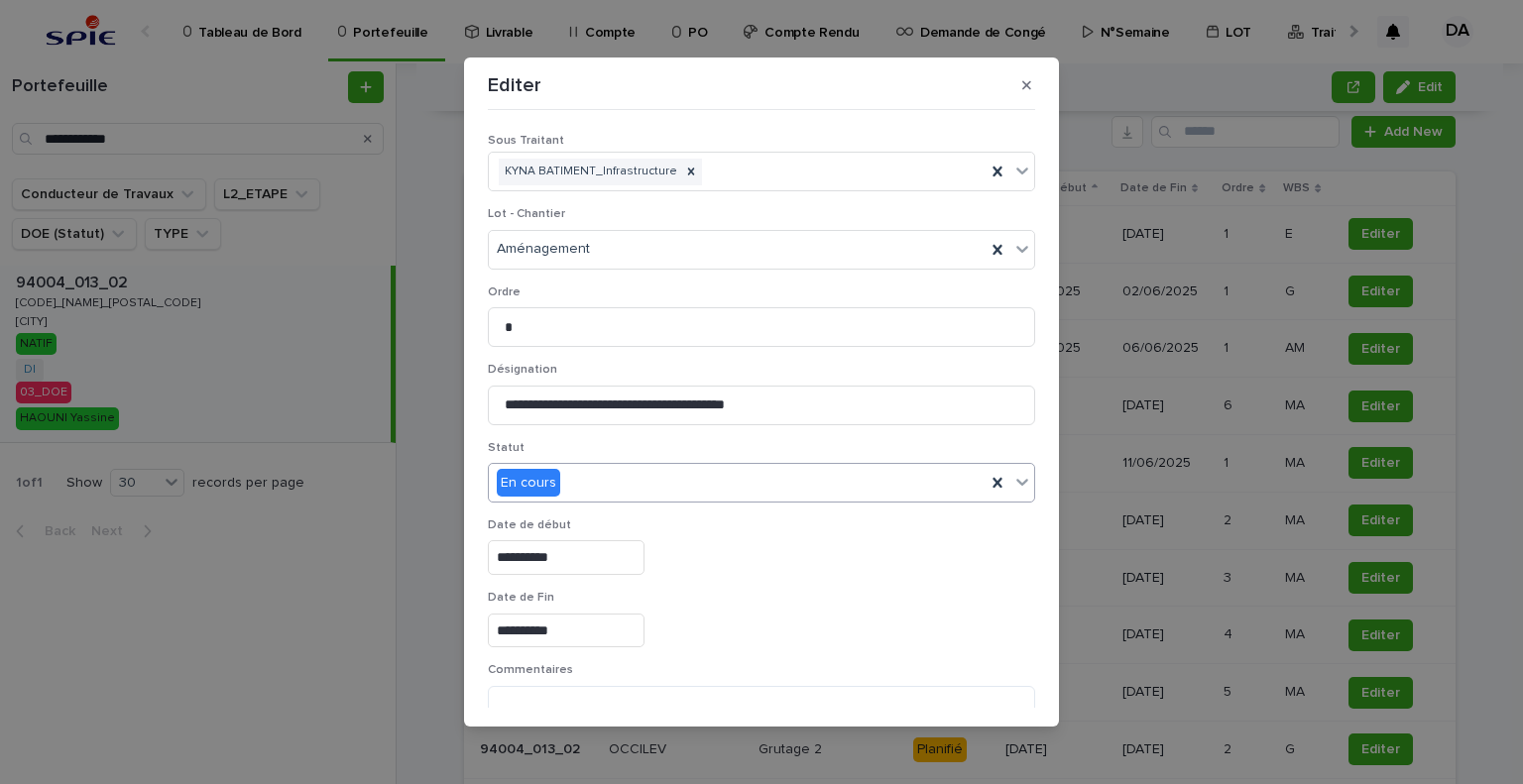click on "En cours" at bounding box center (737, 483) 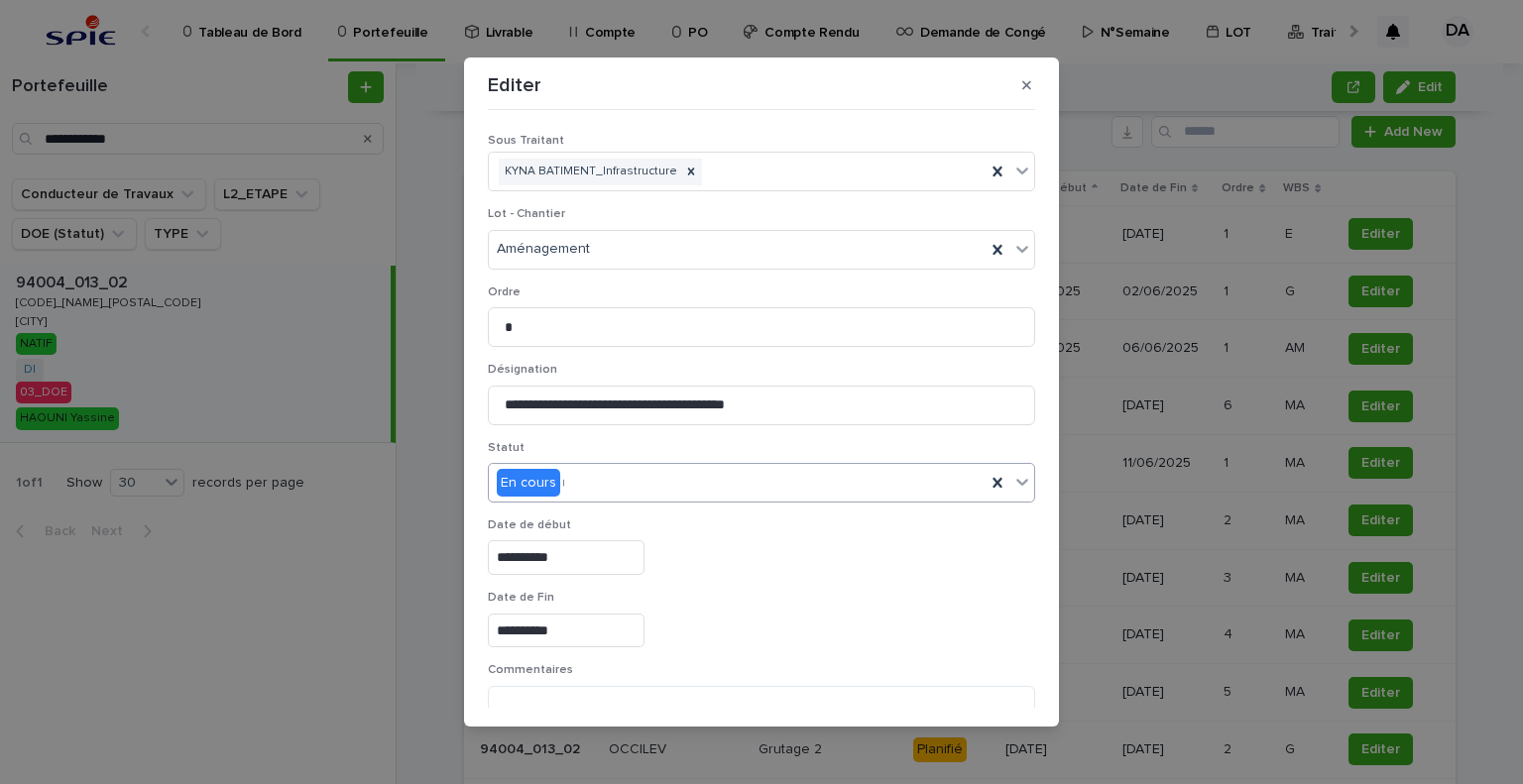 type on "**" 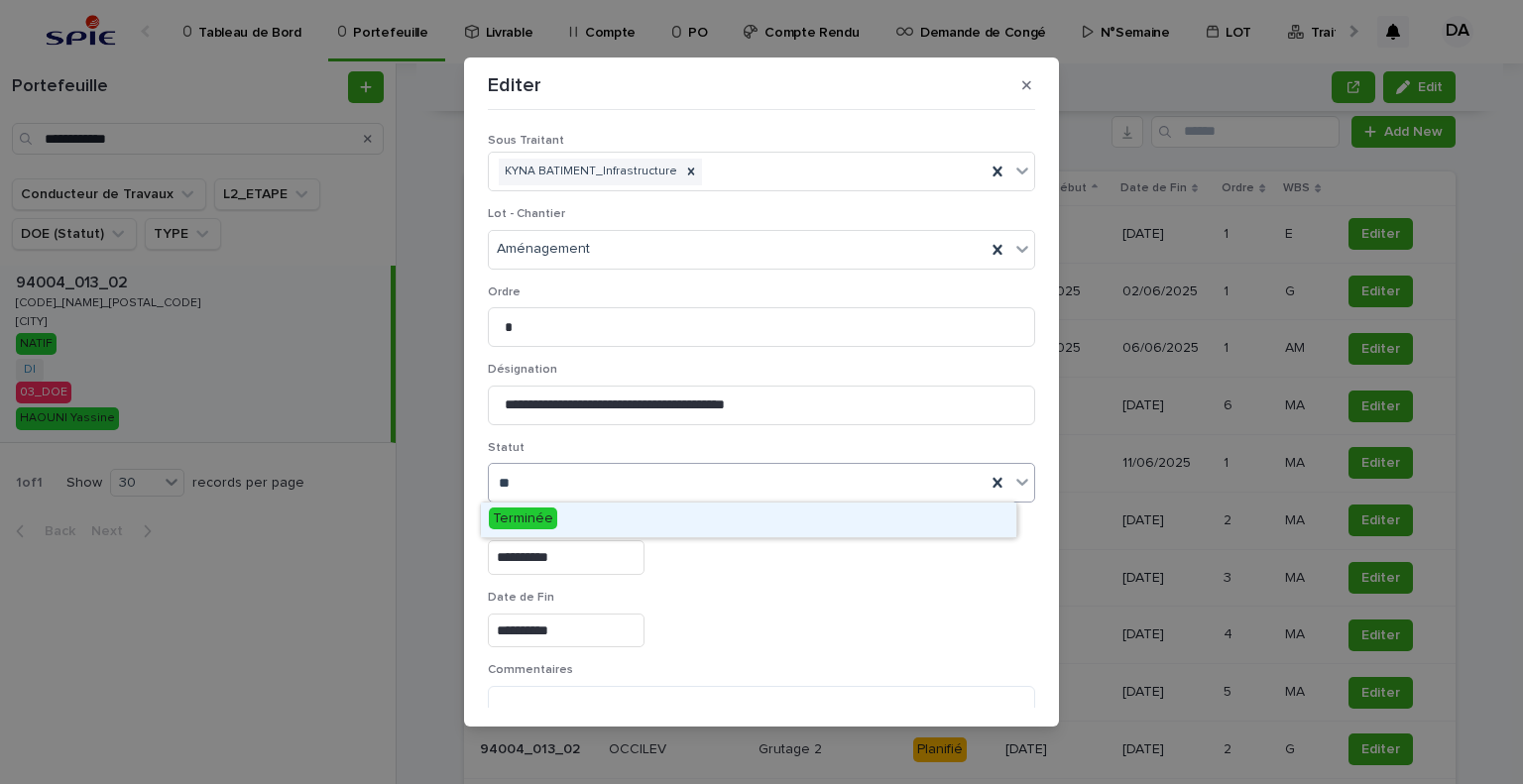 click on "Terminée" at bounding box center [523, 518] 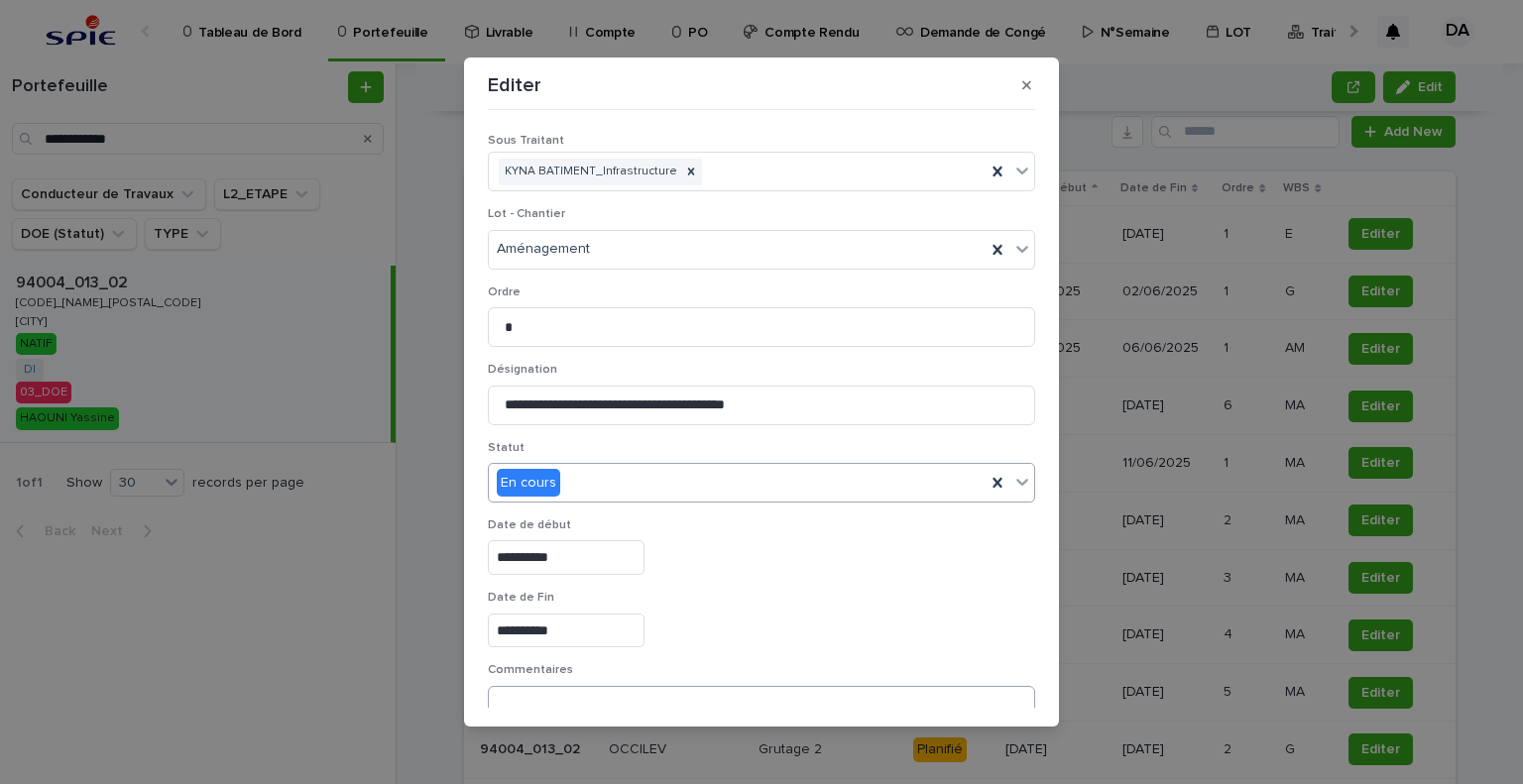 scroll, scrollTop: 98, scrollLeft: 0, axis: vertical 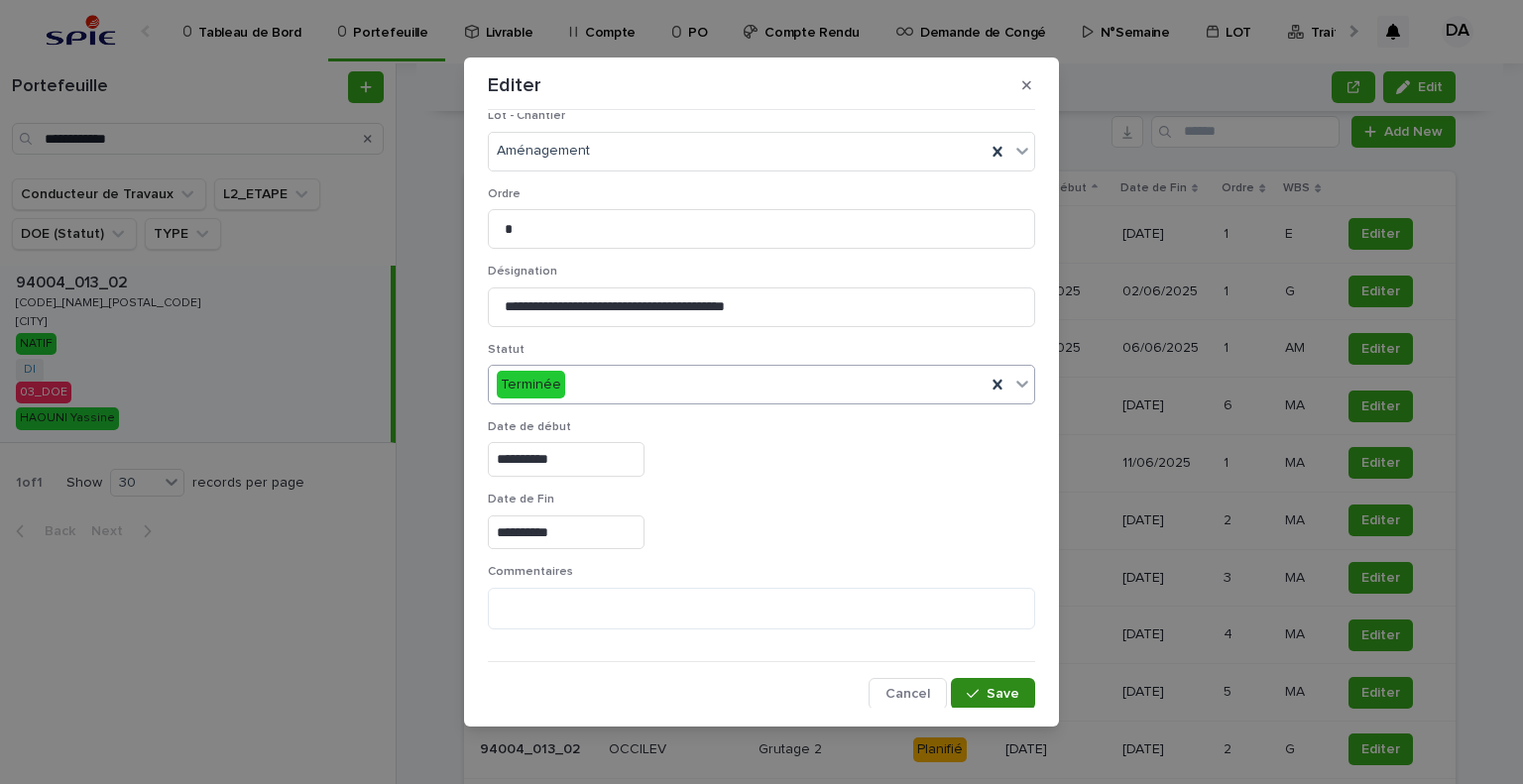 drag, startPoint x: 988, startPoint y: 685, endPoint x: 1133, endPoint y: 629, distance: 155.43809 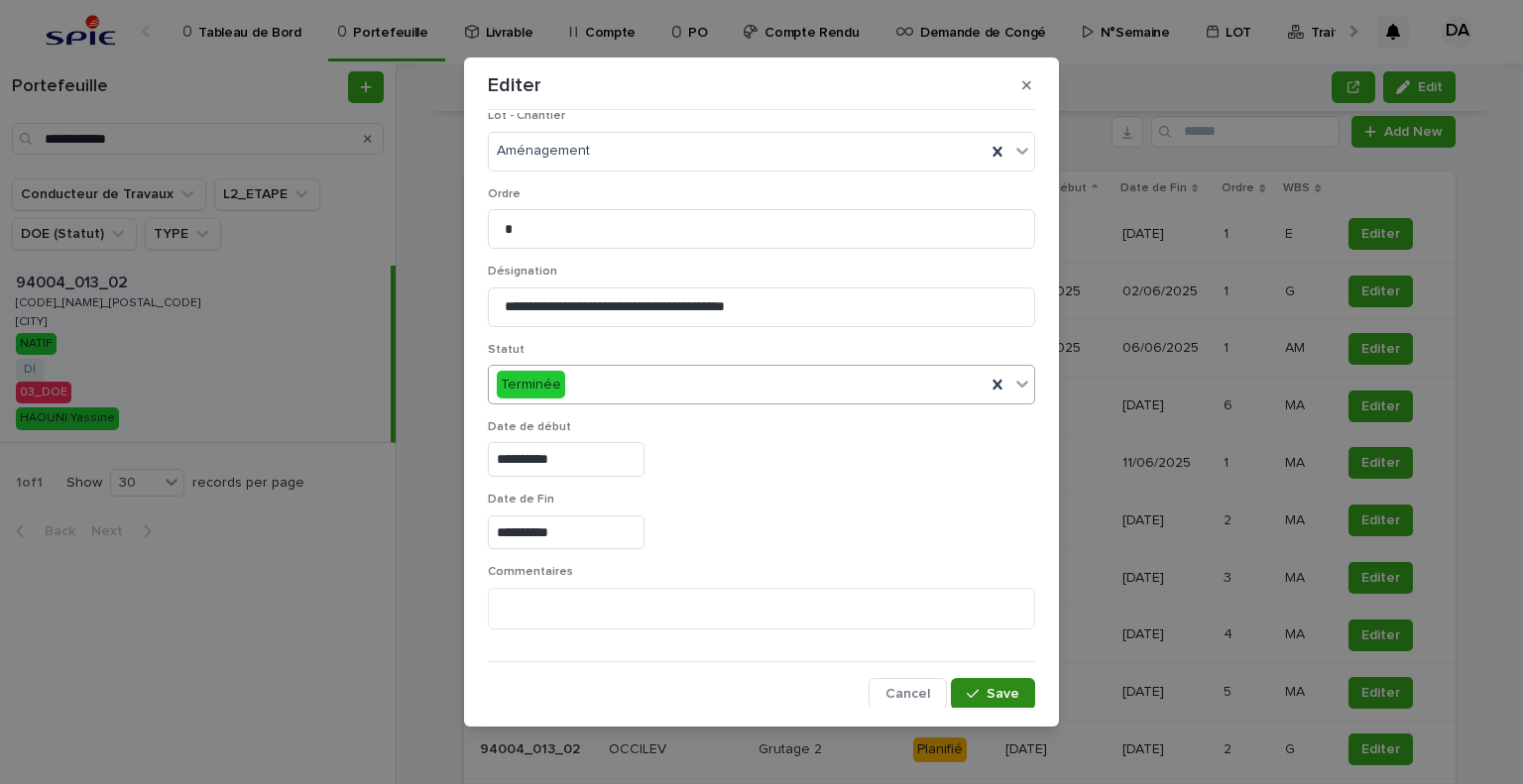 click on "Save" at bounding box center [1002, 694] 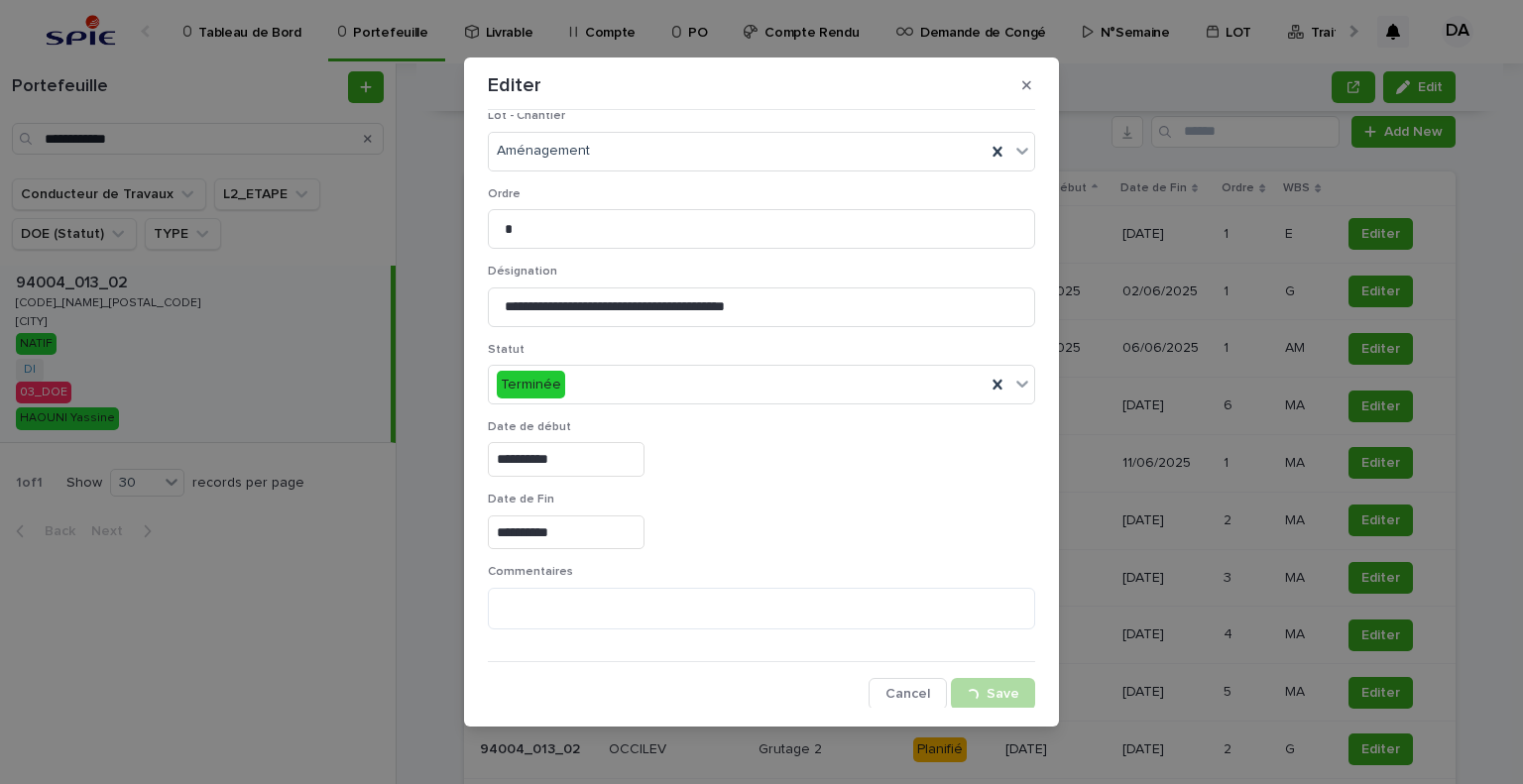 drag, startPoint x: 1487, startPoint y: 408, endPoint x: 1469, endPoint y: 413, distance: 18.681542 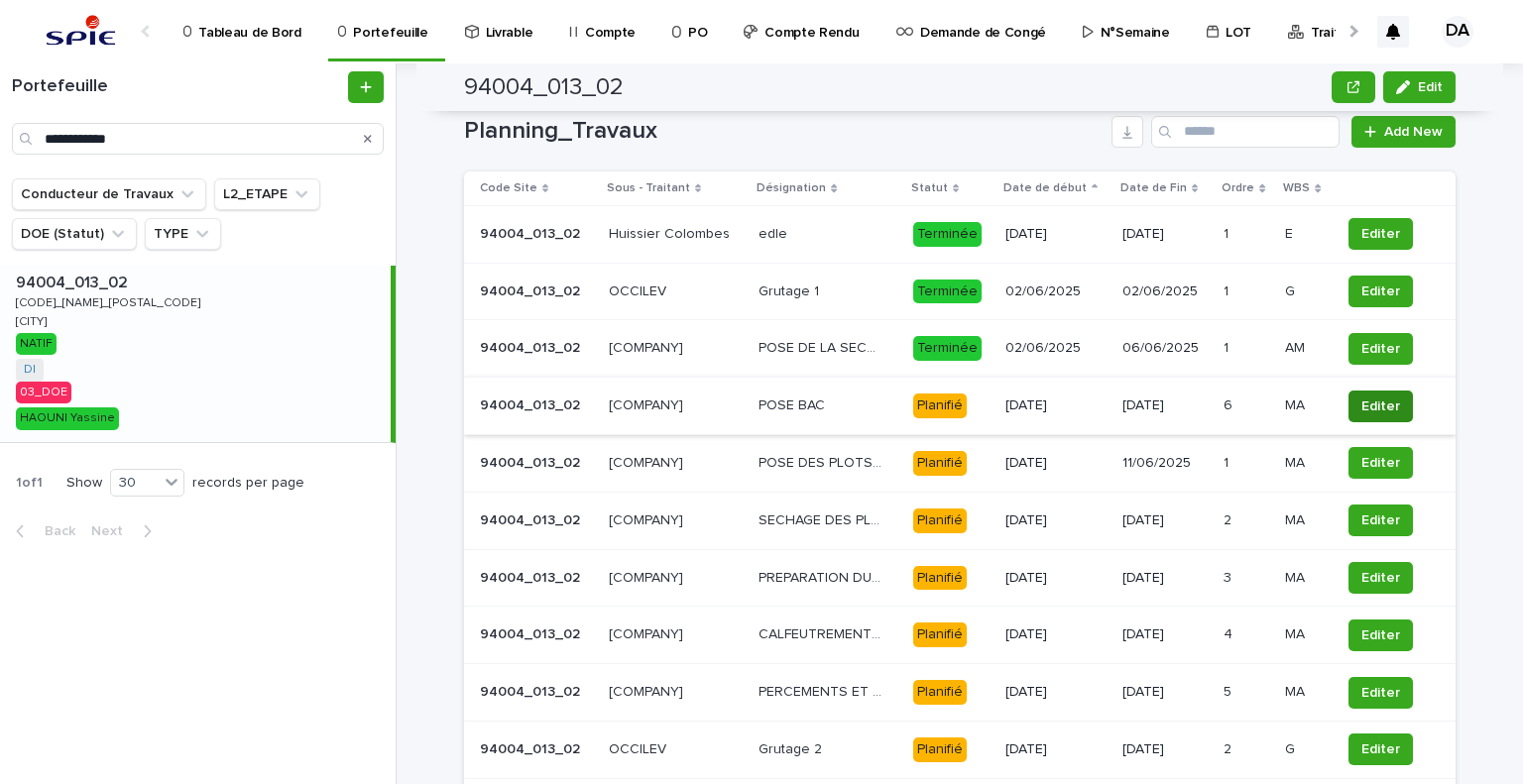 click on "Editer" at bounding box center [1380, 406] 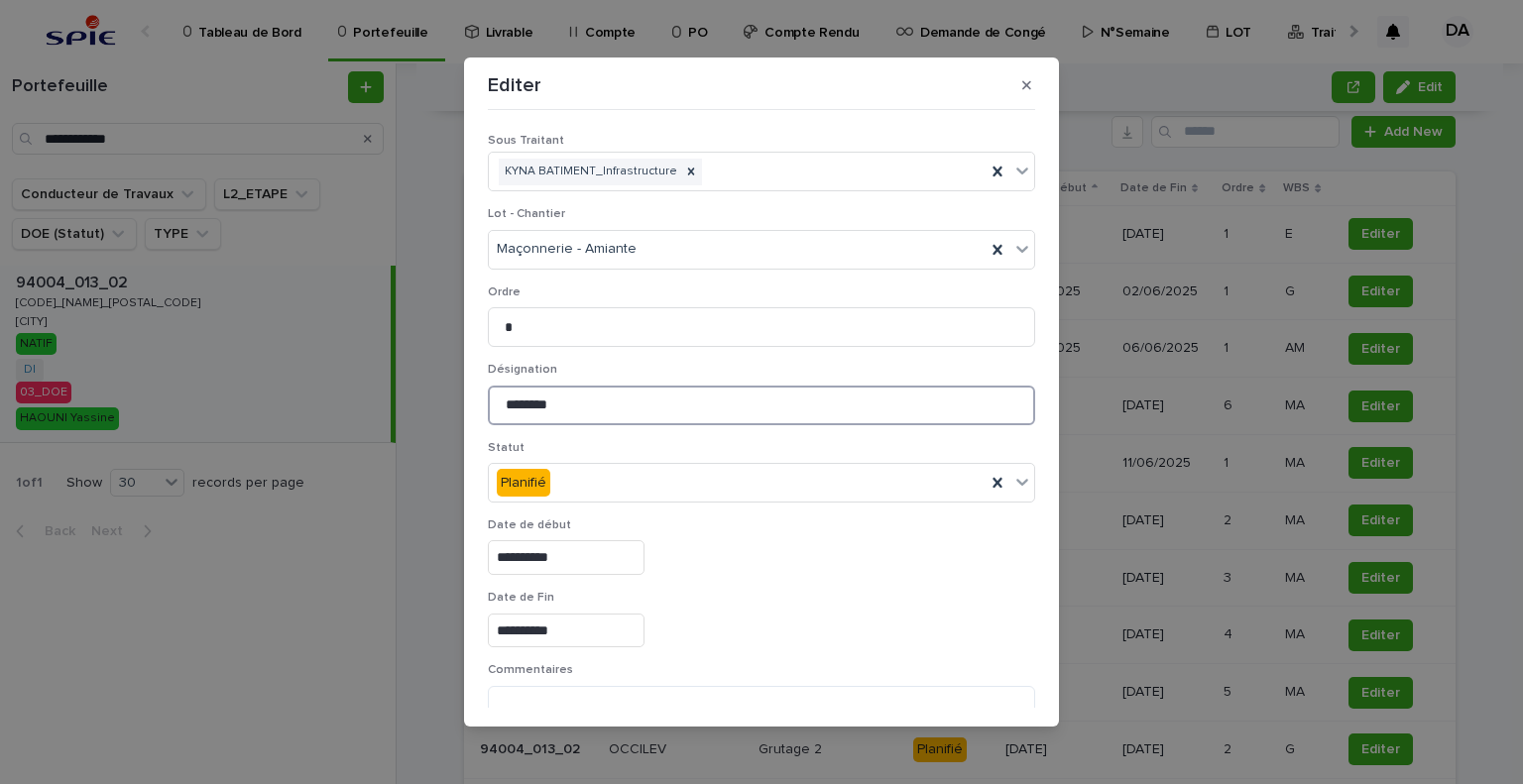 click on "********" at bounding box center (762, 405) 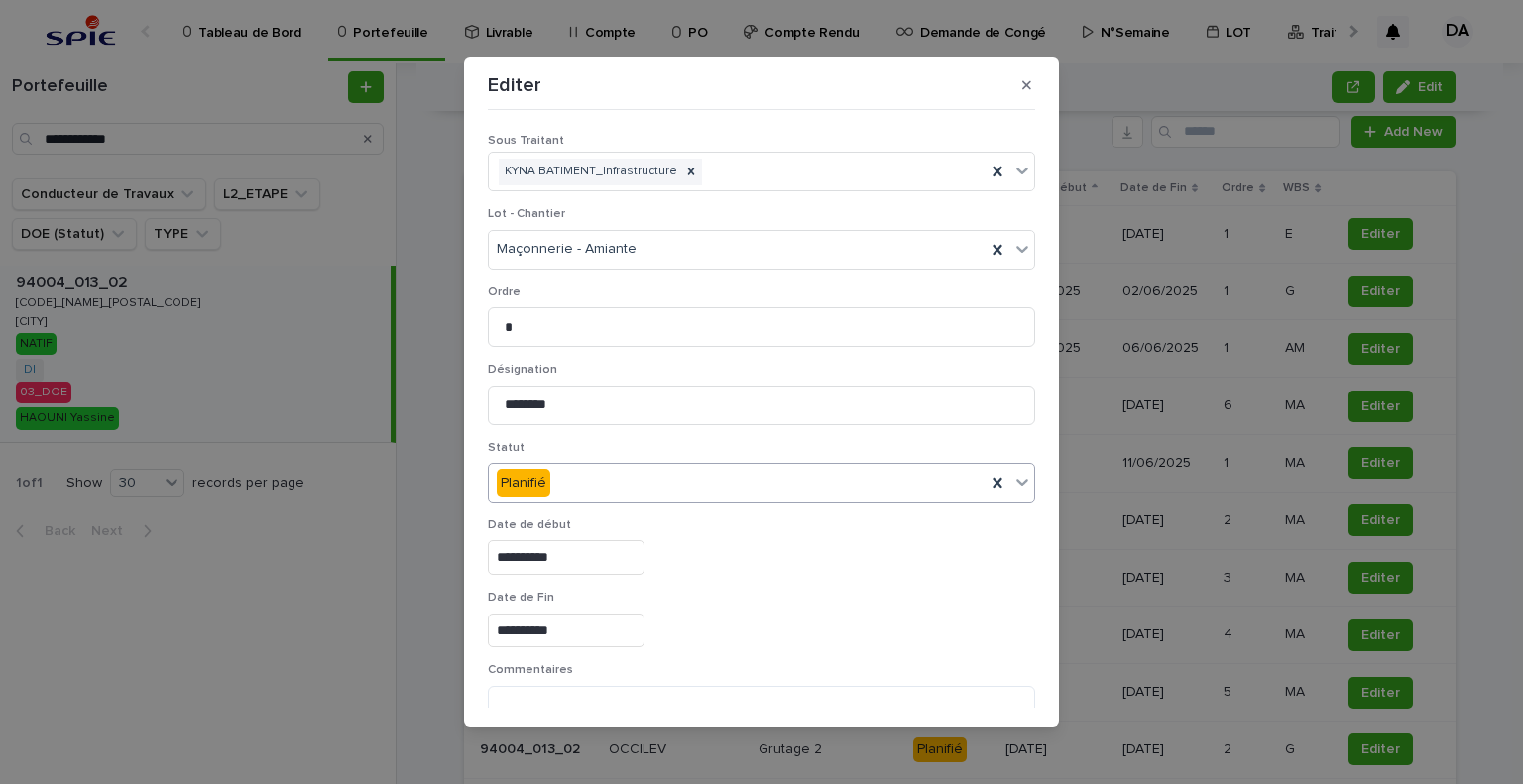 click on "Planifié" at bounding box center (737, 483) 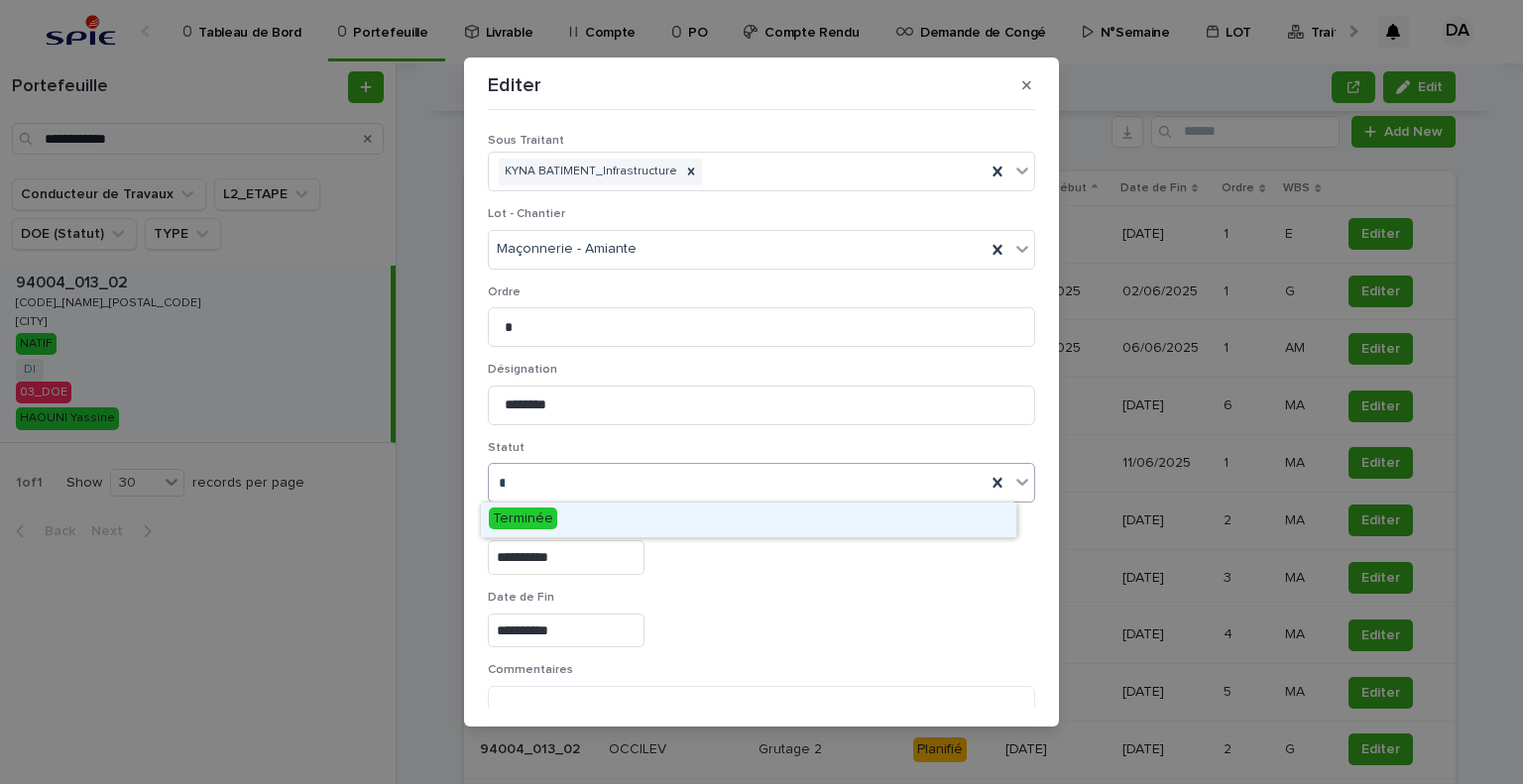 click on "Terminée" at bounding box center [749, 519] 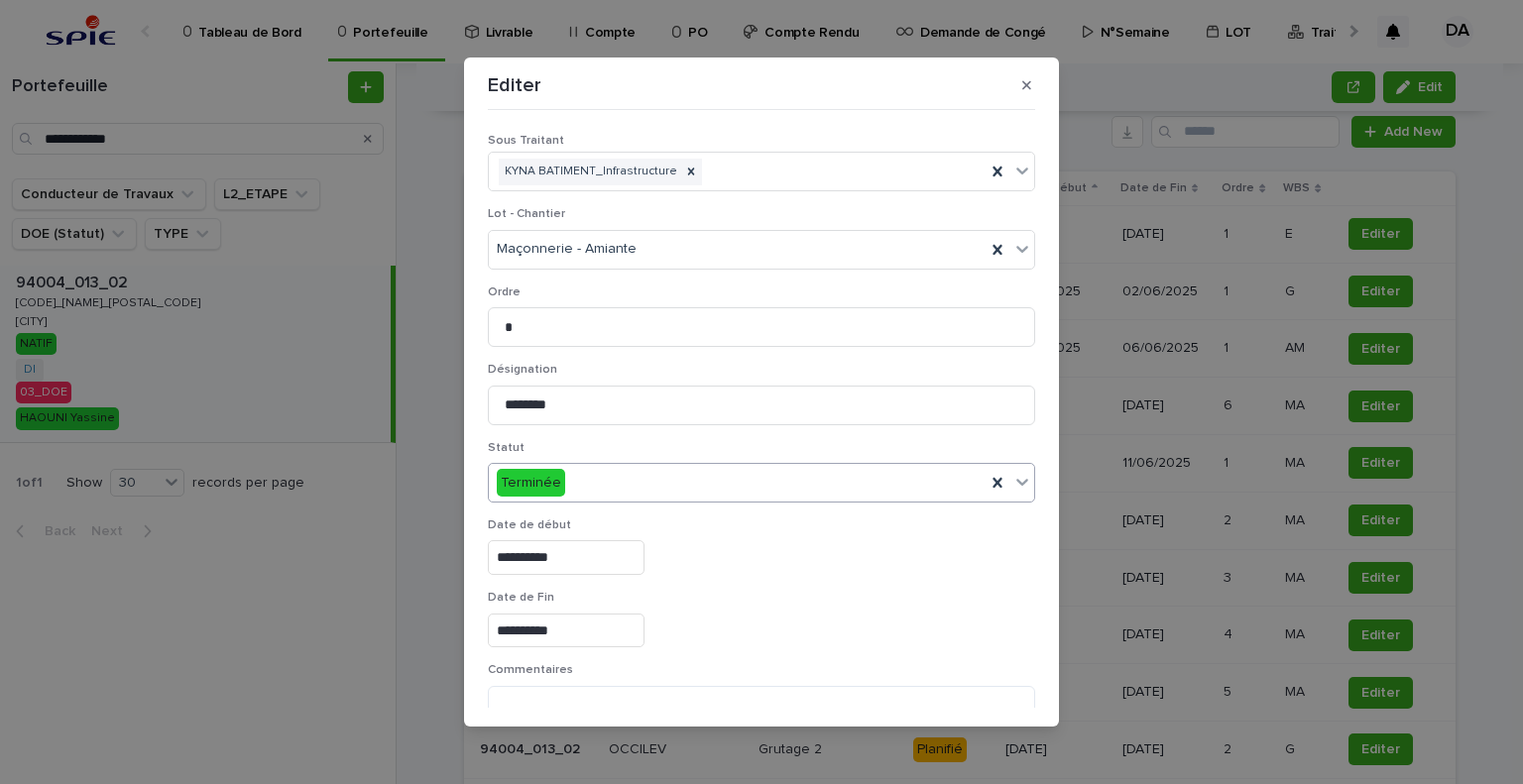 scroll, scrollTop: 98, scrollLeft: 0, axis: vertical 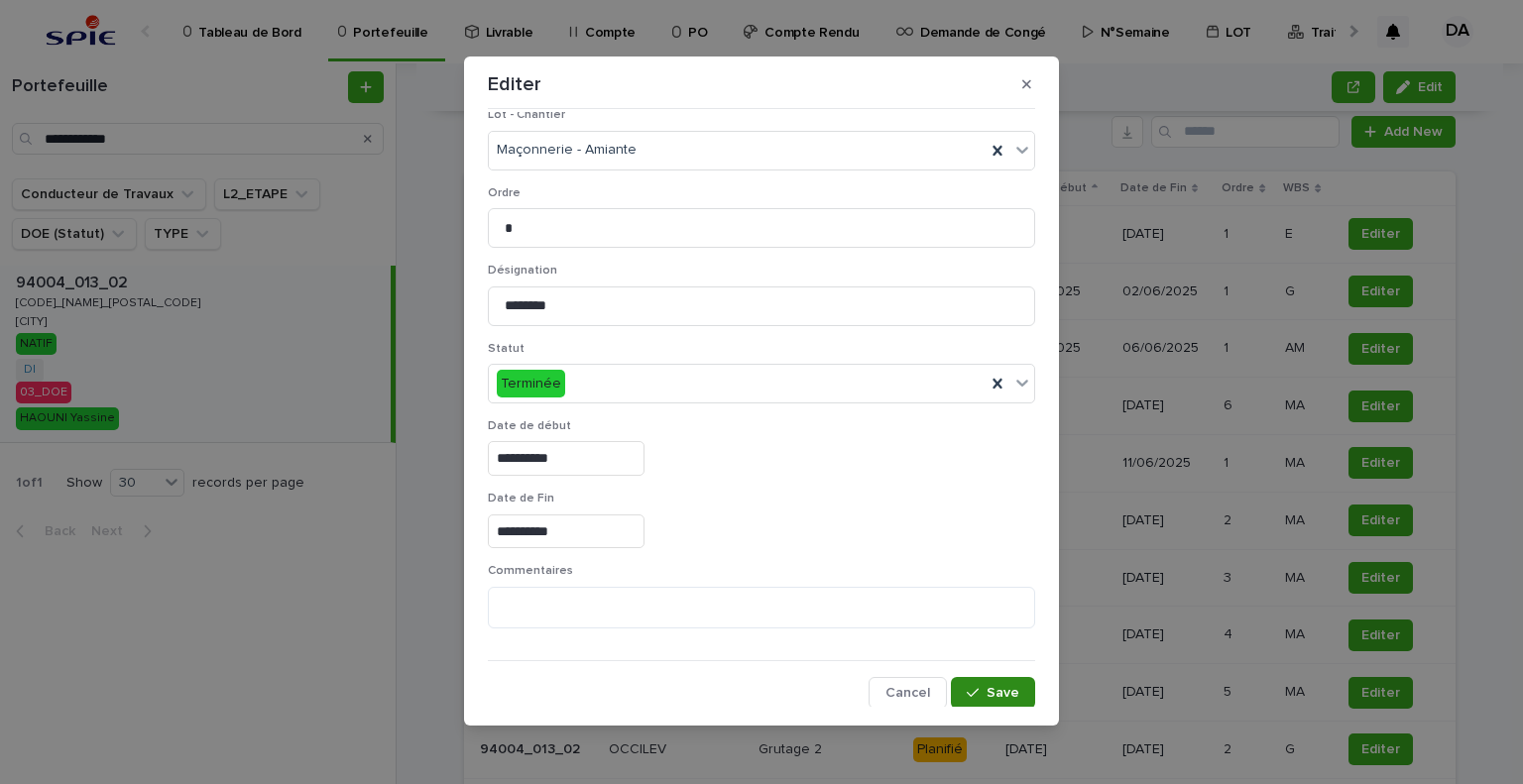 click on "Save" at bounding box center (993, 693) 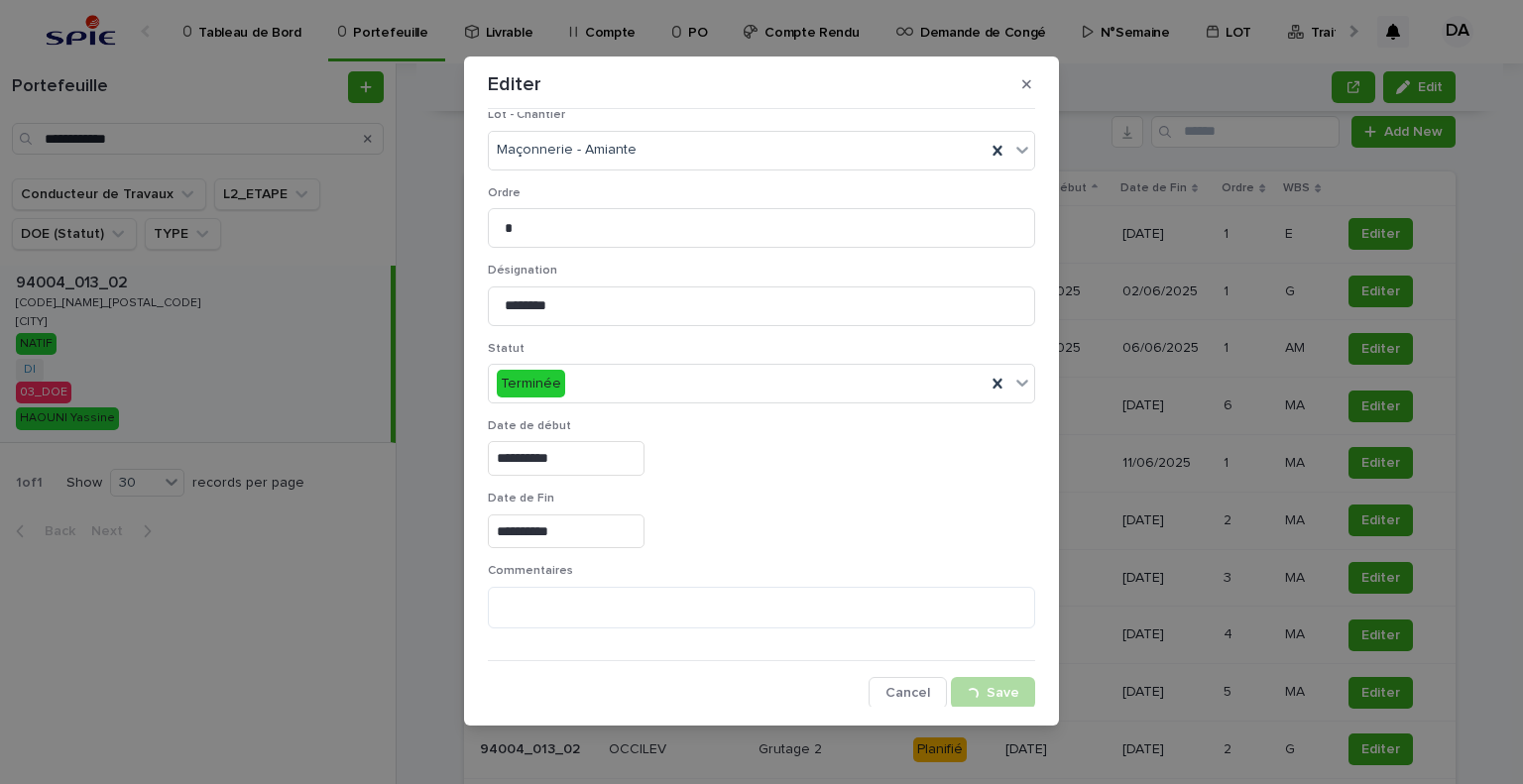 click on "**********" at bounding box center (762, 392) 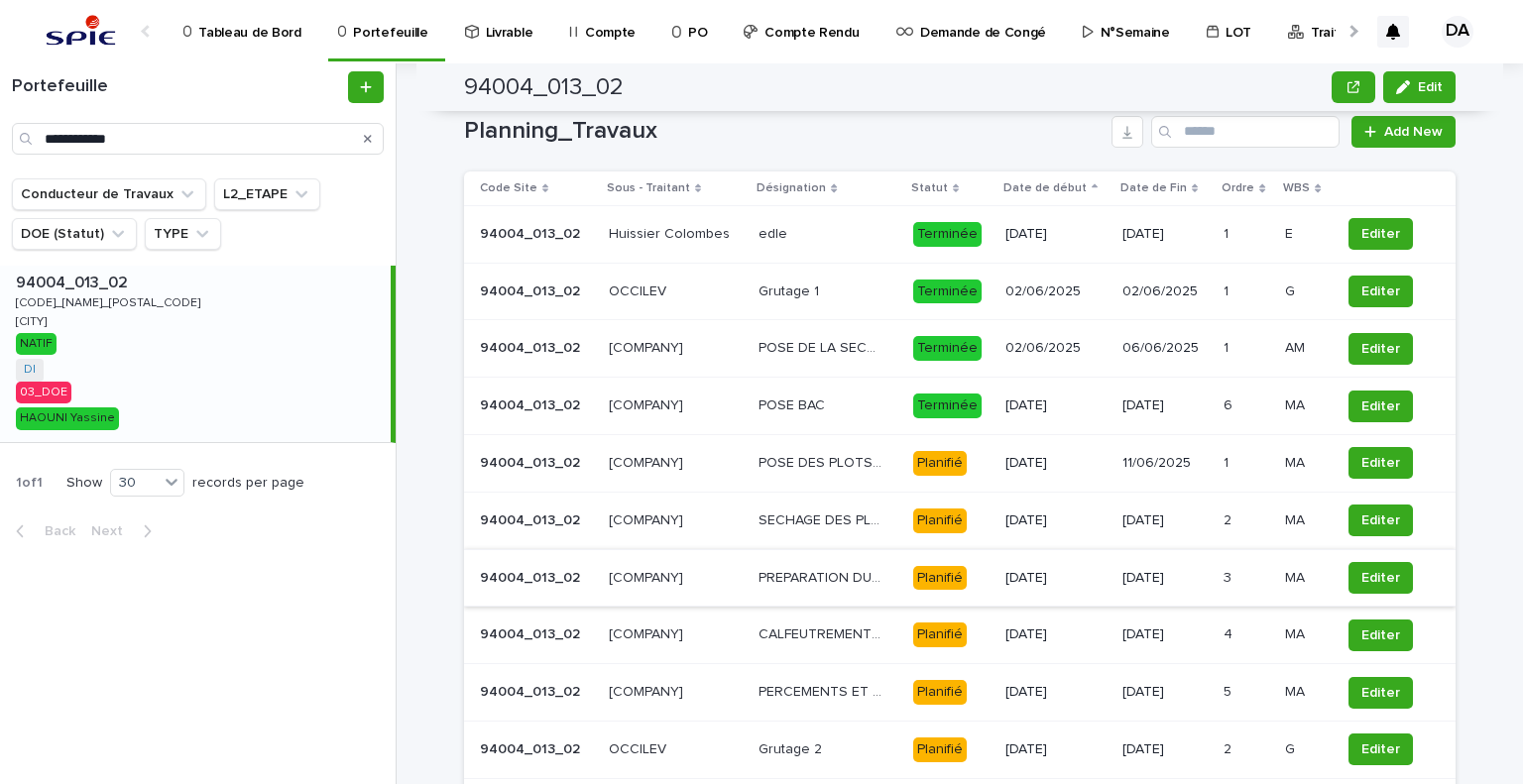 scroll, scrollTop: 1883, scrollLeft: 0, axis: vertical 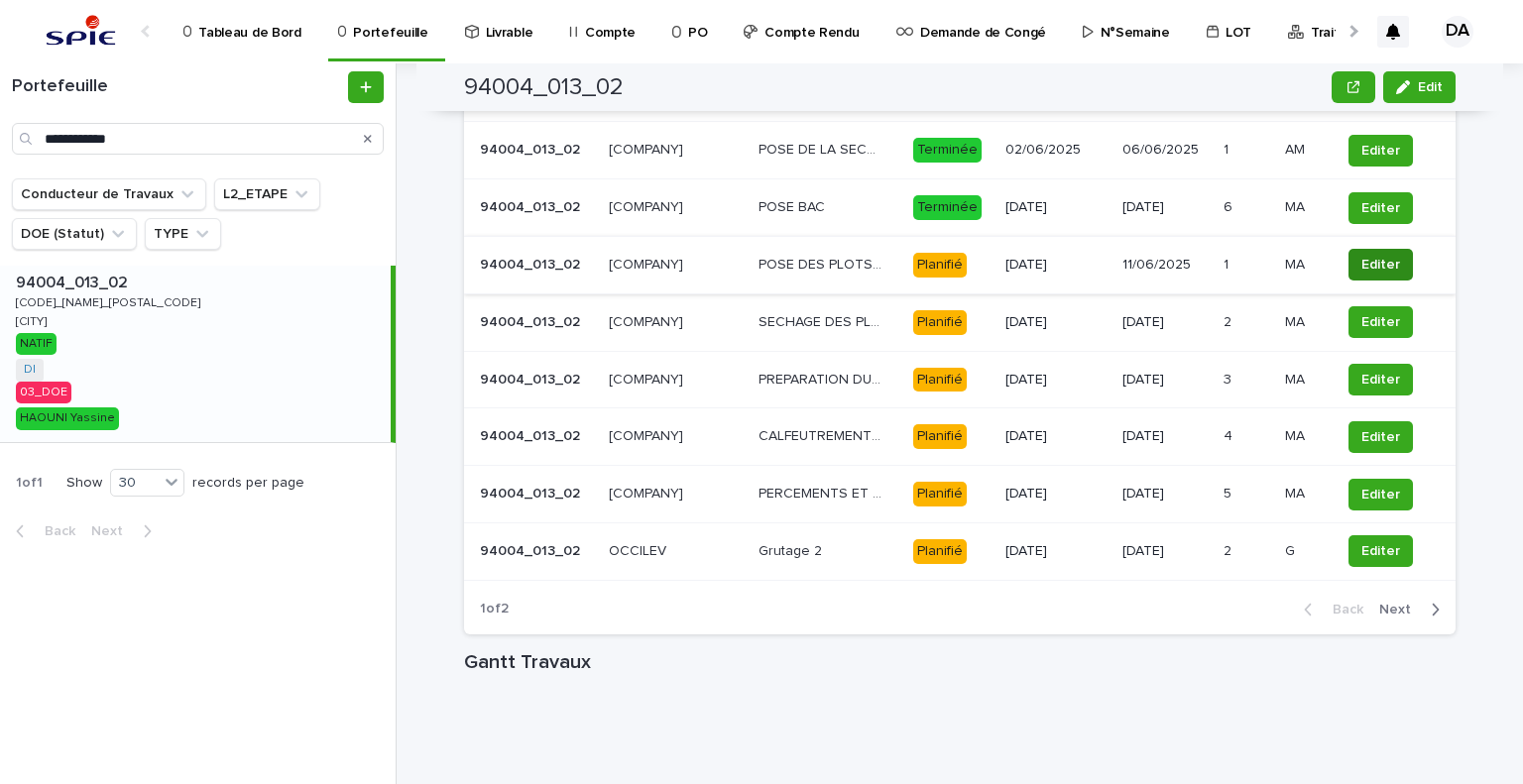 click on "Editer" at bounding box center [1380, 265] 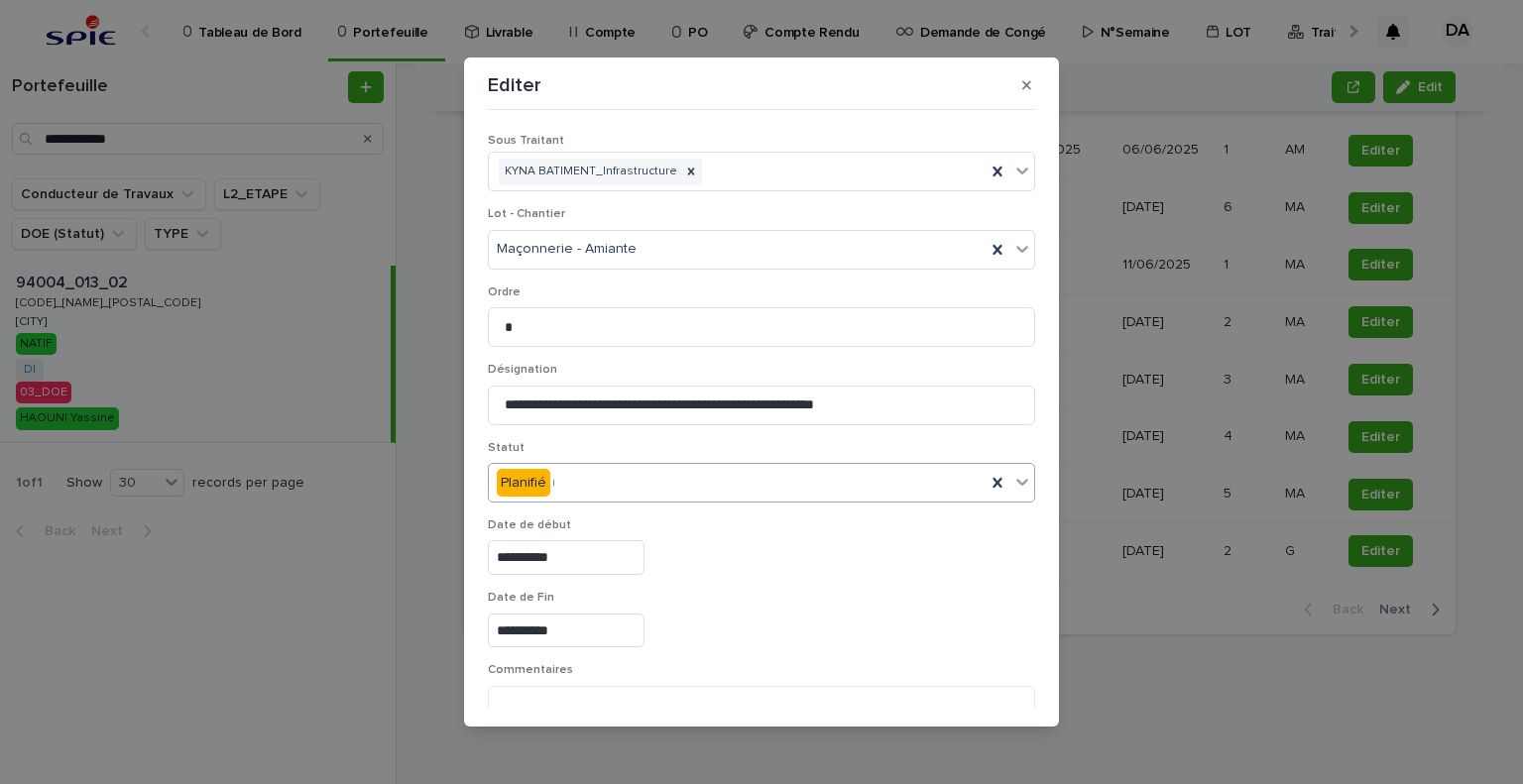 click on "Planifié *" at bounding box center [737, 483] 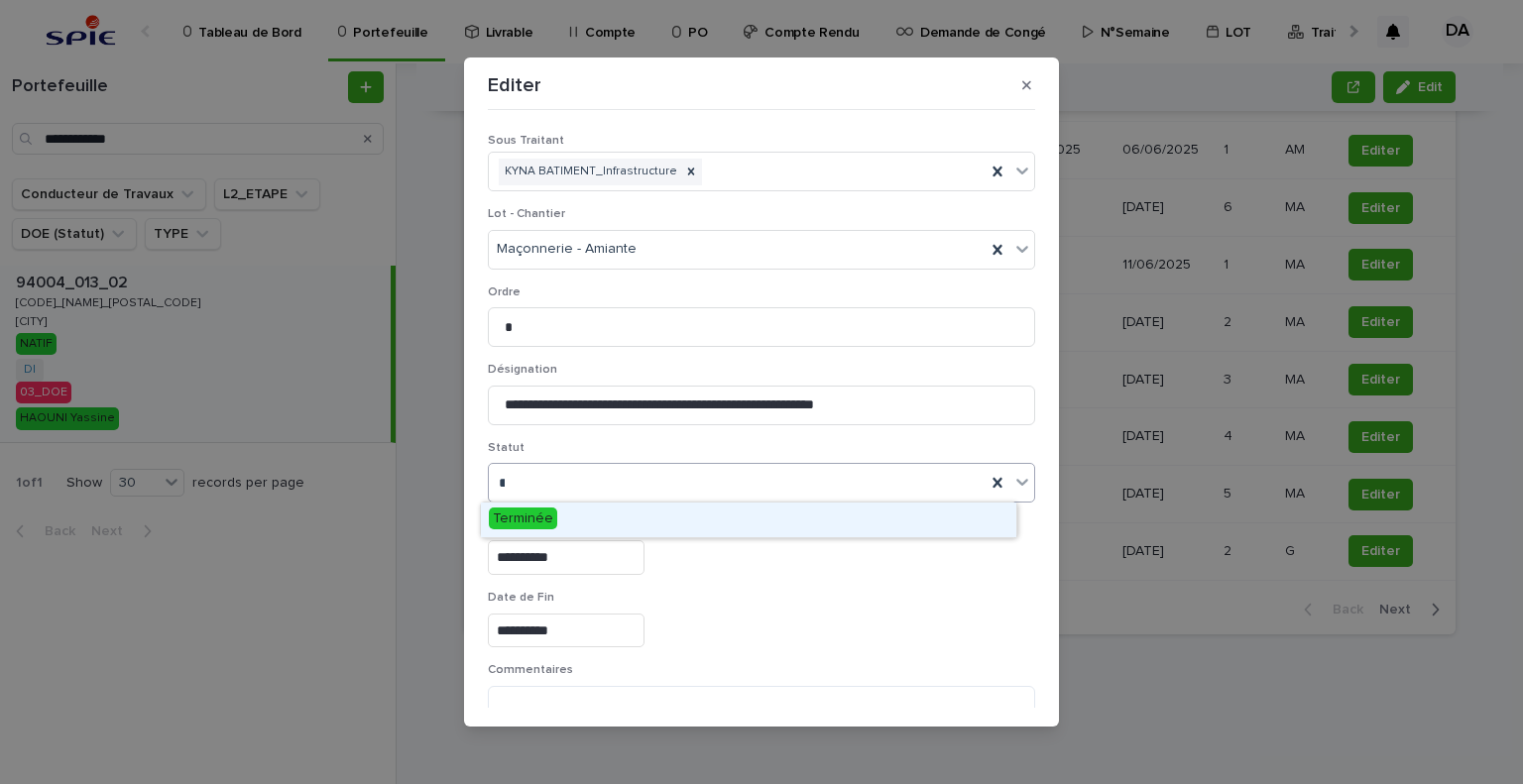 type on "***" 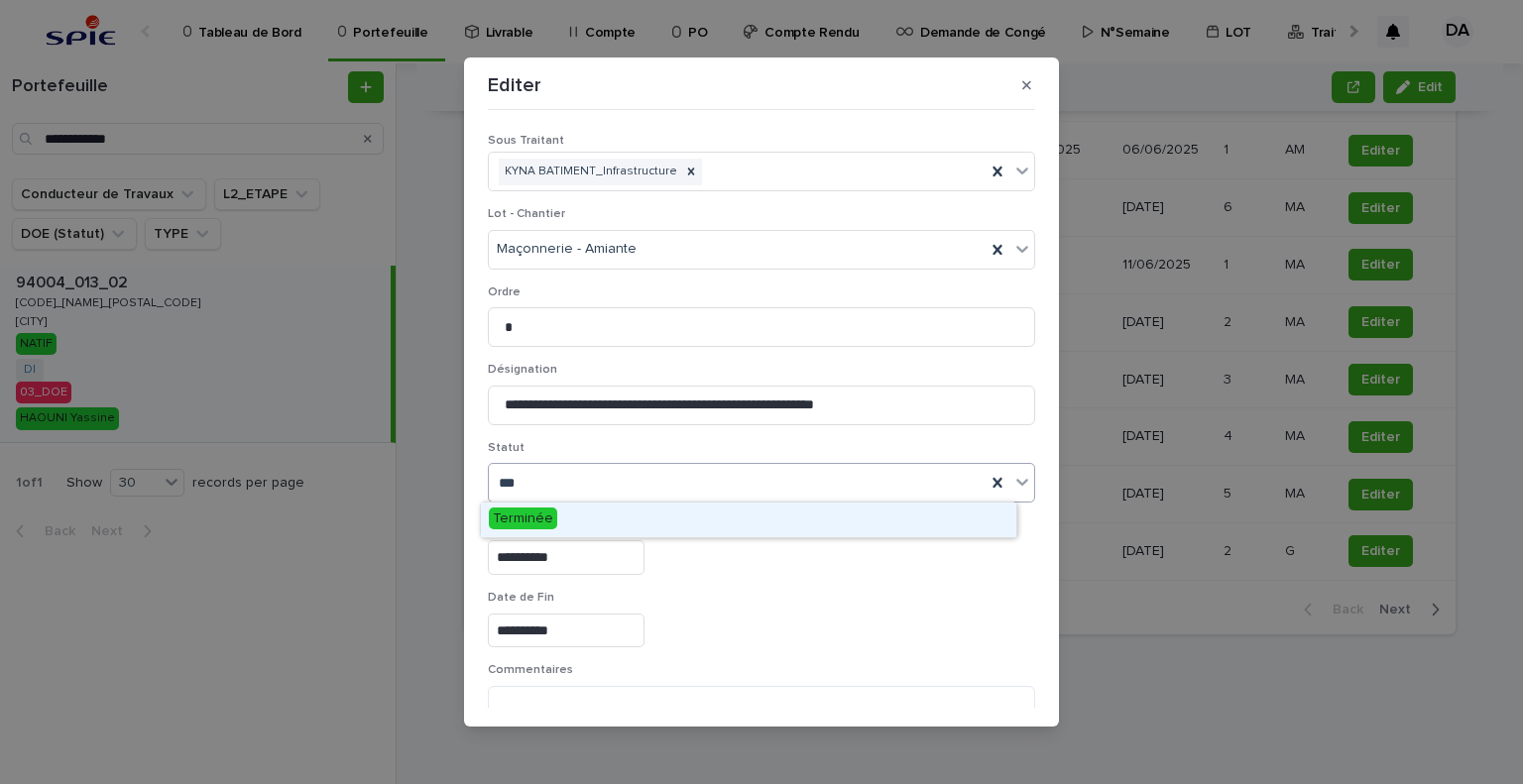 click on "Terminée" at bounding box center [749, 519] 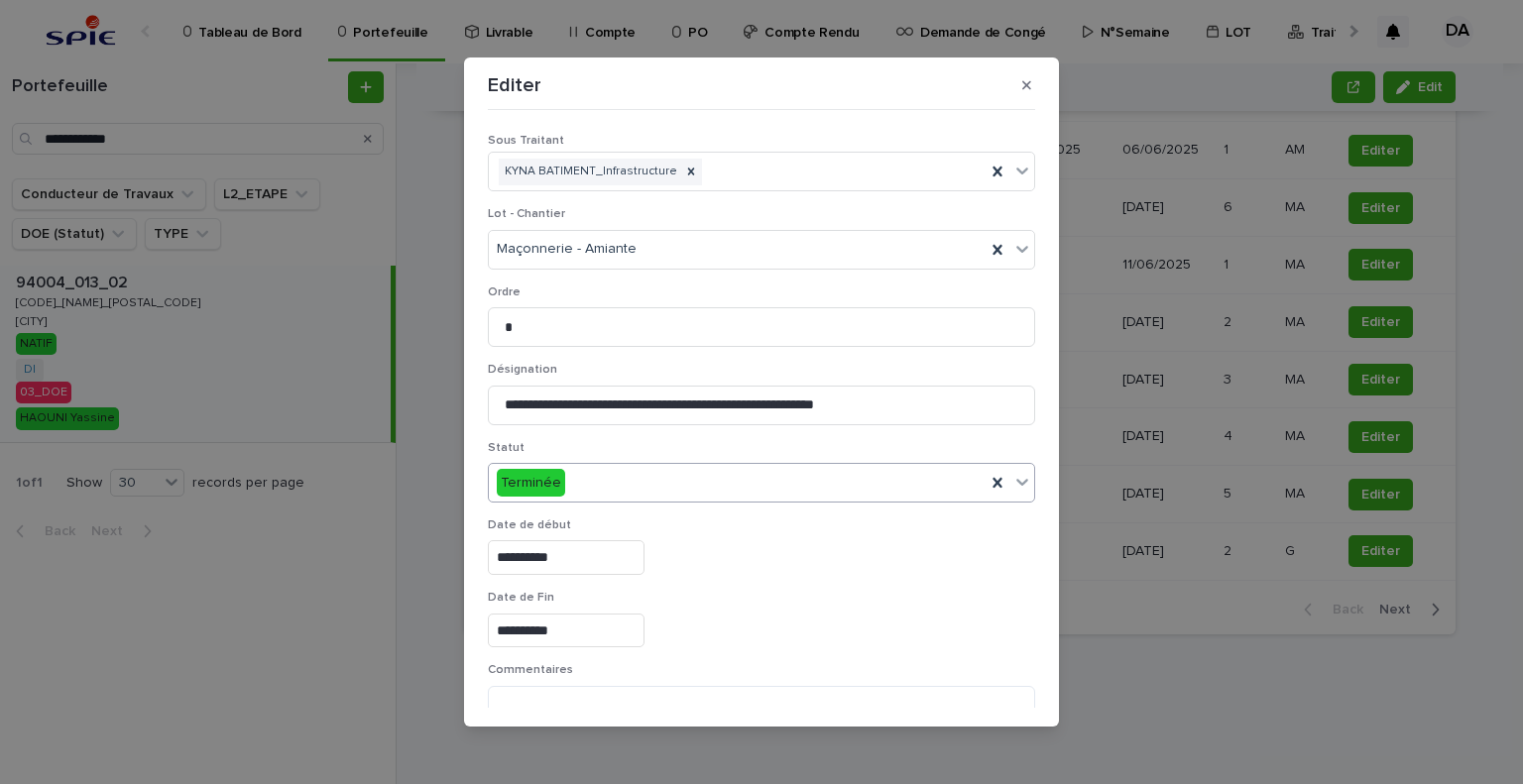 scroll, scrollTop: 98, scrollLeft: 0, axis: vertical 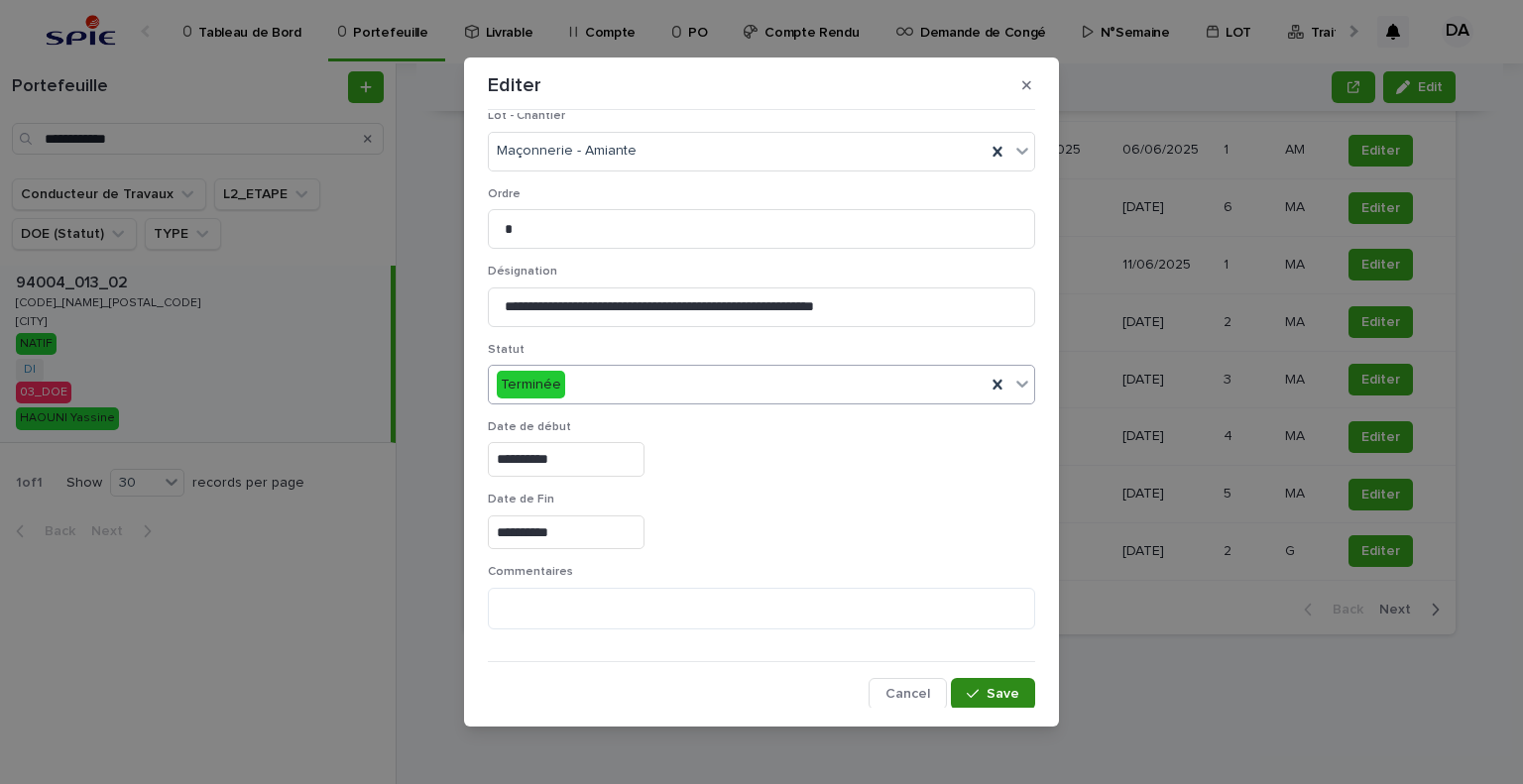 click on "Save" at bounding box center [1002, 694] 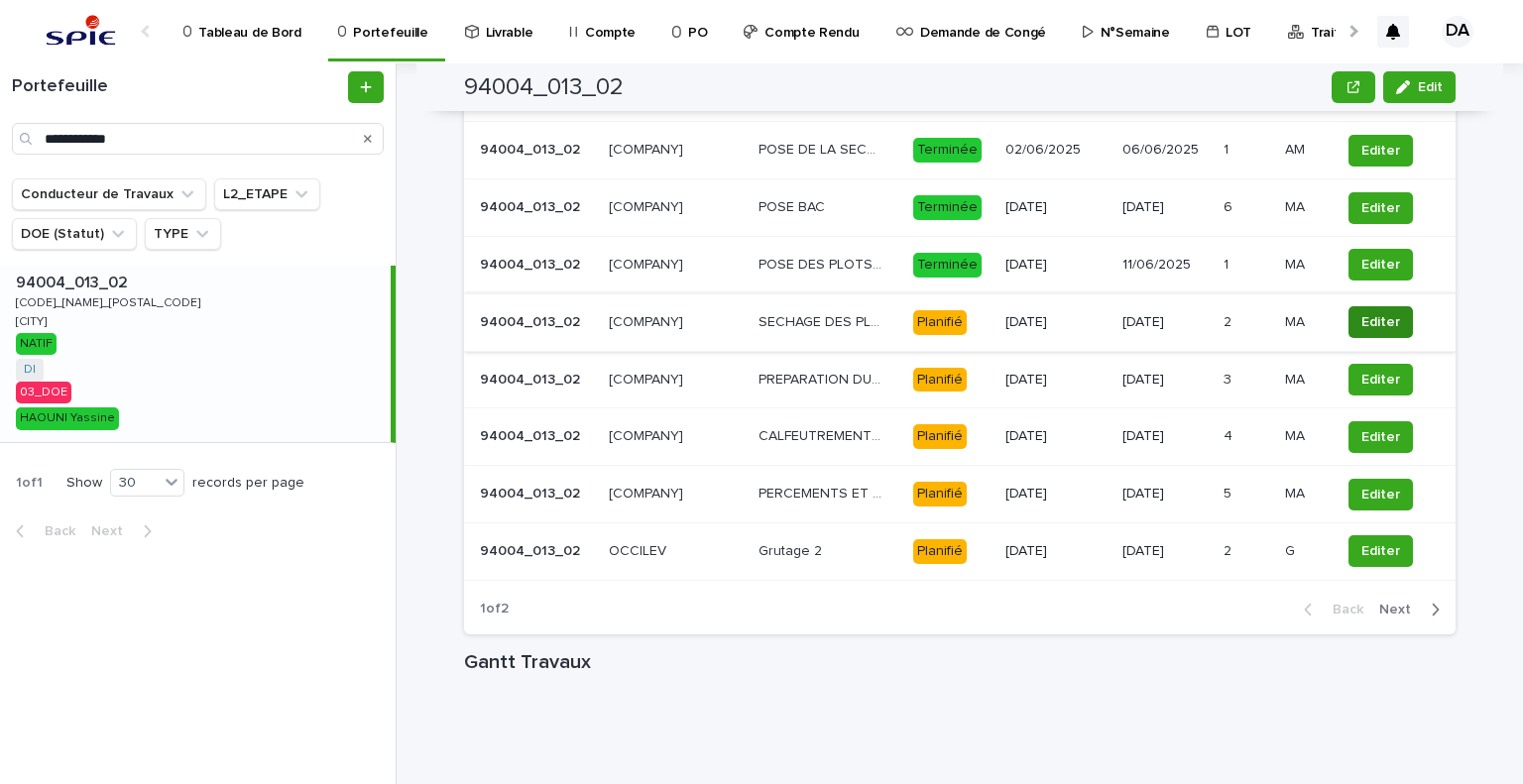 click on "Editer" at bounding box center [1380, 322] 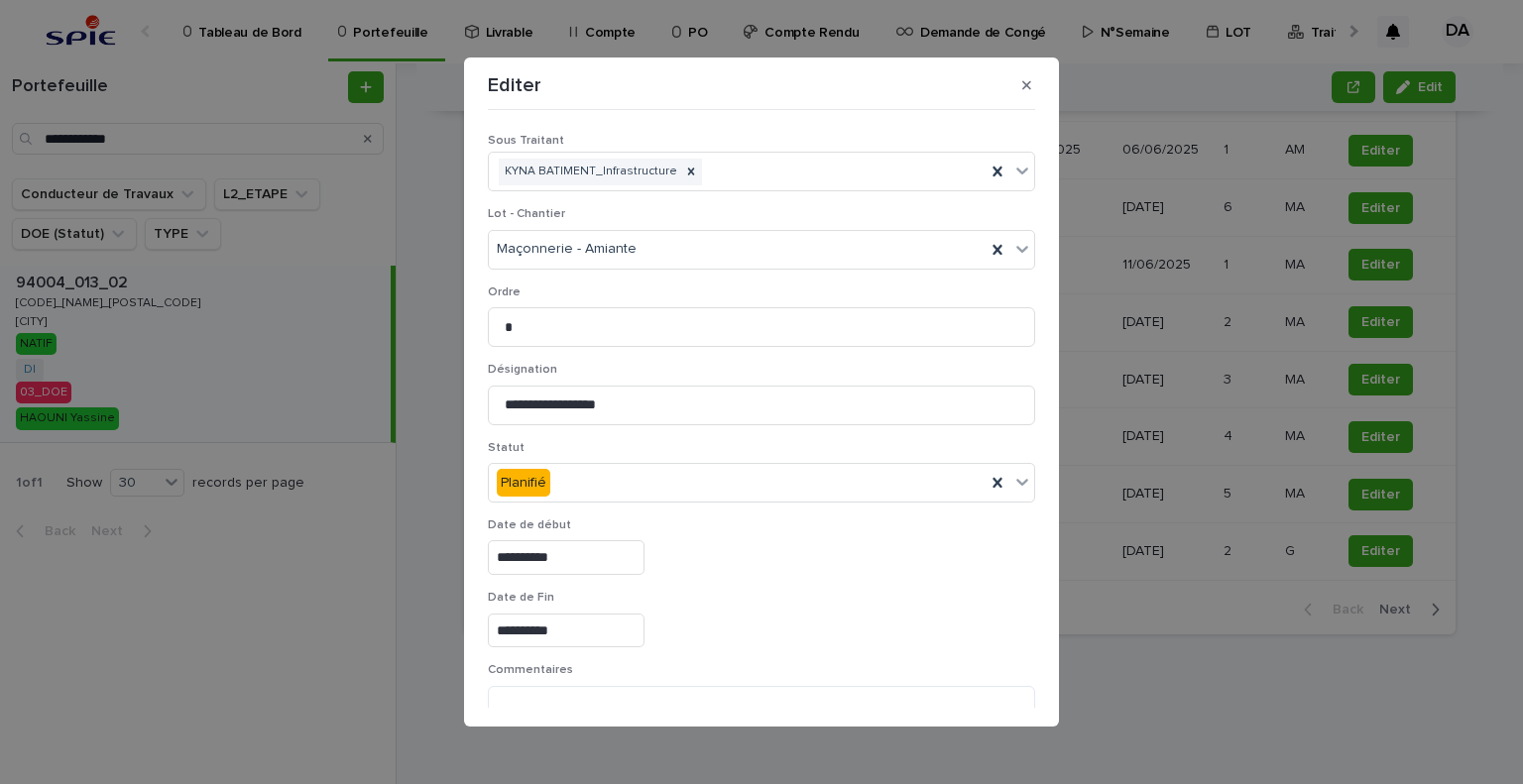 click on "Statut Planifié" at bounding box center [762, 480] 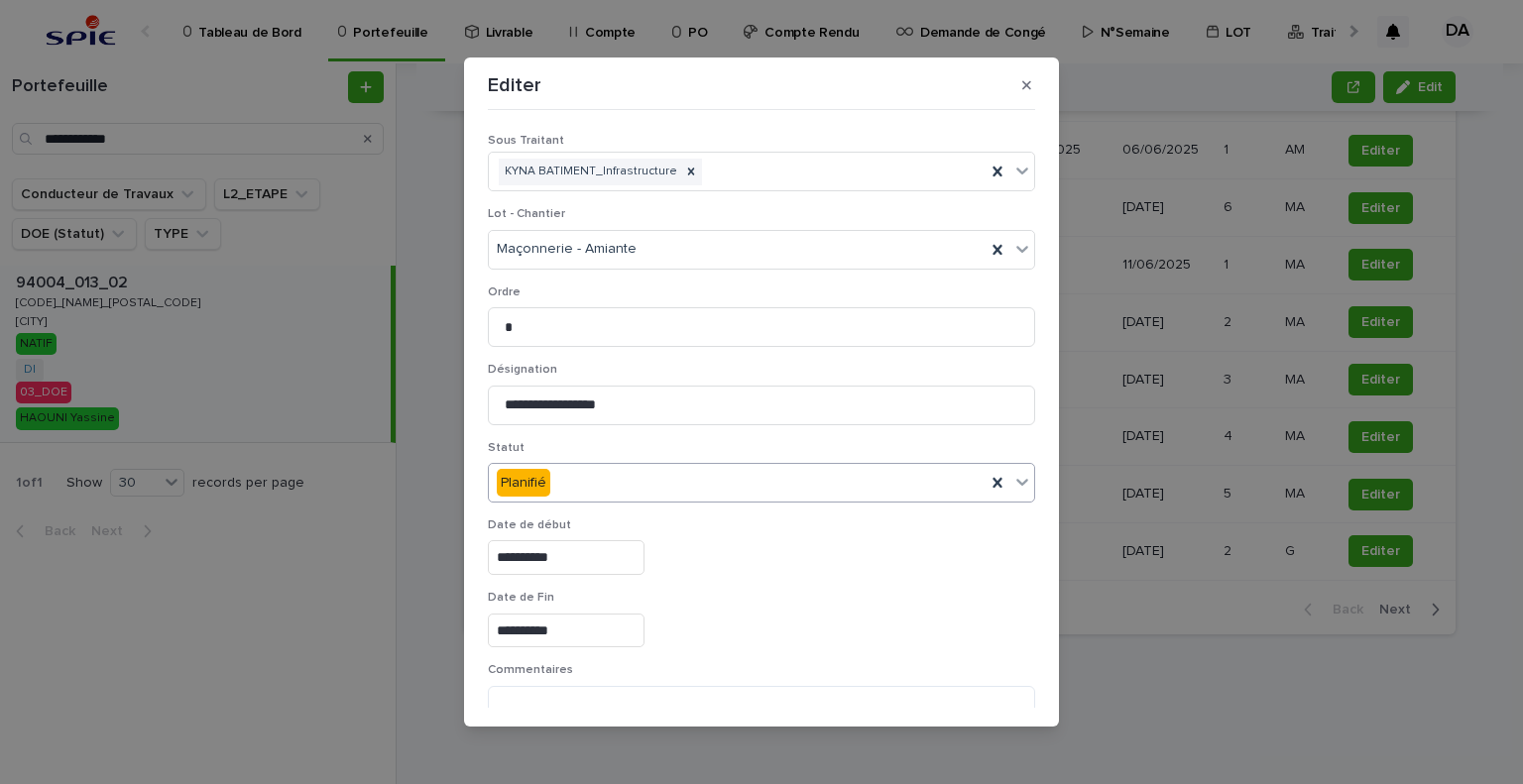 click on "Planifié" at bounding box center (737, 483) 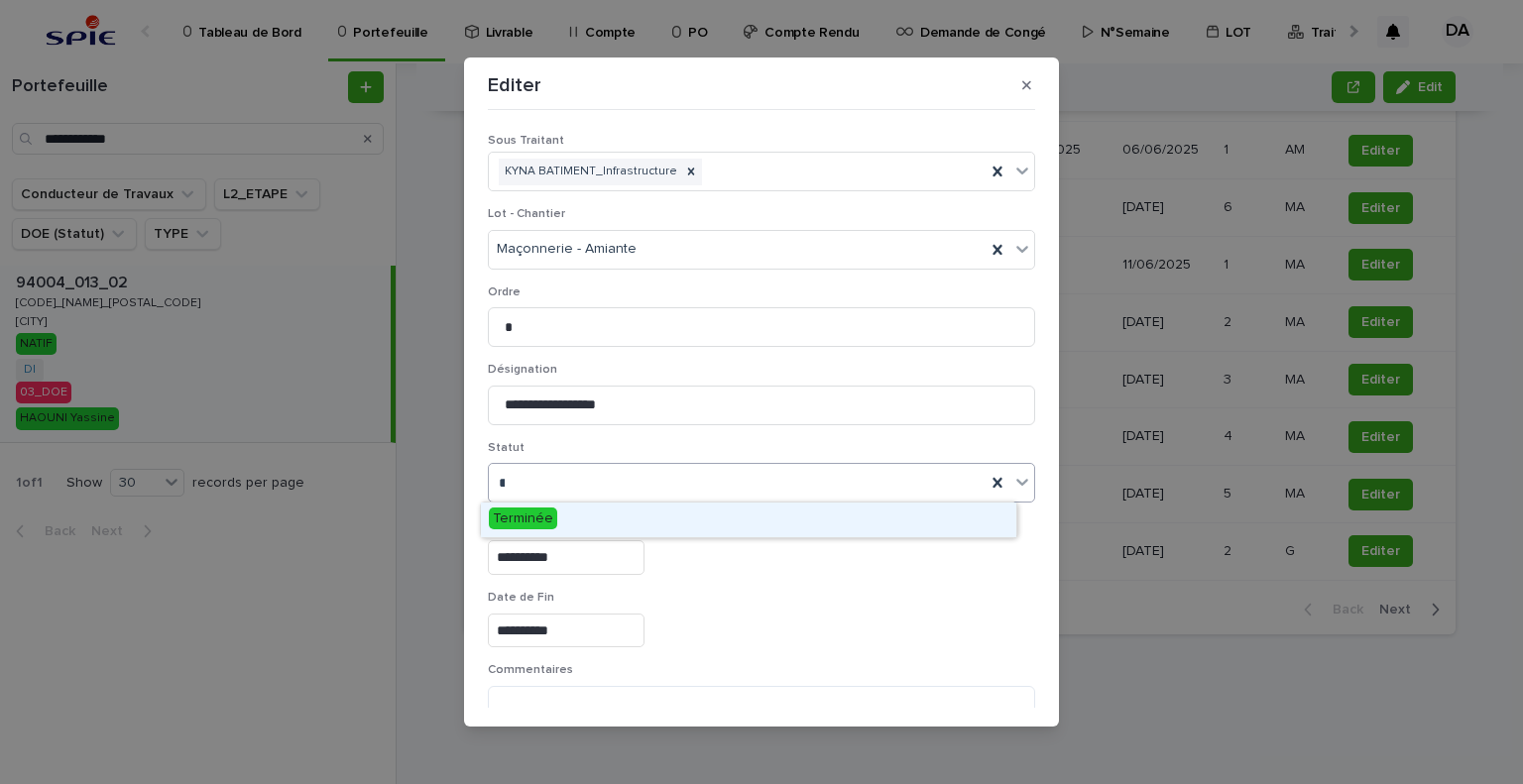 type on "***" 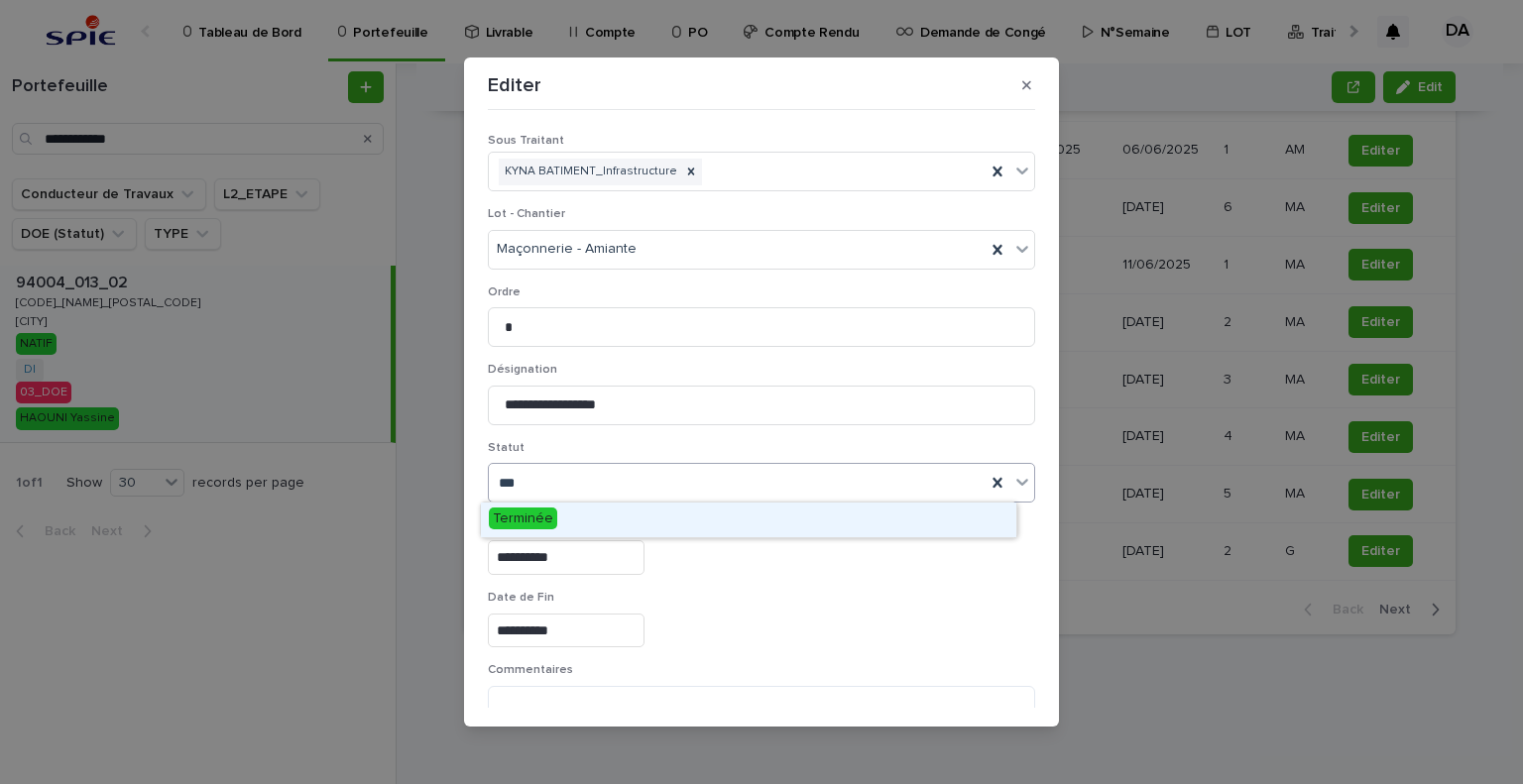 click on "Terminée" at bounding box center [749, 519] 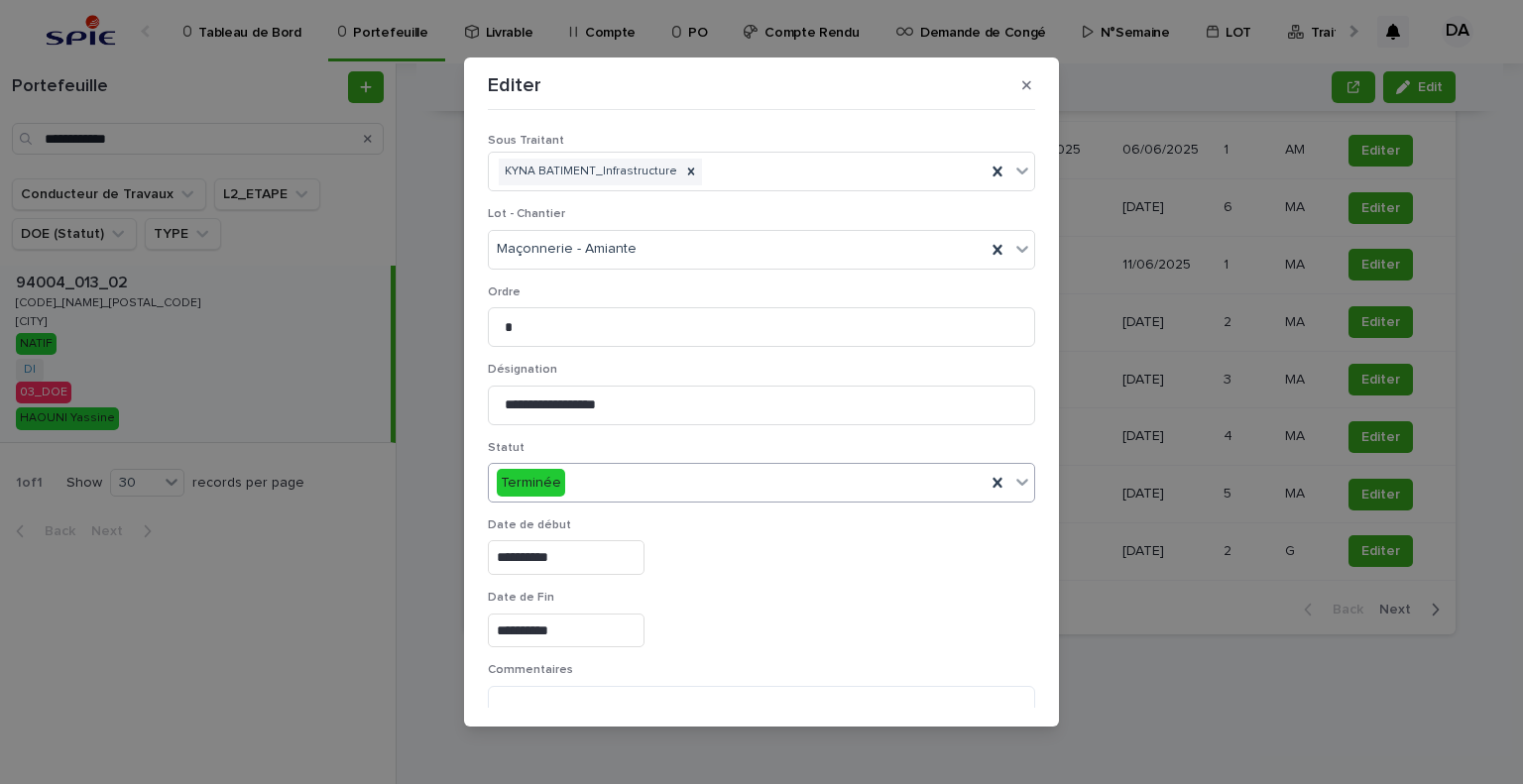 scroll, scrollTop: 98, scrollLeft: 0, axis: vertical 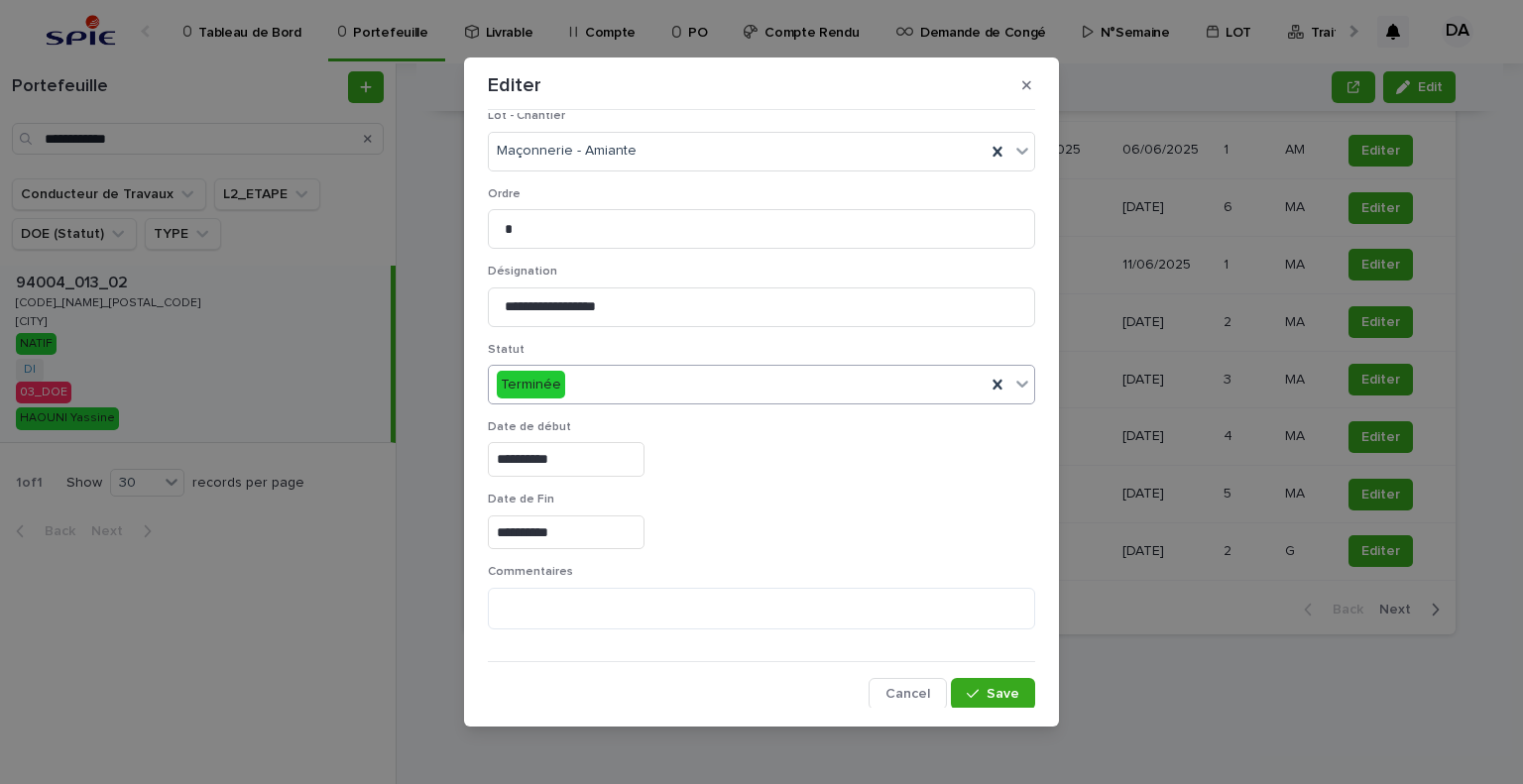 drag, startPoint x: 991, startPoint y: 683, endPoint x: 1200, endPoint y: 590, distance: 228.75751 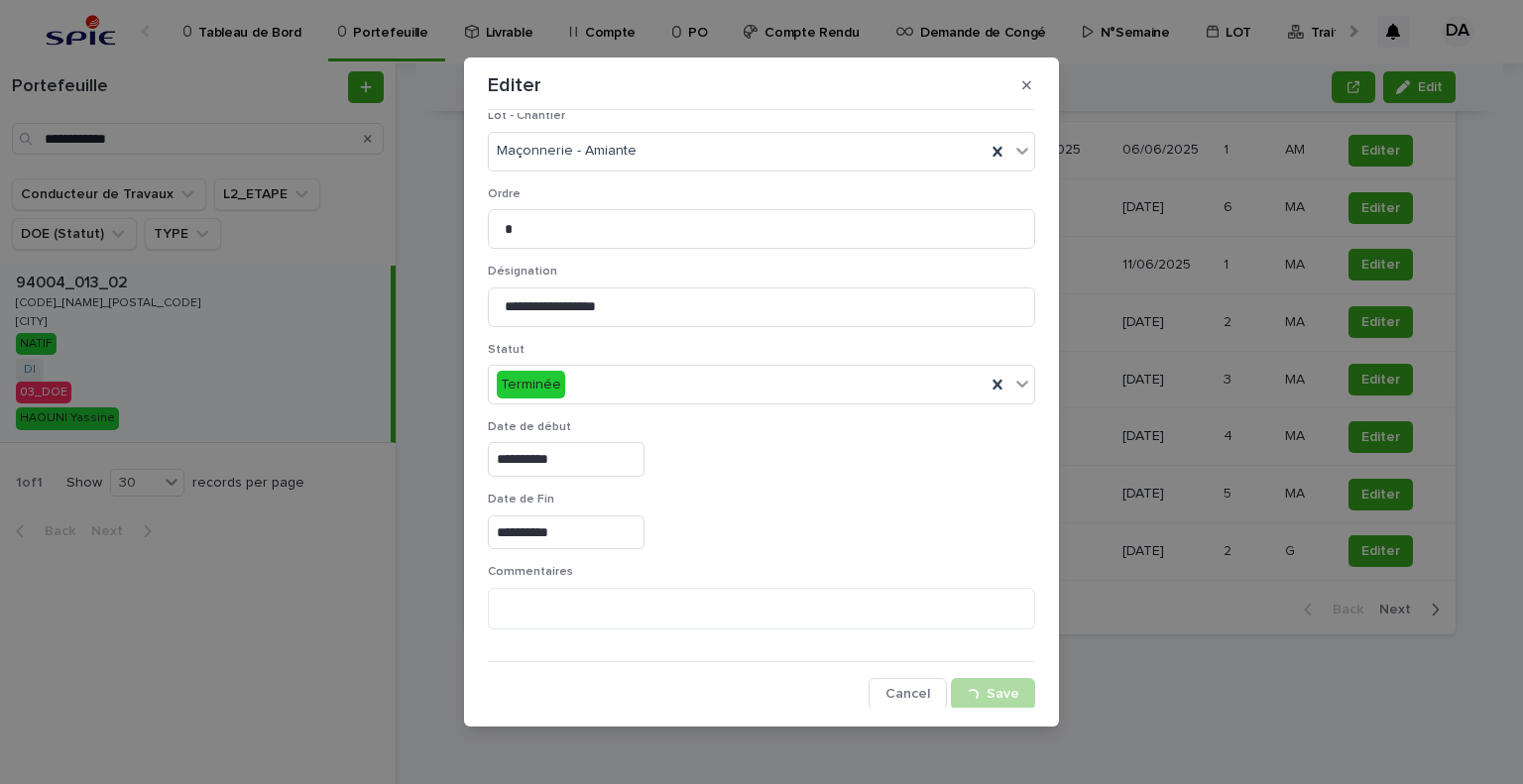 click on "**********" at bounding box center [762, 392] 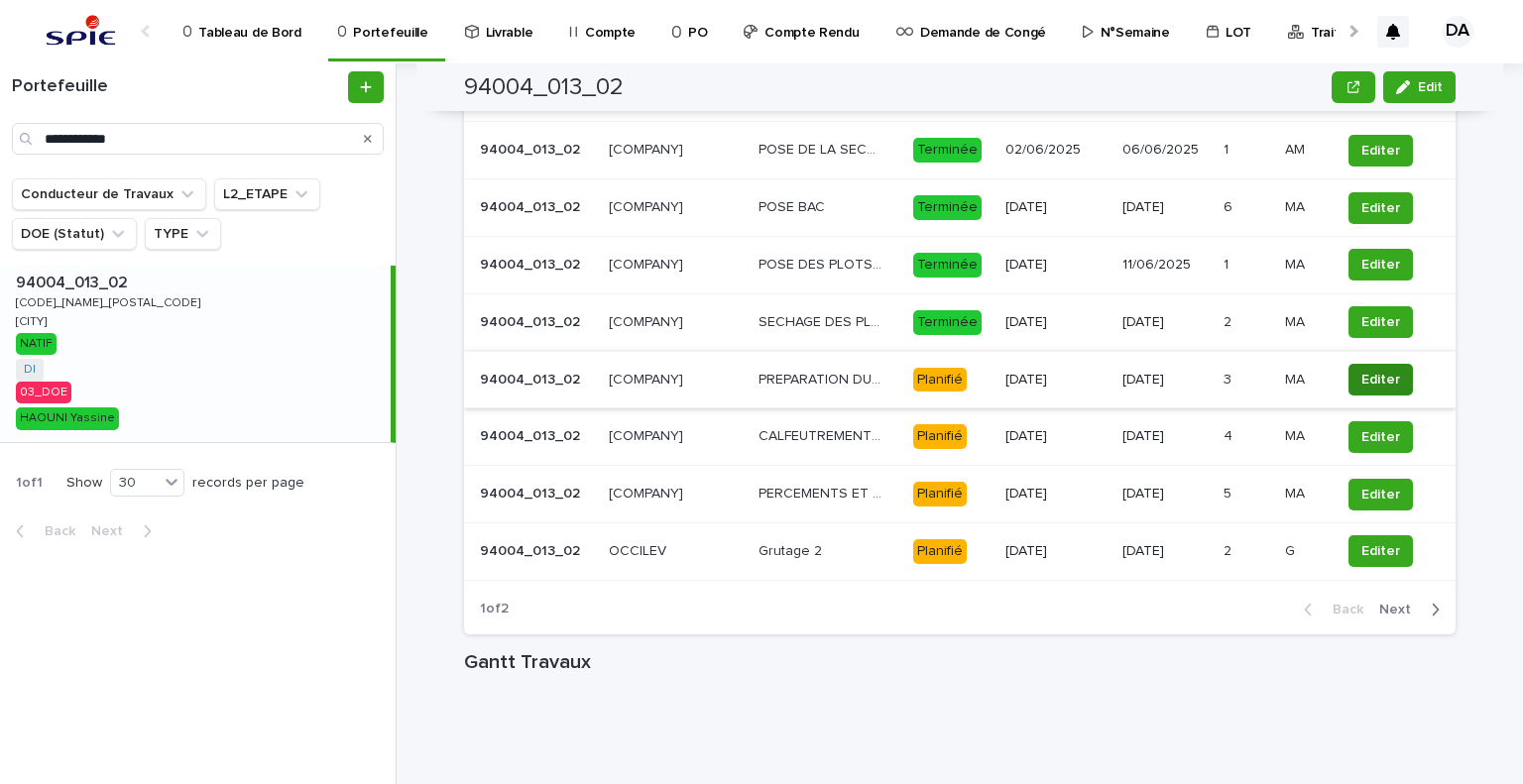 click on "Editer" at bounding box center (1380, 380) 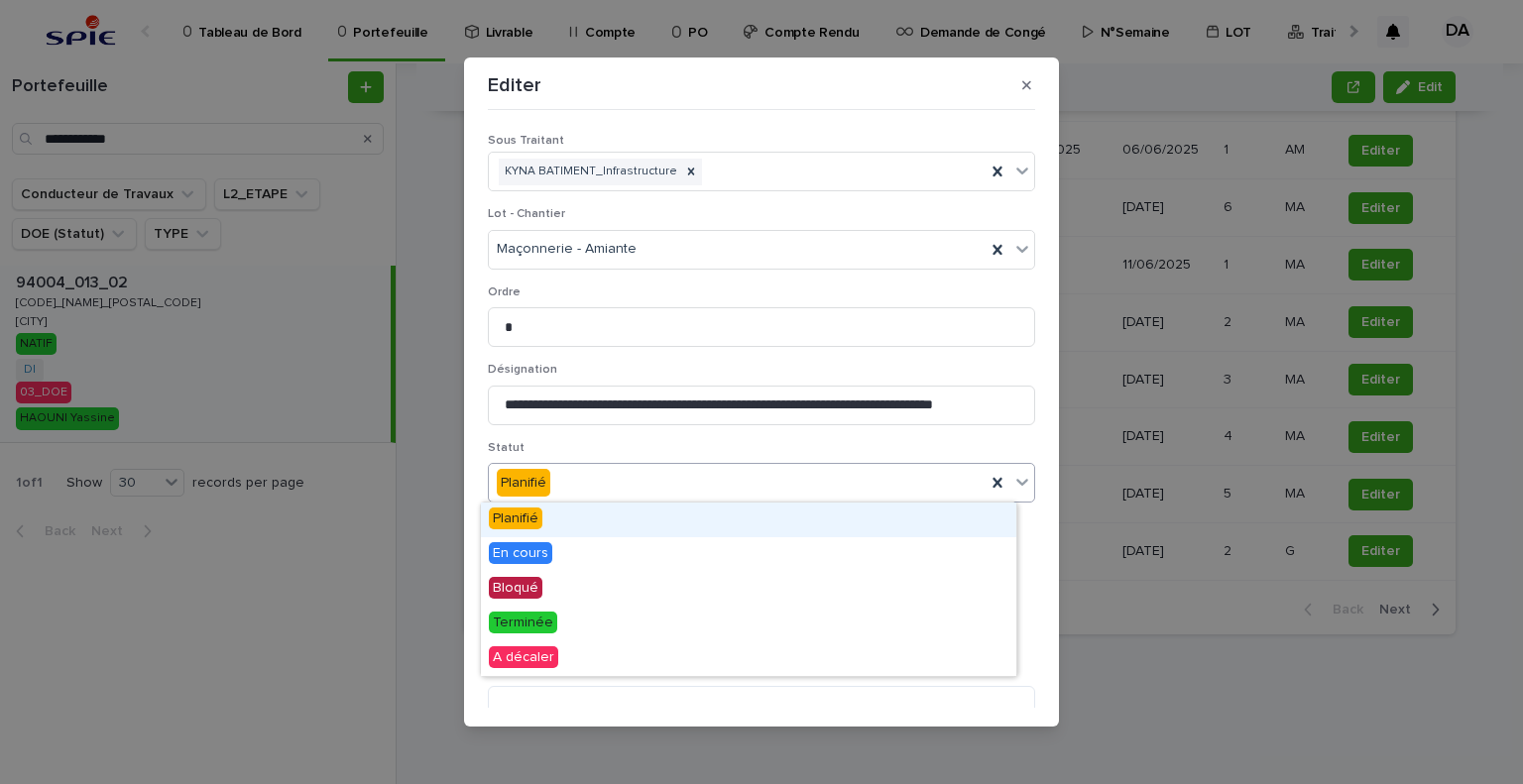 click on "Planifié" at bounding box center [737, 483] 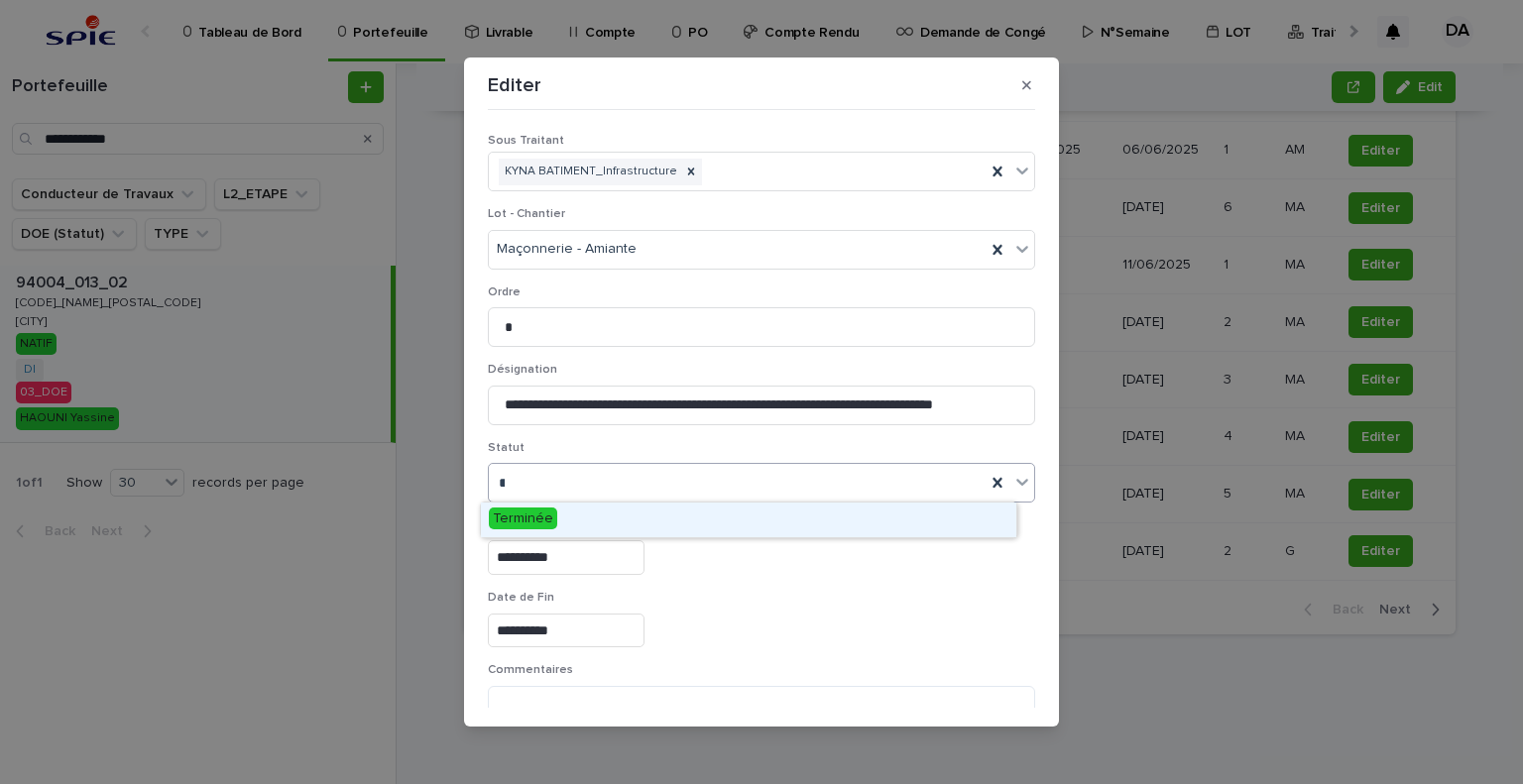 type on "***" 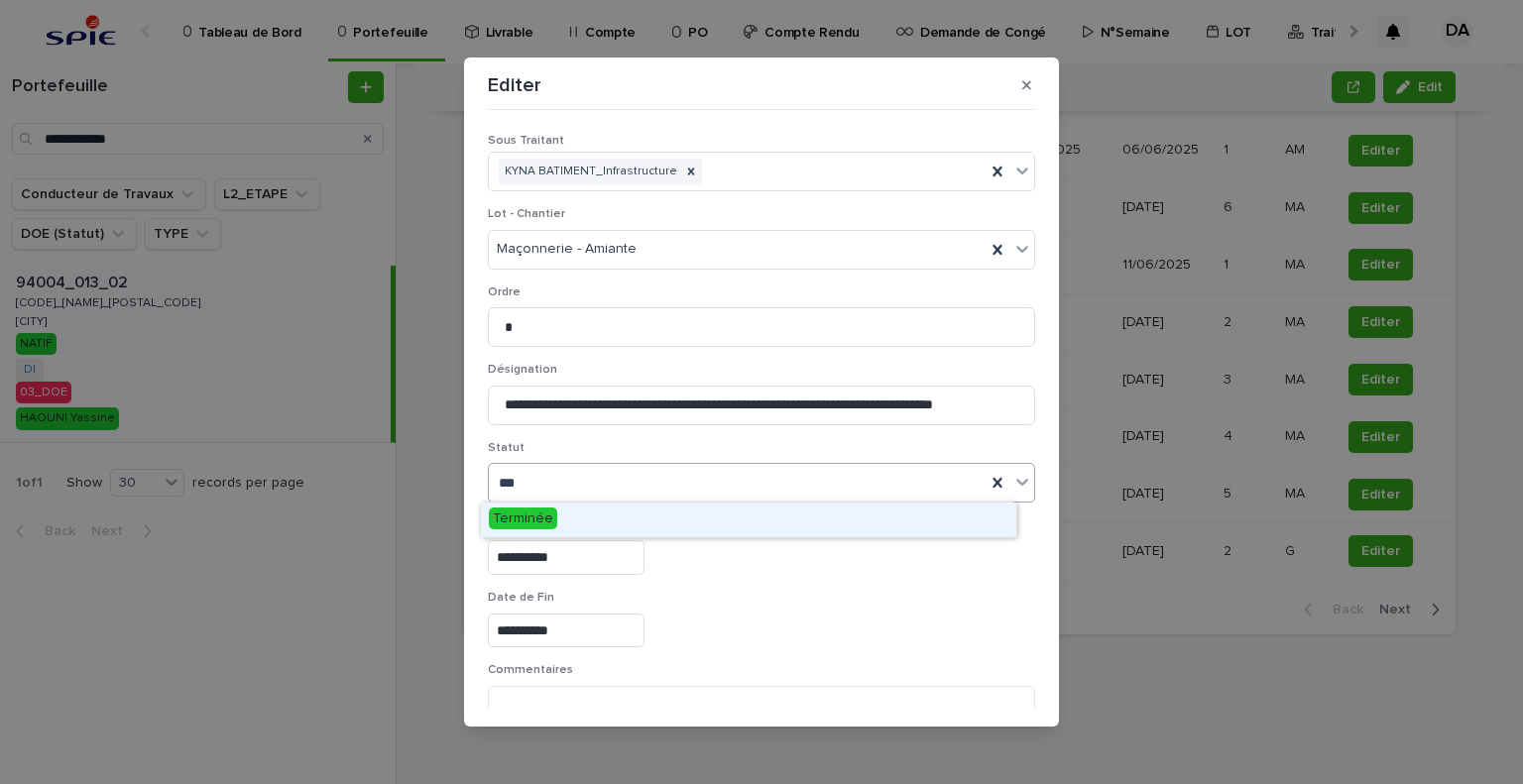 click on "Terminée" at bounding box center (749, 519) 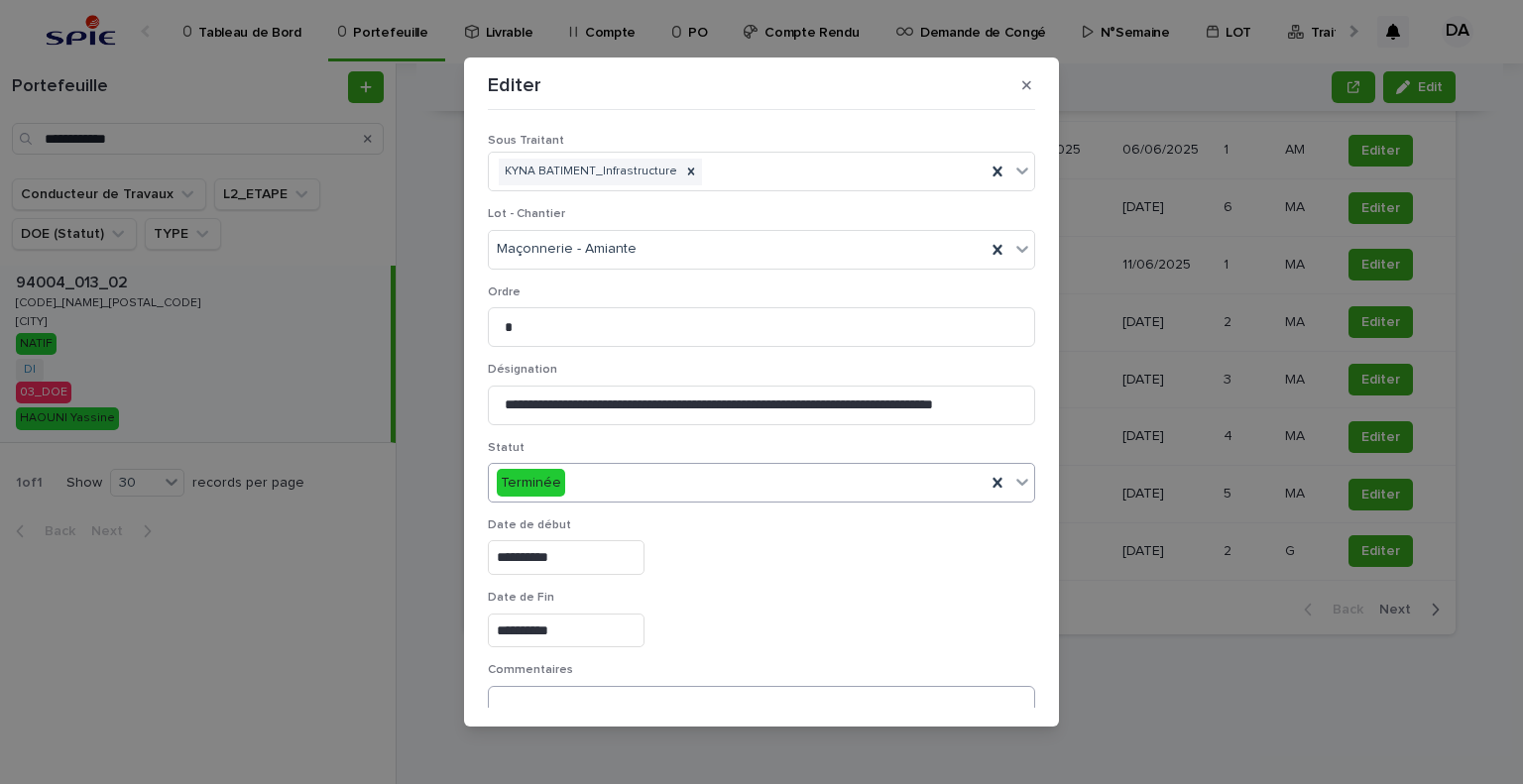 scroll, scrollTop: 98, scrollLeft: 0, axis: vertical 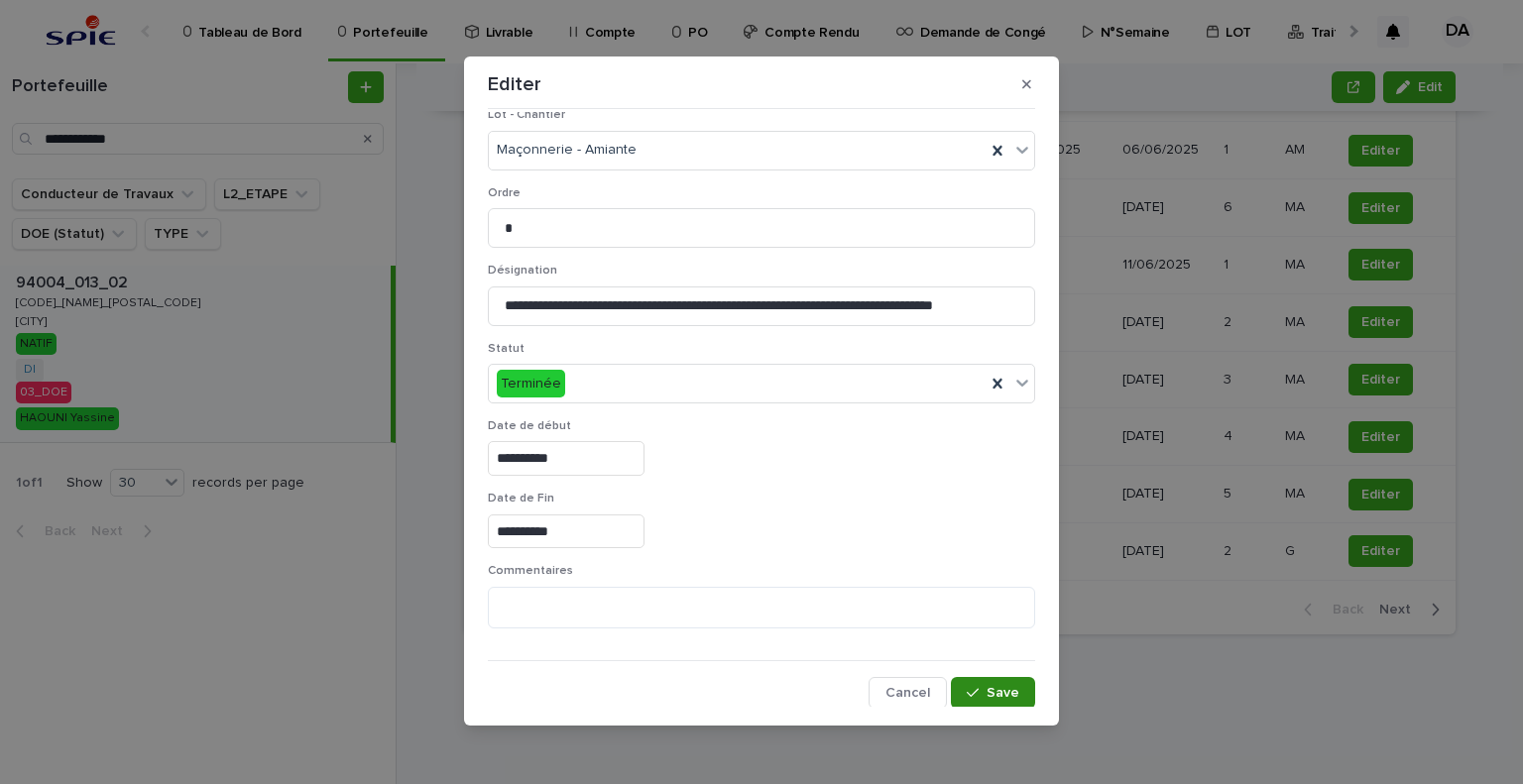 drag, startPoint x: 986, startPoint y: 691, endPoint x: 1389, endPoint y: 520, distance: 437.77848 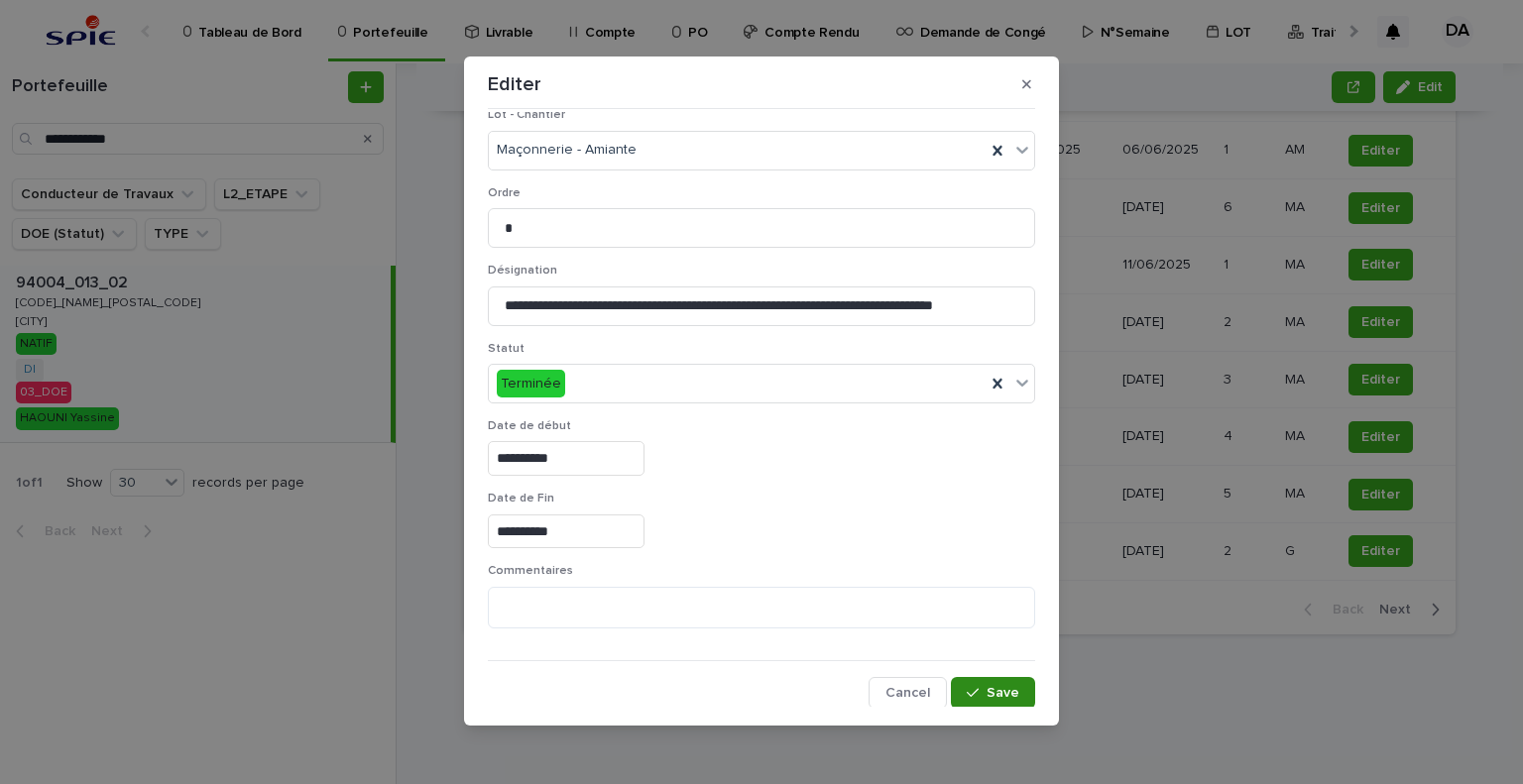 click on "Save" at bounding box center (1002, 693) 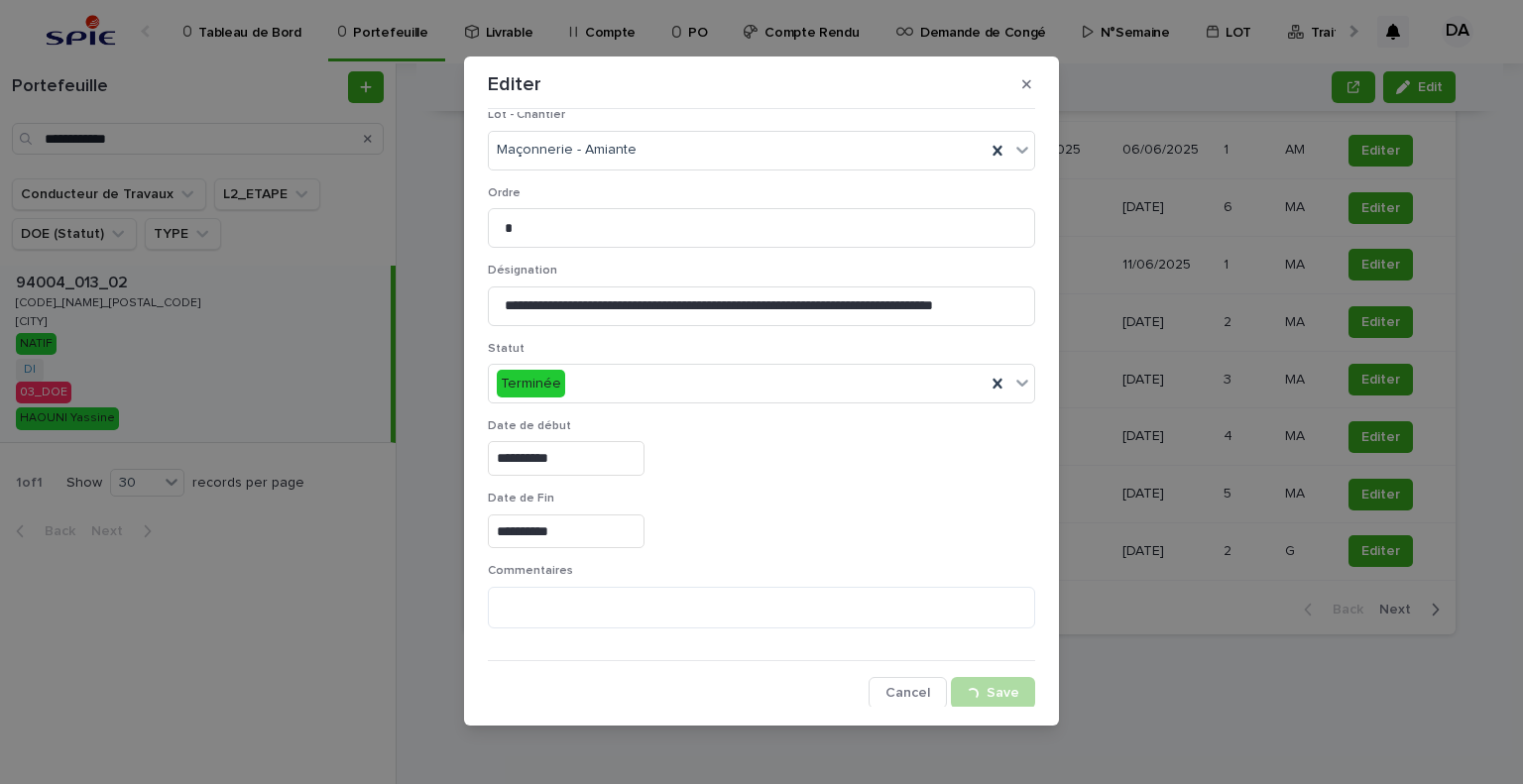 click on "**********" at bounding box center (762, 392) 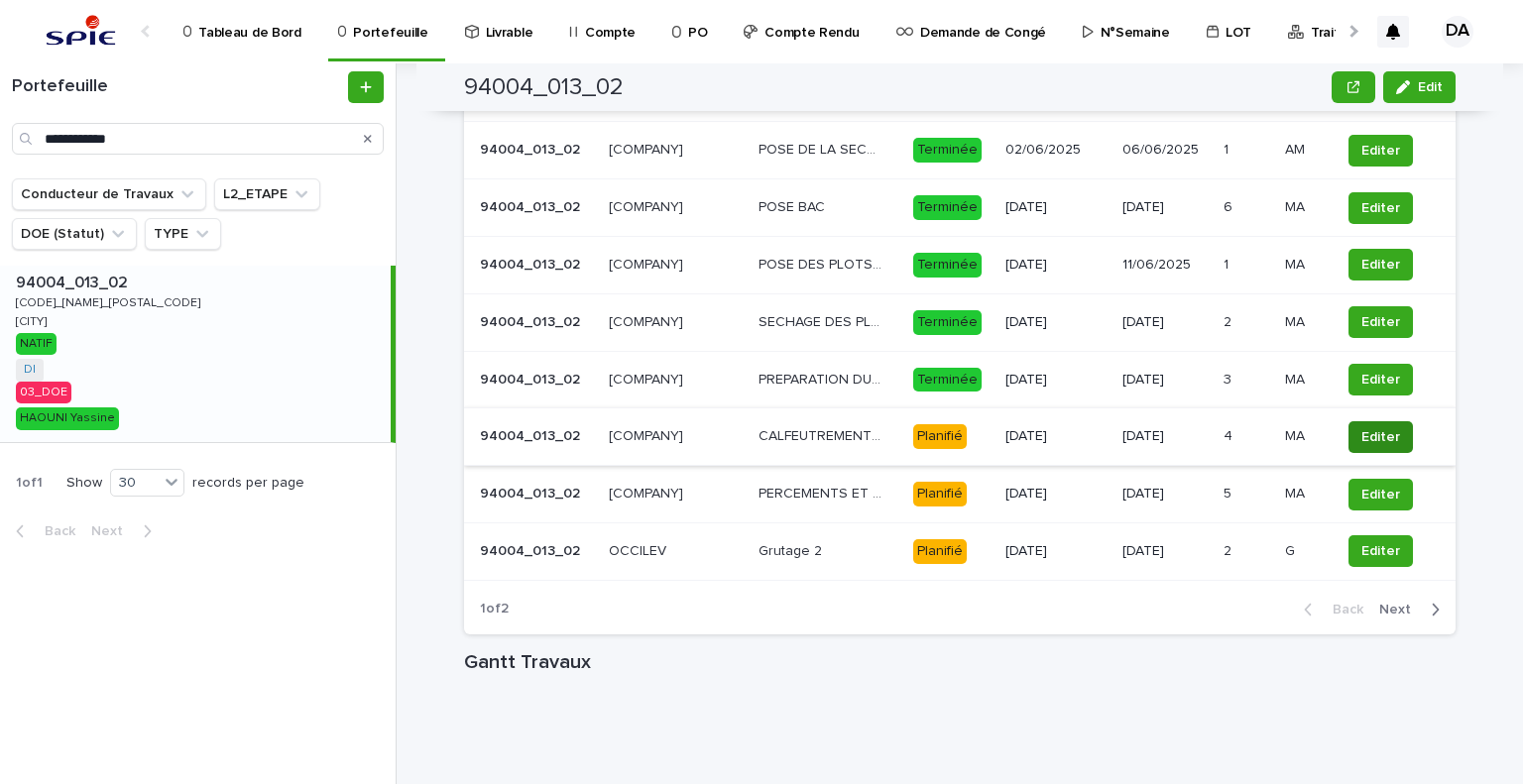click on "Editer" at bounding box center (1380, 437) 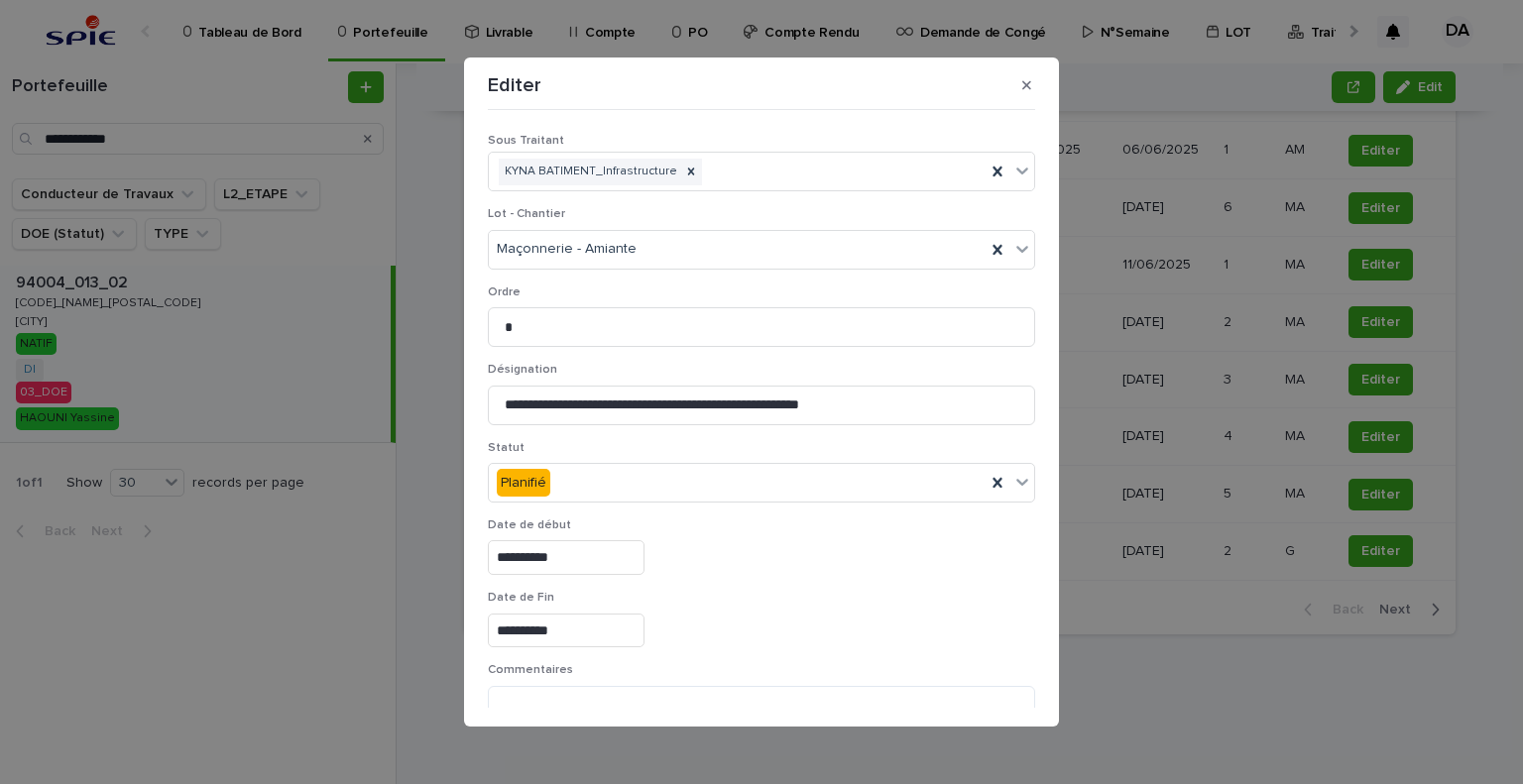 drag, startPoint x: 605, startPoint y: 503, endPoint x: 606, endPoint y: 478, distance: 25.019992 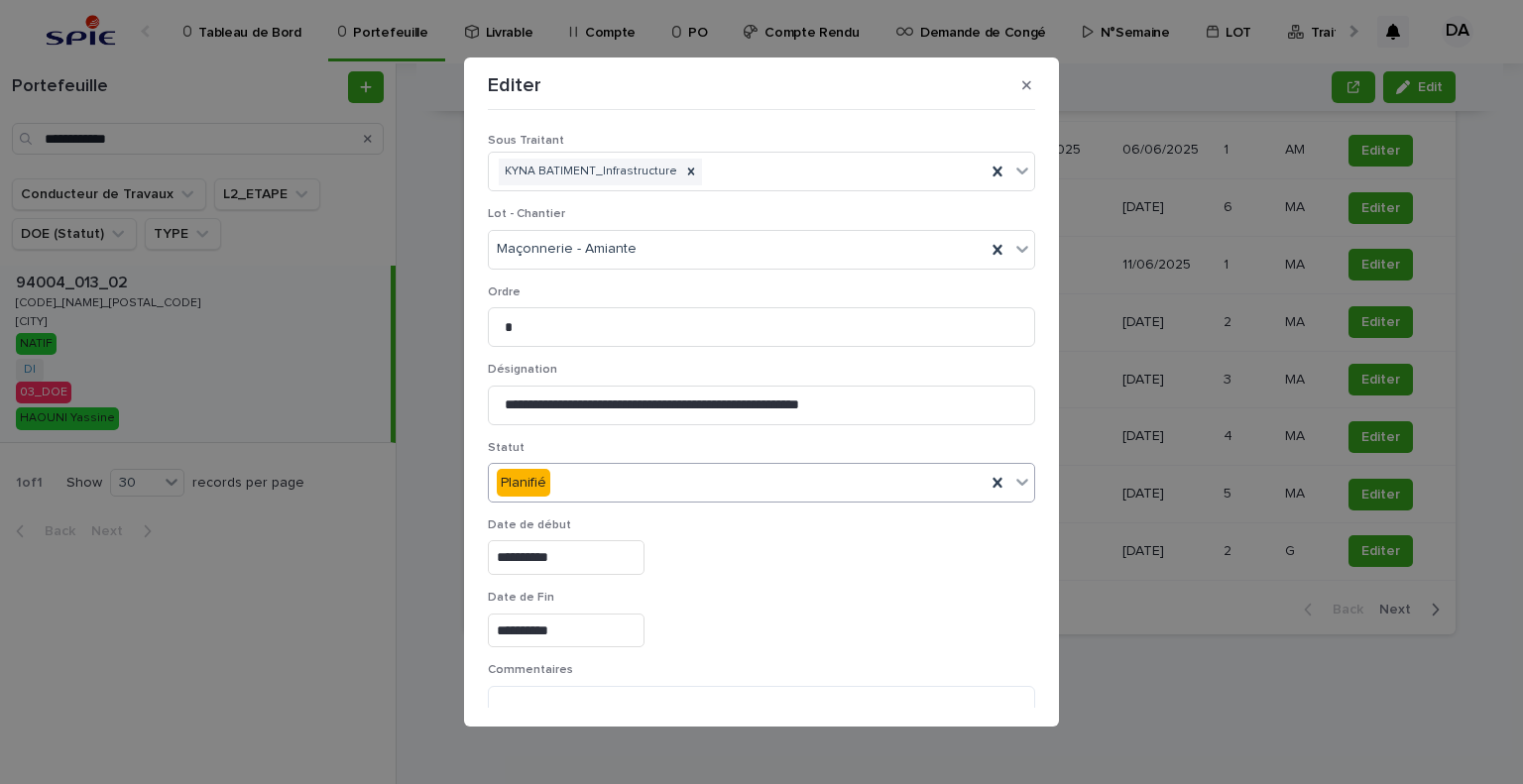 click on "Statut Planifié" at bounding box center [762, 480] 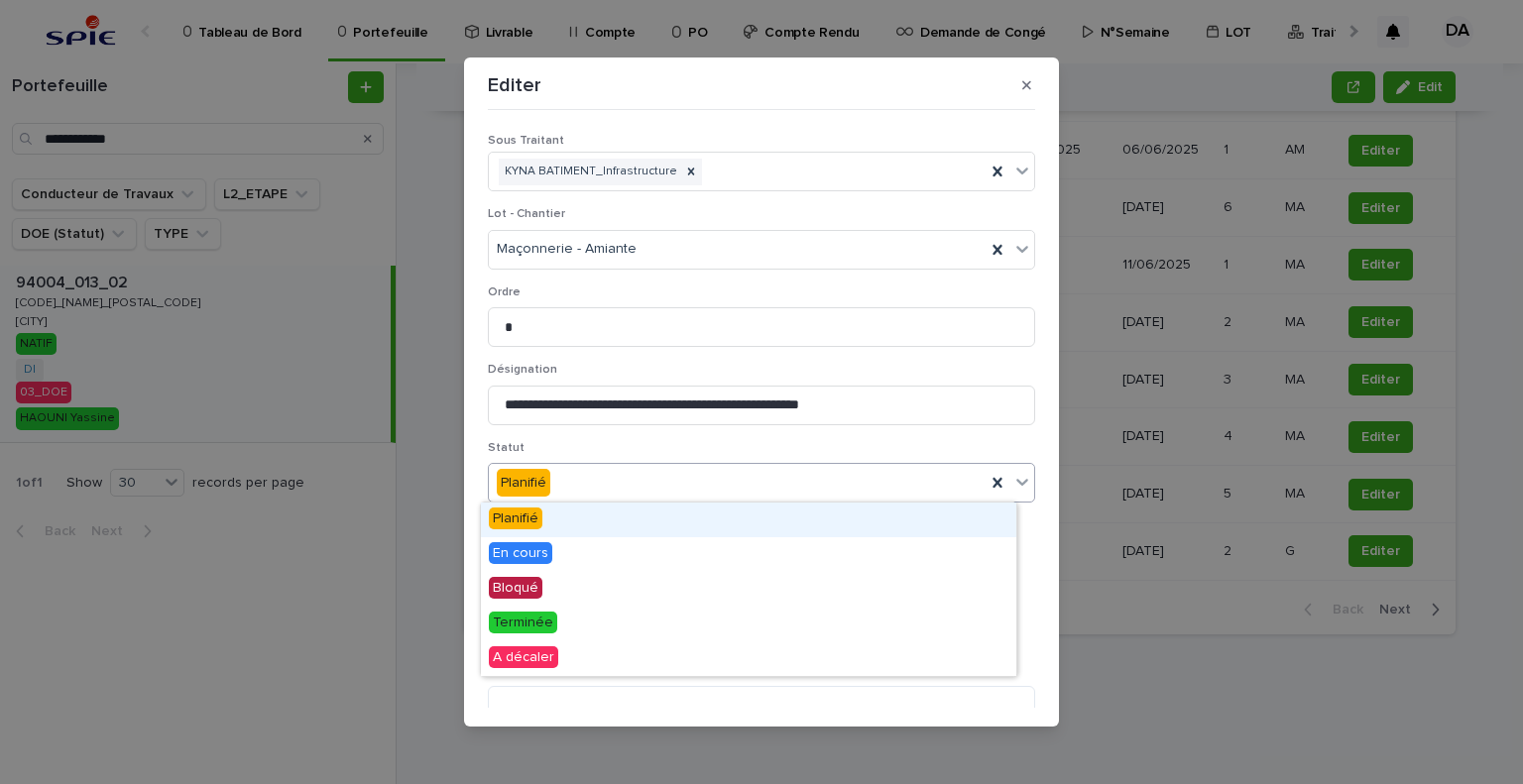 click on "Planifié" at bounding box center (737, 483) 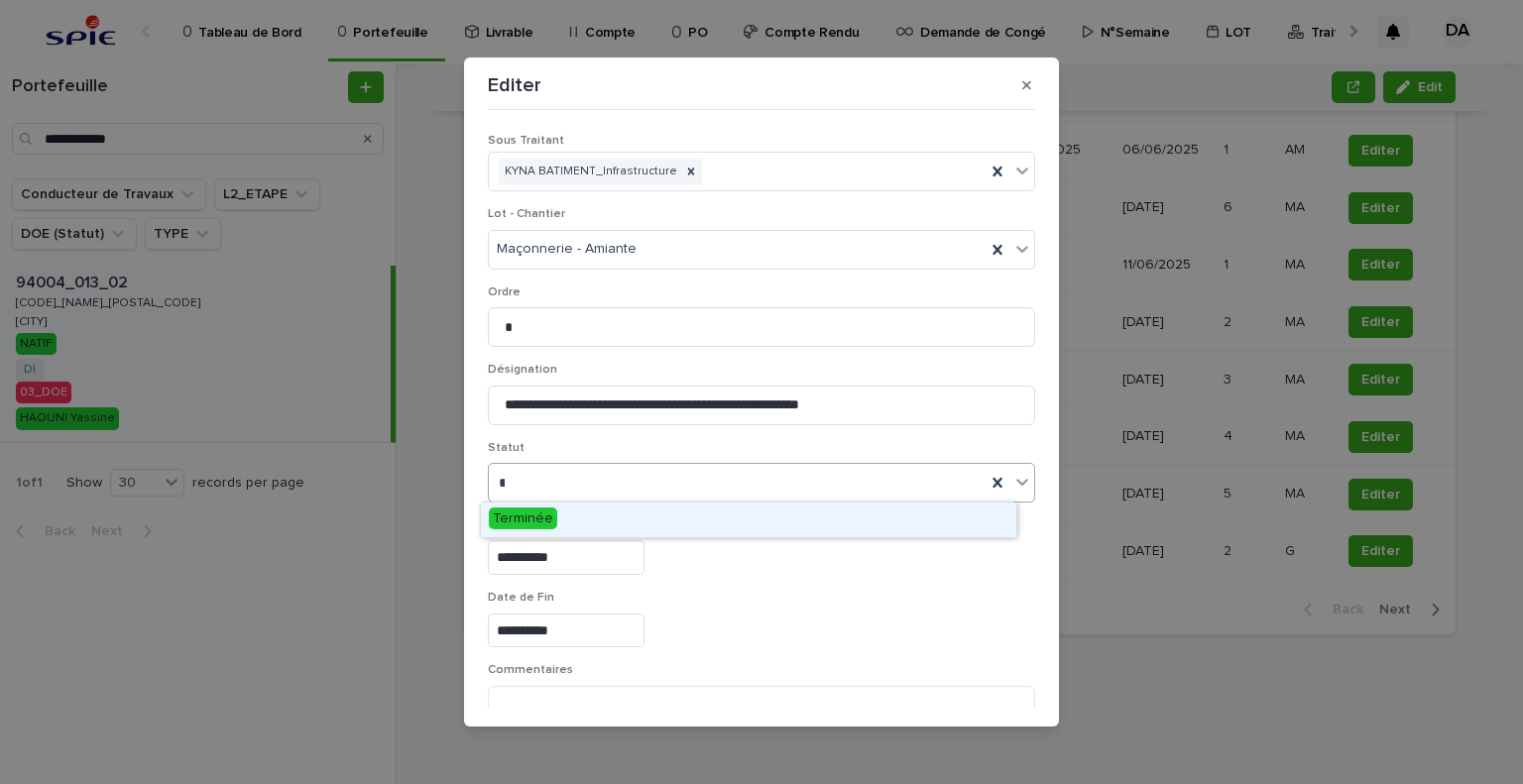 type on "***" 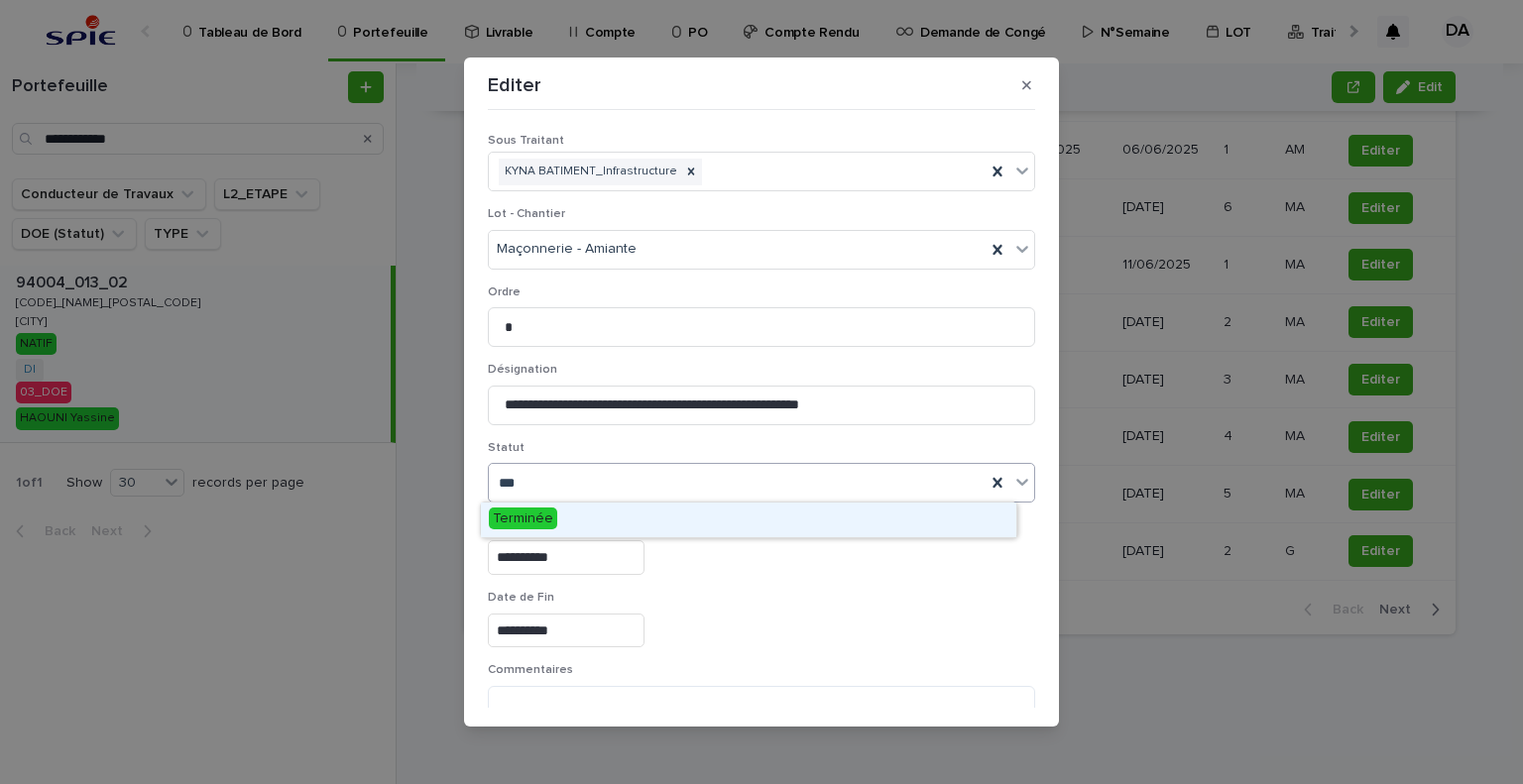 click on "Terminée" at bounding box center [749, 519] 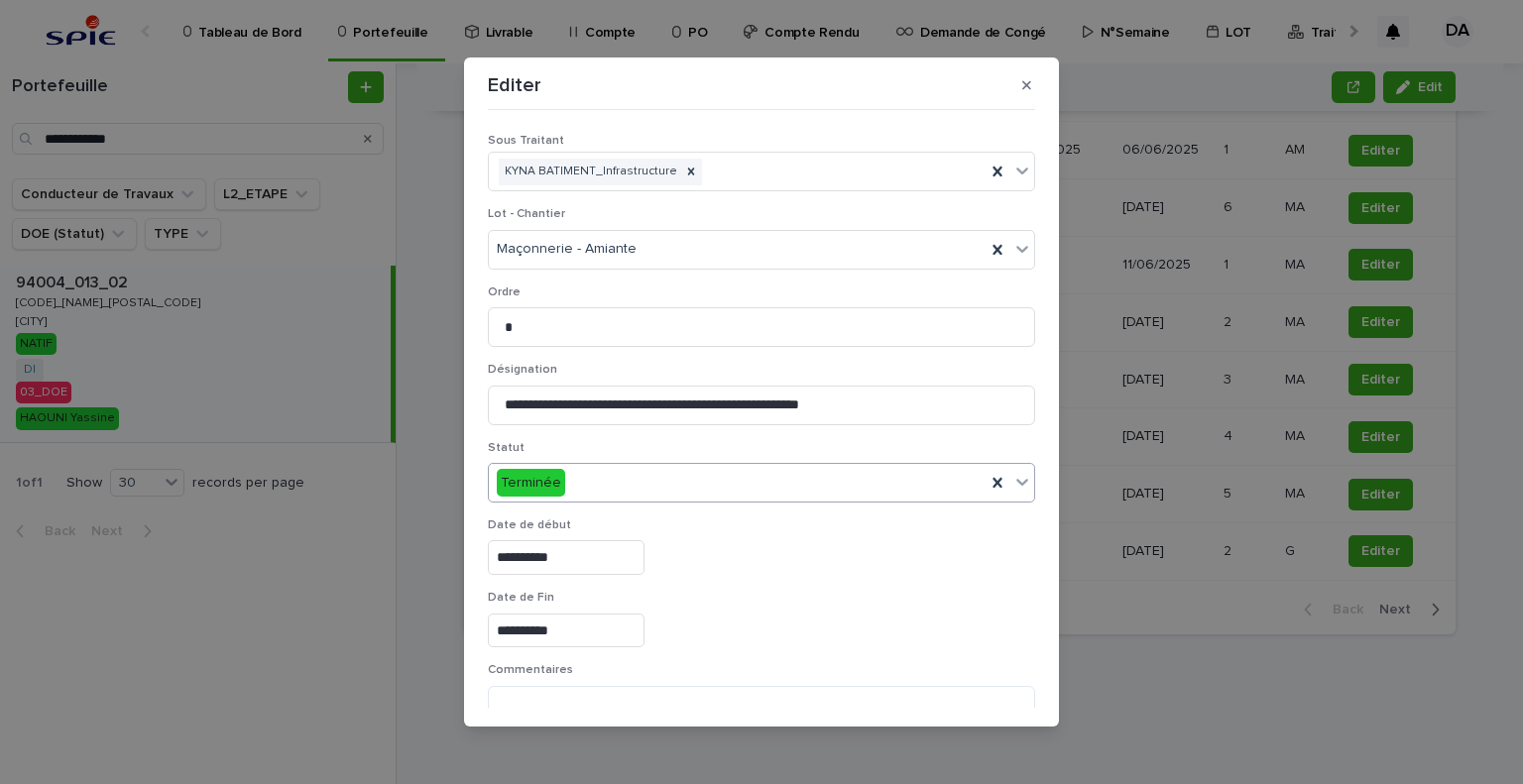 scroll, scrollTop: 98, scrollLeft: 0, axis: vertical 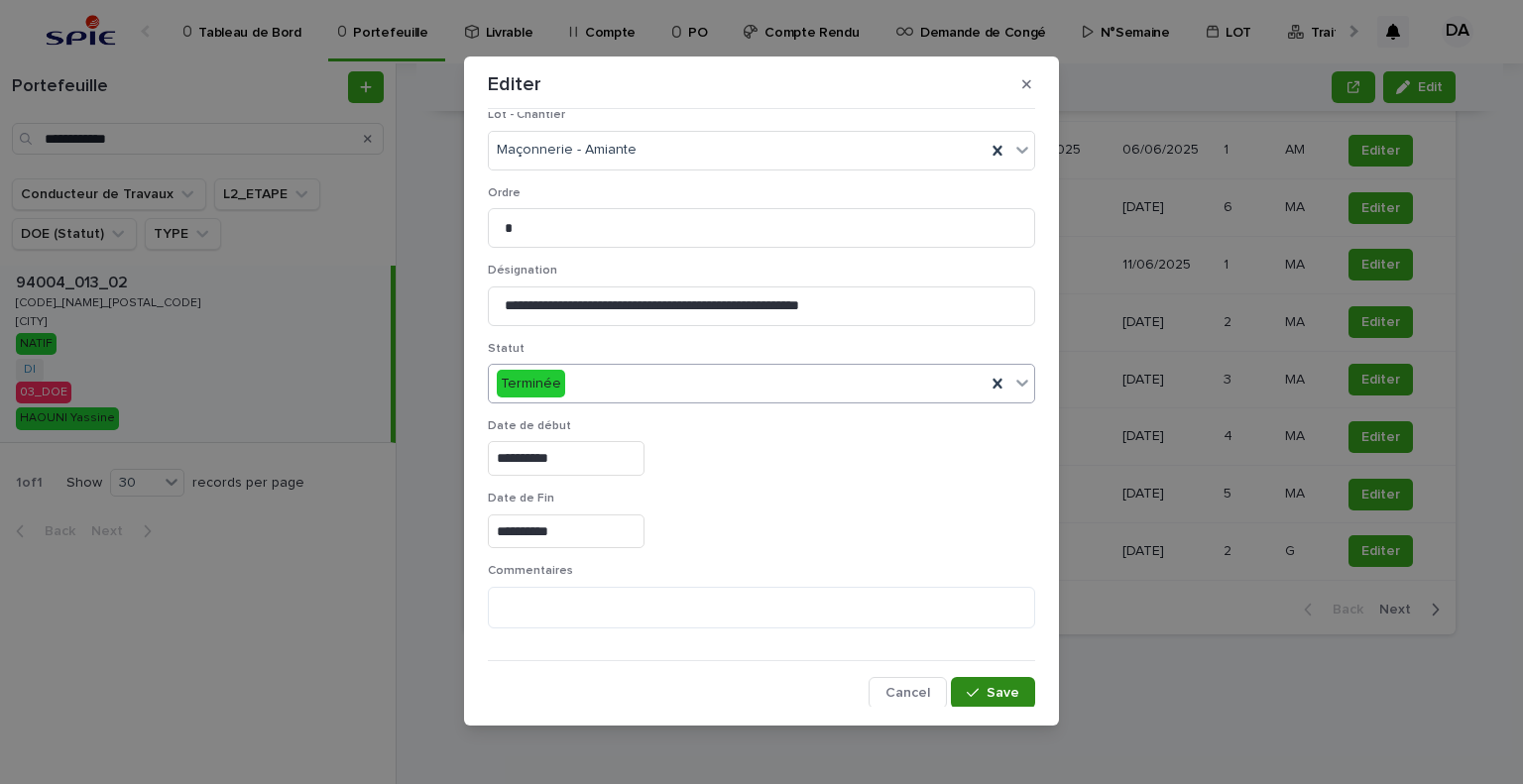 click on "Save" at bounding box center [1002, 693] 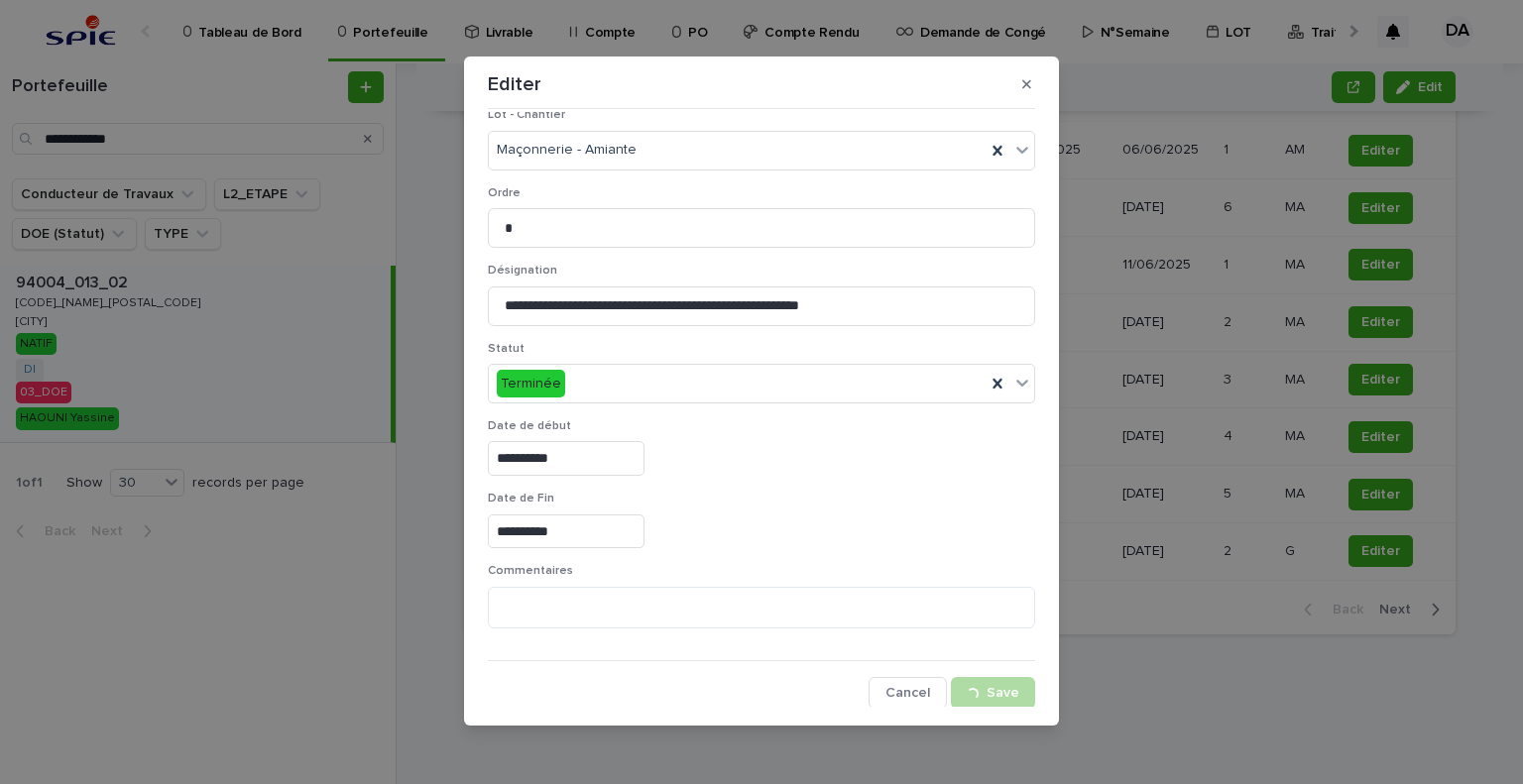 click on "**********" at bounding box center (762, 392) 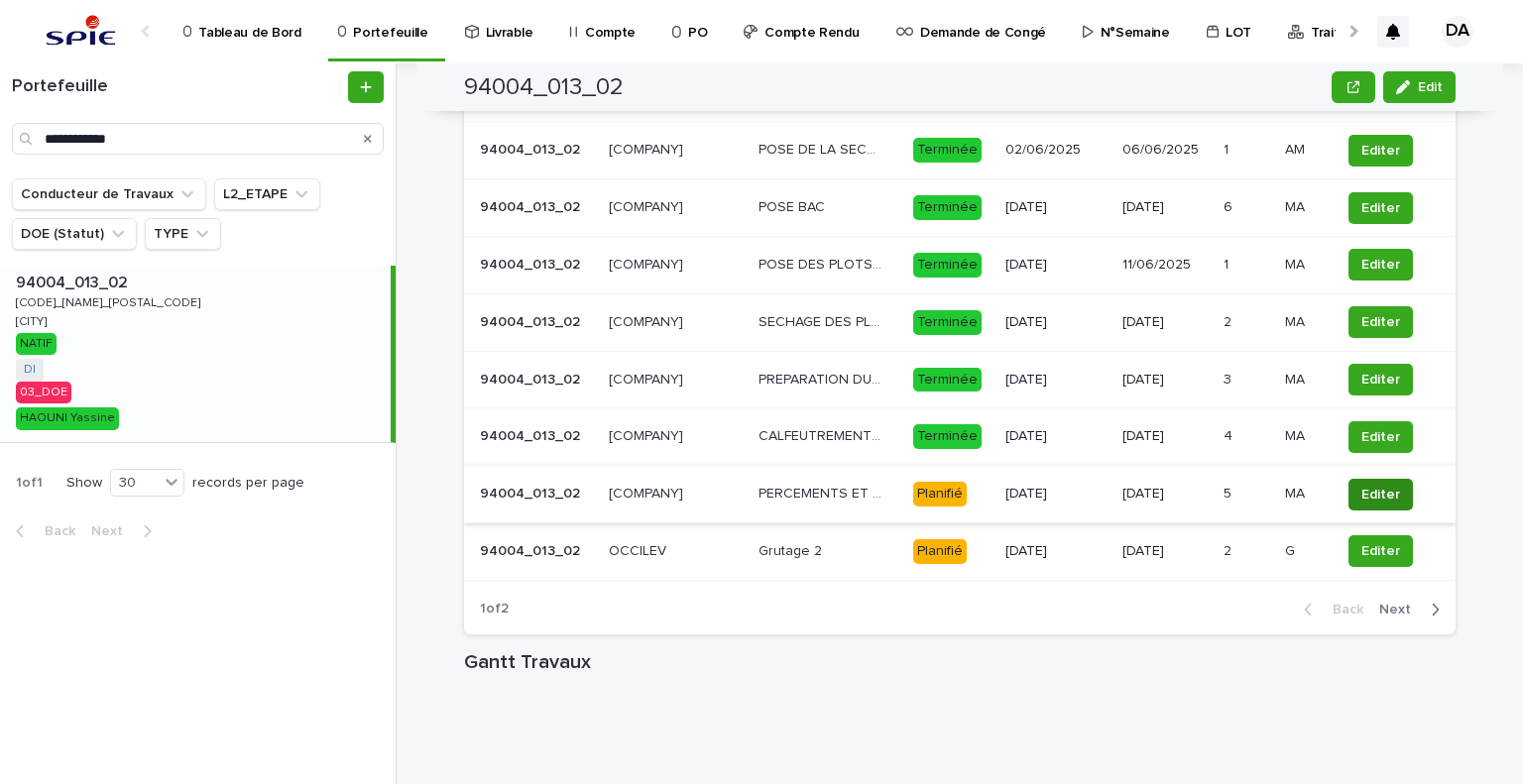 click on "Editer" at bounding box center (1380, 495) 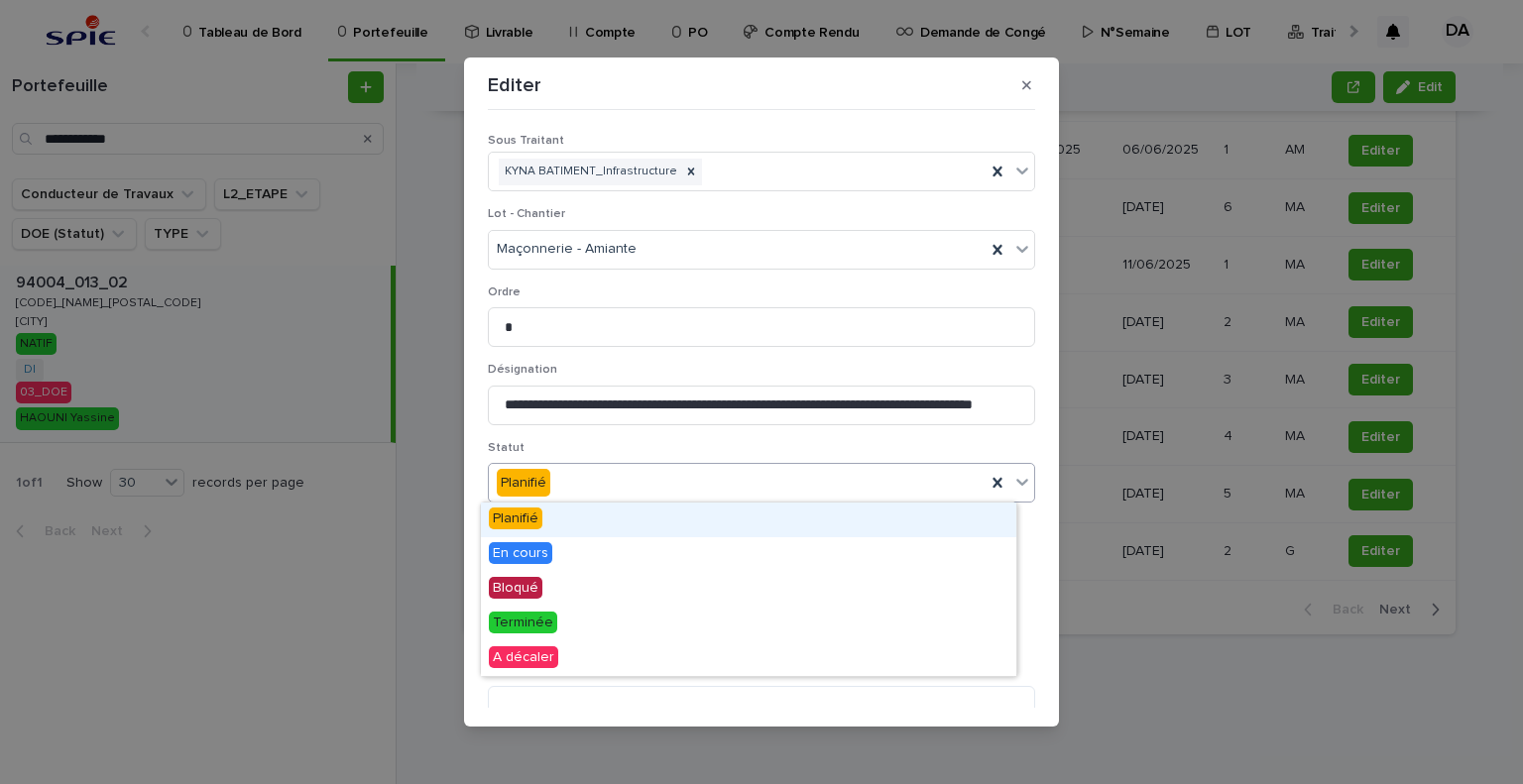 click on "Planifié" at bounding box center (737, 483) 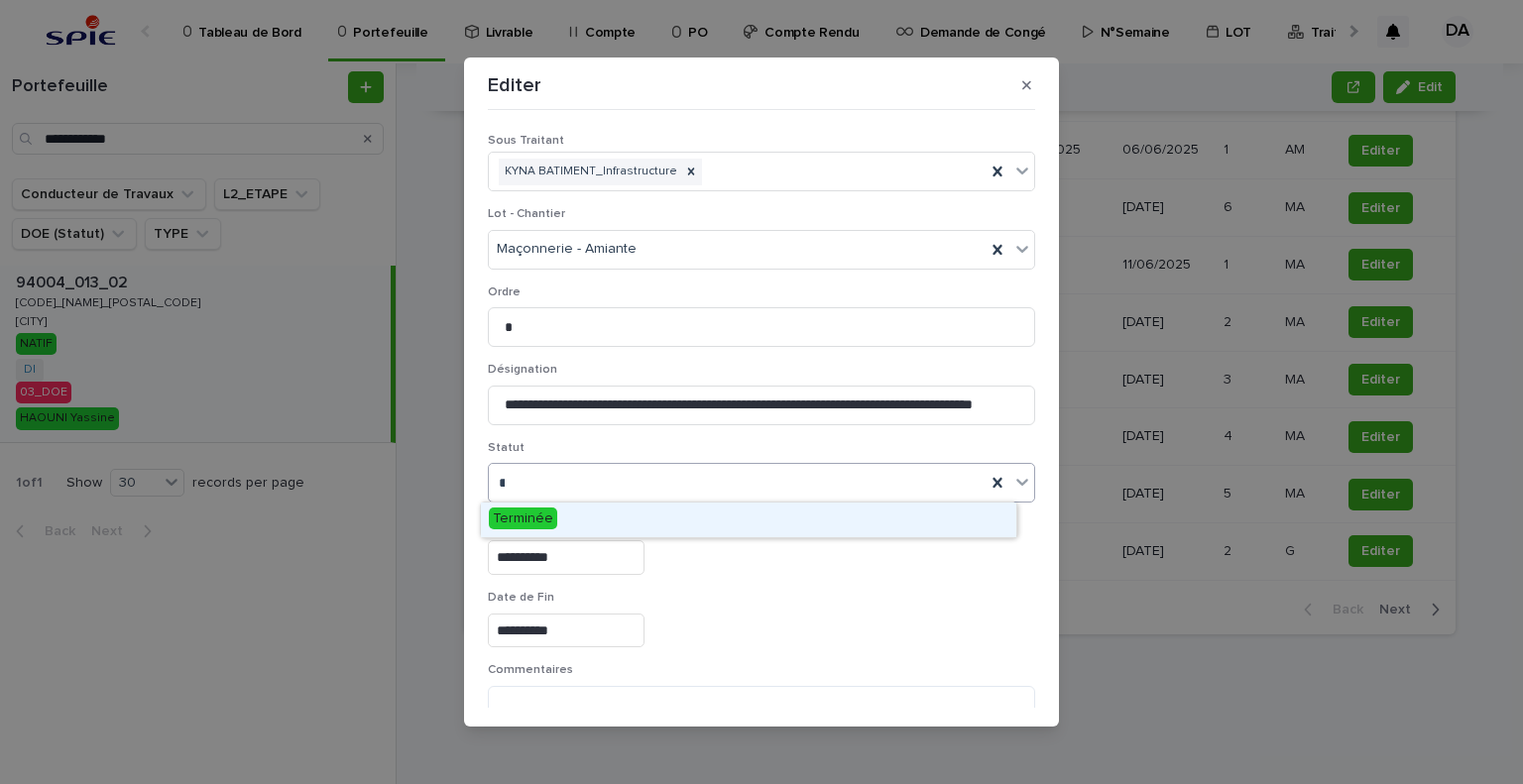 type on "***" 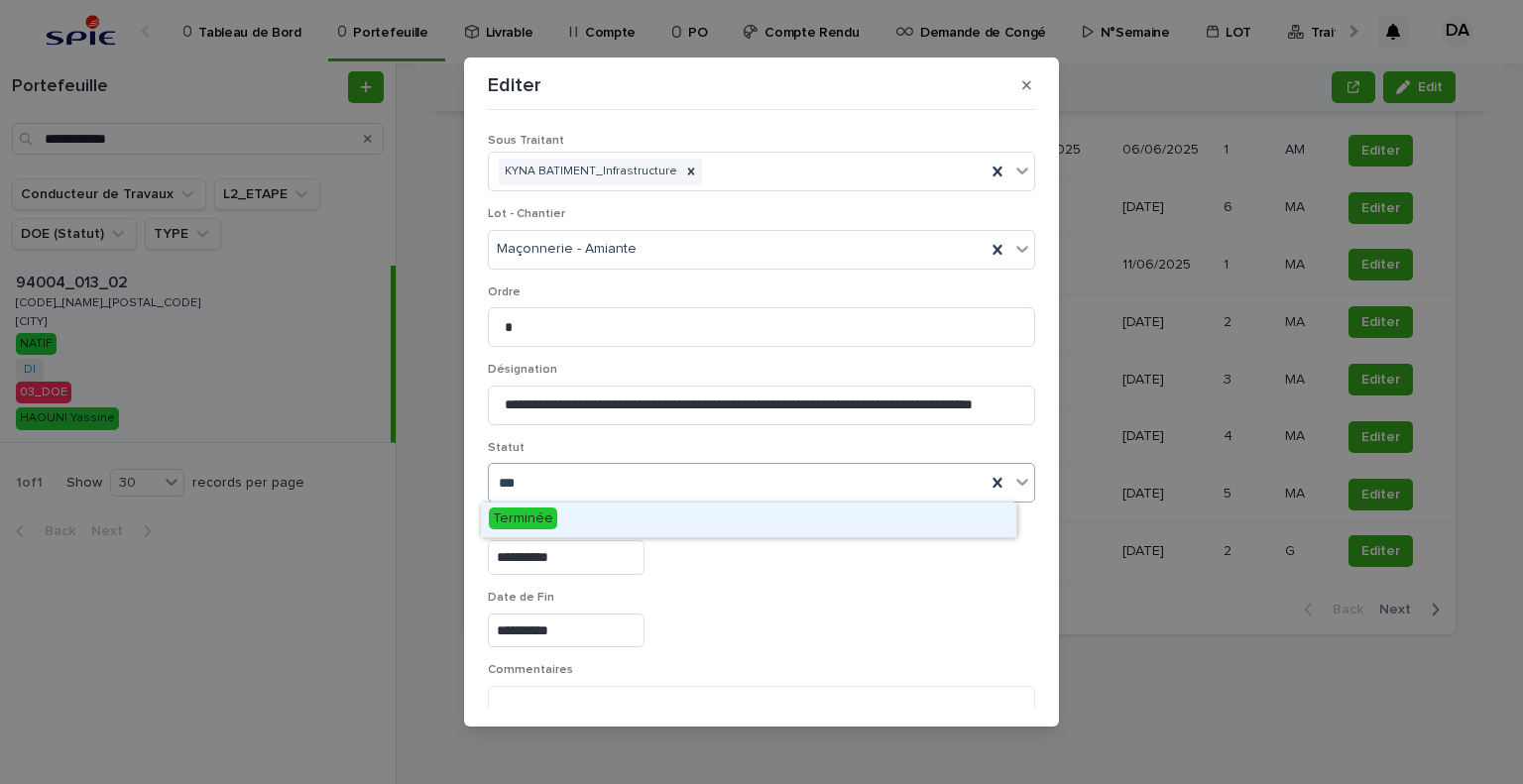 click on "Terminée" at bounding box center (749, 519) 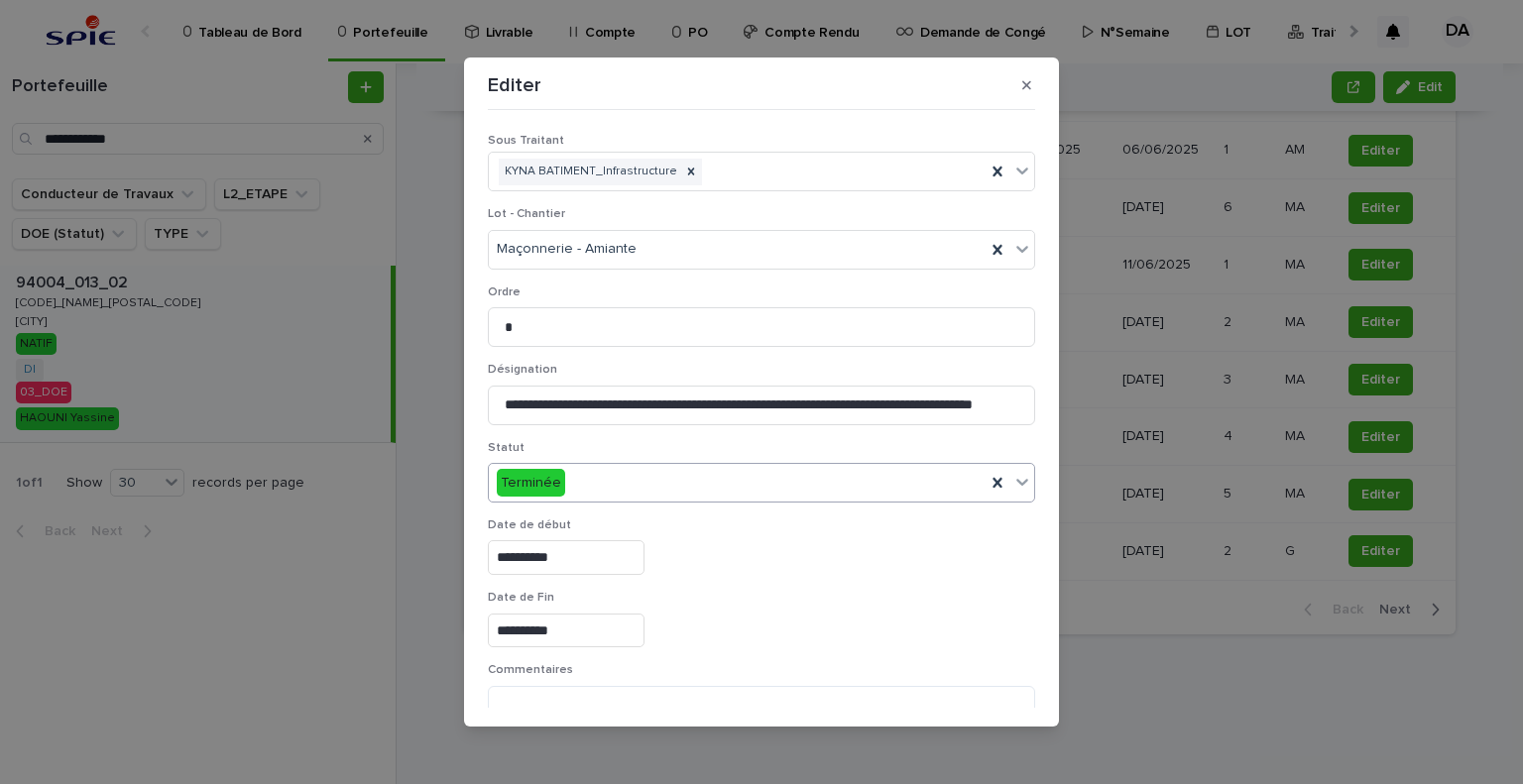 scroll, scrollTop: 98, scrollLeft: 0, axis: vertical 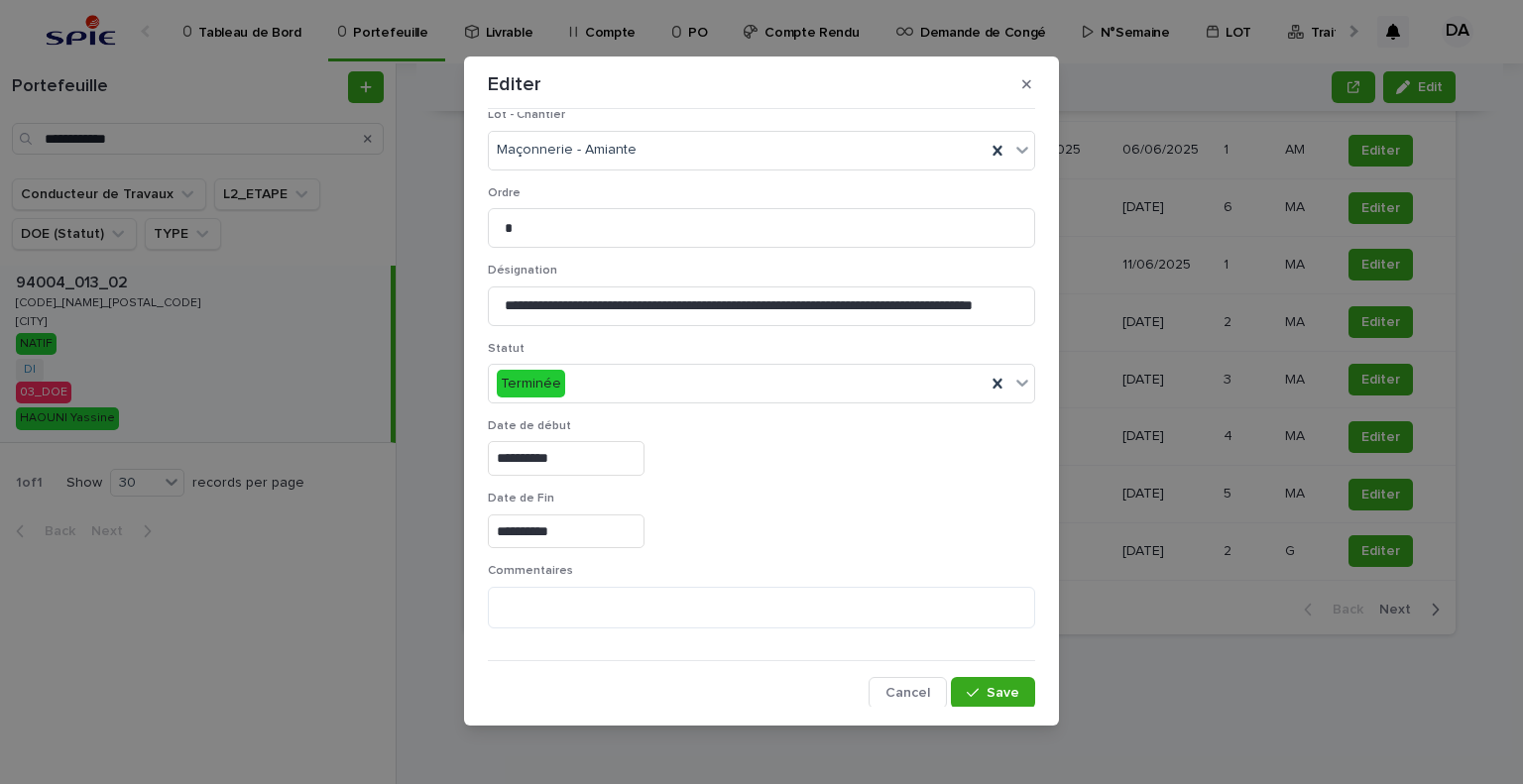 drag, startPoint x: 976, startPoint y: 698, endPoint x: 1318, endPoint y: 544, distance: 375.0733 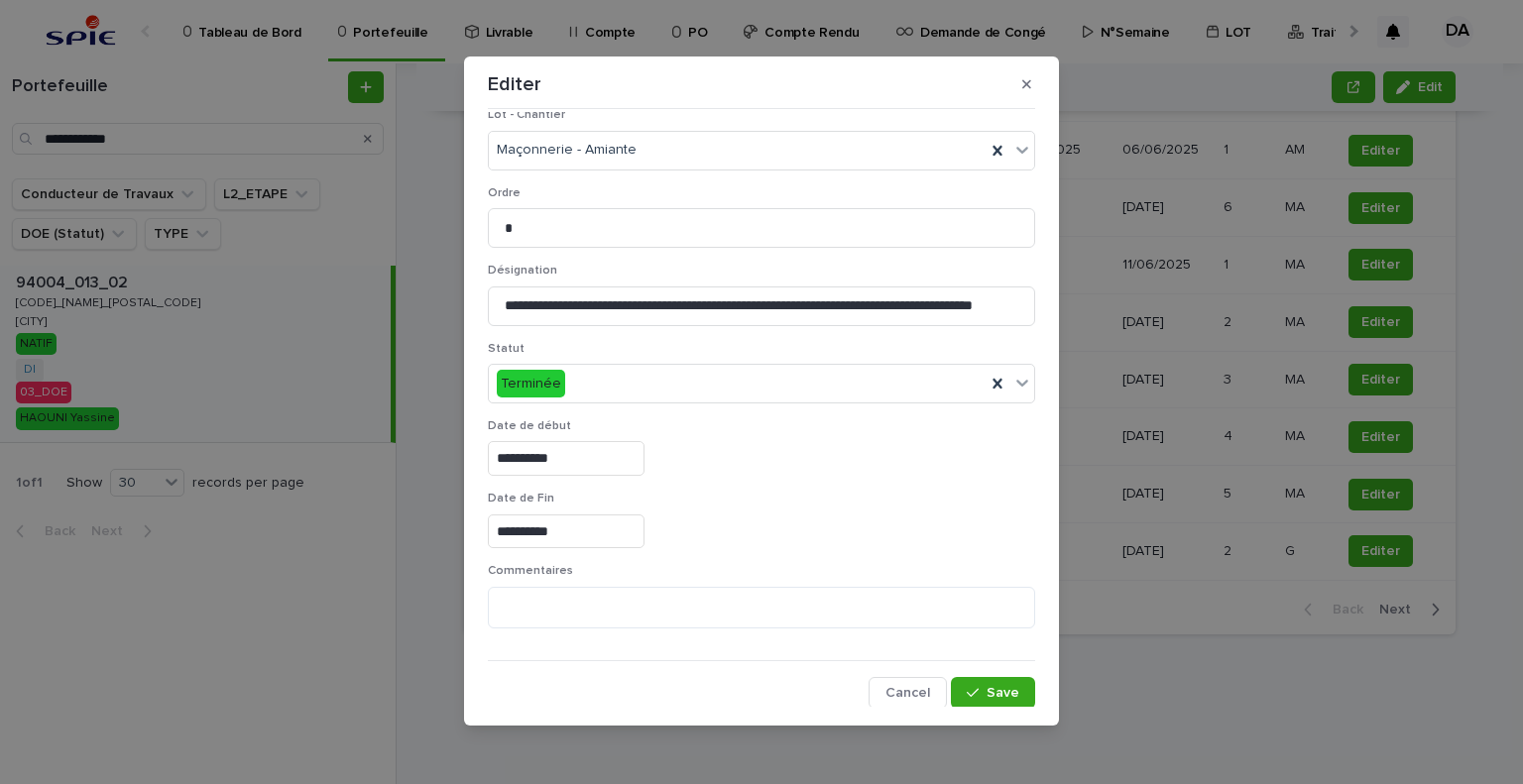 click on "Save" at bounding box center [993, 693] 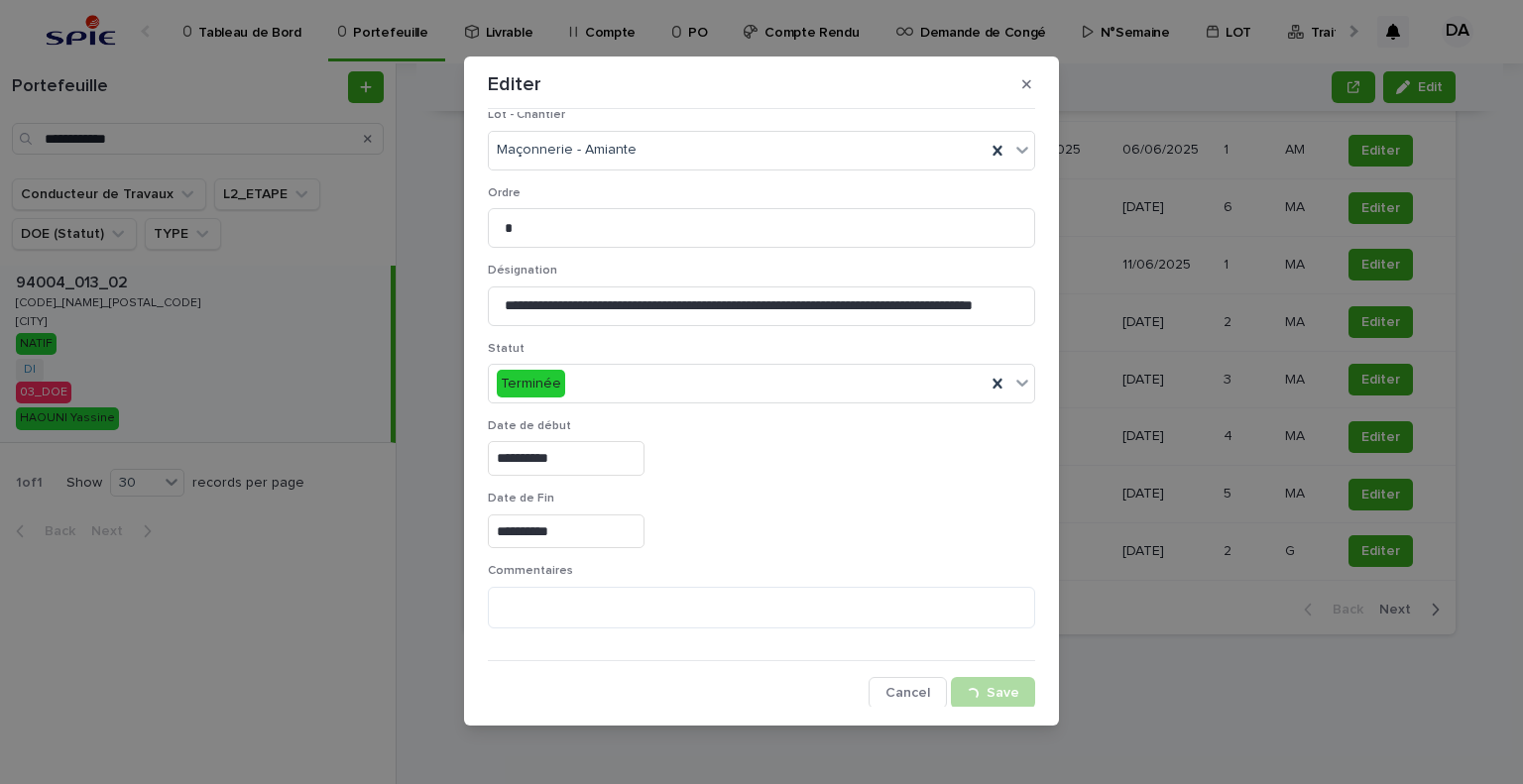 drag, startPoint x: 1472, startPoint y: 504, endPoint x: 1379, endPoint y: 565, distance: 111.2205 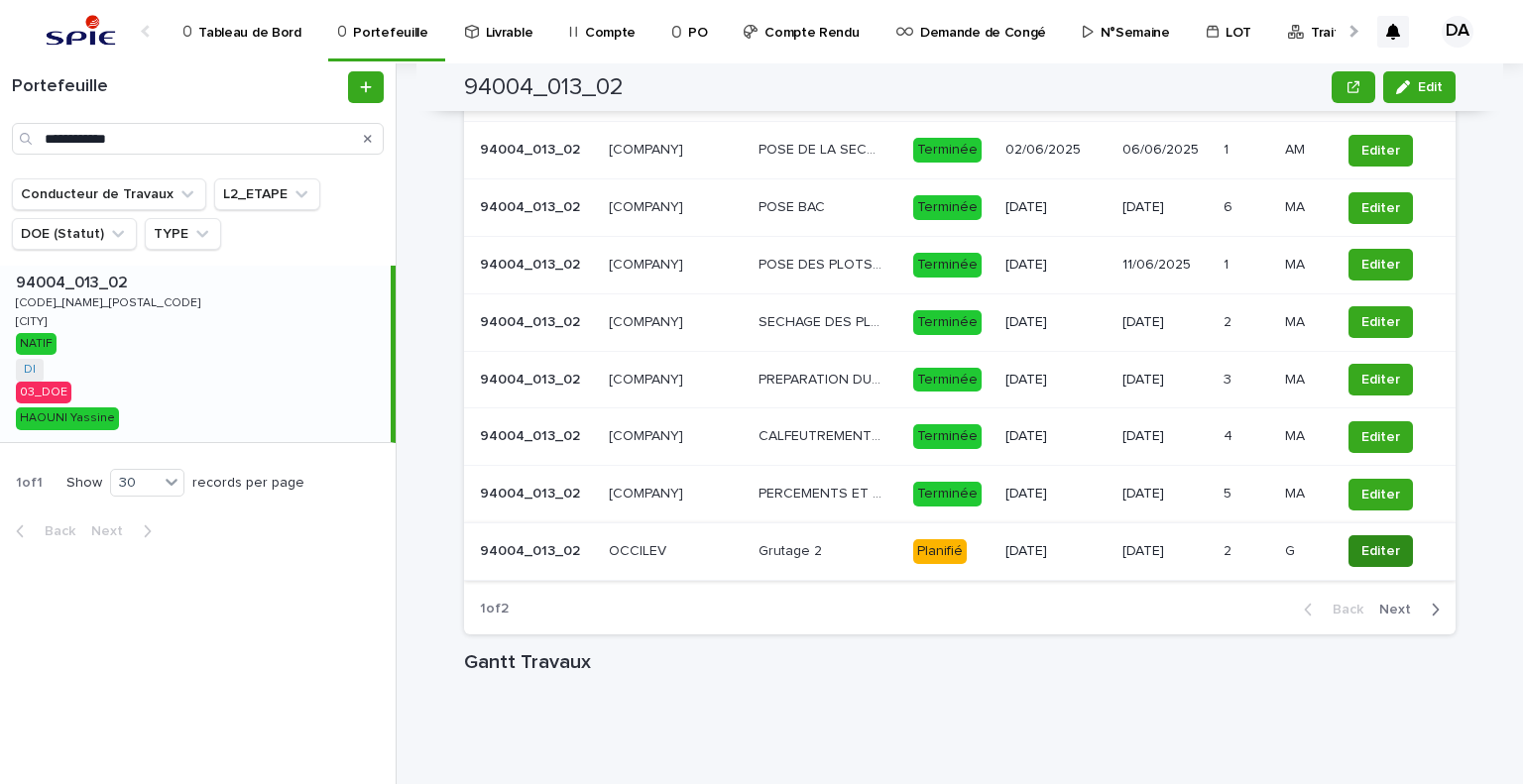 click on "Editer" at bounding box center [1380, 551] 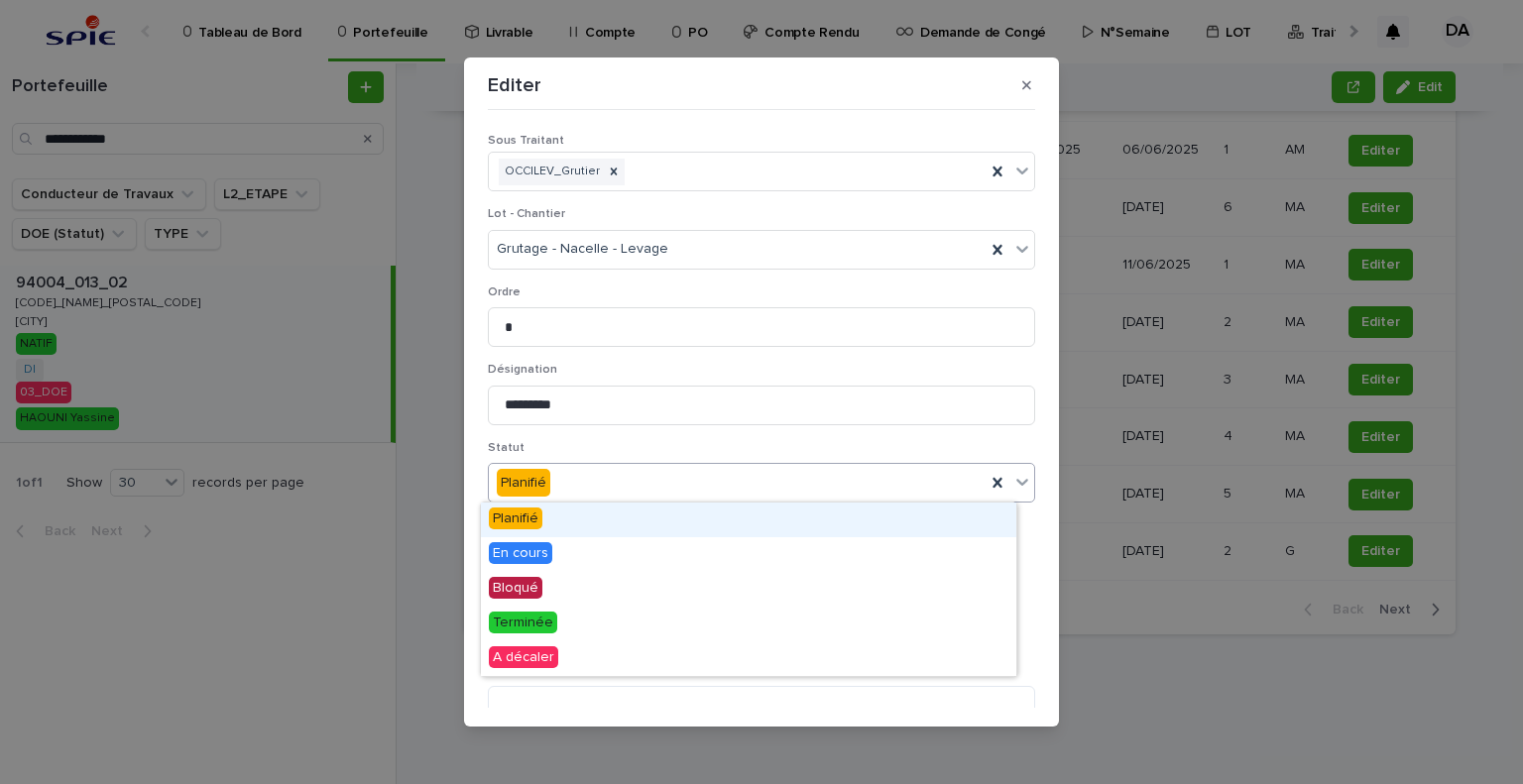click on "Planifié" at bounding box center (737, 483) 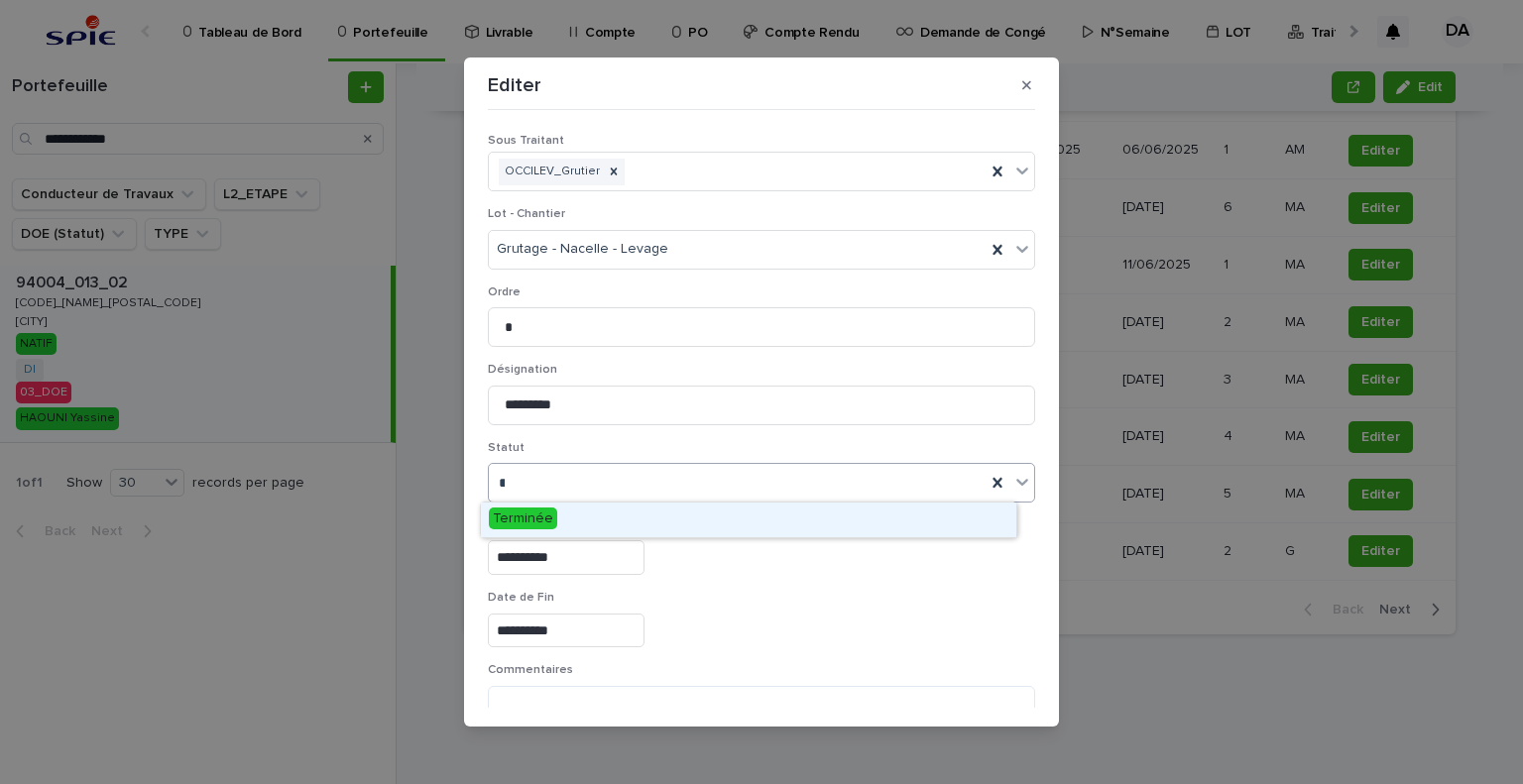 type on "***" 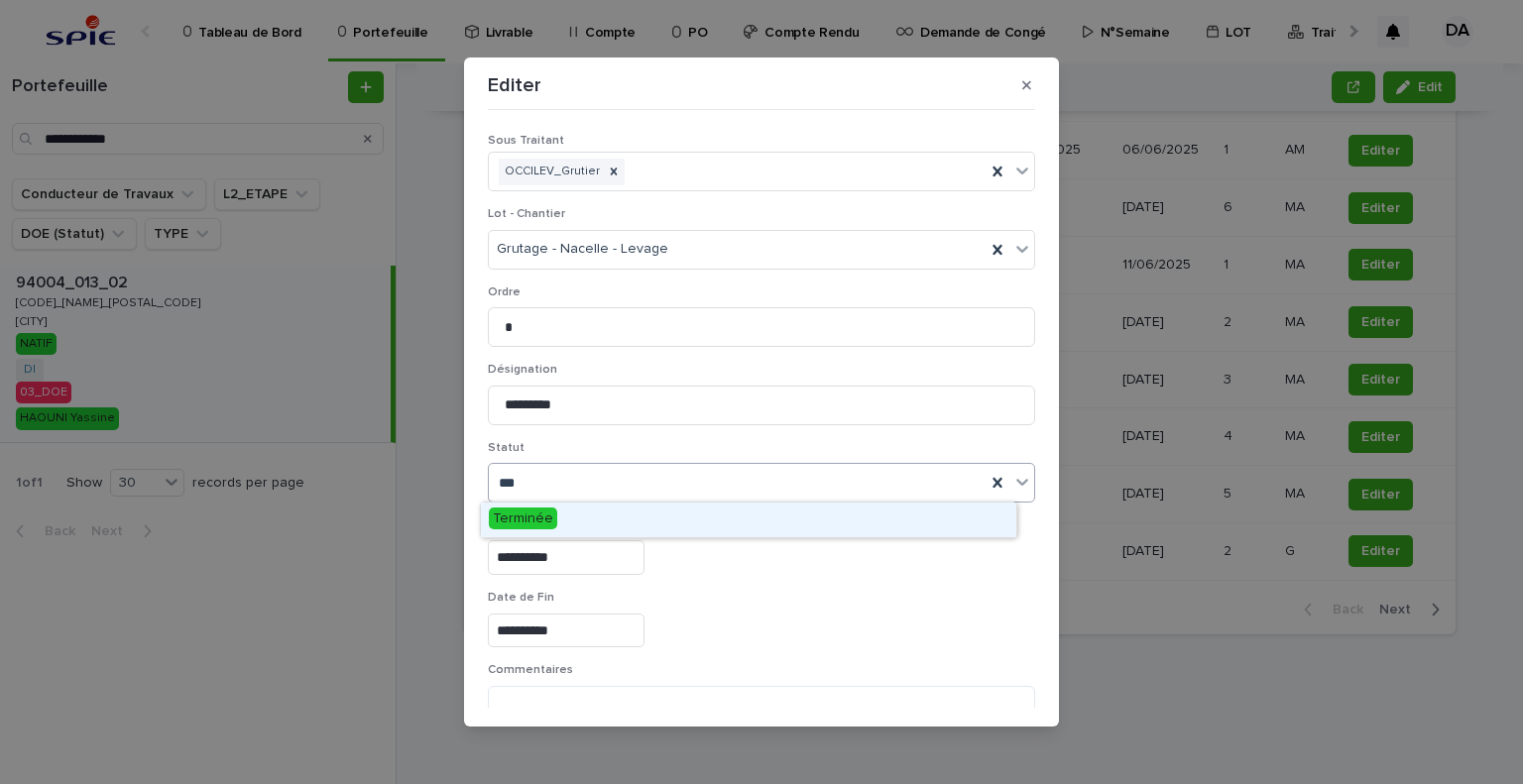 drag, startPoint x: 549, startPoint y: 517, endPoint x: 829, endPoint y: 567, distance: 284.42925 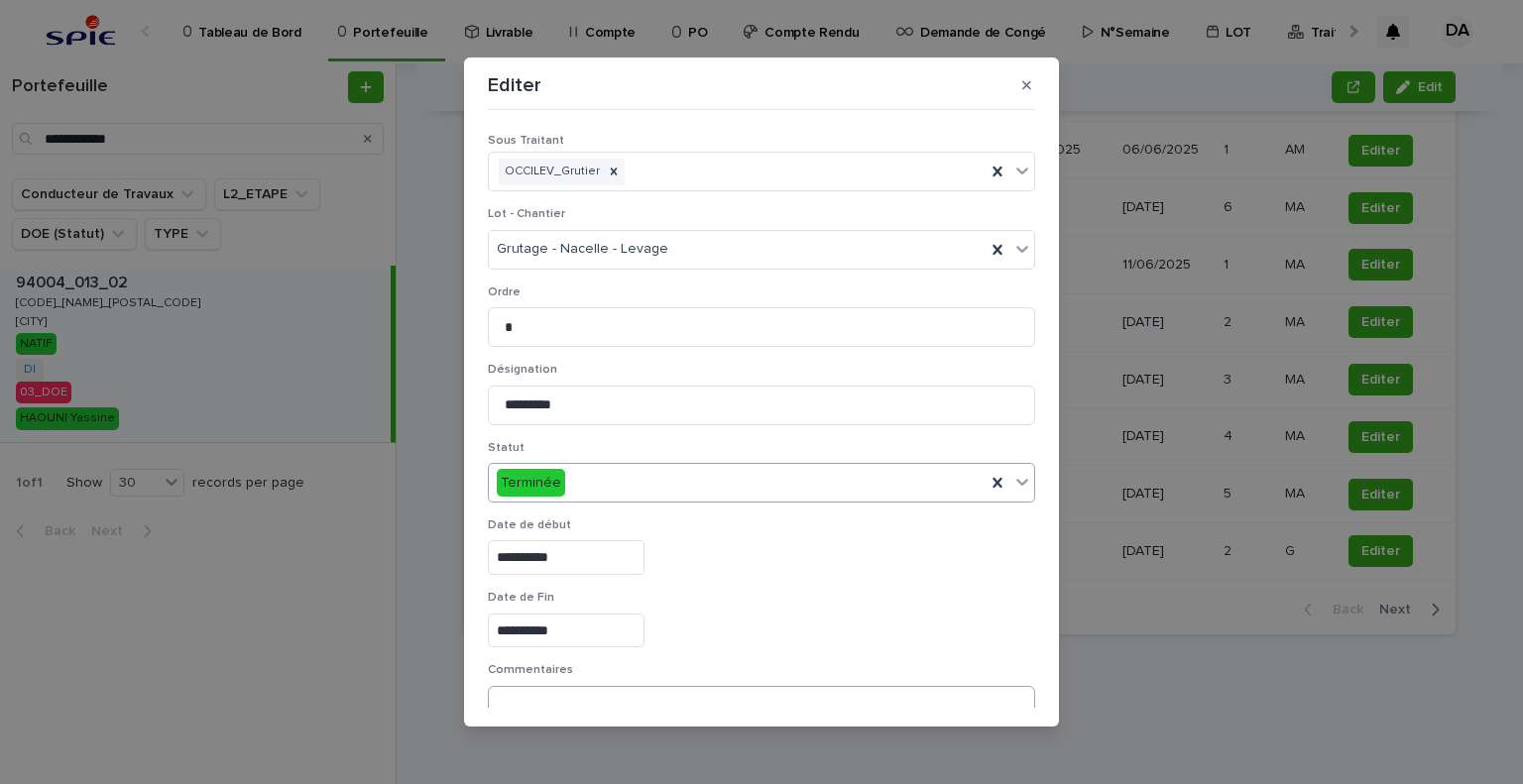 scroll, scrollTop: 98, scrollLeft: 0, axis: vertical 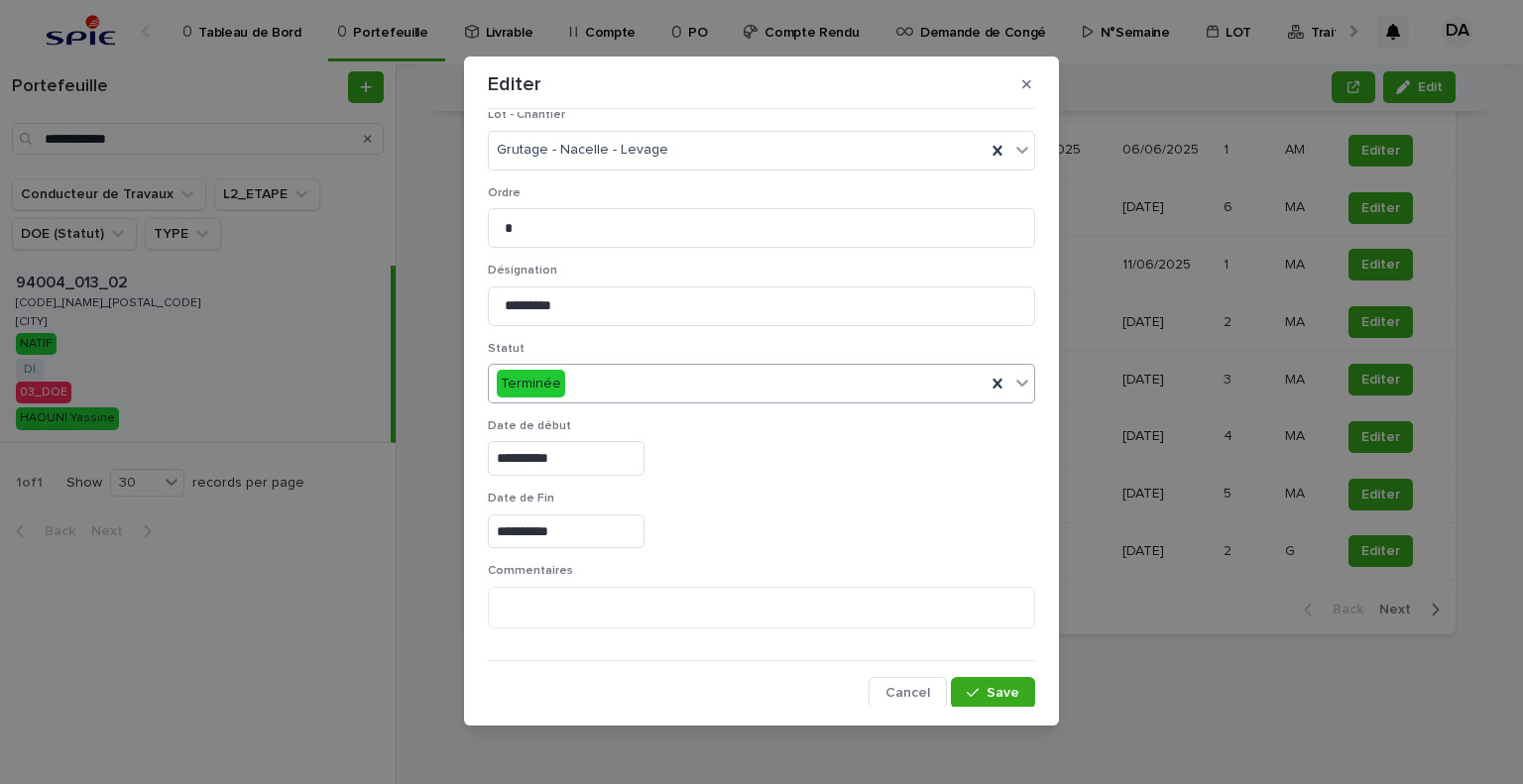 drag, startPoint x: 993, startPoint y: 688, endPoint x: 1452, endPoint y: 426, distance: 528.5121 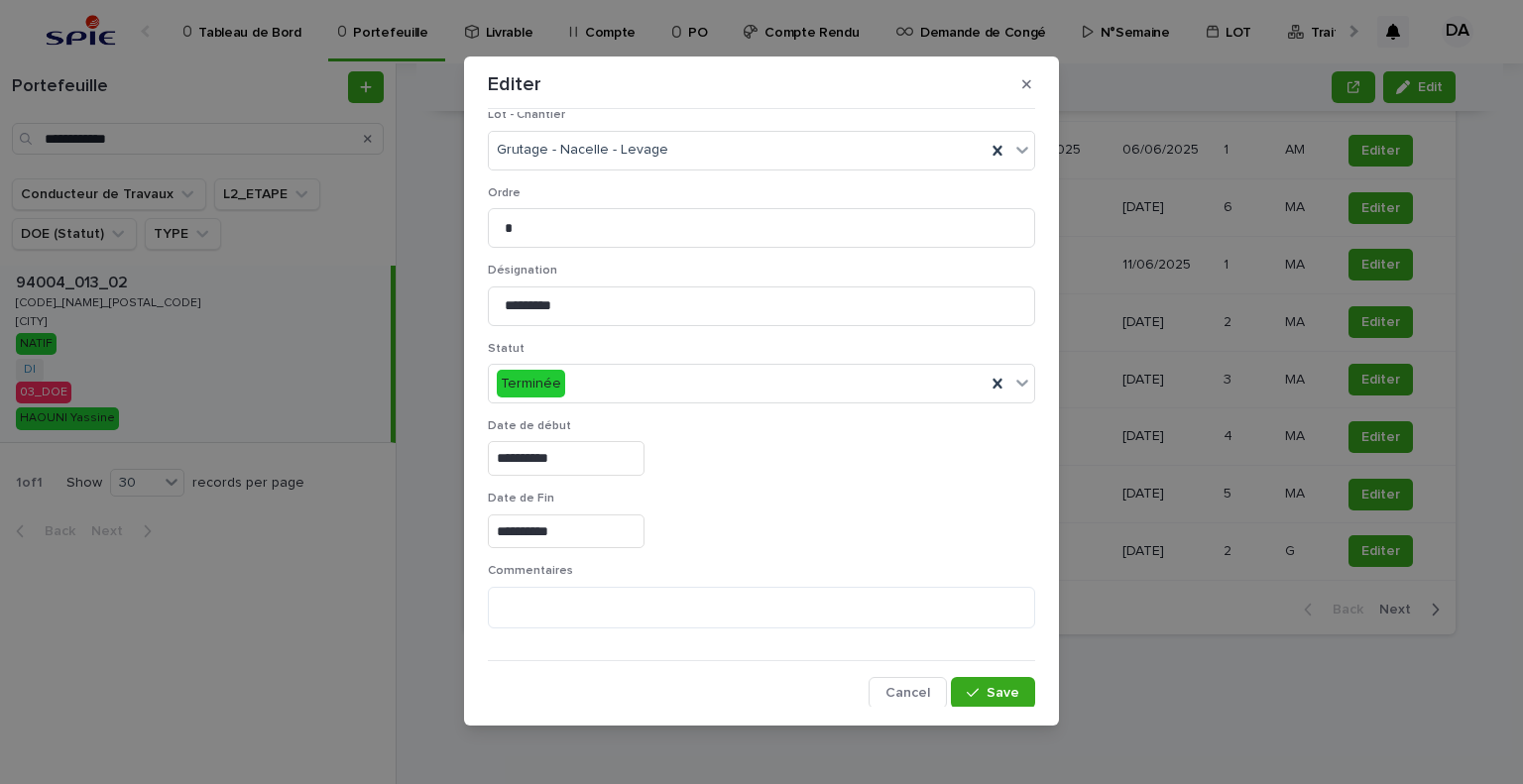click on "**********" at bounding box center [762, 392] 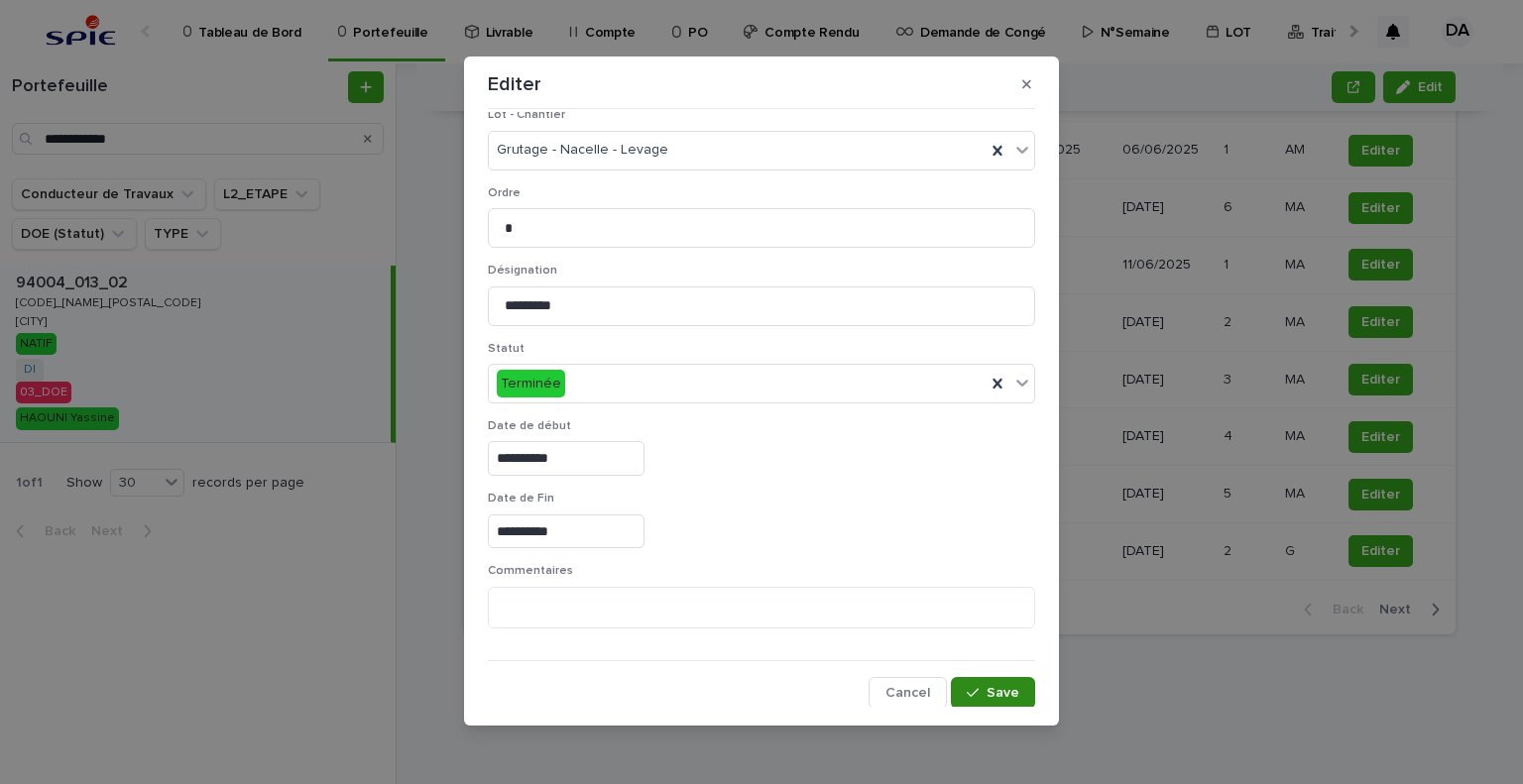 click on "Save" at bounding box center (1002, 693) 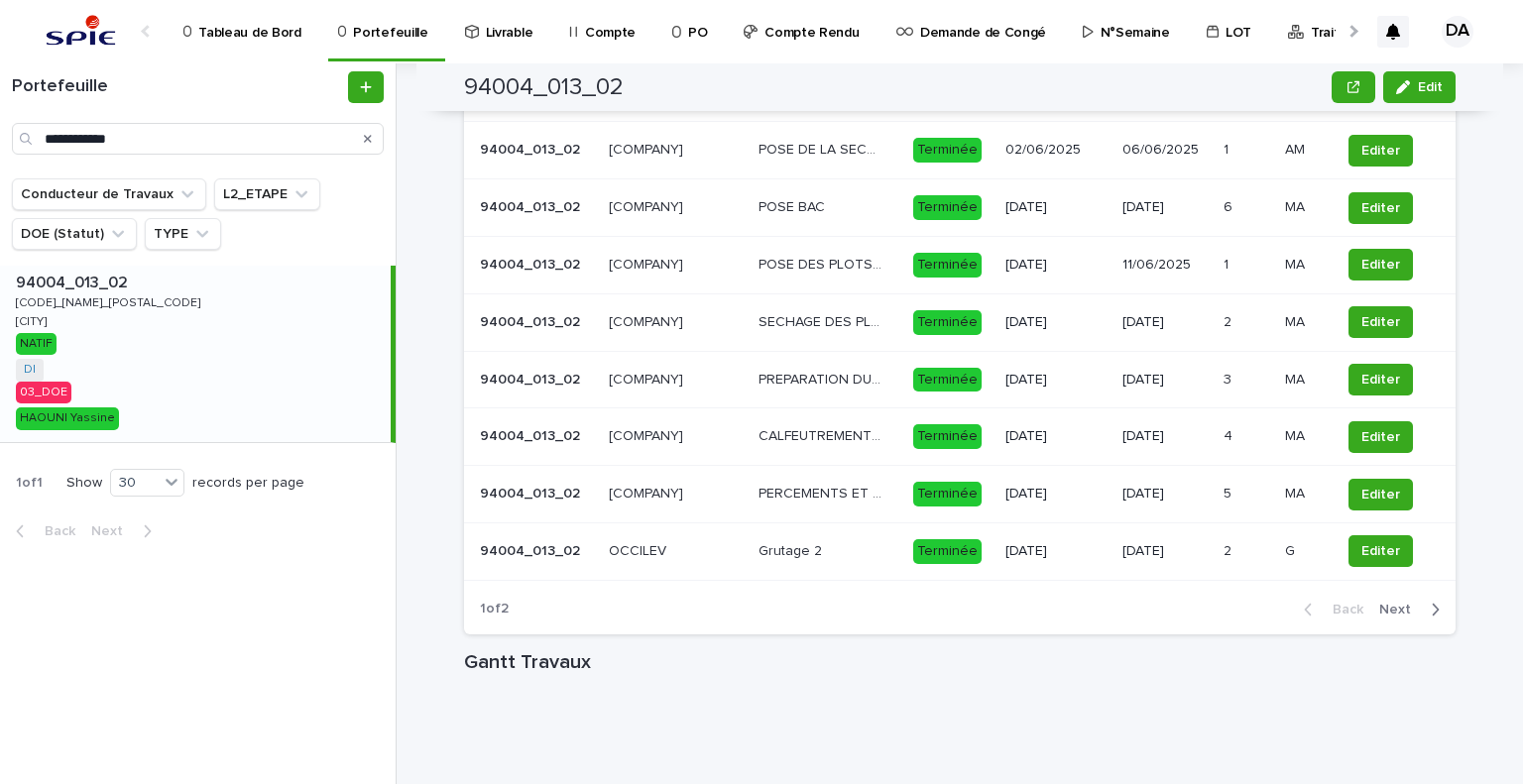 click on "Next" at bounding box center [1401, 610] 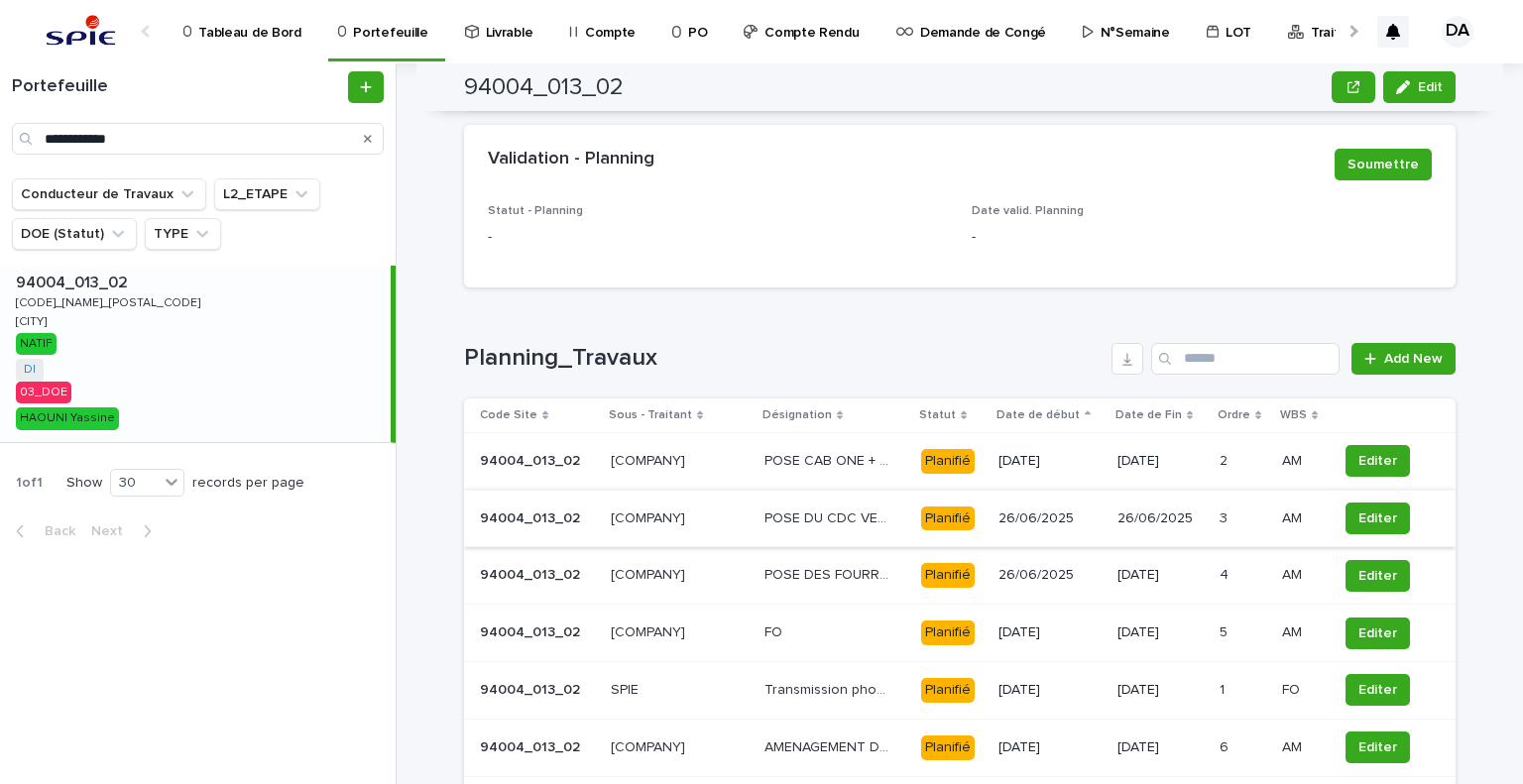 scroll, scrollTop: 1557, scrollLeft: 0, axis: vertical 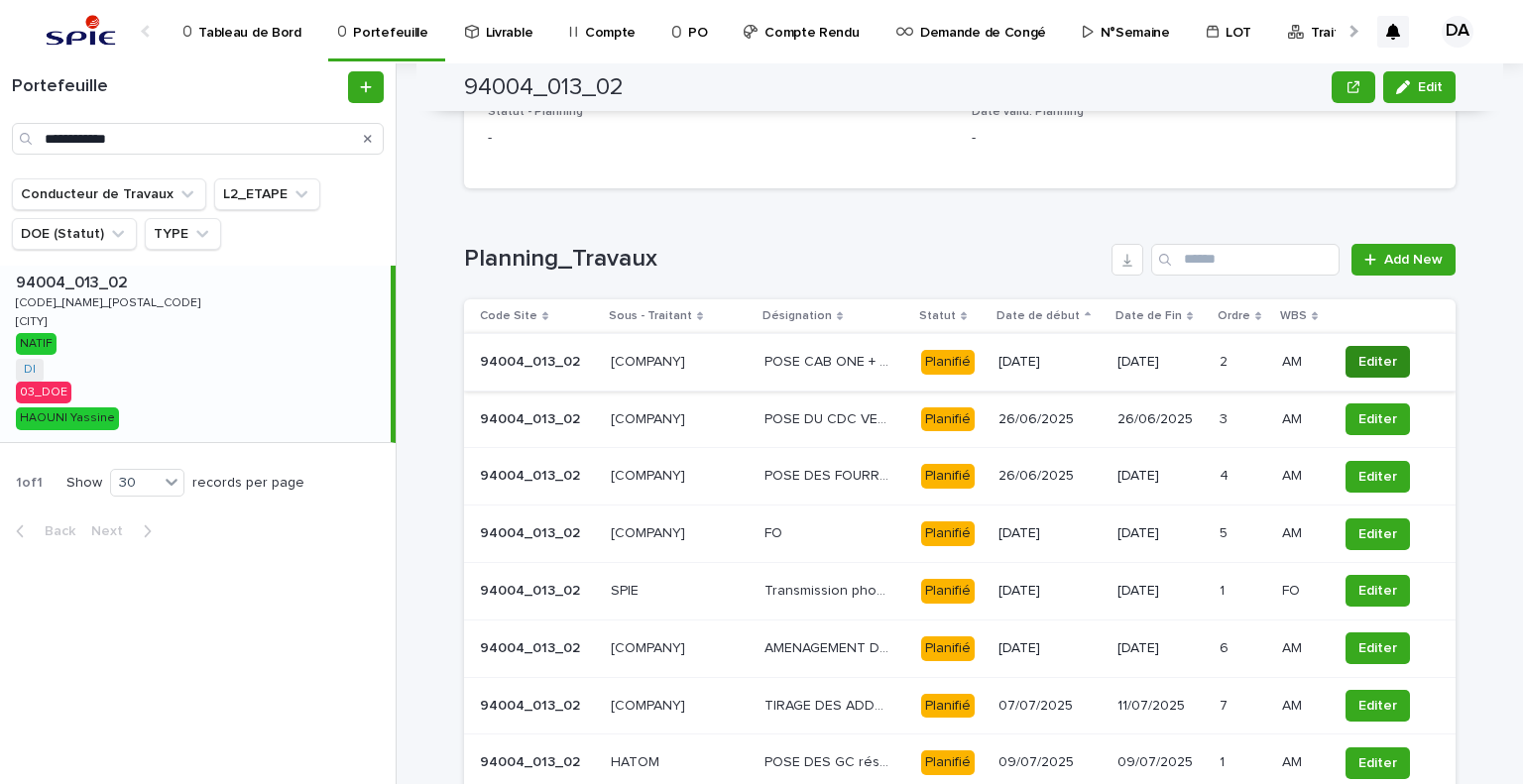 click on "Editer" at bounding box center [1377, 362] 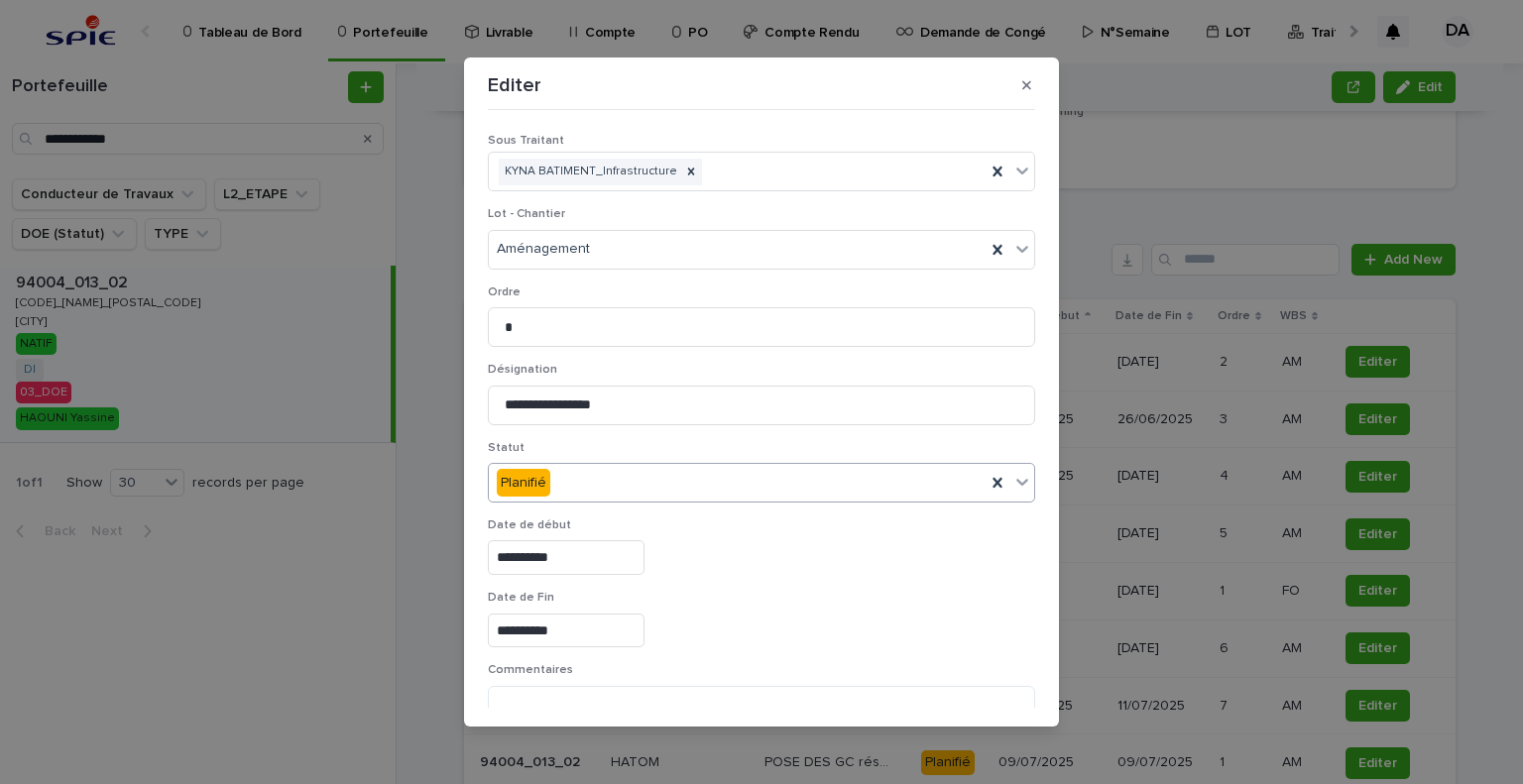 click on "Planifié" at bounding box center (737, 483) 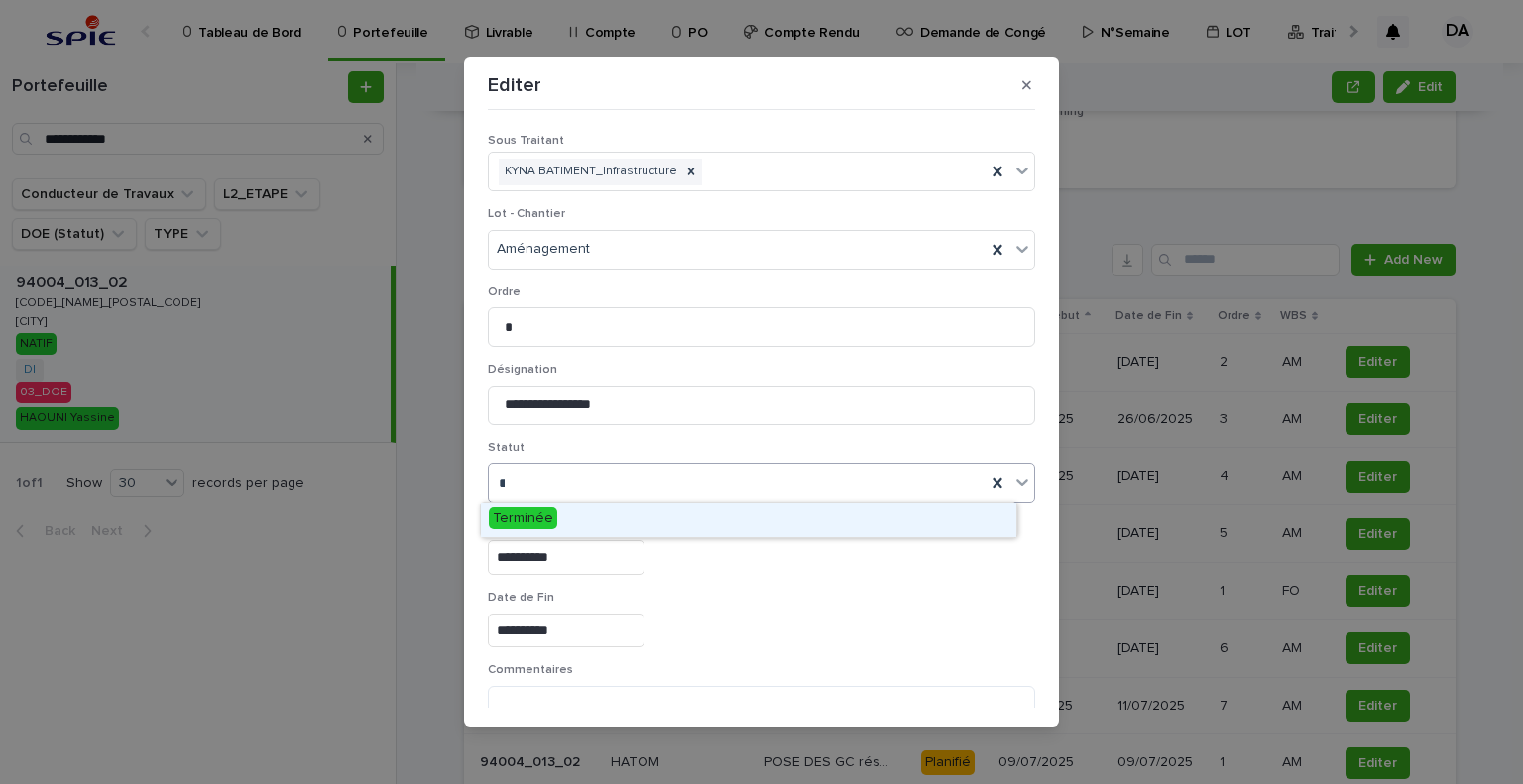 type on "***" 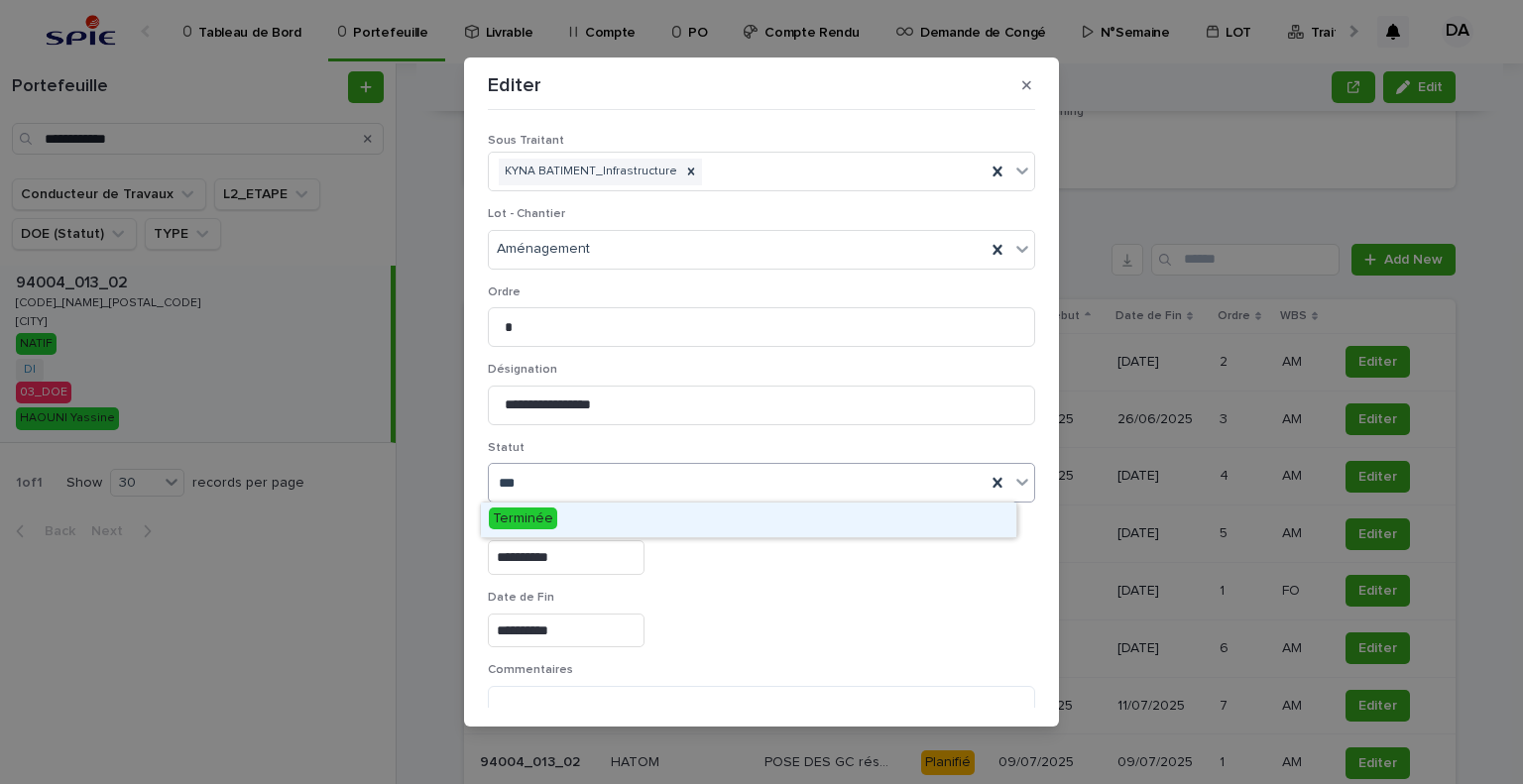 click on "Terminée" at bounding box center [523, 518] 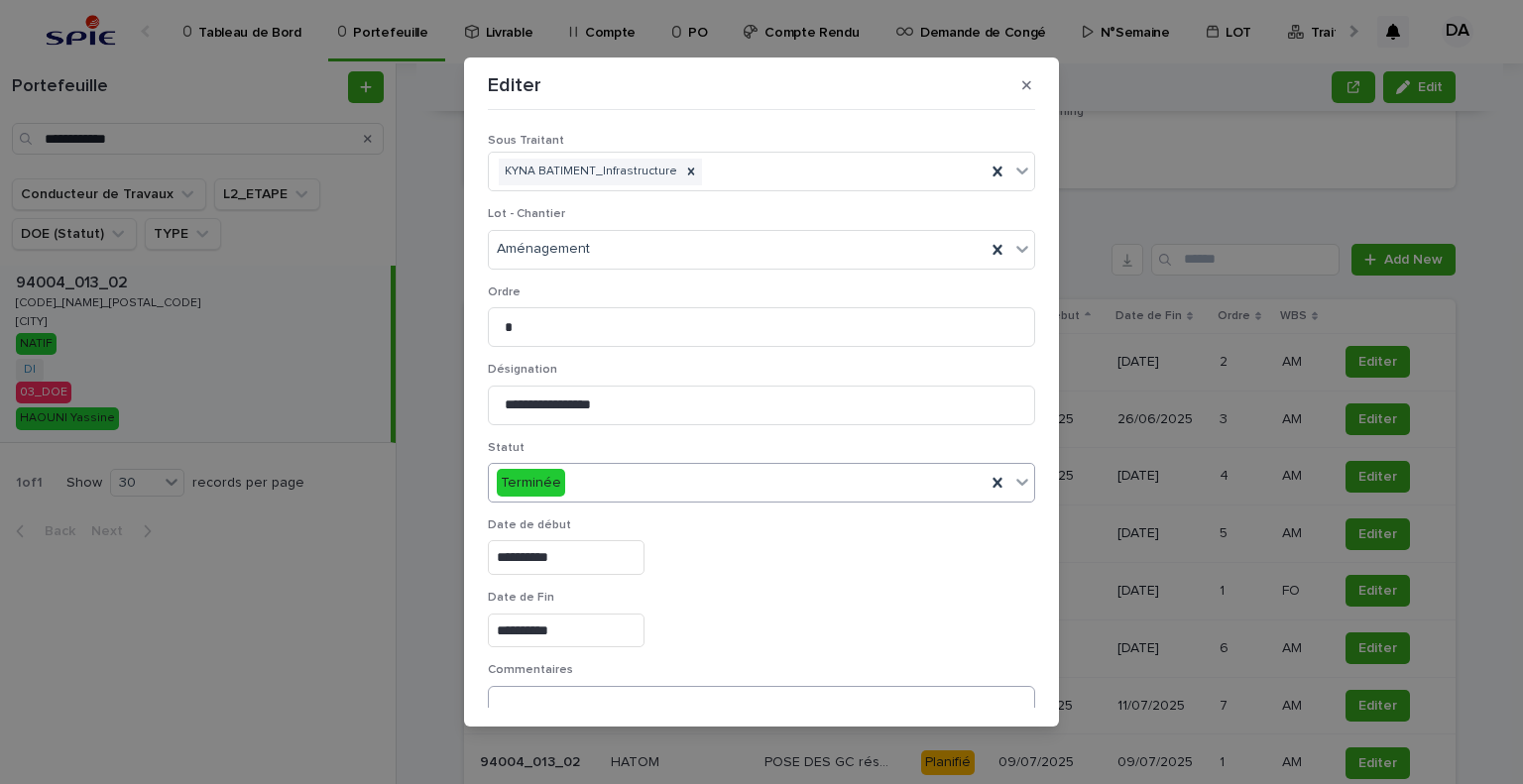 scroll, scrollTop: 98, scrollLeft: 0, axis: vertical 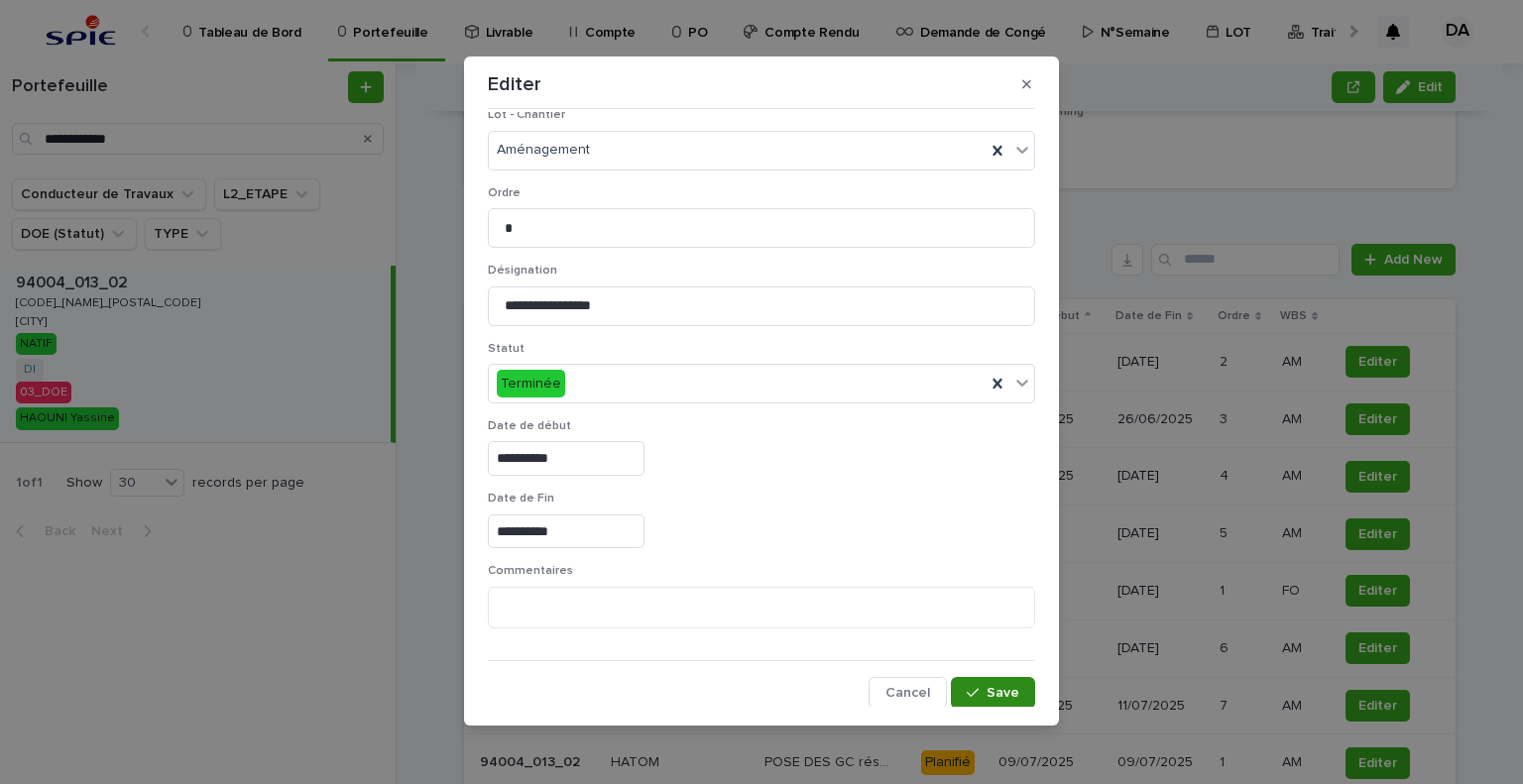 click on "Save" at bounding box center [993, 693] 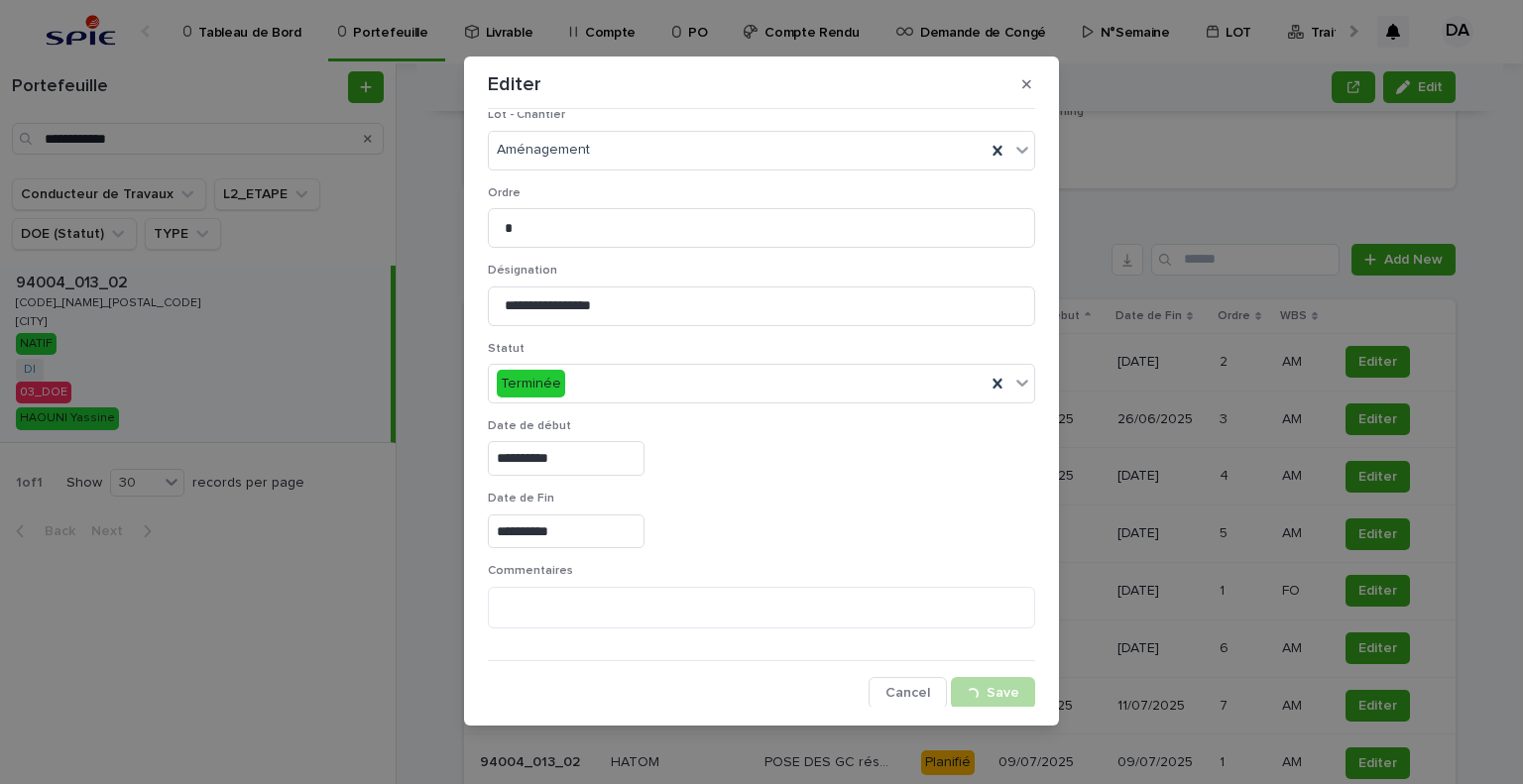click on "**********" at bounding box center (762, 392) 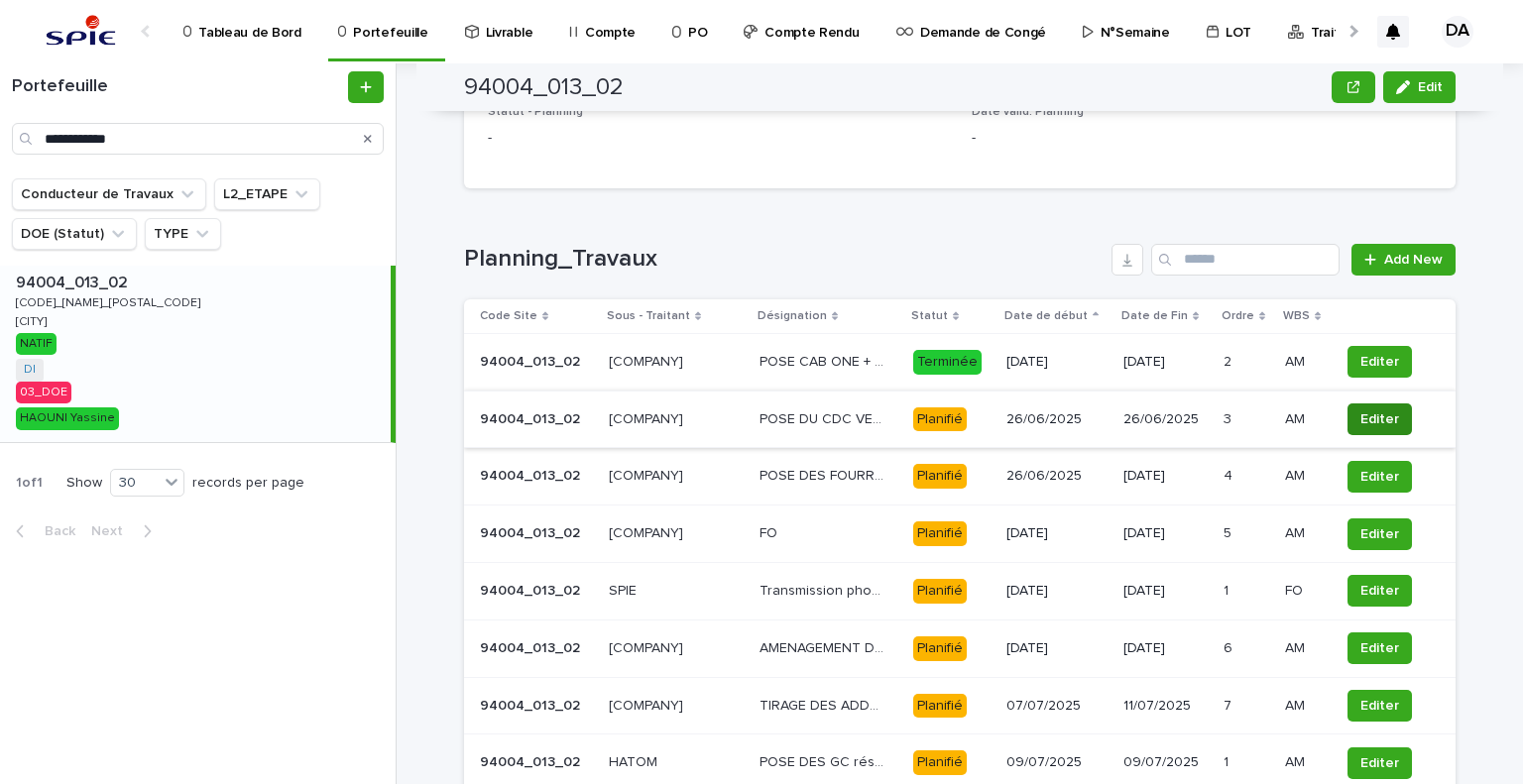 click on "Editer" at bounding box center (1379, 419) 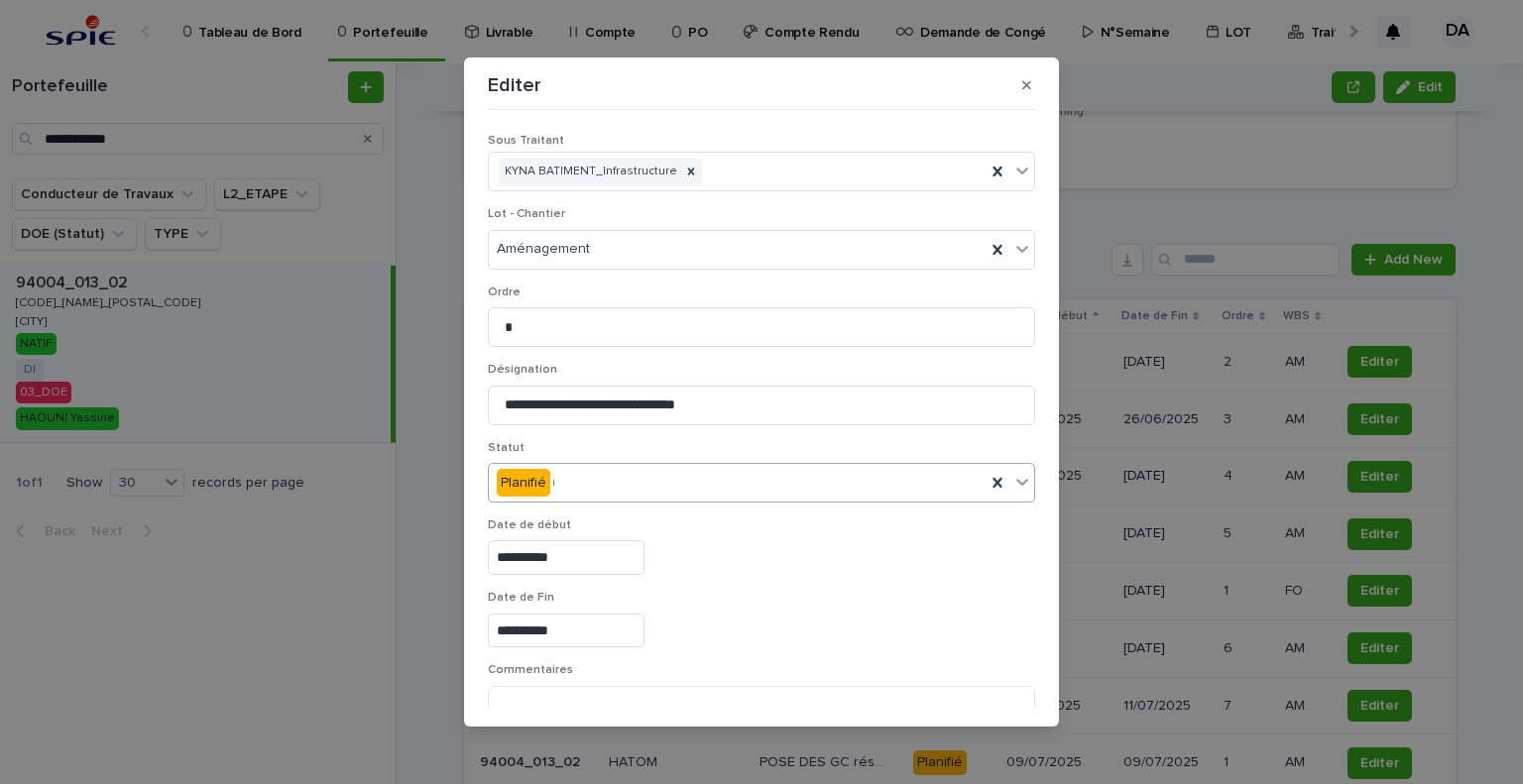 click on "Planifié *" at bounding box center [737, 483] 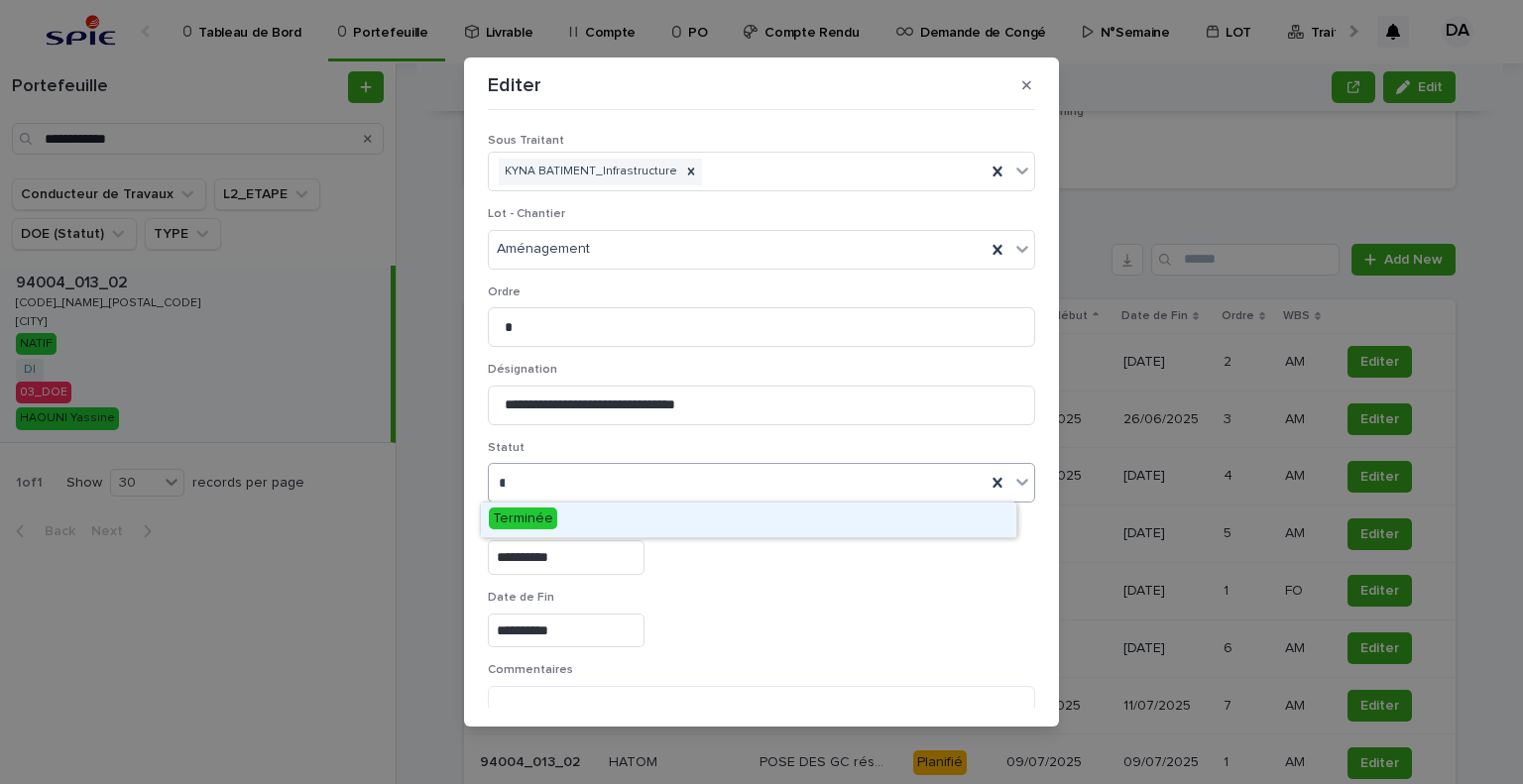 type on "***" 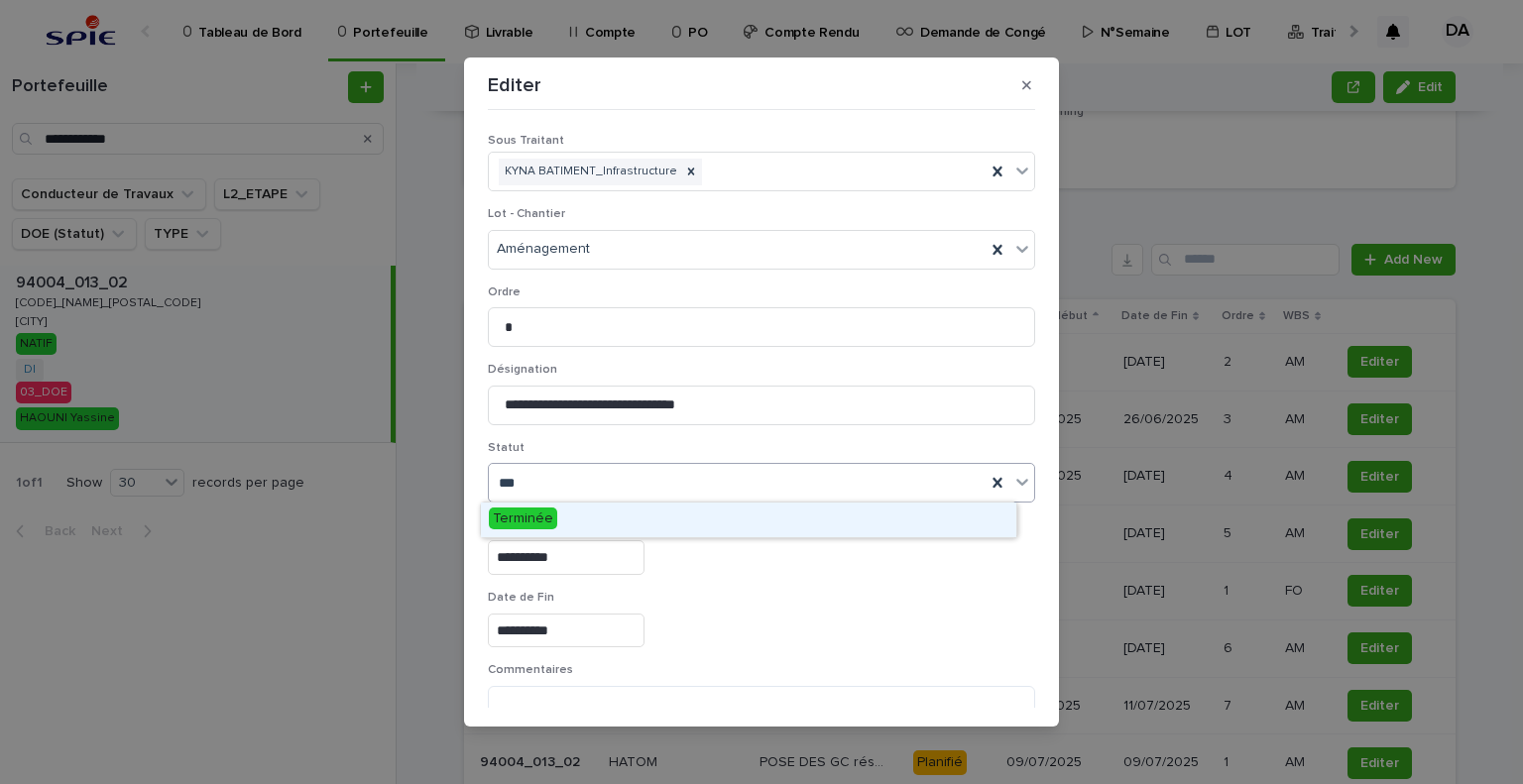 click on "Terminée" at bounding box center [749, 519] 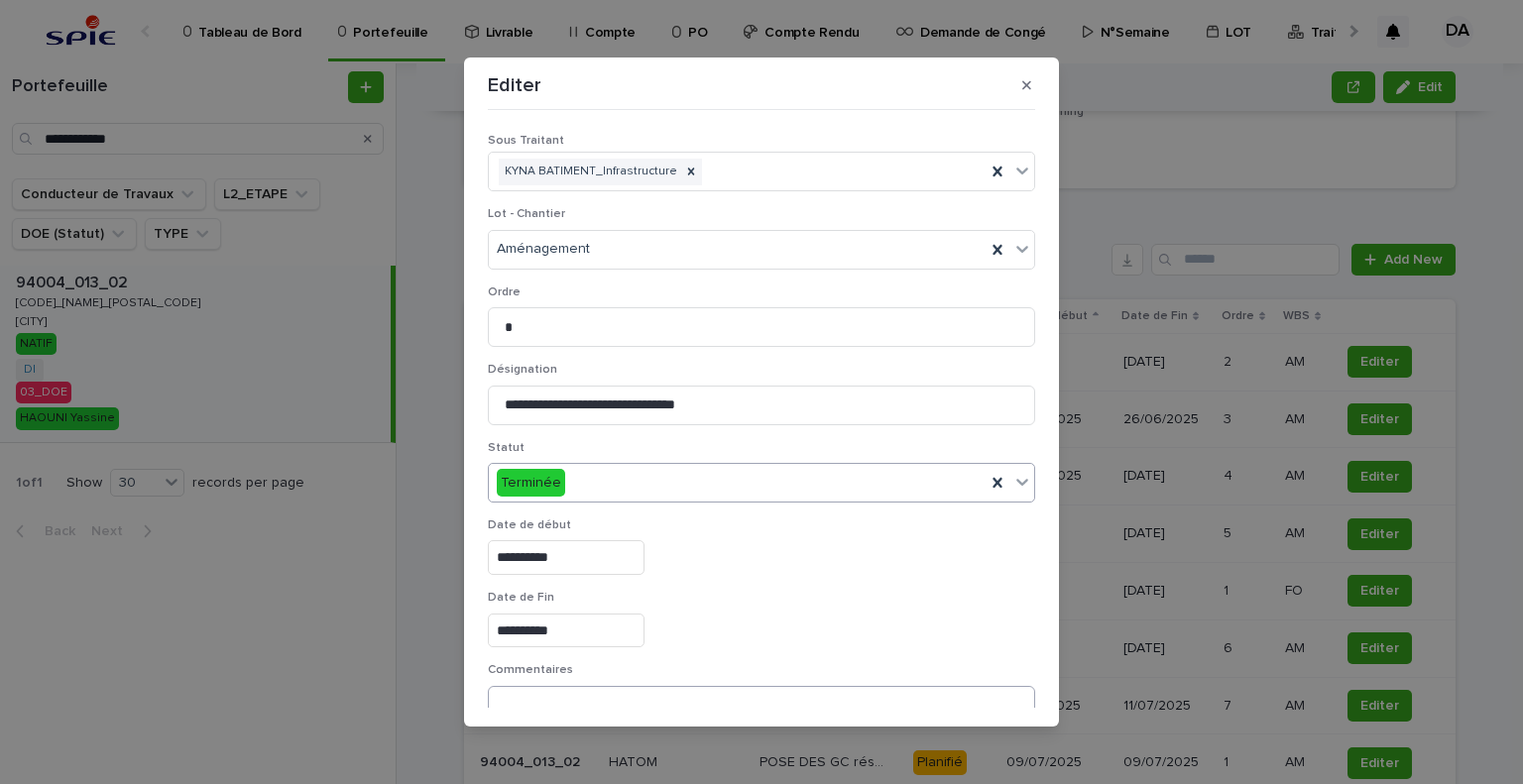 scroll, scrollTop: 98, scrollLeft: 0, axis: vertical 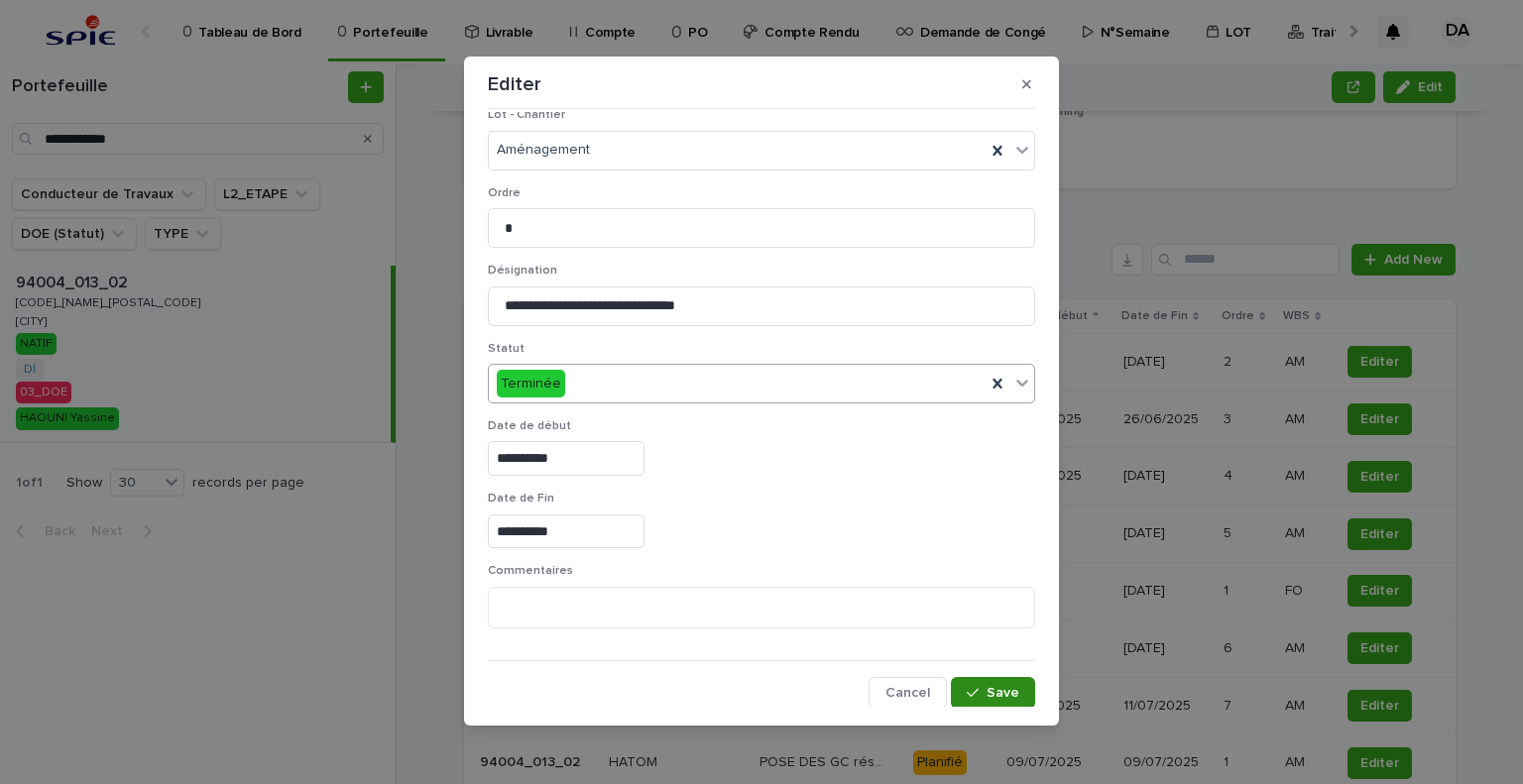 drag, startPoint x: 992, startPoint y: 691, endPoint x: 1454, endPoint y: 506, distance: 497.66354 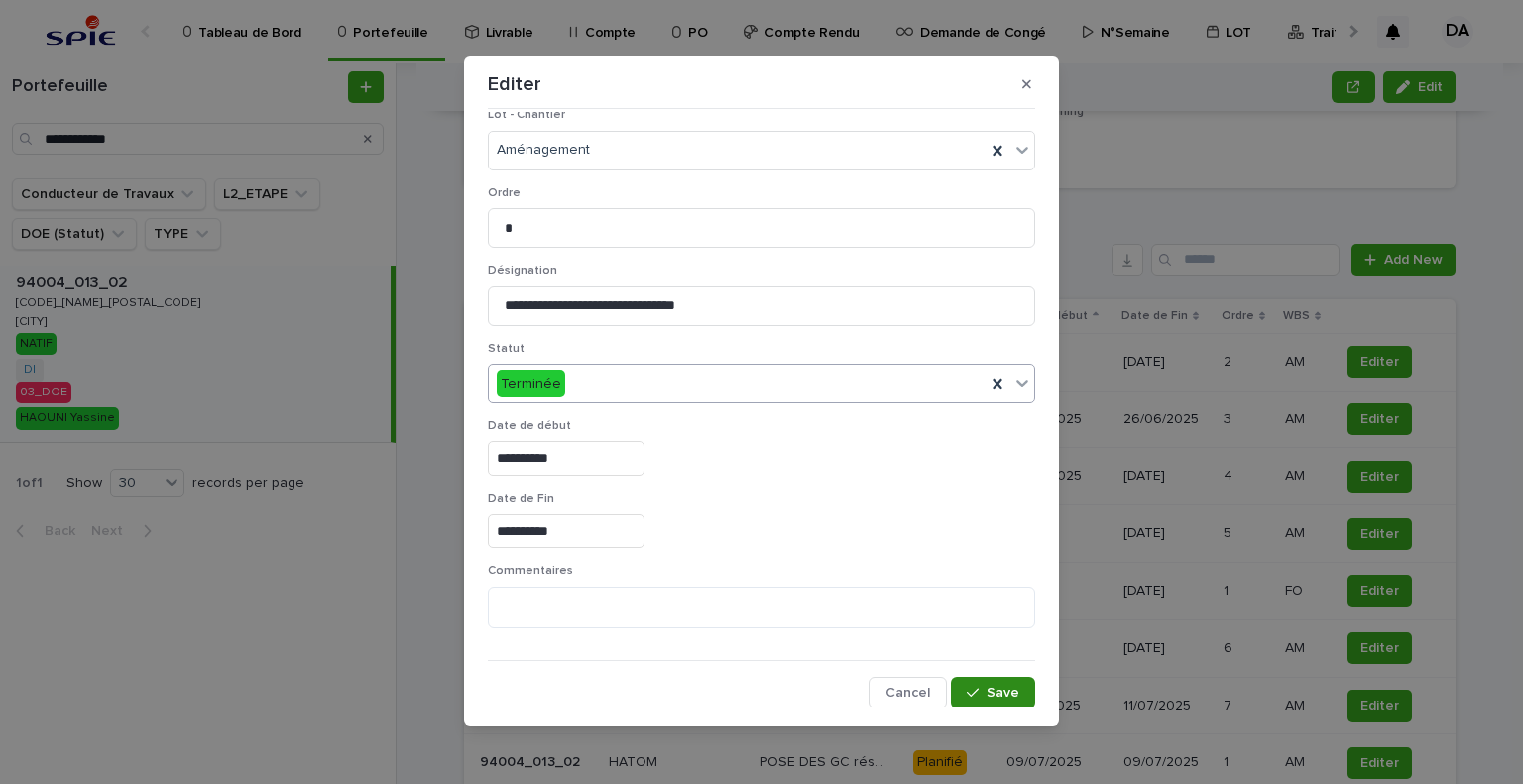 click on "Save" at bounding box center [1002, 693] 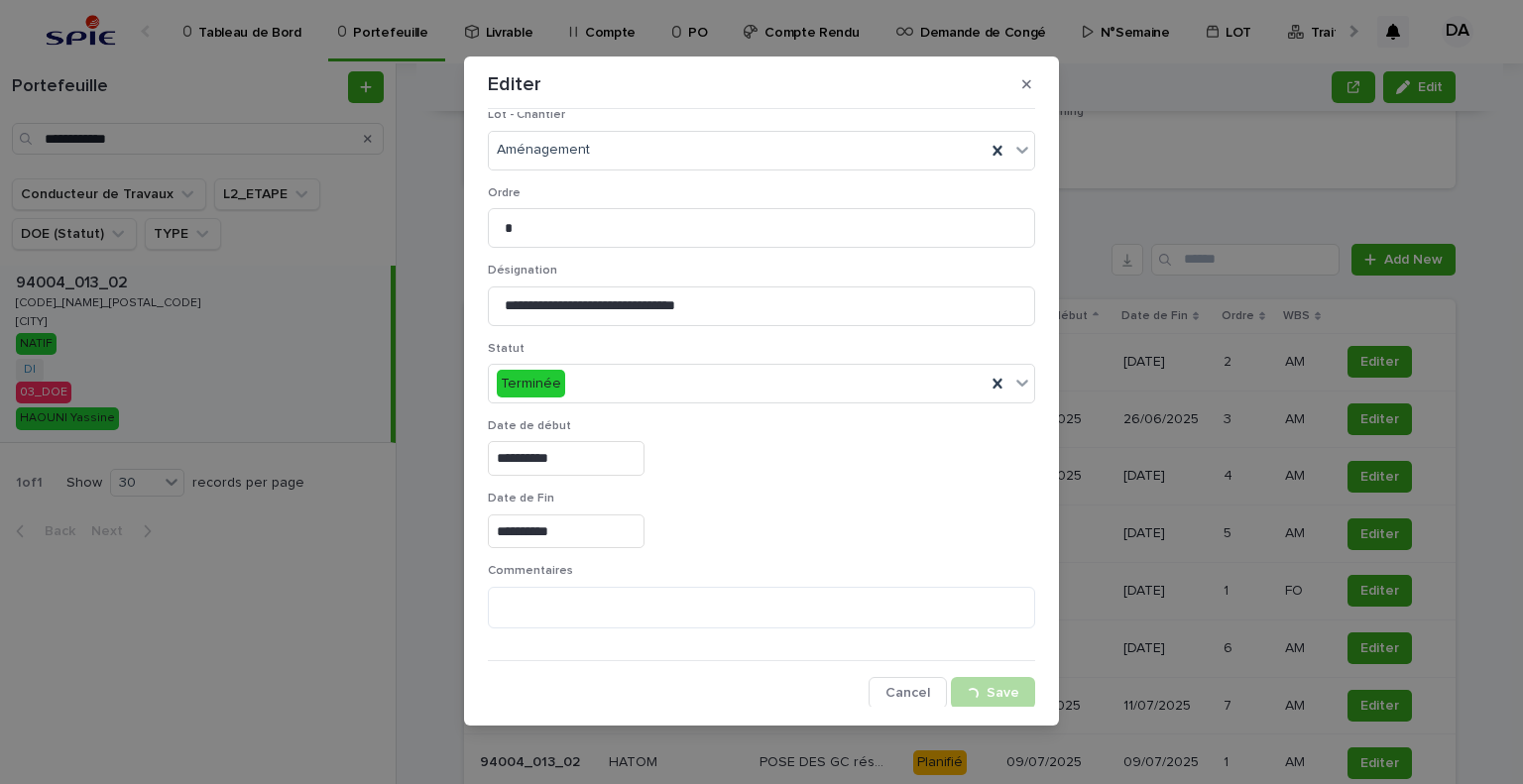 click on "**********" at bounding box center (762, 392) 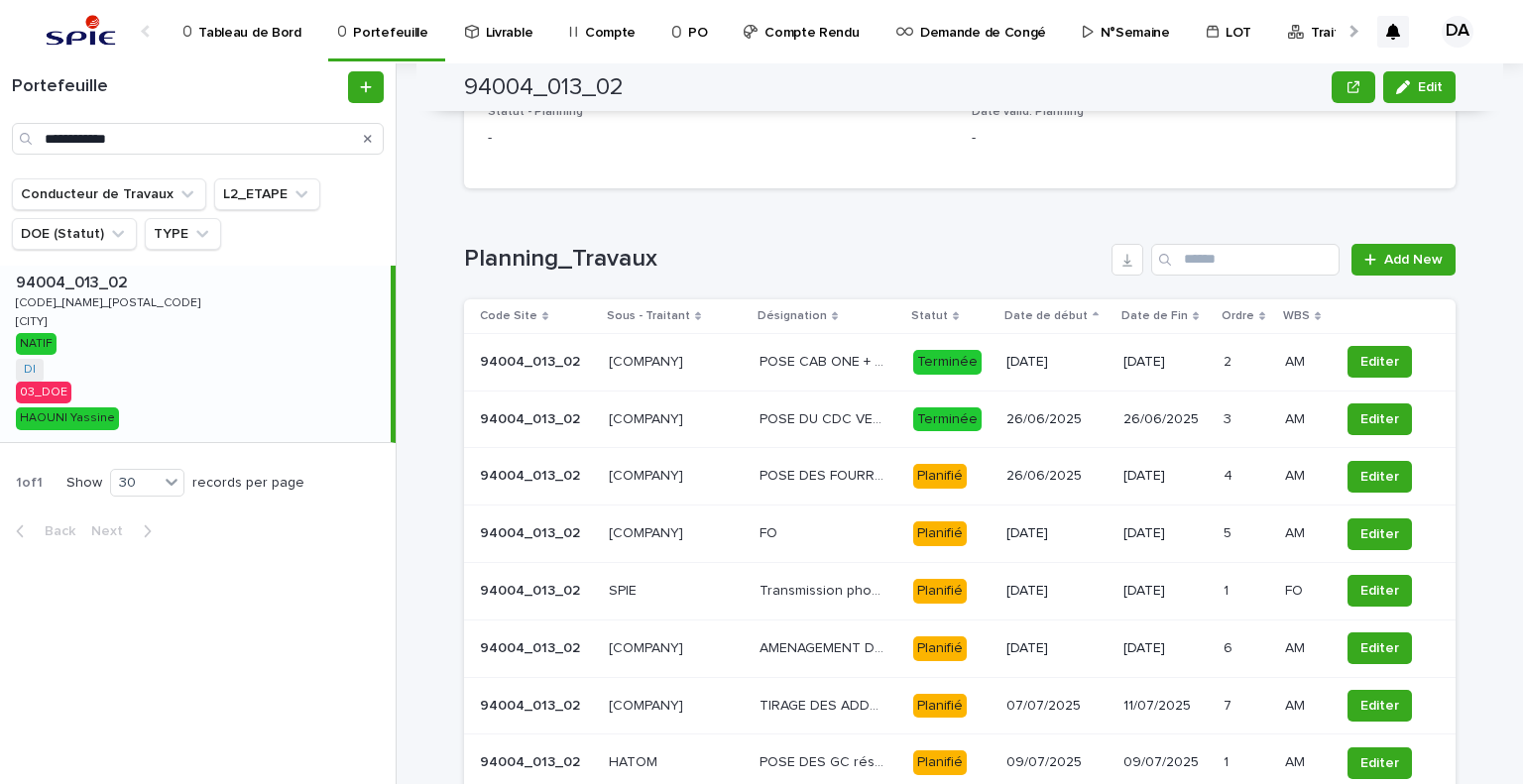 click on "Editer" at bounding box center (1379, 477) 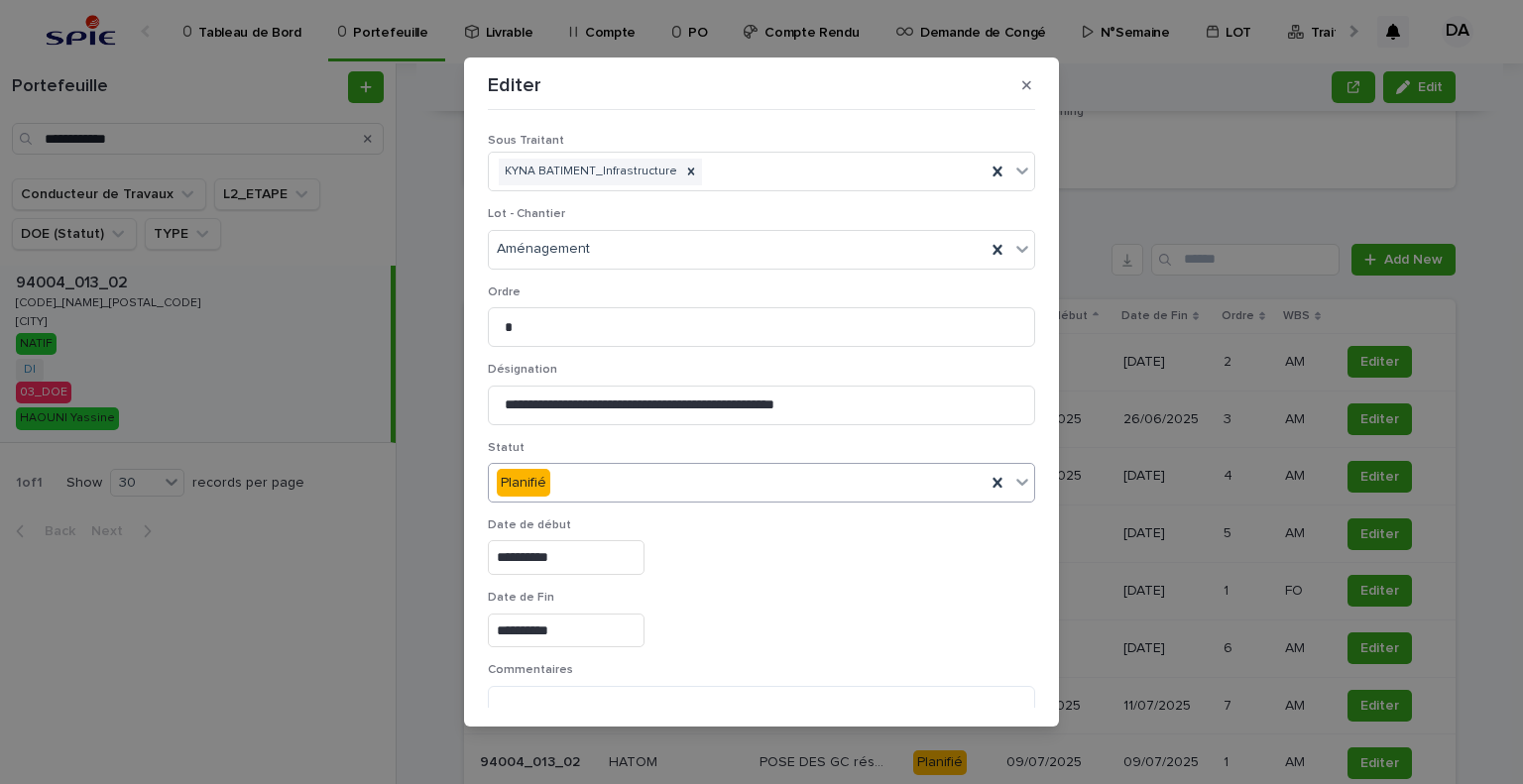 click on "Planifié" at bounding box center [737, 483] 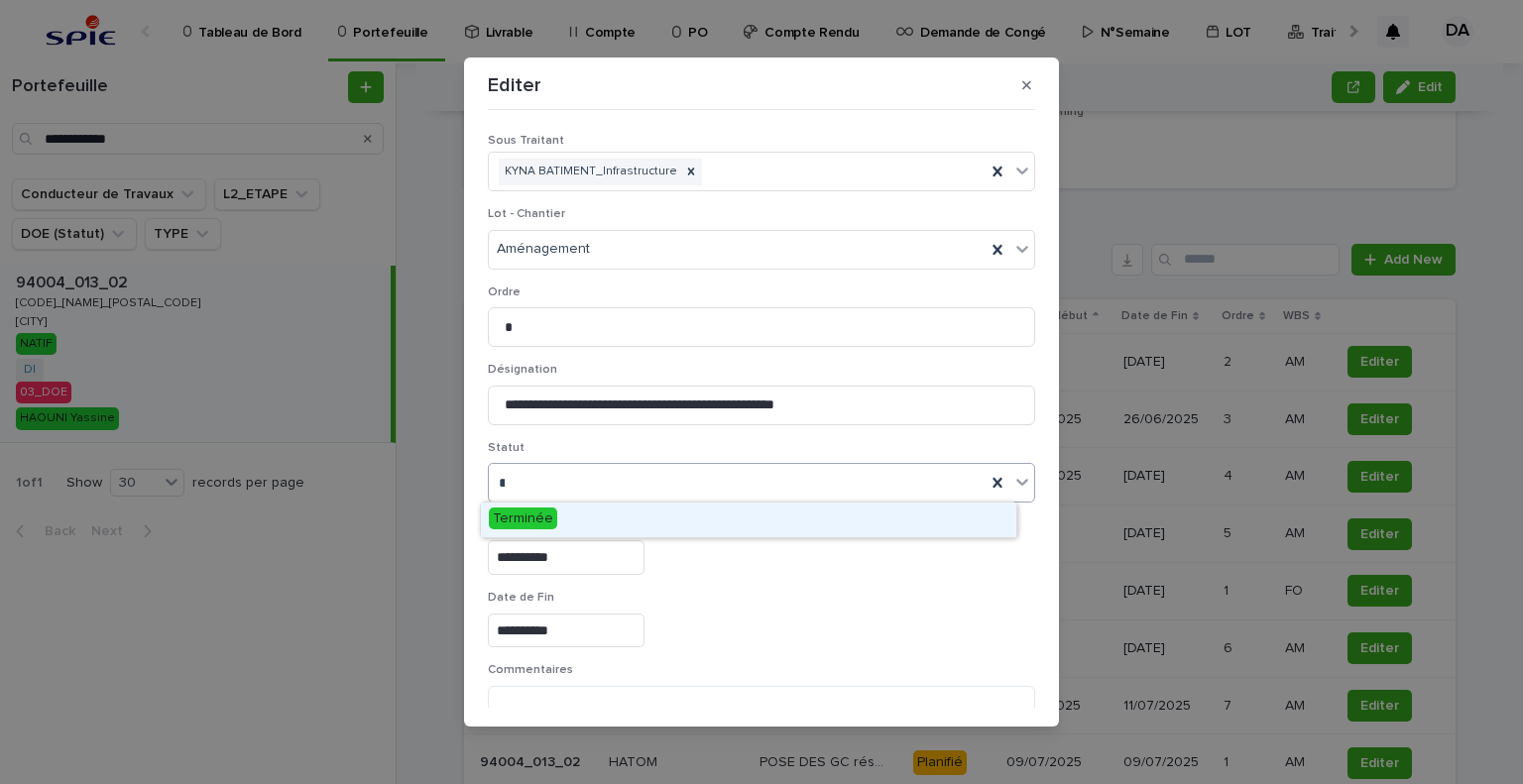 click on "Terminée" at bounding box center (749, 519) 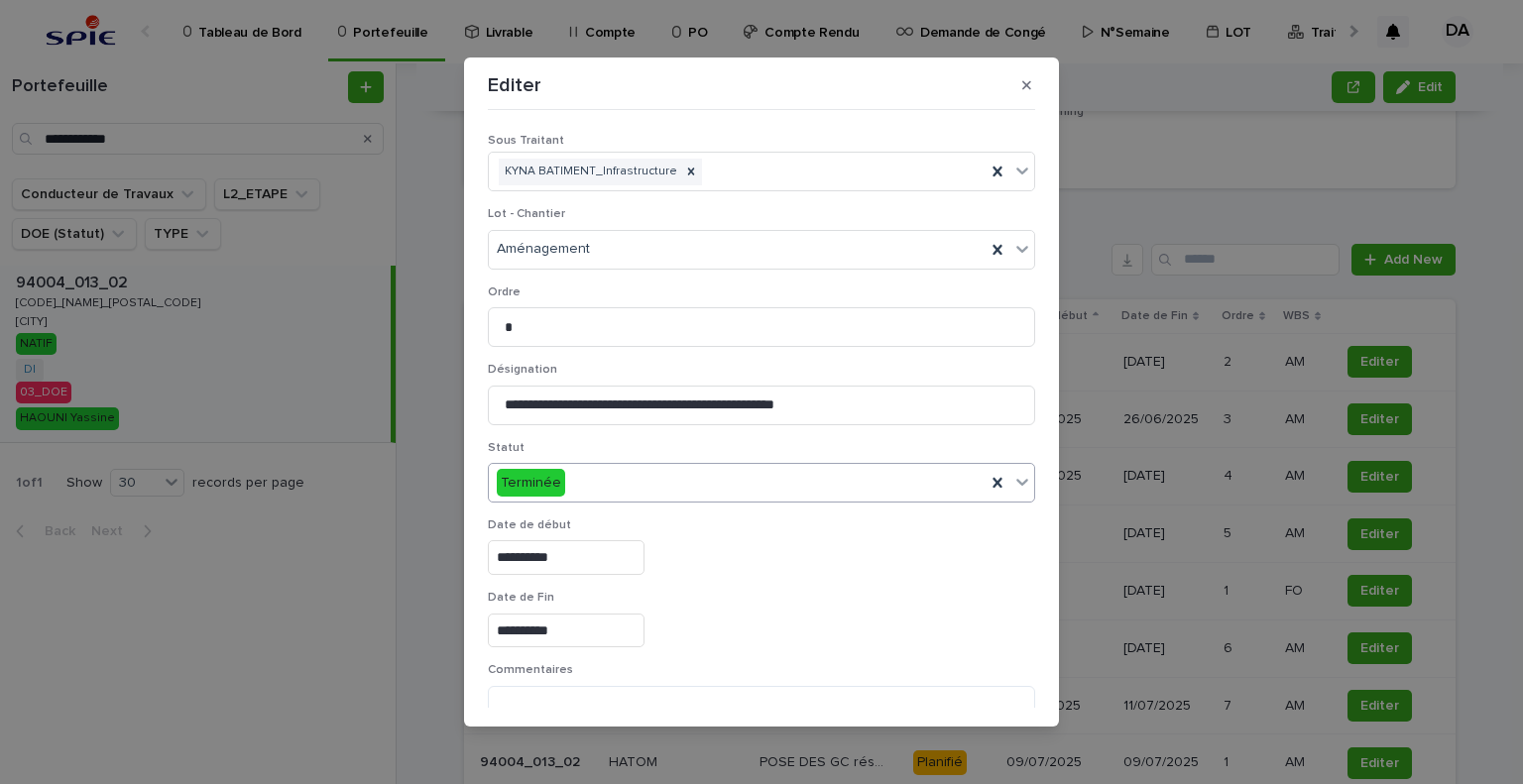 scroll, scrollTop: 98, scrollLeft: 0, axis: vertical 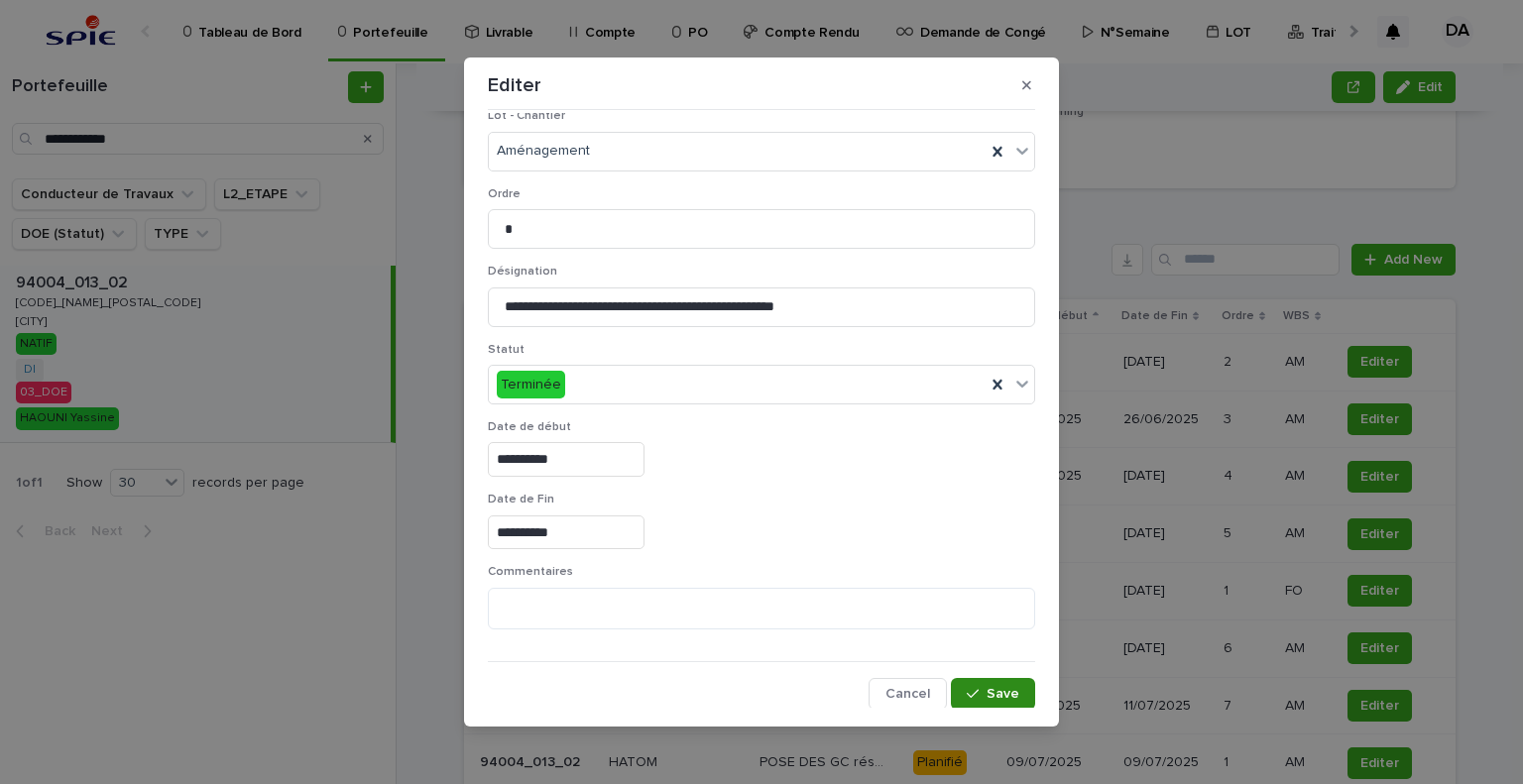 click on "Save" at bounding box center (1002, 694) 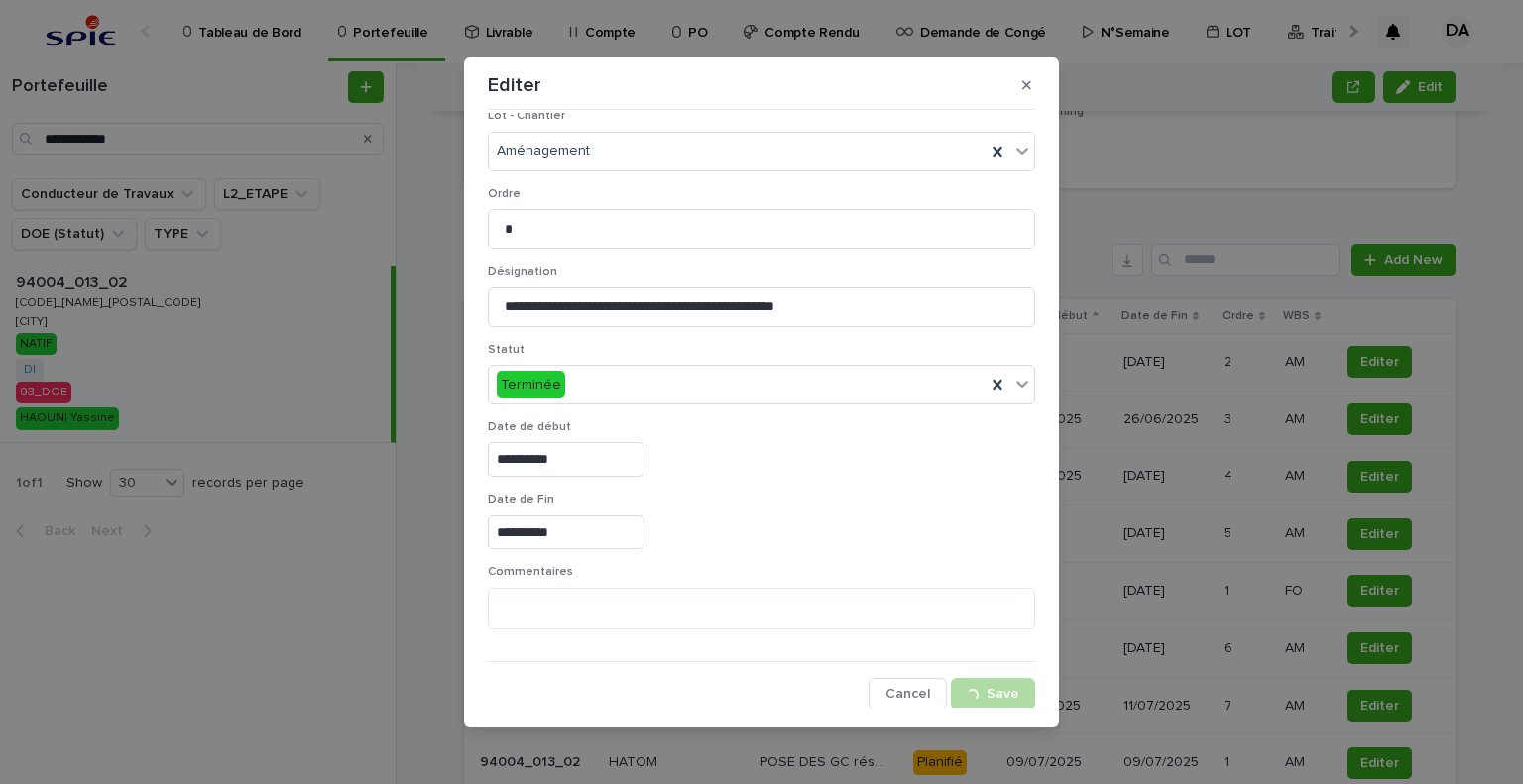 click on "**********" at bounding box center [762, 392] 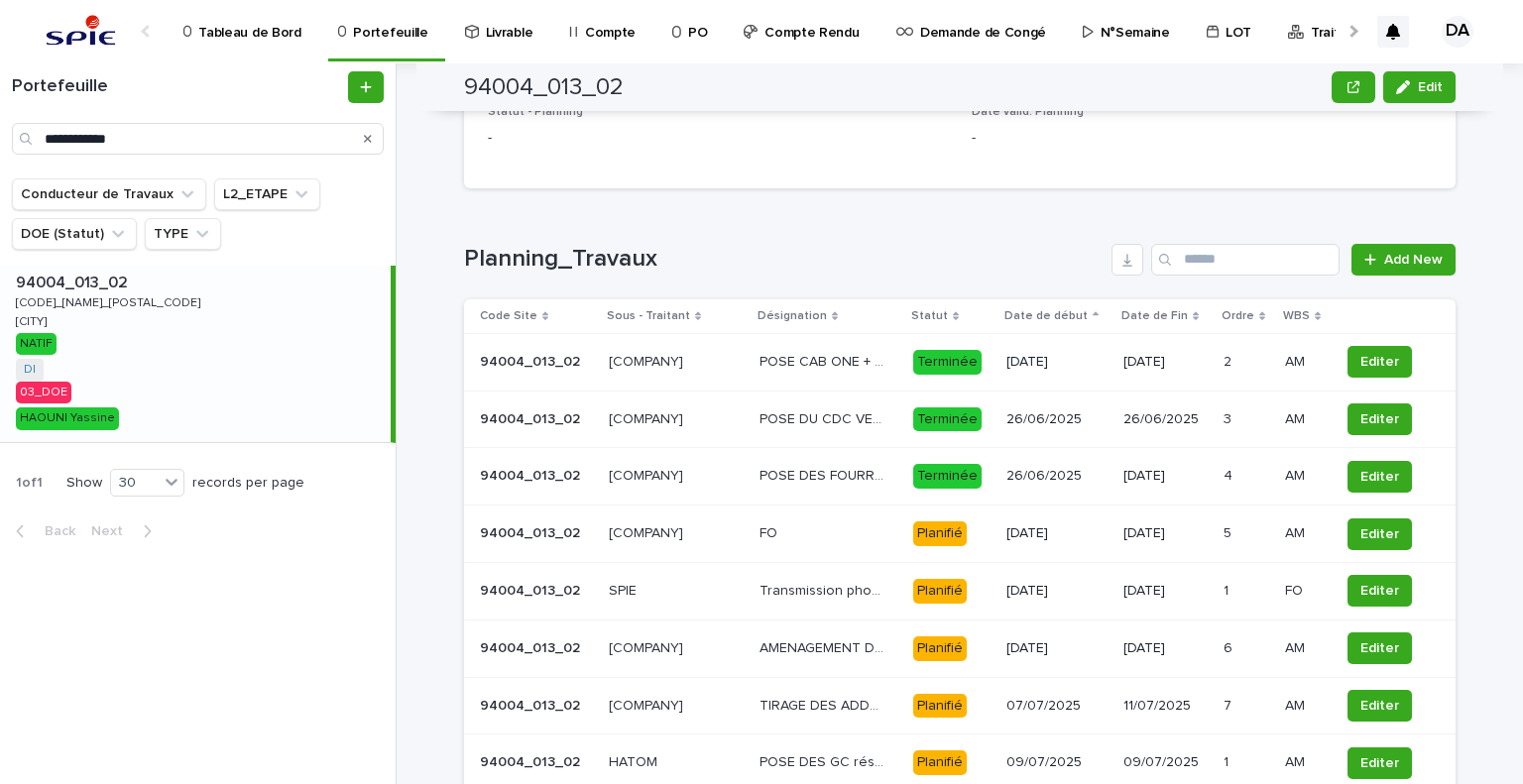 click on "Edit [POSTAL_CODE]_[CODE]_[CODE] [CITY] Edit Sorry, there was an error saving your record. Please try again. Please fill out the required fields below. Gestion de Projet Gestion Financière Graph - 3325 Graph - 3328 & 5899 Collaborateur Loading... Saving… Loading... Saving… Loading... Saving… Code Site [POSTAL_CODE]_[CODE]_[CODE] Ville [CITY] Loading... Saving… Adresse du Site - Ville [CITY] Loading... Saving… Typologie Terrasse Nom du site [CODE]_[NAME]_[POSTAL_CODE] L2_ETAPE 03_DOE MOE INFRA SPIE Projet NATIF TYPE DI   Conducteur FM - Concepteur [LAST] [LAST] Conducteur de Travaux [LAST] [LAST] Code Projet - Loading... Saving…                                         •••                                                                     00_M3C 01_GO TRAVAUX 02_TRAVAUX 03_DOE 04_RECETTE 10_TERMINE Loading... Saving… Montant - Heure Budgétisé 18074 Budget MOE Restant 286.06 Loading... Saving… Jalon Add New Tâches Statut Tâche Date début Date fin Tâches" at bounding box center [972, 423] 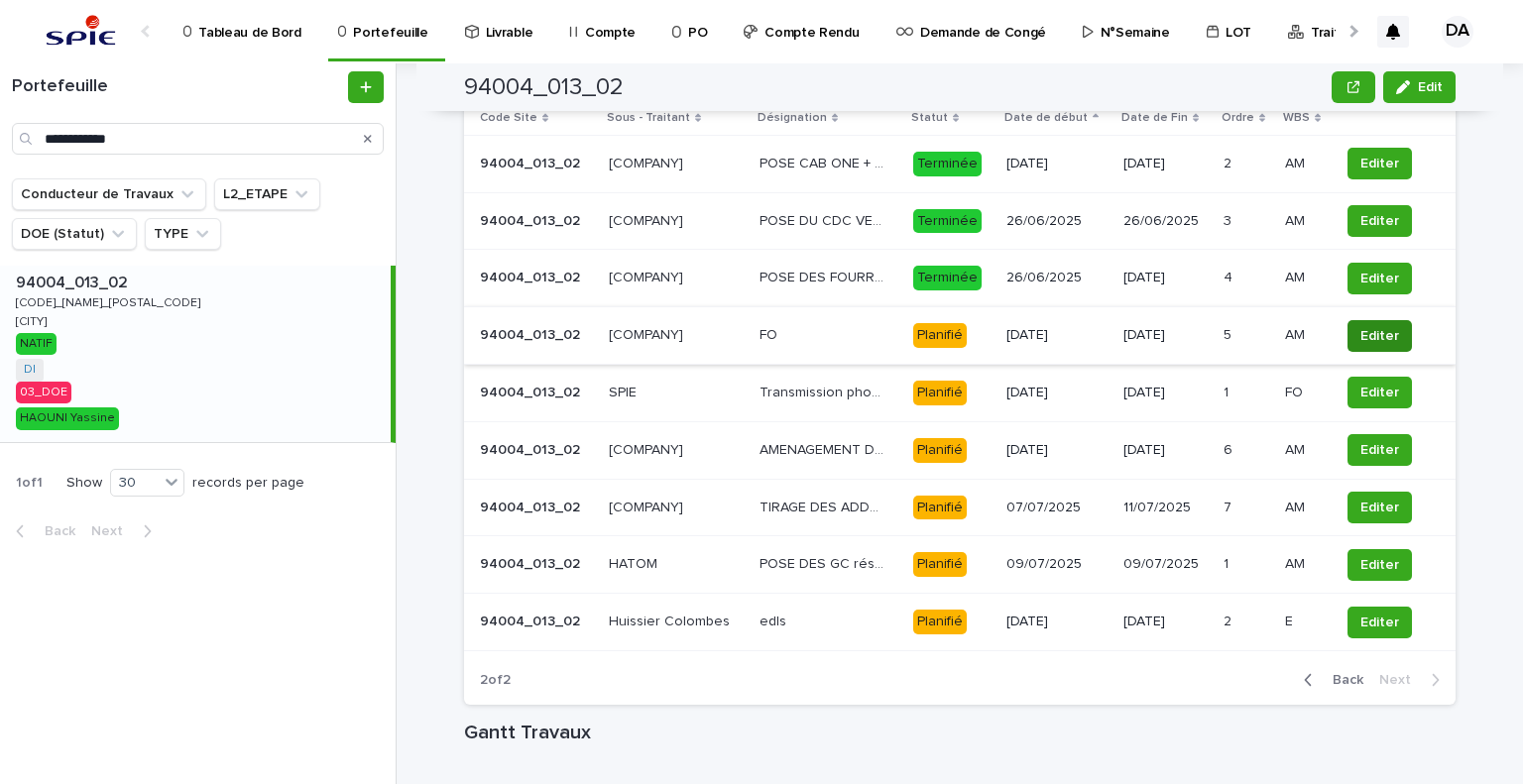 click on "Editer" at bounding box center (1379, 336) 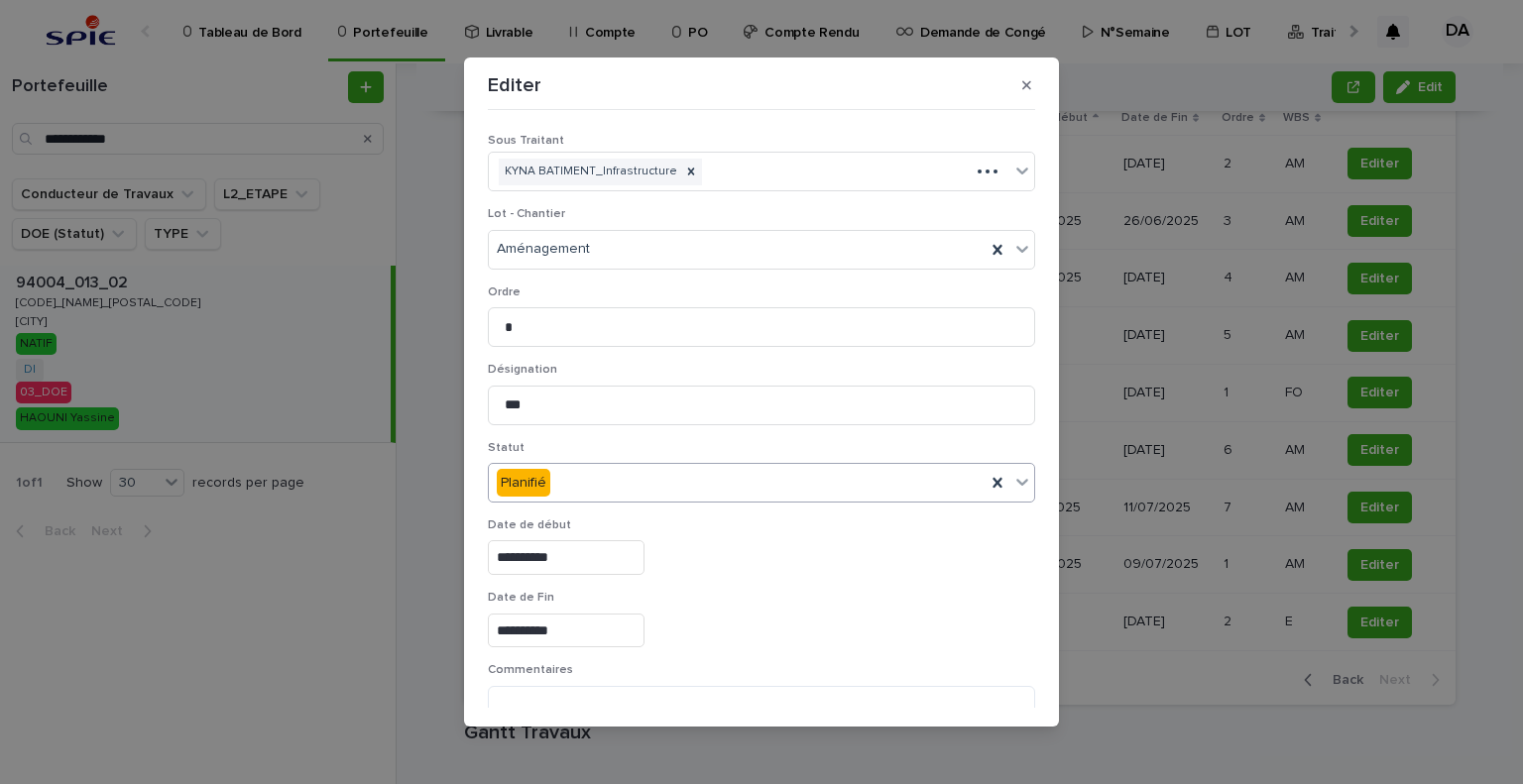 click on "Planifié" at bounding box center [762, 483] 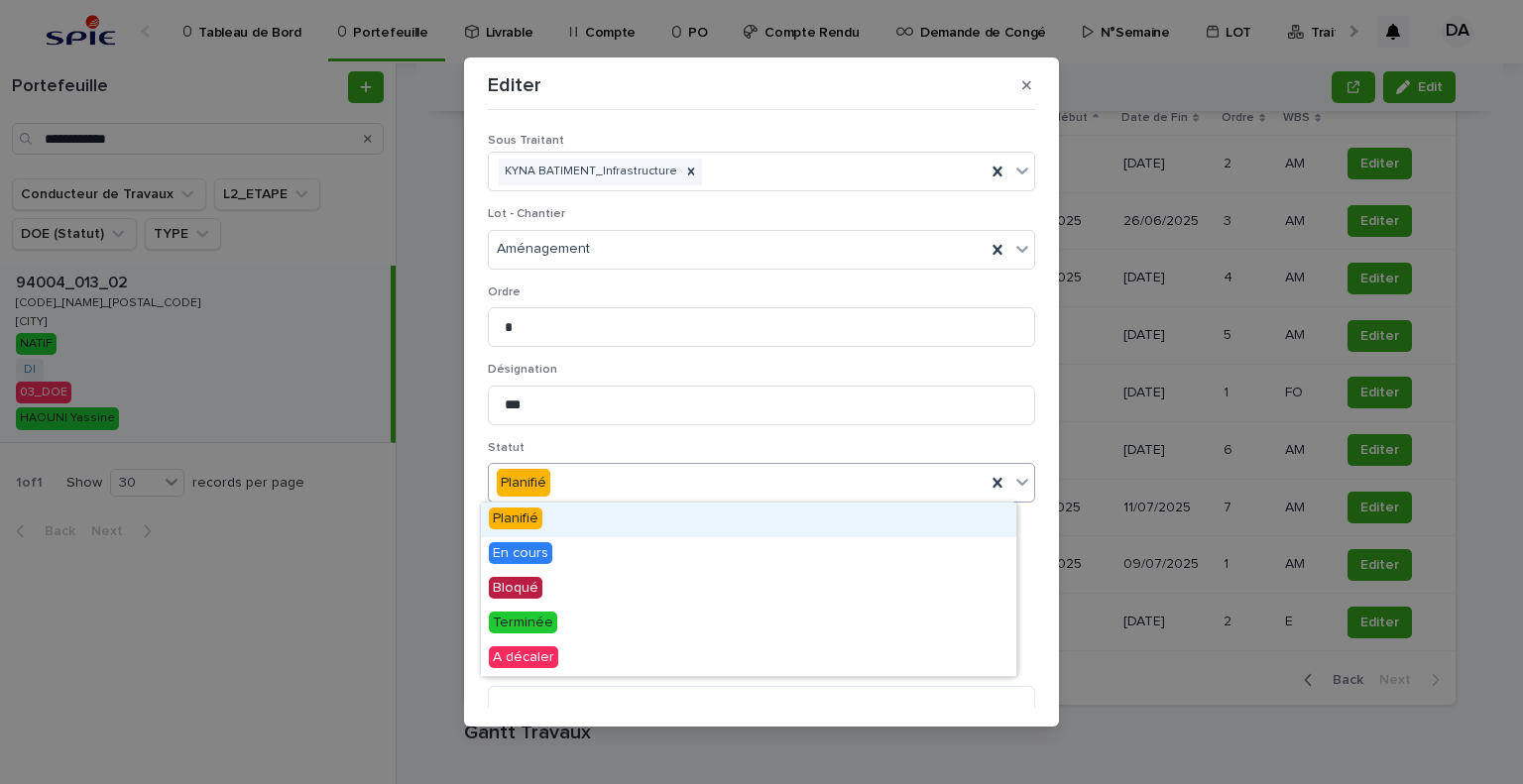 type on "*" 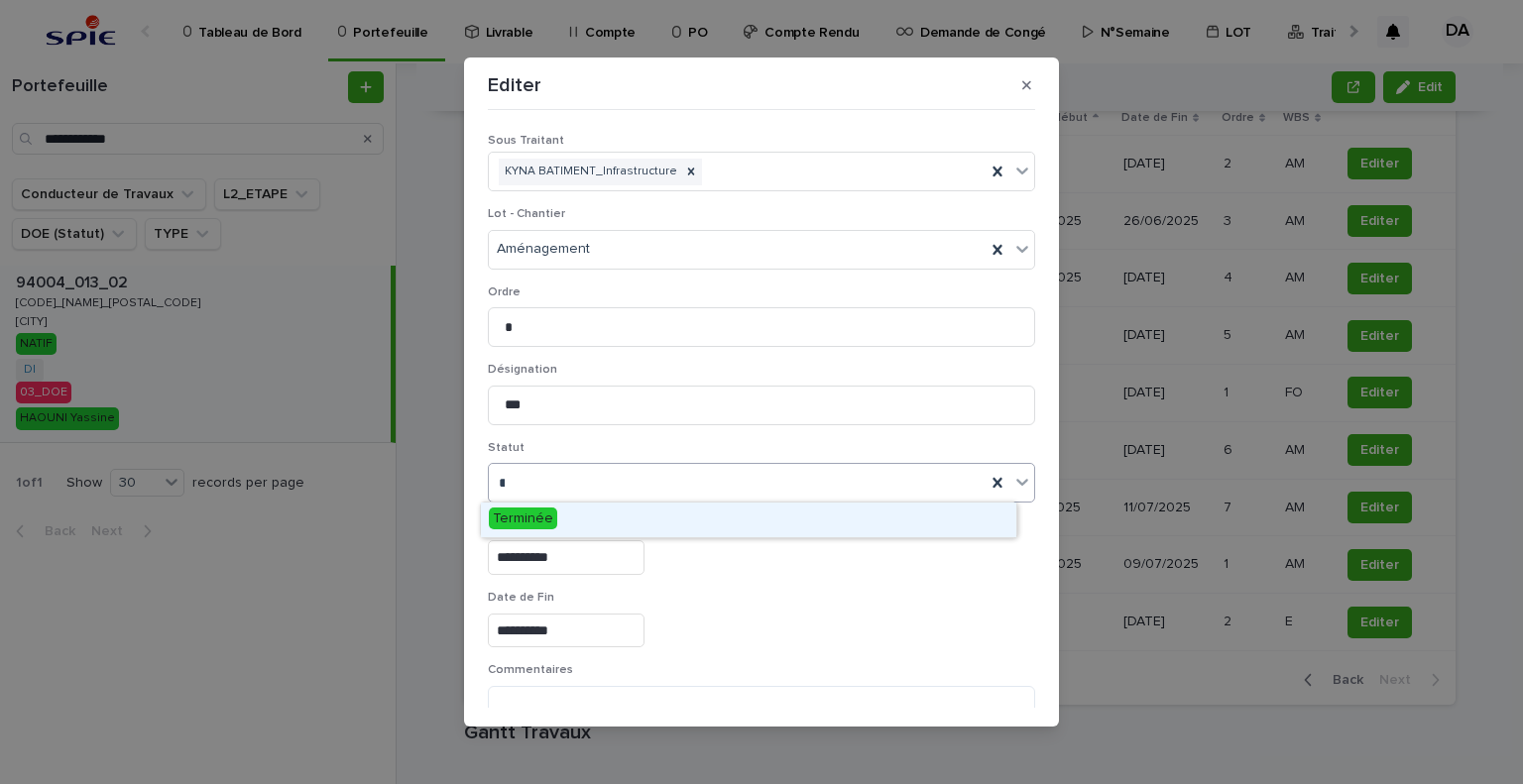 scroll, scrollTop: 98, scrollLeft: 0, axis: vertical 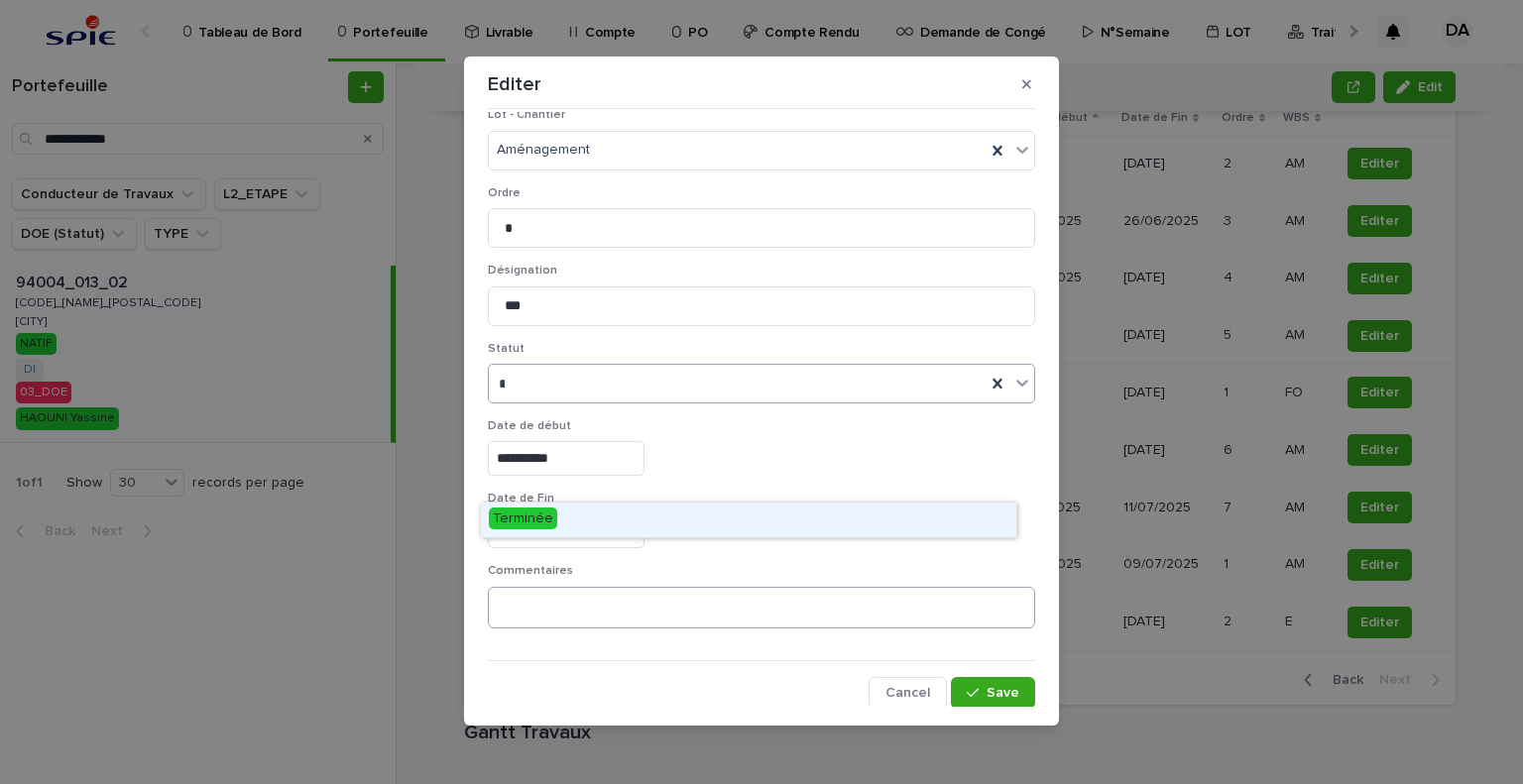drag, startPoint x: 690, startPoint y: 515, endPoint x: 939, endPoint y: 610, distance: 266.507 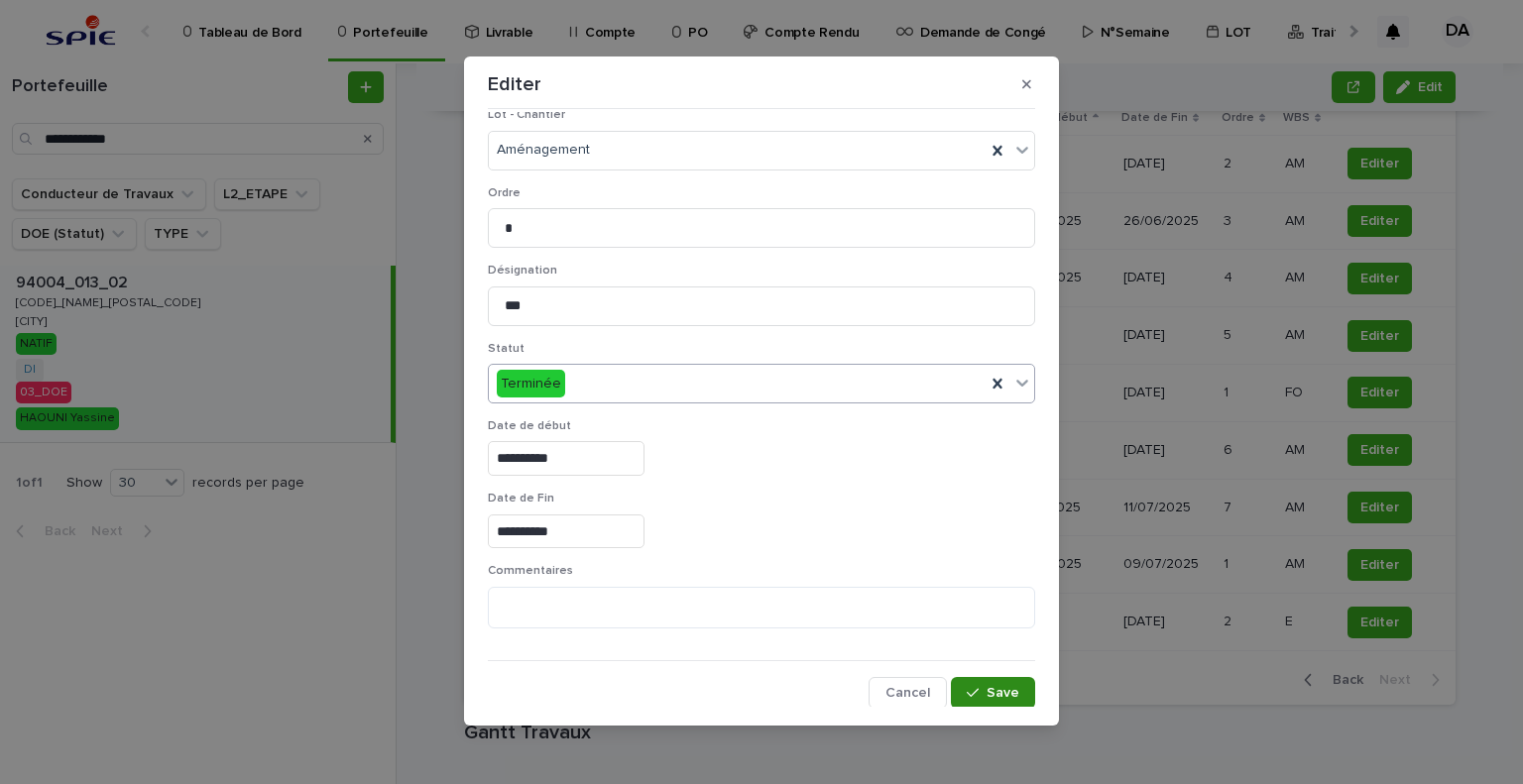 click on "Save" at bounding box center (993, 693) 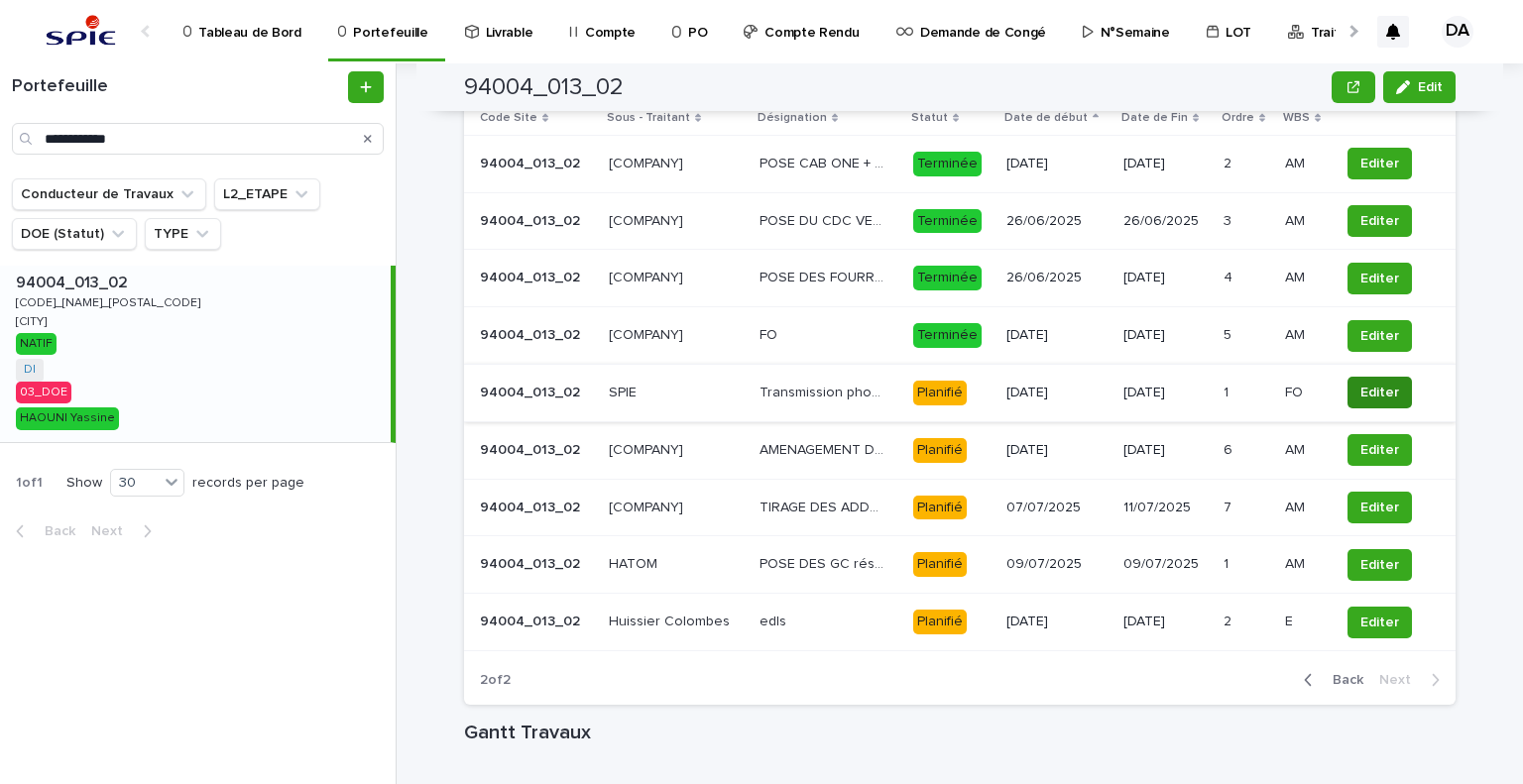 click on "Editer" at bounding box center [1379, 392] 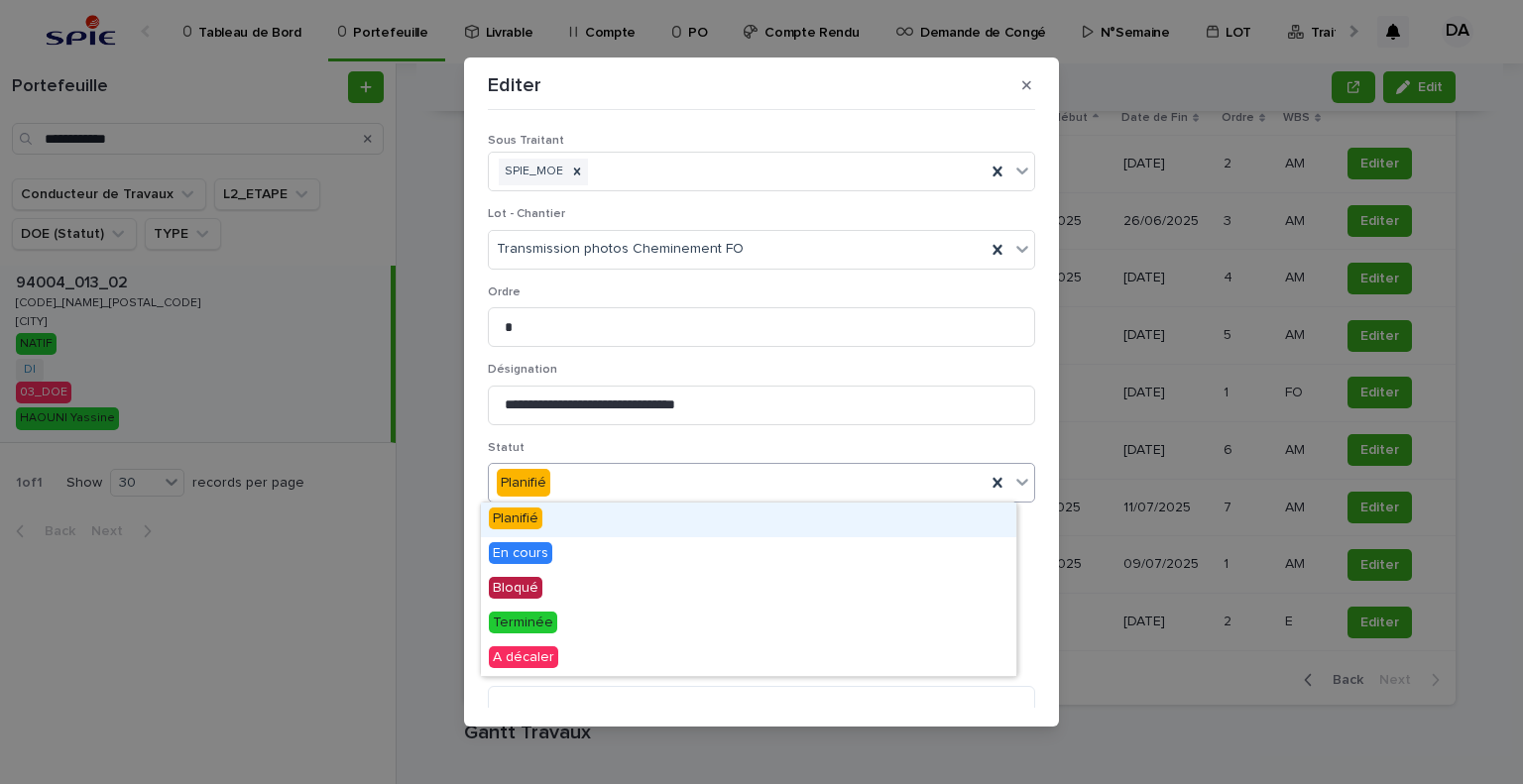 click on "Planifié" at bounding box center (737, 483) 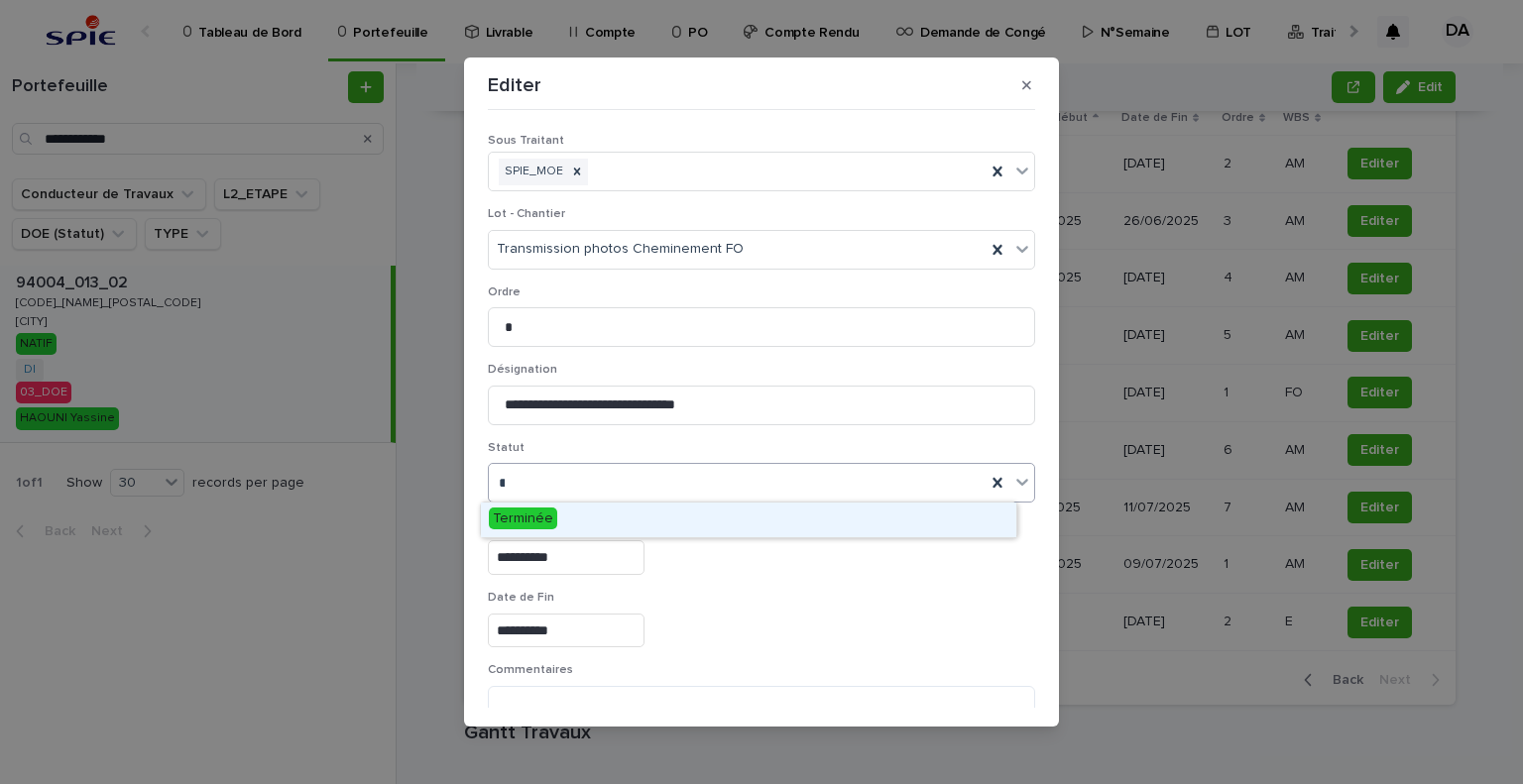drag, startPoint x: 522, startPoint y: 520, endPoint x: 748, endPoint y: 580, distance: 233.829 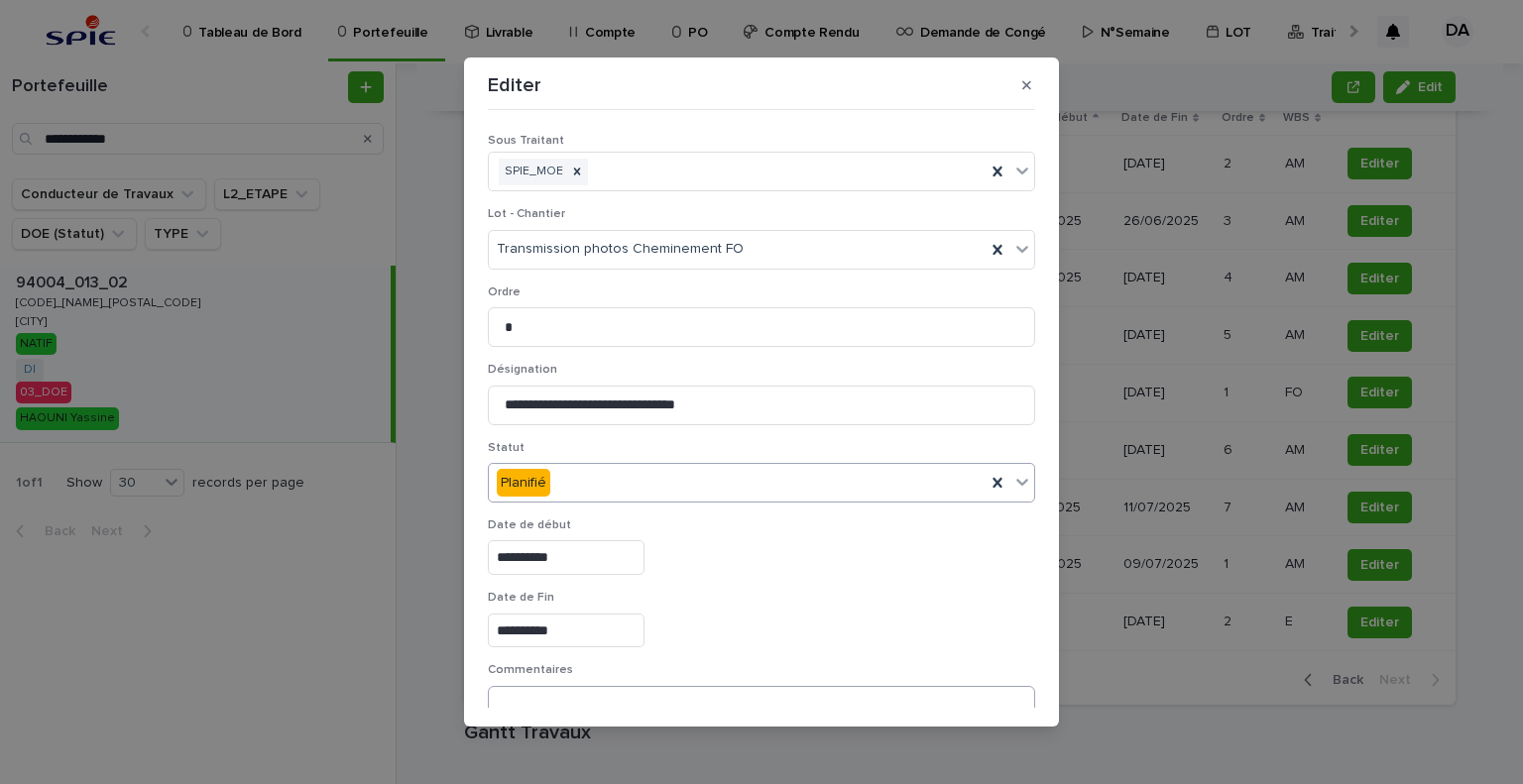 scroll, scrollTop: 98, scrollLeft: 0, axis: vertical 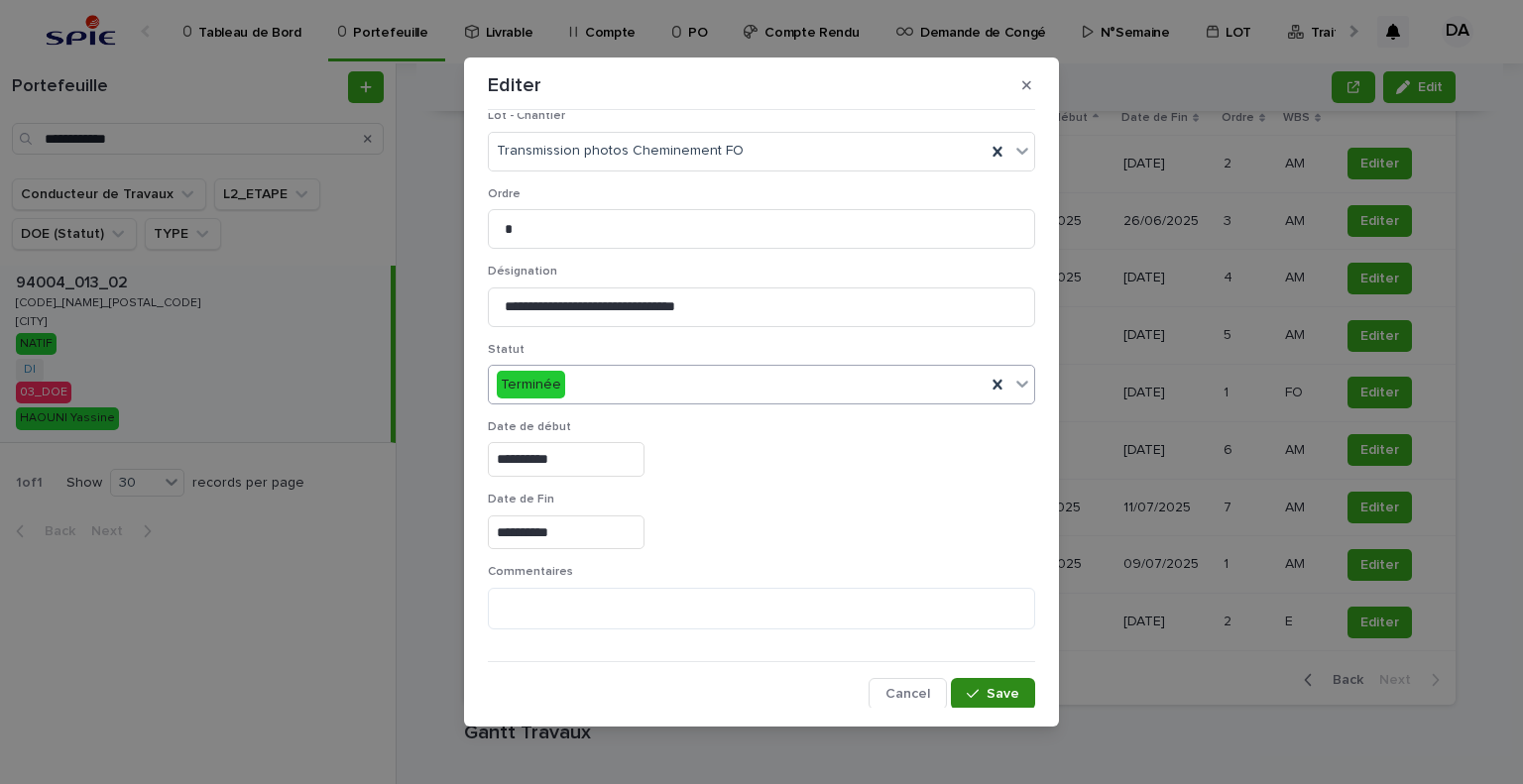 click on "Save" at bounding box center (993, 694) 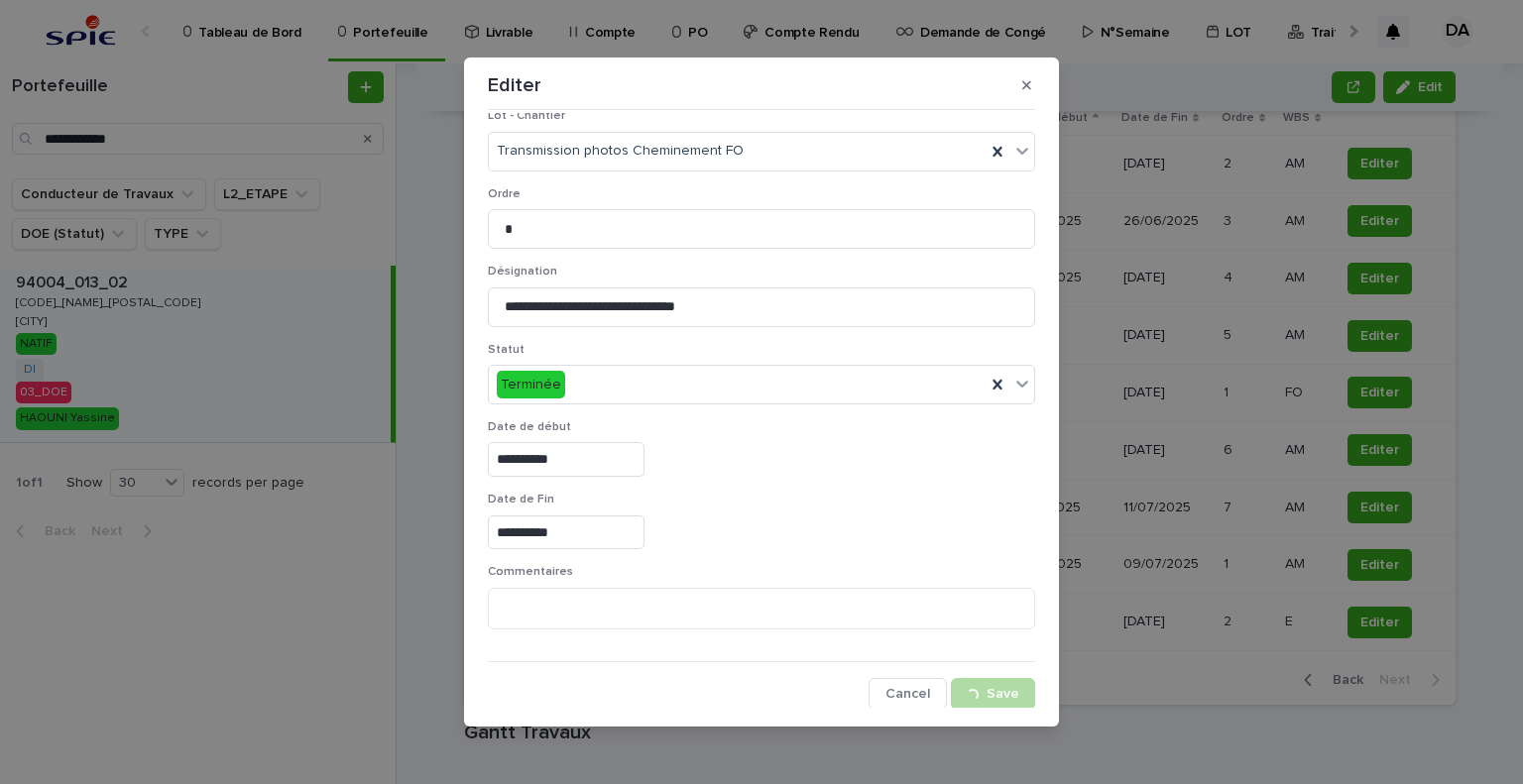 click on "**********" at bounding box center [762, 392] 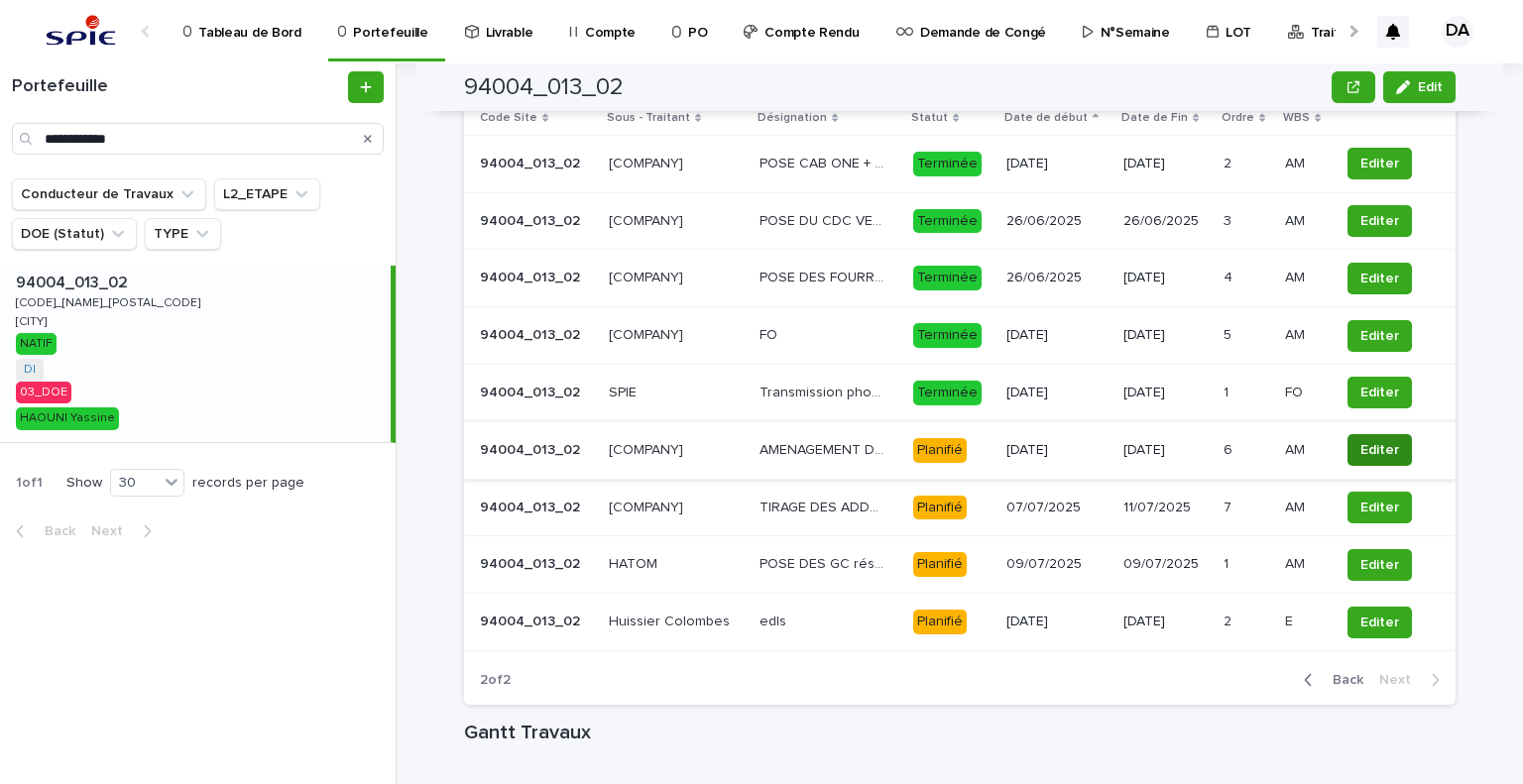 click on "Editer" at bounding box center (1379, 450) 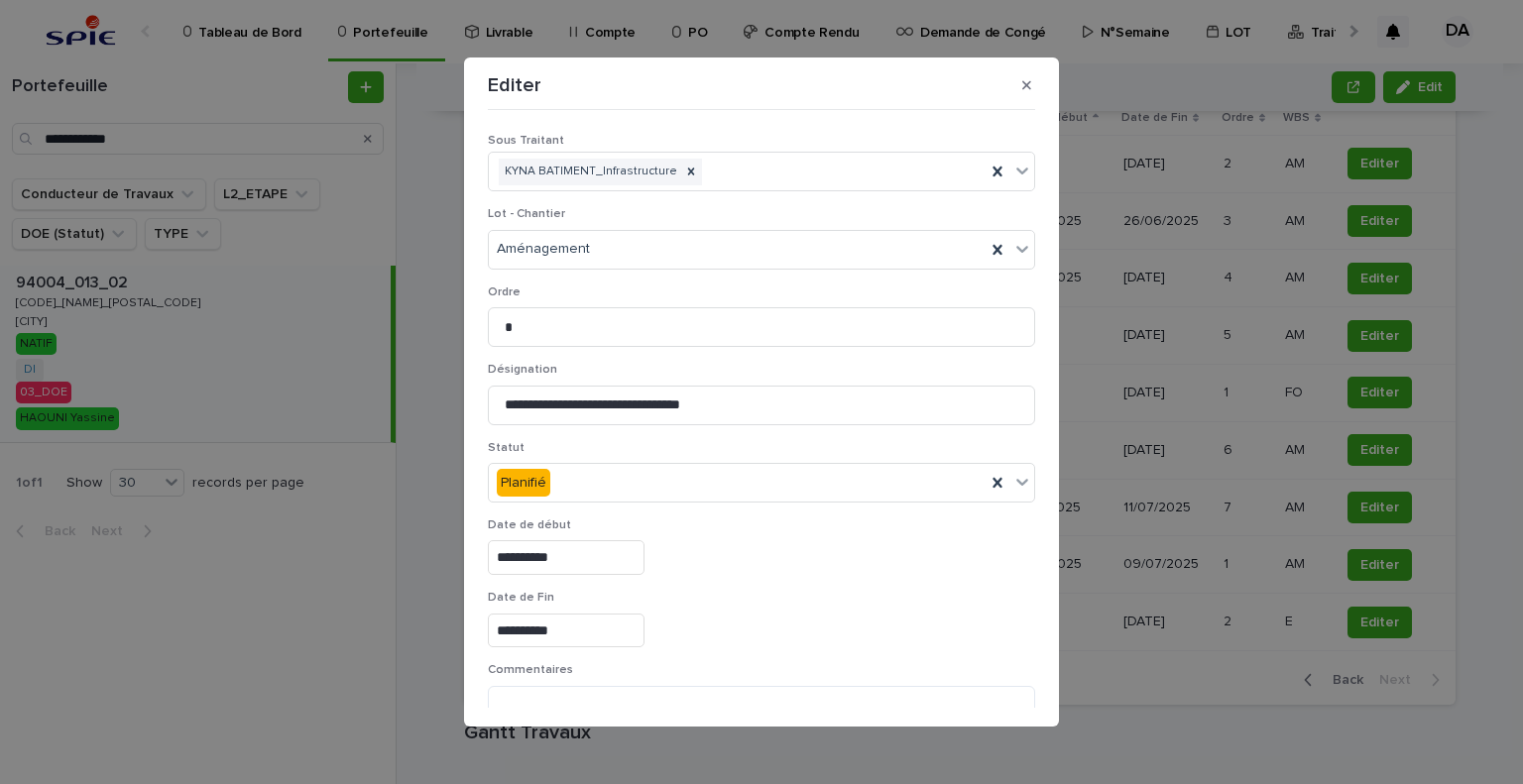 click on "Statut Planifié" at bounding box center [762, 480] 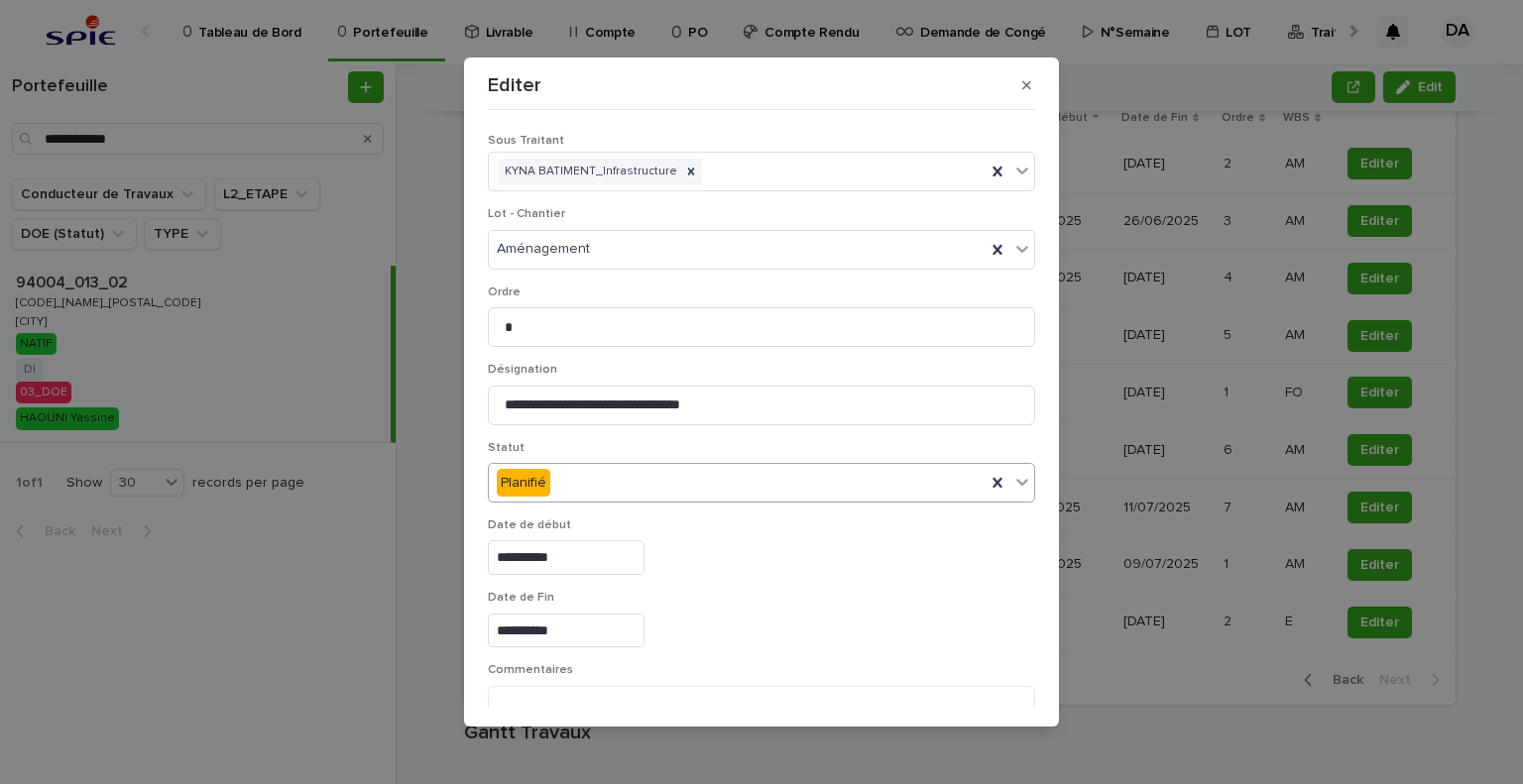 type on "*" 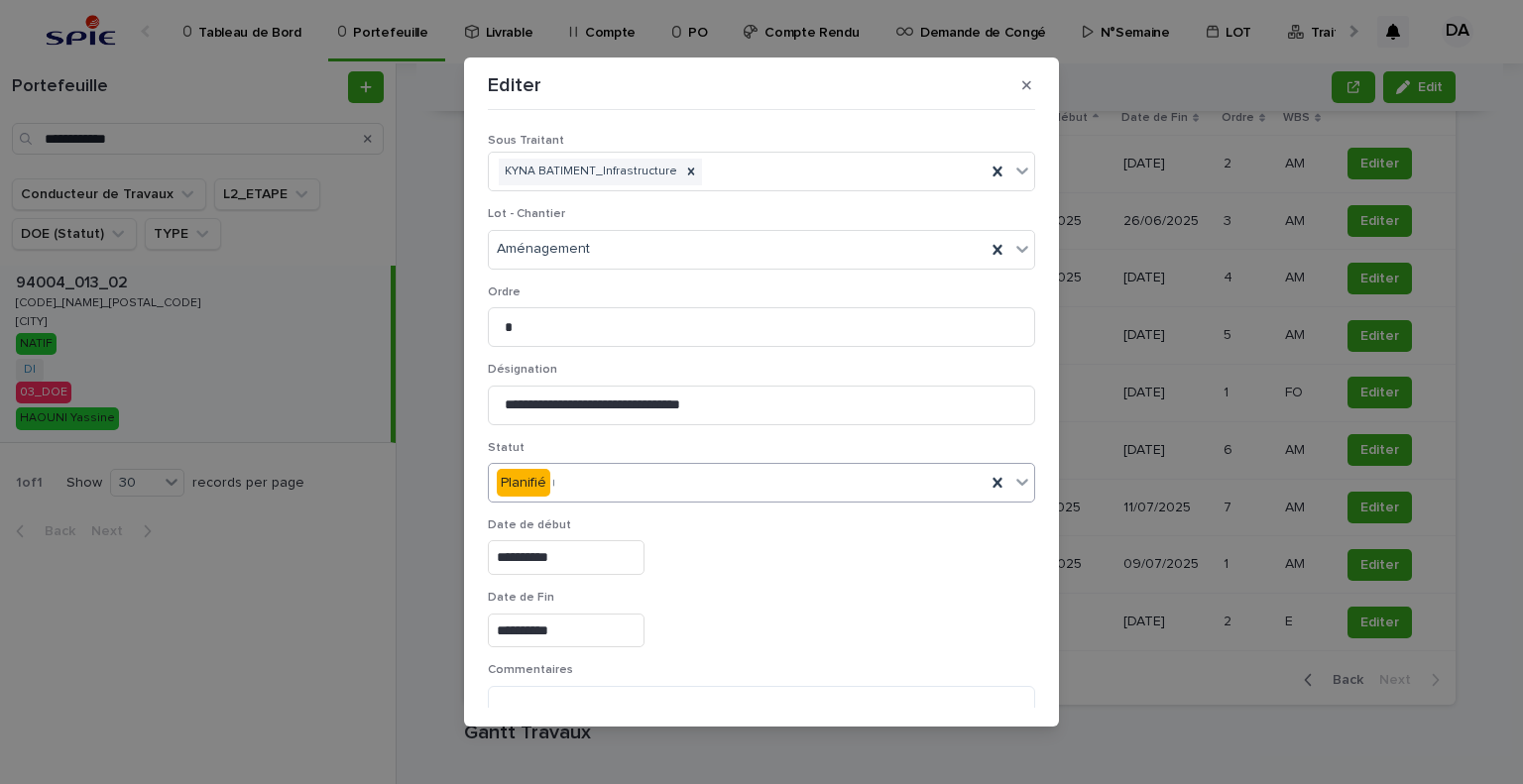 click on "Planifié *" at bounding box center [737, 483] 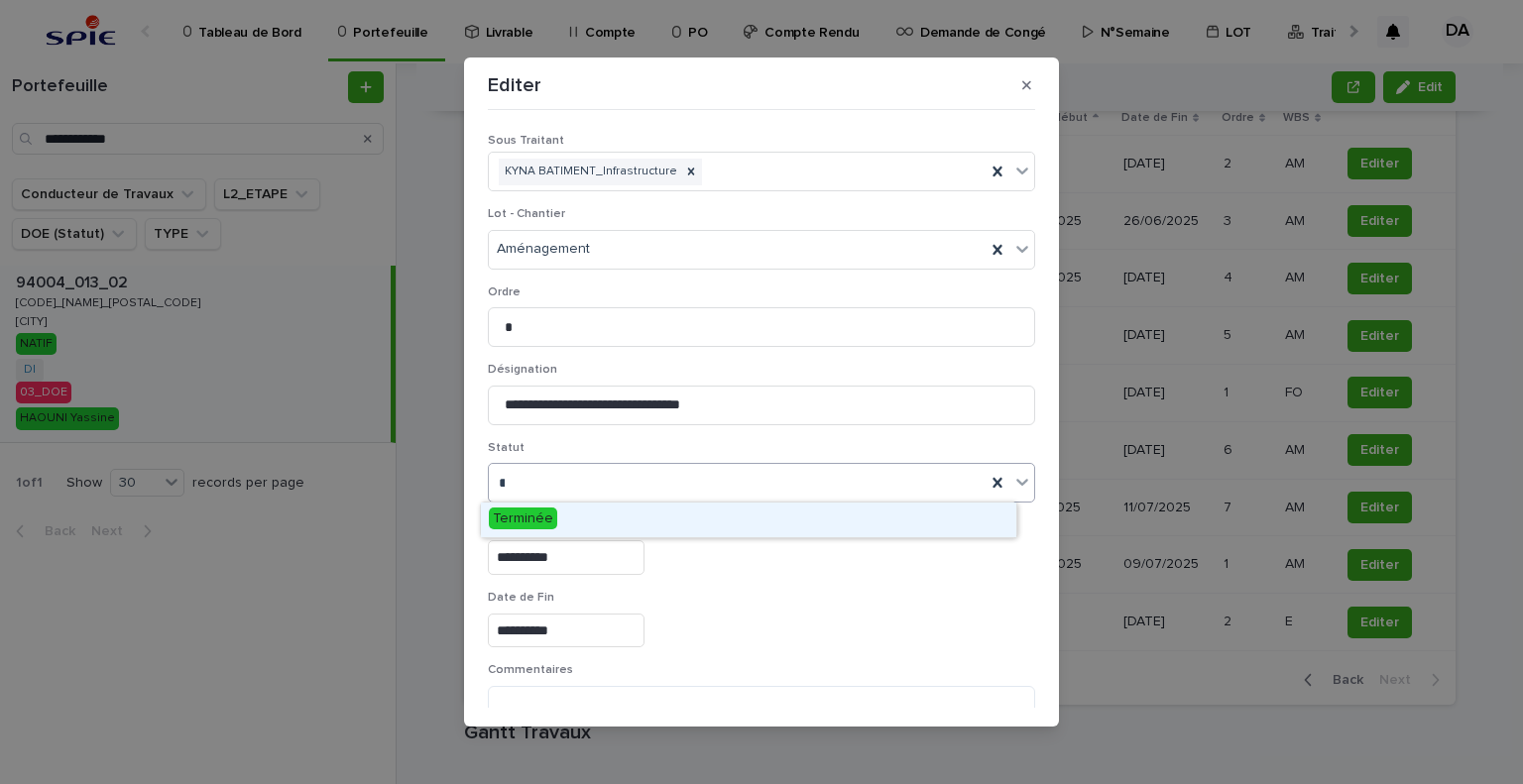 click on "Terminée" at bounding box center (749, 519) 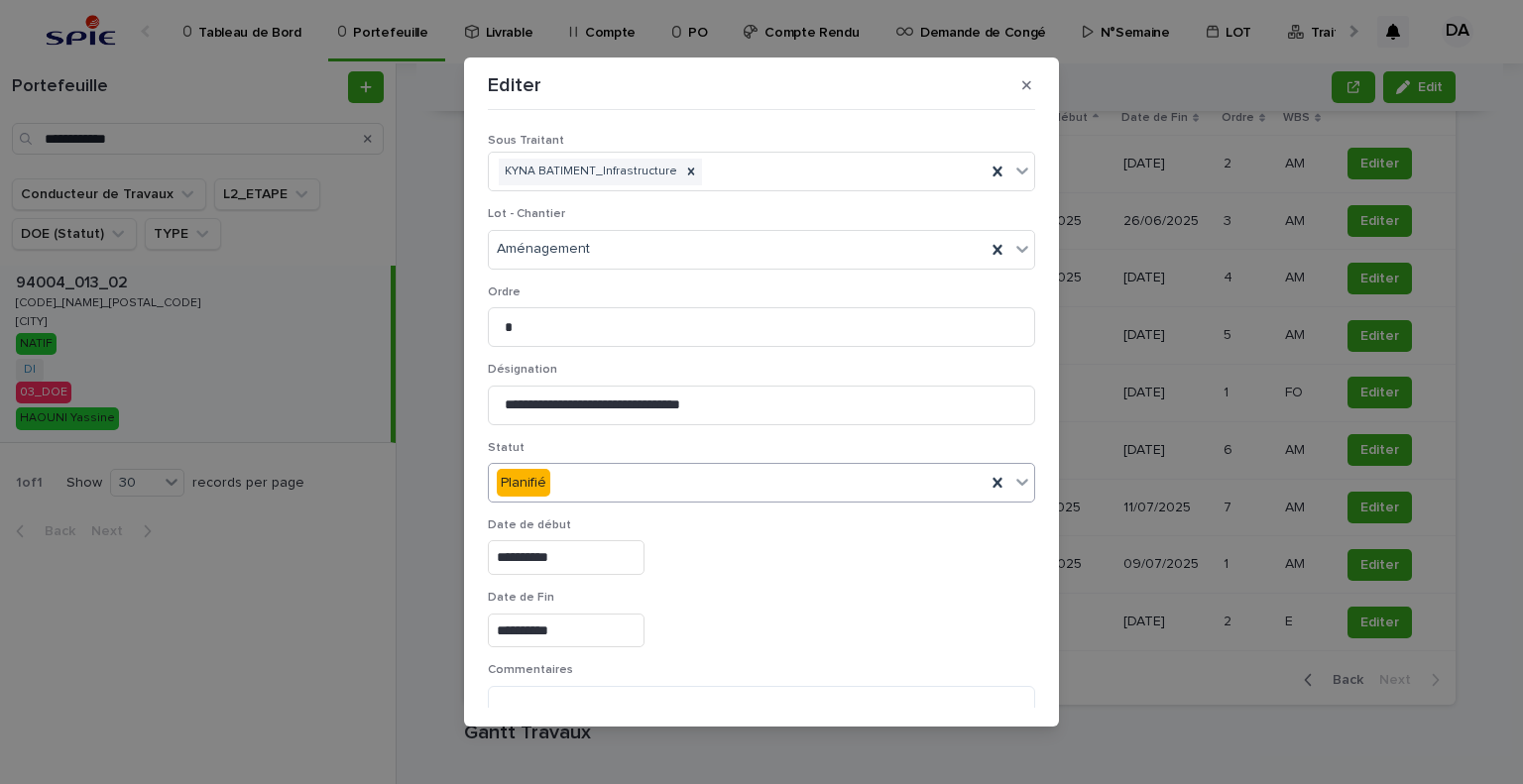 scroll, scrollTop: 98, scrollLeft: 0, axis: vertical 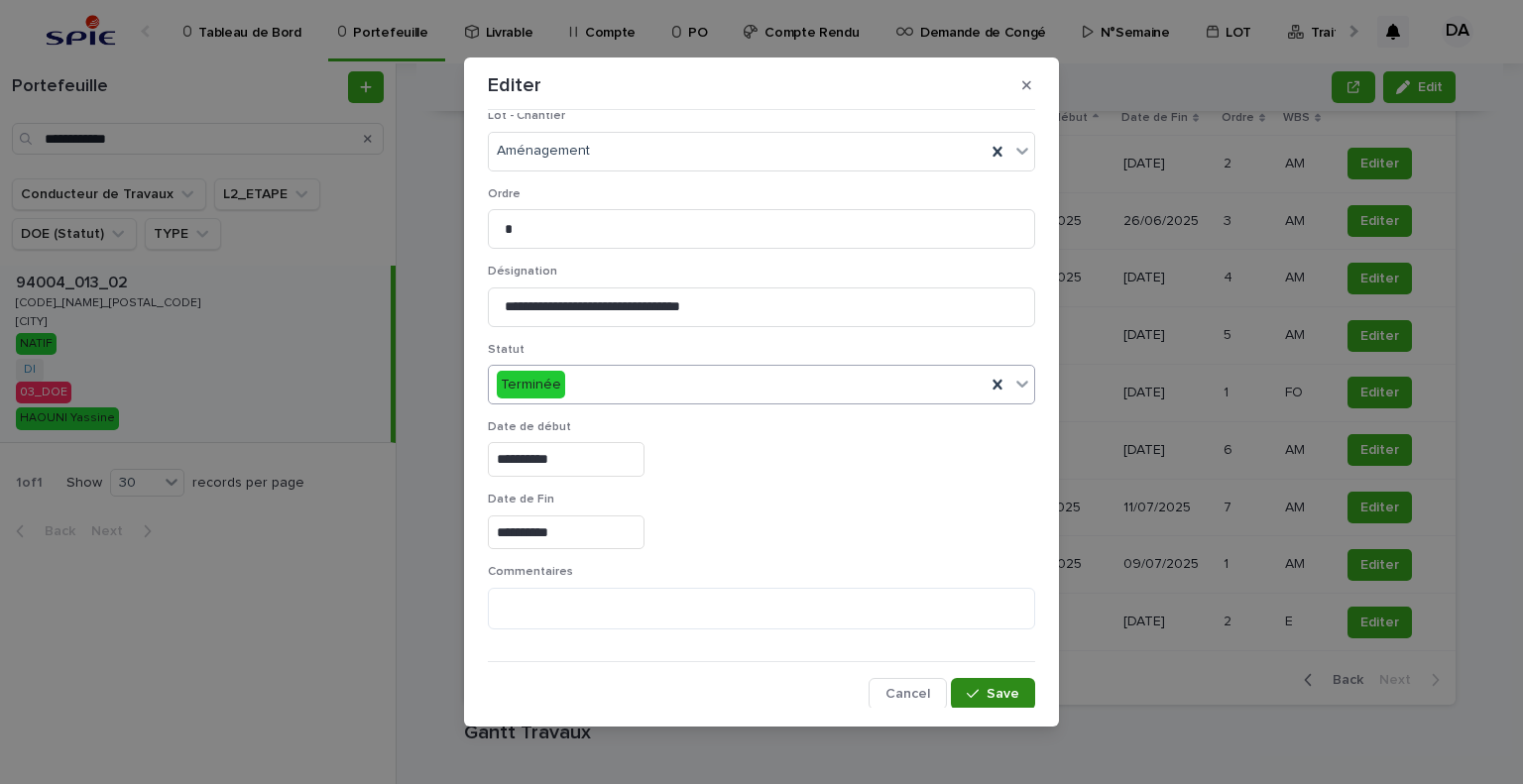 click on "Save" at bounding box center (1002, 694) 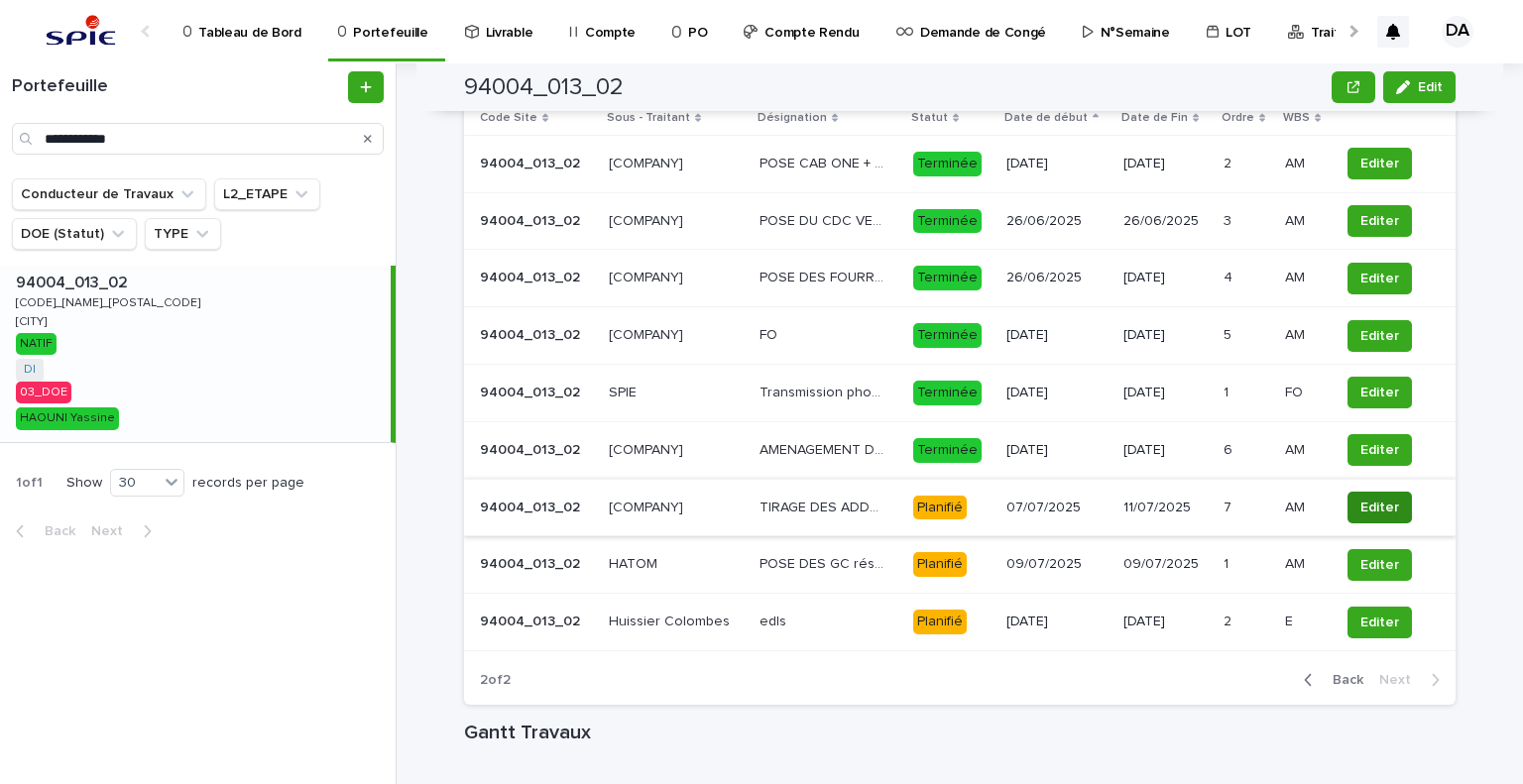 click on "Editer" at bounding box center (1379, 507) 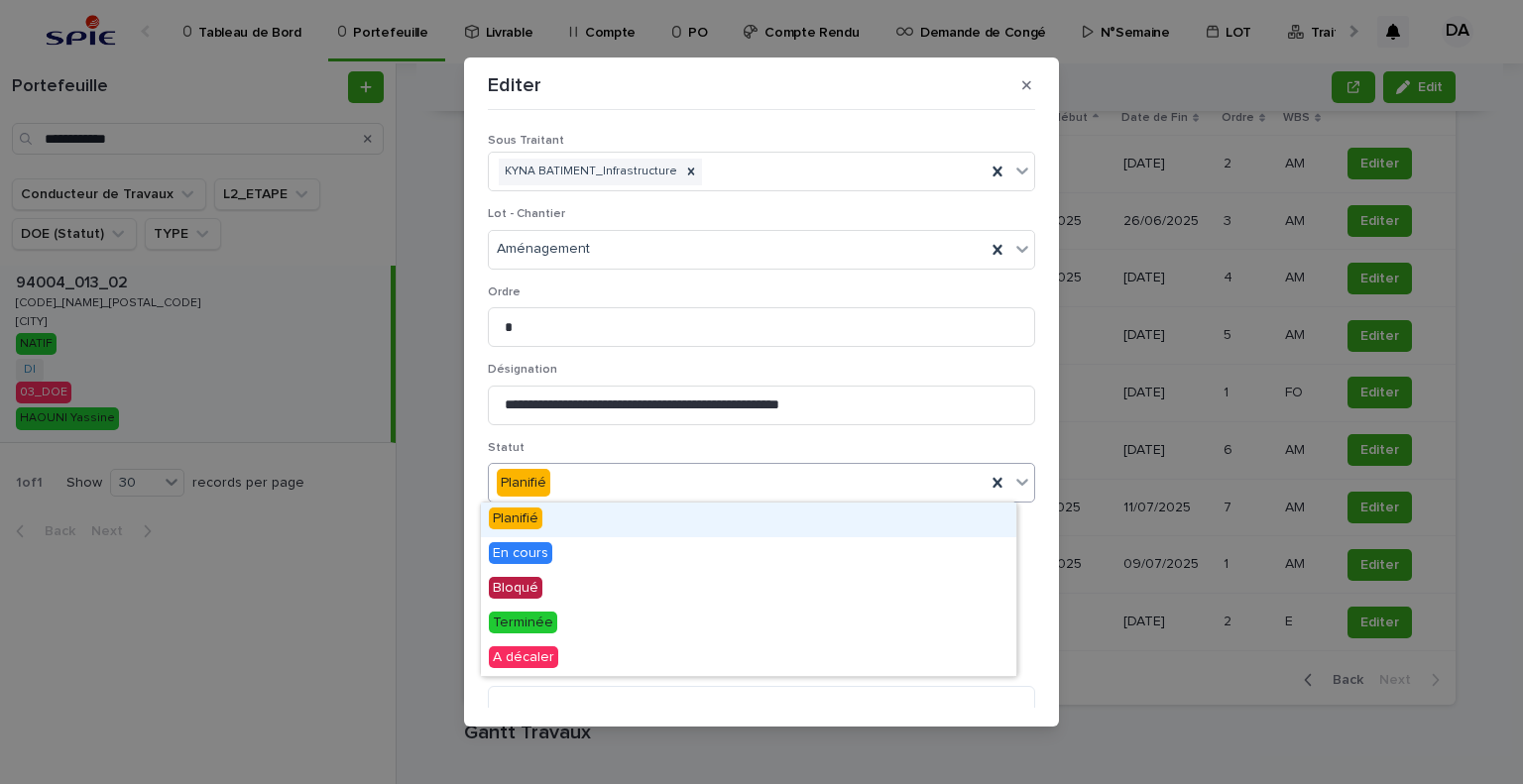 click on "Planifié" at bounding box center (737, 483) 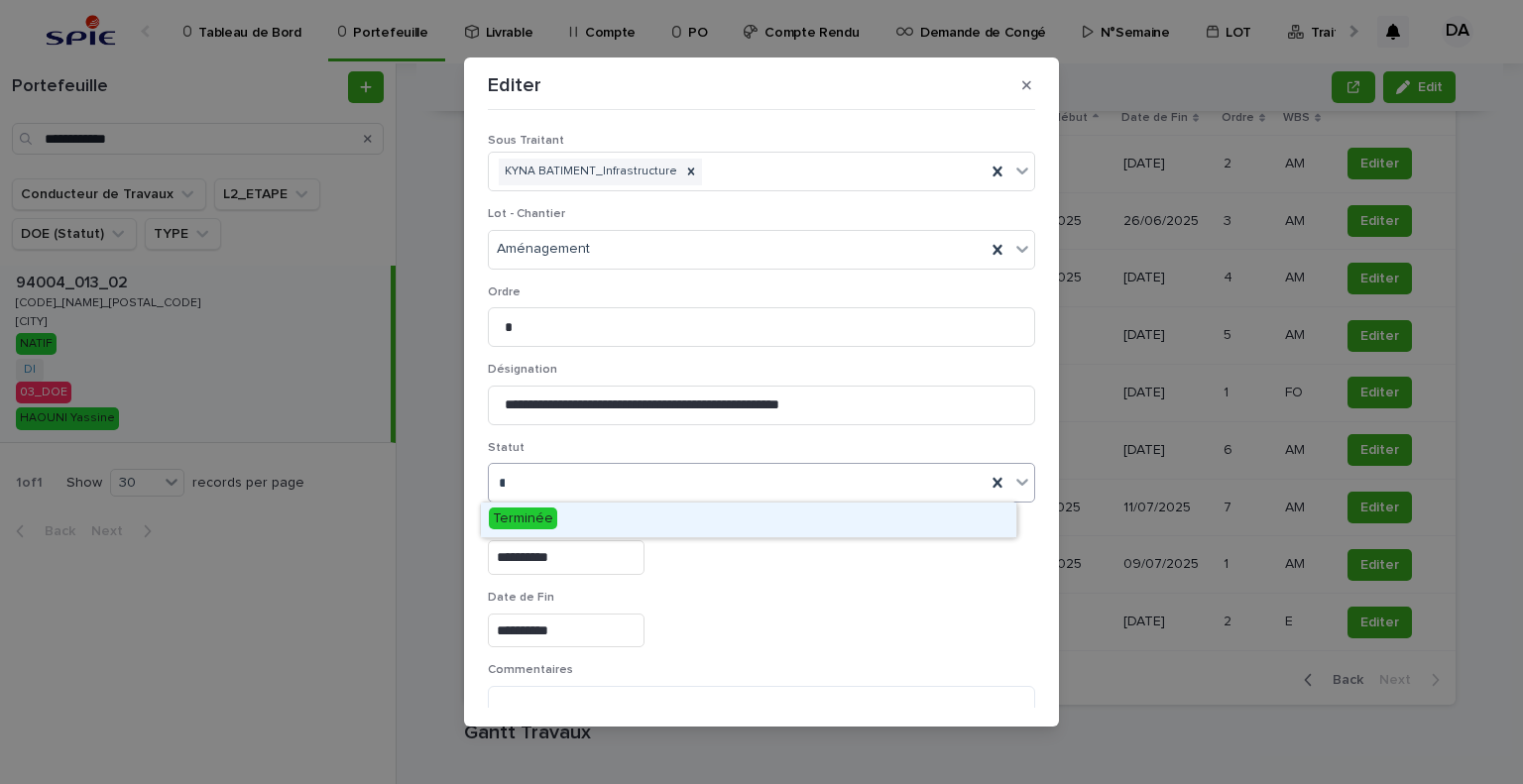 click on "Terminée" at bounding box center [749, 519] 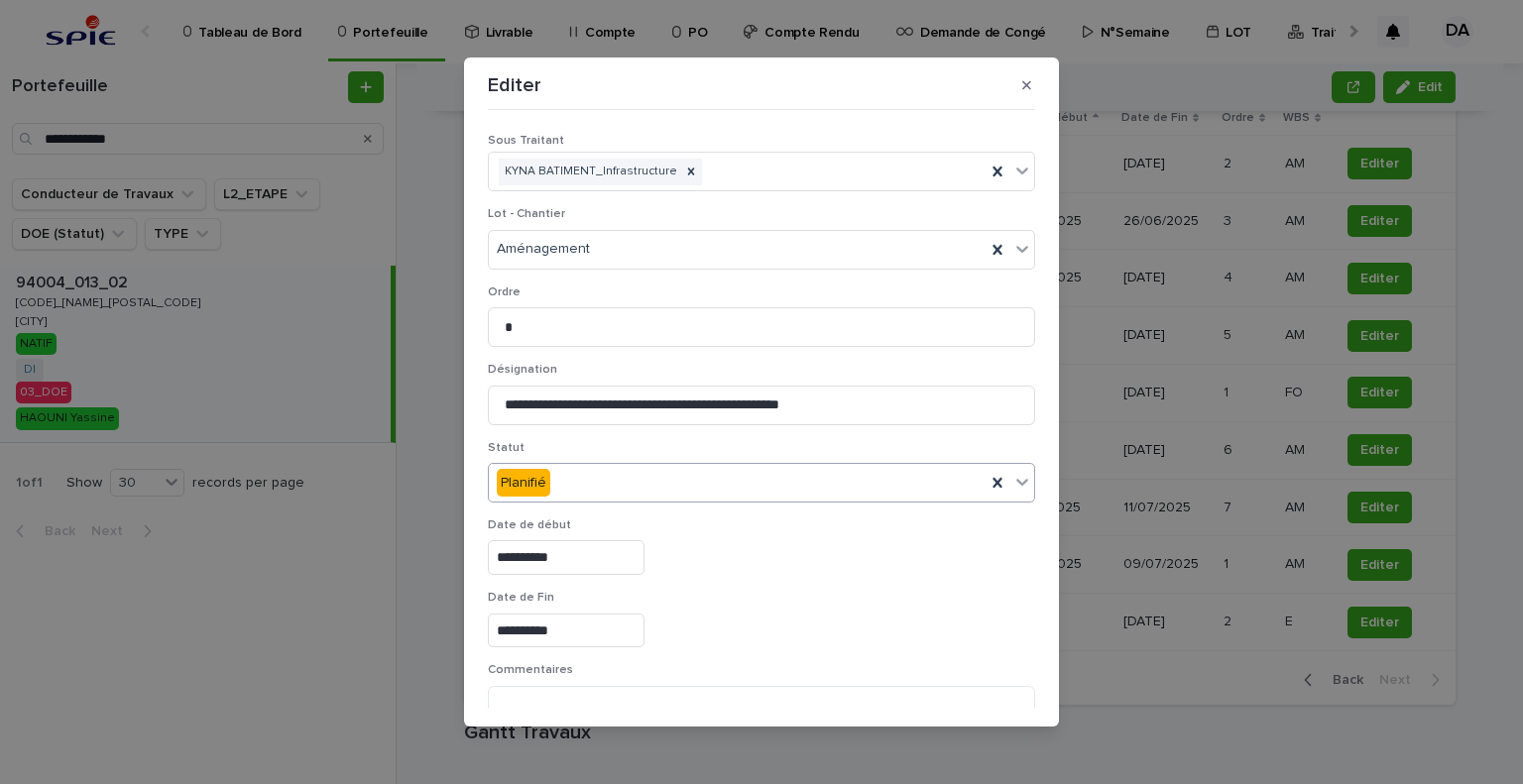 scroll, scrollTop: 98, scrollLeft: 0, axis: vertical 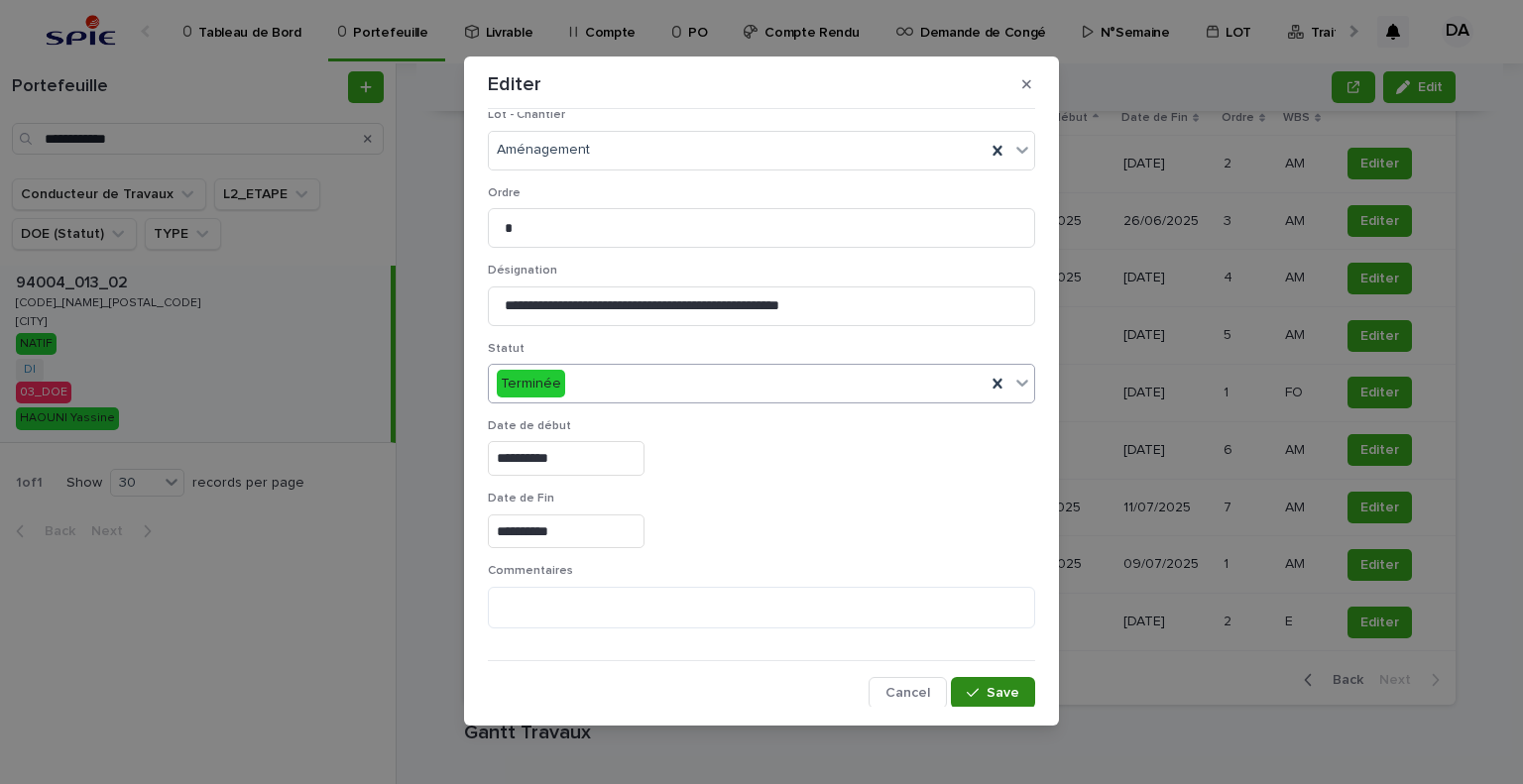 drag, startPoint x: 979, startPoint y: 689, endPoint x: 1267, endPoint y: 525, distance: 331.42118 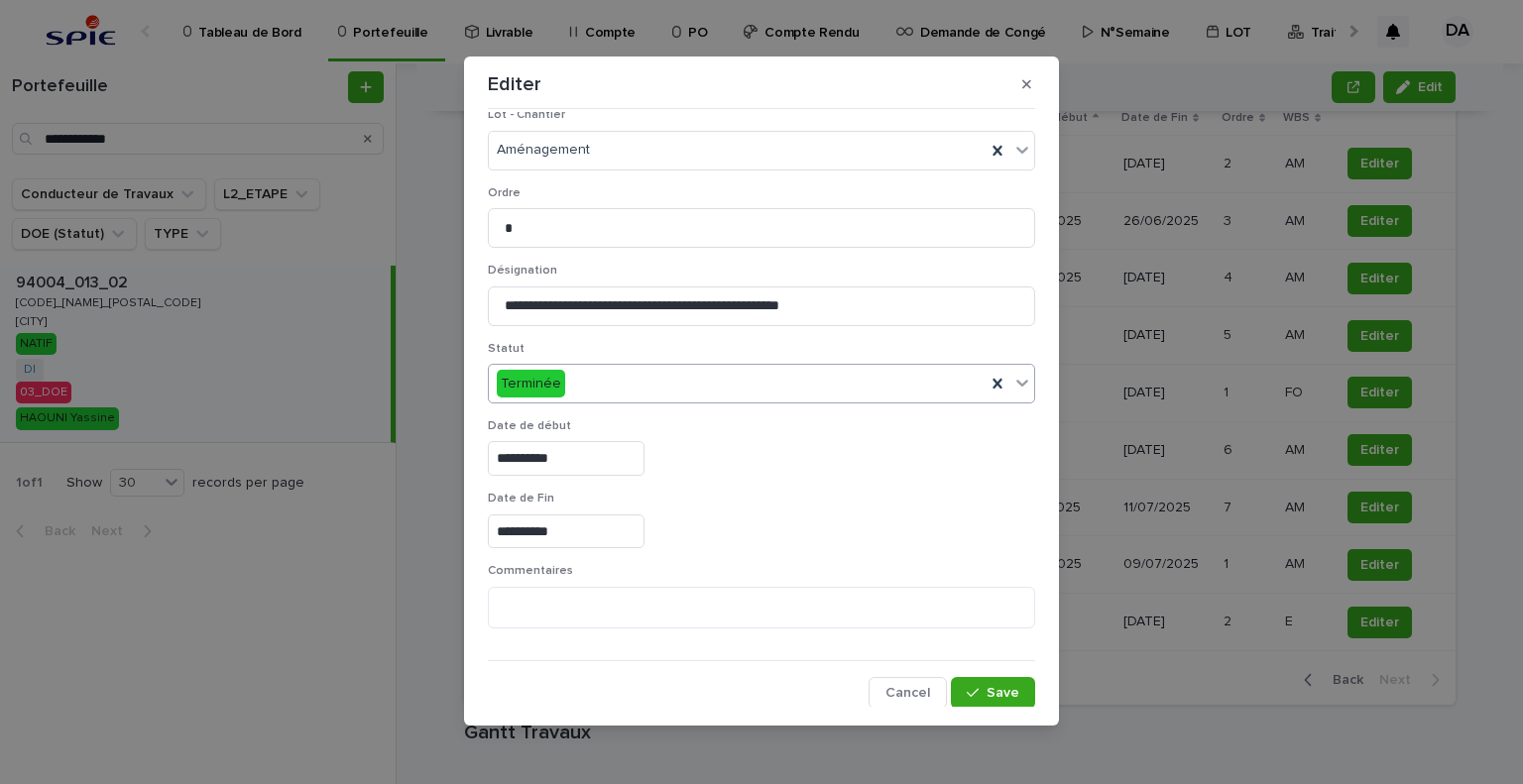 click on "Save" at bounding box center (1002, 693) 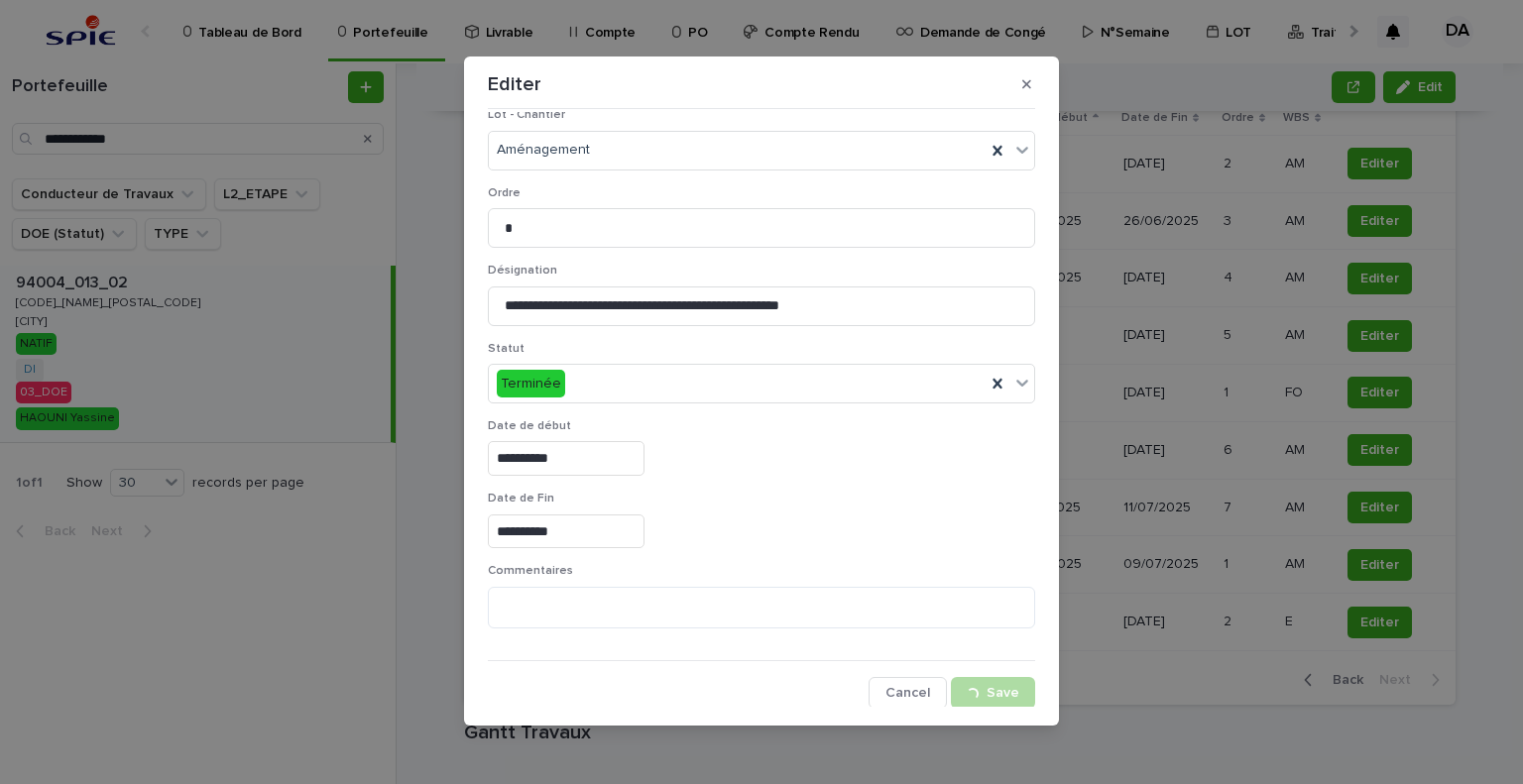 click on "**********" at bounding box center [762, 392] 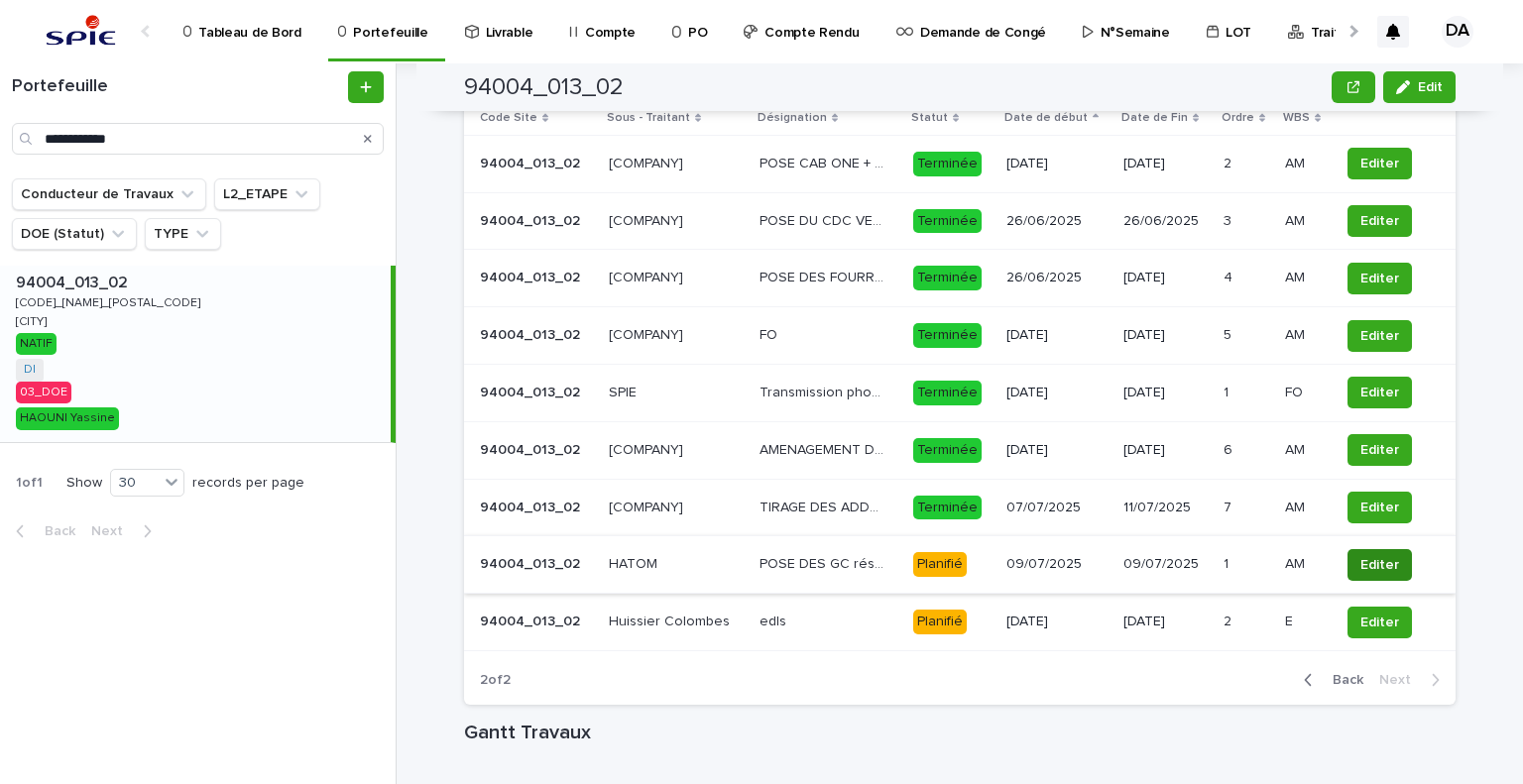 click on "Editer" at bounding box center [1379, 565] 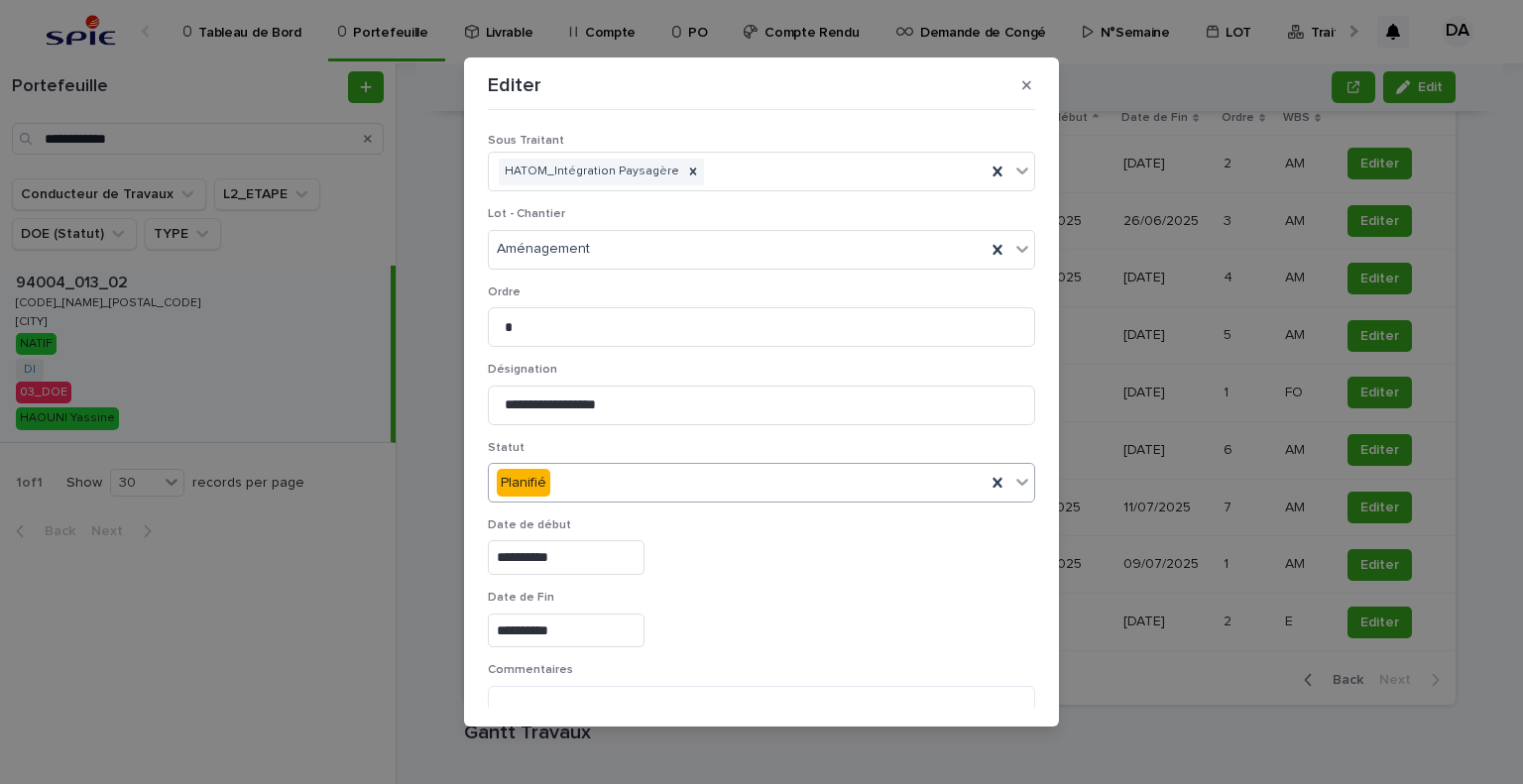type on "*" 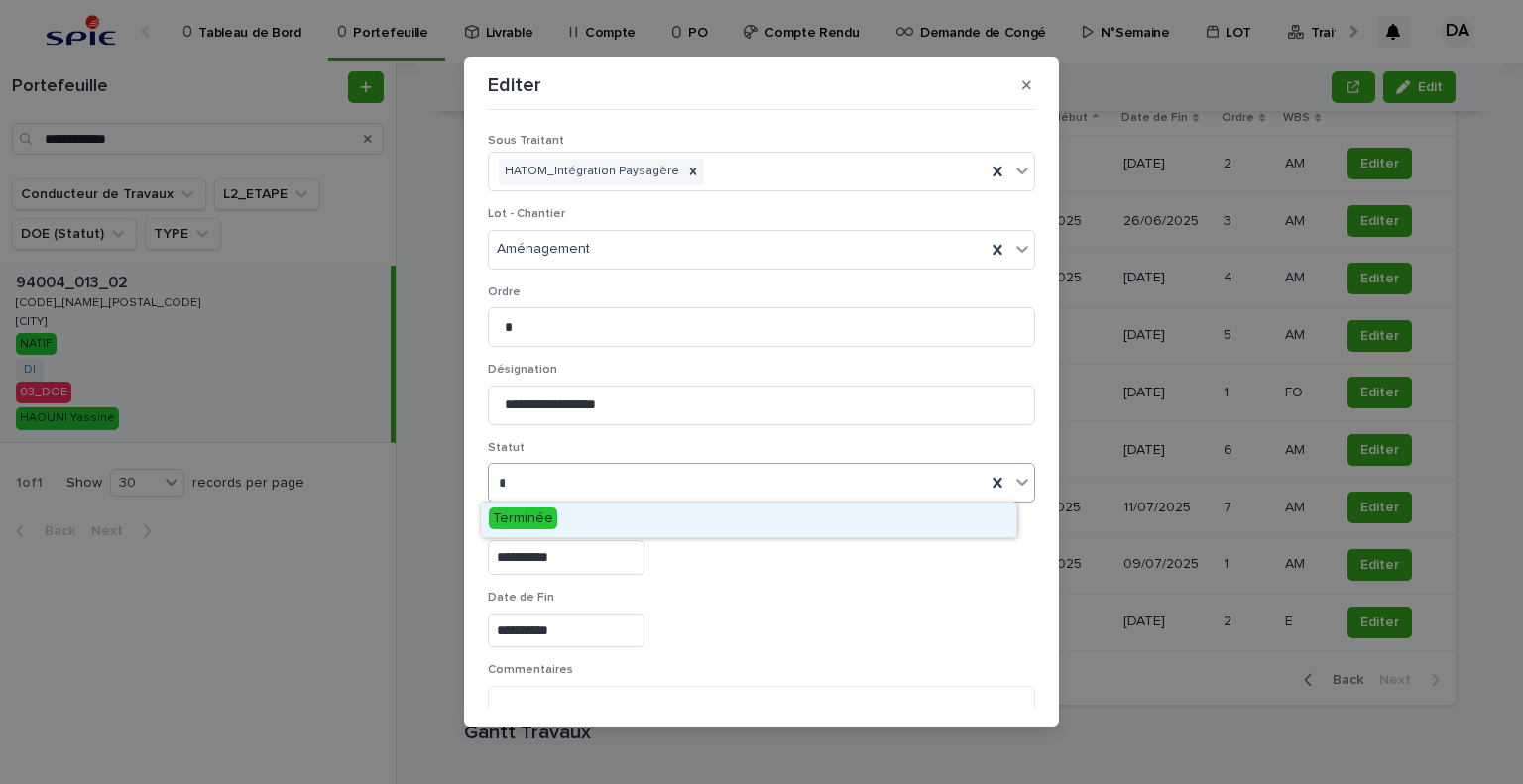 click on "* t" at bounding box center [737, 483] 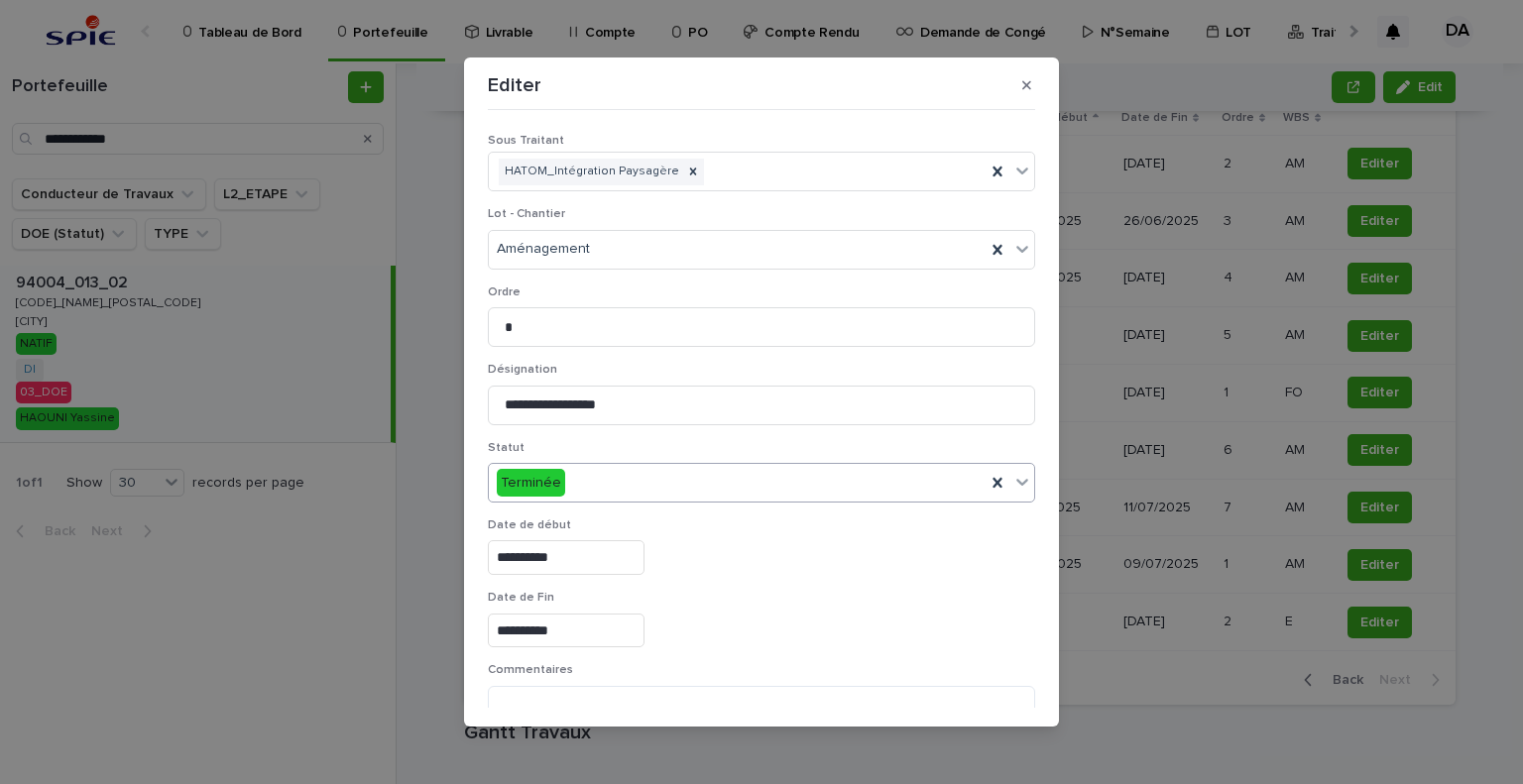 scroll, scrollTop: 98, scrollLeft: 0, axis: vertical 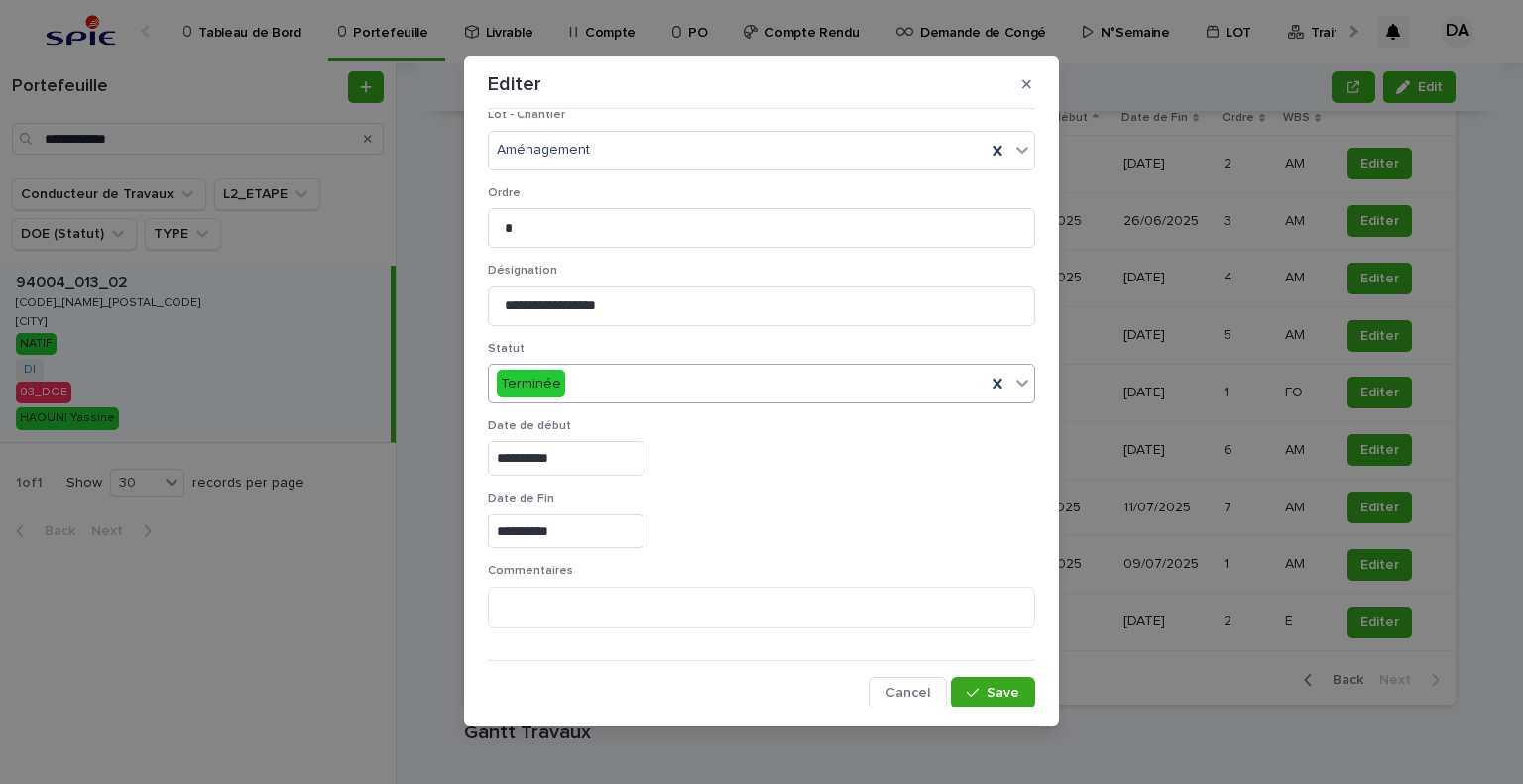 drag, startPoint x: 983, startPoint y: 681, endPoint x: 1378, endPoint y: 637, distance: 397.44308 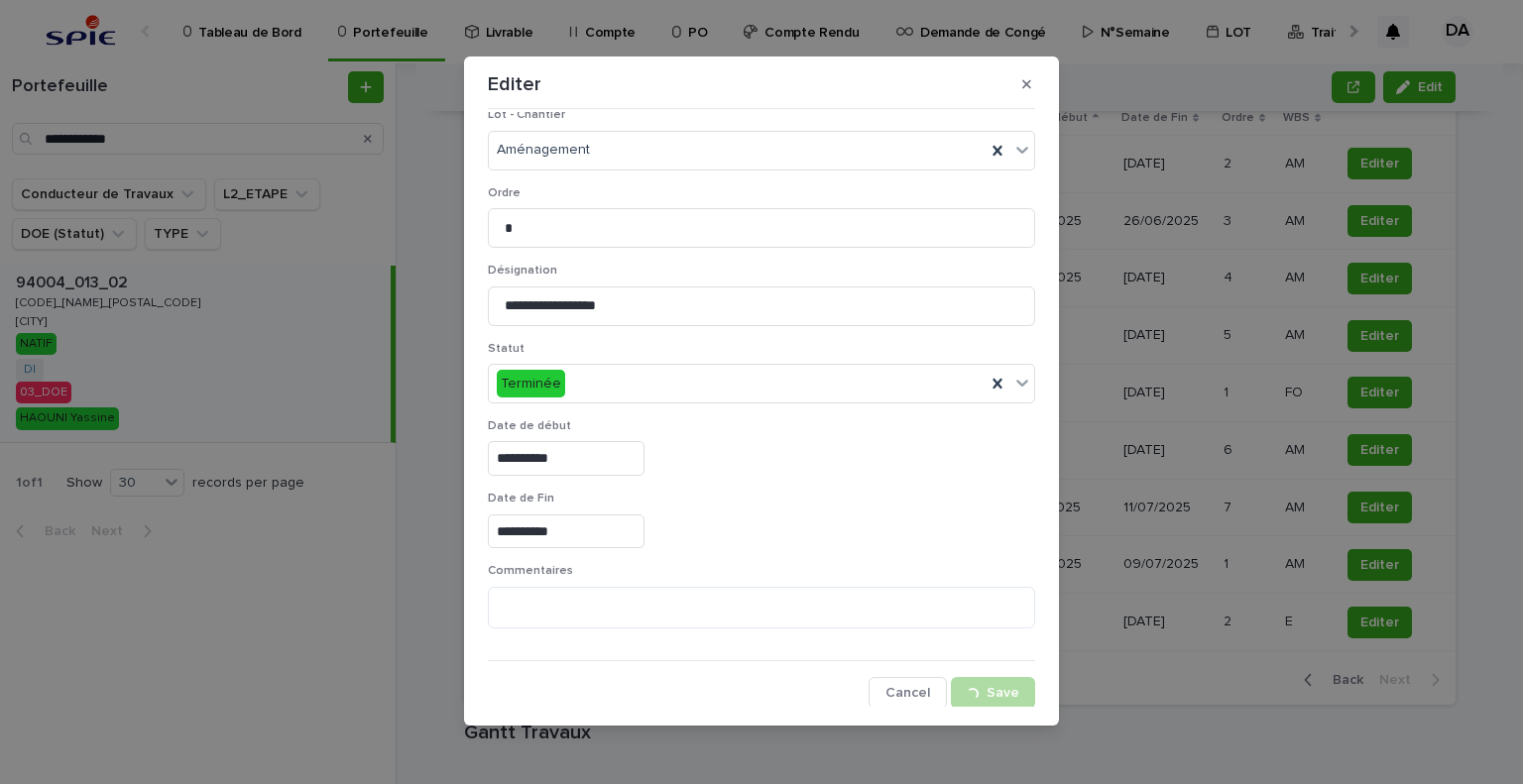 drag, startPoint x: 1457, startPoint y: 566, endPoint x: 1417, endPoint y: 616, distance: 64.03124 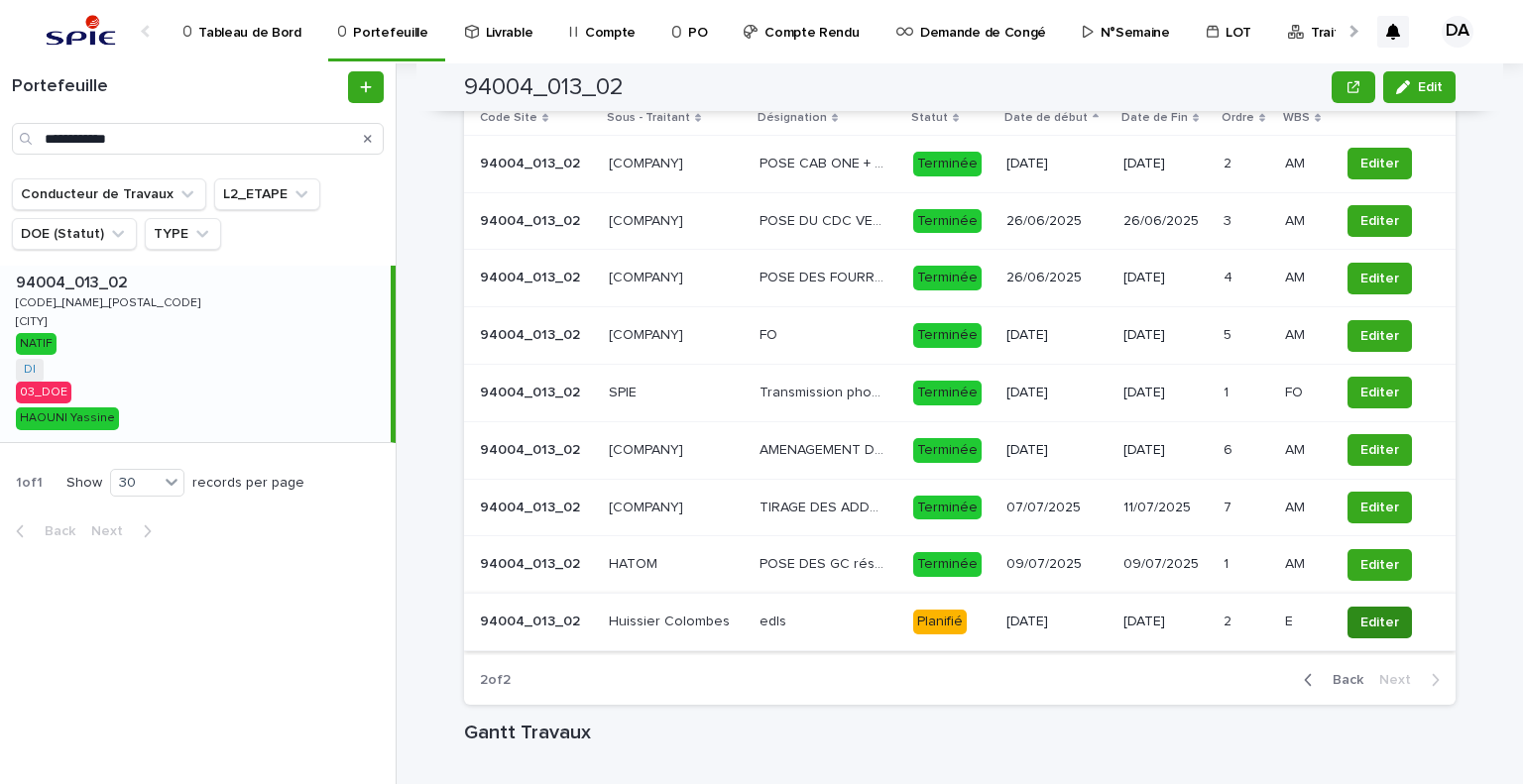 click on "Editer" at bounding box center (1379, 622) 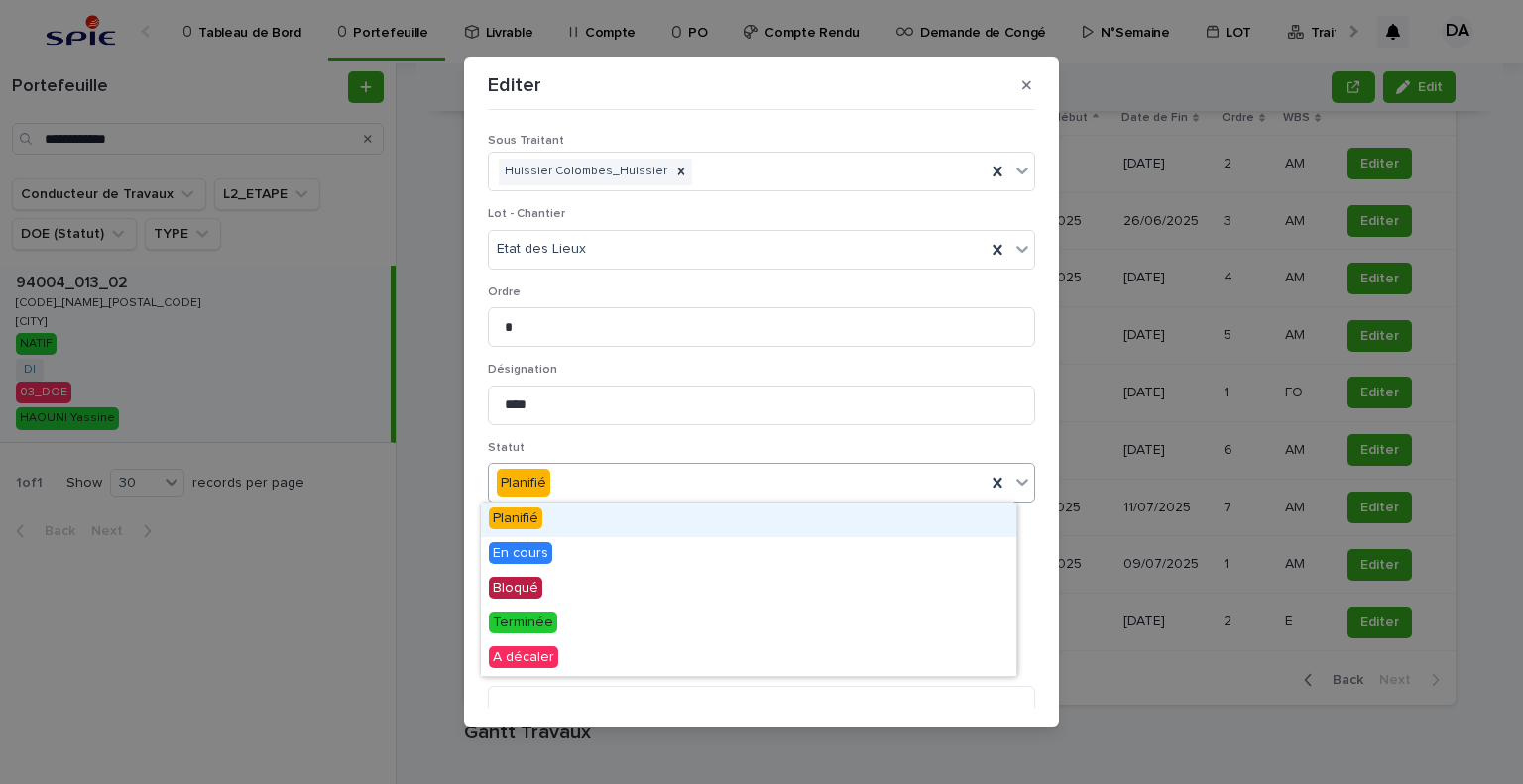 type on "*" 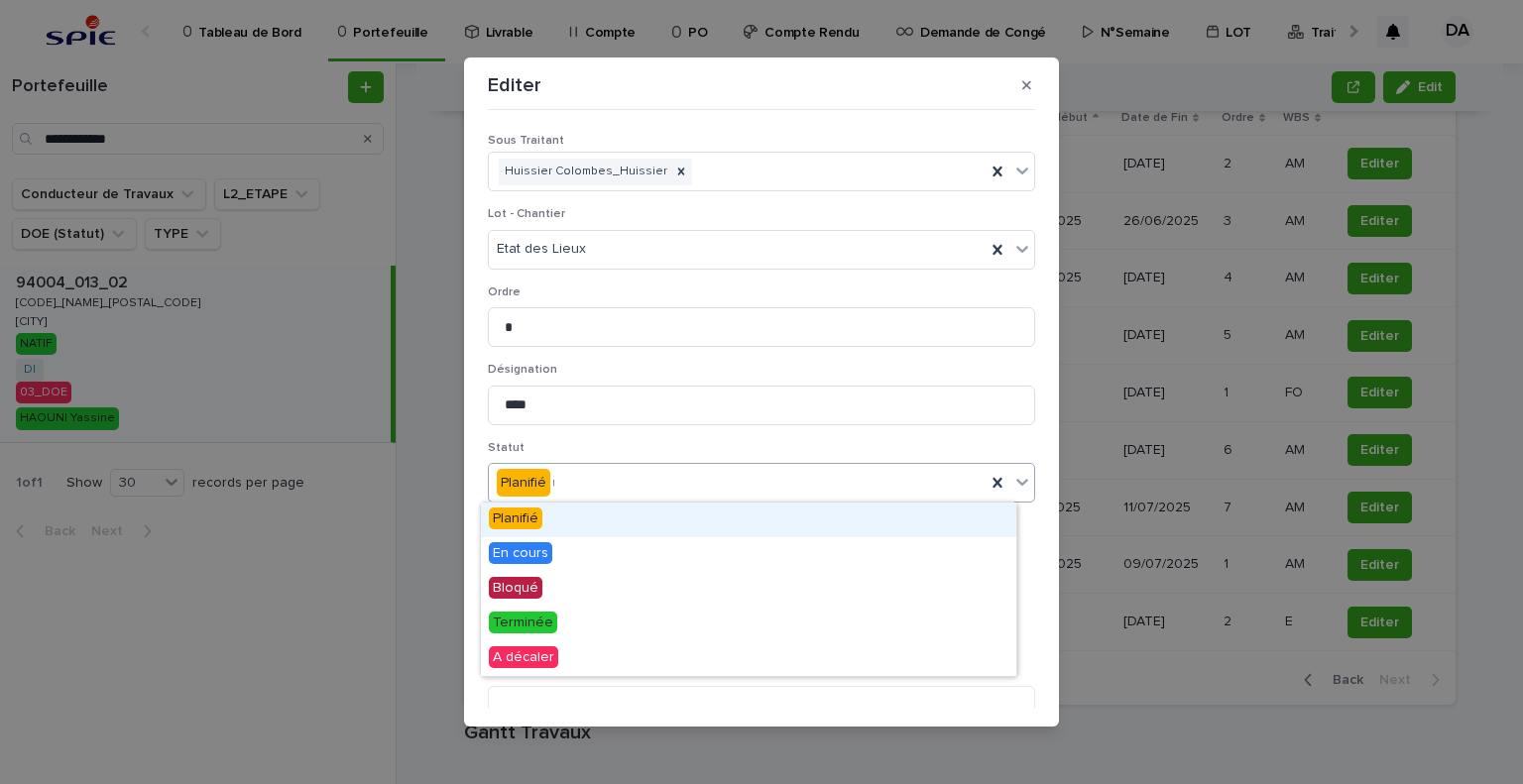 click on "Planifié *" at bounding box center (737, 483) 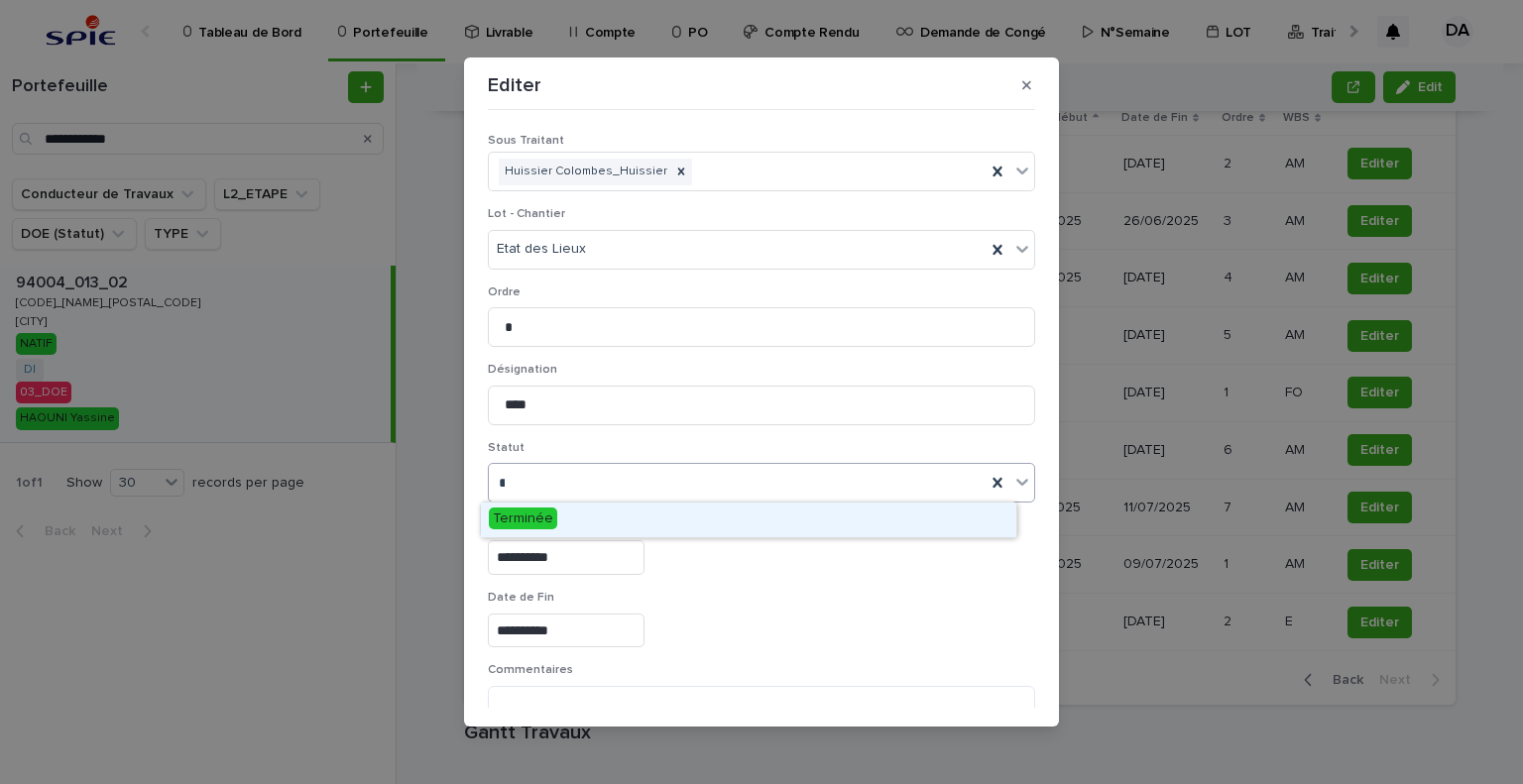 click on "Terminée" at bounding box center (523, 518) 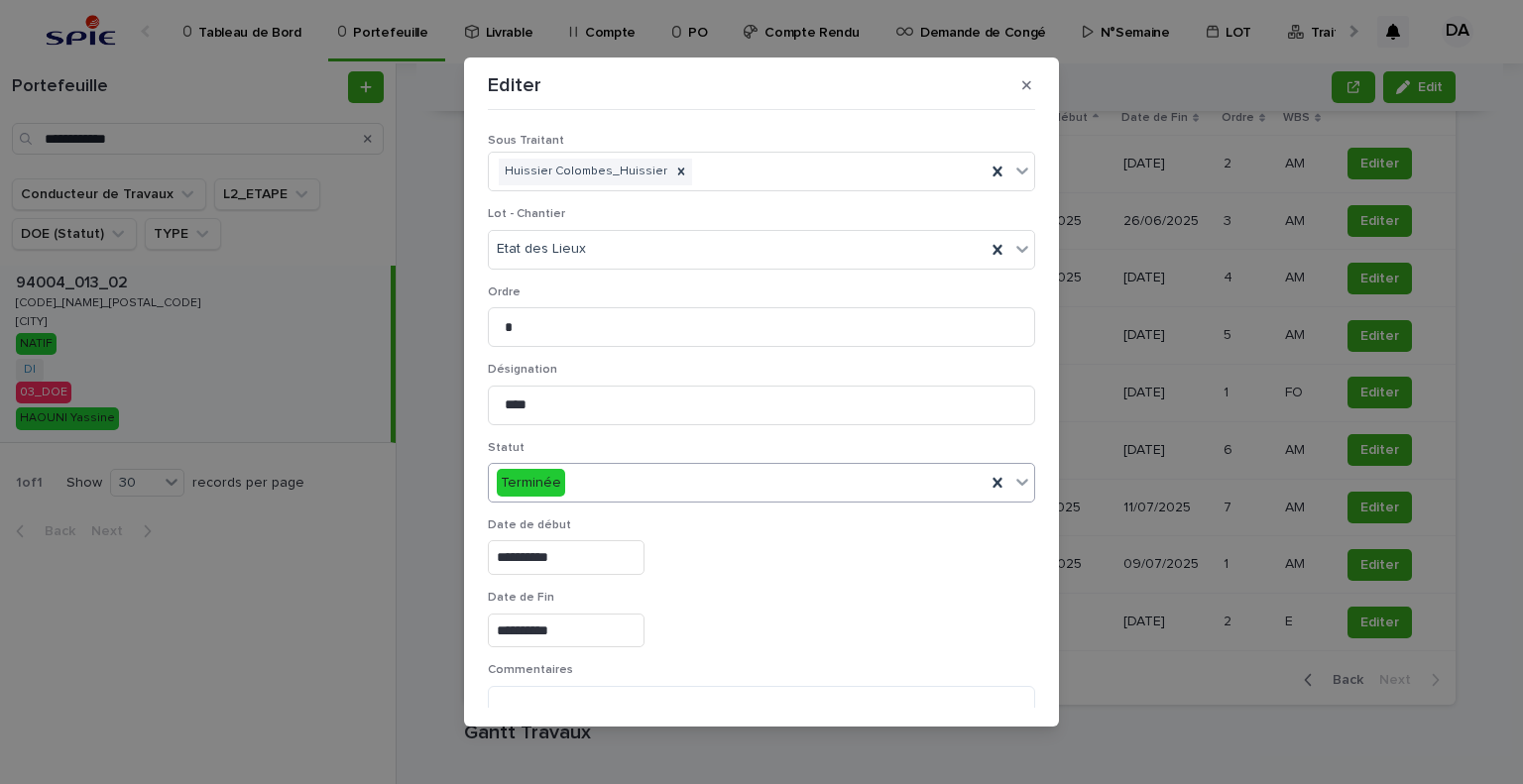 scroll, scrollTop: 98, scrollLeft: 0, axis: vertical 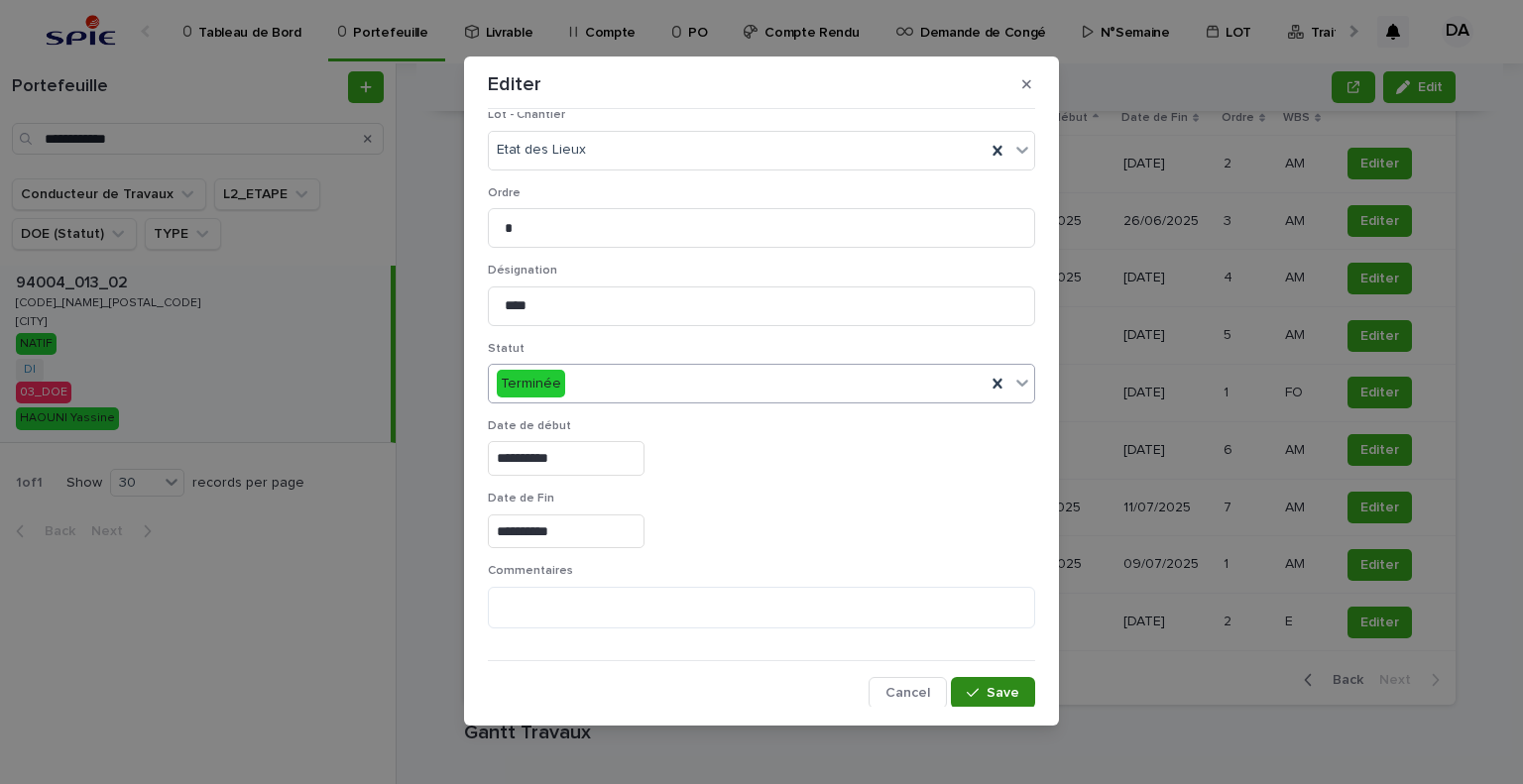 click on "Save" at bounding box center (993, 693) 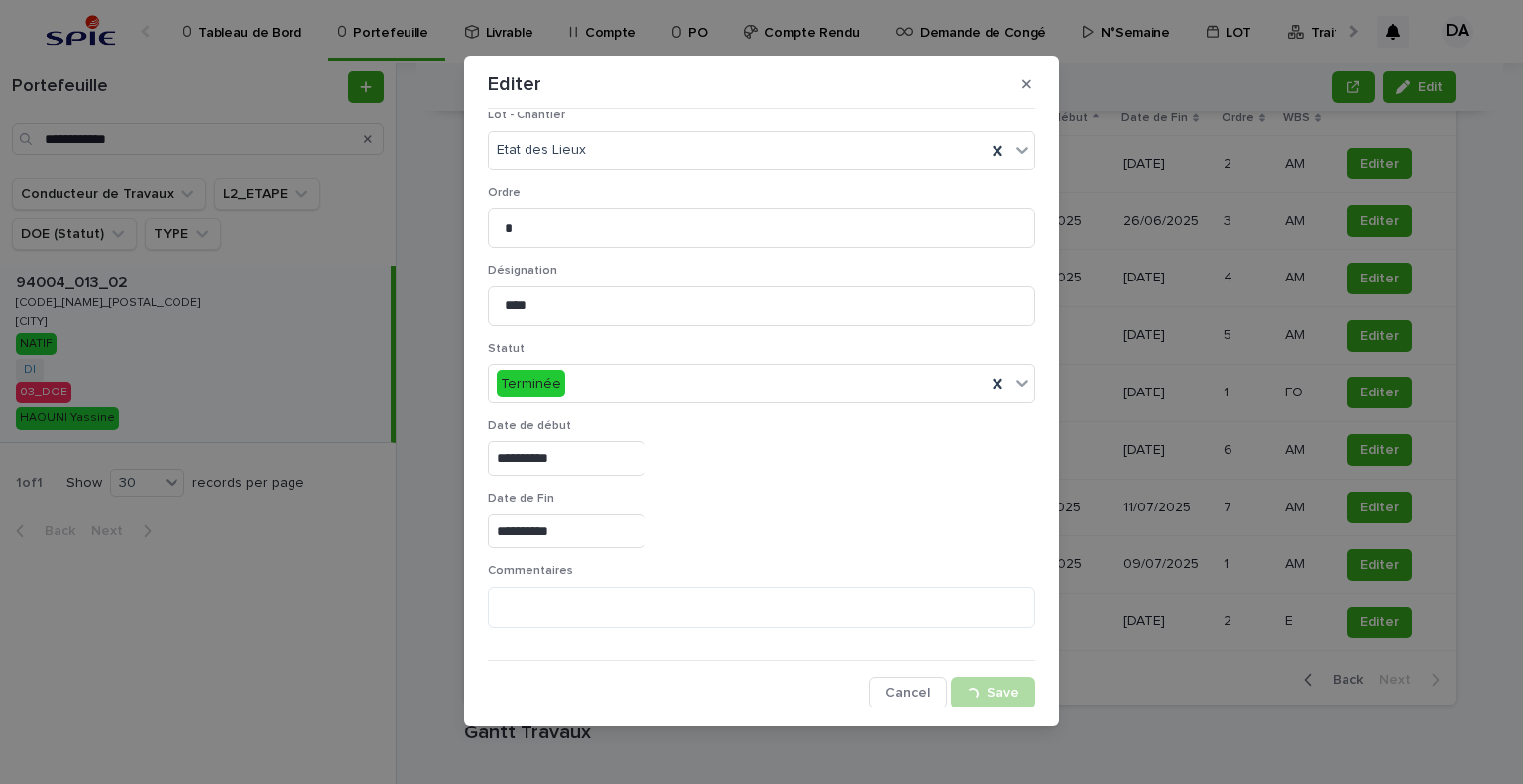 click on "**********" at bounding box center (762, 392) 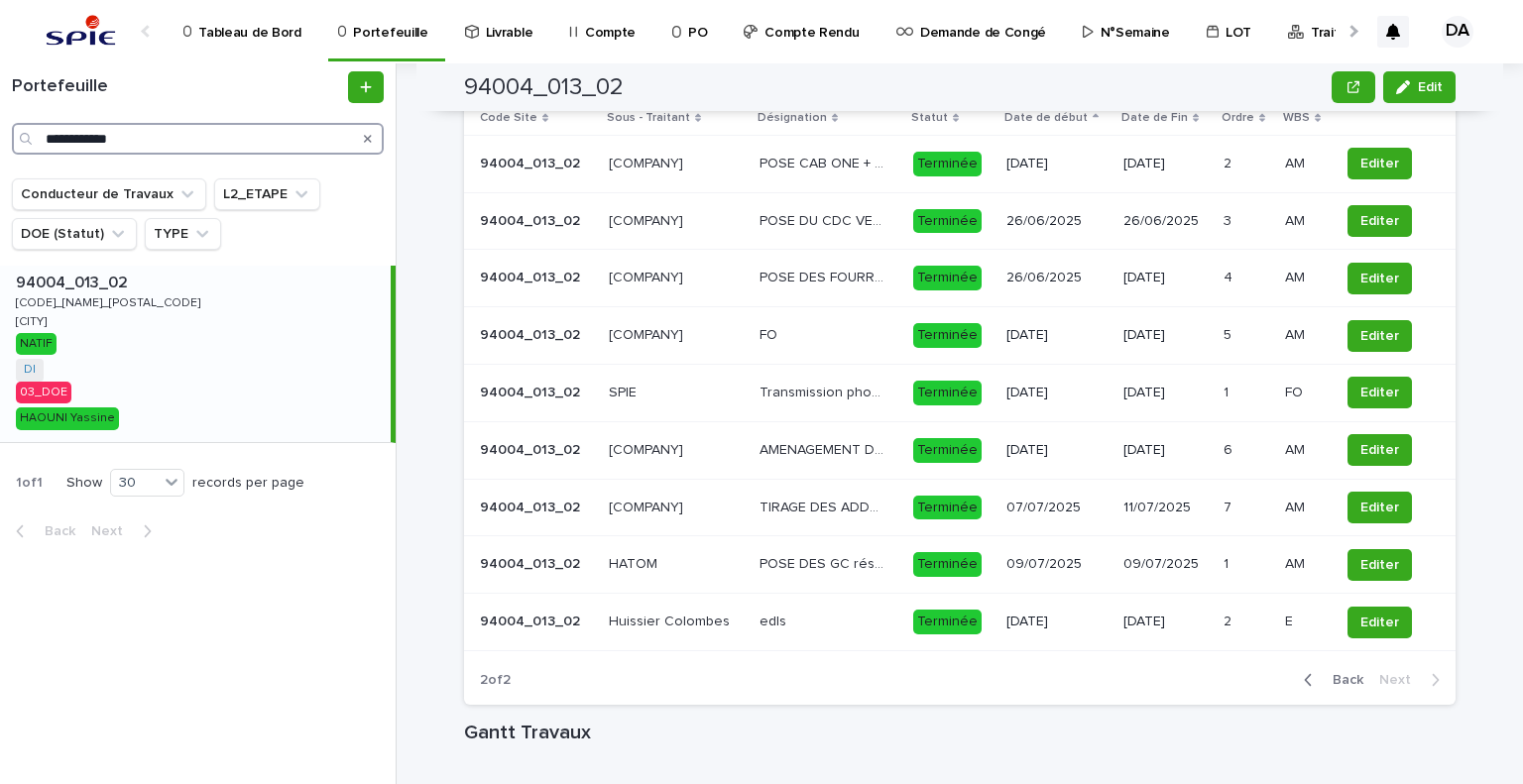 click on "**********" at bounding box center [197, 139] 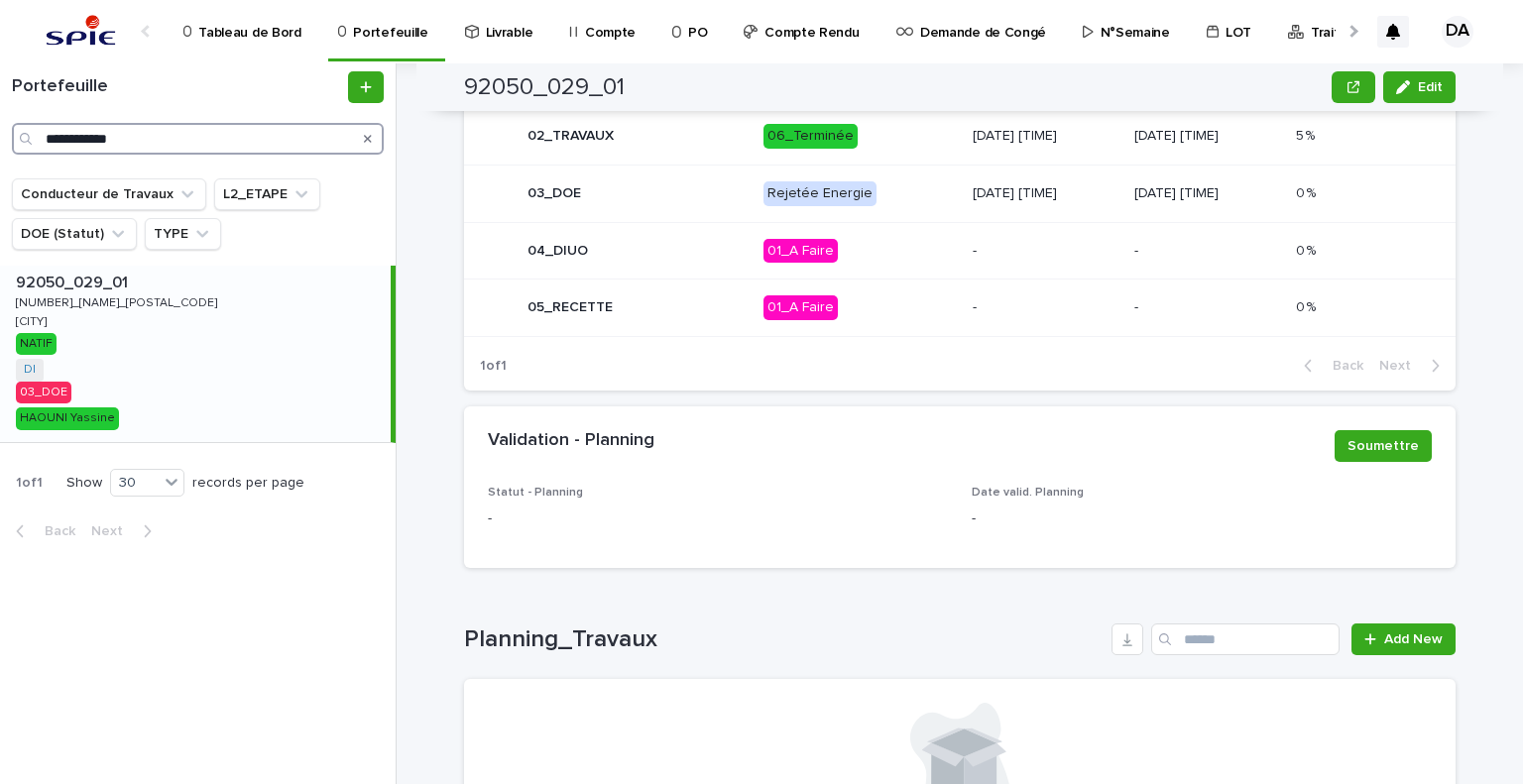 scroll, scrollTop: 1388, scrollLeft: 0, axis: vertical 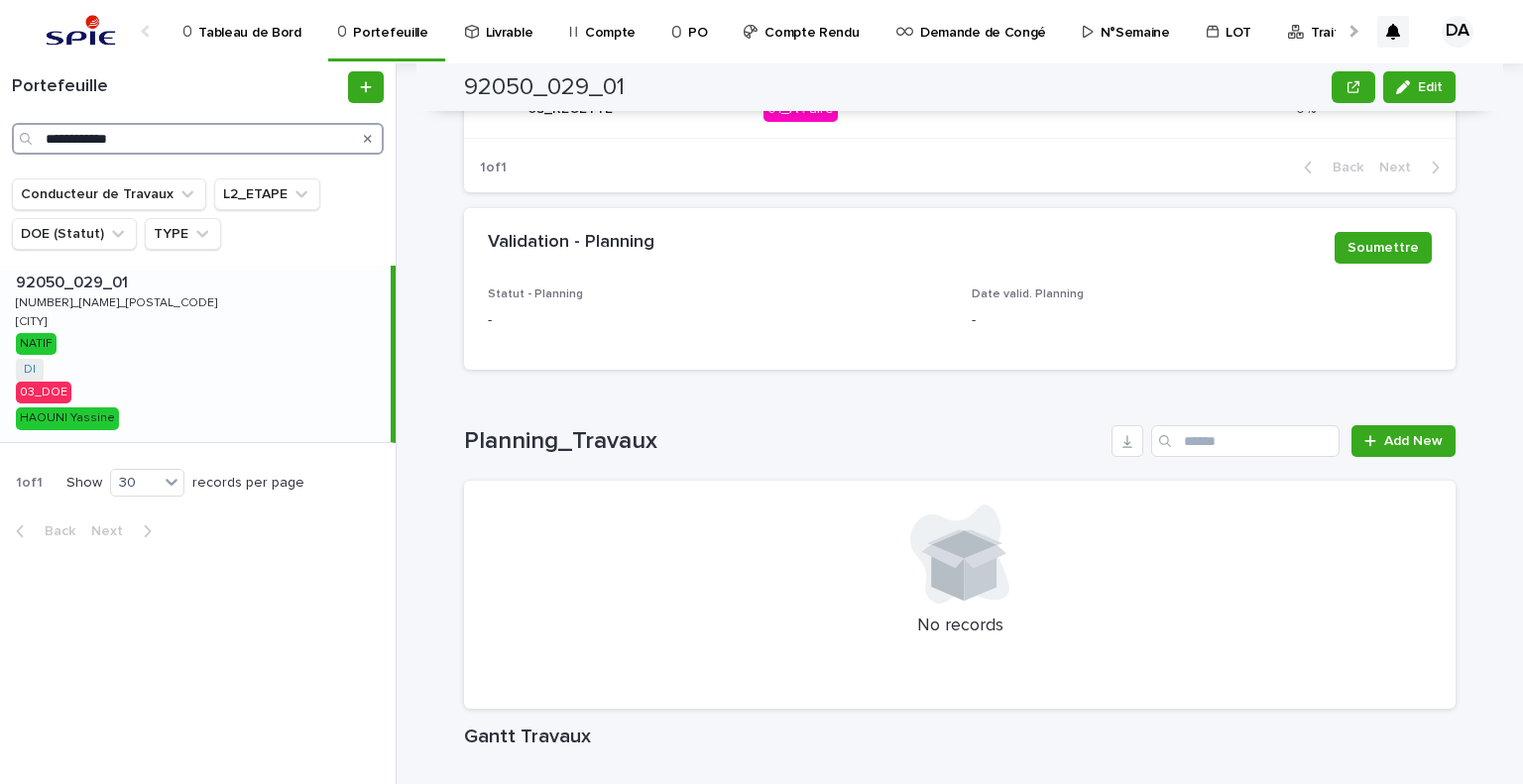 click on "**********" at bounding box center (197, 139) 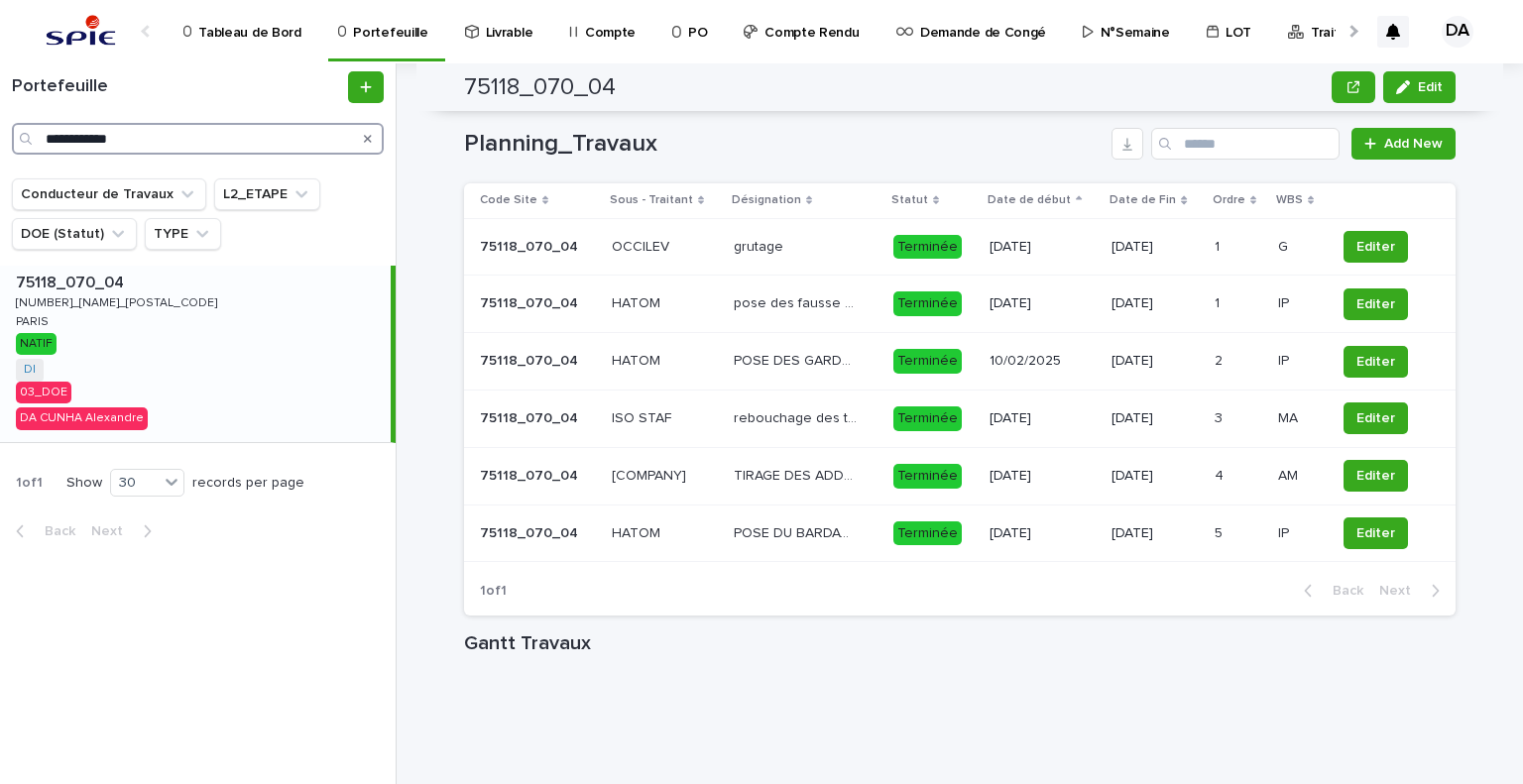 scroll, scrollTop: 1784, scrollLeft: 0, axis: vertical 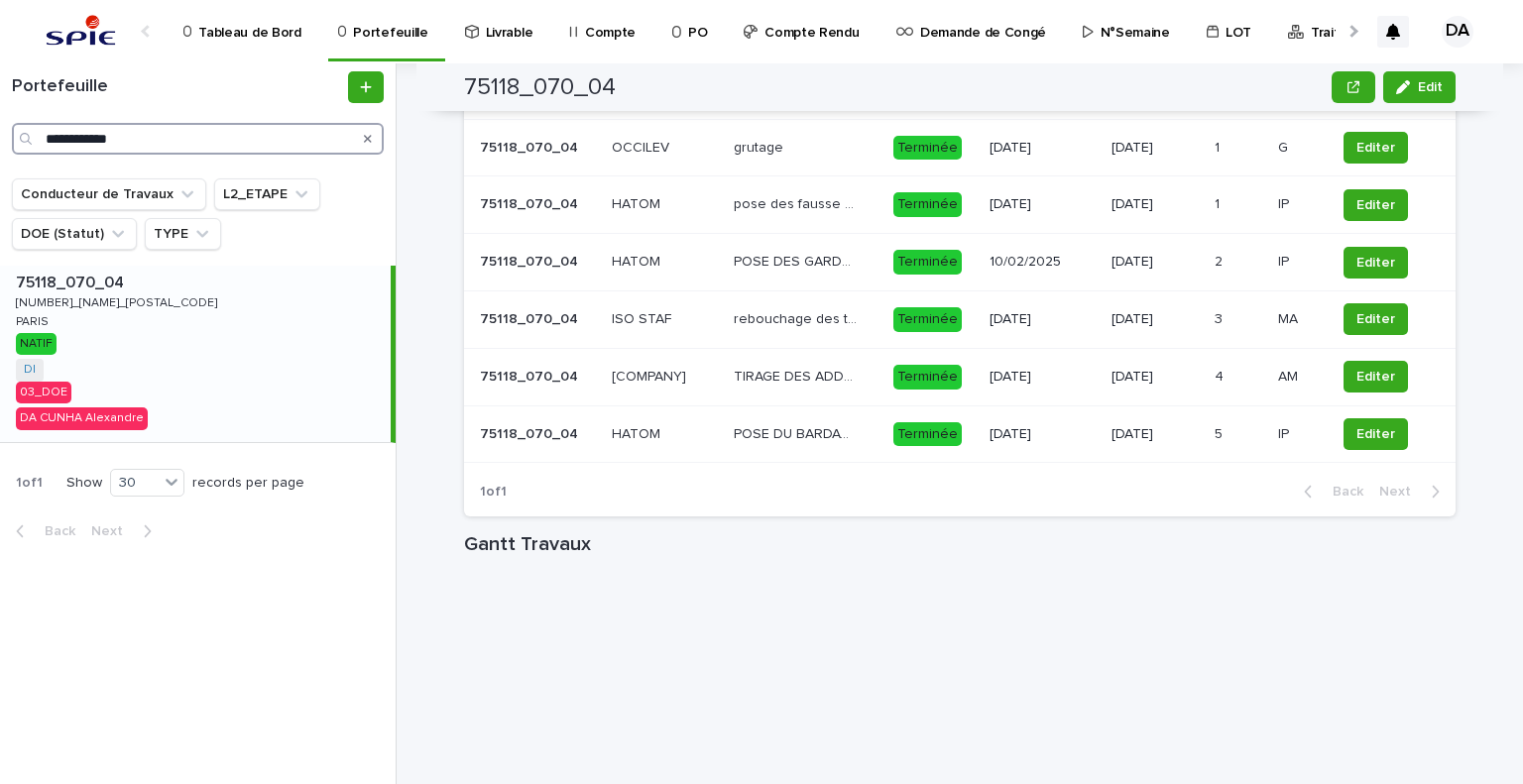 click on "**********" at bounding box center (197, 139) 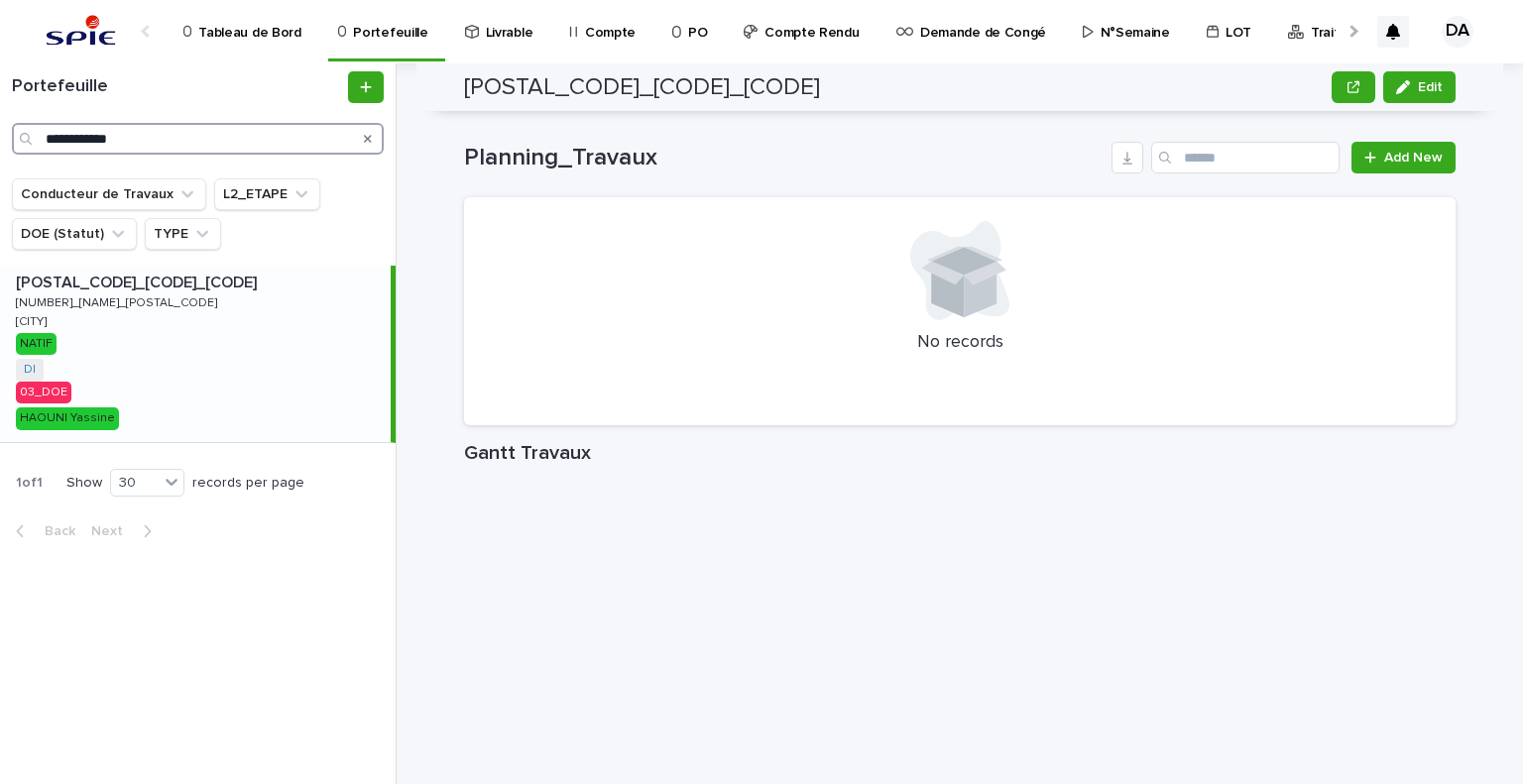 scroll, scrollTop: 1473, scrollLeft: 0, axis: vertical 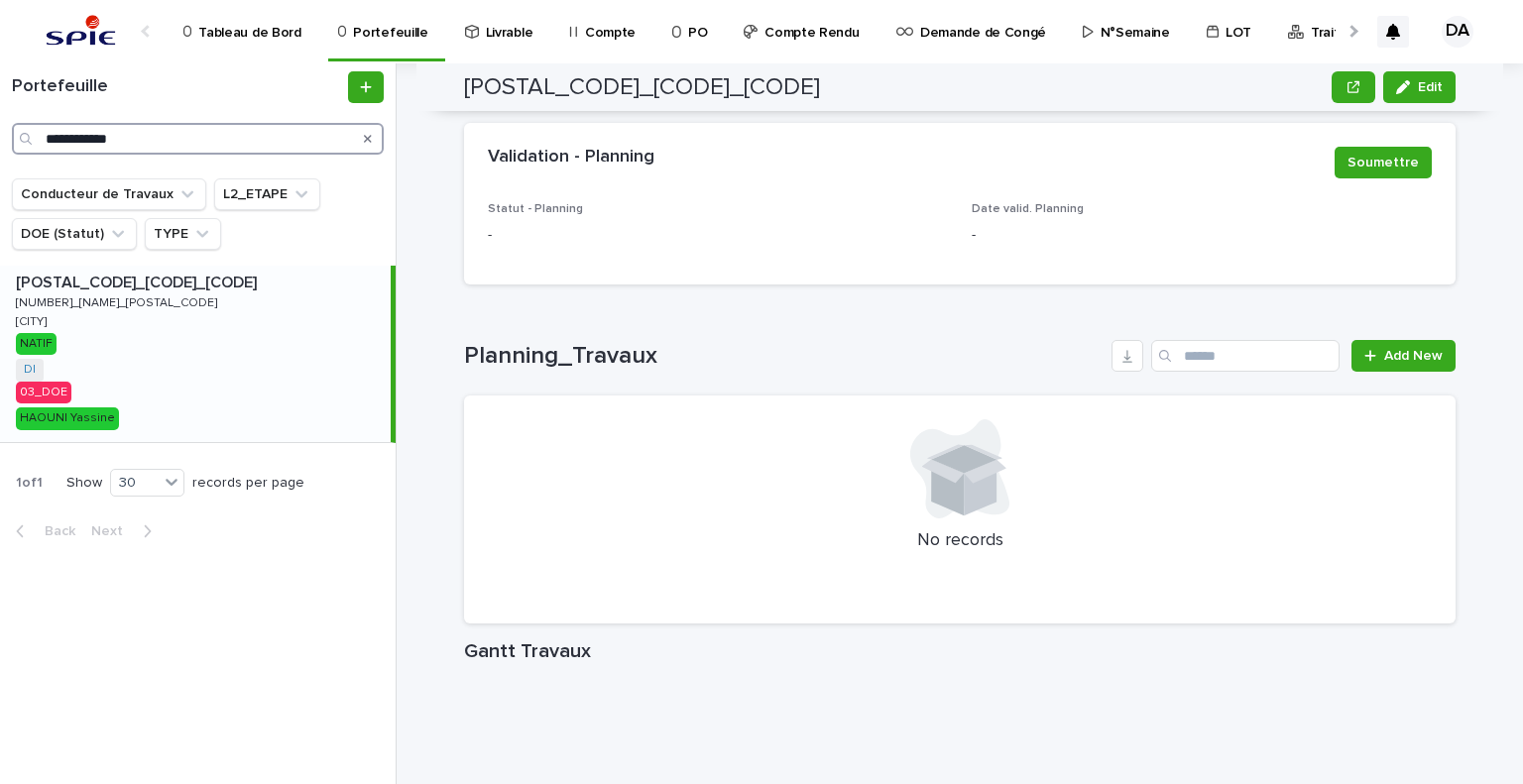 click on "**********" at bounding box center (197, 139) 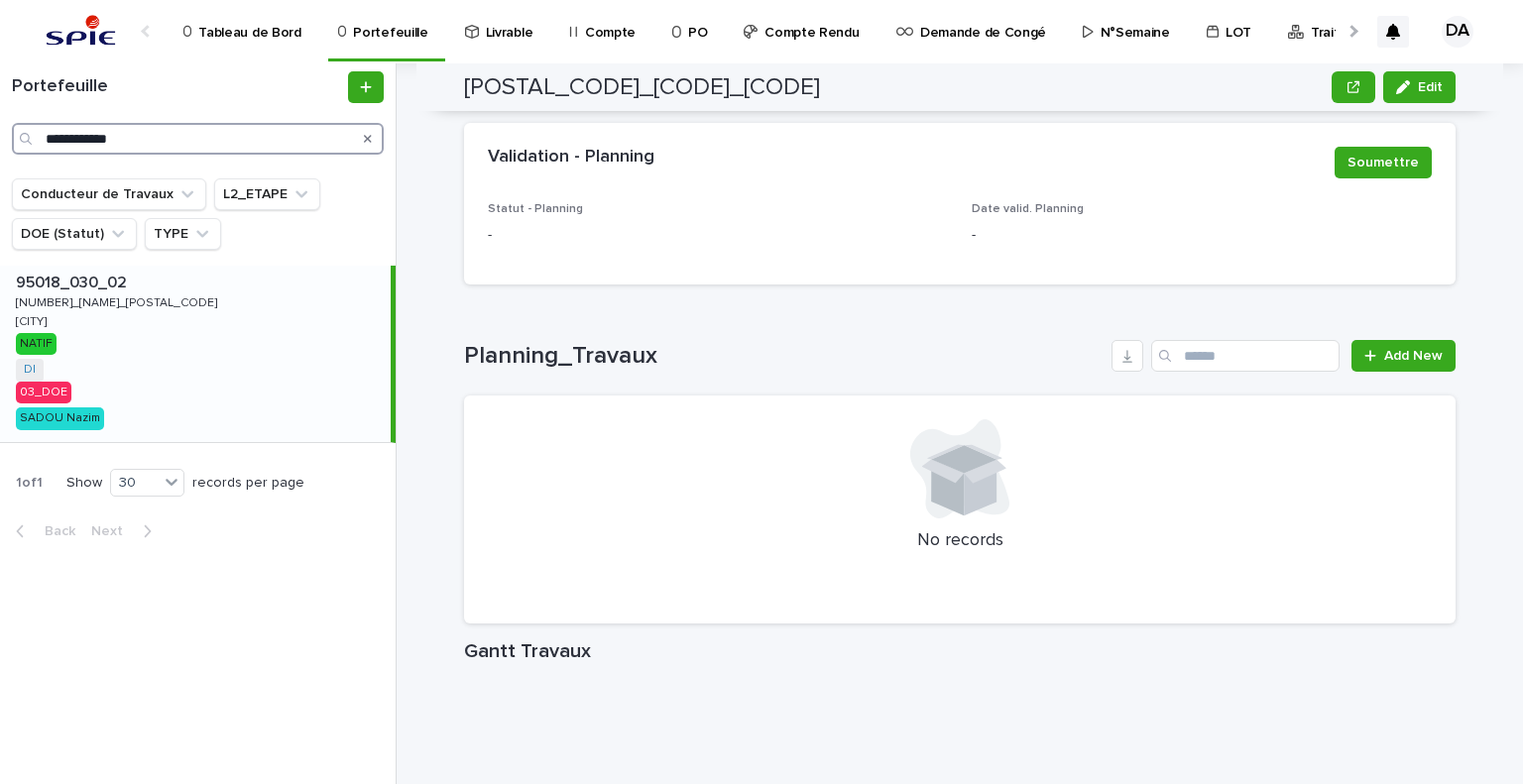 type on "**********" 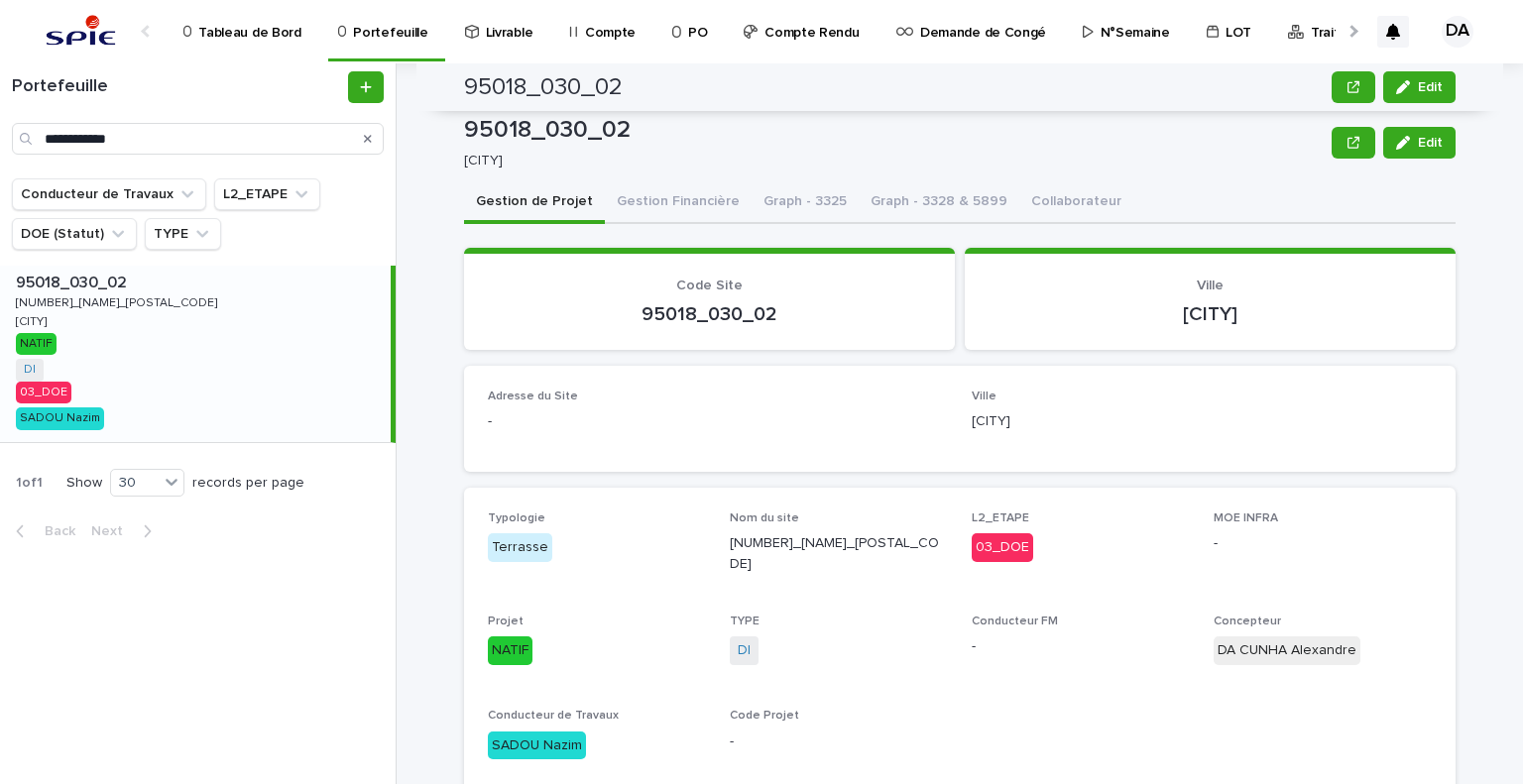 scroll, scrollTop: 0, scrollLeft: 0, axis: both 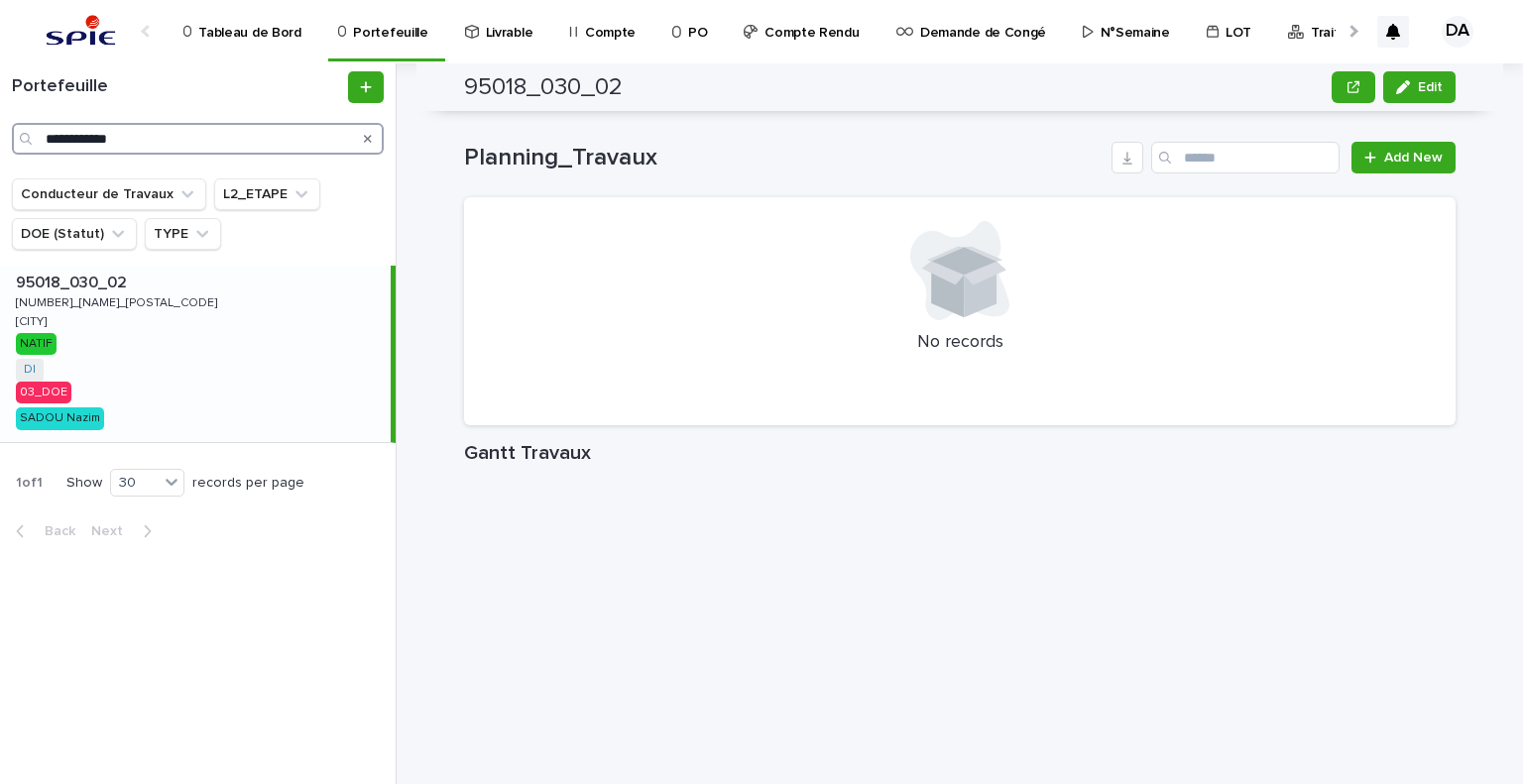 click on "**********" at bounding box center (197, 139) 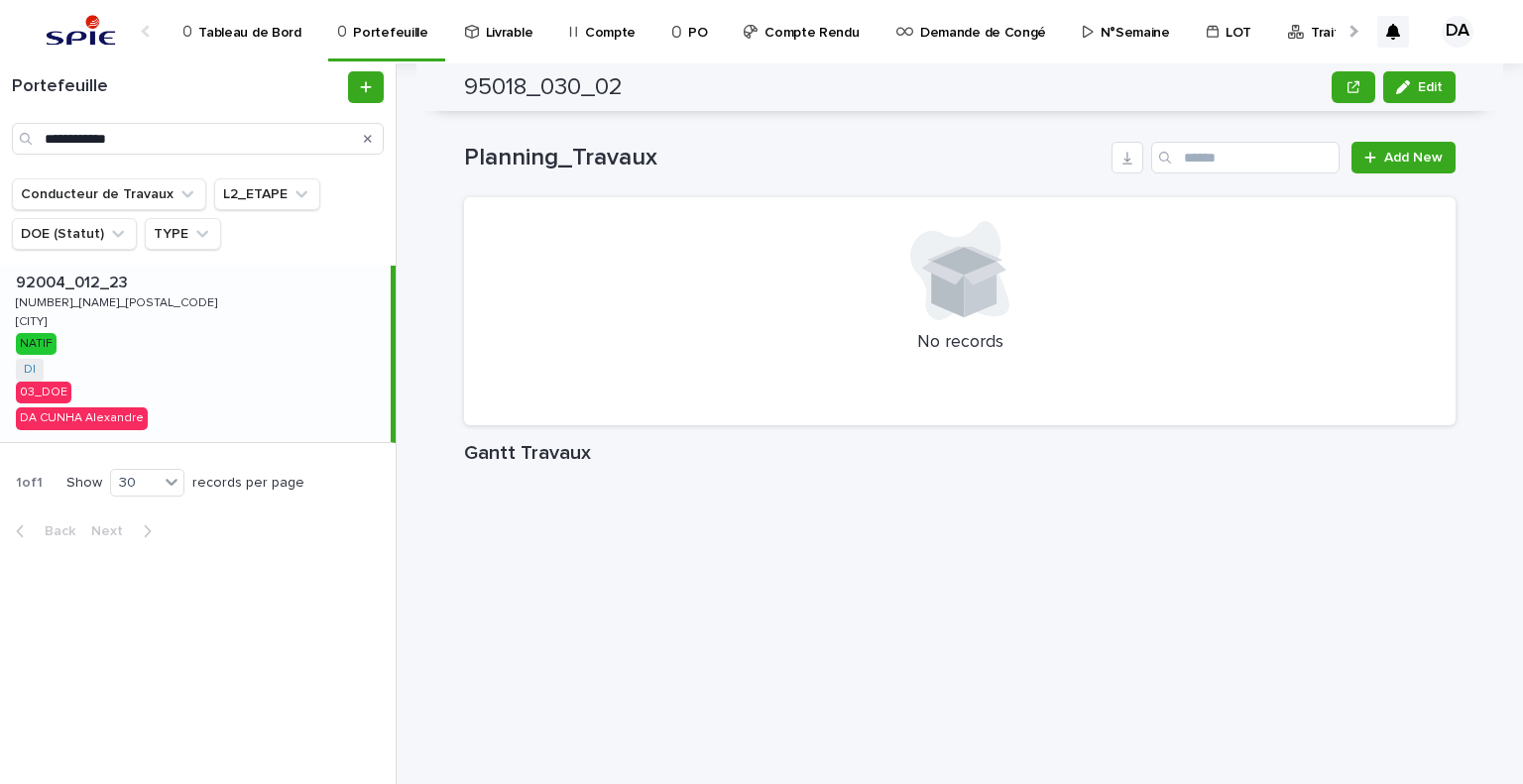 click on "[POSTAL_CODE]_[NUMBER]_[NUMBER] Edit [POSTAL_CODE]_[NUMBER]_[NUMBER] [CITY] Edit Sorry, there was an error saving your record. Please try again. Please fill out the required fields below. Gestion de Projet Gestion Financière Graph - 3325 Graph - 3328 & 5899 Collaborateur Loading... Saving… Loading... Saving… Loading... Saving… Code Site [POSTAL_CODE]_[NUMBER]_[NUMBER] Ville [CITY] Loading... Saving… Adresse du Site - Ville [CITY] Loading... Saving… Typologie Terrasse Nom du site [NUMBER]_[NAME]_[POSTAL_CODE] L2_ETAPE 03_DOE MOE INFRA - Projet NATIF TYPE DI   Conducteur FM - Concepteur [LAST] [FIRST] Conducteur de Travaux [LAST] [FIRST] Code Projet - Loading... Saving…                                         •••                                                                     00_M3C 01_GO TRAVAUX 02_TRAVAUX 03_DOE 04_RECETTE 10_TERMINE Loading... Saving… Montant - Heure Budgétisé [NUMBER] Budget MOE Restant [NUMBER] Loading... Saving… Jalon Add New Tâches Statut Tâche Date début Date fin % Tâches Documents Tâches Statut Tâche Date début" at bounding box center [972, 423] 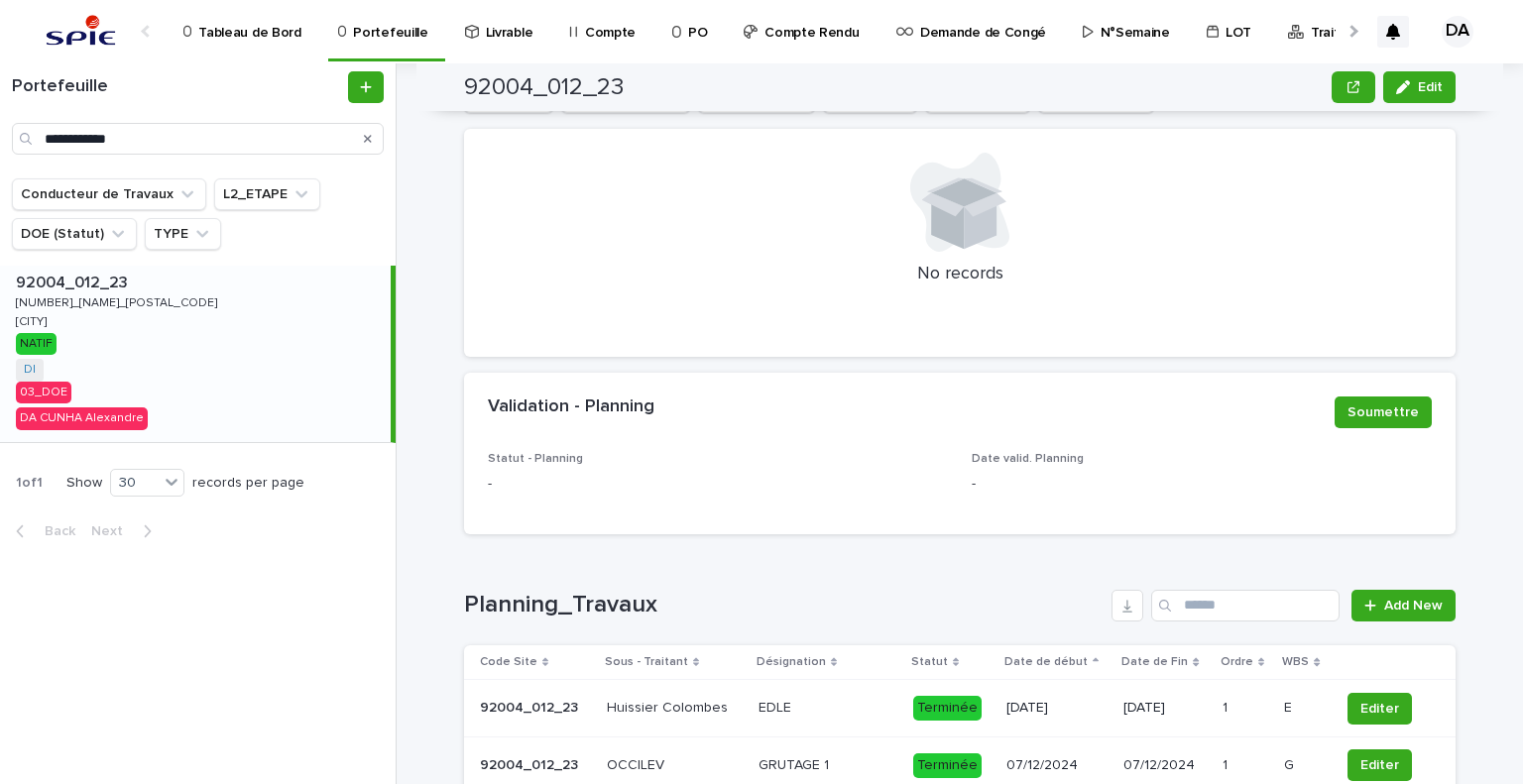 scroll, scrollTop: 1671, scrollLeft: 0, axis: vertical 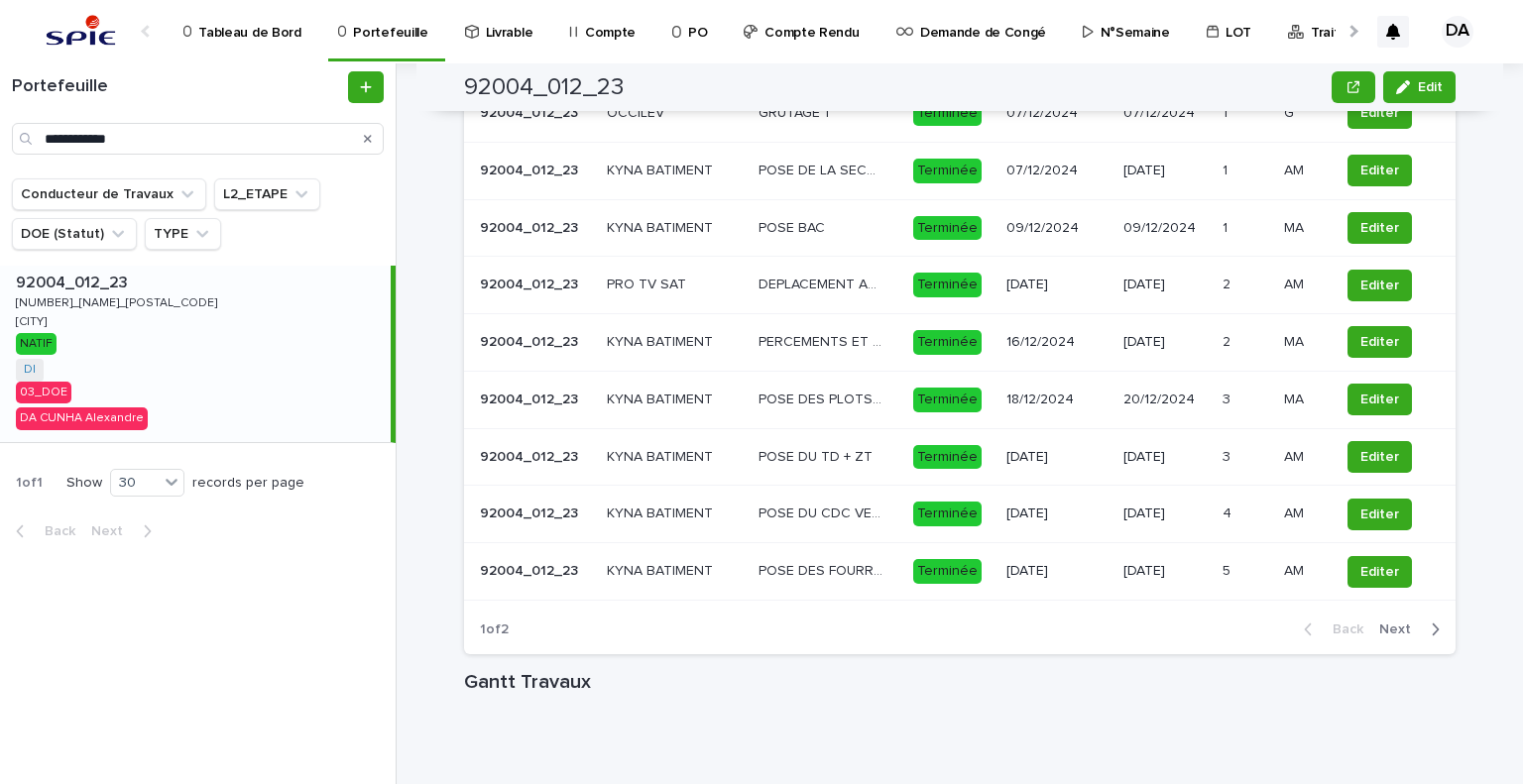 click on "Next" at bounding box center (1401, 629) 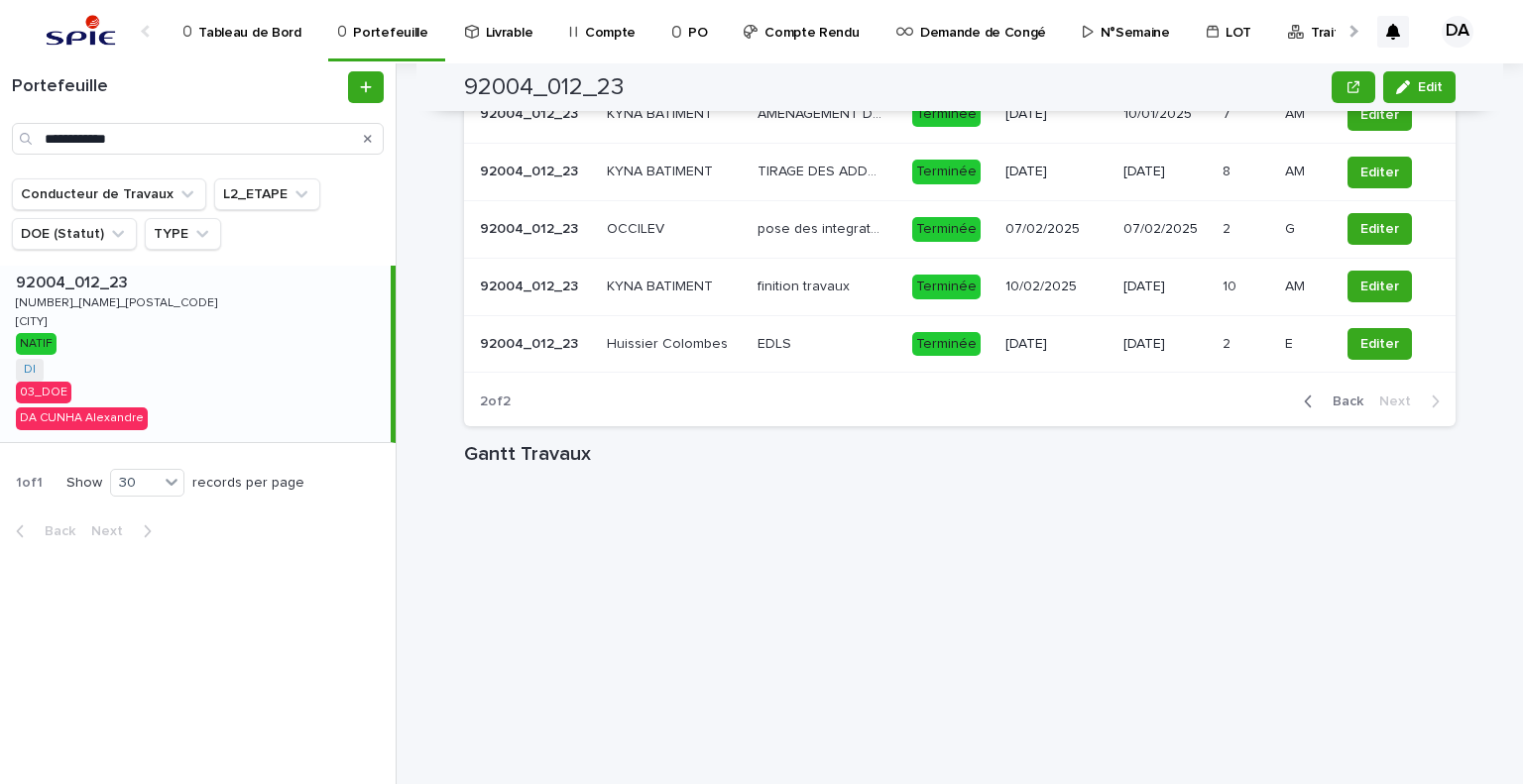 scroll, scrollTop: 1676, scrollLeft: 0, axis: vertical 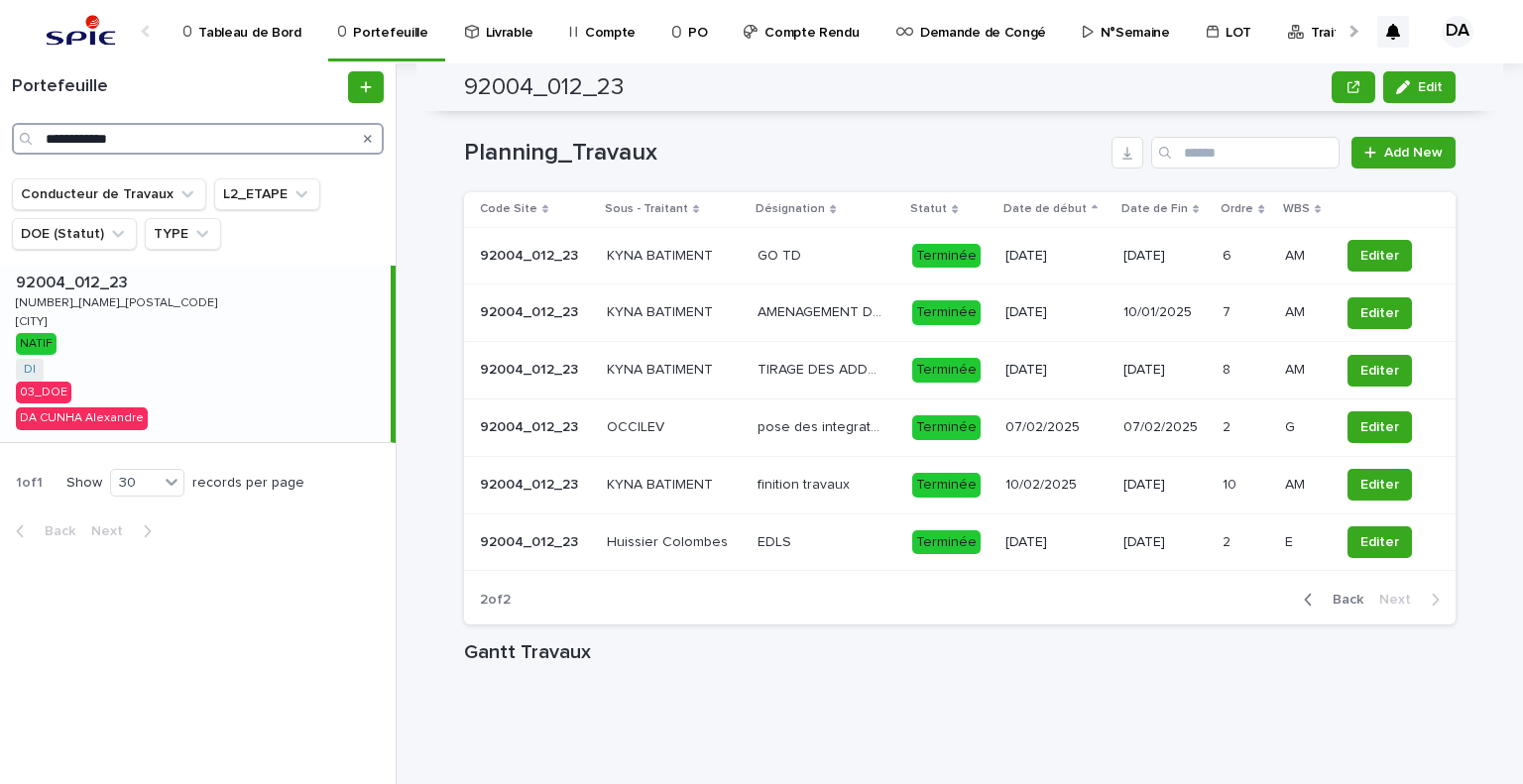click on "**********" at bounding box center [197, 139] 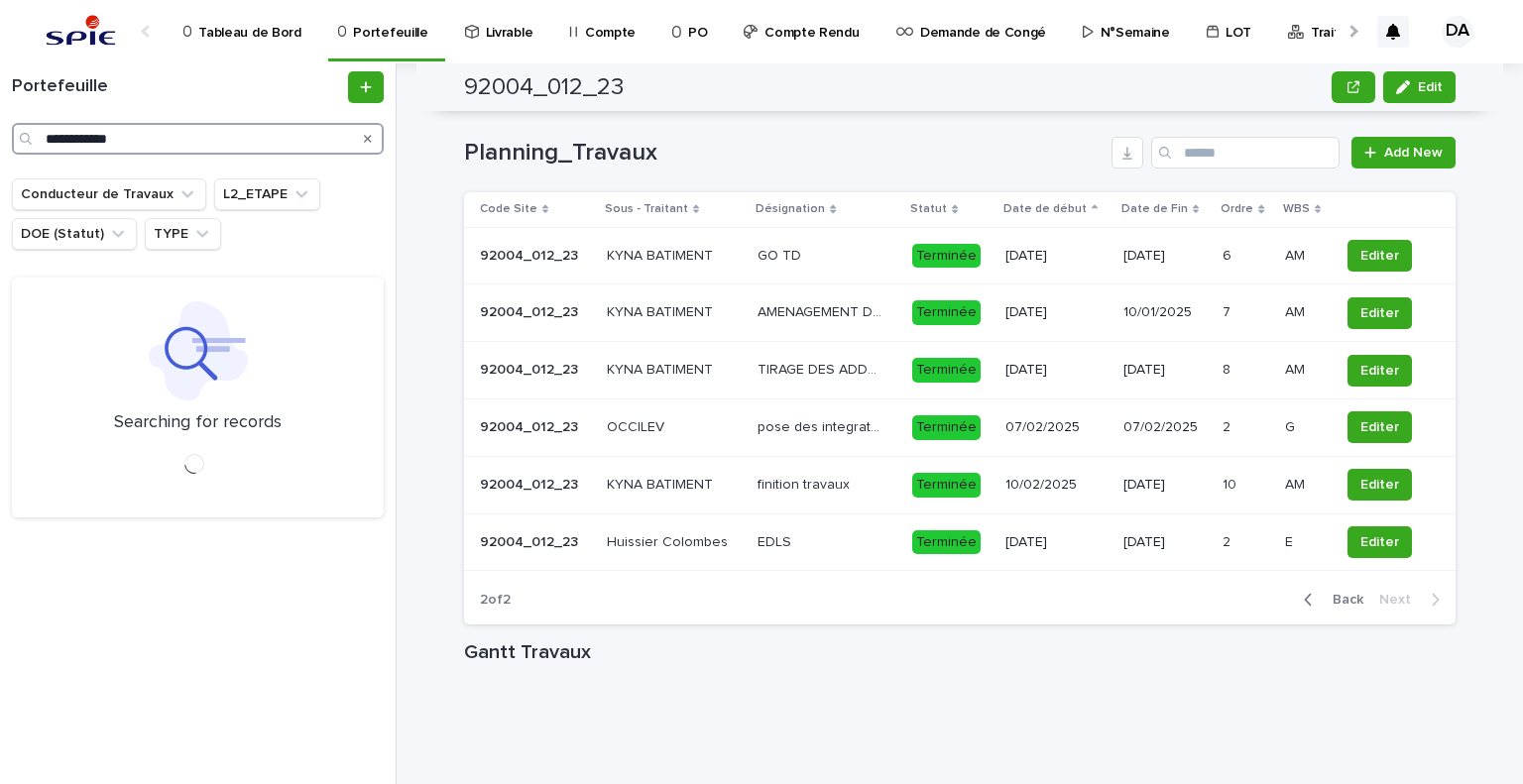 type on "**********" 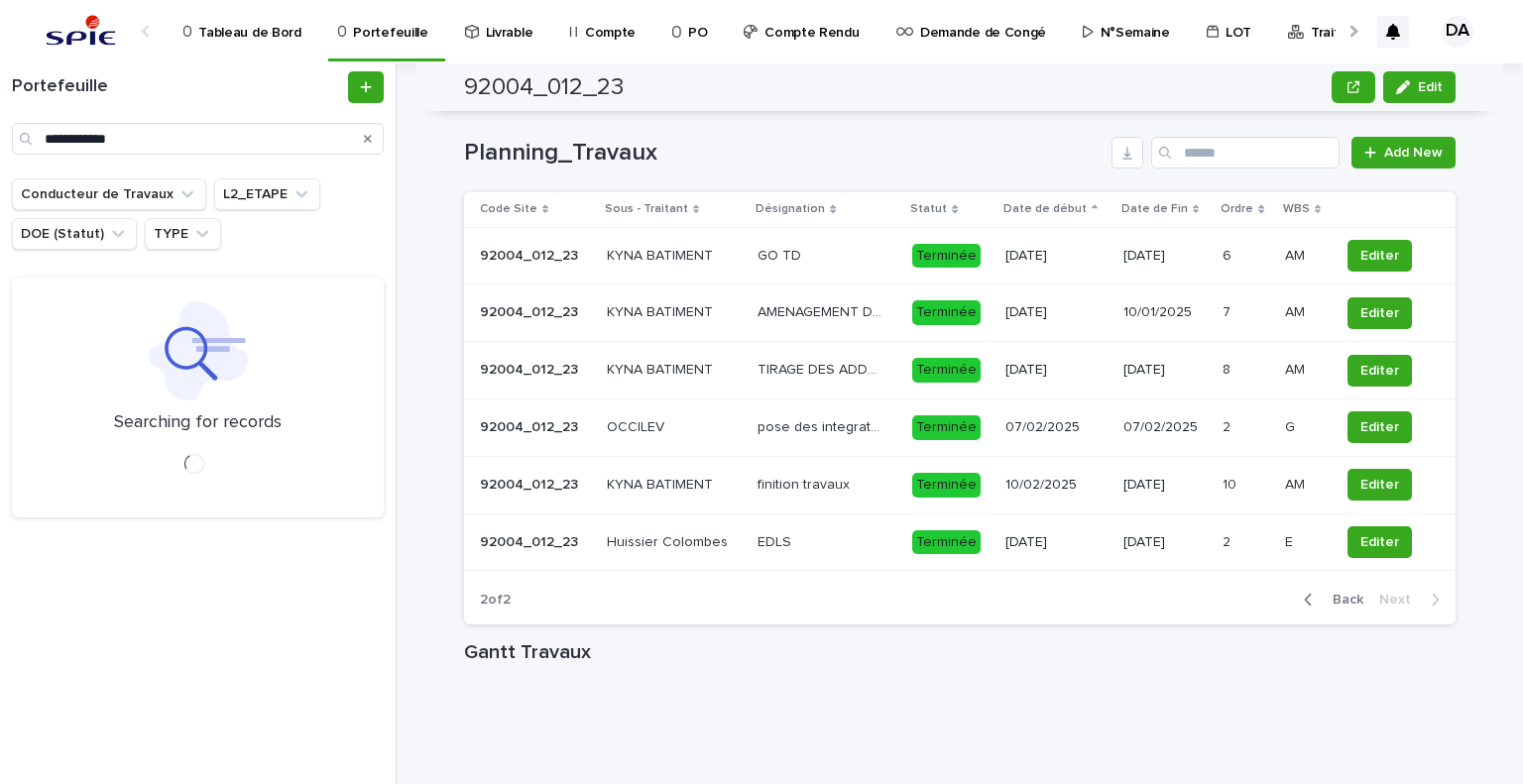 click on "92004_012_23 Edit 92004_012_23 ASNIERES SUR SEINE Edit Sorry, there was an error saving your record. Please try again. Please fill out the required fields below. Gestion de Projet Gestion Financière Graph - 3325 Graph - 3328 & 5899 Collaborateur Loading... Saving… Loading... Saving… Loading... Saving… Code Site 92004_012_23 Ville ASNIERES SUR SEINE Loading... Saving… Adresse du Site - Ville ASNIERES SUR SEINE Loading... Saving… Typologie Terrasse Nom du site 16_BRETAGNE_92600 L2_ETAPE 03_DOE MOE INFRA - Projet NATIF TYPE DI   Conducteur FM - Concepteur SADOU Nazim Conducteur de Travaux DA CUNHA Alexandre Code Projet - Loading... Saving…                                         •••                                                                     00_M3C 01_GO TRAVAUX 02_TRAVAUX 03_DOE 04_RECETTE 10_TERMINE Loading... Saving… Montant - Heure Budgétisé 14818 Budget MOE Restant 44.52 Loading... Saving… Jalon Add New Tâches Statut Tâche Date début Date fin % Tâches Documents Tâches -" at bounding box center (972, 423) 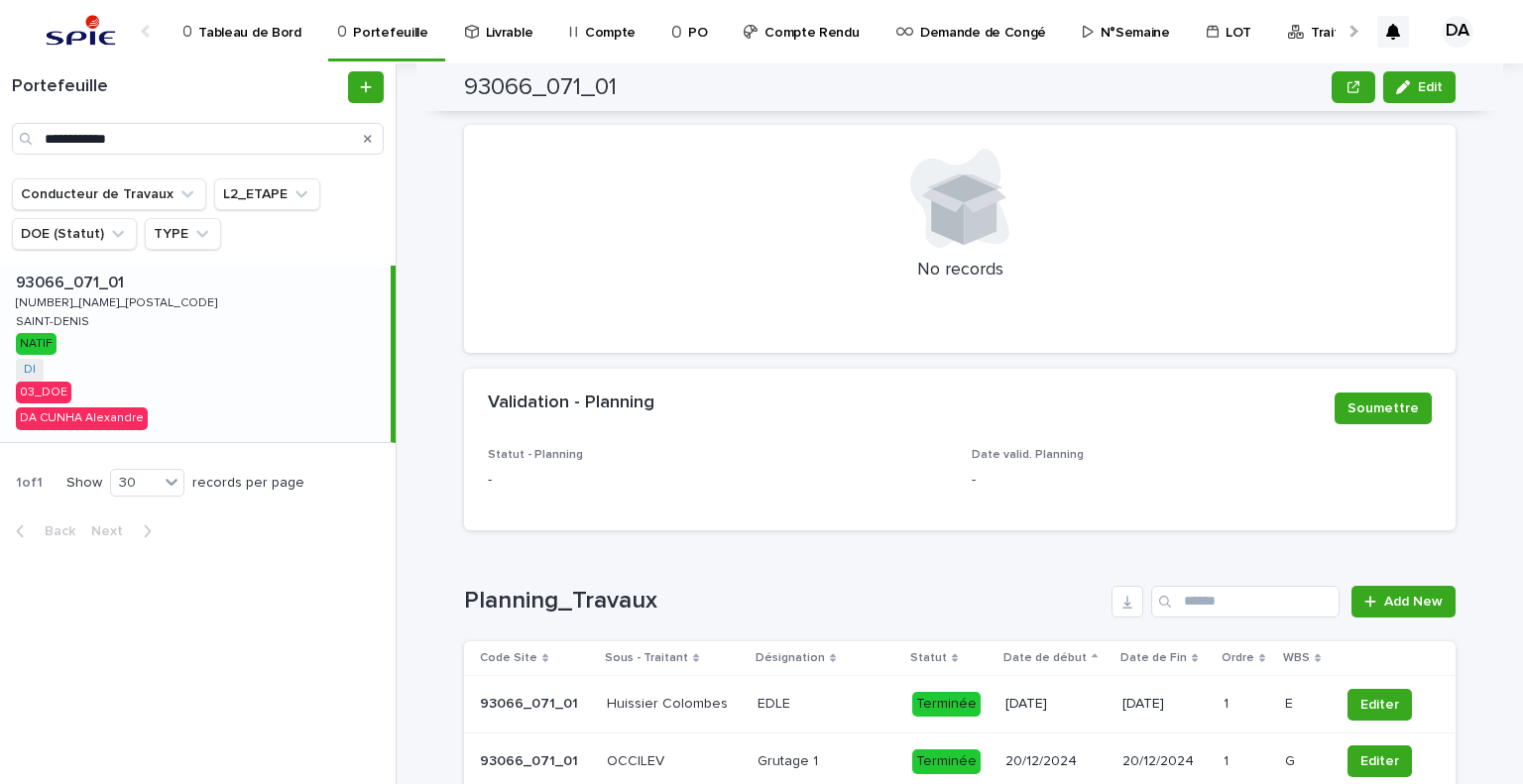 scroll, scrollTop: 1775, scrollLeft: 0, axis: vertical 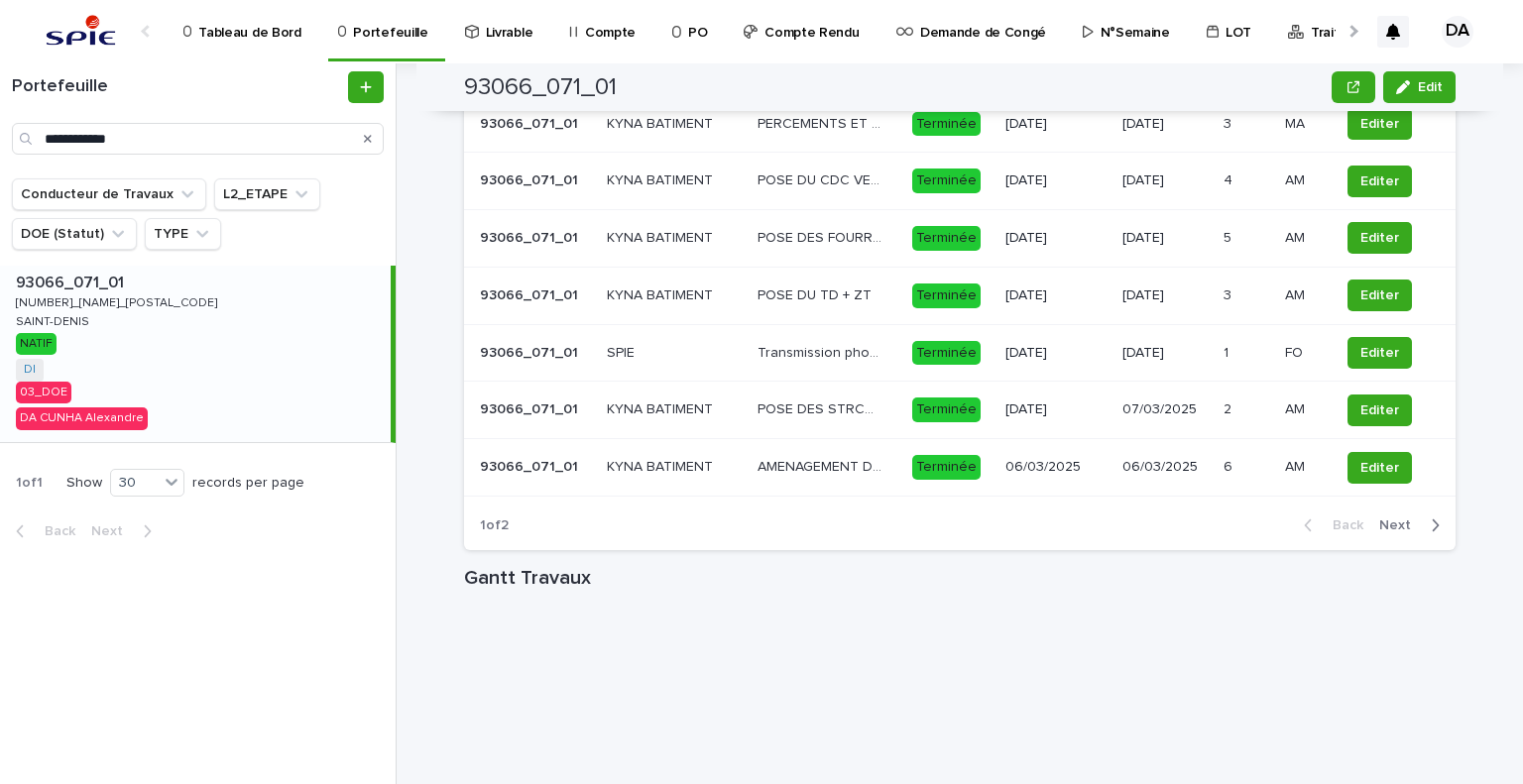 click on "Next" at bounding box center (1401, 525) 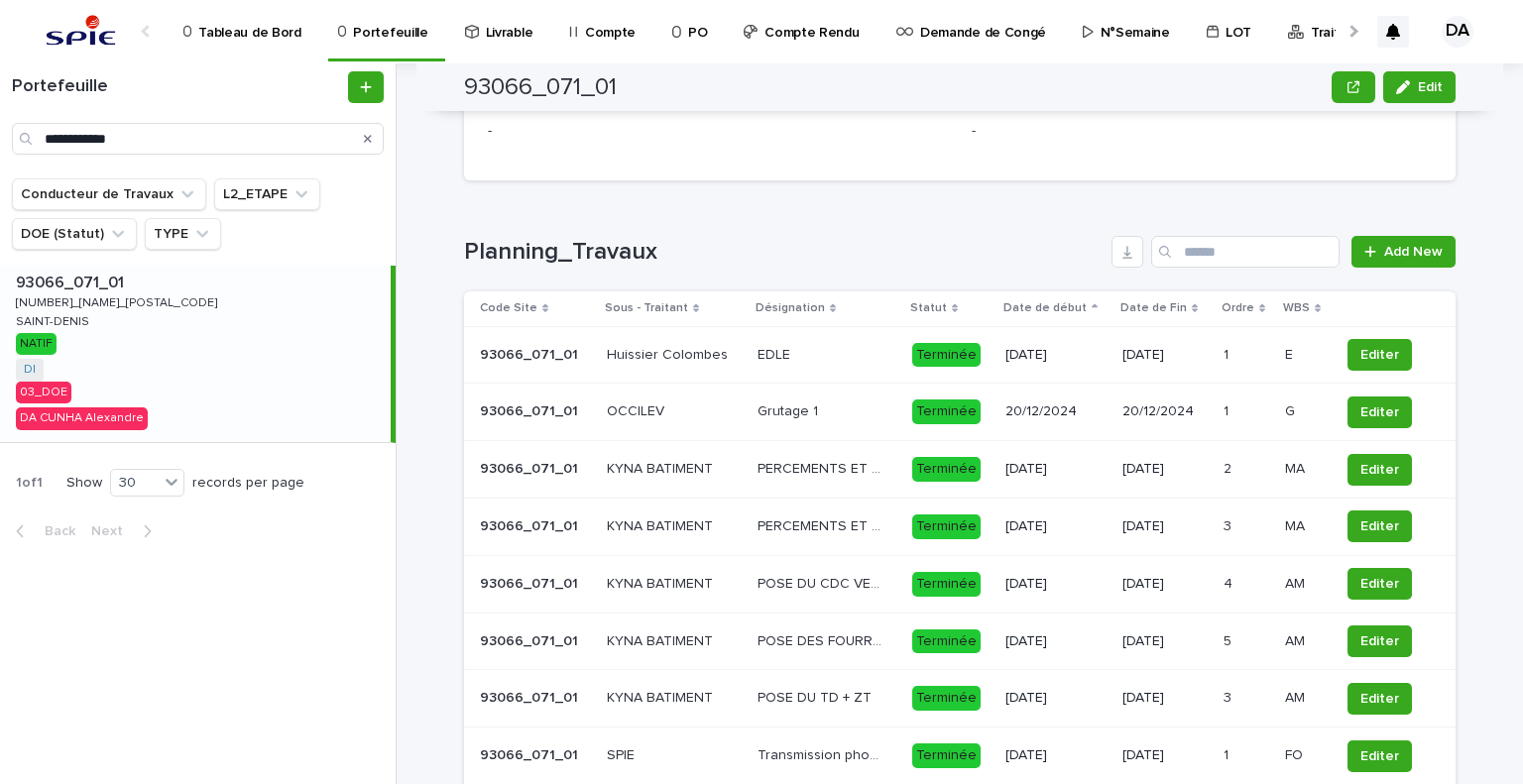scroll, scrollTop: 1973, scrollLeft: 0, axis: vertical 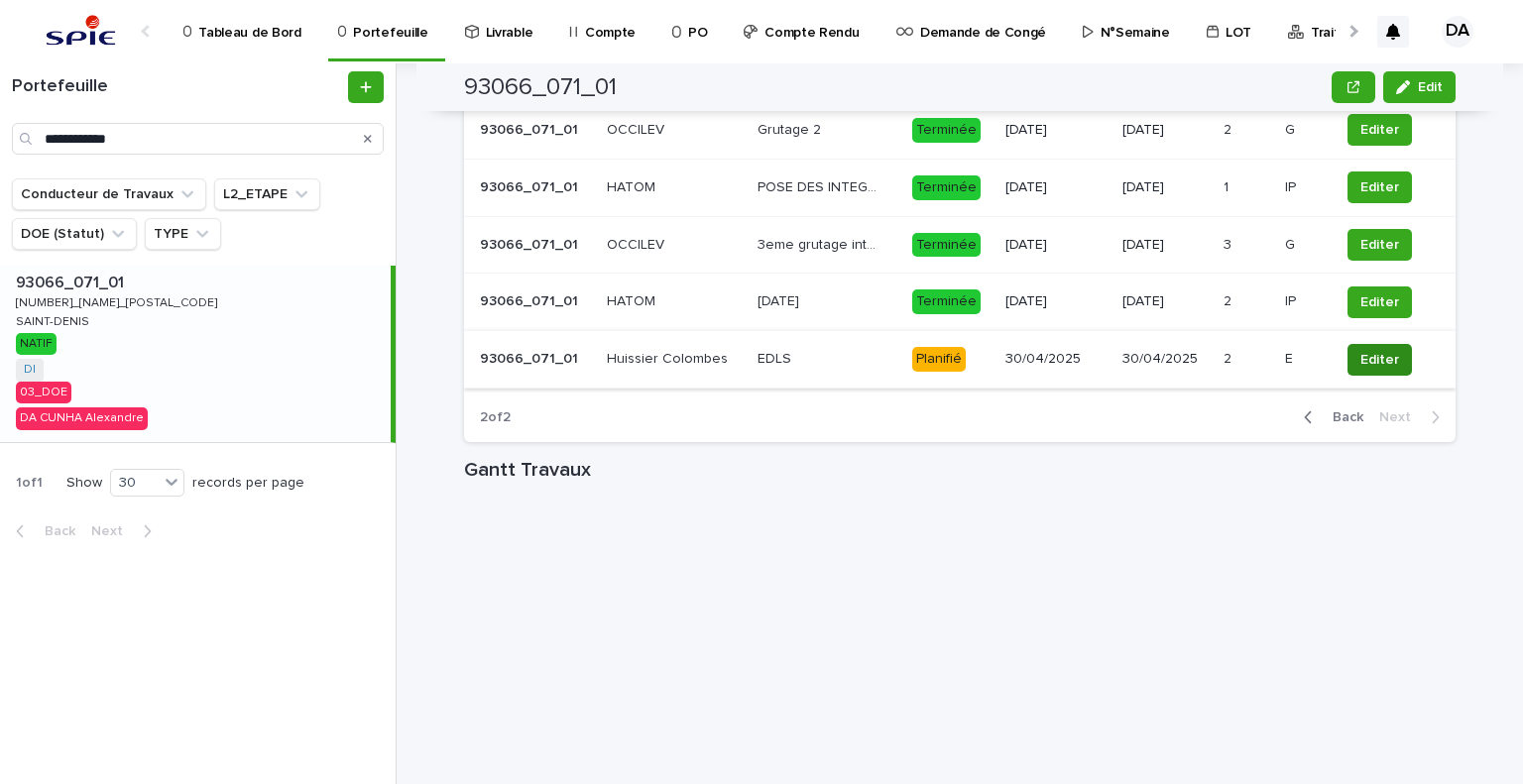 click on "Editer" at bounding box center (1379, 360) 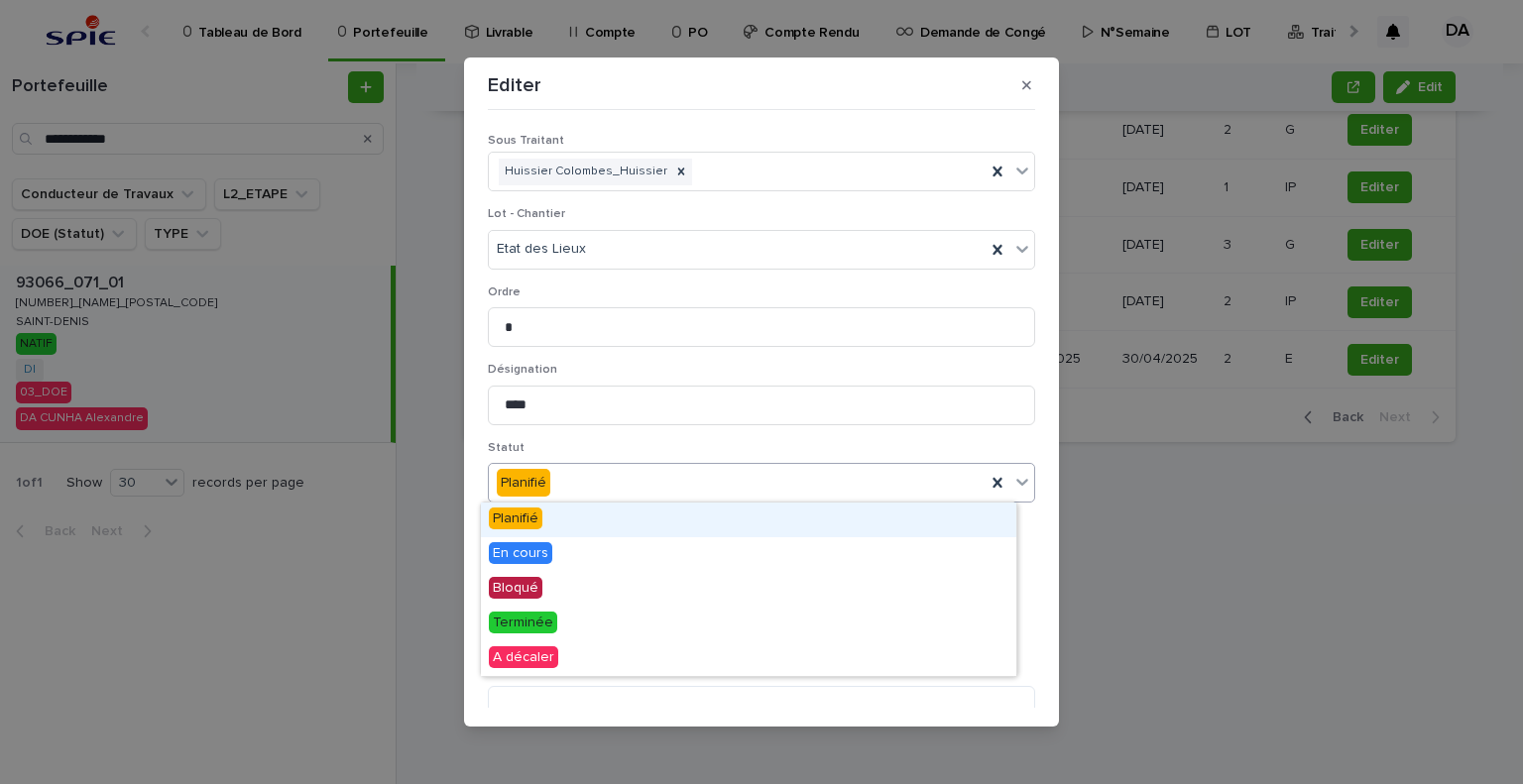 click on "Planifié" at bounding box center [737, 483] 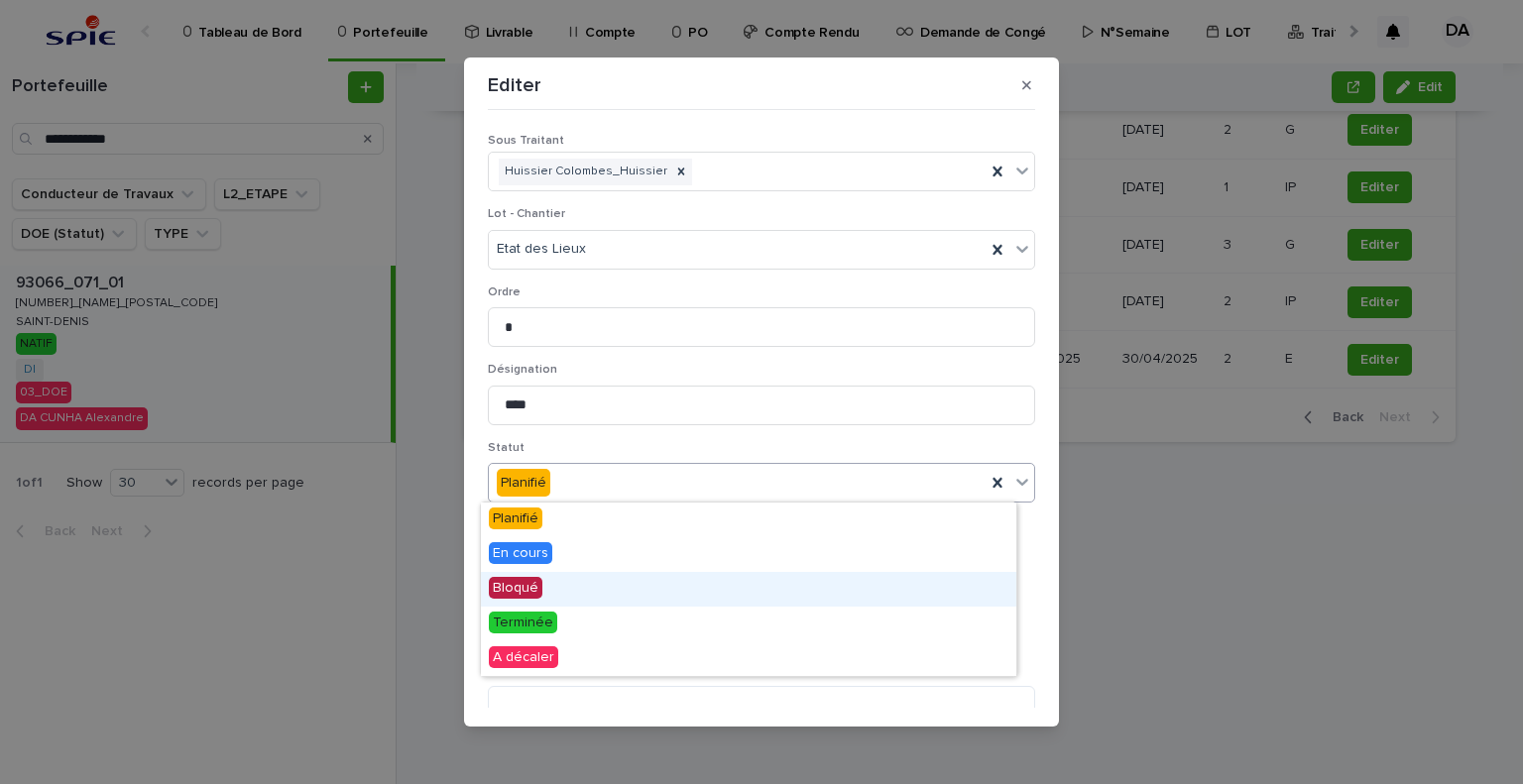 click on "Bloqué" at bounding box center [749, 589] 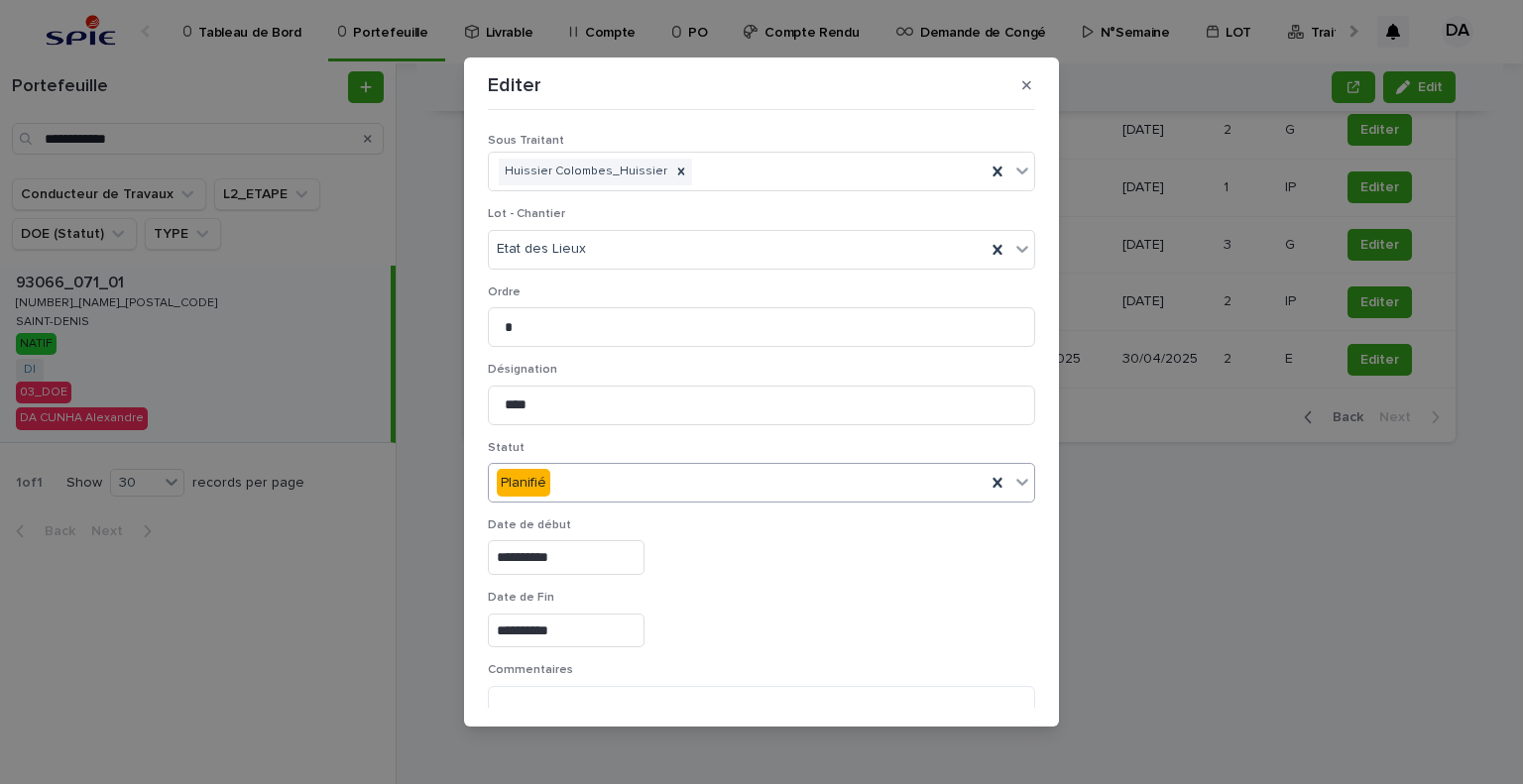 scroll, scrollTop: 98, scrollLeft: 0, axis: vertical 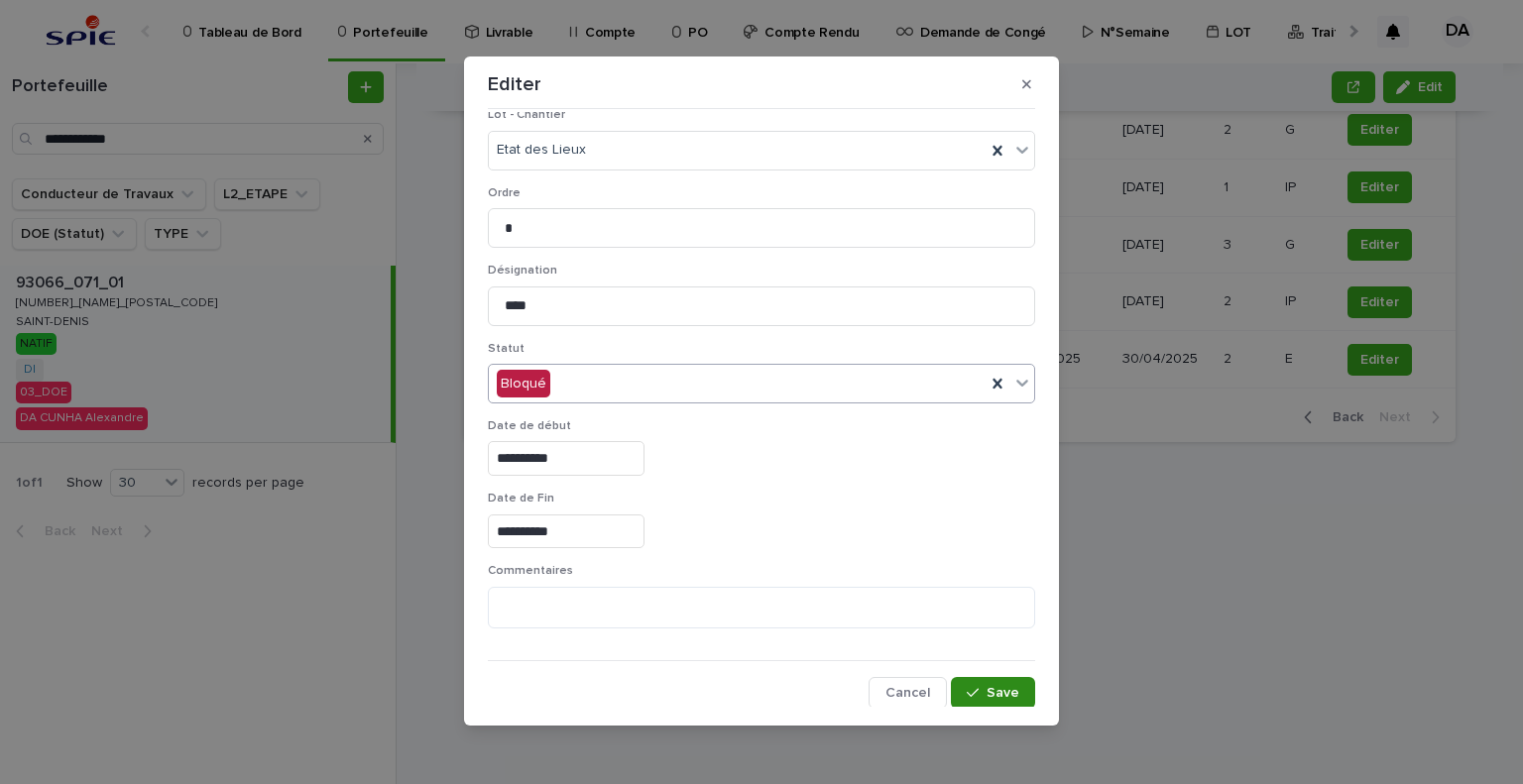 click on "Save" at bounding box center (993, 693) 